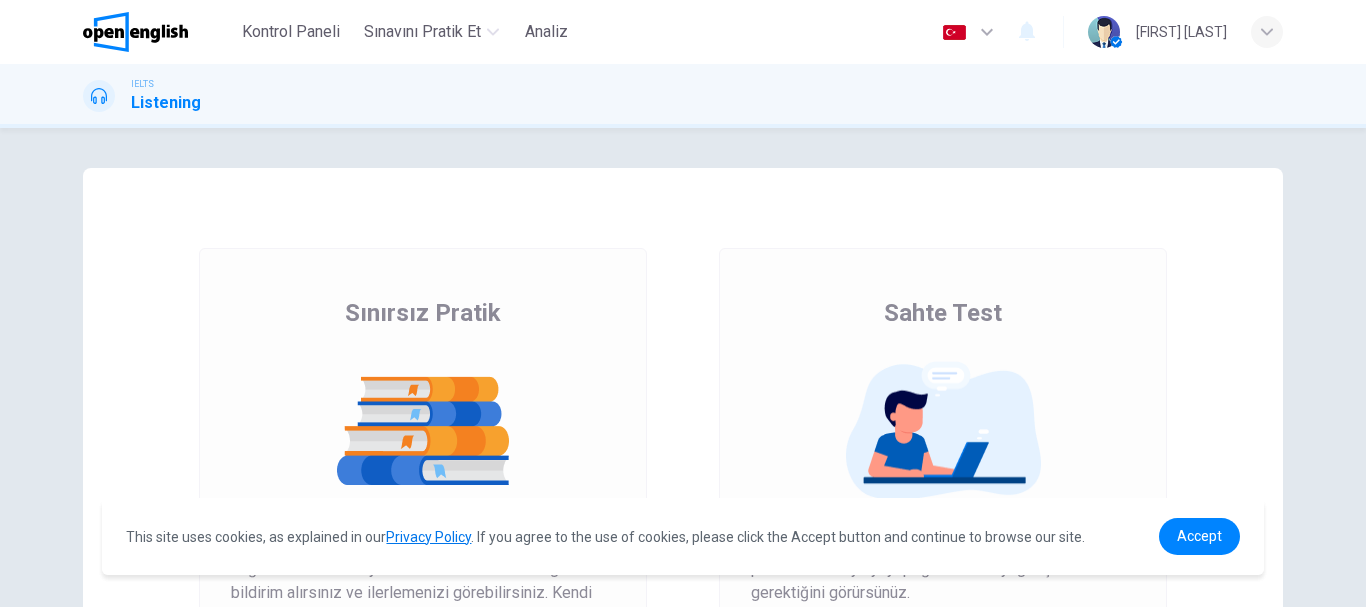 scroll, scrollTop: 0, scrollLeft: 0, axis: both 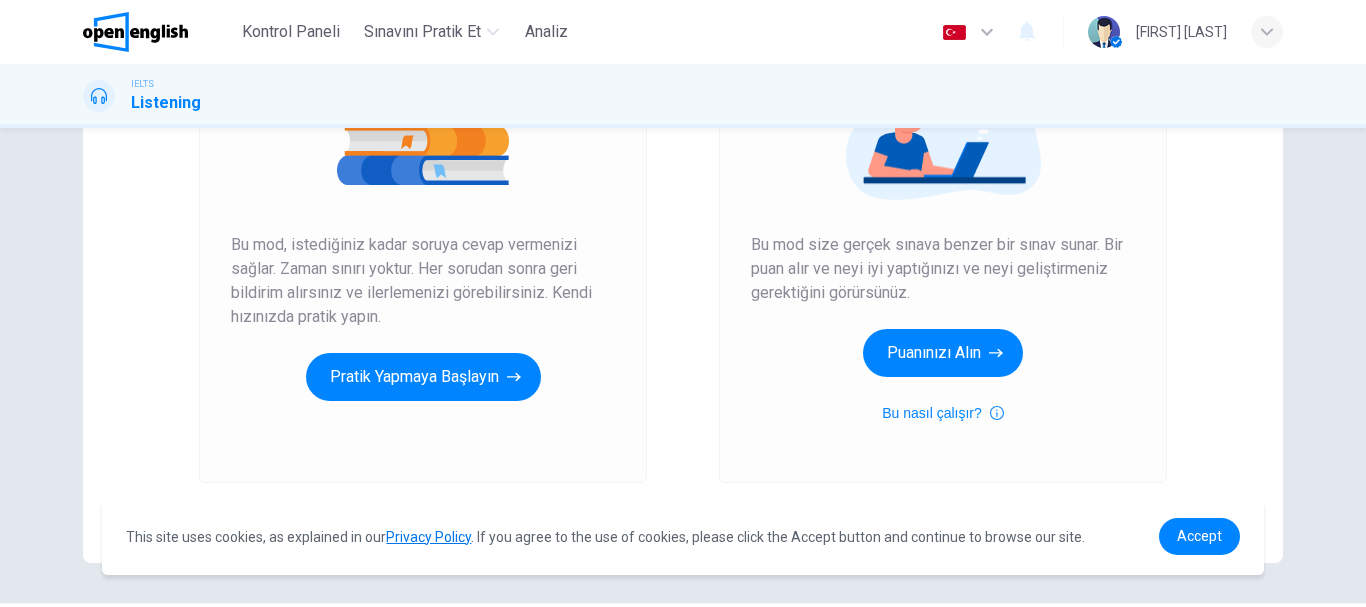 drag, startPoint x: 271, startPoint y: 263, endPoint x: 398, endPoint y: 274, distance: 127.47549 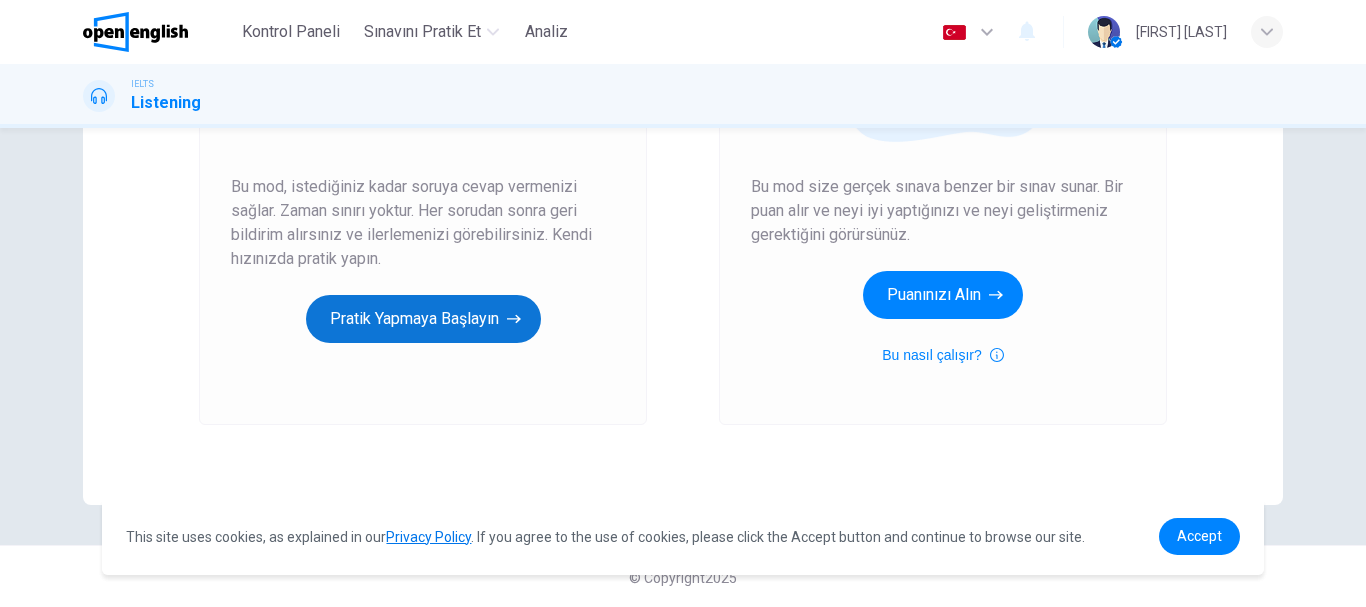scroll, scrollTop: 360, scrollLeft: 0, axis: vertical 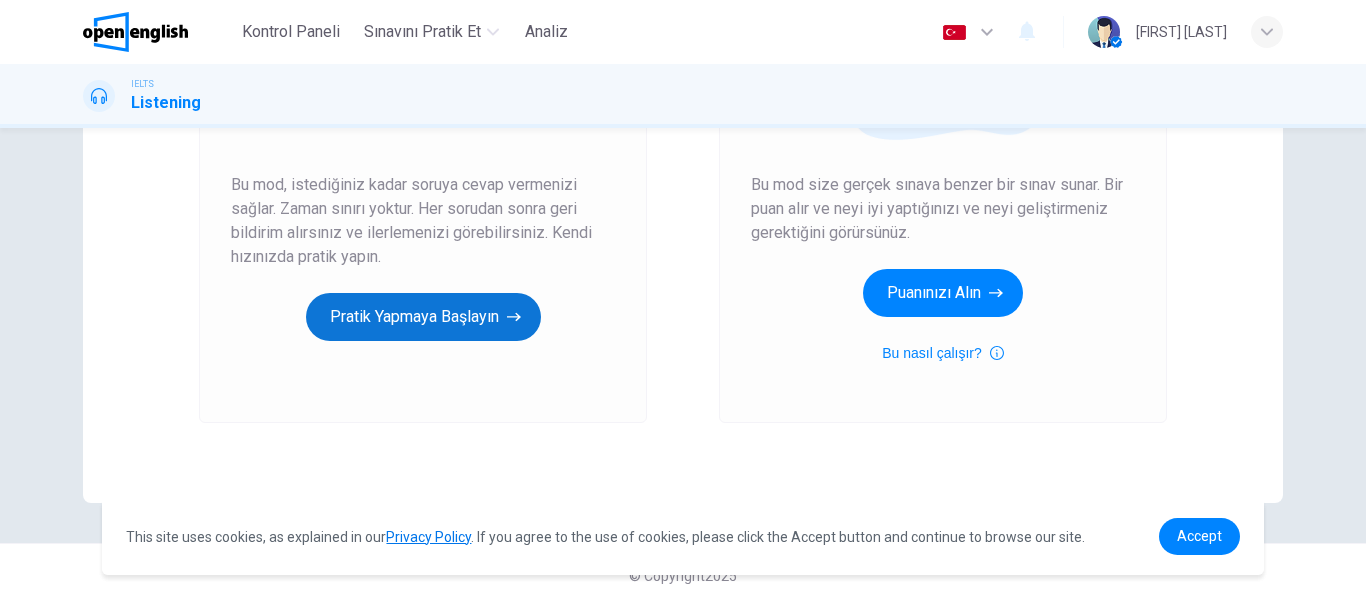 click on "Pratik Yapmaya Başlayın" at bounding box center (423, 317) 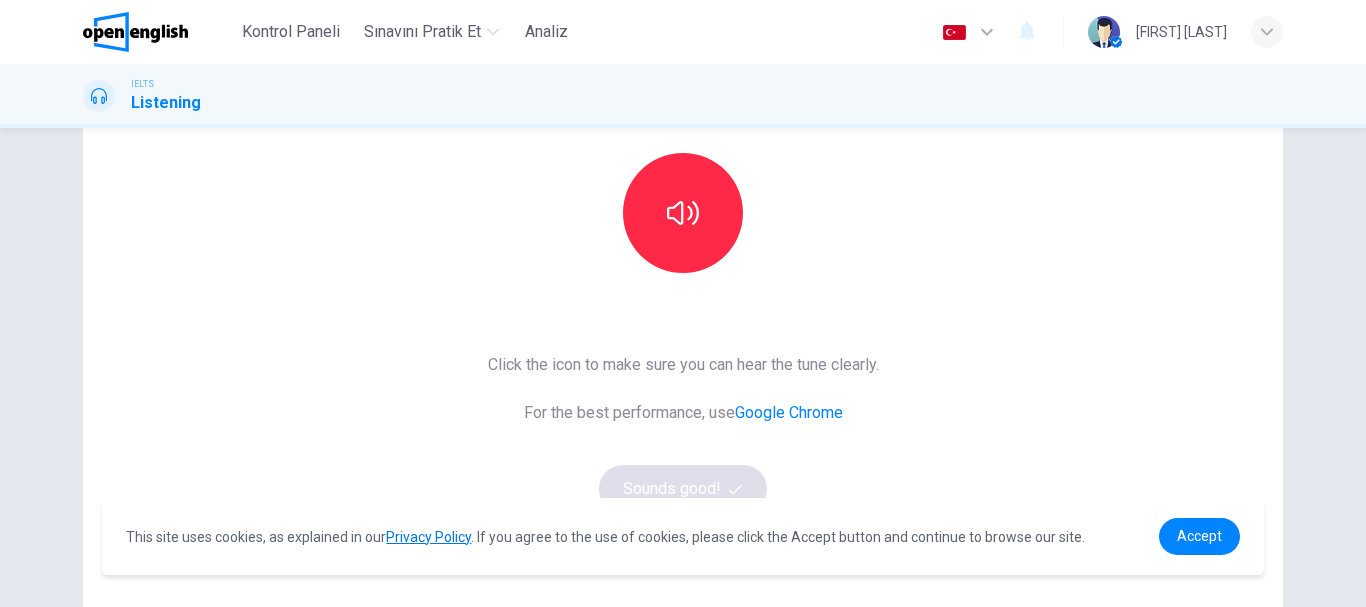 scroll, scrollTop: 200, scrollLeft: 0, axis: vertical 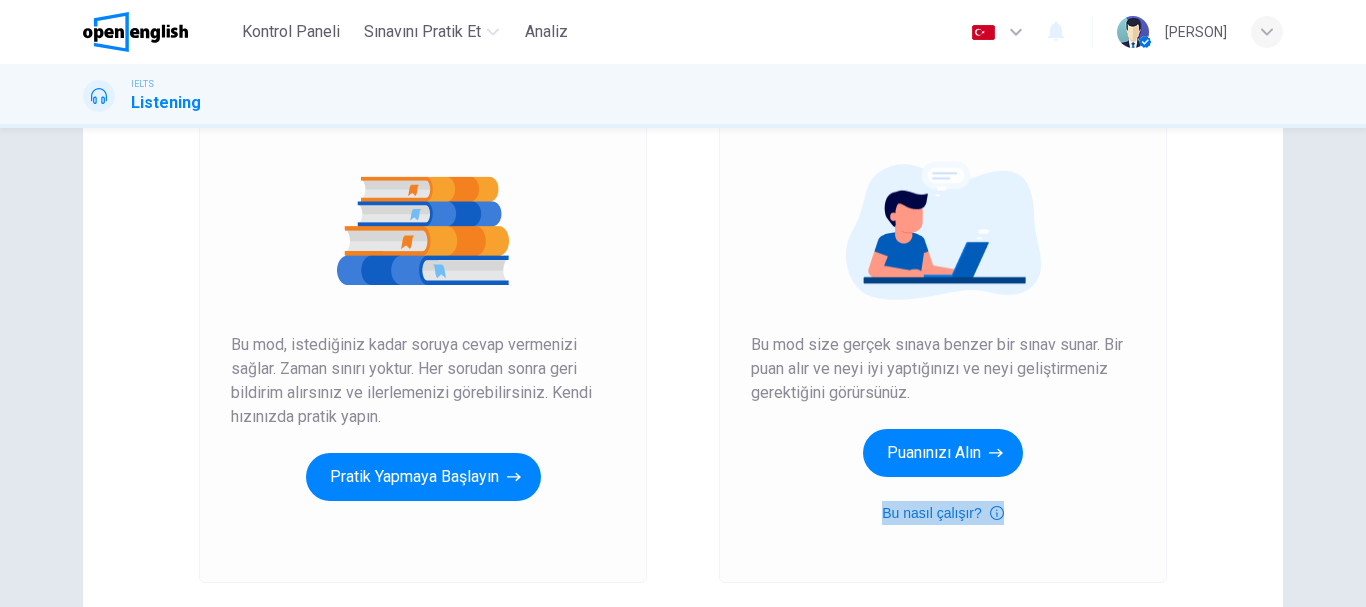 click on "Bu nasıl çalışır?" at bounding box center [943, 513] 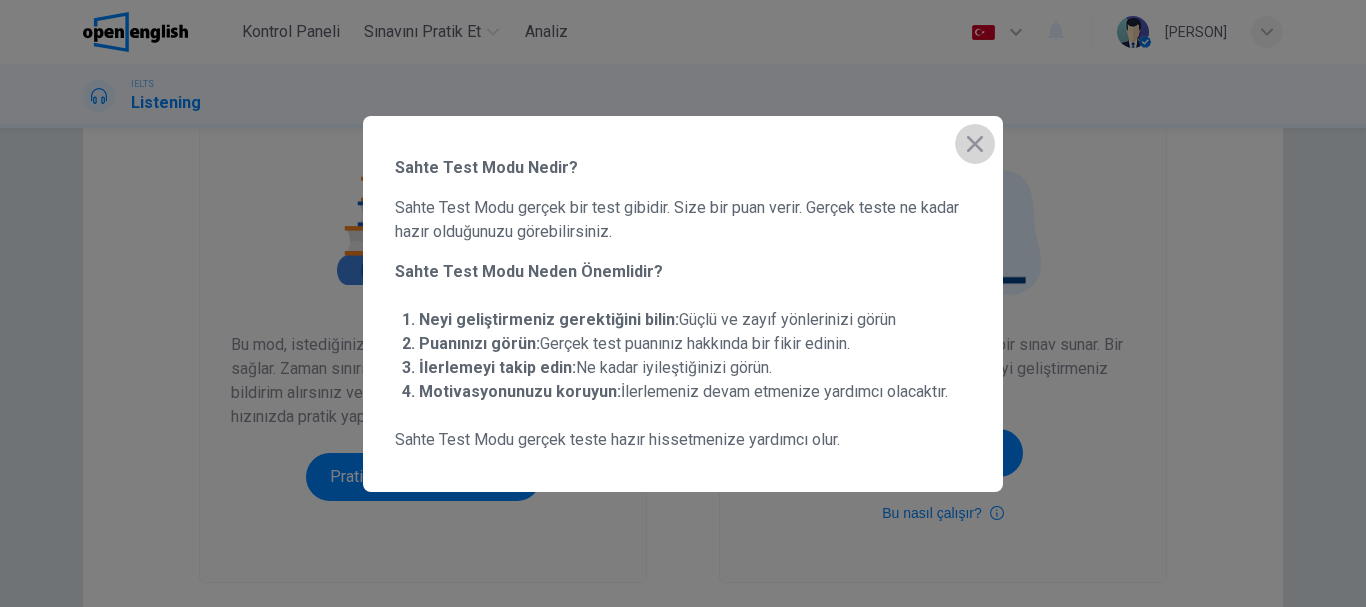 click 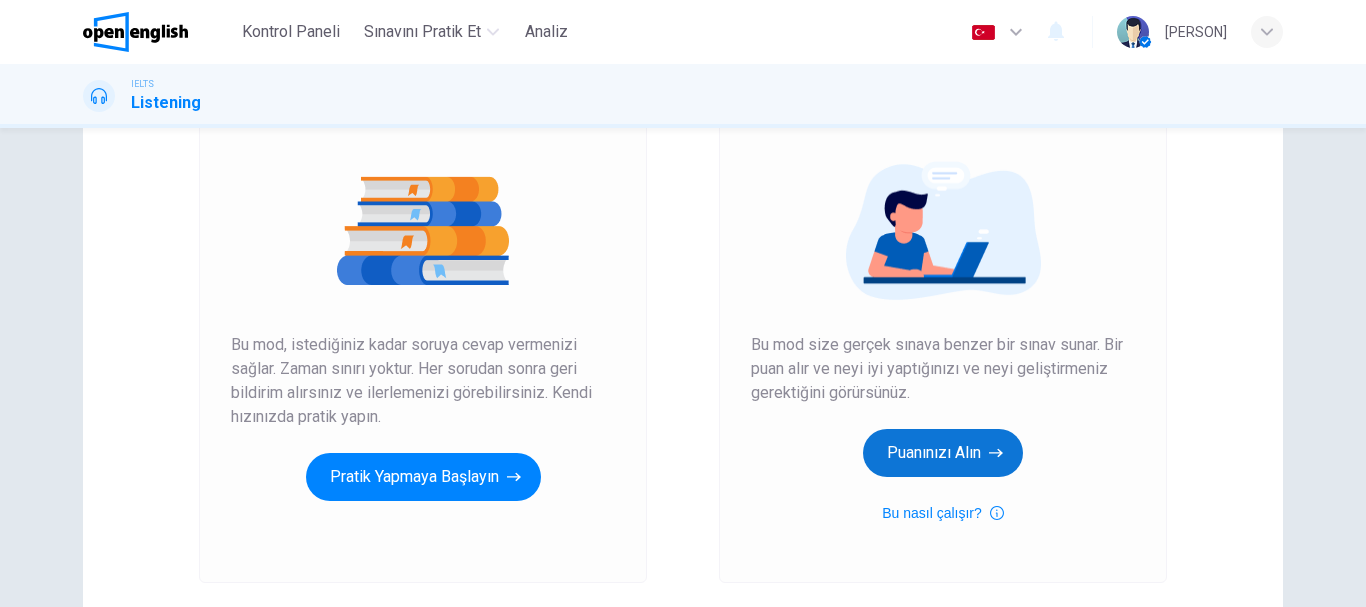 click on "Puanınızı Alın" at bounding box center (943, 453) 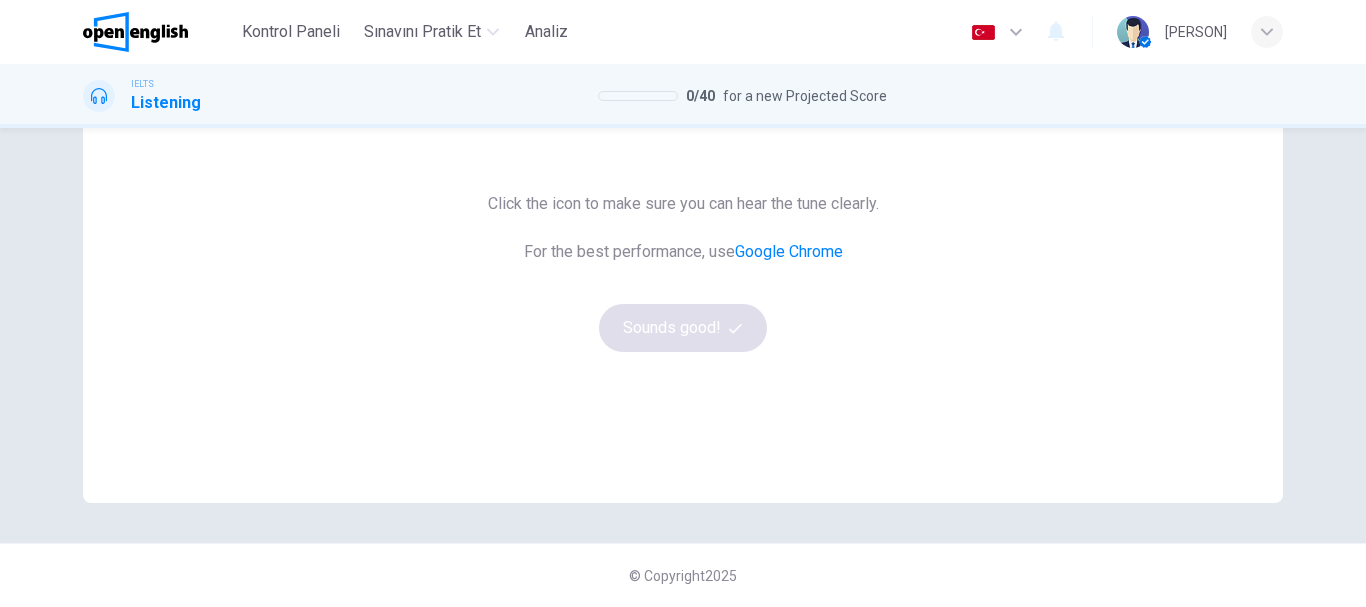 scroll, scrollTop: 0, scrollLeft: 0, axis: both 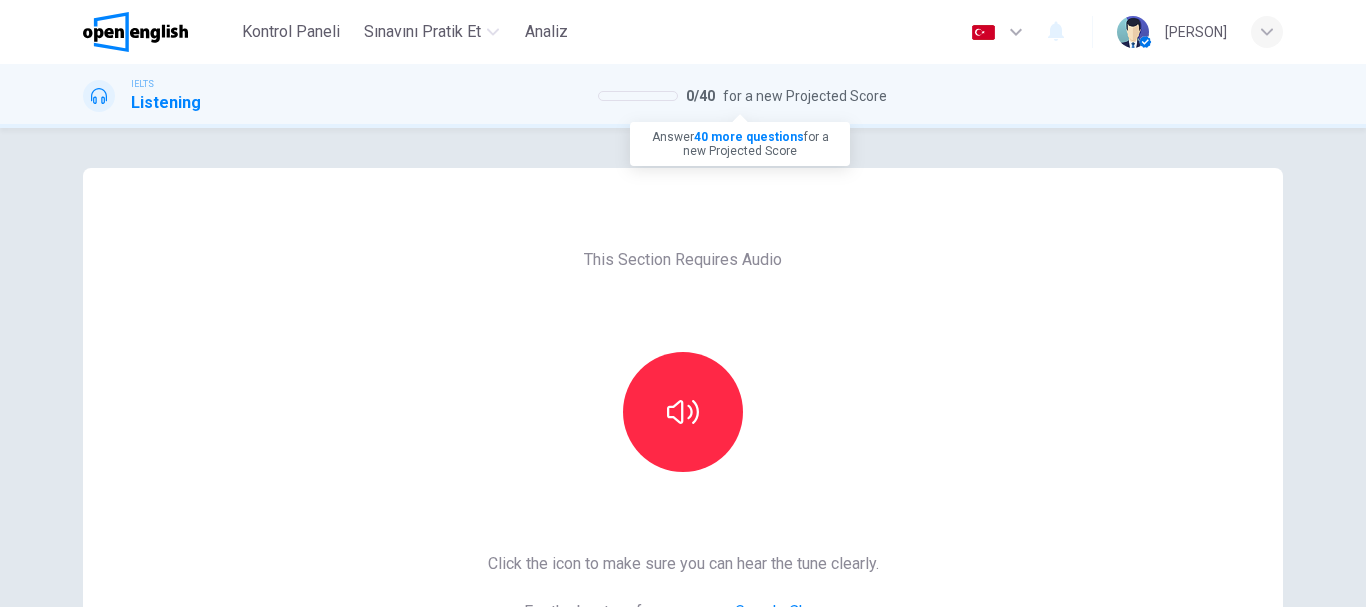 click on "40 more questions" at bounding box center [749, 137] 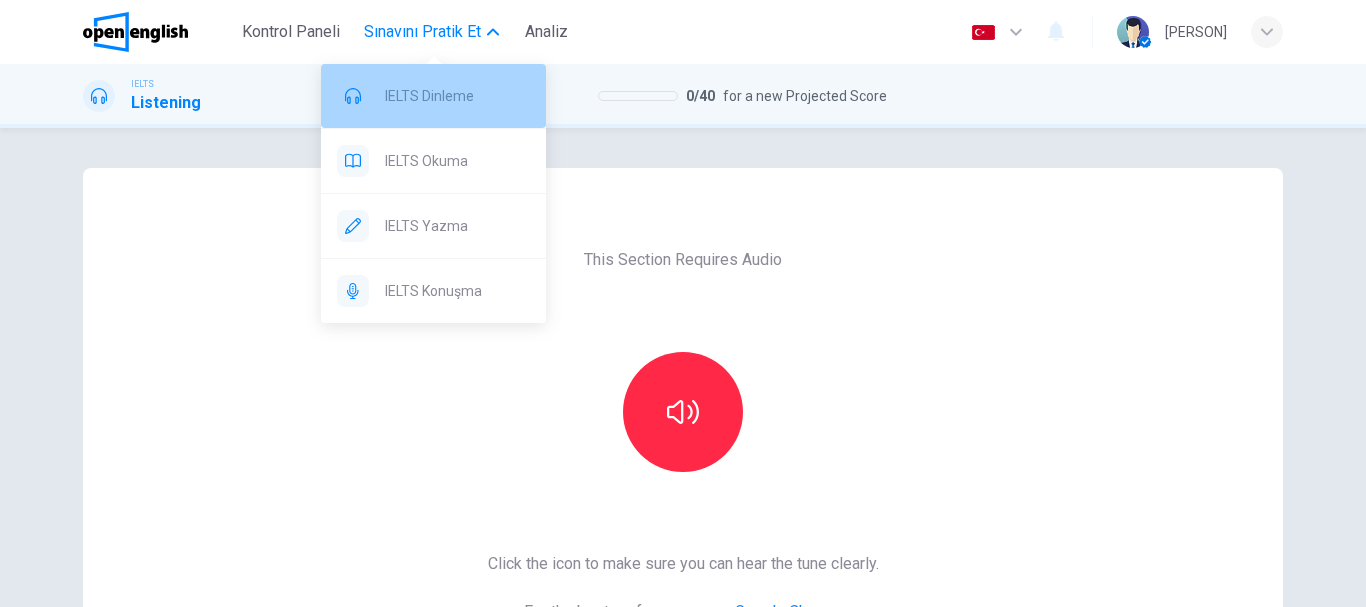 click on "IELTS Dinleme" at bounding box center (457, 96) 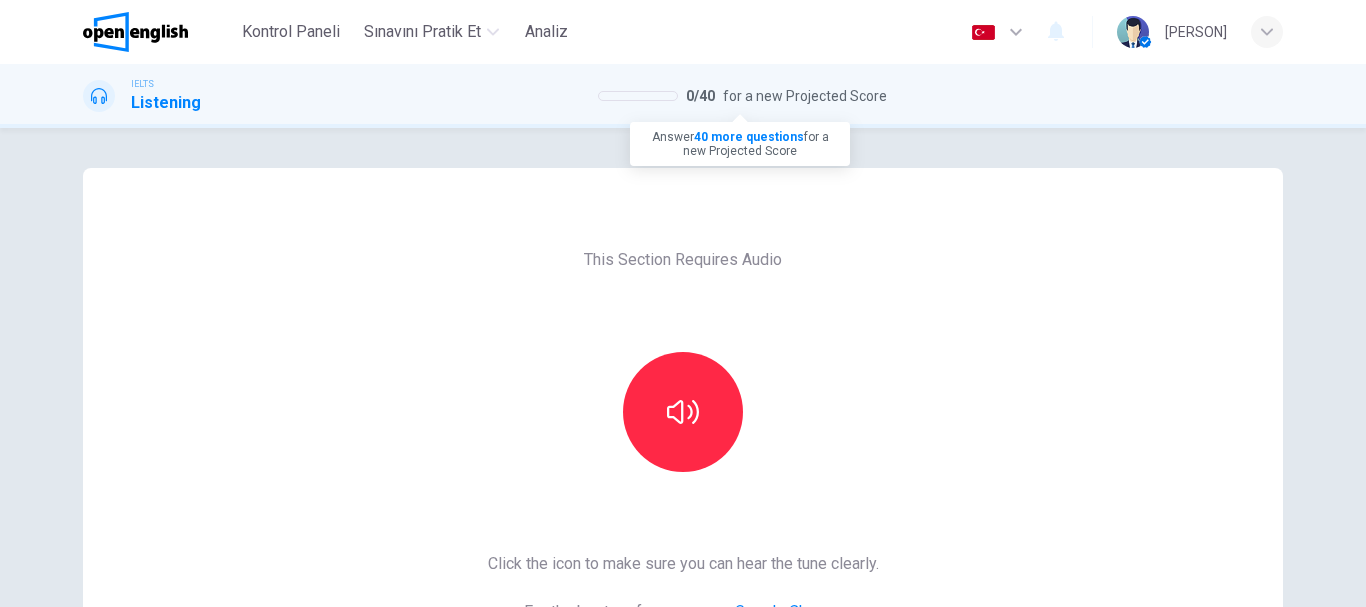 click on "Answer  40 more questions  for a new Projected Score" at bounding box center [740, 144] 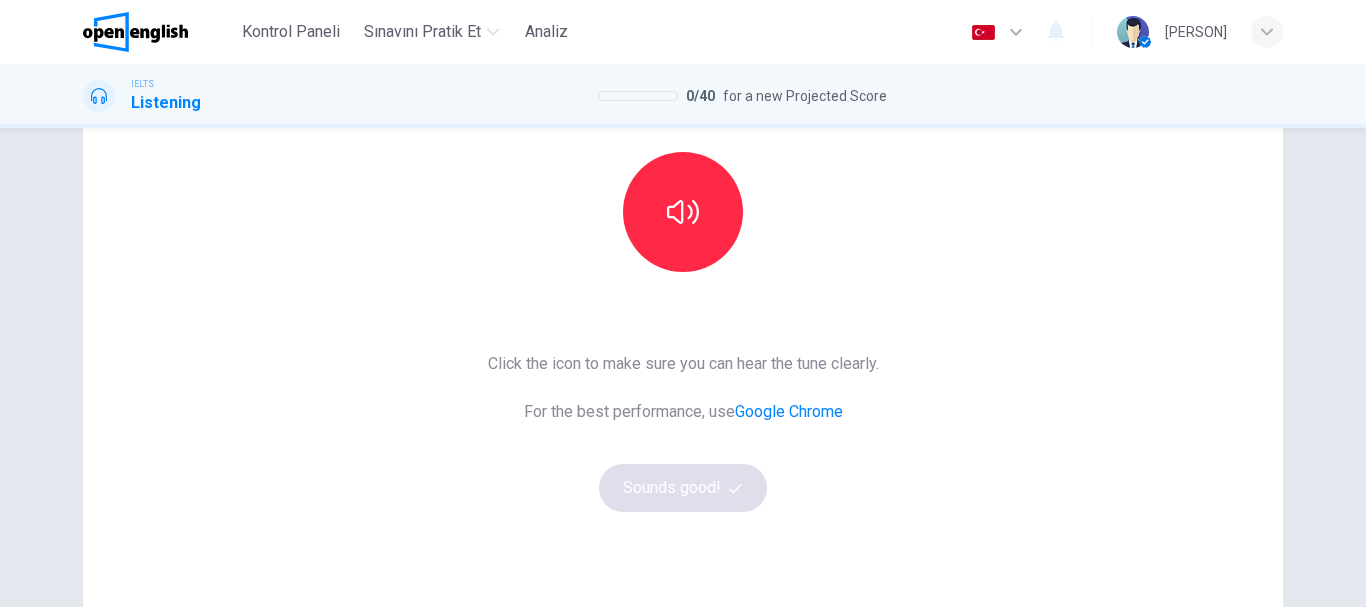 scroll, scrollTop: 0, scrollLeft: 0, axis: both 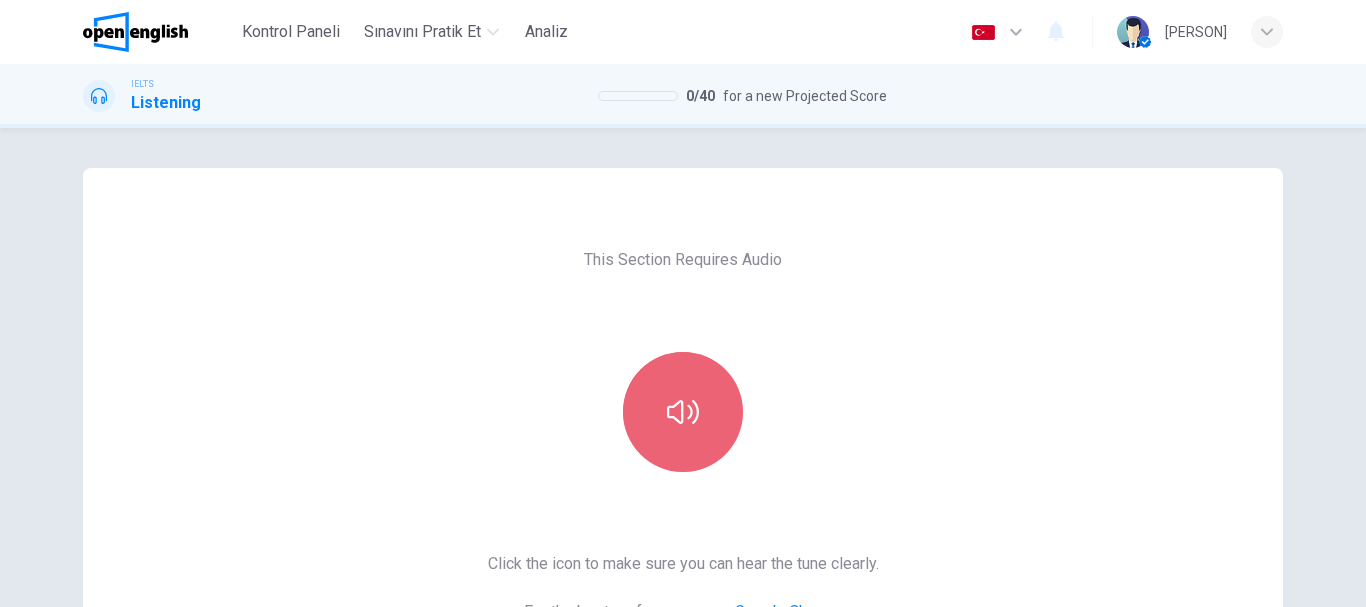 click at bounding box center (683, 412) 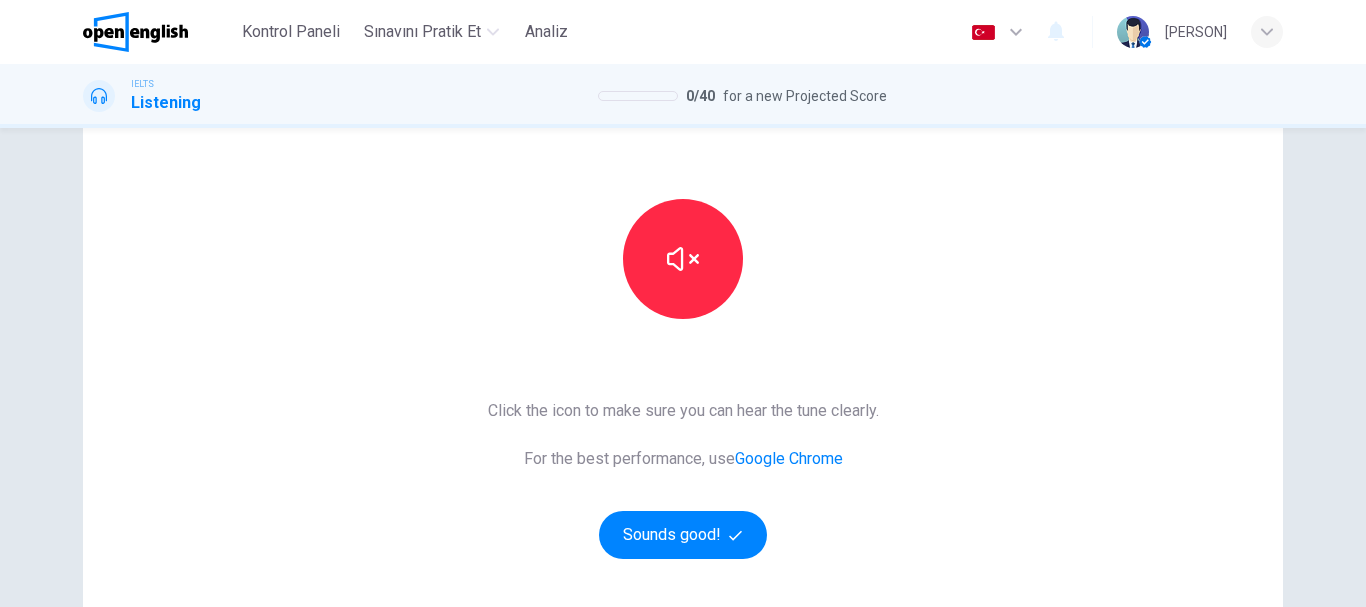 scroll, scrollTop: 200, scrollLeft: 0, axis: vertical 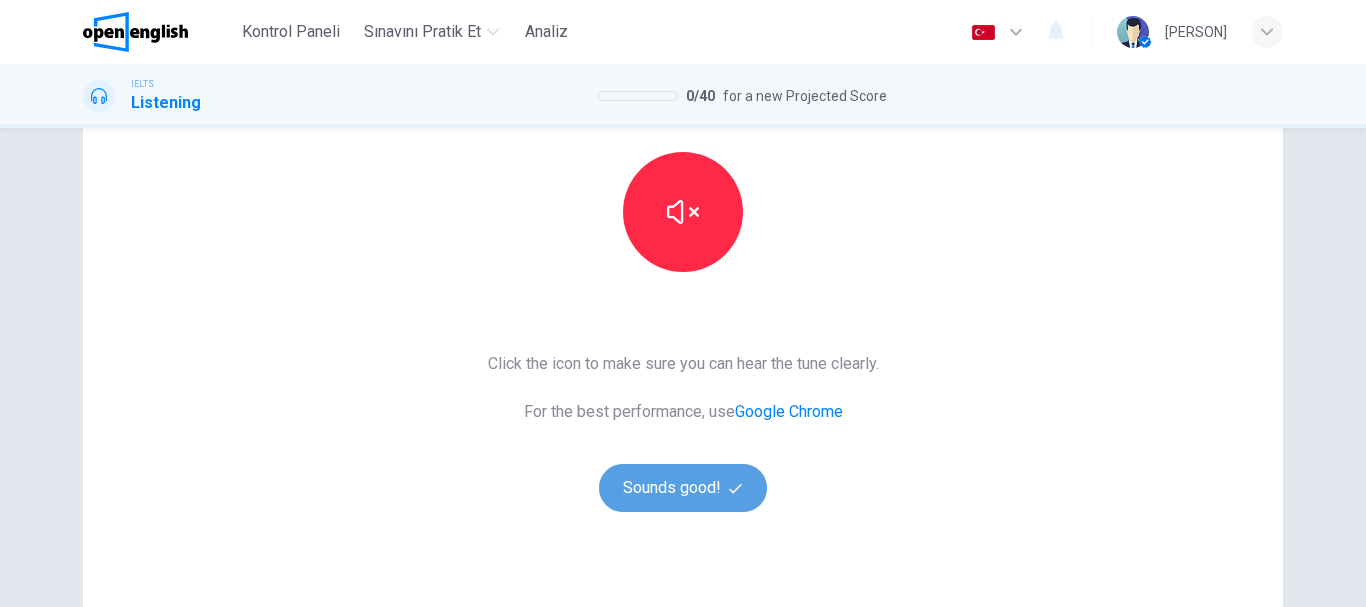 drag, startPoint x: 713, startPoint y: 480, endPoint x: 735, endPoint y: 485, distance: 22.561028 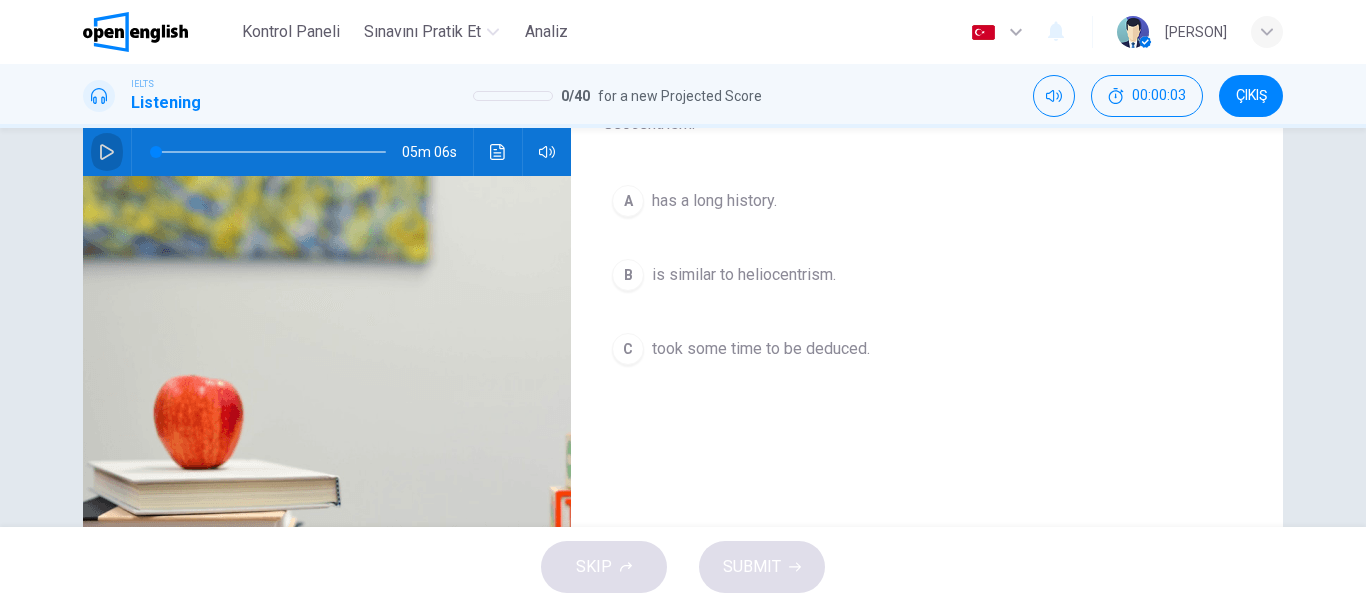 click 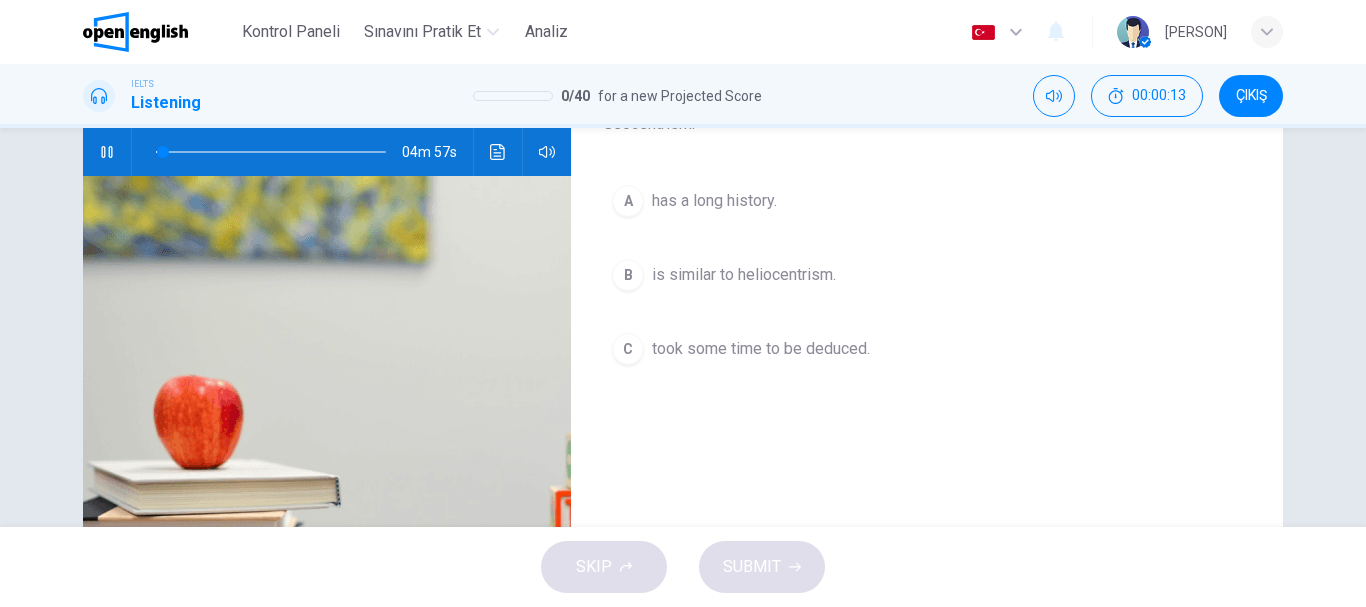 click on "A has a long history.
B is similar to heliocentrism. C took some time to be deduced." at bounding box center [927, 295] 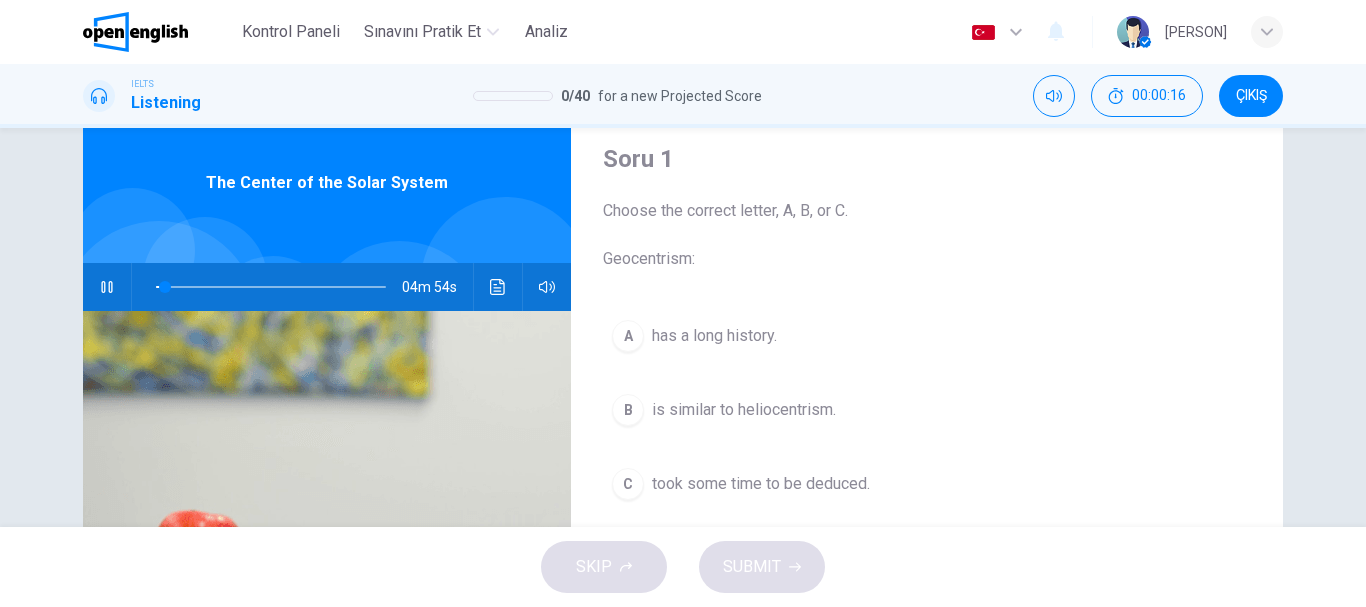 scroll, scrollTop: 100, scrollLeft: 0, axis: vertical 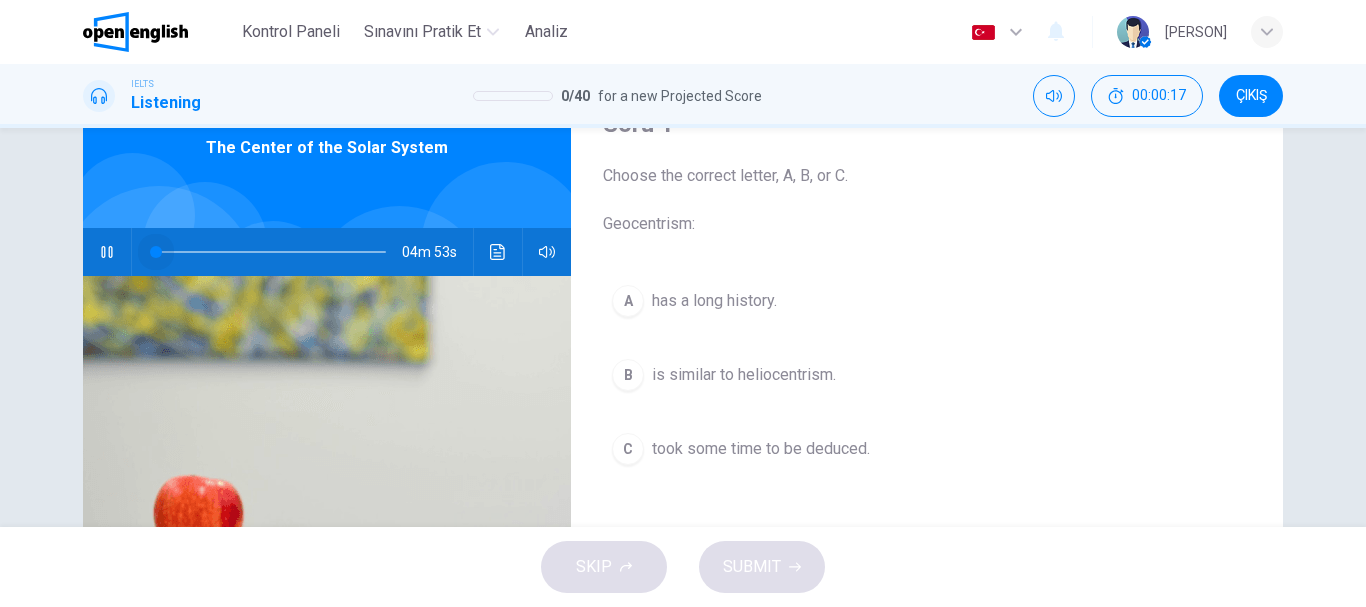 drag, startPoint x: 163, startPoint y: 258, endPoint x: 68, endPoint y: 240, distance: 96.69022 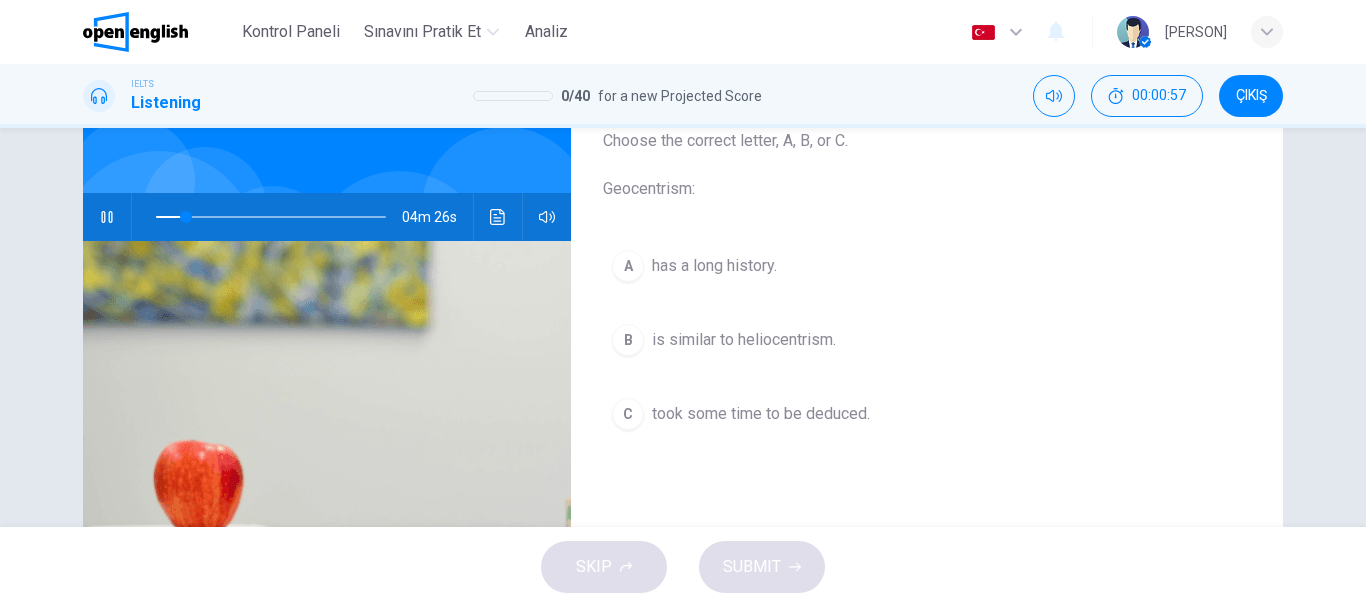 scroll, scrollTop: 100, scrollLeft: 0, axis: vertical 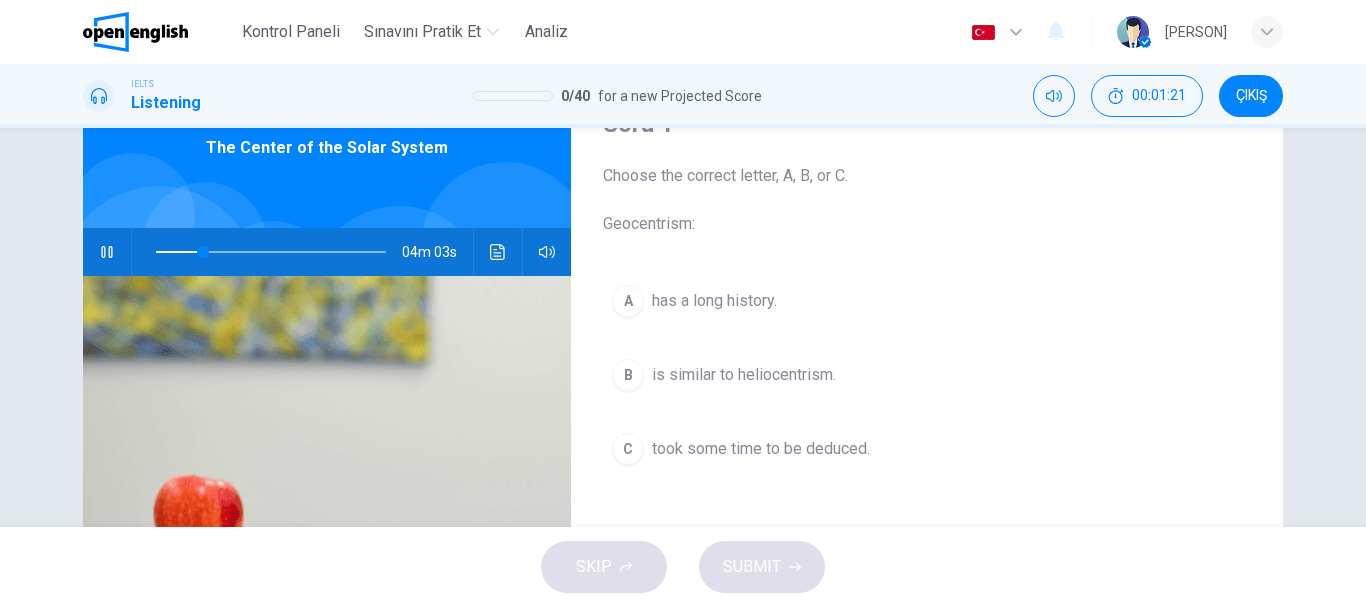 click on "B" at bounding box center [628, 375] 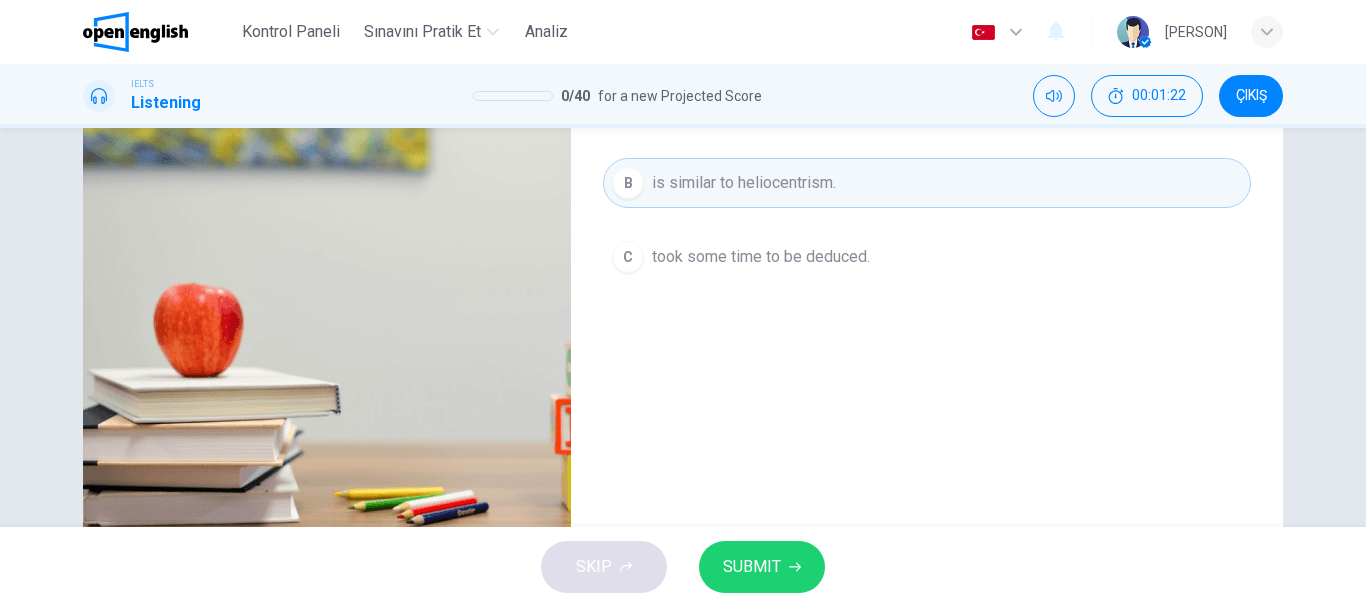 scroll, scrollTop: 300, scrollLeft: 0, axis: vertical 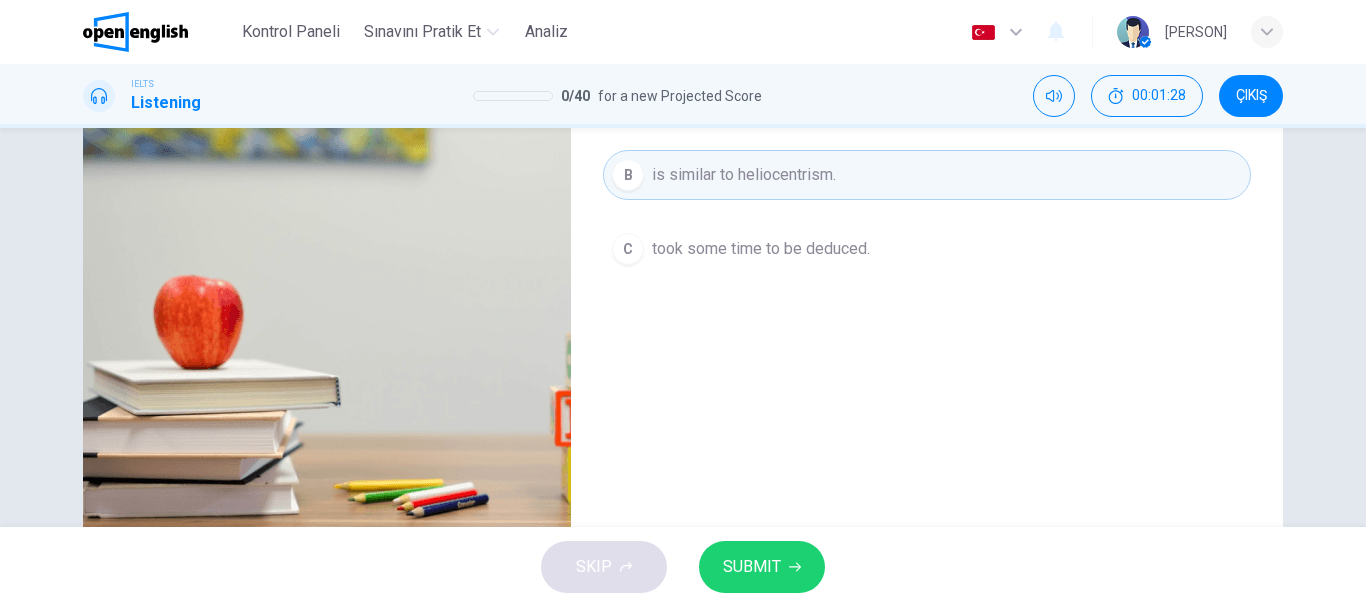 click on "SUBMIT" at bounding box center [752, 567] 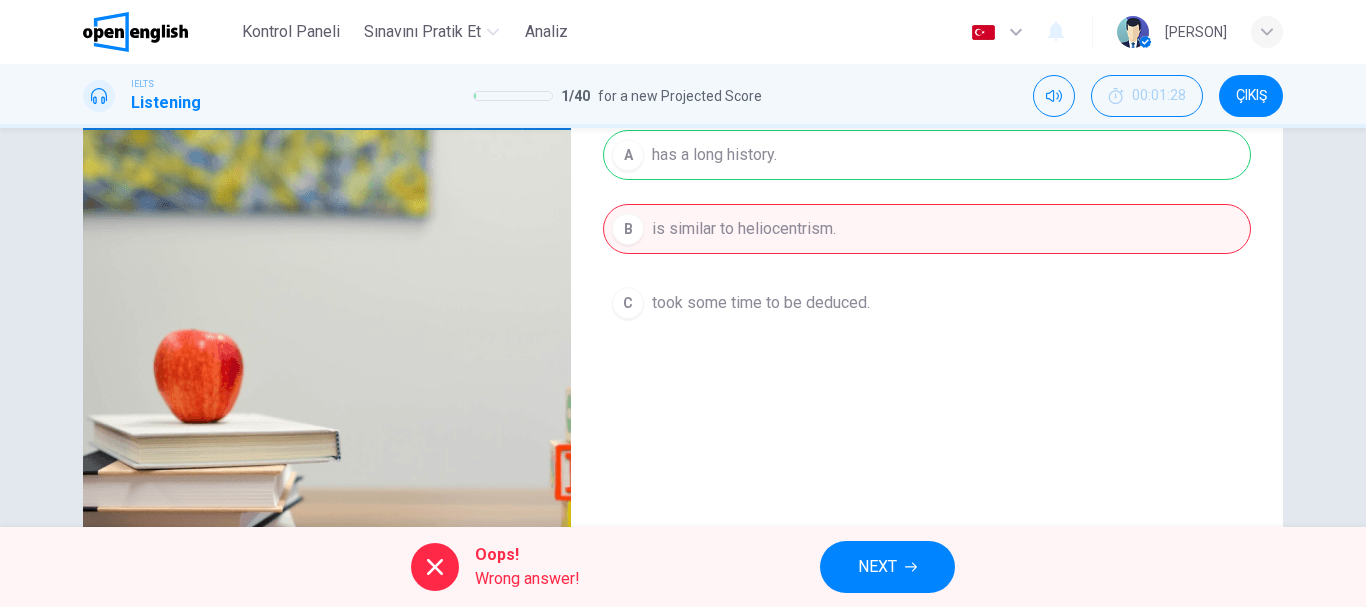 scroll, scrollTop: 200, scrollLeft: 0, axis: vertical 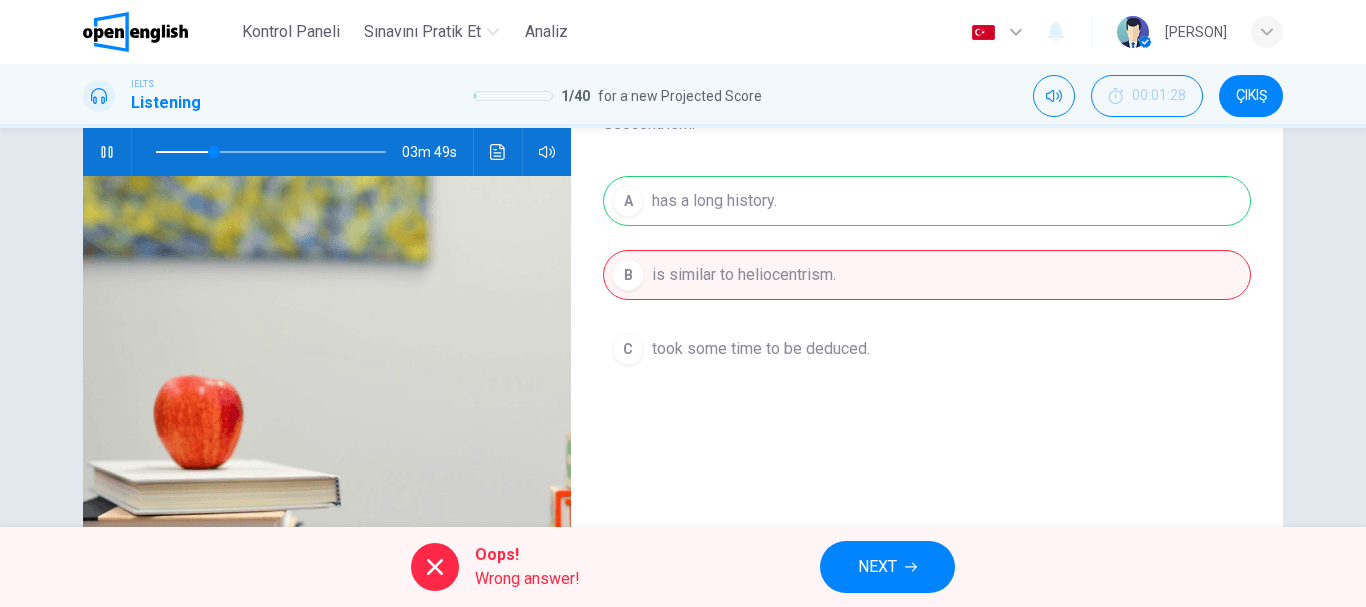 click 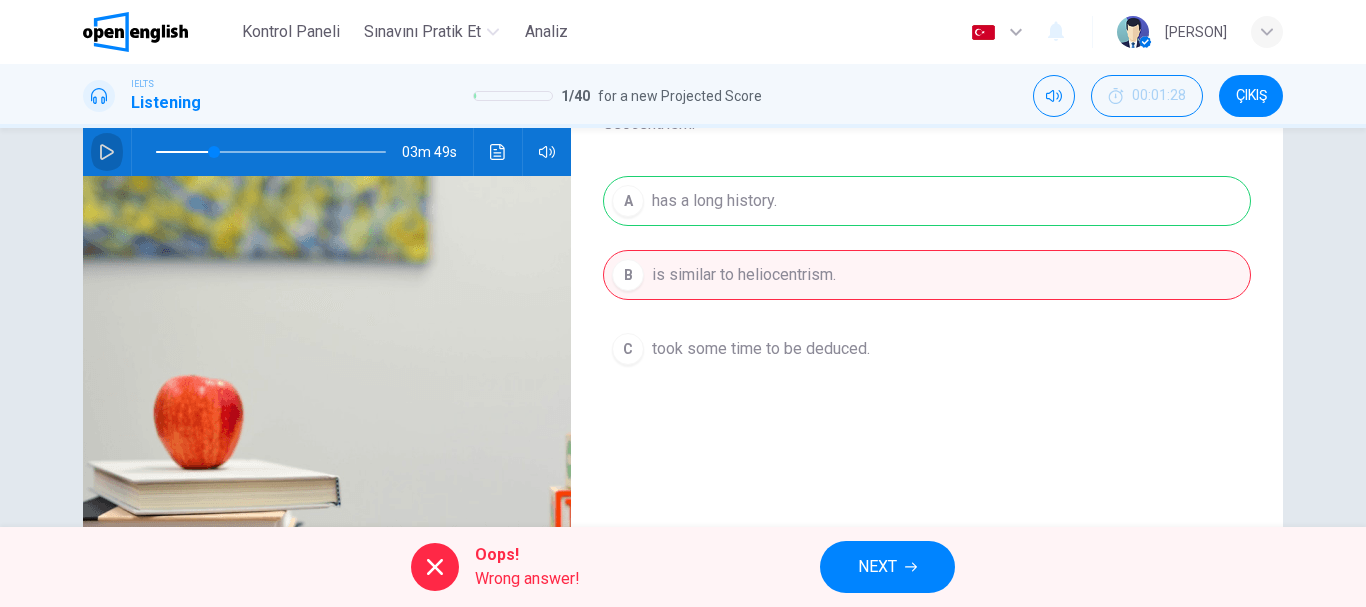 click 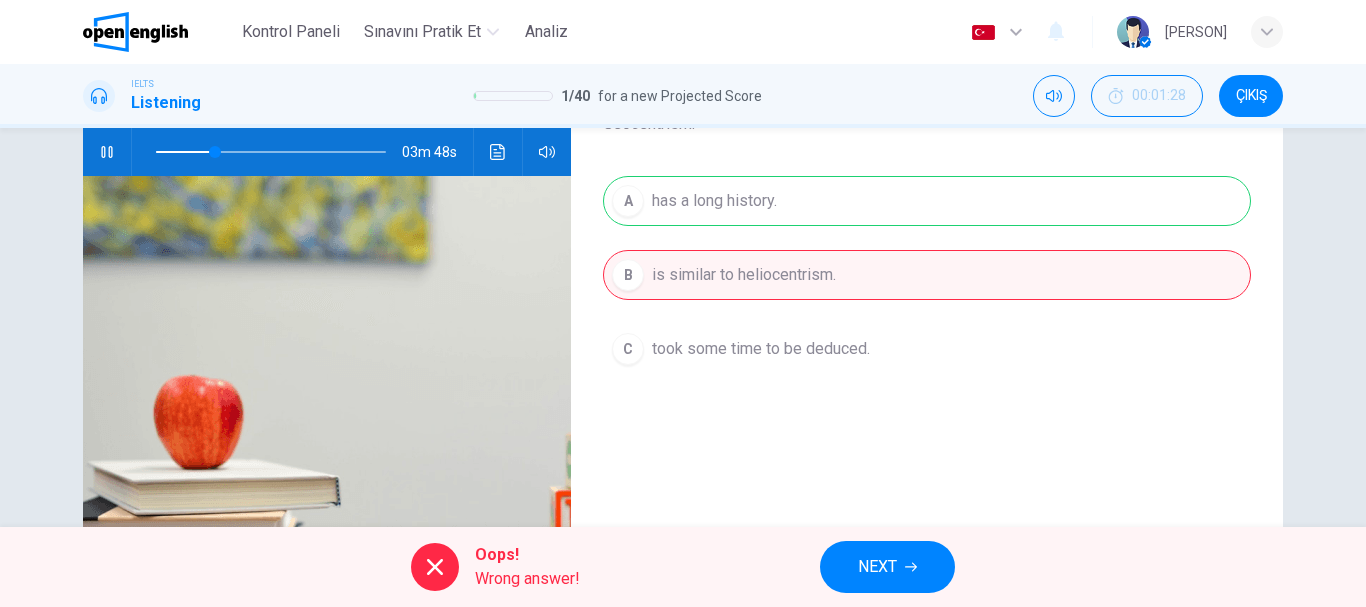 click on "NEXT" at bounding box center [877, 567] 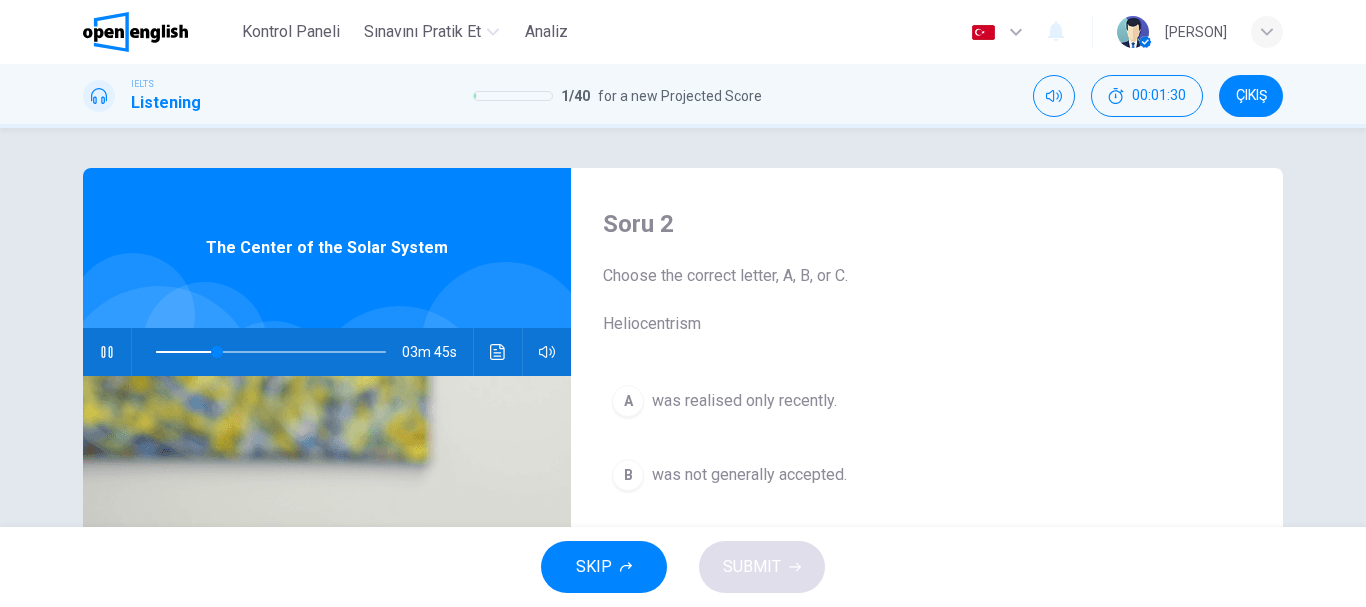 scroll, scrollTop: 100, scrollLeft: 0, axis: vertical 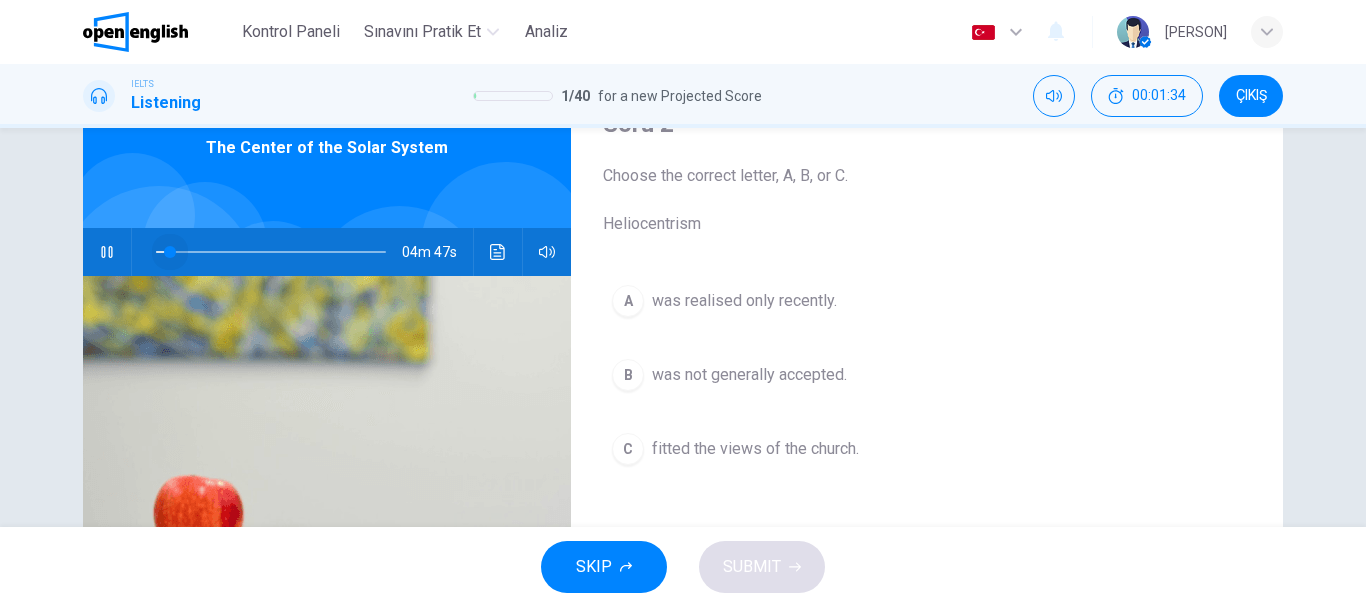 drag, startPoint x: 201, startPoint y: 255, endPoint x: 103, endPoint y: 256, distance: 98.005104 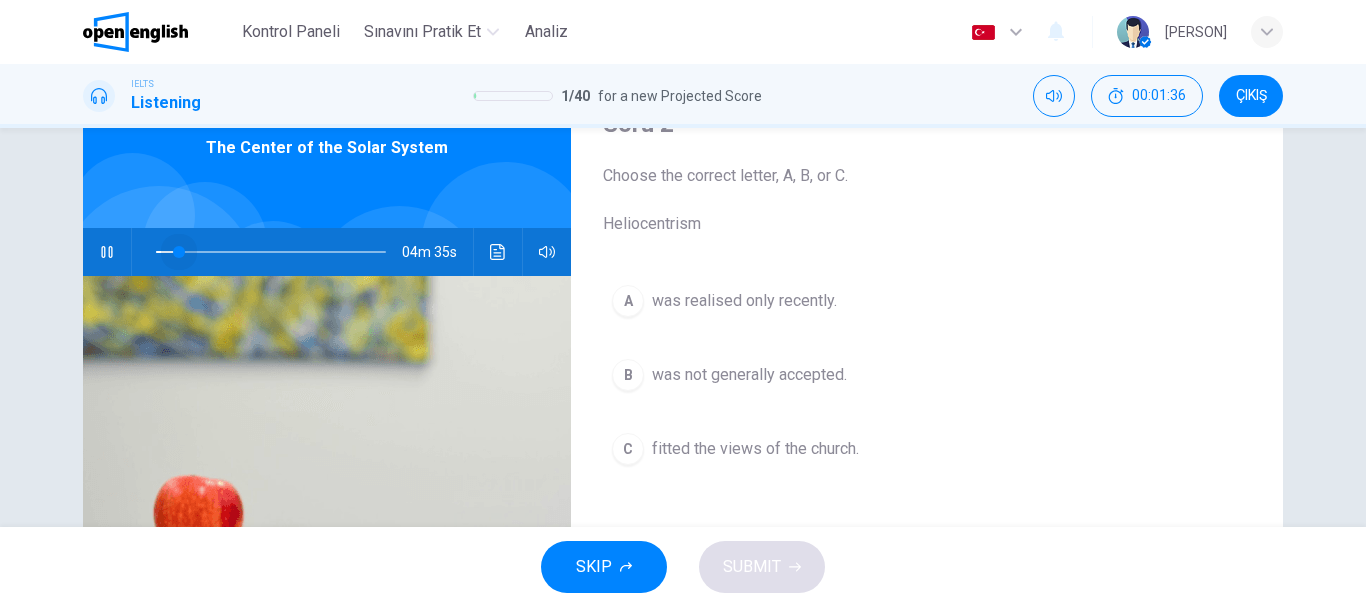 click at bounding box center (271, 252) 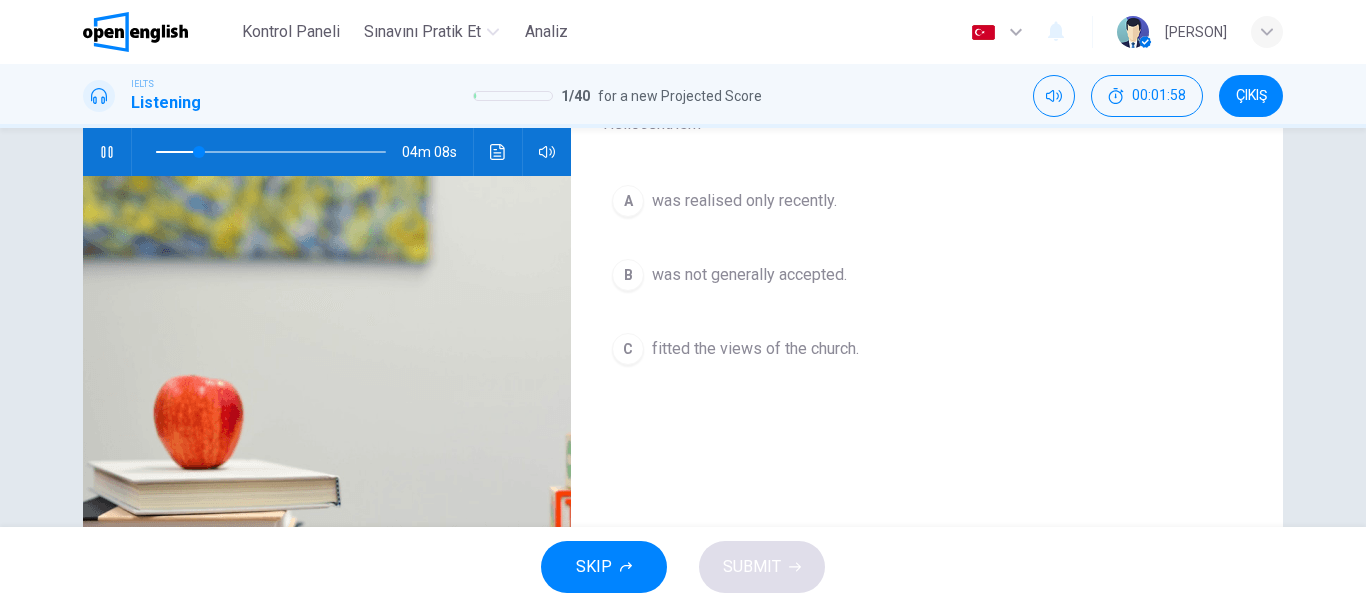 scroll, scrollTop: 100, scrollLeft: 0, axis: vertical 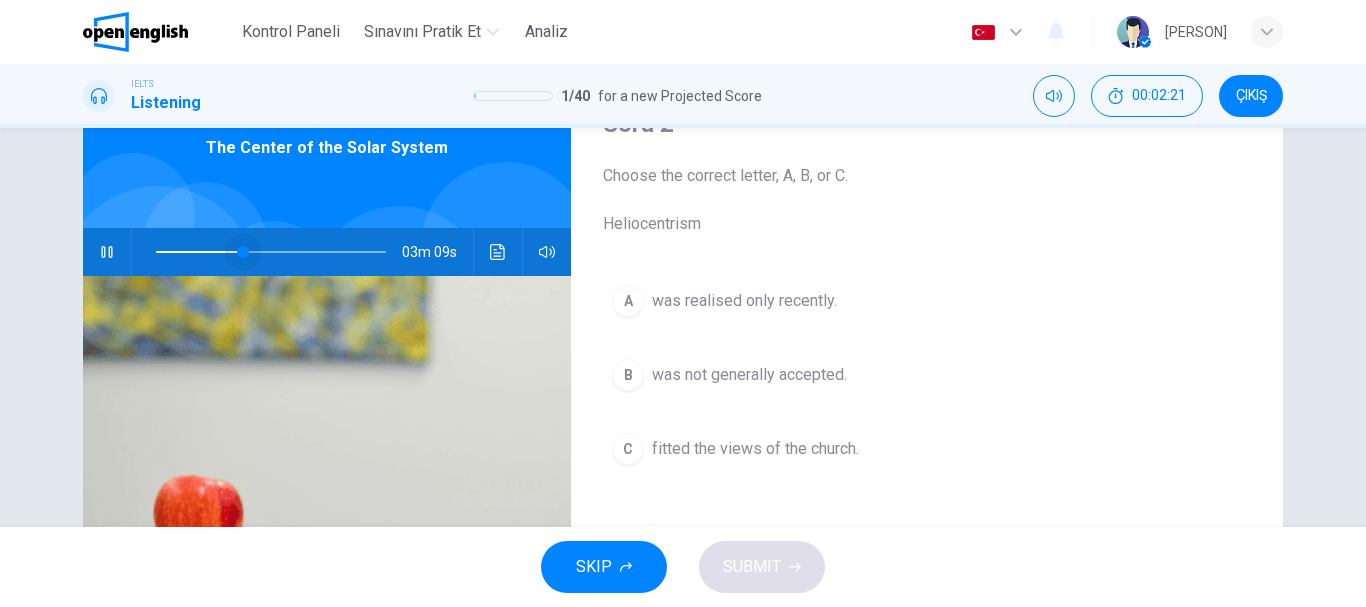 click at bounding box center [271, 252] 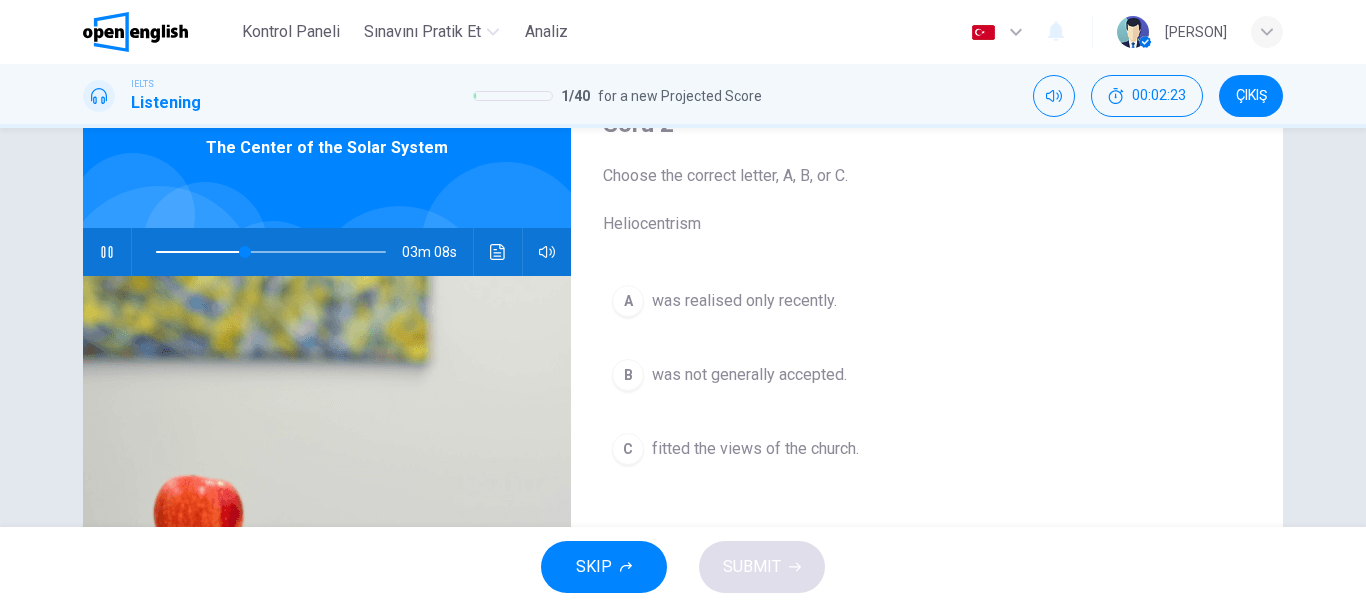 click at bounding box center (271, 252) 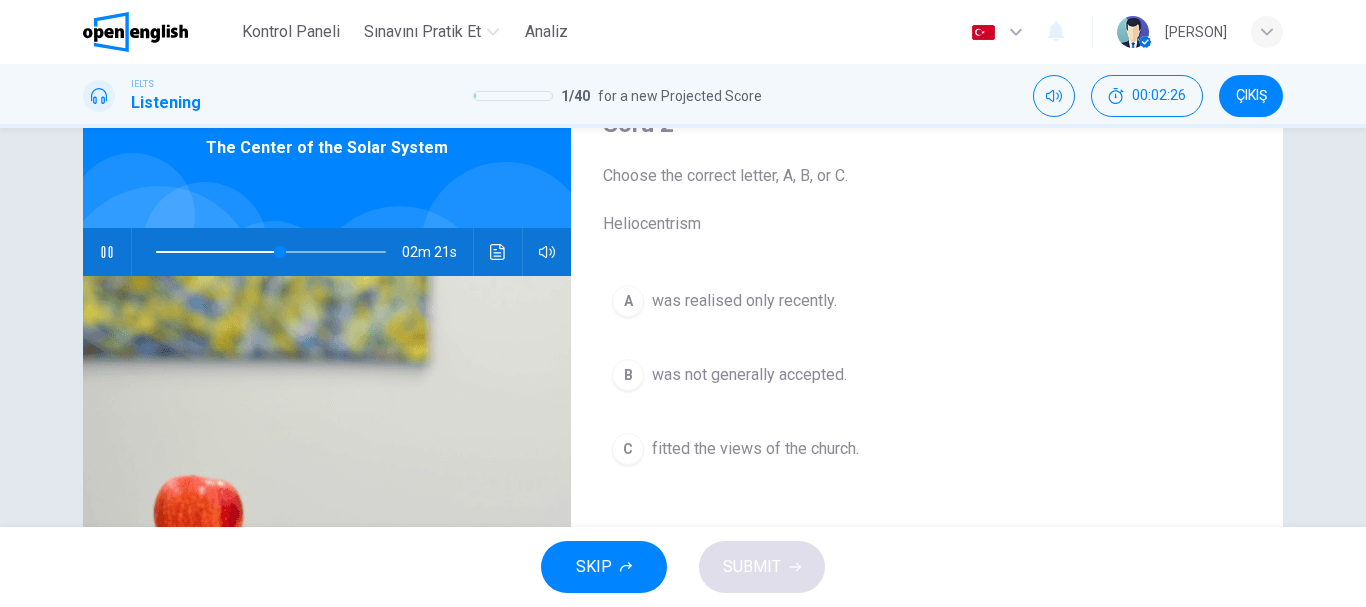 click at bounding box center [271, 252] 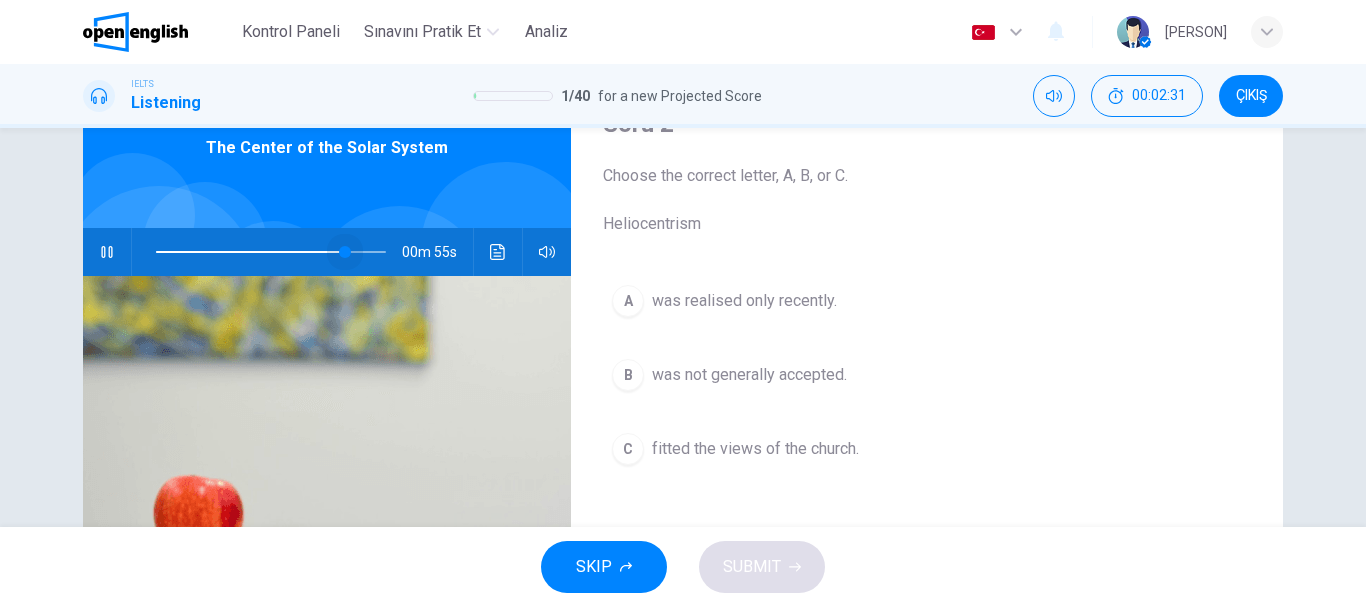 click at bounding box center [271, 252] 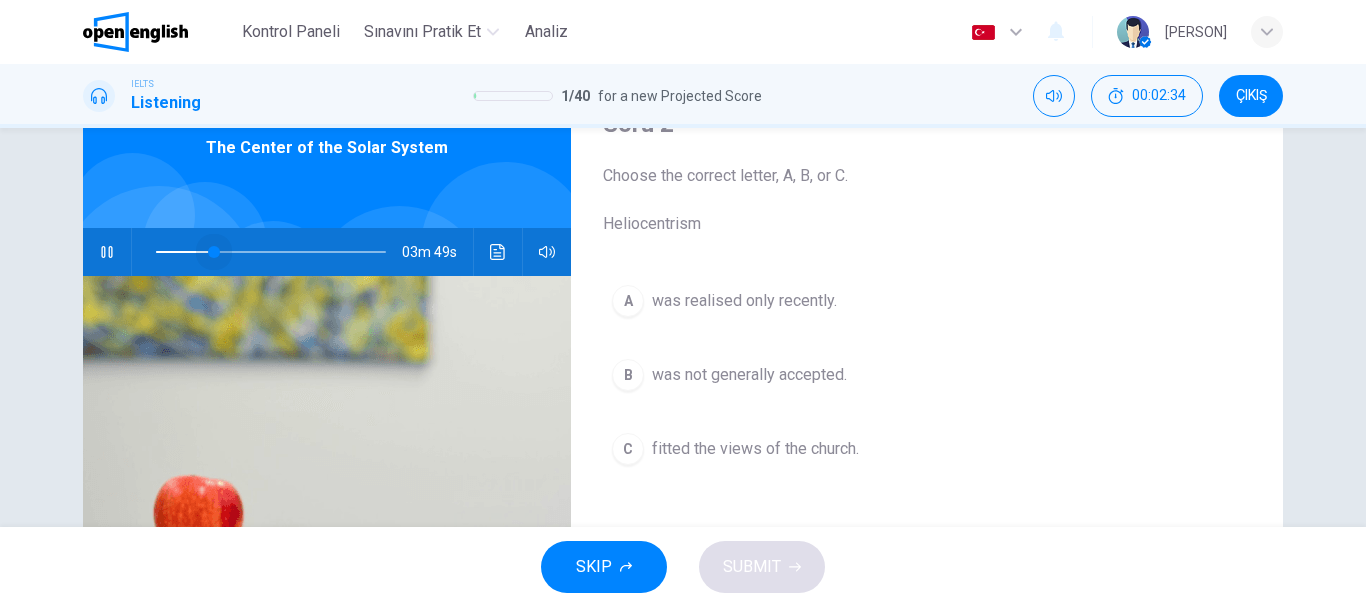 click at bounding box center [271, 252] 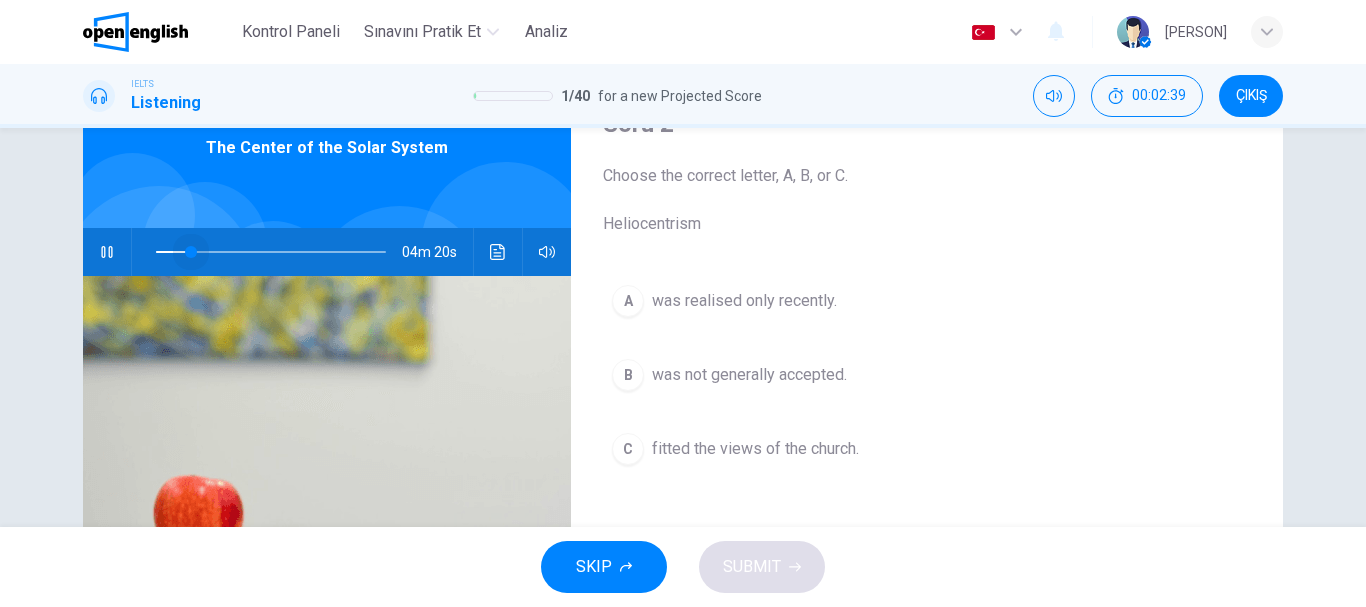 click at bounding box center (271, 252) 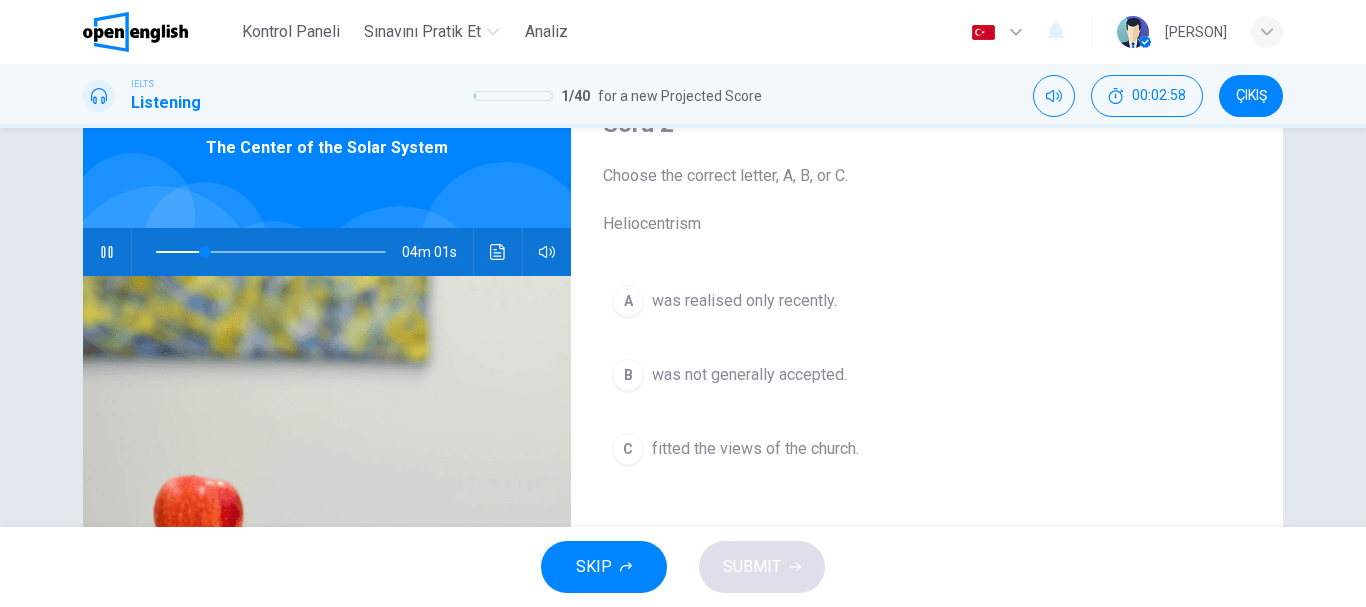 click 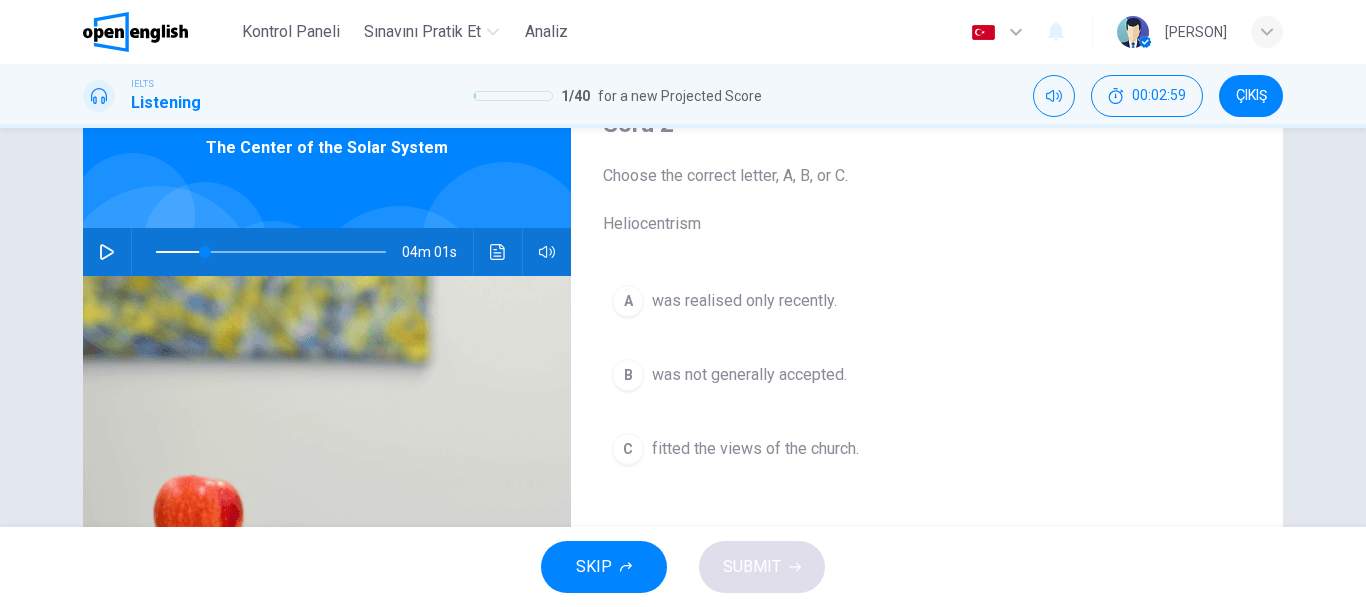 click 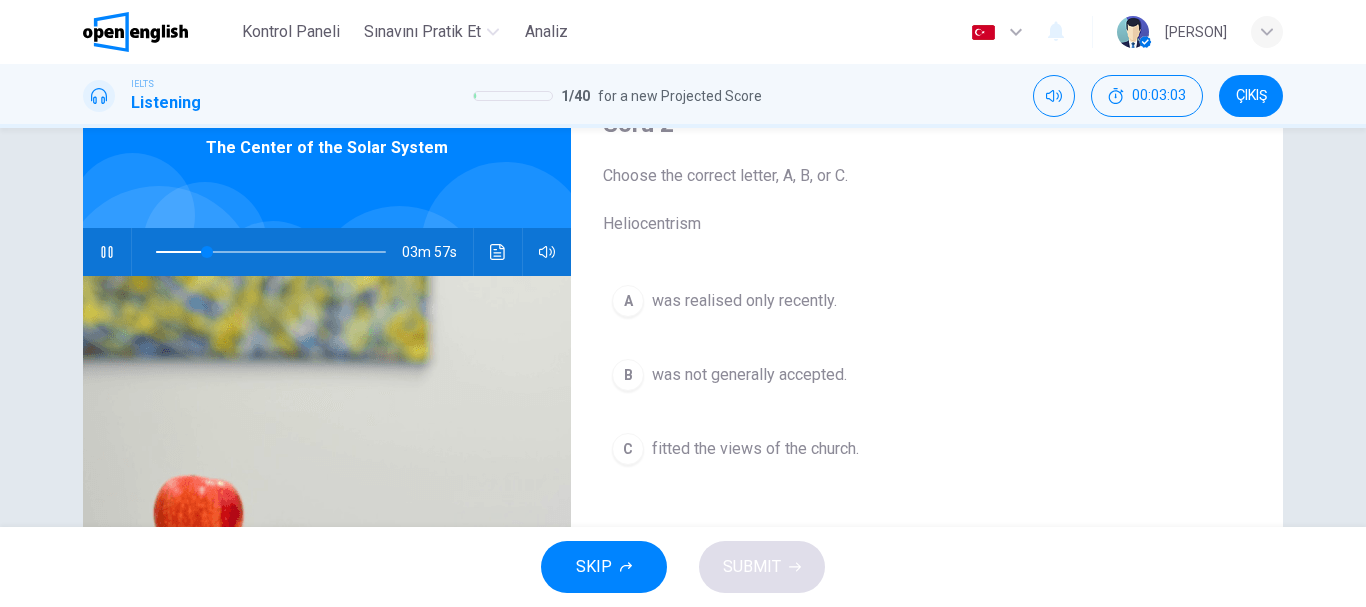 click at bounding box center [271, 252] 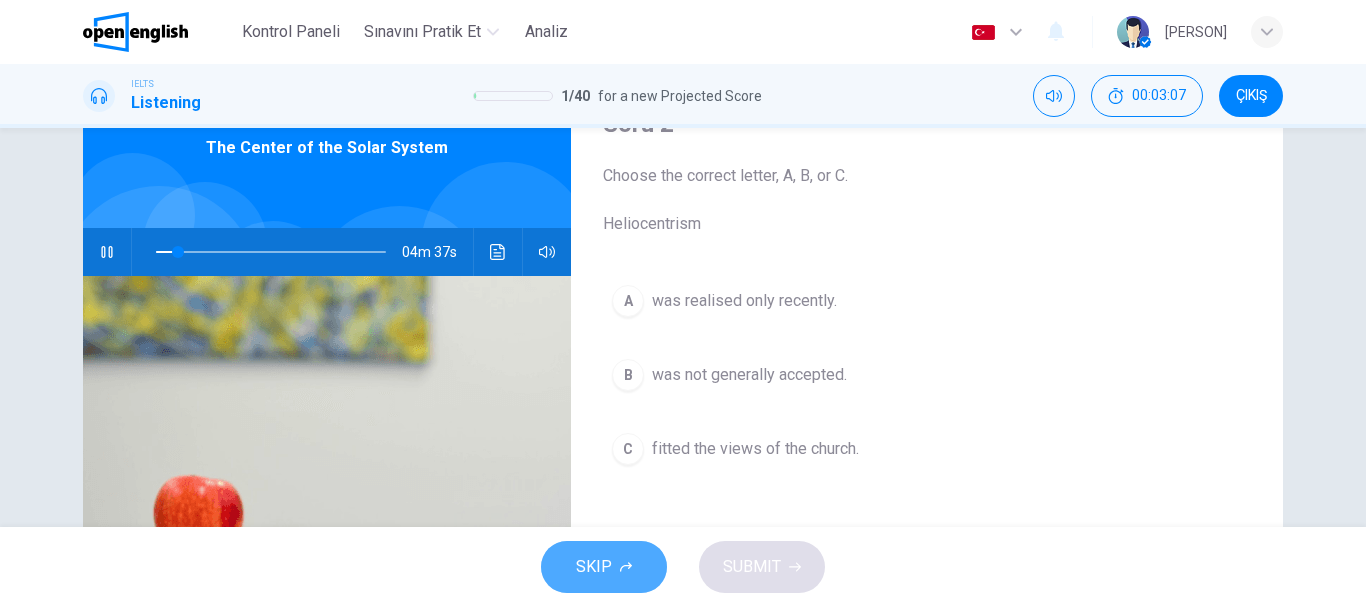 click 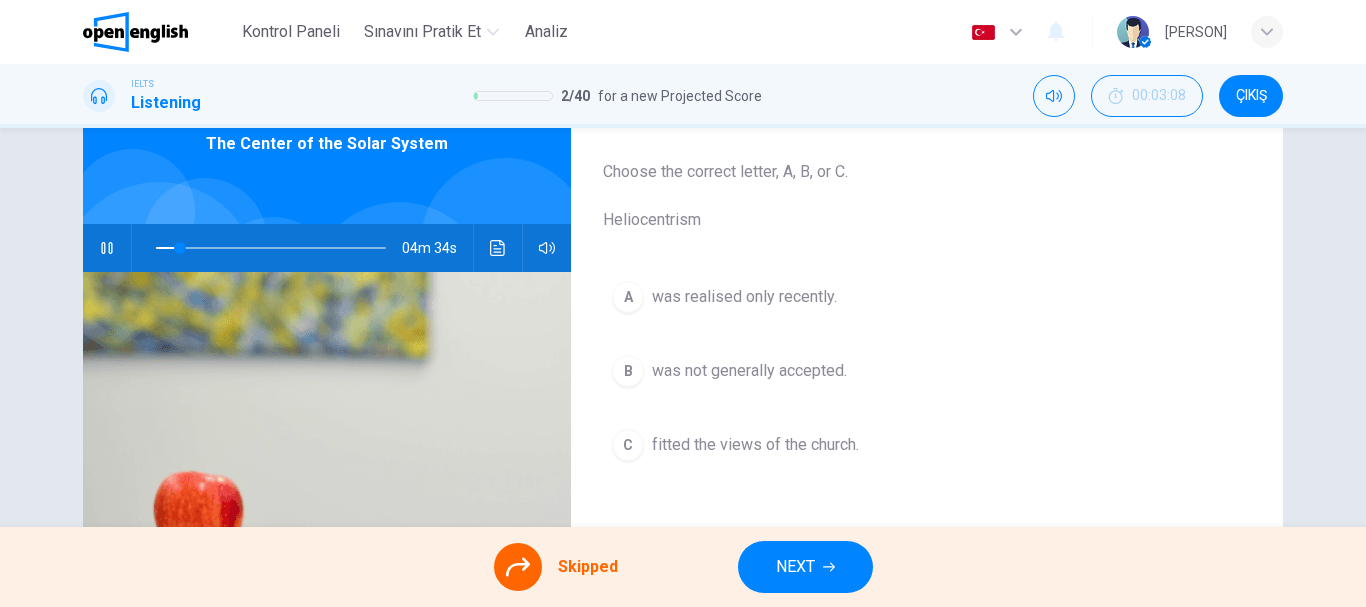 scroll, scrollTop: 100, scrollLeft: 0, axis: vertical 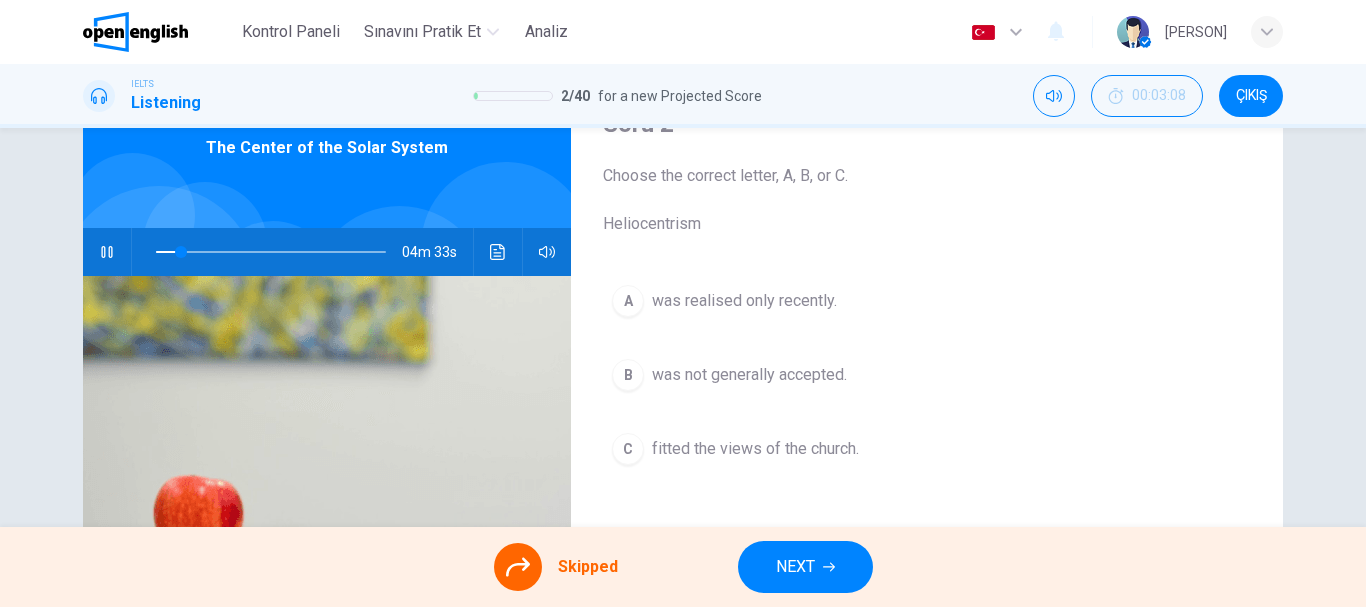 click 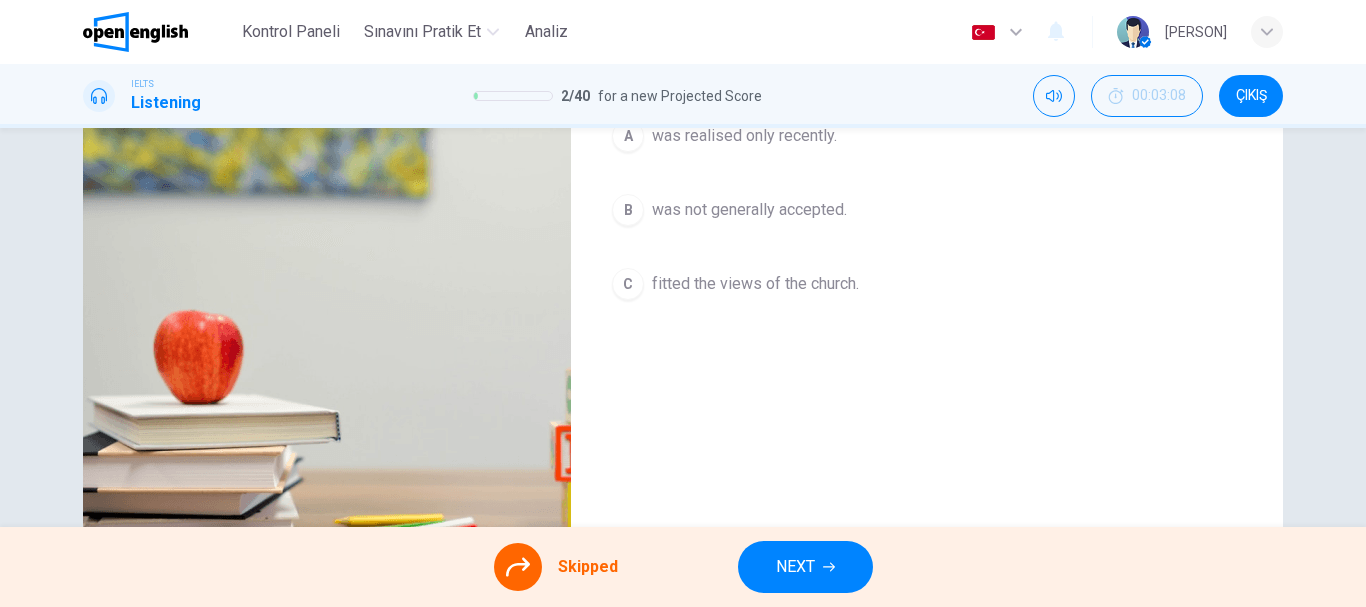 scroll, scrollTop: 300, scrollLeft: 0, axis: vertical 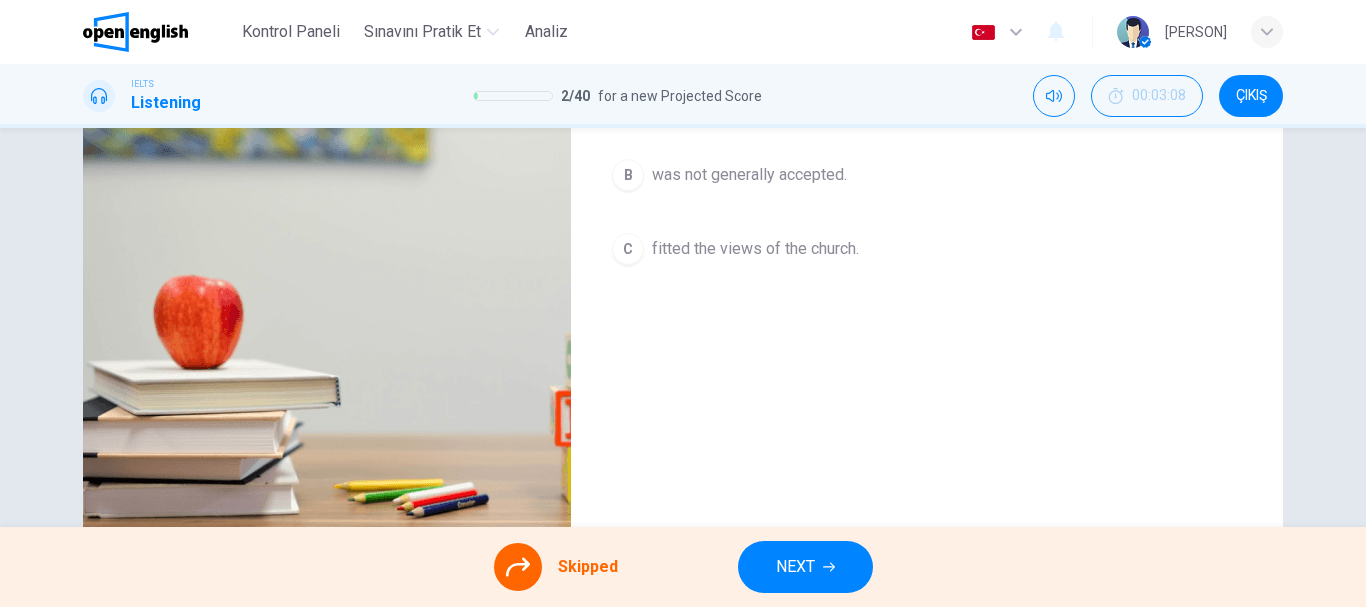 click on "NEXT" at bounding box center [805, 567] 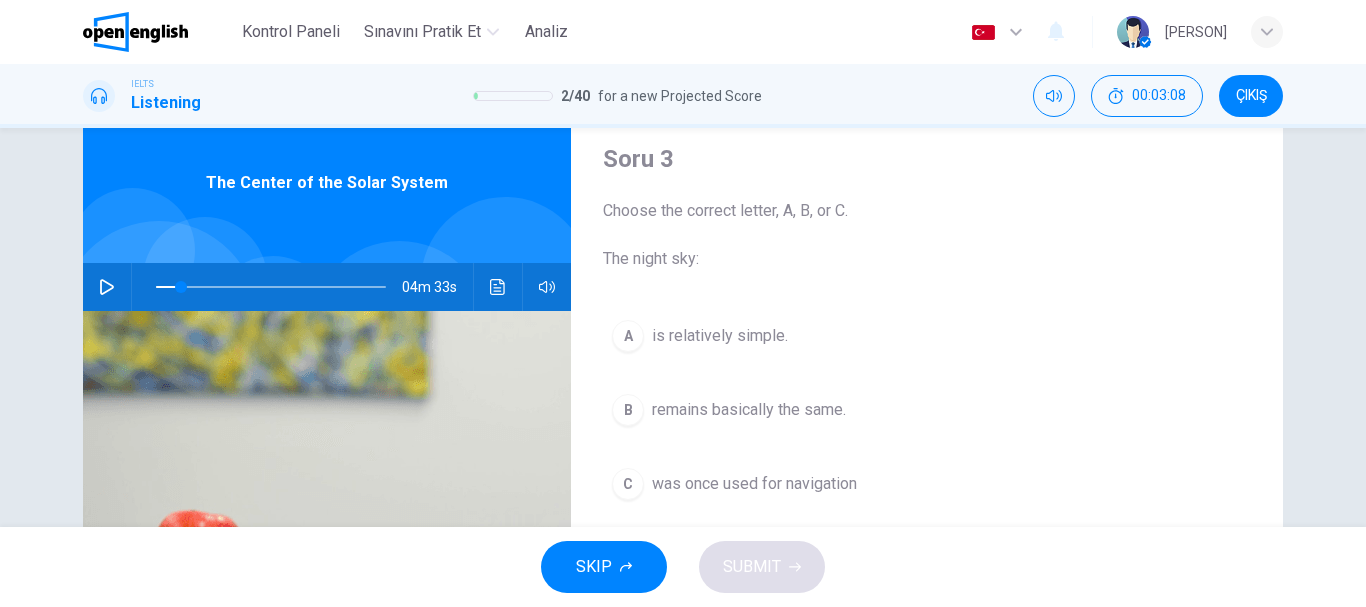 scroll, scrollTop: 100, scrollLeft: 0, axis: vertical 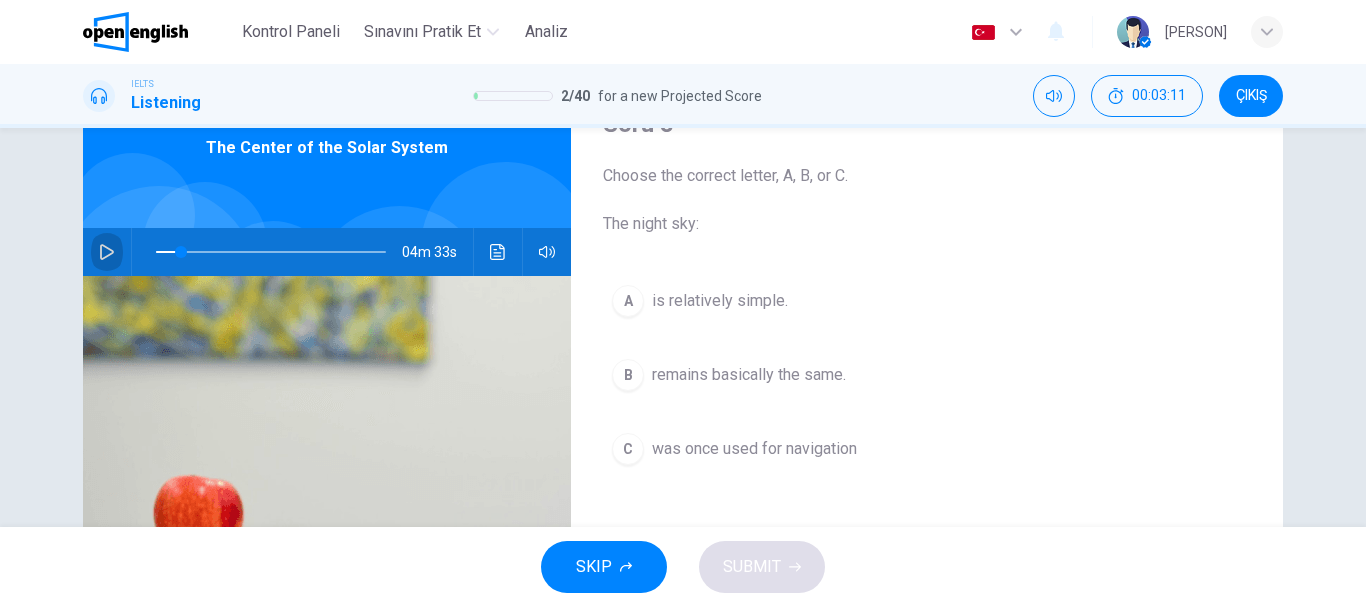 click 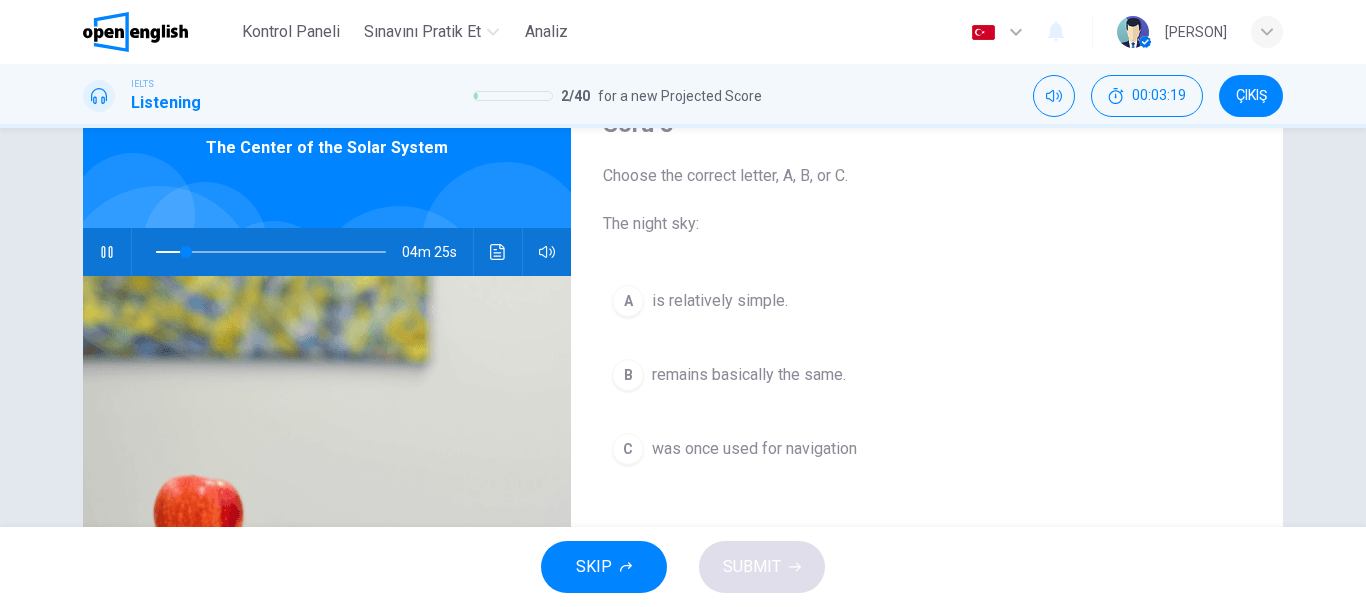 click at bounding box center (271, 252) 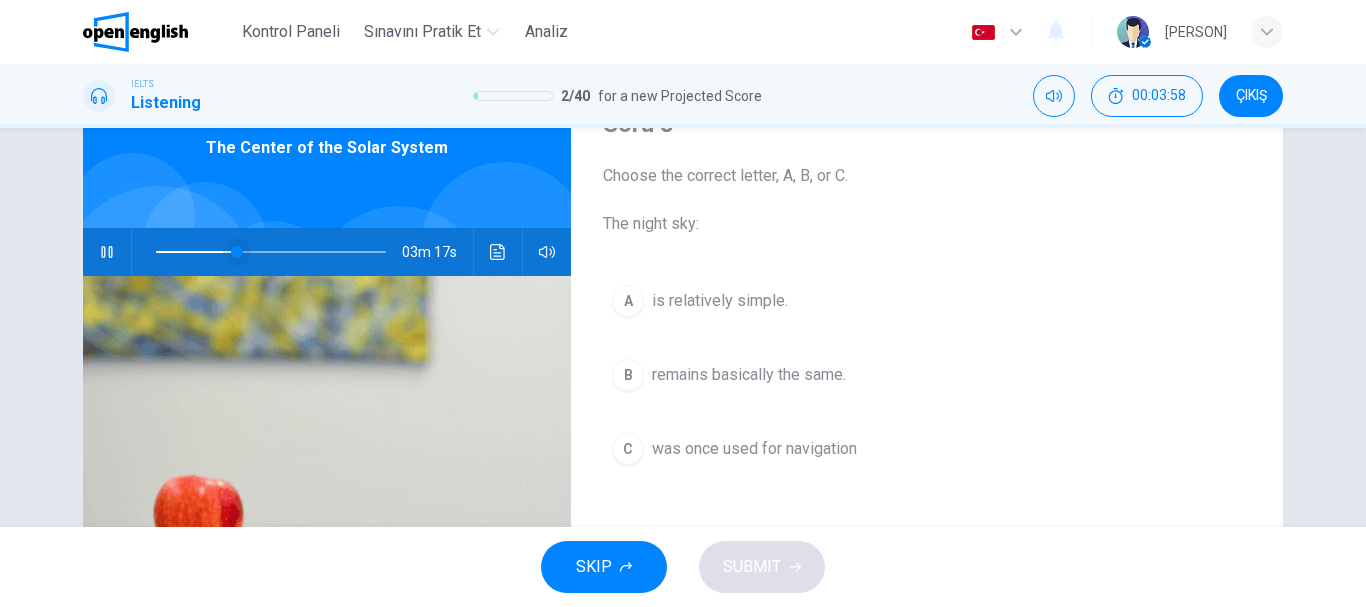 click at bounding box center (237, 252) 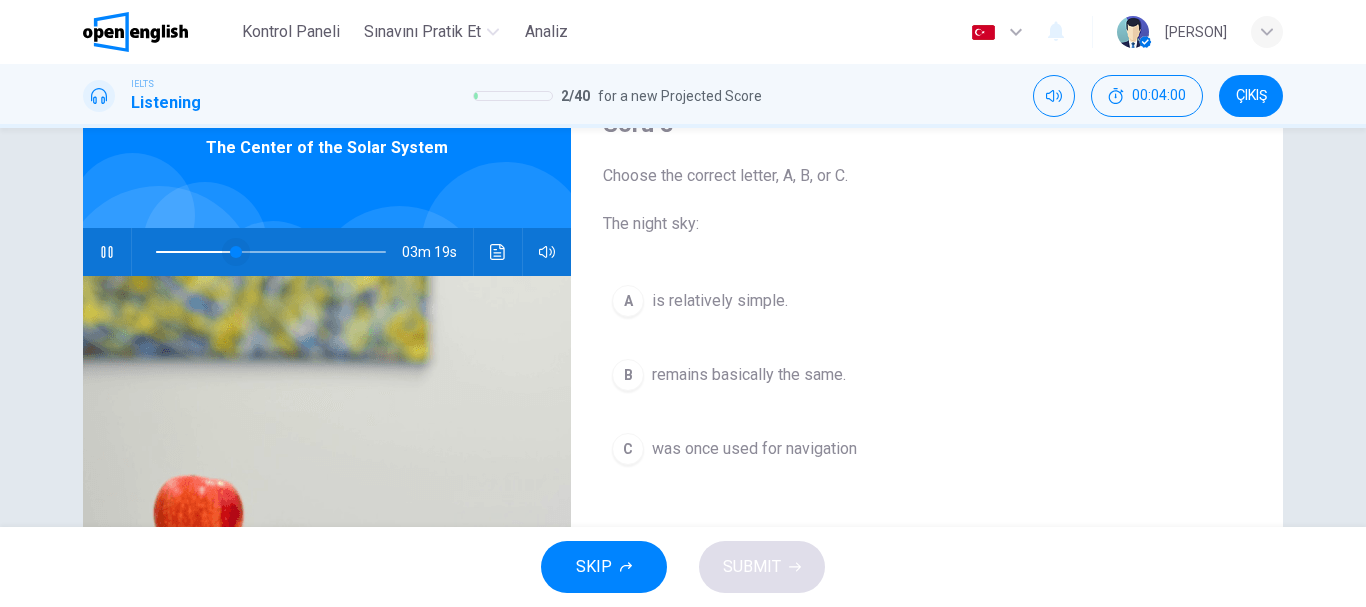 click at bounding box center [236, 252] 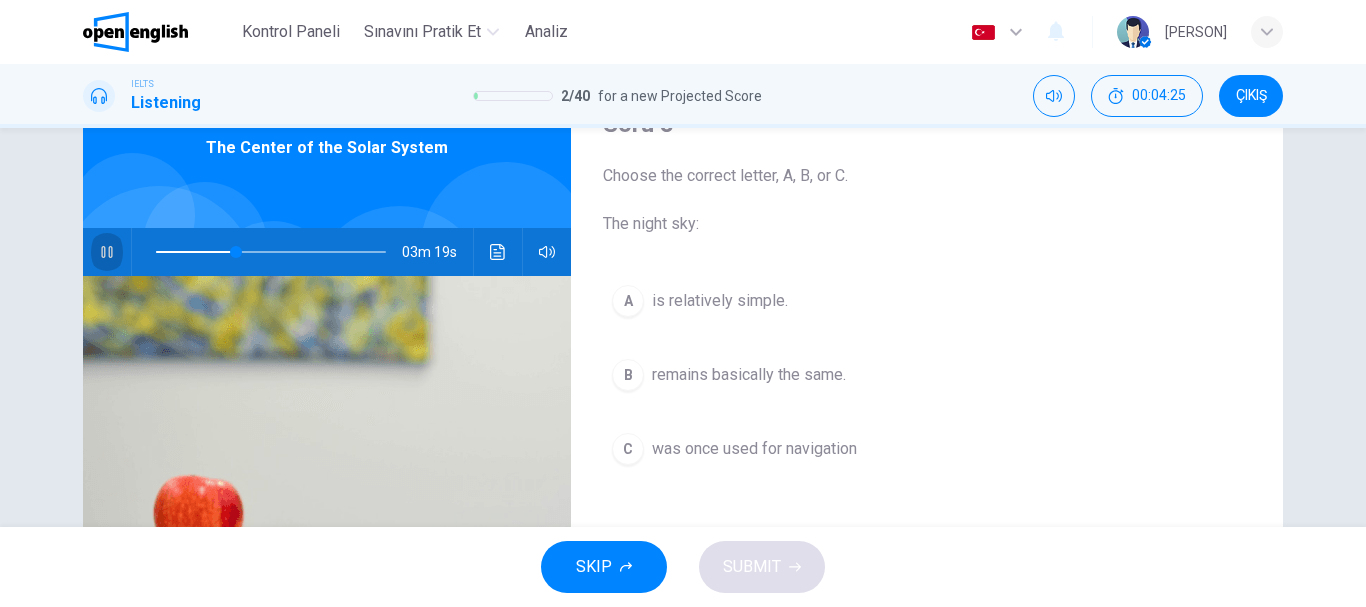 click at bounding box center [107, 252] 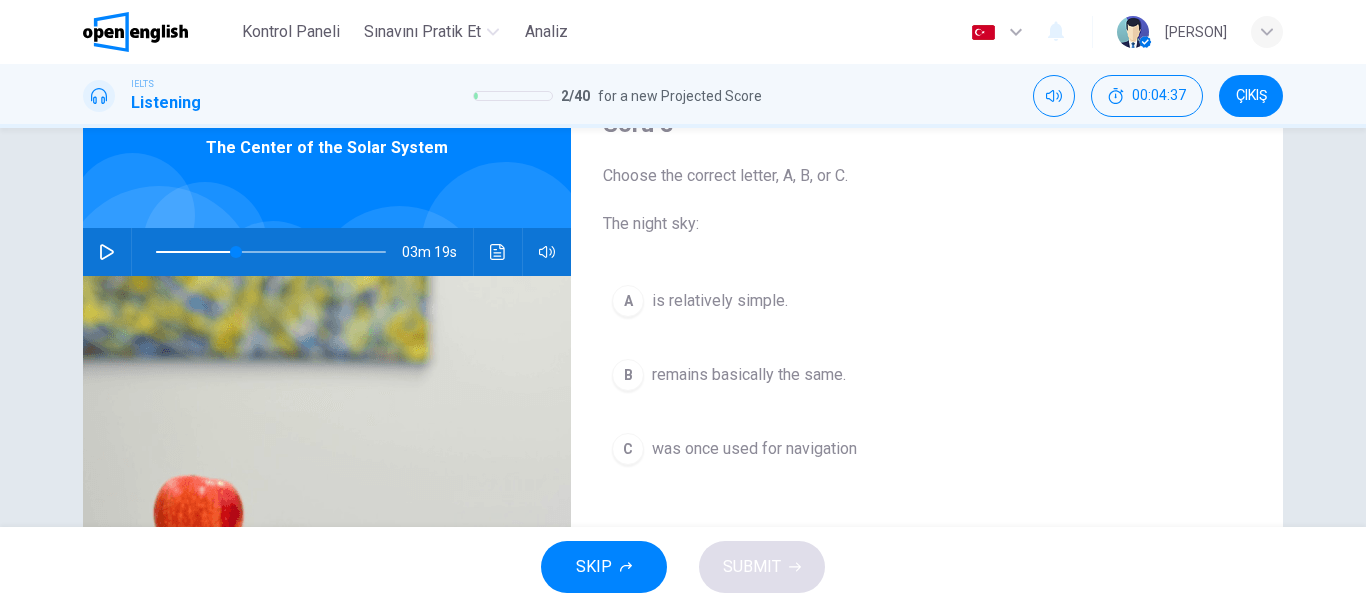 click at bounding box center (107, 252) 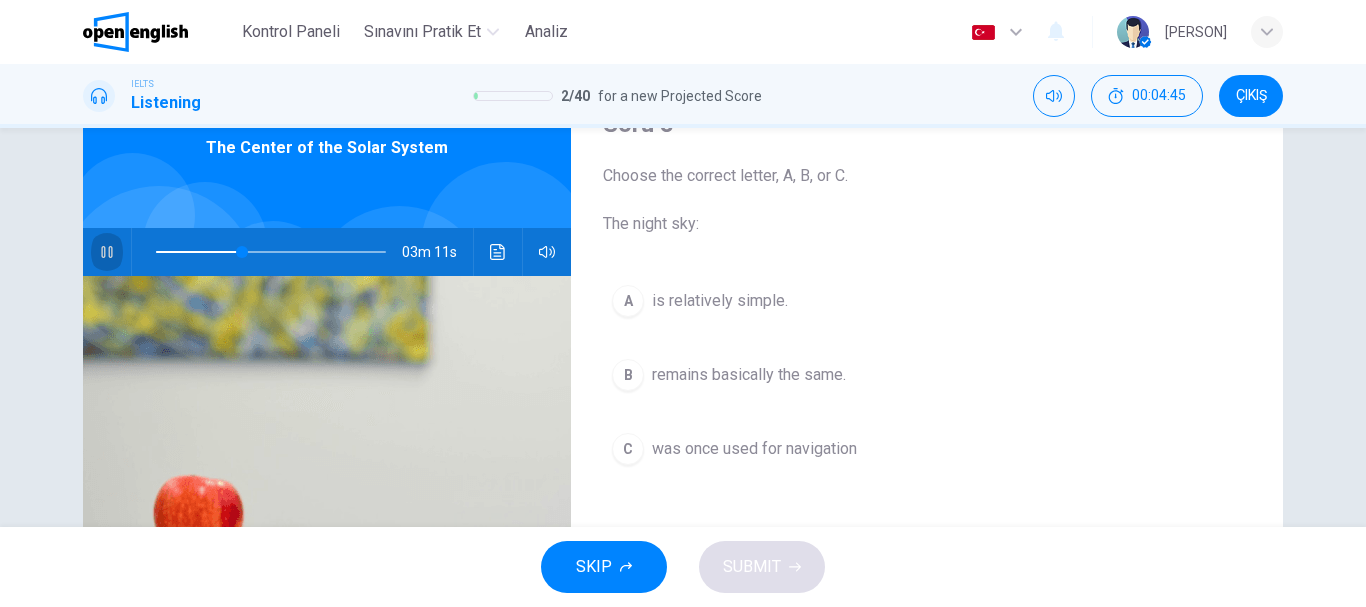click 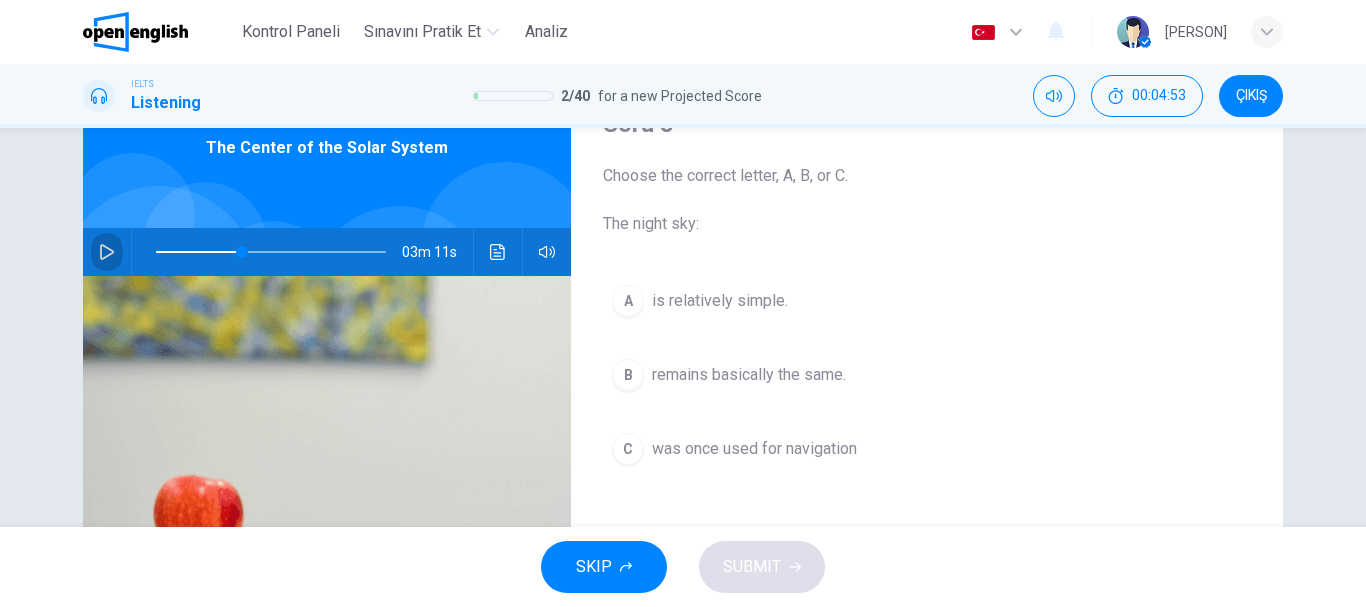 click at bounding box center [107, 252] 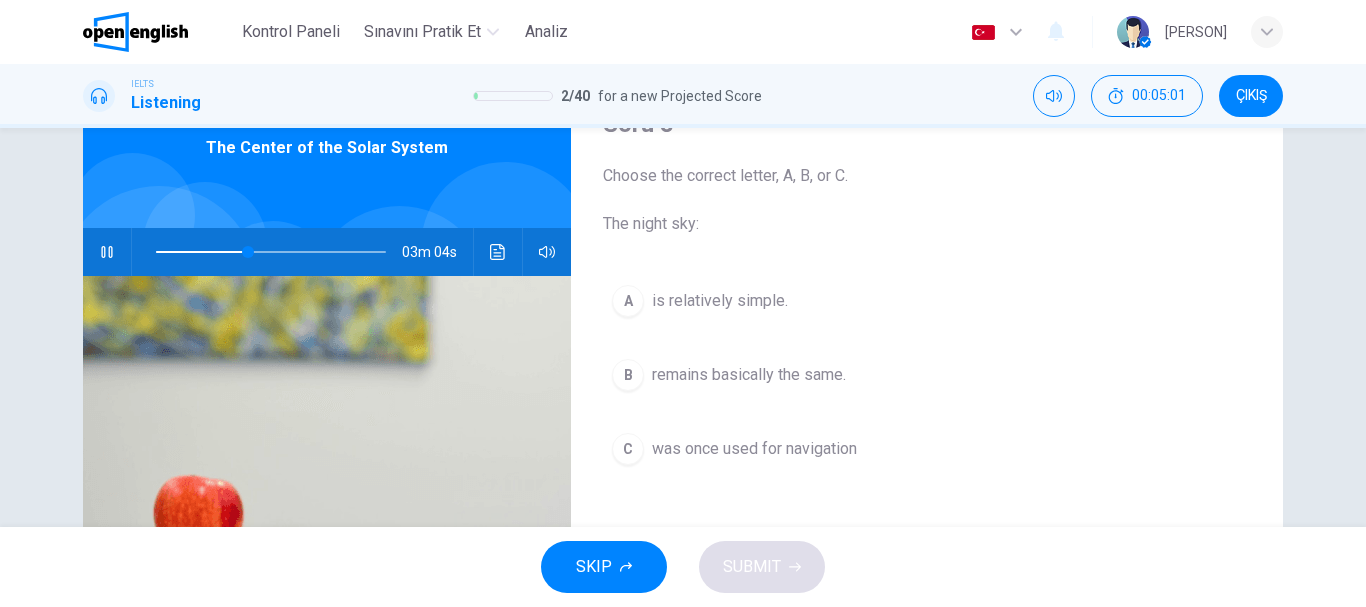 click on "C" at bounding box center [628, 449] 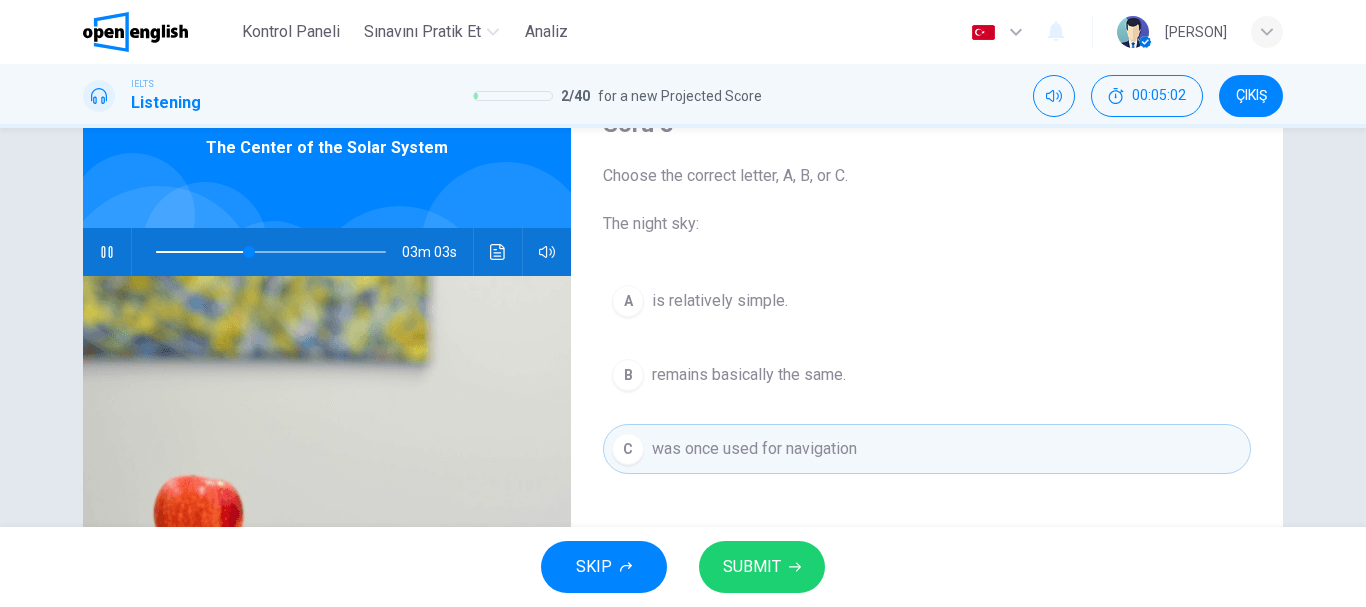 click 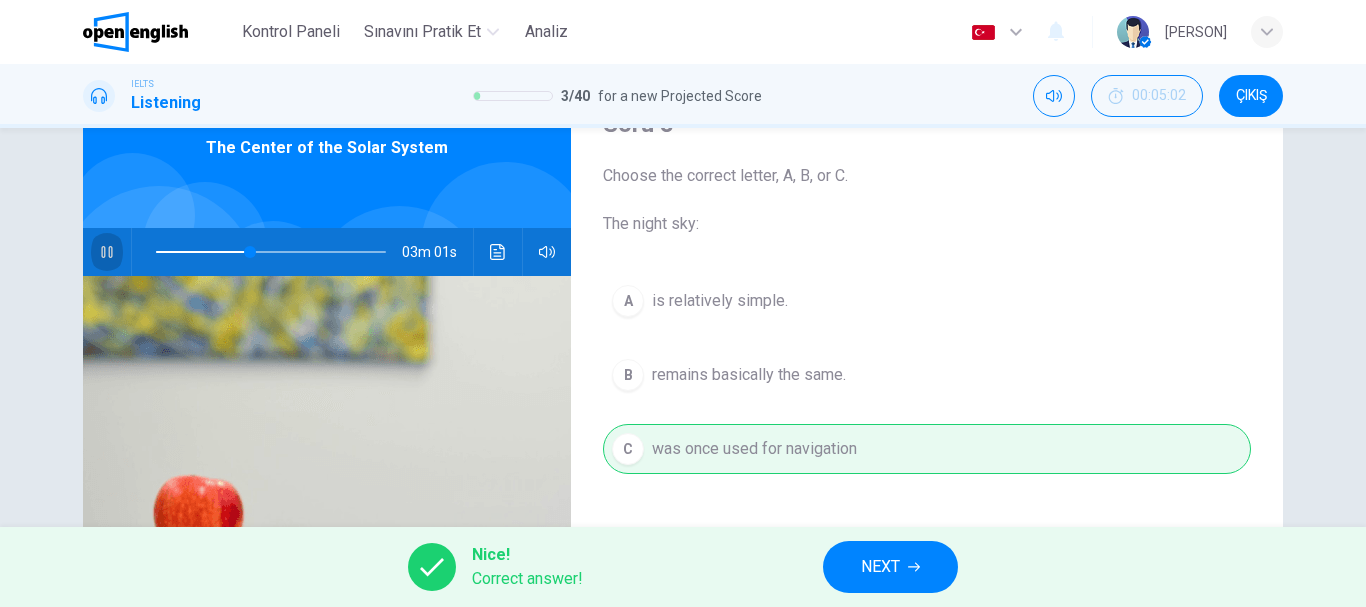 click 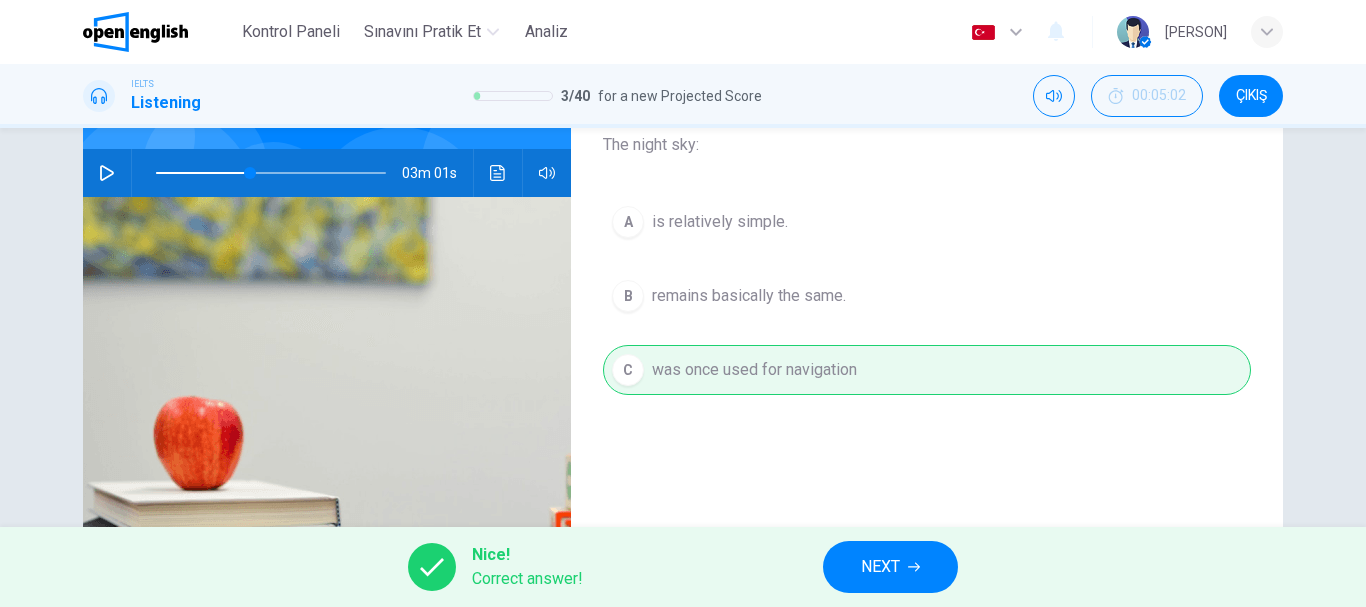 scroll, scrollTop: 300, scrollLeft: 0, axis: vertical 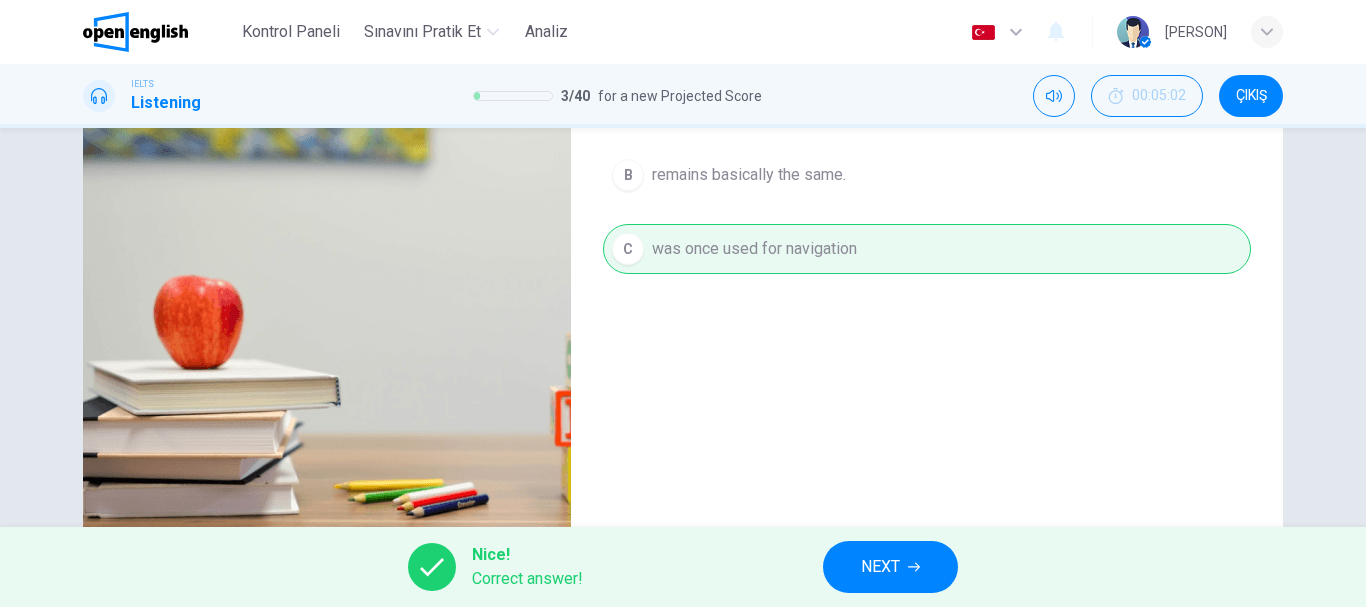 click on "NEXT" at bounding box center (890, 567) 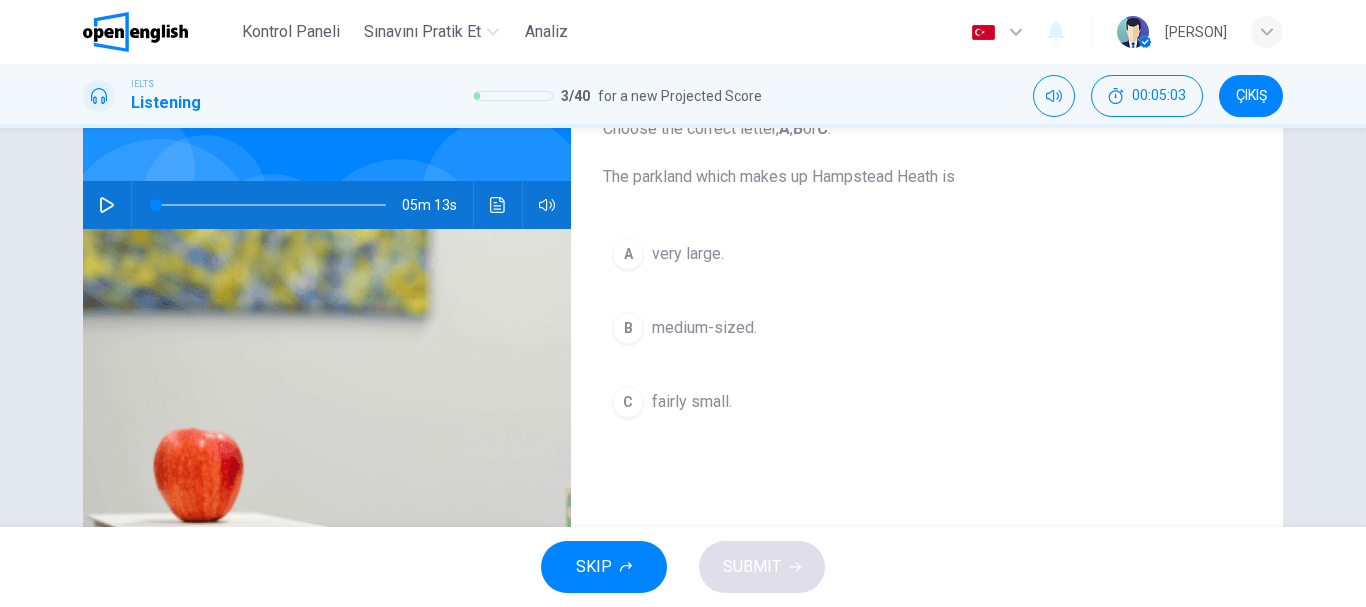 scroll, scrollTop: 100, scrollLeft: 0, axis: vertical 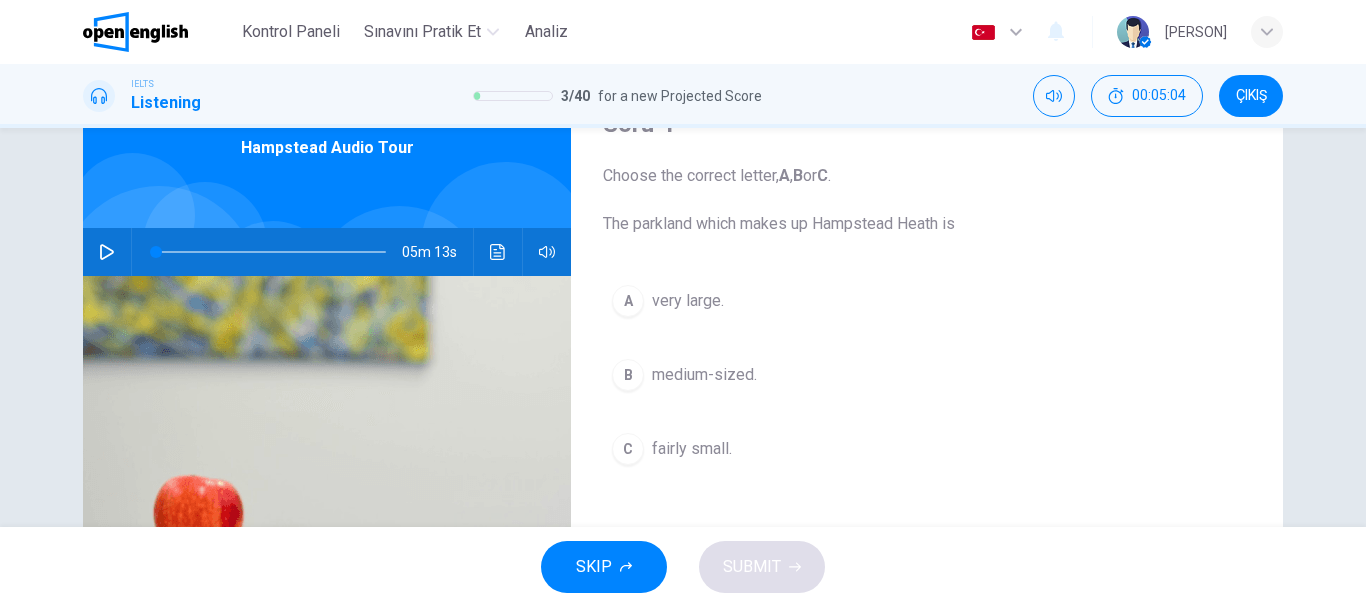 click at bounding box center [107, 252] 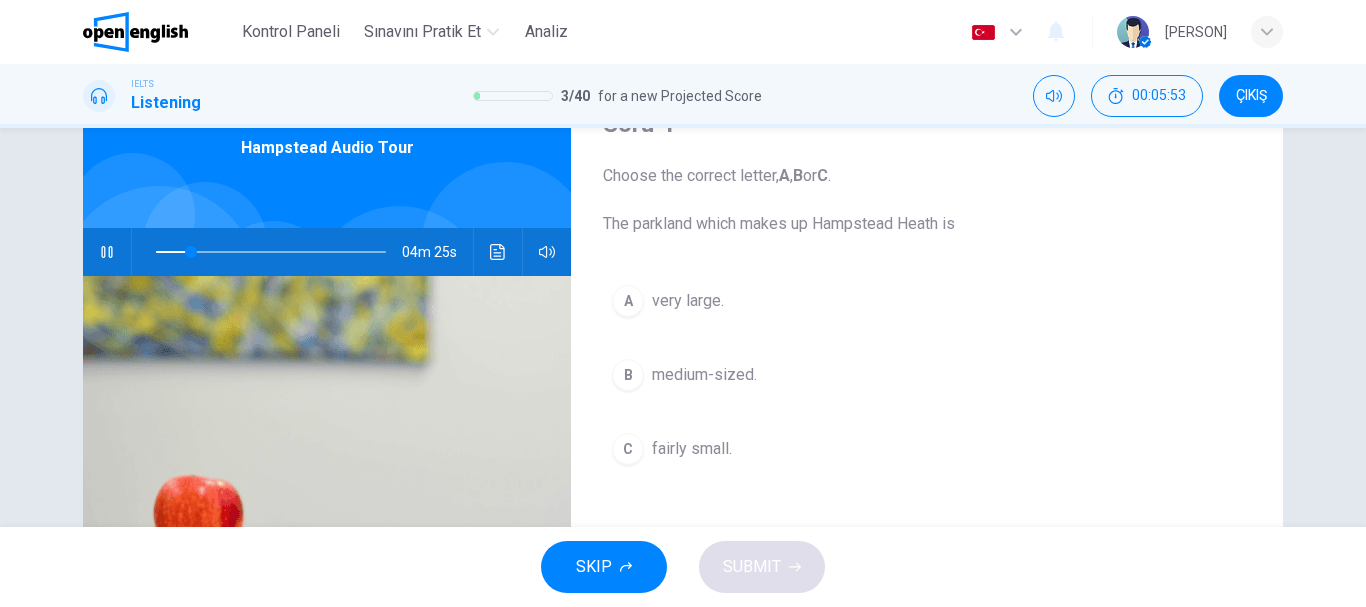 click on "A" at bounding box center (628, 301) 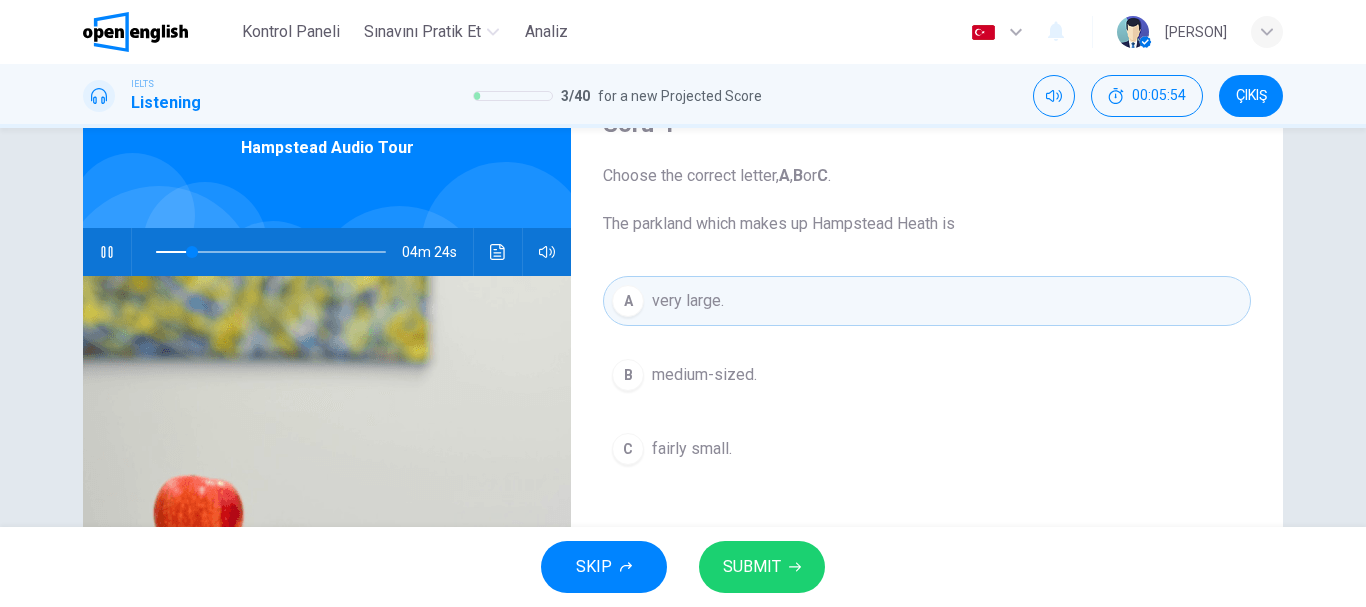 click on "SUBMIT" at bounding box center (762, 567) 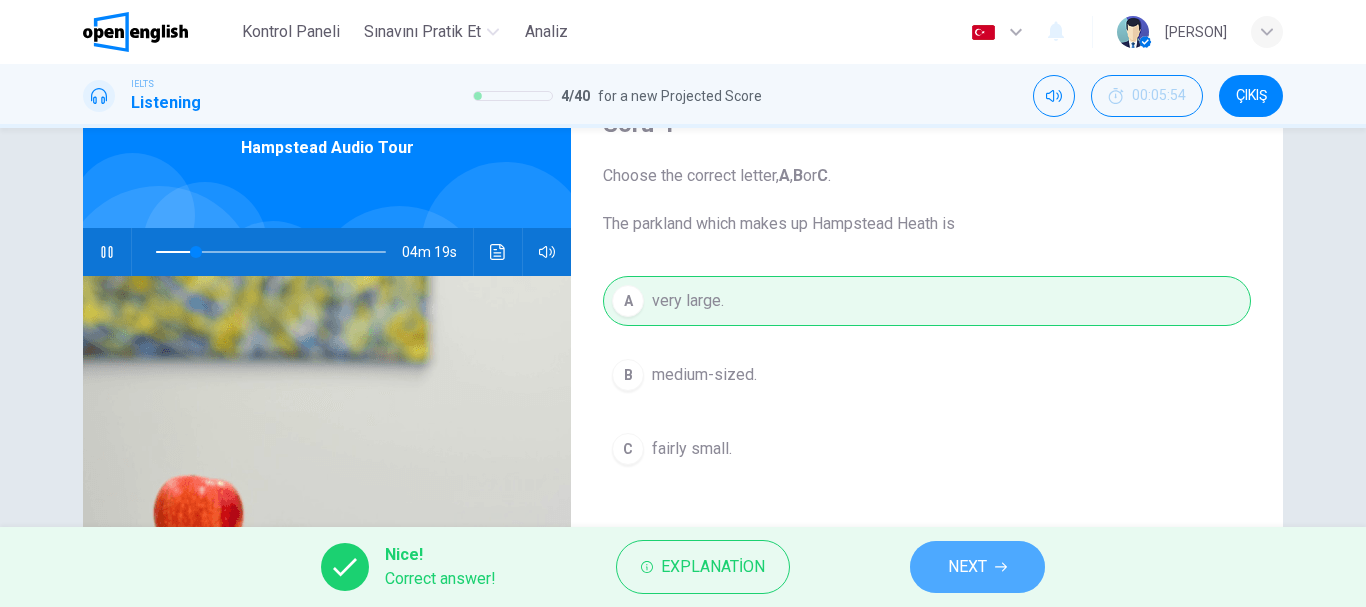 click on "NEXT" at bounding box center [967, 567] 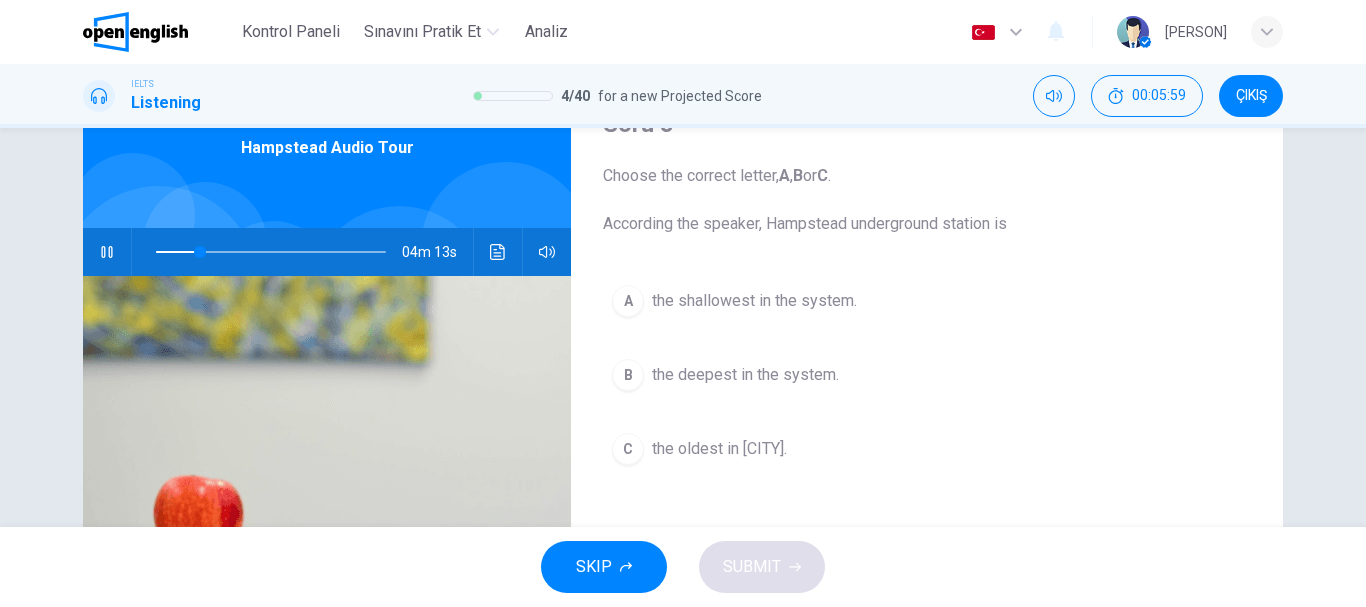 drag, startPoint x: 844, startPoint y: 225, endPoint x: 1007, endPoint y: 221, distance: 163.04907 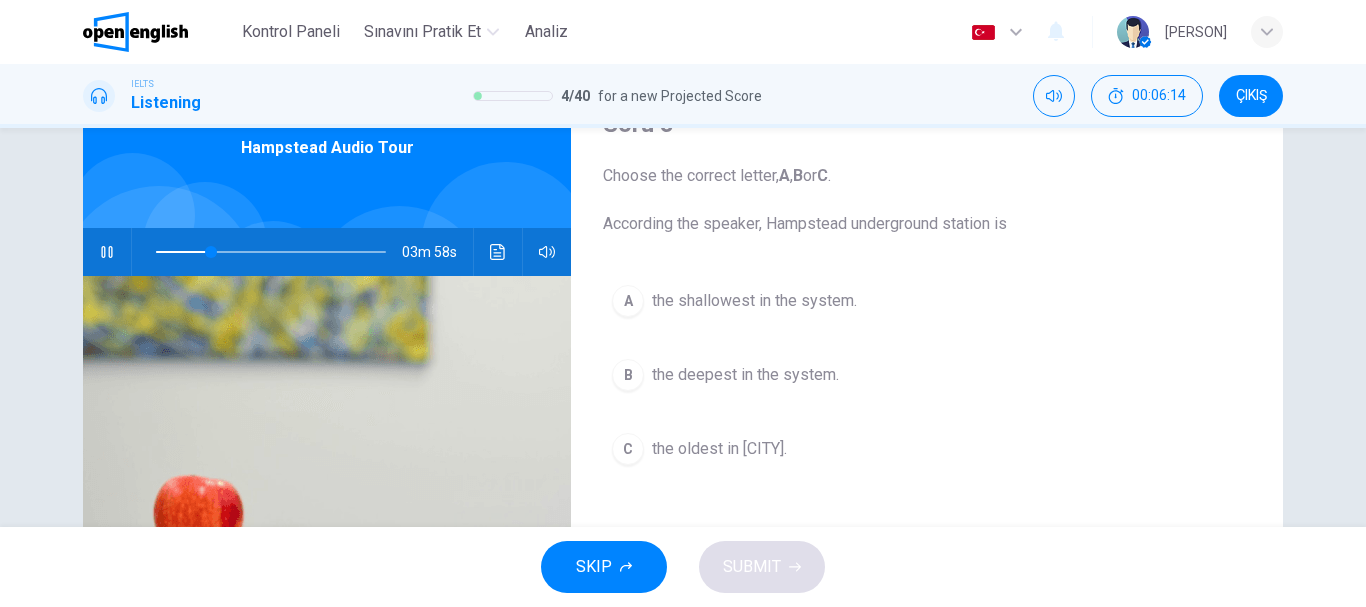 click on "B" at bounding box center [628, 375] 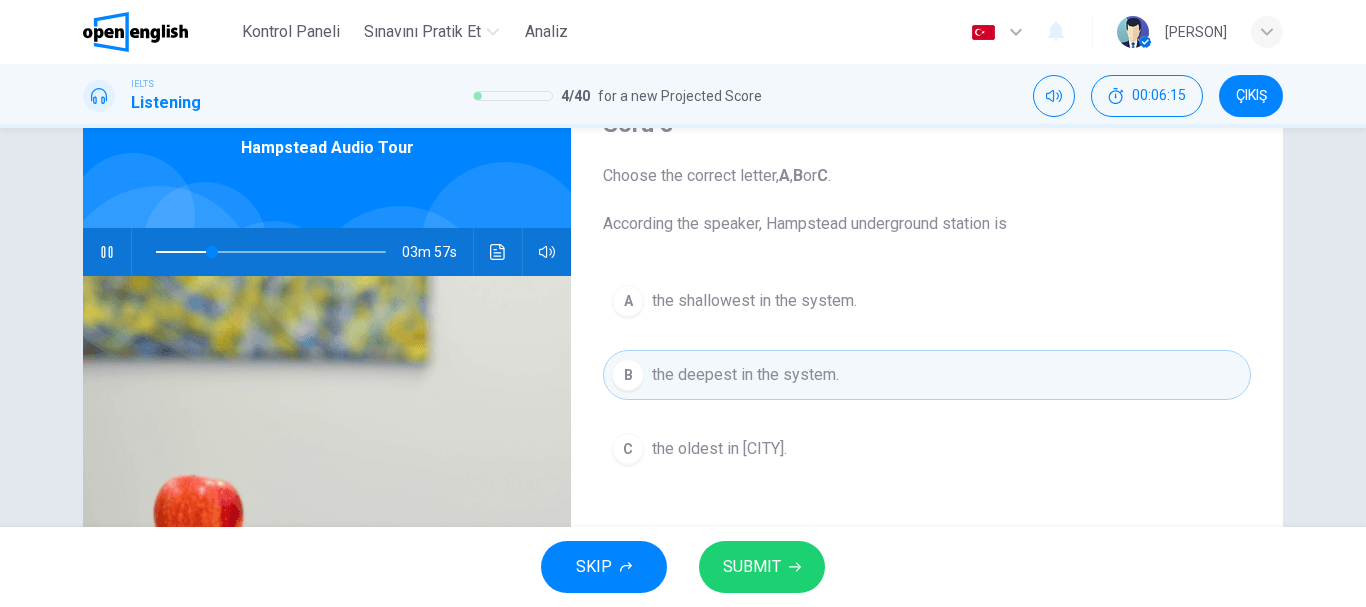 click on "SUBMIT" at bounding box center (752, 567) 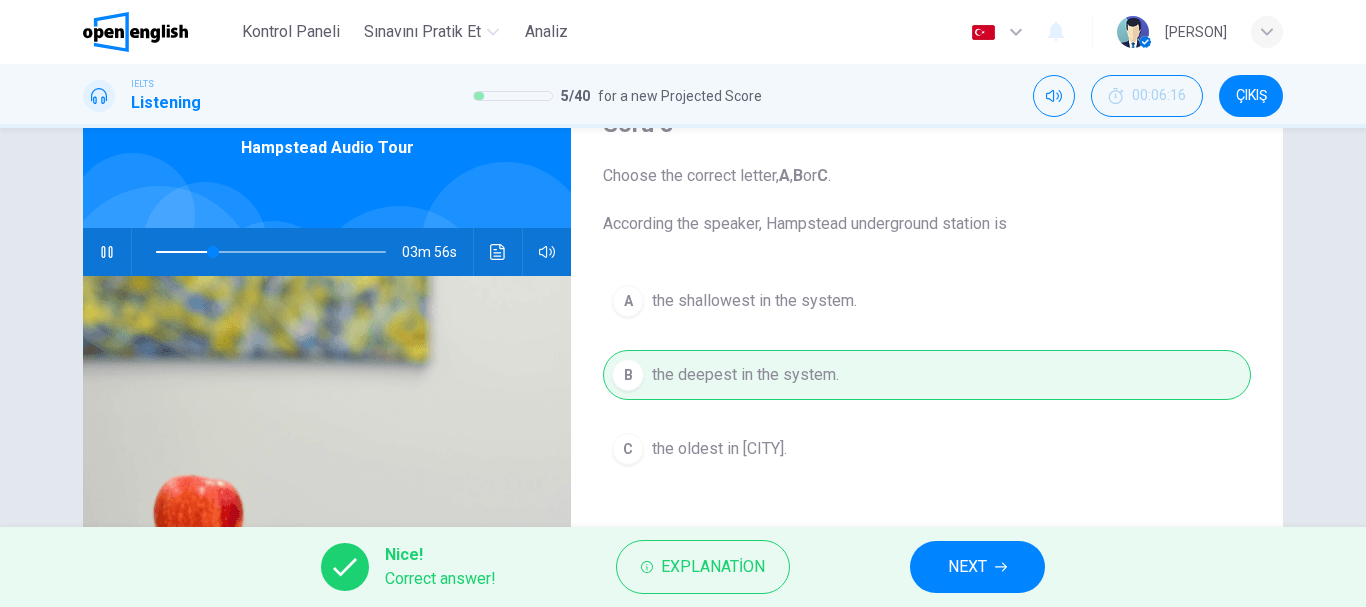 click on "NEXT" at bounding box center [977, 567] 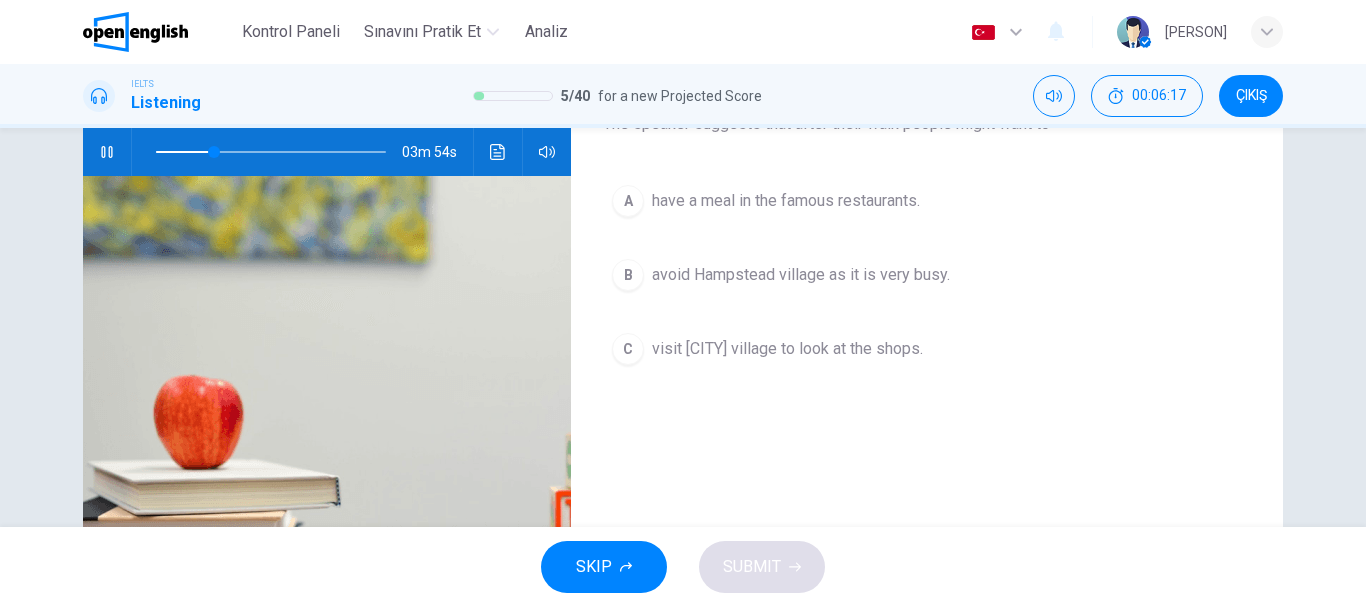 scroll, scrollTop: 100, scrollLeft: 0, axis: vertical 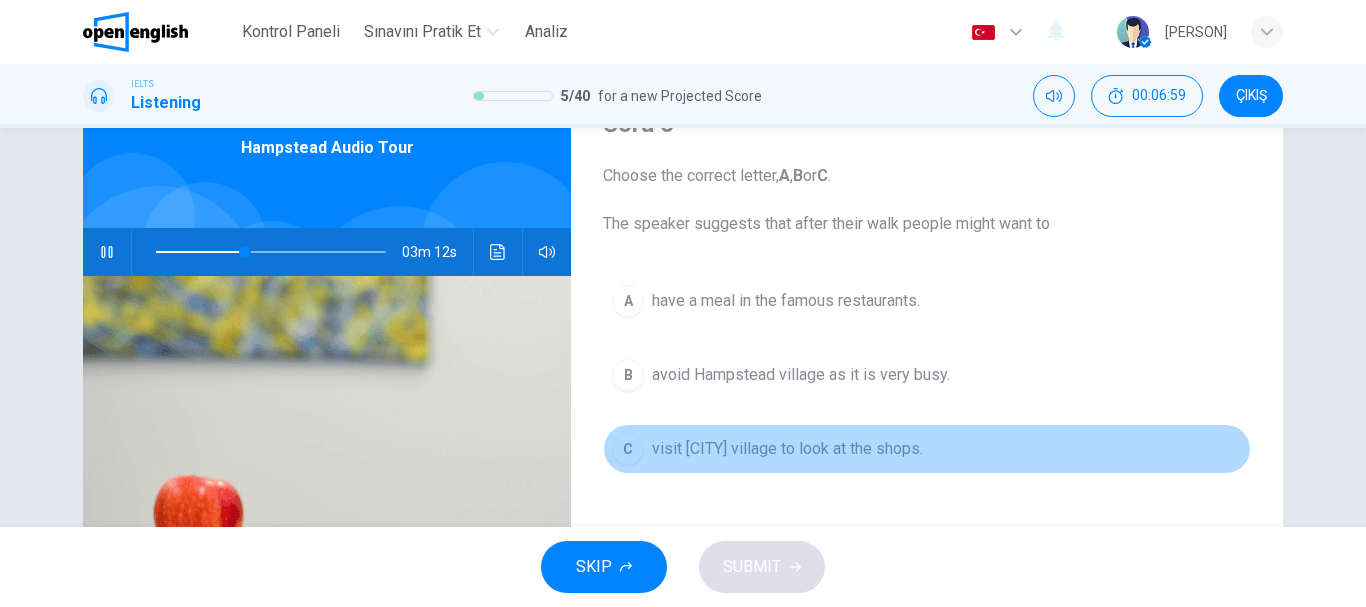 click on "C visit Hampstead village to look at the shops." at bounding box center (927, 449) 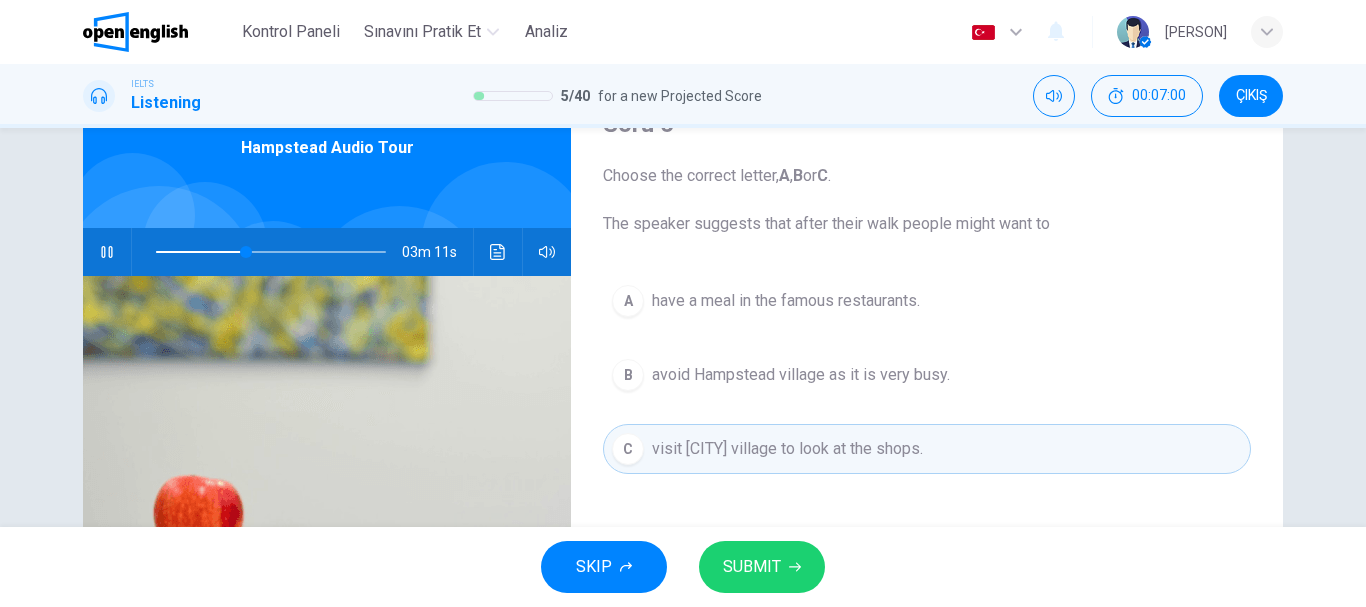 click on "SUBMIT" at bounding box center (762, 567) 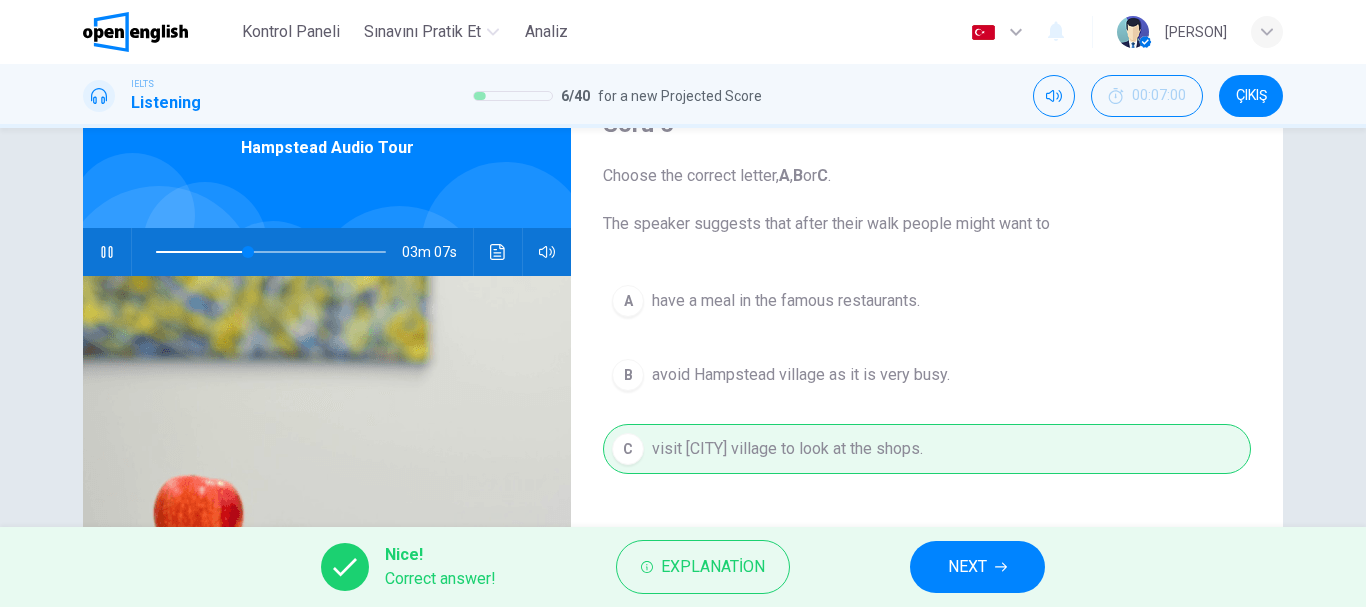 click 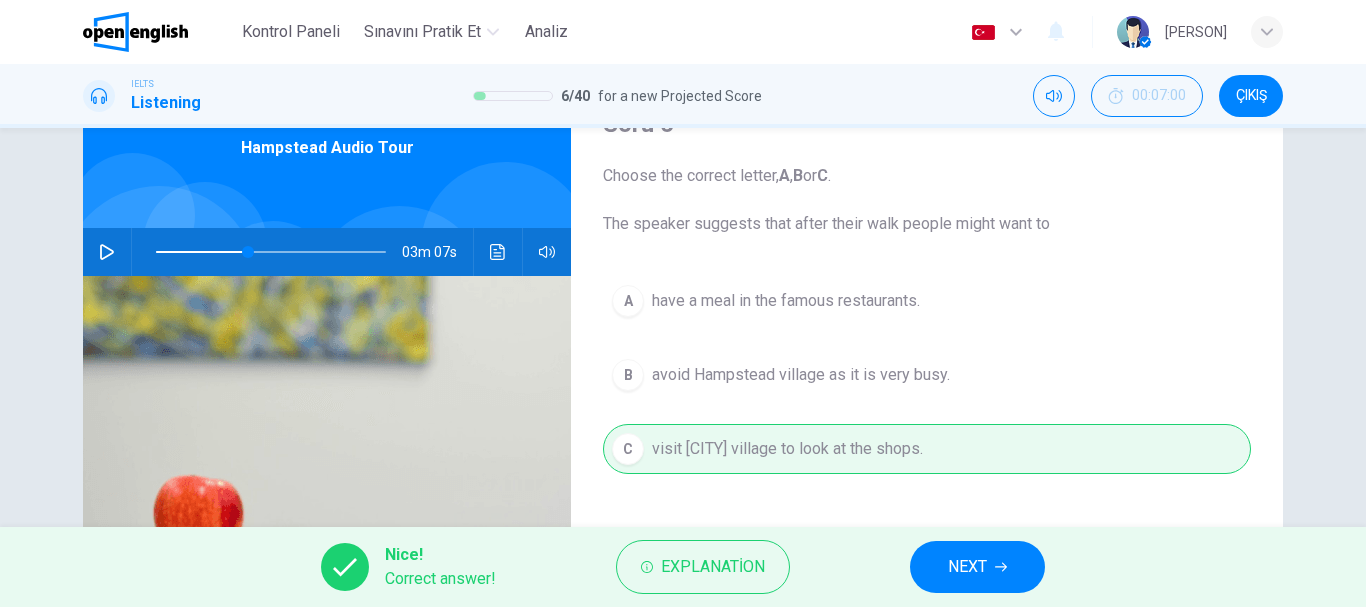 click on "NEXT" at bounding box center (967, 567) 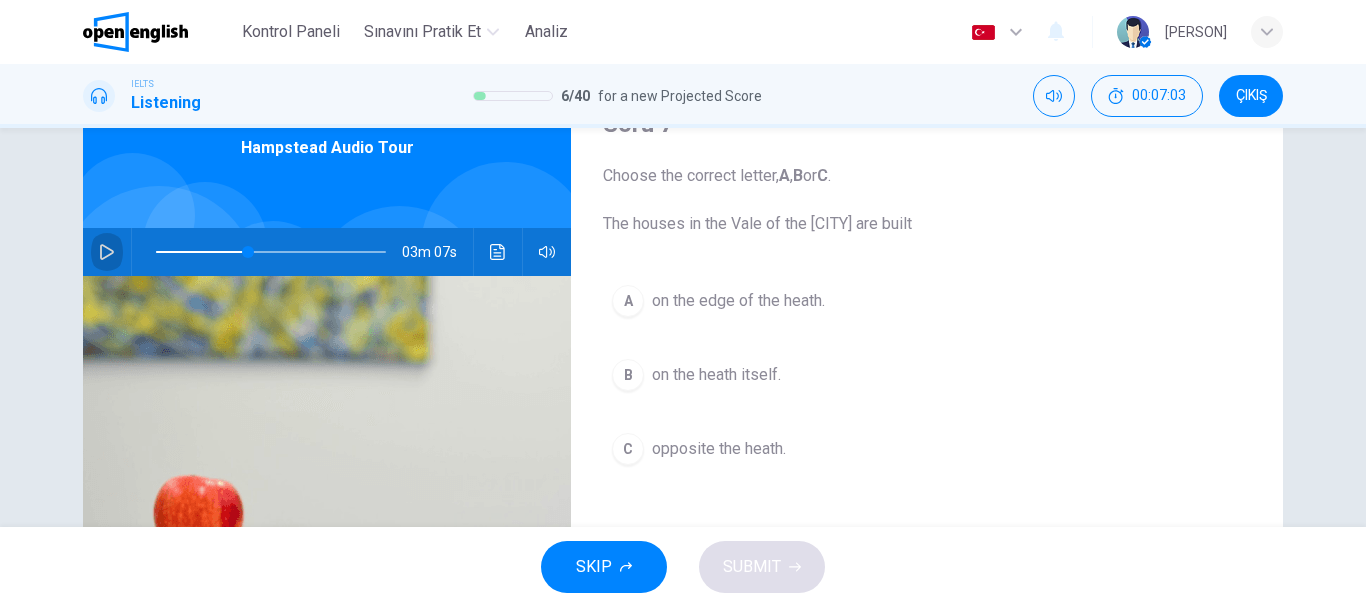 click at bounding box center [107, 252] 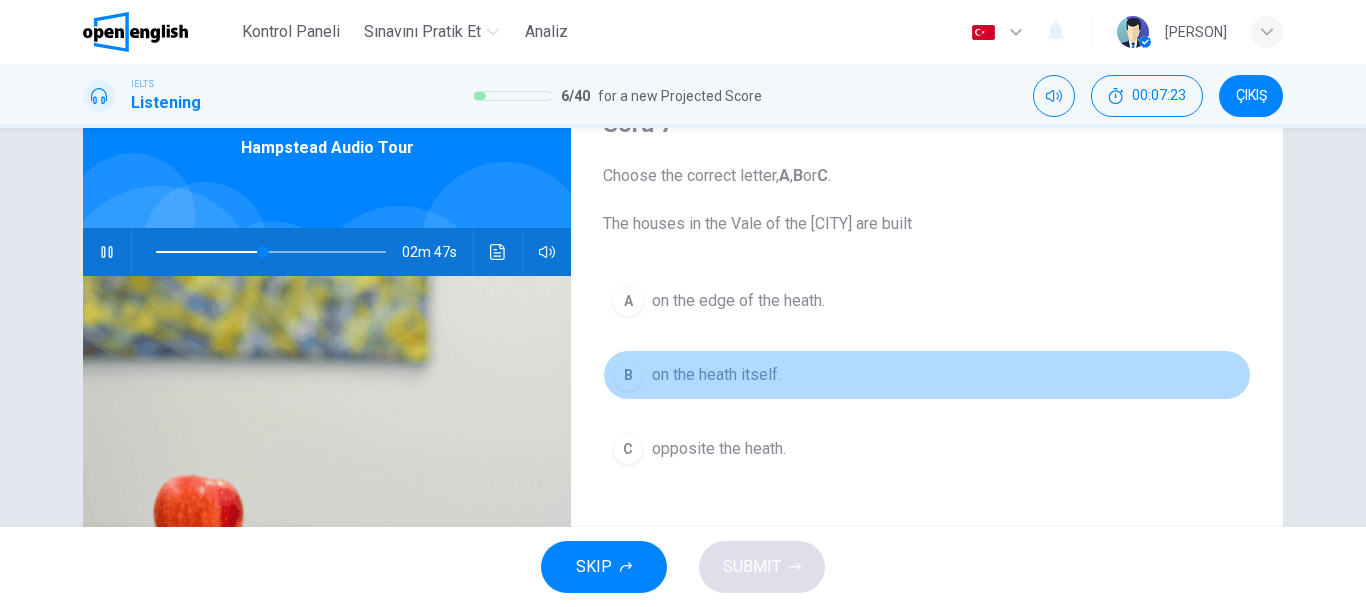 click on "B" at bounding box center [628, 375] 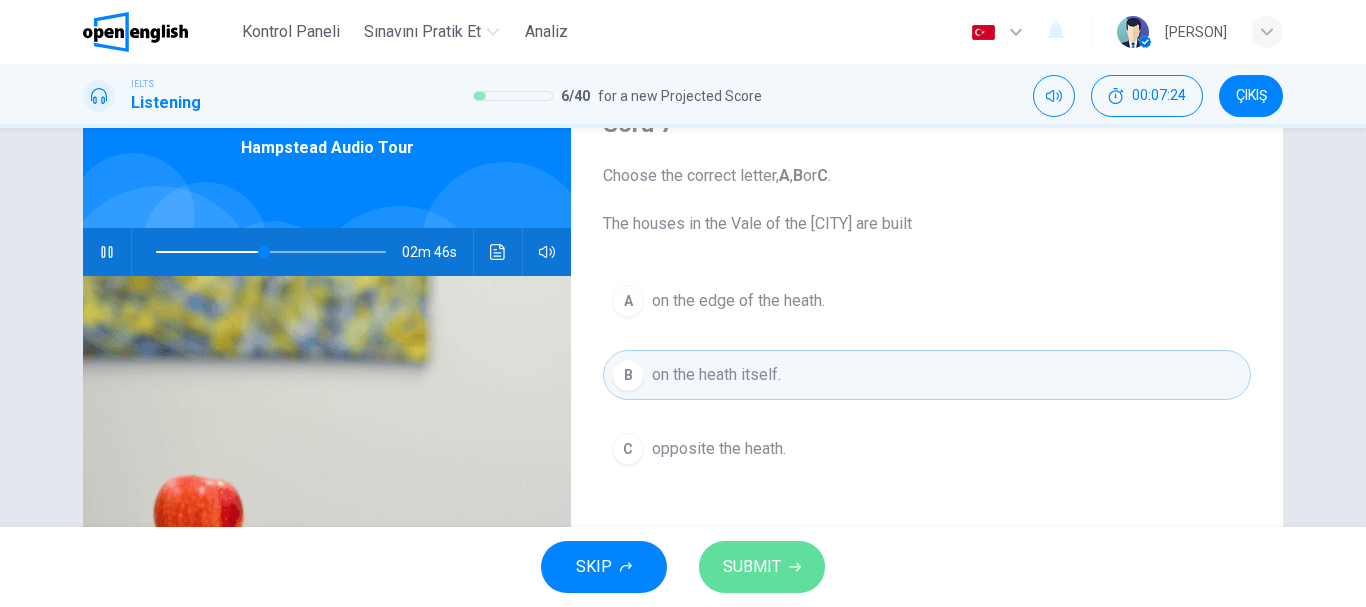 click on "SUBMIT" at bounding box center [752, 567] 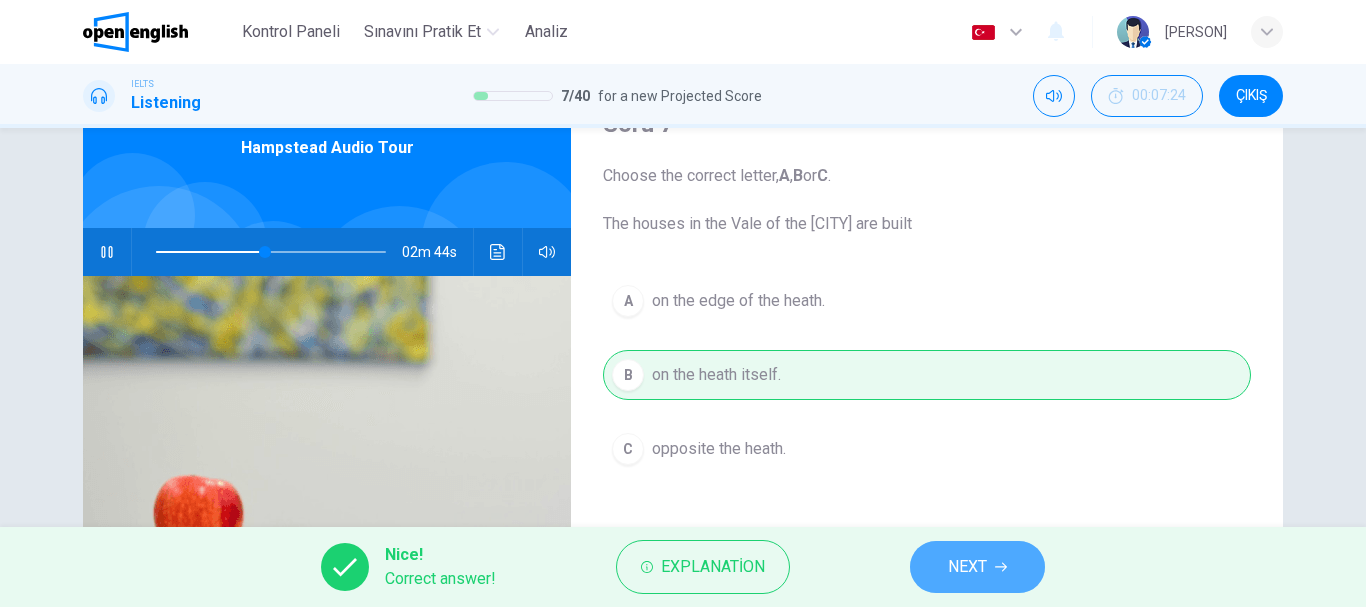 click on "NEXT" at bounding box center [977, 567] 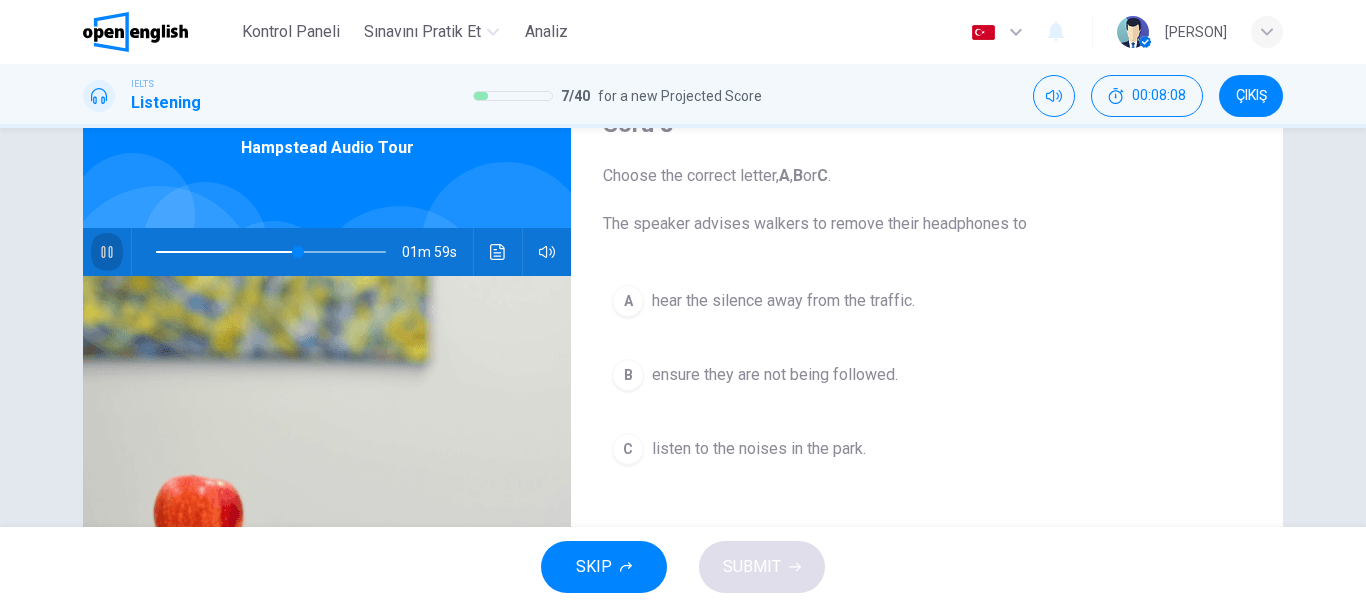 click 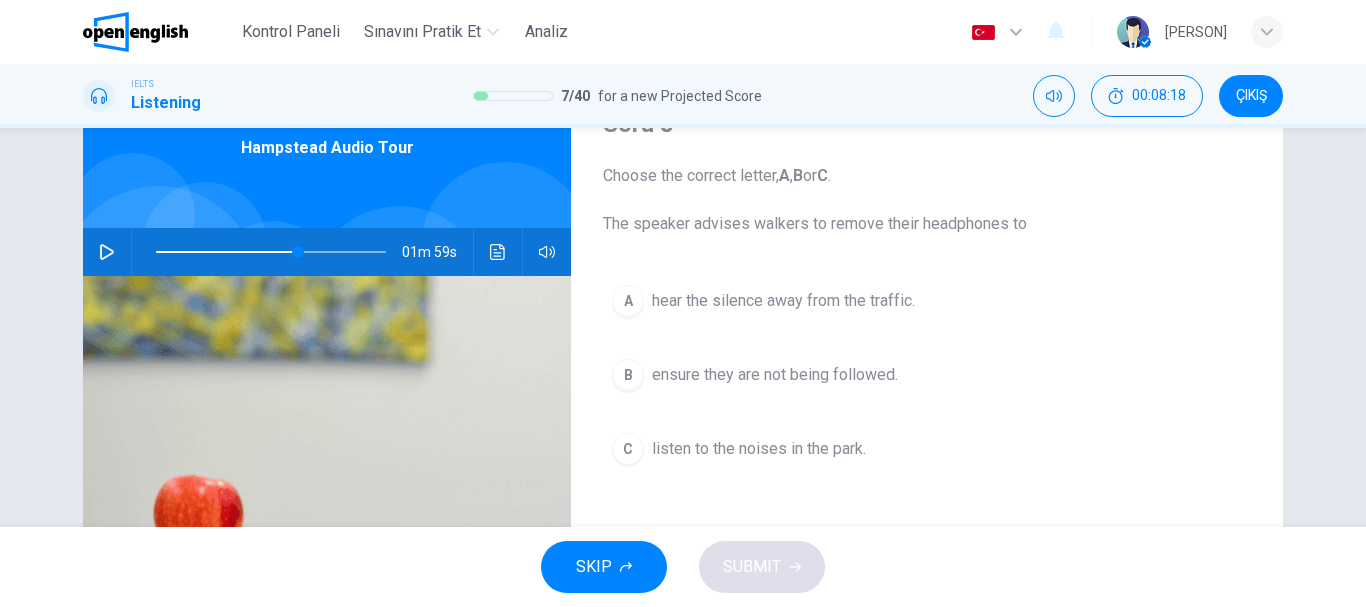 click on "C" at bounding box center [628, 449] 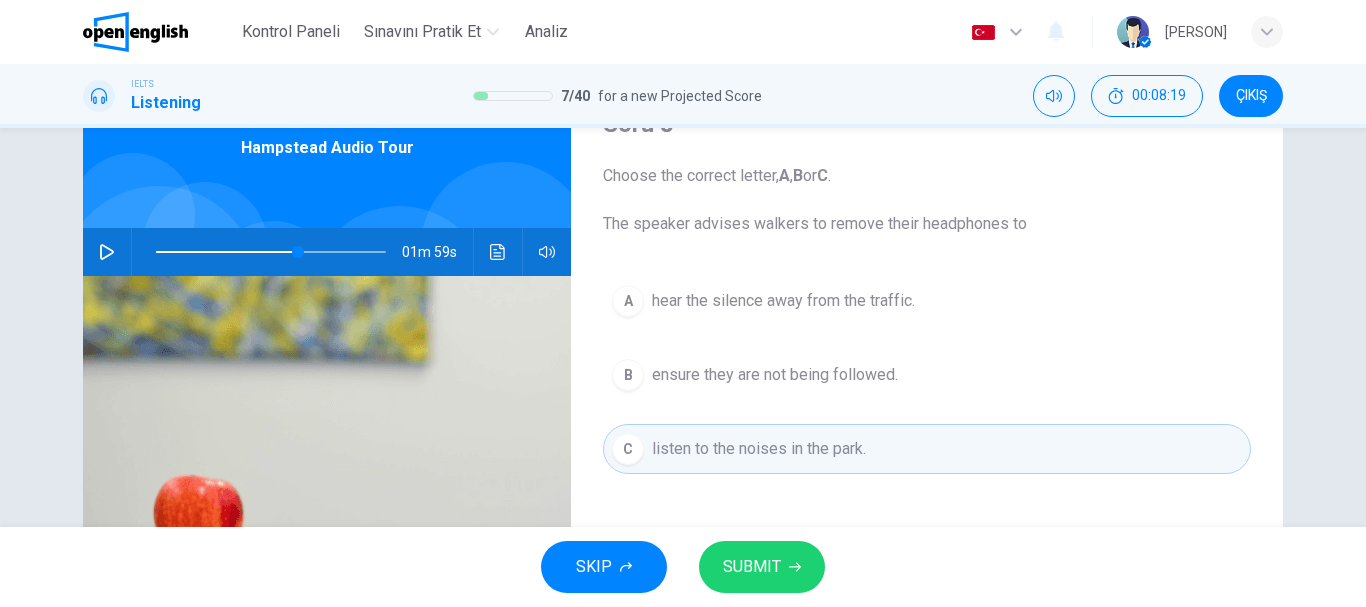 click on "SUBMIT" at bounding box center [762, 567] 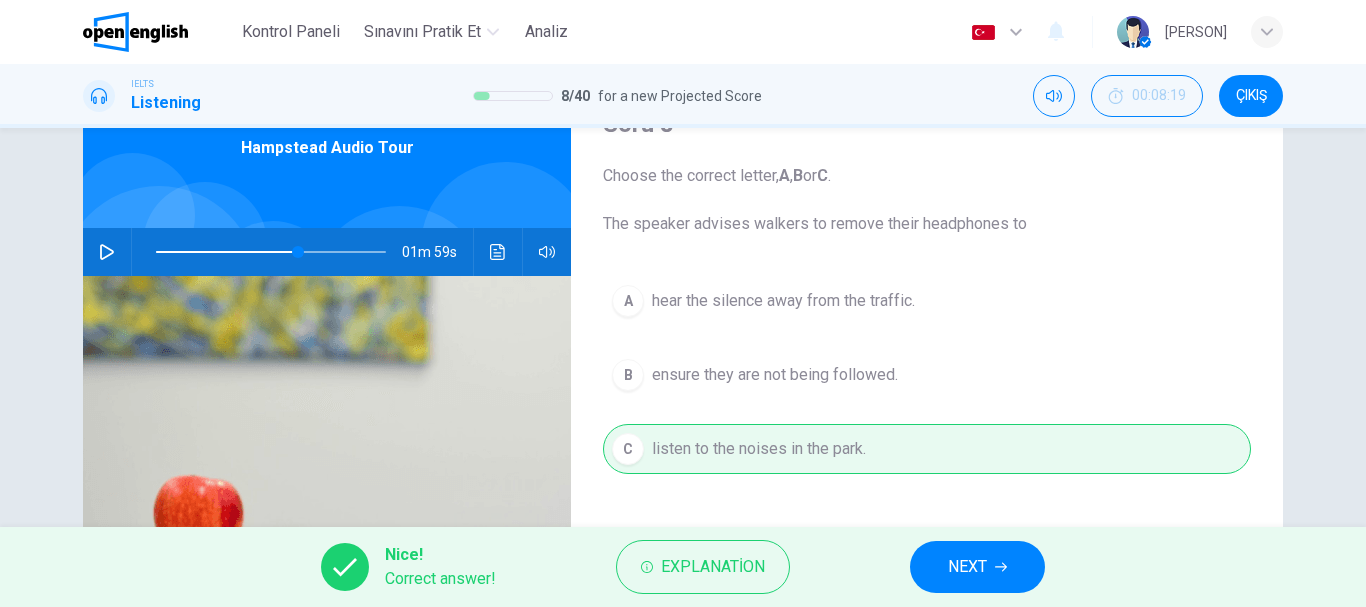 click on "NEXT" at bounding box center [967, 567] 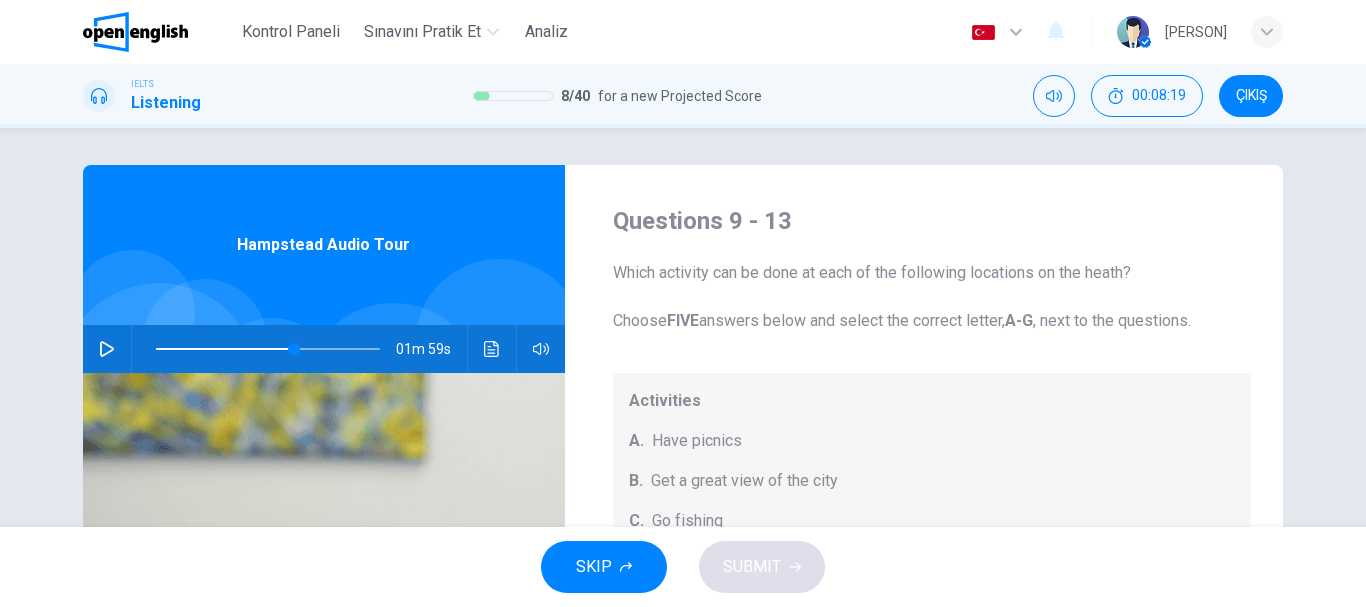 scroll, scrollTop: 0, scrollLeft: 0, axis: both 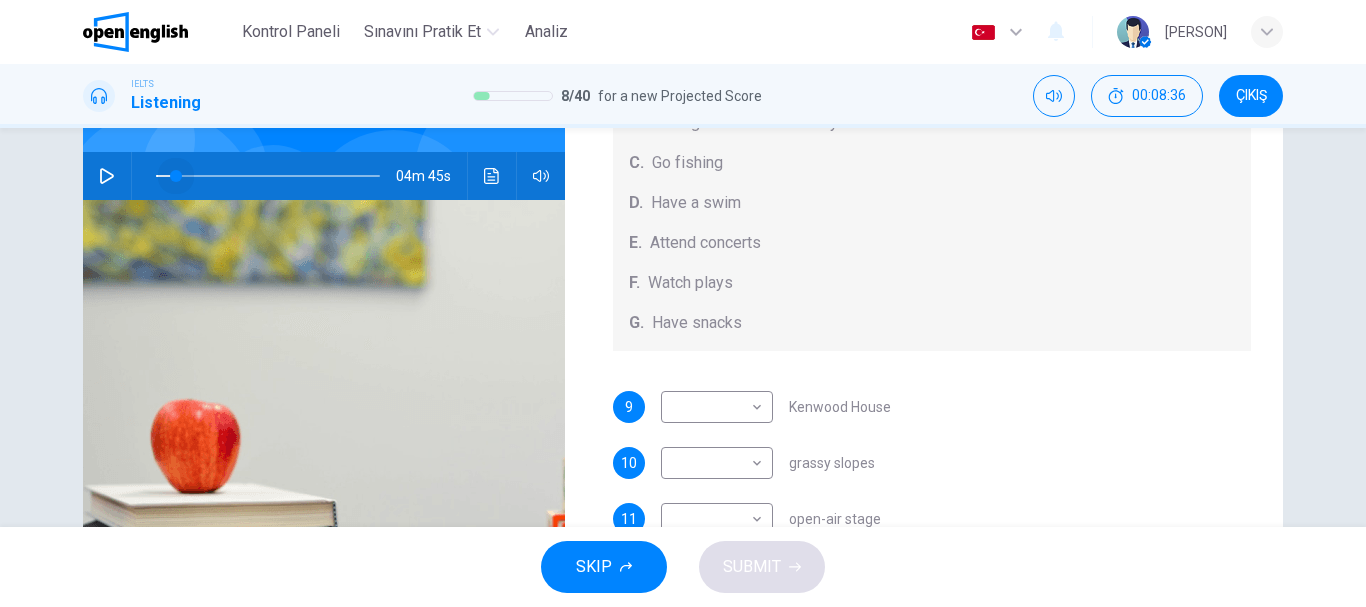 drag, startPoint x: 285, startPoint y: 174, endPoint x: 157, endPoint y: 173, distance: 128.0039 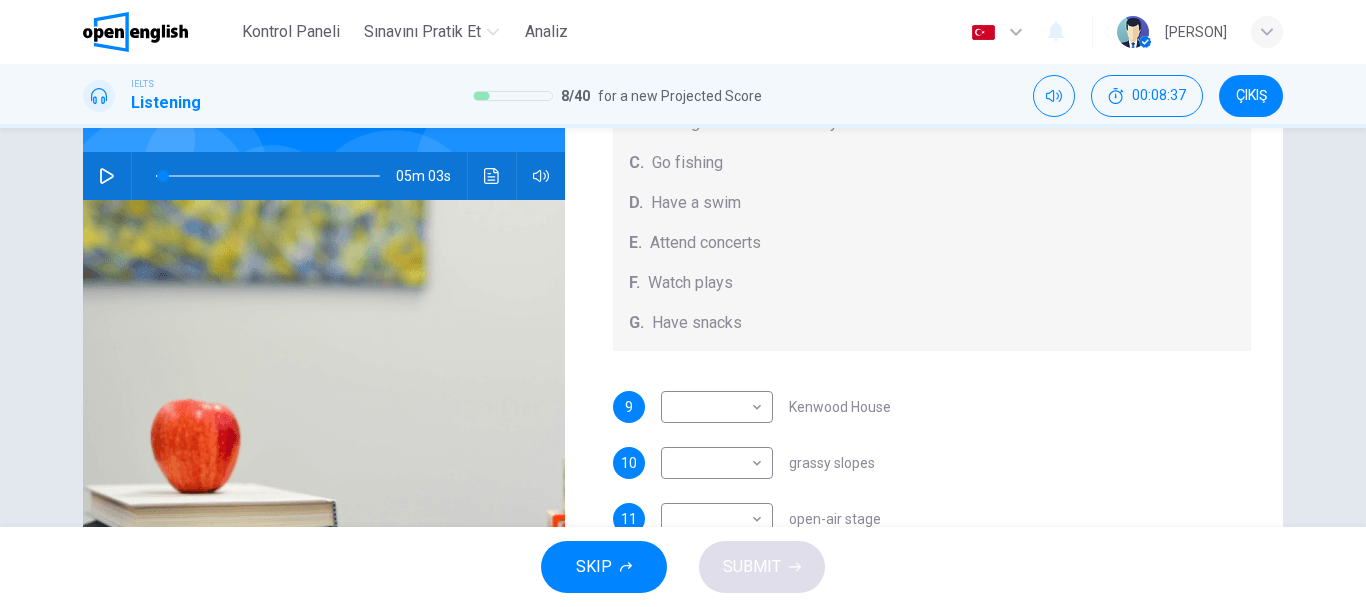 scroll, scrollTop: 276, scrollLeft: 0, axis: vertical 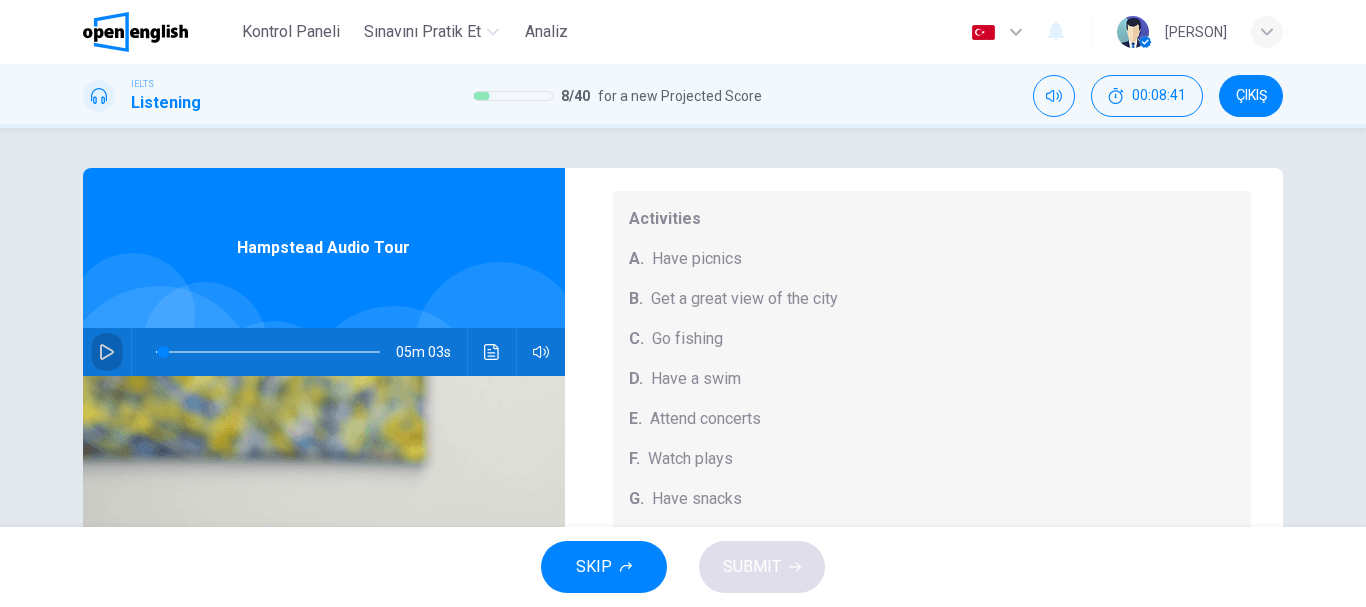 click 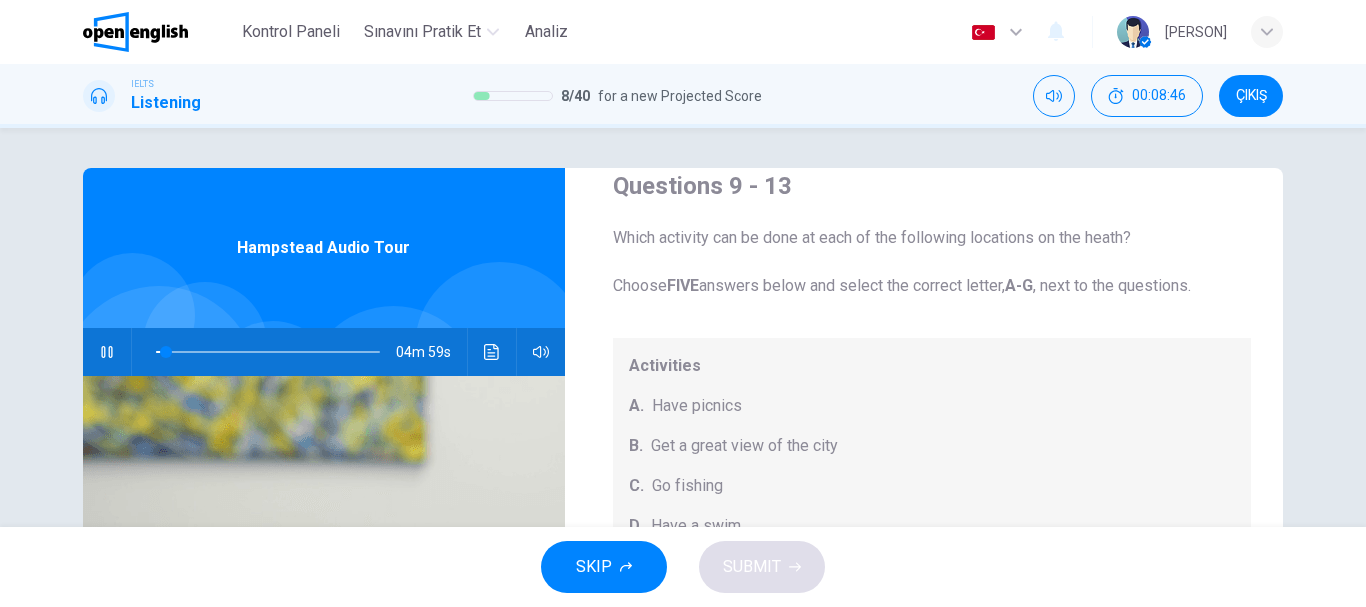 scroll, scrollTop: 185, scrollLeft: 0, axis: vertical 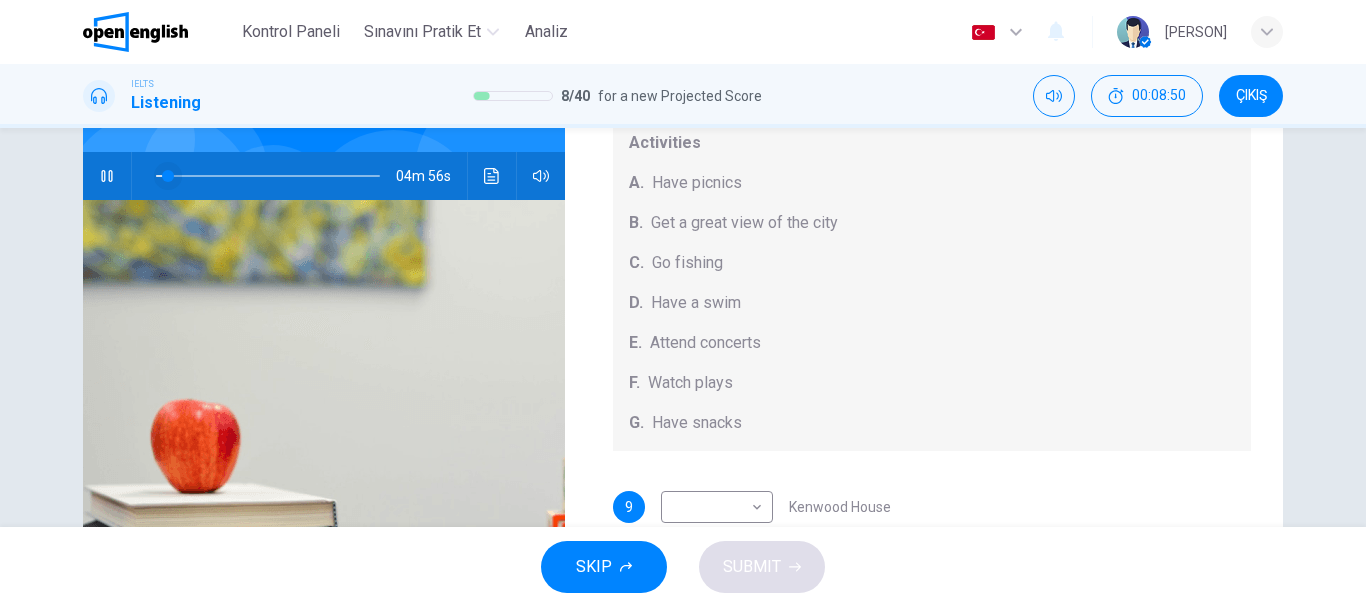 click at bounding box center [168, 176] 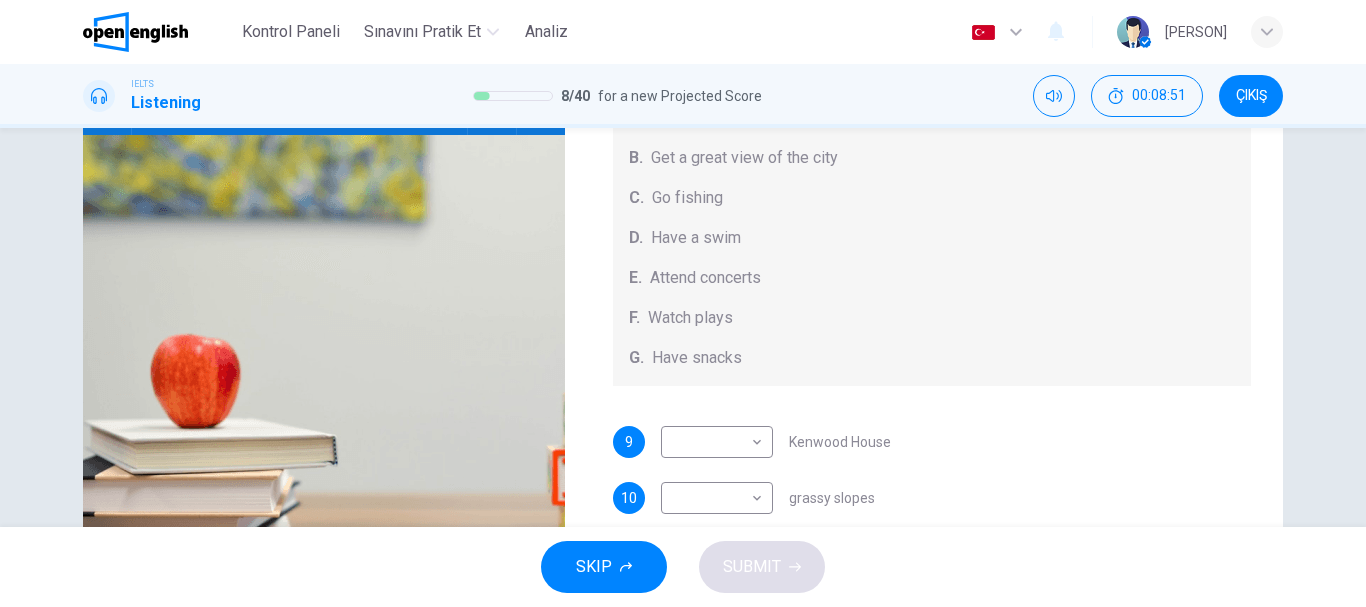 scroll, scrollTop: 376, scrollLeft: 0, axis: vertical 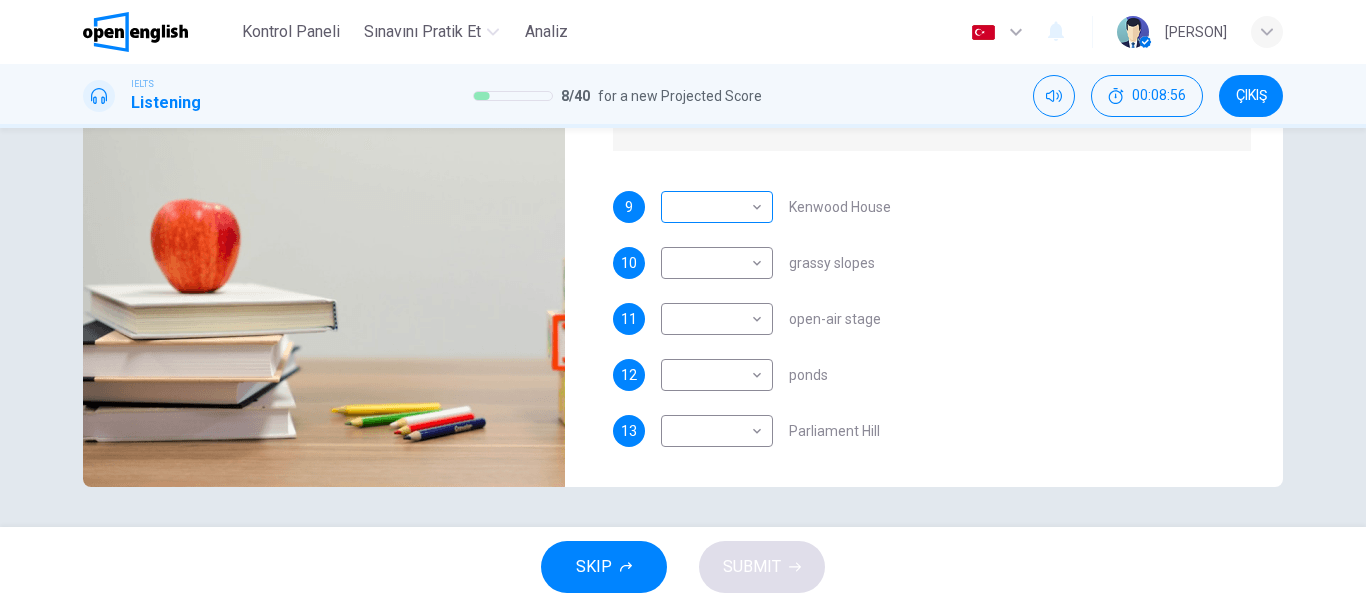 click on "Bu site,  Gizlilik Politikamızda  açıklandığı gibi çerezler kullanmaktadır. Çerez kullanımını kabul ediyorsanız, Lütfen Kabul Et düğmesine tıklayın ve sitemizde gezinmeye devam edin.   Gizlilik Politikası Kabul Et Kontrol Paneli Sınavını Pratik Et Analiz Türkçe ** ​ İsmail O. IELTS Listening 8 / 40 for a new Projected Score 00:08:56 ÇIKIŞ Questions 9 - 13 Which activity can be done at each of the following locations on the heath? Choose  FIVE  answers below and select the correct letter,  A-G , next to the questions. Activities A. Have picnics B. Get a great view of the city C. Go fishing D. Have a swim E. Attend concerts F. Watch plays G. Have snacks 9 ​ ​ Kenwood House 10 ​ ​ grassy slopes 11 ​ ​ open-air stage 12 ​ ​ ponds 13 ​ ​ Parliament Hill Hampstead Audio Tour 04m 30s SKIP SUBMIT Open English - Çevrimiçi İngilizce Kontrol Paneli Sınavını Pratik Et Analiz Bildirimler 1 © Copyright  2025" at bounding box center (683, 303) 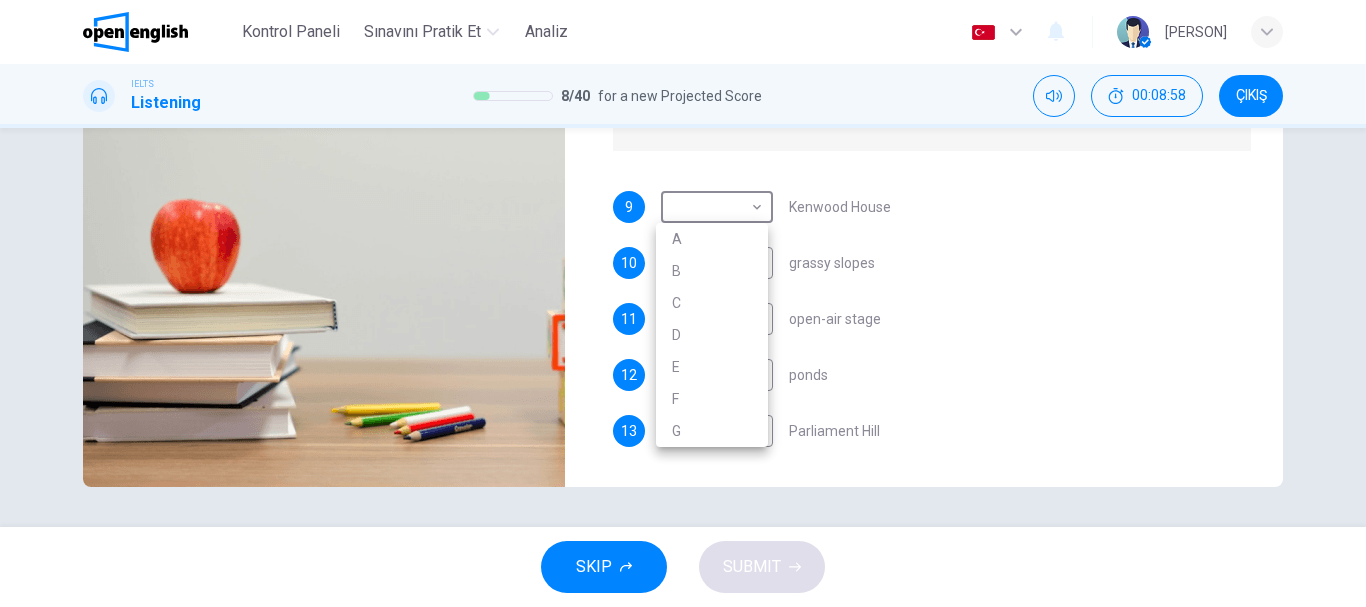 click at bounding box center [683, 303] 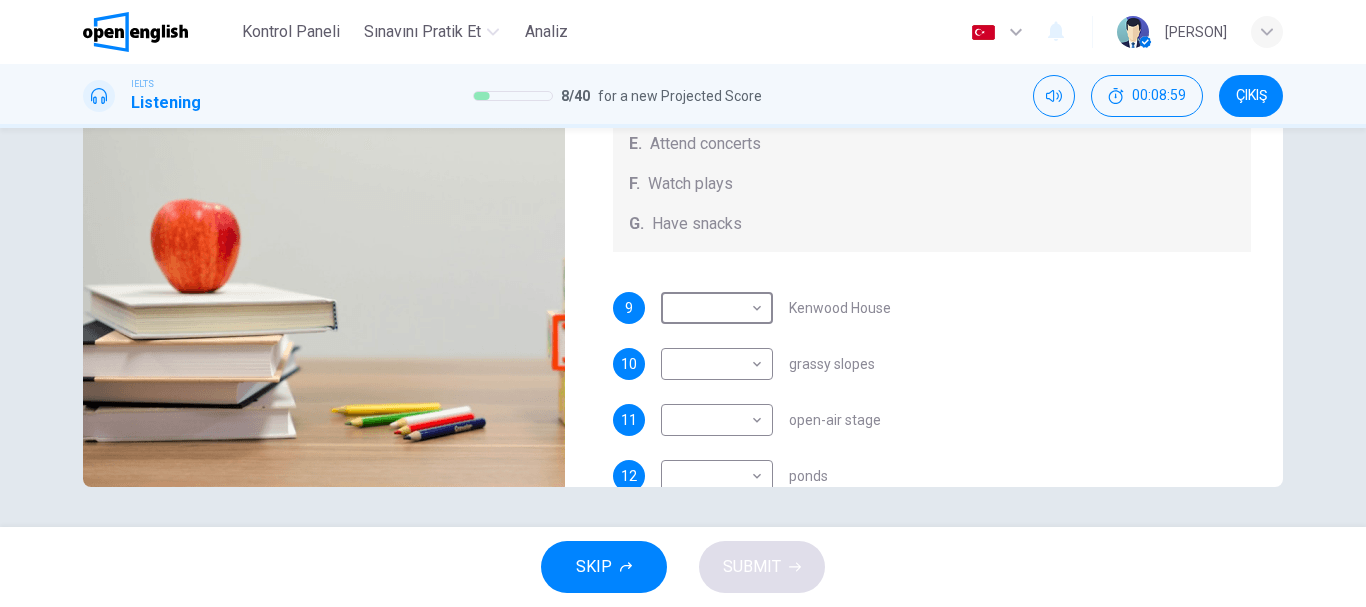 scroll, scrollTop: 20, scrollLeft: 0, axis: vertical 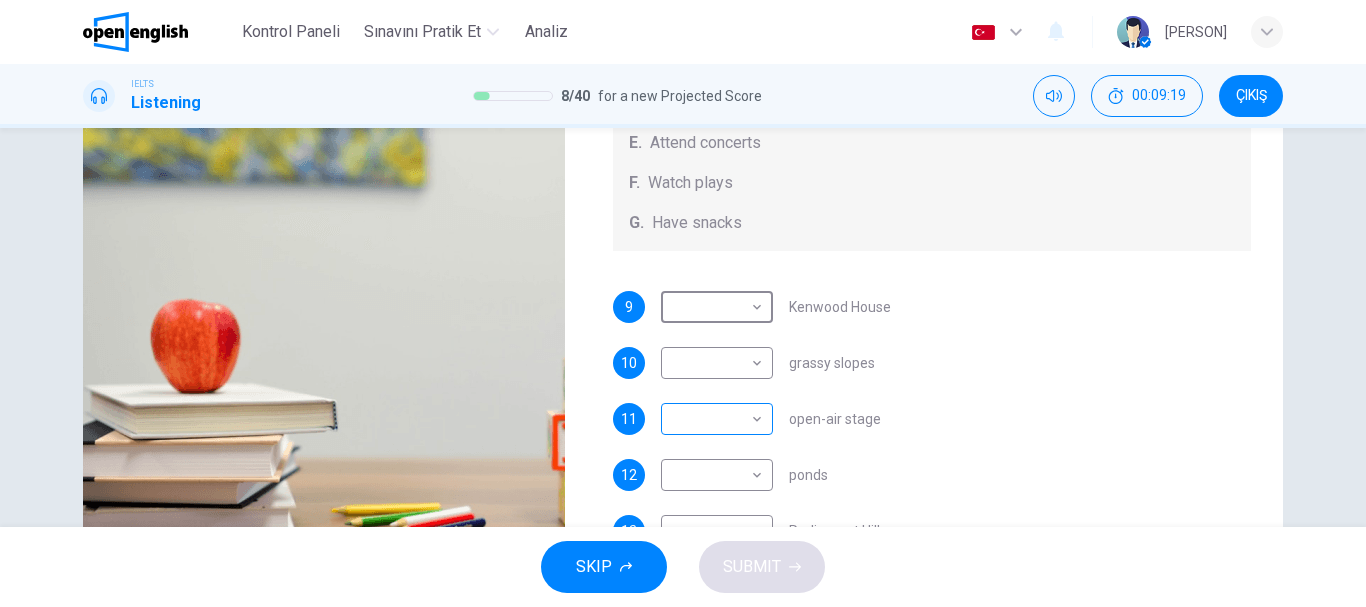 click on "Bu site,  Gizlilik Politikamızda  açıklandığı gibi çerezler kullanmaktadır. Çerez kullanımını kabul ediyorsanız, Lütfen Kabul Et düğmesine tıklayın ve sitemizde gezinmeye devam edin.   Gizlilik Politikası Kabul Et Kontrol Paneli Sınavını Pratik Et Analiz Türkçe ** ​ İsmail O. IELTS Listening 8 / 40 for a new Projected Score 00:09:19 ÇIKIŞ Questions 9 - 13 Which activity can be done at each of the following locations on the heath? Choose  FIVE  answers below and select the correct letter,  A-G , next to the questions. Activities A. Have picnics B. Get a great view of the city C. Go fishing D. Have a swim E. Attend concerts F. Watch plays G. Have snacks 9 ​ ​ Kenwood House 10 ​ ​ grassy slopes 11 ​ ​ open-air stage 12 ​ ​ ponds 13 ​ ​ Parliament Hill Hampstead Audio Tour 04m 07s SKIP SUBMIT Open English - Çevrimiçi İngilizce Kontrol Paneli Sınavını Pratik Et Analiz Bildirimler 1 © Copyright  2025" at bounding box center [683, 303] 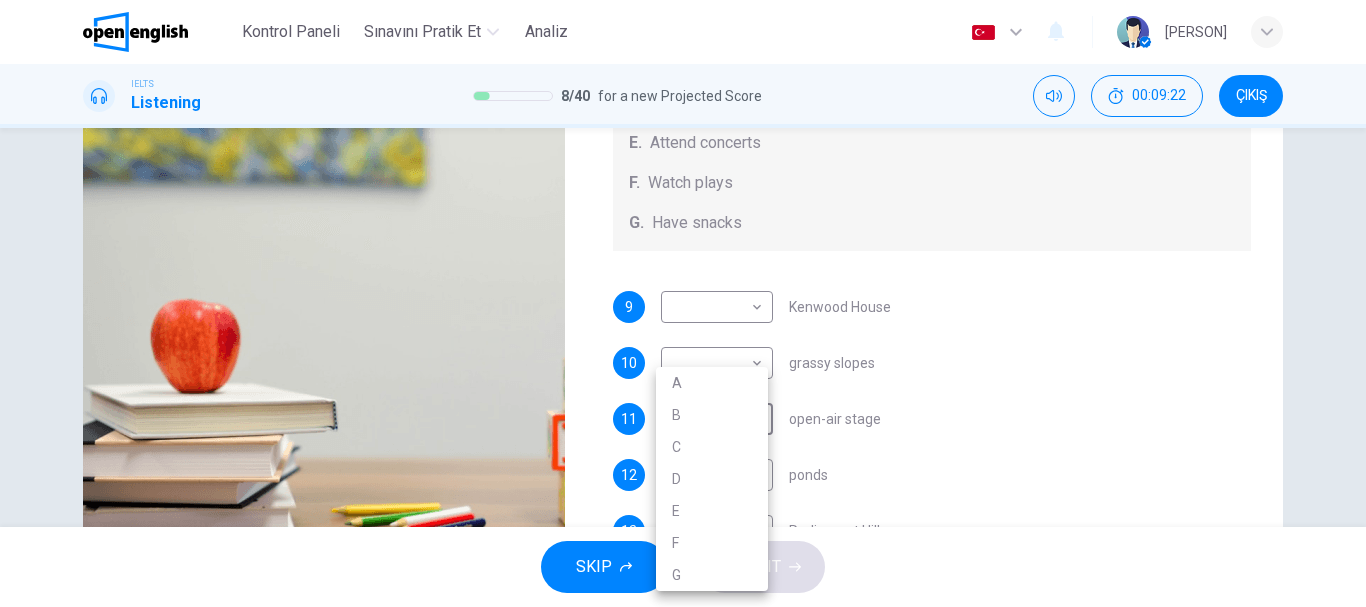 click at bounding box center (683, 303) 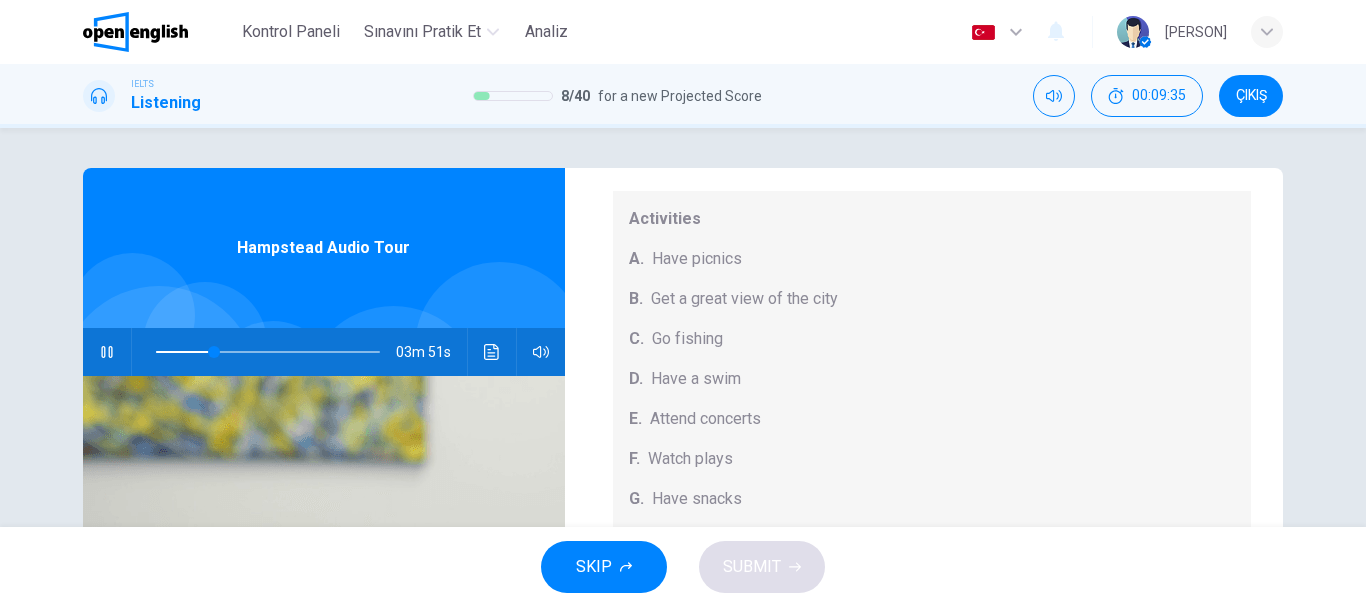 click at bounding box center [268, 352] 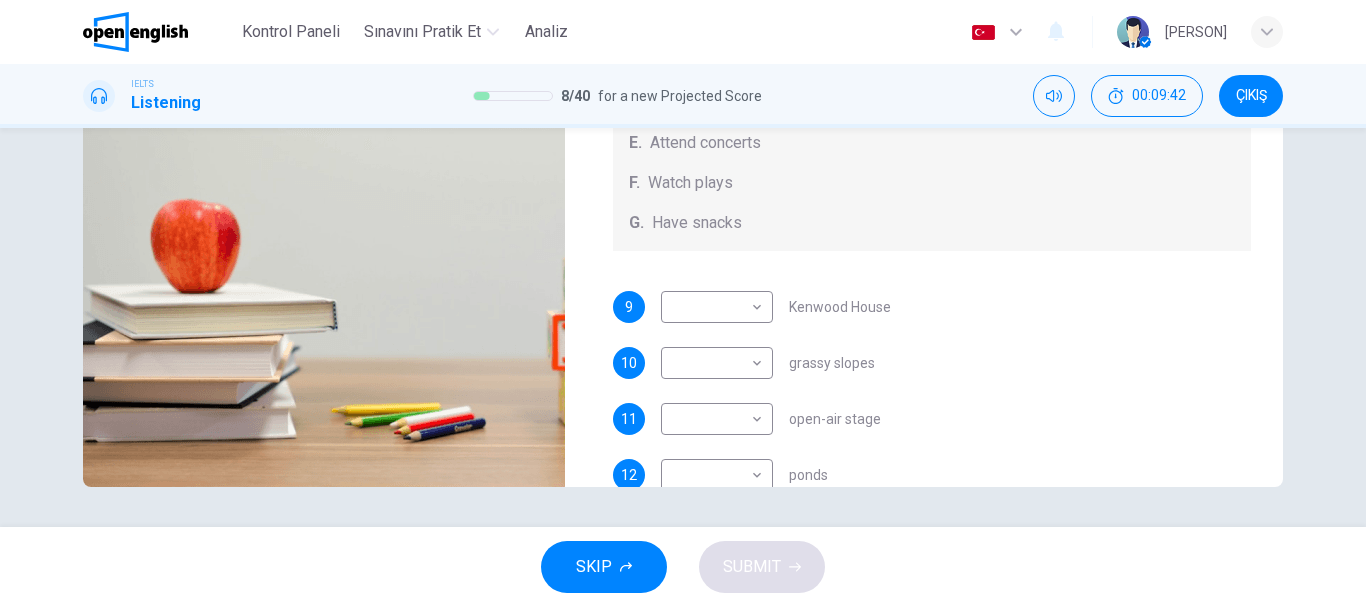 scroll, scrollTop: 185, scrollLeft: 0, axis: vertical 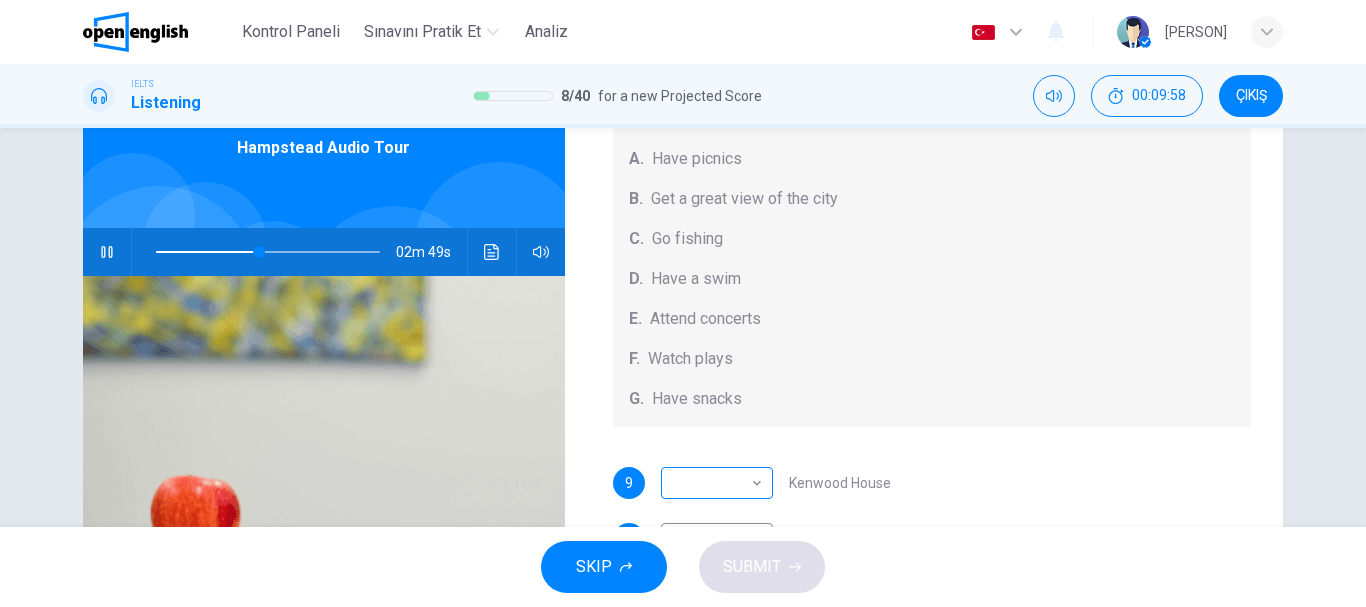 click on "Bu site,  Gizlilik Politikamızda  açıklandığı gibi çerezler kullanmaktadır. Çerez kullanımını kabul ediyorsanız, Lütfen Kabul Et düğmesine tıklayın ve sitemizde gezinmeye devam edin.   Gizlilik Politikası Kabul Et Kontrol Paneli Sınavını Pratik Et Analiz Türkçe ** ​ İsmail O. IELTS Listening 8 / 40 for a new Projected Score 00:09:58 ÇIKIŞ Questions 9 - 13 Which activity can be done at each of the following locations on the heath? Choose  FIVE  answers below and select the correct letter,  A-G , next to the questions. Activities A. Have picnics B. Get a great view of the city C. Go fishing D. Have a swim E. Attend concerts F. Watch plays G. Have snacks 9 ​ ​ Kenwood House 10 ​ ​ grassy slopes 11 ​ ​ open-air stage 12 ​ ​ ponds 13 ​ ​ Parliament Hill Hampstead Audio Tour 02m 49s SKIP SUBMIT Open English - Çevrimiçi İngilizce Kontrol Paneli Sınavını Pratik Et Analiz Bildirimler 1 © Copyright  2025" at bounding box center [683, 303] 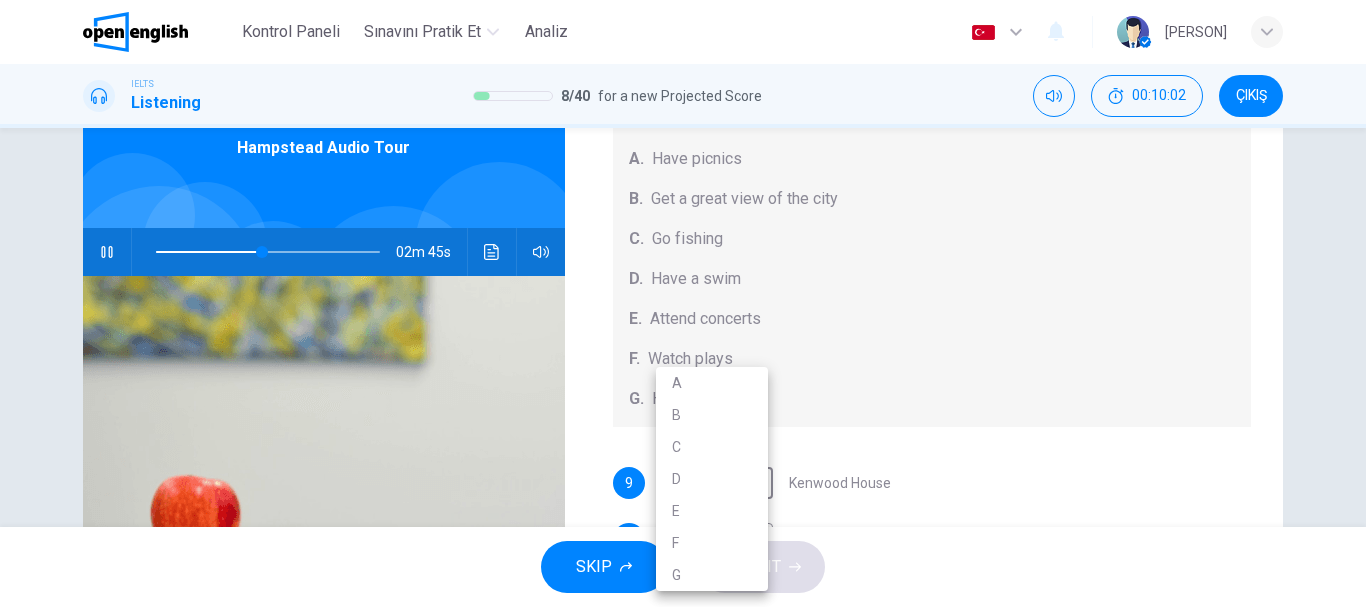 click at bounding box center (683, 303) 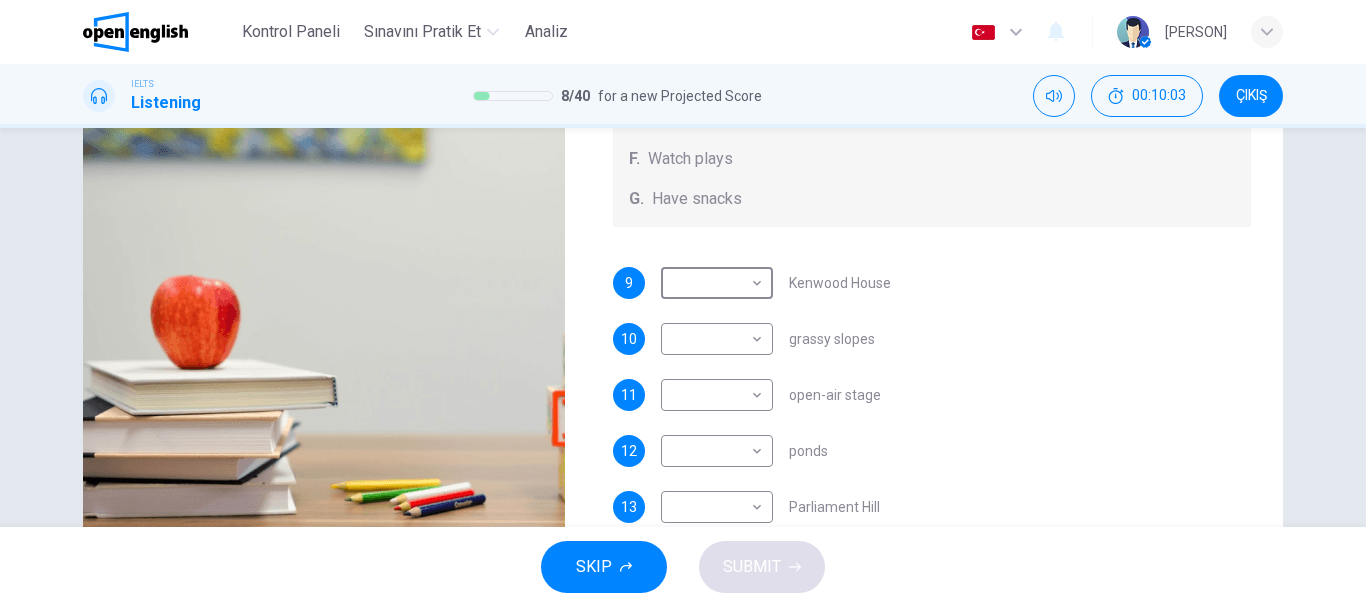 scroll, scrollTop: 376, scrollLeft: 0, axis: vertical 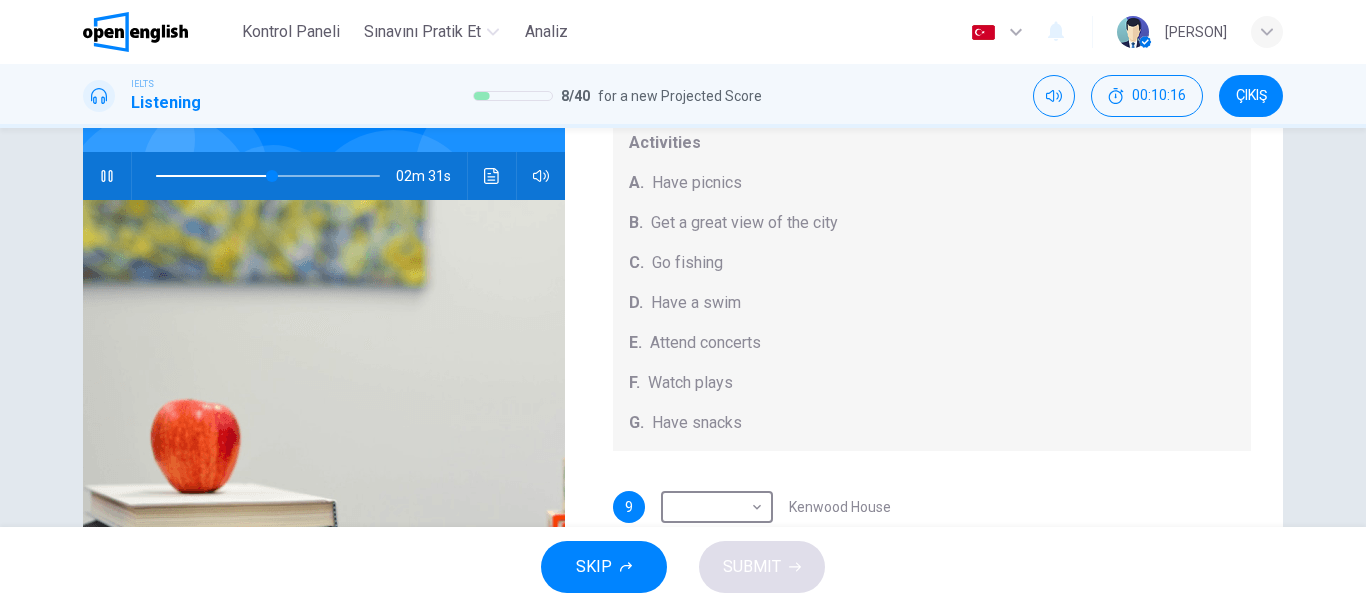 click at bounding box center (268, 176) 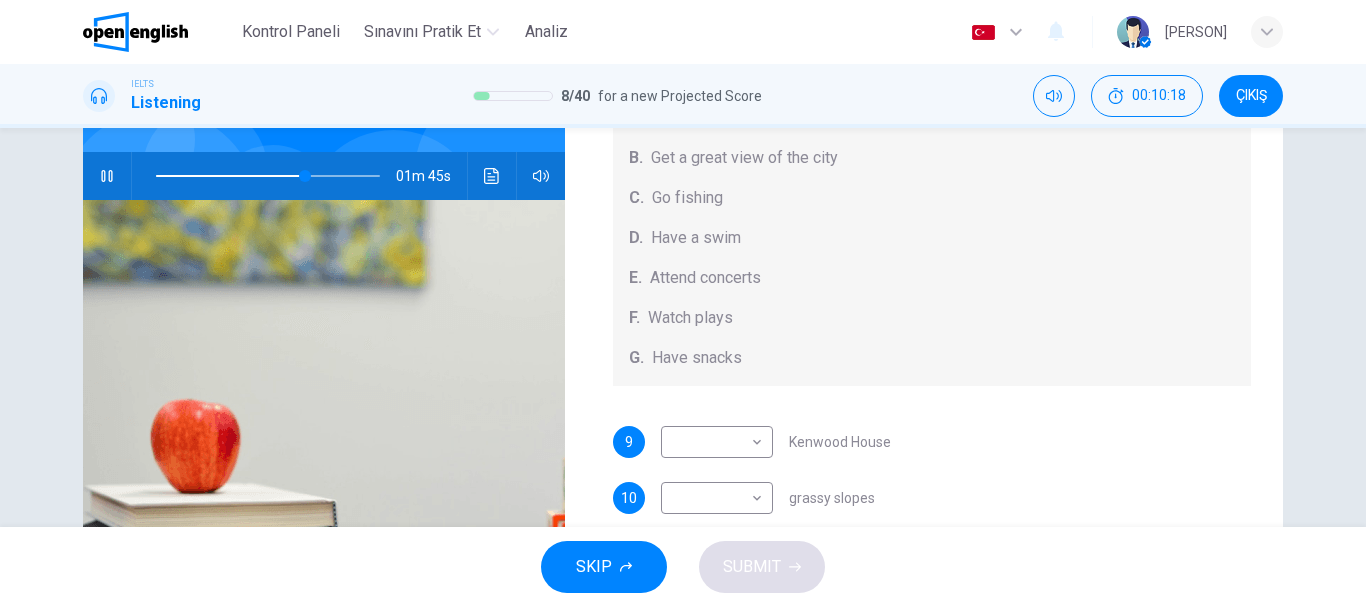 scroll, scrollTop: 185, scrollLeft: 0, axis: vertical 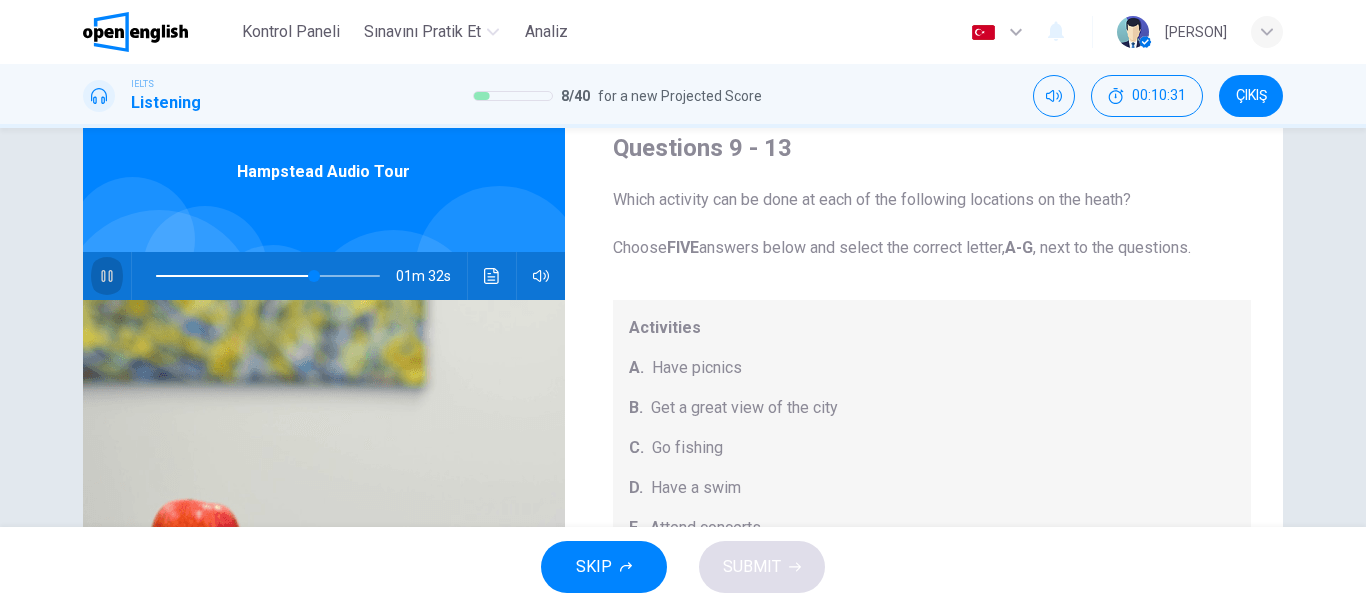 click at bounding box center [107, 276] 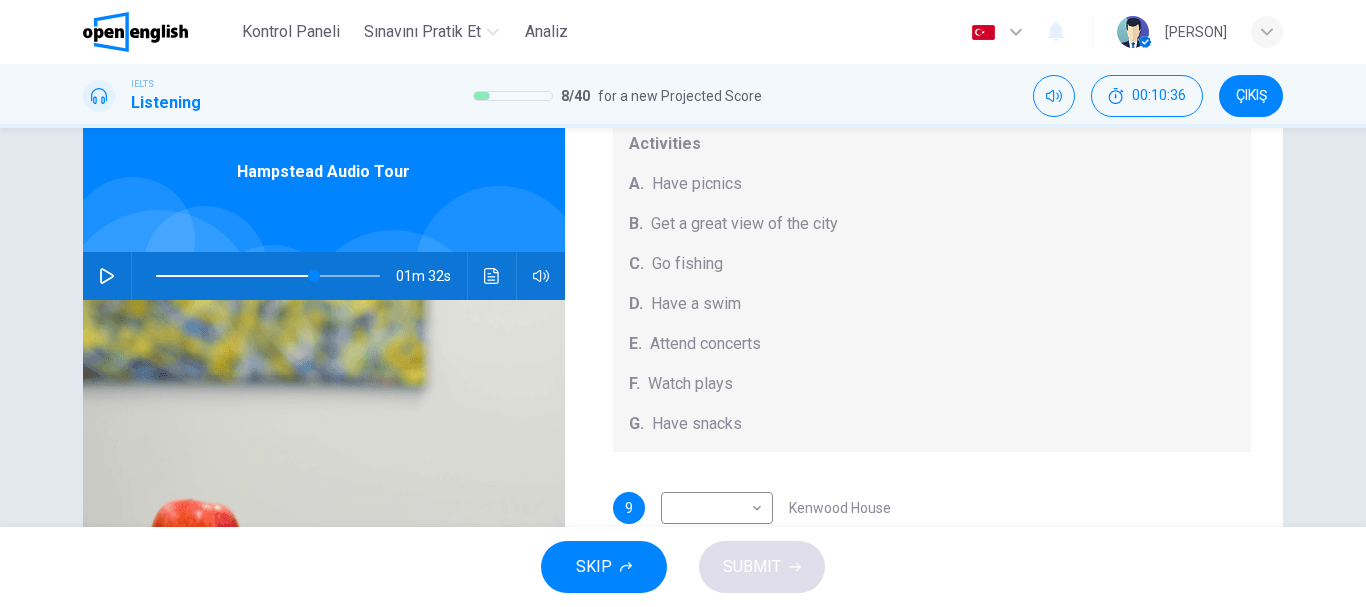 scroll, scrollTop: 185, scrollLeft: 0, axis: vertical 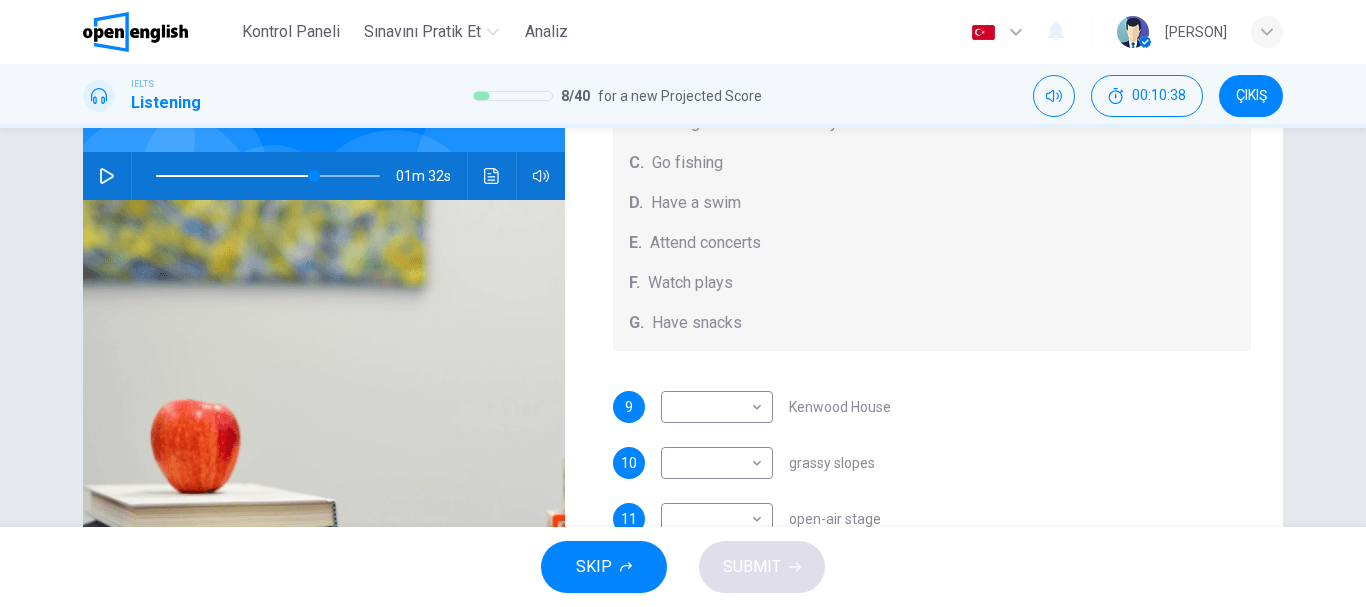 click at bounding box center [107, 176] 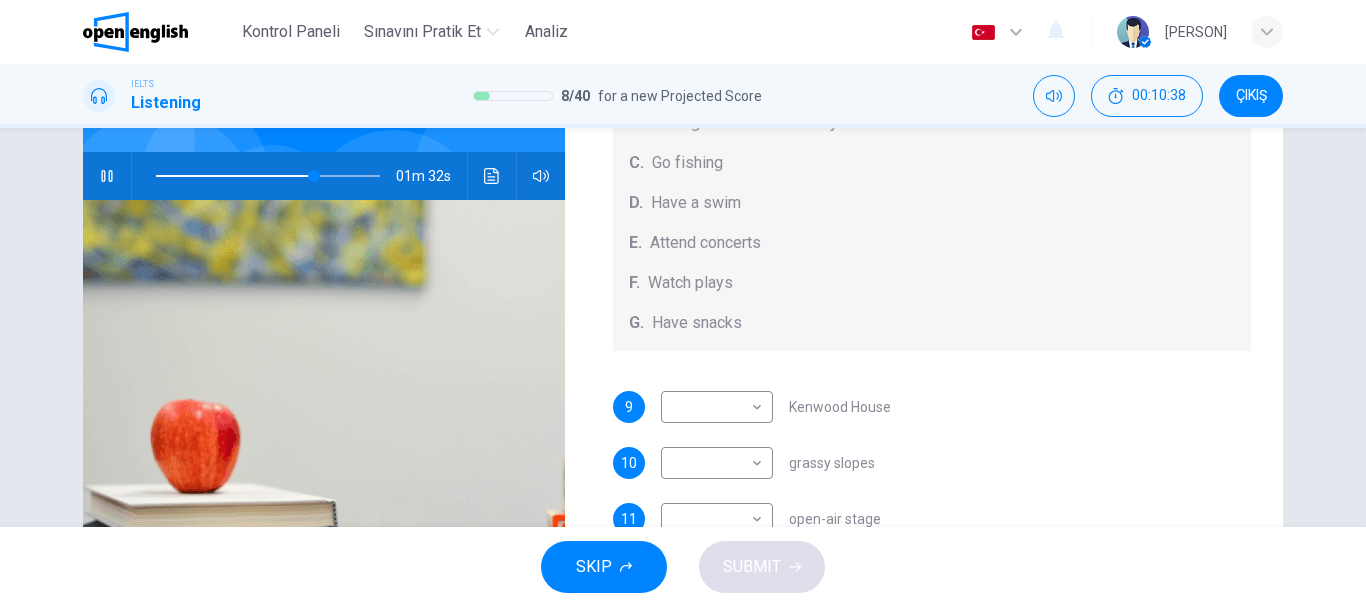 scroll, scrollTop: 376, scrollLeft: 0, axis: vertical 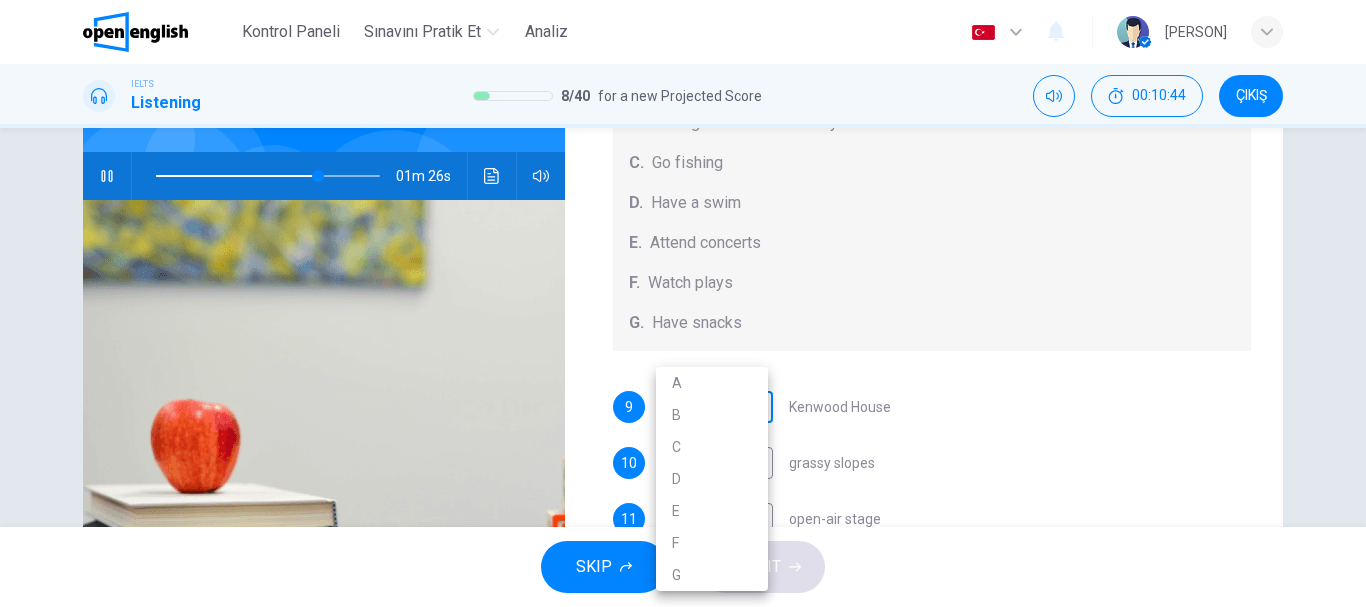 click on "Bu site,  Gizlilik Politikamızda  açıklandığı gibi çerezler kullanmaktadır. Çerez kullanımını kabul ediyorsanız, Lütfen Kabul Et düğmesine tıklayın ve sitemizde gezinmeye devam edin.   Gizlilik Politikası Kabul Et Kontrol Paneli Sınavını Pratik Et Analiz Türkçe ** ​ İsmail O. IELTS Listening 8 / 40 for a new Projected Score 00:10:44 ÇIKIŞ Questions 9 - 13 Which activity can be done at each of the following locations on the heath? Choose  FIVE  answers below and select the correct letter,  A-G , next to the questions. Activities A. Have picnics B. Get a great view of the city C. Go fishing D. Have a swim E. Attend concerts F. Watch plays G. Have snacks 9 ​ ​ Kenwood House 10 ​ ​ grassy slopes 11 ​ ​ open-air stage 12 ​ ​ ponds 13 ​ ​ Parliament Hill Hampstead Audio Tour 01m 26s SKIP SUBMIT Open English - Çevrimiçi İngilizce Kontrol Paneli Sınavını Pratik Et Analiz Bildirimler 1 © Copyright  2025 A B C D E F G" at bounding box center [683, 303] 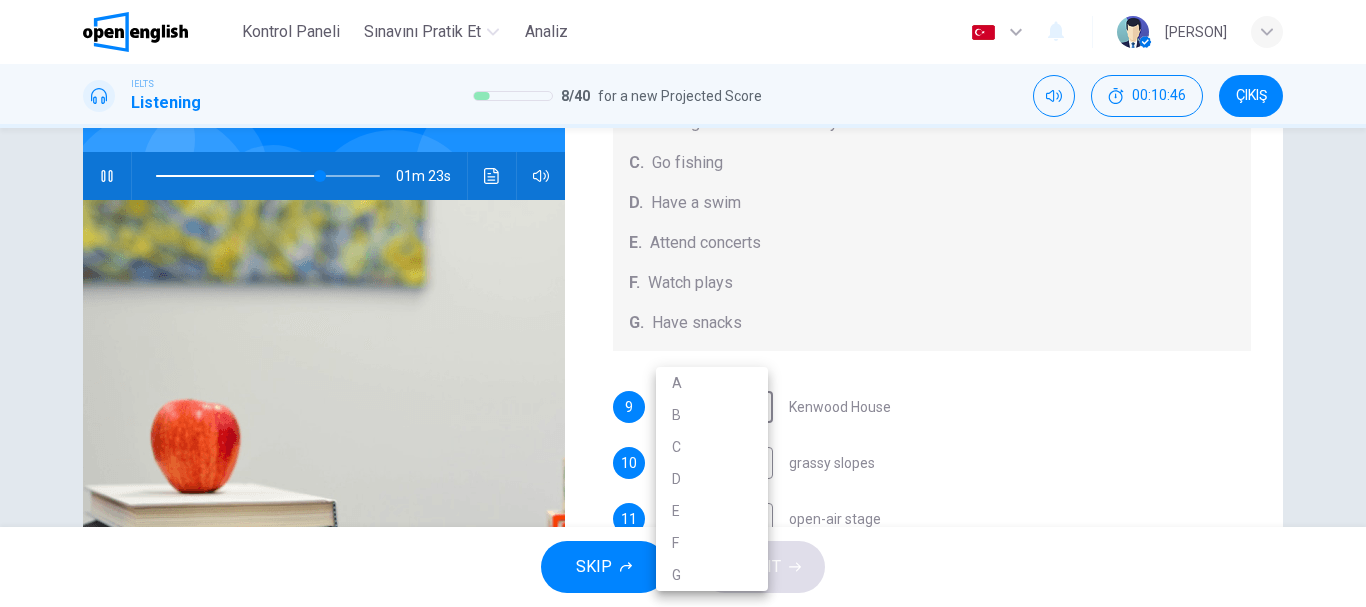 click at bounding box center [683, 303] 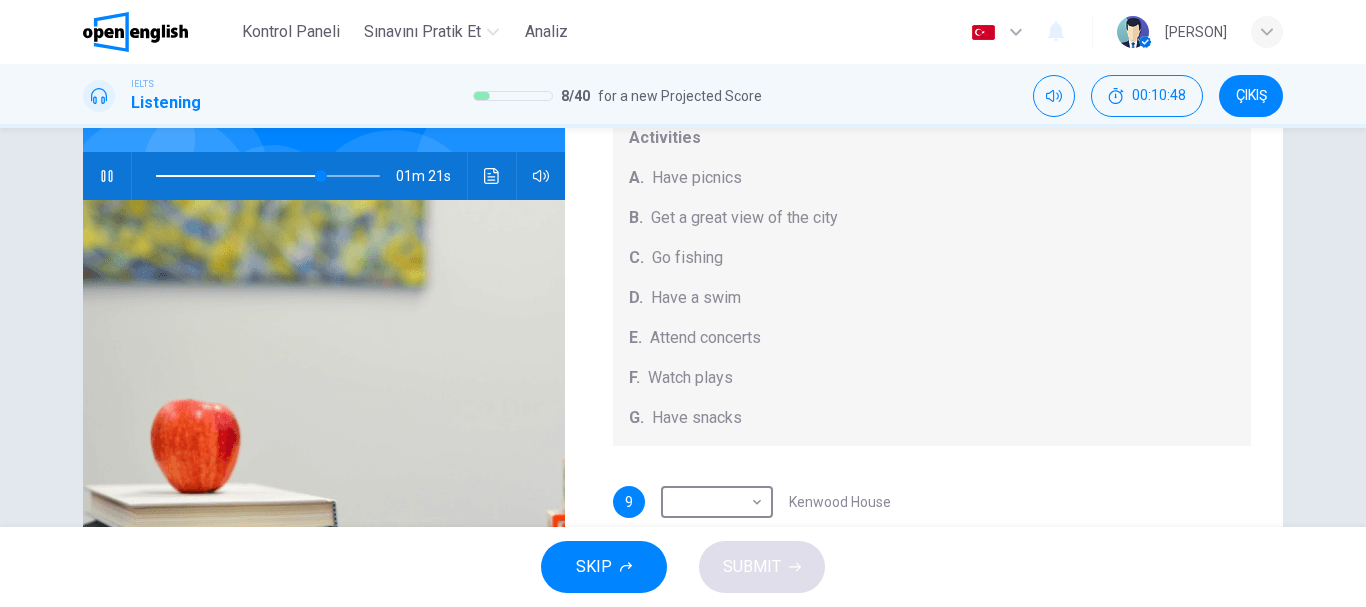 scroll, scrollTop: 85, scrollLeft: 0, axis: vertical 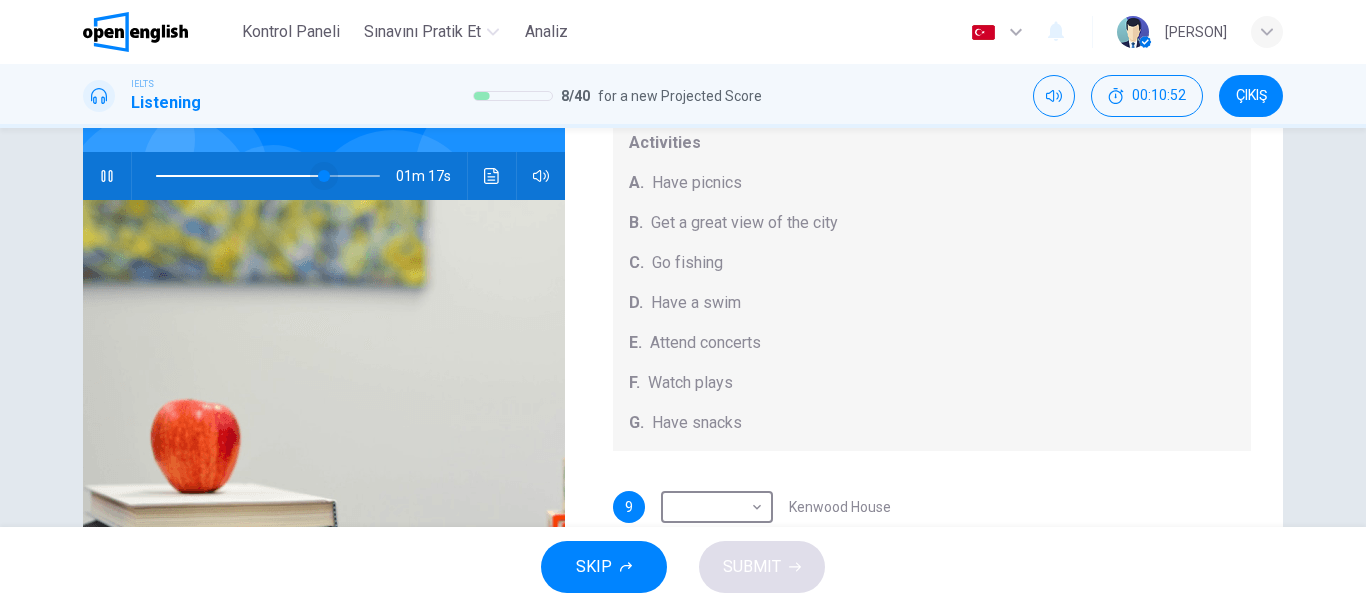 click at bounding box center (324, 176) 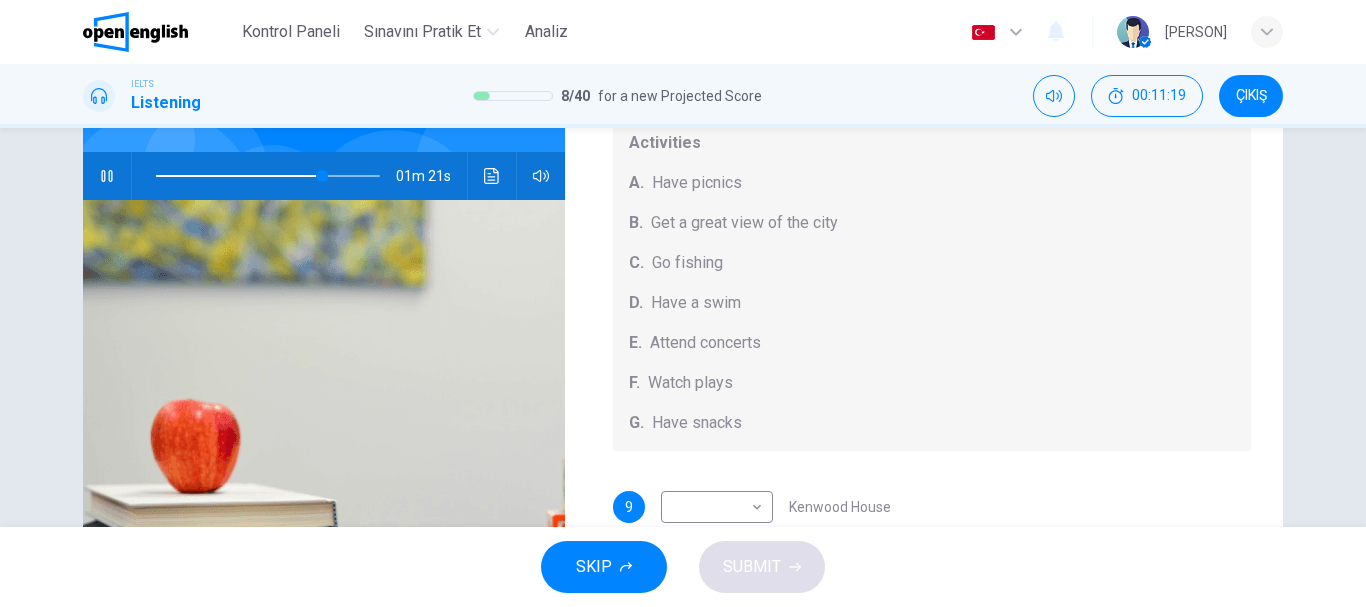 scroll, scrollTop: 185, scrollLeft: 0, axis: vertical 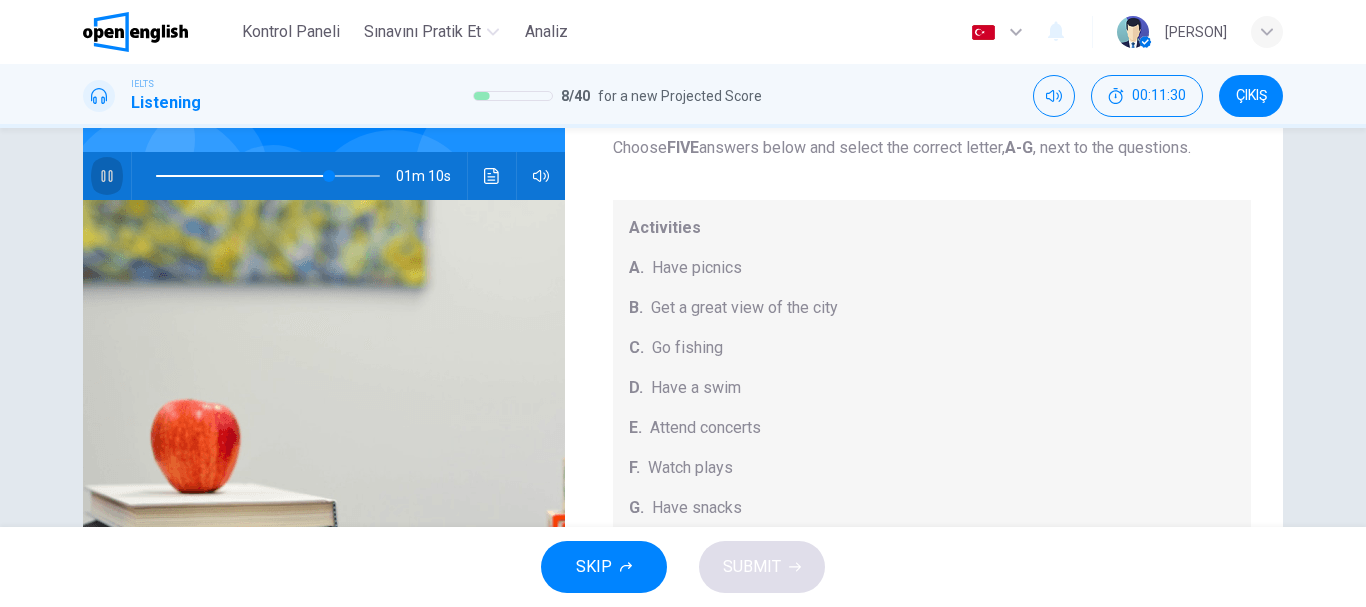 click 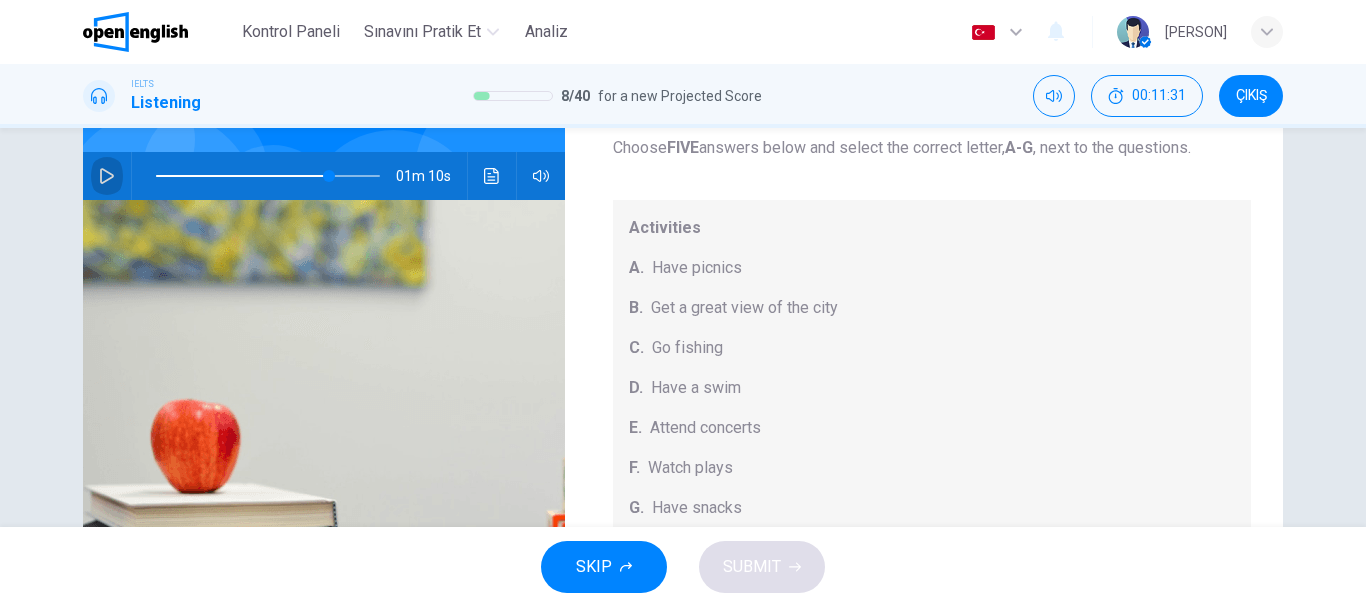 click 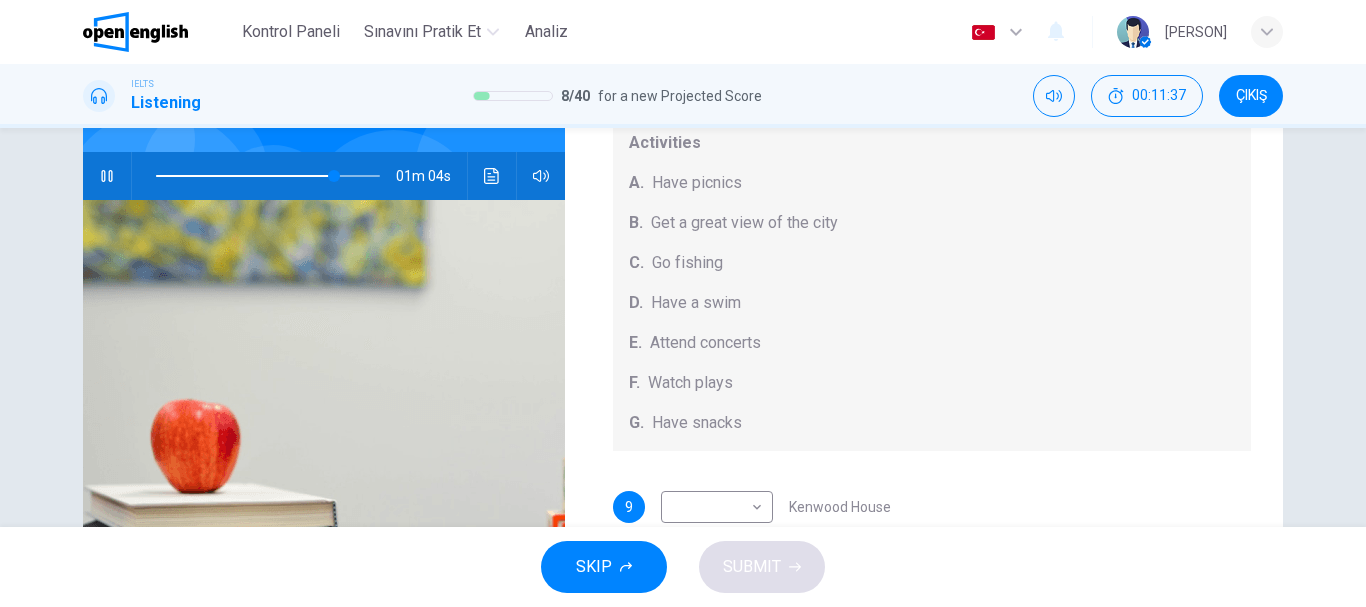 scroll, scrollTop: 185, scrollLeft: 0, axis: vertical 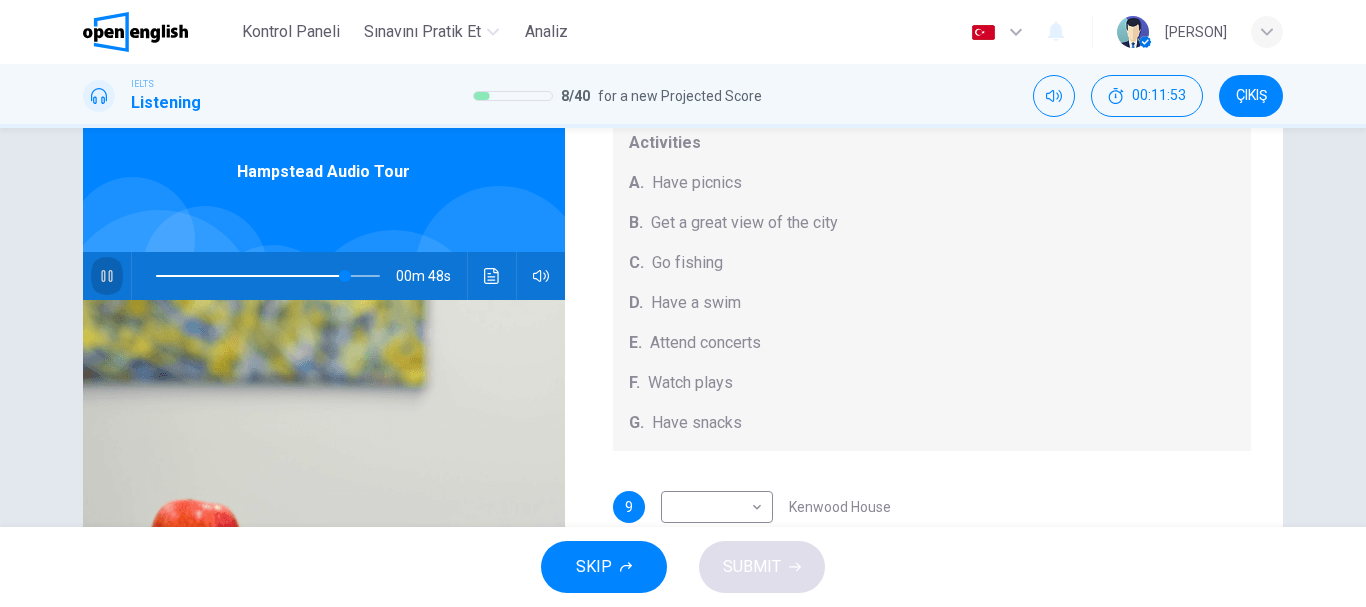 click 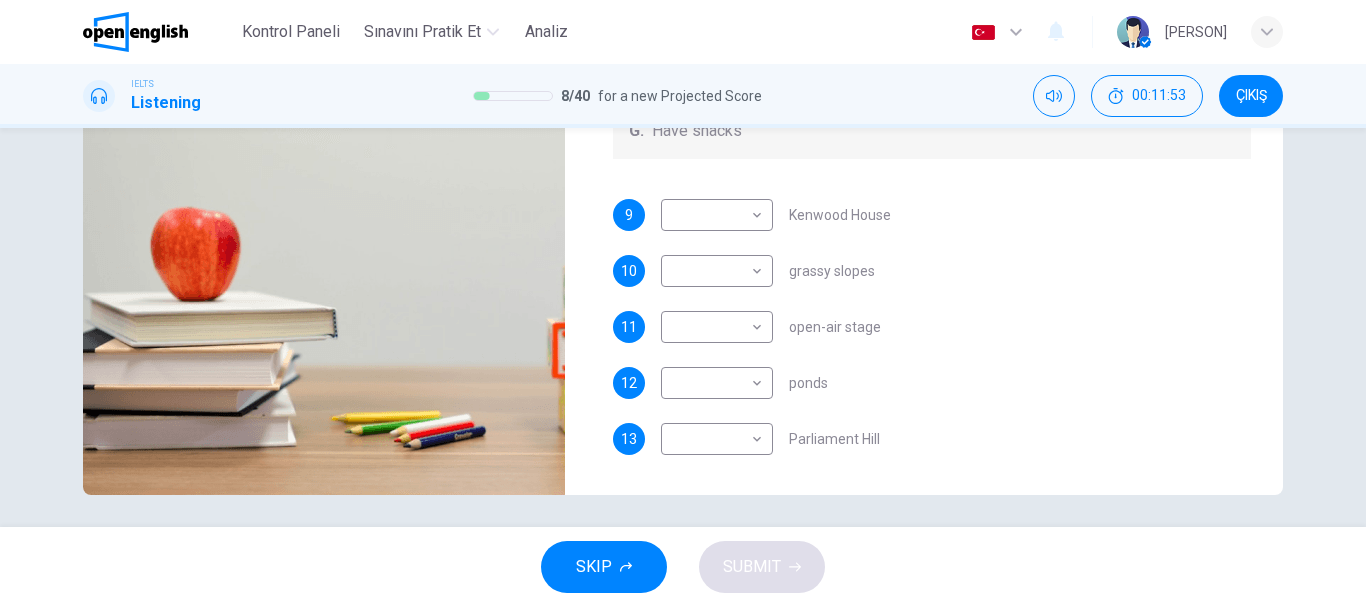 scroll, scrollTop: 376, scrollLeft: 0, axis: vertical 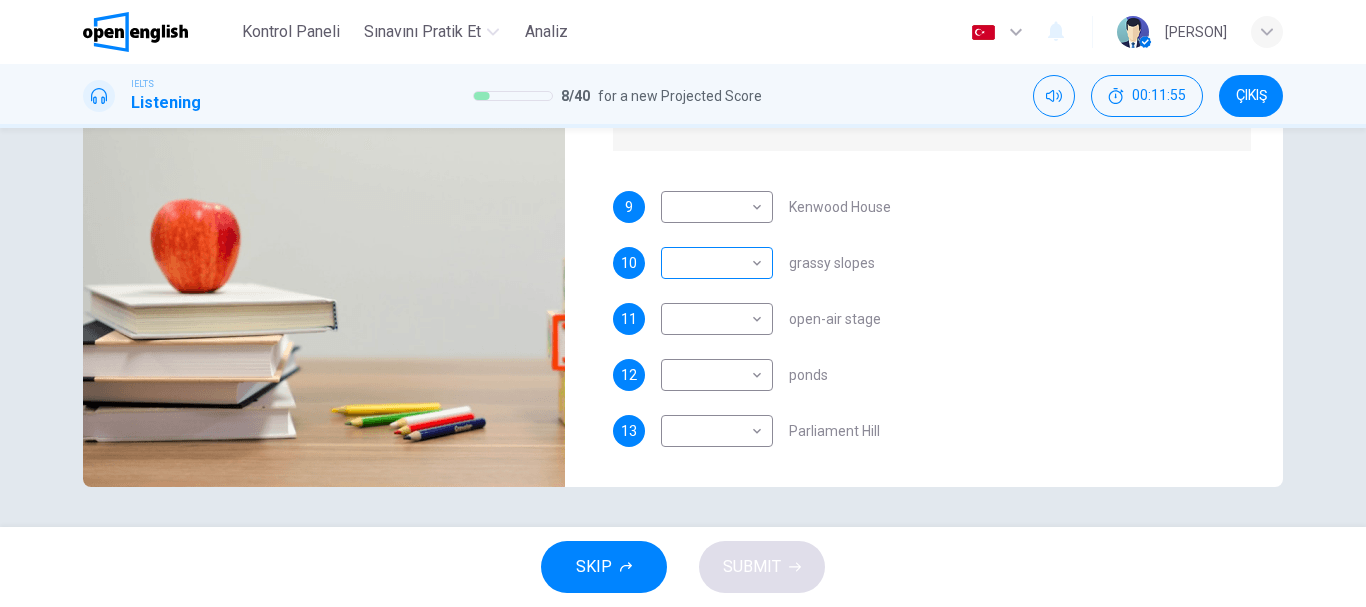 click on "Bu site,  Gizlilik Politikamızda  açıklandığı gibi çerezler kullanmaktadır. Çerez kullanımını kabul ediyorsanız, Lütfen Kabul Et düğmesine tıklayın ve sitemizde gezinmeye devam edin.   Gizlilik Politikası Kabul Et Kontrol Paneli Sınavını Pratik Et Analiz Türkçe ** ​ İsmail O. IELTS Listening 8 / 40 for a new Projected Score 00:11:55 ÇIKIŞ Questions 9 - 13 Which activity can be done at each of the following locations on the heath? Choose  FIVE  answers below and select the correct letter,  A-G , next to the questions. Activities A. Have picnics B. Get a great view of the city C. Go fishing D. Have a swim E. Attend concerts F. Watch plays G. Have snacks 9 ​ ​ Kenwood House 10 ​ ​ grassy slopes 11 ​ ​ open-air stage 12 ​ ​ ponds 13 ​ ​ Parliament Hill Hampstead Audio Tour 00m 48s SKIP SUBMIT Open English - Çevrimiçi İngilizce Kontrol Paneli Sınavını Pratik Et Analiz Bildirimler 1 © Copyright  2025" at bounding box center [683, 303] 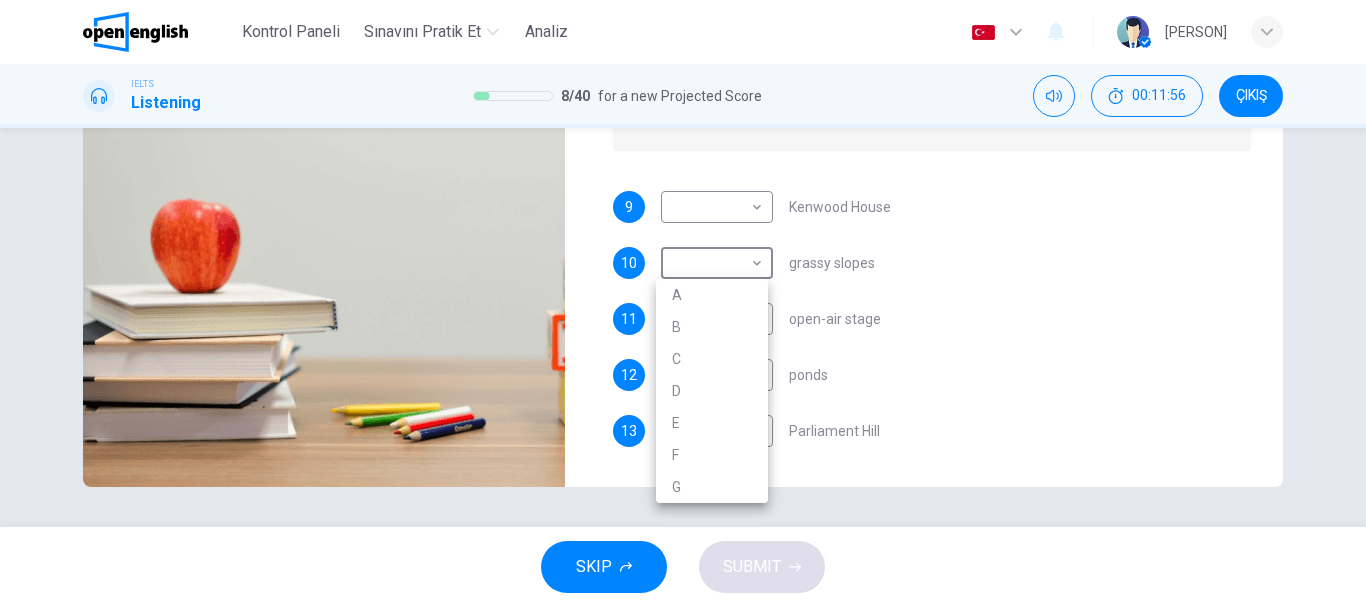 click at bounding box center [683, 303] 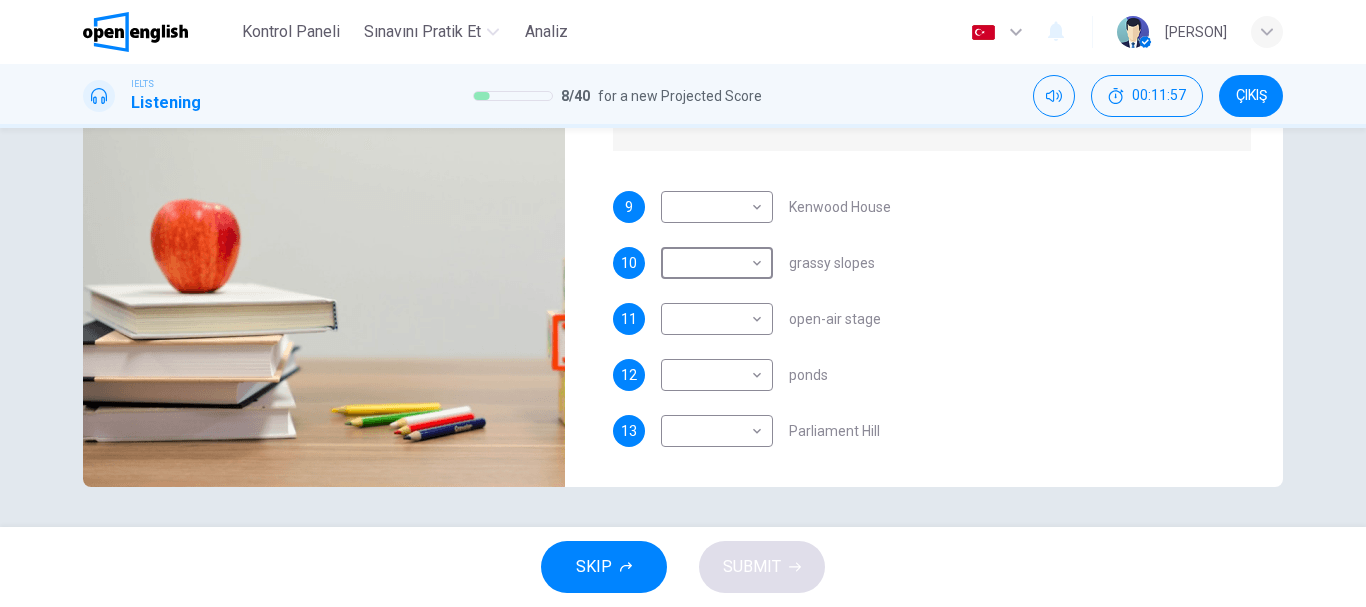 scroll, scrollTop: 0, scrollLeft: 0, axis: both 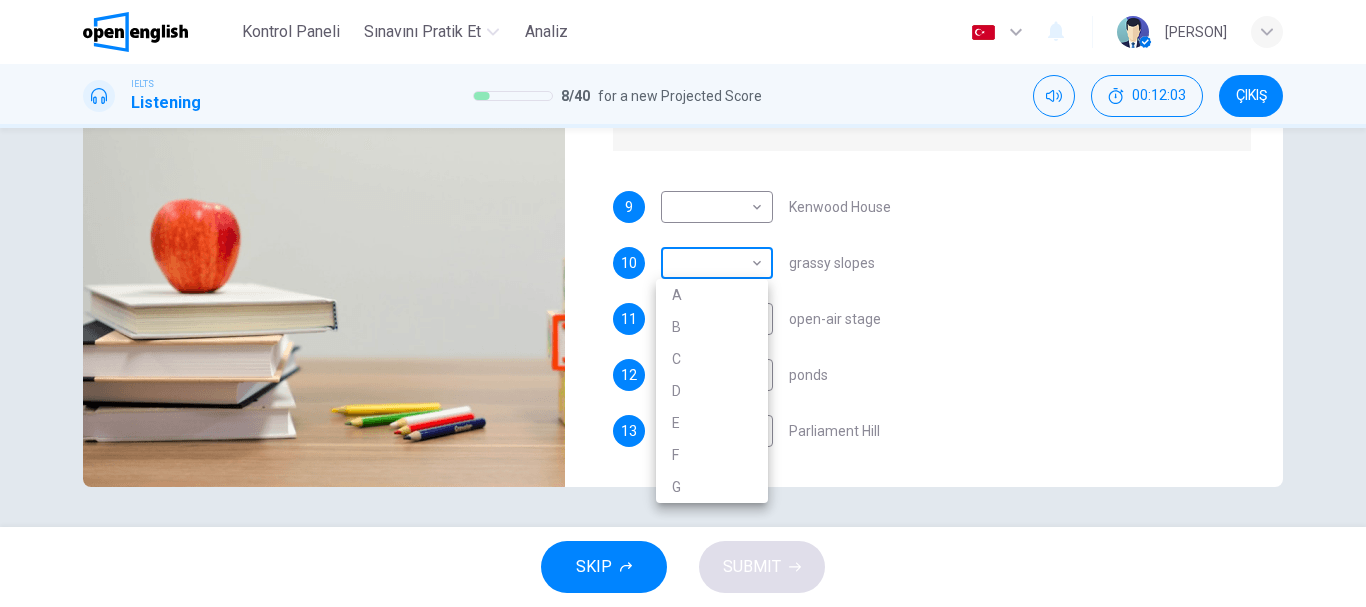 click on "Bu site,  Gizlilik Politikamızda  açıklandığı gibi çerezler kullanmaktadır. Çerez kullanımını kabul ediyorsanız, Lütfen Kabul Et düğmesine tıklayın ve sitemizde gezinmeye devam edin.   Gizlilik Politikası Kabul Et Kontrol Paneli Sınavını Pratik Et Analiz Türkçe ** ​ İsmail O. IELTS Listening 8 / 40 for a new Projected Score 00:12:03 ÇIKIŞ Questions 9 - 13 Which activity can be done at each of the following locations on the heath? Choose  FIVE  answers below and select the correct letter,  A-G , next to the questions. Activities A. Have picnics B. Get a great view of the city C. Go fishing D. Have a swim E. Attend concerts F. Watch plays G. Have snacks 9 ​ ​ Kenwood House 10 ​ ​ grassy slopes 11 ​ ​ open-air stage 12 ​ ​ ponds 13 ​ ​ Parliament Hill Hampstead Audio Tour 00m 48s SKIP SUBMIT Open English - Çevrimiçi İngilizce Kontrol Paneli Sınavını Pratik Et Analiz Bildirimler 1 © Copyright  2025 A B C D E F G" at bounding box center (683, 303) 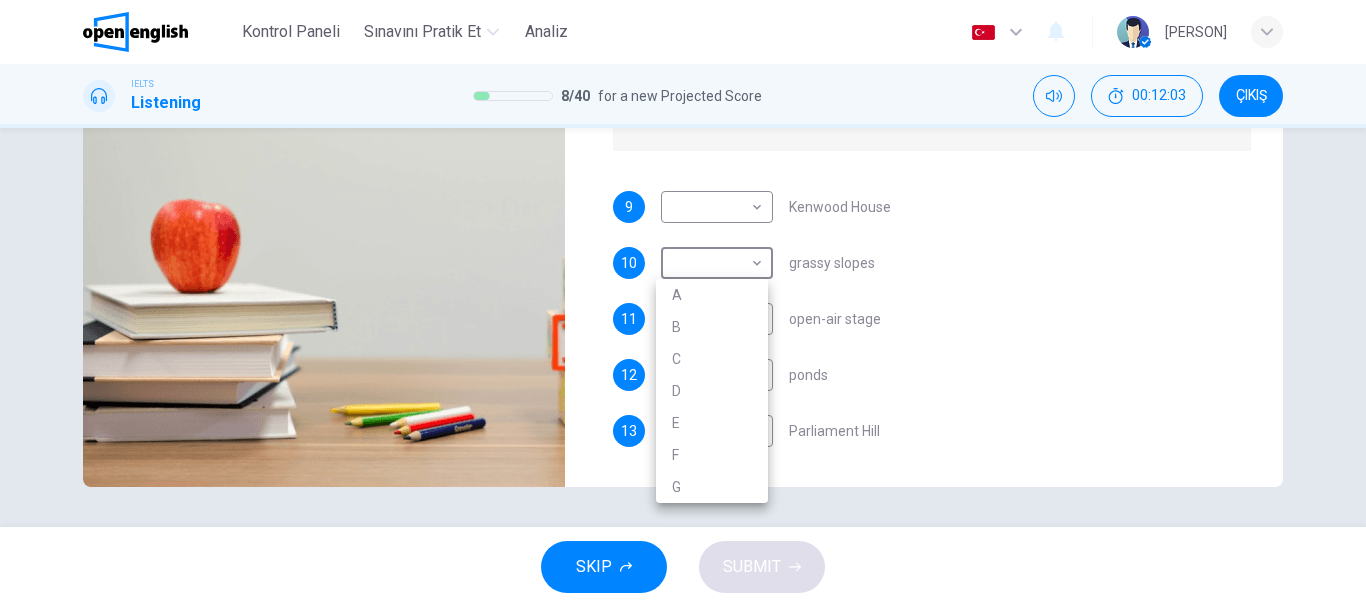 click on "A" at bounding box center [712, 295] 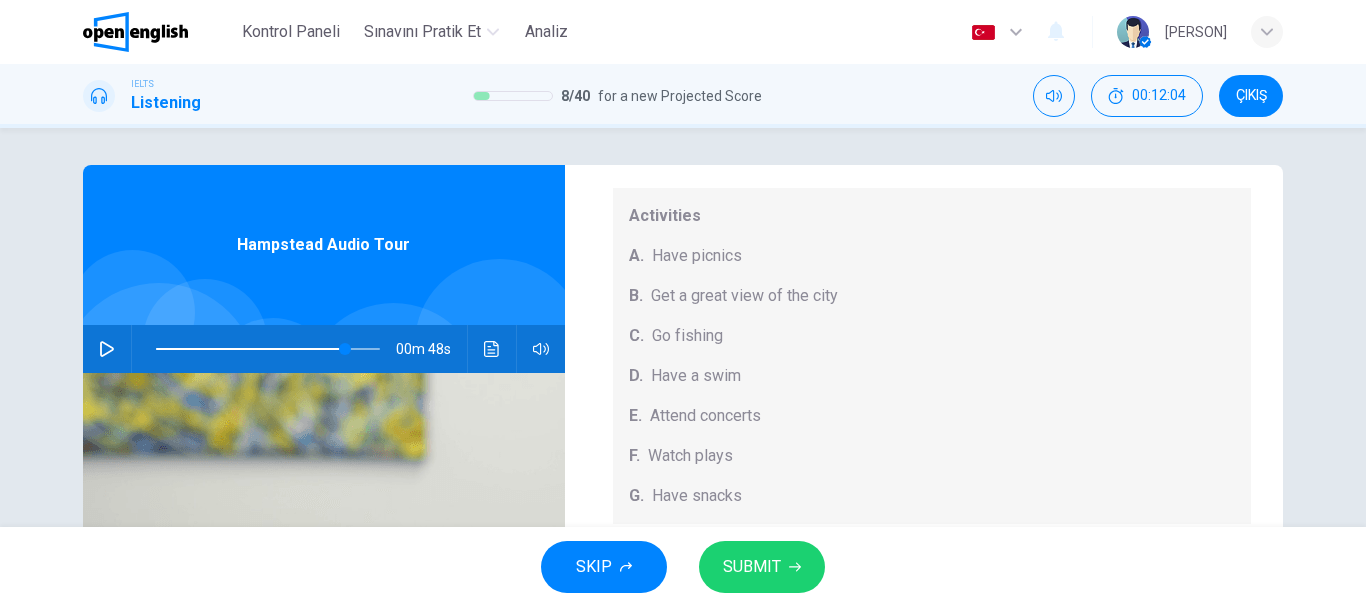scroll, scrollTop: 0, scrollLeft: 0, axis: both 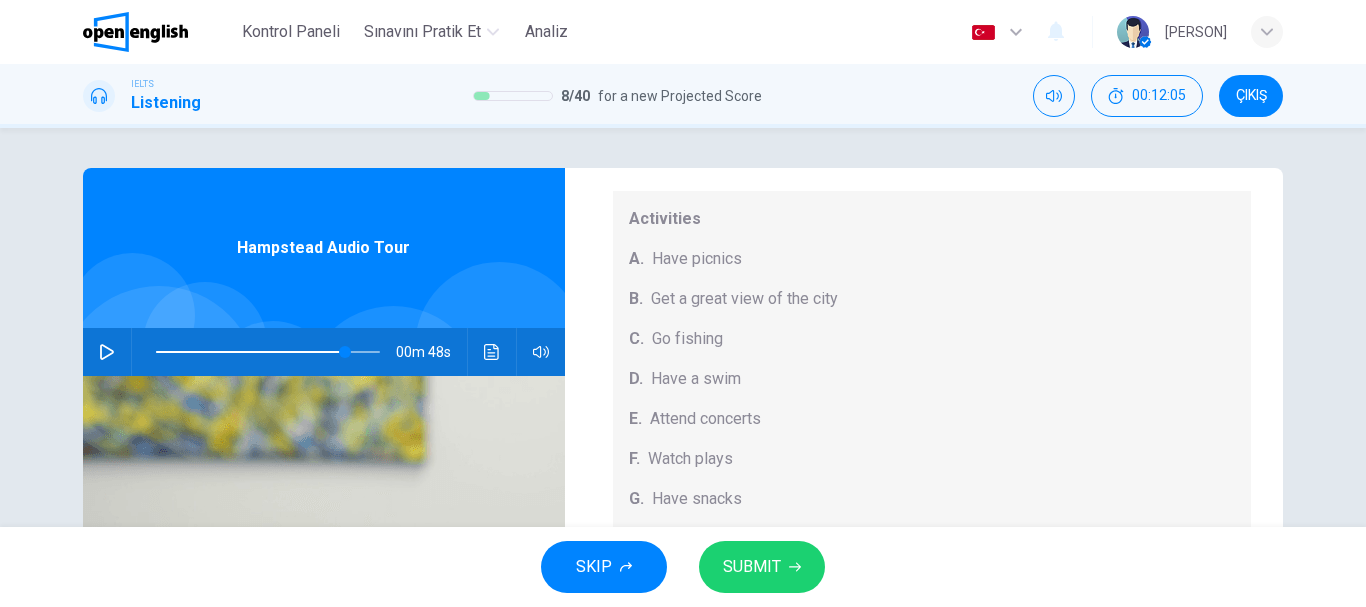 click 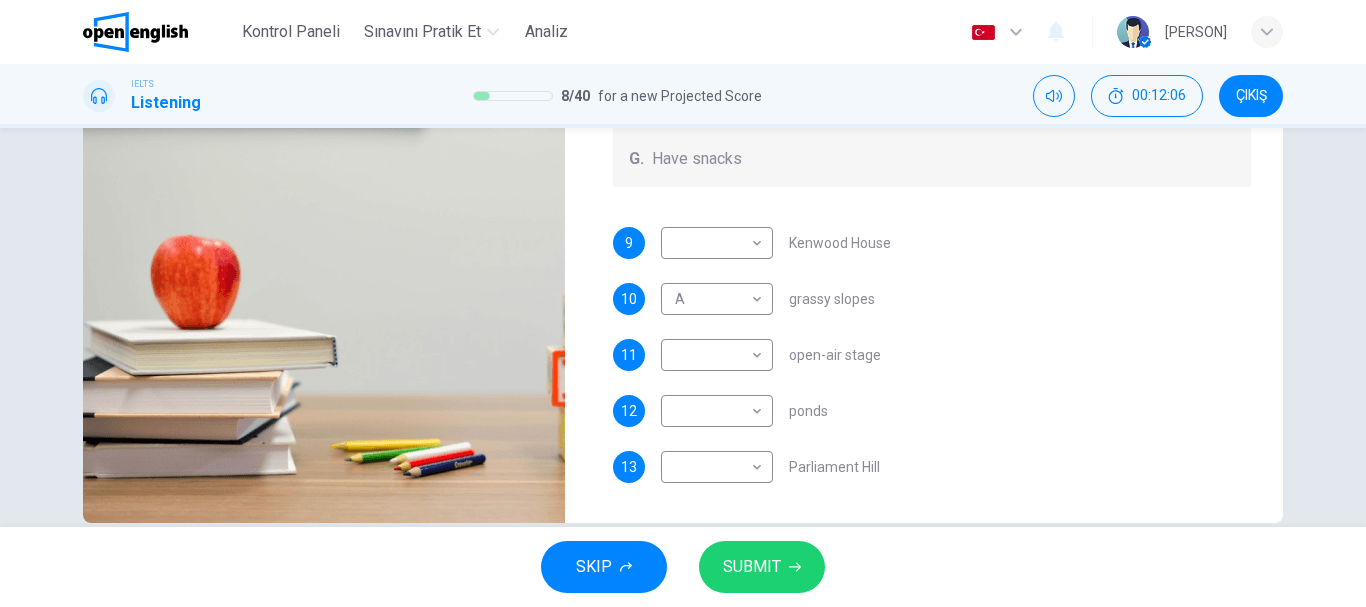 scroll, scrollTop: 376, scrollLeft: 0, axis: vertical 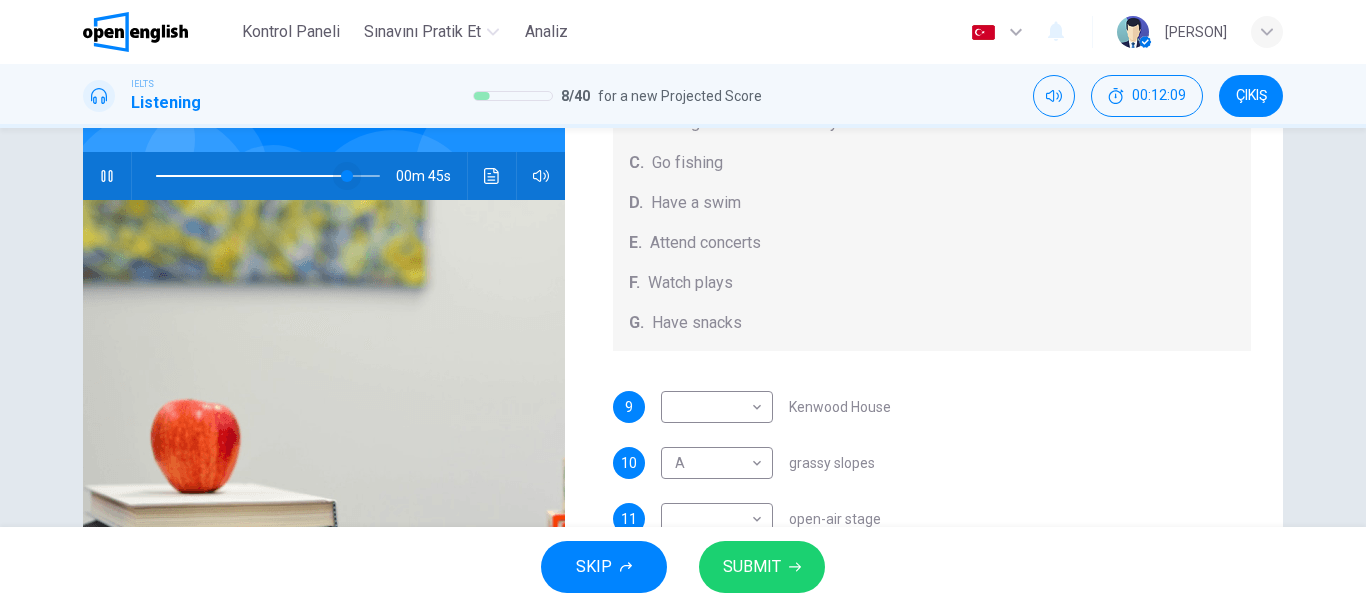 click at bounding box center (347, 176) 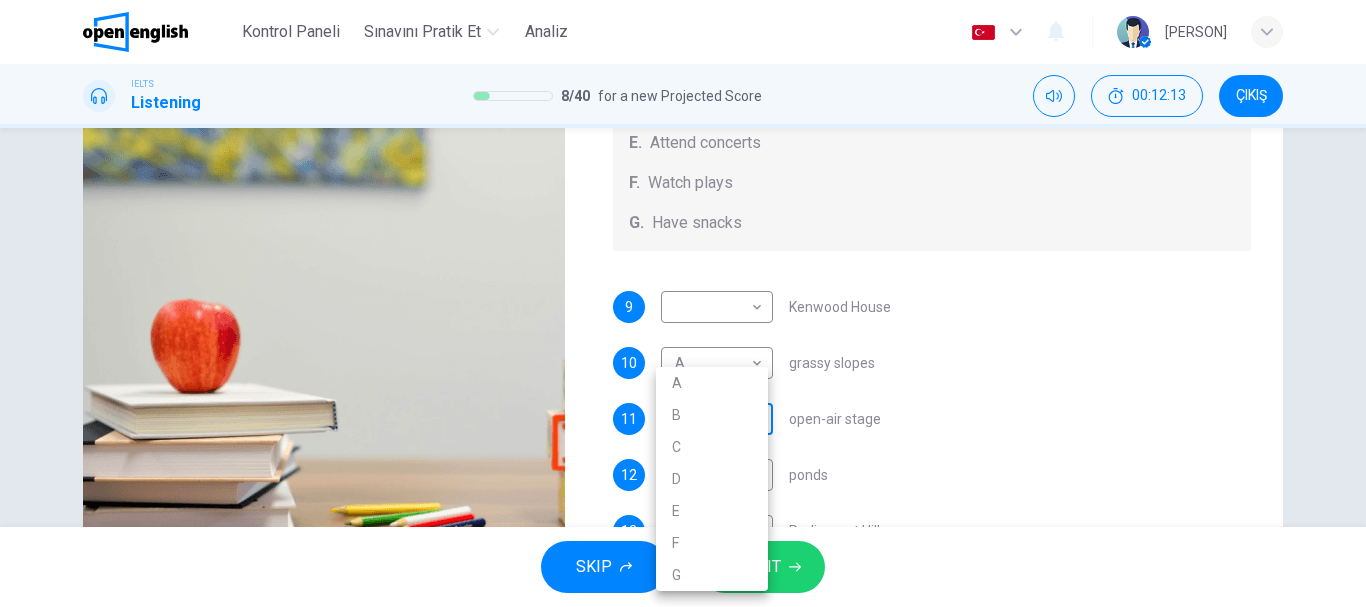 click on "Bu site,  Gizlilik Politikamızda  açıklandığı gibi çerezler kullanmaktadır. Çerez kullanımını kabul ediyorsanız, Lütfen Kabul Et düğmesine tıklayın ve sitemizde gezinmeye devam edin.   Gizlilik Politikası Kabul Et Kontrol Paneli Sınavını Pratik Et Analiz Türkçe ** ​ İsmail O. IELTS Listening 8 / 40 for a new Projected Score 00:12:13 ÇIKIŞ Questions 9 - 13 Which activity can be done at each of the following locations on the heath? Choose  FIVE  answers below and select the correct letter,  A-G , next to the questions. Activities A. Have picnics B. Get a great view of the city C. Go fishing D. Have a swim E. Attend concerts F. Watch plays G. Have snacks 9 ​ ​ Kenwood House 10 A * ​ grassy slopes 11 ​ ​ open-air stage 12 ​ ​ ponds 13 ​ ​ Parliament Hill Hampstead Audio Tour 01m 11s SKIP SUBMIT Open English - Çevrimiçi İngilizce Kontrol Paneli Sınavını Pratik Et Analiz Bildirimler 1 © Copyright  2025 A B C D E F G" at bounding box center (683, 303) 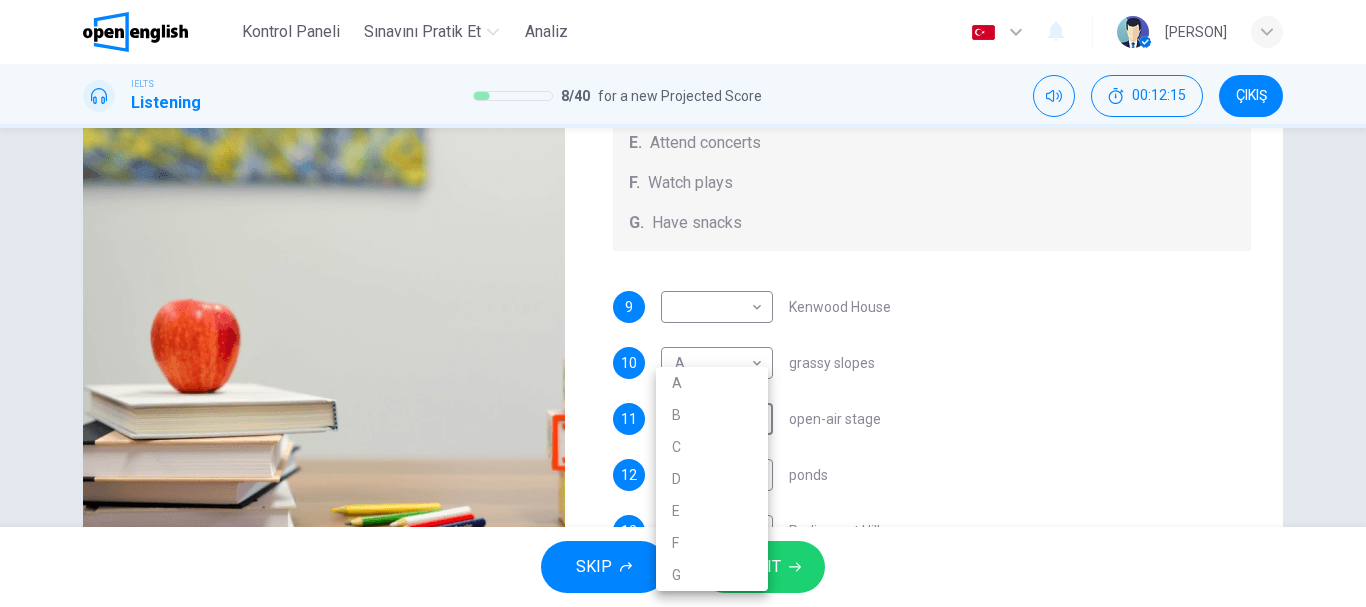 click on "F" at bounding box center [712, 543] 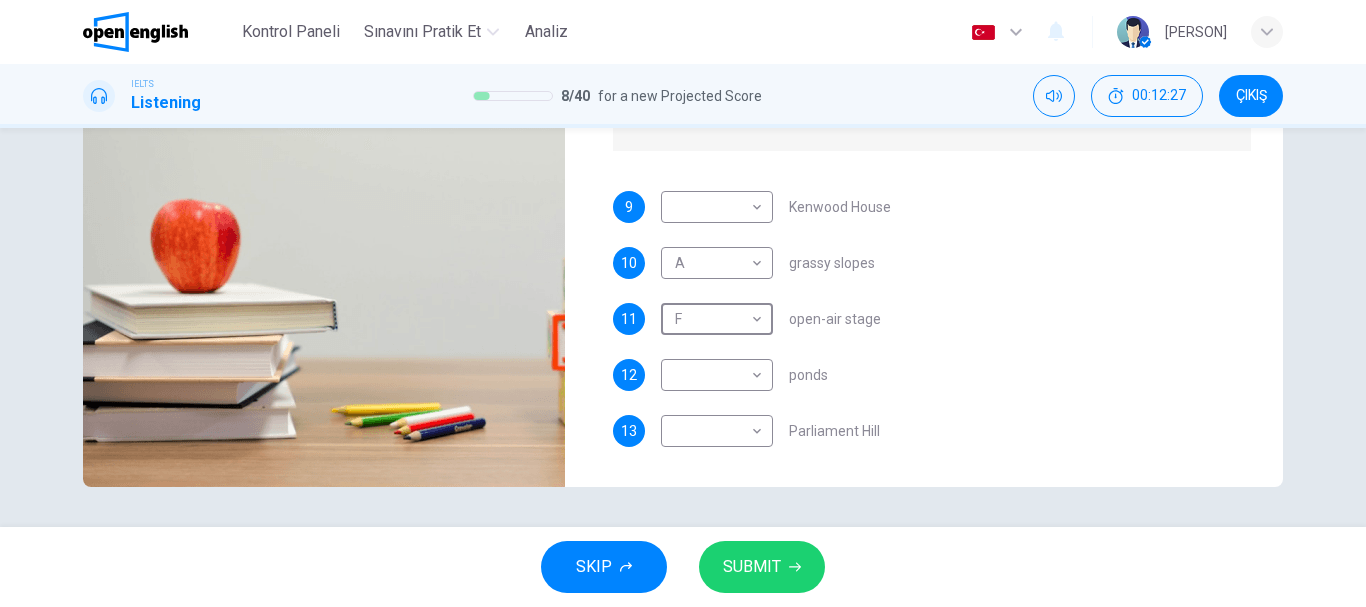 scroll, scrollTop: 0, scrollLeft: 0, axis: both 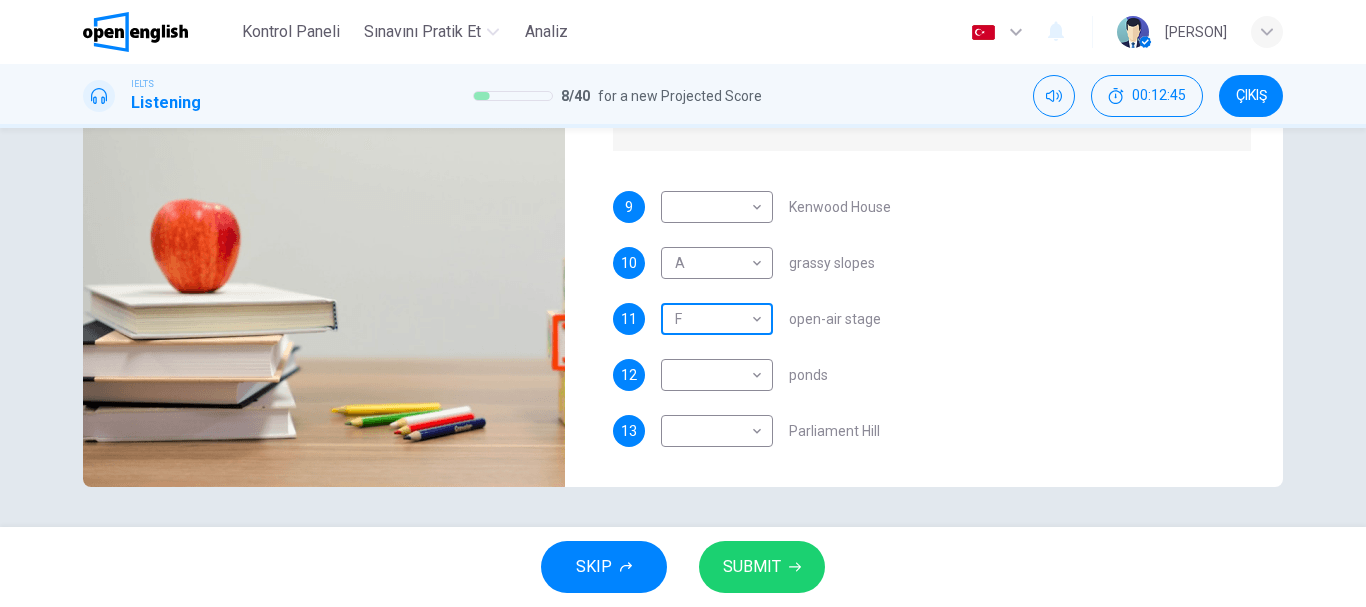 click on "Bu site,  Gizlilik Politikamızda  açıklandığı gibi çerezler kullanmaktadır. Çerez kullanımını kabul ediyorsanız, Lütfen Kabul Et düğmesine tıklayın ve sitemizde gezinmeye devam edin.   Gizlilik Politikası Kabul Et Kontrol Paneli Sınavını Pratik Et Analiz Türkçe ** ​ İsmail O. IELTS Listening 8 / 40 for a new Projected Score 00:12:45 ÇIKIŞ Questions 9 - 13 Which activity can be done at each of the following locations on the heath? Choose  FIVE  answers below and select the correct letter,  A-G , next to the questions. Activities A. Have picnics B. Get a great view of the city C. Go fishing D. Have a swim E. Attend concerts F. Watch plays G. Have snacks 9 ​ ​ Kenwood House 10 A * ​ grassy slopes 11 F * ​ open-air stage 12 ​ ​ ponds 13 ​ ​ Parliament Hill Hampstead Audio Tour 00m 39s SKIP SUBMIT Open English - Çevrimiçi İngilizce Kontrol Paneli Sınavını Pratik Et Analiz Bildirimler 1 © Copyright  2025" at bounding box center (683, 303) 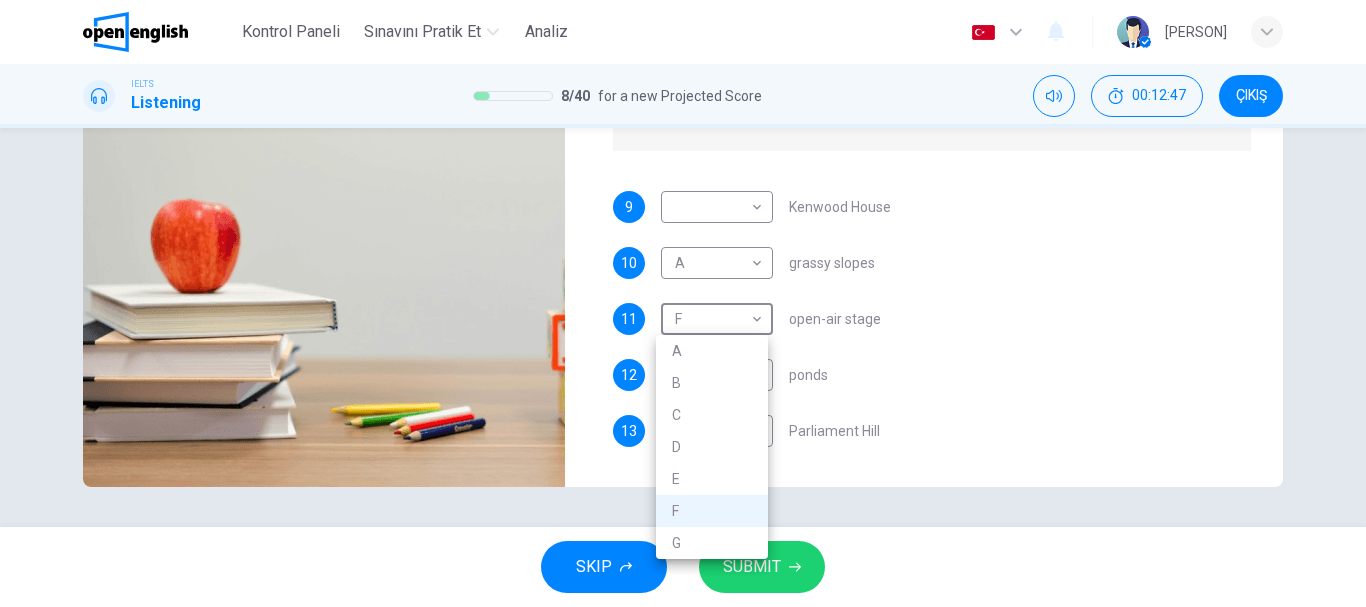 click at bounding box center [683, 303] 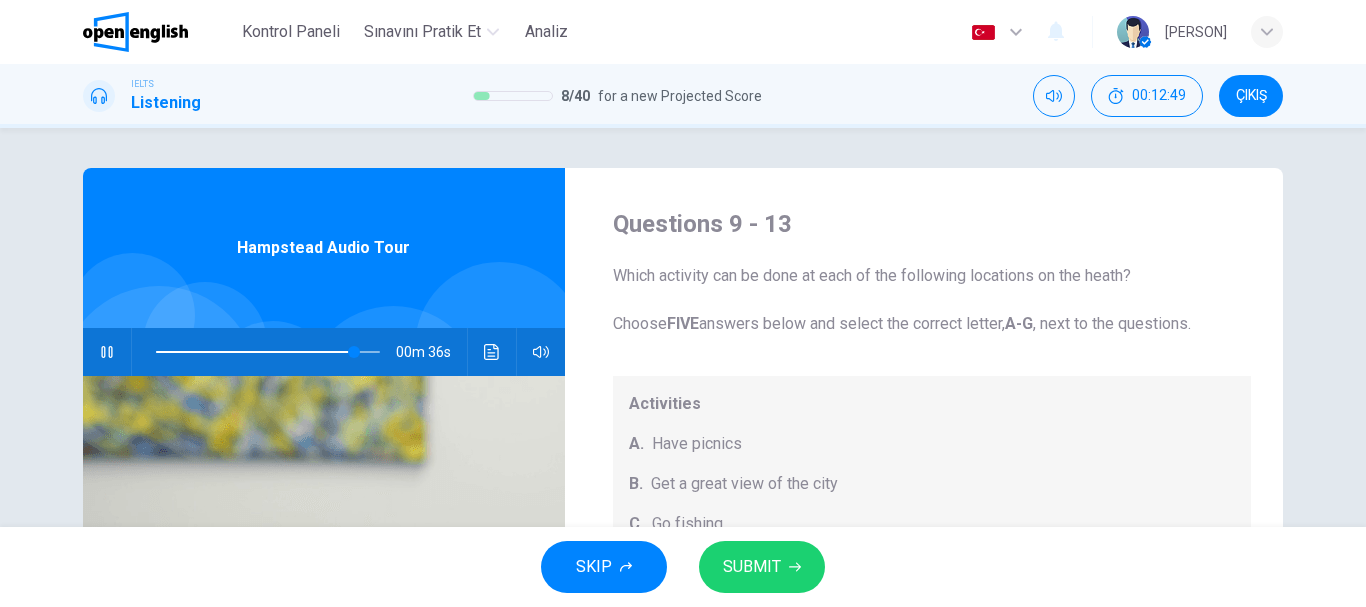 click 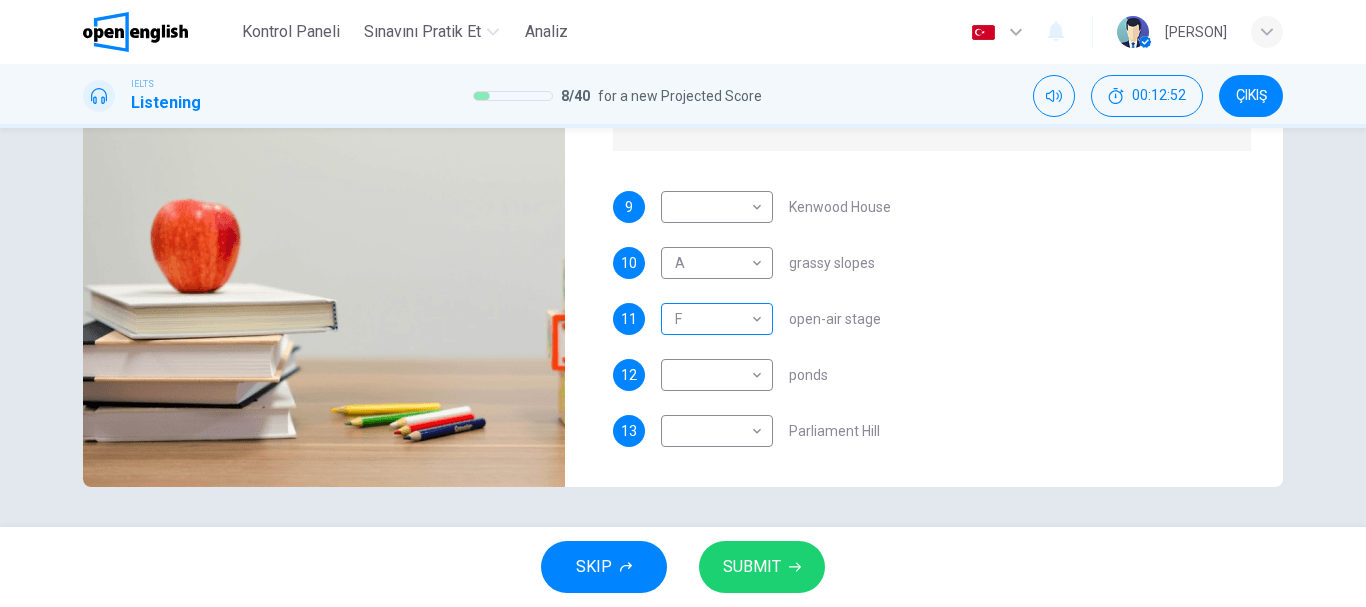 click on "Bu site,  Gizlilik Politikamızda  açıklandığı gibi çerezler kullanmaktadır. Çerez kullanımını kabul ediyorsanız, Lütfen Kabul Et düğmesine tıklayın ve sitemizde gezinmeye devam edin.   Gizlilik Politikası Kabul Et Kontrol Paneli Sınavını Pratik Et Analiz Türkçe ** ​ İsmail O. IELTS Listening 8 / 40 for a new Projected Score 00:12:52 ÇIKIŞ Questions 9 - 13 Which activity can be done at each of the following locations on the heath? Choose  FIVE  answers below and select the correct letter,  A-G , next to the questions. Activities A. Have picnics B. Get a great view of the city C. Go fishing D. Have a swim E. Attend concerts F. Watch plays G. Have snacks 9 ​ ​ Kenwood House 10 A * ​ grassy slopes 11 F * ​ open-air stage 12 ​ ​ ponds 13 ​ ​ Parliament Hill Hampstead Audio Tour 00m 35s SKIP SUBMIT Open English - Çevrimiçi İngilizce Kontrol Paneli Sınavını Pratik Et Analiz Bildirimler 1 © Copyright  2025" at bounding box center [683, 303] 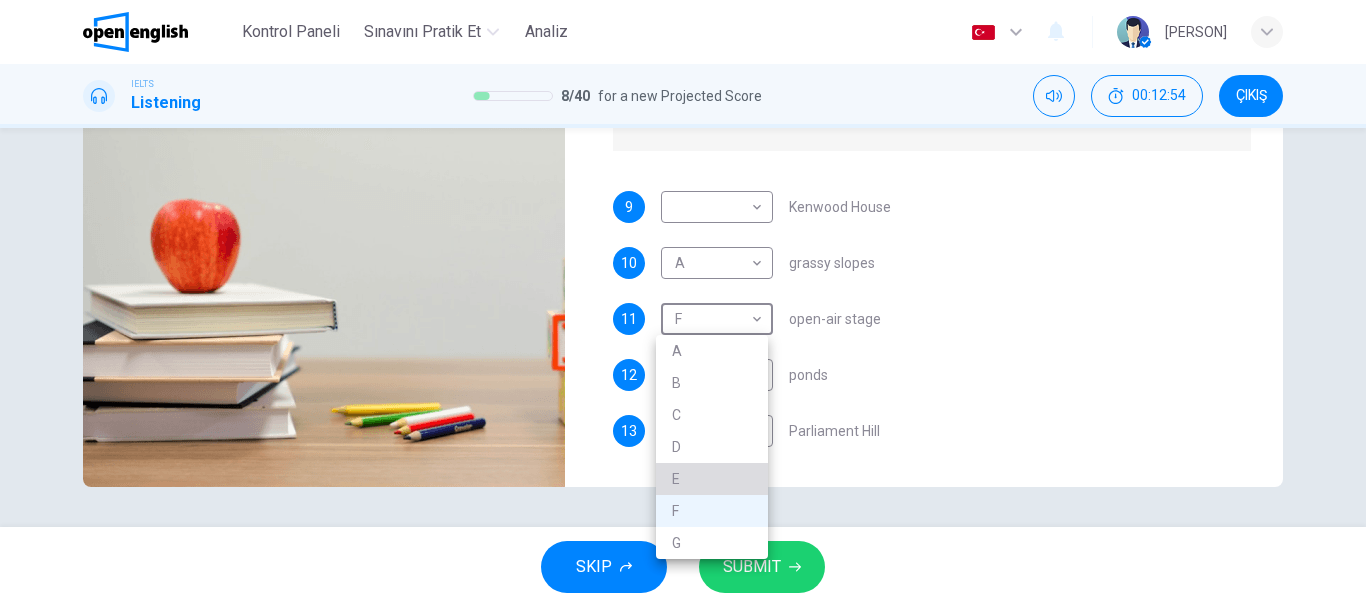 click on "E" at bounding box center [712, 479] 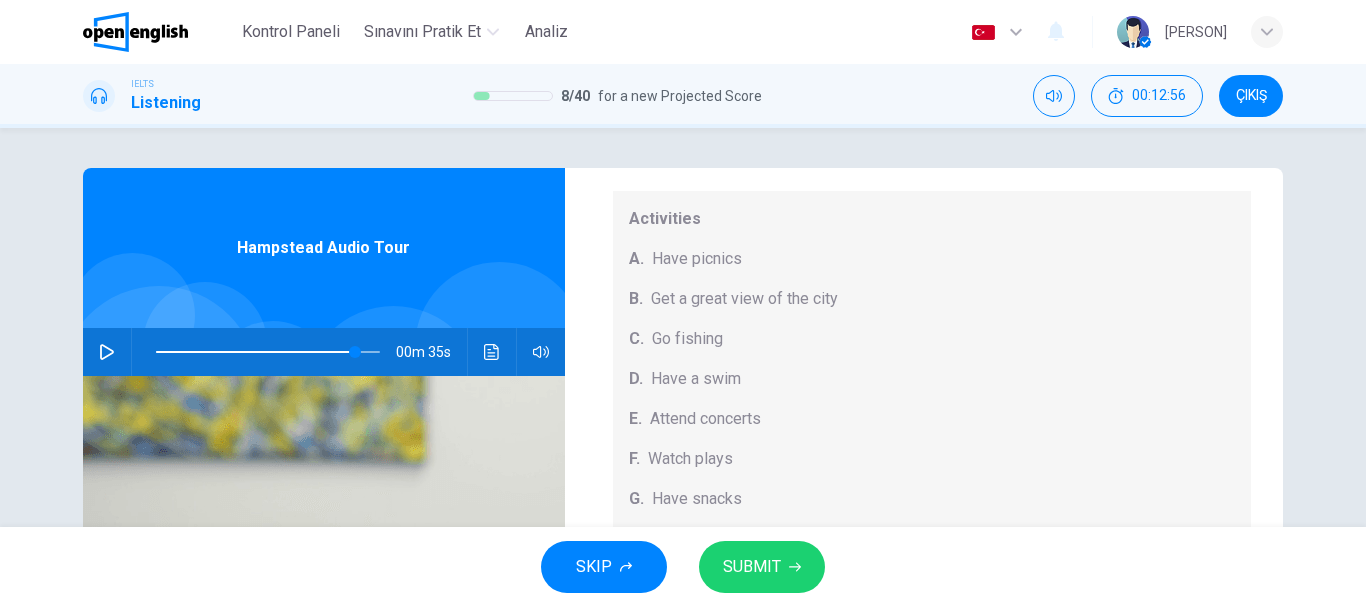 click on "00m 35s" at bounding box center [324, 352] 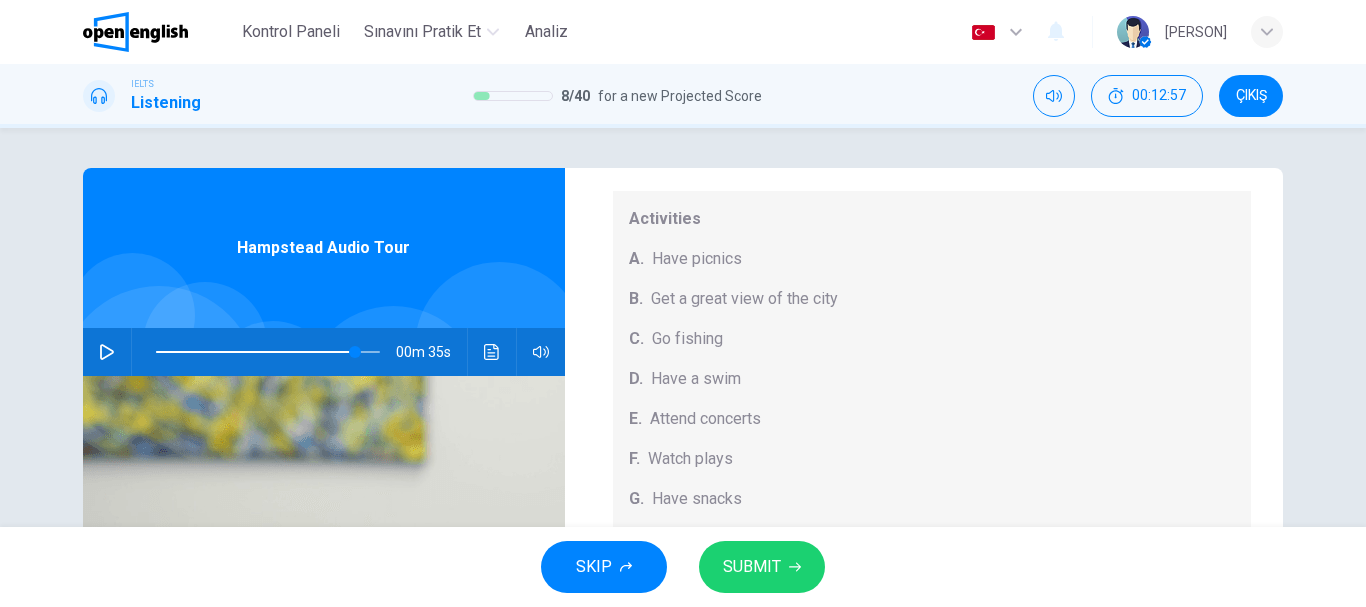 click 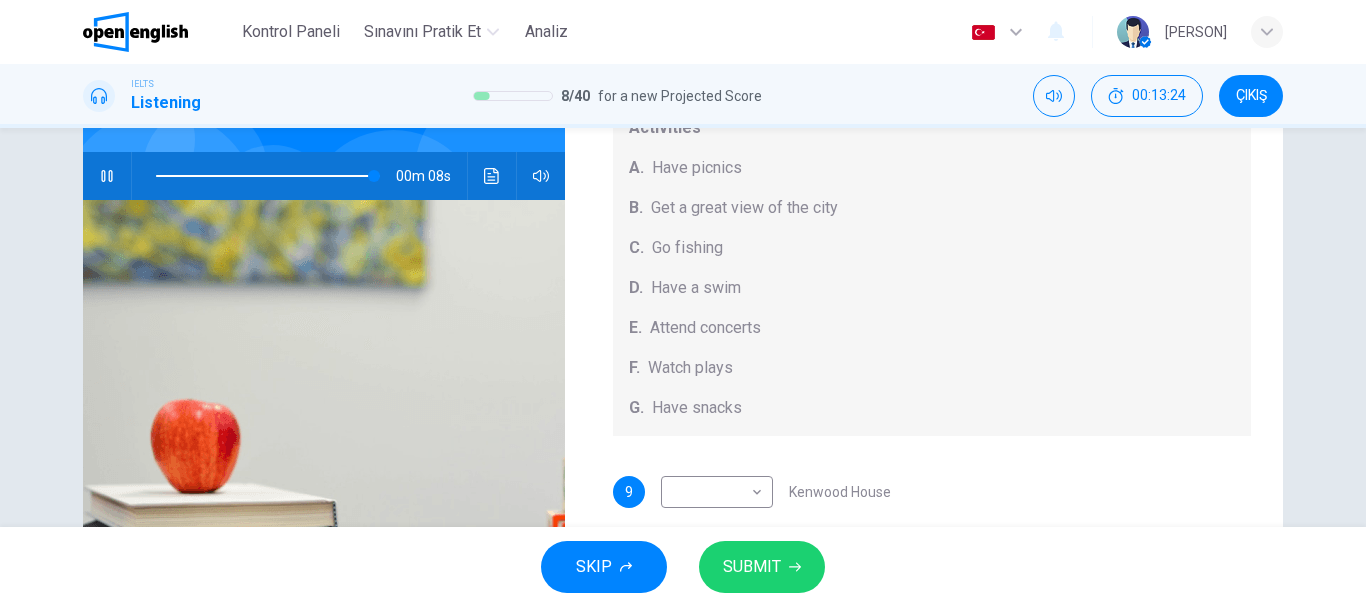 click 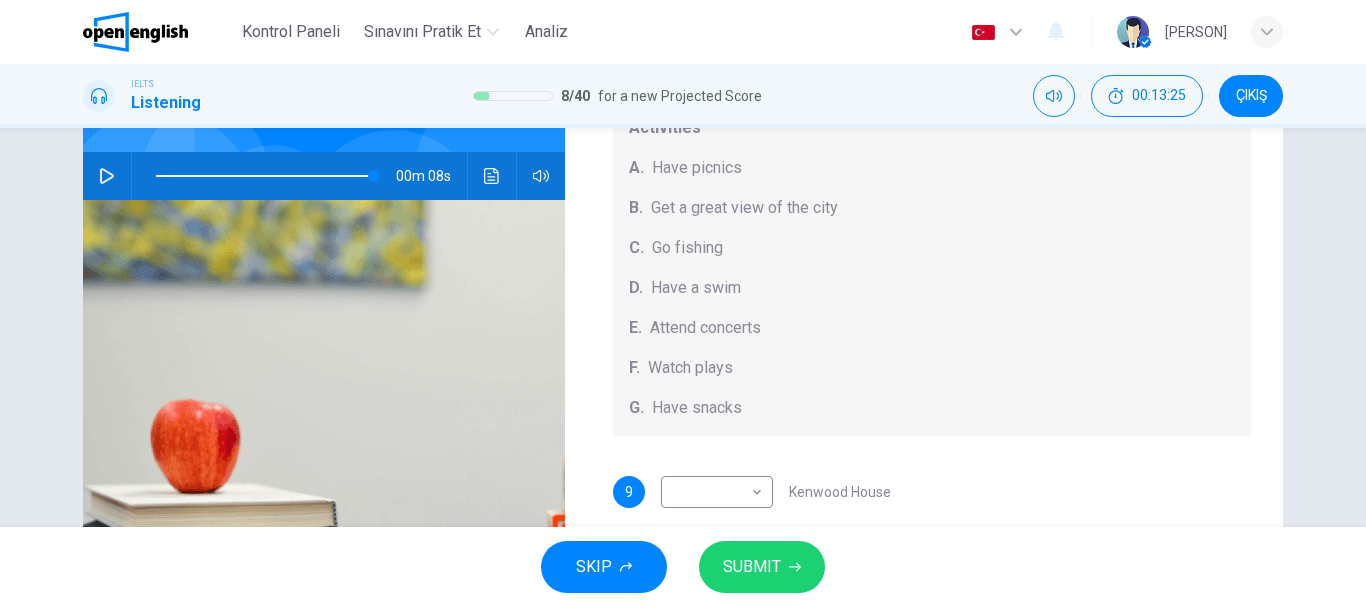 click 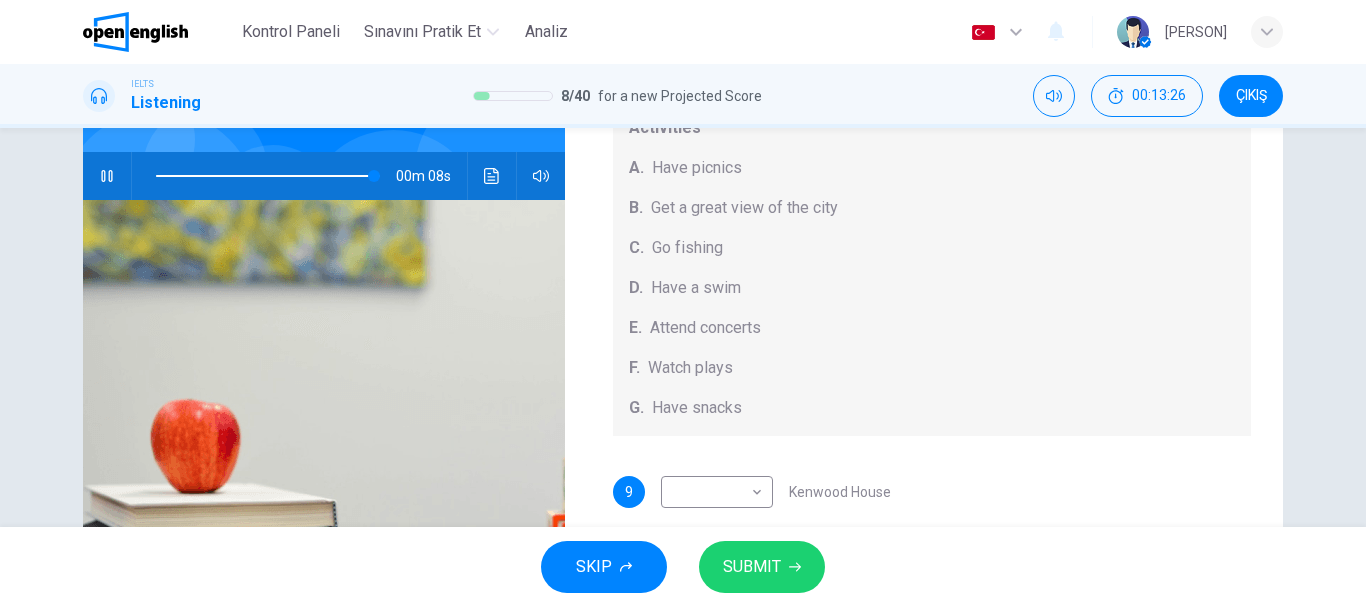 click 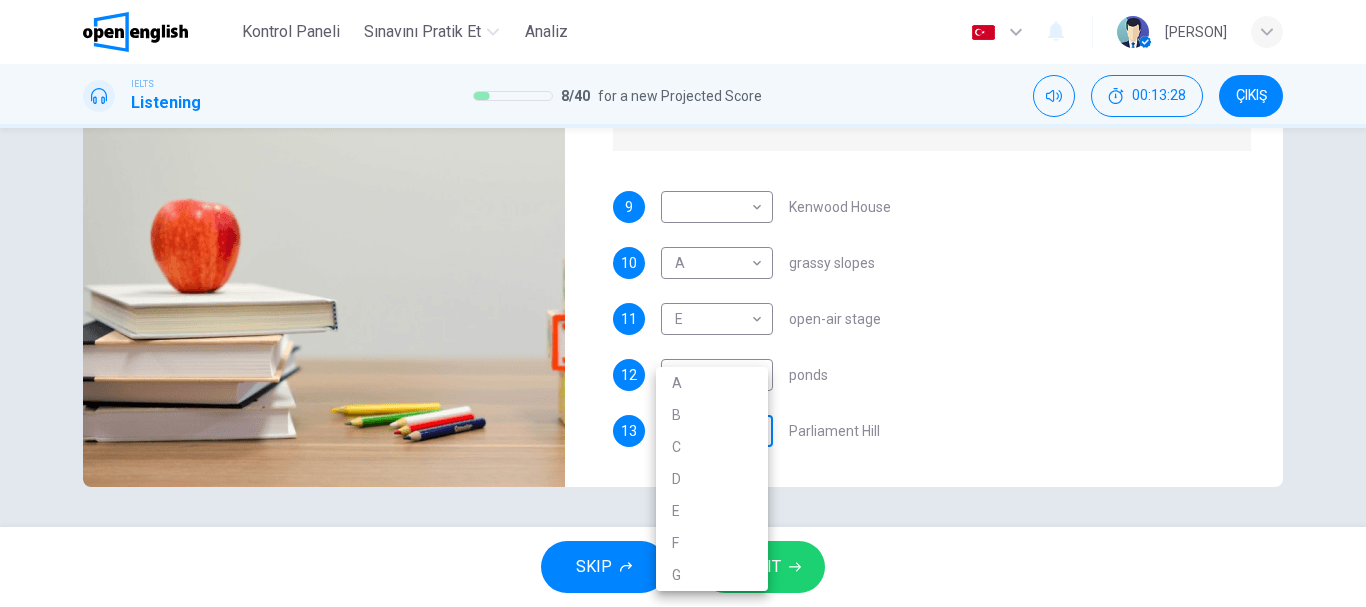 click on "Bu site,  Gizlilik Politikamızda  açıklandığı gibi çerezler kullanmaktadır. Çerez kullanımını kabul ediyorsanız, Lütfen Kabul Et düğmesine tıklayın ve sitemizde gezinmeye devam edin.   Gizlilik Politikası Kabul Et Kontrol Paneli Sınavını Pratik Et Analiz Türkçe ** ​ İsmail O. IELTS Listening 8 / 40 for a new Projected Score 00:13:28 ÇIKIŞ Questions 9 - 13 Which activity can be done at each of the following locations on the heath? Choose  FIVE  answers below and select the correct letter,  A-G , next to the questions. Activities A. Have picnics B. Get a great view of the city C. Go fishing D. Have a swim E. Attend concerts F. Watch plays G. Have snacks 9 ​ ​ Kenwood House 10 A * ​ grassy slopes 11 E * ​ open-air stage 12 ​ ​ ponds 13 ​ ​ Parliament Hill Hampstead Audio Tour 00m 08s SKIP SUBMIT Open English - Çevrimiçi İngilizce Kontrol Paneli Sınavını Pratik Et Analiz Bildirimler 1 © Copyright  2025 A B C D E F G" at bounding box center (683, 303) 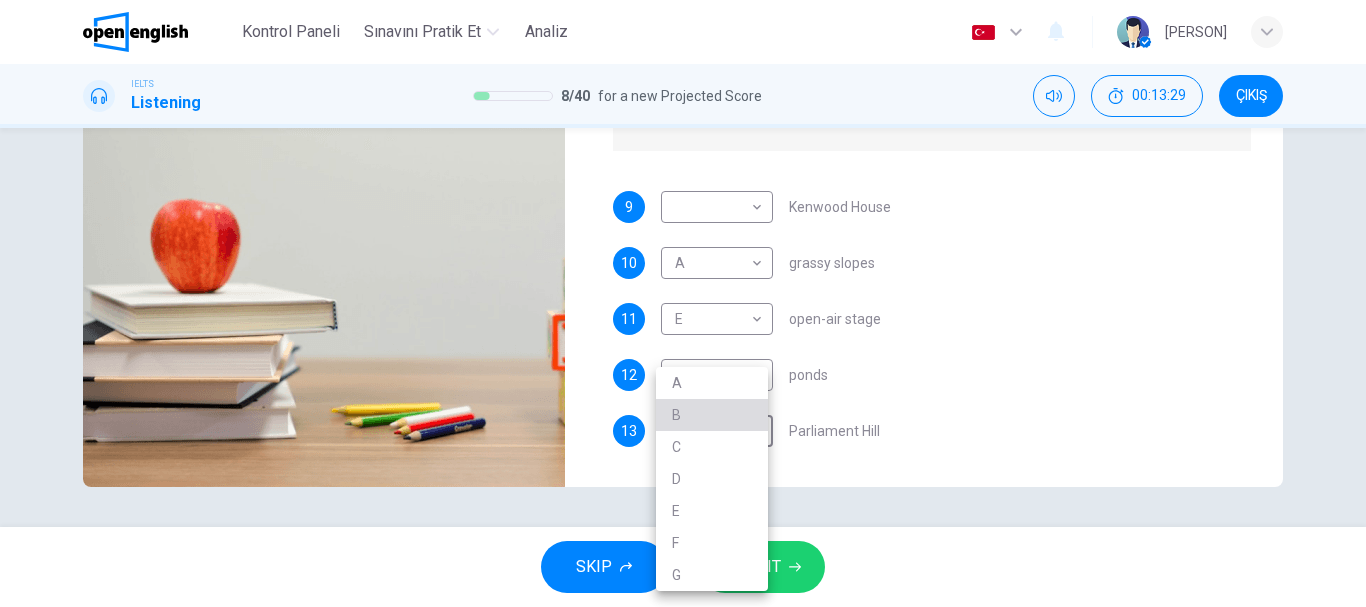 click on "B" at bounding box center (712, 415) 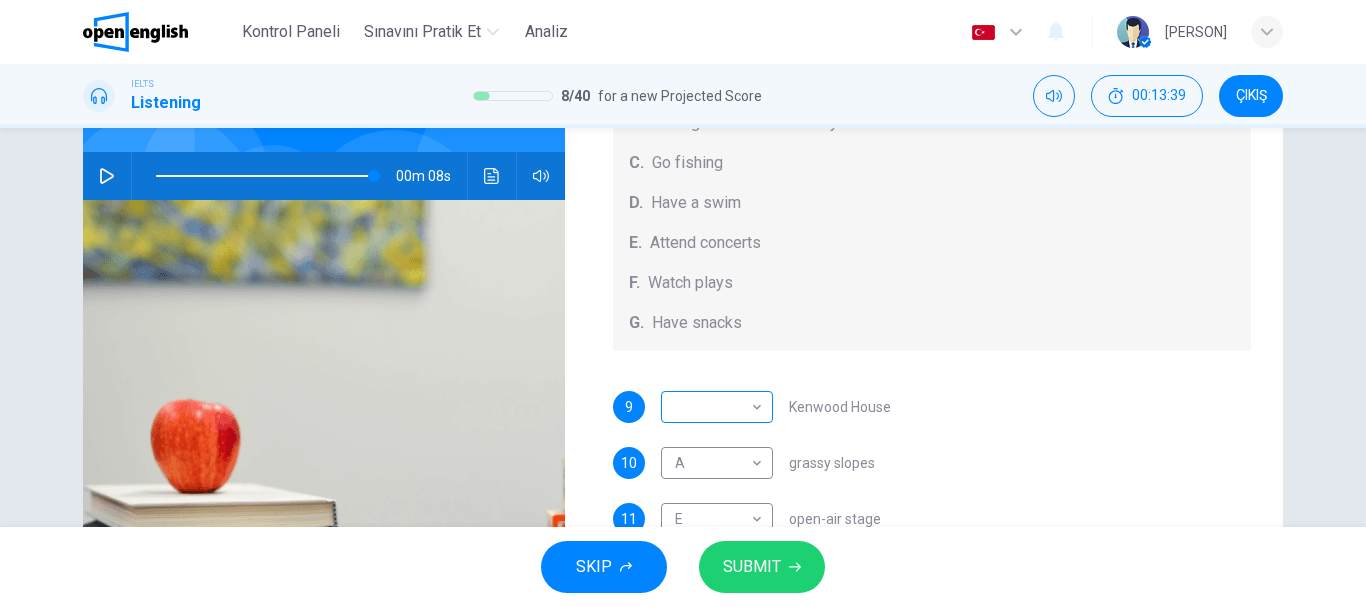 click on "Bu site,  Gizlilik Politikamızda  açıklandığı gibi çerezler kullanmaktadır. Çerez kullanımını kabul ediyorsanız, Lütfen Kabul Et düğmesine tıklayın ve sitemizde gezinmeye devam edin.   Gizlilik Politikası Kabul Et Kontrol Paneli Sınavını Pratik Et Analiz Türkçe ** ​ İsmail O. IELTS Listening 8 / 40 for a new Projected Score 00:13:39 ÇIKIŞ Questions 9 - 13 Which activity can be done at each of the following locations on the heath? Choose  FIVE  answers below and select the correct letter,  A-G , next to the questions. Activities A. Have picnics B. Get a great view of the city C. Go fishing D. Have a swim E. Attend concerts F. Watch plays G. Have snacks 9 ​ ​ Kenwood House 10 A * ​ grassy slopes 11 E * ​ open-air stage 12 ​ ​ ponds 13 B * ​ Parliament Hill Hampstead Audio Tour 00m 08s SKIP SUBMIT Open English - Çevrimiçi İngilizce Kontrol Paneli Sınavını Pratik Et Analiz Bildirimler 1 © Copyright  2025" at bounding box center (683, 303) 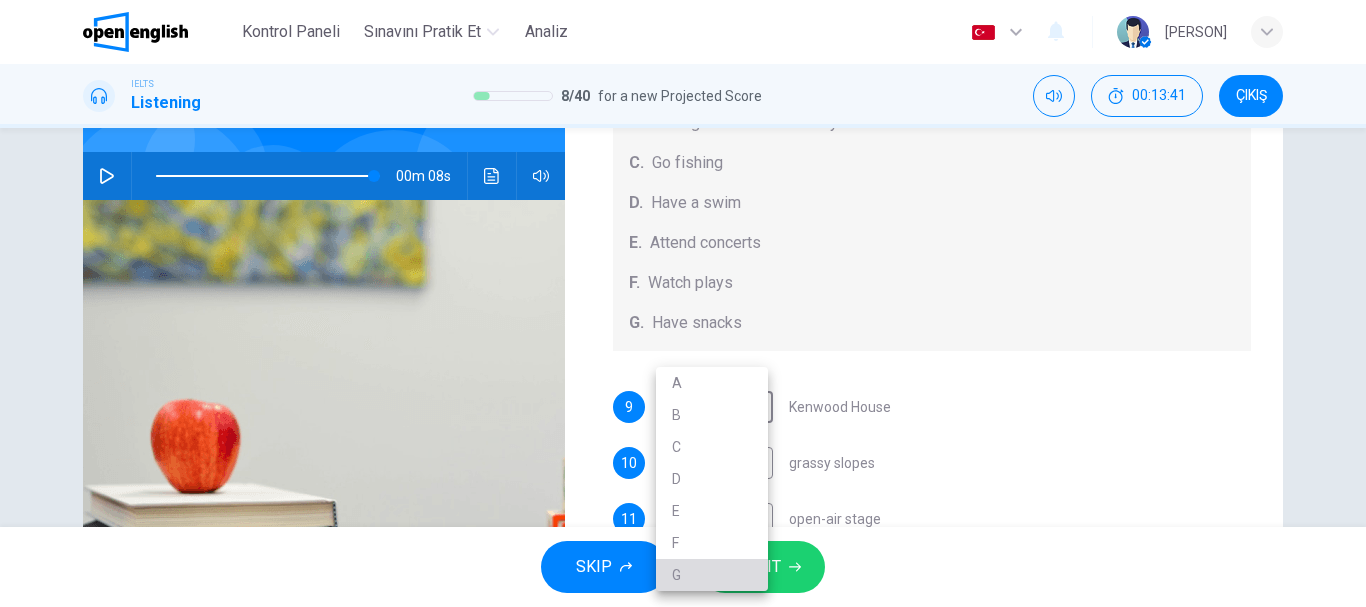 click on "G" at bounding box center [712, 575] 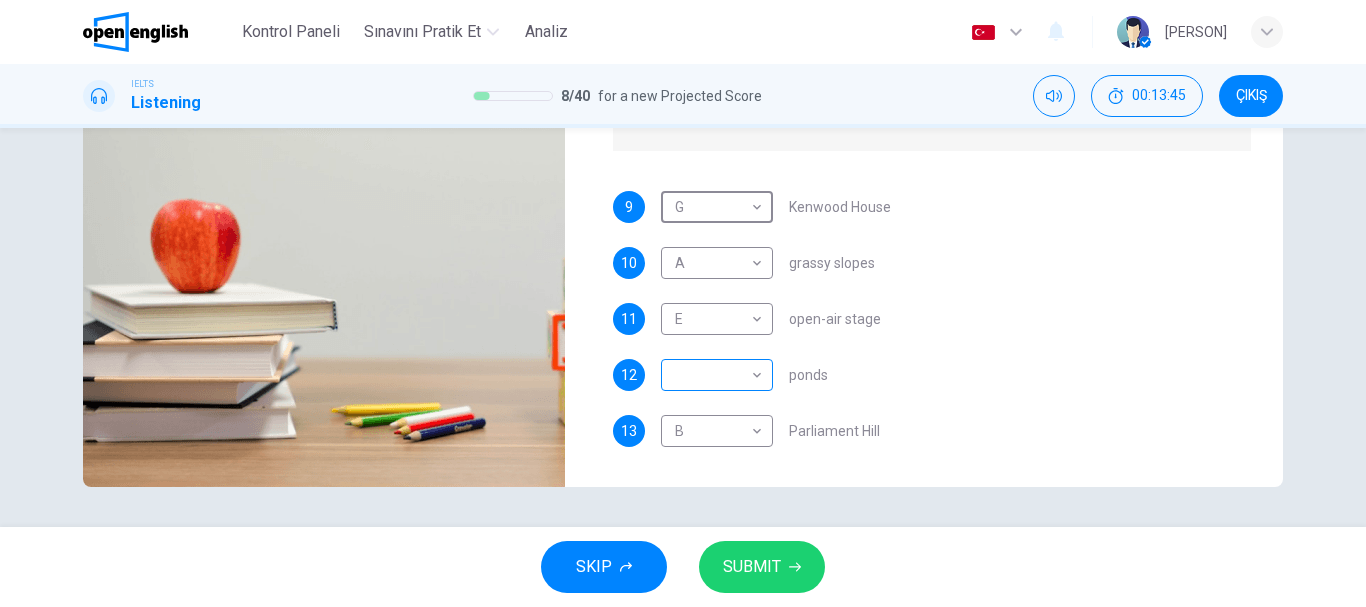 click on "Bu site,  Gizlilik Politikamızda  açıklandığı gibi çerezler kullanmaktadır. Çerez kullanımını kabul ediyorsanız, Lütfen Kabul Et düğmesine tıklayın ve sitemizde gezinmeye devam edin.   Gizlilik Politikası Kabul Et Kontrol Paneli Sınavını Pratik Et Analiz Türkçe ** ​ İsmail O. IELTS Listening 8 / 40 for a new Projected Score 00:13:45 ÇIKIŞ Questions 9 - 13 Which activity can be done at each of the following locations on the heath? Choose  FIVE  answers below and select the correct letter,  A-G , next to the questions. Activities A. Have picnics B. Get a great view of the city C. Go fishing D. Have a swim E. Attend concerts F. Watch plays G. Have snacks 9 G * ​ Kenwood House 10 A * ​ grassy slopes 11 E * ​ open-air stage 12 ​ ​ ponds 13 B * ​ Parliament Hill Hampstead Audio Tour 00m 08s SKIP SUBMIT Open English - Çevrimiçi İngilizce Kontrol Paneli Sınavını Pratik Et Analiz Bildirimler 1 © Copyright  2025" at bounding box center [683, 303] 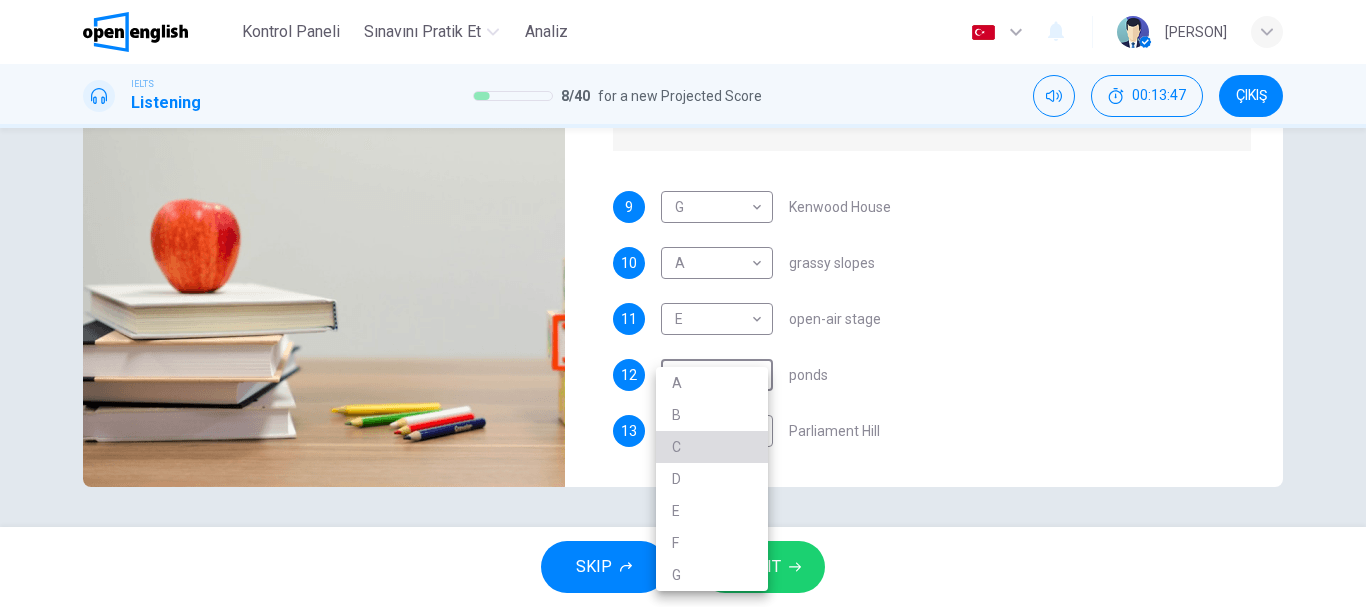 click on "C" at bounding box center (712, 447) 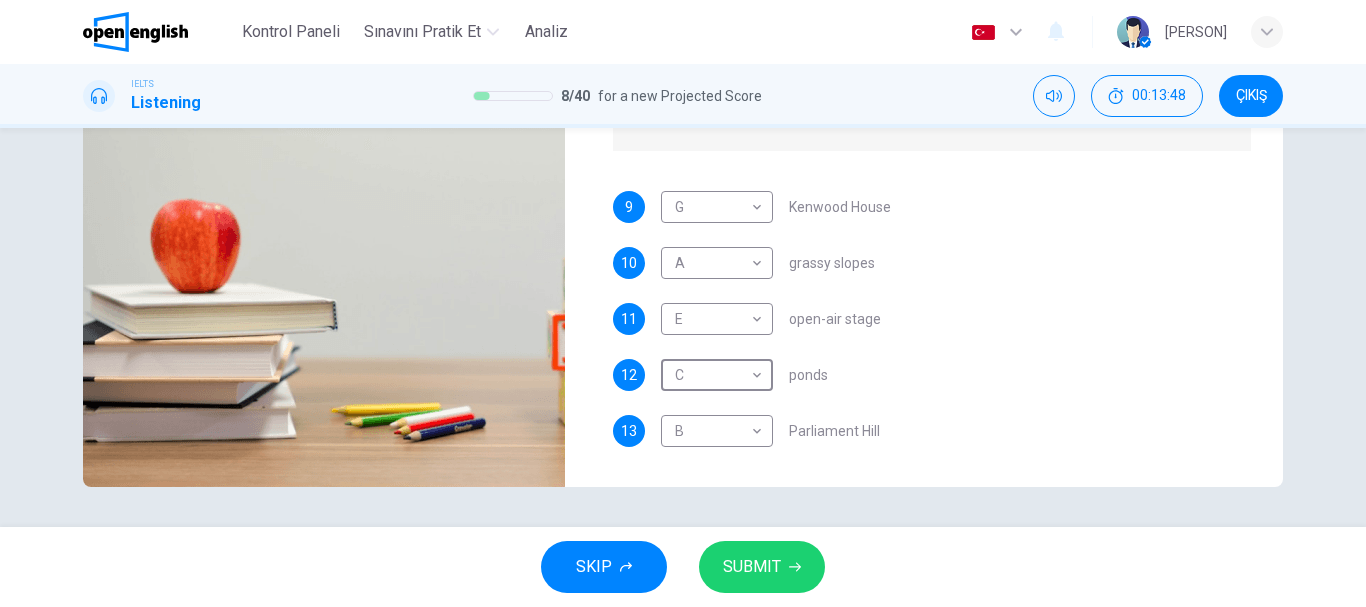 click on "SUBMIT" at bounding box center [762, 567] 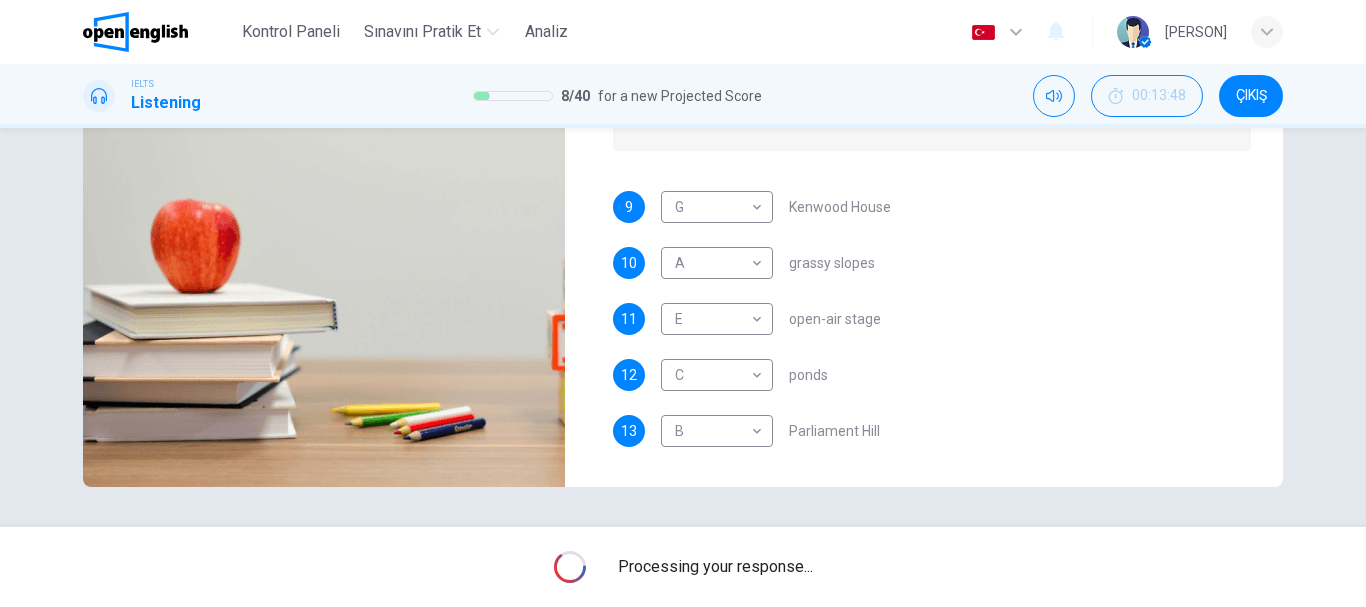 type on "**" 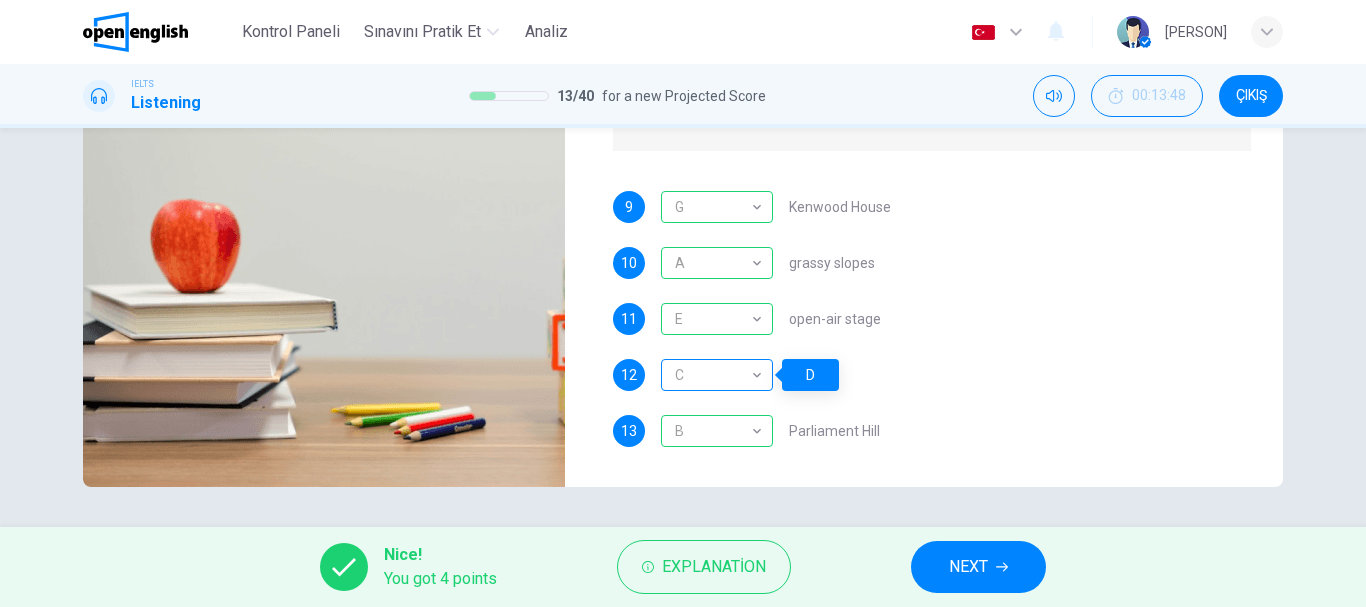 click on "C" at bounding box center (713, 375) 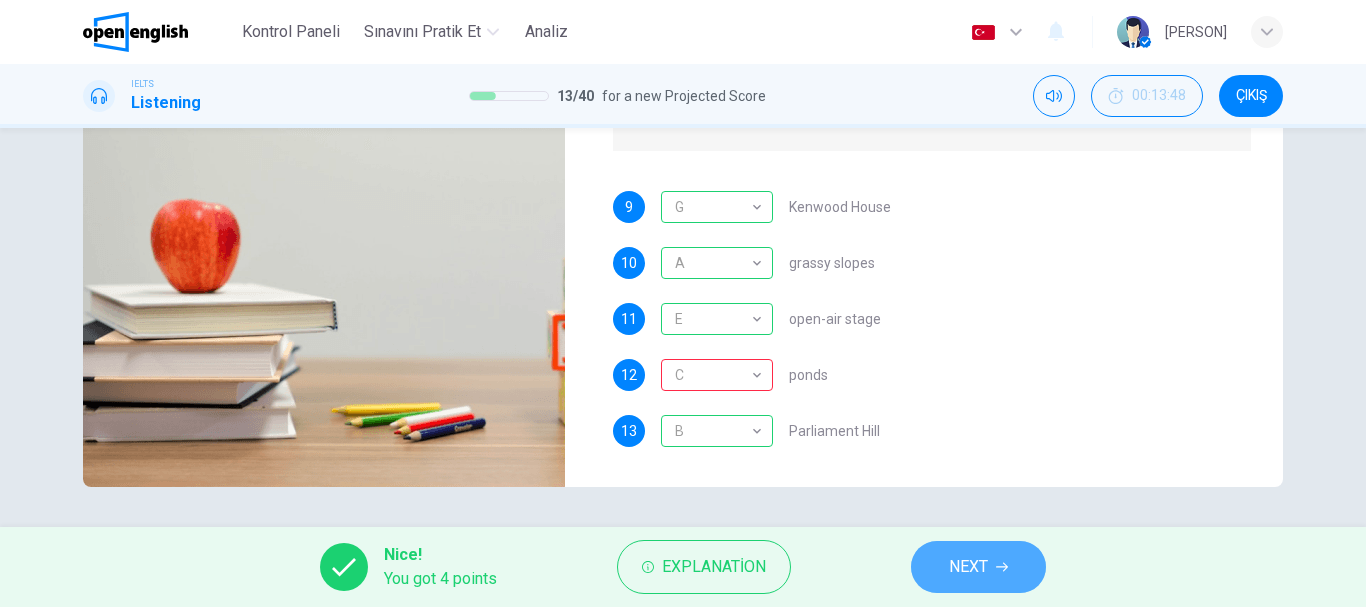 click on "NEXT" at bounding box center (968, 567) 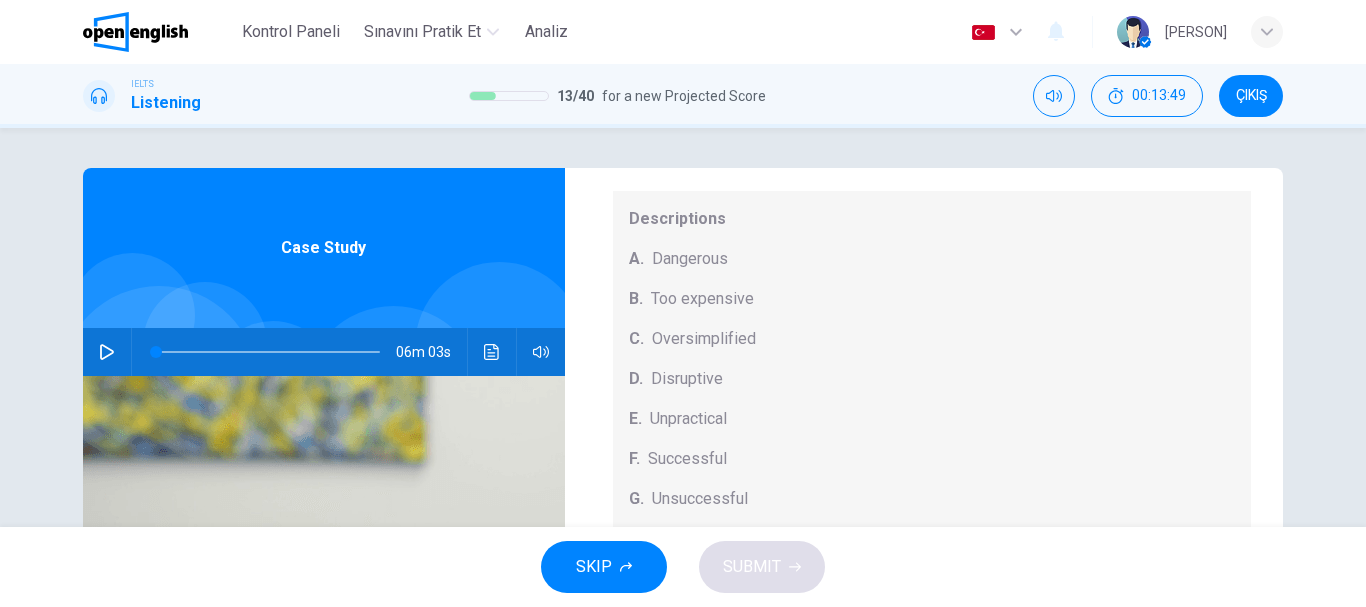 scroll, scrollTop: 209, scrollLeft: 0, axis: vertical 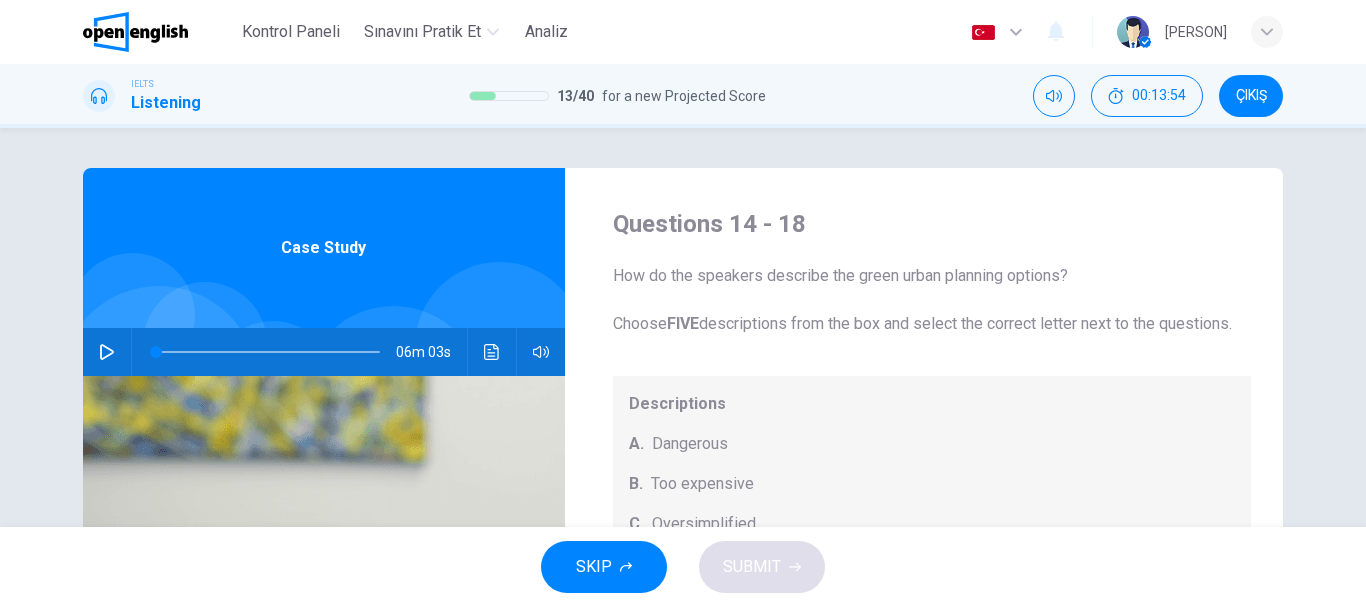click 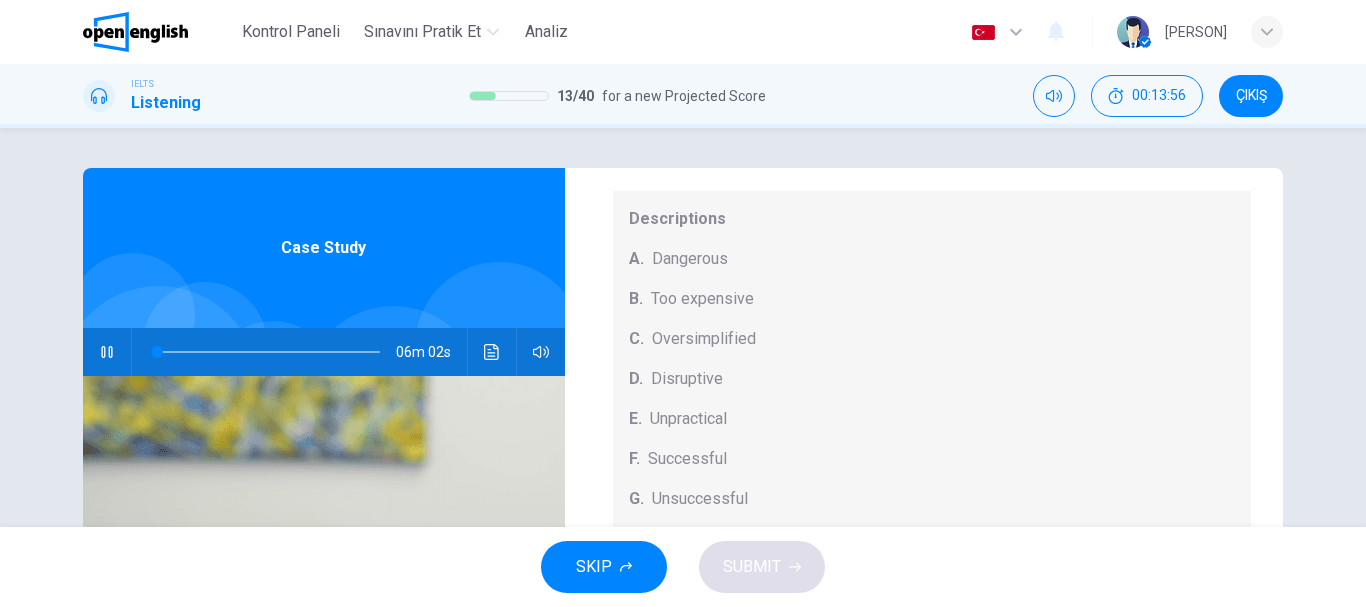 scroll, scrollTop: 209, scrollLeft: 0, axis: vertical 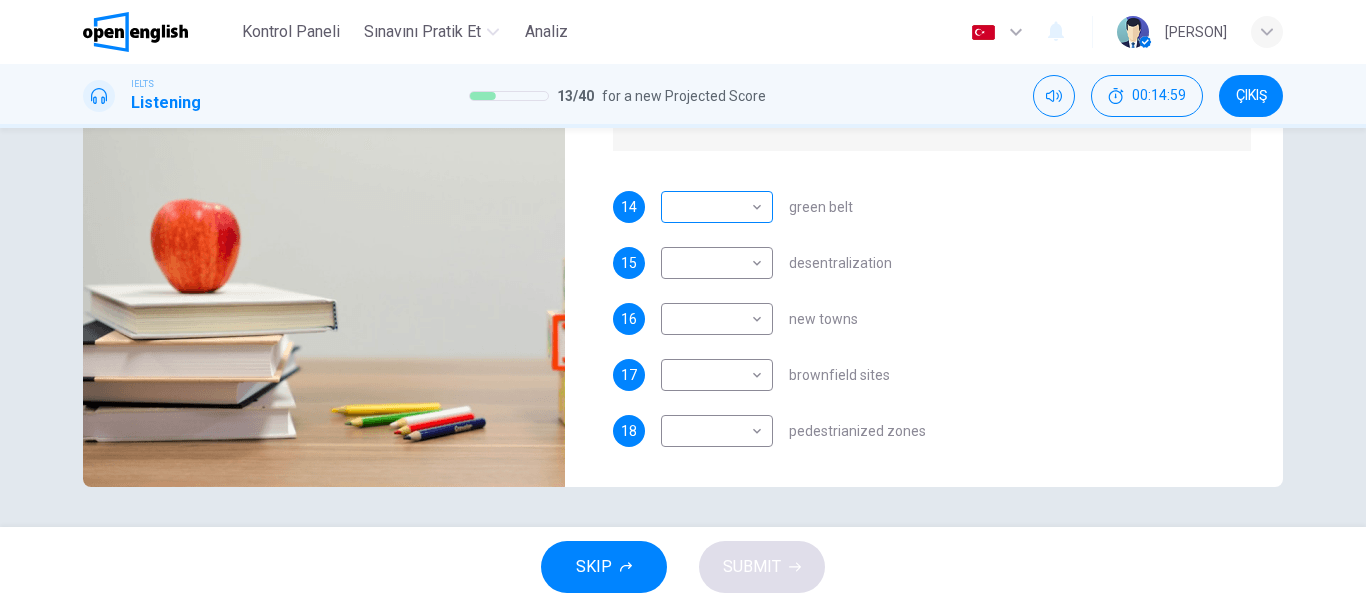 click on "Bu site,  Gizlilik Politikamızda  açıklandığı gibi çerezler kullanmaktadır. Çerez kullanımını kabul ediyorsanız, Lütfen Kabul Et düğmesine tıklayın ve sitemizde gezinmeye devam edin.   Gizlilik Politikası Kabul Et Kontrol Paneli Sınavını Pratik Et Analiz Türkçe ** ​ İsmail O. IELTS Listening 13 / 40 for a new Projected Score 00:14:59 ÇIKIŞ Questions 14 - 18 How do the speakers describe the green urban planning options? Choose  FIVE  descriptions from the box and select the correct letter next to the questions. Descriptions A. Dangerous B. Too expensive C. Oversimplified  D. Disruptive E. Unpractical F. Successful G. Unsuccessful 14 ​ ​ green belt 15 ​ ​ desentralization 16 ​ ​ new towns 17 ​ ​ brownfield sites 18 ​ ​ pedestrianized zones Case Study 04m 59s SKIP SUBMIT Open English - Çevrimiçi İngilizce Kontrol Paneli Sınavını Pratik Et Analiz Bildirimler 1 © Copyright  2025" at bounding box center (683, 303) 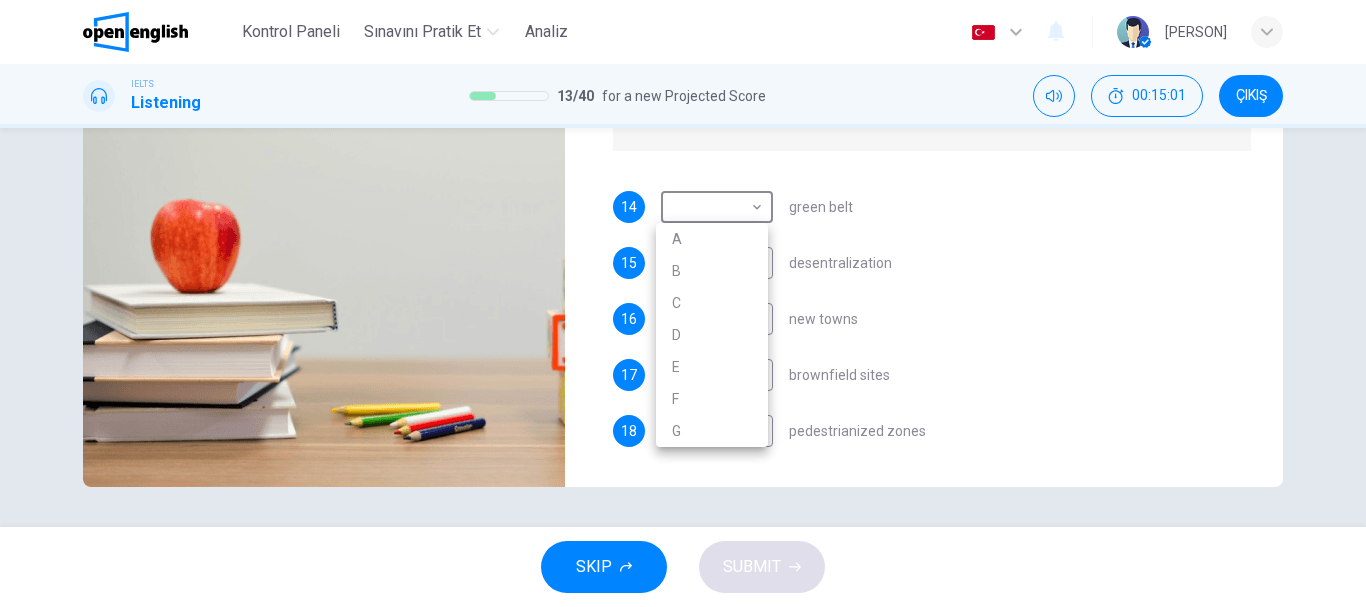 click at bounding box center (683, 303) 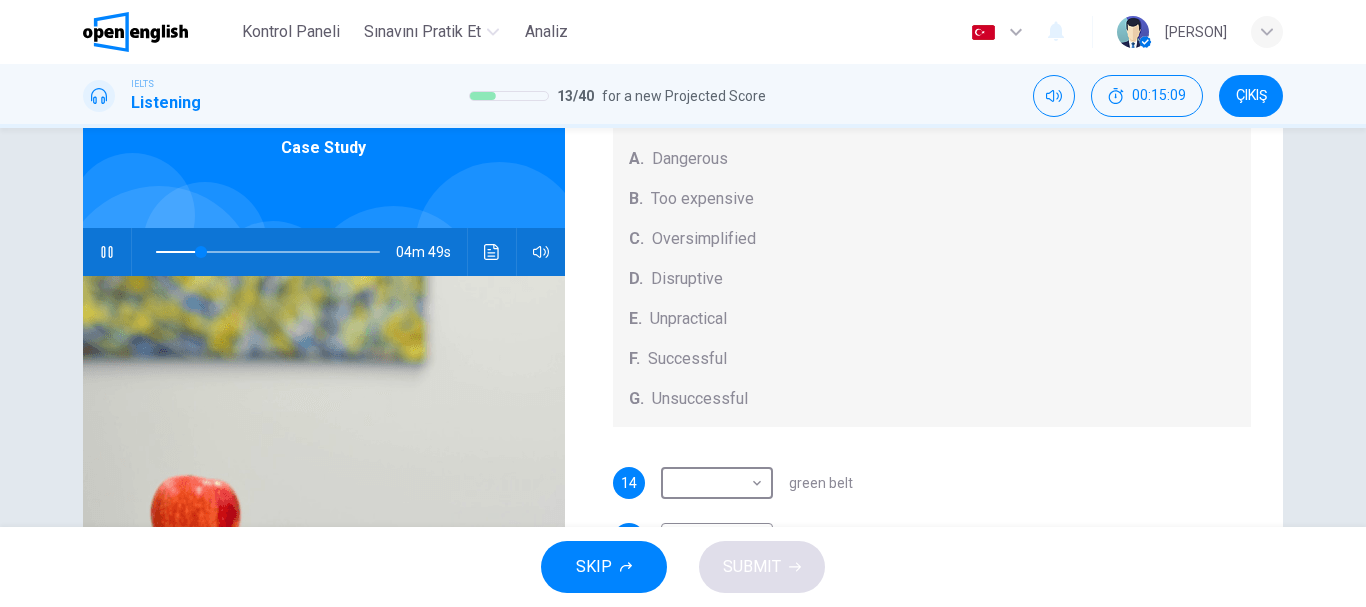 click 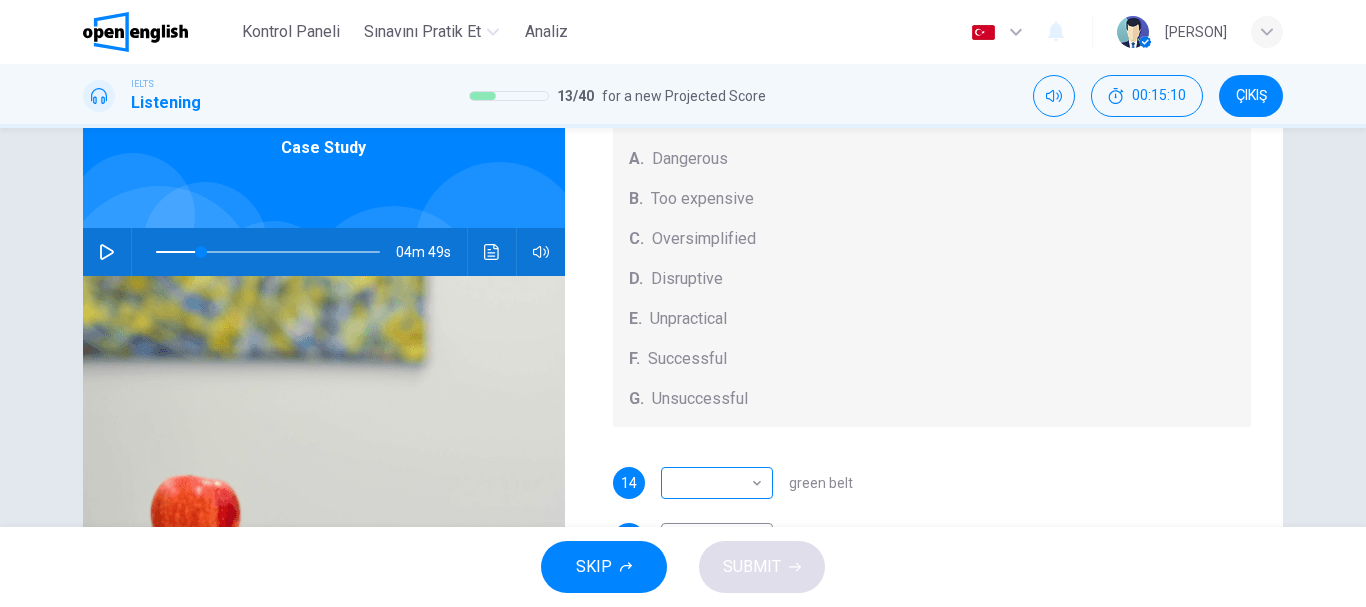 click on "​ ​" at bounding box center [717, 483] 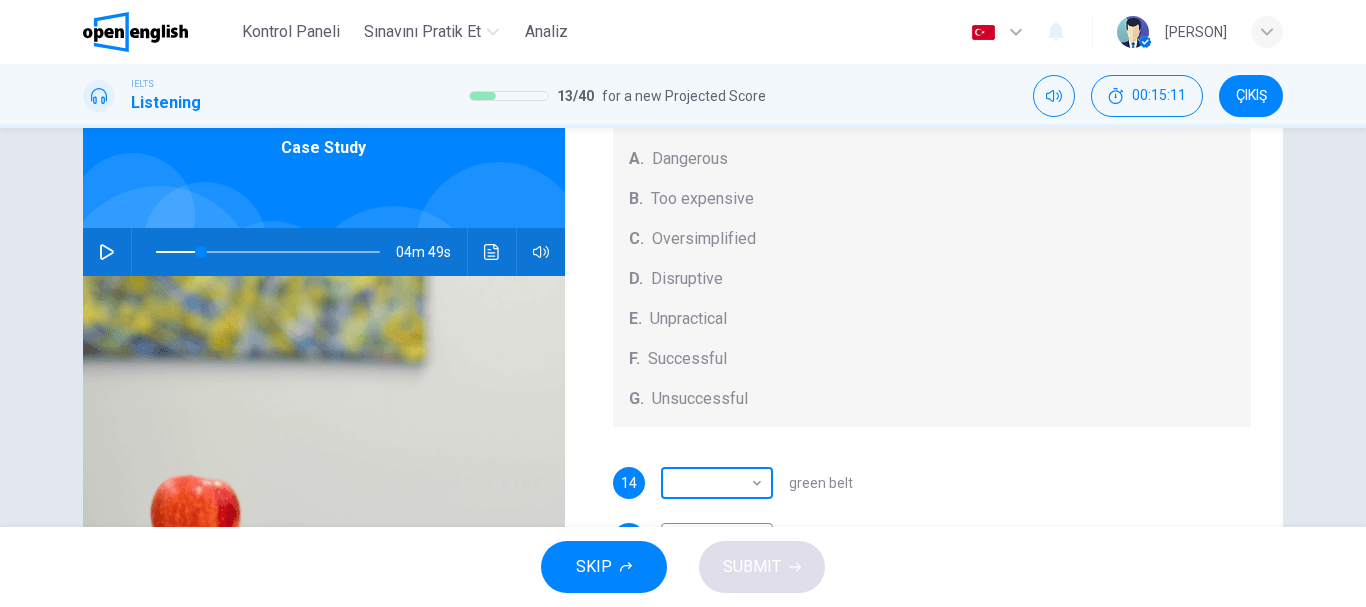 click on "Bu site,  Gizlilik Politikamızda  açıklandığı gibi çerezler kullanmaktadır. Çerez kullanımını kabul ediyorsanız, Lütfen Kabul Et düğmesine tıklayın ve sitemizde gezinmeye devam edin.   Gizlilik Politikası Kabul Et Kontrol Paneli Sınavını Pratik Et Analiz Türkçe ** ​ İsmail O. IELTS Listening 13 / 40 for a new Projected Score 00:15:11 ÇIKIŞ Questions 14 - 18 How do the speakers describe the green urban planning options? Choose  FIVE  descriptions from the box and select the correct letter next to the questions. Descriptions A. Dangerous B. Too expensive C. Oversimplified  D. Disruptive E. Unpractical F. Successful G. Unsuccessful 14 ​ ​ green belt 15 ​ ​ desentralization 16 ​ ​ new towns 17 ​ ​ brownfield sites 18 ​ ​ pedestrianized zones Case Study 04m 49s SKIP SUBMIT Open English - Çevrimiçi İngilizce Kontrol Paneli Sınavını Pratik Et Analiz Bildirimler 1 © Copyright  2025" at bounding box center (683, 303) 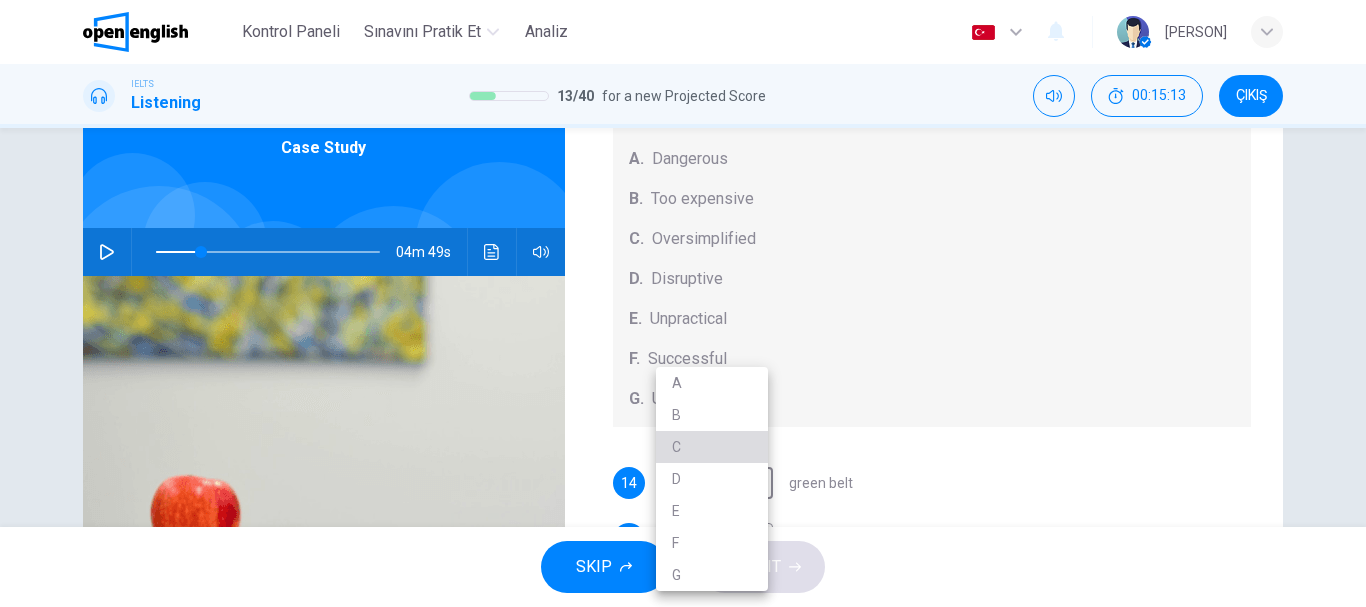 click on "C" at bounding box center [712, 447] 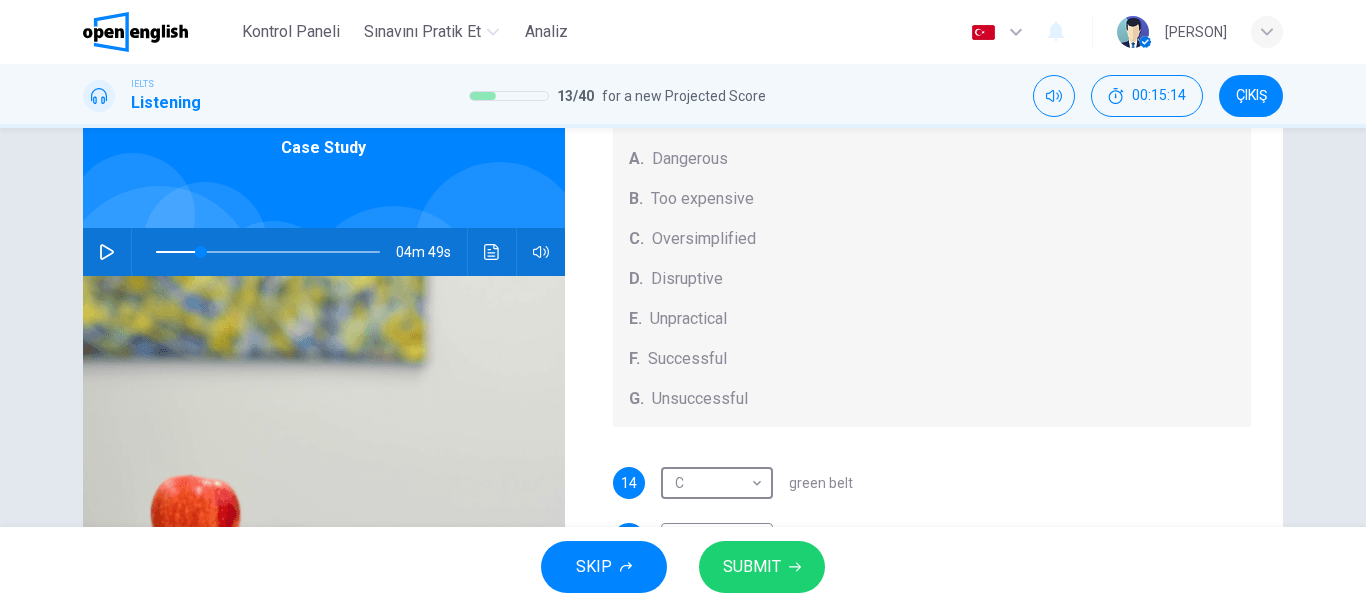 click 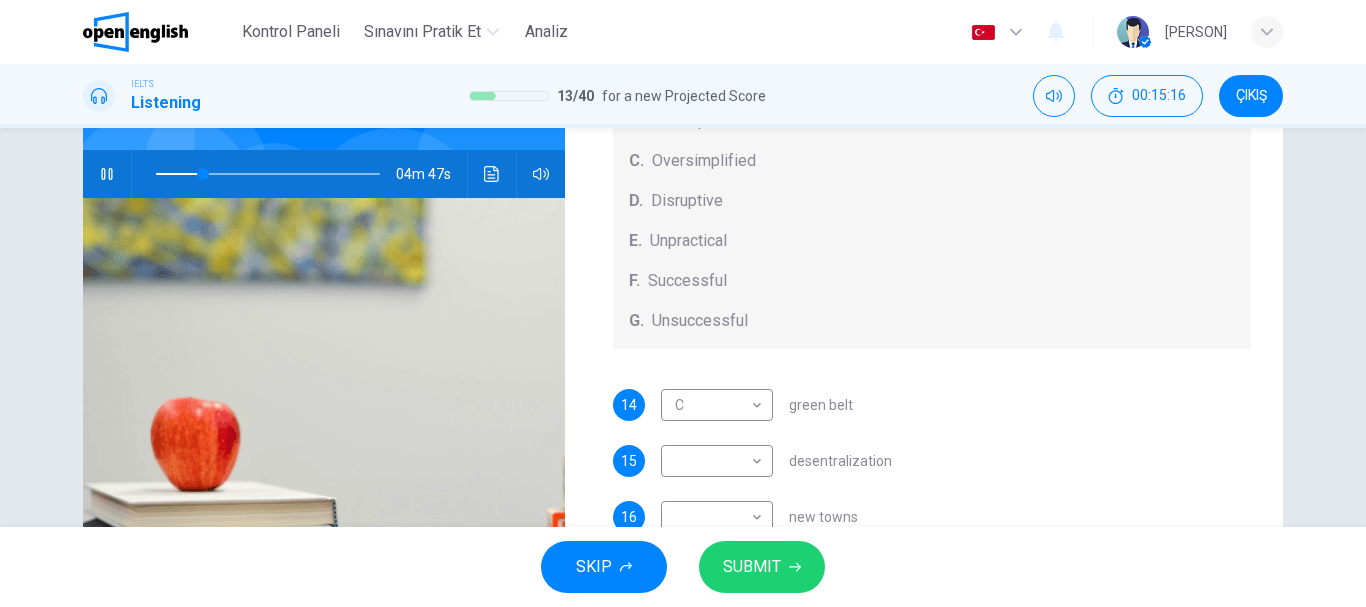 scroll, scrollTop: 300, scrollLeft: 0, axis: vertical 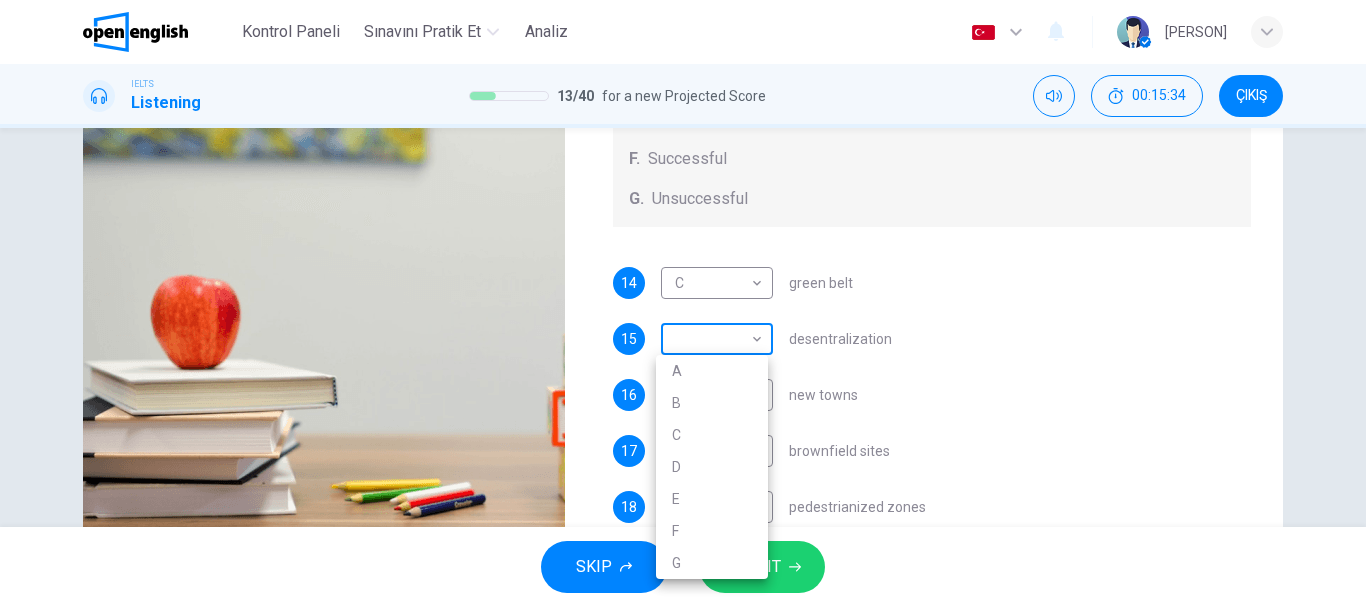 click on "Bu site,  Gizlilik Politikamızda  açıklandığı gibi çerezler kullanmaktadır. Çerez kullanımını kabul ediyorsanız, Lütfen Kabul Et düğmesine tıklayın ve sitemizde gezinmeye devam edin.   Gizlilik Politikası Kabul Et Kontrol Paneli Sınavını Pratik Et Analiz Türkçe ** ​ İsmail O. IELTS Listening 13 / 40 for a new Projected Score 00:15:34 ÇIKIŞ Questions 14 - 18 How do the speakers describe the green urban planning options? Choose  FIVE  descriptions from the box and select the correct letter next to the questions. Descriptions A. Dangerous B. Too expensive C. Oversimplified  D. Disruptive E. Unpractical F. Successful G. Unsuccessful 14 C * ​ green belt 15 ​ ​ desentralization 16 ​ ​ new towns 17 ​ ​ brownfield sites 18 ​ ​ pedestrianized zones Case Study 04m 29s SKIP SUBMIT Open English - Çevrimiçi İngilizce Kontrol Paneli Sınavını Pratik Et Analiz Bildirimler 1 © Copyright  2025 A B C D E F G" at bounding box center (683, 303) 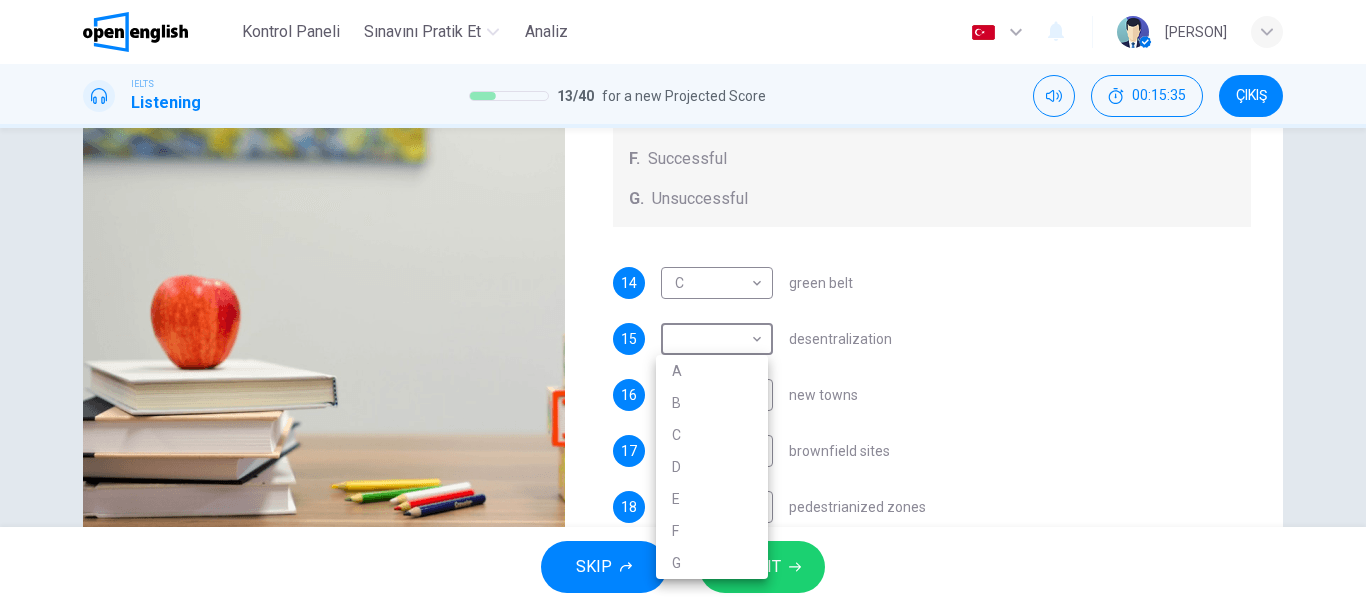 type on "**" 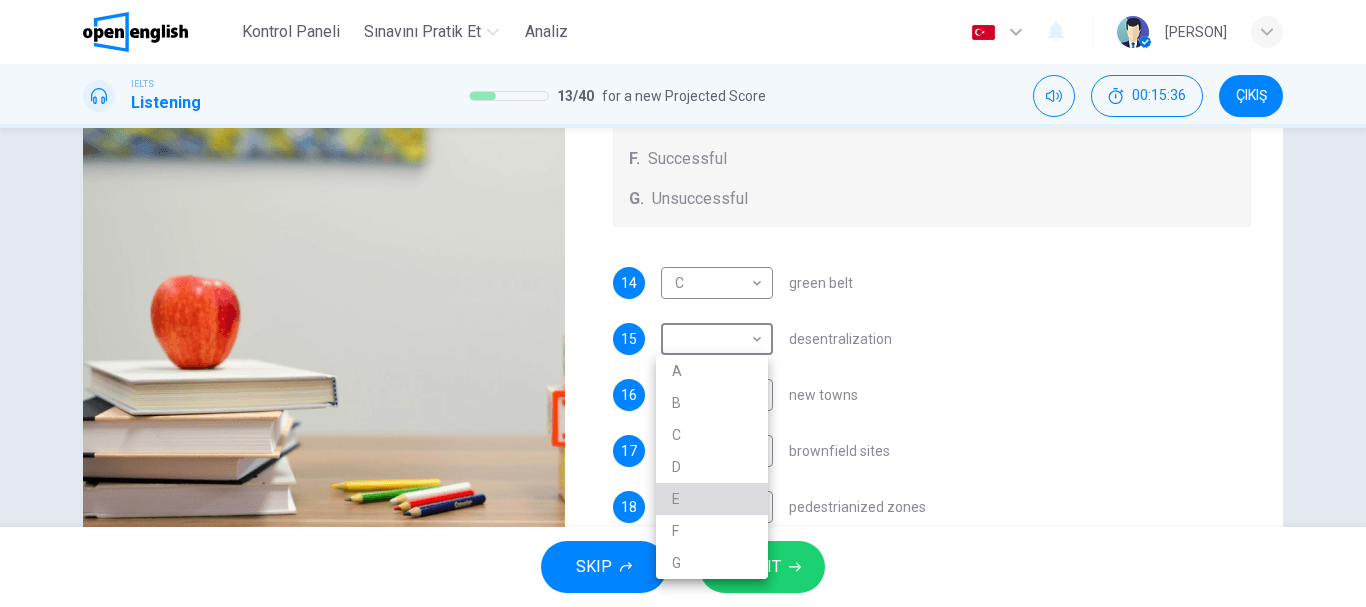 click on "E" at bounding box center (712, 499) 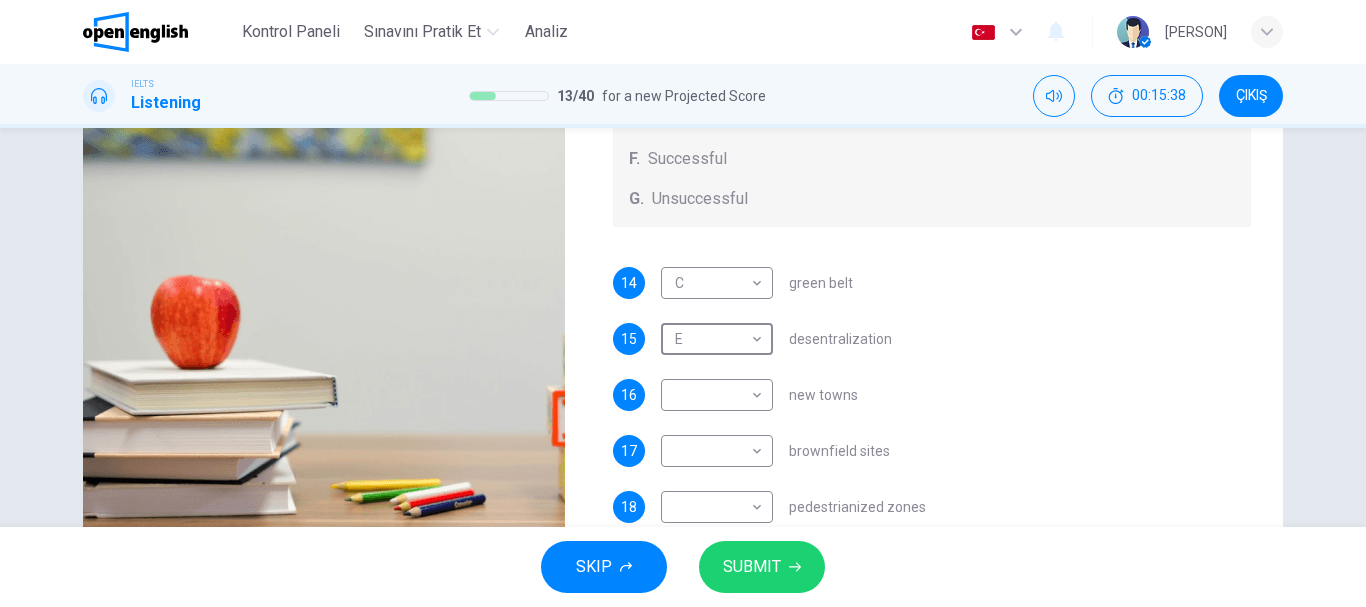 scroll, scrollTop: 209, scrollLeft: 0, axis: vertical 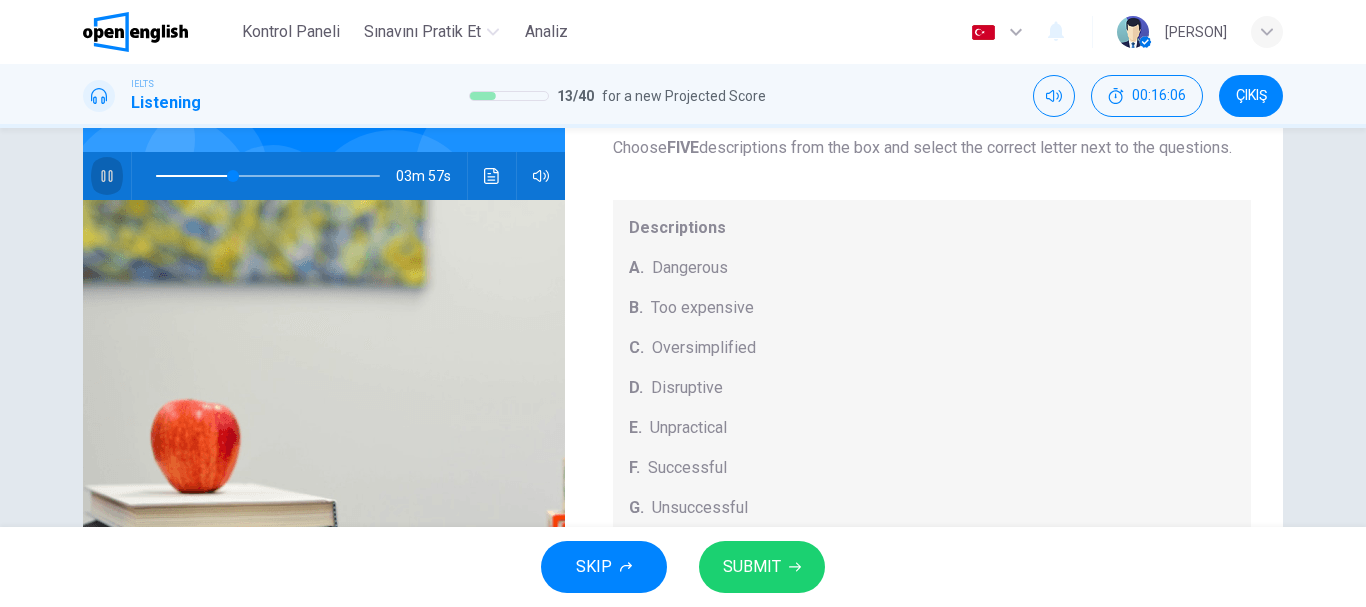 click at bounding box center [107, 176] 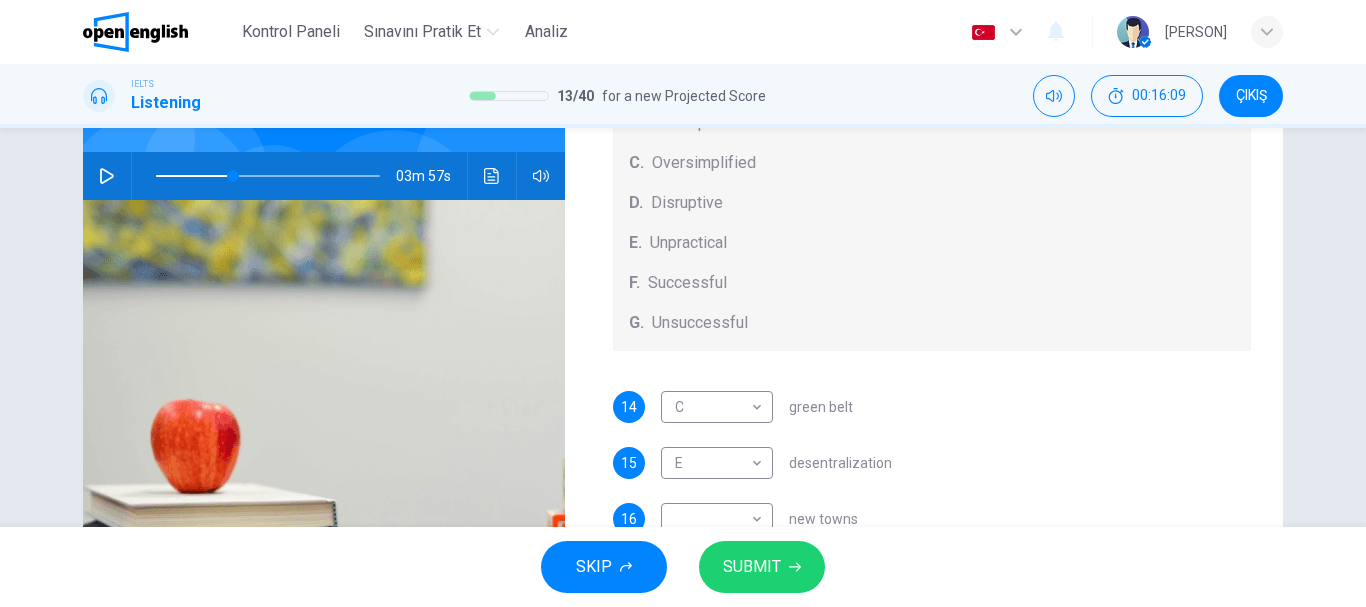 scroll, scrollTop: 209, scrollLeft: 0, axis: vertical 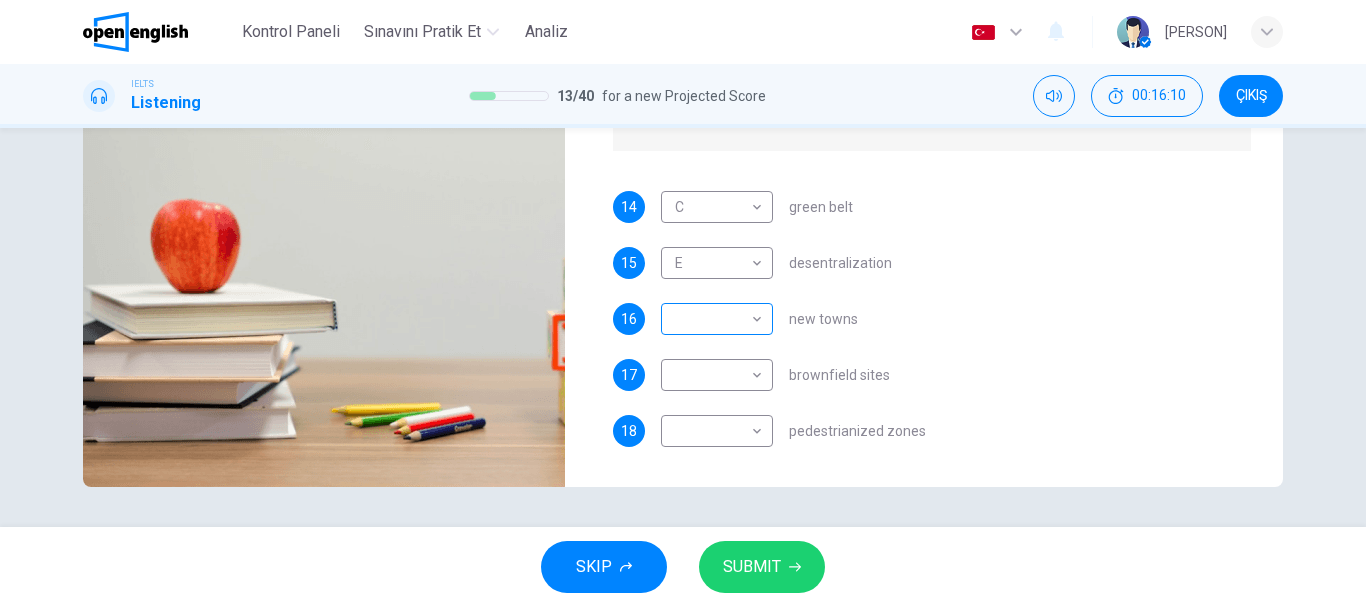 click on "Bu site,  Gizlilik Politikamızda  açıklandığı gibi çerezler kullanmaktadır. Çerez kullanımını kabul ediyorsanız, Lütfen Kabul Et düğmesine tıklayın ve sitemizde gezinmeye devam edin.   Gizlilik Politikası Kabul Et Kontrol Paneli Sınavını Pratik Et Analiz Türkçe ** ​ İsmail O. IELTS Listening 13 / 40 for a new Projected Score 00:16:10 ÇIKIŞ Questions 14 - 18 How do the speakers describe the green urban planning options? Choose  FIVE  descriptions from the box and select the correct letter next to the questions. Descriptions A. Dangerous B. Too expensive C. Oversimplified  D. Disruptive E. Unpractical F. Successful G. Unsuccessful 14 C * ​ green belt 15 E * ​ desentralization 16 ​ ​ new towns 17 ​ ​ brownfield sites 18 ​ ​ pedestrianized zones Case Study 03m 57s SKIP SUBMIT Open English - Çevrimiçi İngilizce Kontrol Paneli Sınavını Pratik Et Analiz Bildirimler 1 © Copyright  2025" at bounding box center (683, 303) 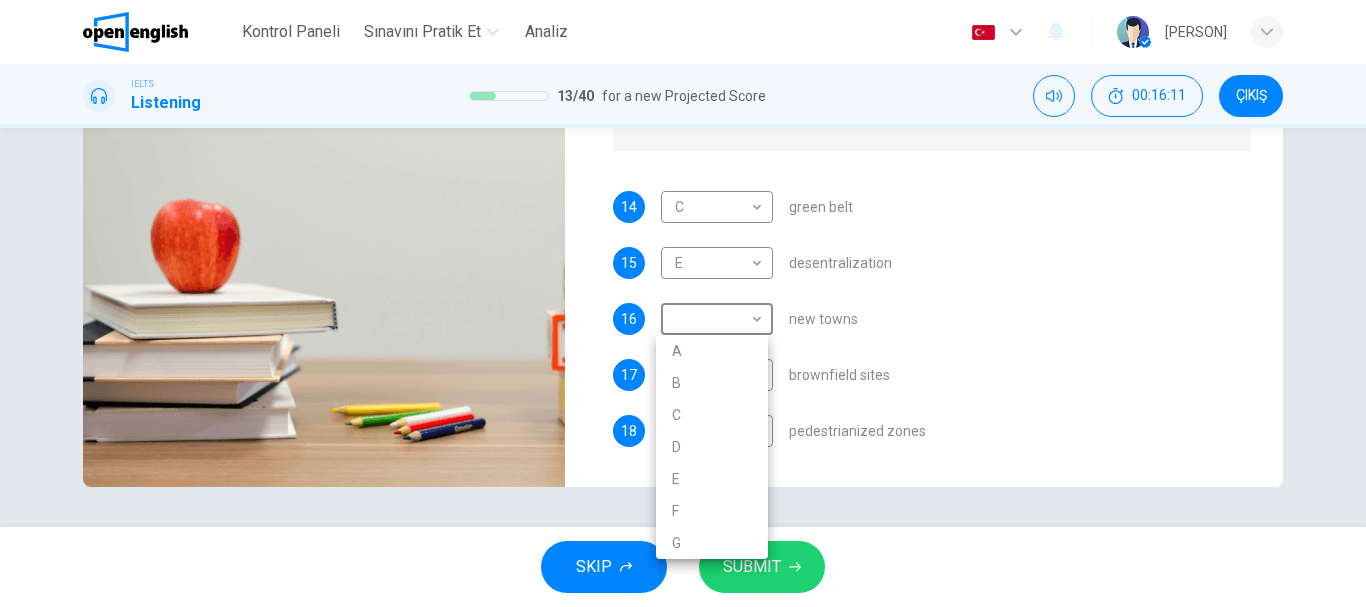 click on "B" at bounding box center [712, 383] 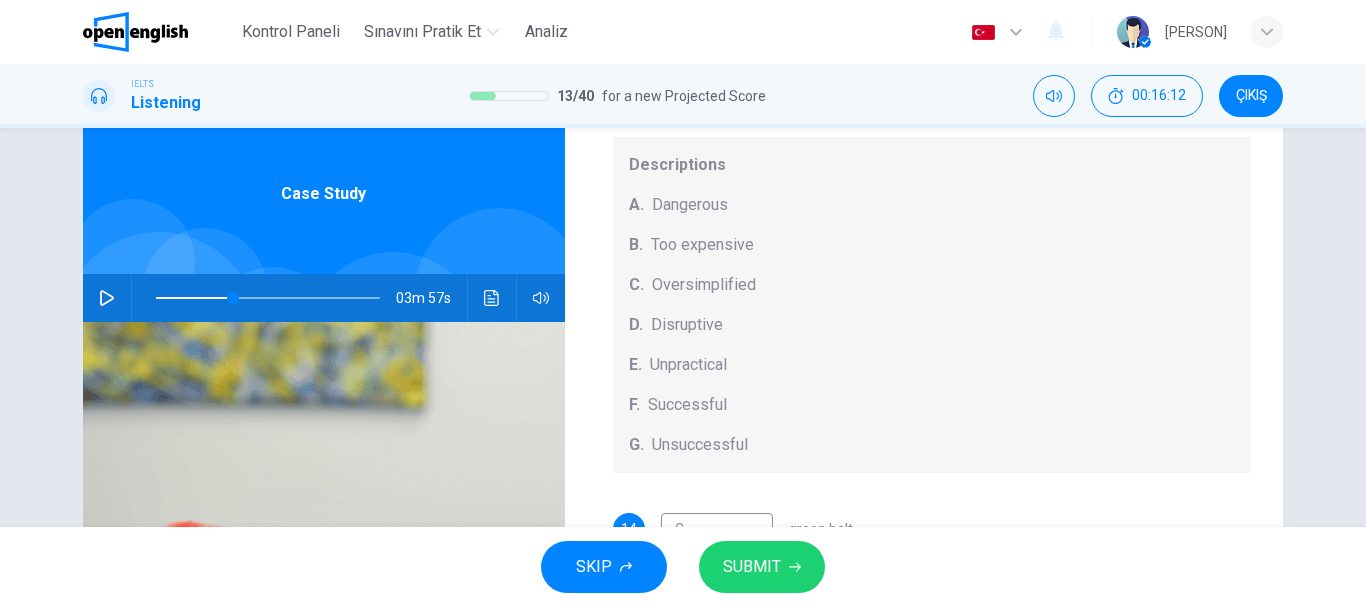 scroll, scrollTop: 0, scrollLeft: 0, axis: both 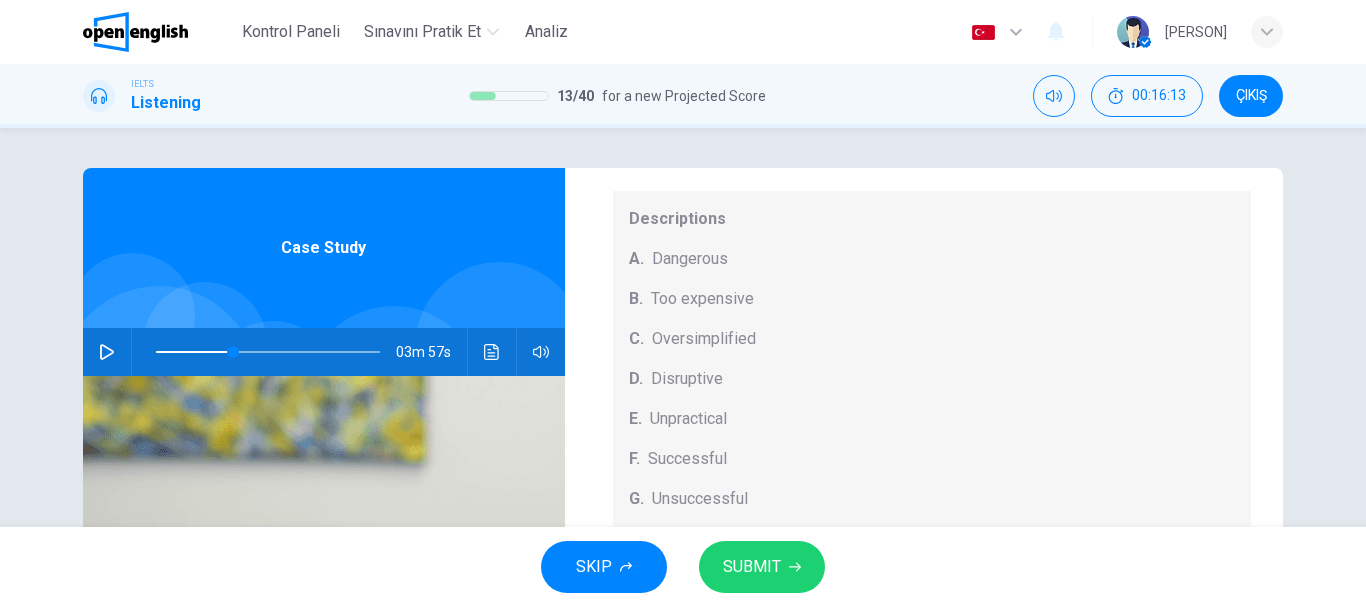 click 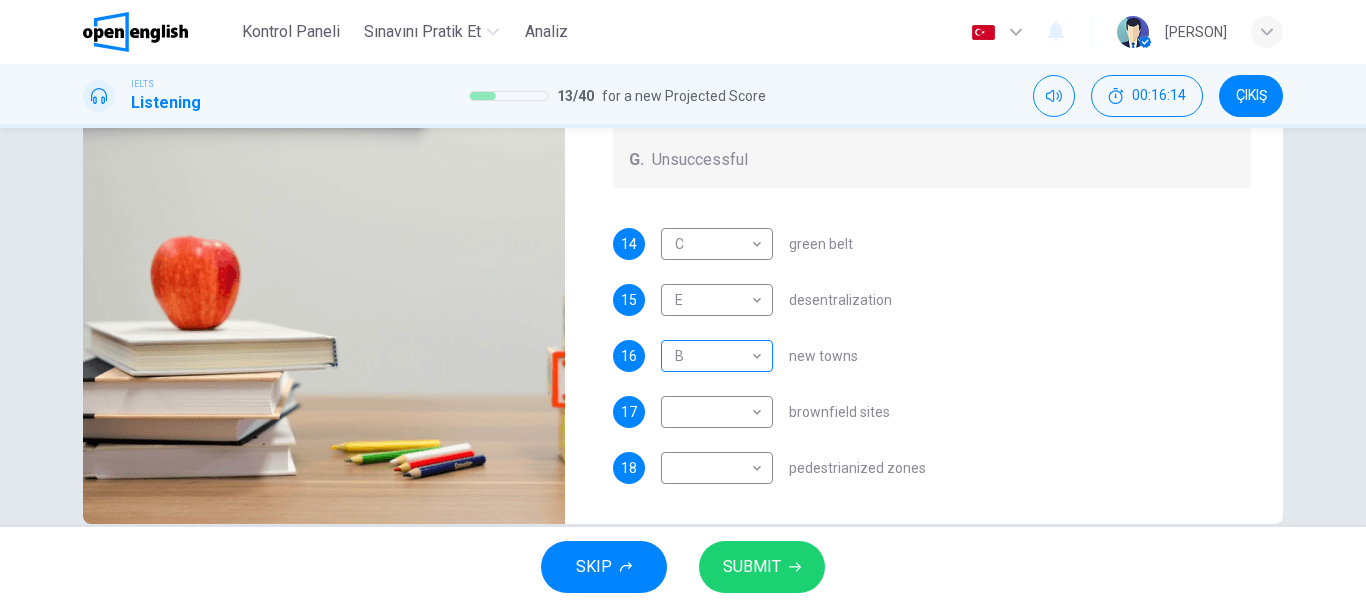 scroll, scrollTop: 376, scrollLeft: 0, axis: vertical 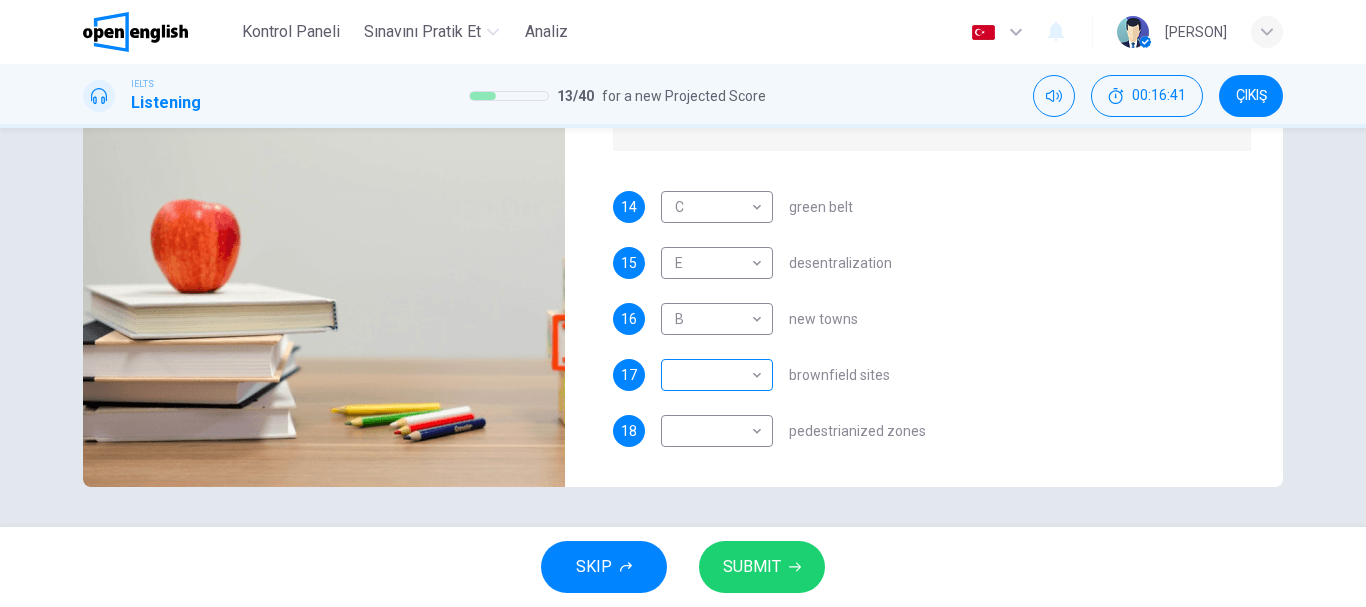 click on "Bu site,  Gizlilik Politikamızda  açıklandığı gibi çerezler kullanmaktadır. Çerez kullanımını kabul ediyorsanız, Lütfen Kabul Et düğmesine tıklayın ve sitemizde gezinmeye devam edin.   Gizlilik Politikası Kabul Et Kontrol Paneli Sınavını Pratik Et Analiz Türkçe ** ​ İsmail O. IELTS Listening 13 / 40 for a new Projected Score 00:16:41 ÇIKIŞ Questions 14 - 18 How do the speakers describe the green urban planning options? Choose  FIVE  descriptions from the box and select the correct letter next to the questions. Descriptions A. Dangerous B. Too expensive C. Oversimplified  D. Disruptive E. Unpractical F. Successful G. Unsuccessful 14 C * ​ green belt 15 E * ​ desentralization 16 B * ​ new towns 17 ​ ​ brownfield sites 18 ​ ​ pedestrianized zones Case Study 03m 29s SKIP SUBMIT Open English - Çevrimiçi İngilizce Kontrol Paneli Sınavını Pratik Et Analiz Bildirimler 1 © Copyright  2025" at bounding box center [683, 303] 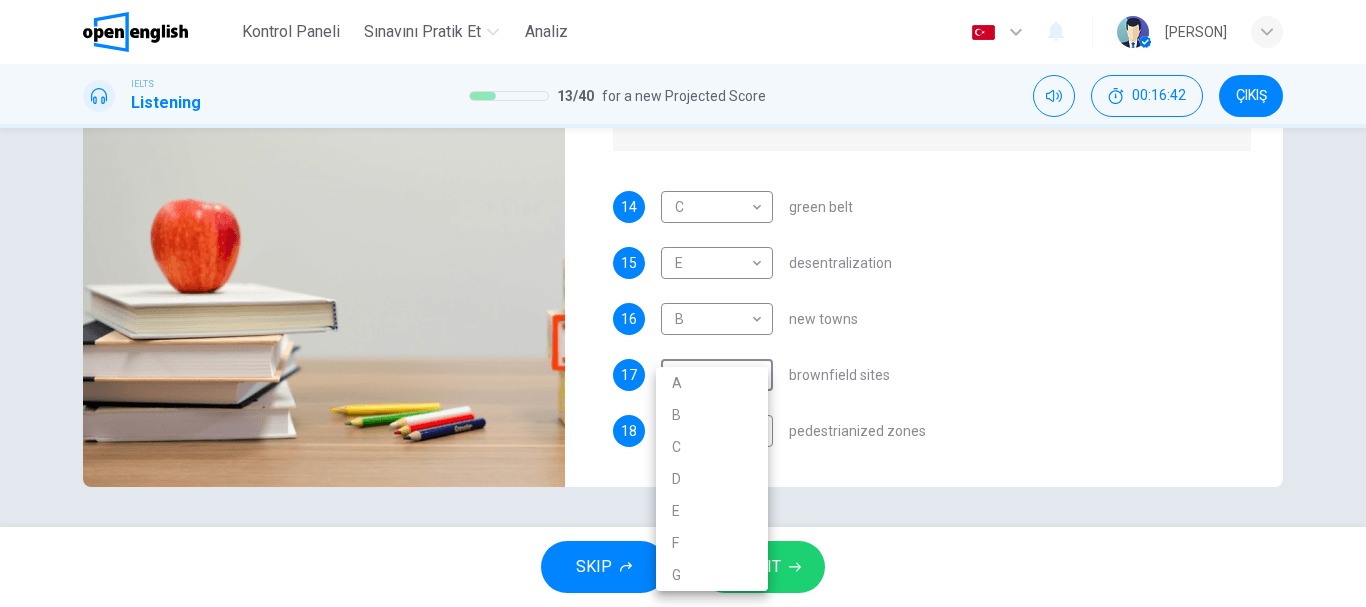 type on "**" 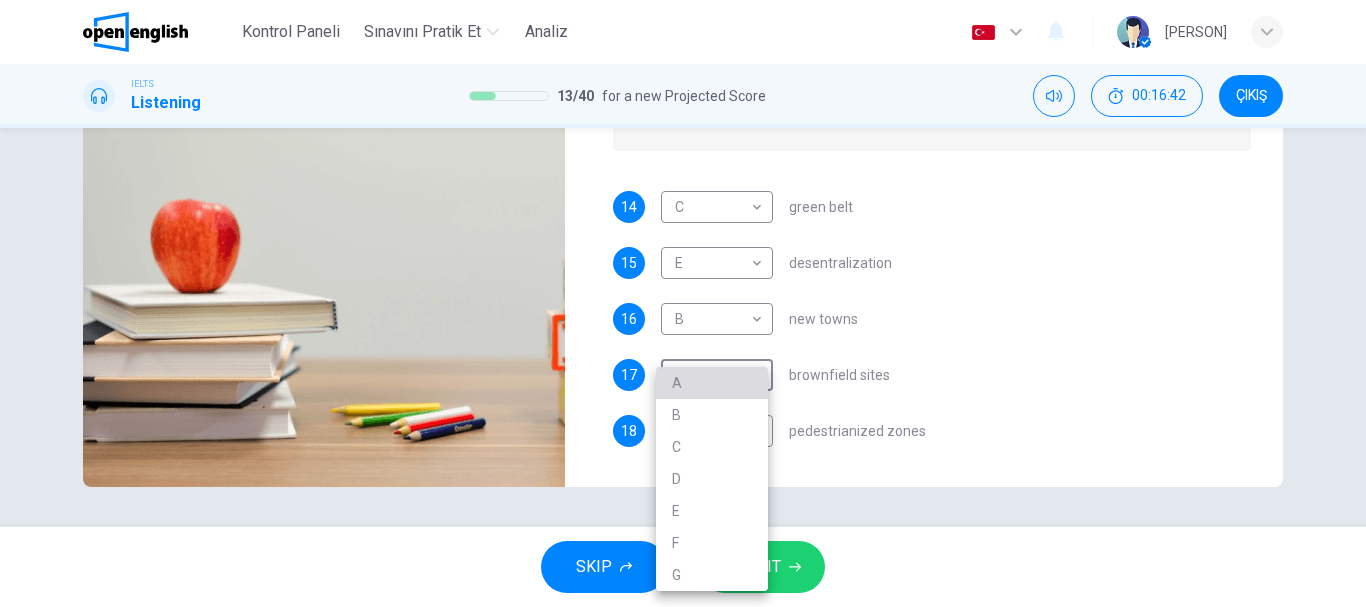 click on "A" at bounding box center [712, 383] 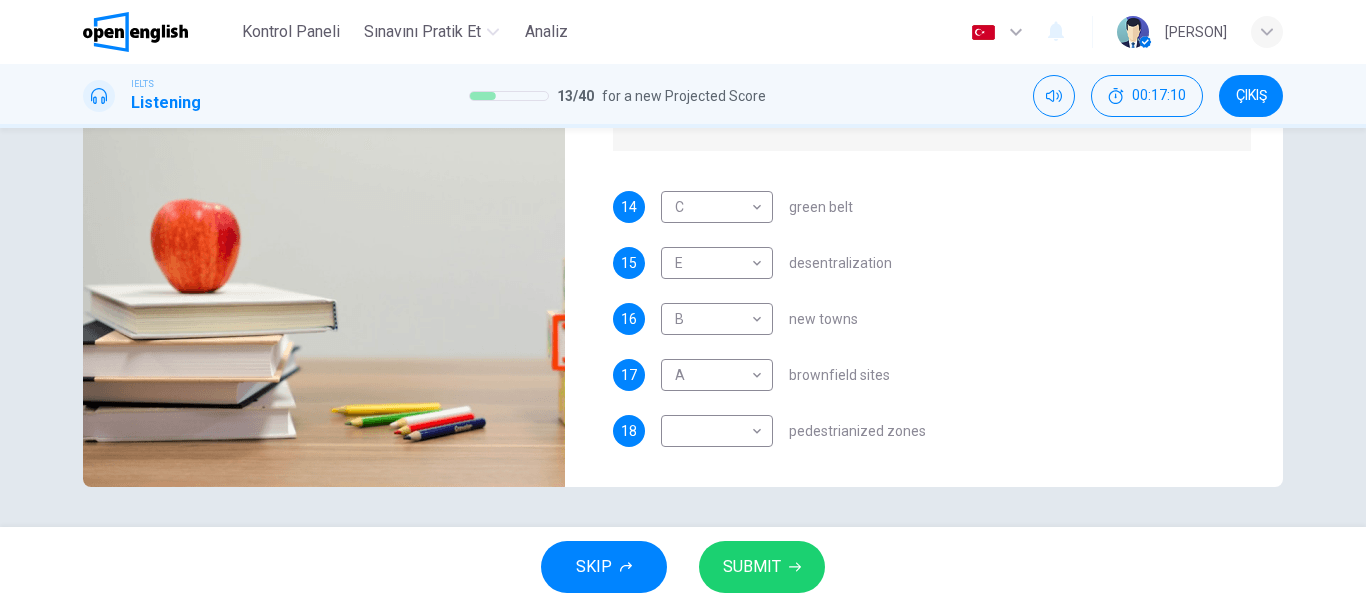 scroll, scrollTop: 74, scrollLeft: 0, axis: vertical 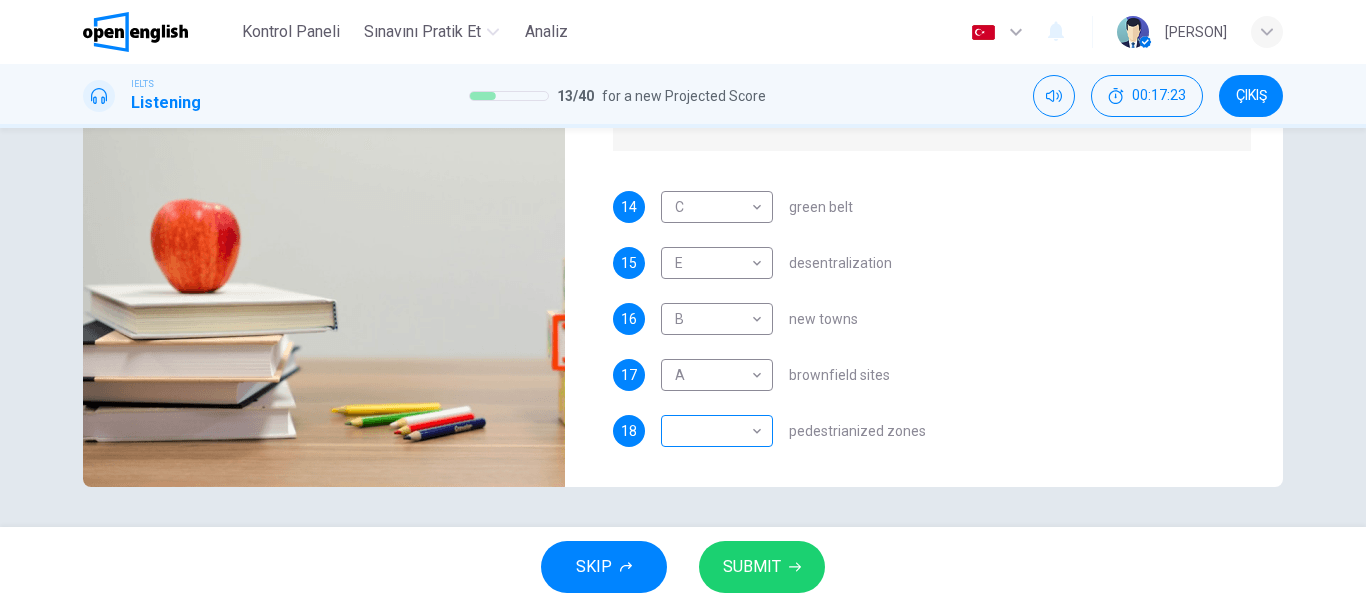 click on "Bu site,  Gizlilik Politikamızda  açıklandığı gibi çerezler kullanmaktadır. Çerez kullanımını kabul ediyorsanız, Lütfen Kabul Et düğmesine tıklayın ve sitemizde gezinmeye devam edin.   Gizlilik Politikası Kabul Et Kontrol Paneli Sınavını Pratik Et Analiz Türkçe ** ​ İsmail O. IELTS Listening 13 / 40 for a new Projected Score 00:17:23 ÇIKIŞ Questions 14 - 18 How do the speakers describe the green urban planning options? Choose  FIVE  descriptions from the box and select the correct letter next to the questions. Descriptions A. Dangerous B. Too expensive C. Oversimplified  D. Disruptive E. Unpractical F. Successful G. Unsuccessful 14 C * ​ green belt 15 E * ​ desentralization 16 B * ​ new towns 17 A * ​ brownfield sites 18 ​ ​ pedestrianized zones Case Study 02m 47s SKIP SUBMIT Open English - Çevrimiçi İngilizce Kontrol Paneli Sınavını Pratik Et Analiz Bildirimler 1 © Copyright  2025" at bounding box center (683, 303) 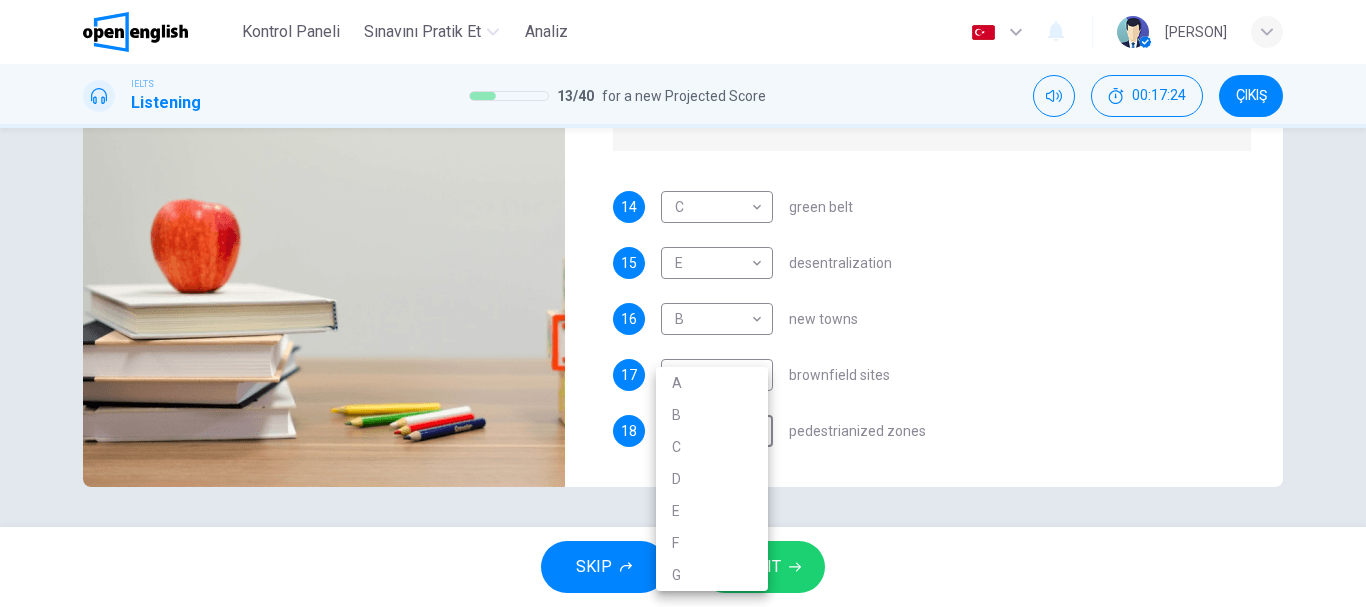 click at bounding box center [683, 303] 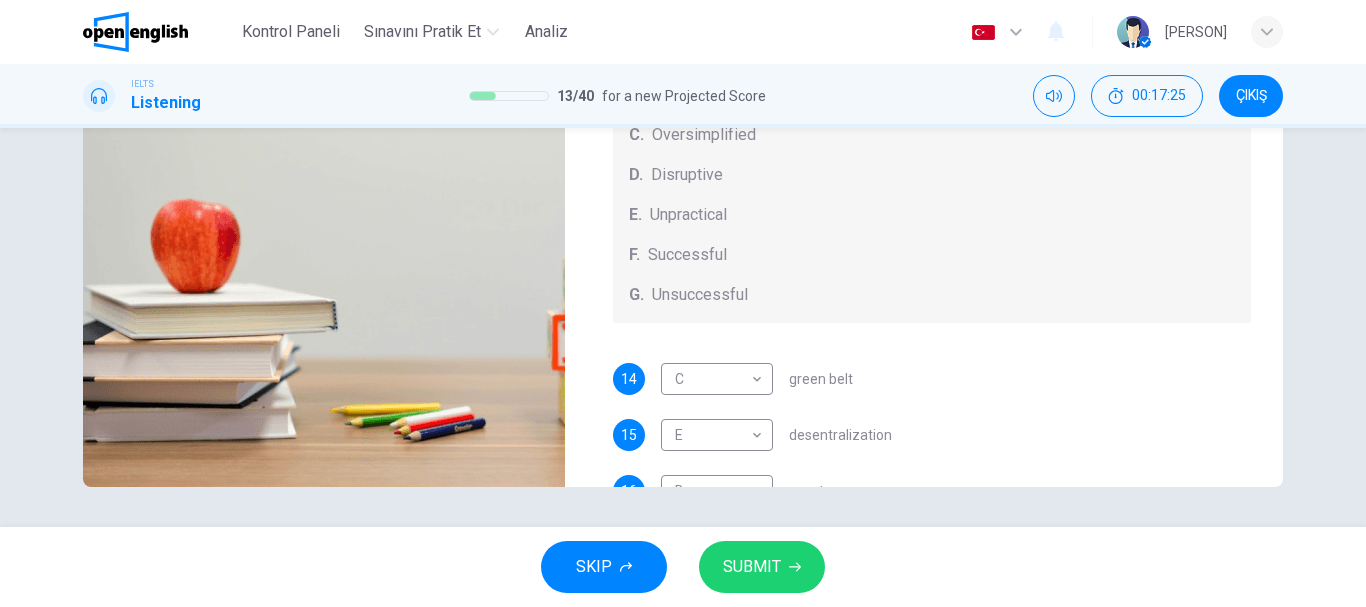 scroll, scrollTop: 0, scrollLeft: 0, axis: both 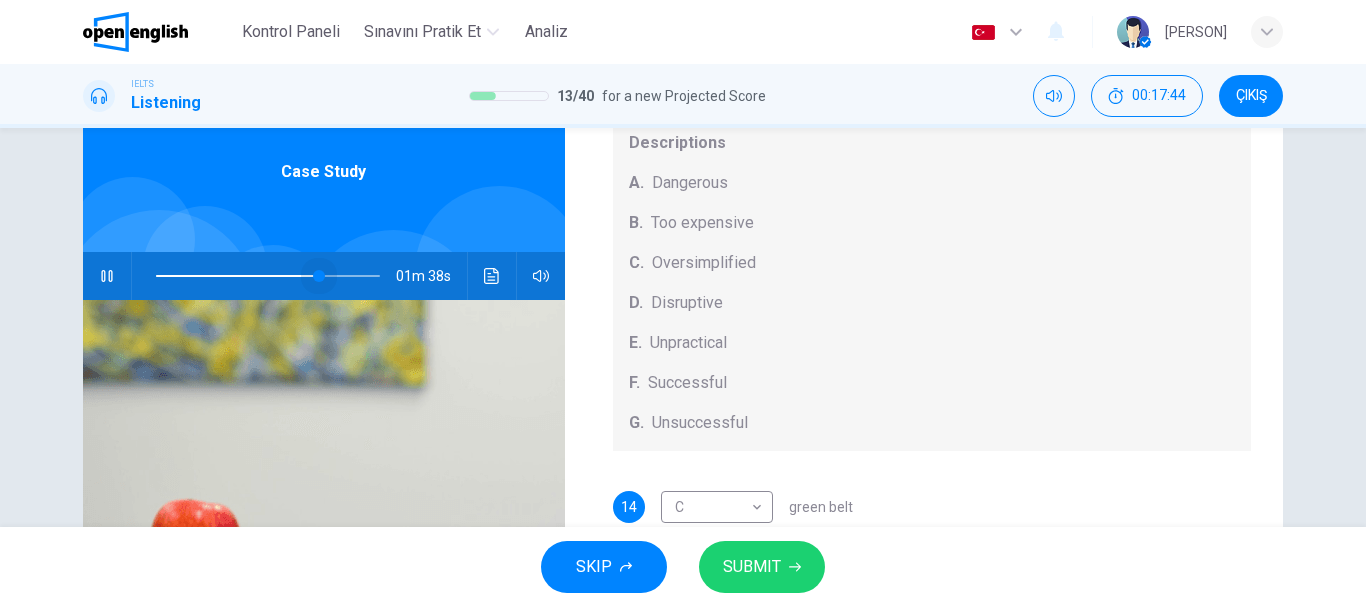 click at bounding box center (268, 276) 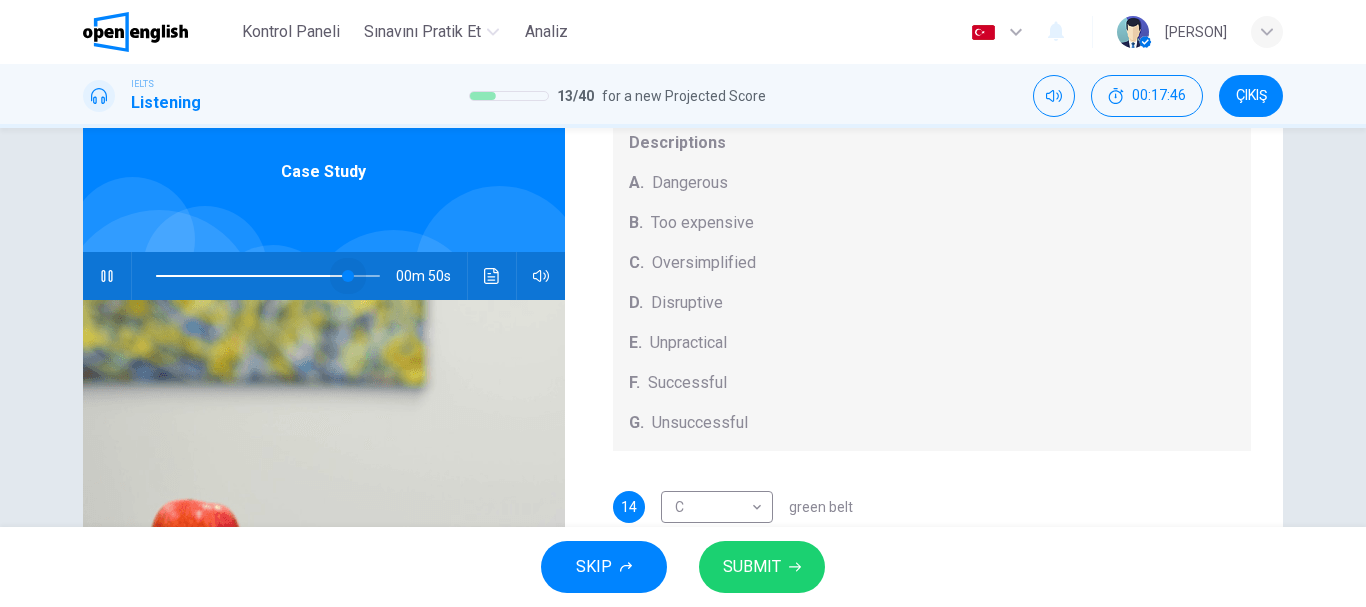 click at bounding box center [268, 276] 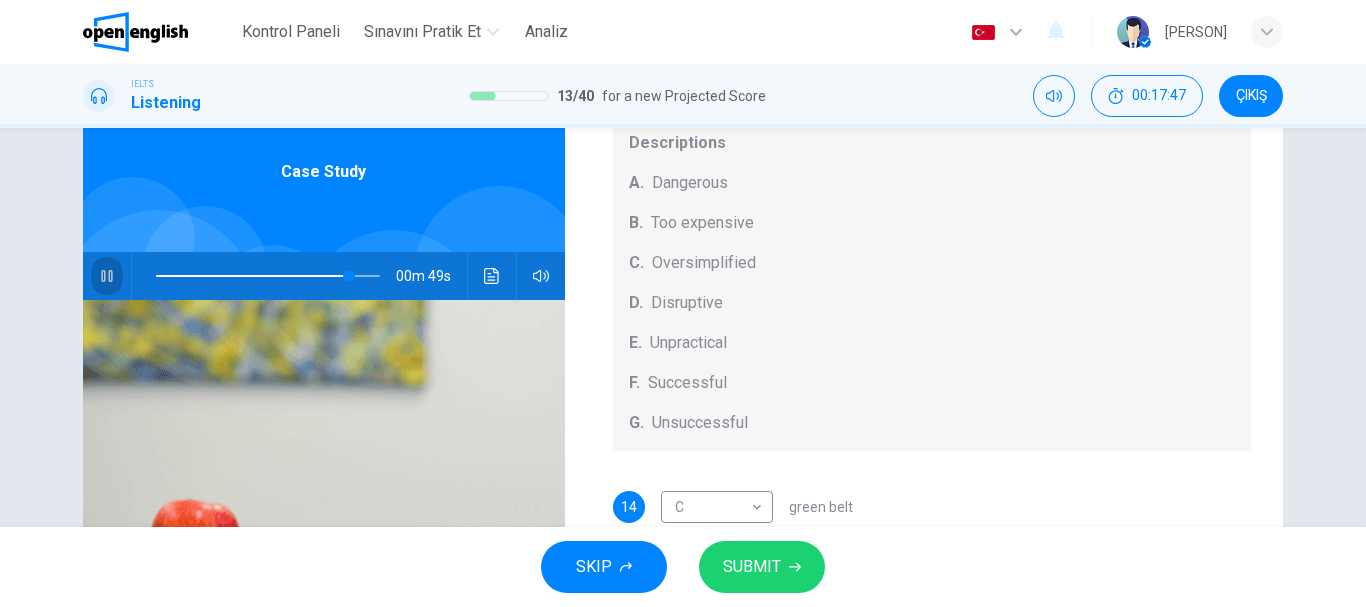 click at bounding box center [107, 276] 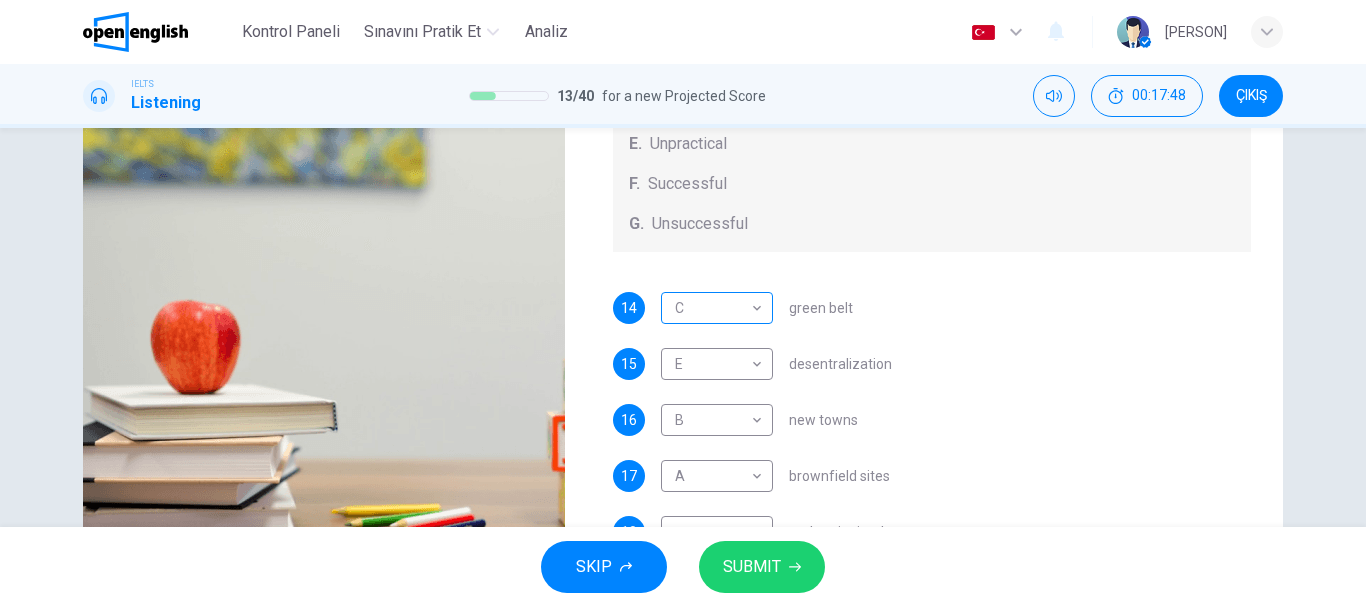 scroll, scrollTop: 276, scrollLeft: 0, axis: vertical 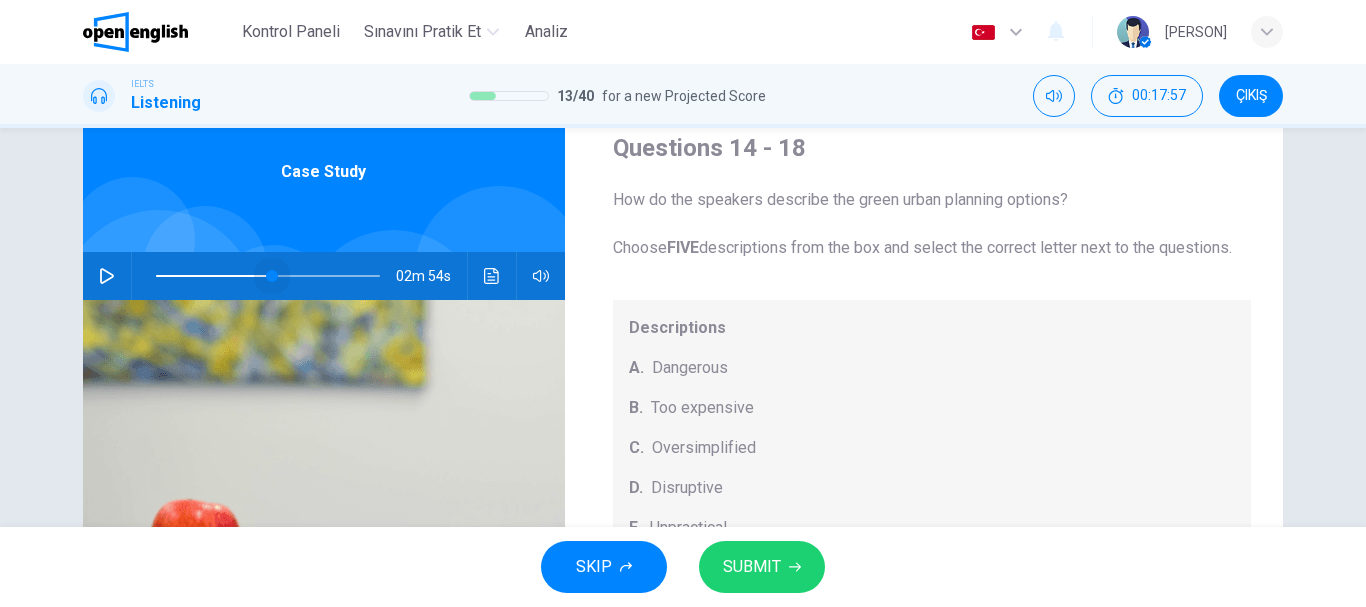 click at bounding box center (214, 276) 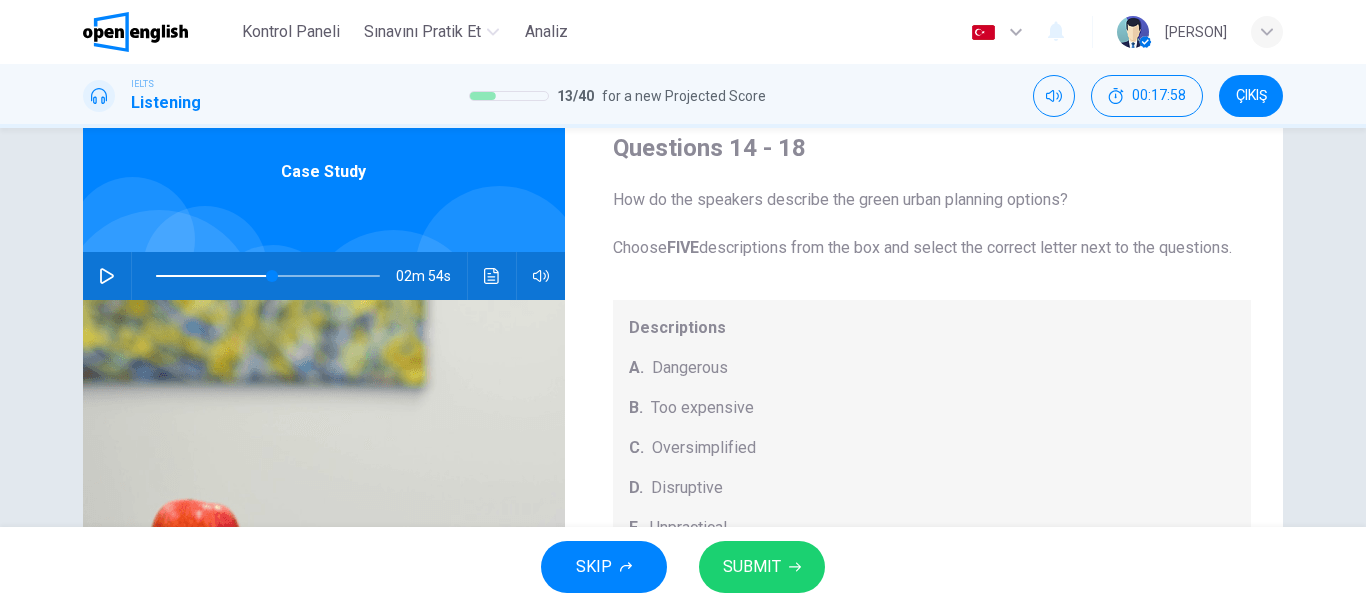 click 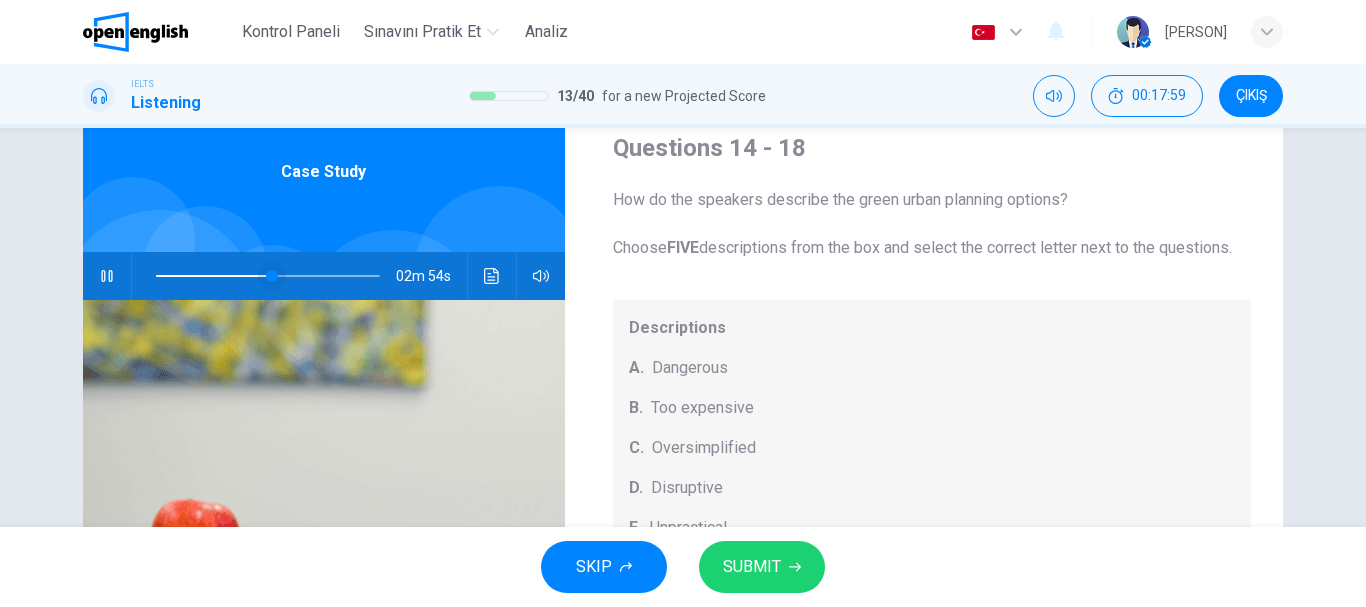 click at bounding box center (272, 276) 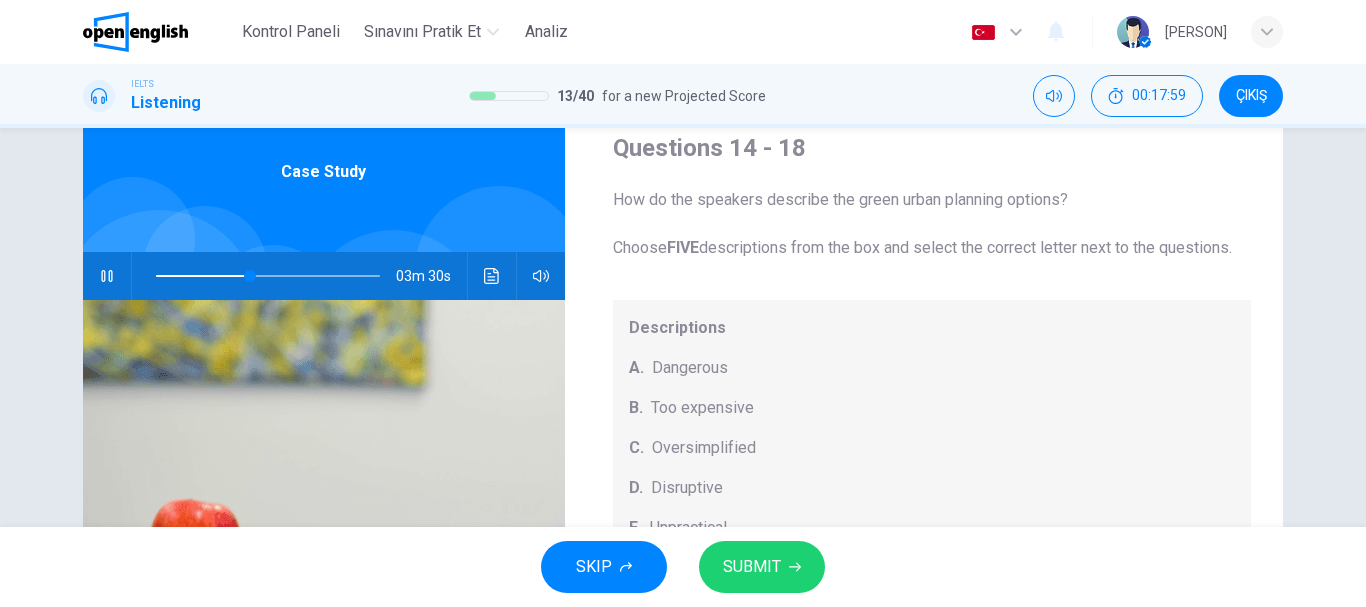 click at bounding box center (268, 276) 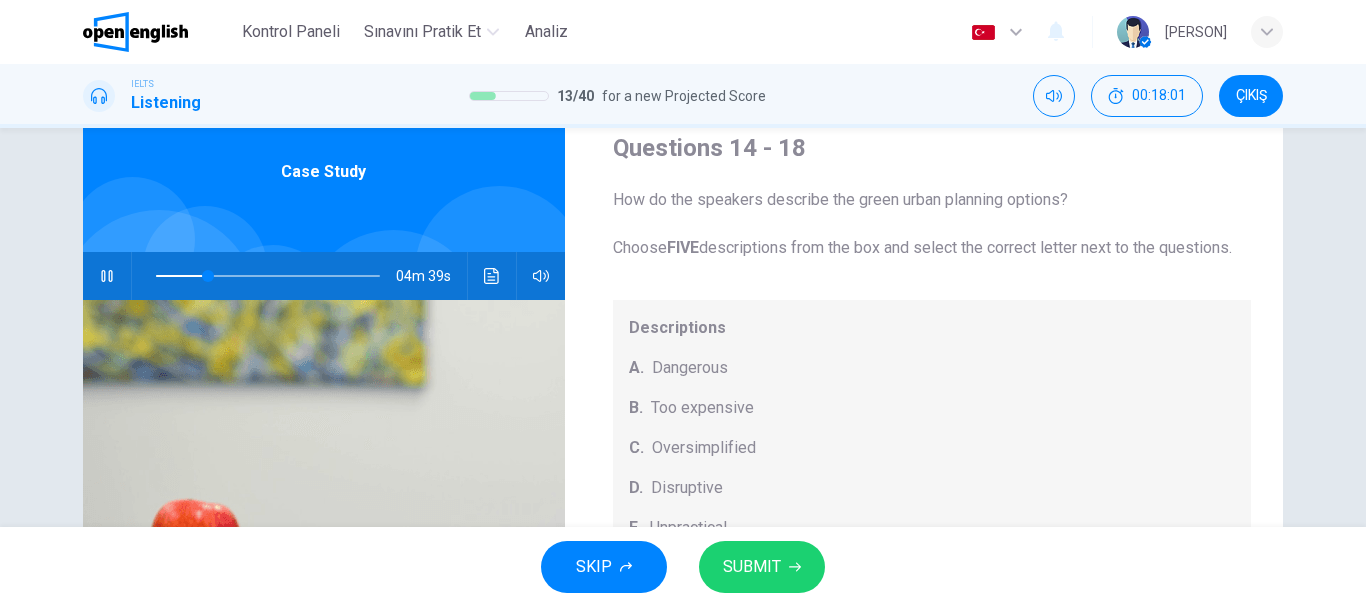 click at bounding box center [268, 276] 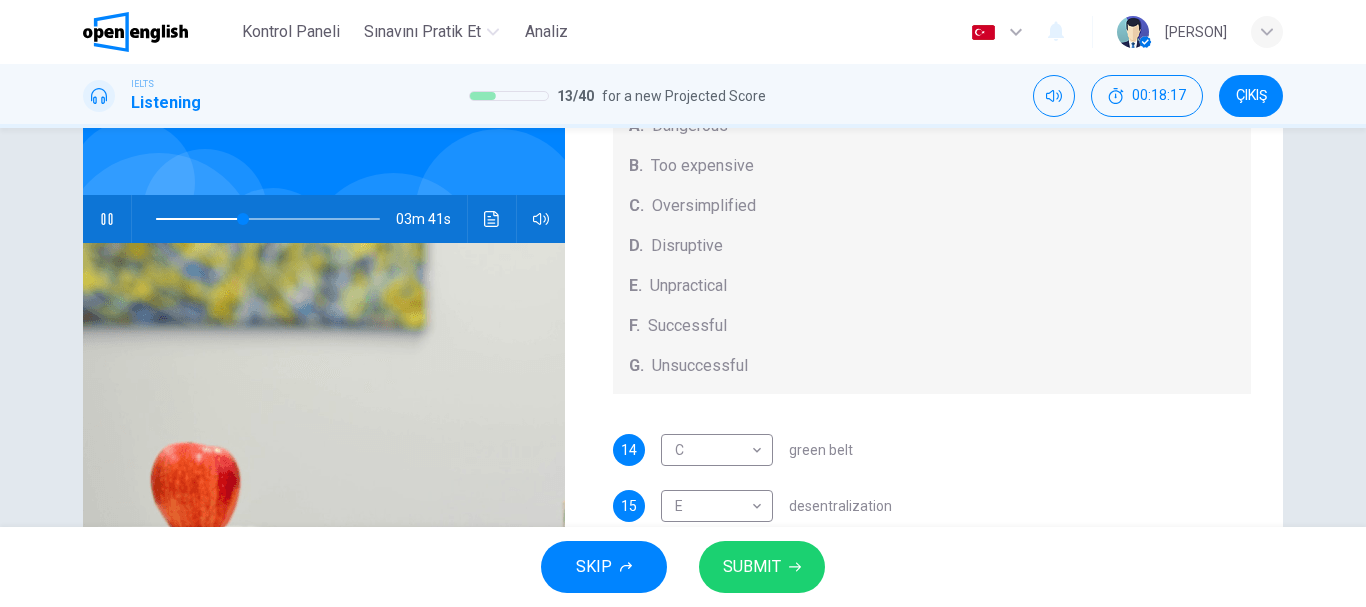 scroll, scrollTop: 76, scrollLeft: 0, axis: vertical 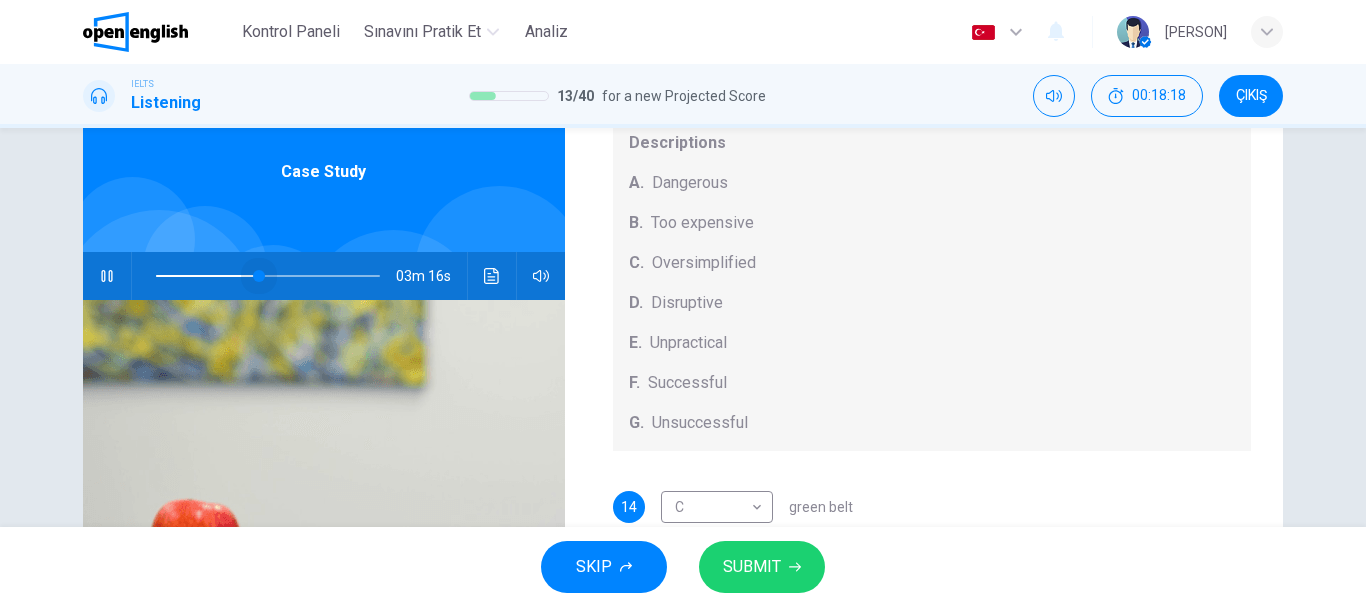 click at bounding box center [259, 276] 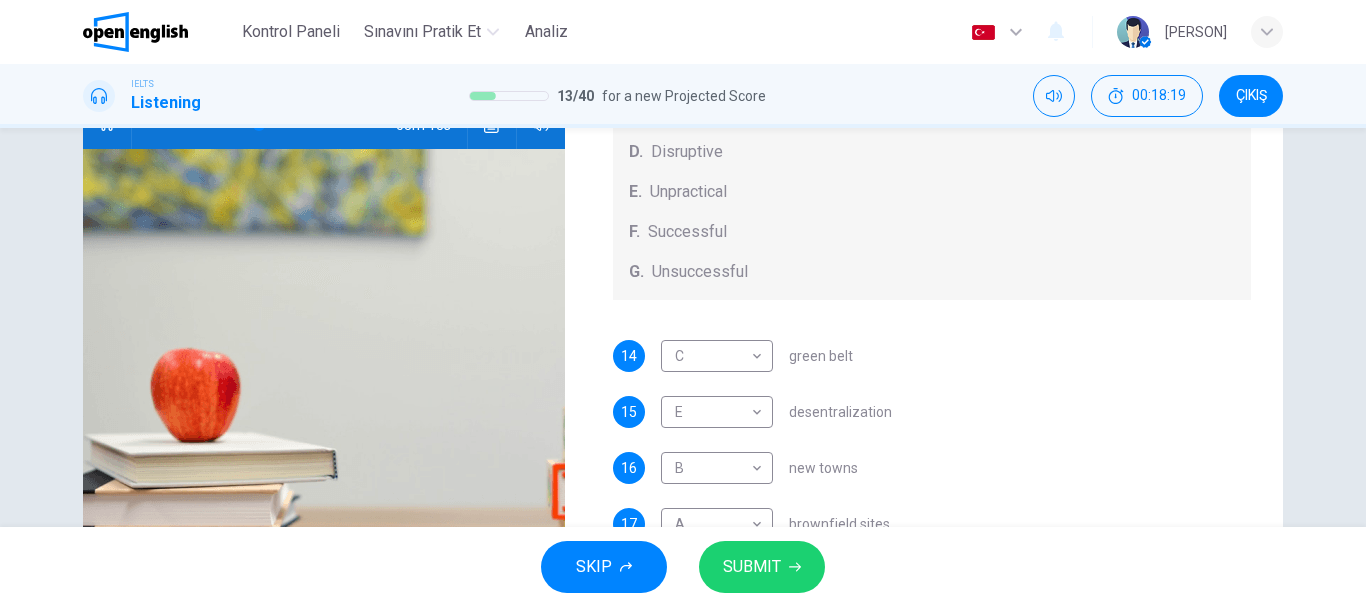 scroll, scrollTop: 376, scrollLeft: 0, axis: vertical 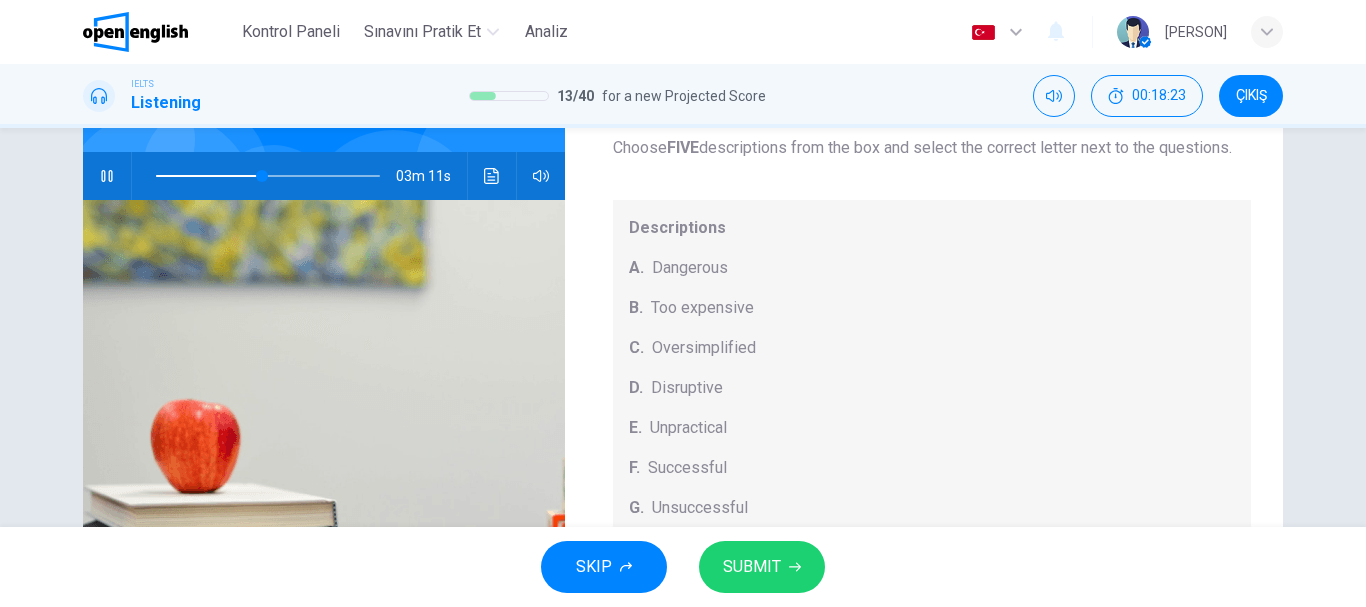 click 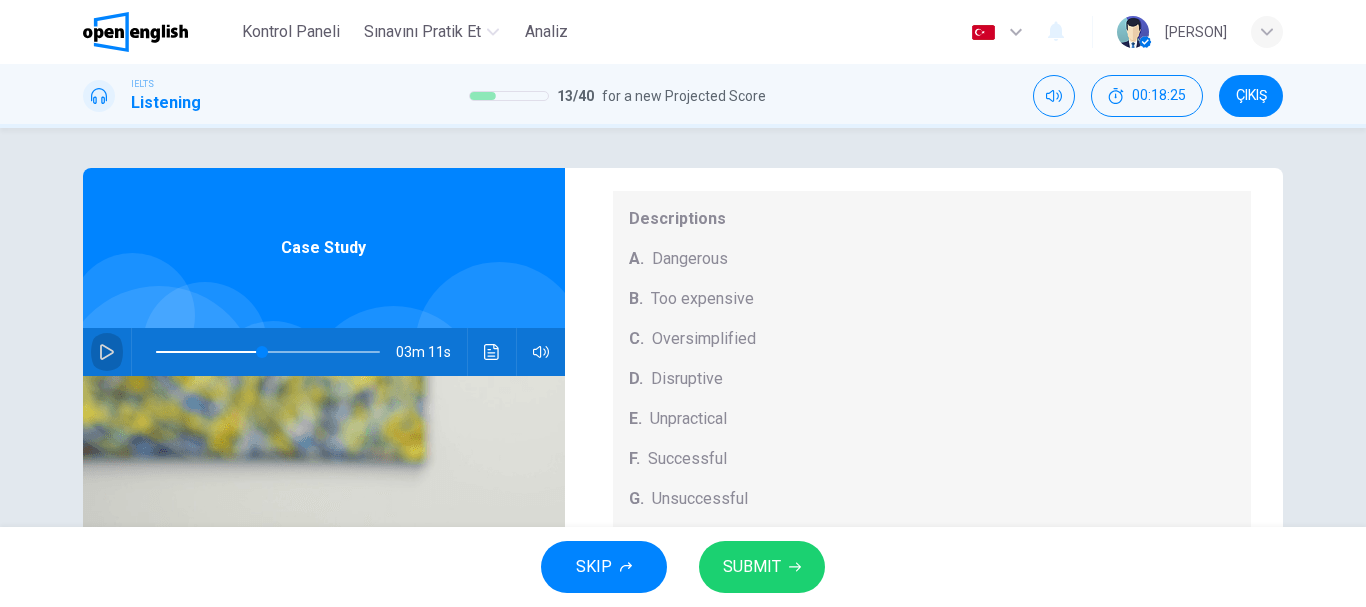 click at bounding box center (107, 352) 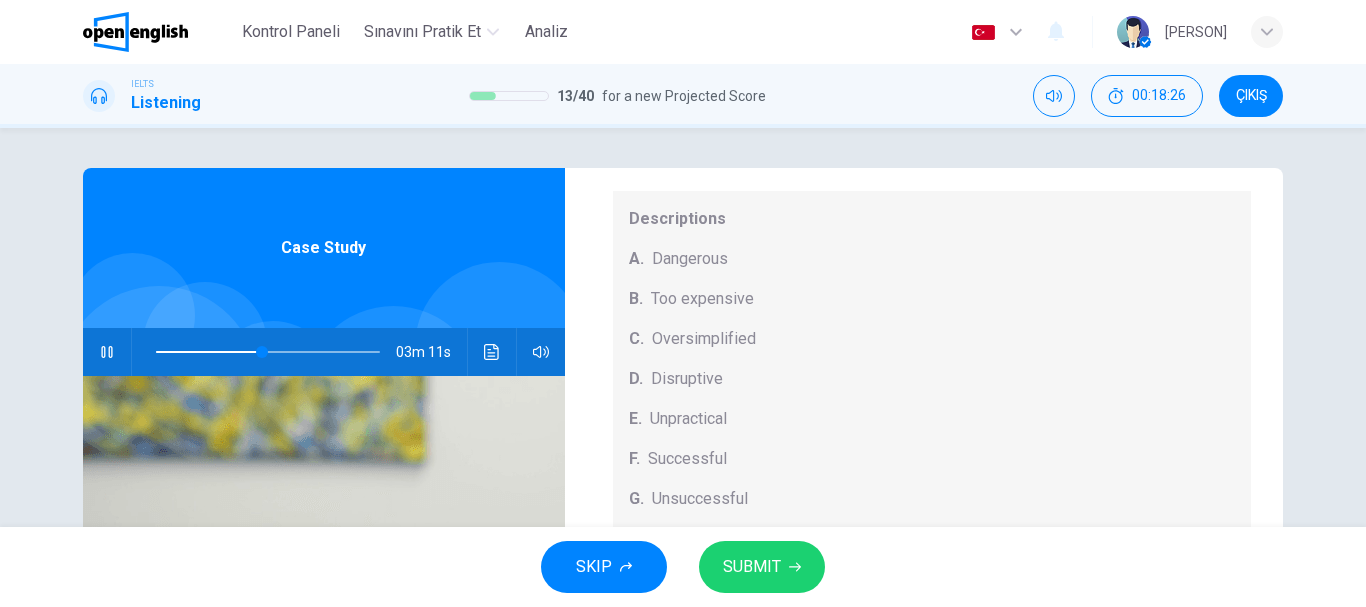 click 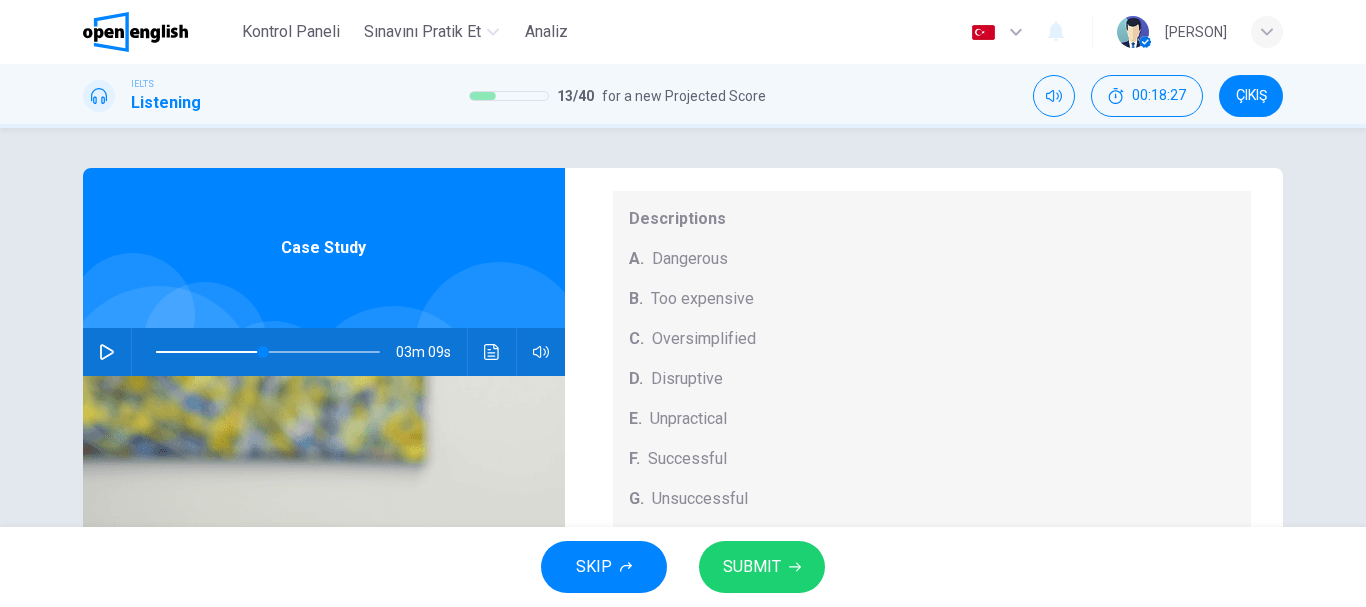 click 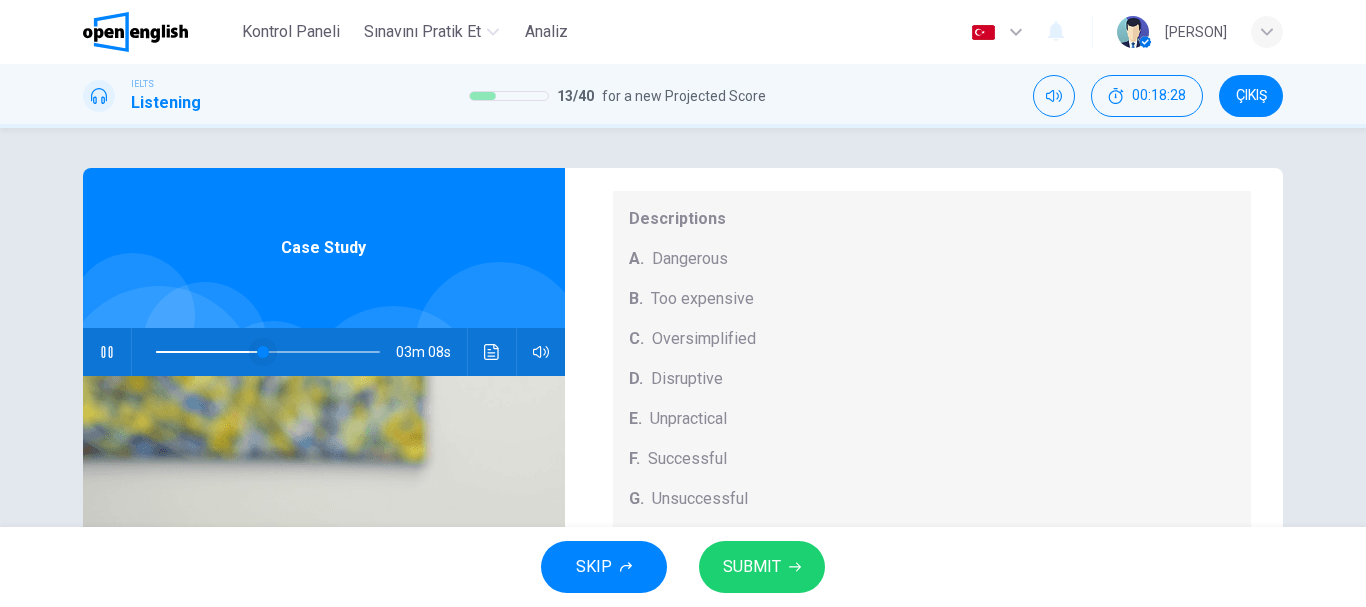 click at bounding box center [263, 352] 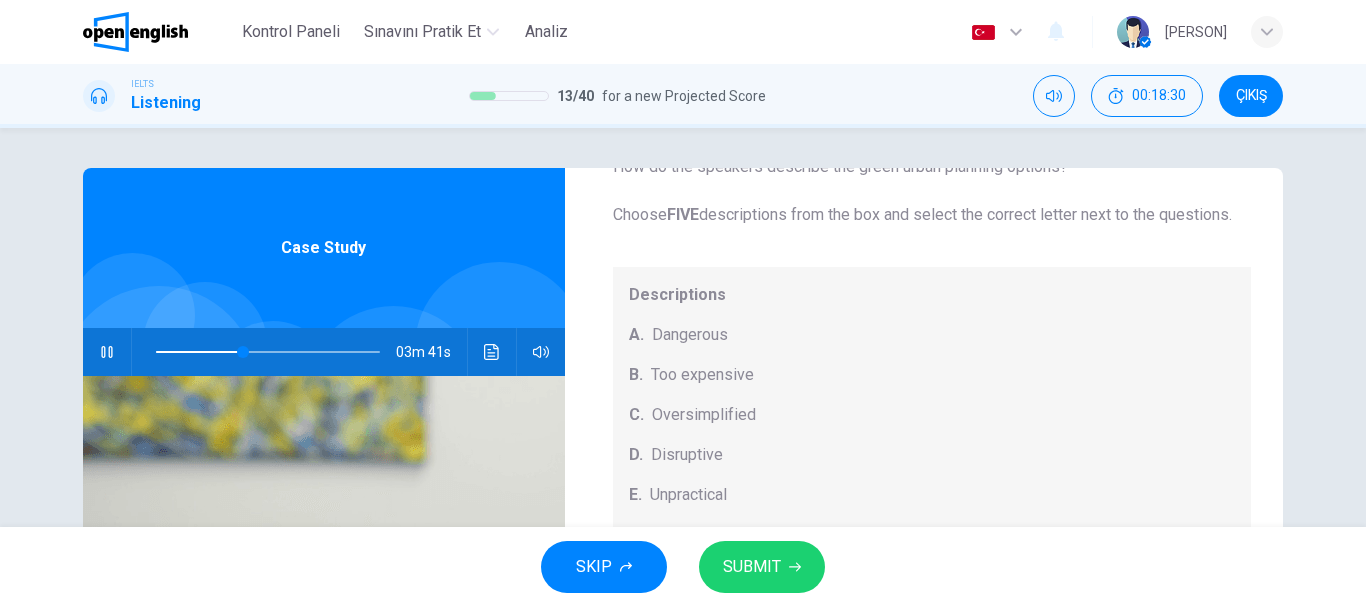 scroll, scrollTop: 209, scrollLeft: 0, axis: vertical 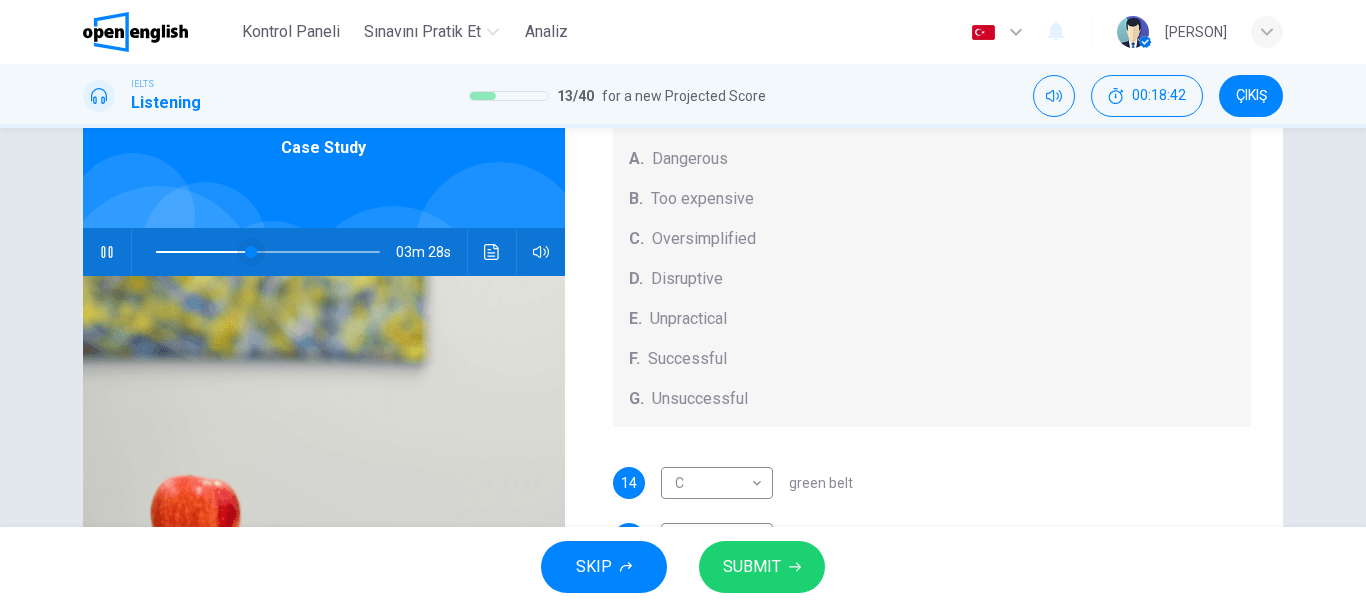 click at bounding box center [251, 252] 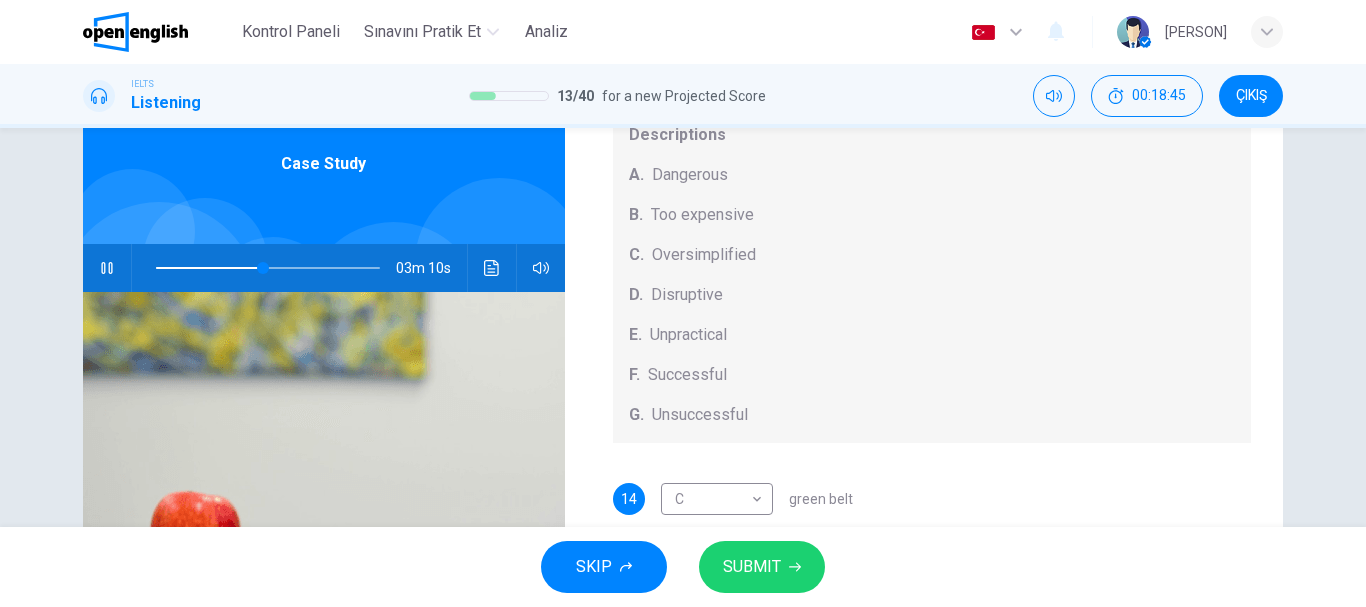 scroll, scrollTop: 76, scrollLeft: 0, axis: vertical 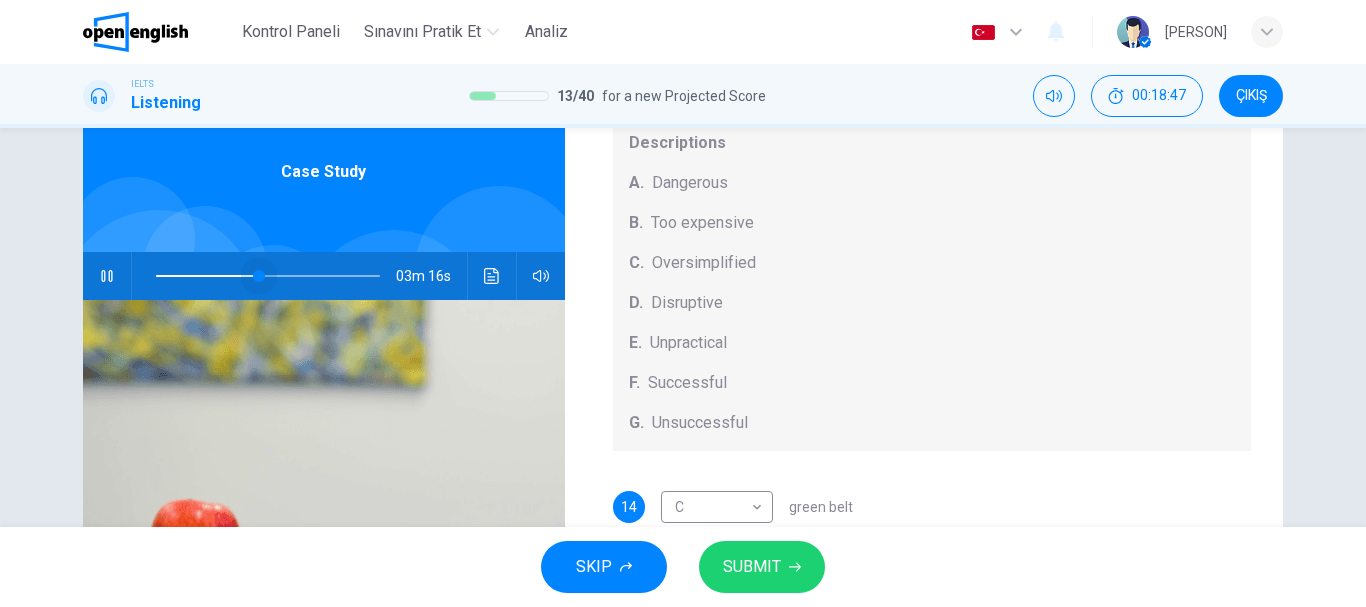 click at bounding box center [259, 276] 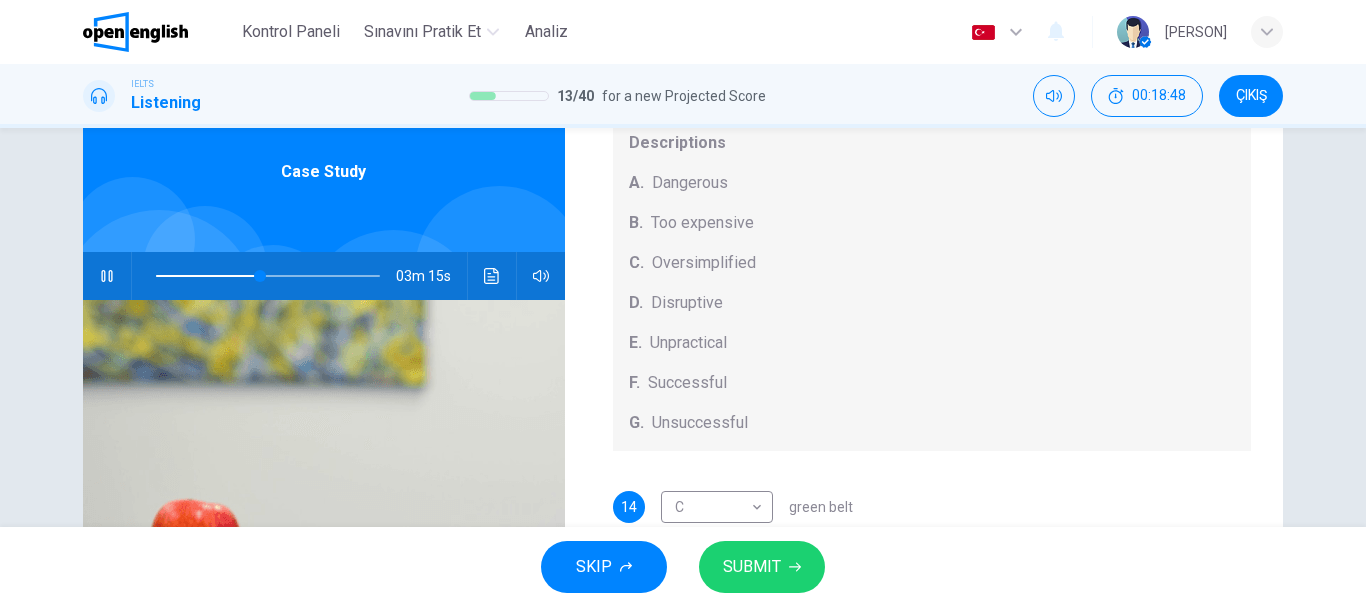 scroll, scrollTop: 376, scrollLeft: 0, axis: vertical 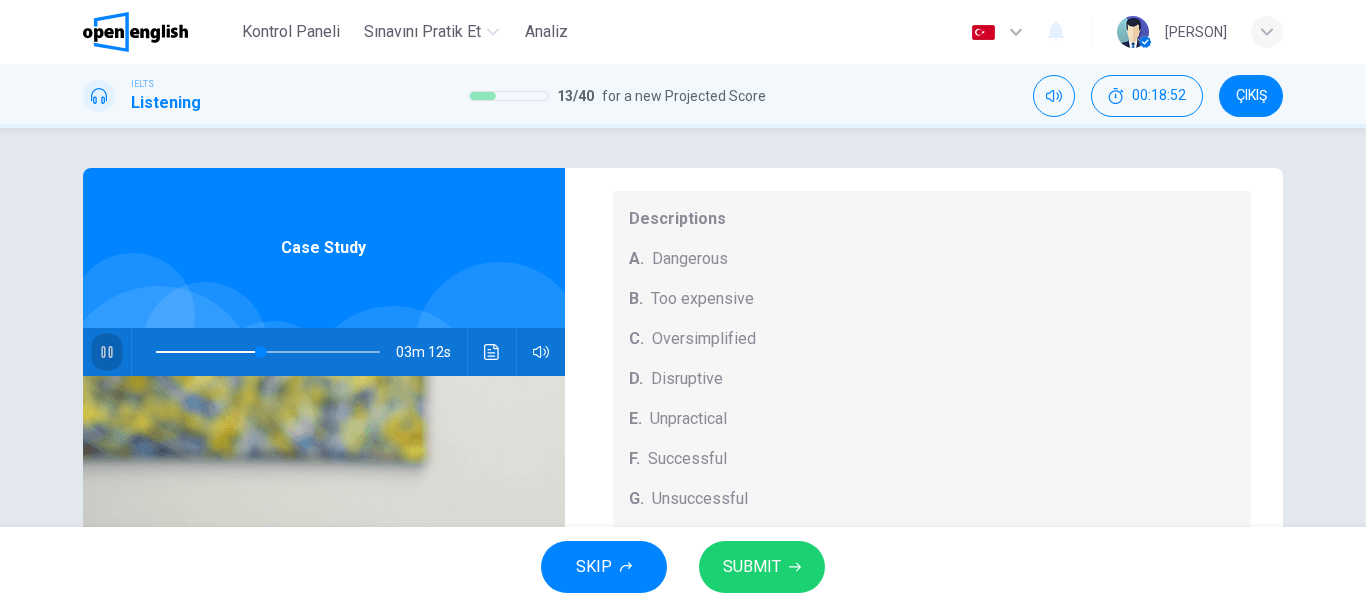 click at bounding box center [107, 352] 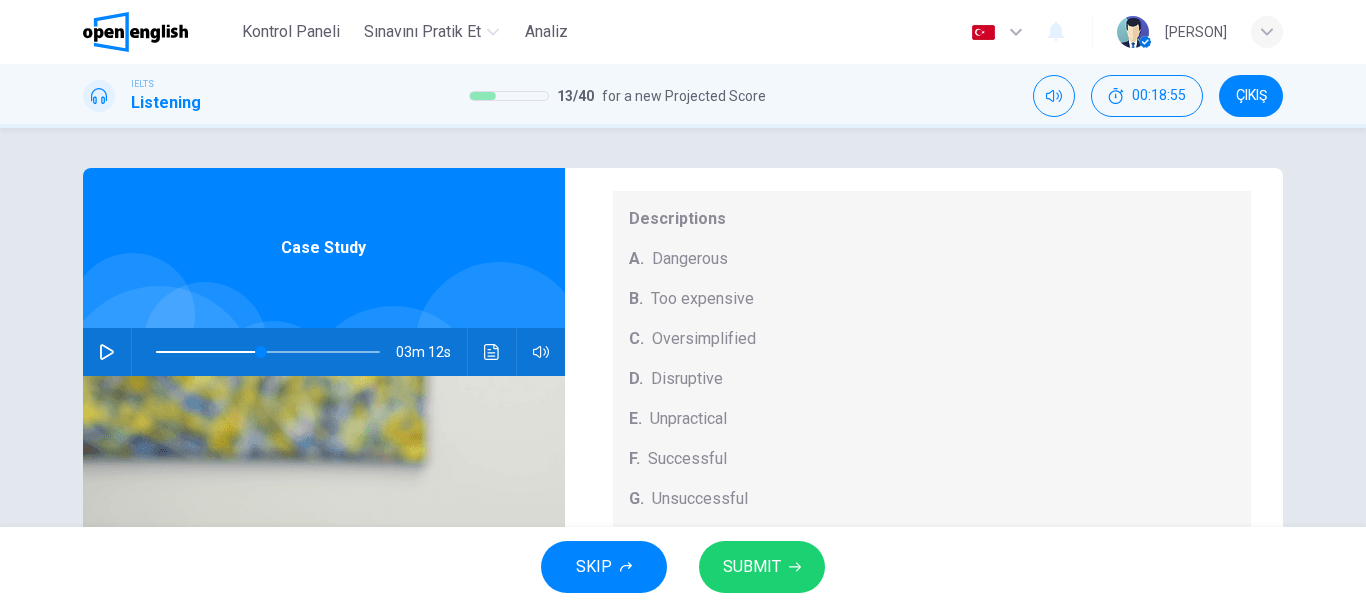 click at bounding box center (107, 352) 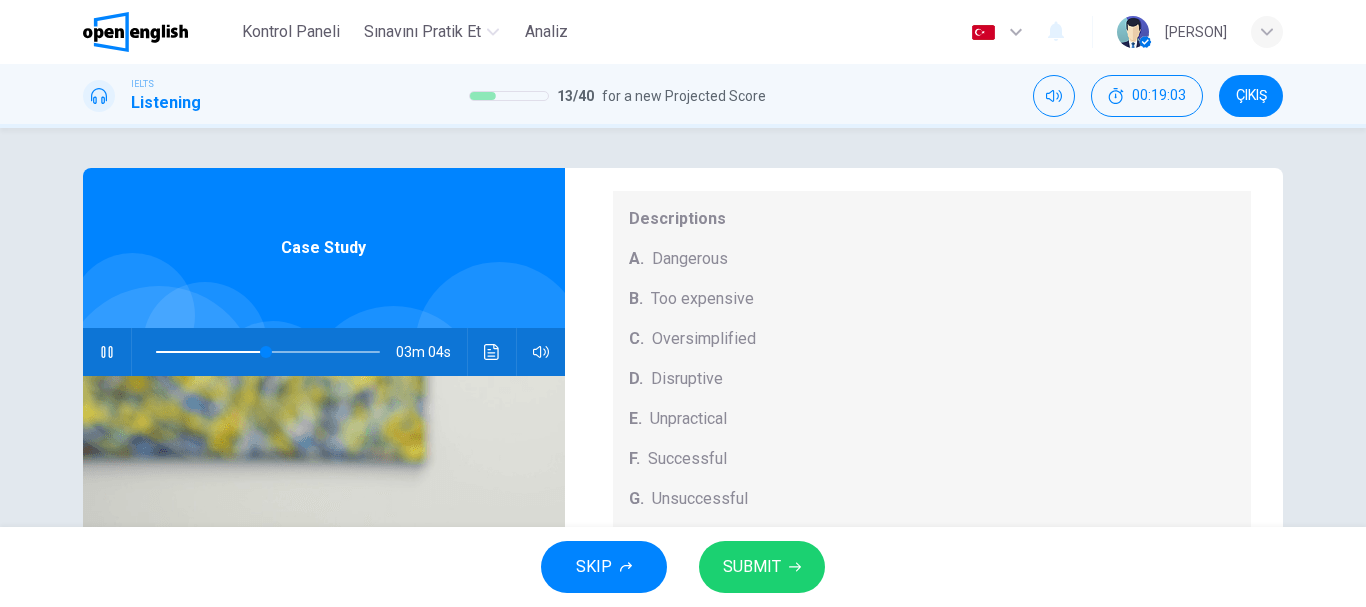 scroll, scrollTop: 209, scrollLeft: 0, axis: vertical 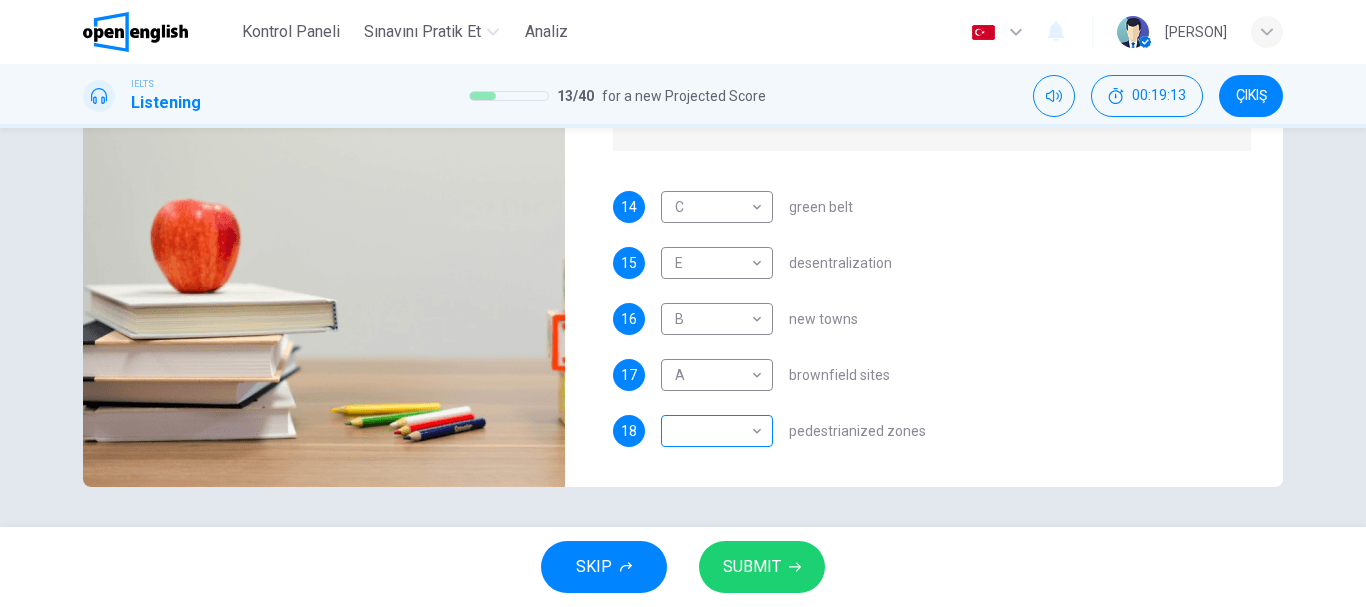 click on "Bu site,  Gizlilik Politikamızda  açıklandığı gibi çerezler kullanmaktadır. Çerez kullanımını kabul ediyorsanız, Lütfen Kabul Et düğmesine tıklayın ve sitemizde gezinmeye devam edin.   Gizlilik Politikası Kabul Et Kontrol Paneli Sınavını Pratik Et Analiz Türkçe ** ​ İsmail O. IELTS Listening 13 / 40 for a new Projected Score 00:19:13 ÇIKIŞ Questions 14 - 18 How do the speakers describe the green urban planning options? Choose  FIVE  descriptions from the box and select the correct letter next to the questions. Descriptions A. Dangerous B. Too expensive C. Oversimplified  D. Disruptive E. Unpractical F. Successful G. Unsuccessful 14 C * ​ green belt 15 E * ​ desentralization 16 B * ​ new towns 17 A * ​ brownfield sites 18 ​ ​ pedestrianized zones Case Study 02m 54s SKIP SUBMIT Open English - Çevrimiçi İngilizce Kontrol Paneli Sınavını Pratik Et Analiz Bildirimler 1 © Copyright  2025" at bounding box center (683, 303) 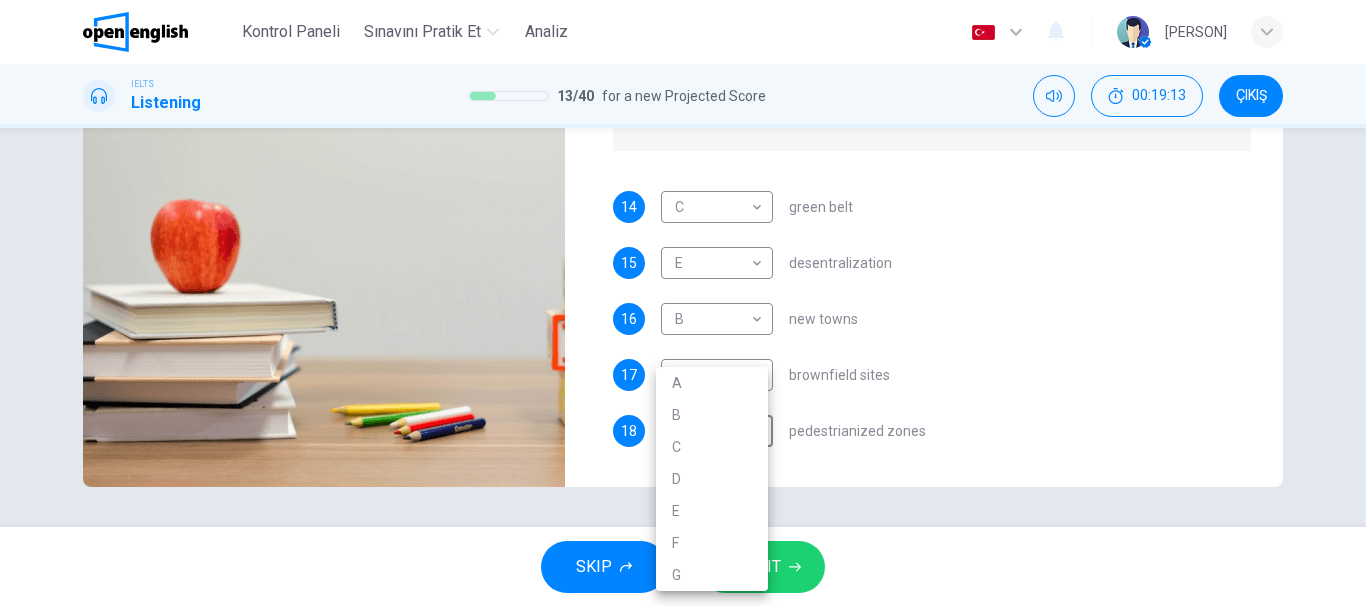 type on "**" 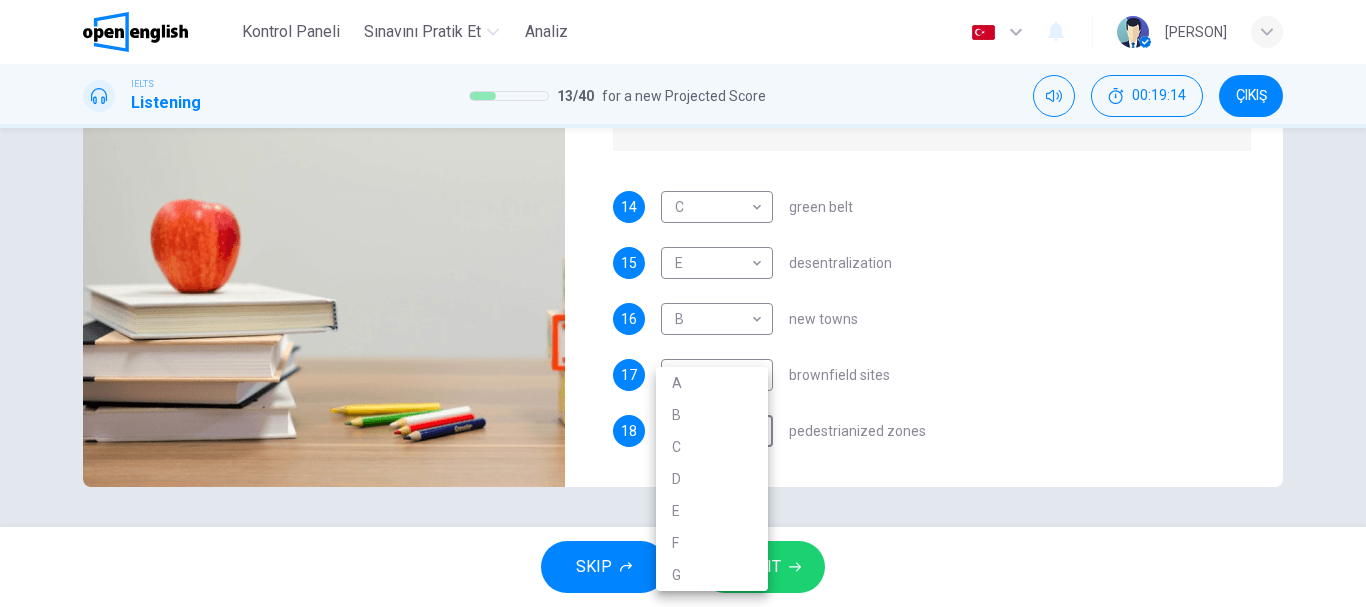 click on "C" at bounding box center [712, 447] 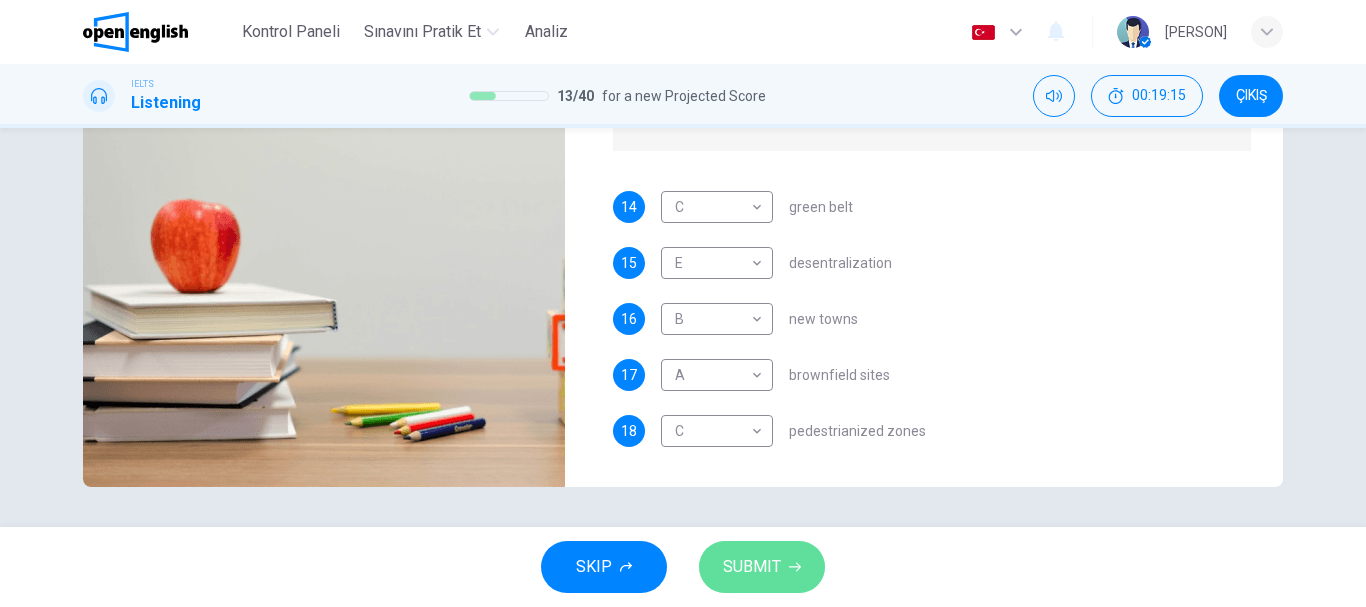 click on "SUBMIT" at bounding box center (752, 567) 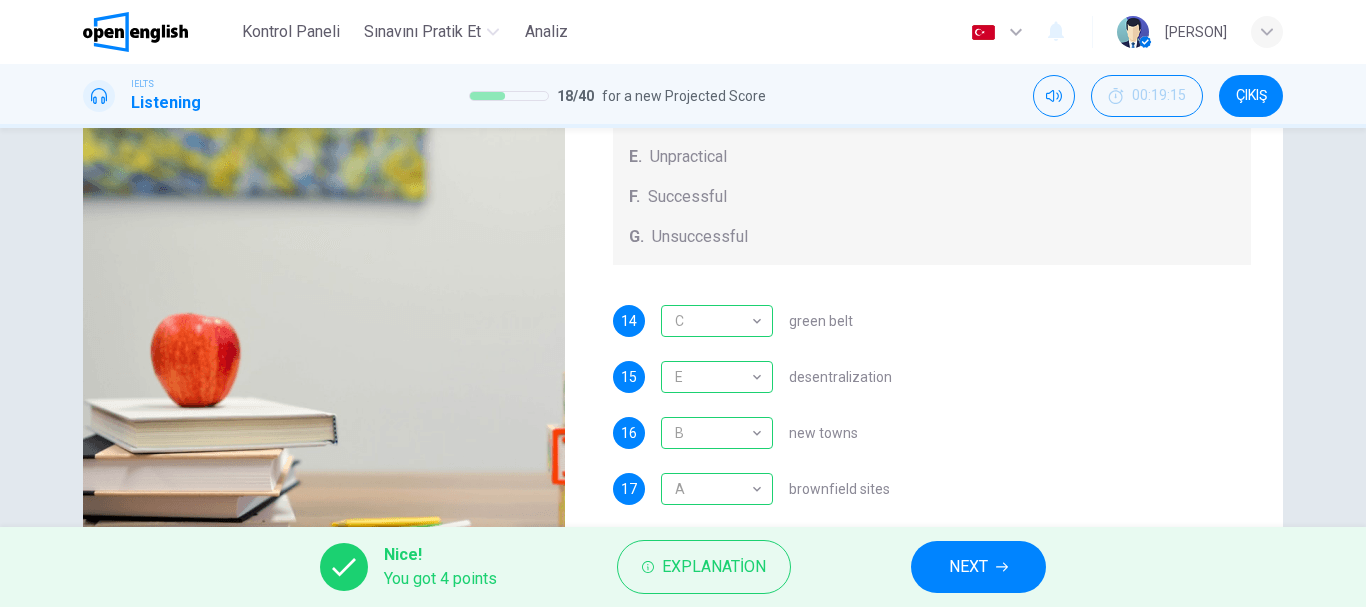 scroll, scrollTop: 76, scrollLeft: 0, axis: vertical 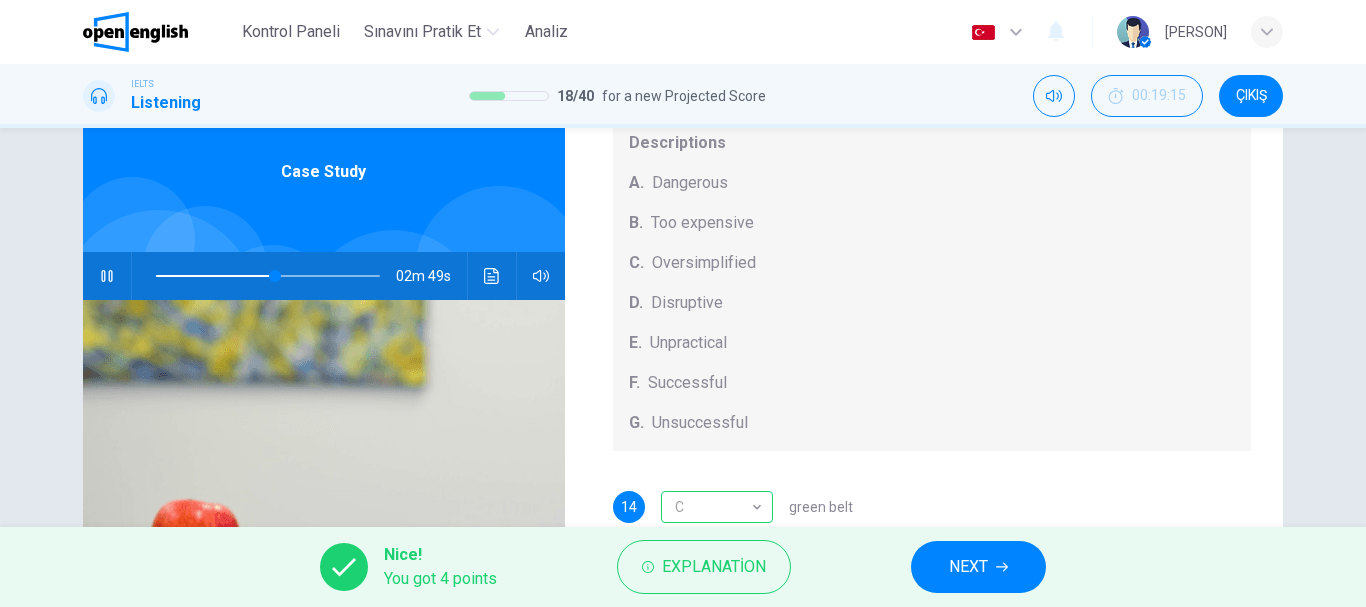 click 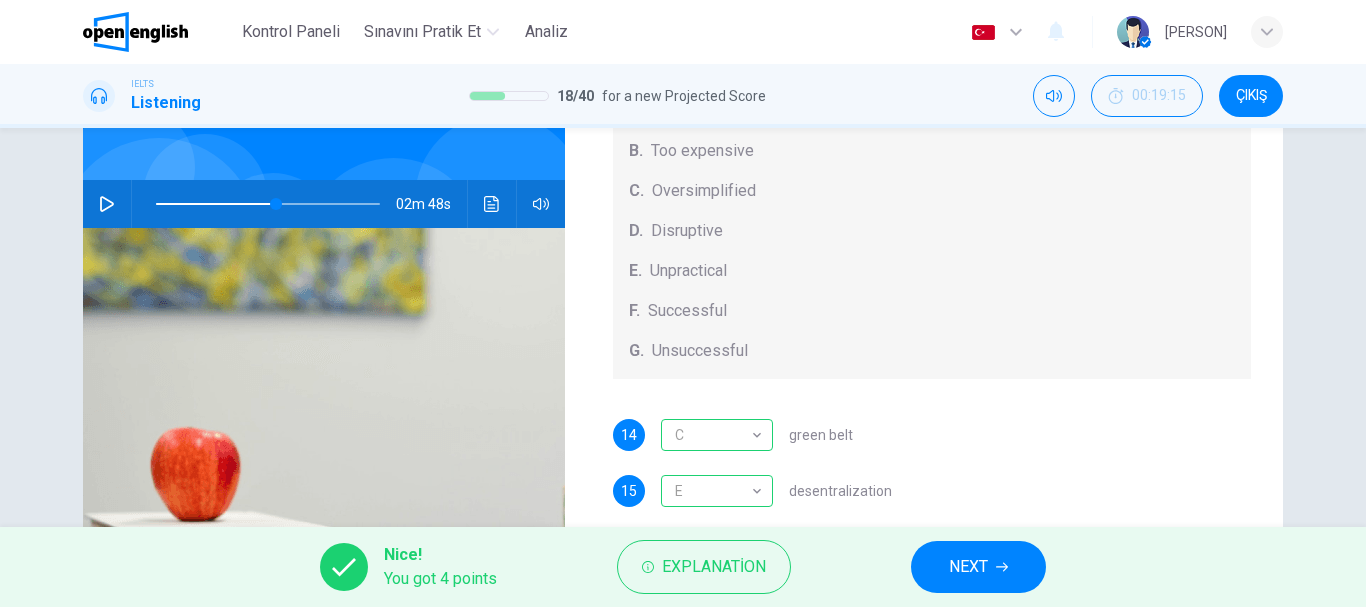 scroll, scrollTop: 376, scrollLeft: 0, axis: vertical 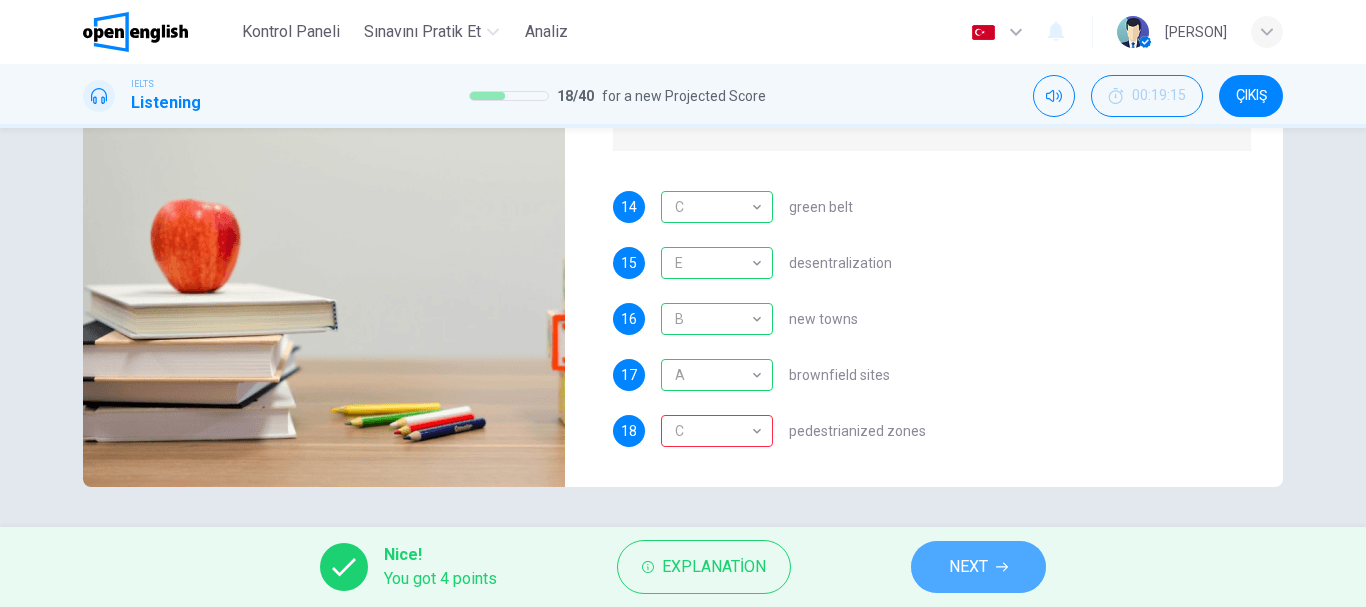 click on "NEXT" at bounding box center (978, 567) 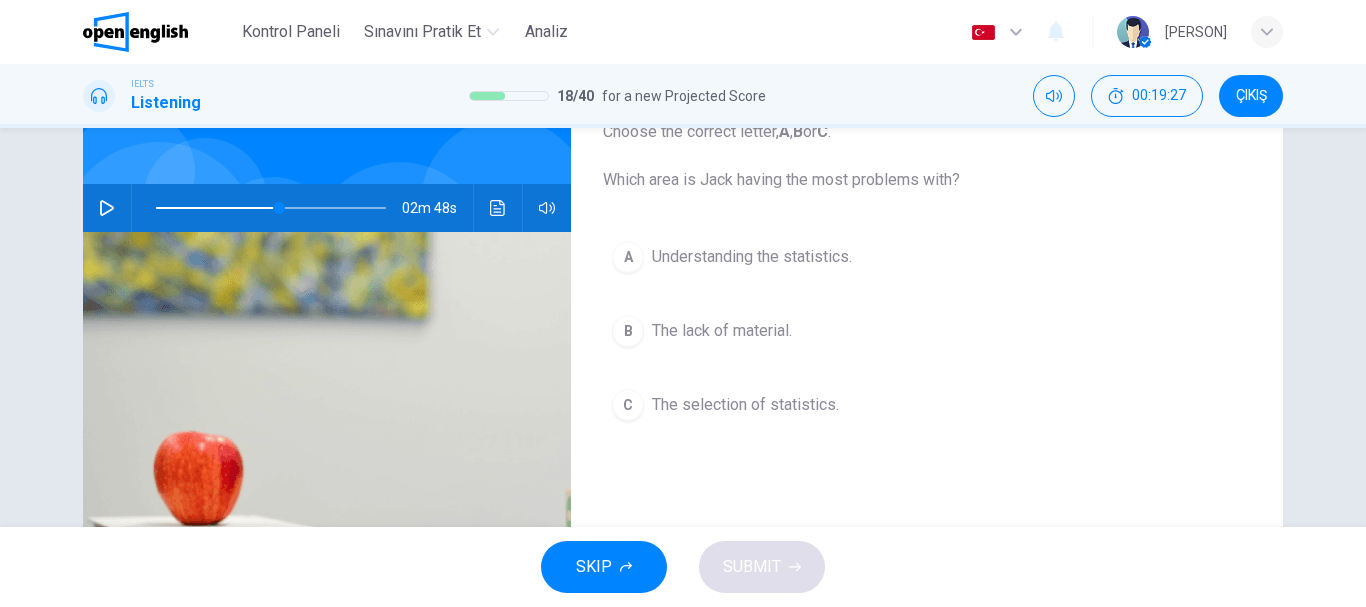 scroll, scrollTop: 0, scrollLeft: 0, axis: both 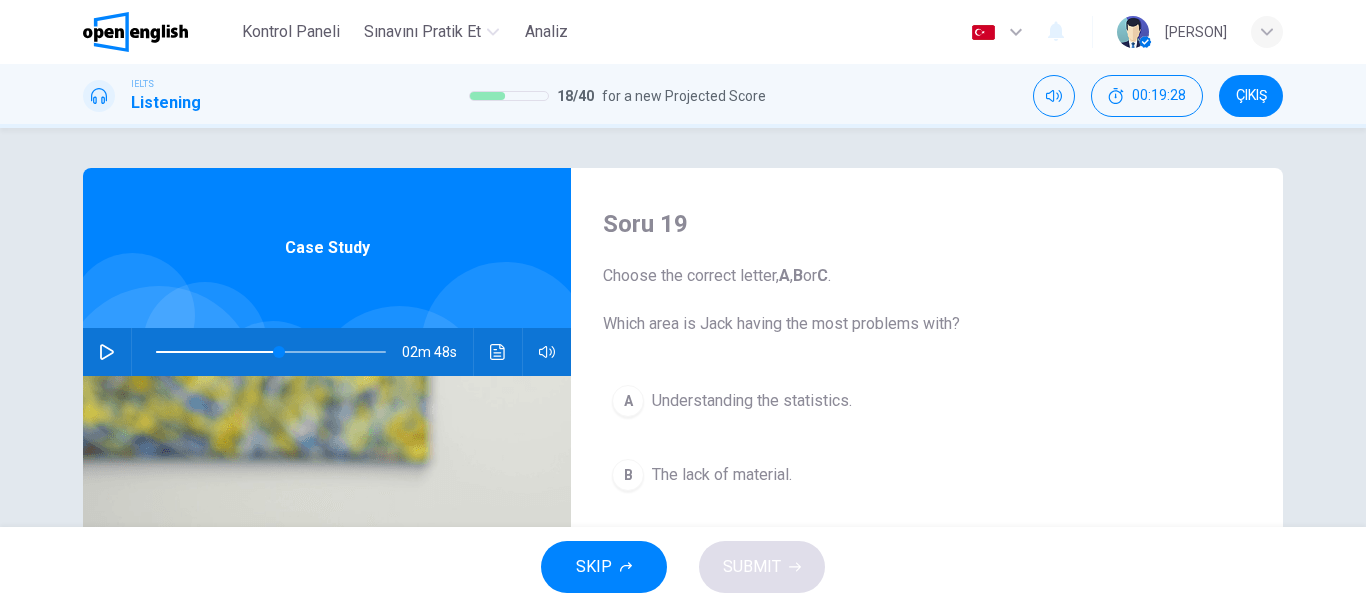 click at bounding box center (107, 352) 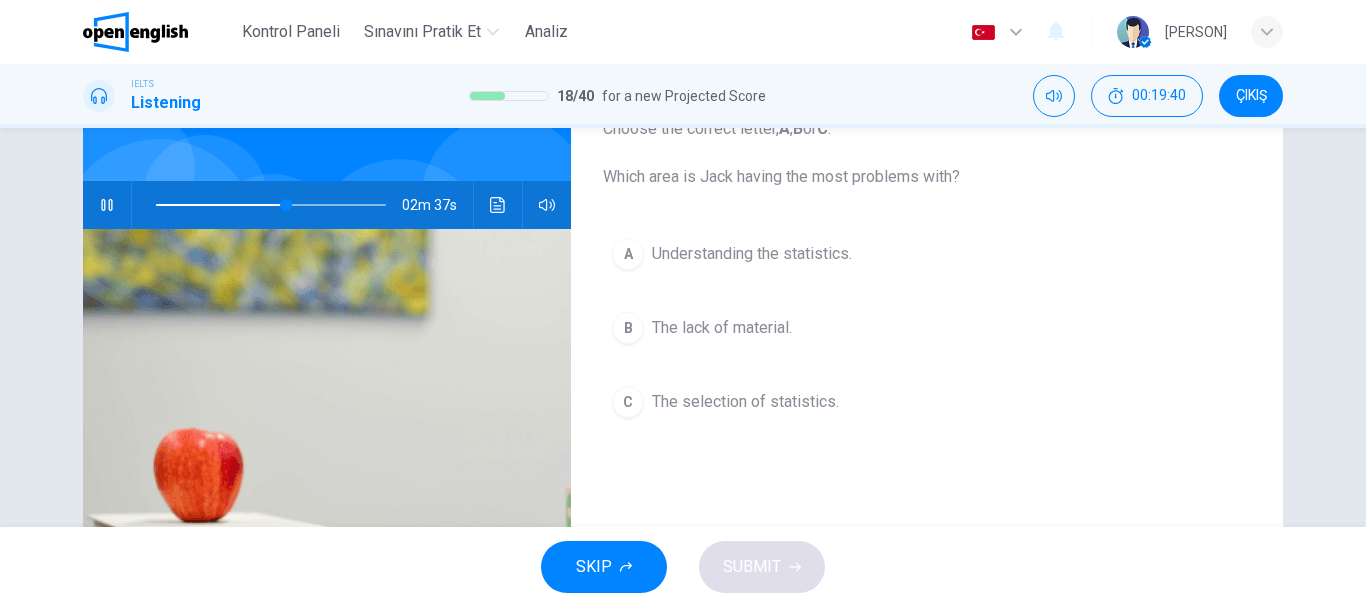 scroll, scrollTop: 100, scrollLeft: 0, axis: vertical 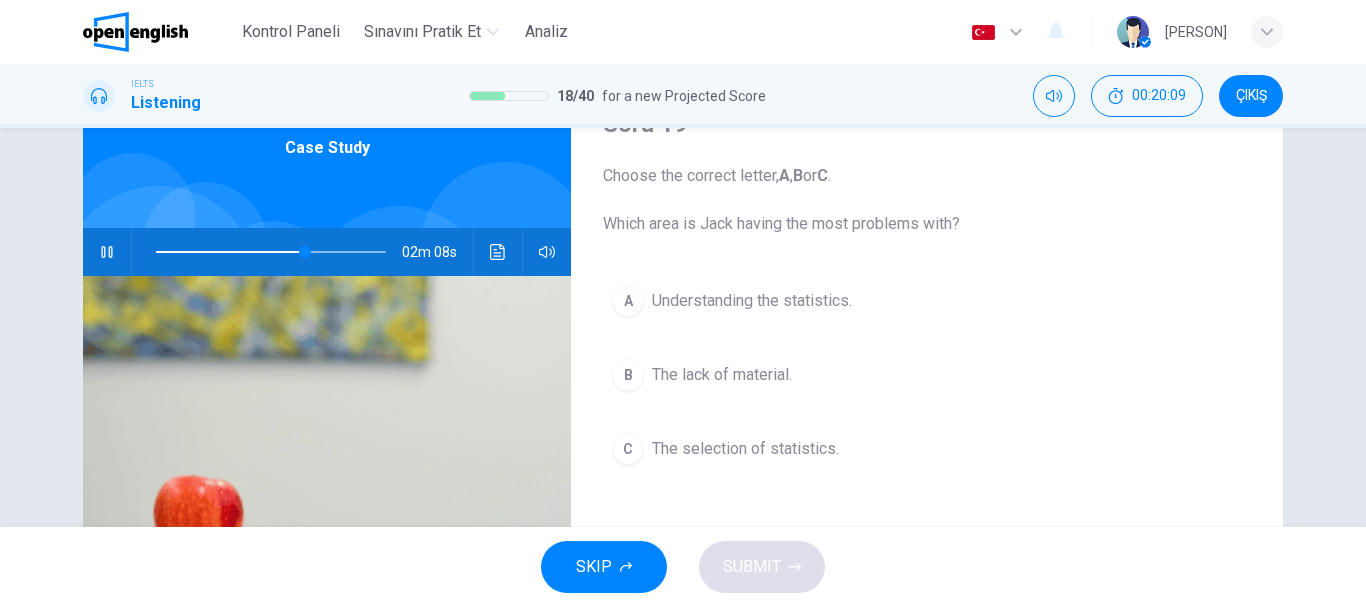click on "B" at bounding box center [628, 375] 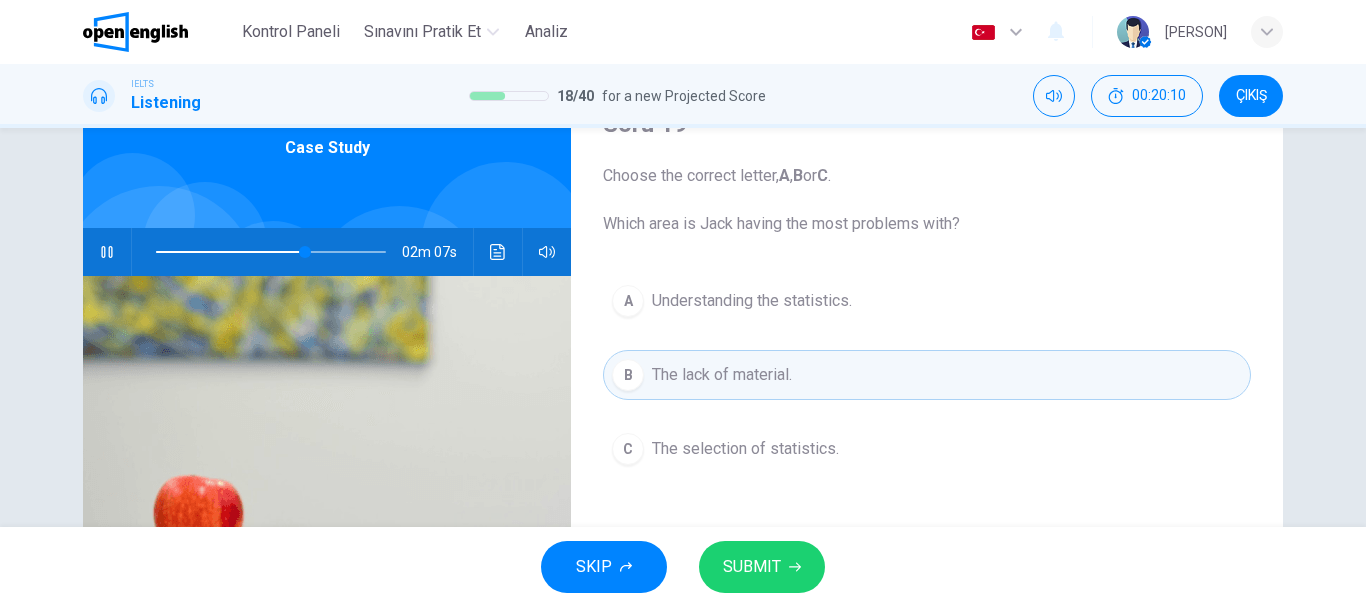click on "SUBMIT" at bounding box center [752, 567] 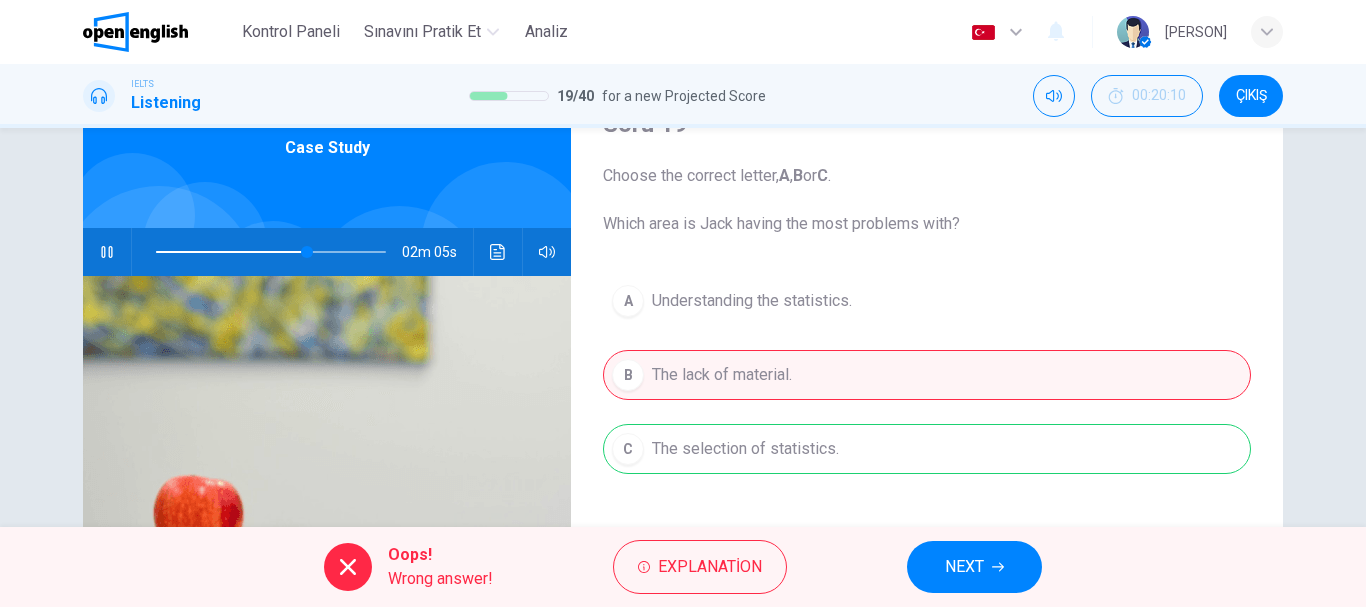 click 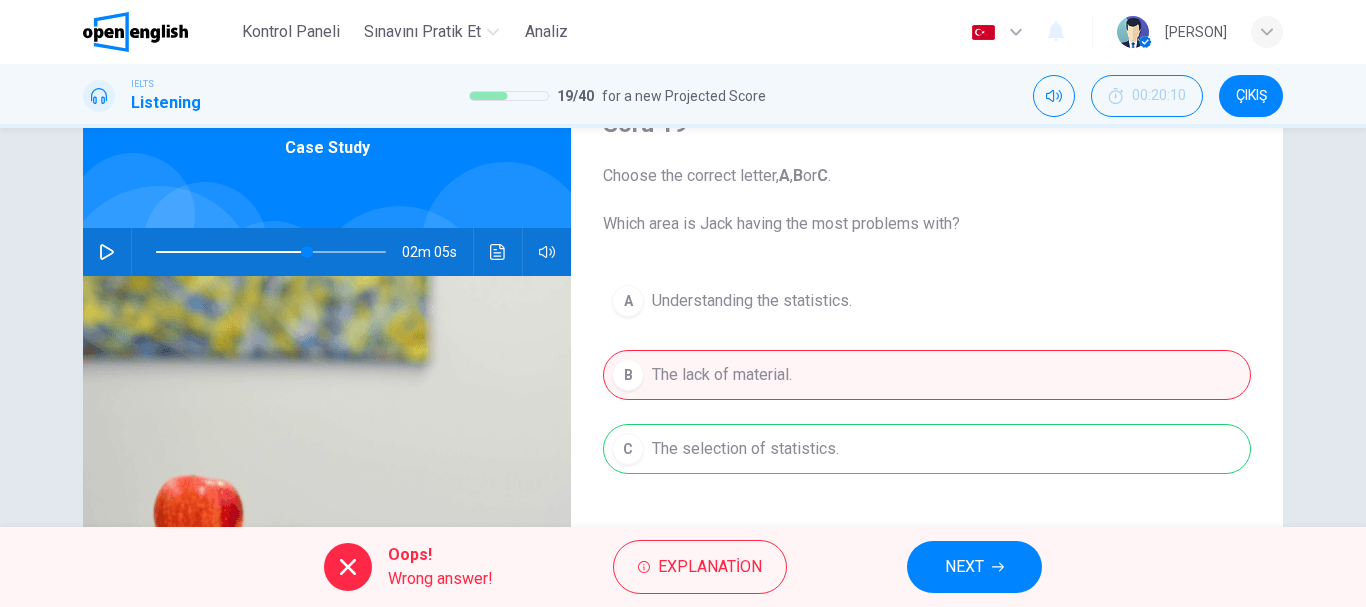 click 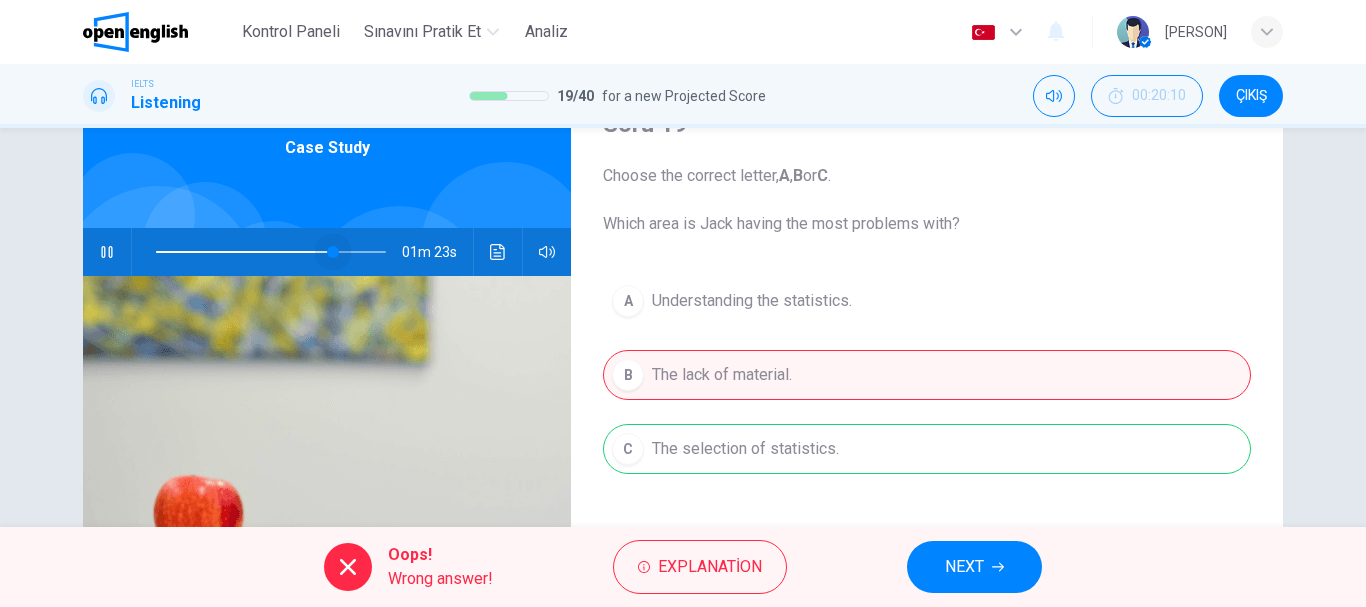 click at bounding box center (271, 252) 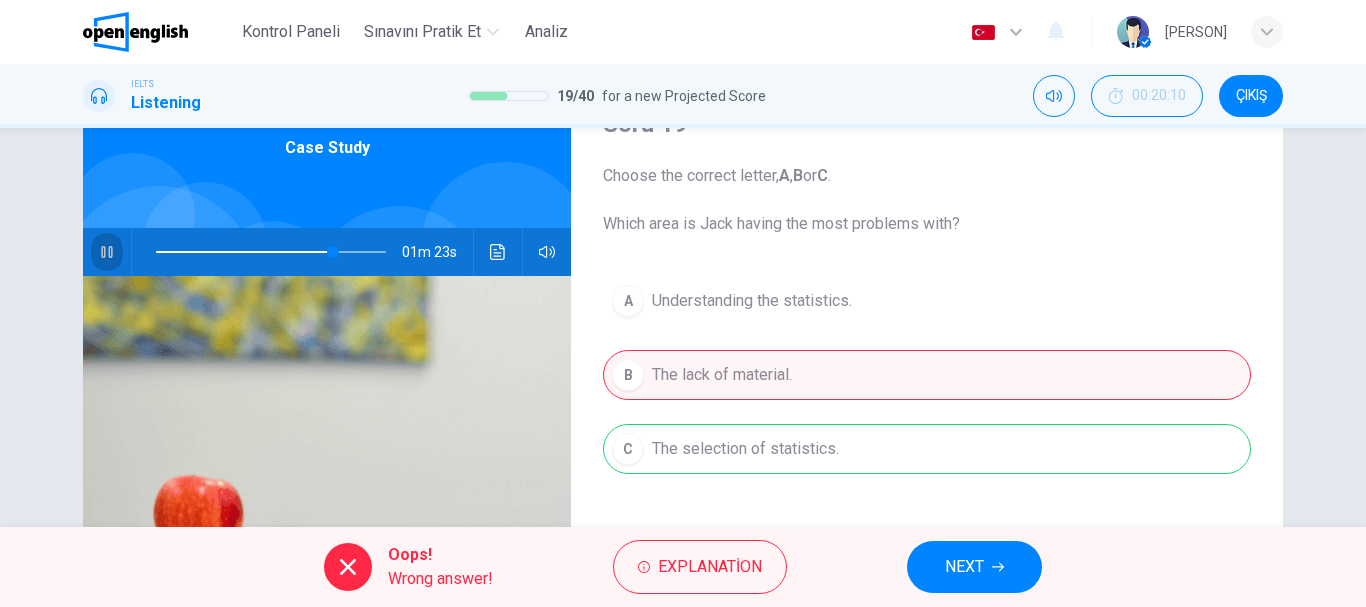 click at bounding box center [107, 252] 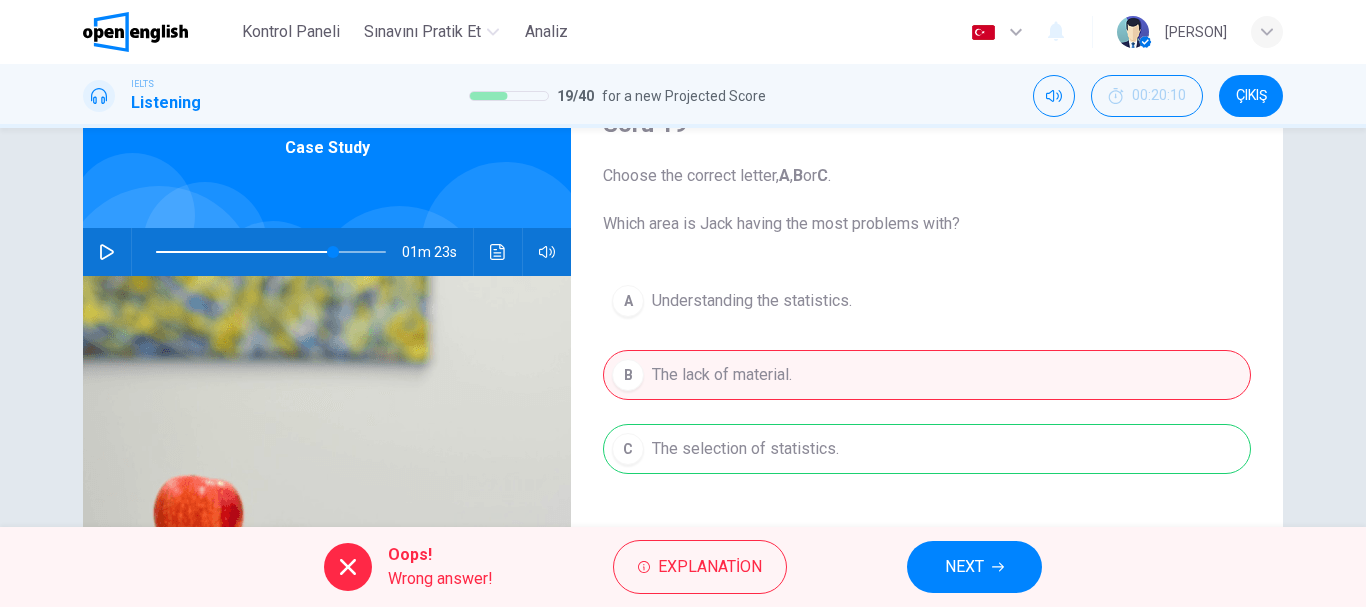 scroll, scrollTop: 200, scrollLeft: 0, axis: vertical 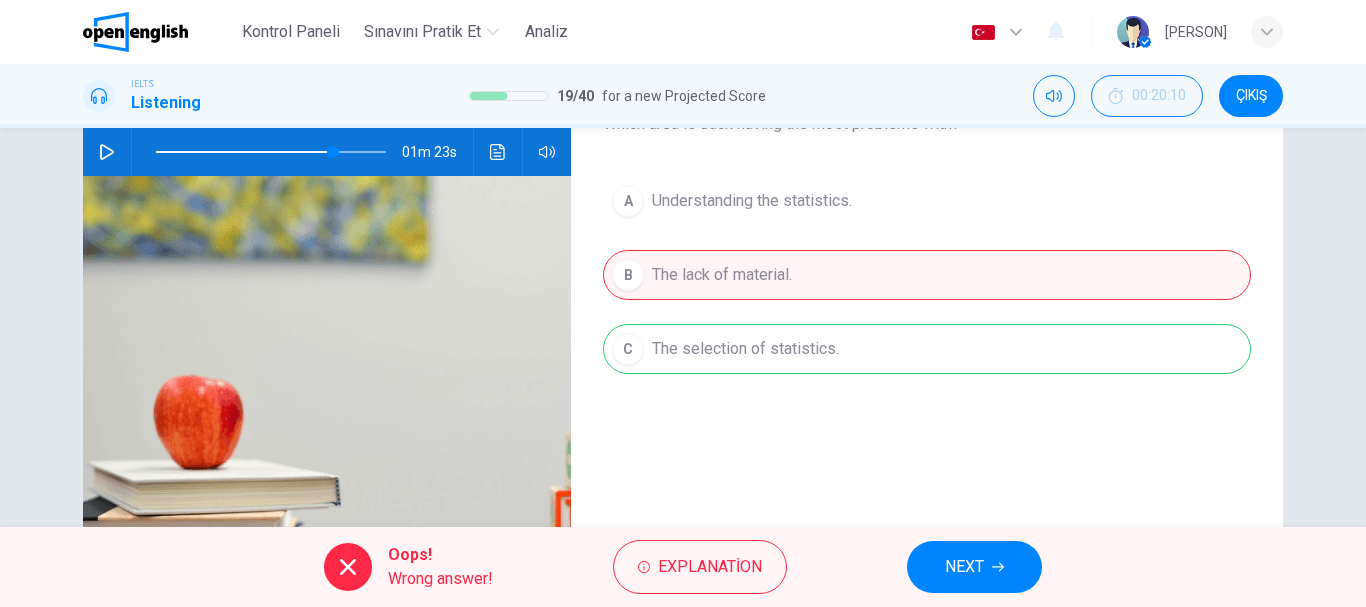 click on "NEXT" at bounding box center [974, 567] 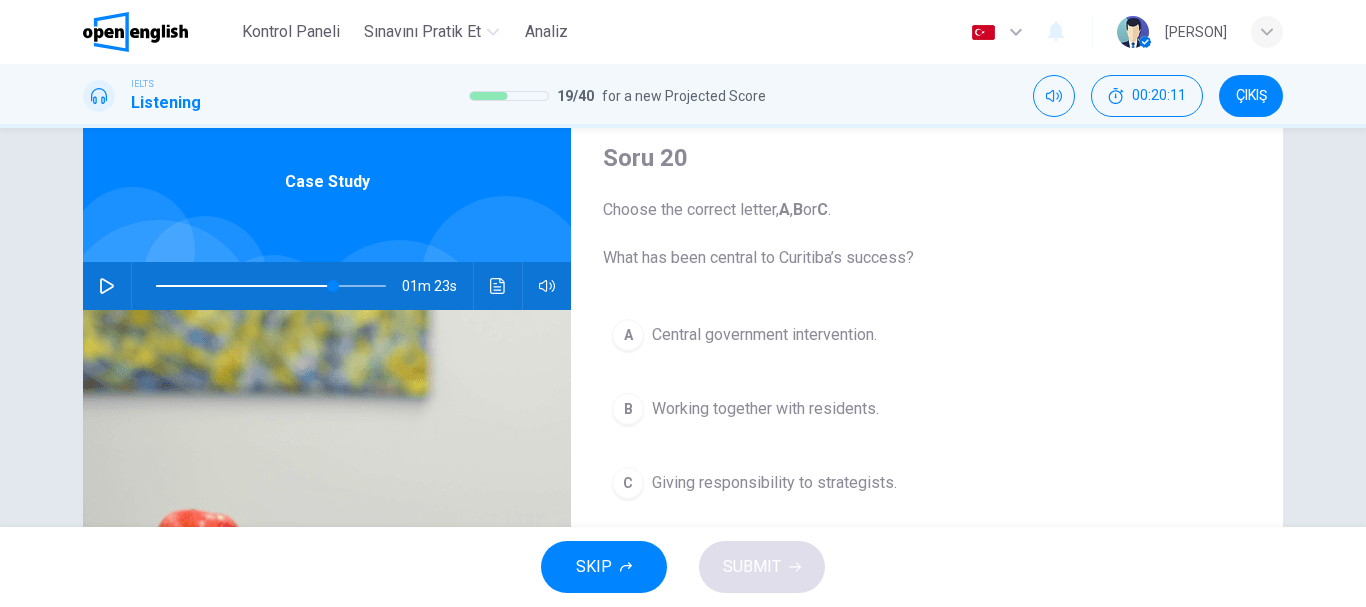 scroll, scrollTop: 100, scrollLeft: 0, axis: vertical 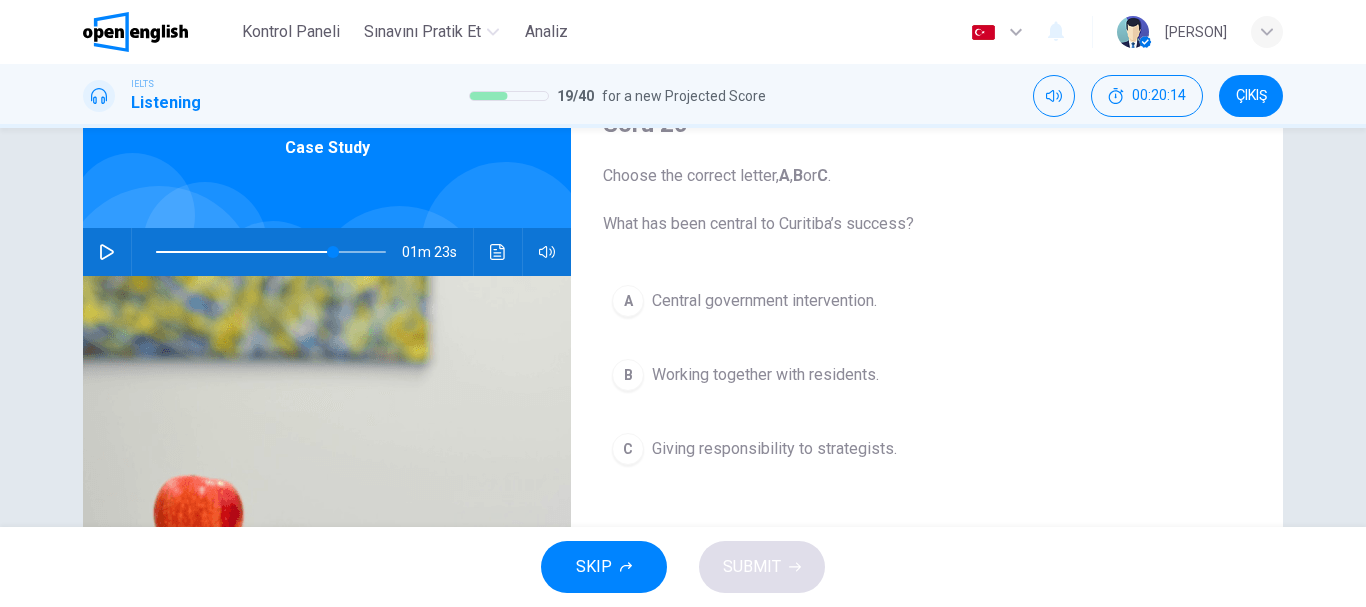 click 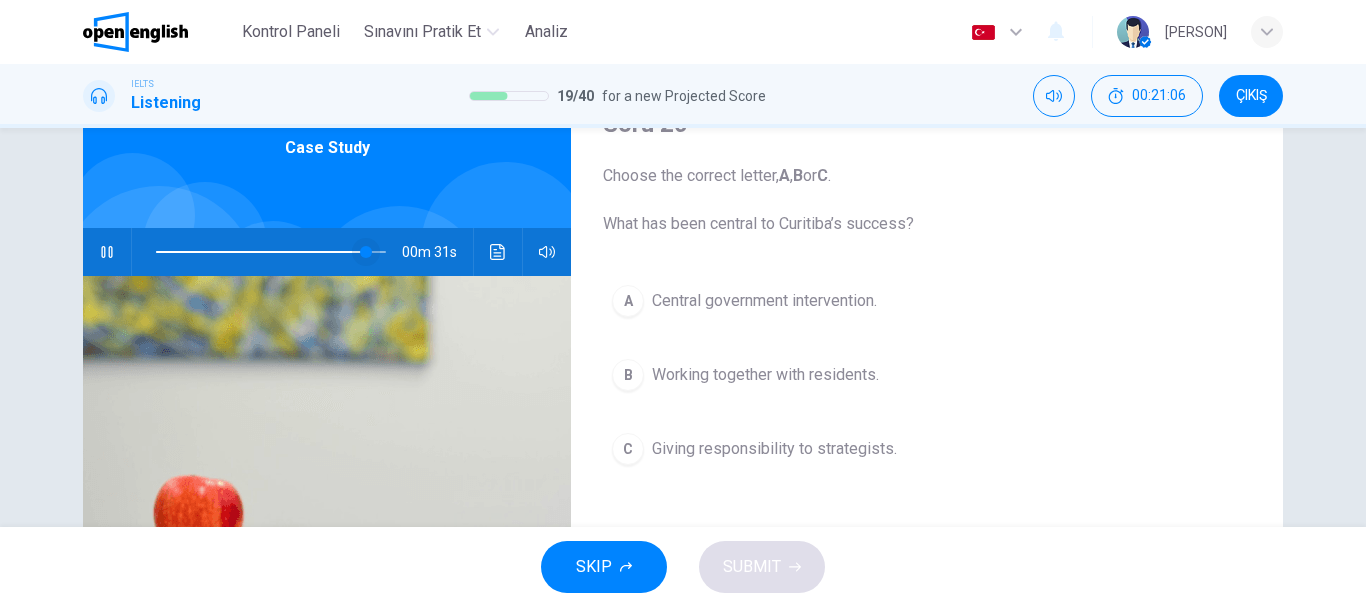 click at bounding box center (366, 252) 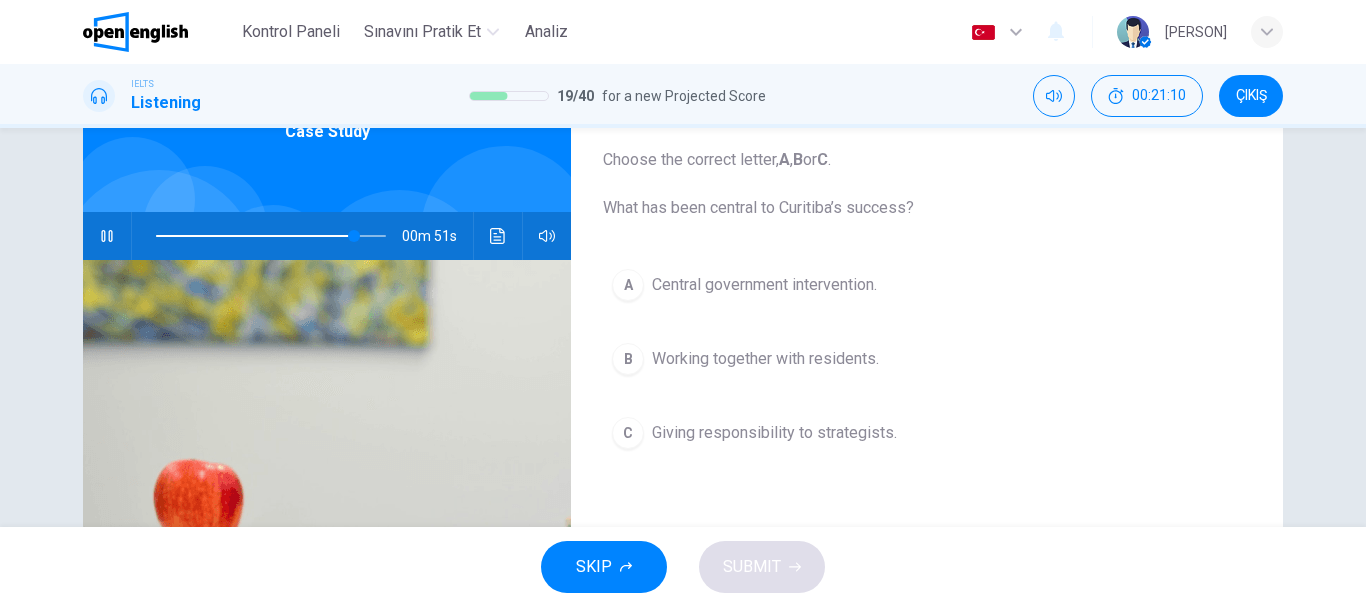 scroll, scrollTop: 100, scrollLeft: 0, axis: vertical 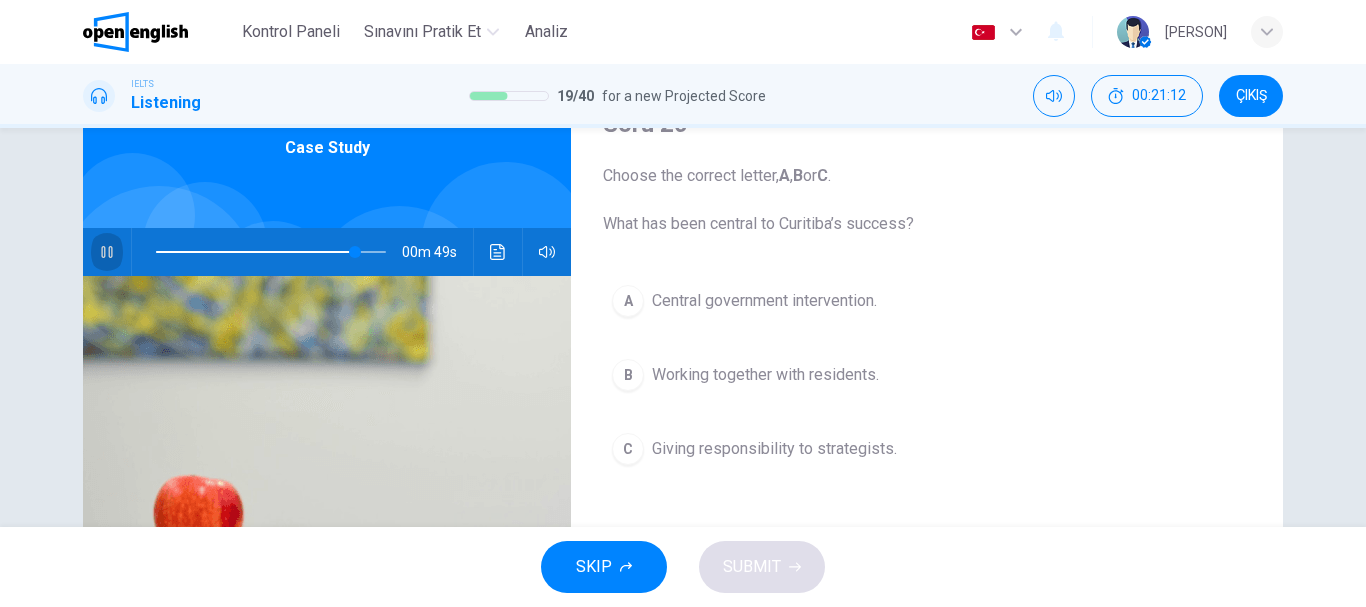 click at bounding box center [107, 252] 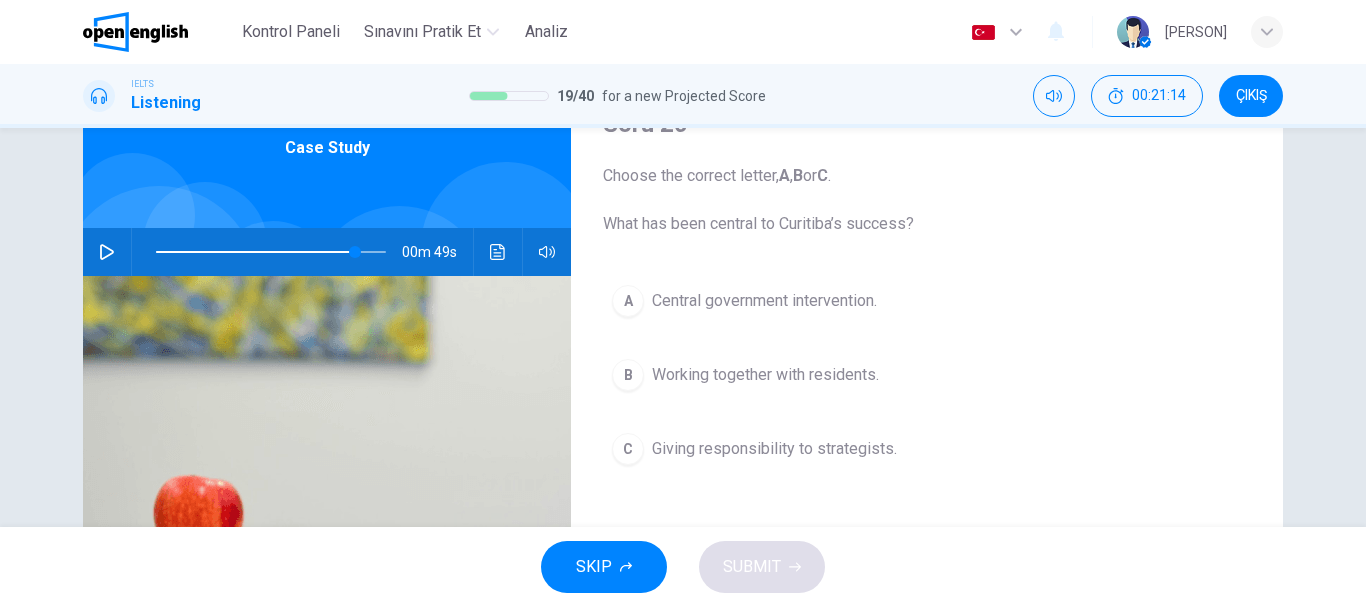 click 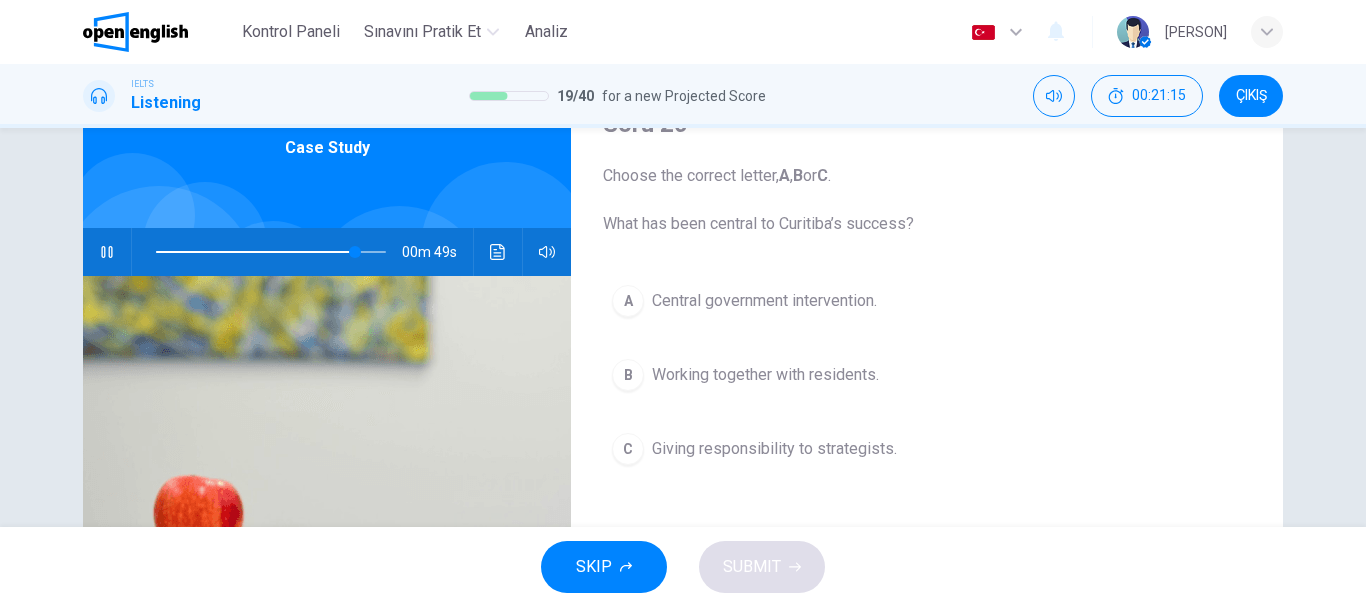 click at bounding box center [271, 252] 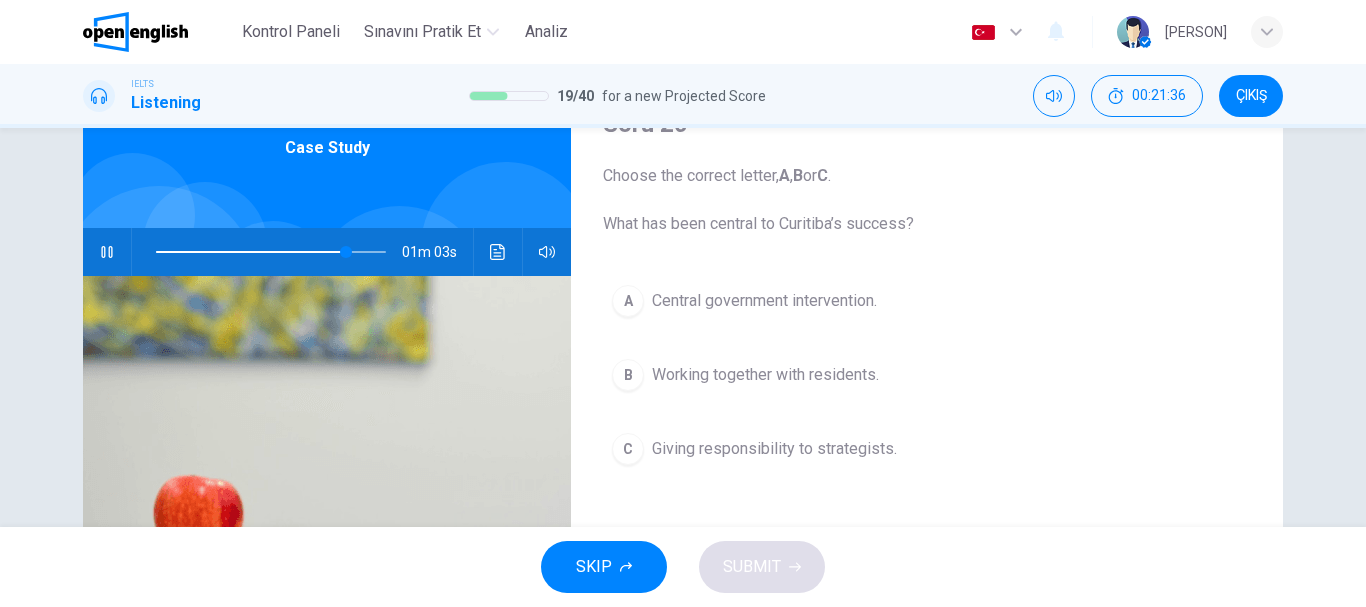 click 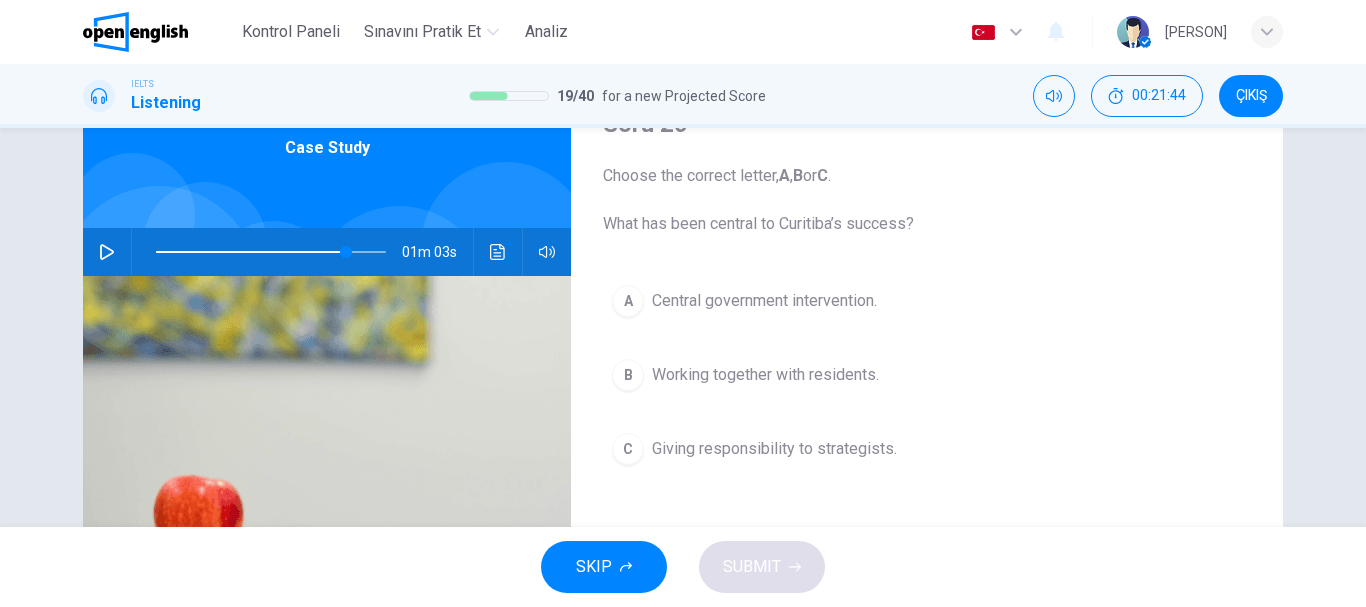 click at bounding box center [107, 252] 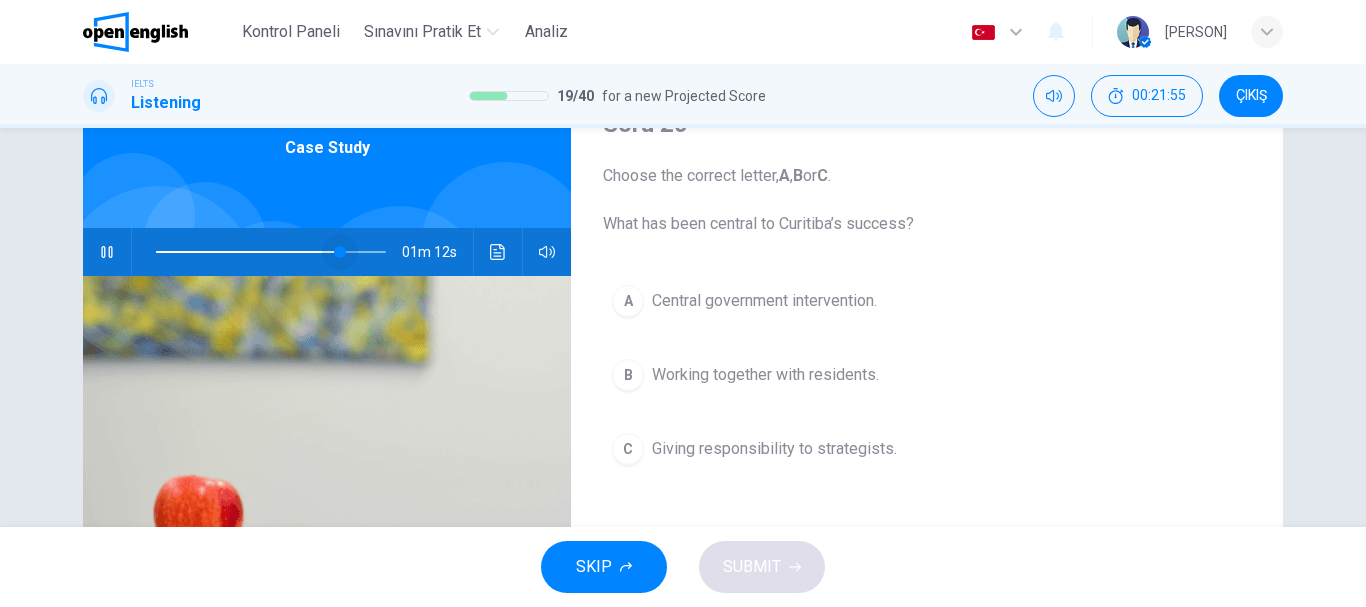 click at bounding box center [340, 252] 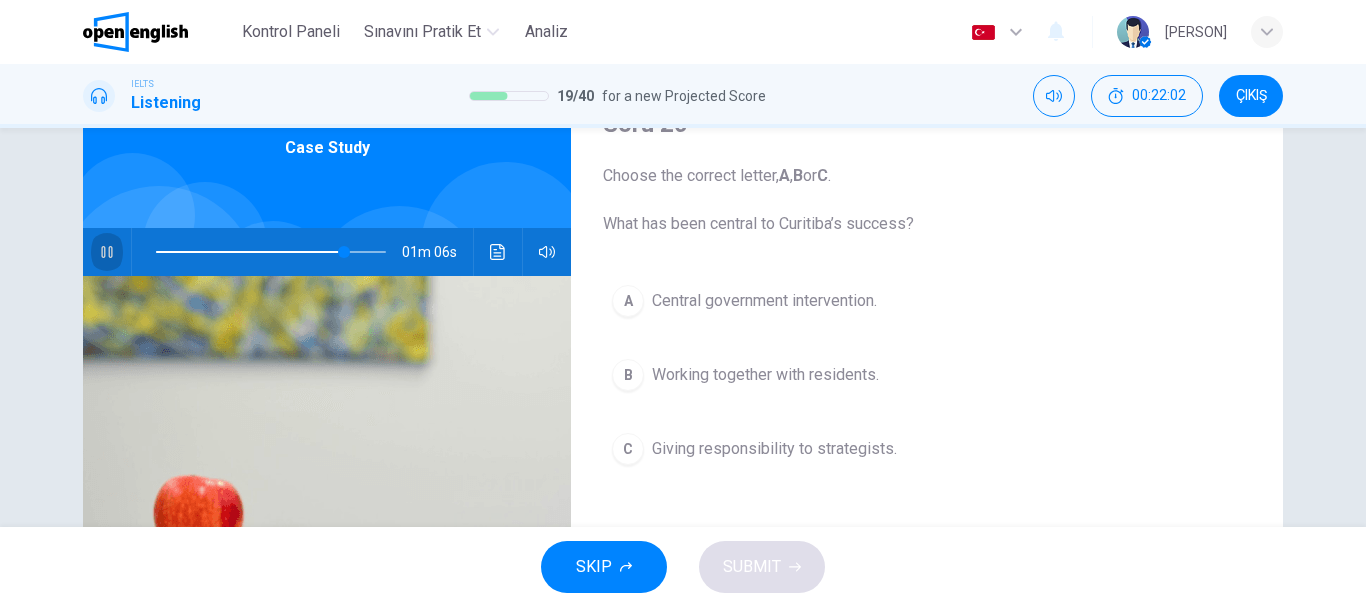 click at bounding box center (107, 252) 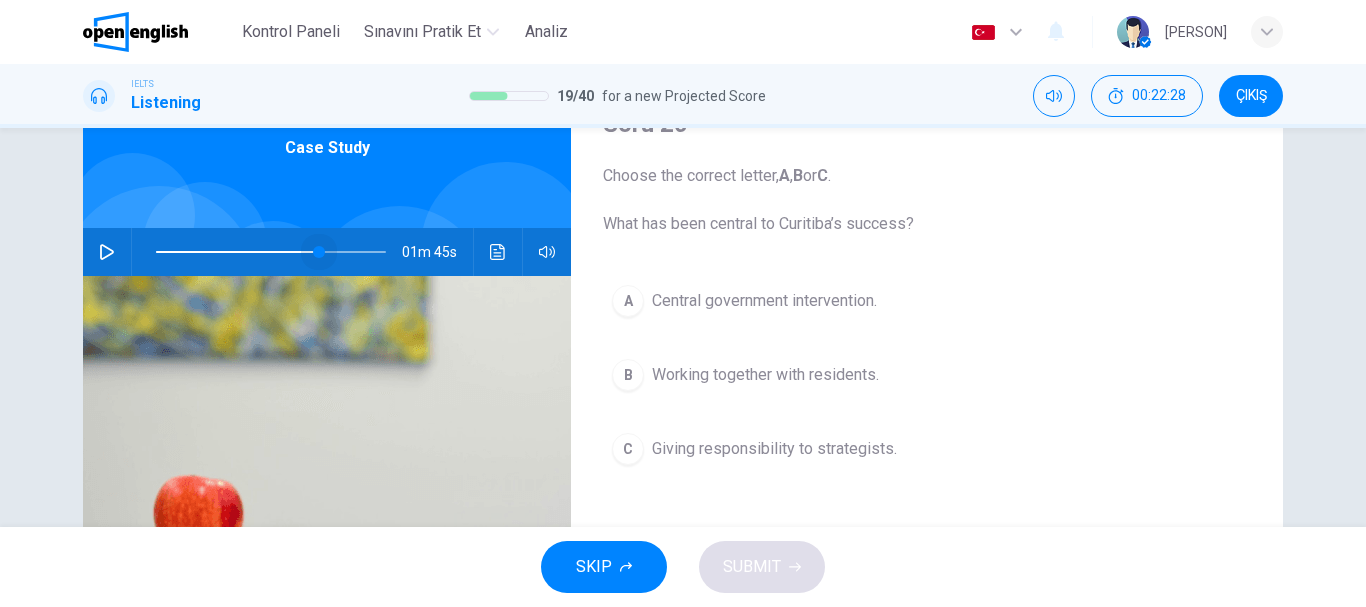 click at bounding box center [271, 252] 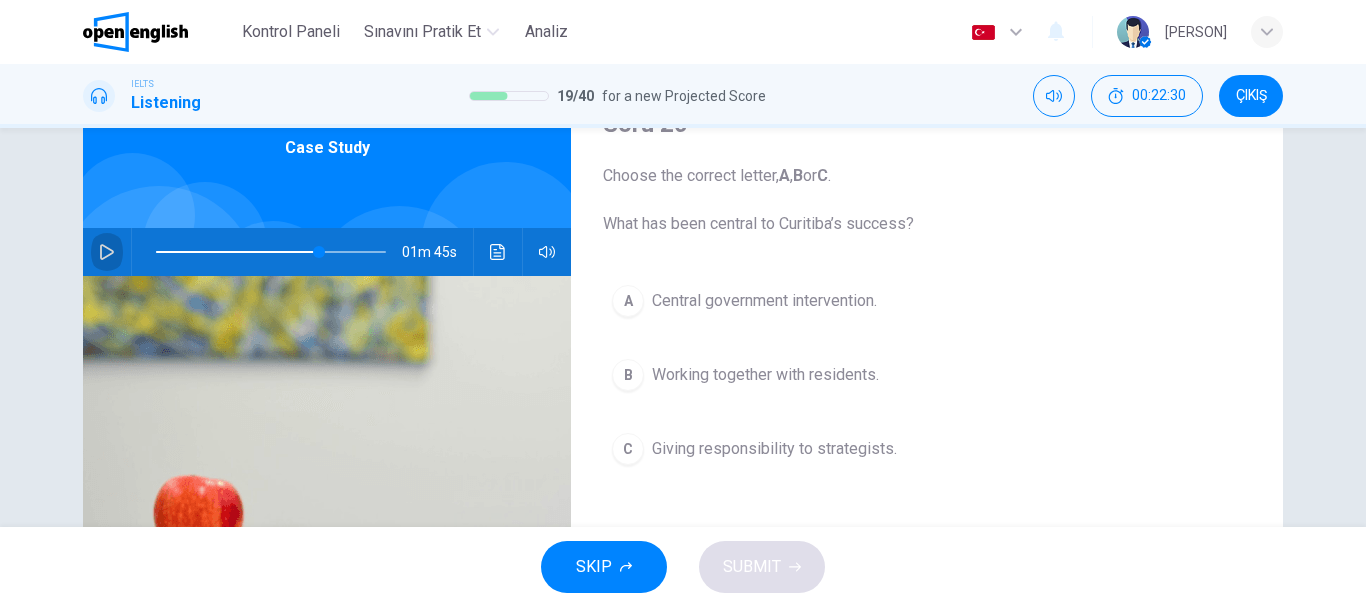 click at bounding box center [107, 252] 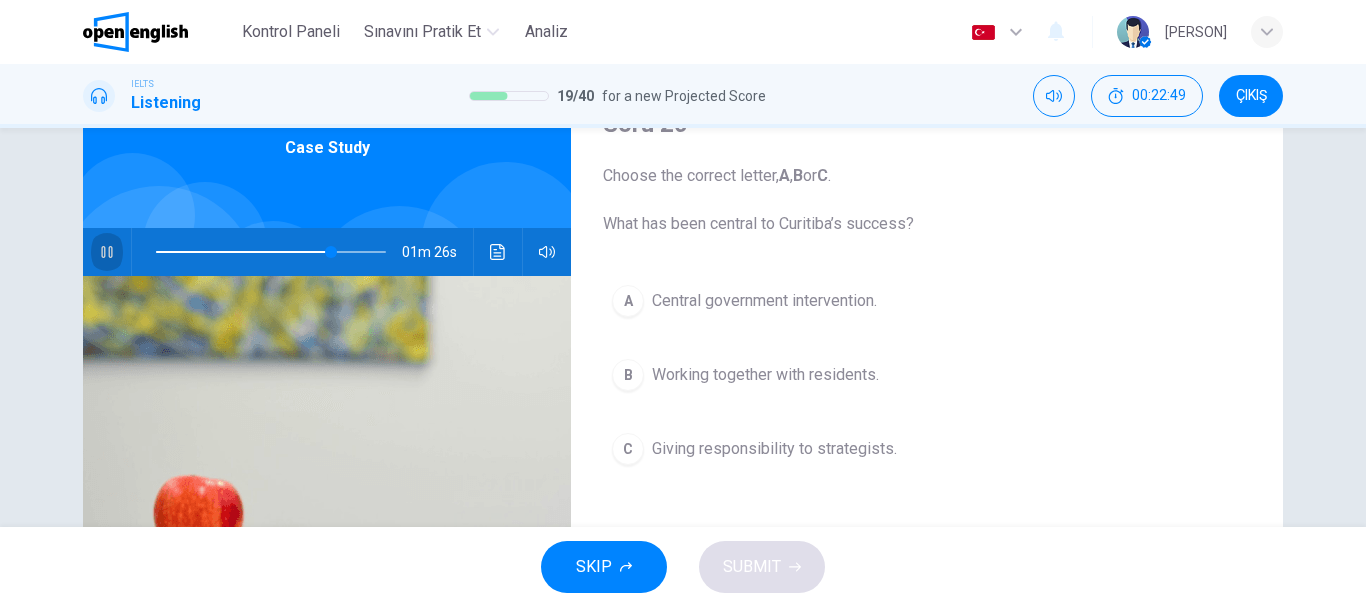 click at bounding box center [107, 252] 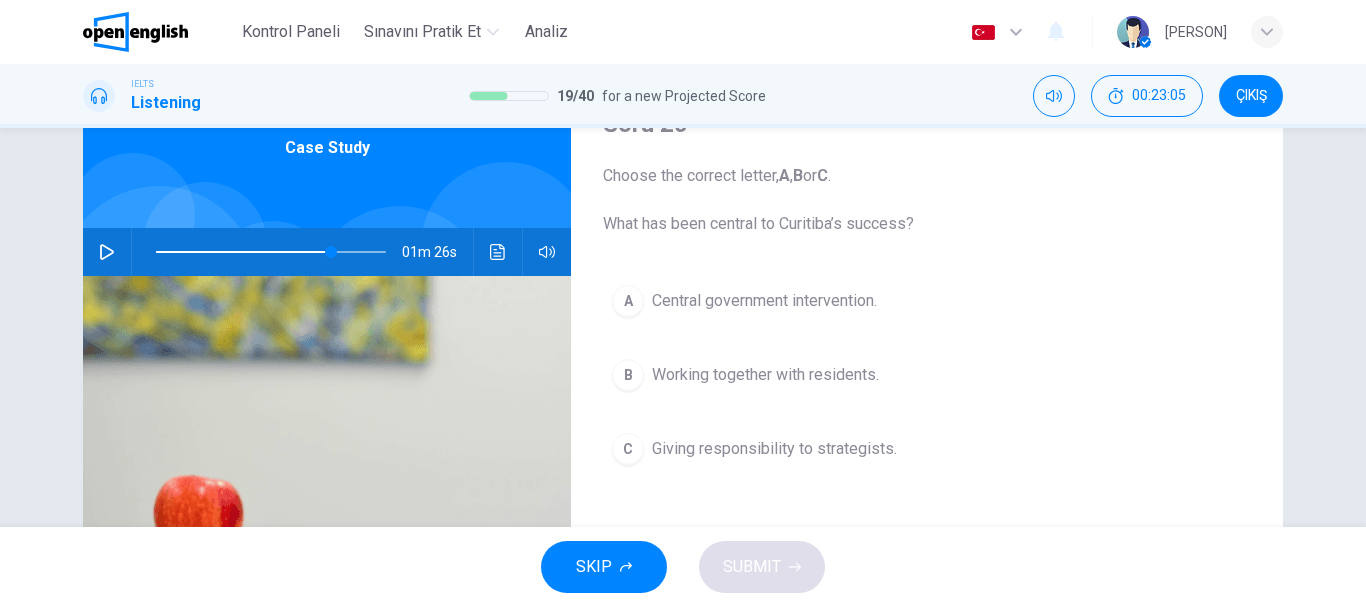 click at bounding box center (107, 252) 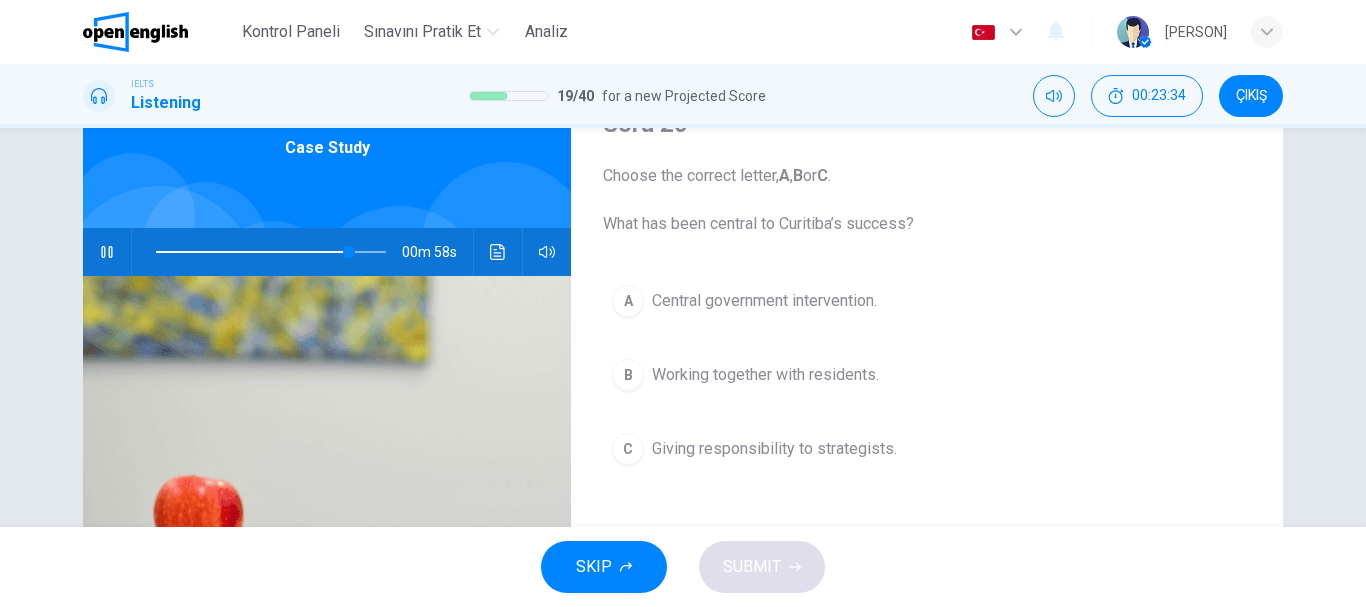 click at bounding box center (107, 252) 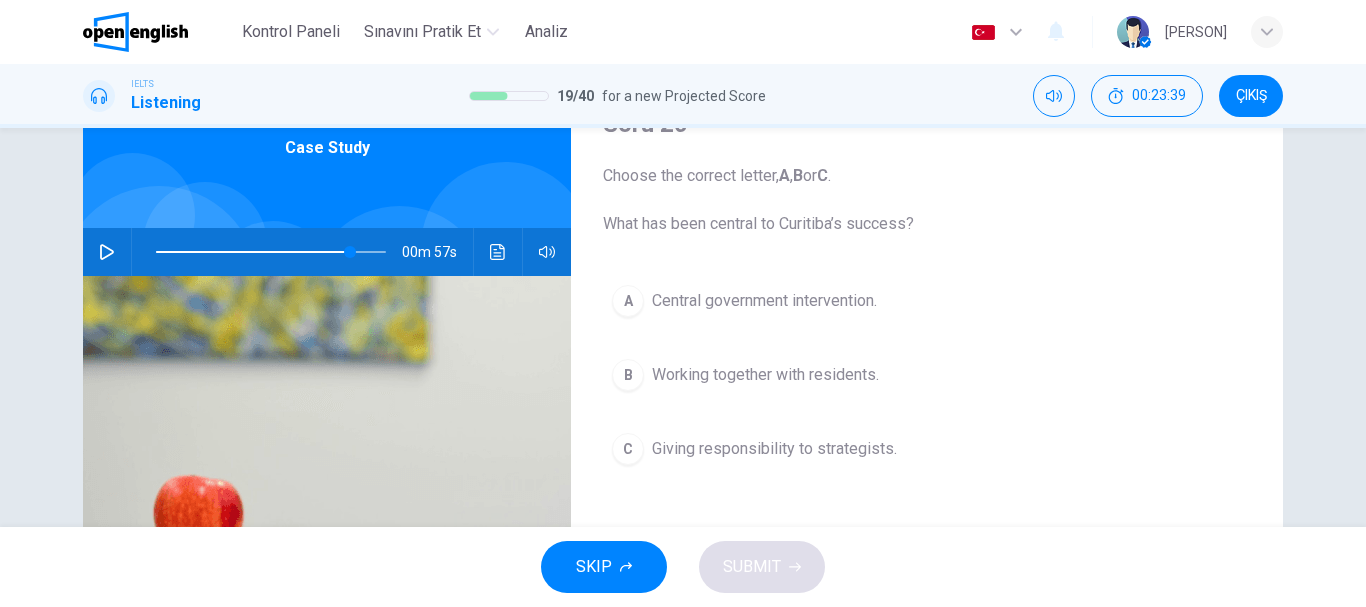 click at bounding box center [107, 252] 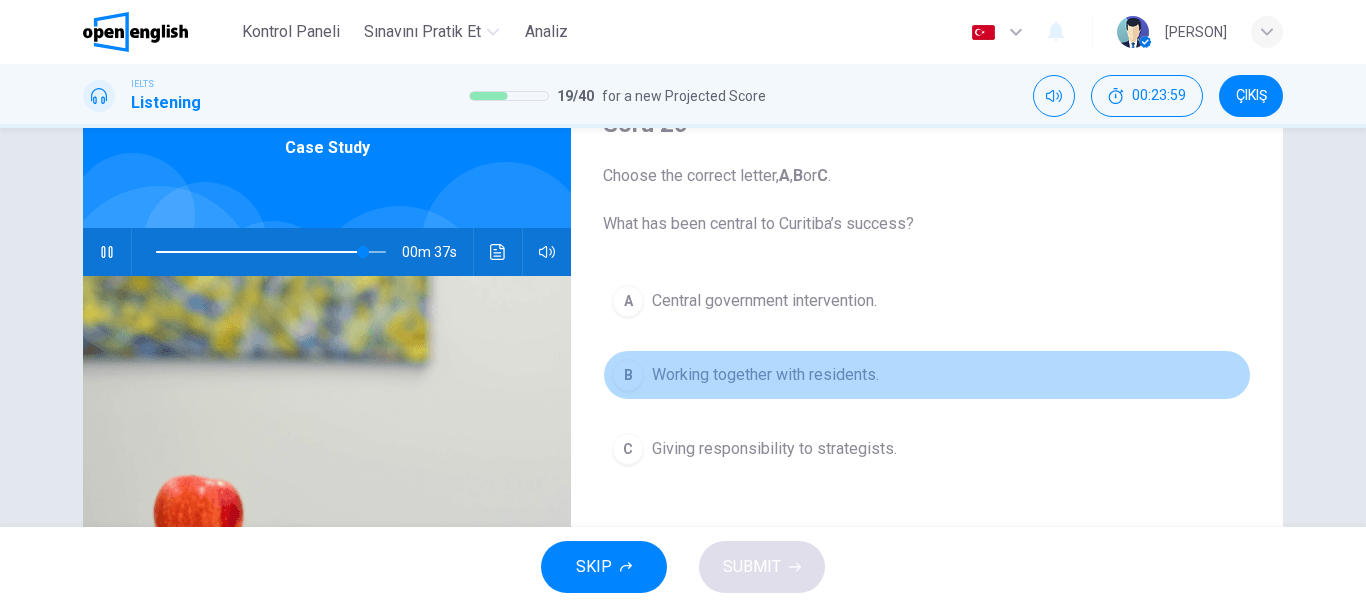click on "B" at bounding box center [628, 375] 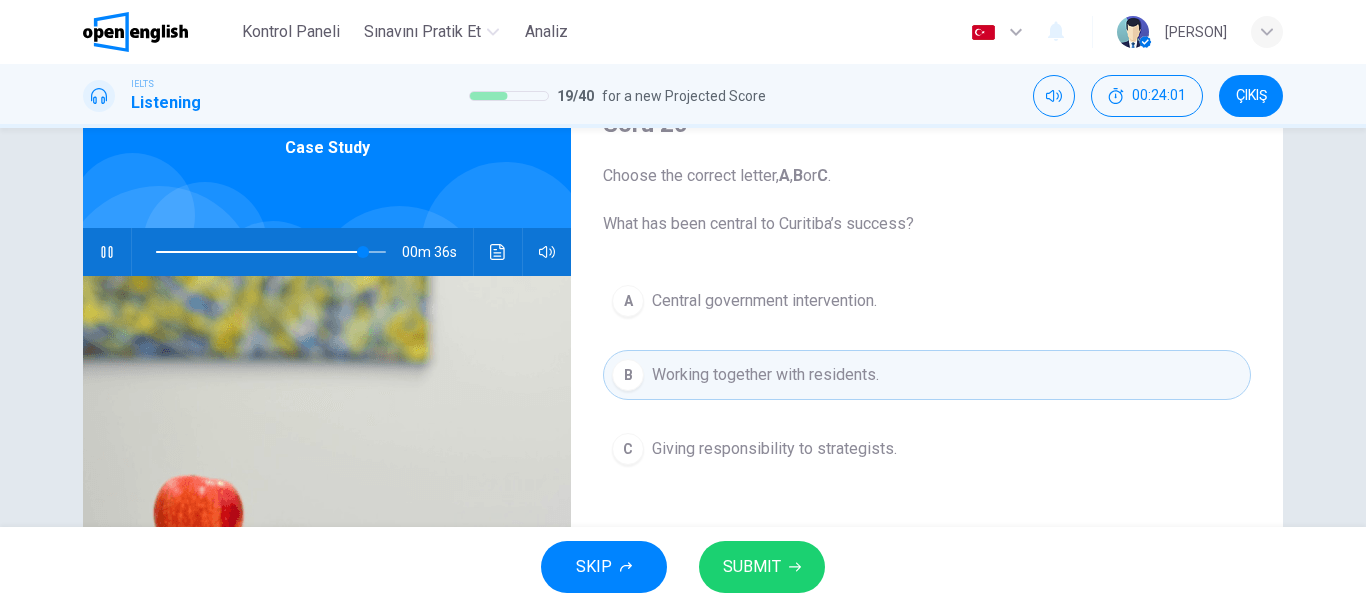 click on "SUBMIT" at bounding box center [762, 567] 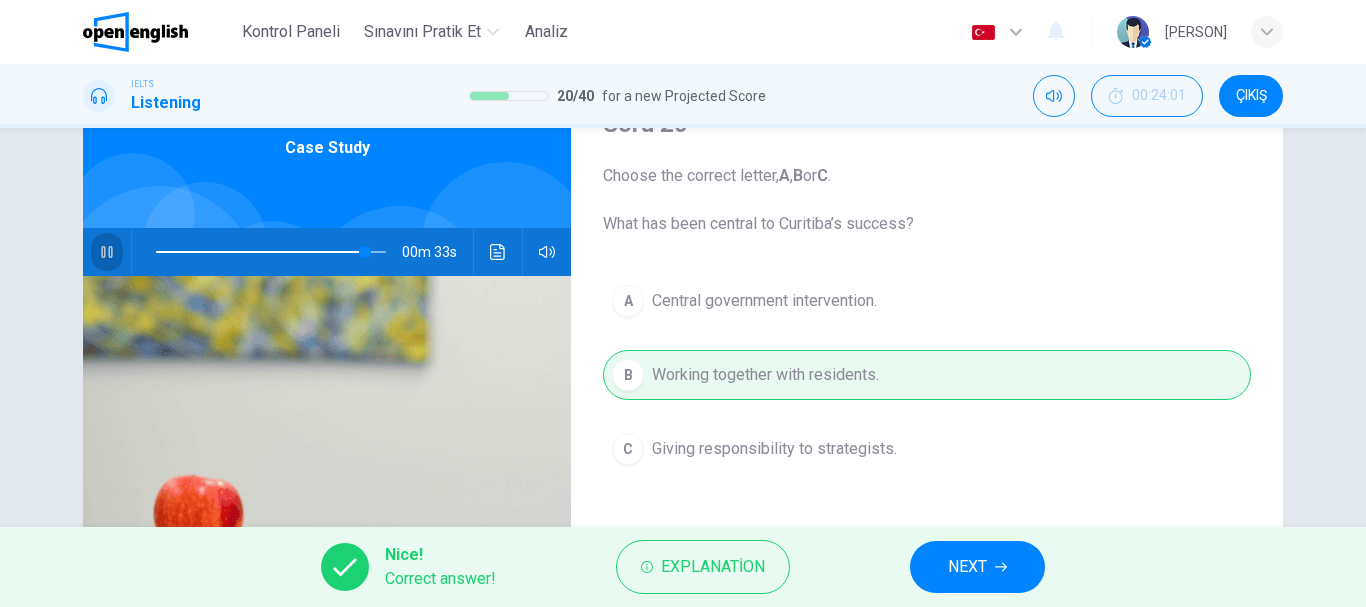 click at bounding box center [107, 252] 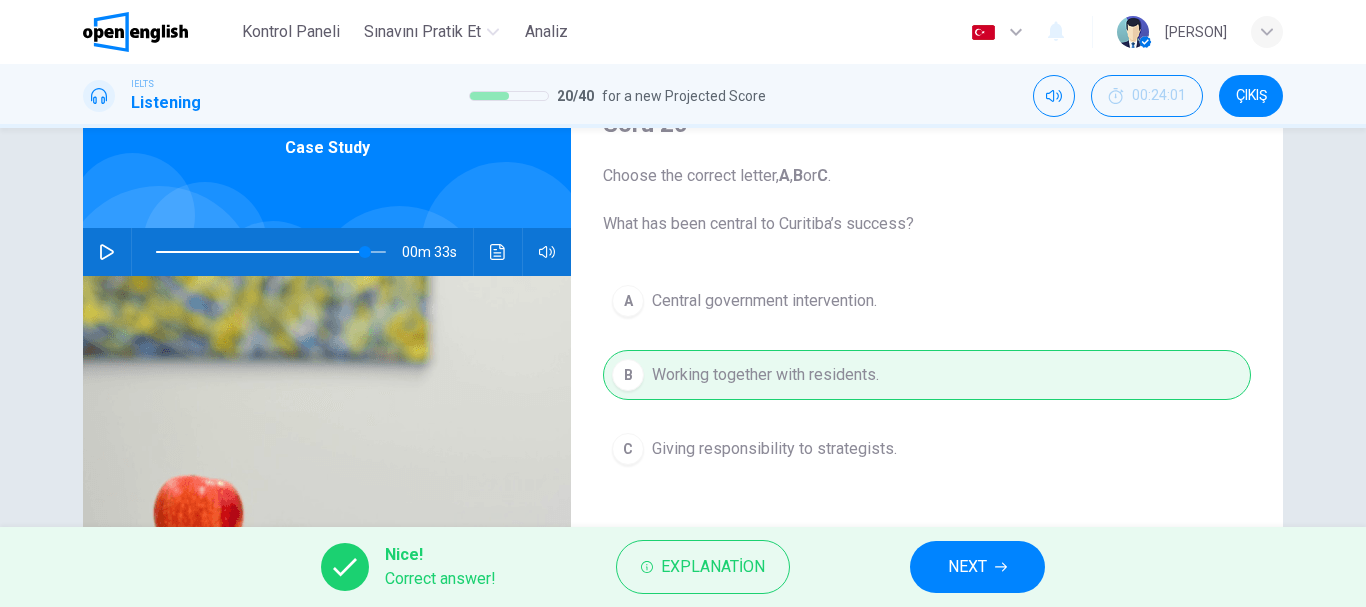 click on "NEXT" at bounding box center [967, 567] 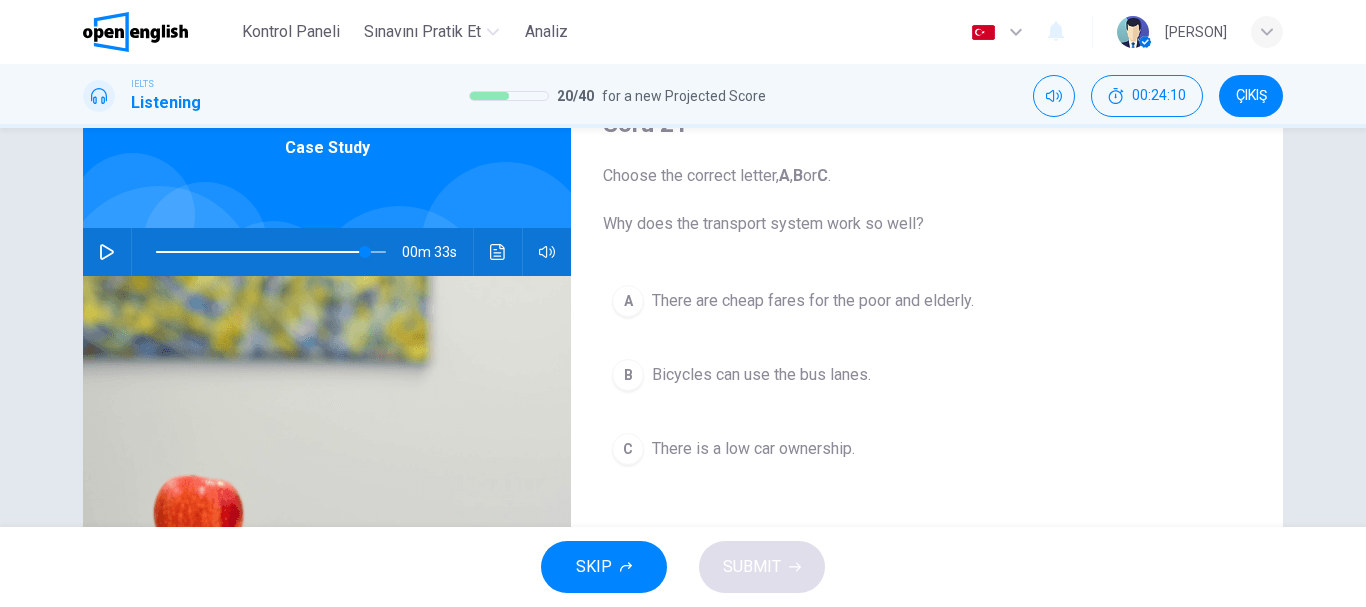 click on "A" at bounding box center [628, 301] 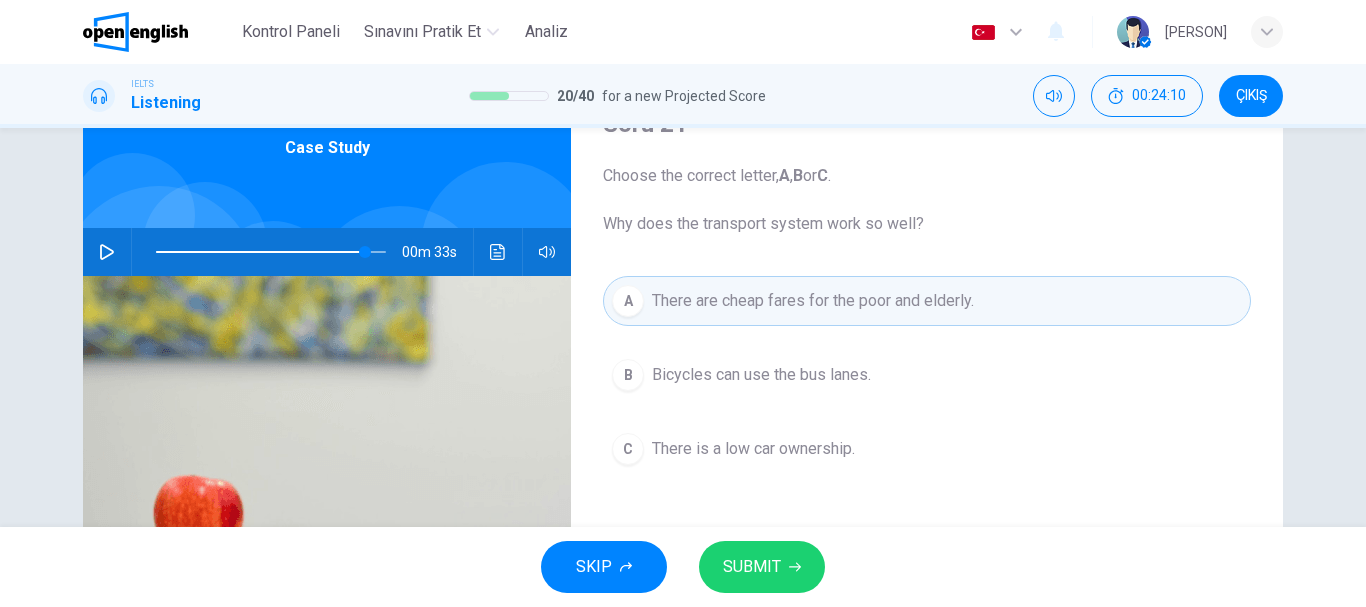click on "SUBMIT" at bounding box center (762, 567) 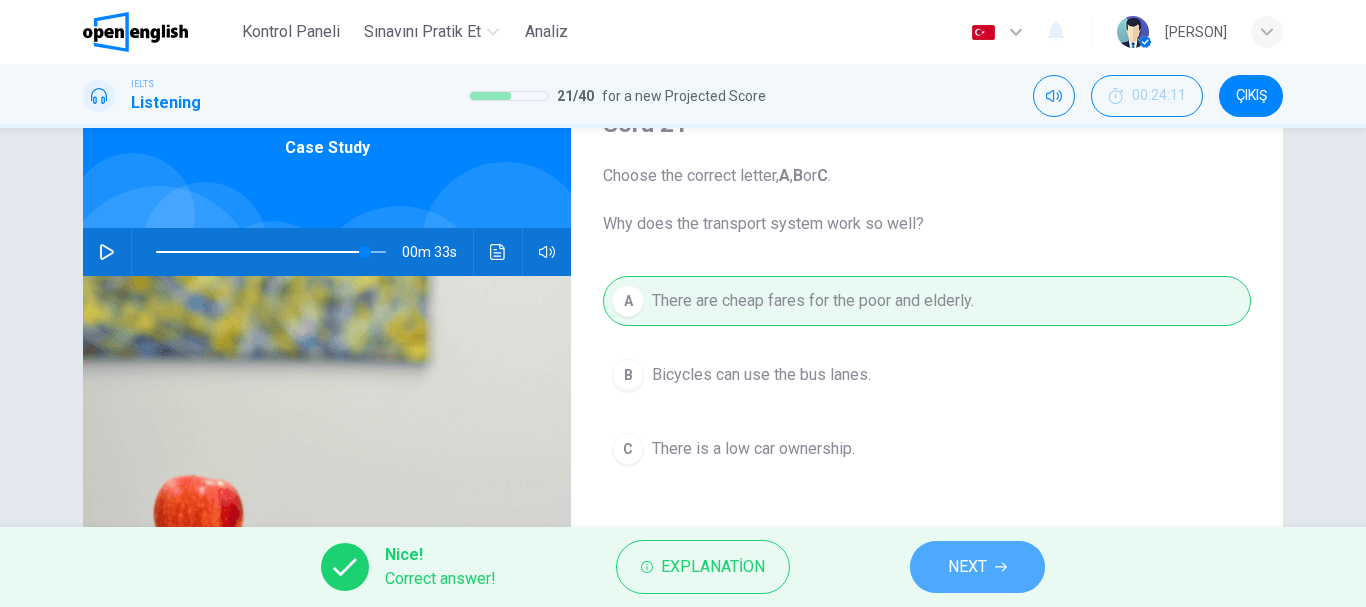click on "NEXT" at bounding box center [977, 567] 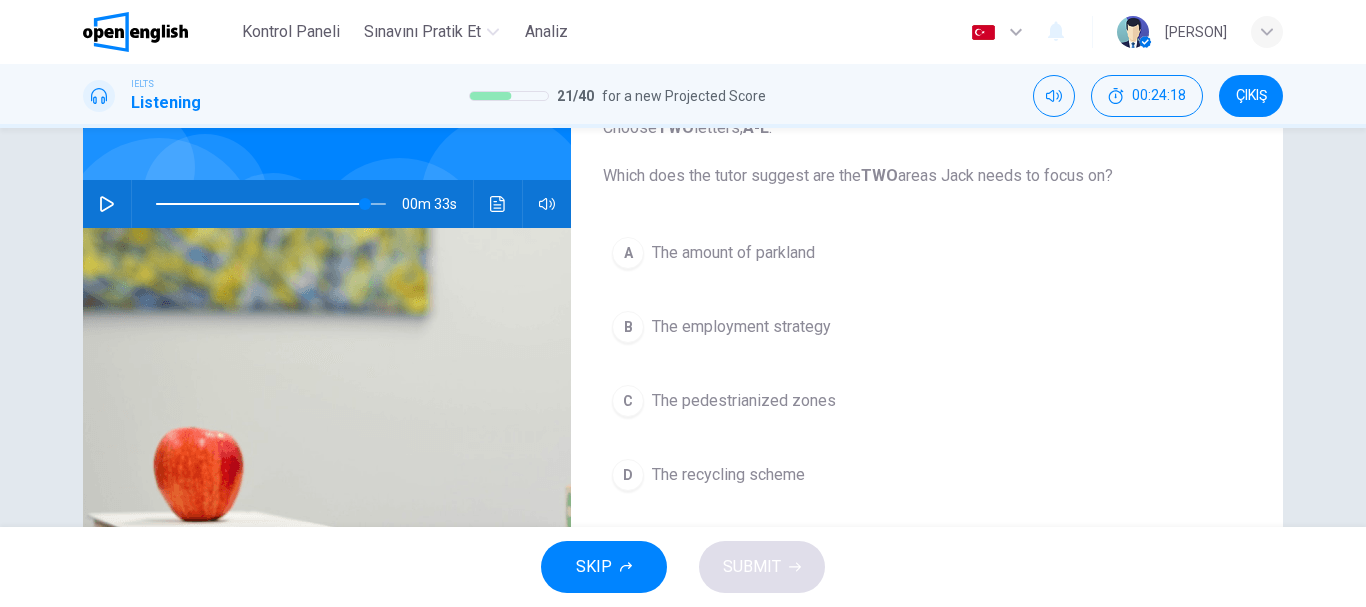 scroll, scrollTop: 100, scrollLeft: 0, axis: vertical 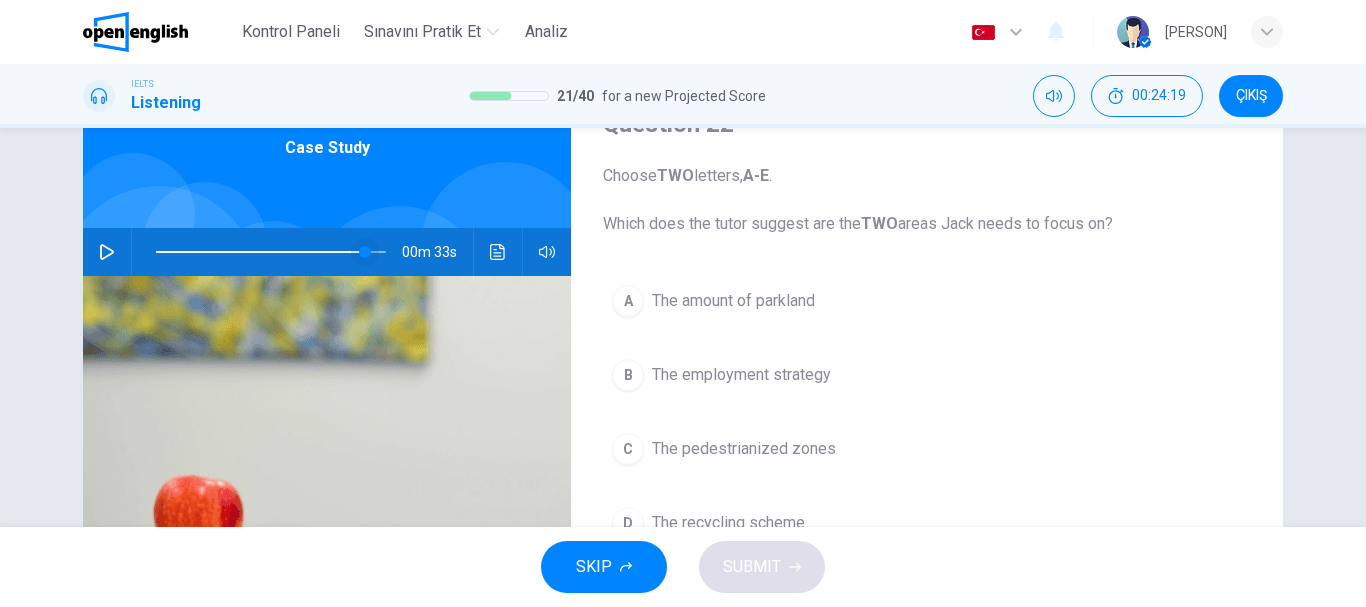 click at bounding box center [365, 252] 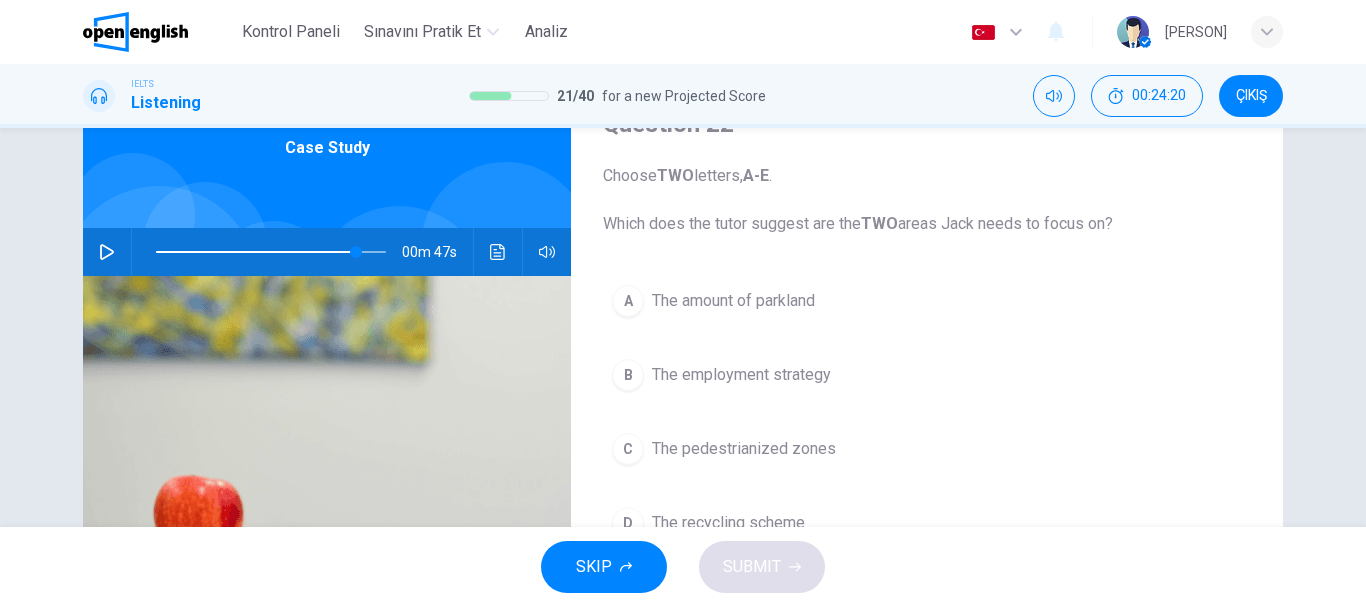 click 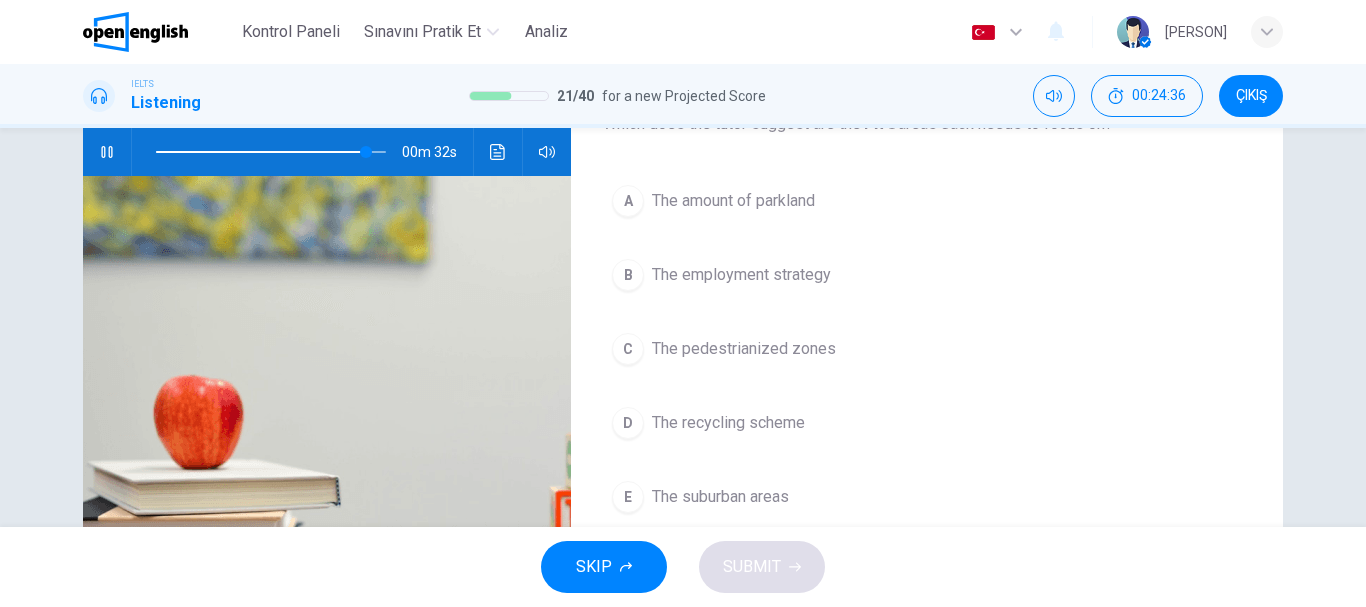 scroll, scrollTop: 100, scrollLeft: 0, axis: vertical 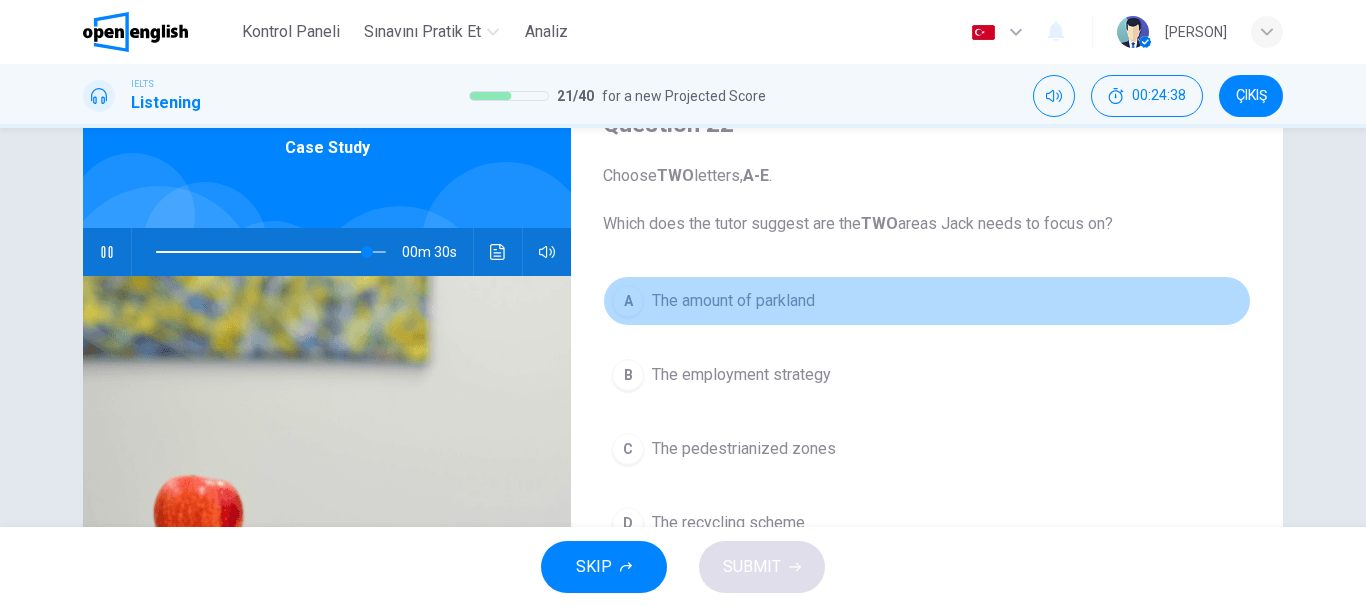 click on "A" at bounding box center (628, 301) 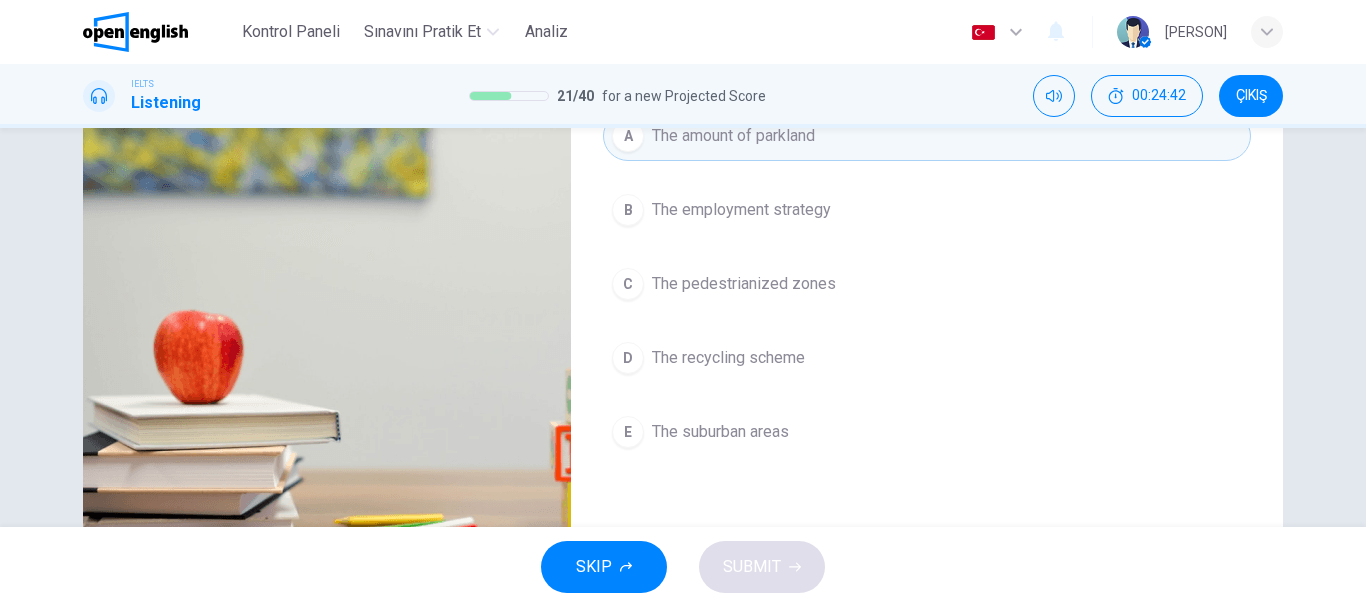 scroll, scrollTop: 300, scrollLeft: 0, axis: vertical 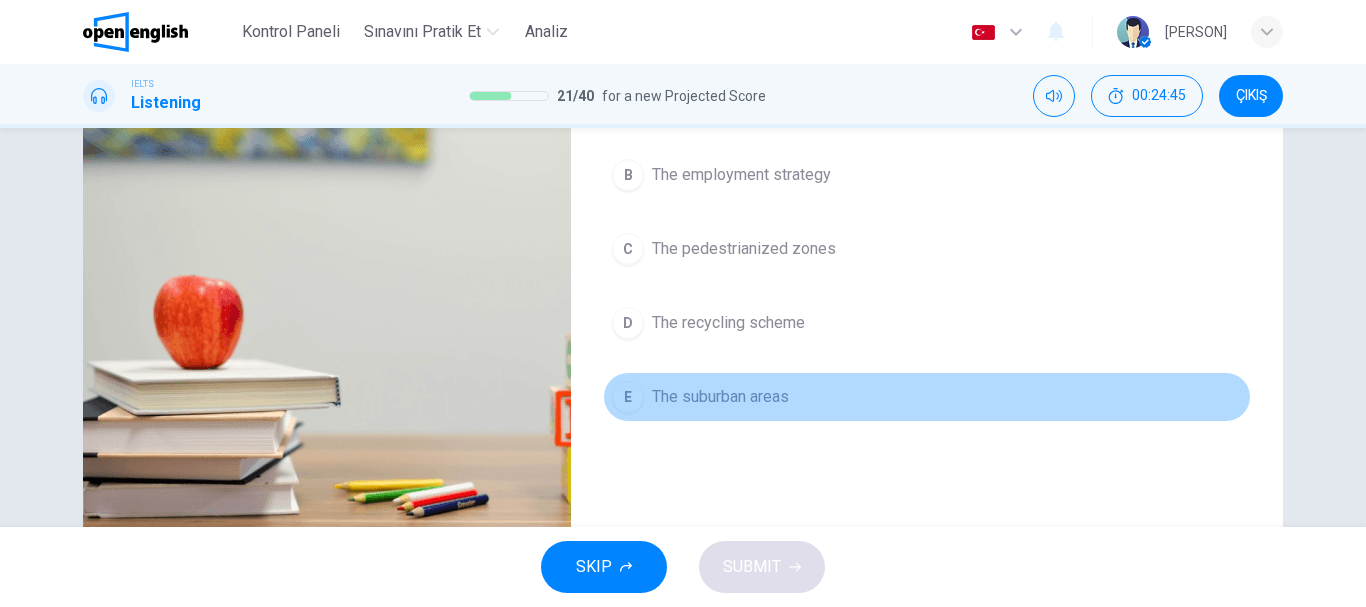 click on "The suburban areas" at bounding box center (720, 397) 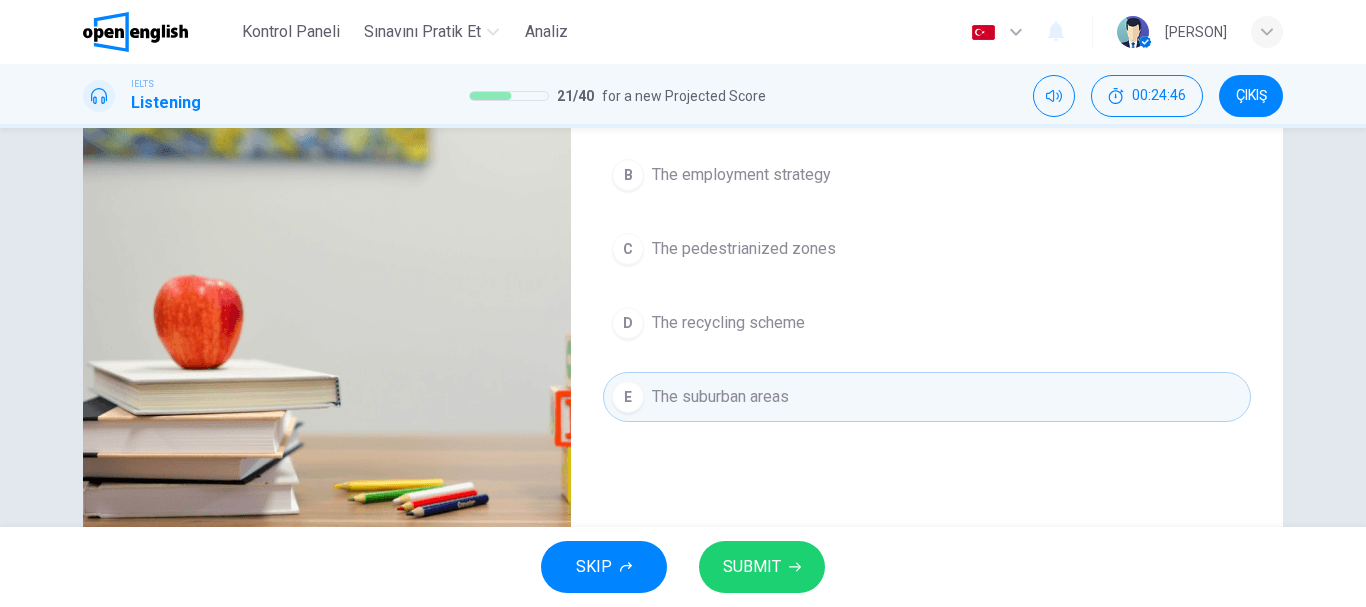 click on "SUBMIT" at bounding box center (752, 567) 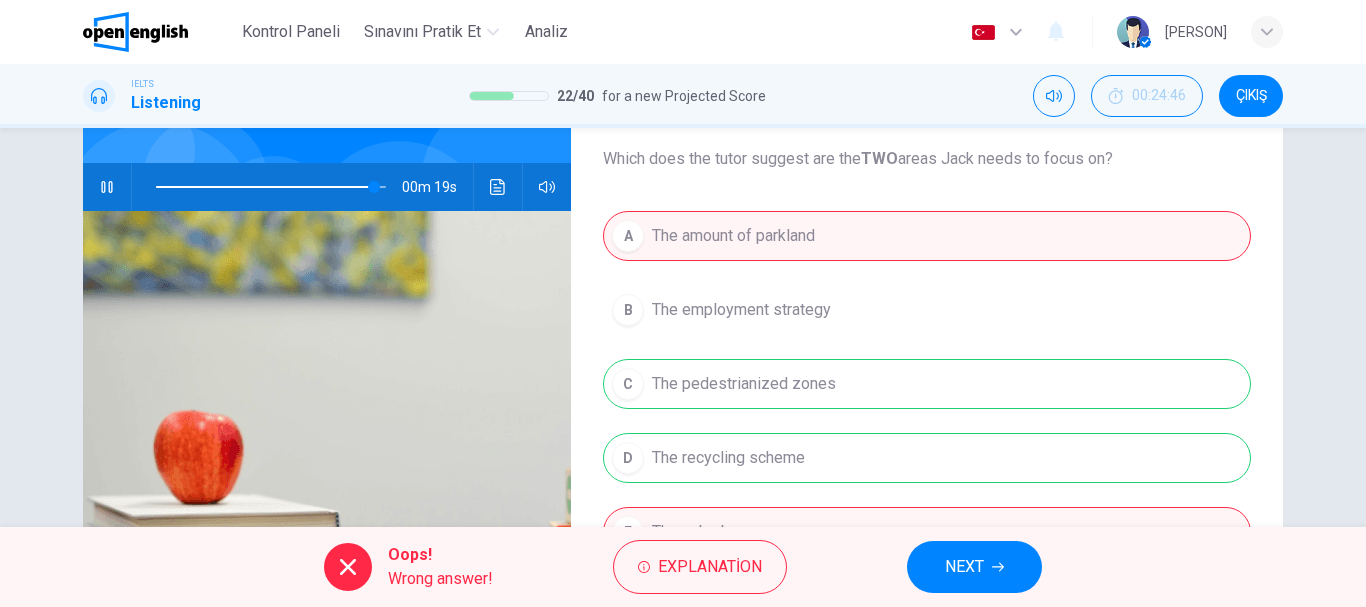 scroll, scrollTop: 200, scrollLeft: 0, axis: vertical 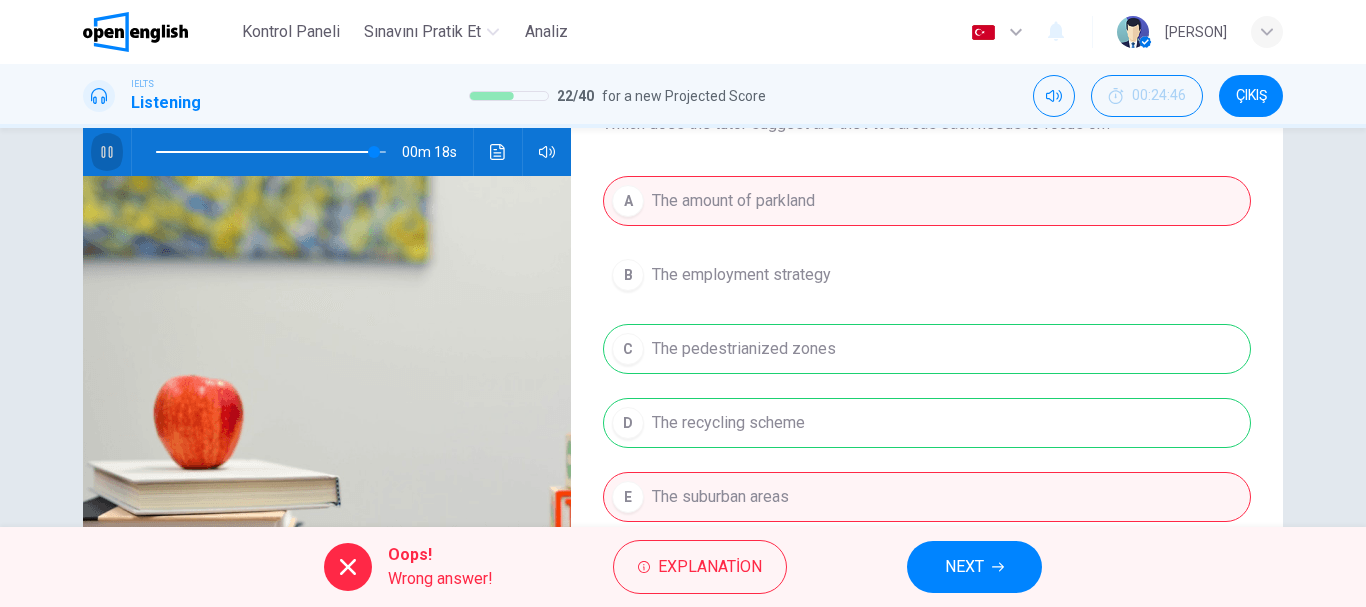 click 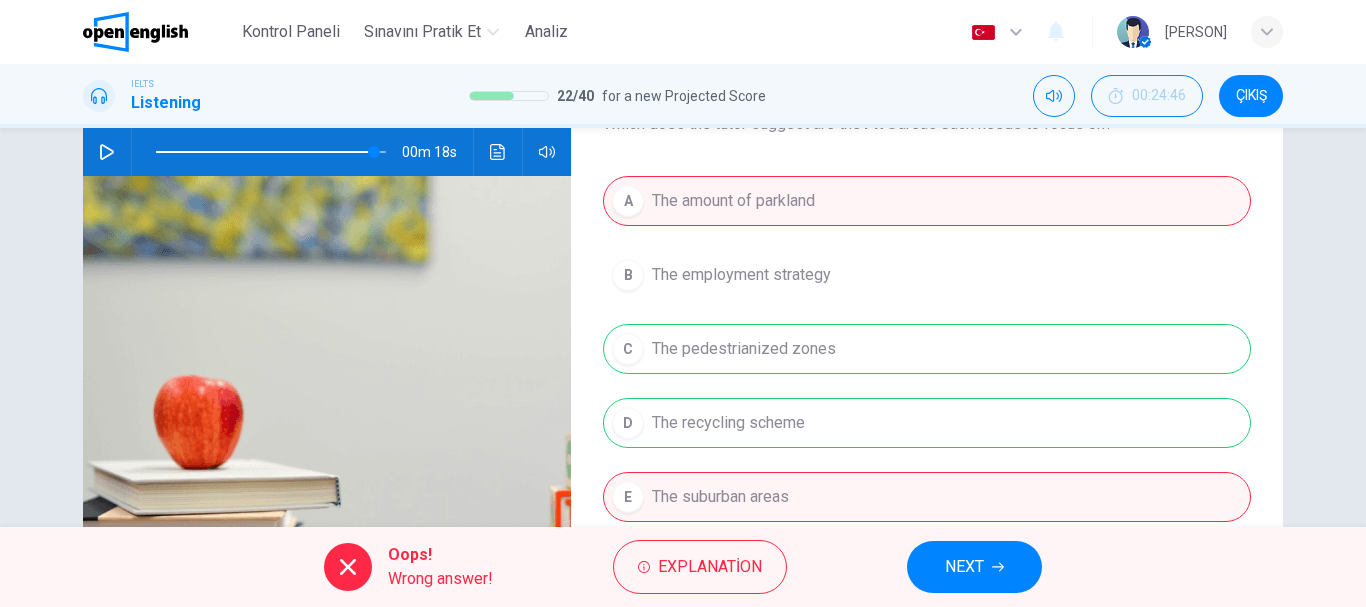click 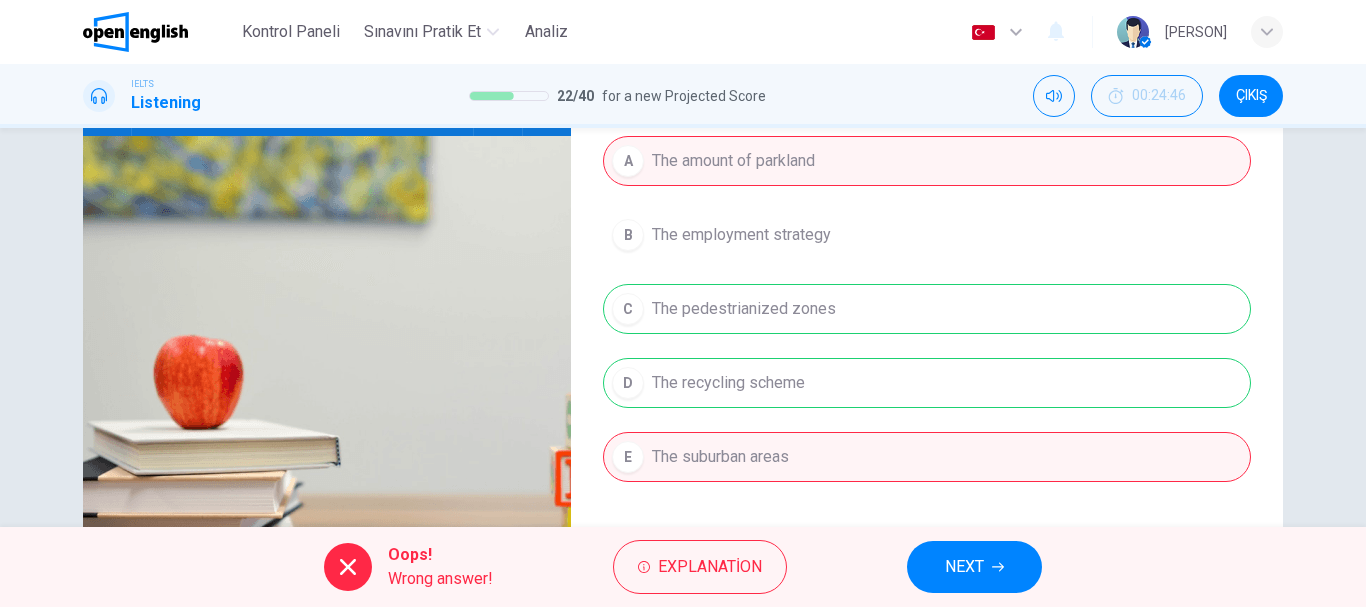 scroll, scrollTop: 276, scrollLeft: 0, axis: vertical 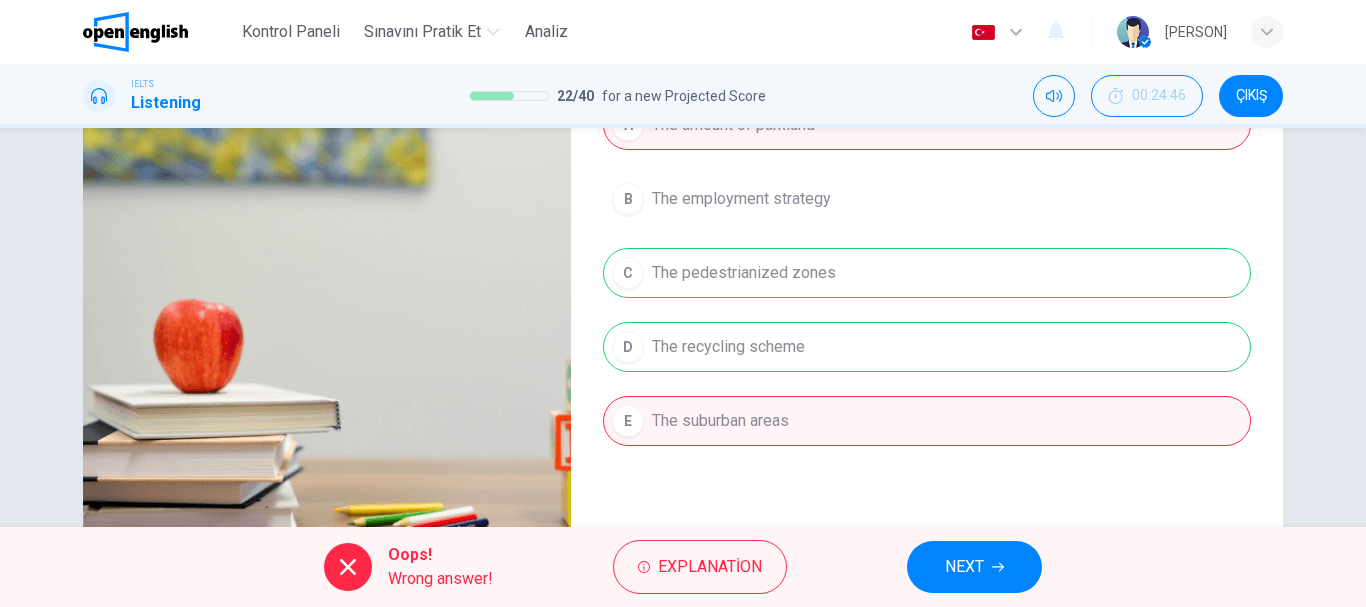 type on "**" 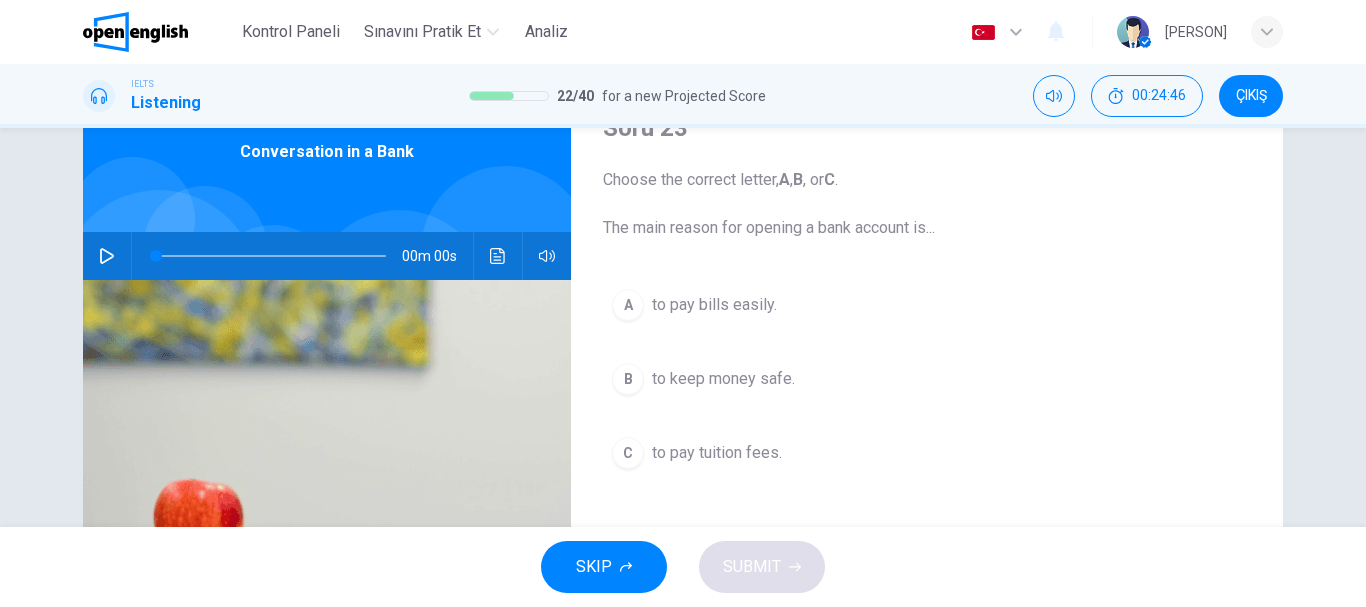 scroll, scrollTop: 100, scrollLeft: 0, axis: vertical 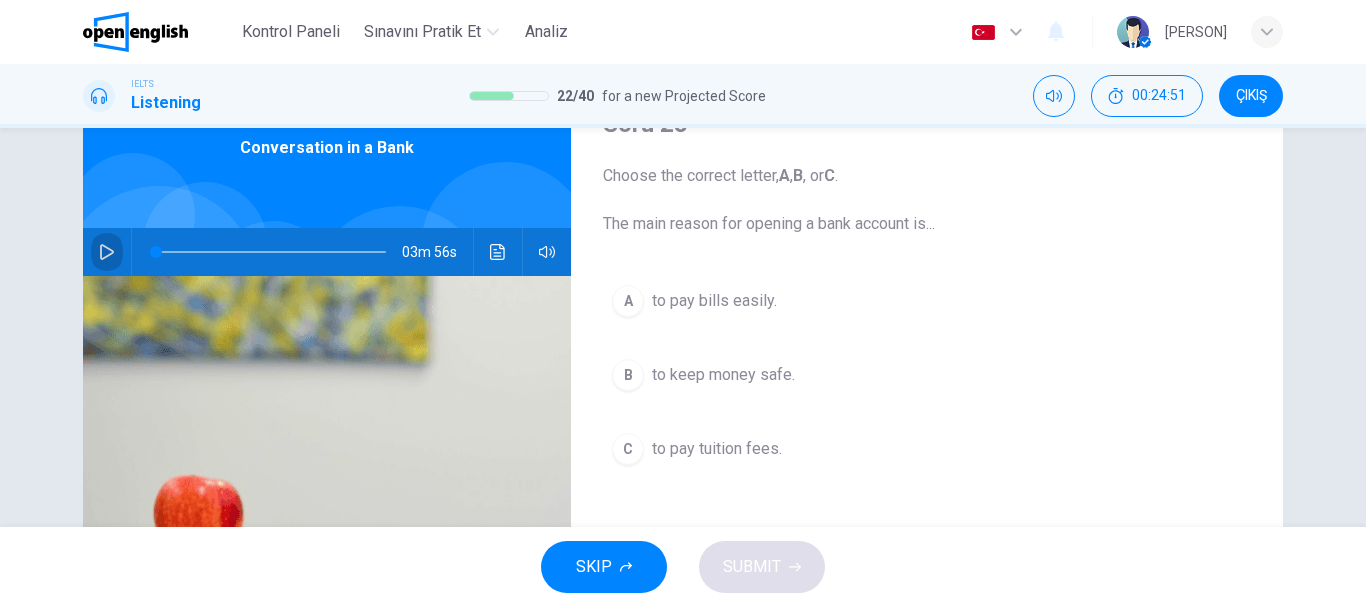 click at bounding box center (107, 252) 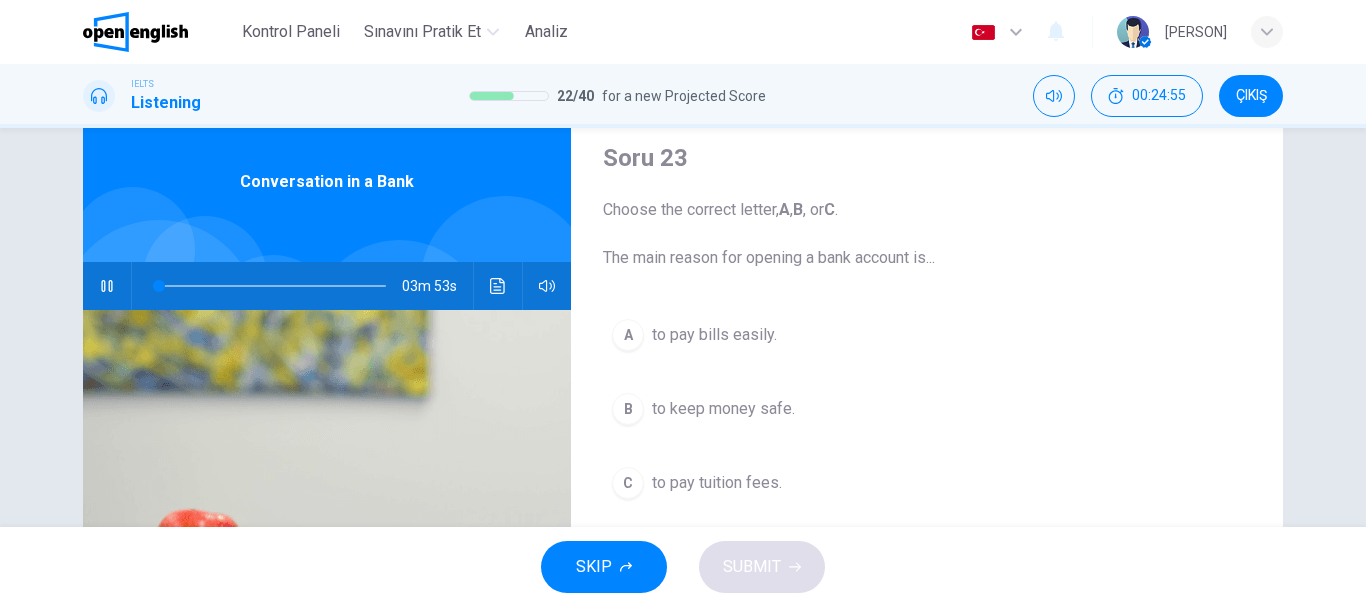 scroll, scrollTop: 100, scrollLeft: 0, axis: vertical 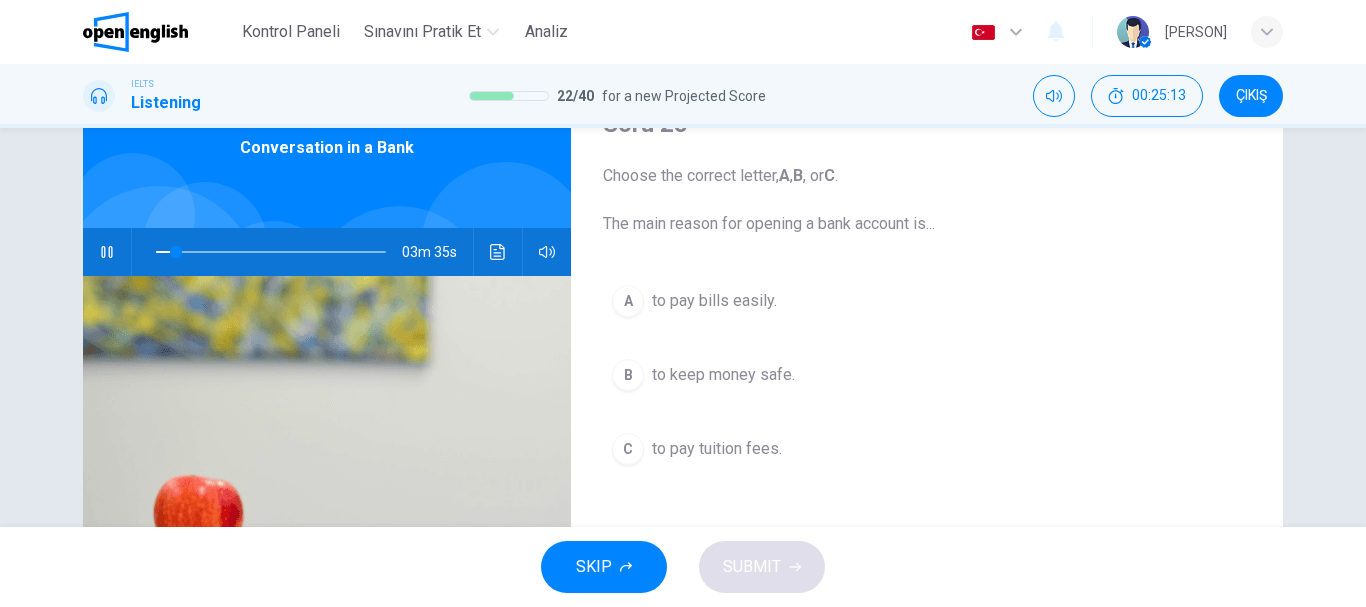 click on "Kontrol Paneli Sınavını Pratik Et Analiz Türkçe ** ​ İsmail O." at bounding box center [683, 32] 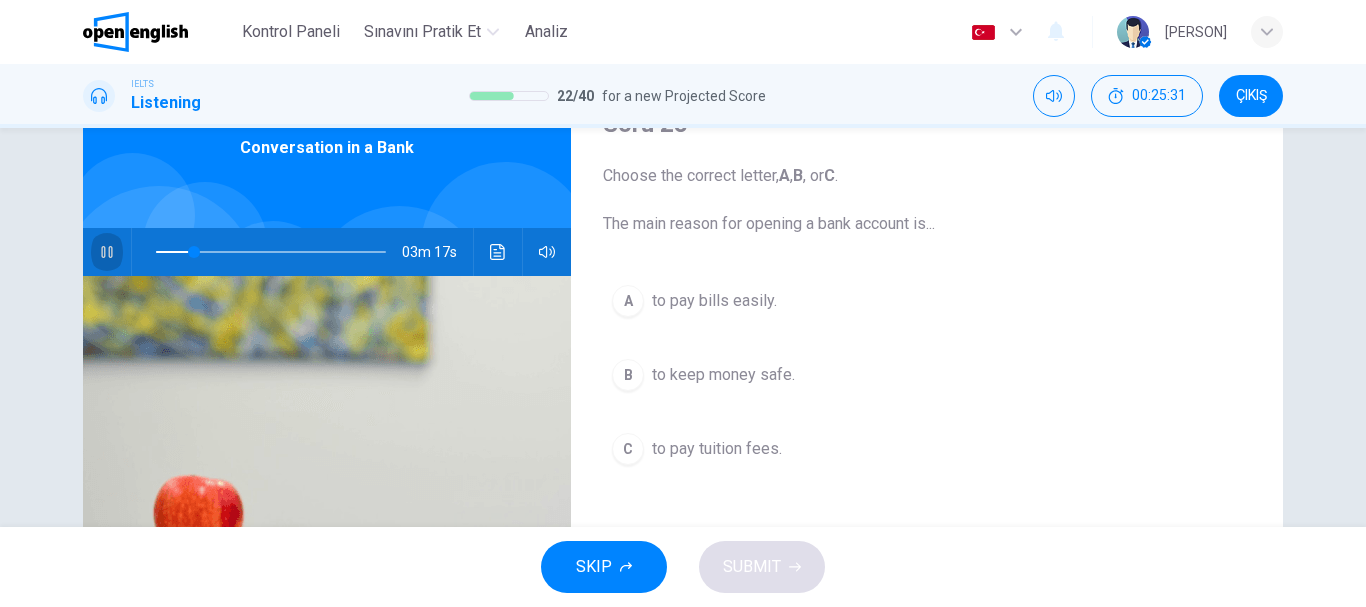 click 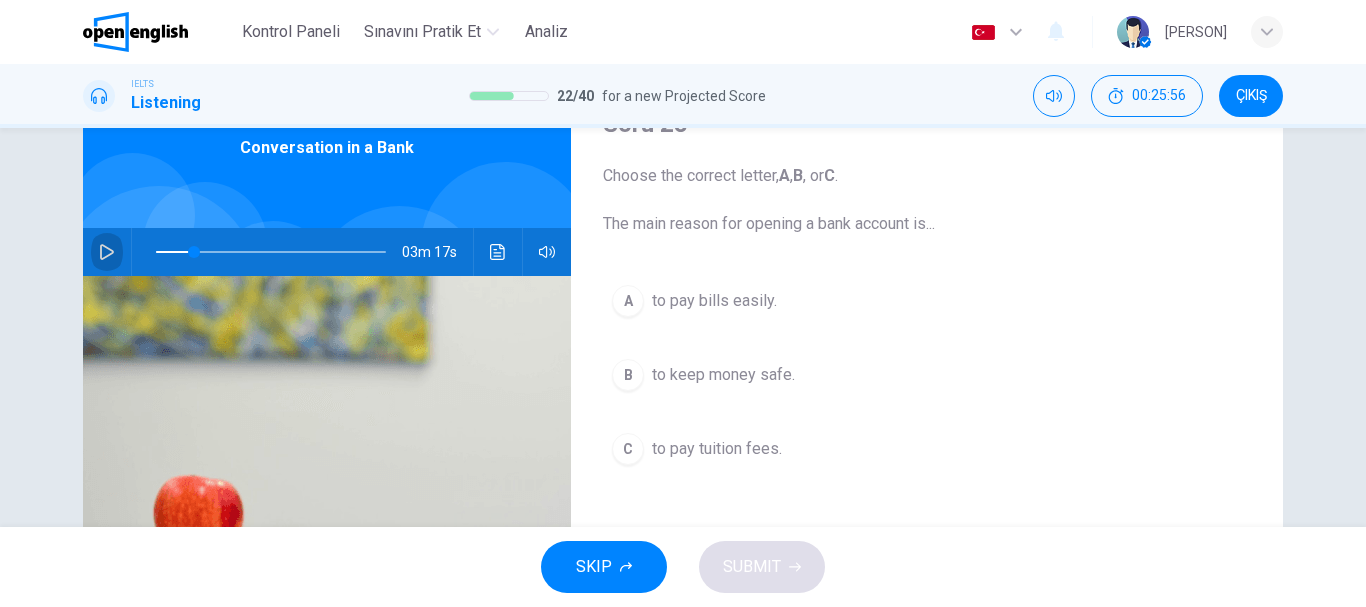 click 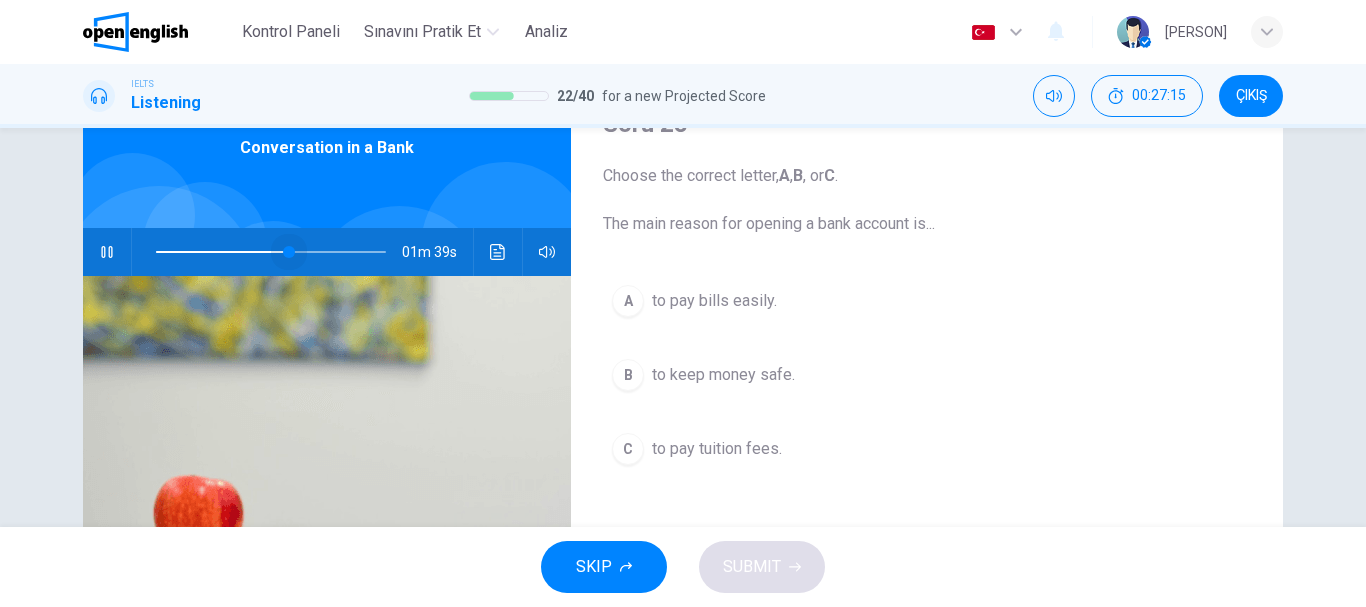 click at bounding box center [289, 252] 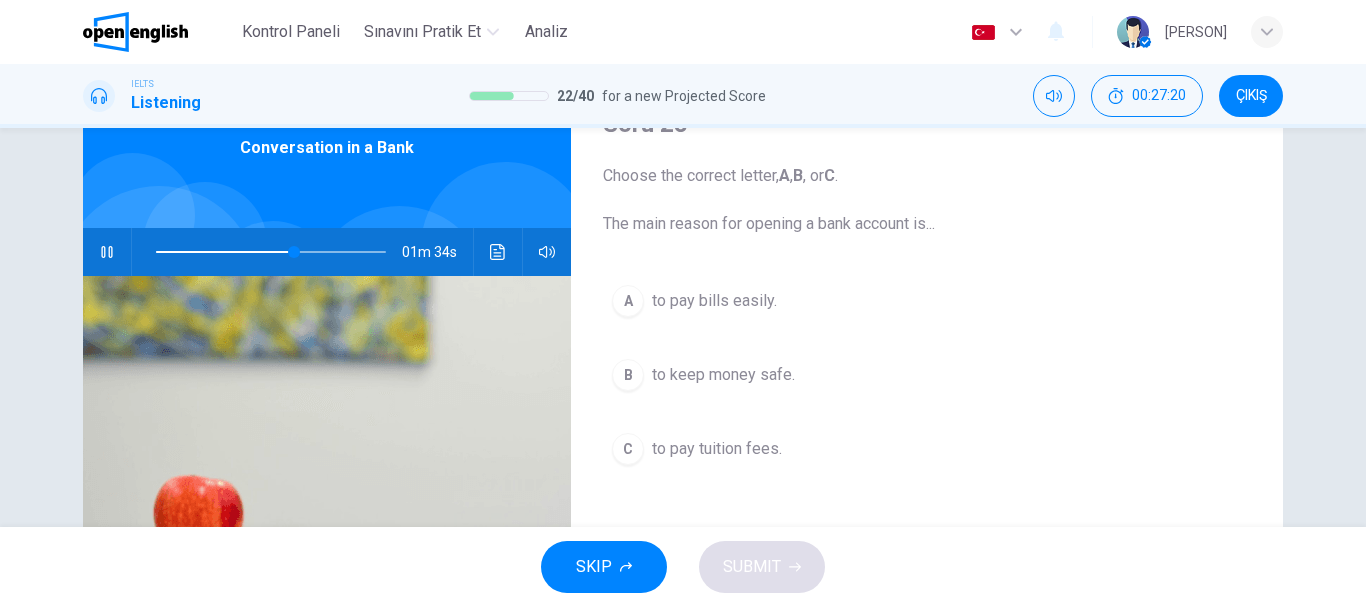 click at bounding box center (294, 252) 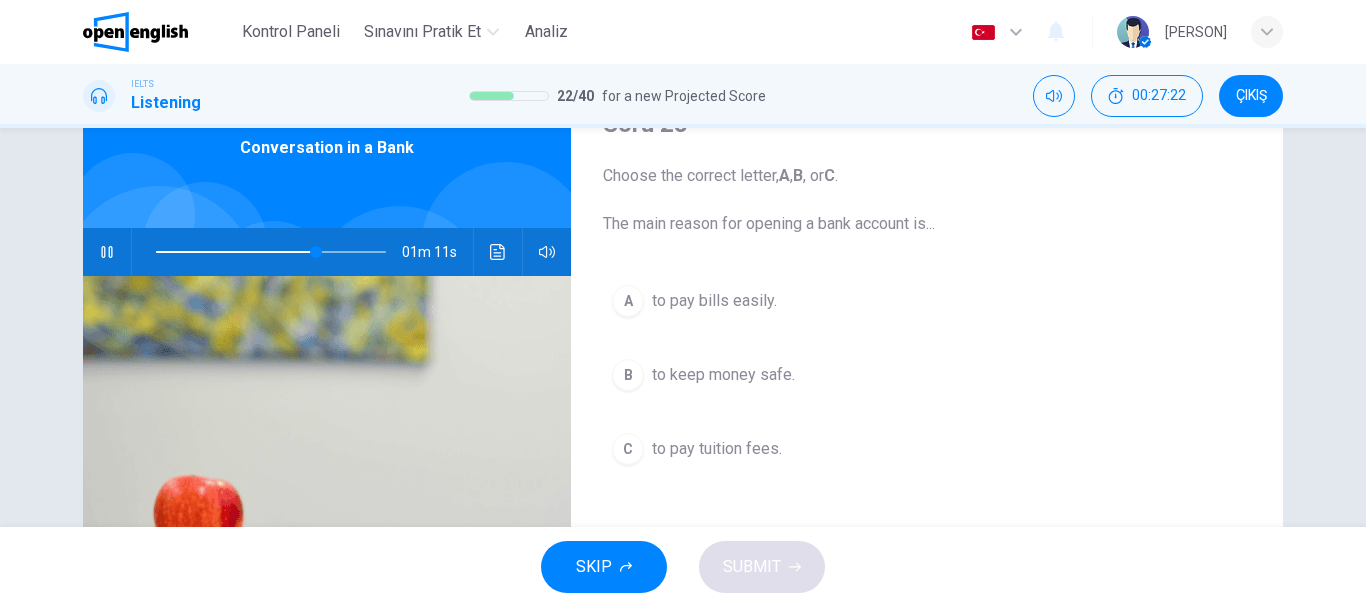 click at bounding box center [271, 252] 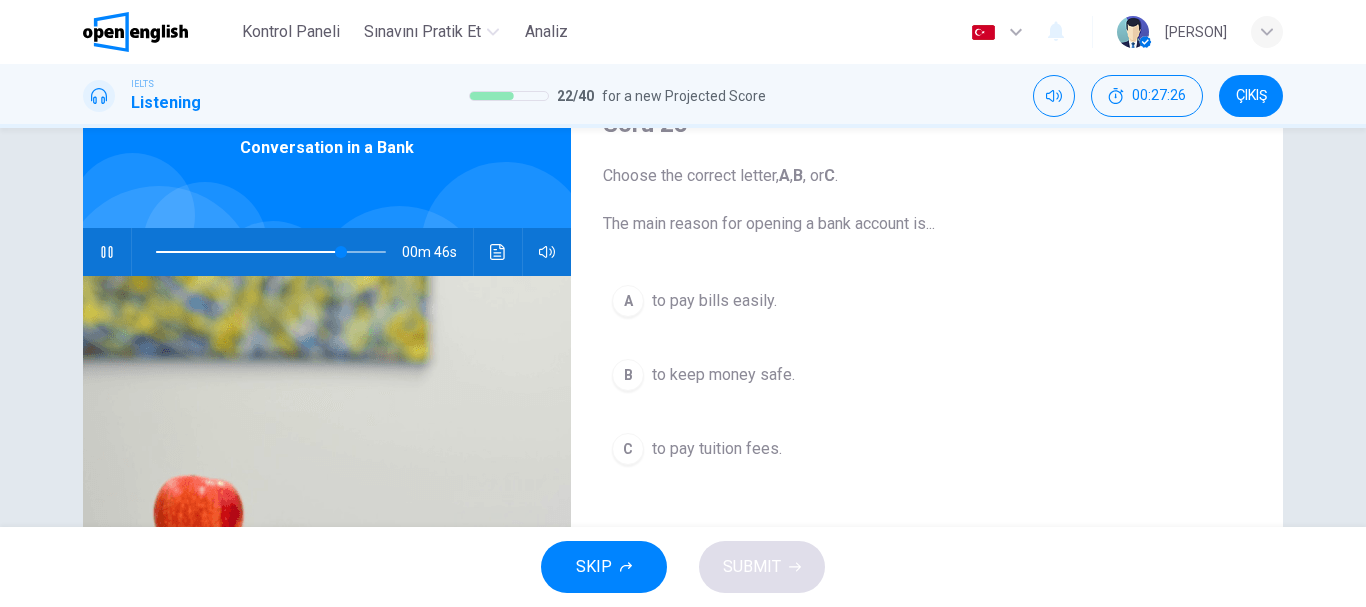 click at bounding box center (271, 252) 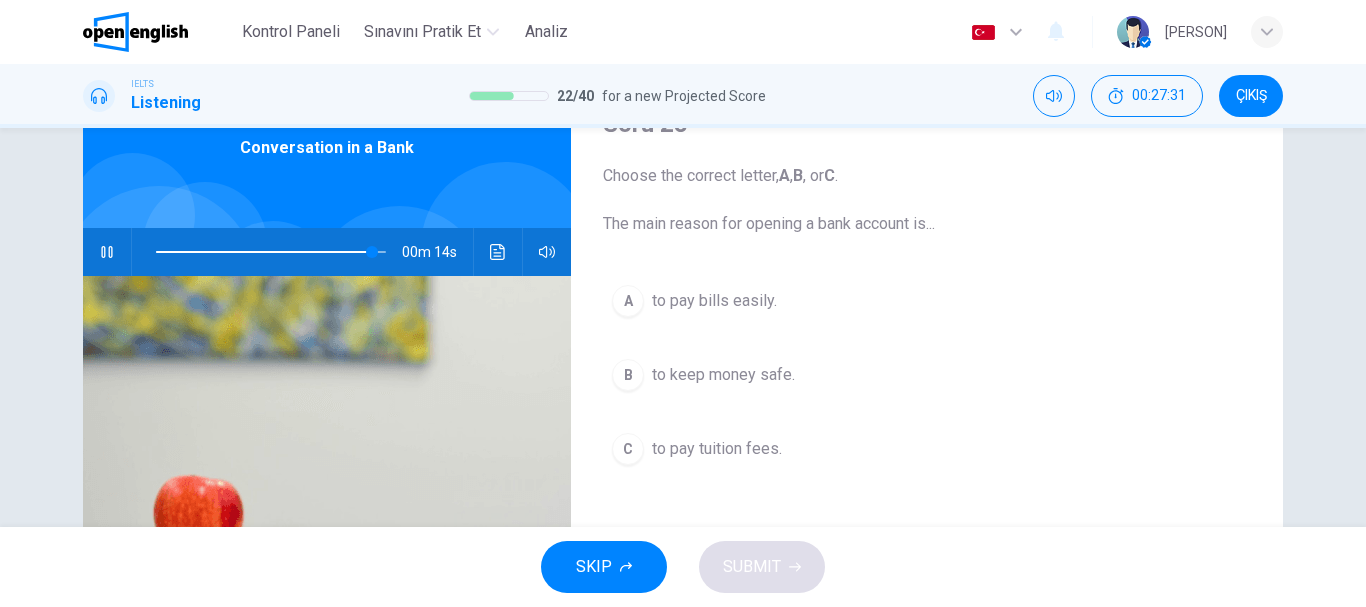 click at bounding box center [107, 252] 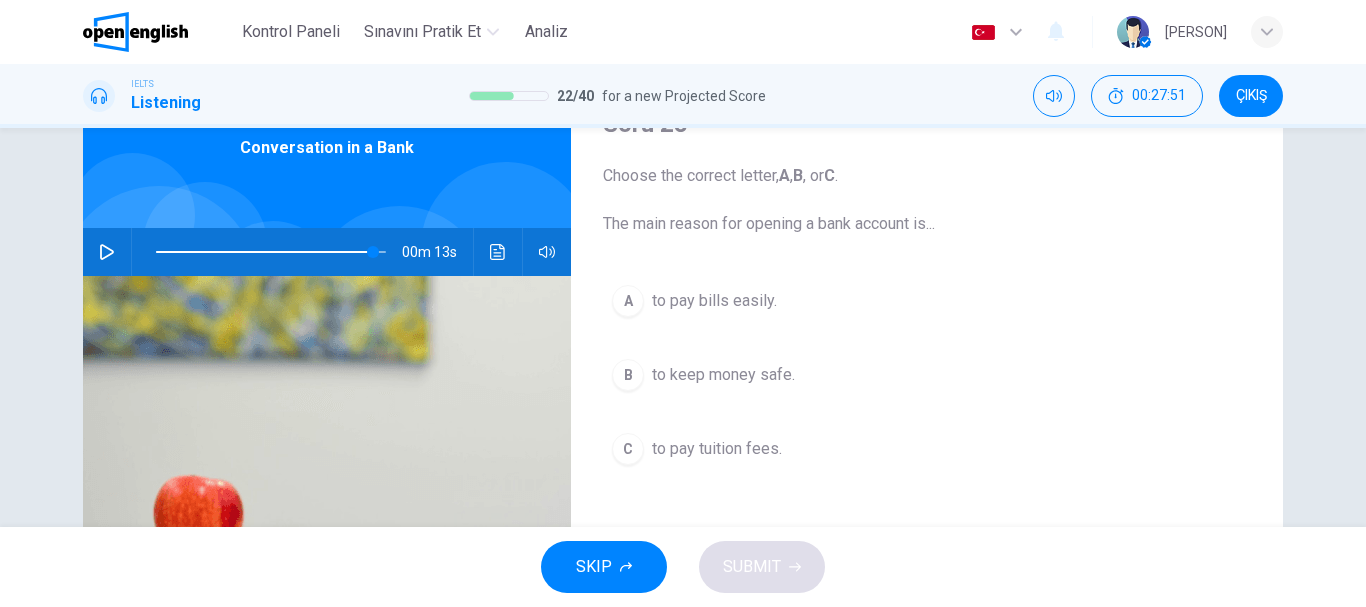 click at bounding box center [271, 252] 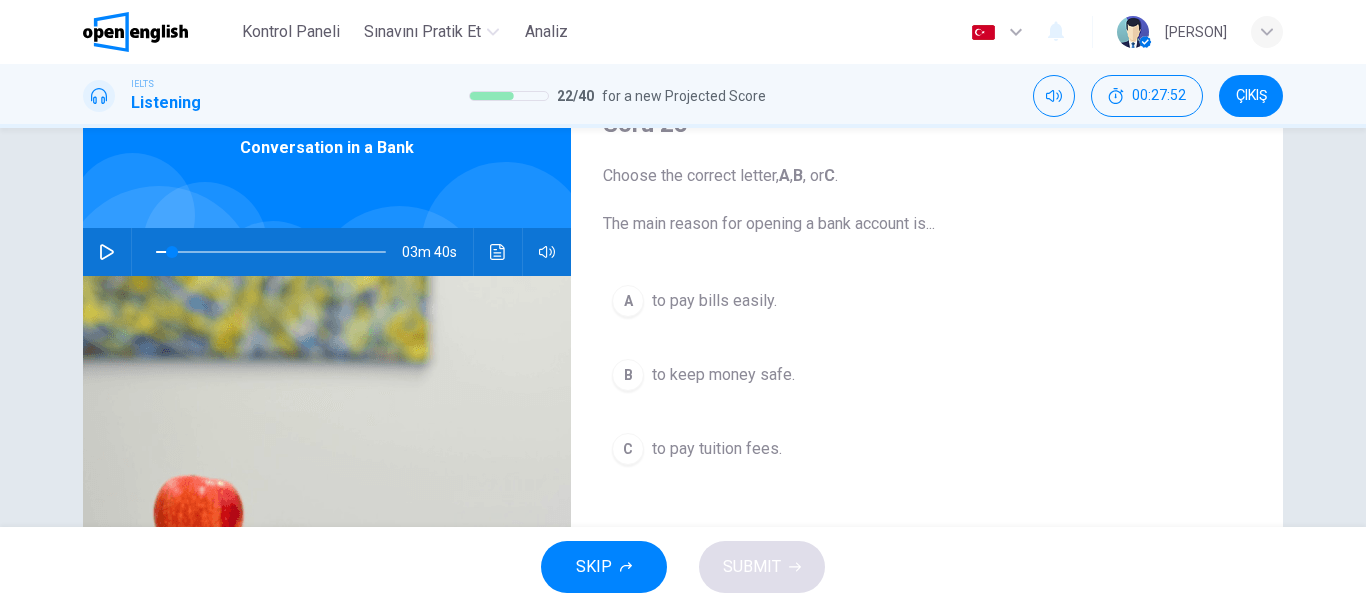 click on "Soru 23 Choose the correct letter,  A ,  B , or  C . The main reason for opening a bank account is... A to pay bills easily. B to keep money safe. C to pay tuition fees. Conversation in a Bank 03m 40s" at bounding box center (683, 415) 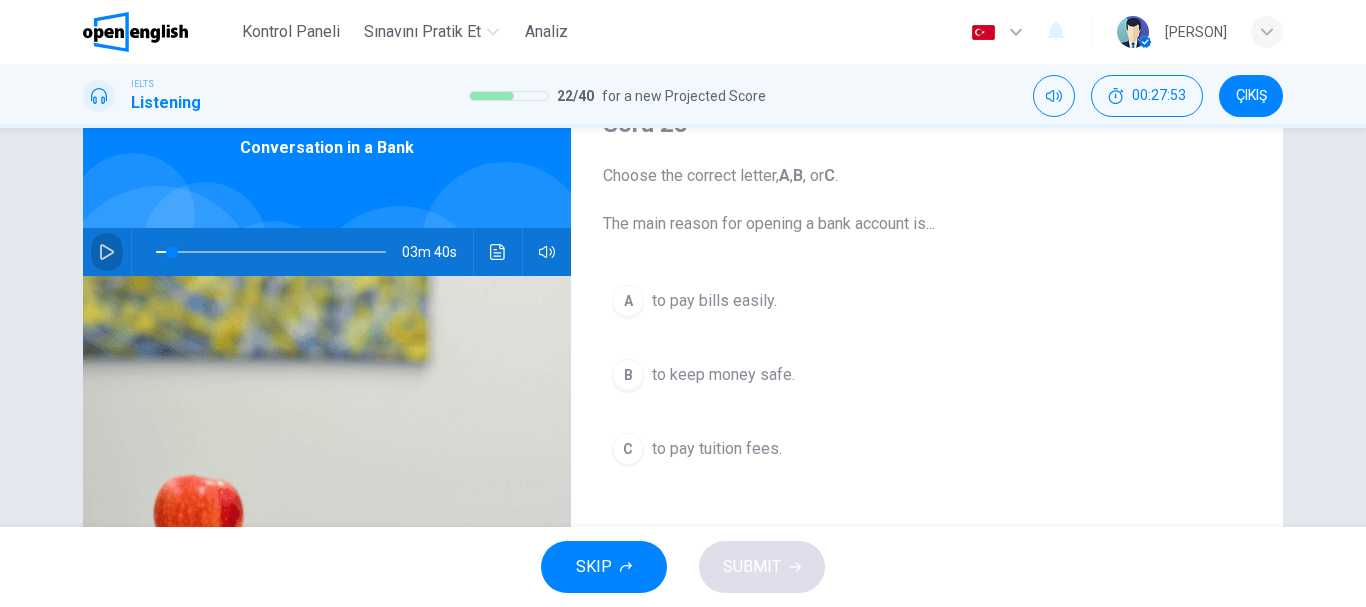 click at bounding box center [107, 252] 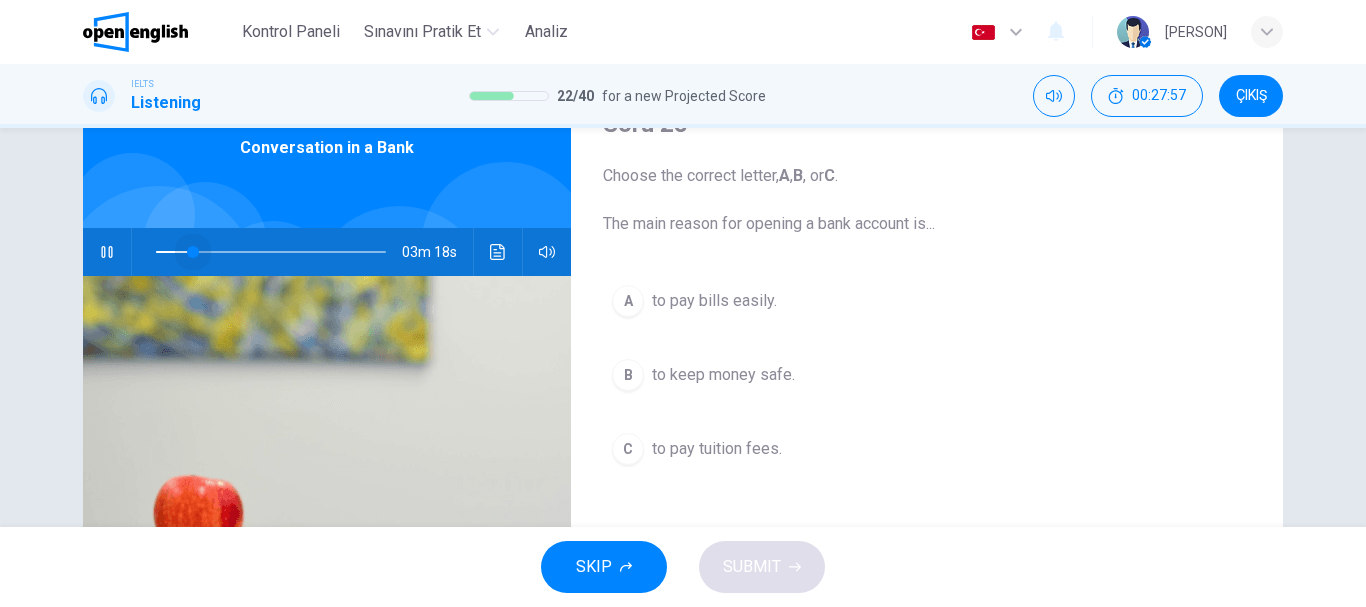 click at bounding box center [193, 252] 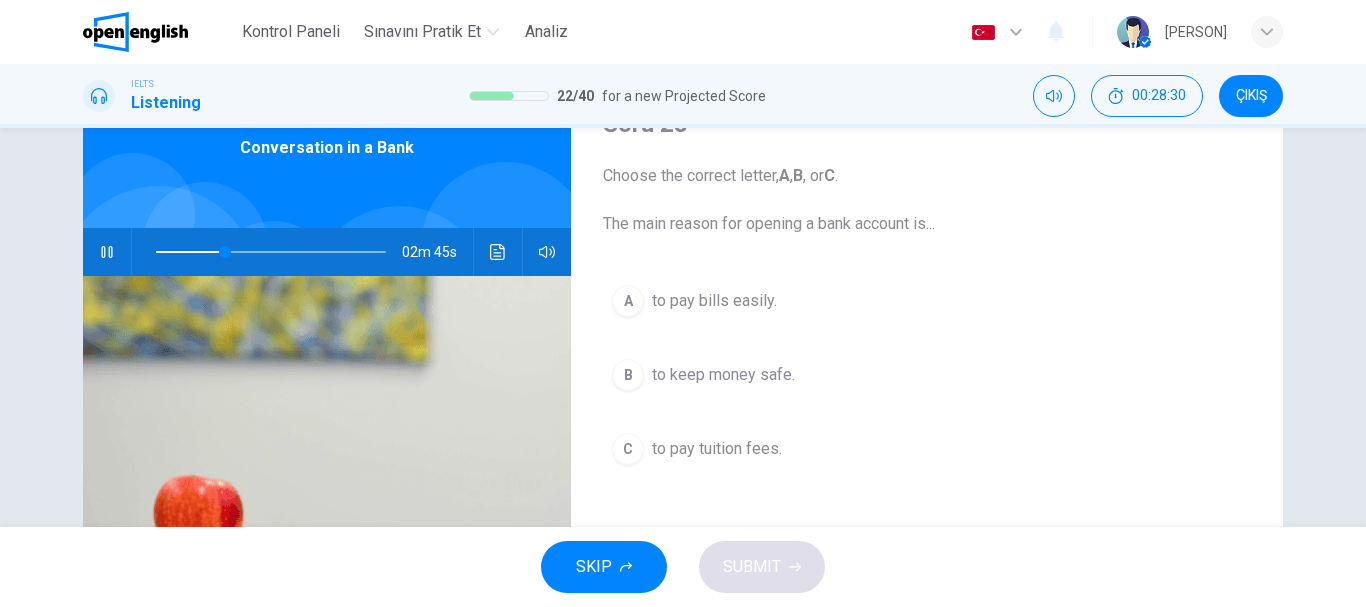 click 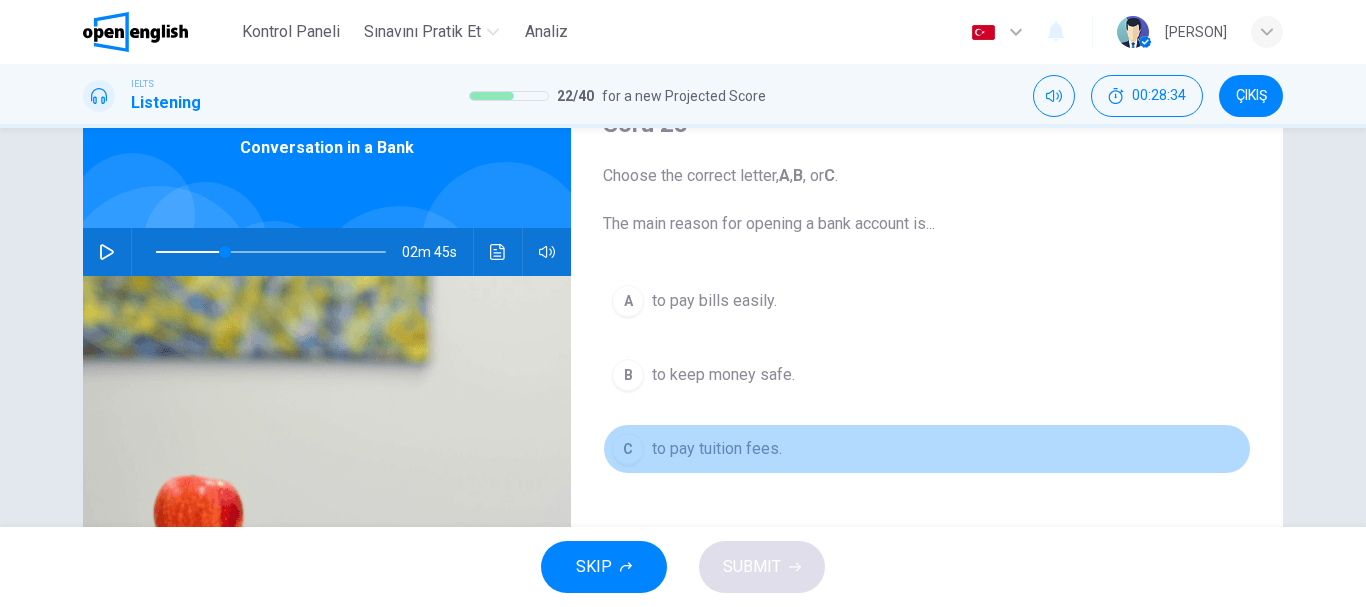click on "to pay tuition fees." at bounding box center [717, 449] 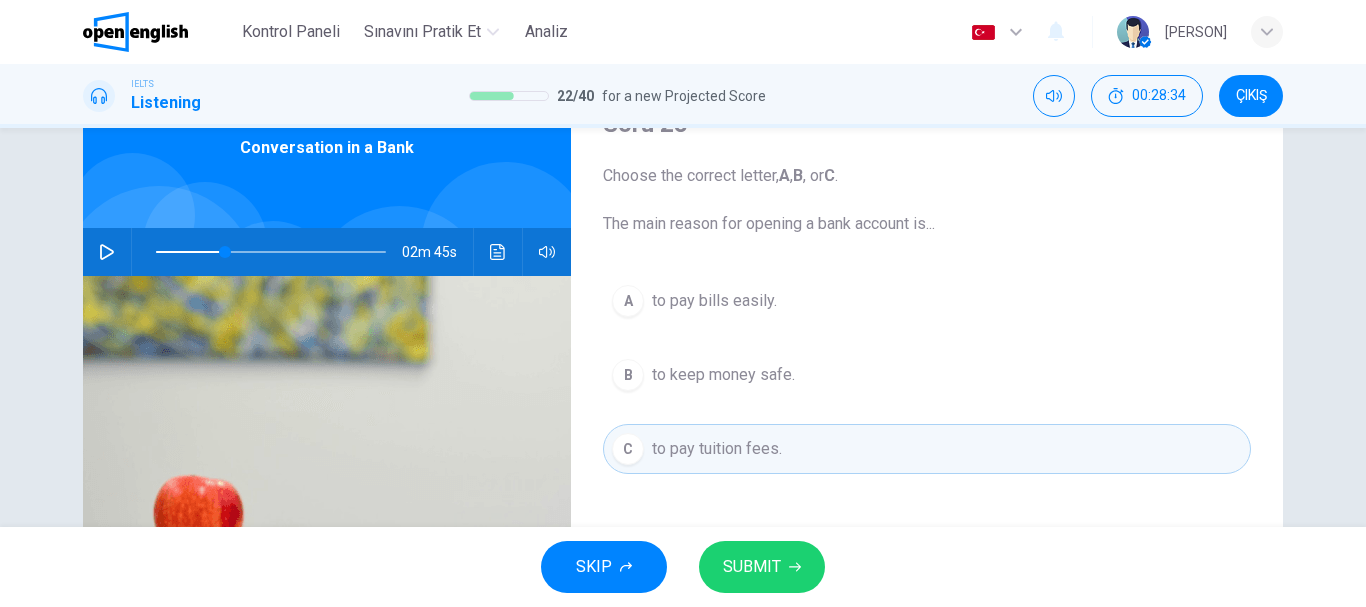 click on "SUBMIT" at bounding box center (752, 567) 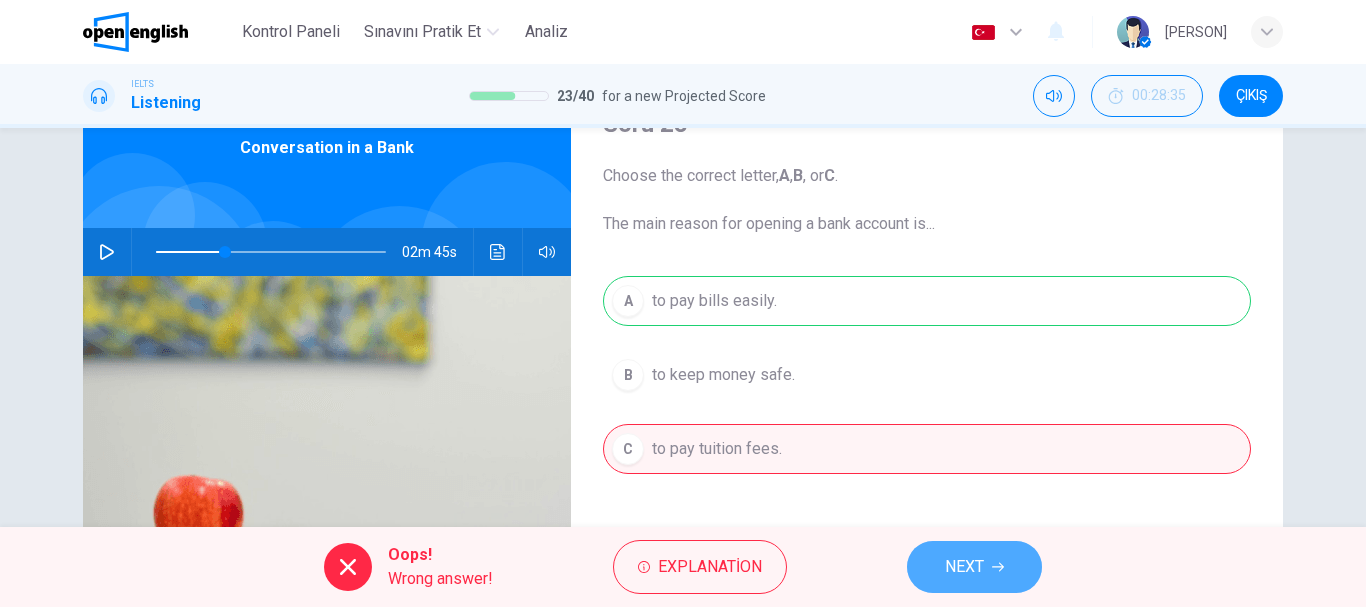 click on "NEXT" at bounding box center (964, 567) 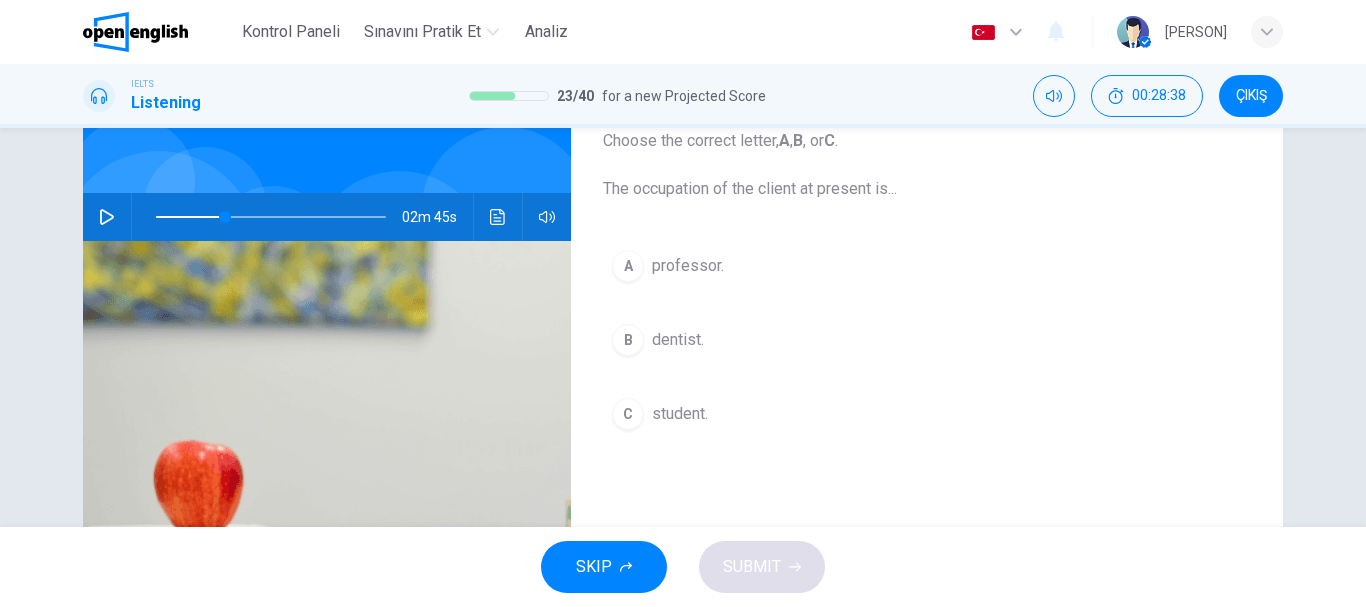 scroll, scrollTop: 100, scrollLeft: 0, axis: vertical 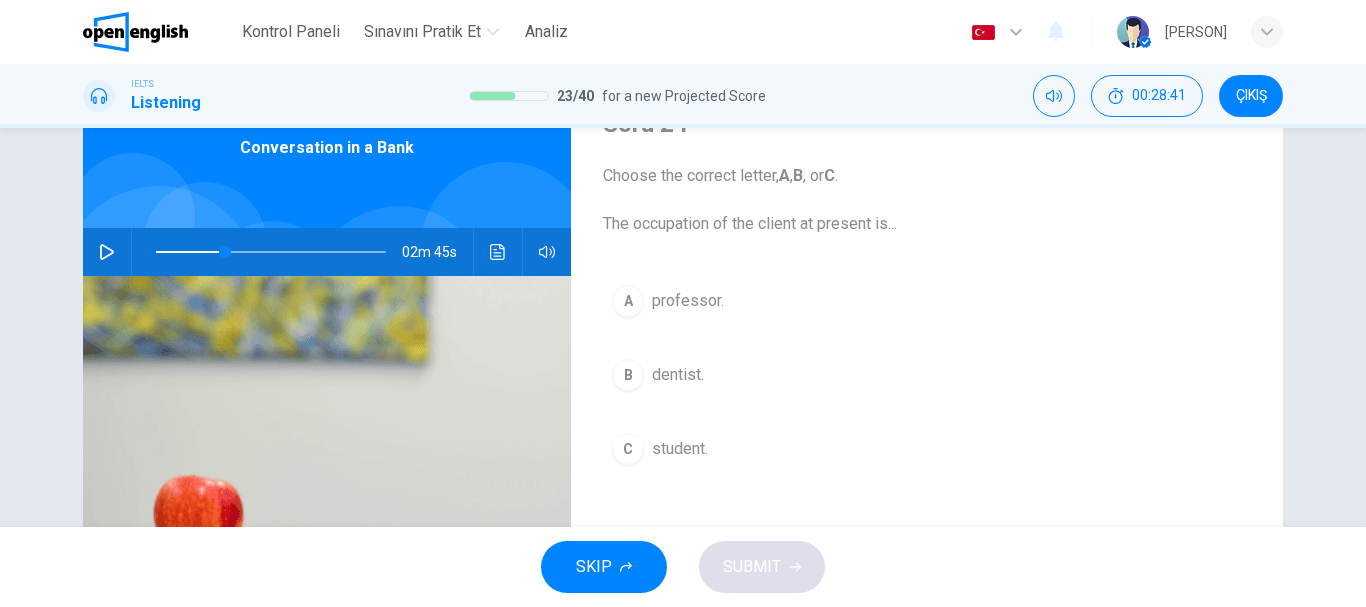 click on "student." at bounding box center [680, 449] 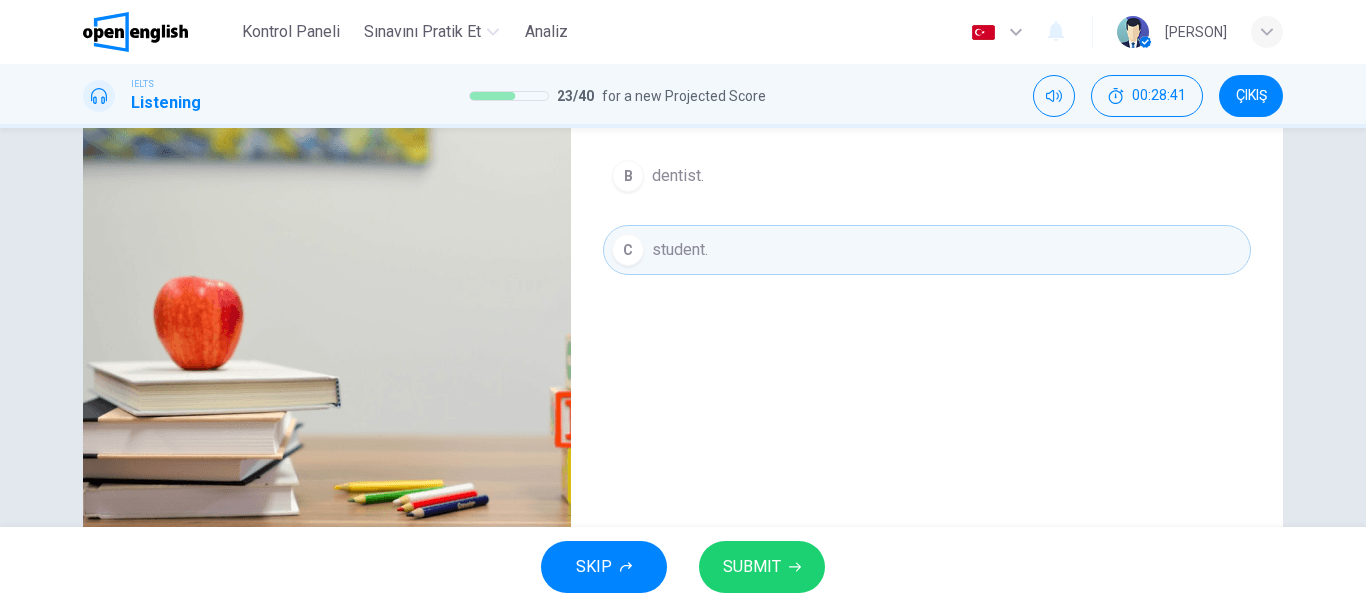scroll, scrollTop: 300, scrollLeft: 0, axis: vertical 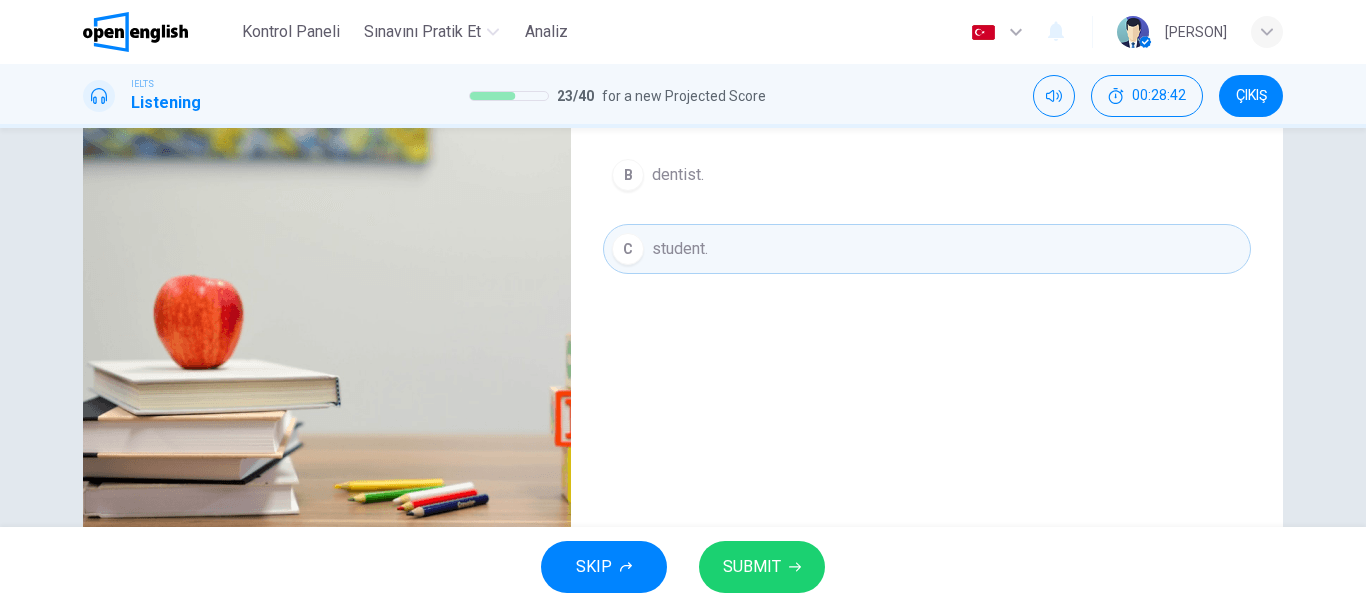 click on "SUBMIT" at bounding box center (752, 567) 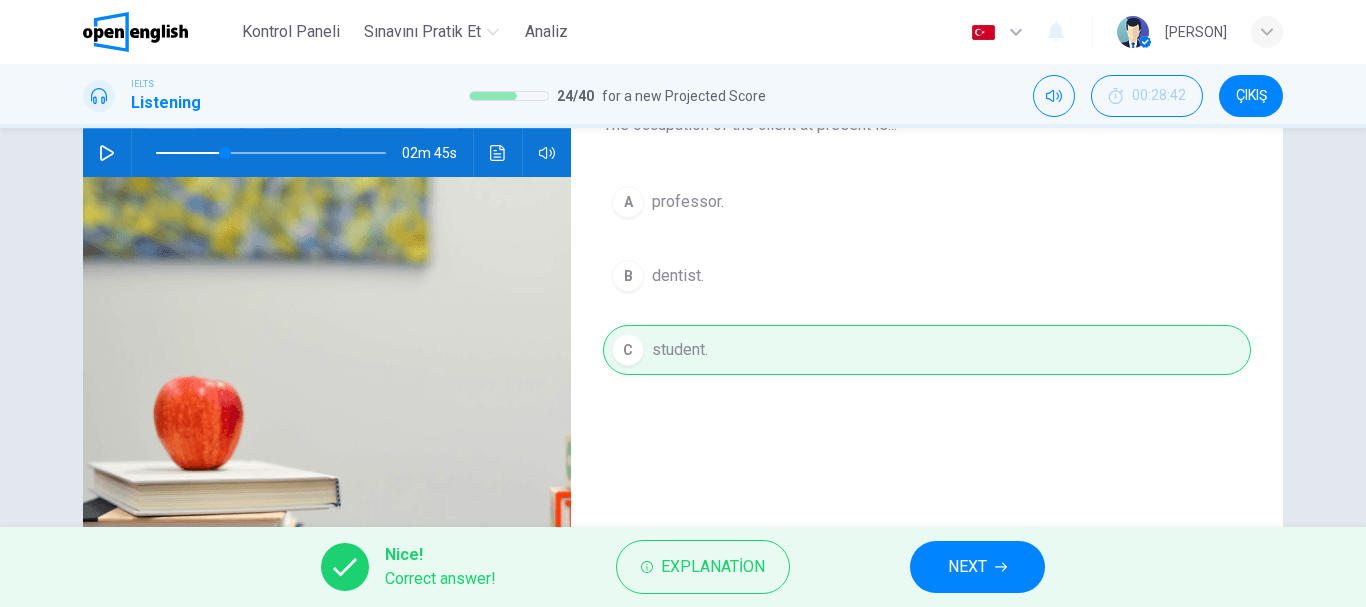scroll, scrollTop: 100, scrollLeft: 0, axis: vertical 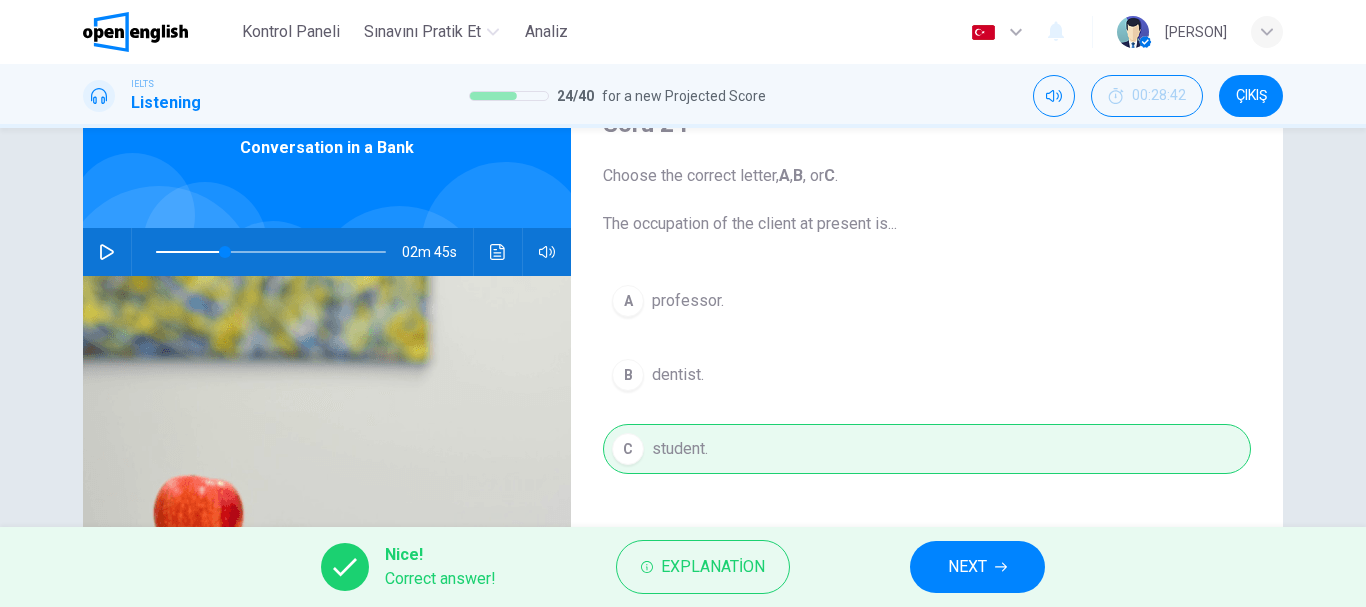 click on "Nice! Correct answer! Explanation NEXT" at bounding box center (683, 567) 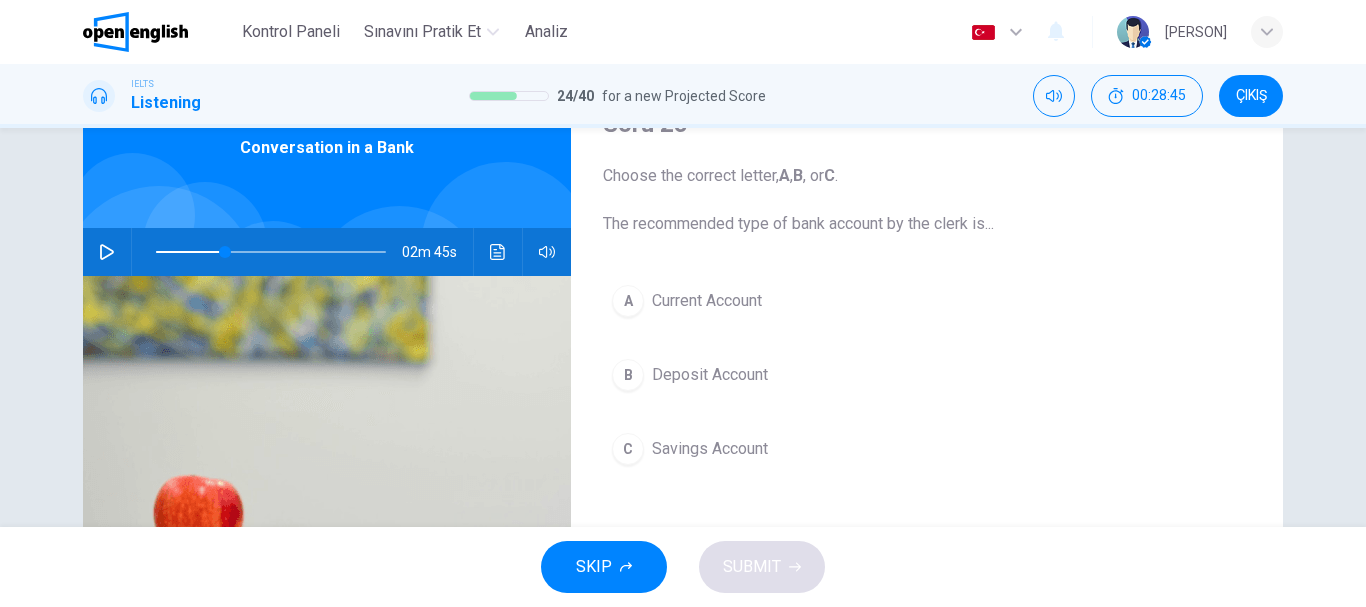 click on "B Deposit Account" at bounding box center [927, 375] 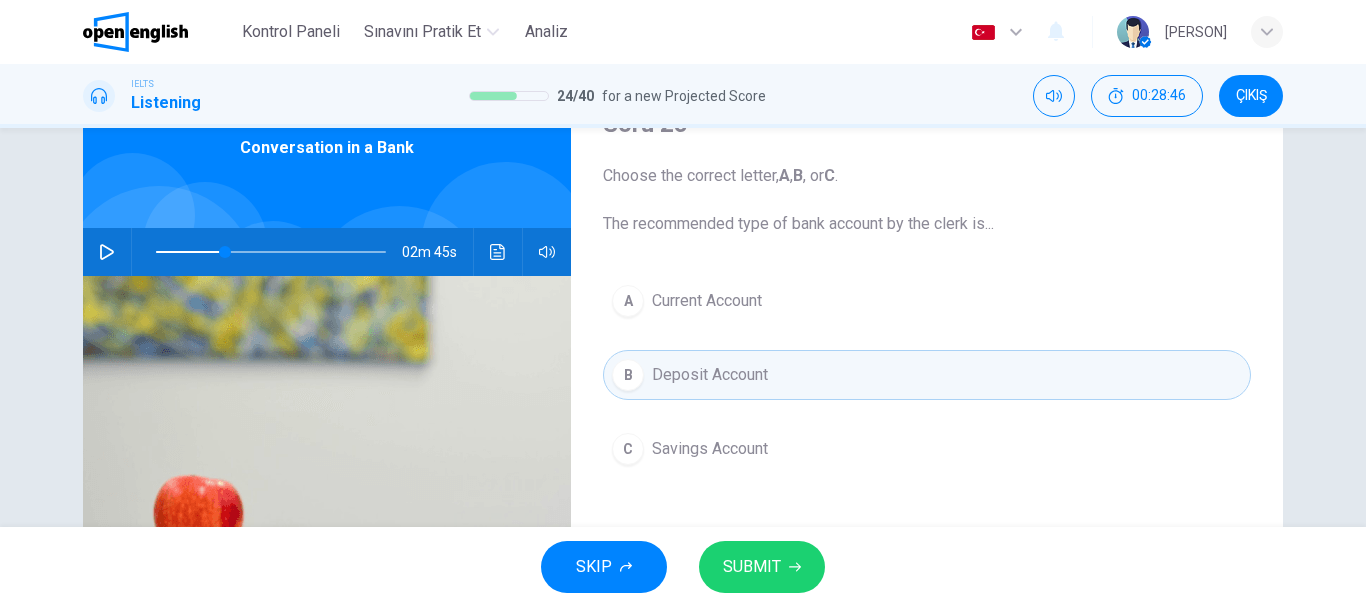 click on "SUBMIT" at bounding box center [762, 567] 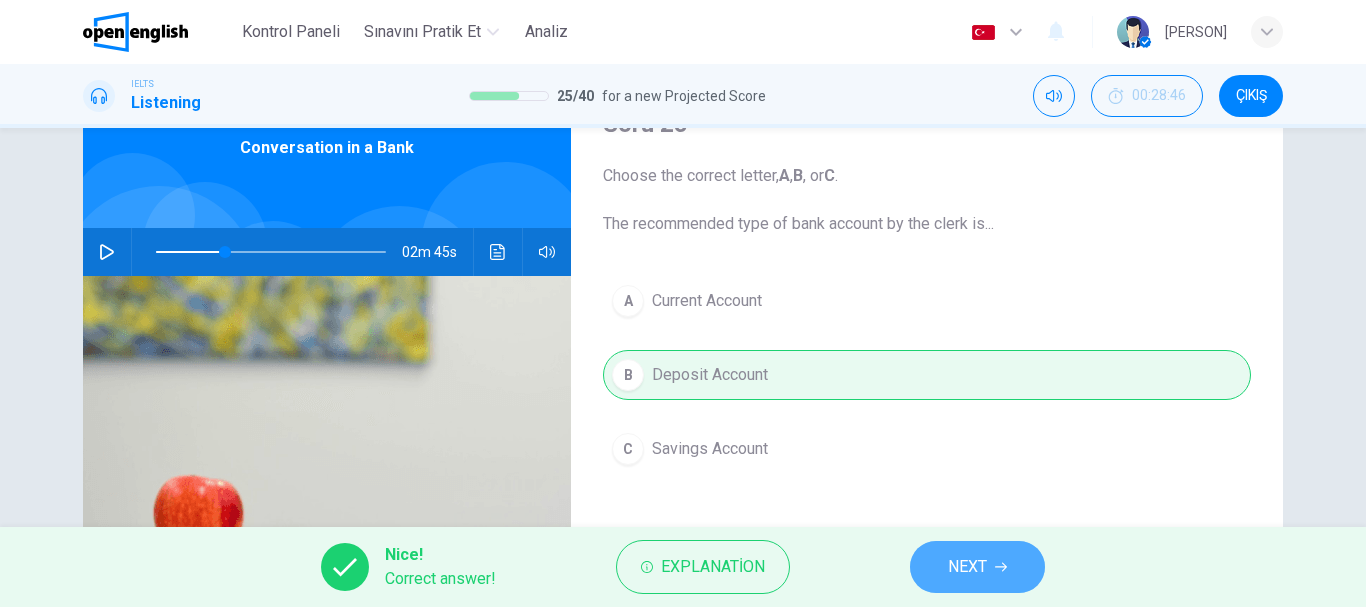click on "NEXT" at bounding box center [967, 567] 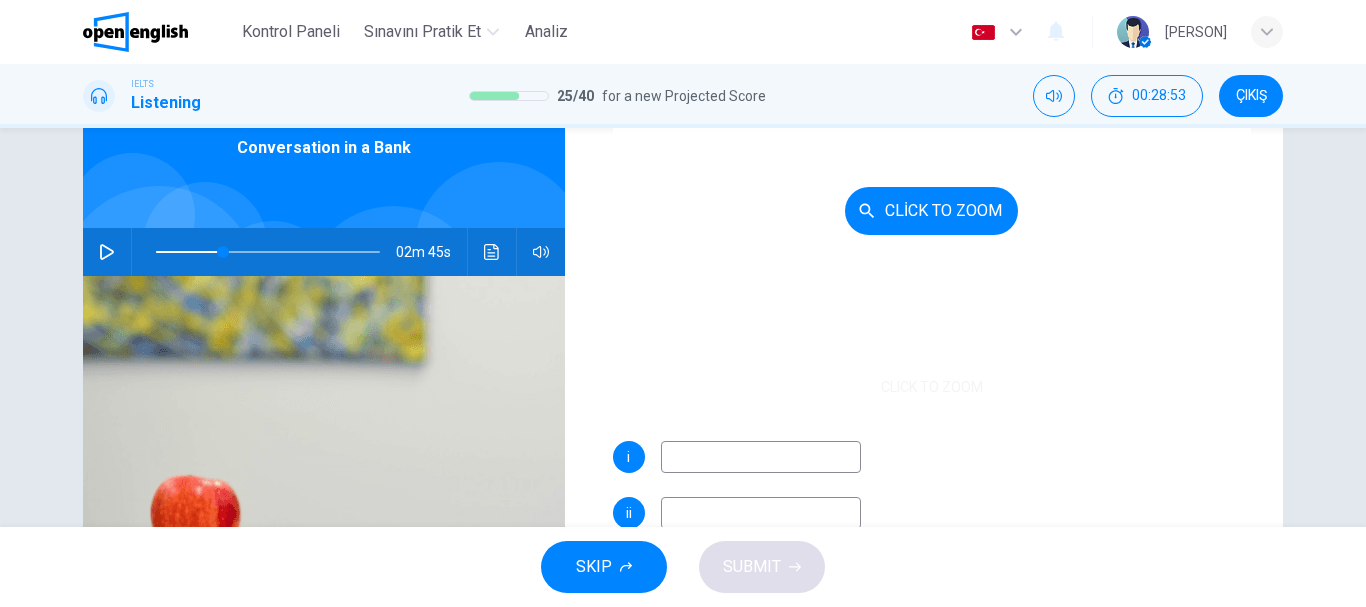scroll, scrollTop: 286, scrollLeft: 0, axis: vertical 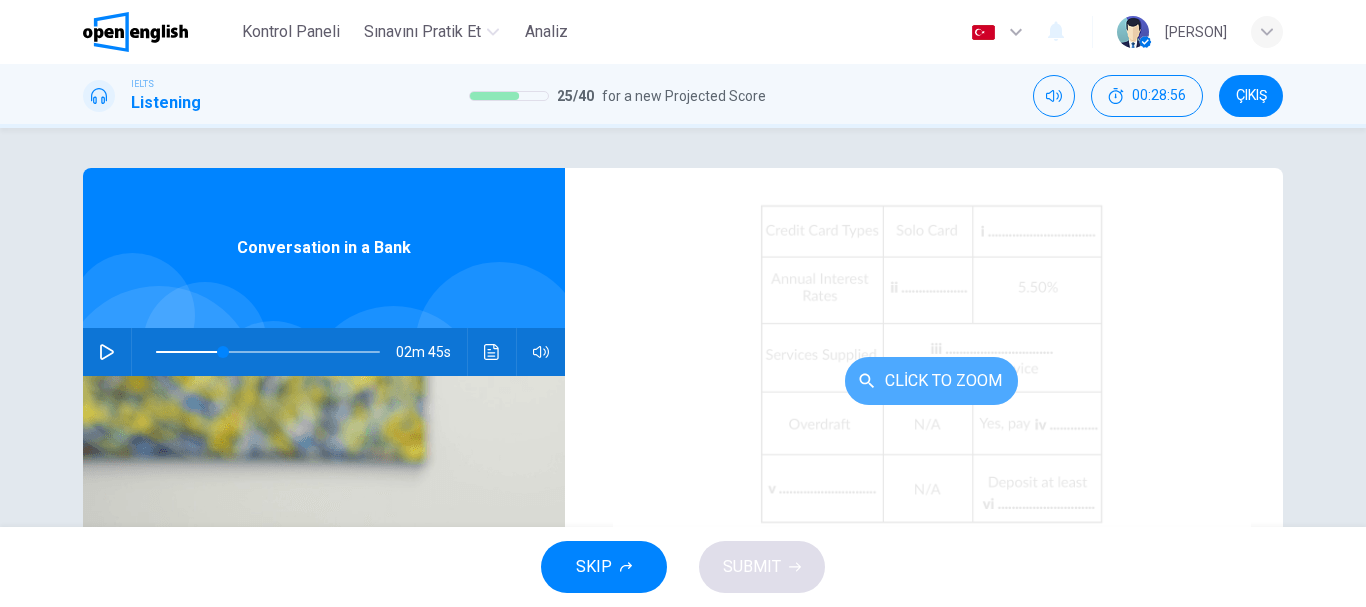 click on "Click to Zoom" at bounding box center (931, 381) 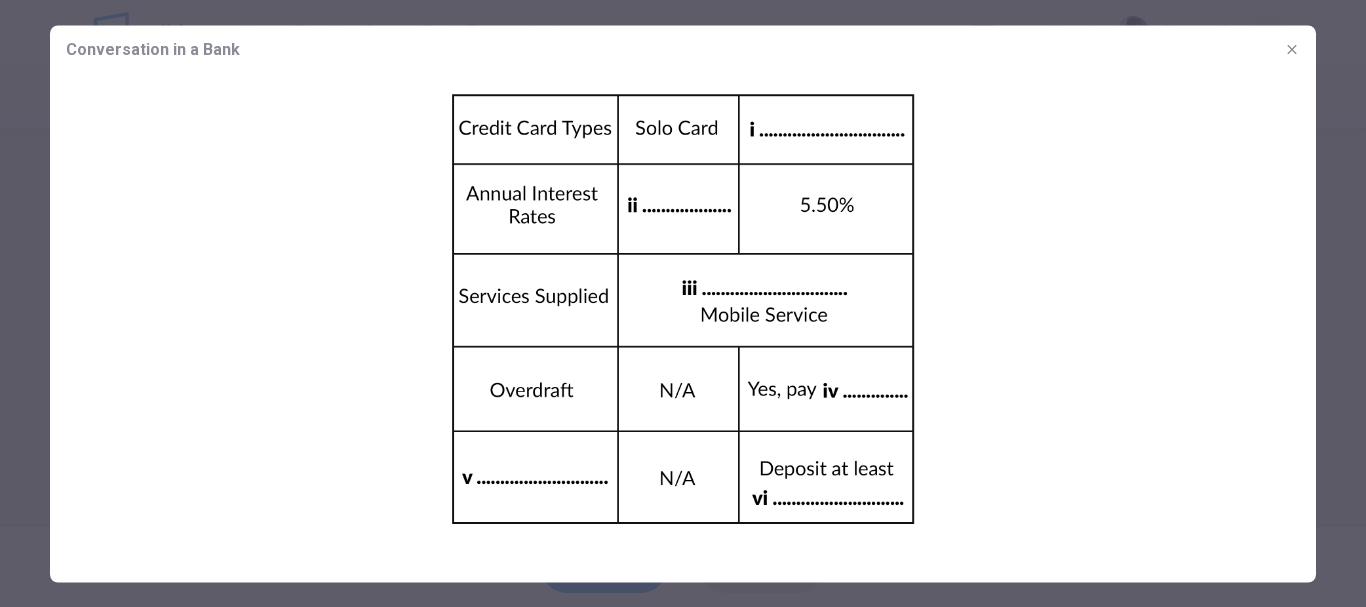 click 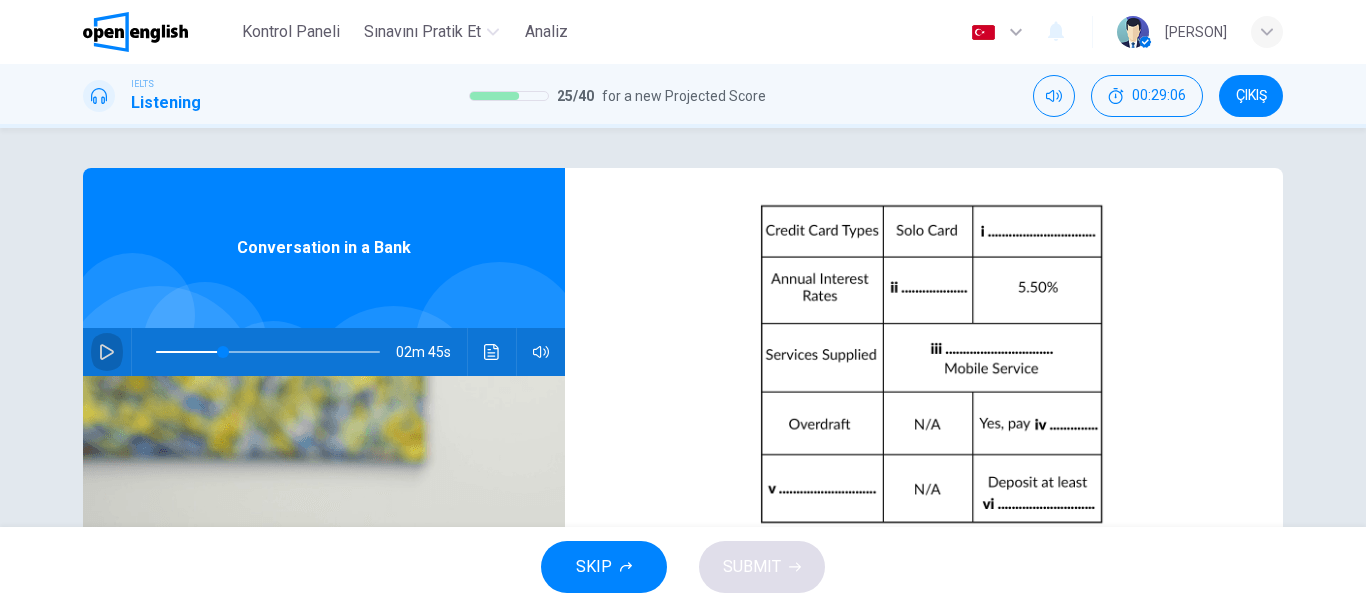 click 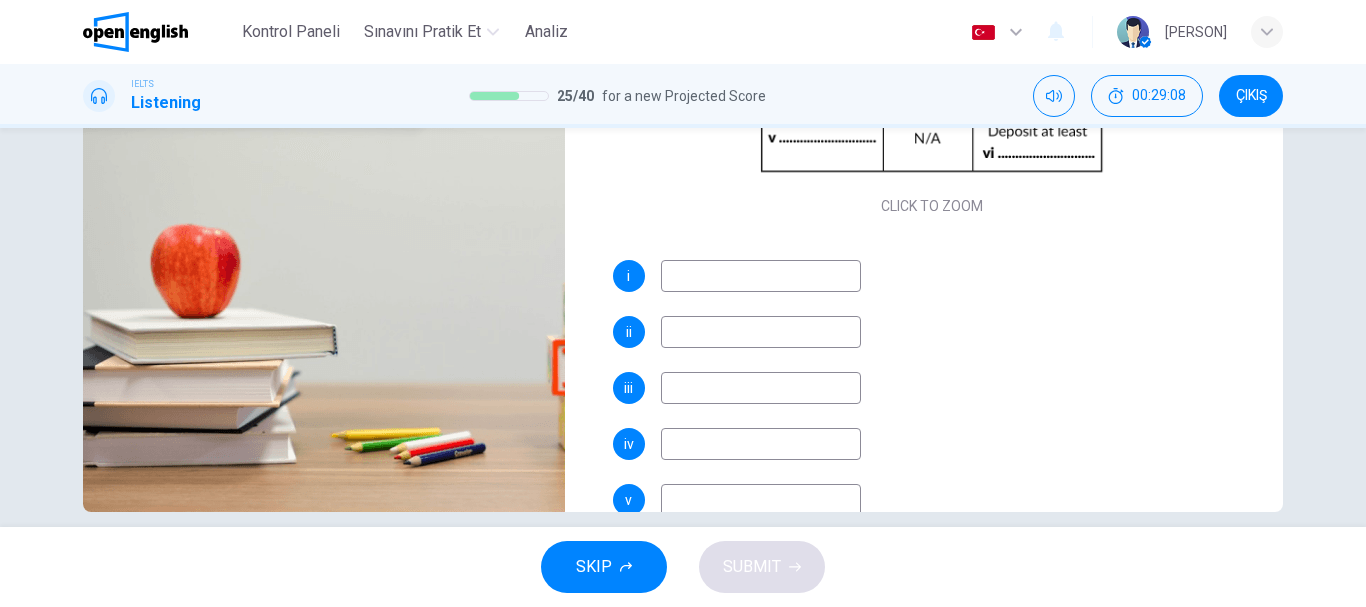 scroll, scrollTop: 376, scrollLeft: 0, axis: vertical 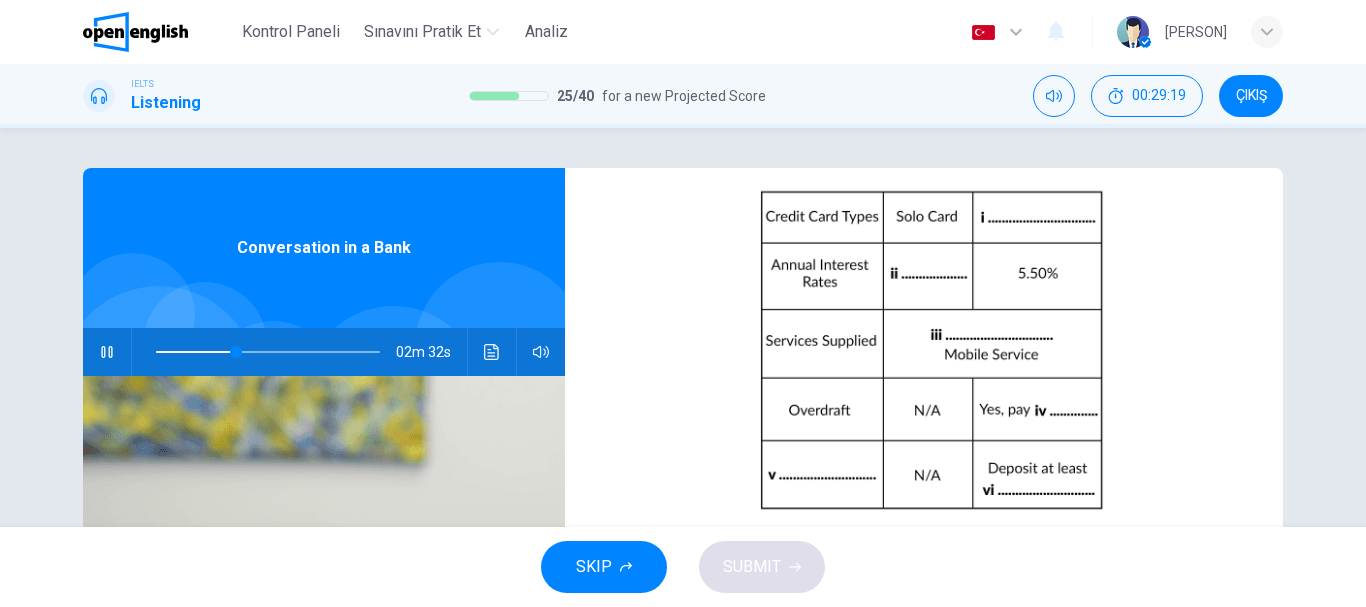 click 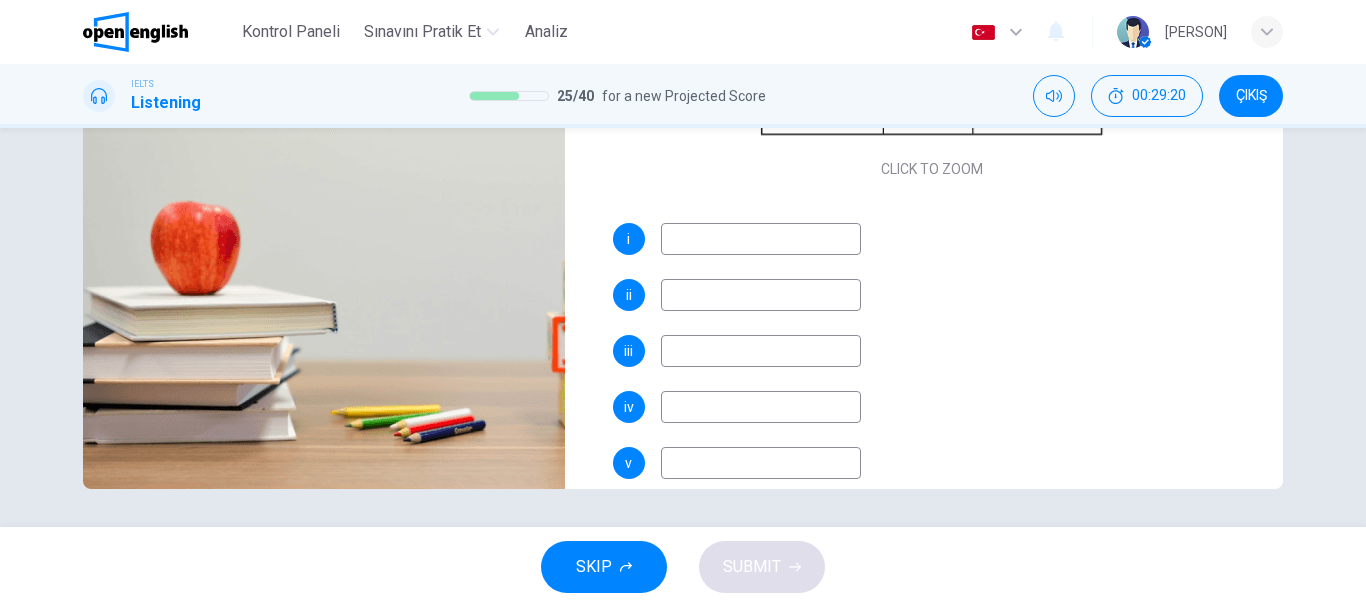 scroll, scrollTop: 376, scrollLeft: 0, axis: vertical 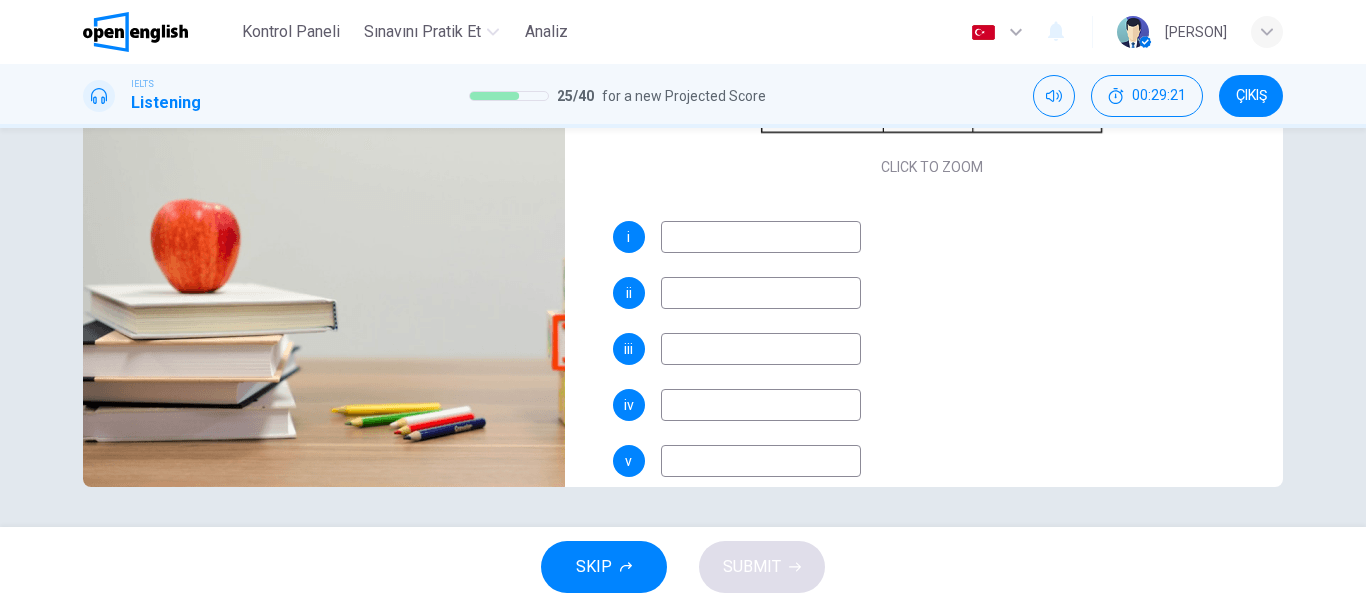 click at bounding box center (761, 237) 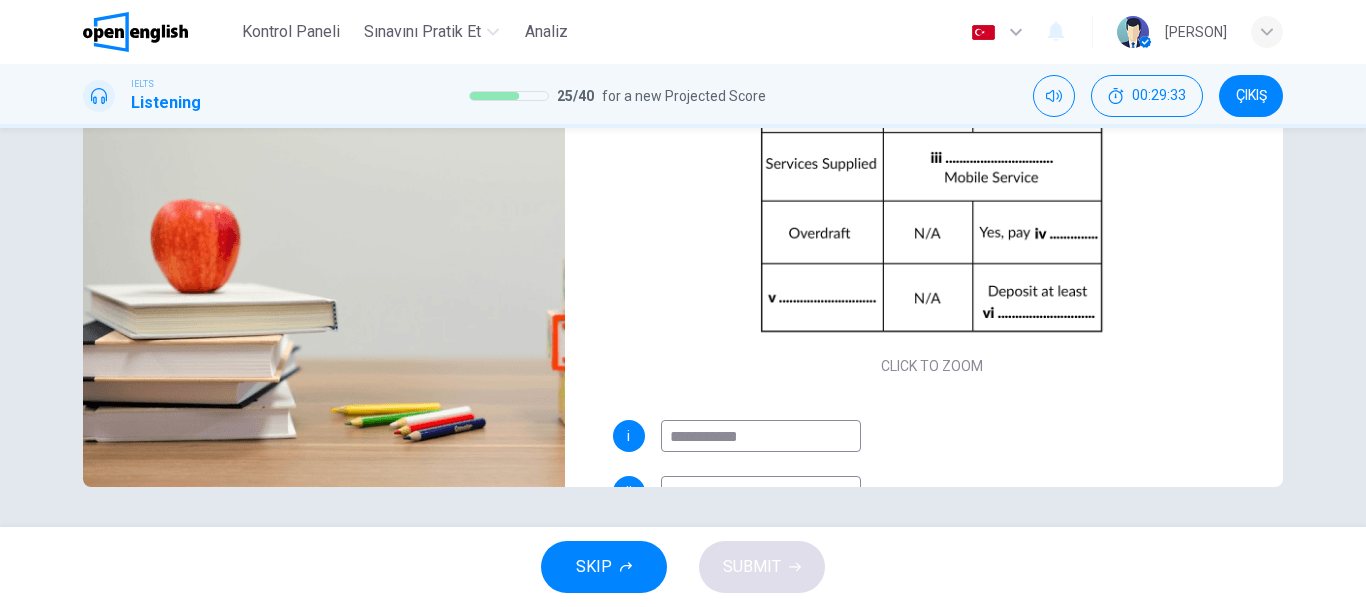 scroll, scrollTop: 0, scrollLeft: 0, axis: both 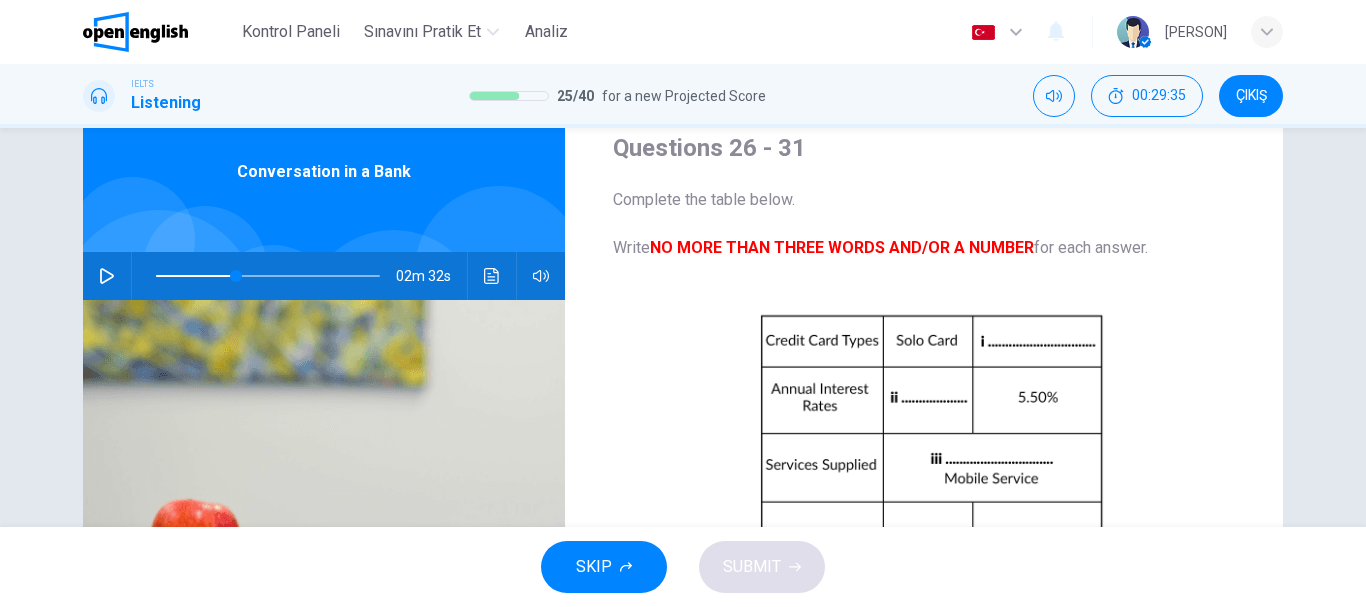 type on "**********" 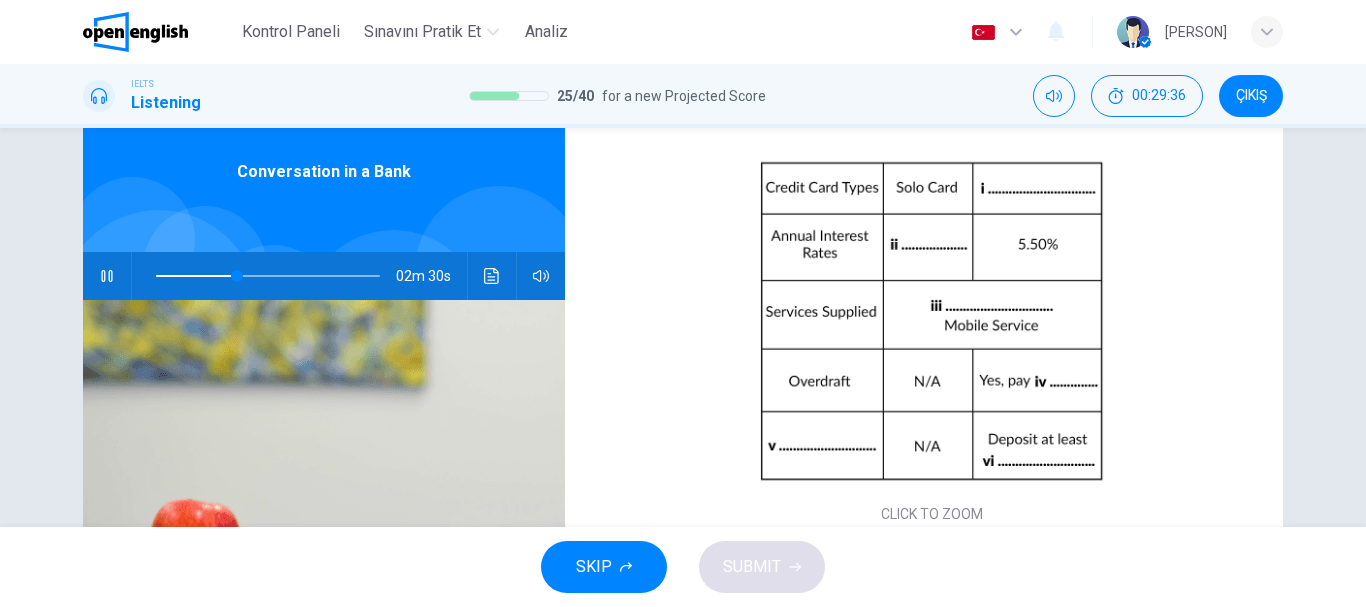 scroll, scrollTop: 200, scrollLeft: 0, axis: vertical 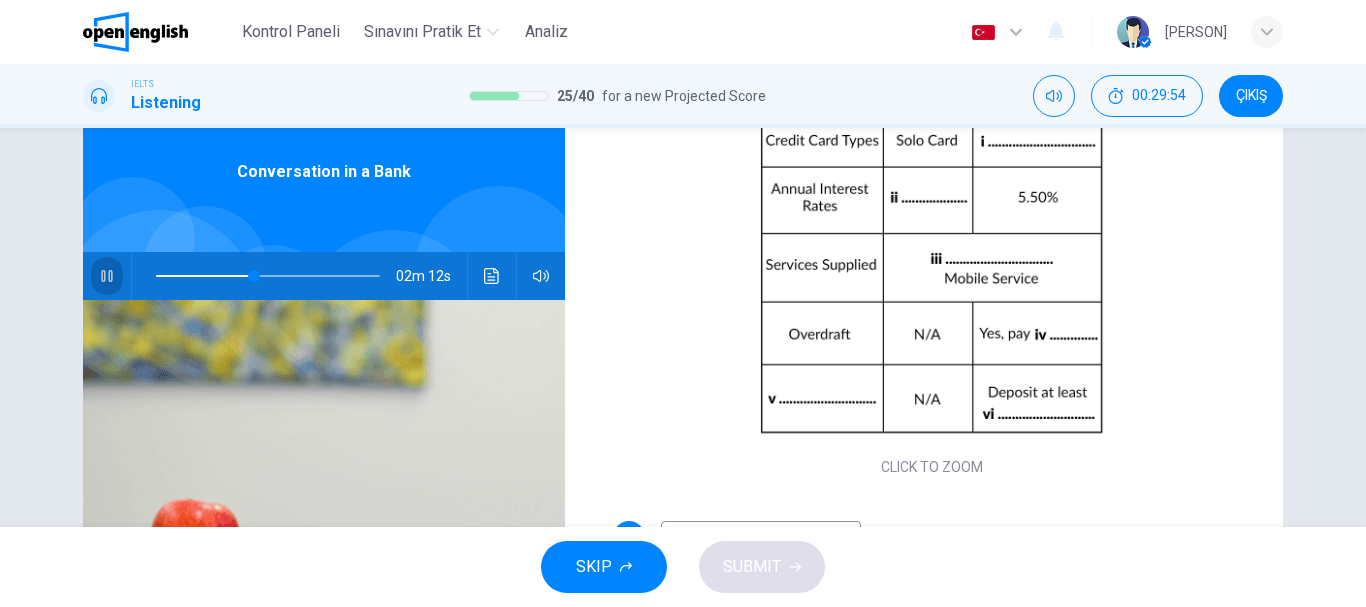 click 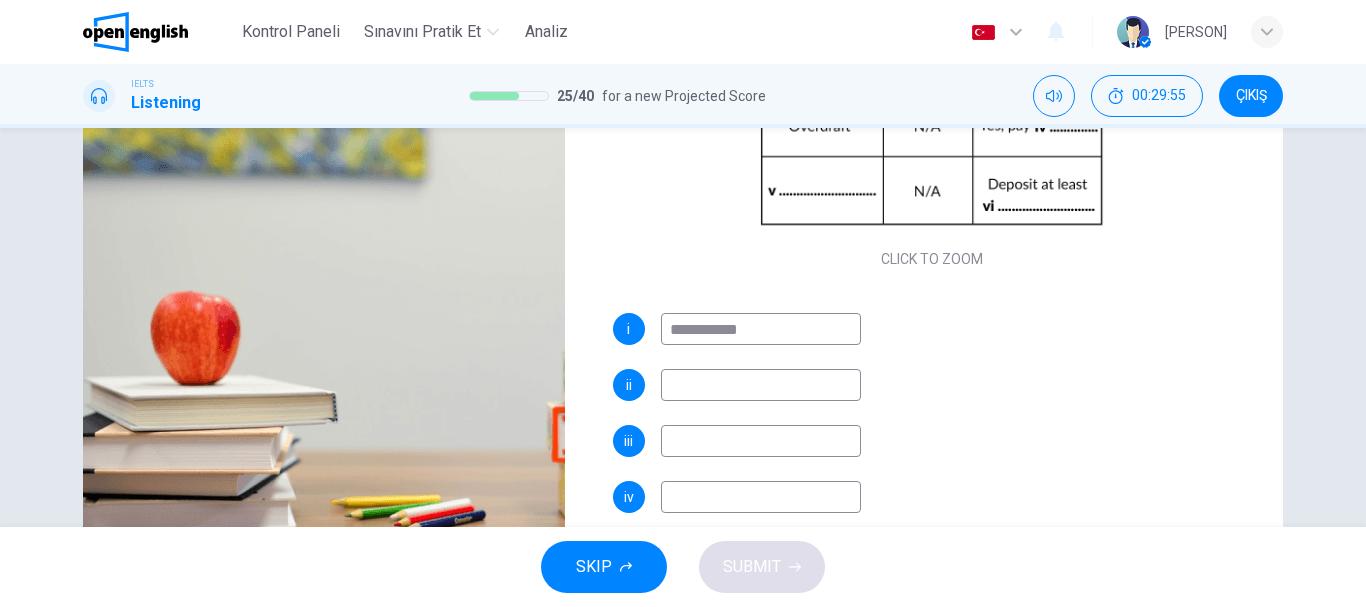 scroll, scrollTop: 376, scrollLeft: 0, axis: vertical 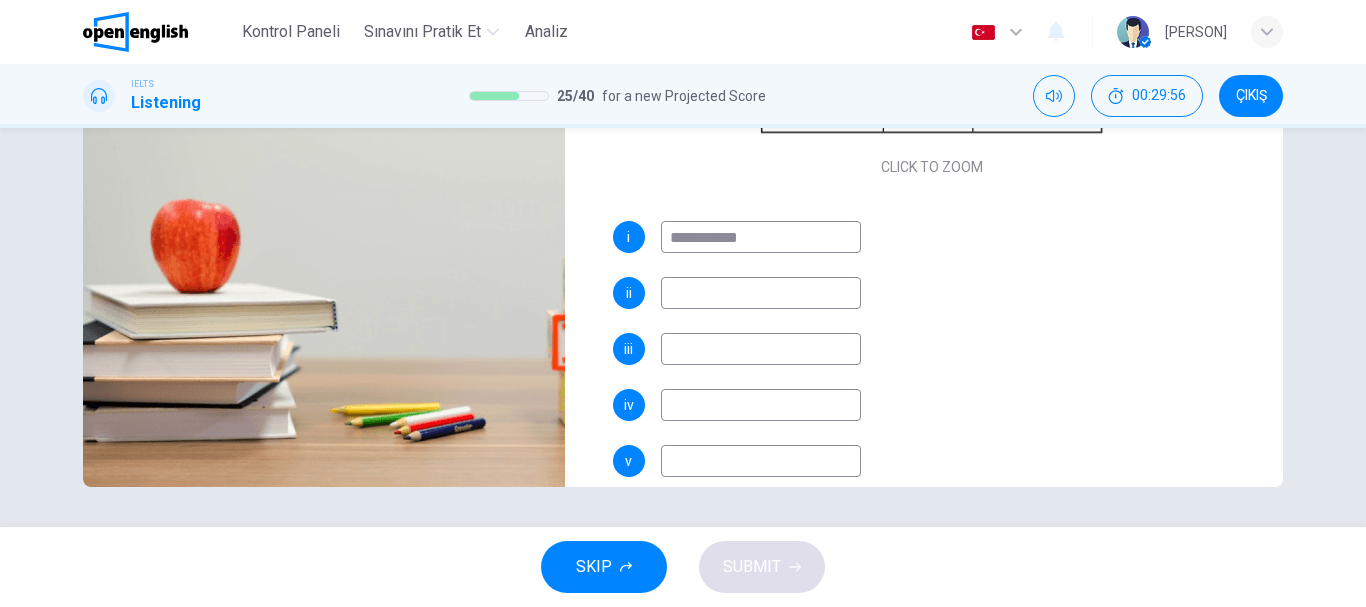 click at bounding box center (761, 293) 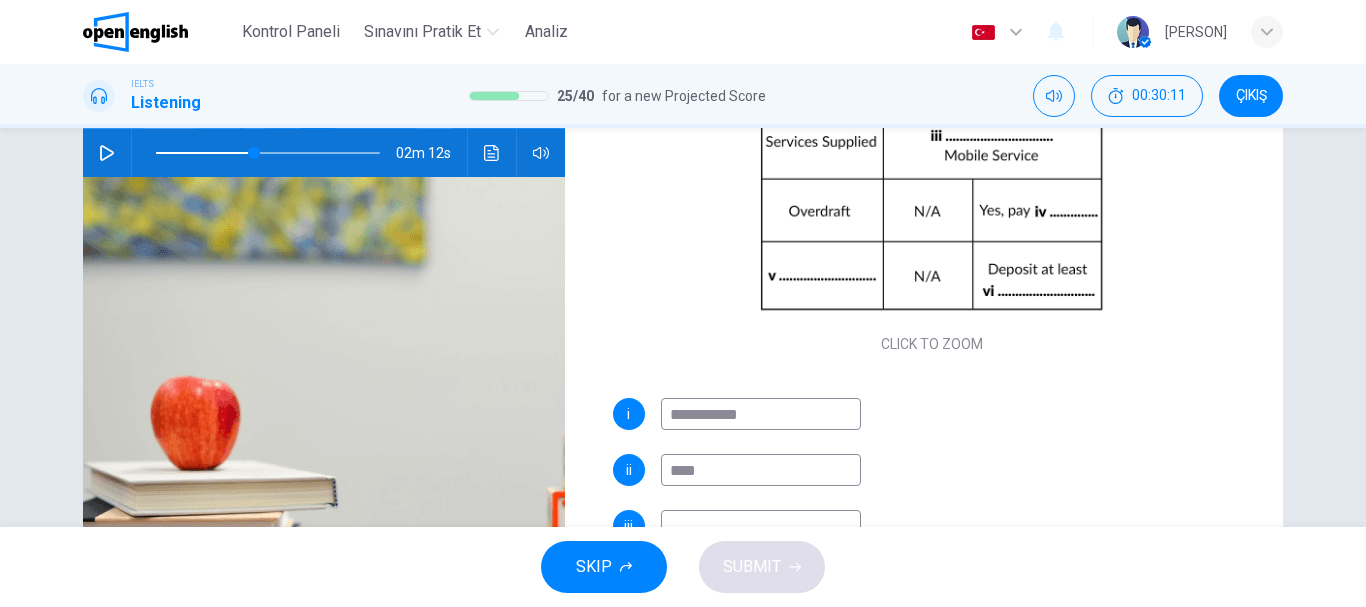 scroll, scrollTop: 300, scrollLeft: 0, axis: vertical 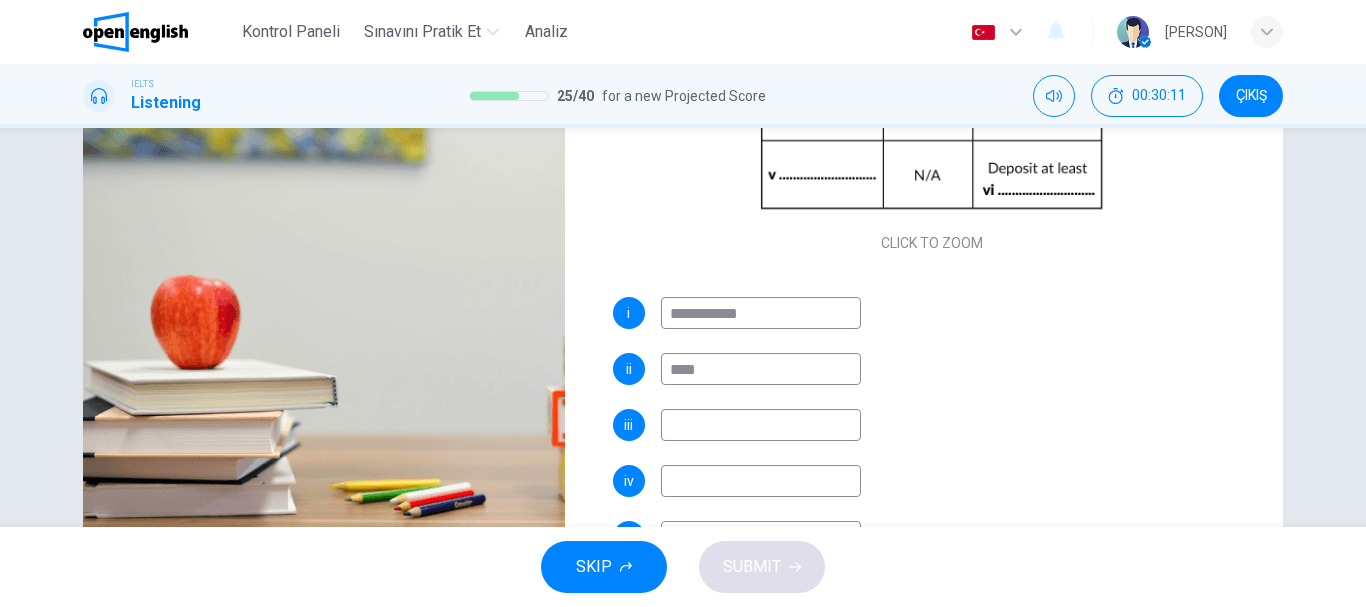 type on "****" 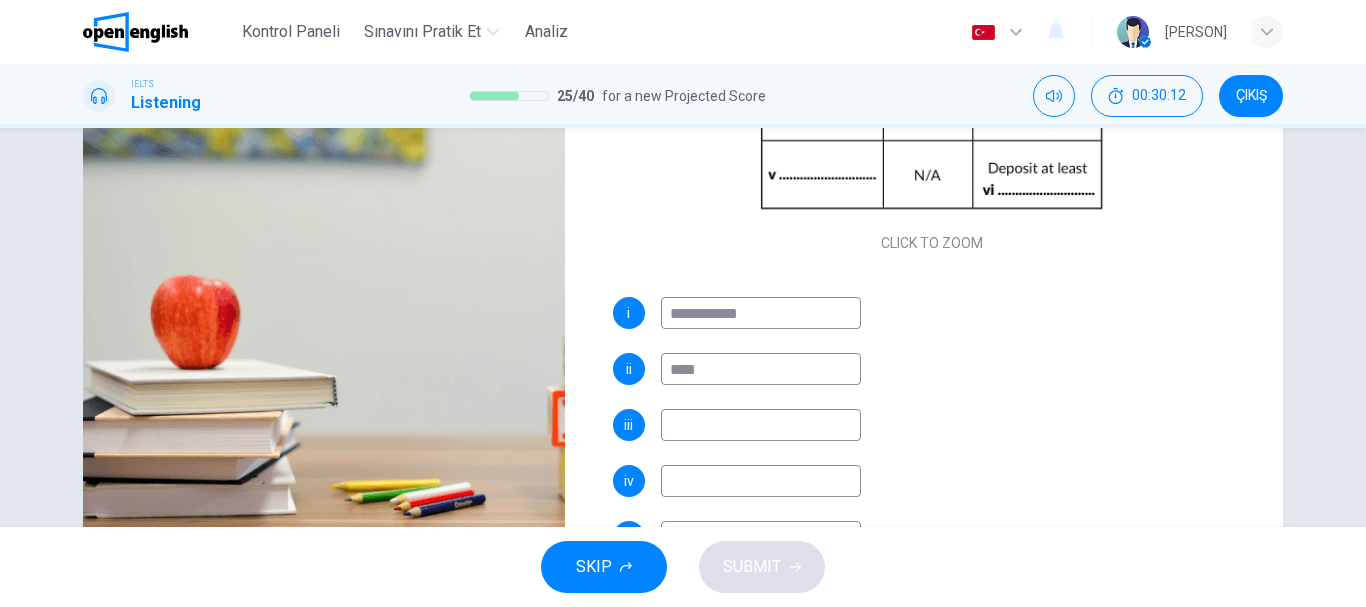 click at bounding box center [761, 425] 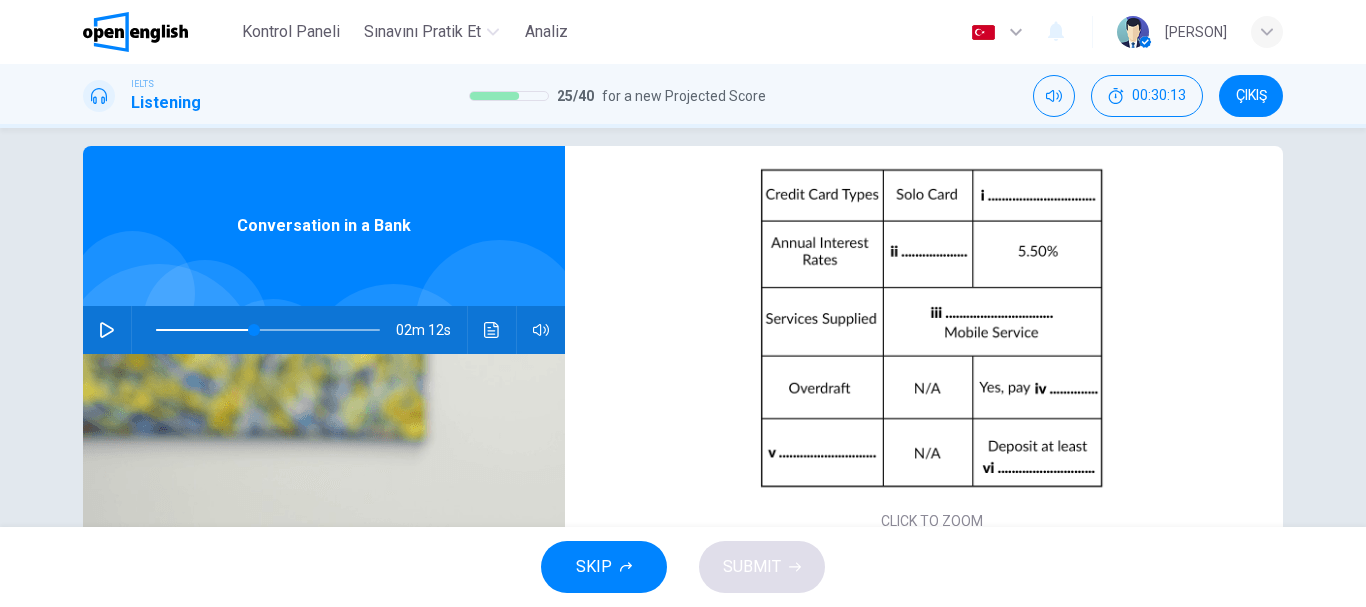 scroll, scrollTop: 0, scrollLeft: 0, axis: both 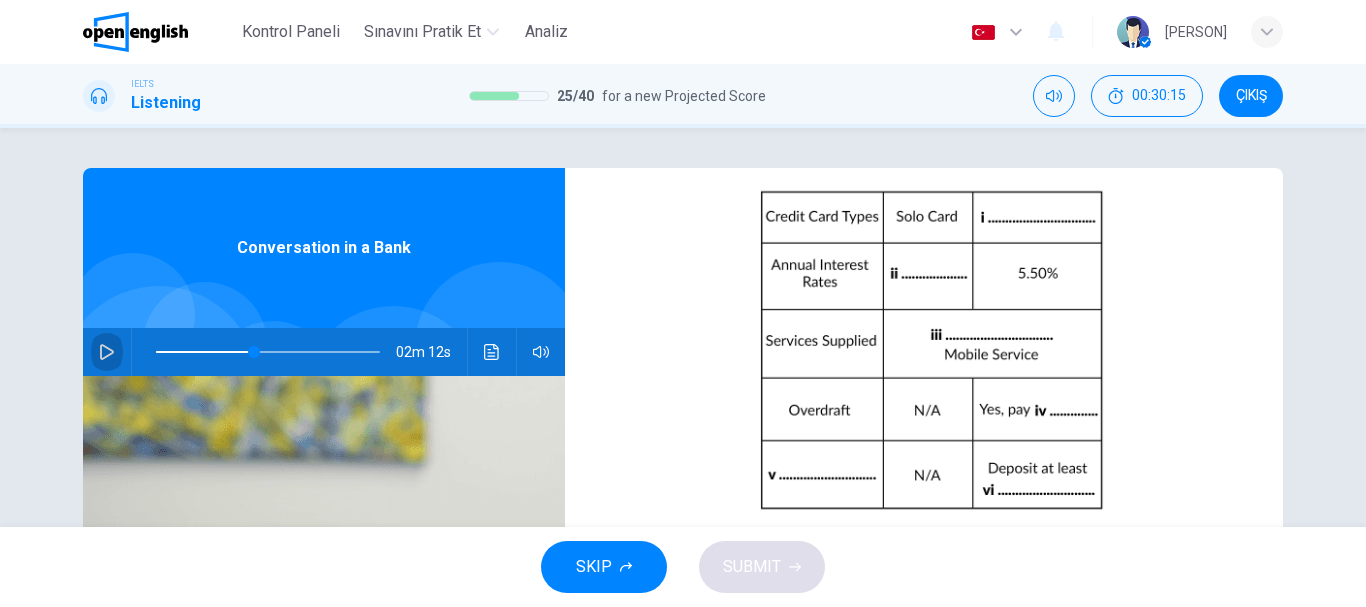 click at bounding box center [107, 352] 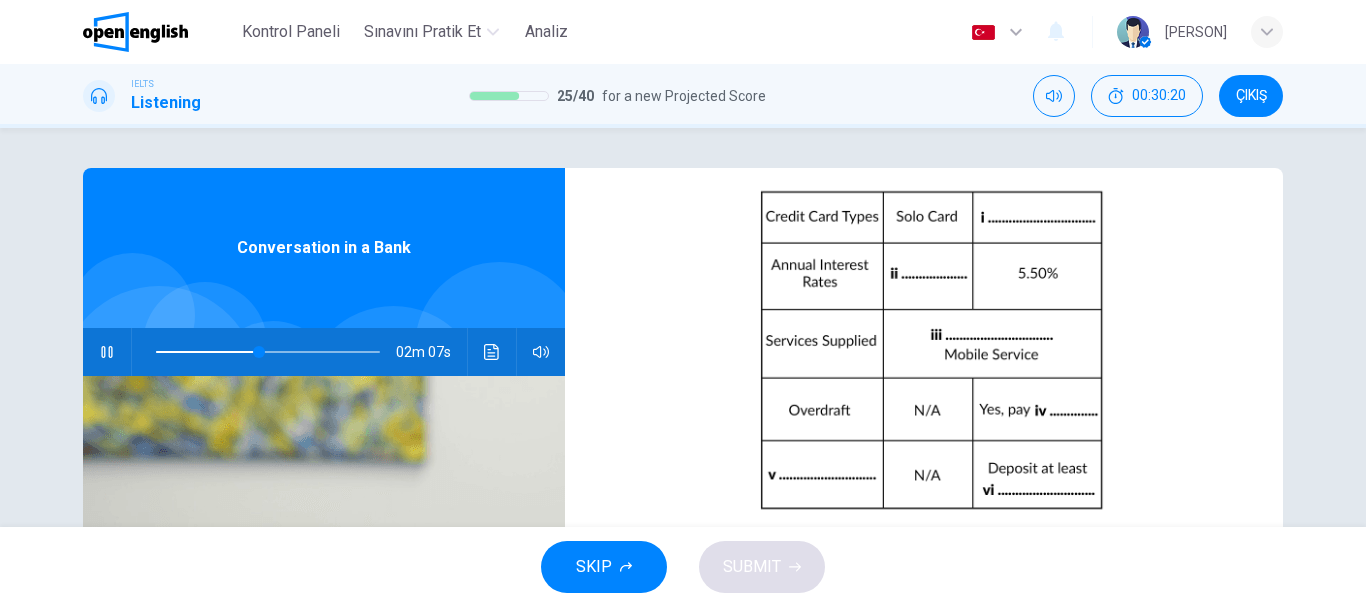 scroll, scrollTop: 100, scrollLeft: 0, axis: vertical 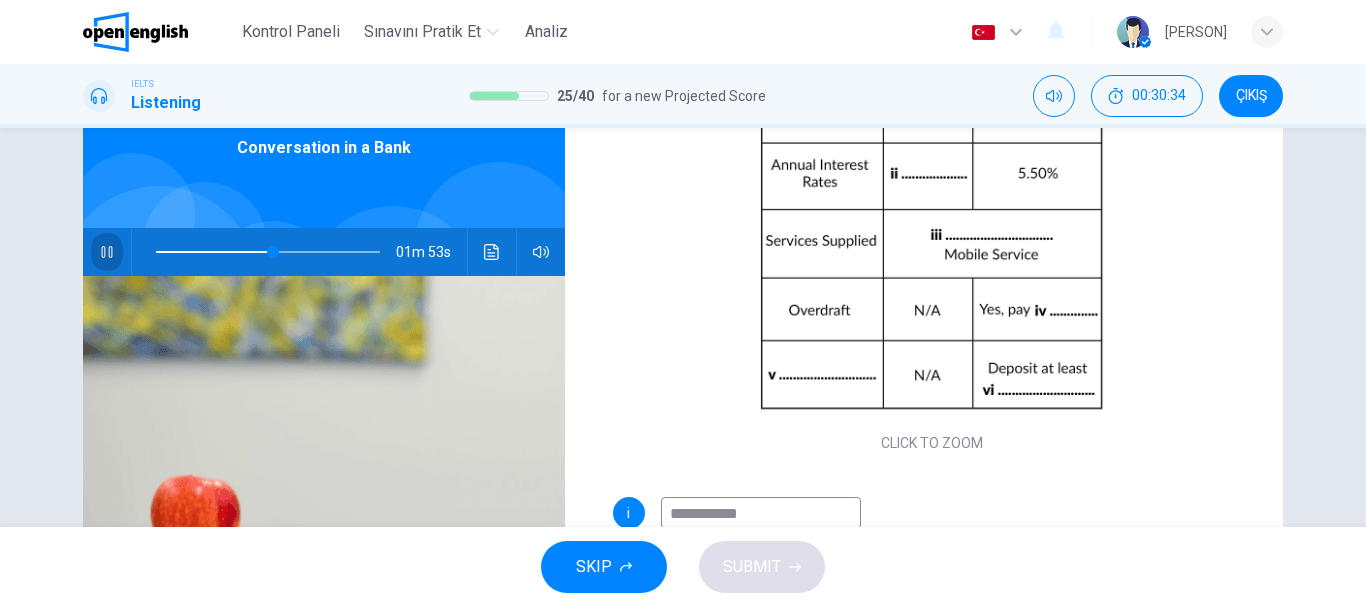 click at bounding box center [107, 252] 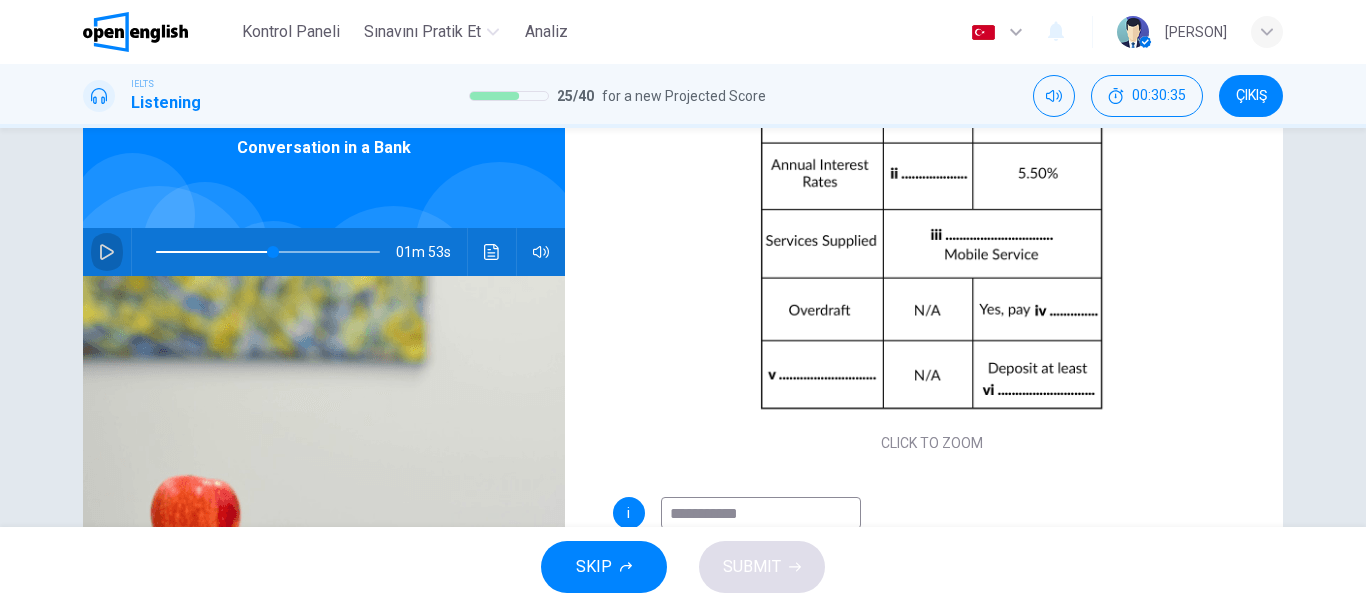 click at bounding box center [107, 252] 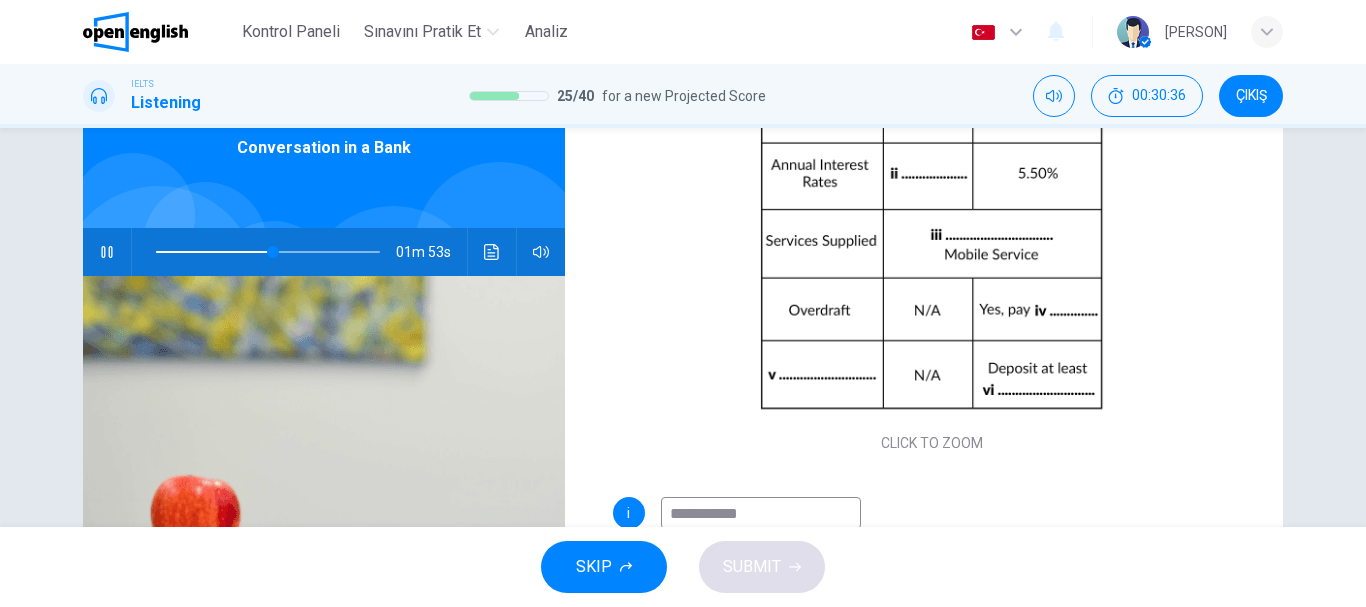 click at bounding box center (107, 252) 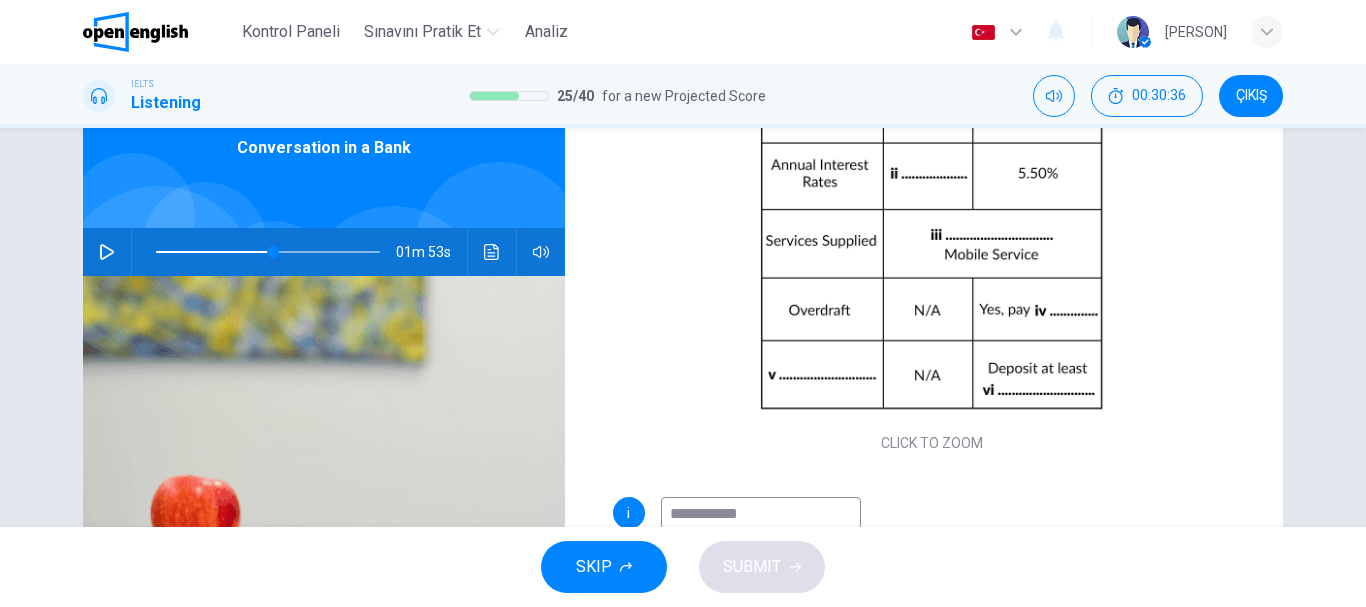 scroll, scrollTop: 376, scrollLeft: 0, axis: vertical 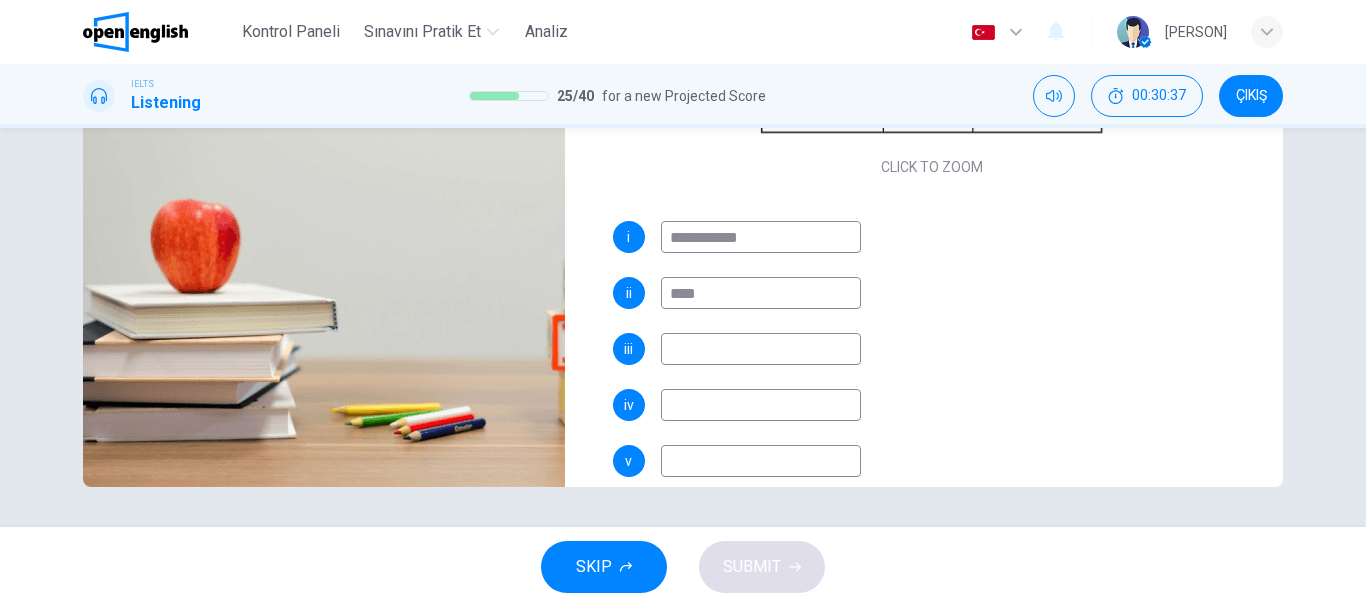 click at bounding box center (761, 349) 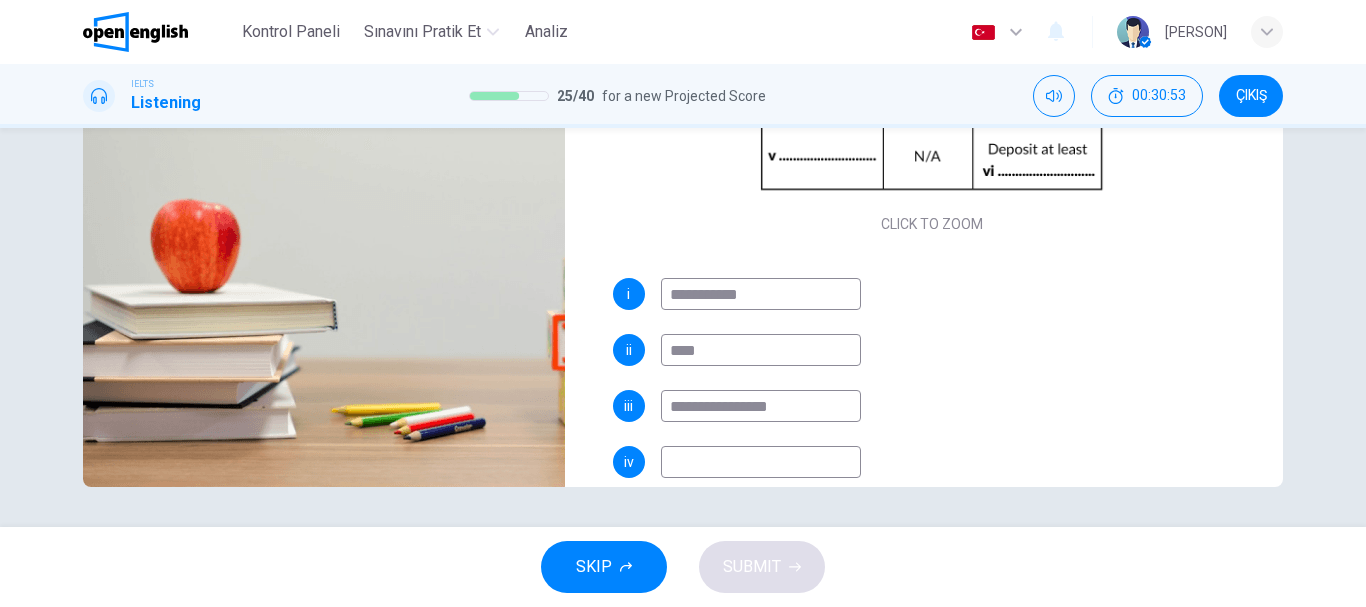 scroll, scrollTop: 100, scrollLeft: 0, axis: vertical 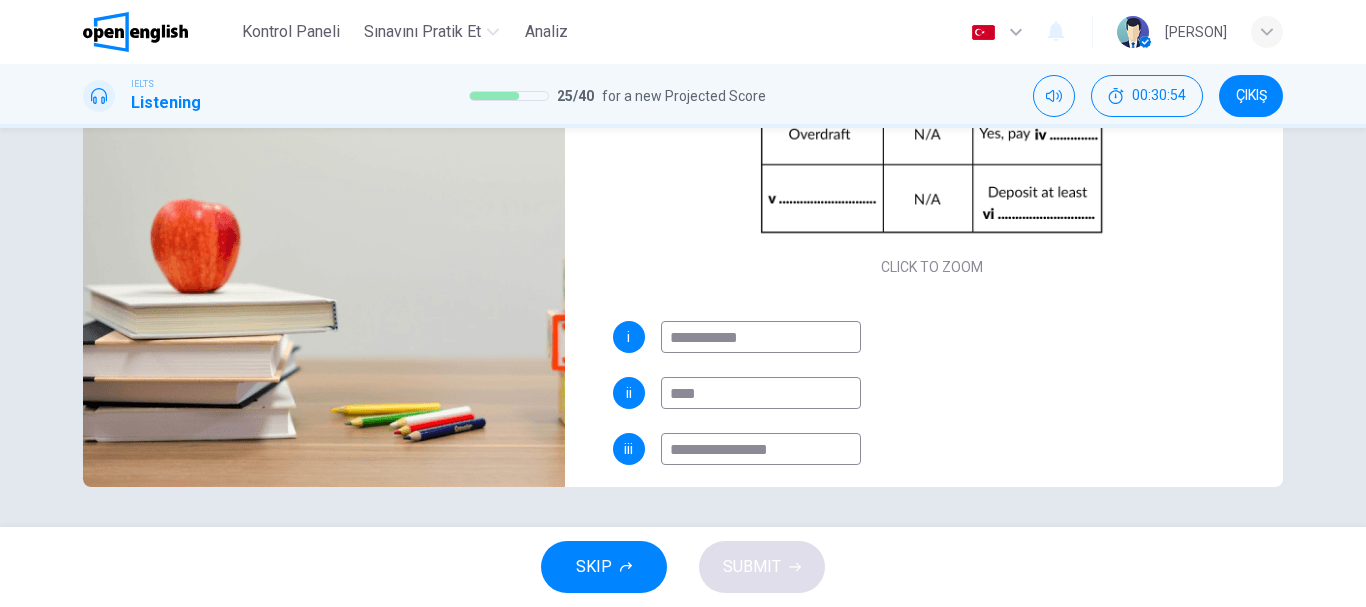 type on "**********" 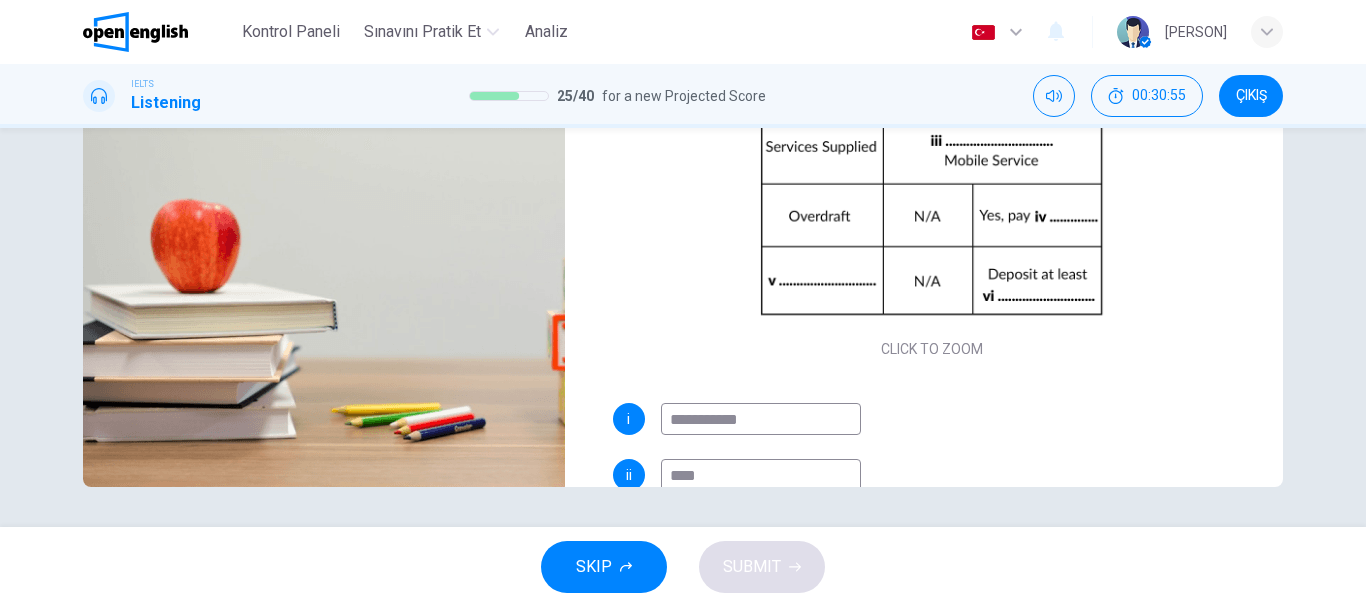scroll, scrollTop: 0, scrollLeft: 0, axis: both 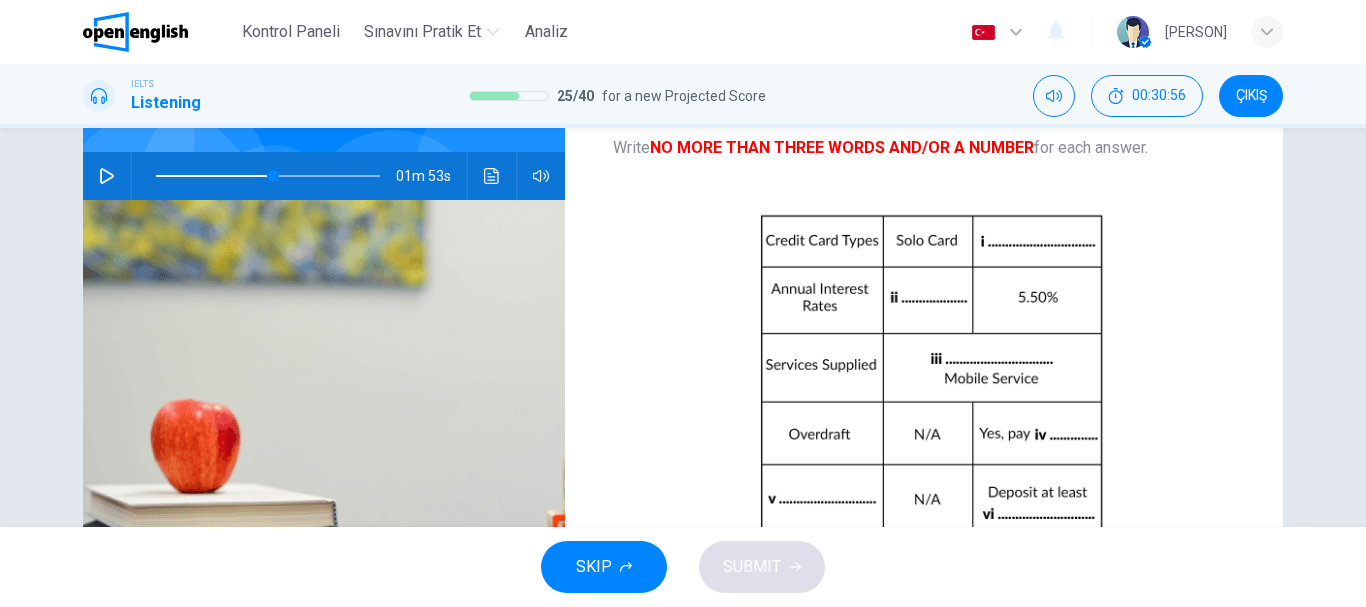 click at bounding box center [107, 176] 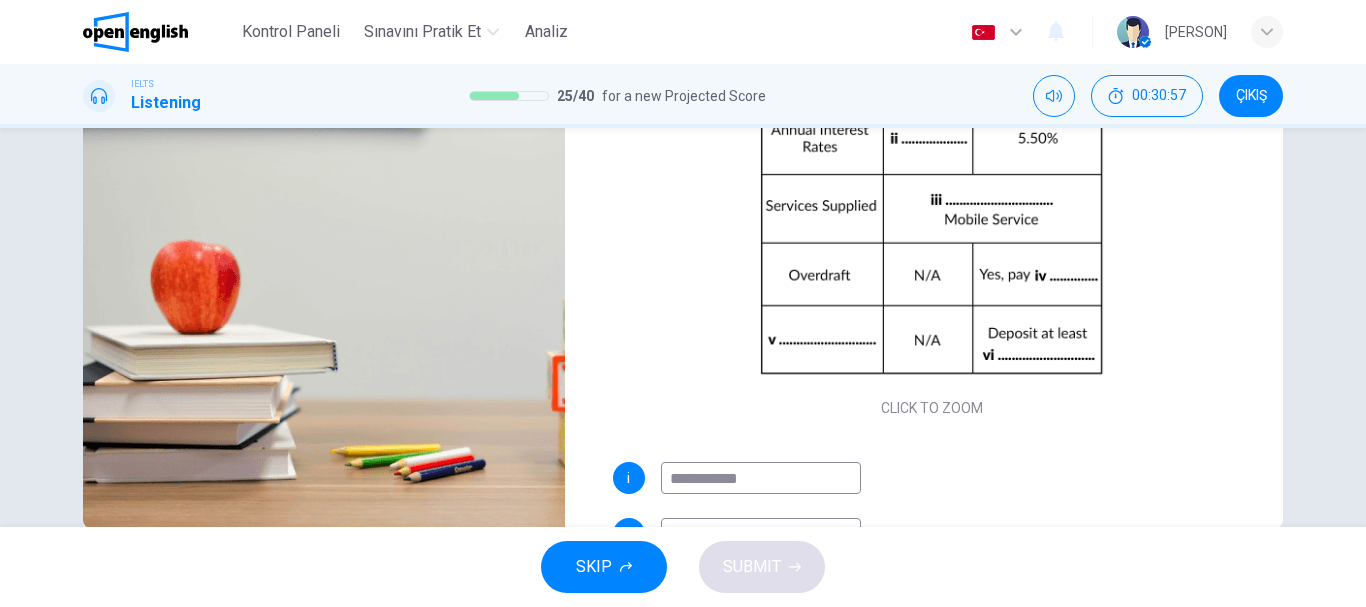 scroll, scrollTop: 376, scrollLeft: 0, axis: vertical 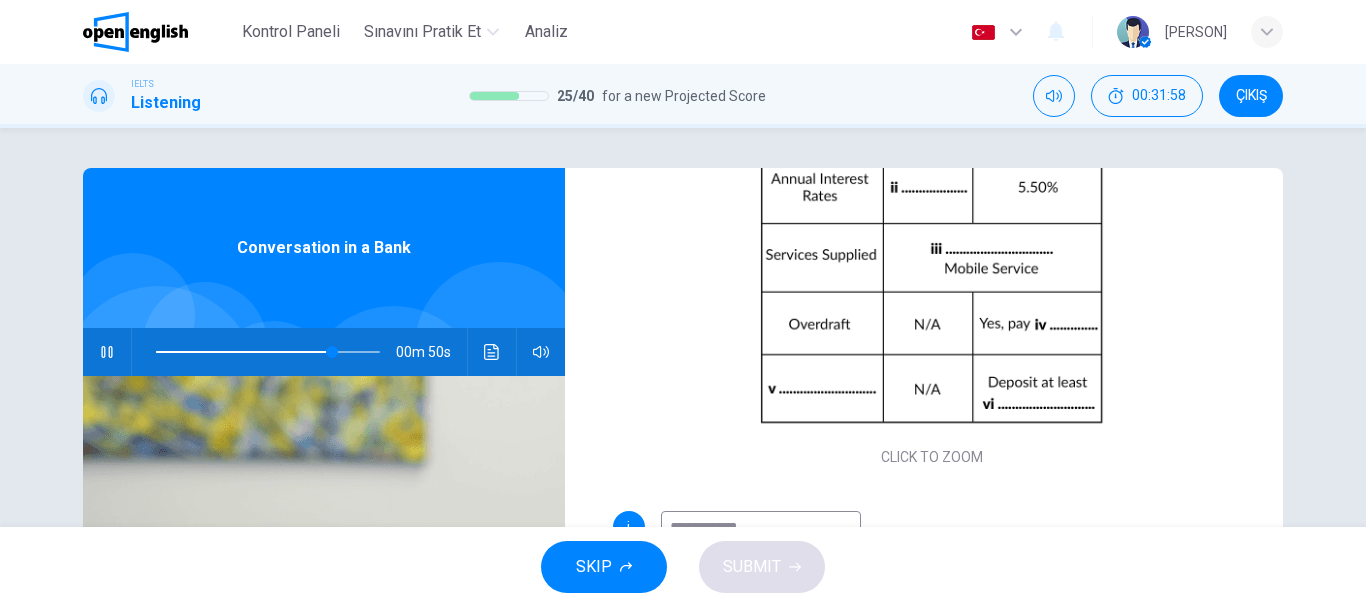 click 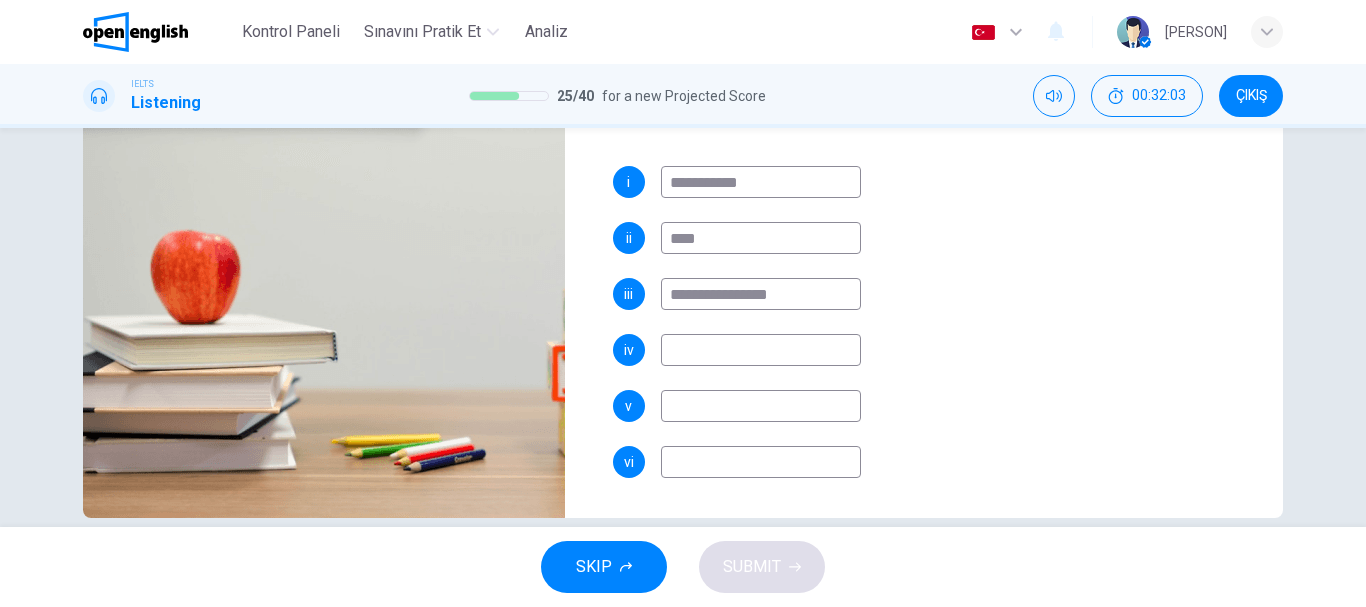 scroll, scrollTop: 376, scrollLeft: 0, axis: vertical 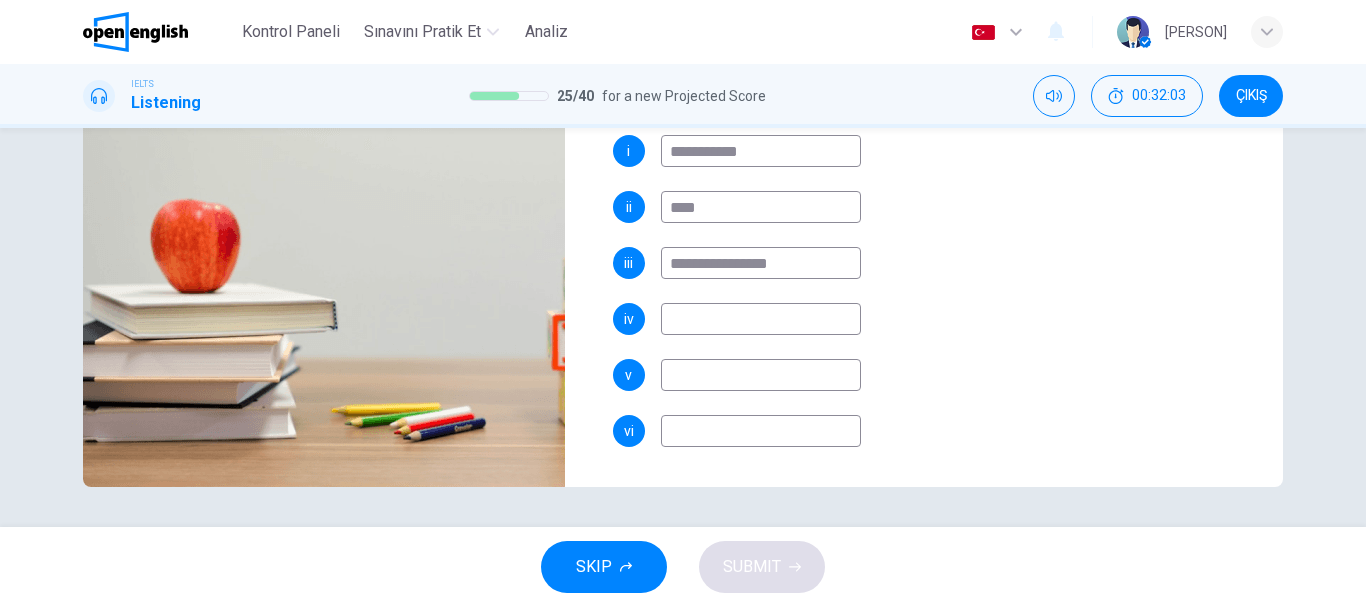 click on "**********" at bounding box center [932, 311] 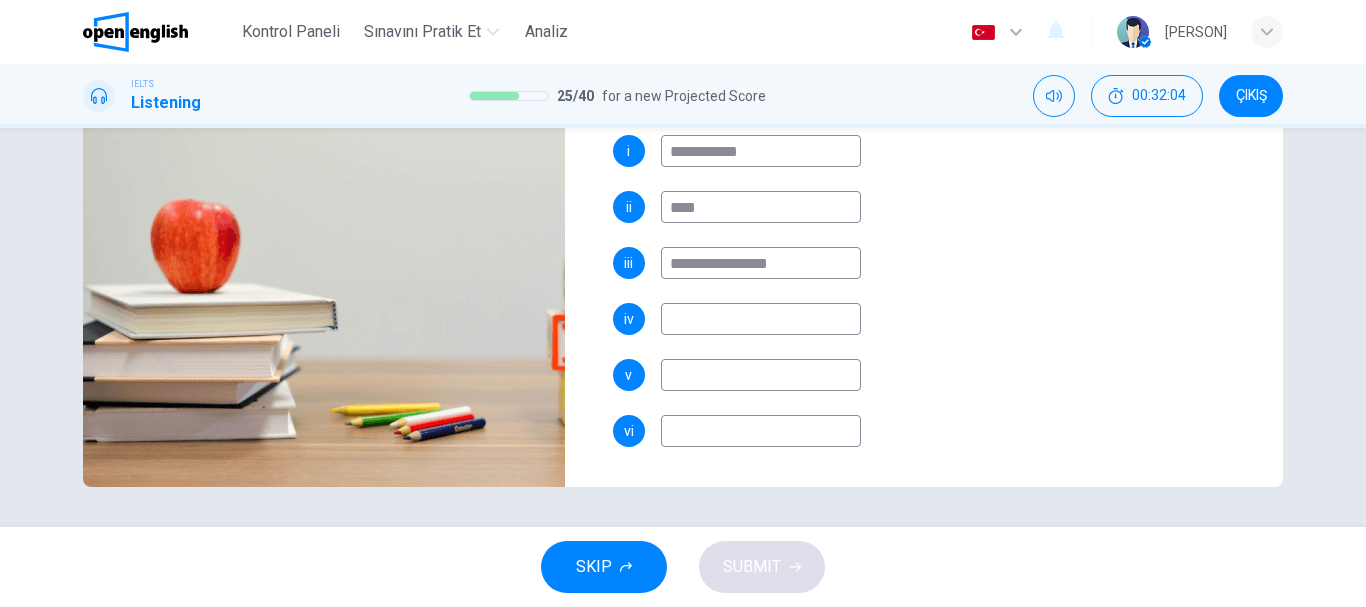 click at bounding box center (761, 431) 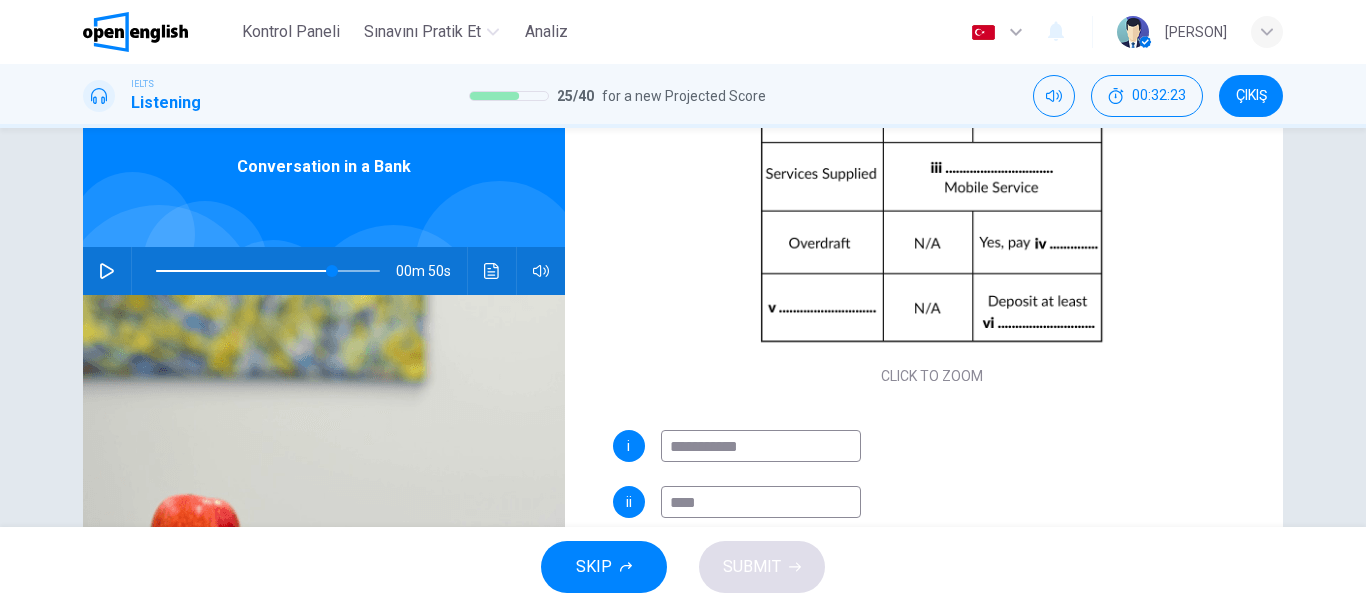 scroll, scrollTop: 0, scrollLeft: 0, axis: both 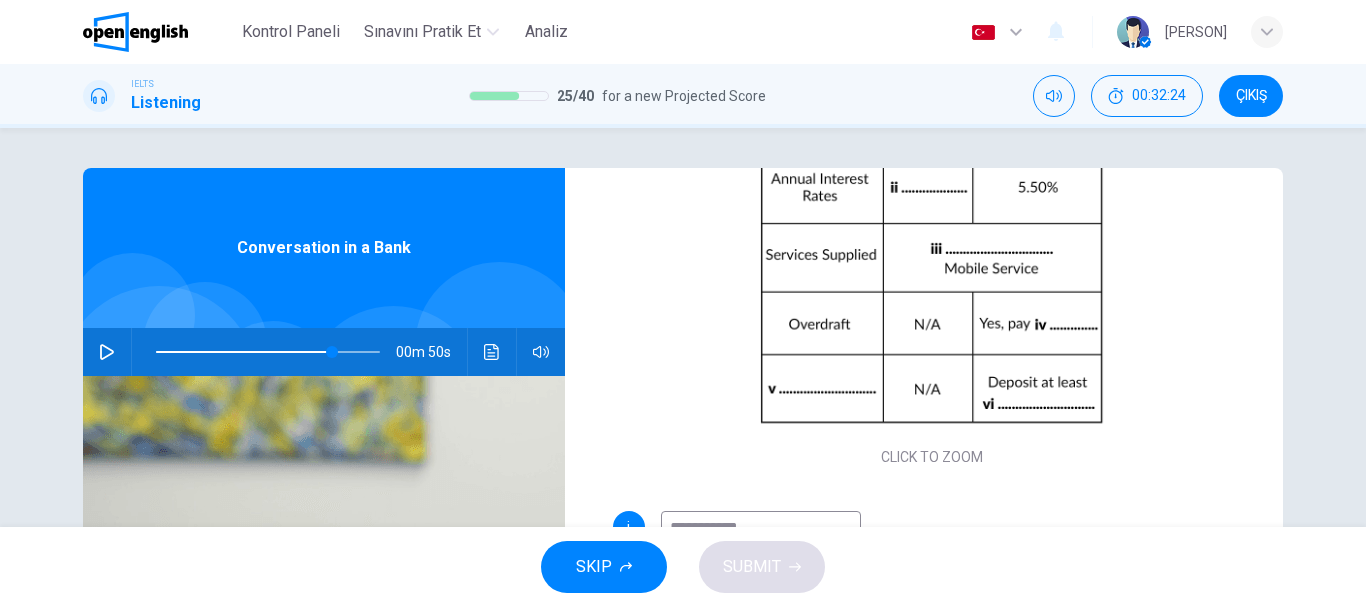 type on "*********" 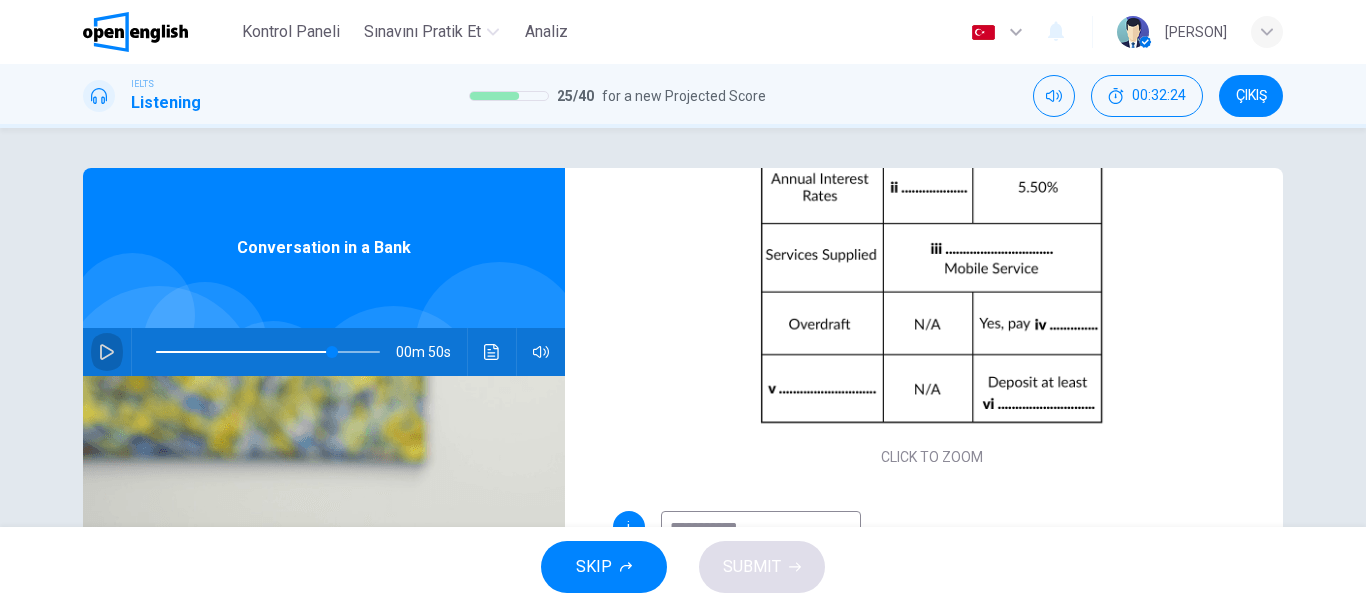 click 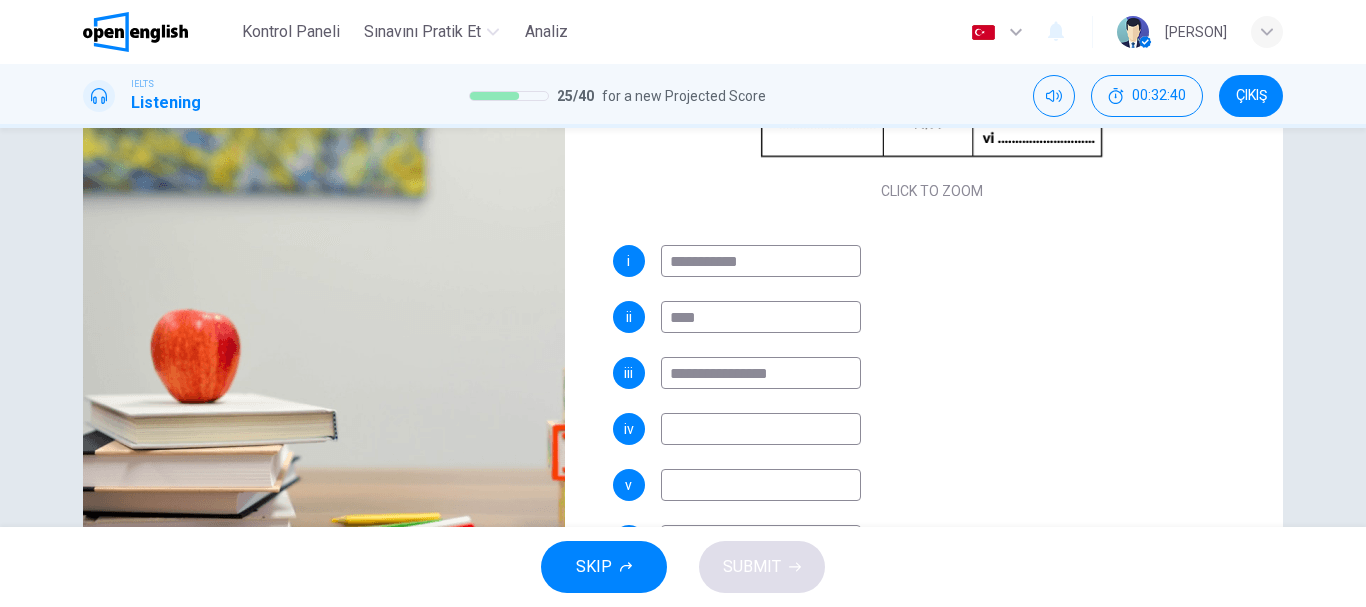 scroll, scrollTop: 300, scrollLeft: 0, axis: vertical 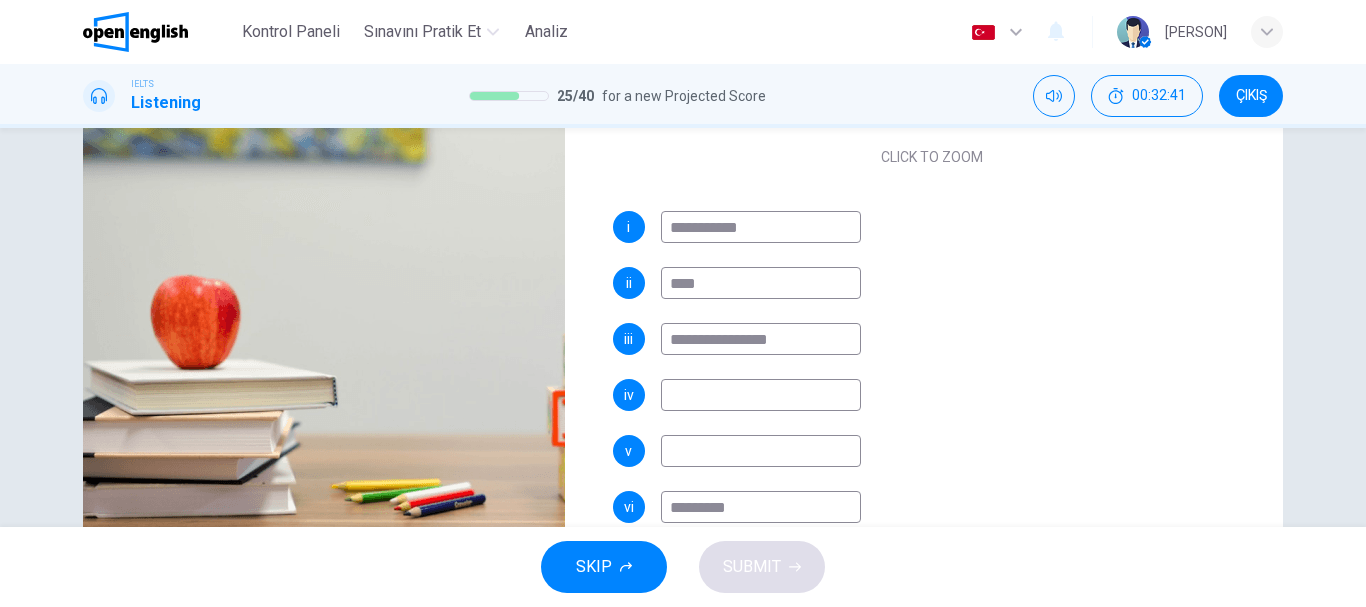 click at bounding box center (761, 395) 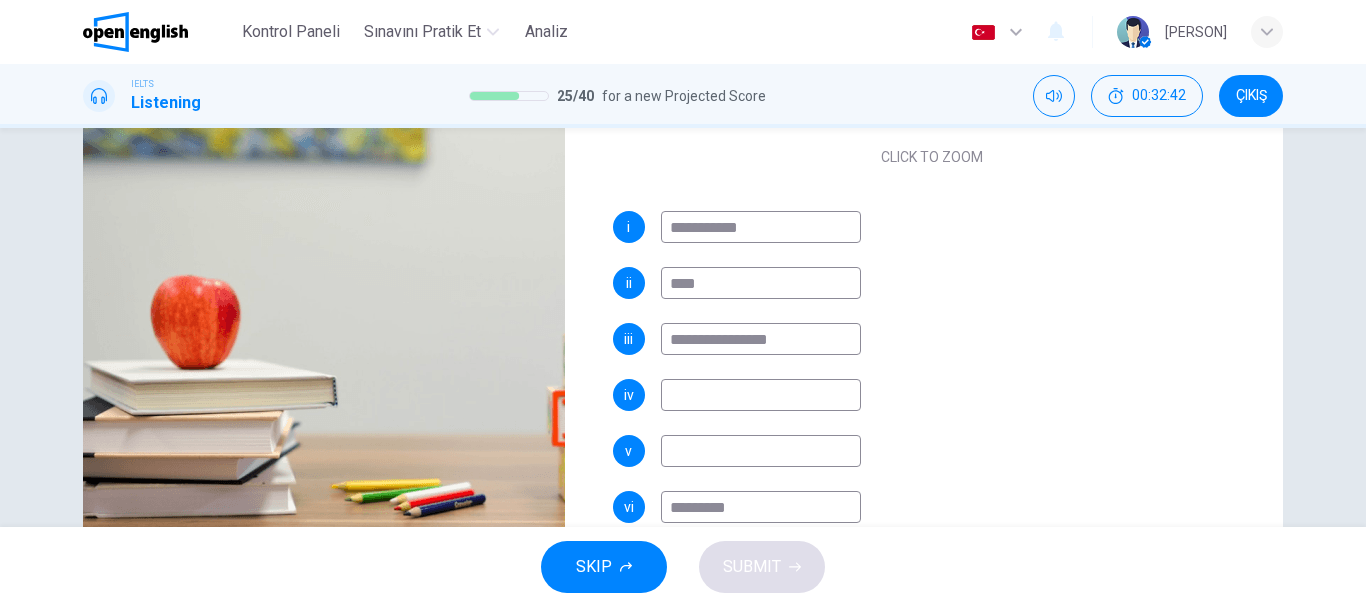 type on "**" 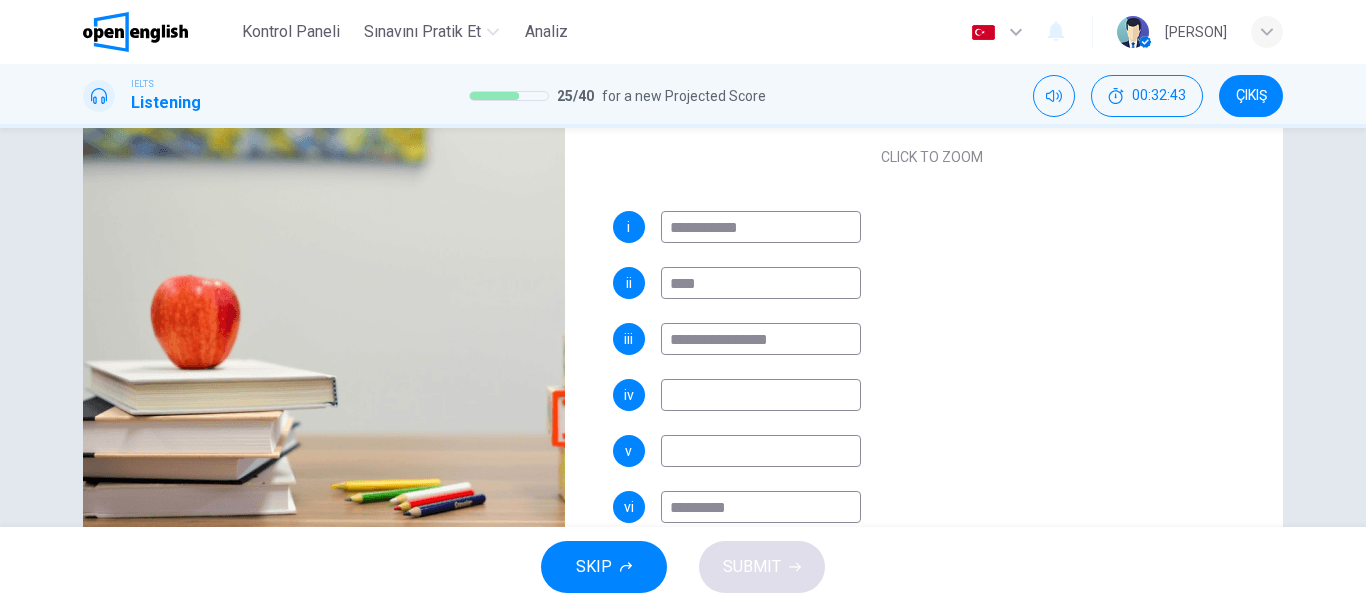 type on "*" 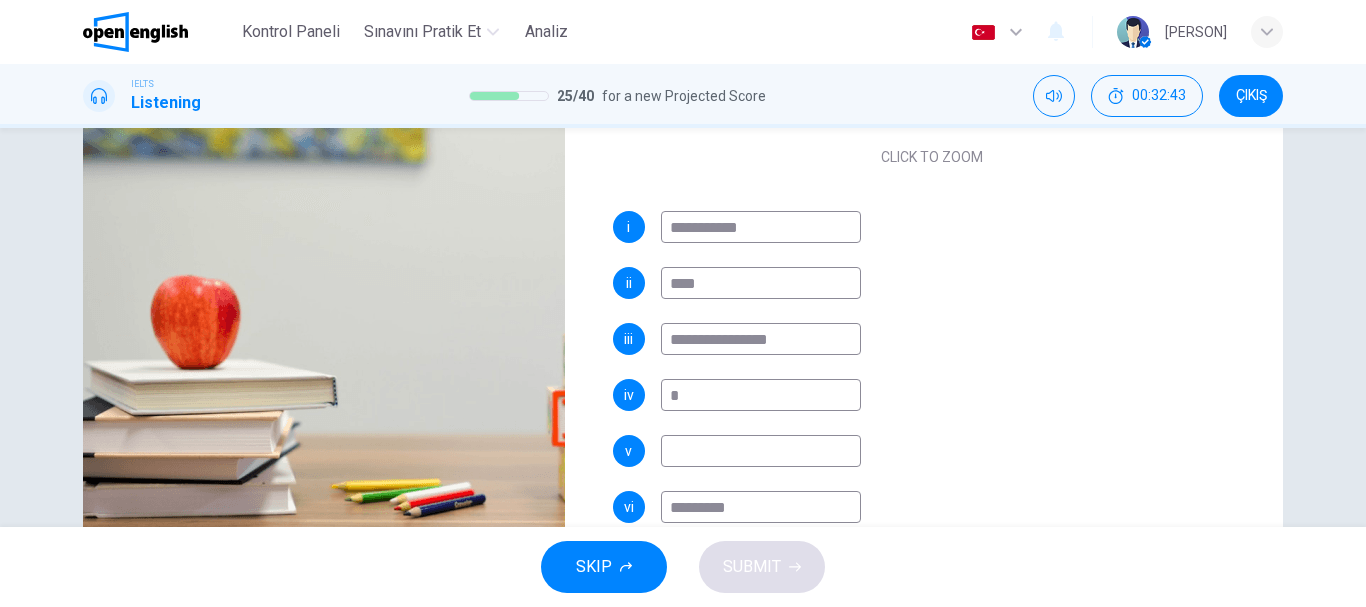 type on "**" 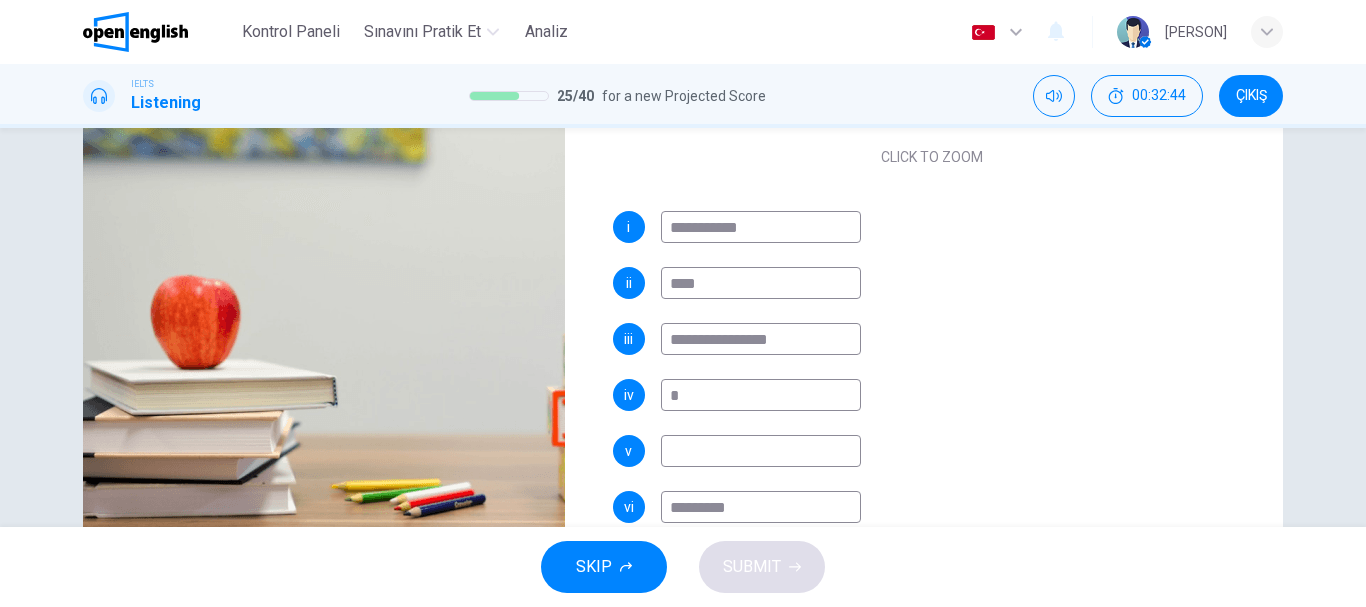 type on "*" 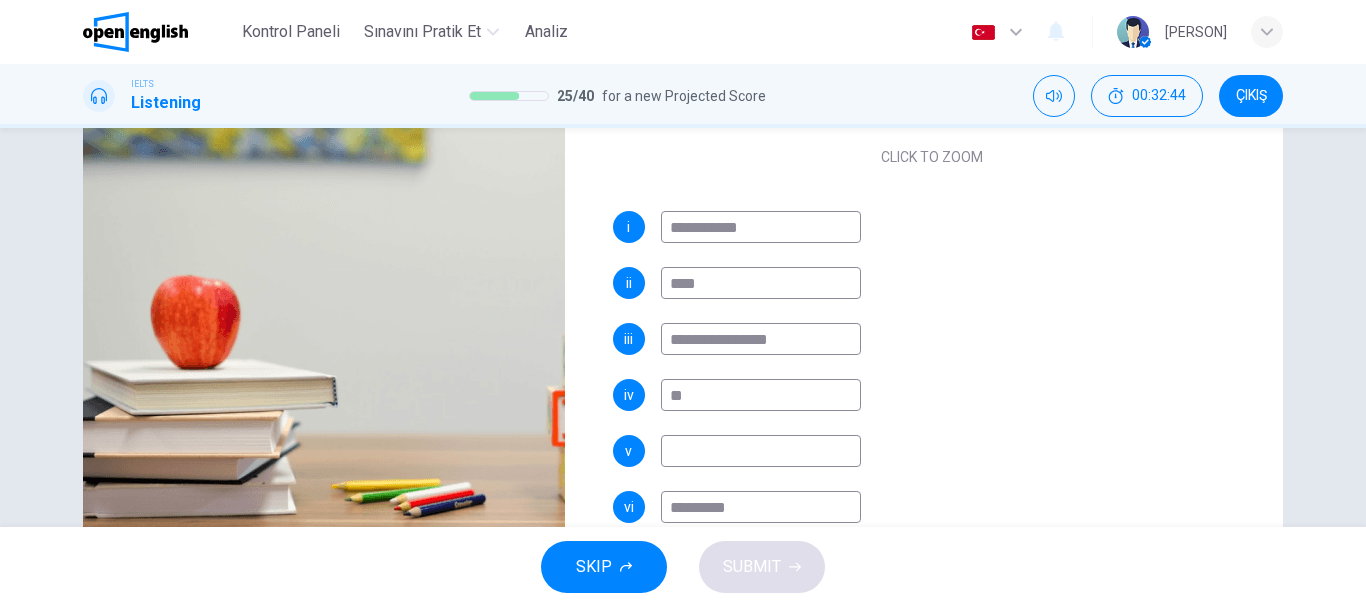 type on "**" 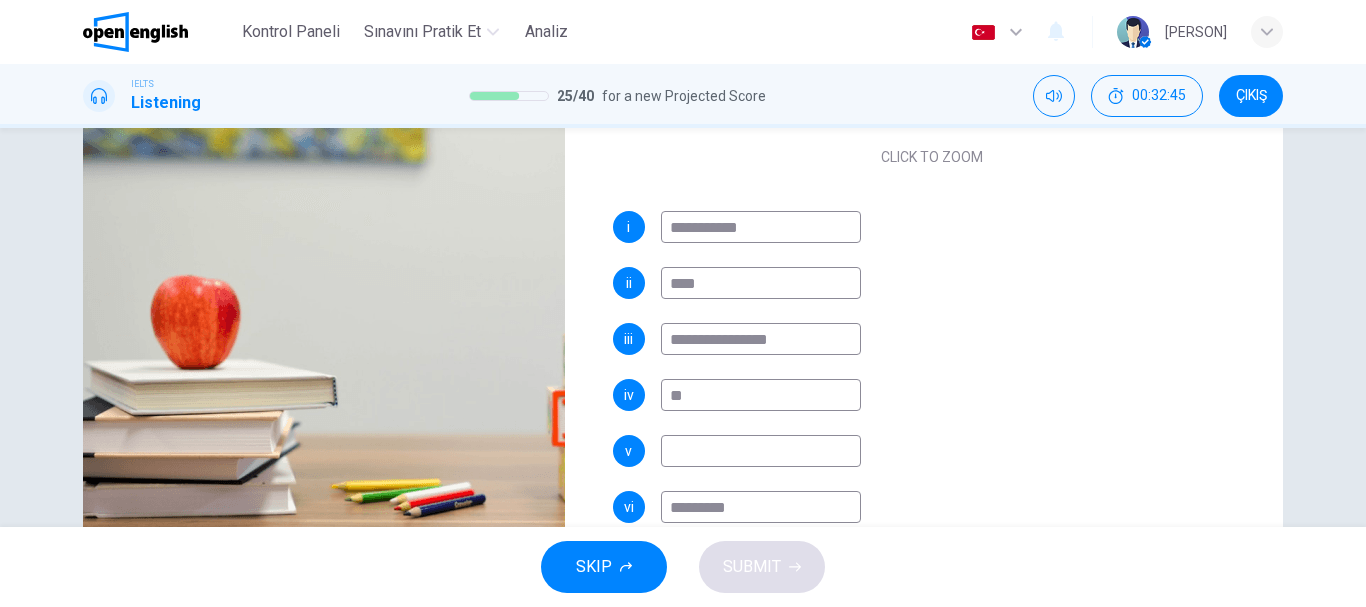 type on "*" 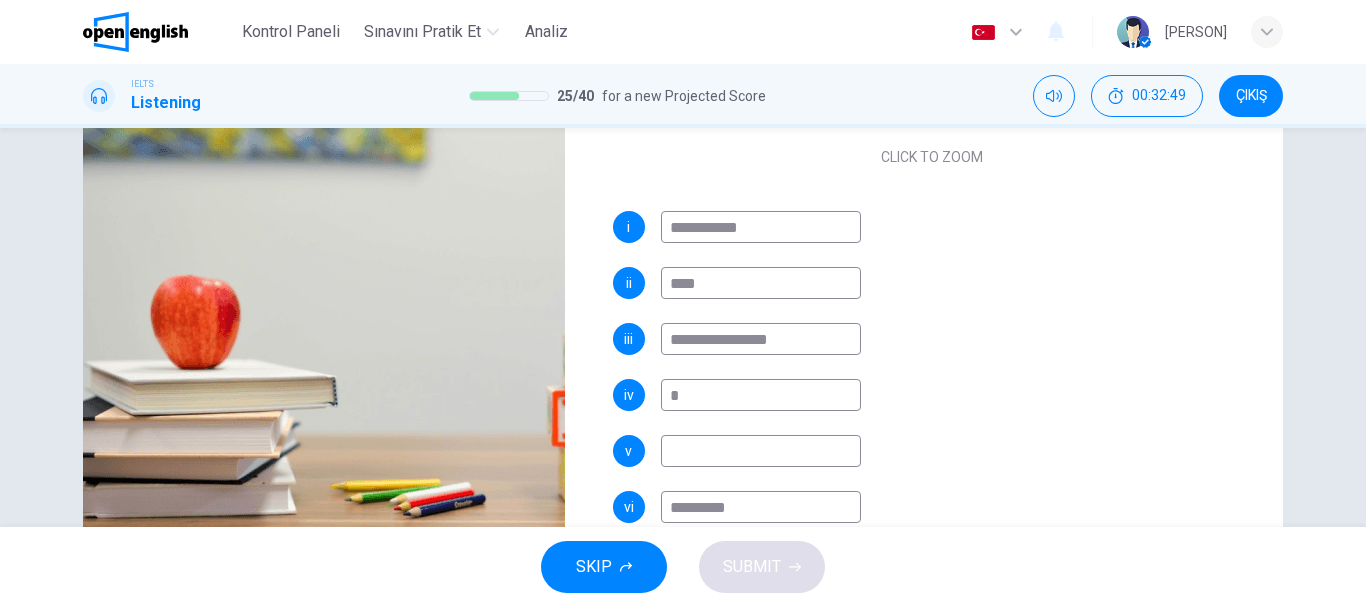 type on "**" 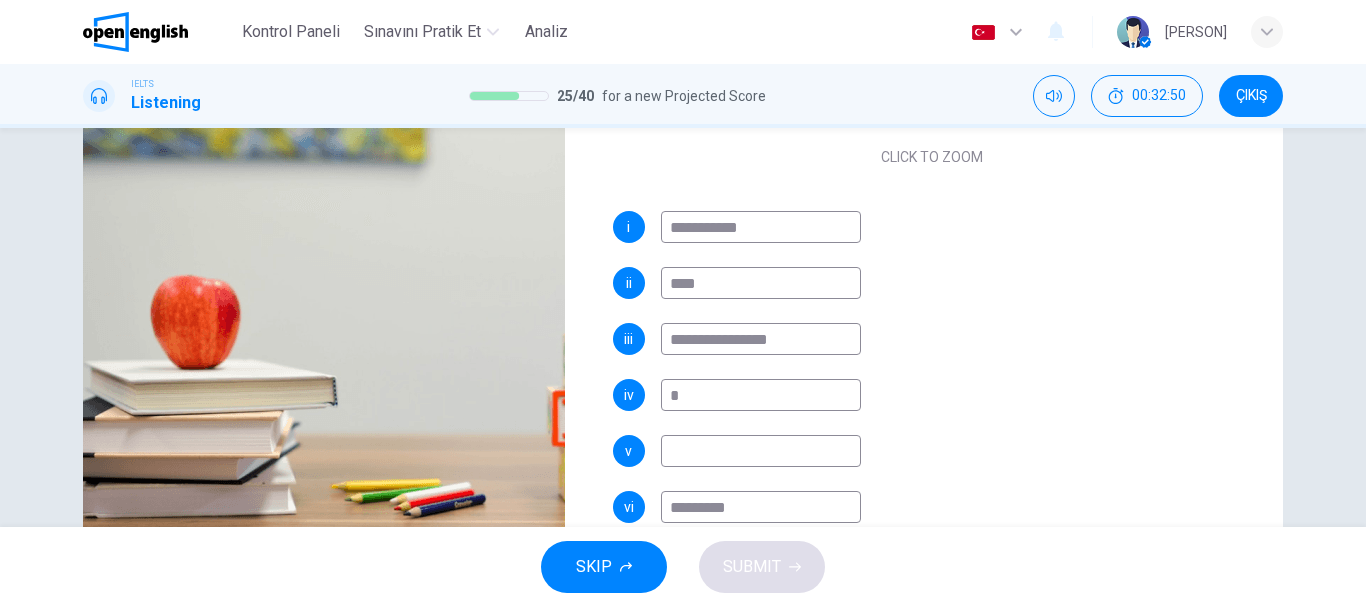 type on "**" 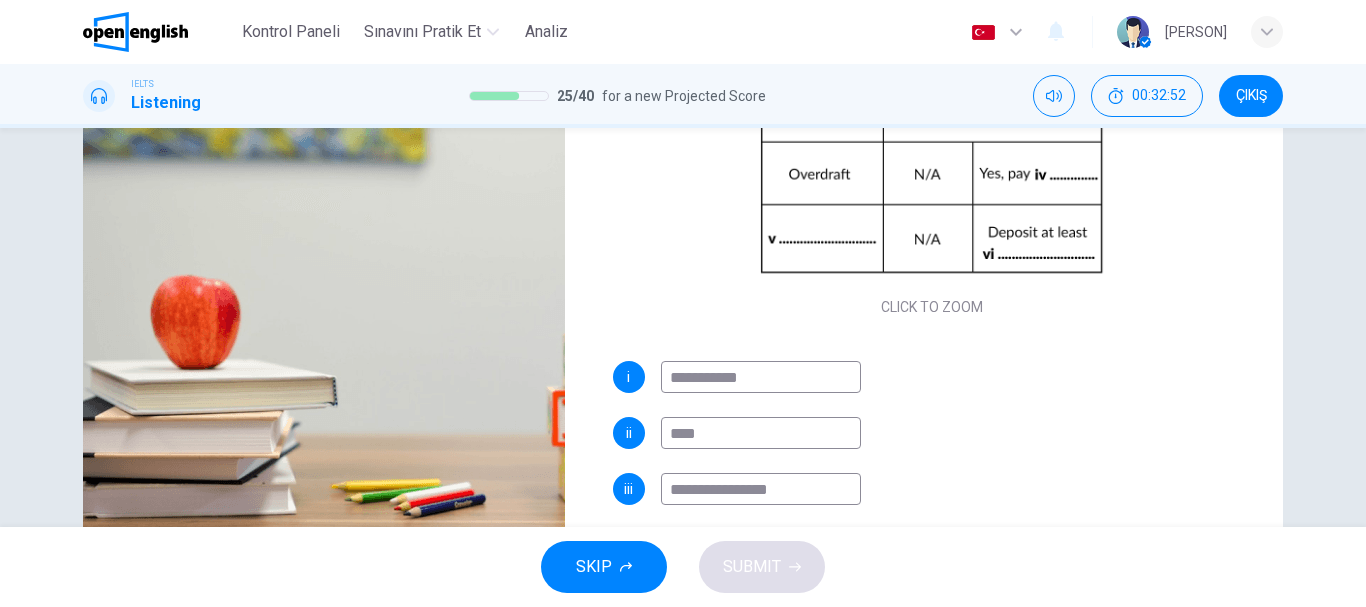 scroll, scrollTop: 0, scrollLeft: 0, axis: both 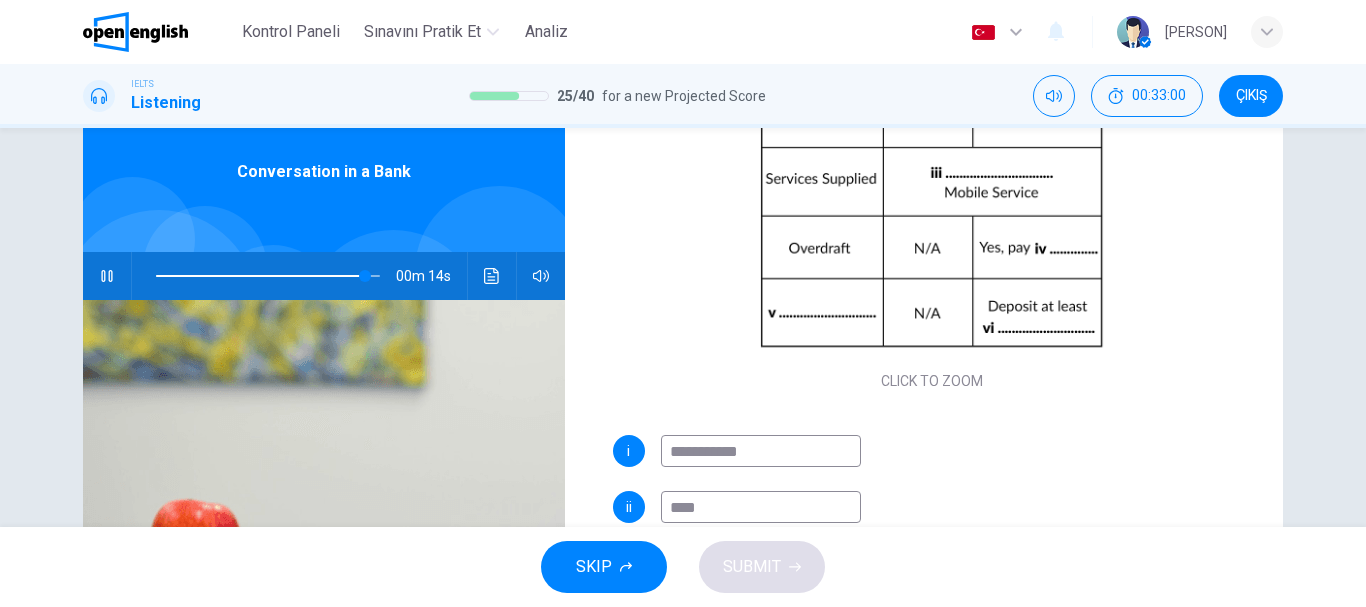 type on "**" 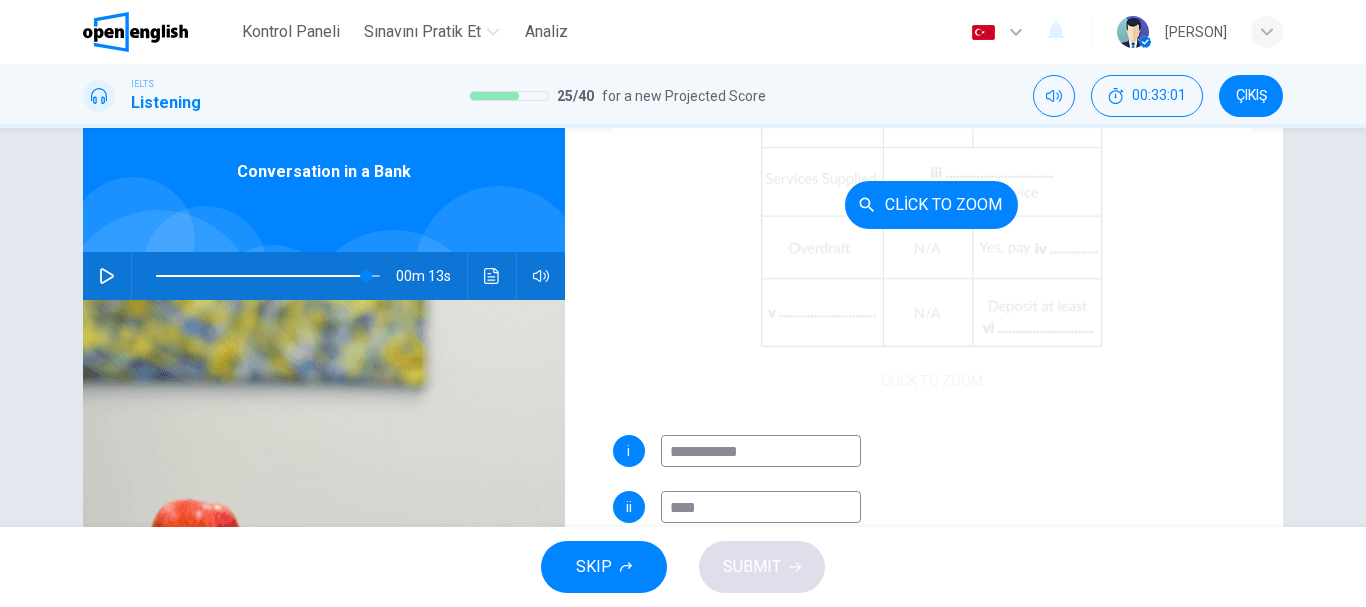 scroll, scrollTop: 376, scrollLeft: 0, axis: vertical 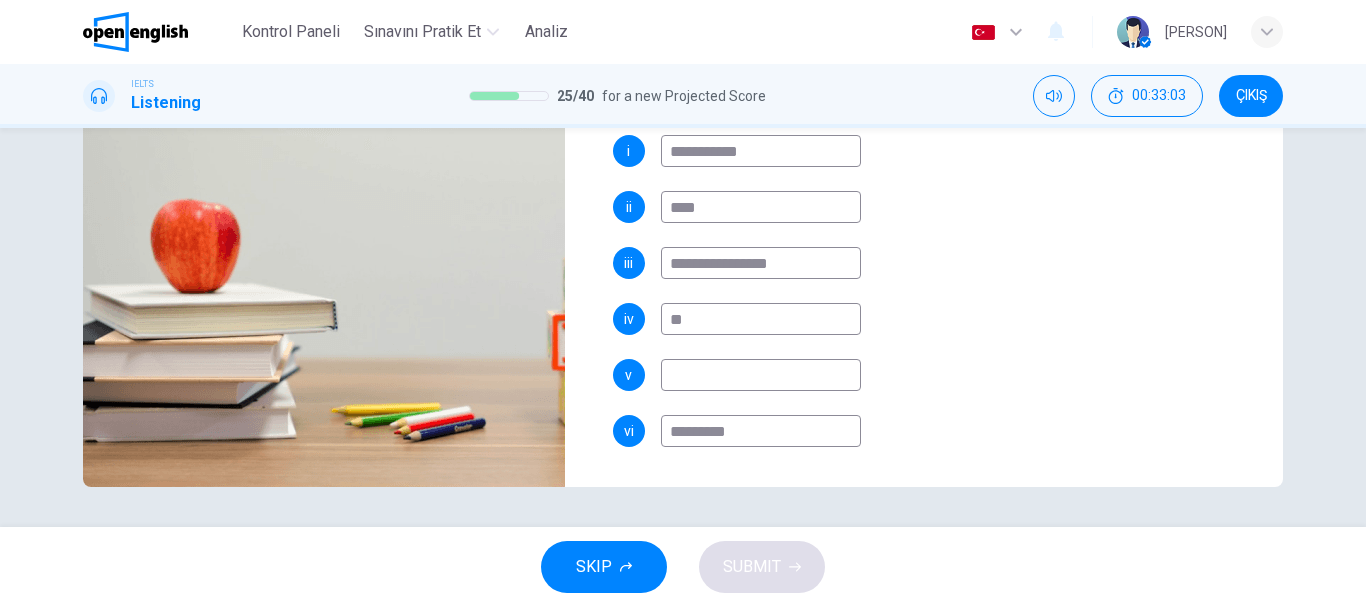 click at bounding box center [761, 375] 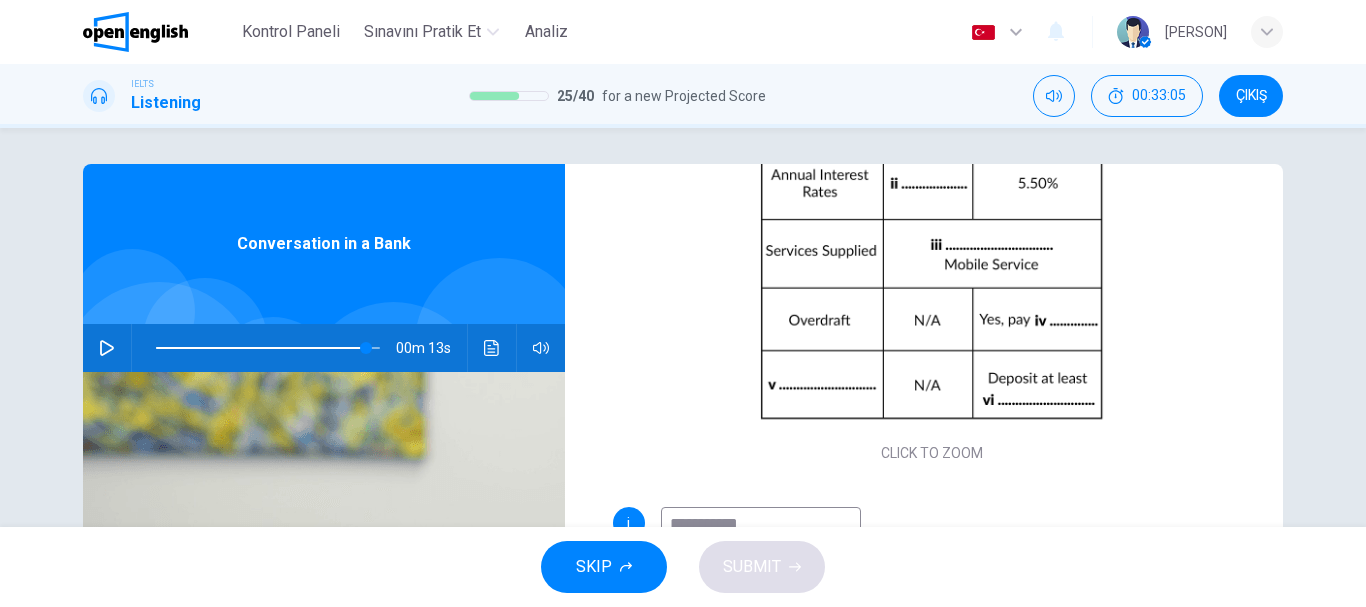 scroll, scrollTop: 0, scrollLeft: 0, axis: both 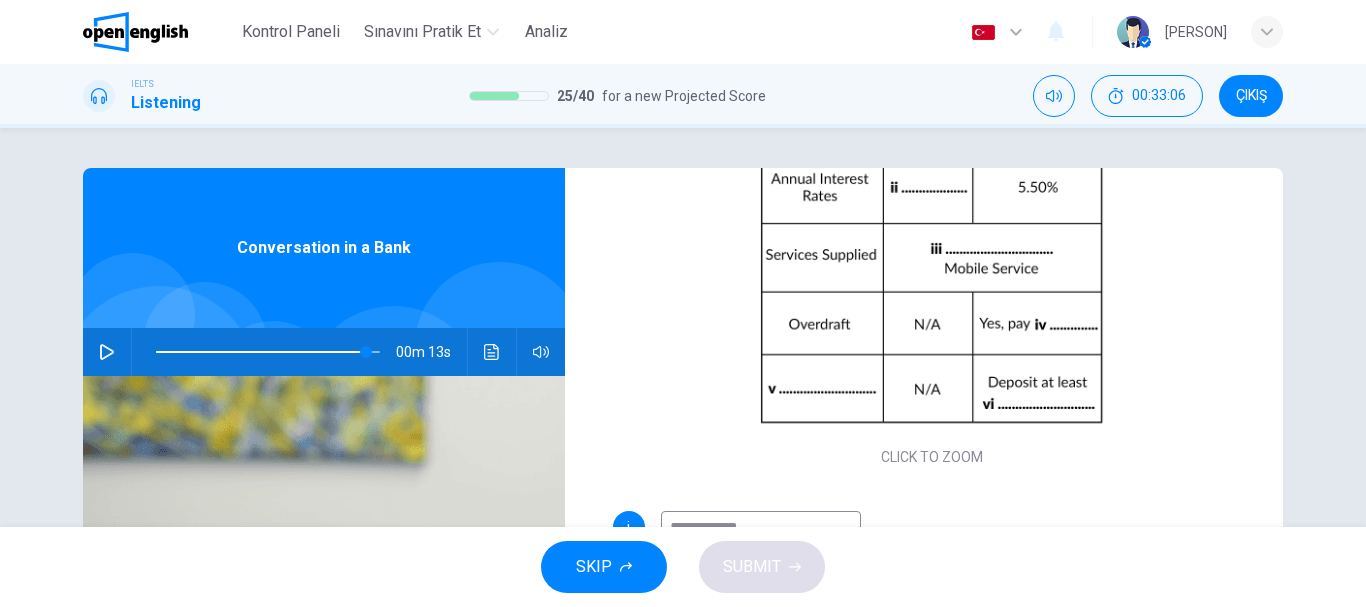 click at bounding box center [268, 352] 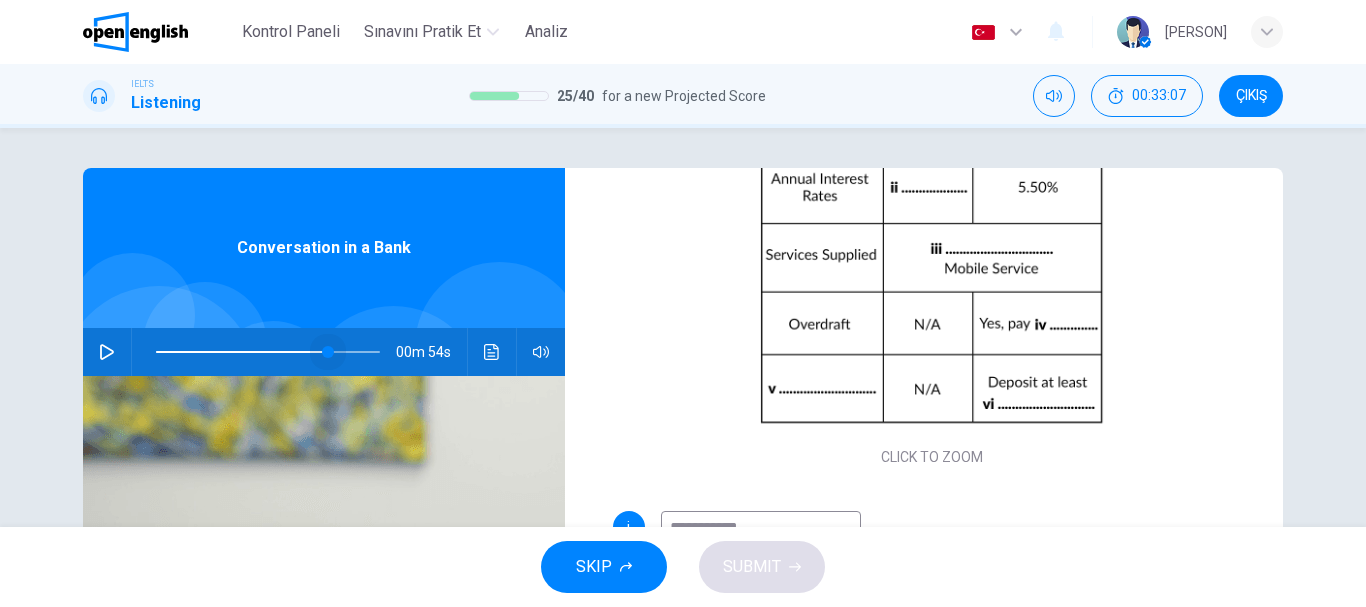 click at bounding box center (328, 352) 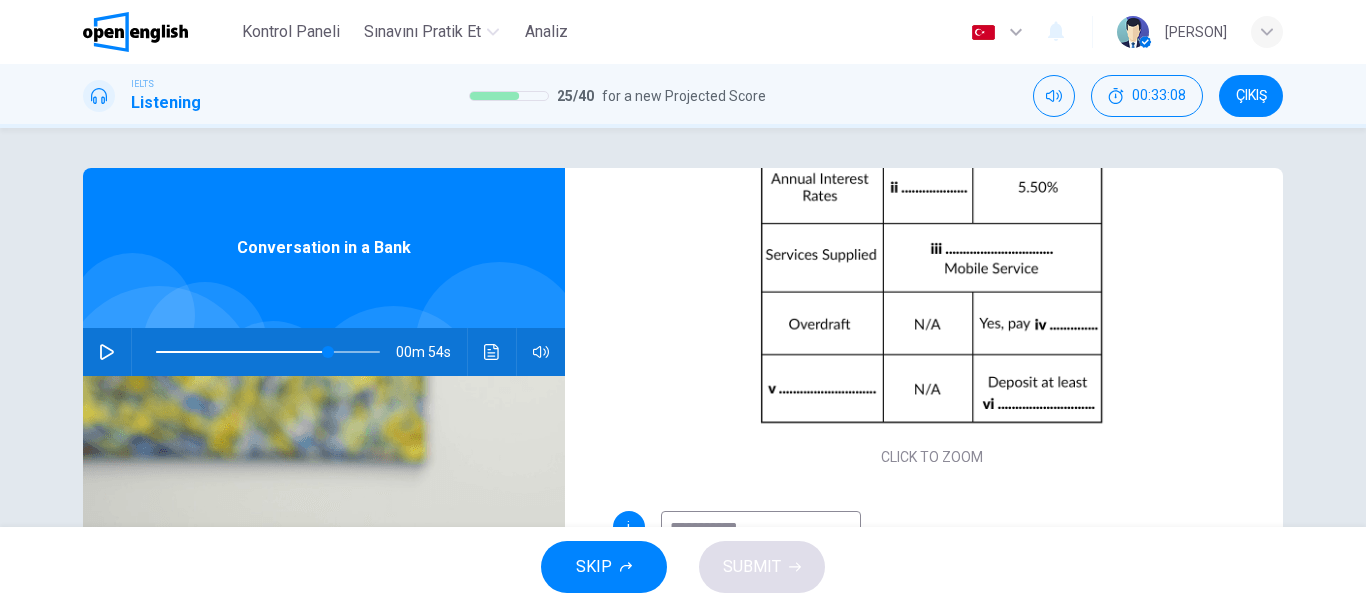 click 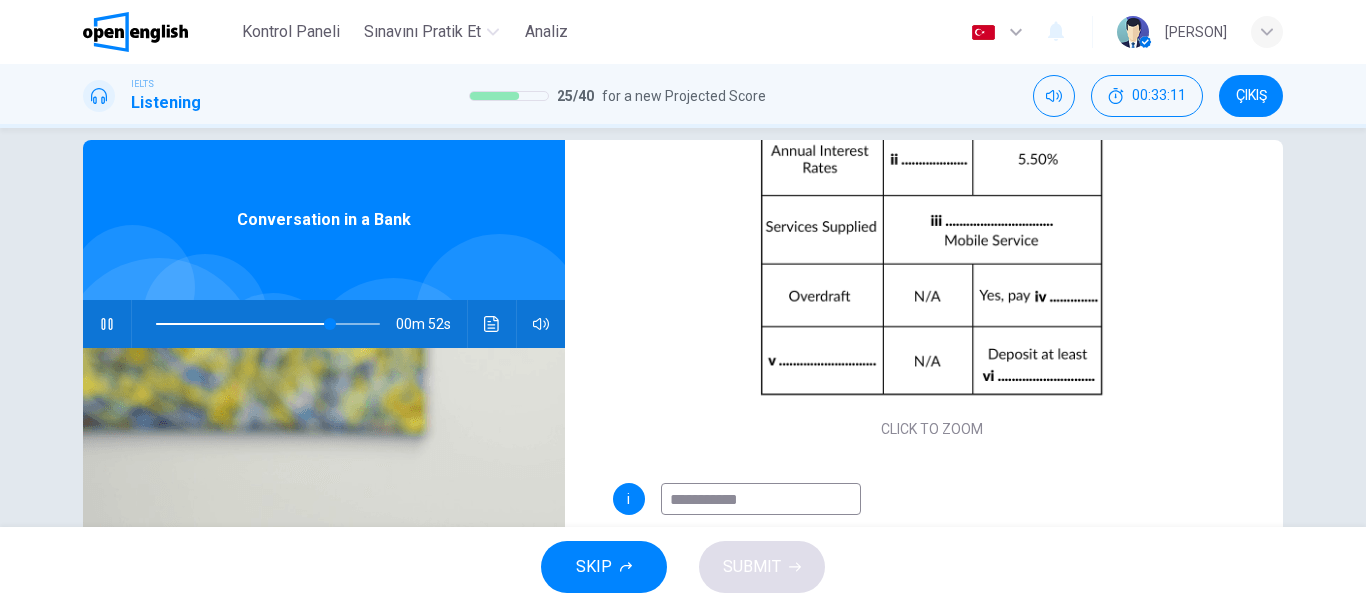 scroll, scrollTop: 0, scrollLeft: 0, axis: both 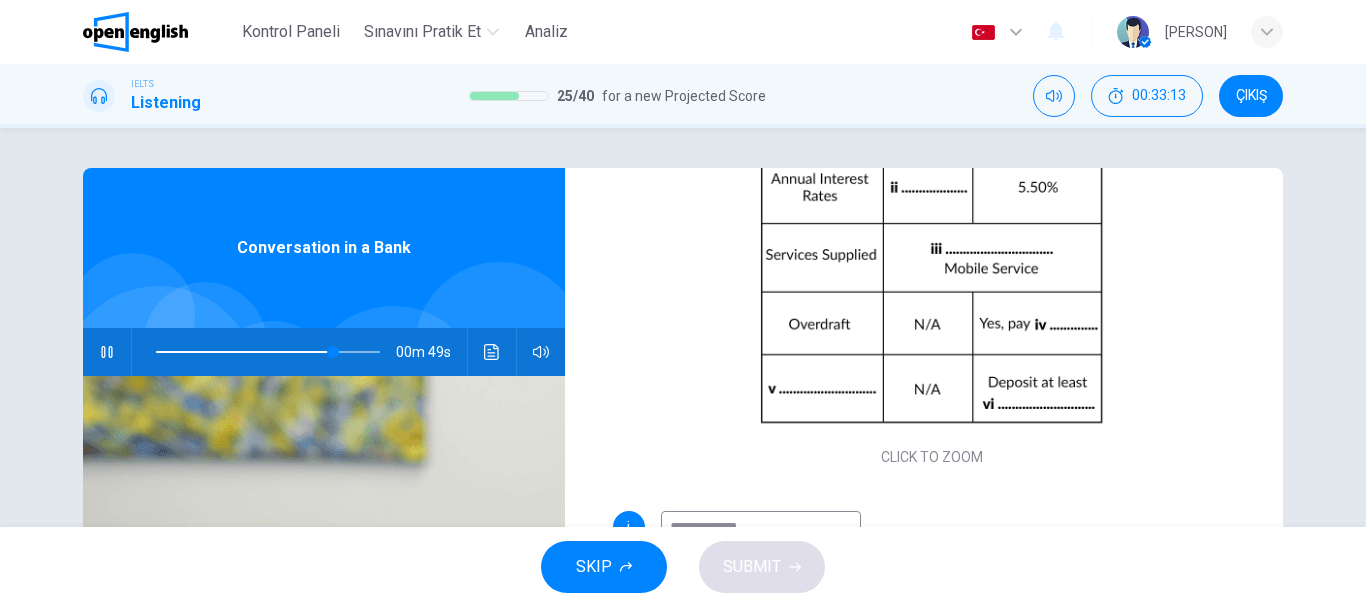 click at bounding box center [268, 352] 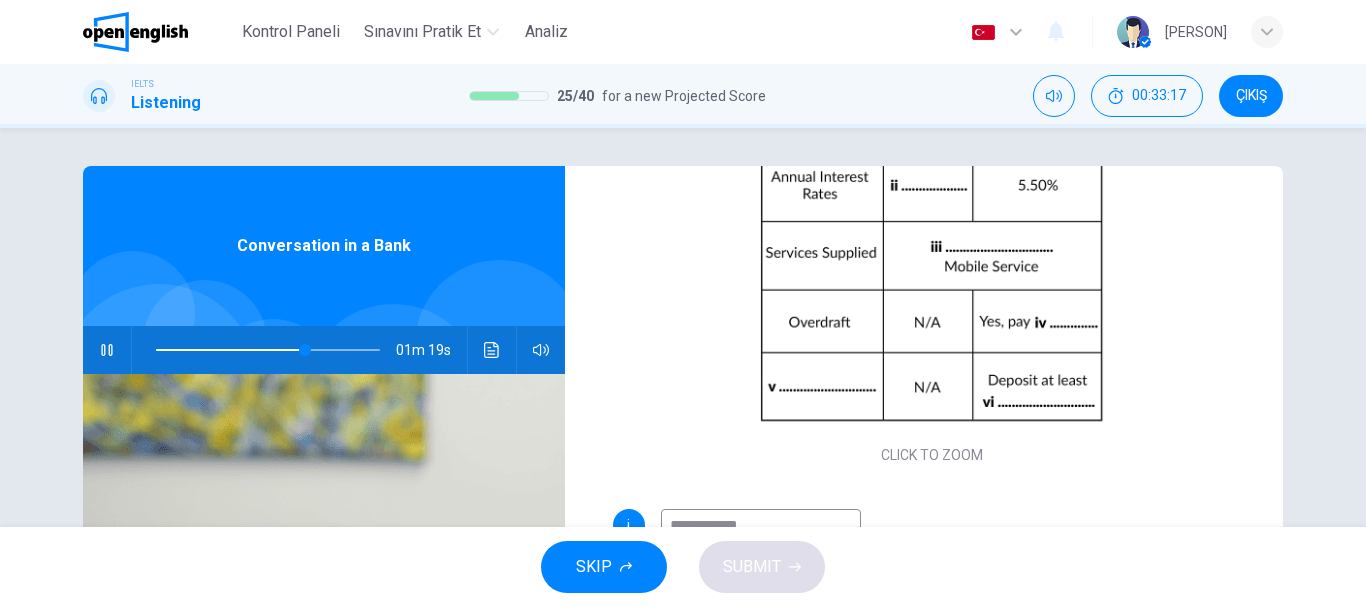 scroll, scrollTop: 0, scrollLeft: 0, axis: both 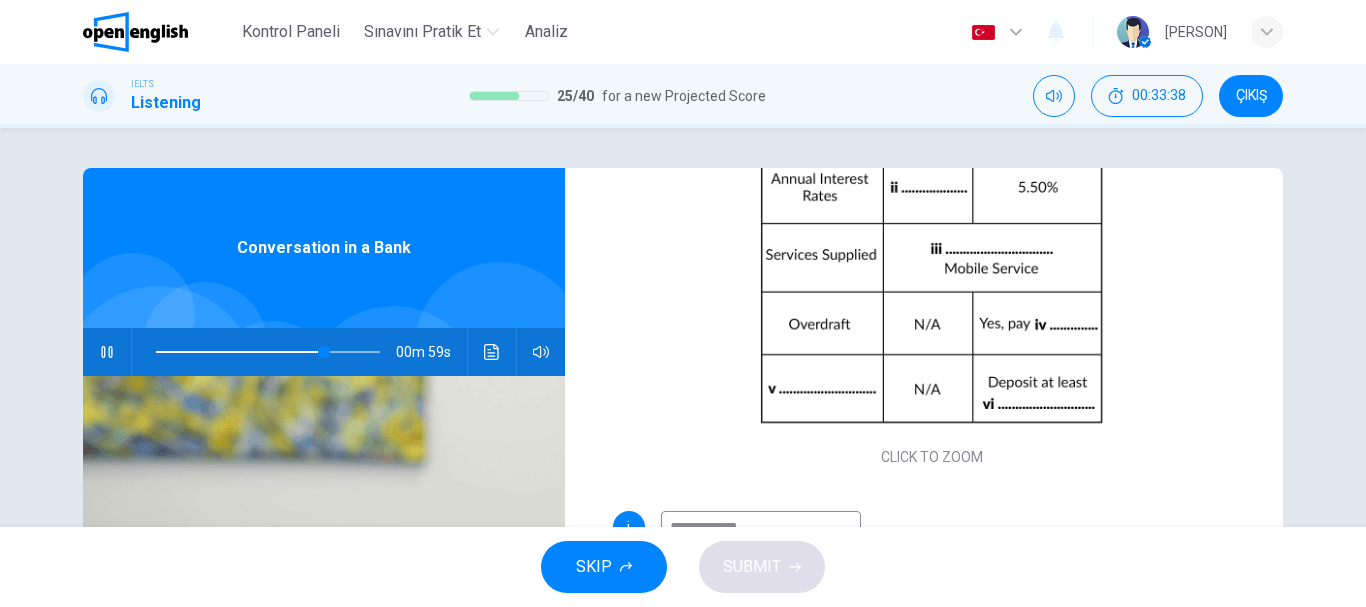 click 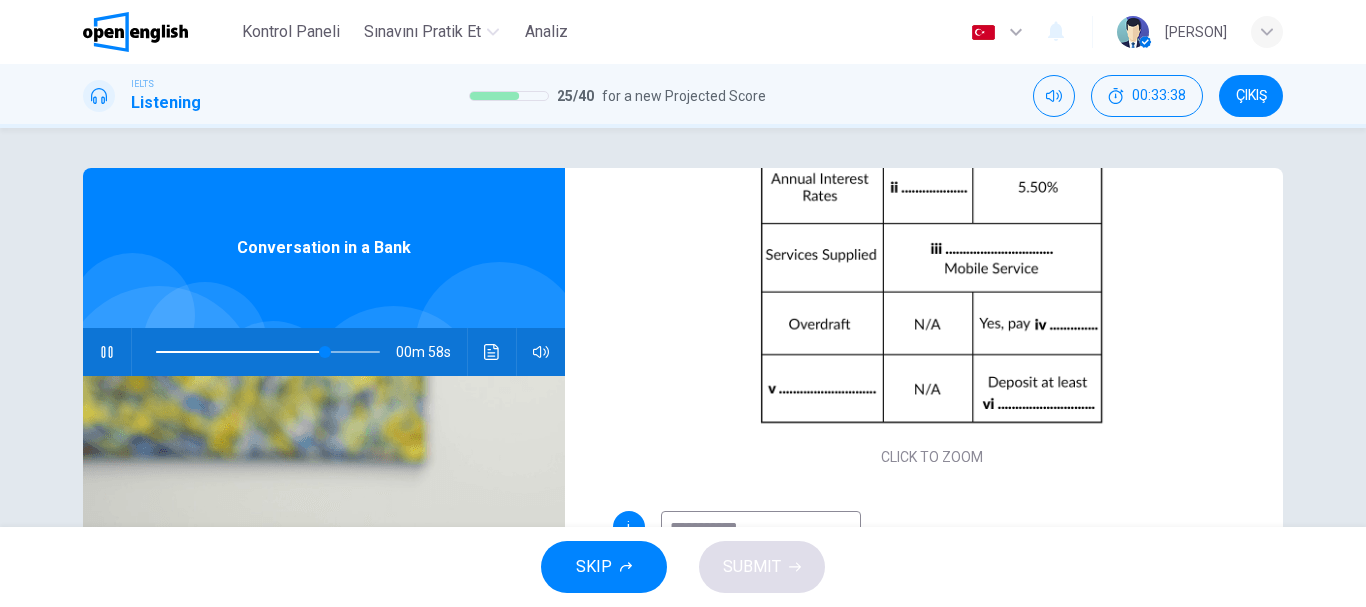 type on "**" 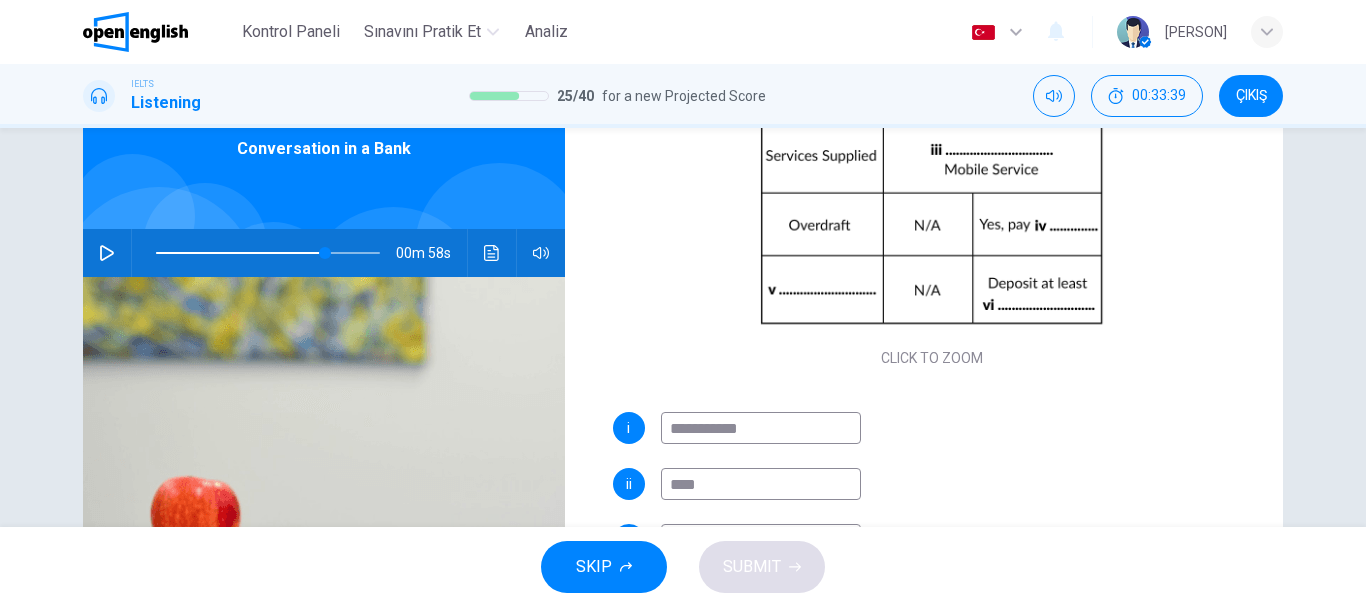 scroll, scrollTop: 376, scrollLeft: 0, axis: vertical 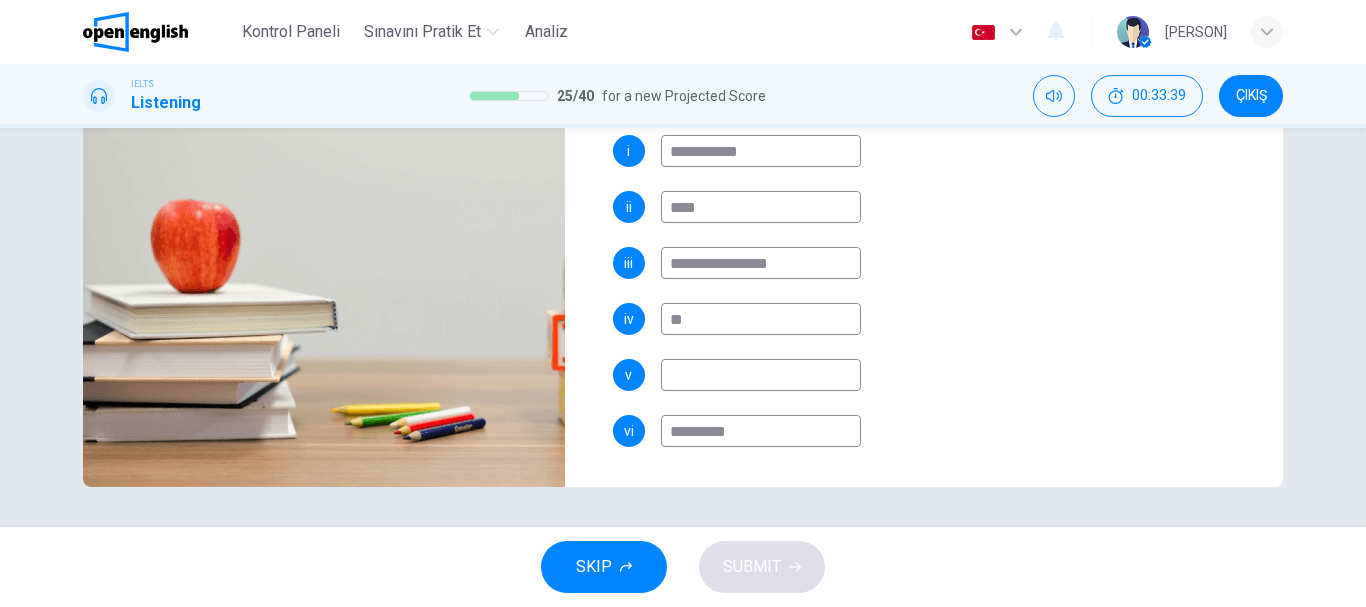 click at bounding box center [761, 375] 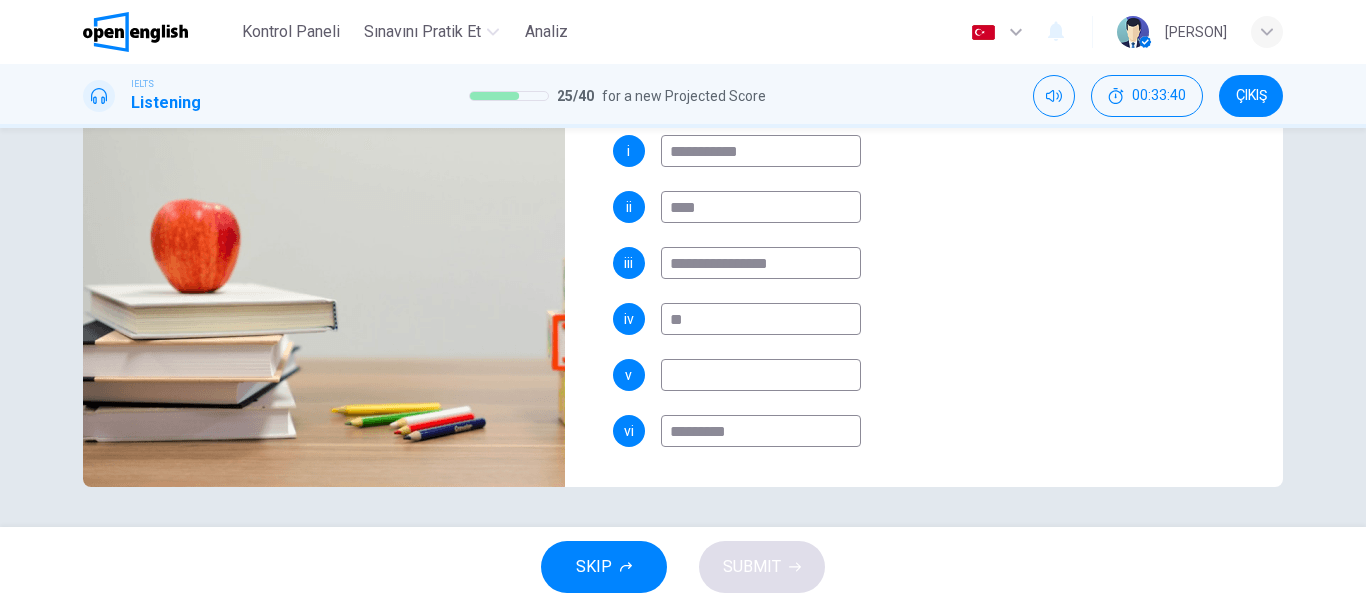 type on "*" 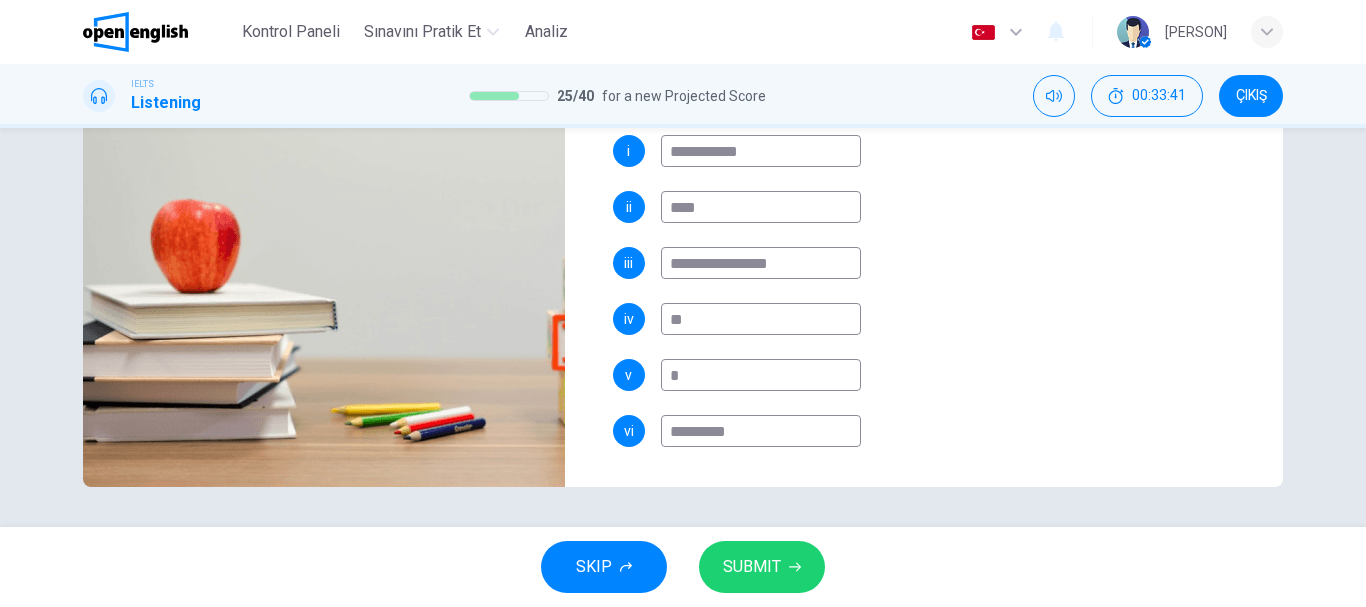 type on "**" 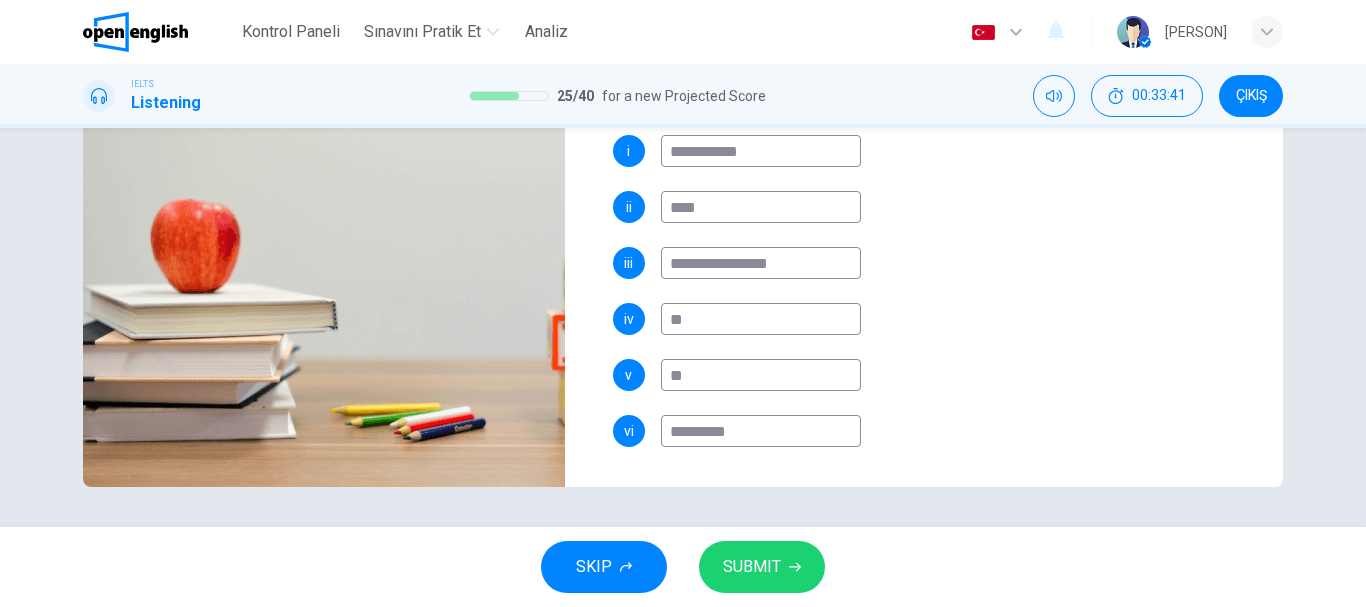 type on "***" 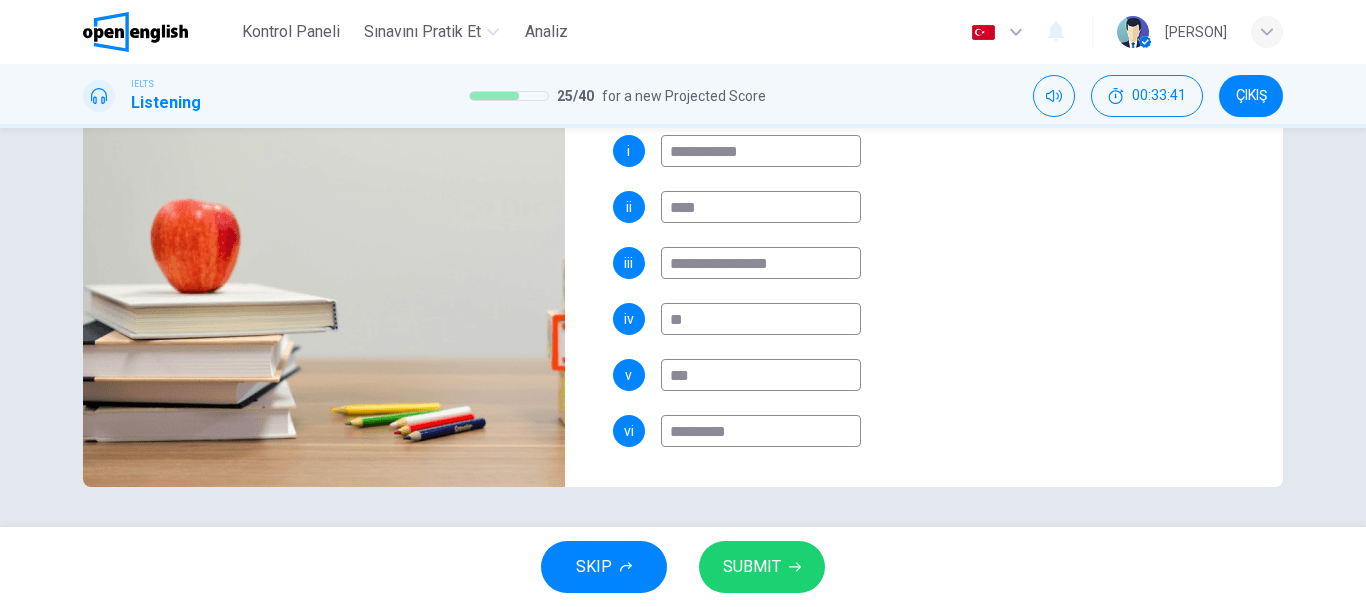 type on "**" 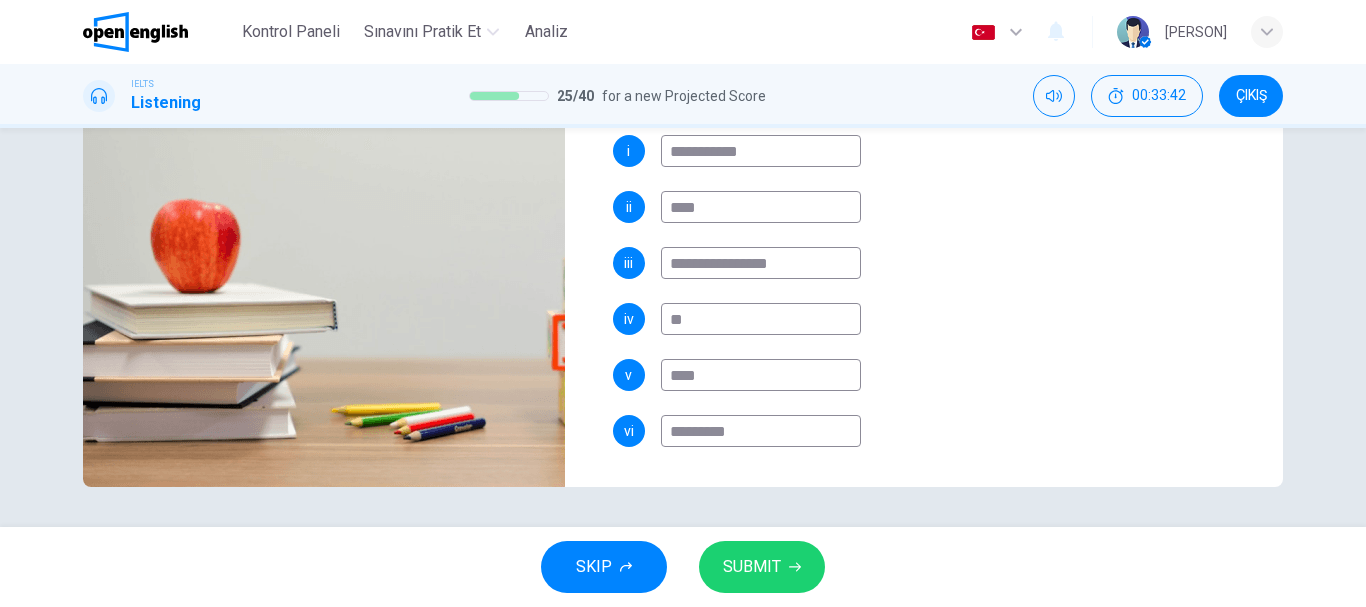 type on "**" 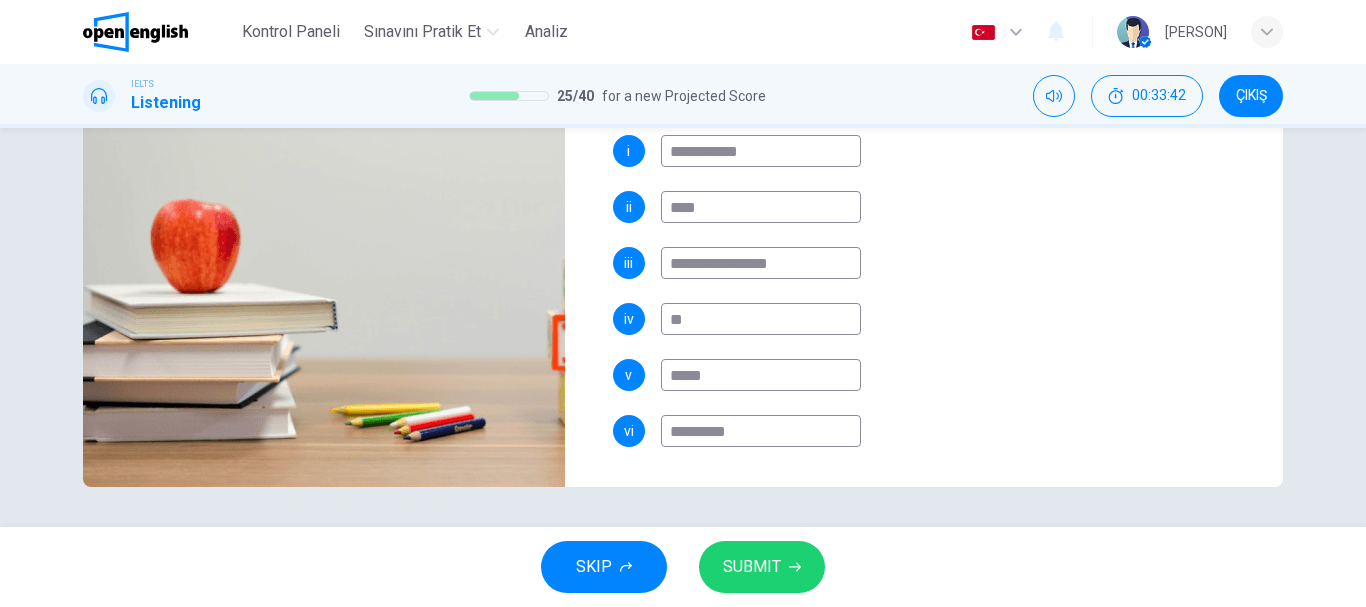 type on "******" 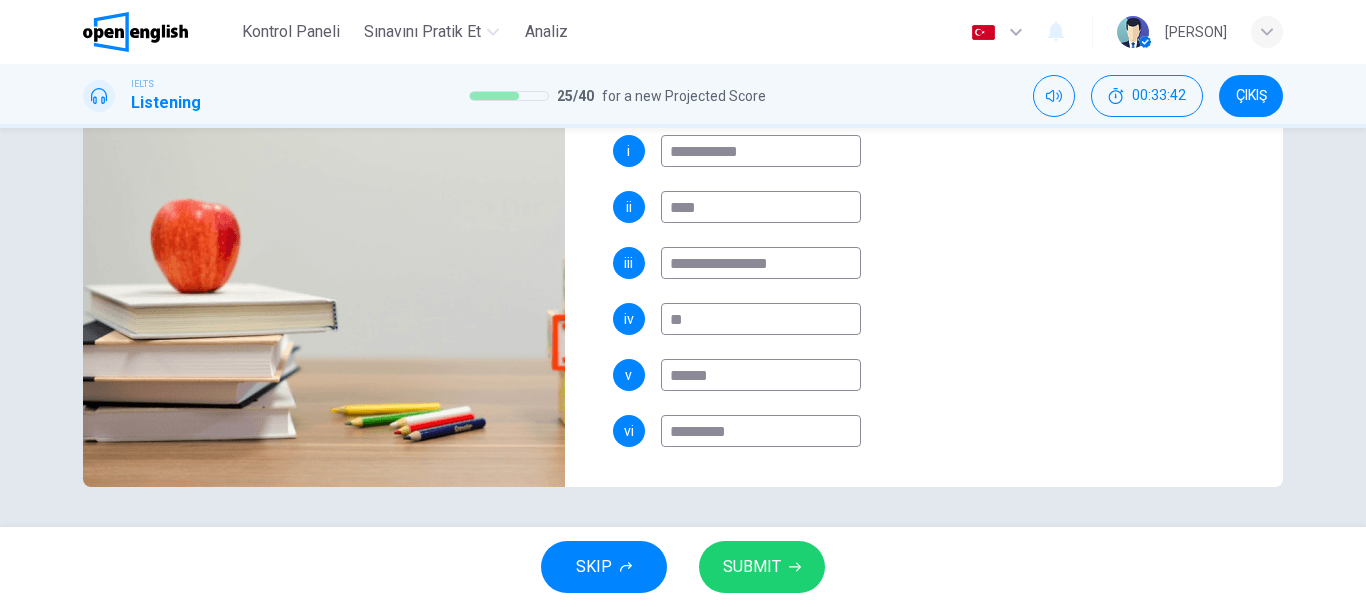 type on "**" 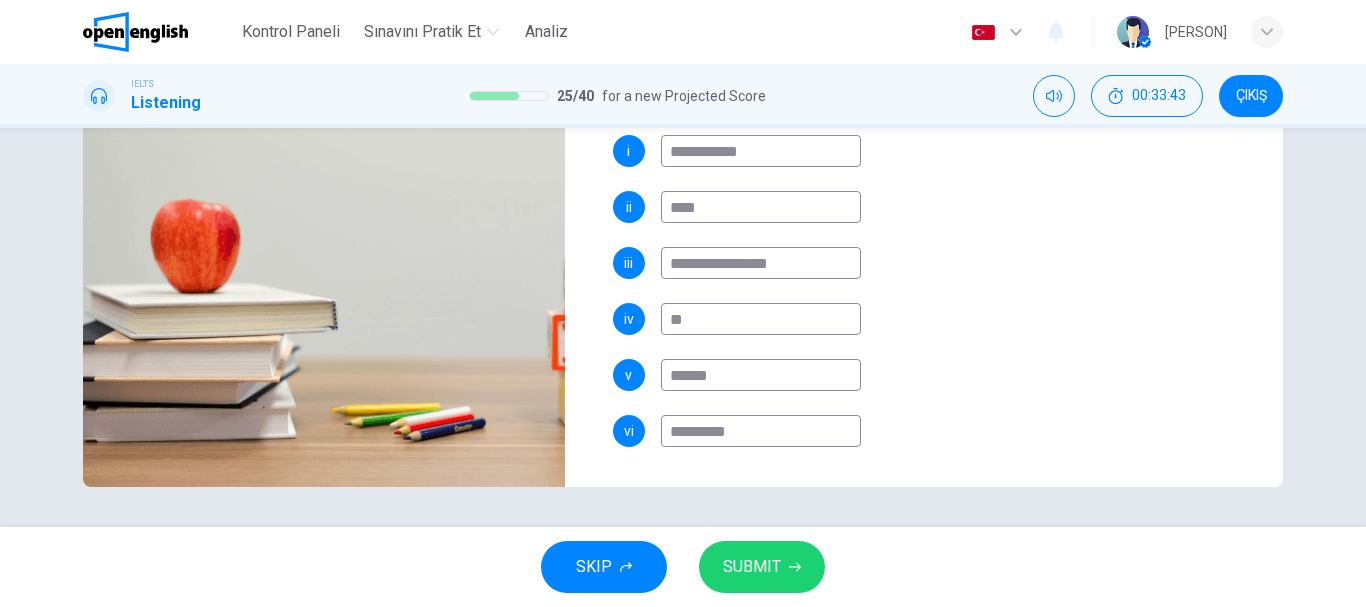 type on "*******" 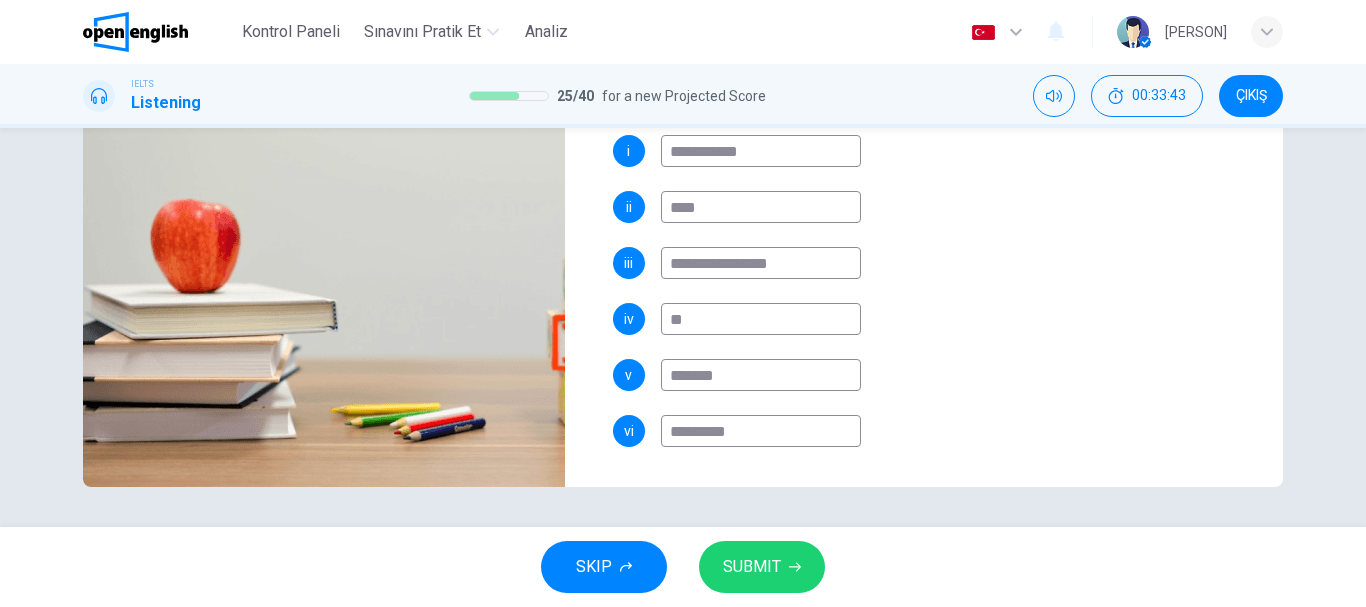 type on "**" 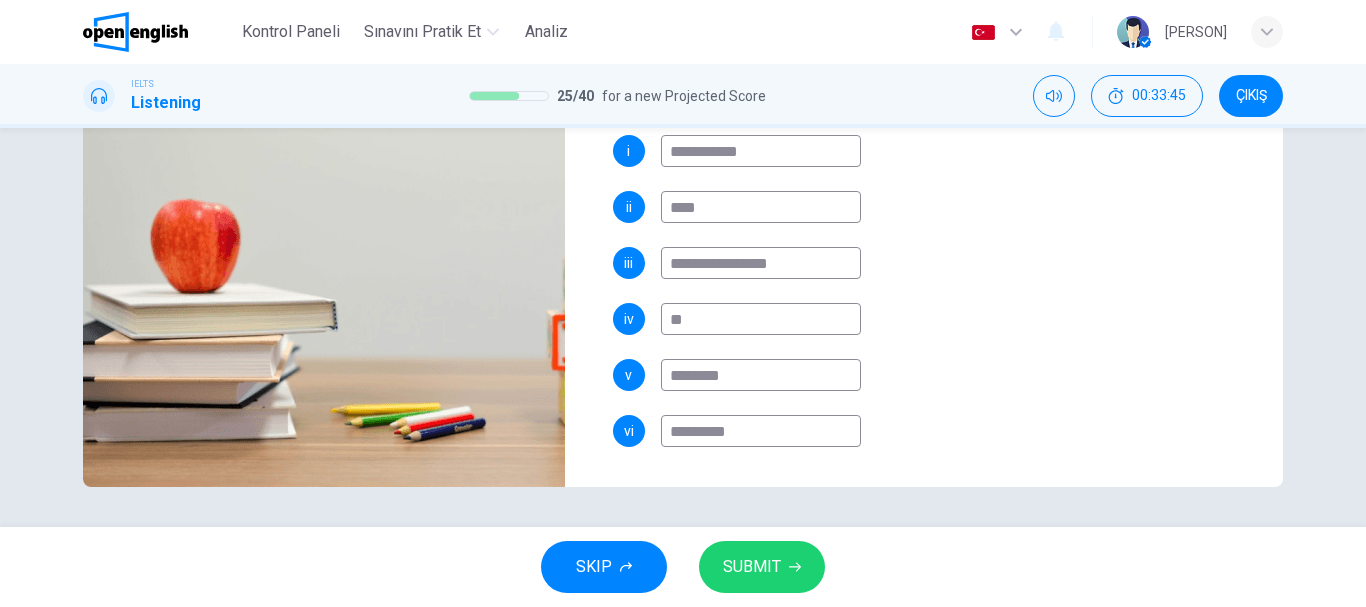 type on "**" 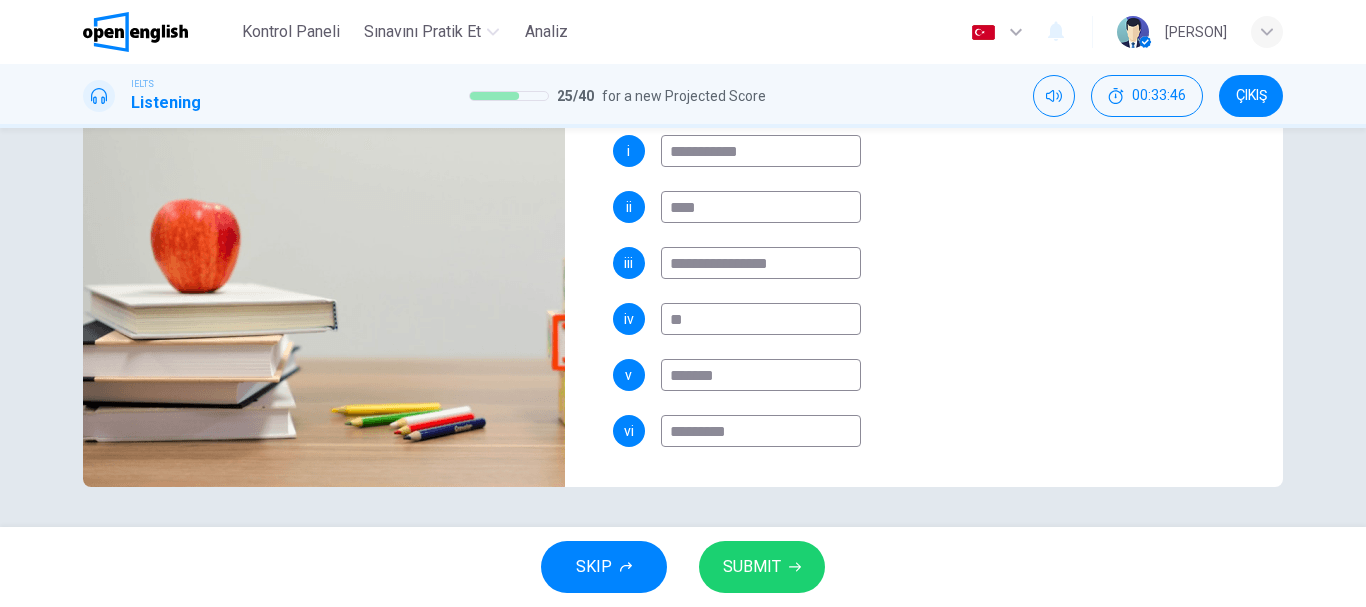 type on "**" 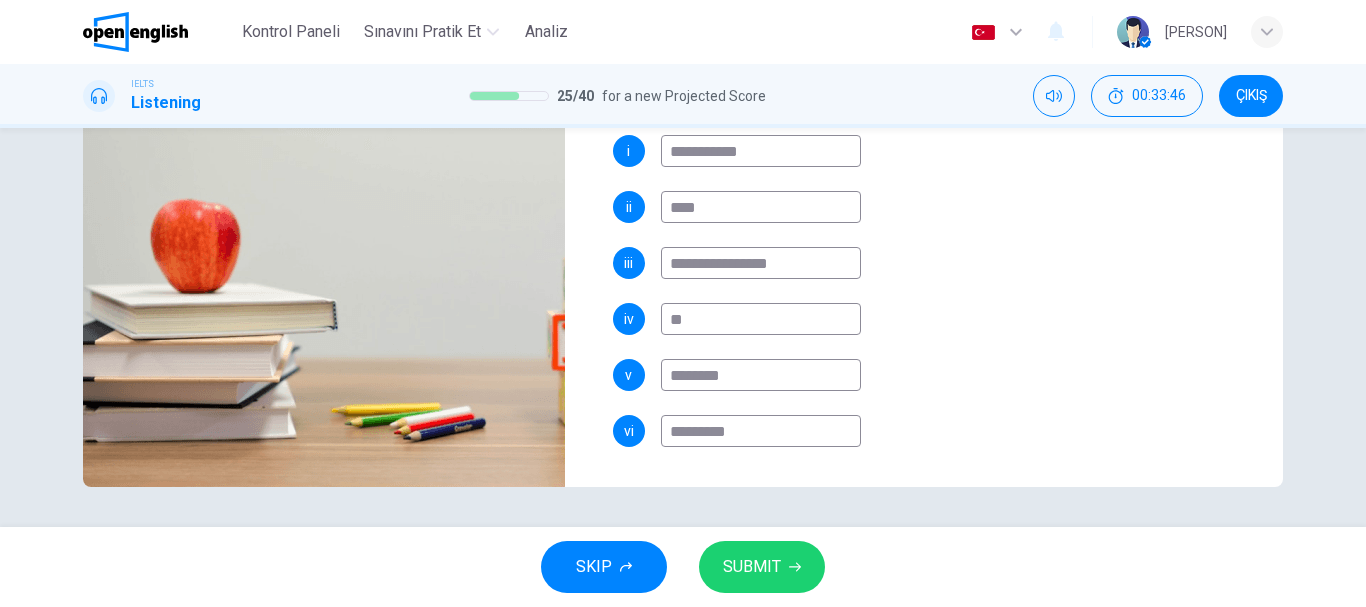 type on "*********" 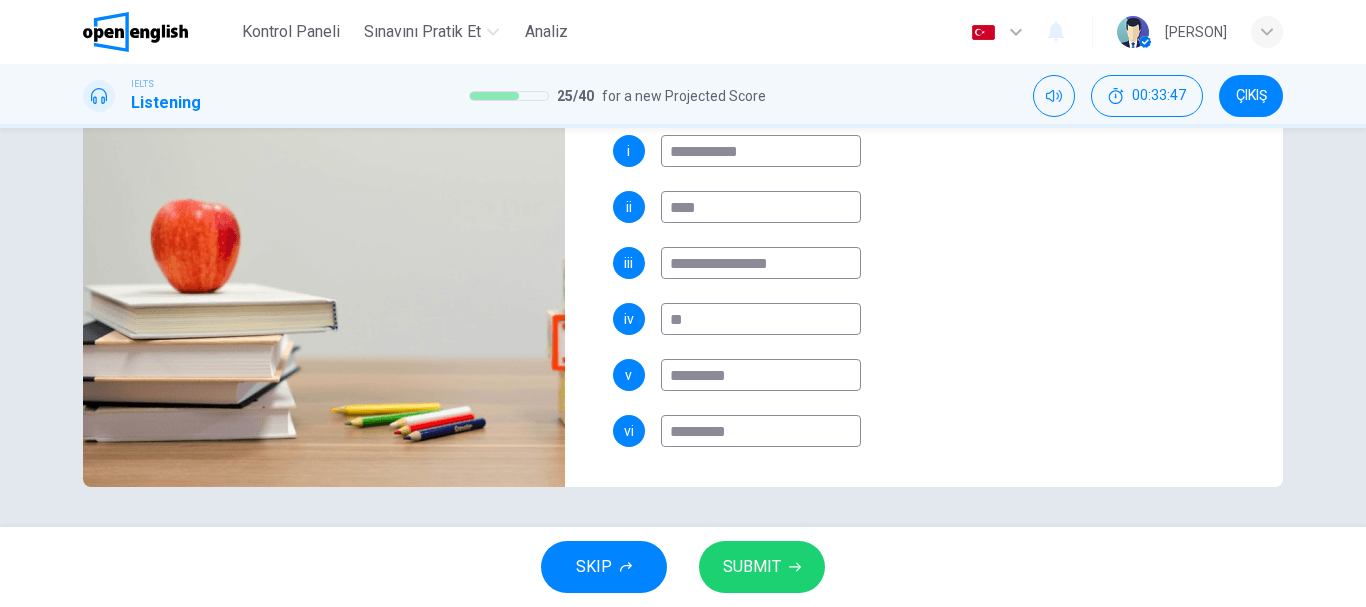 type on "**" 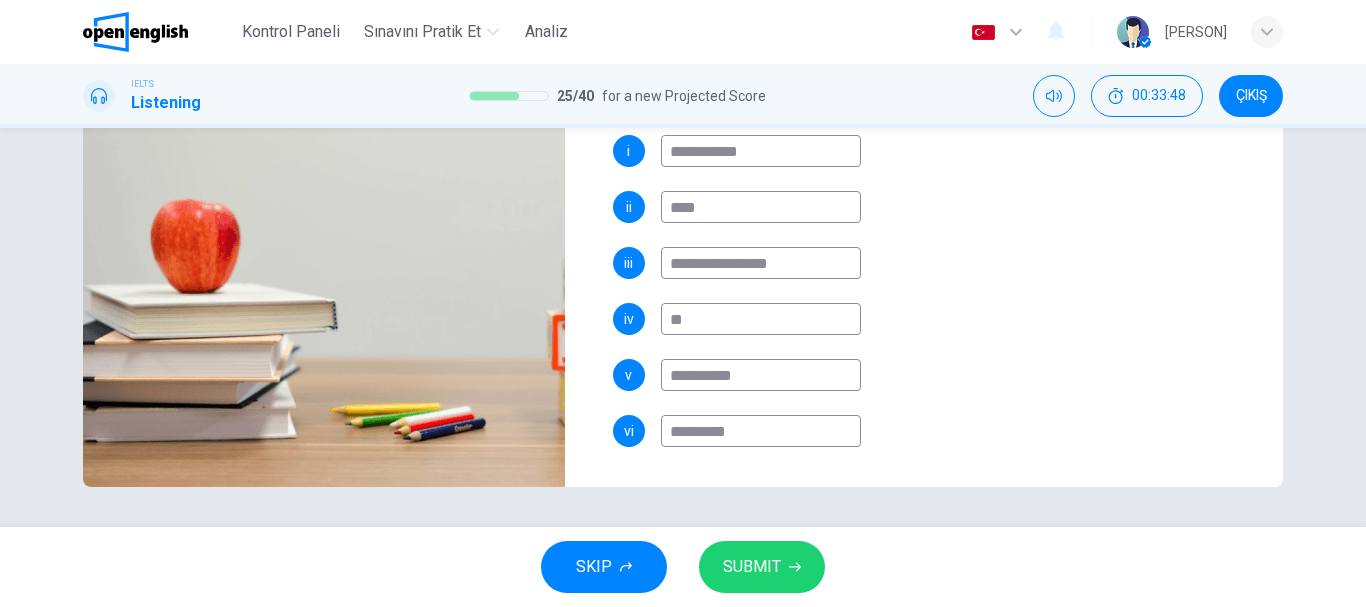 type on "**********" 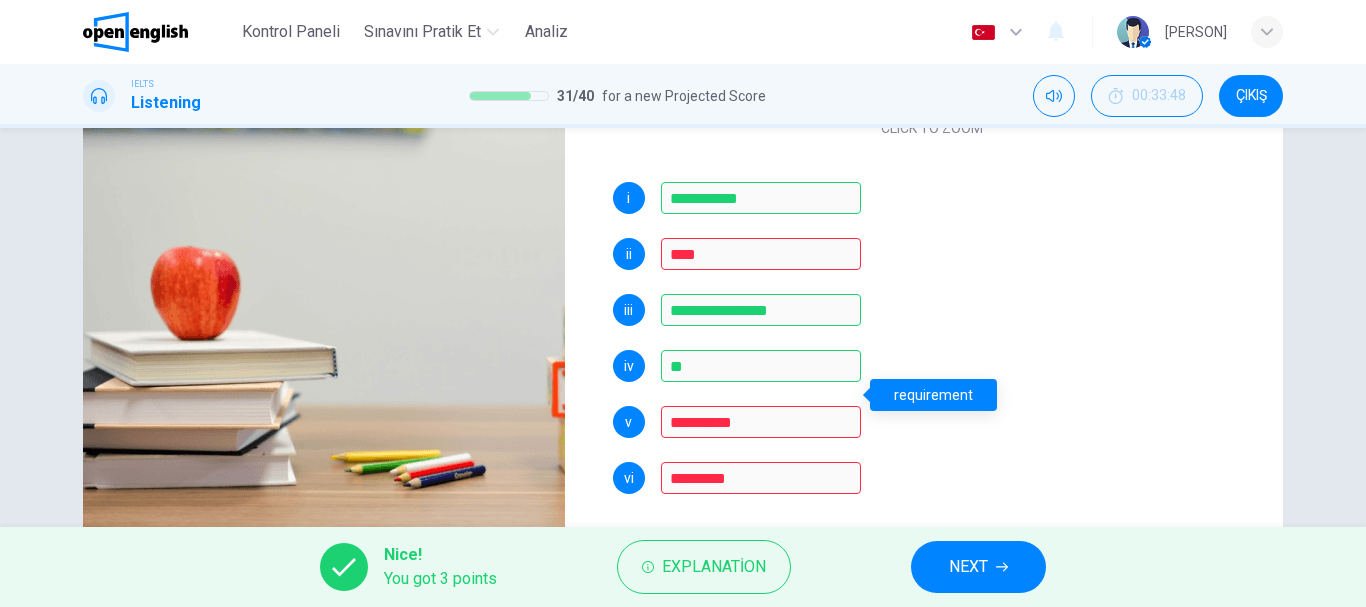 scroll, scrollTop: 376, scrollLeft: 0, axis: vertical 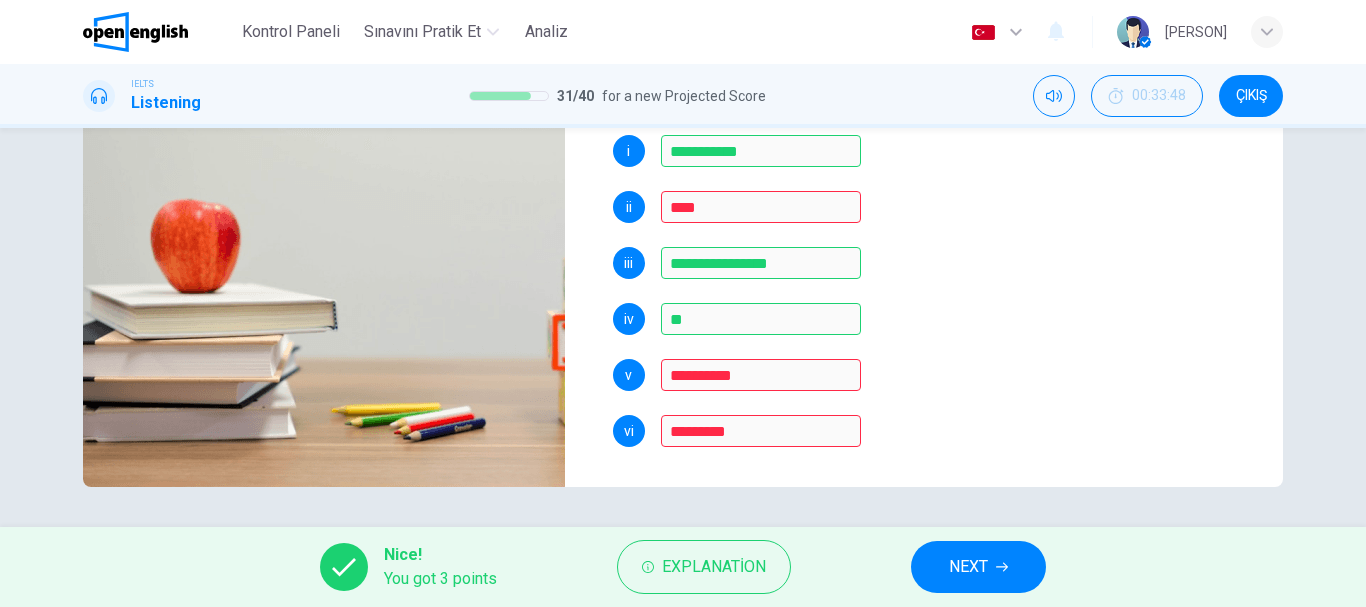 click on "NEXT" at bounding box center [968, 567] 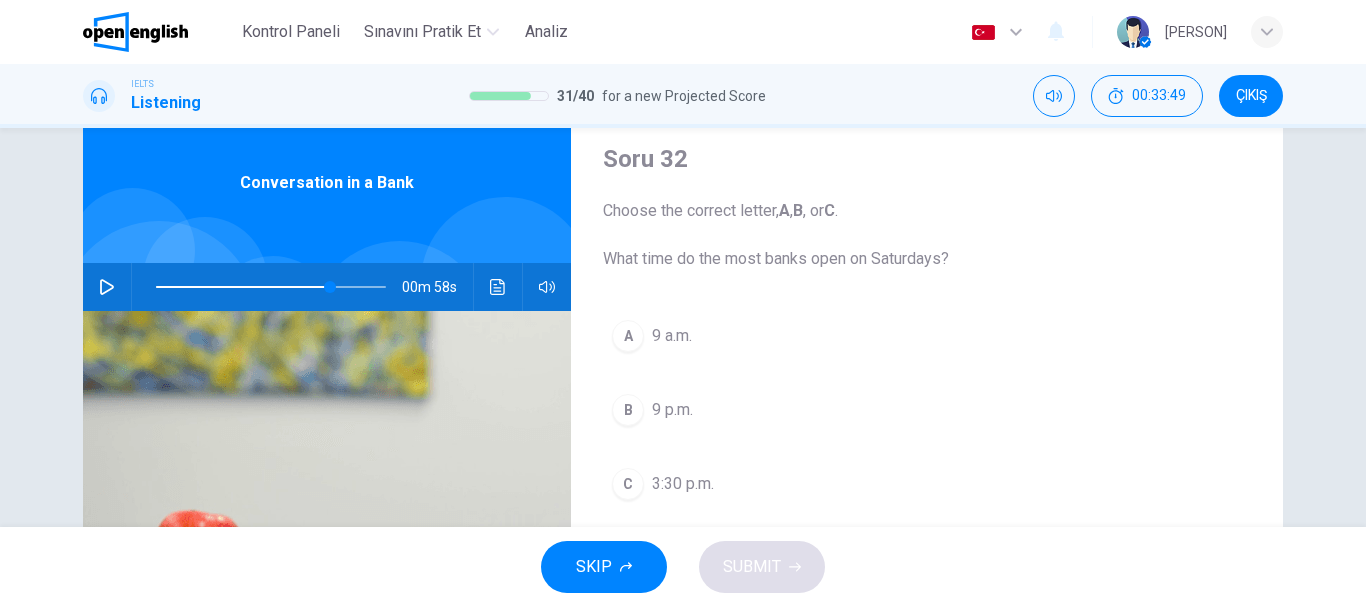 scroll, scrollTop: 100, scrollLeft: 0, axis: vertical 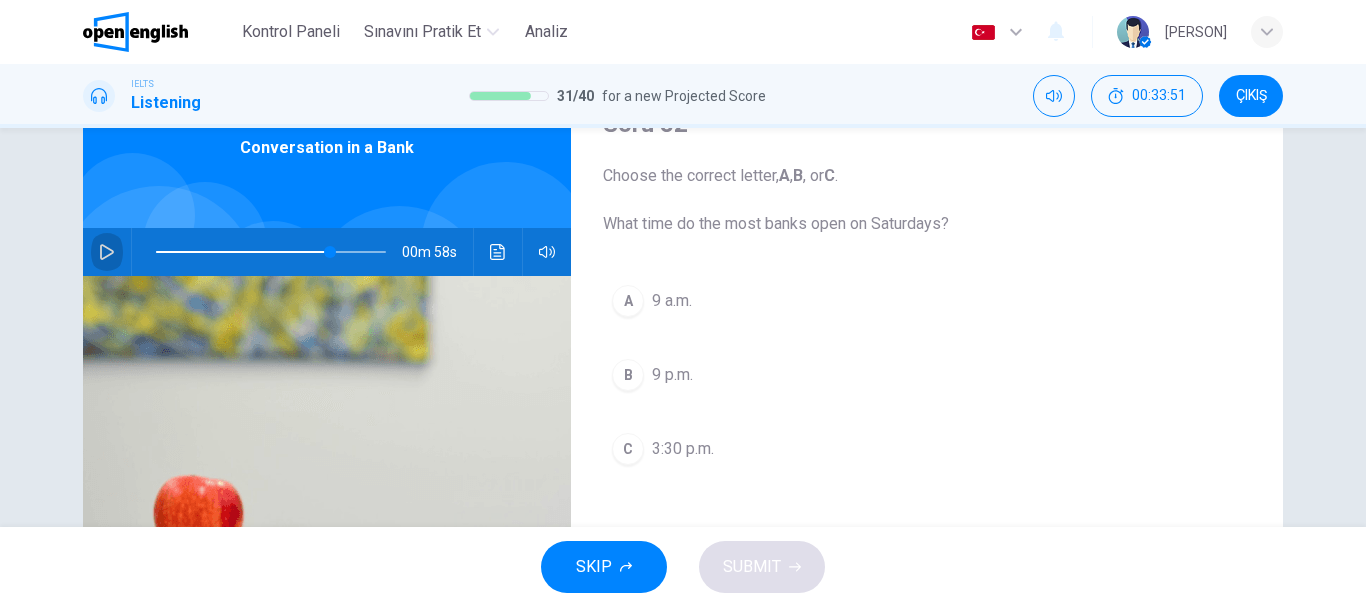click at bounding box center [107, 252] 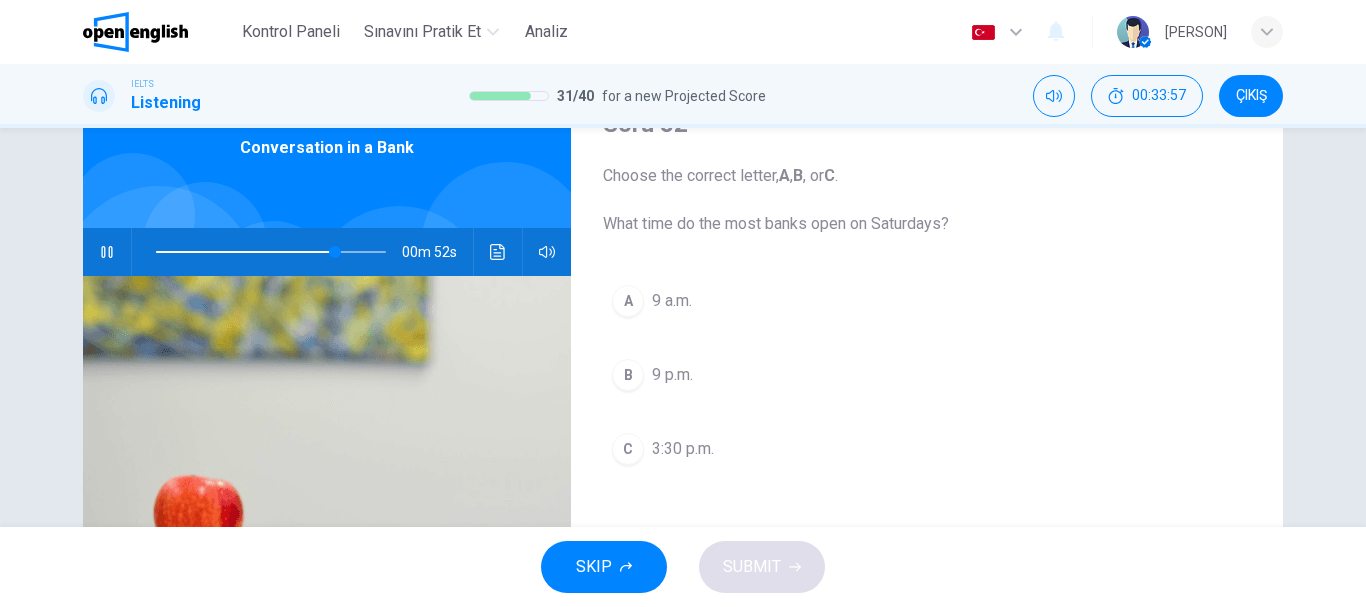 click at bounding box center [271, 252] 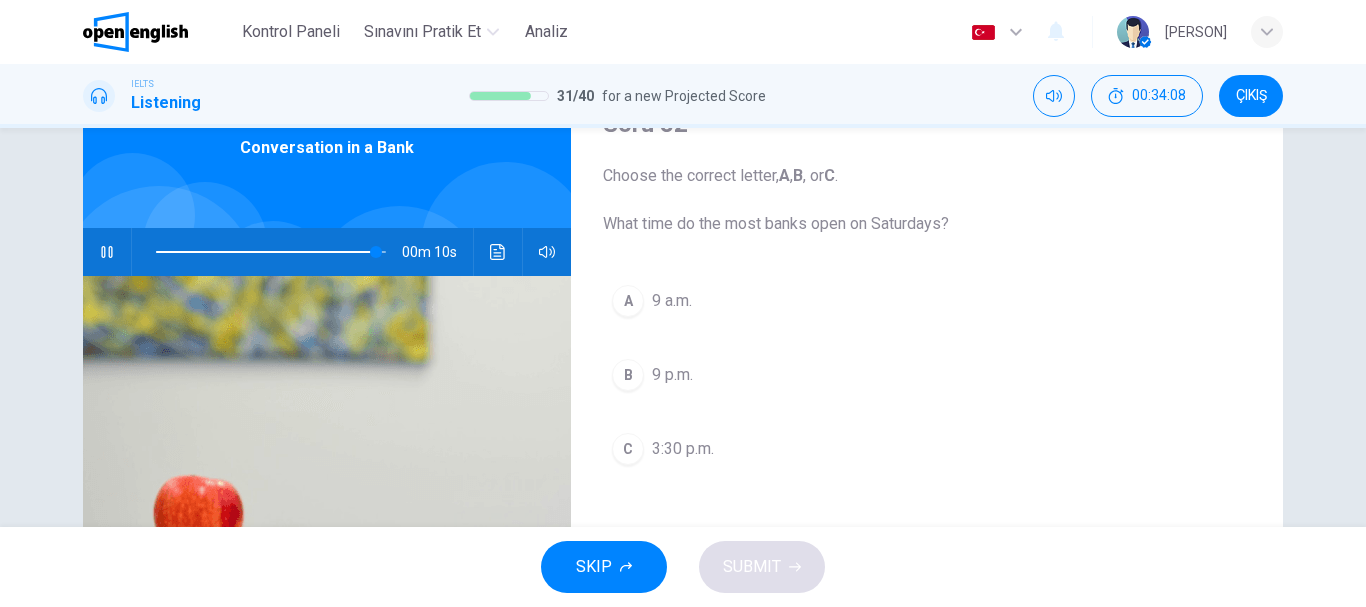 click 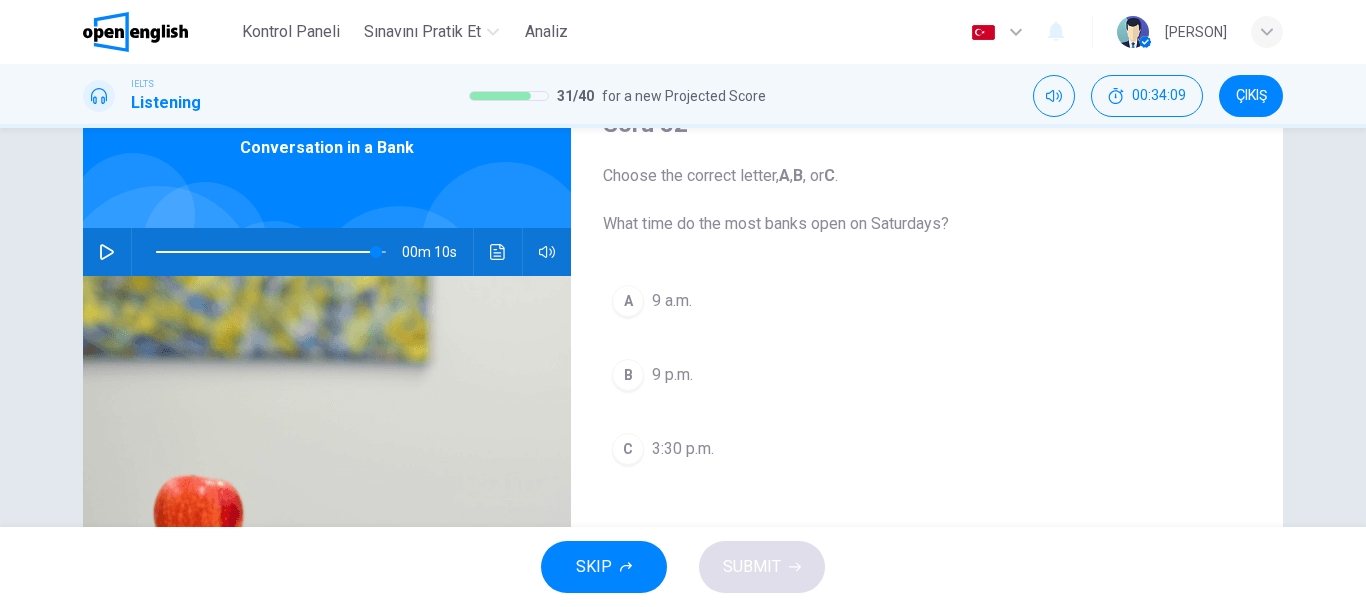 click 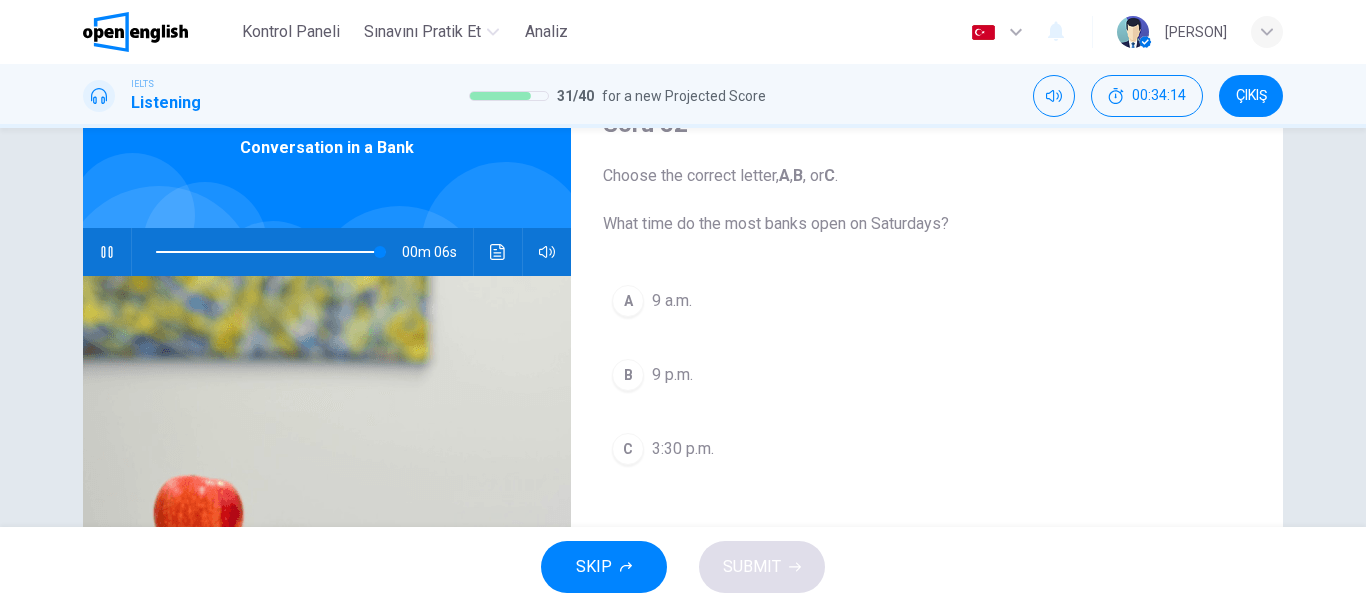 click 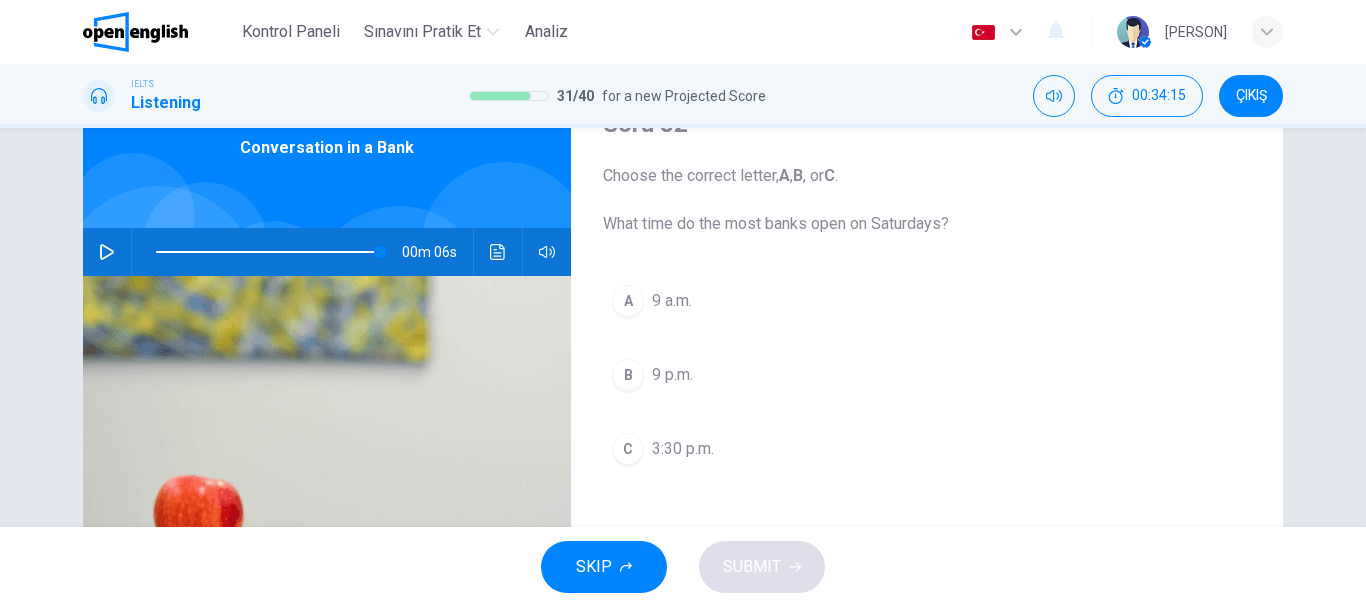 click on "C" at bounding box center [628, 449] 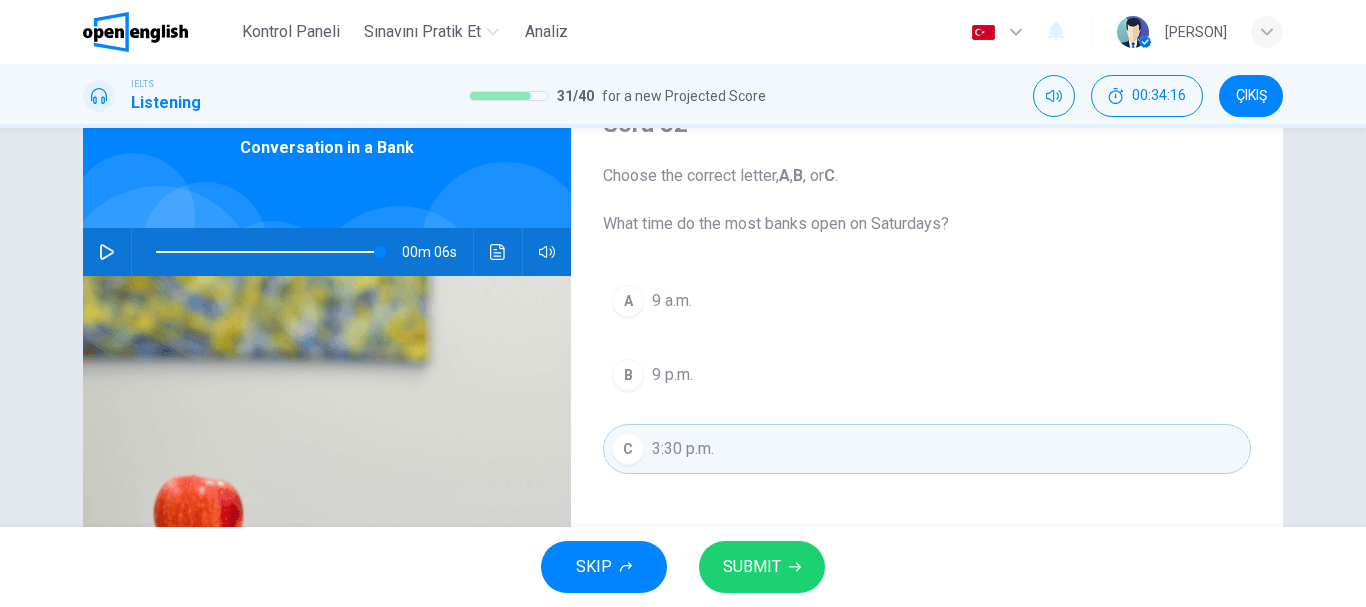 click on "SUBMIT" at bounding box center (762, 567) 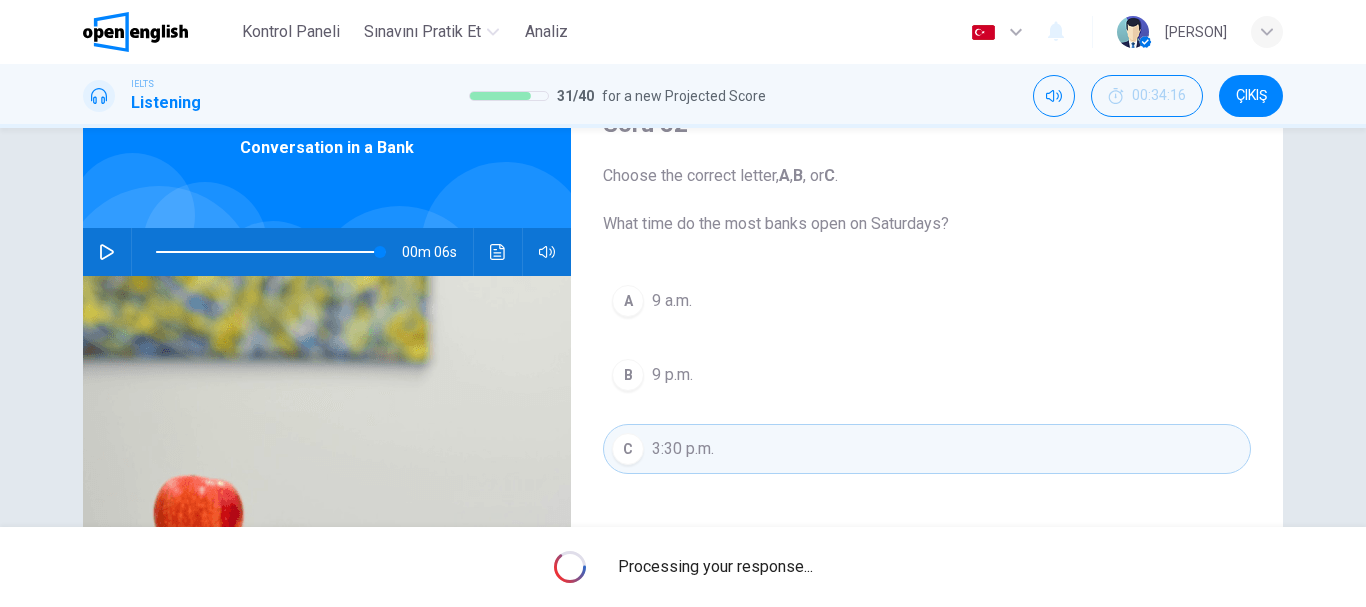 type on "**" 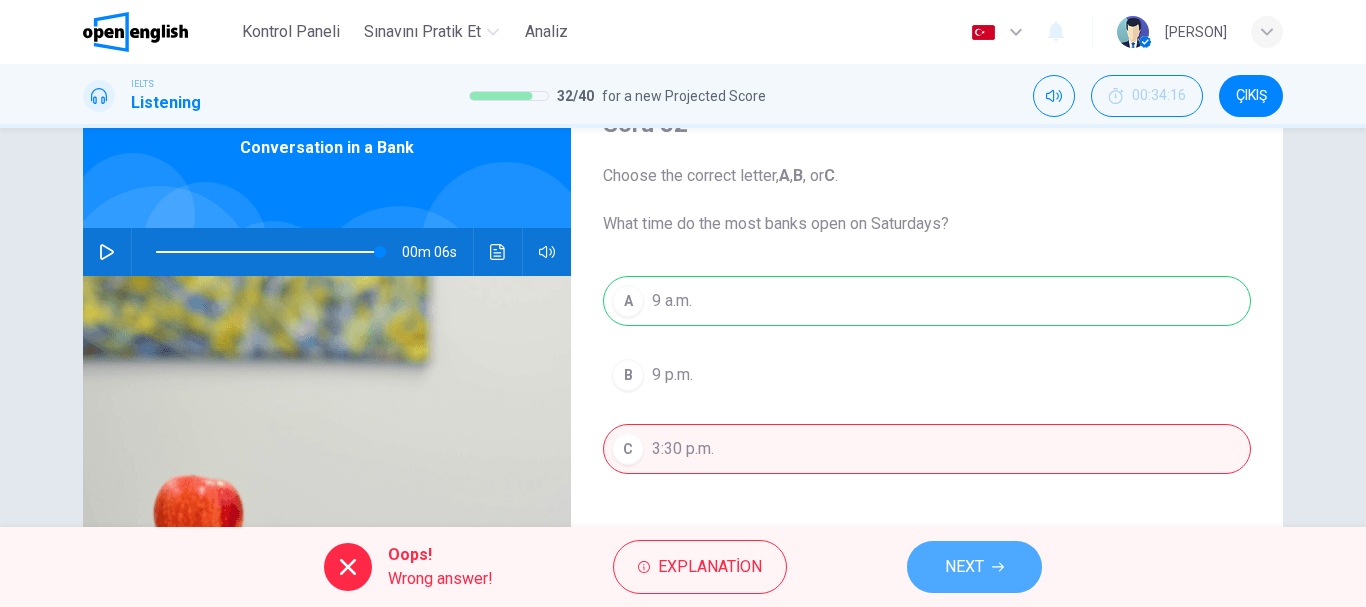 click on "NEXT" at bounding box center [964, 567] 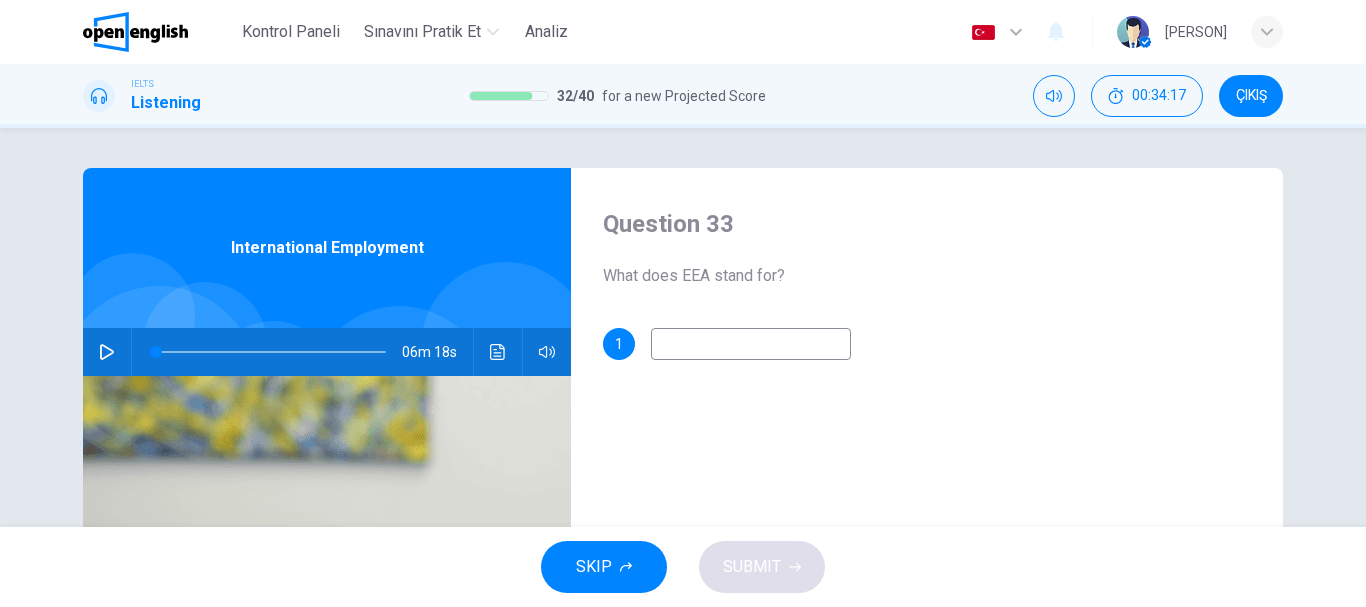 scroll, scrollTop: 100, scrollLeft: 0, axis: vertical 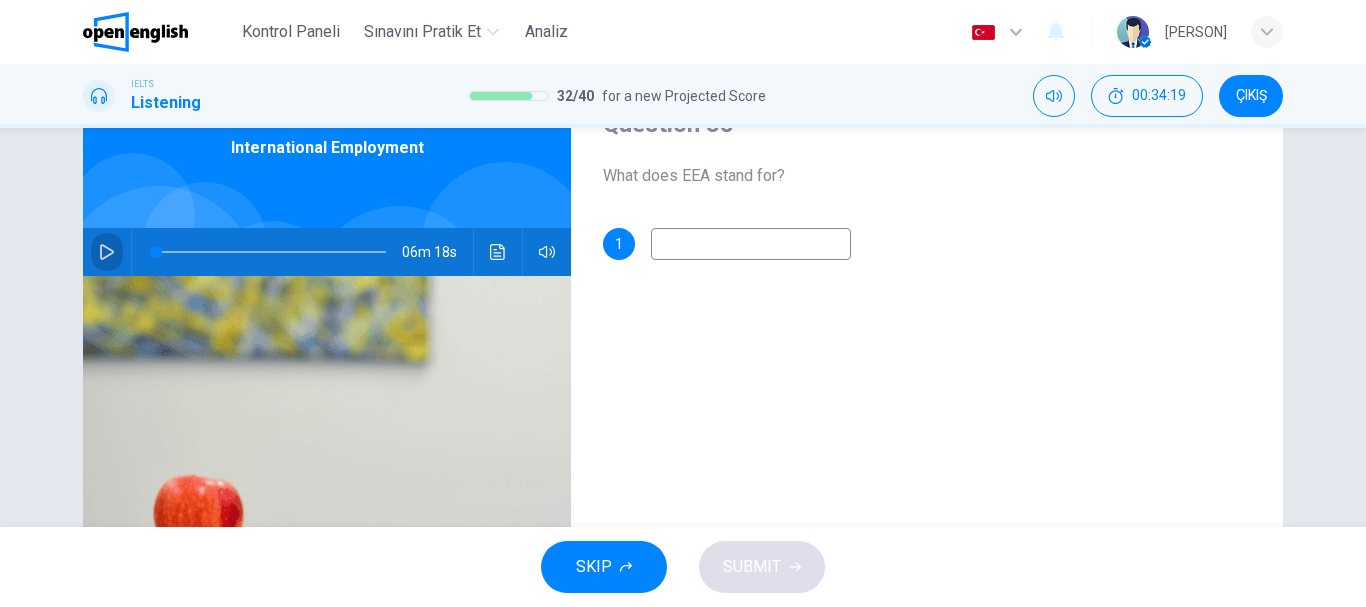 click at bounding box center (107, 252) 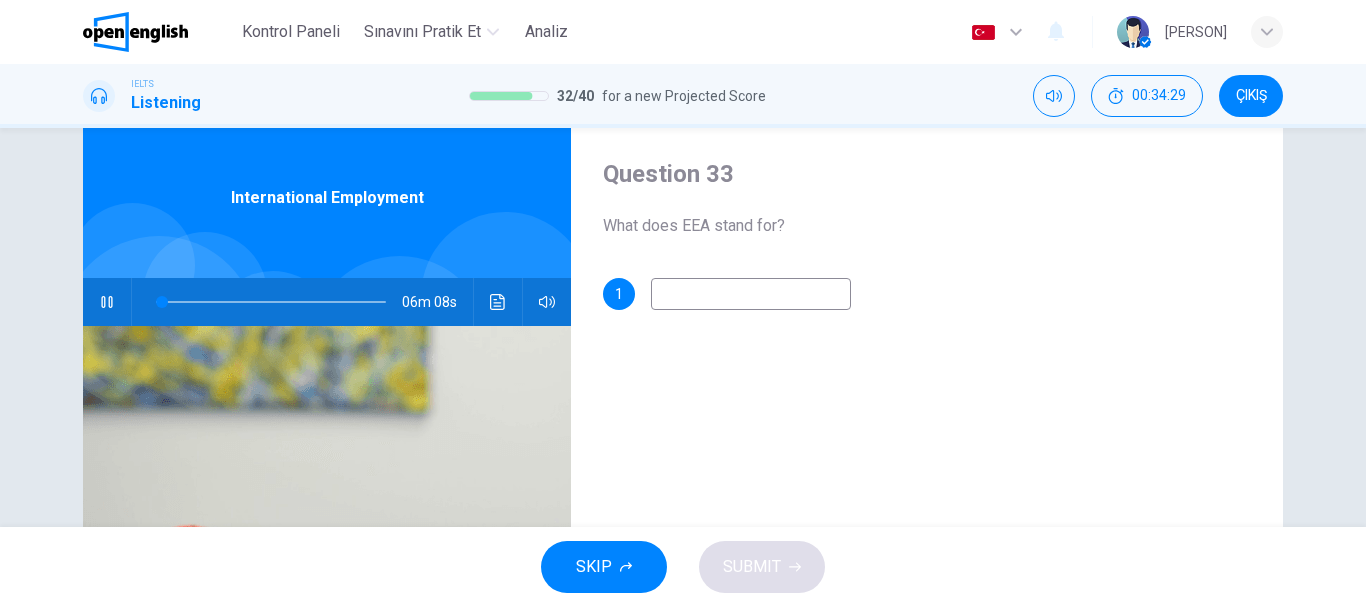 scroll, scrollTop: 0, scrollLeft: 0, axis: both 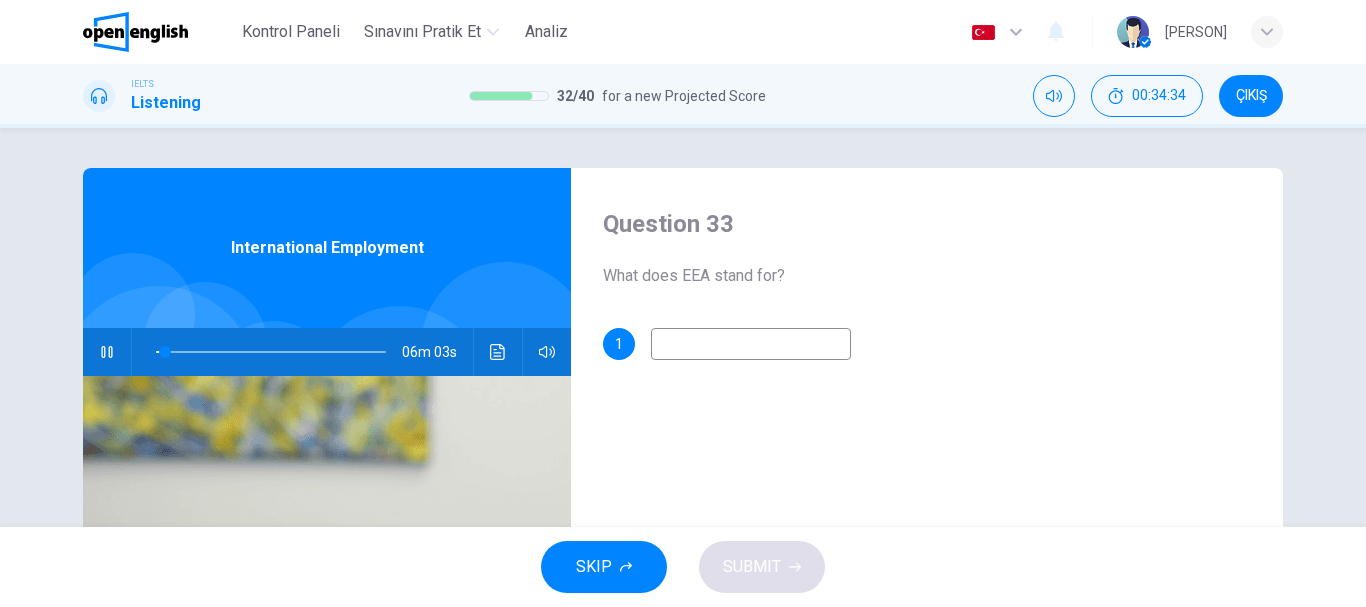 drag, startPoint x: 680, startPoint y: 278, endPoint x: 710, endPoint y: 275, distance: 30.149628 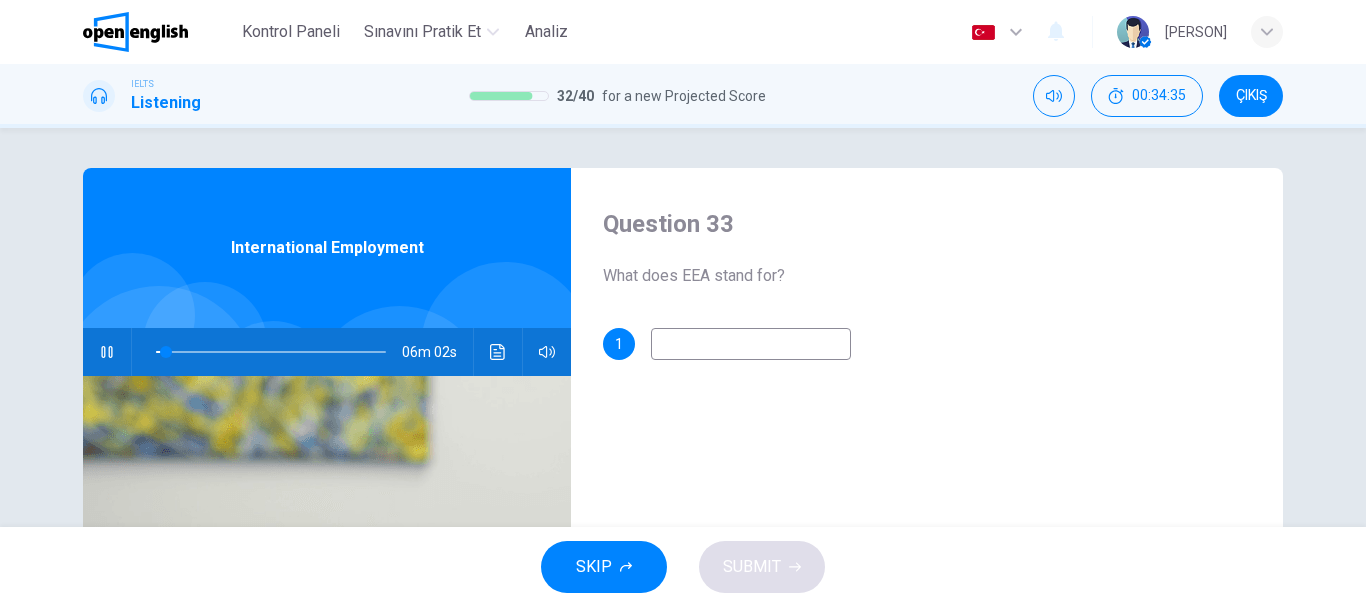 click at bounding box center [751, 344] 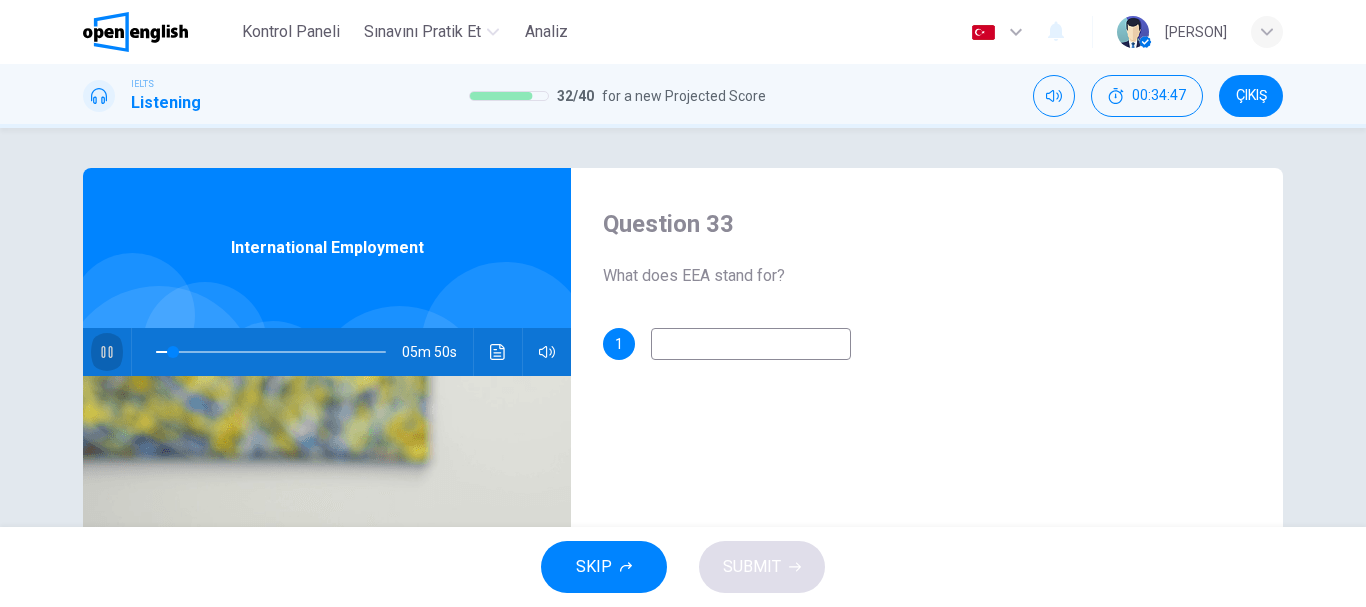 click 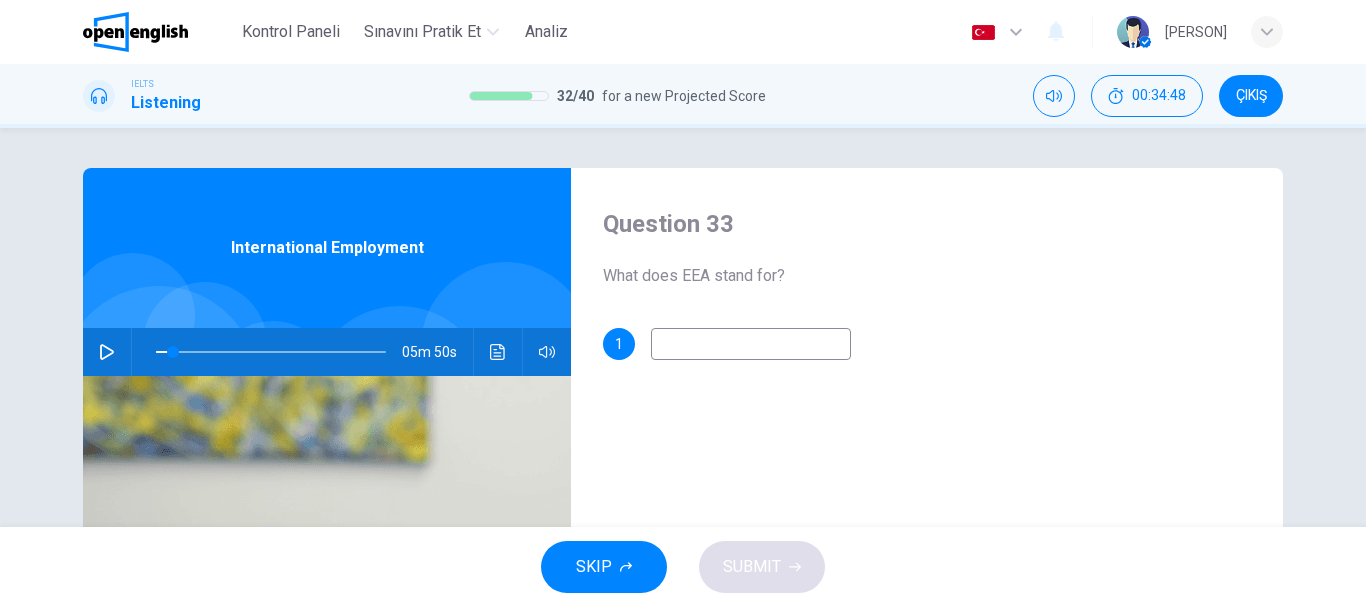click 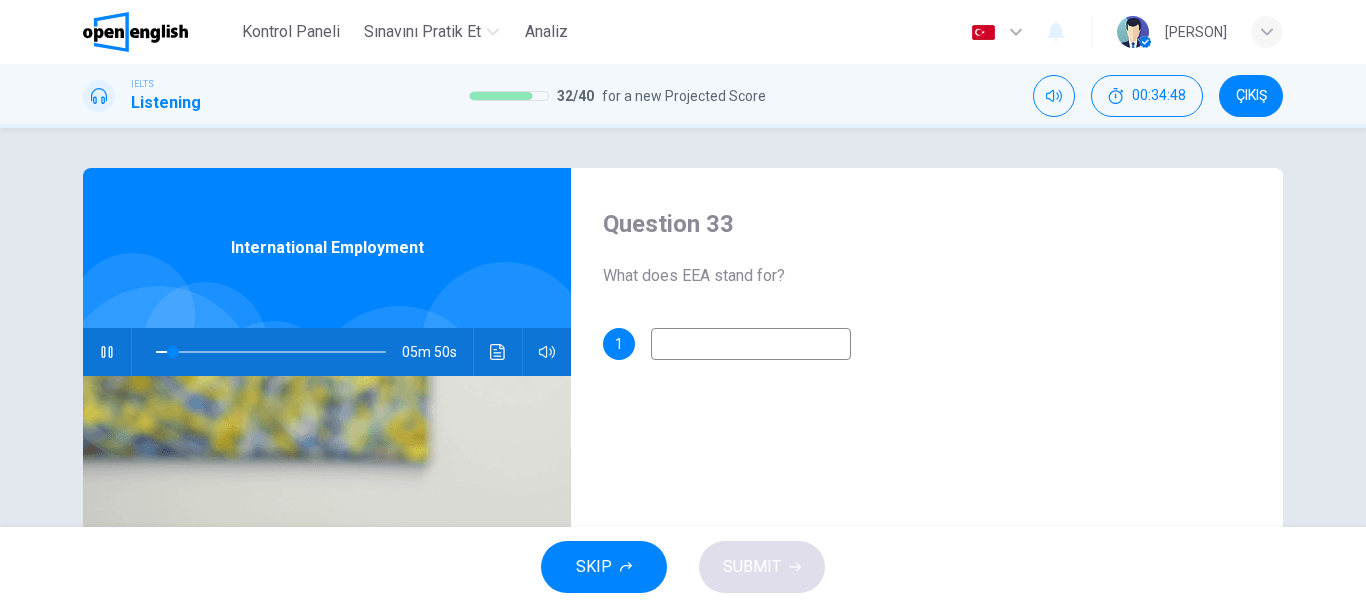 click 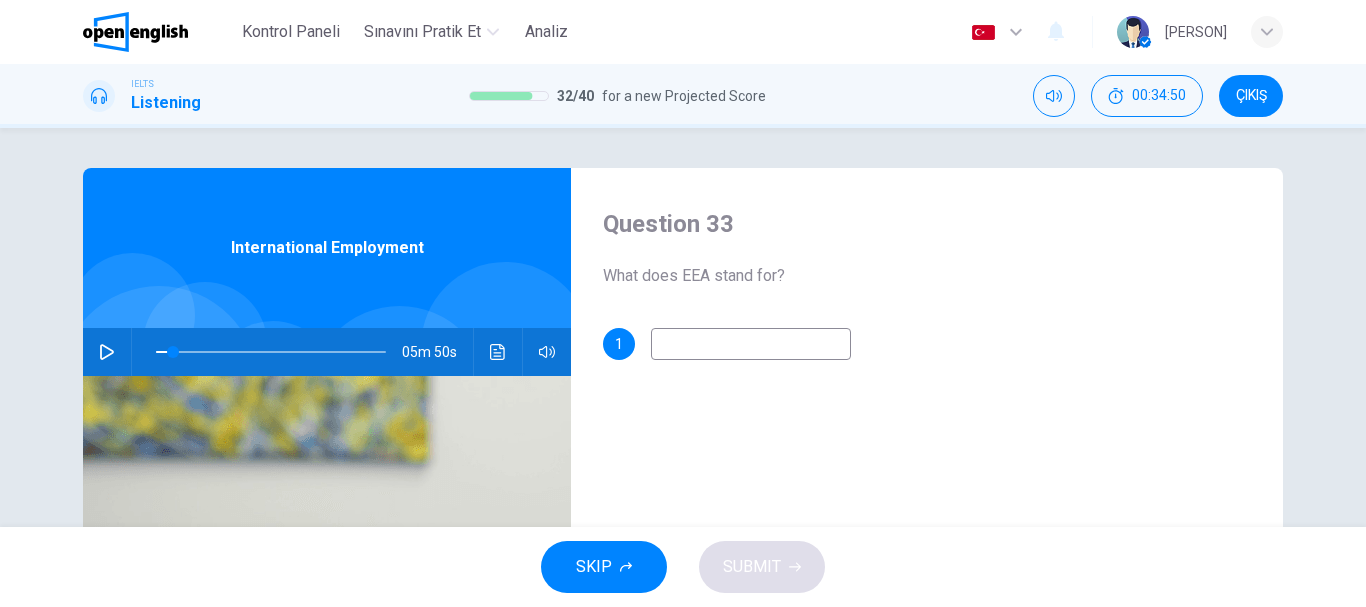 click at bounding box center [751, 344] 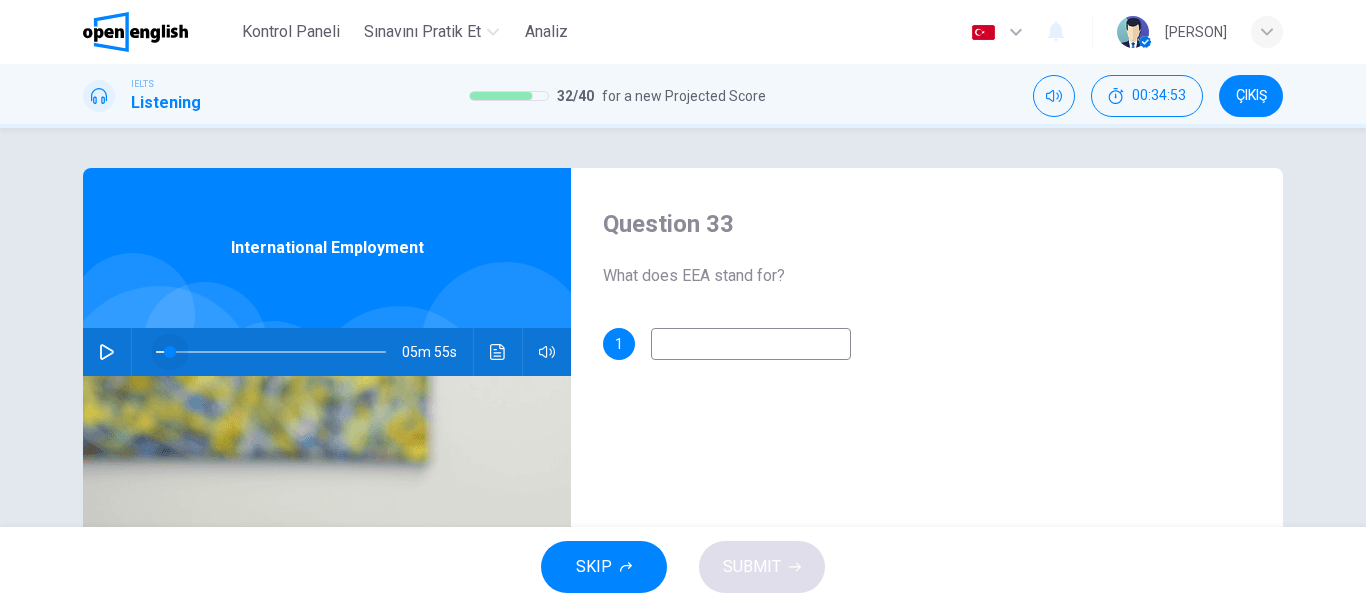click at bounding box center [170, 352] 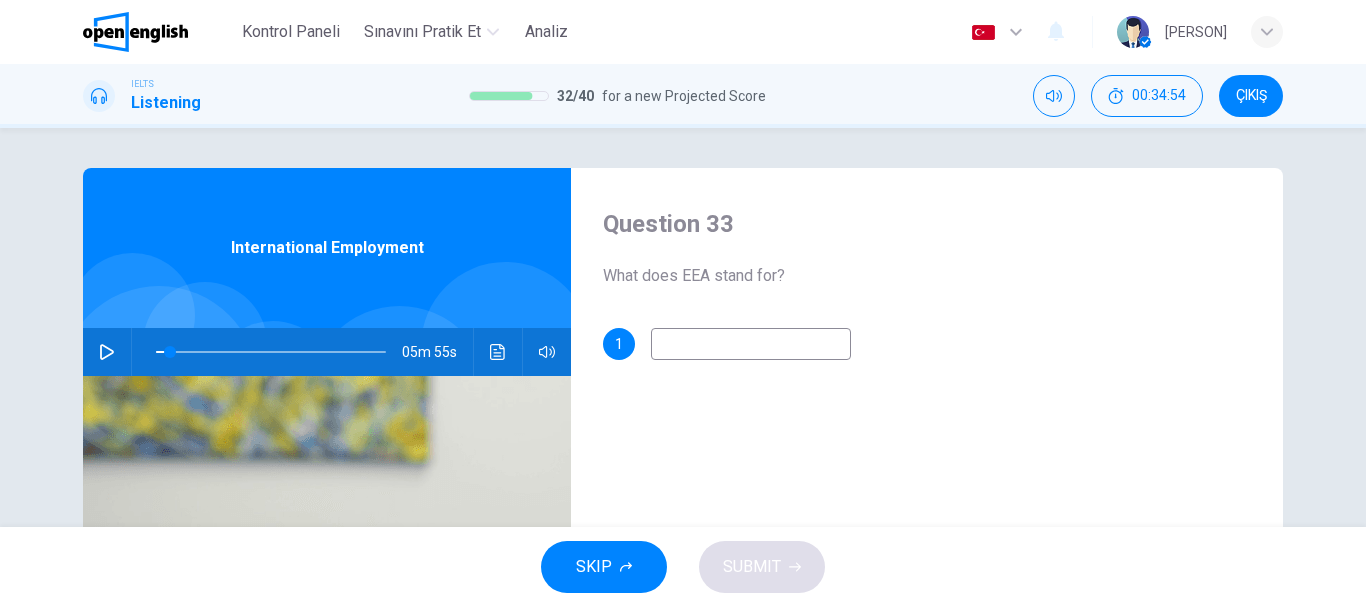 click 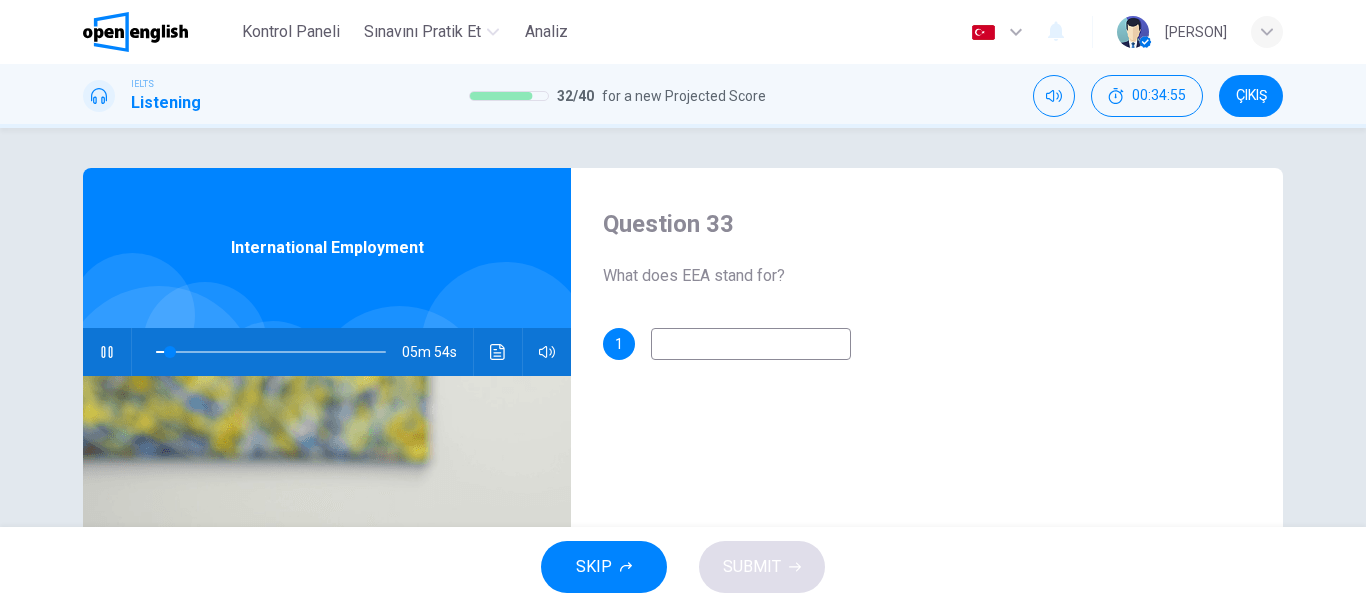 click at bounding box center (751, 344) 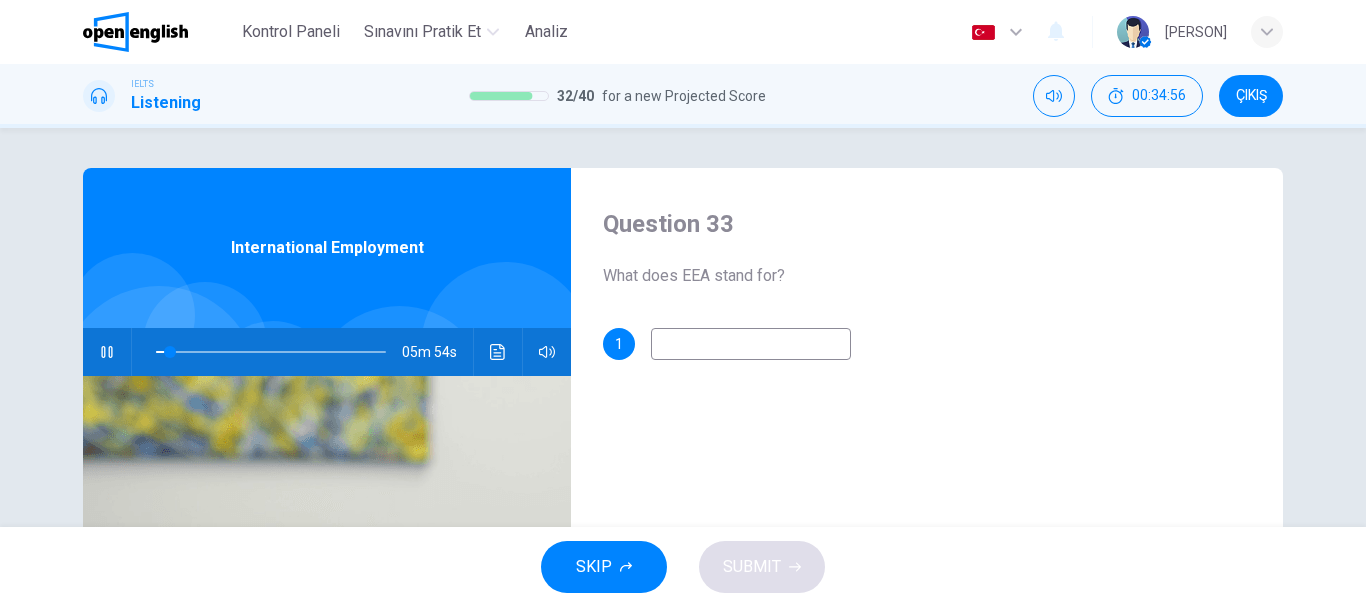type on "*" 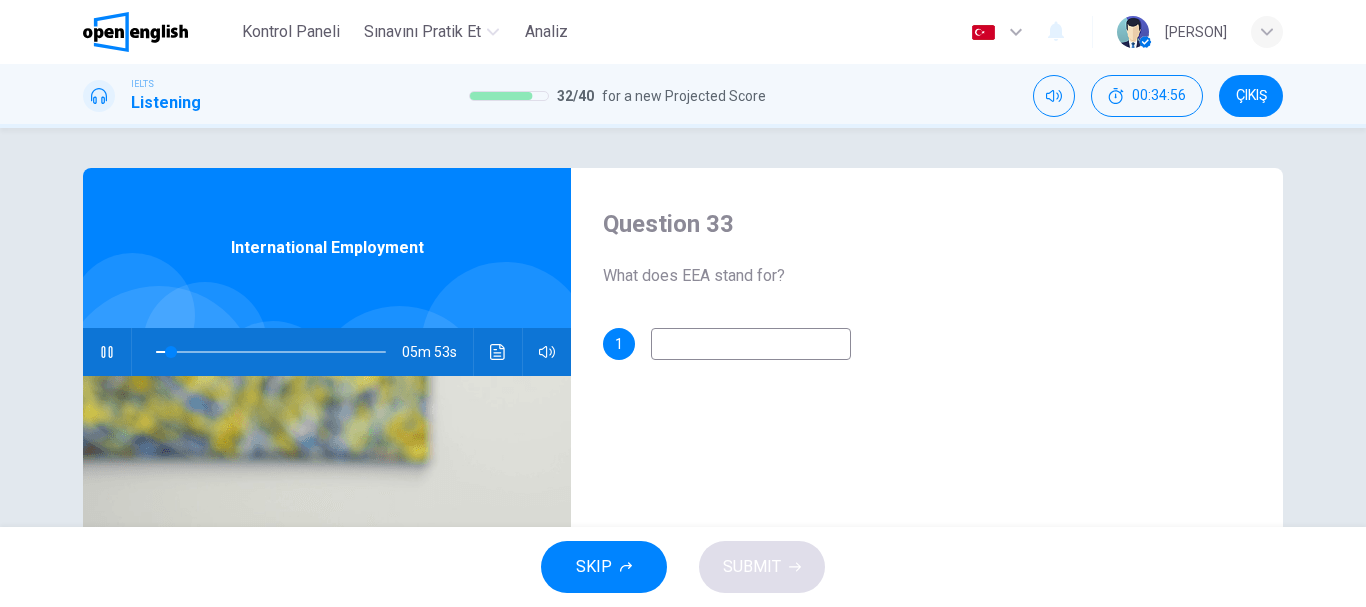 type on "*" 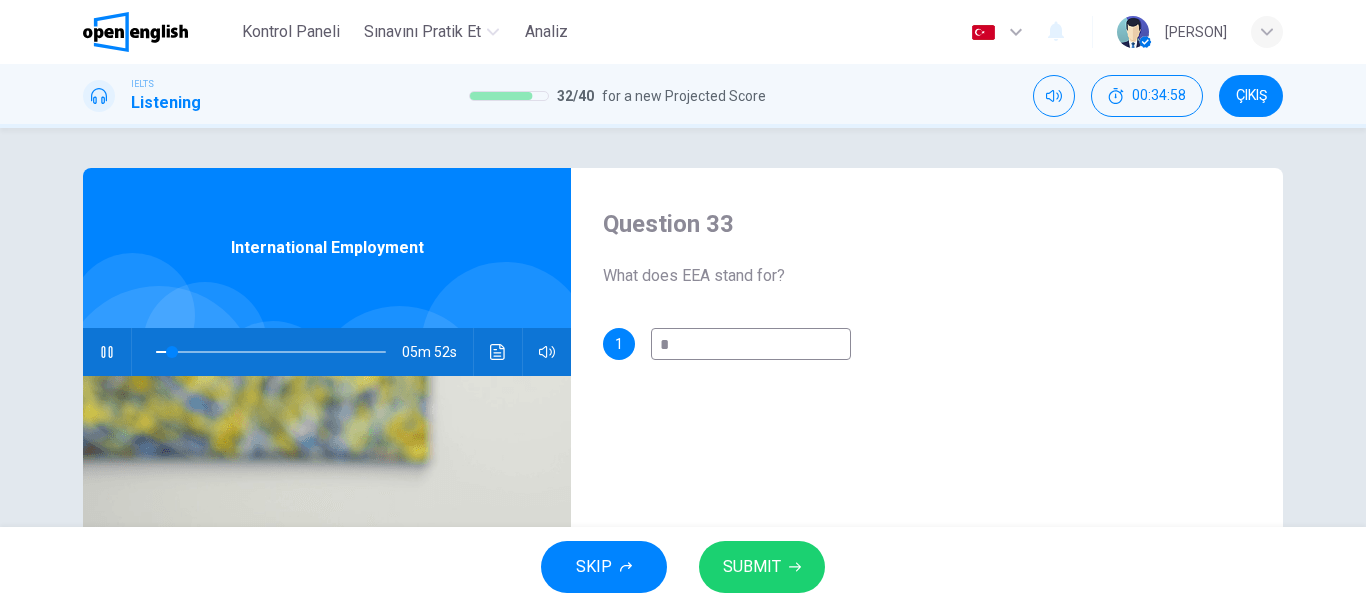 type on "*" 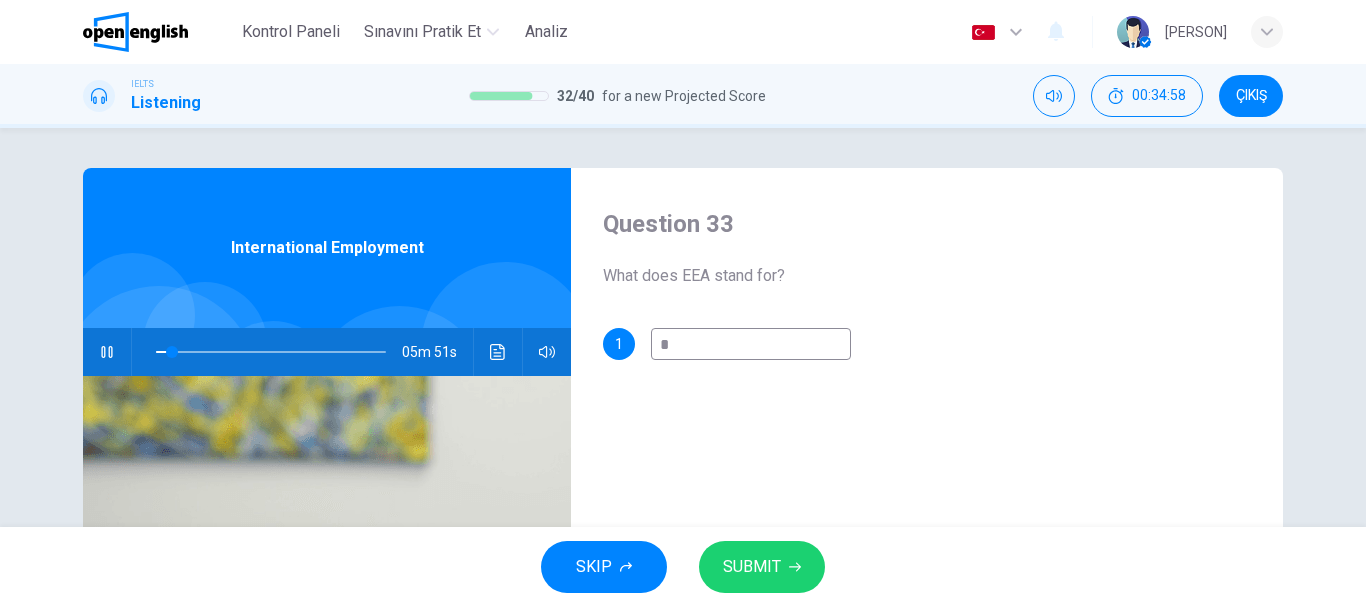 type on "**" 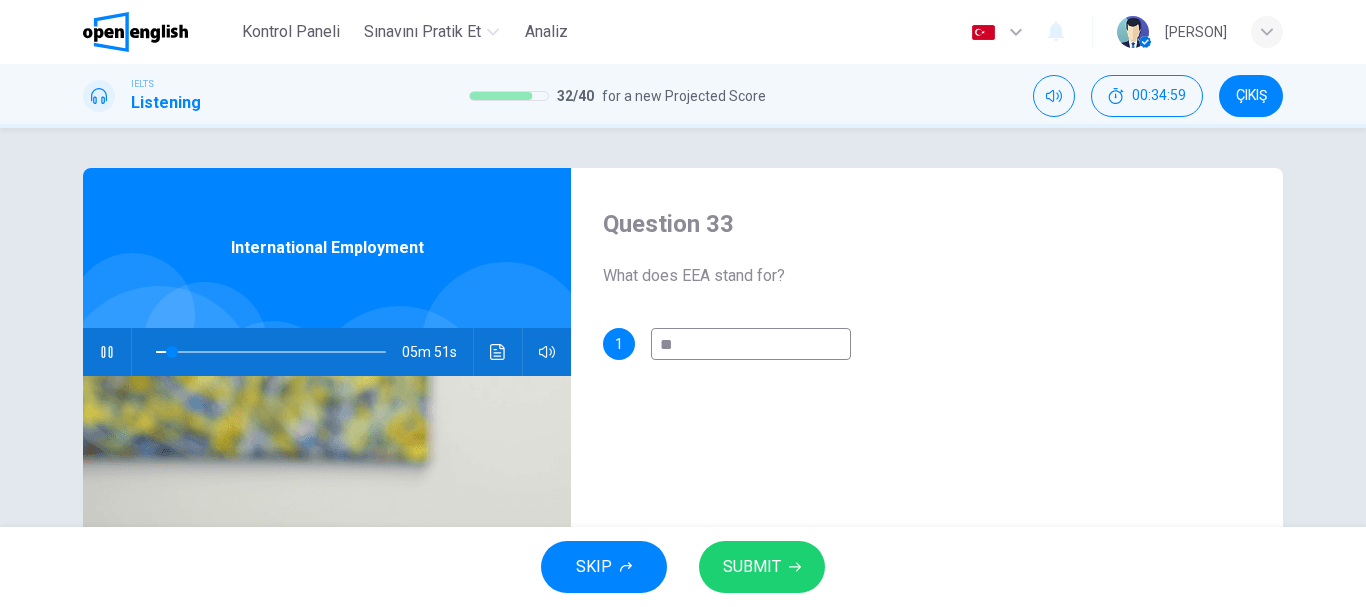 type on "***" 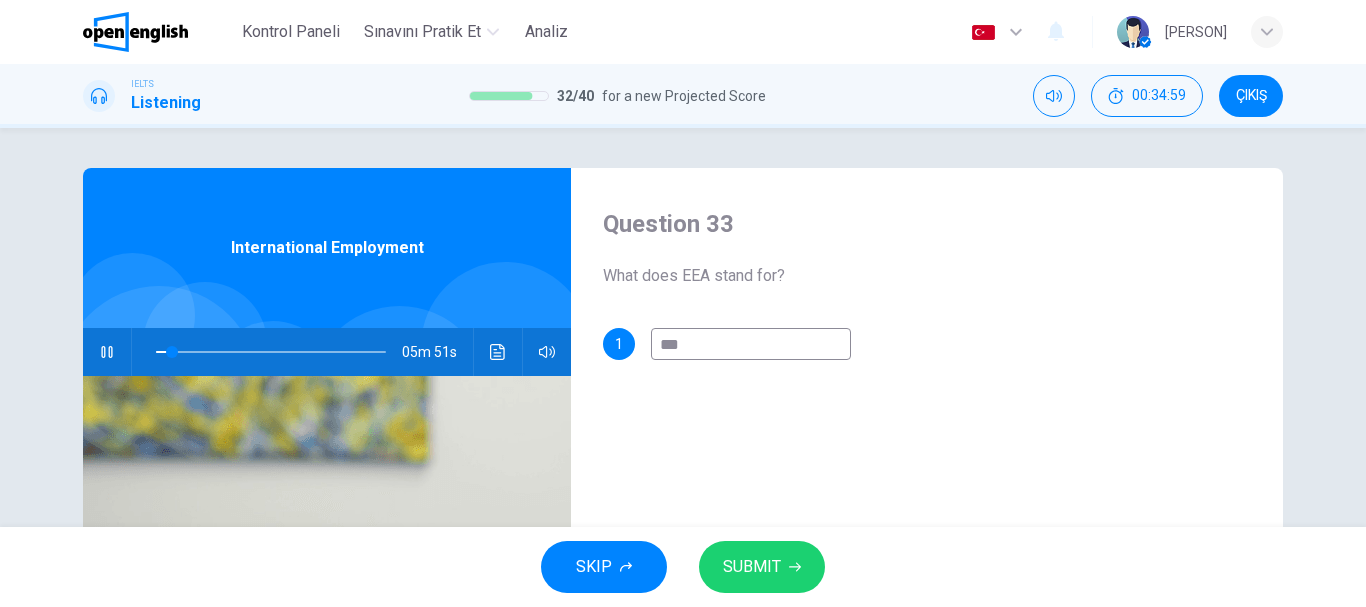 type on "*" 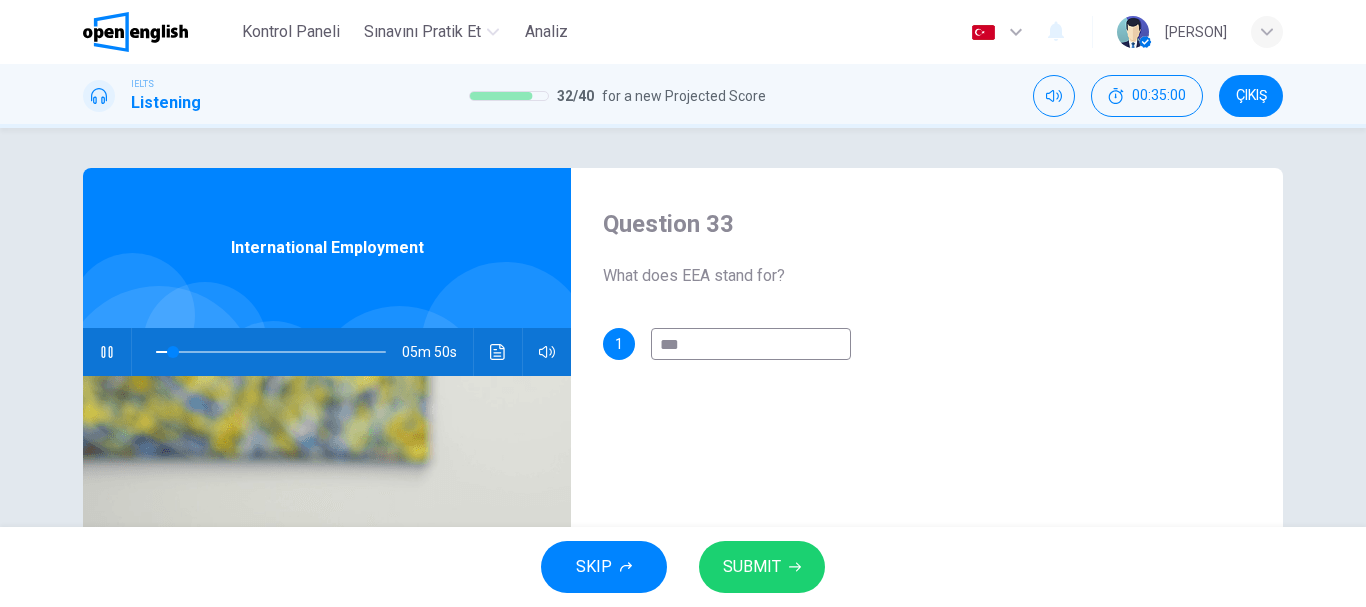 type on "****" 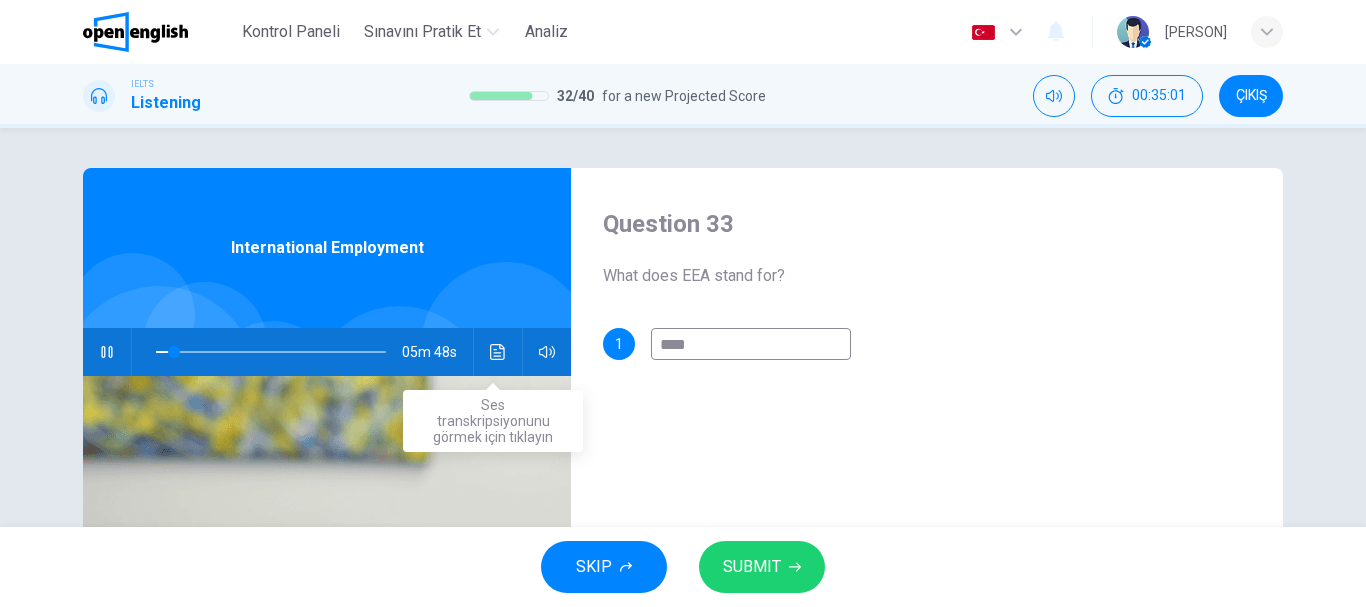 type on "*" 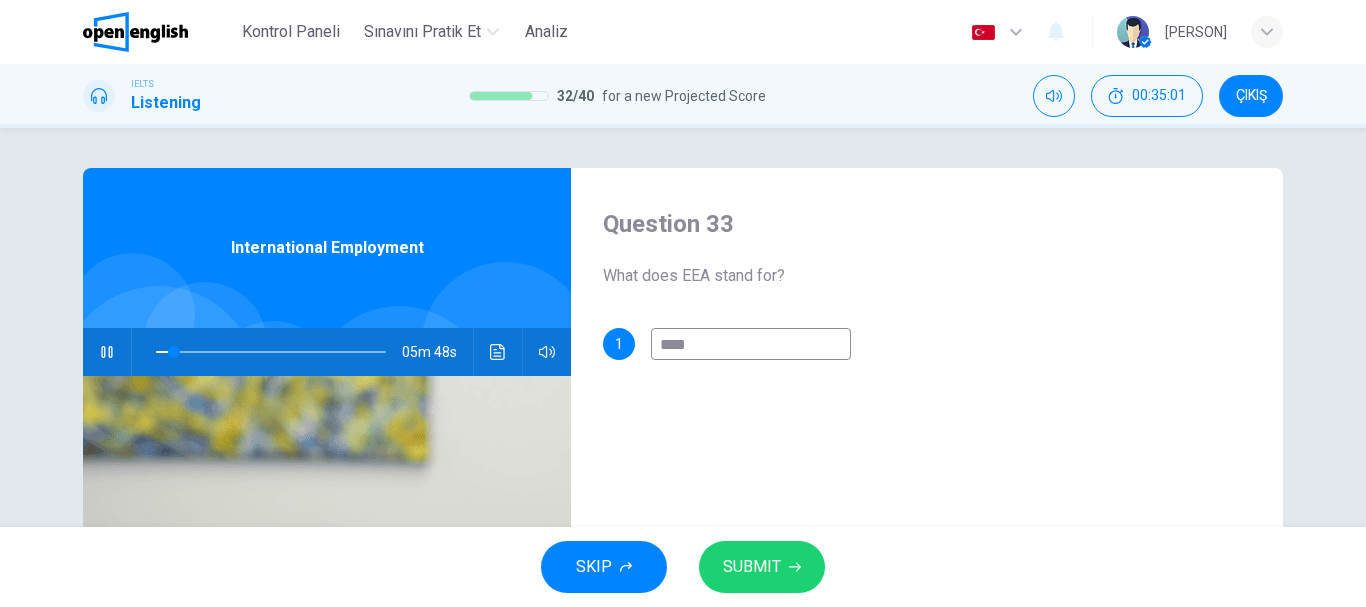 type on "****" 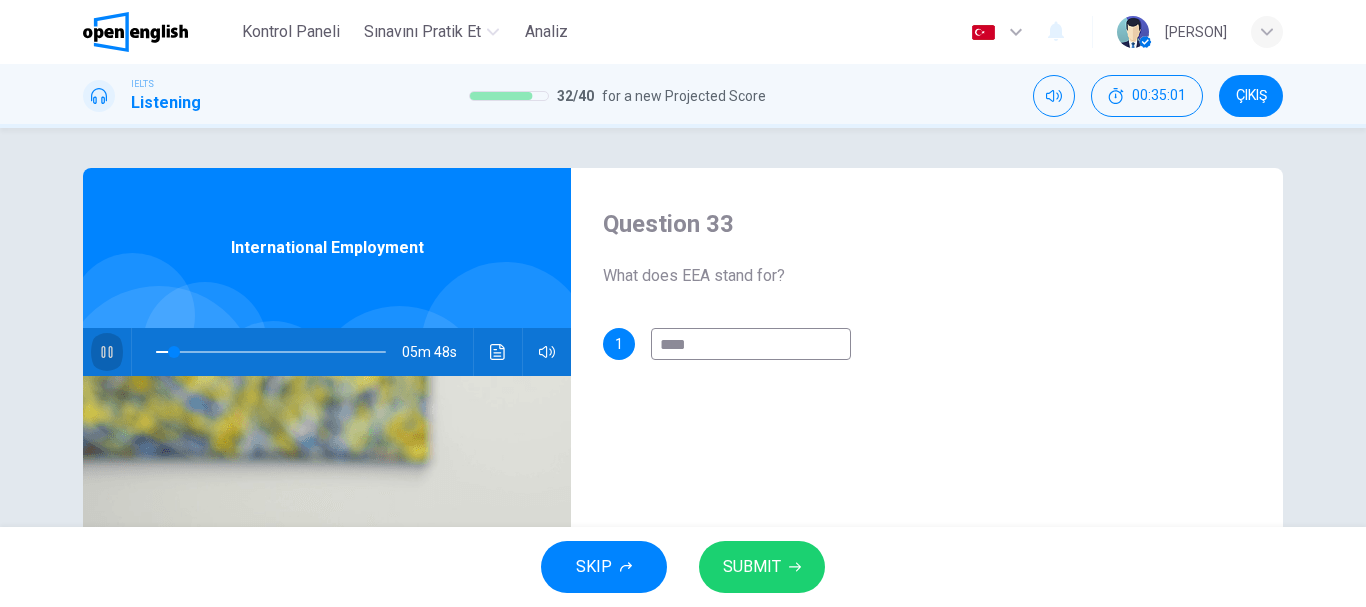 click 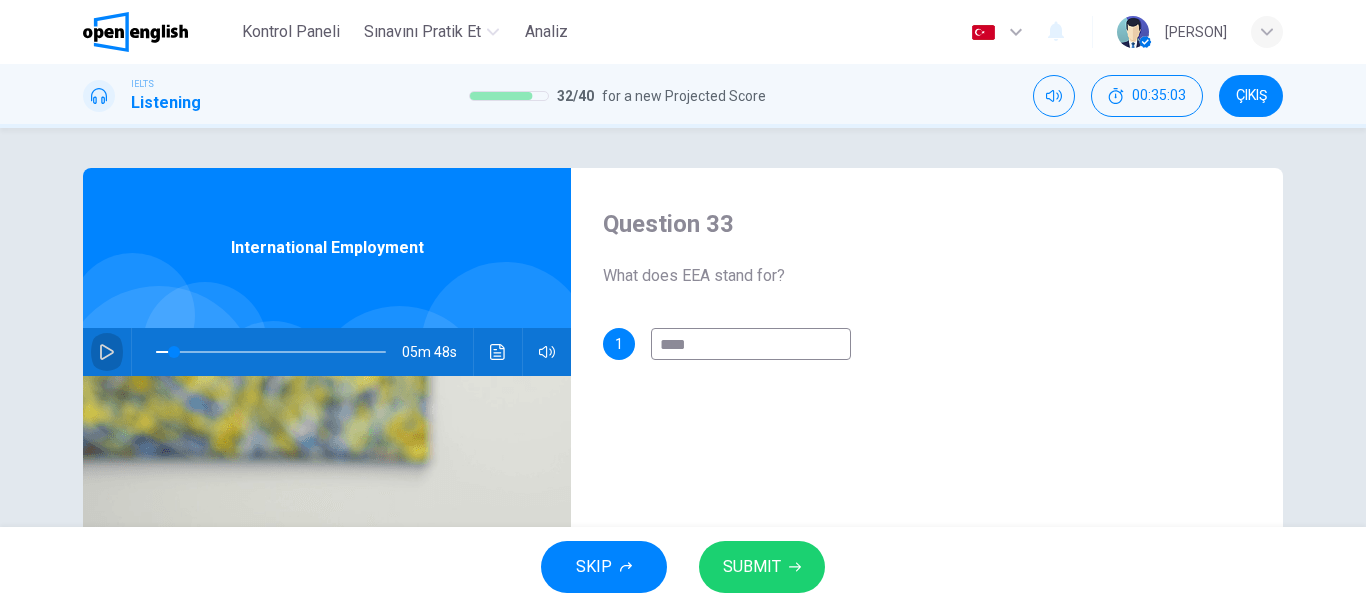 click 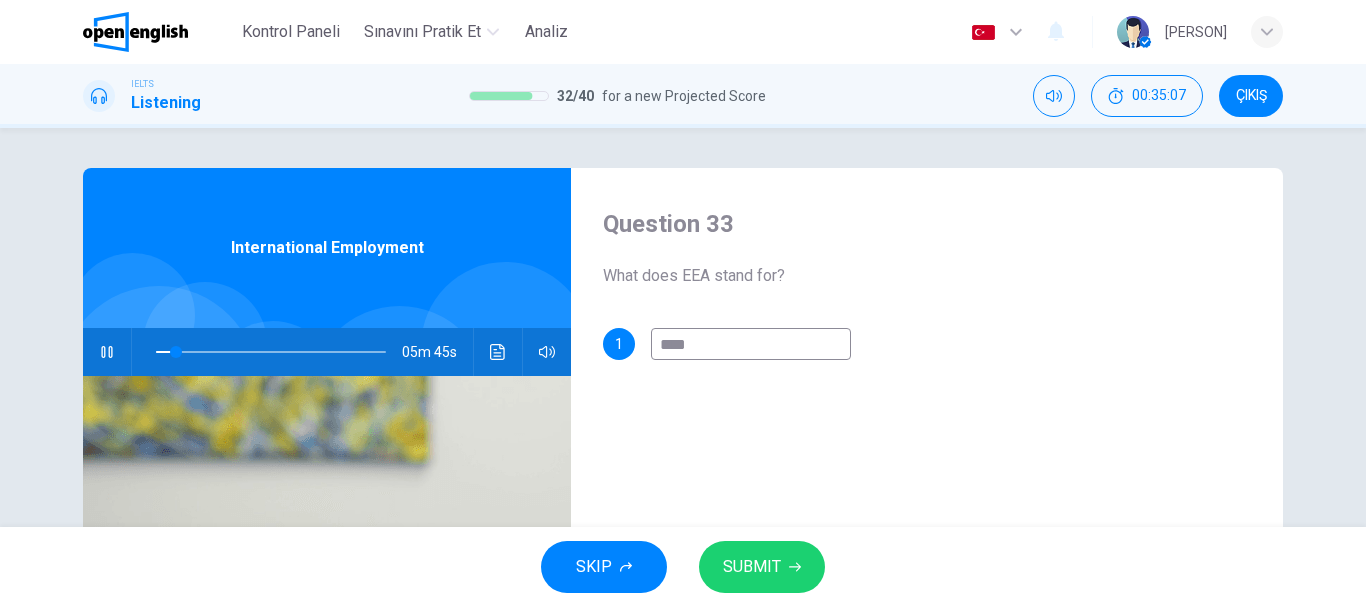click on "****" at bounding box center (751, 344) 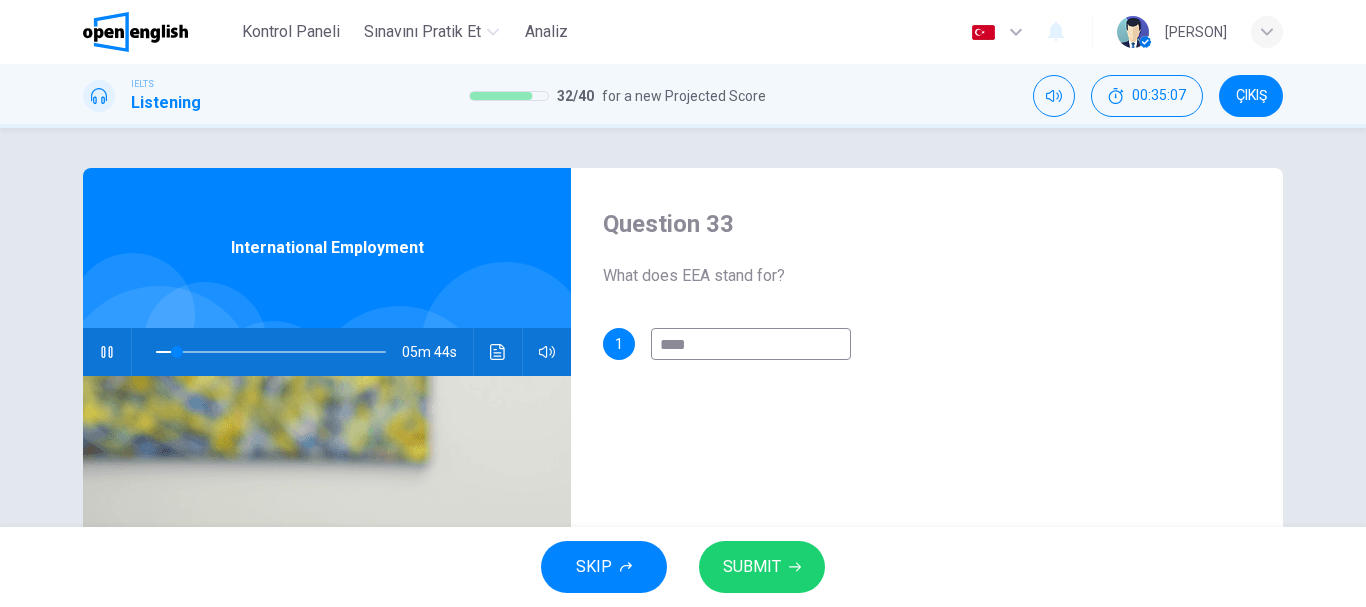 type on "***" 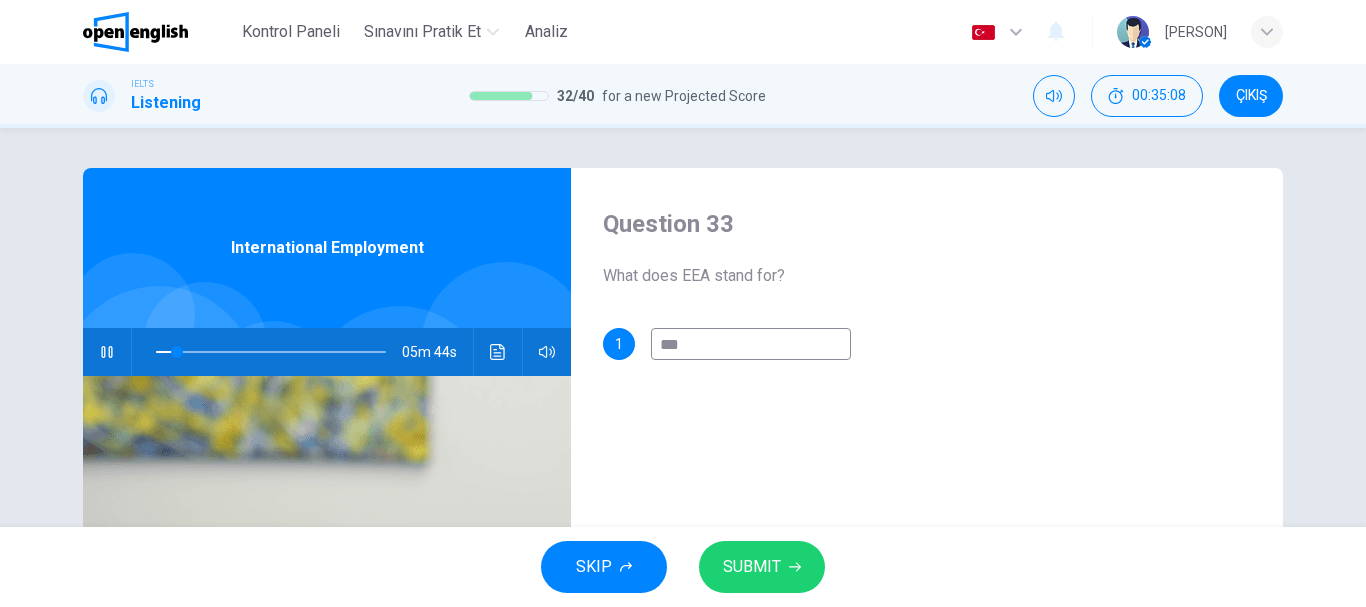 type on "*" 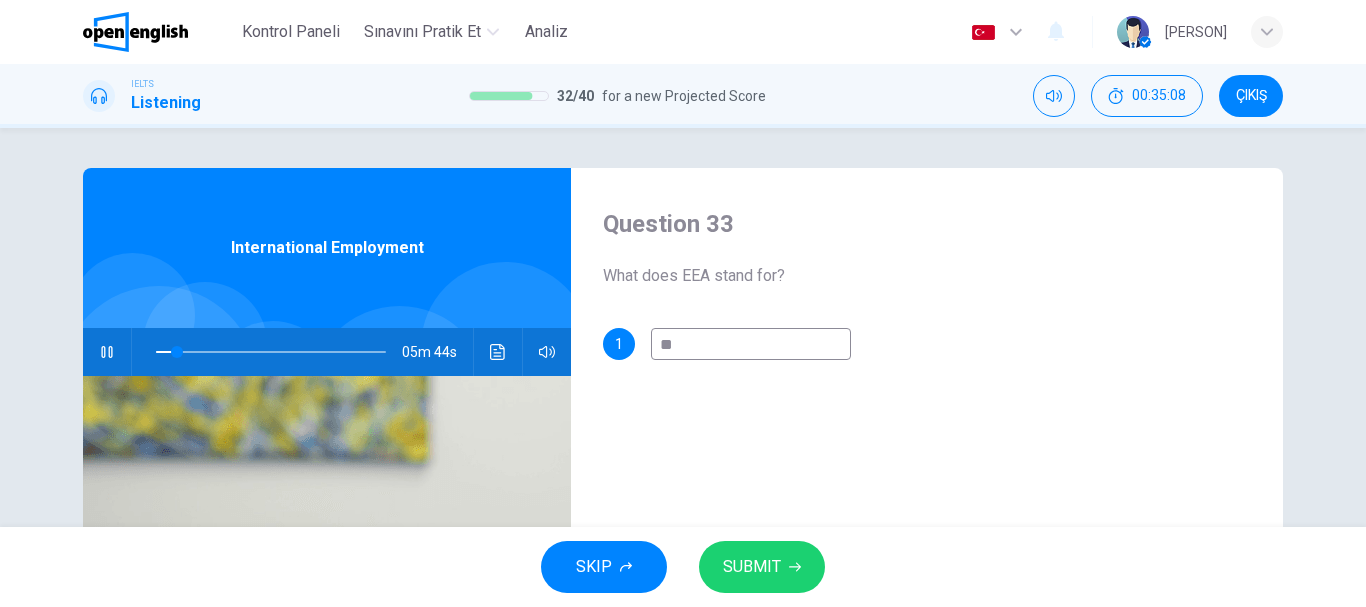 type on "*" 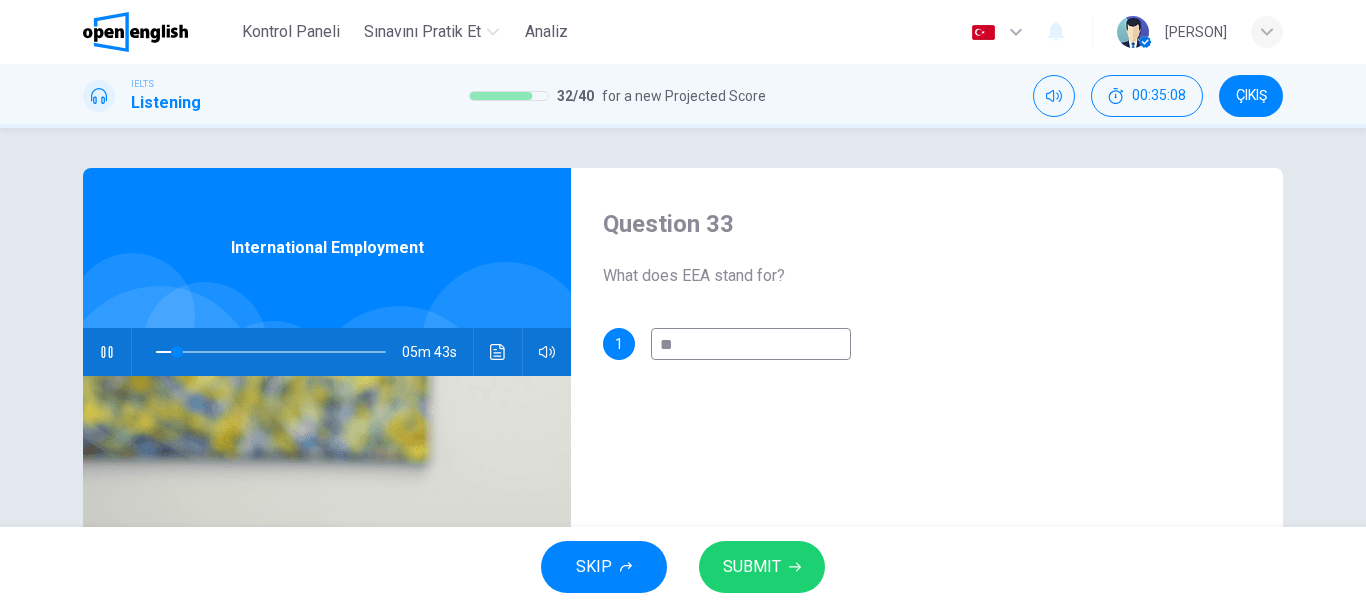 type on "*" 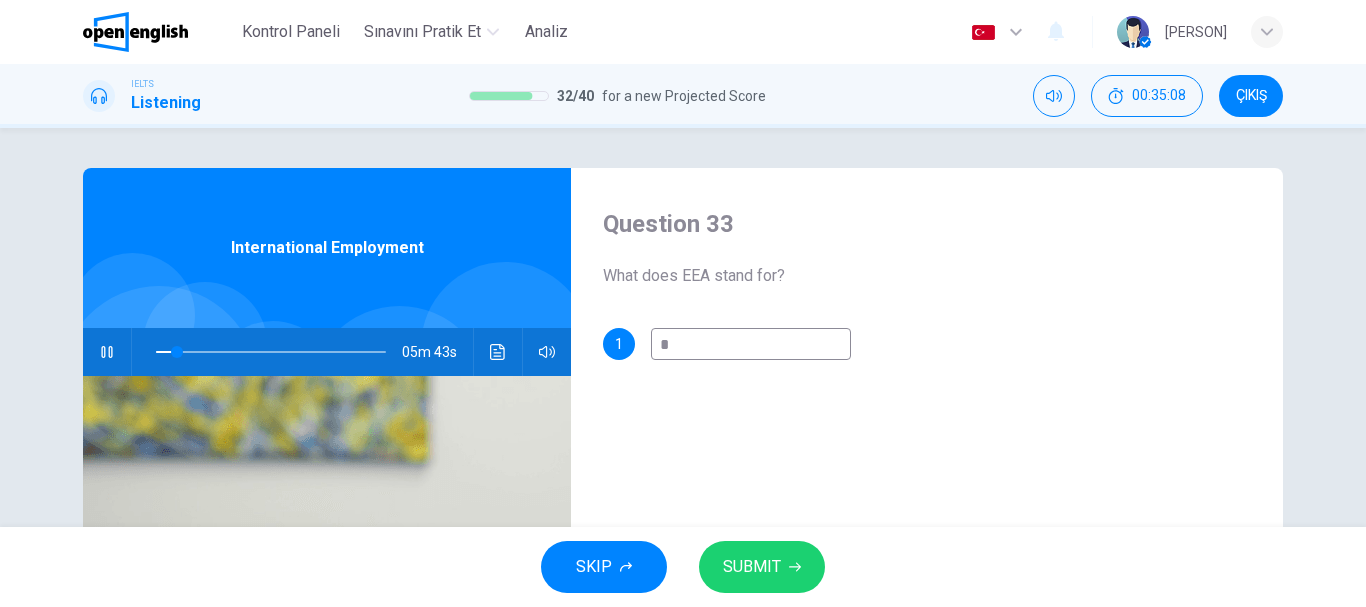 type on "*" 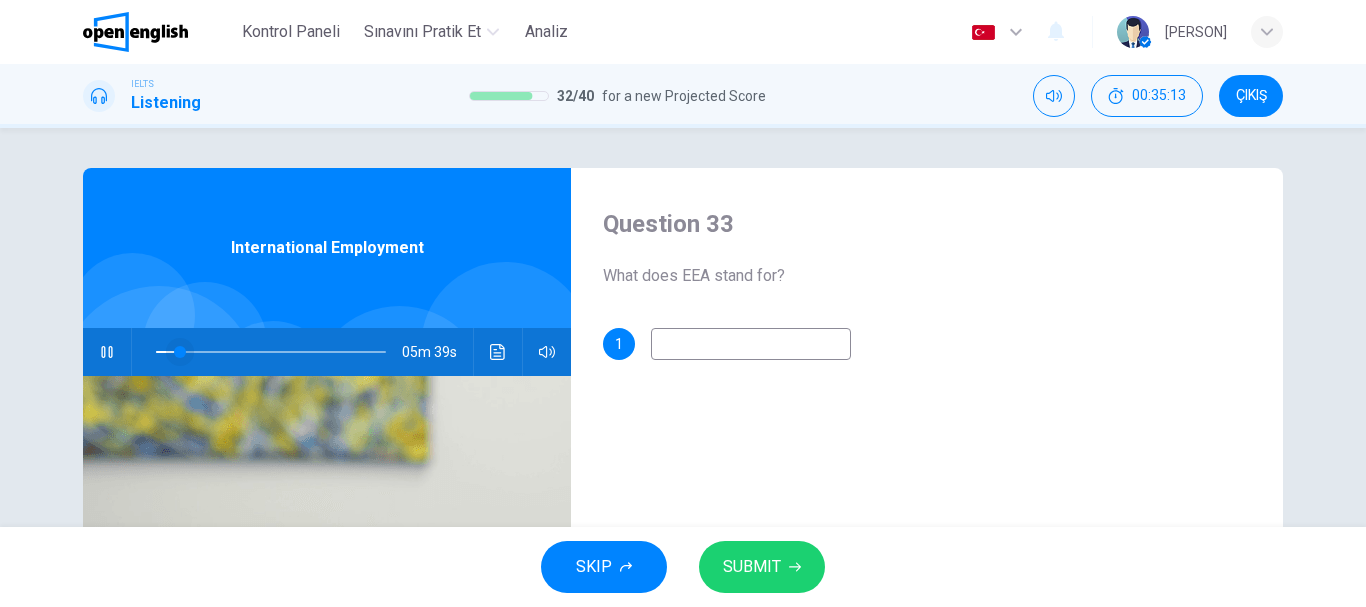 type on "**" 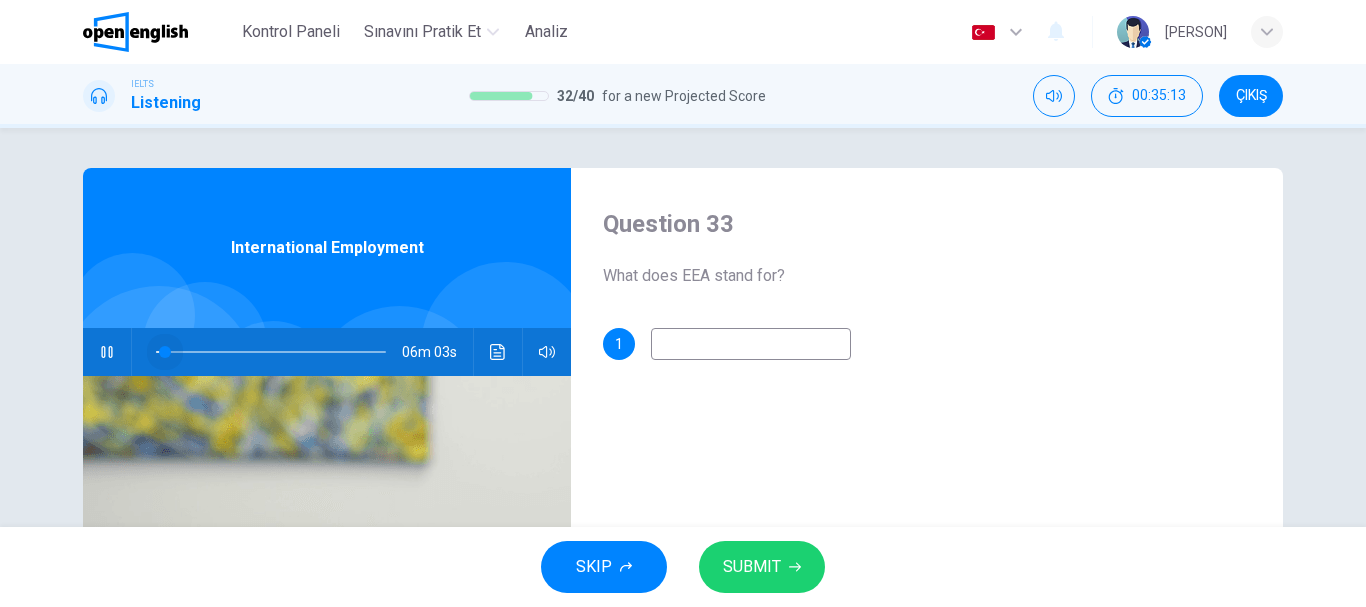 click at bounding box center [165, 352] 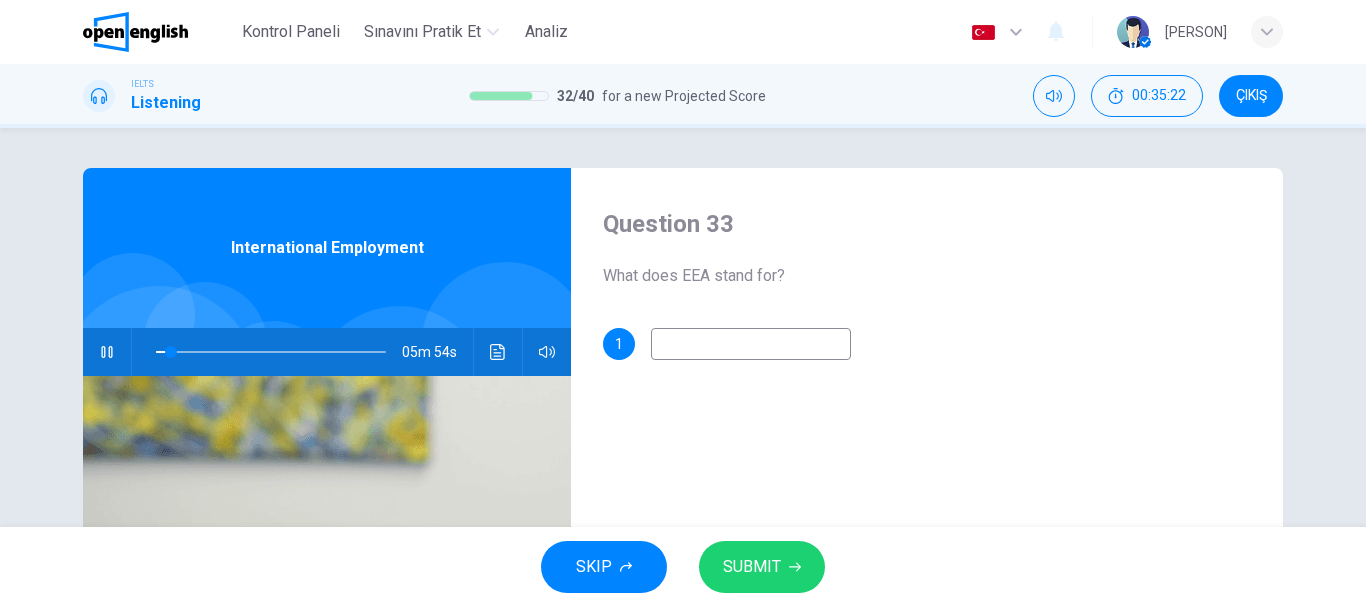 click on "What does EEA stand for?" at bounding box center [927, 276] 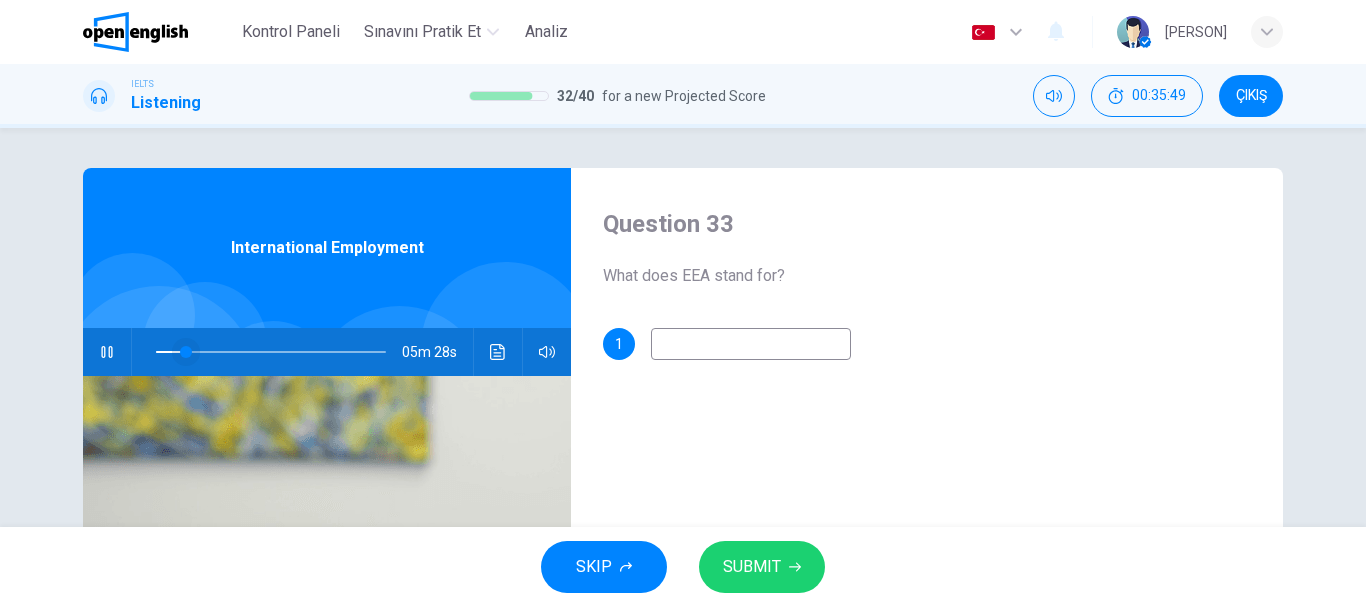 click at bounding box center (186, 352) 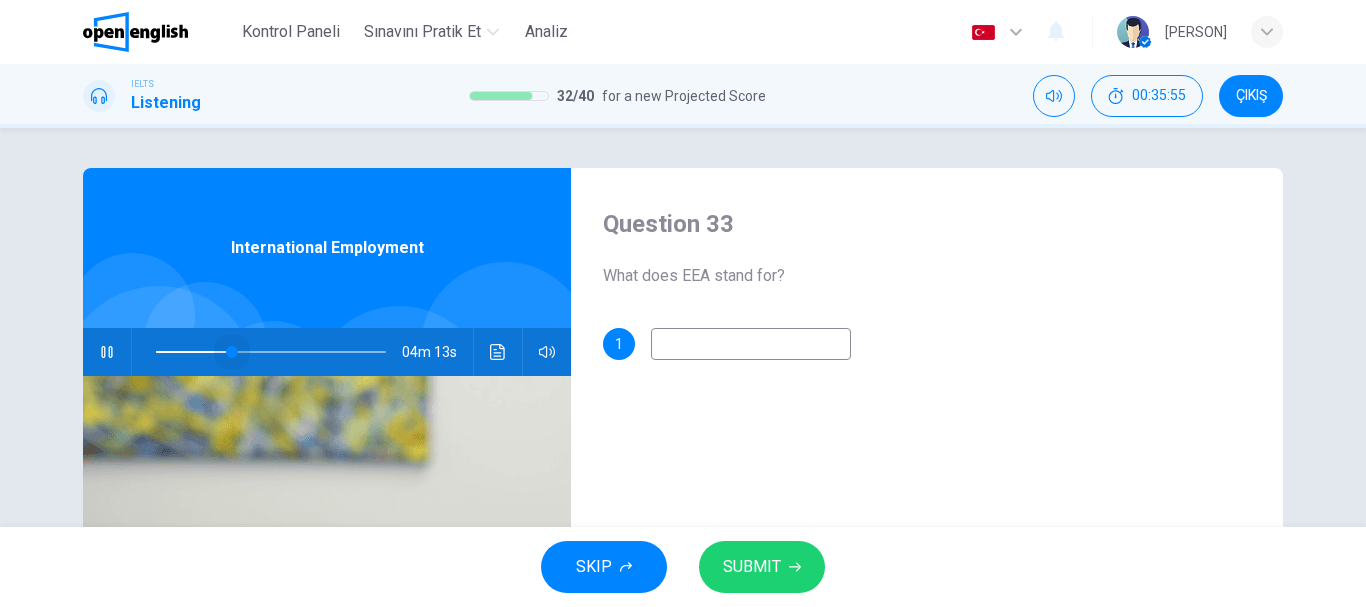 click at bounding box center [271, 352] 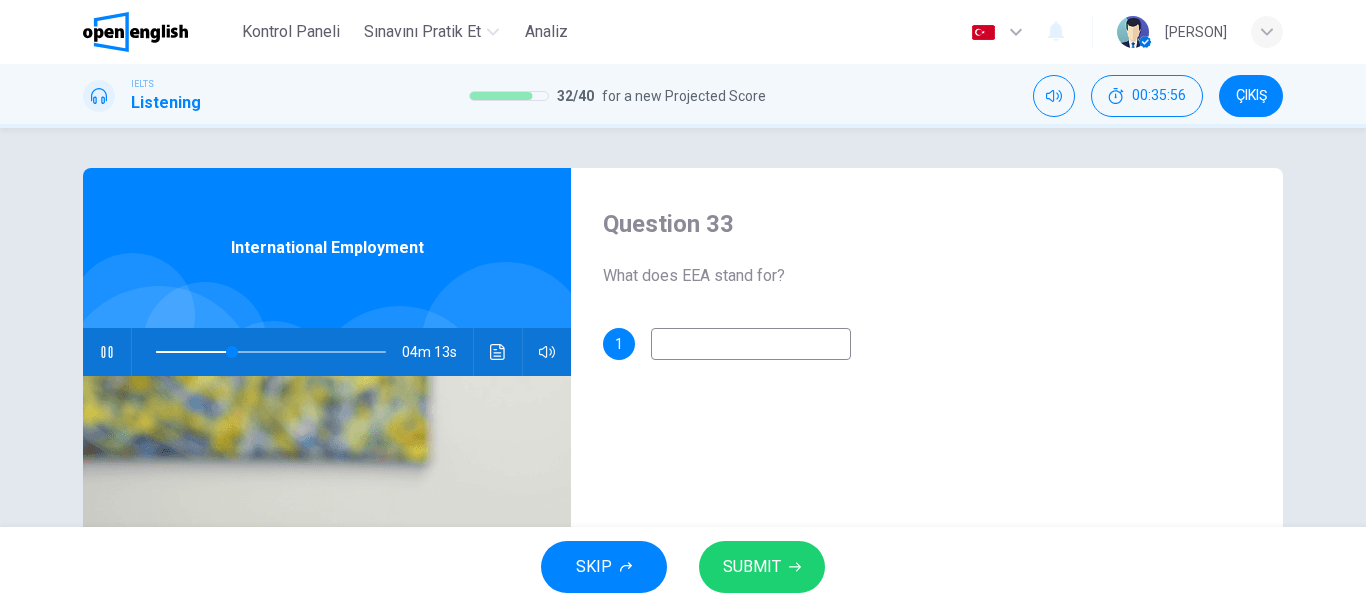 click at bounding box center (271, 352) 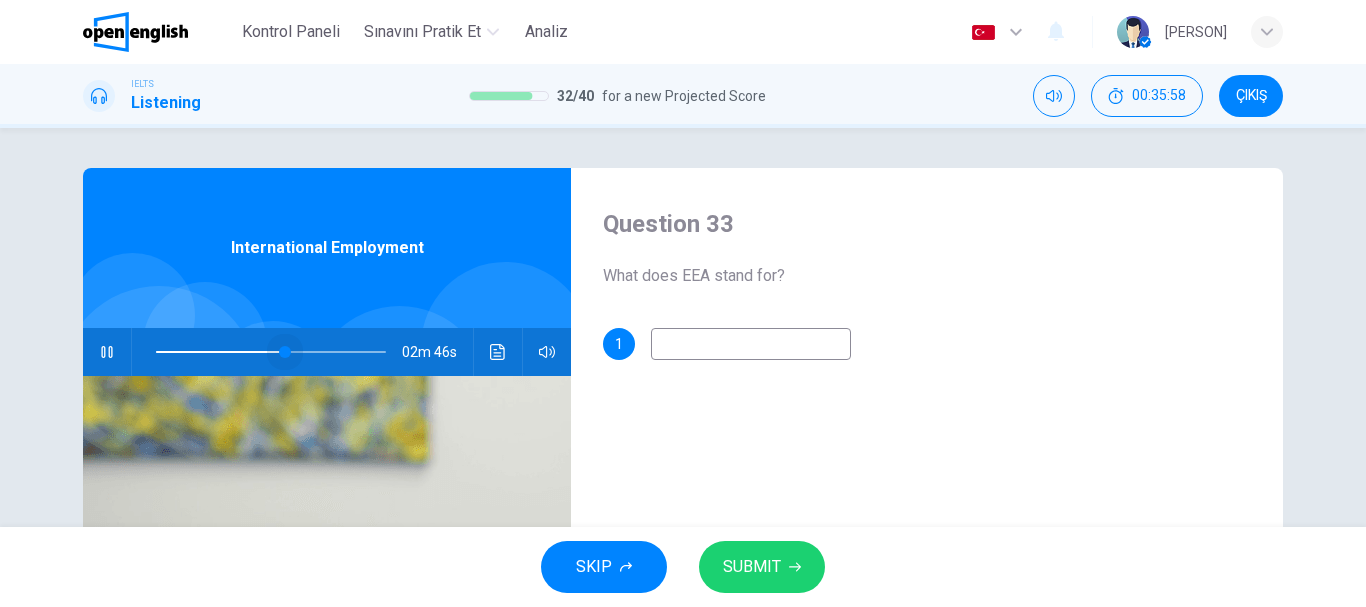 click at bounding box center [285, 352] 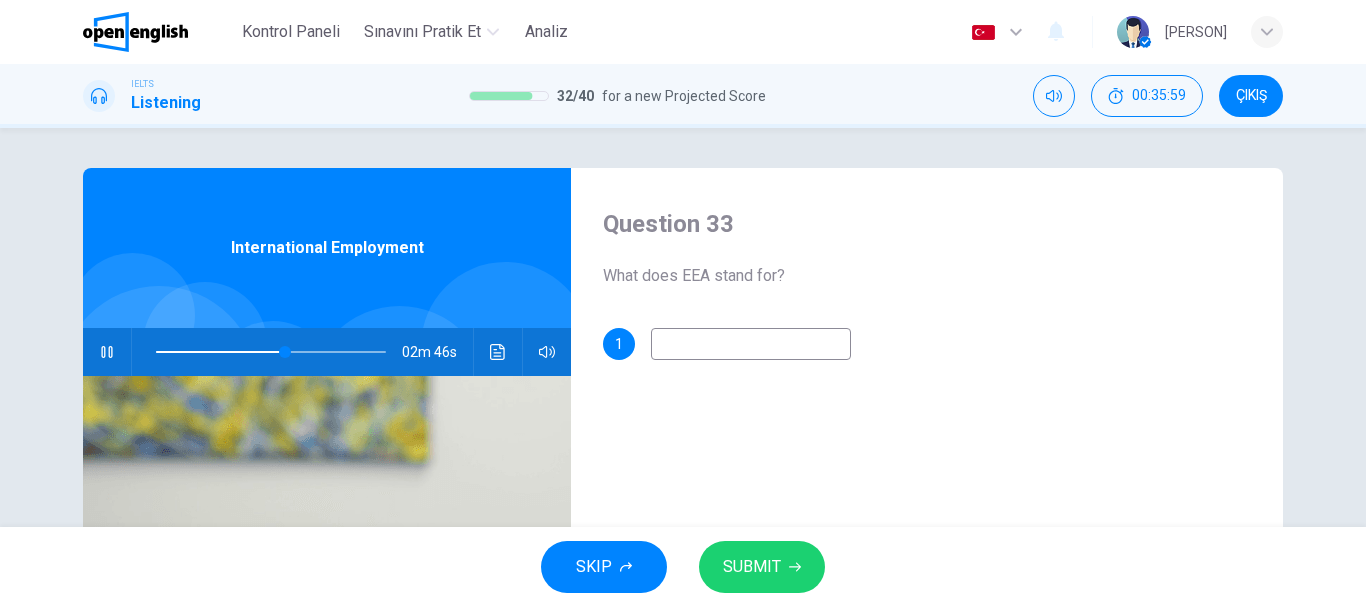 click at bounding box center [271, 352] 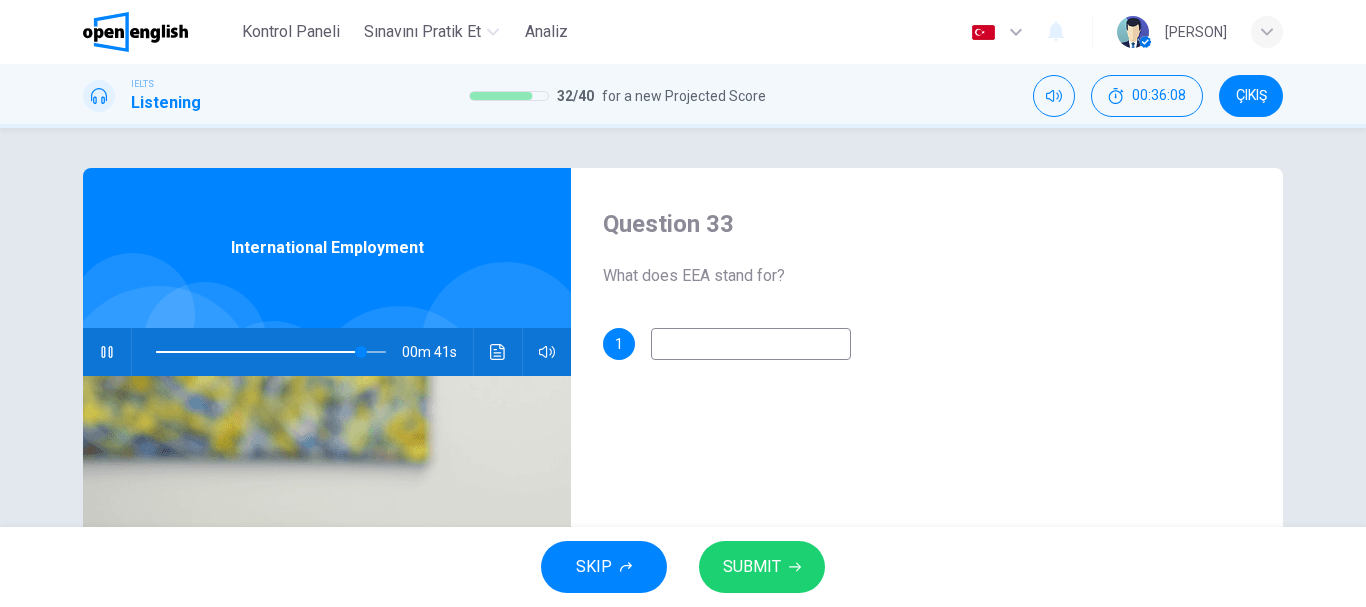 click at bounding box center (271, 352) 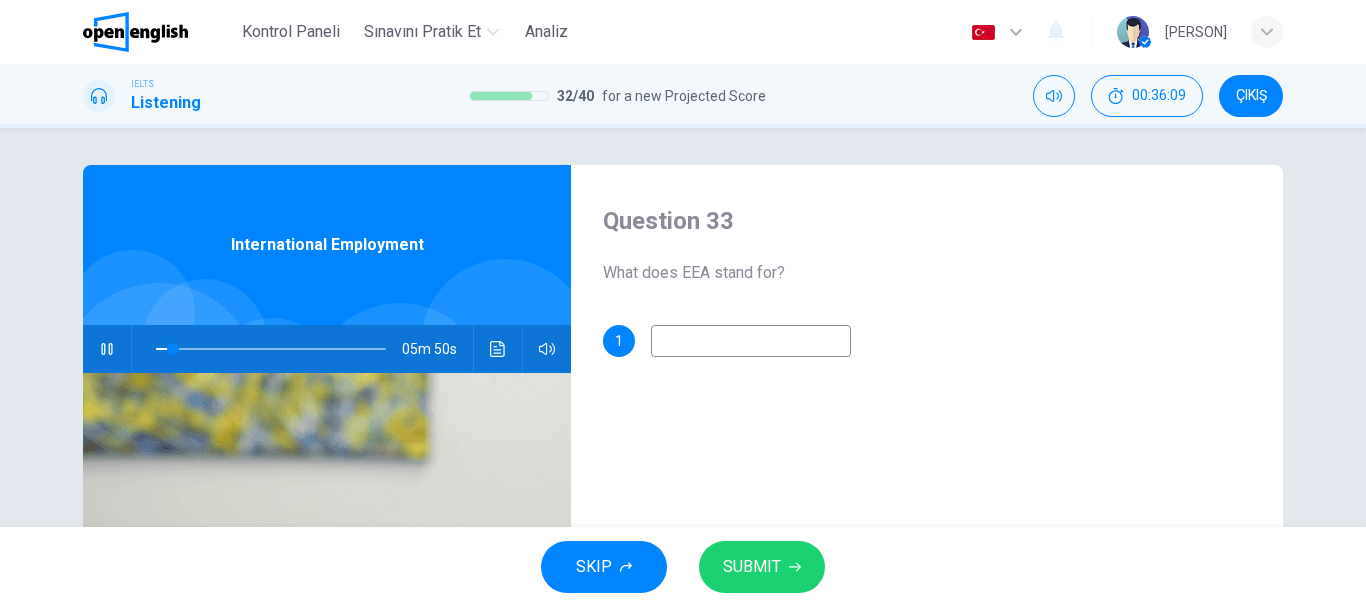 scroll, scrollTop: 0, scrollLeft: 0, axis: both 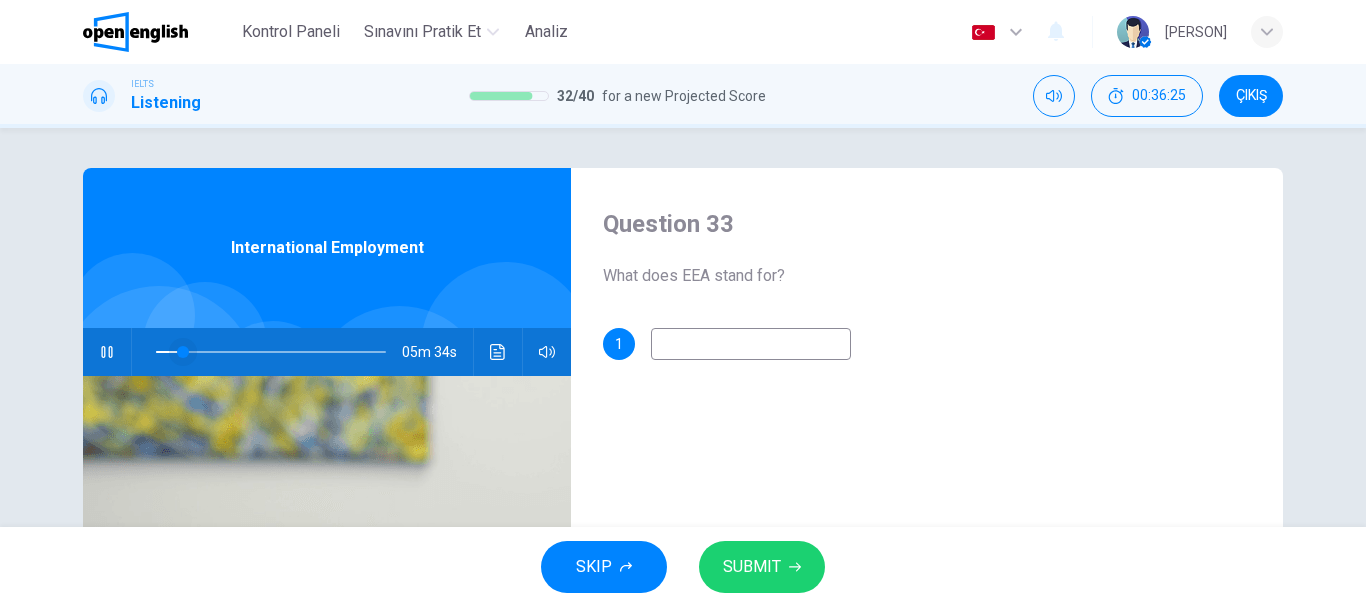 click at bounding box center (183, 352) 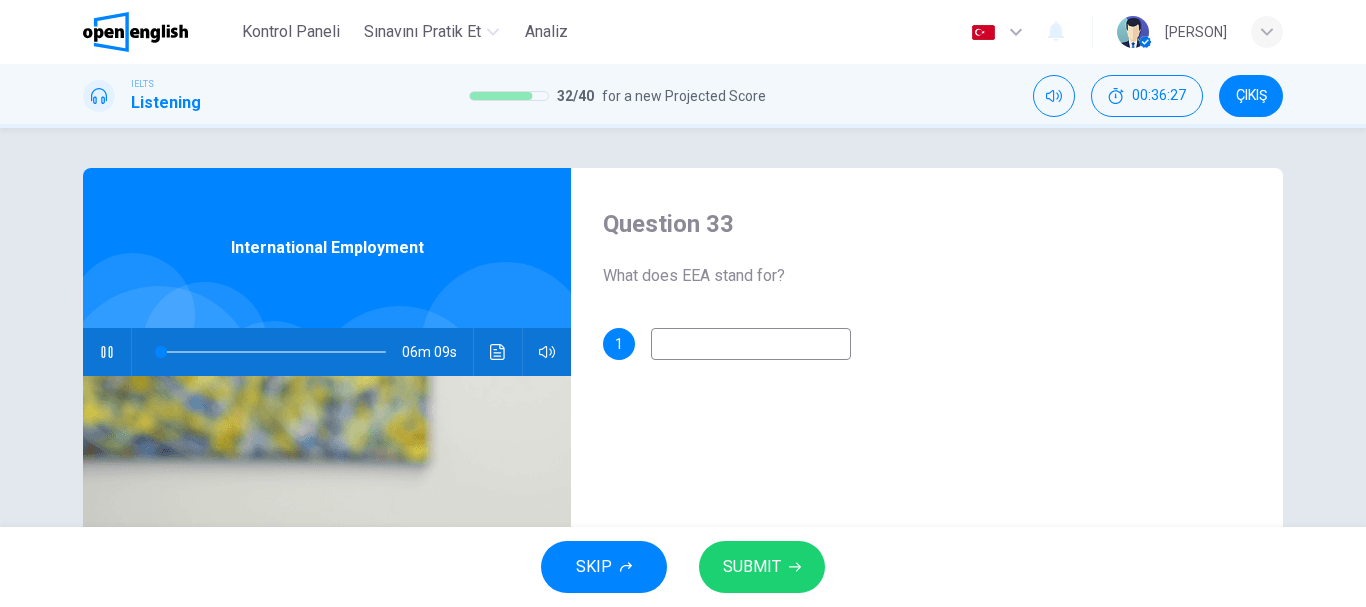click at bounding box center [751, 344] 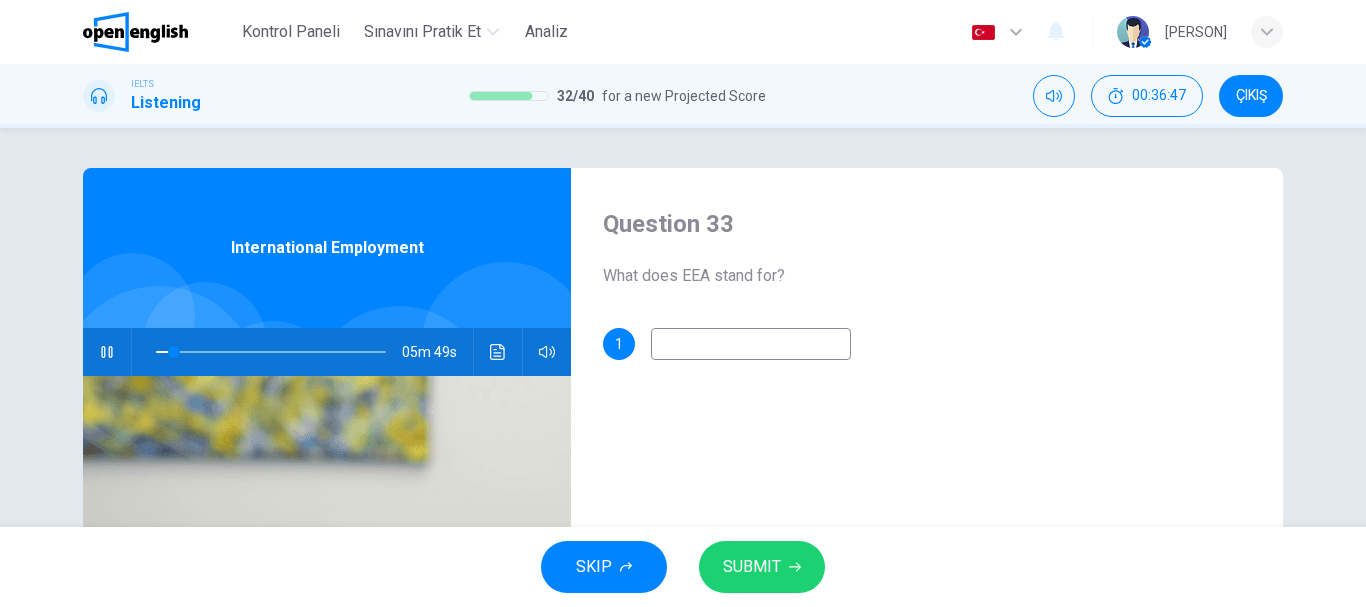 click at bounding box center [107, 352] 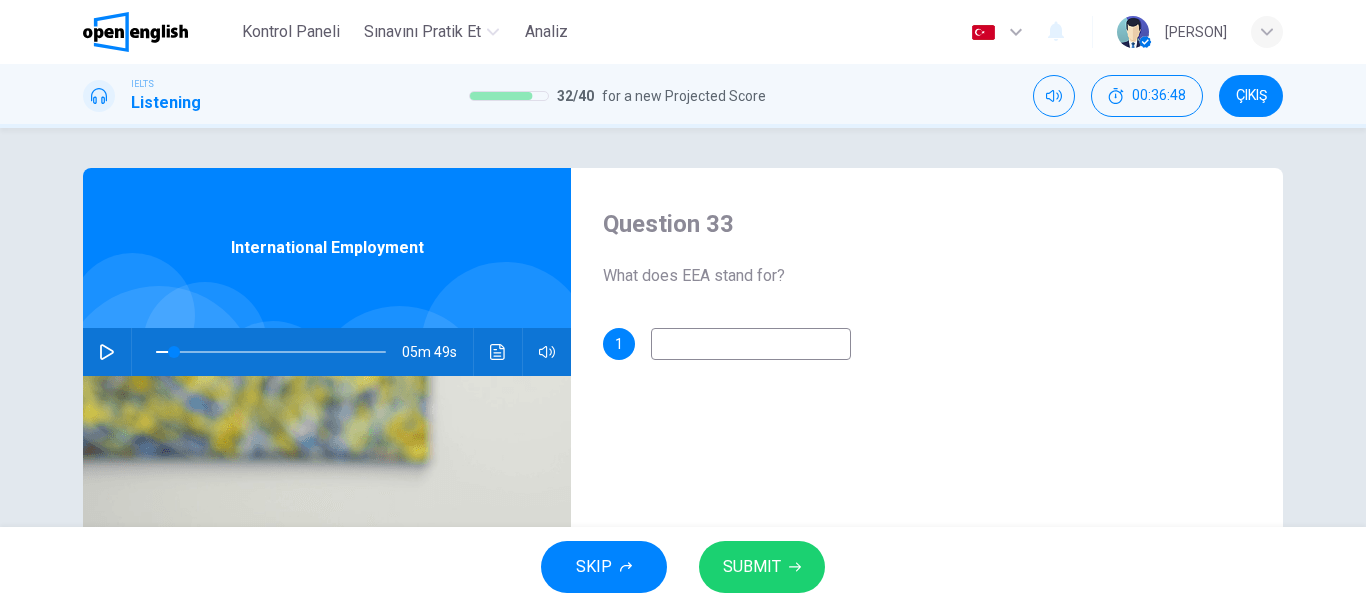 click at bounding box center [107, 352] 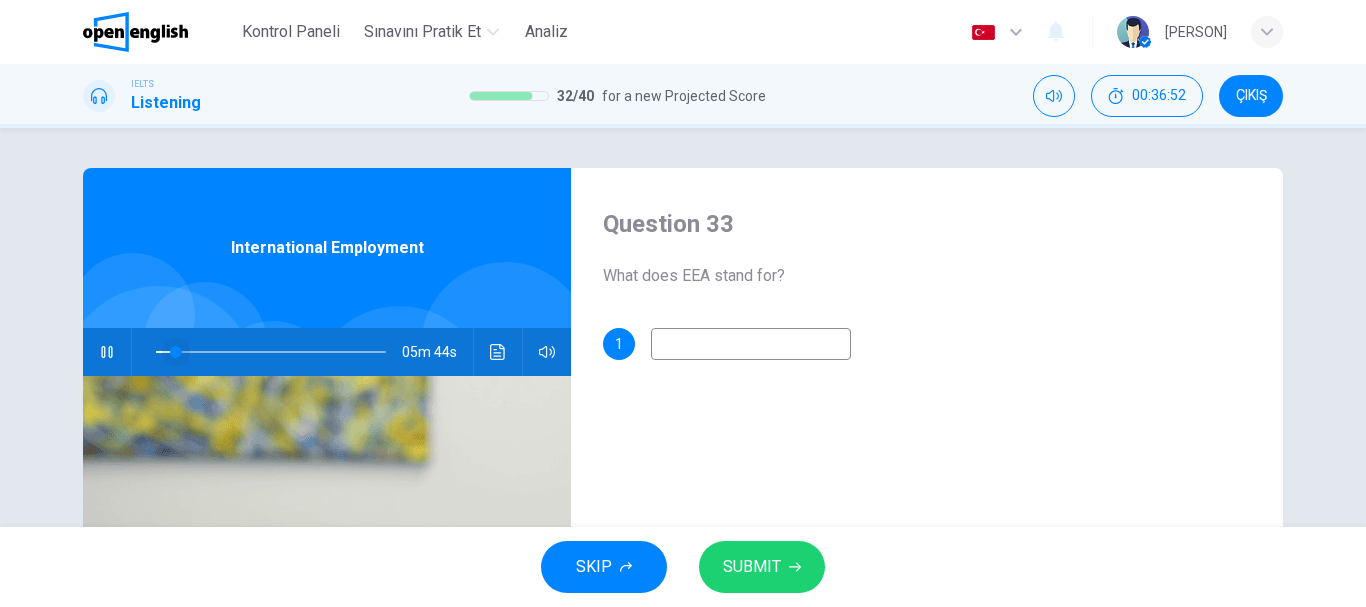 click at bounding box center (176, 352) 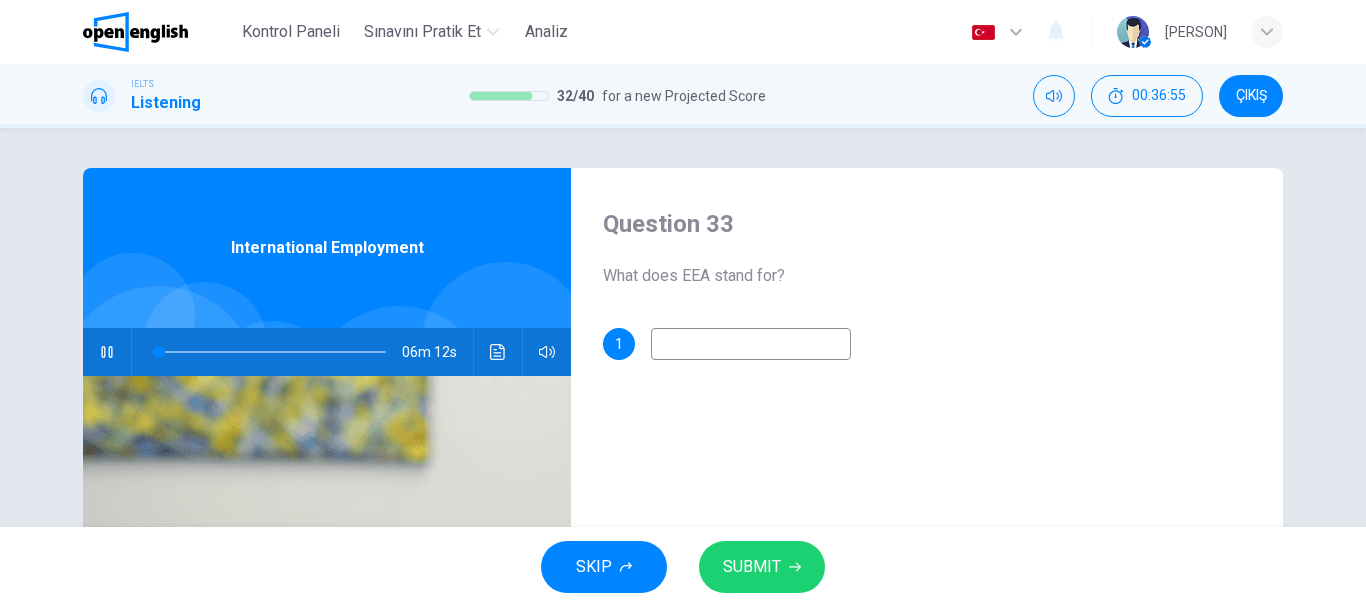 click at bounding box center (751, 344) 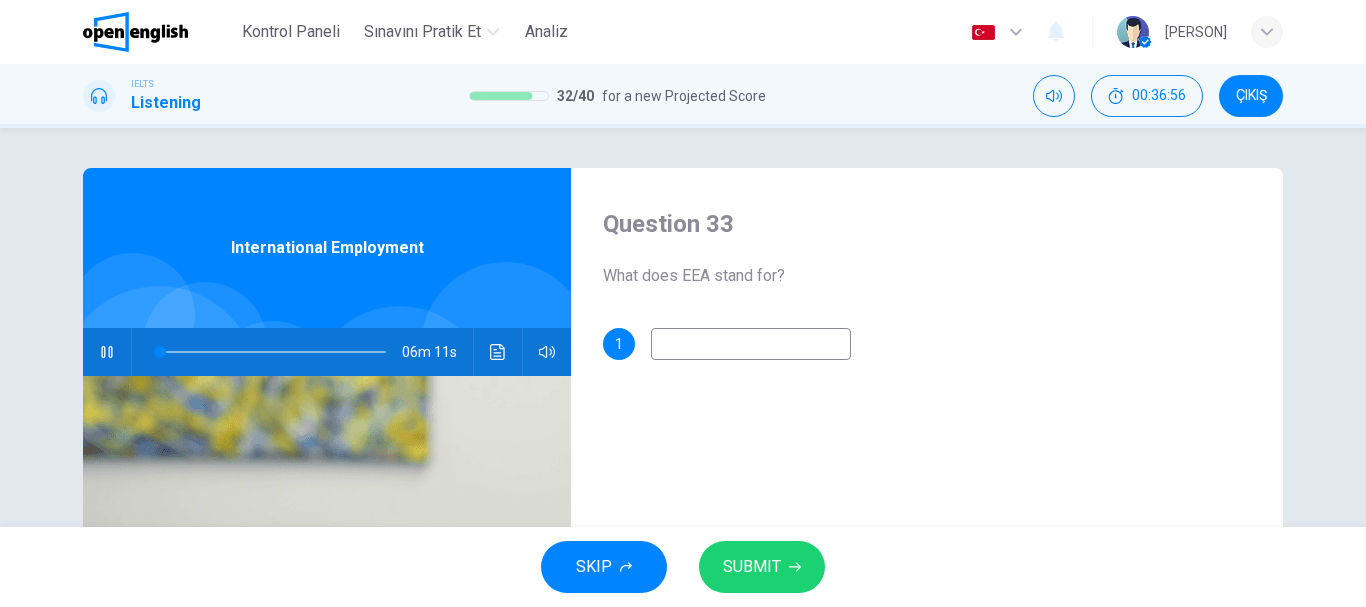 type on "*" 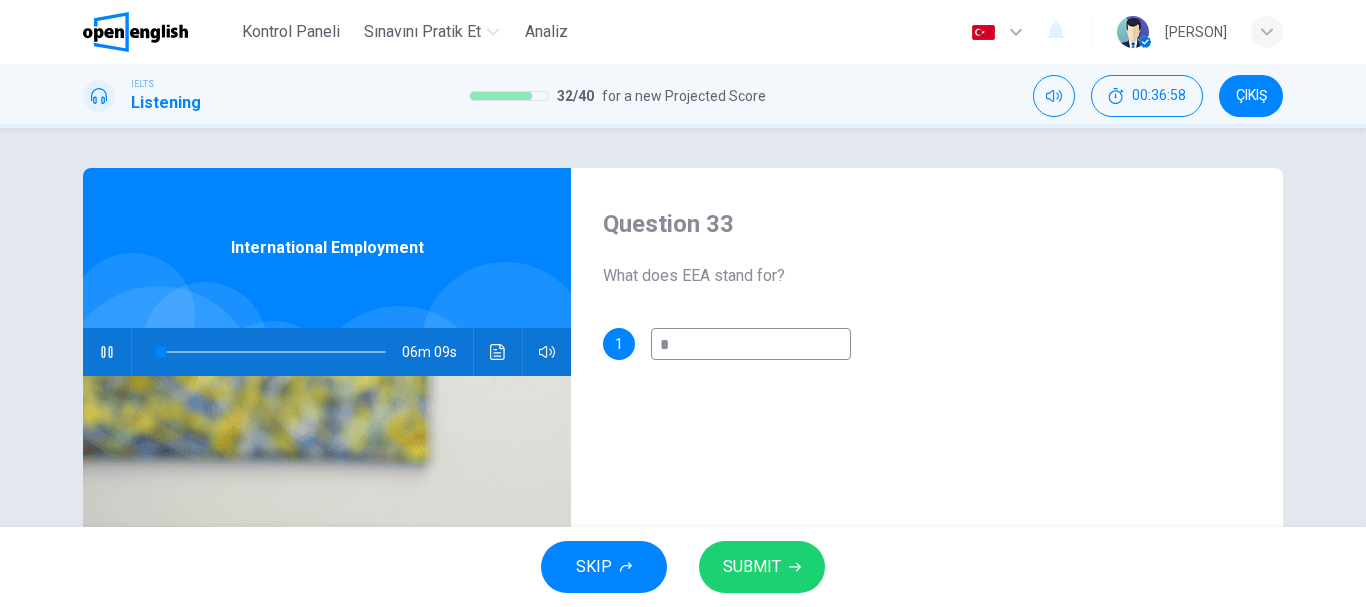 type on "*" 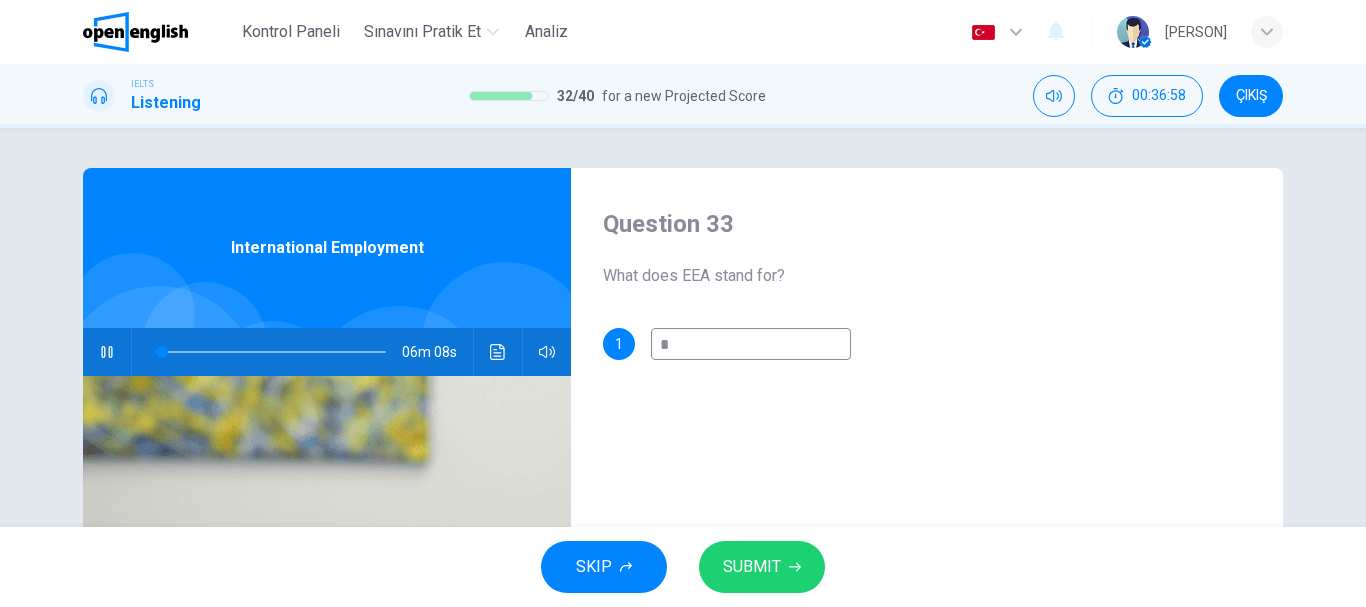 type on "**" 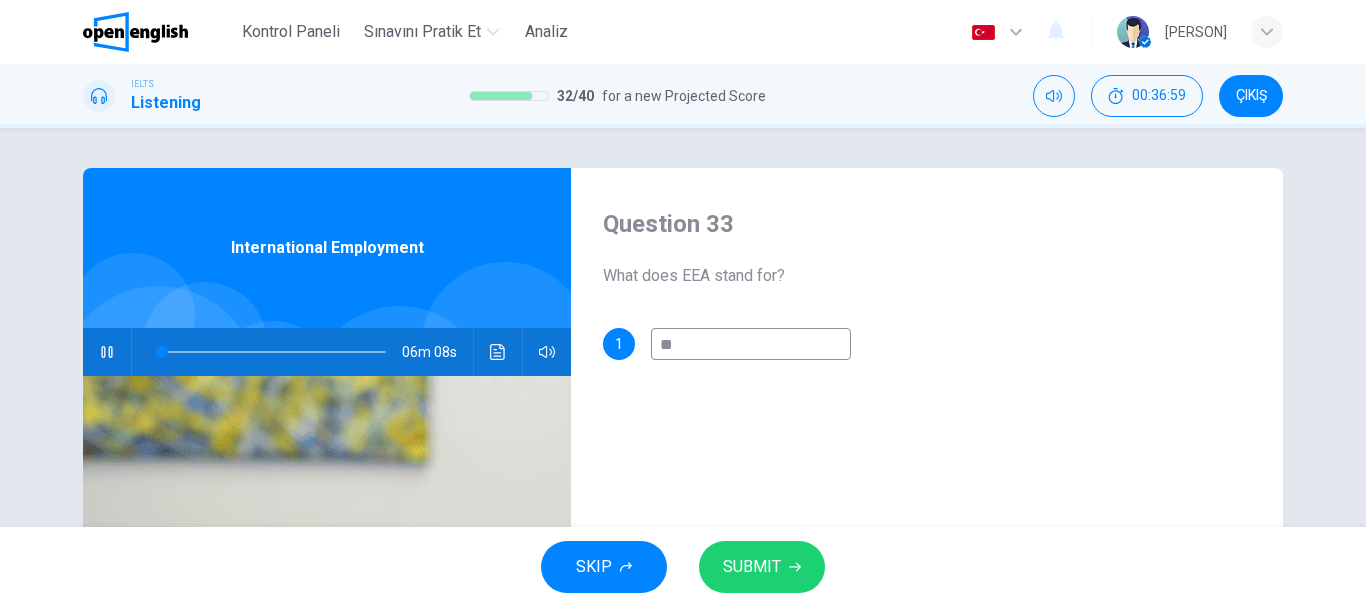 type on "***" 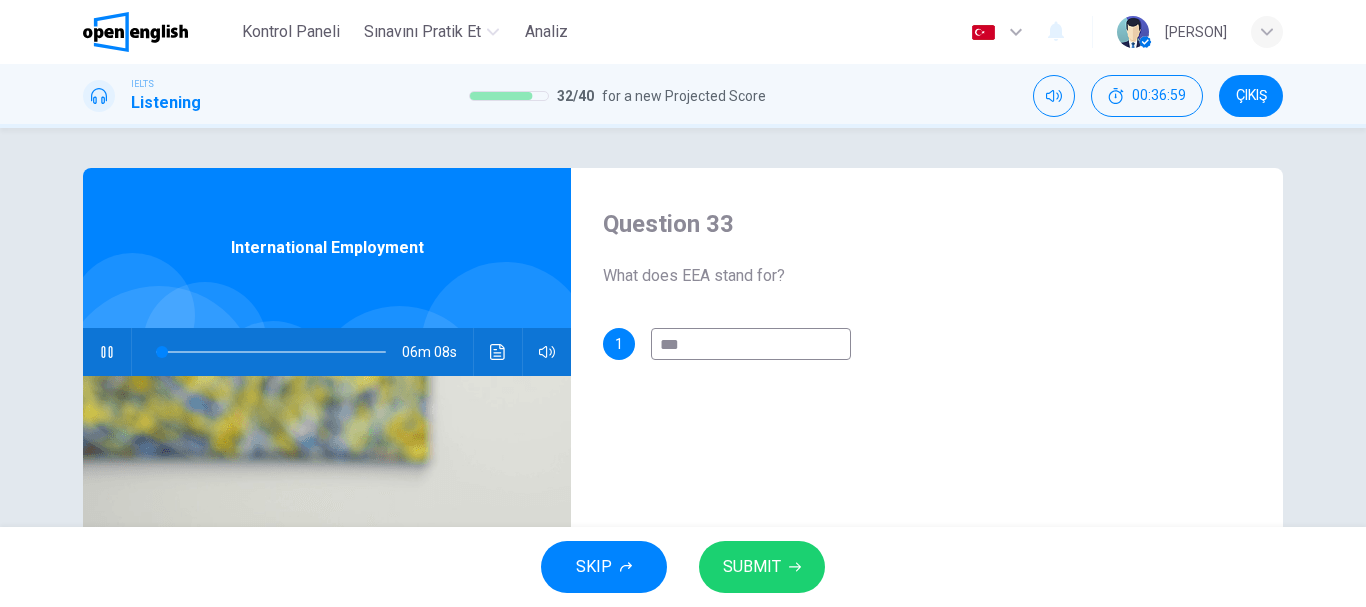 type on "*" 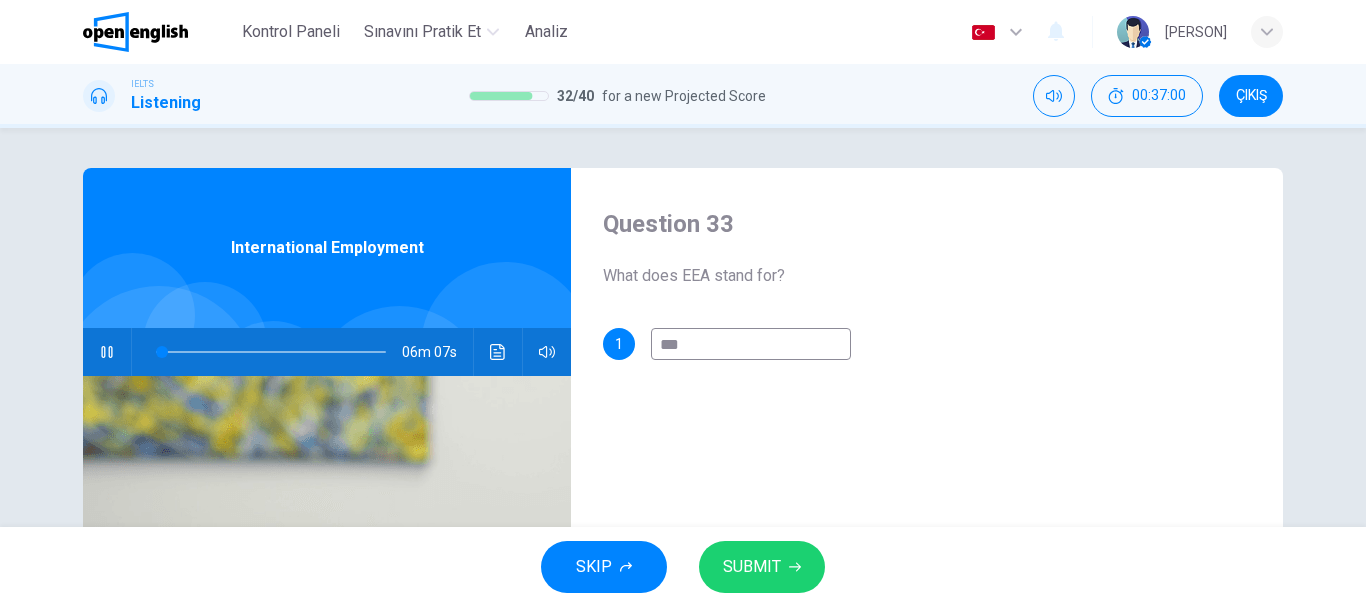 type on "****" 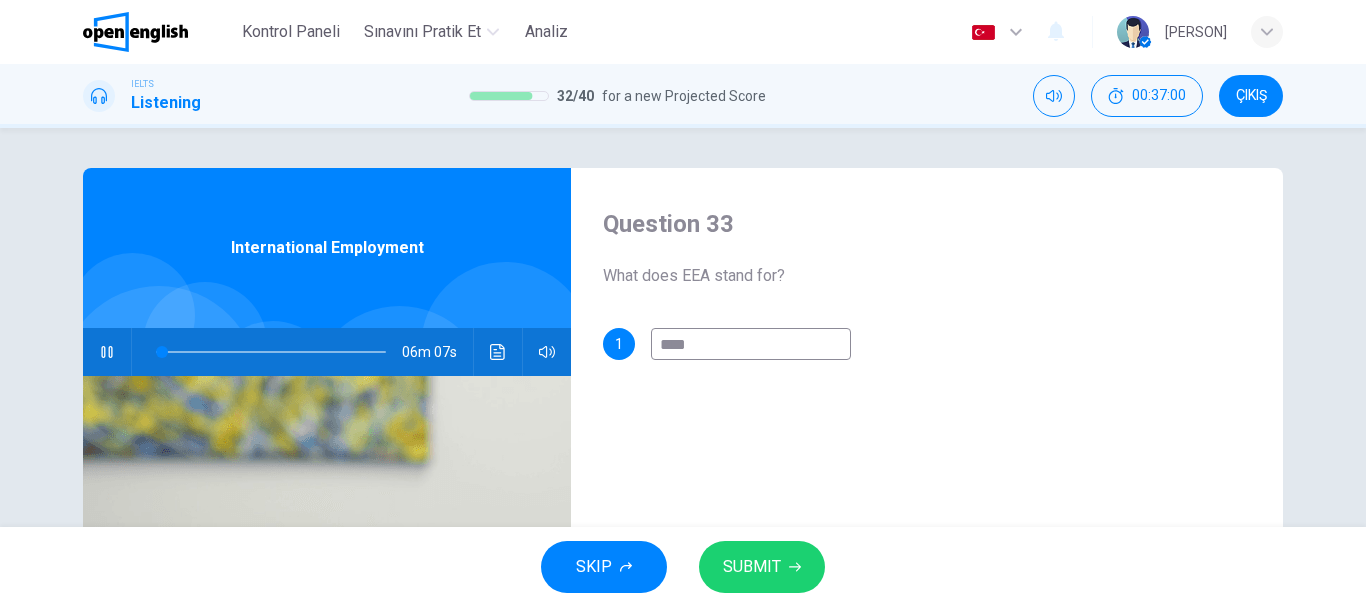type on "*" 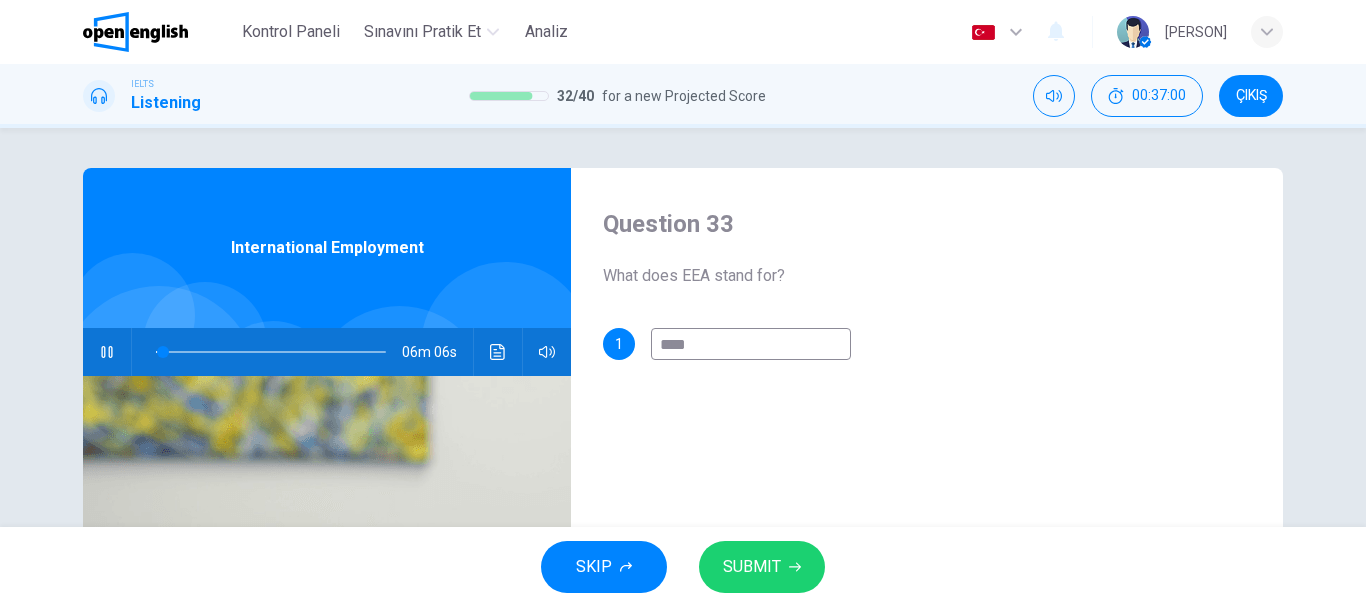 type on "*****" 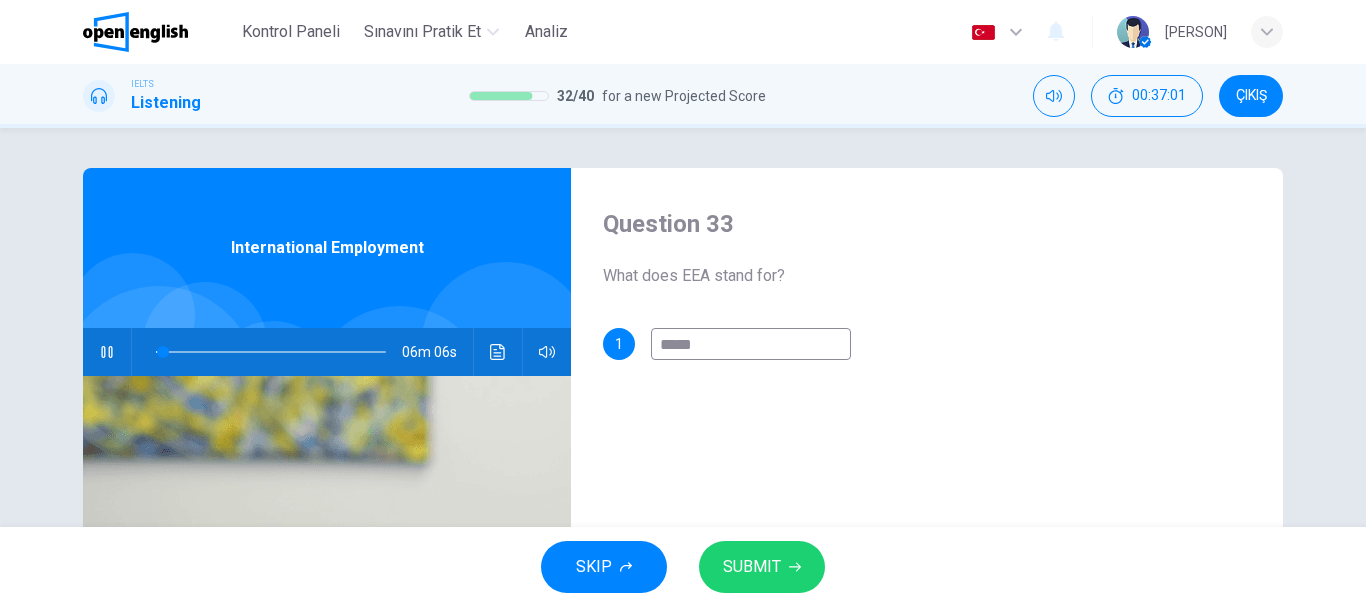 type on "*" 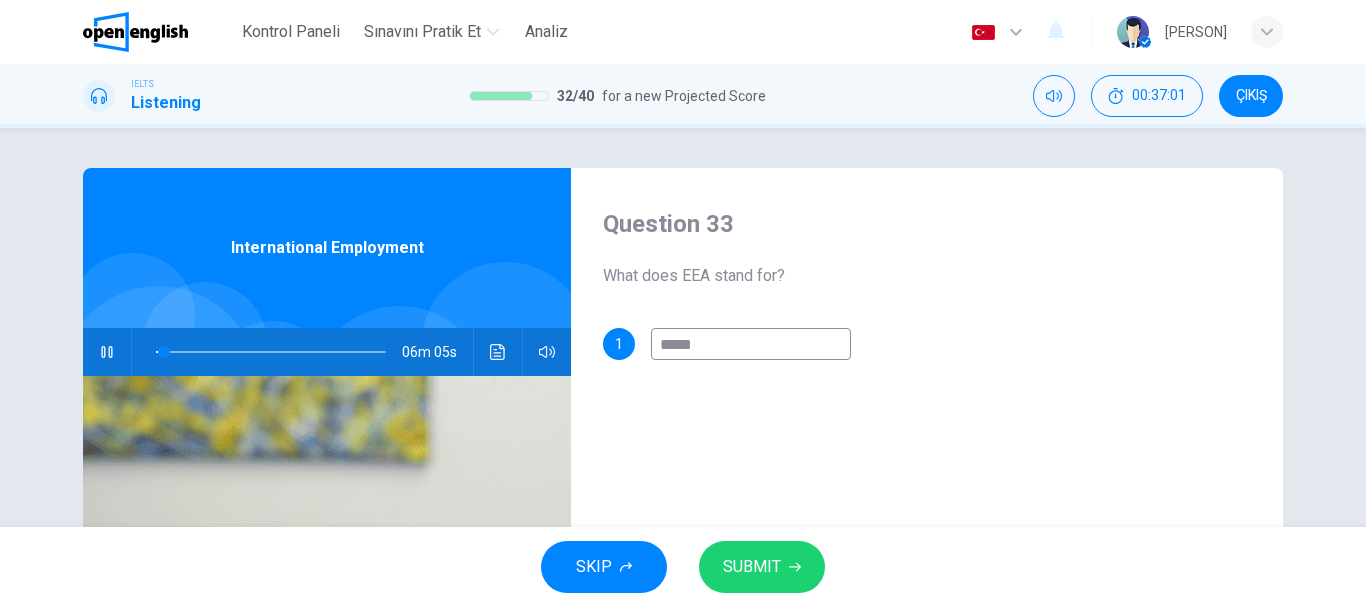 type on "******" 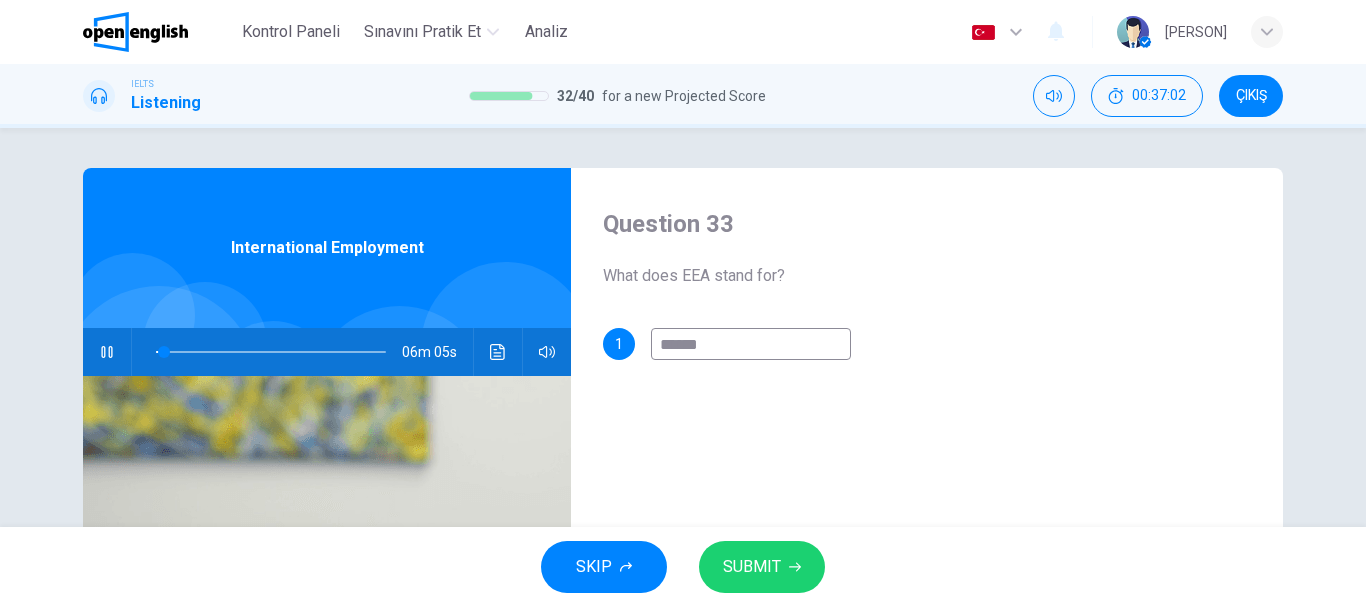 type on "******" 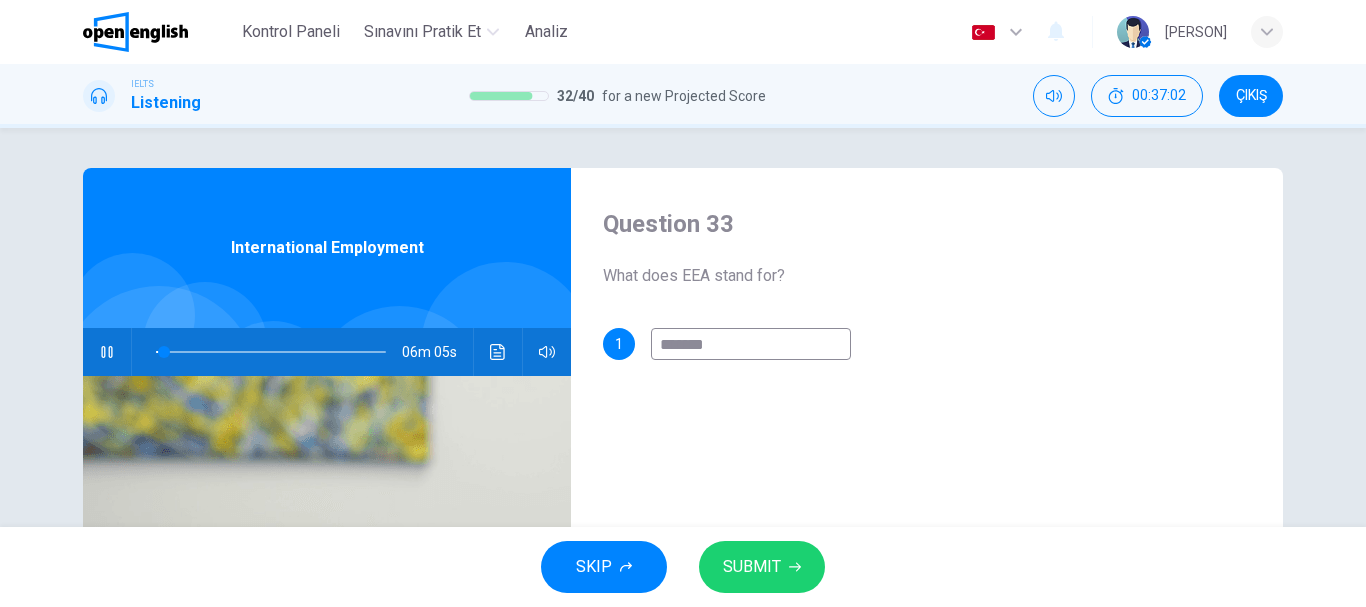 type on "*" 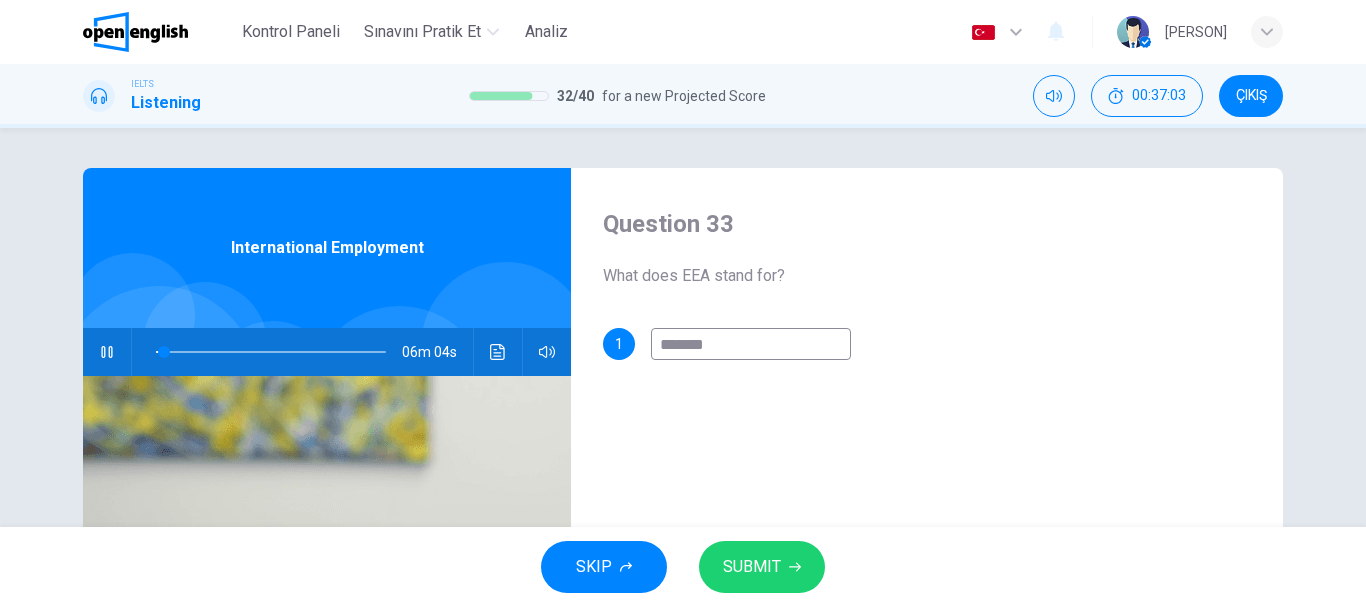 type on "******" 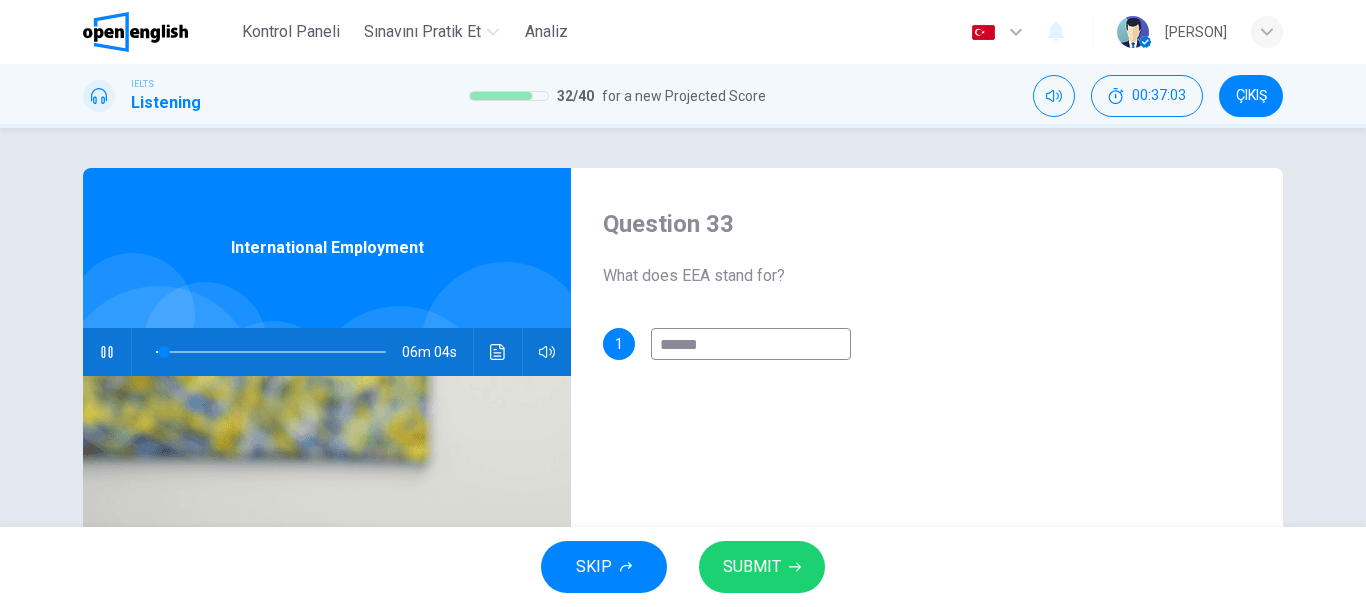 type on "*" 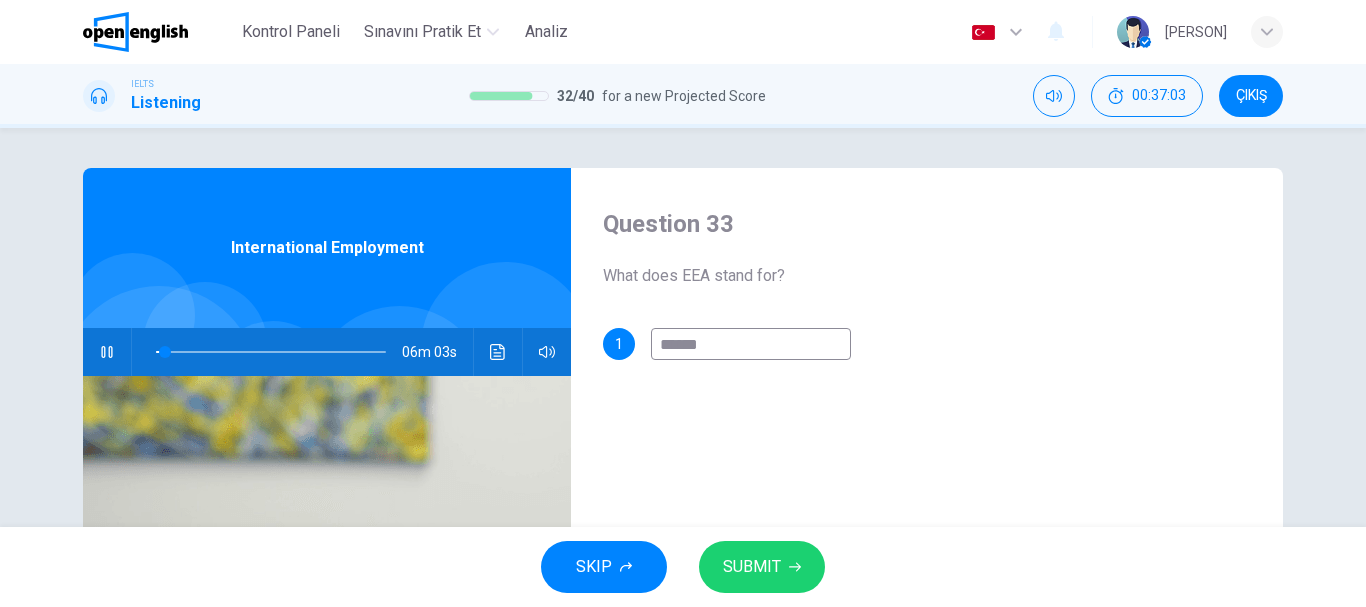 type on "*****" 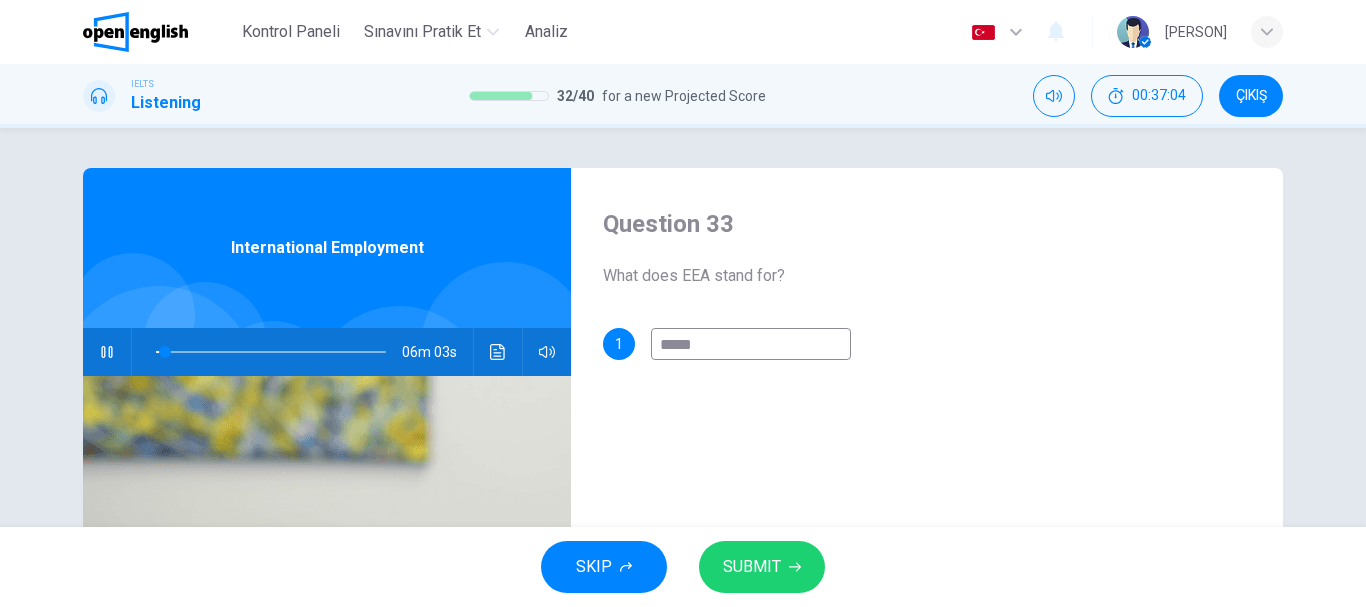 type on "*" 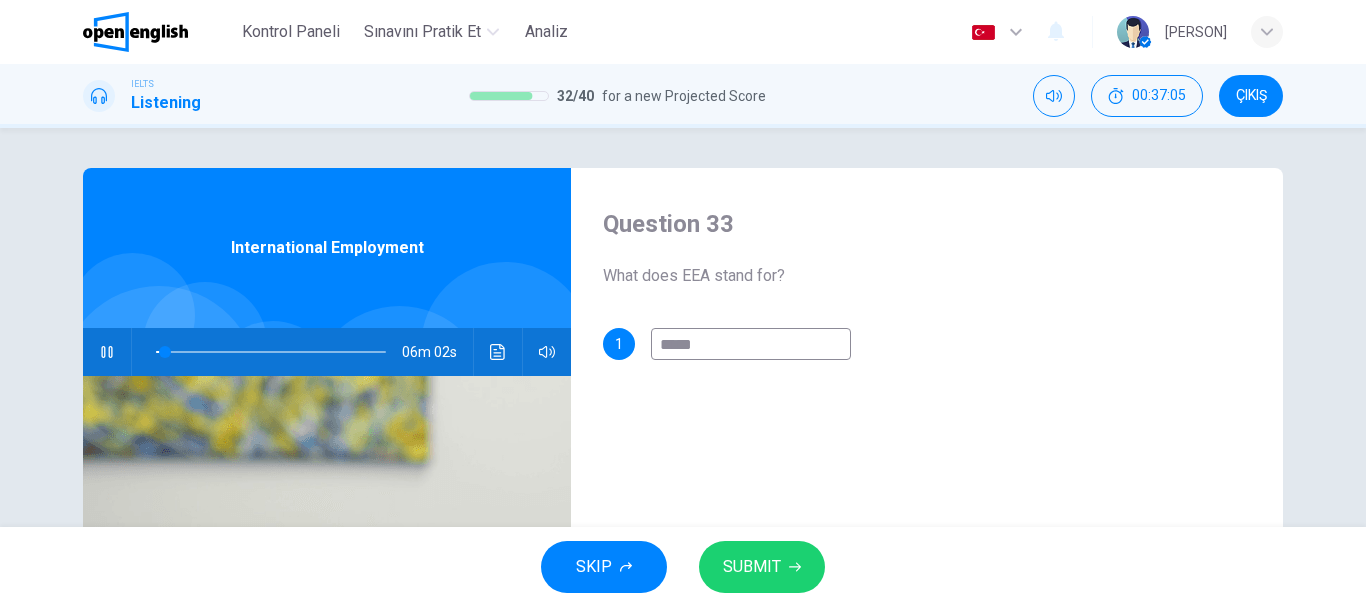 type on "******" 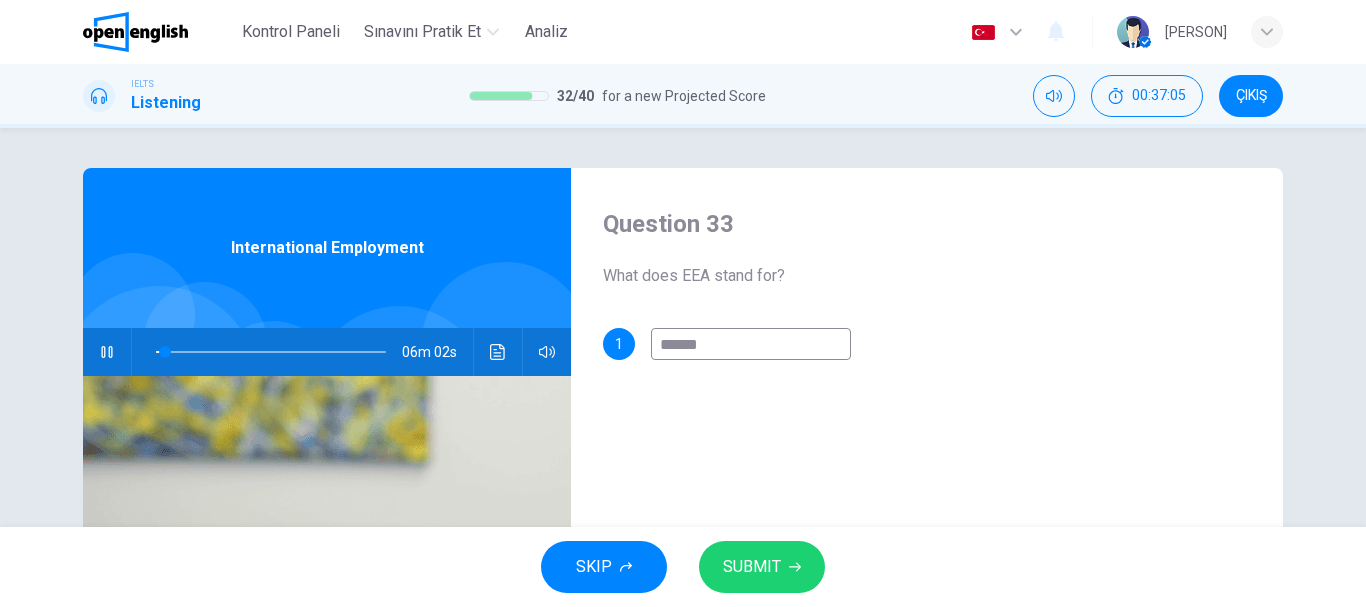type on "*" 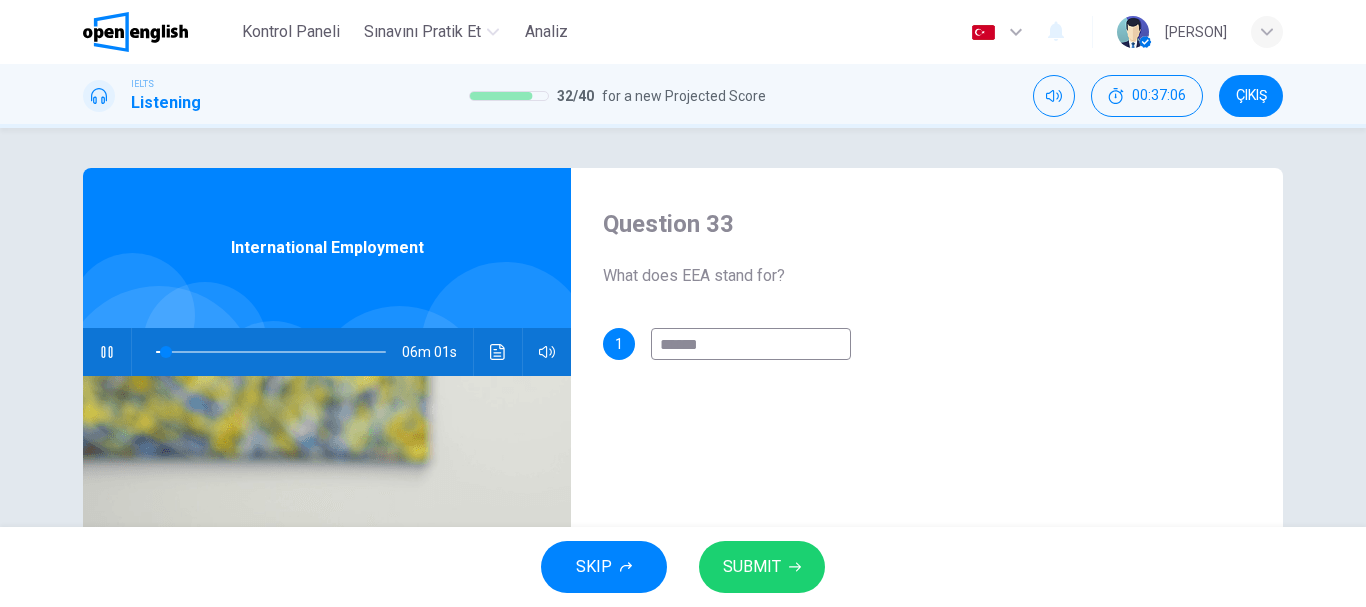 type on "*****" 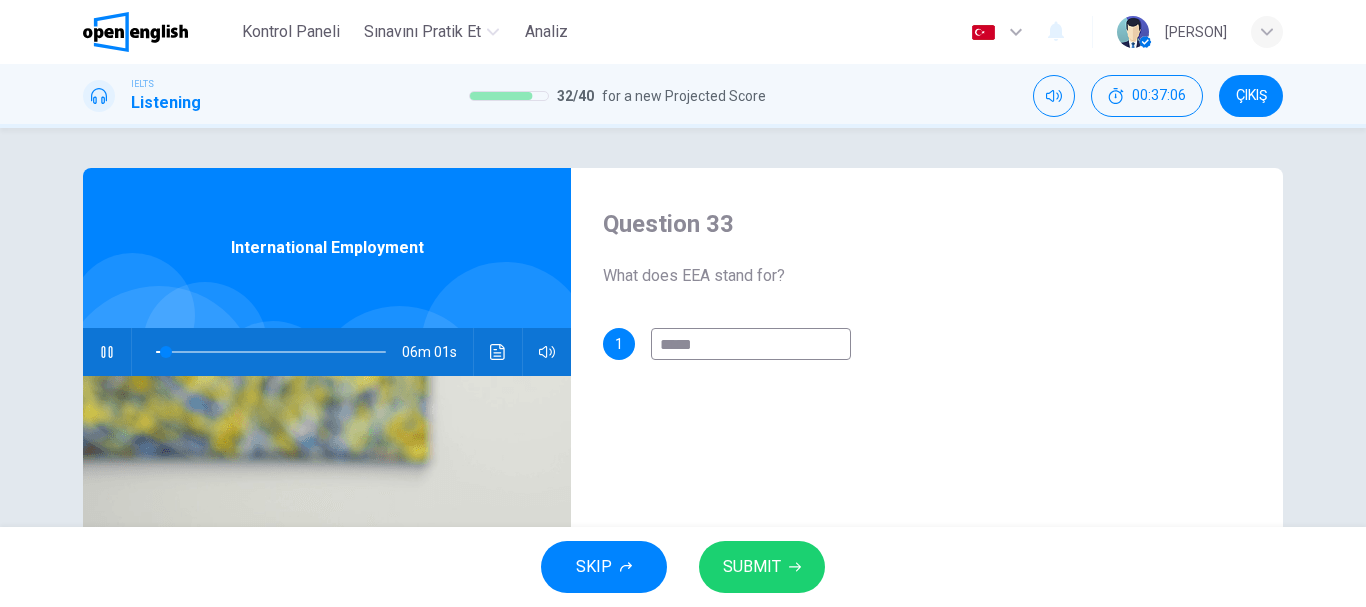 type on "*" 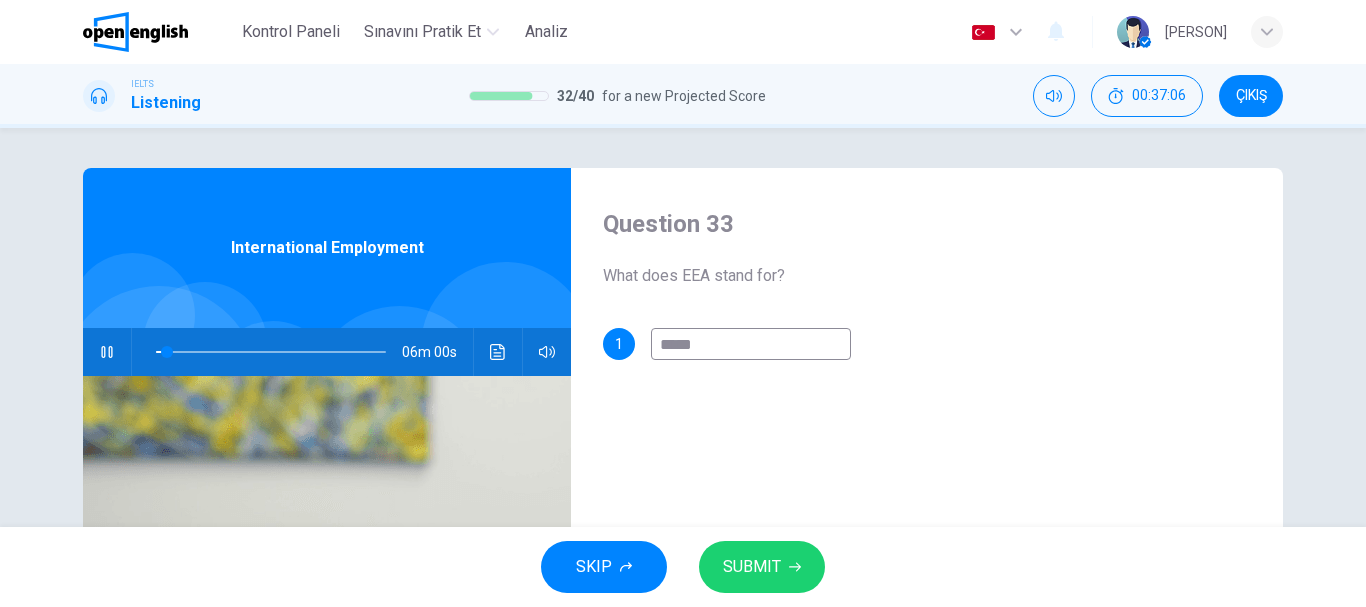 type on "******" 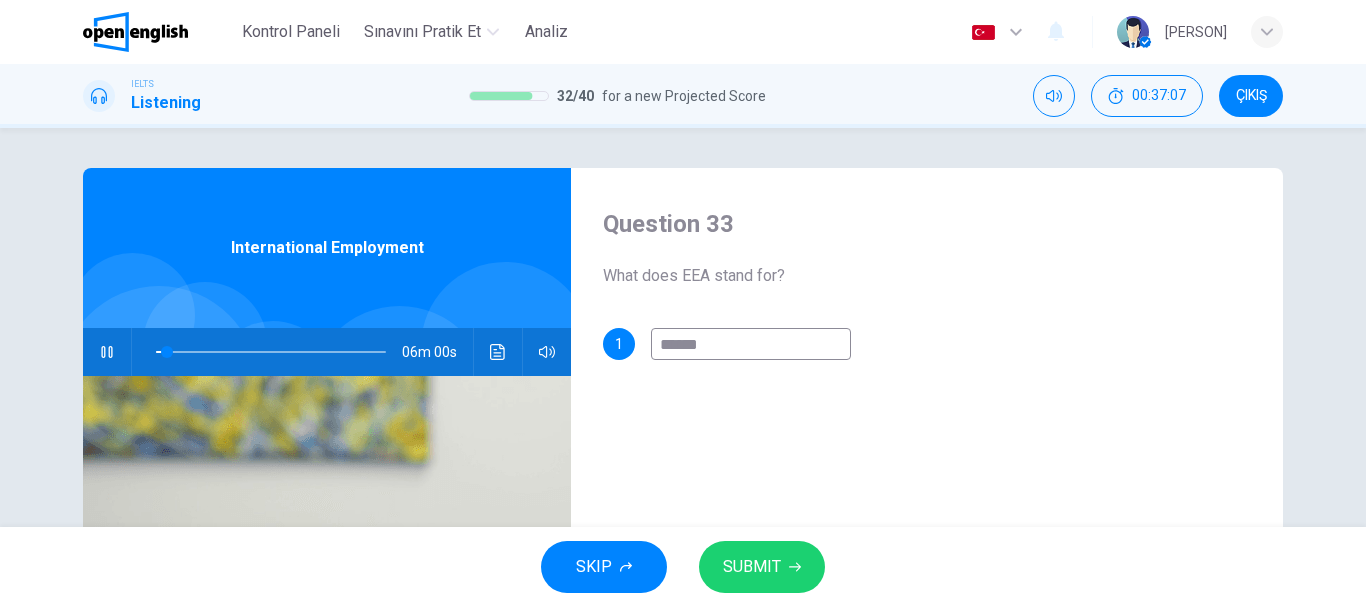 type on "*" 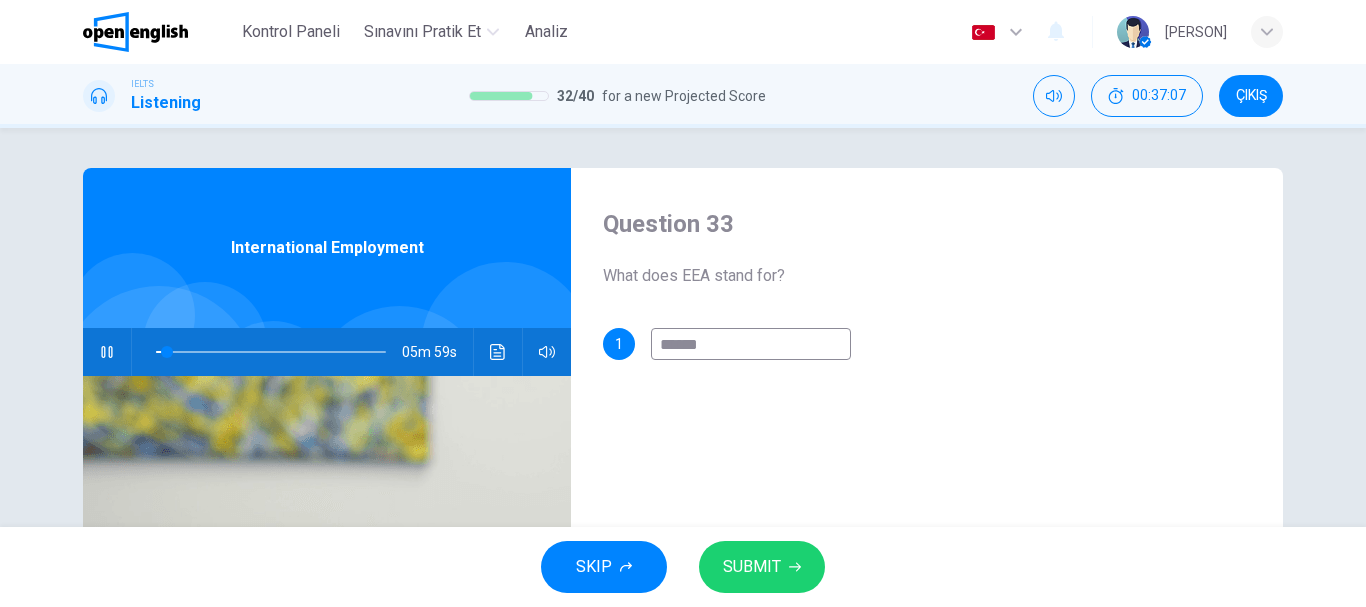 type on "*******" 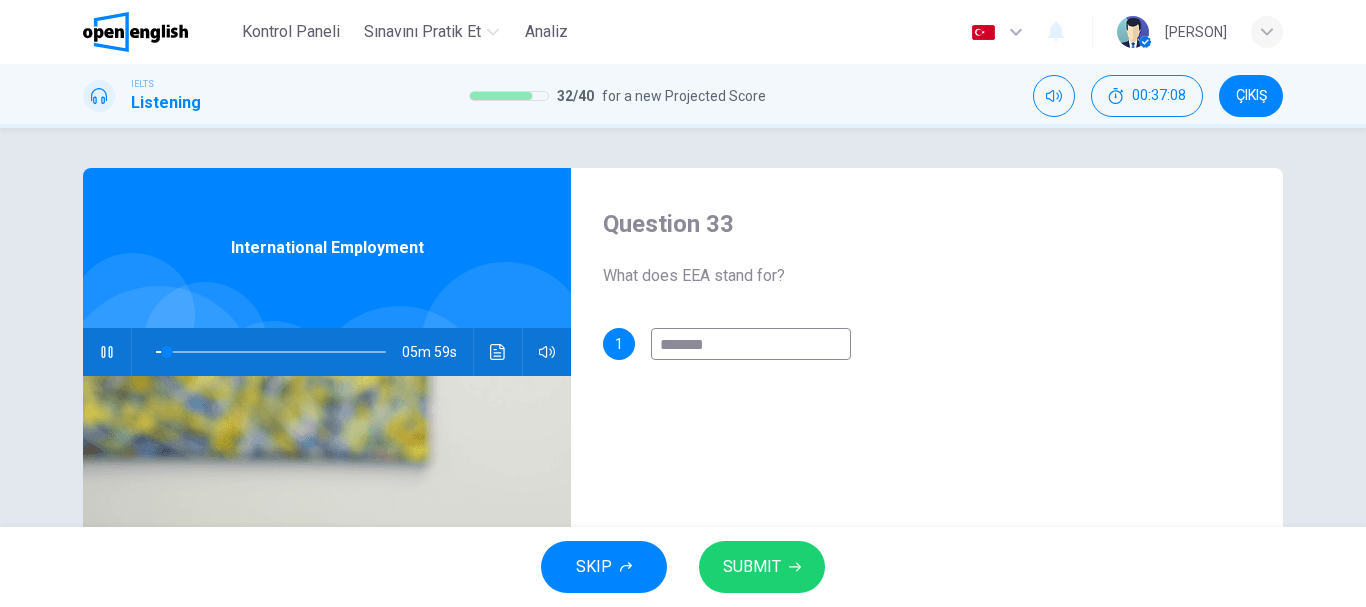 type on "*" 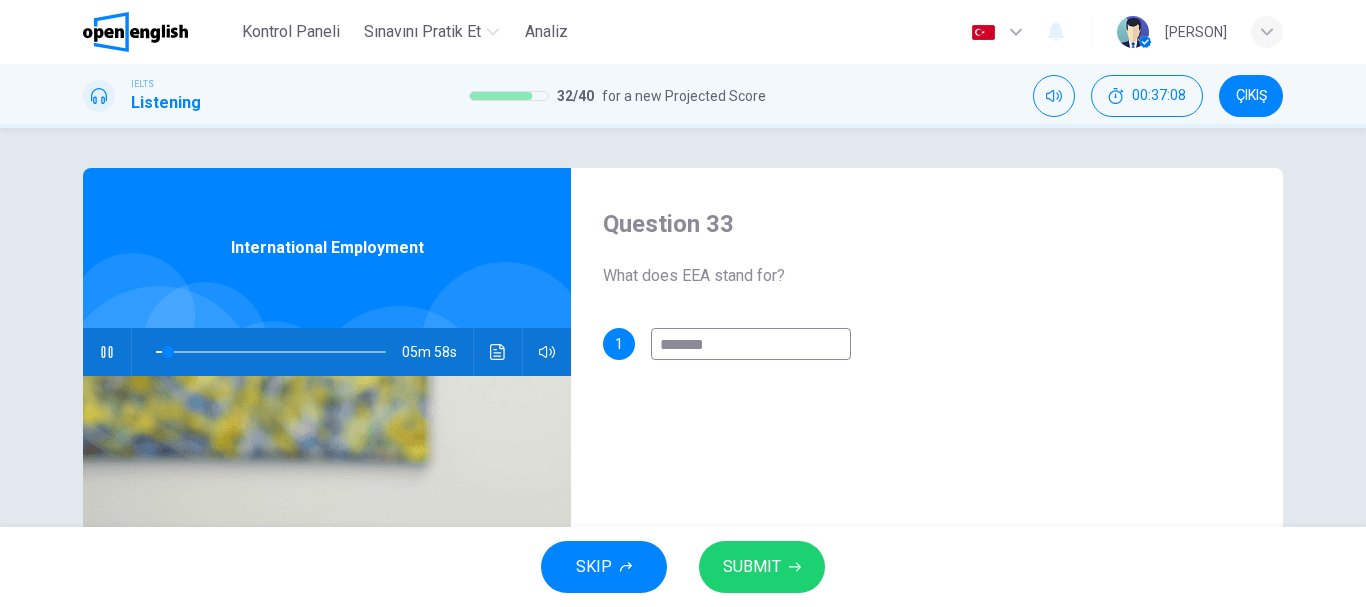 type on "*******" 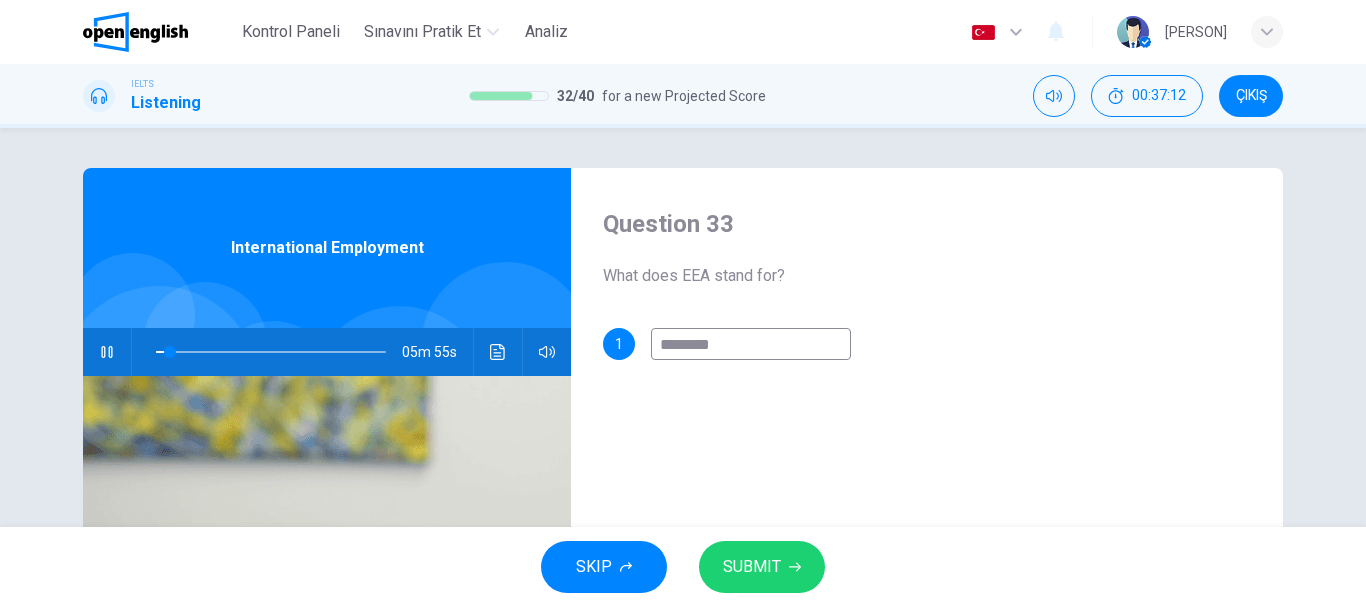 type on "*" 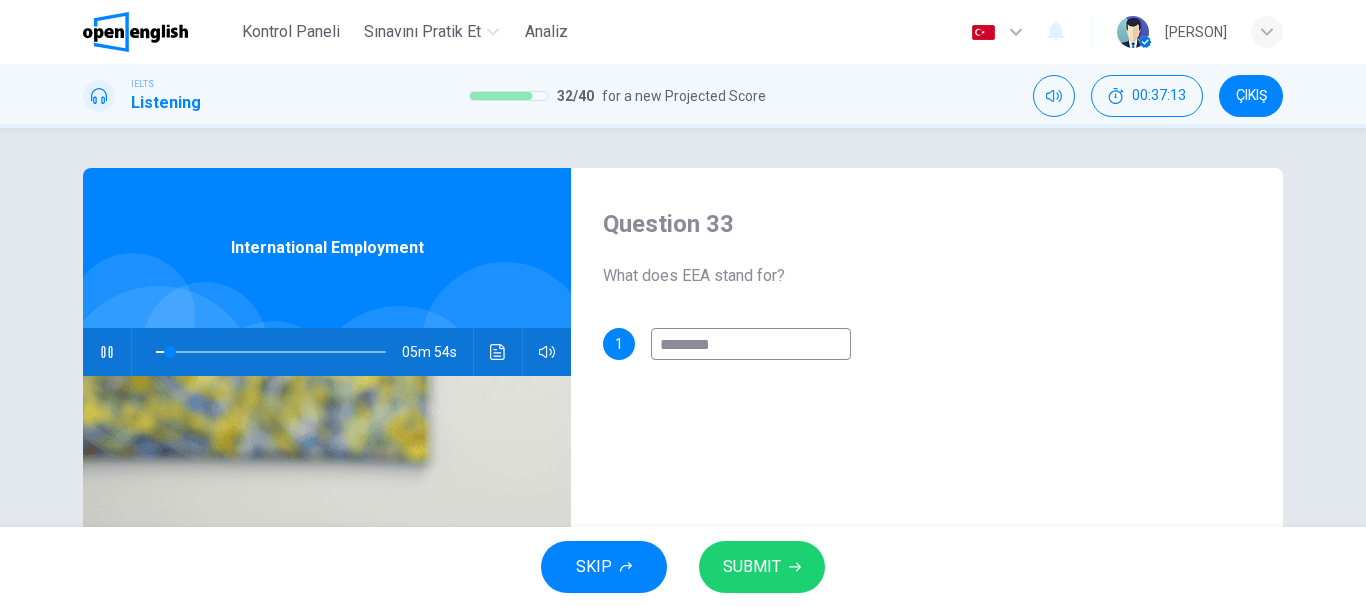 type on "*******" 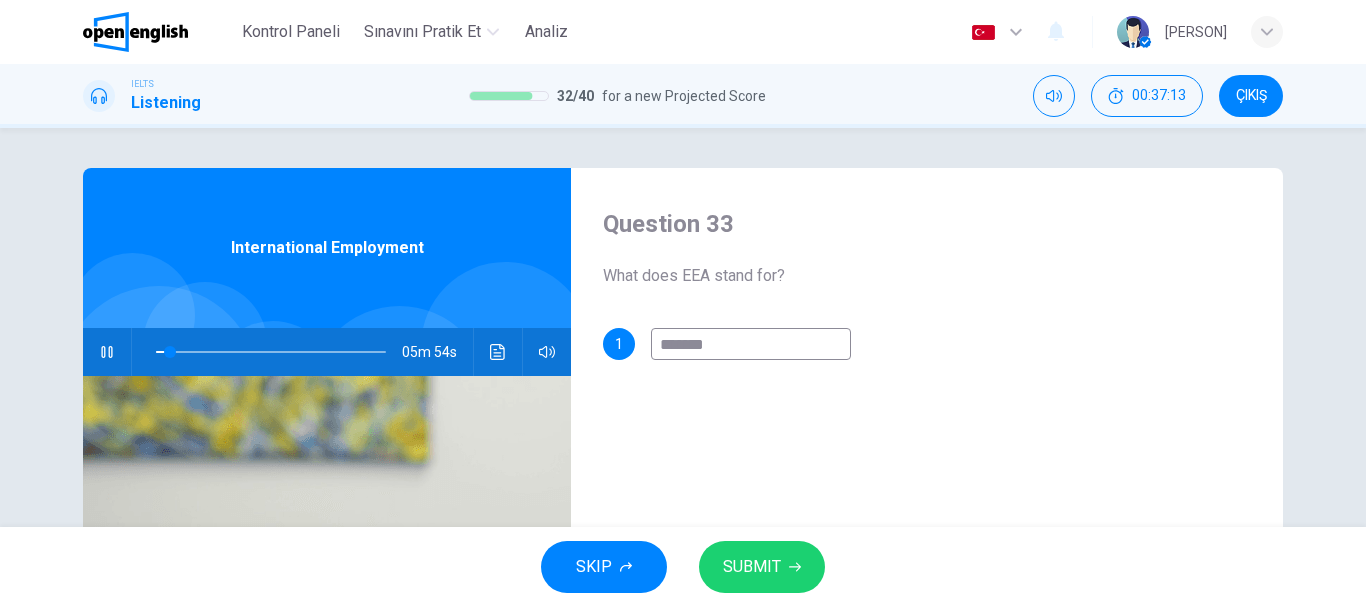 type on "*" 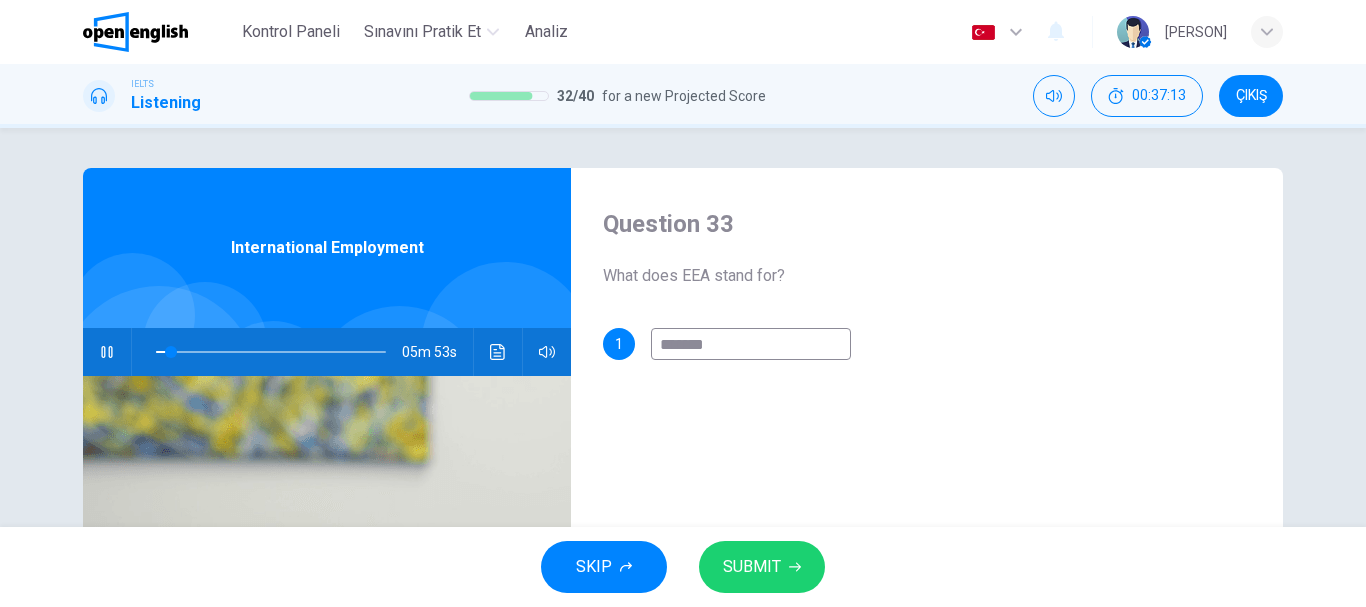 type on "******" 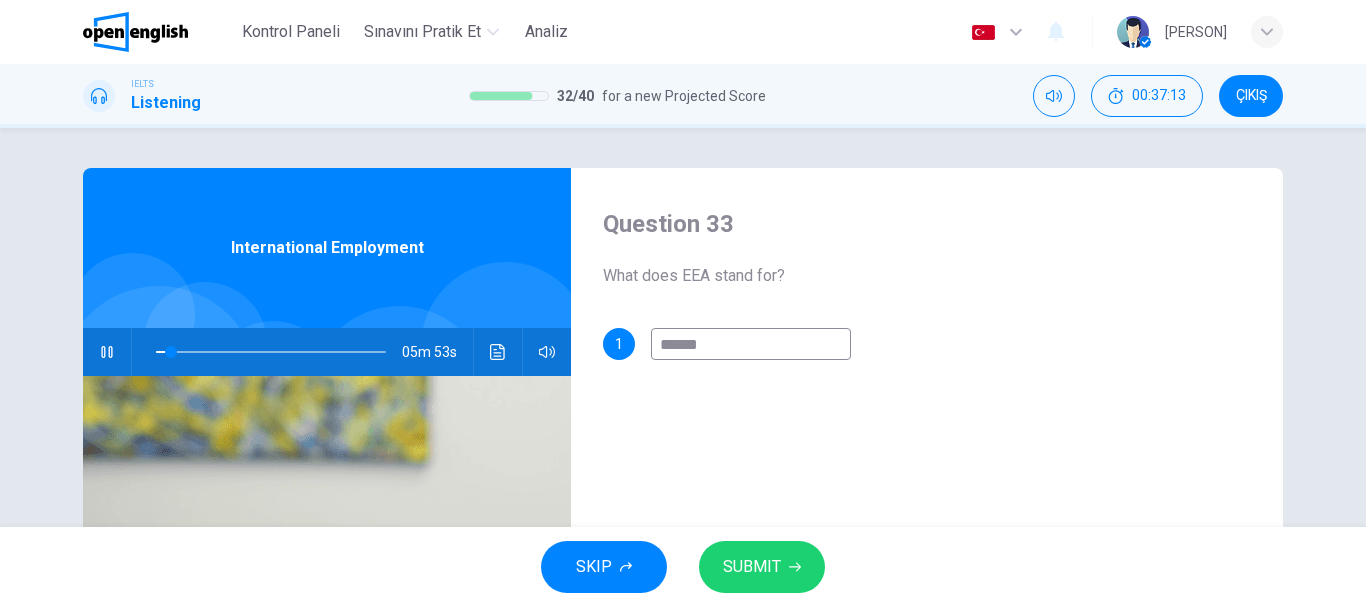 type on "*" 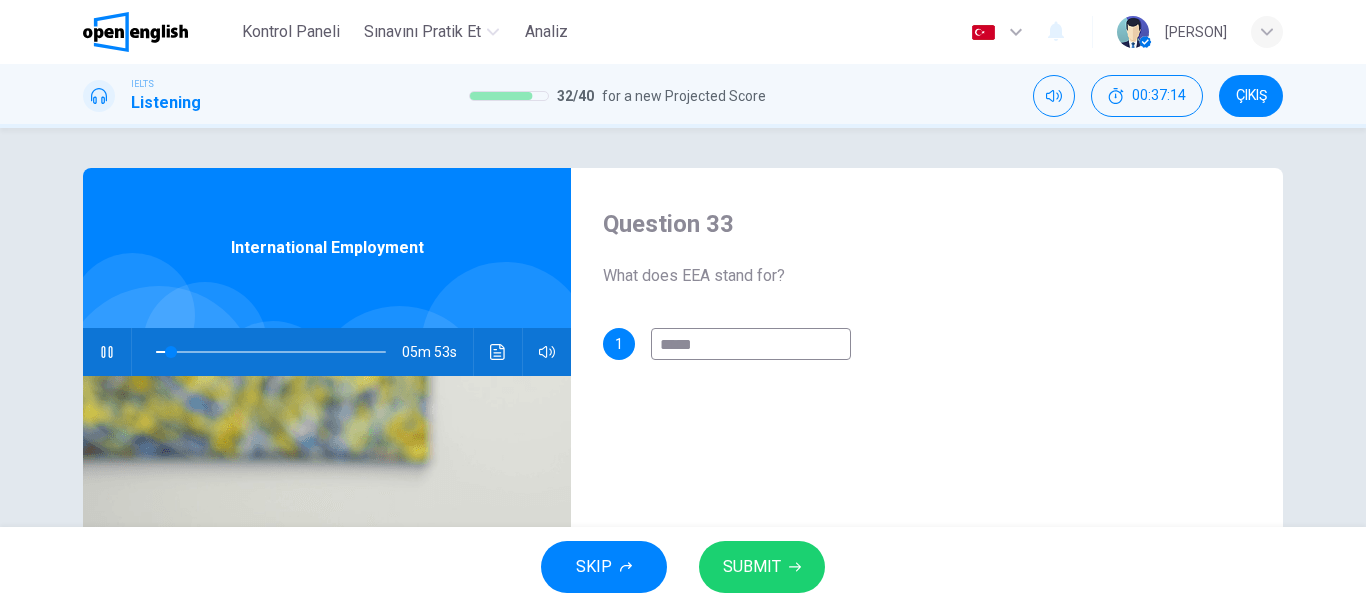 type on "****" 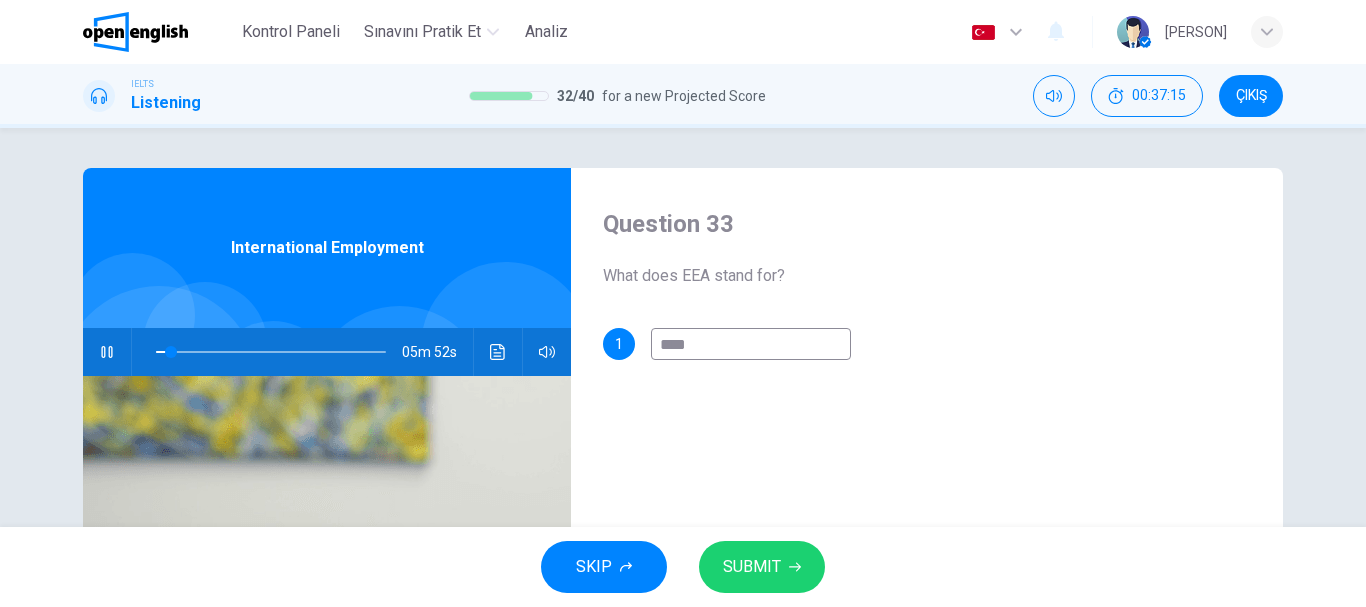 type on "*" 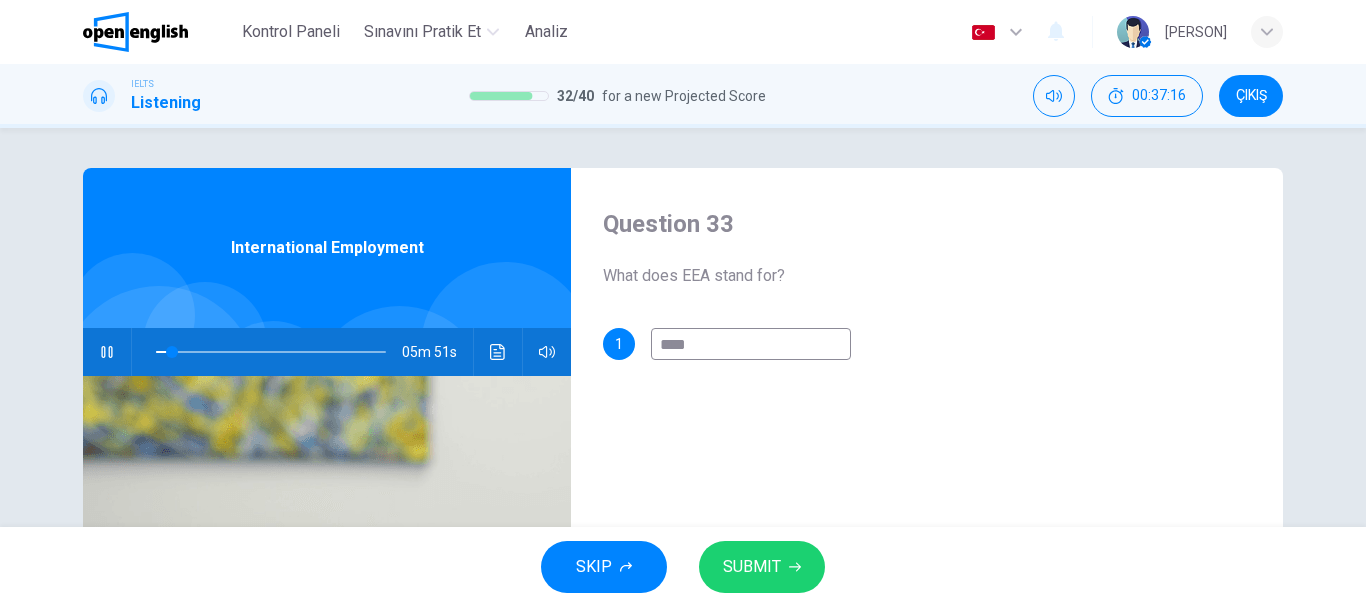 type on "***" 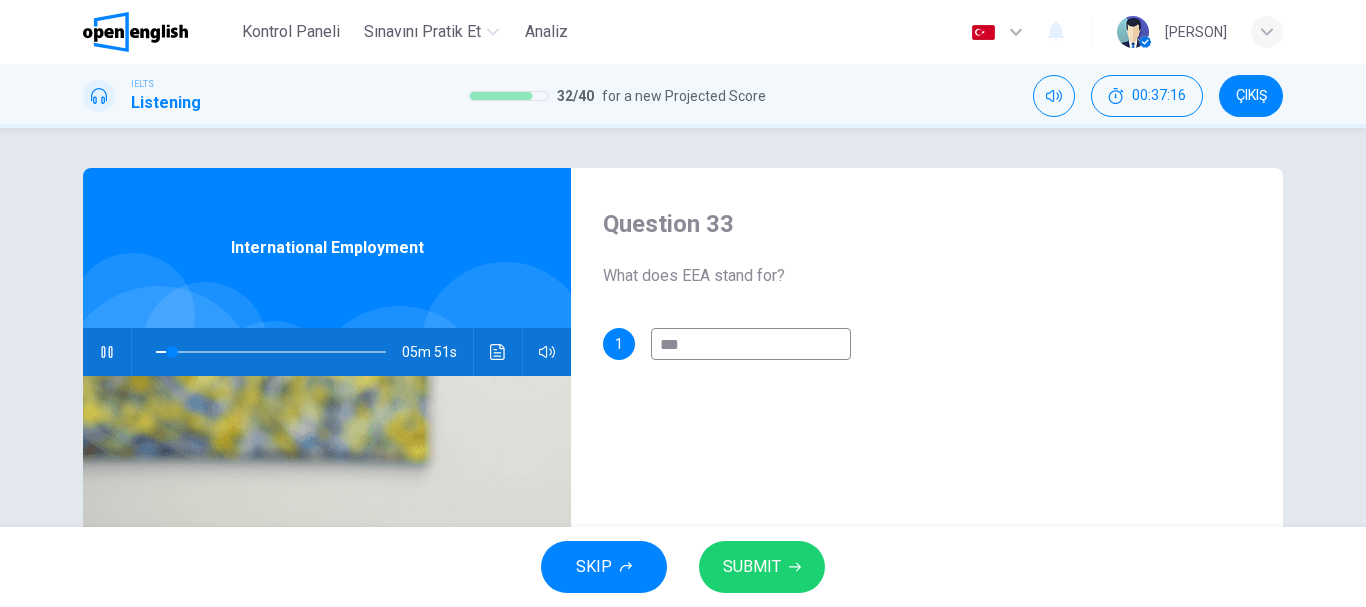 type on "*" 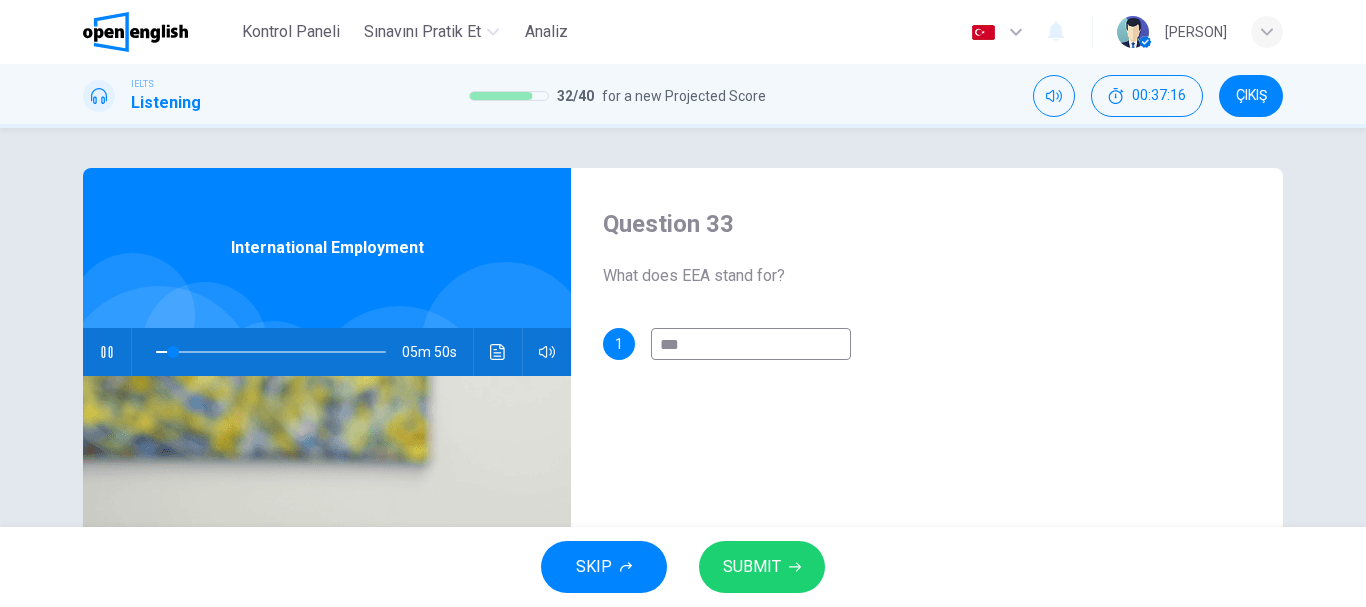 type on "**" 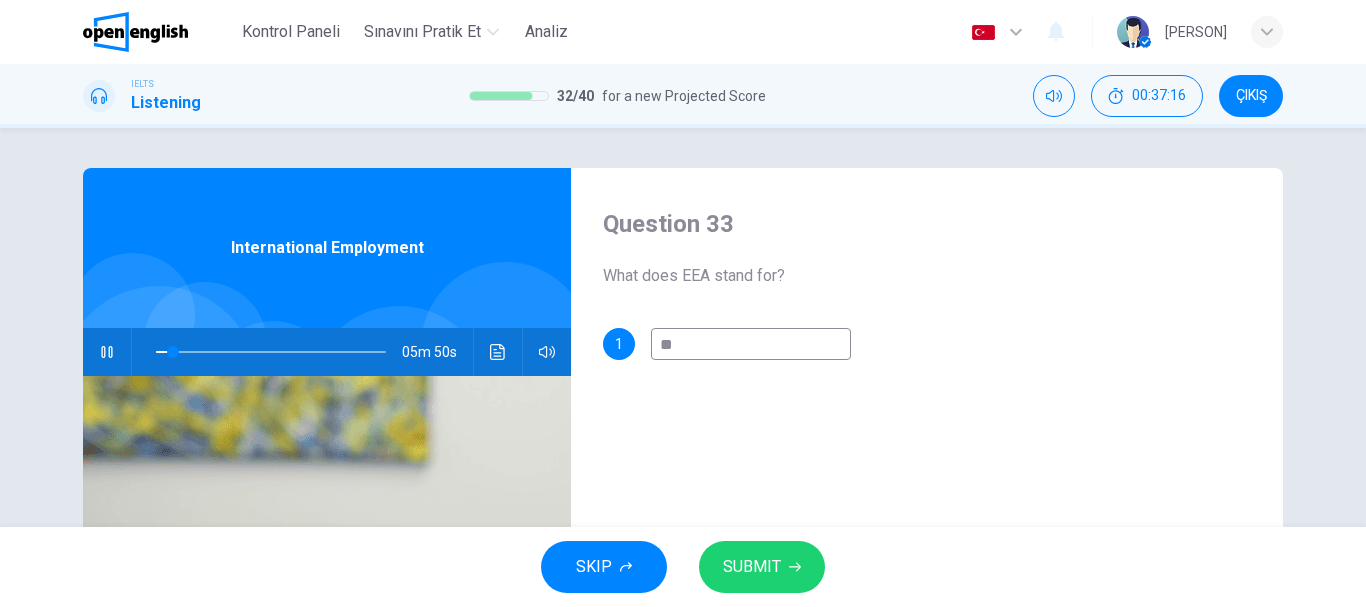 type on "*" 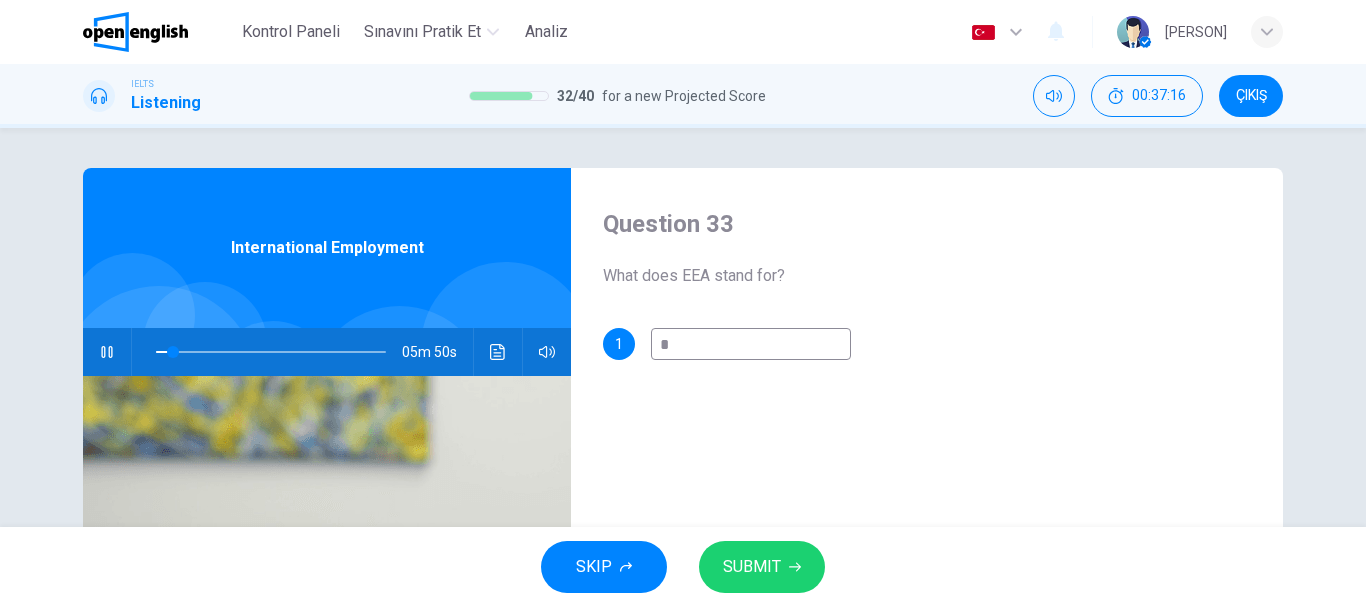 type on "*" 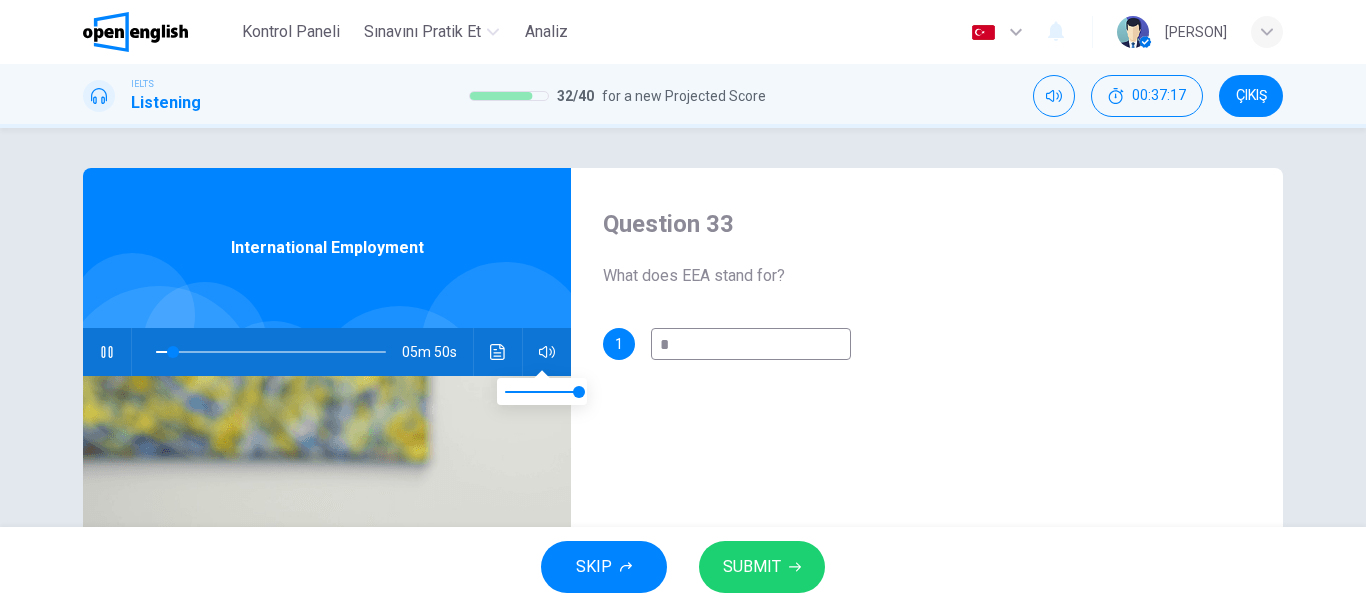type 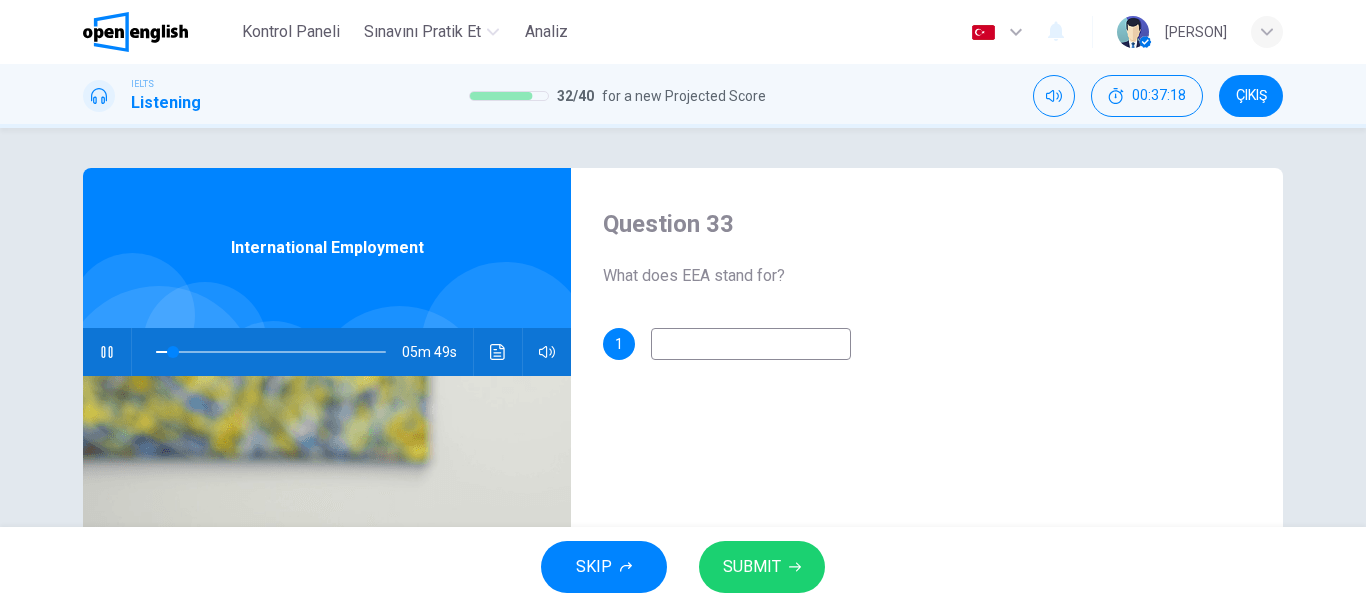 click on "05m 49s" at bounding box center (327, 352) 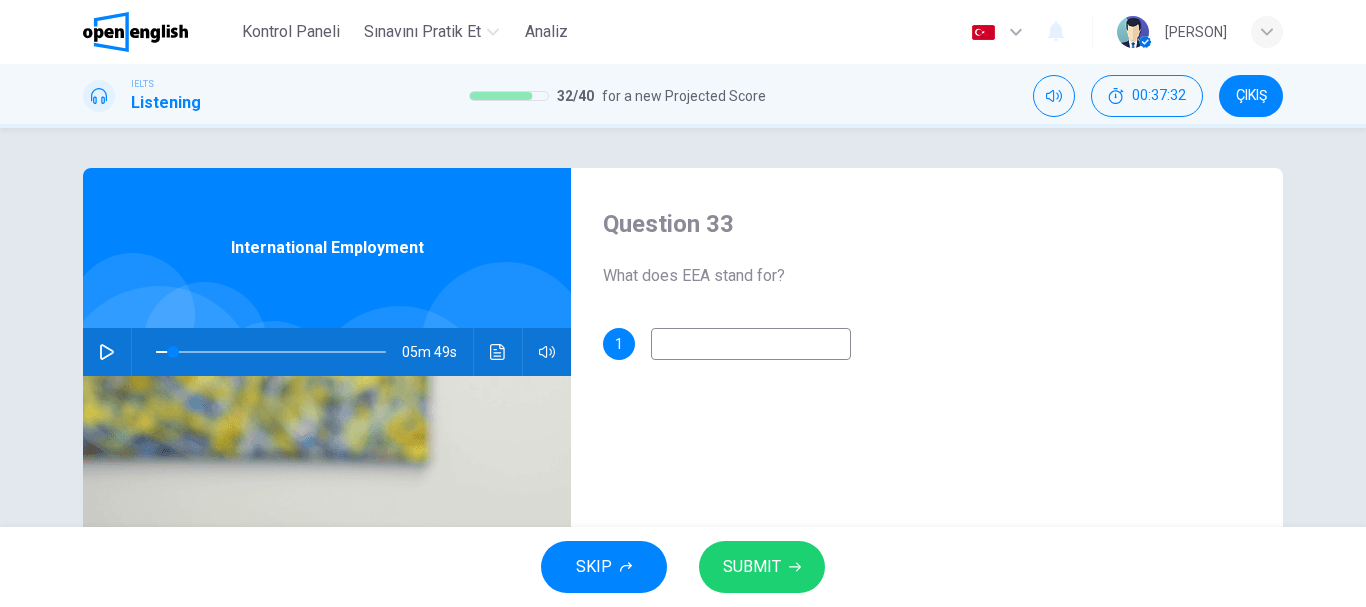 click at bounding box center [751, 344] 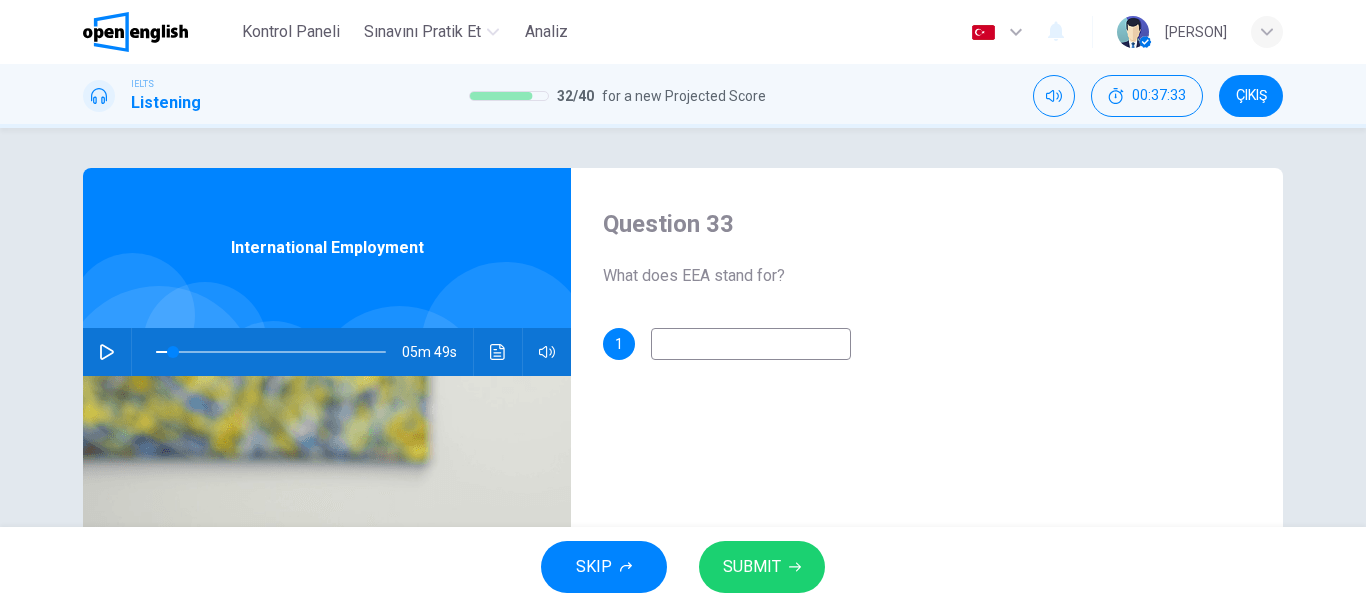 type on "*" 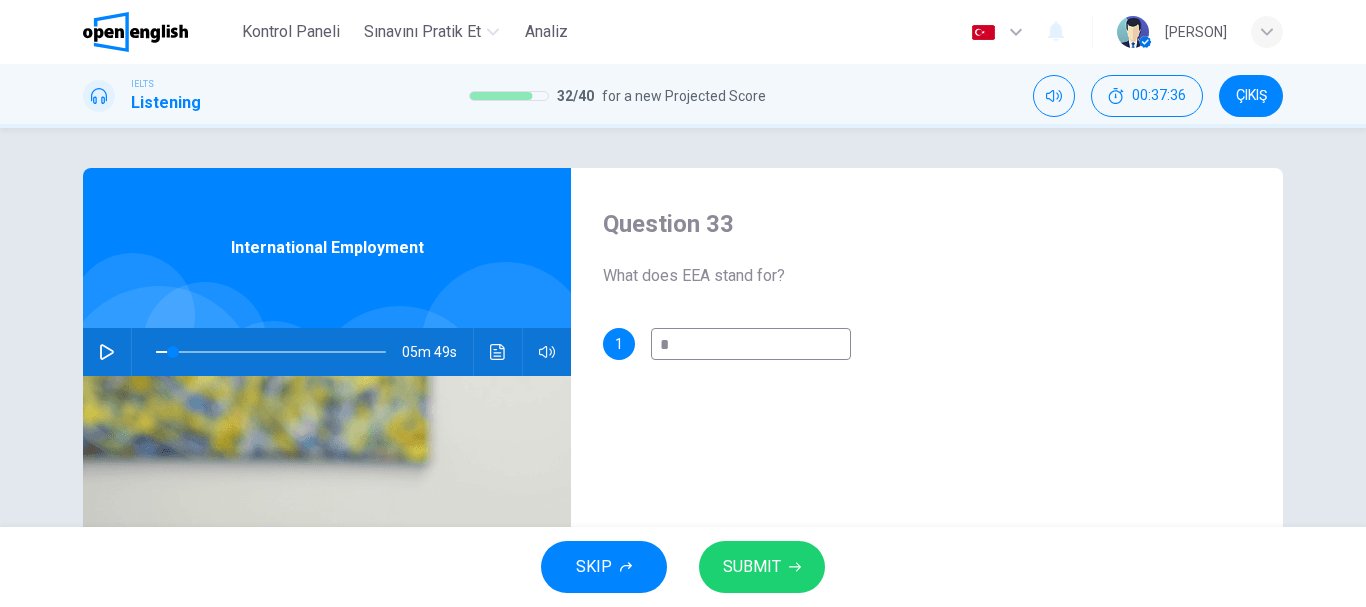 type on "**" 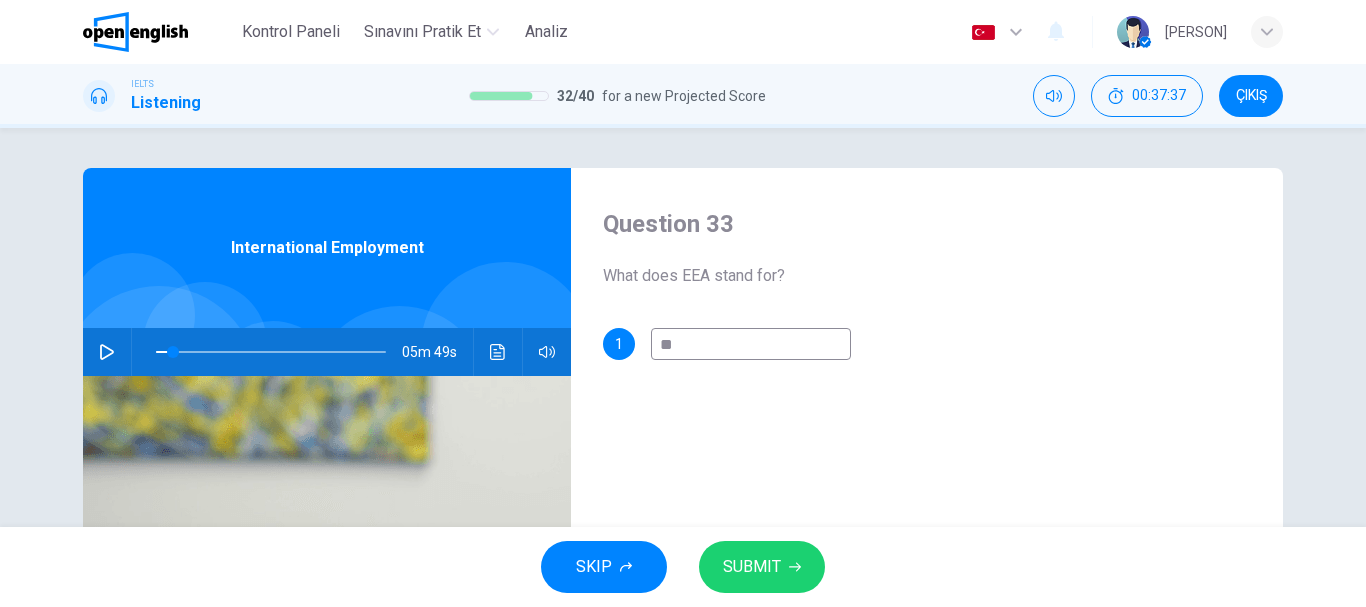 type on "***" 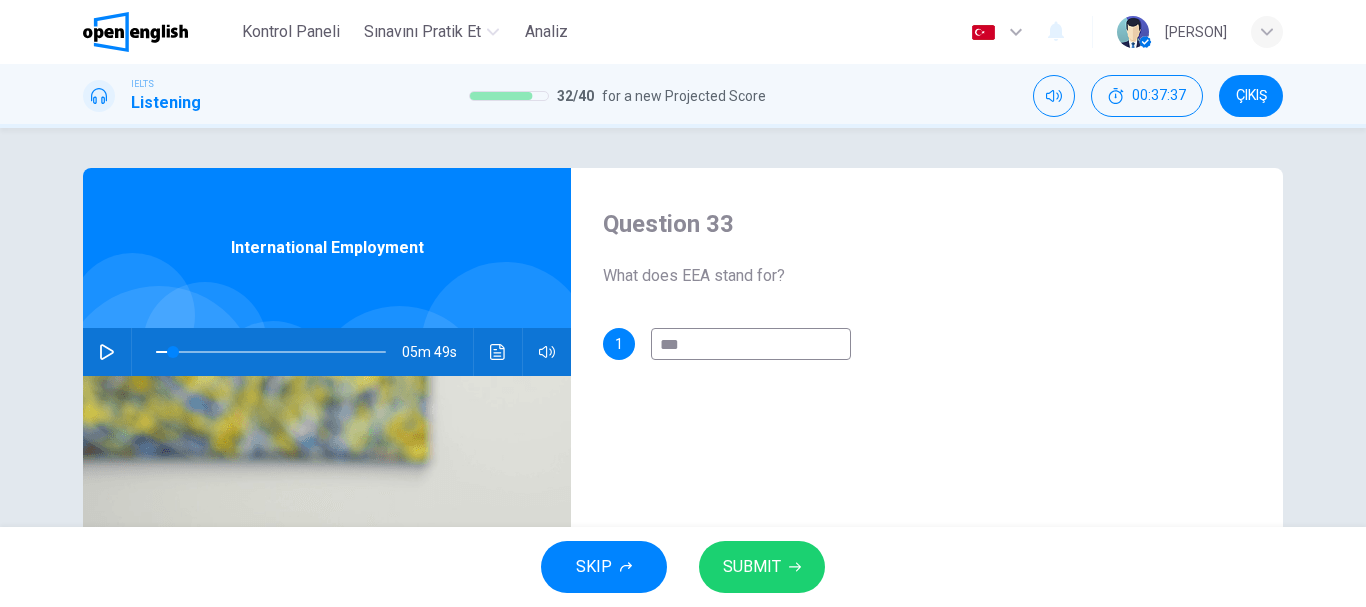 type on "****" 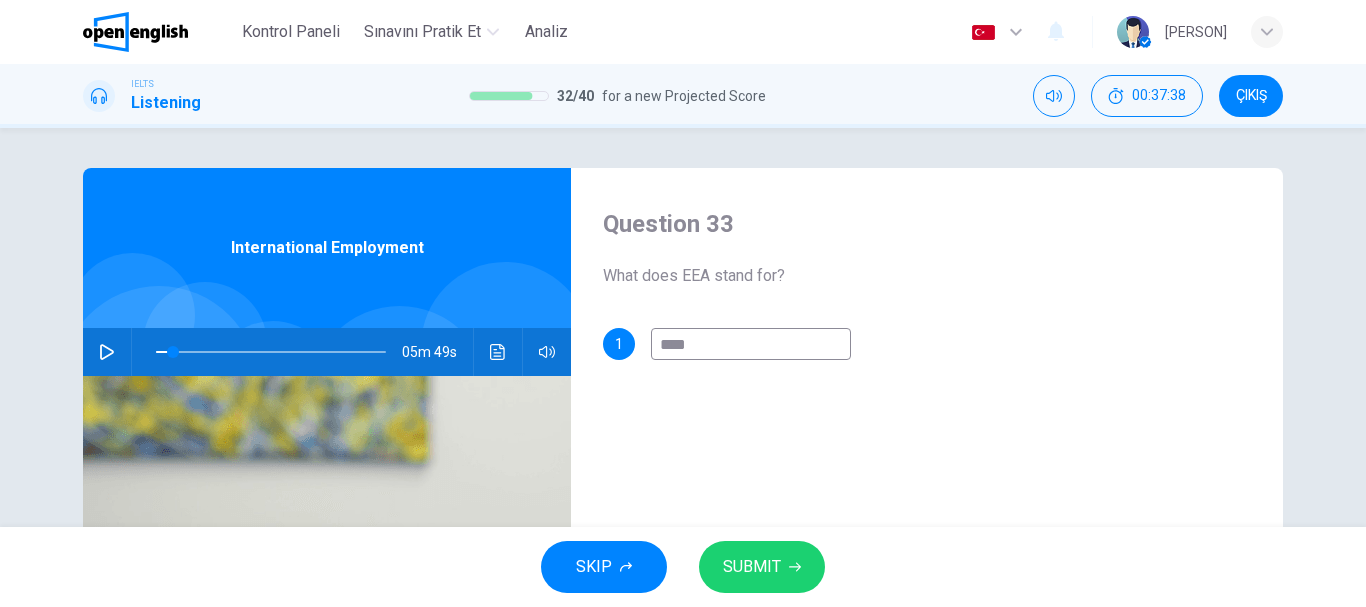 type on "*****" 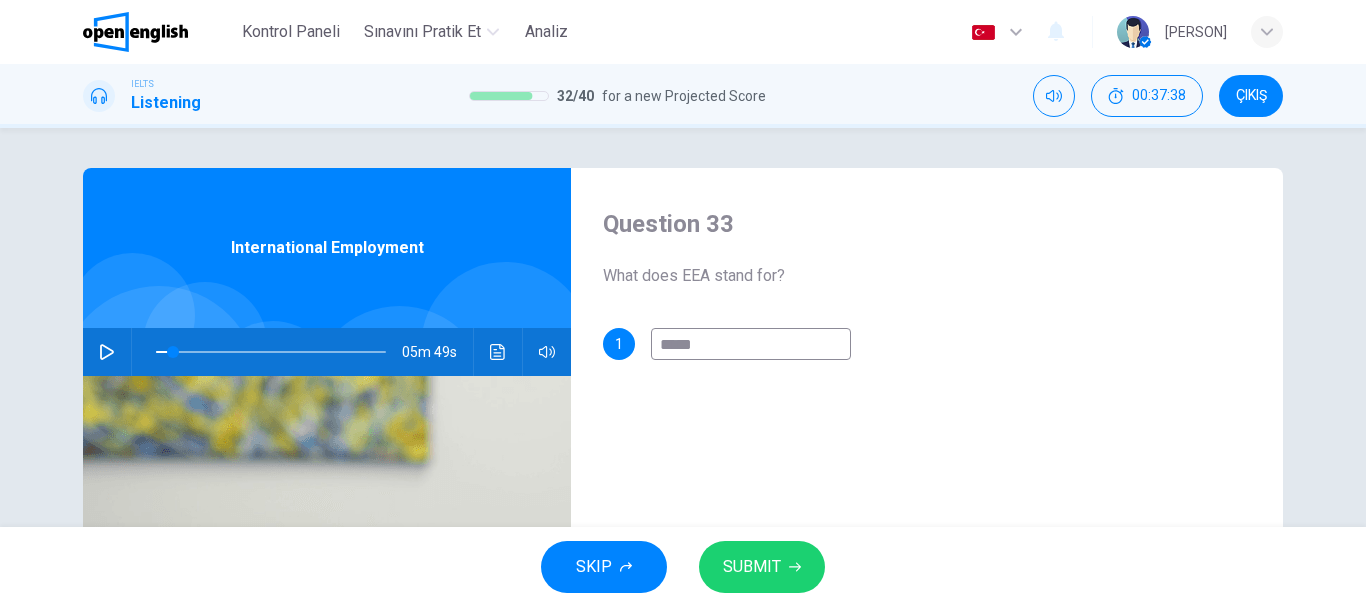 type on "*" 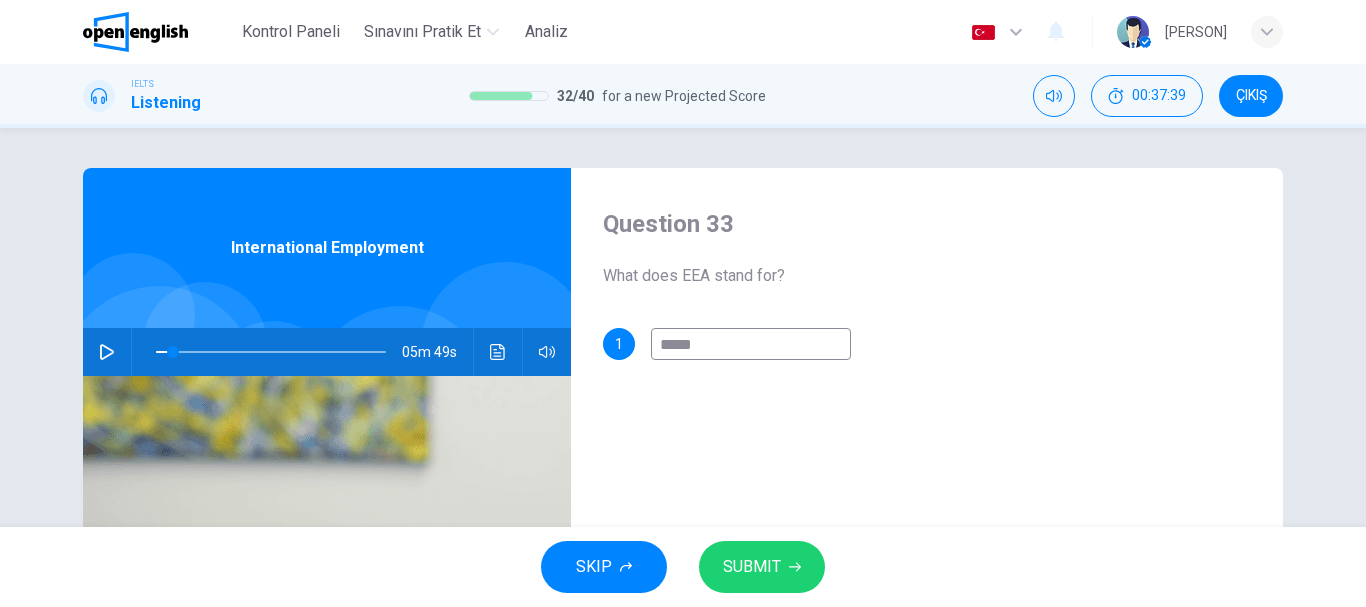 type on "******" 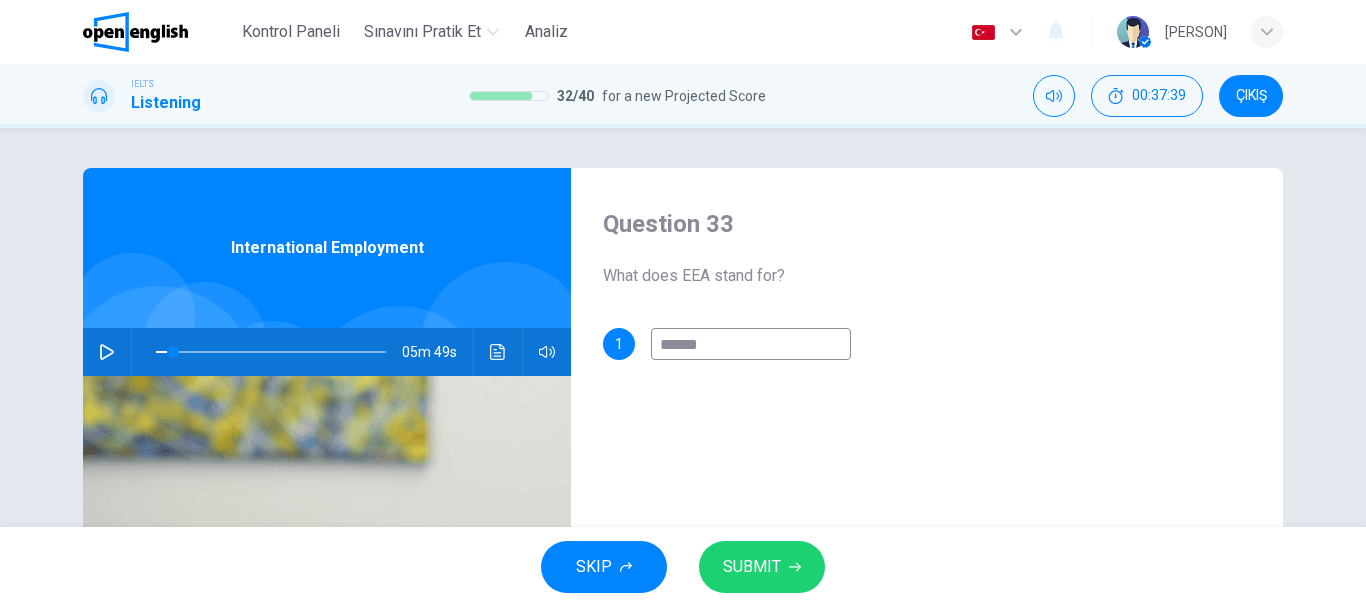 type on "*******" 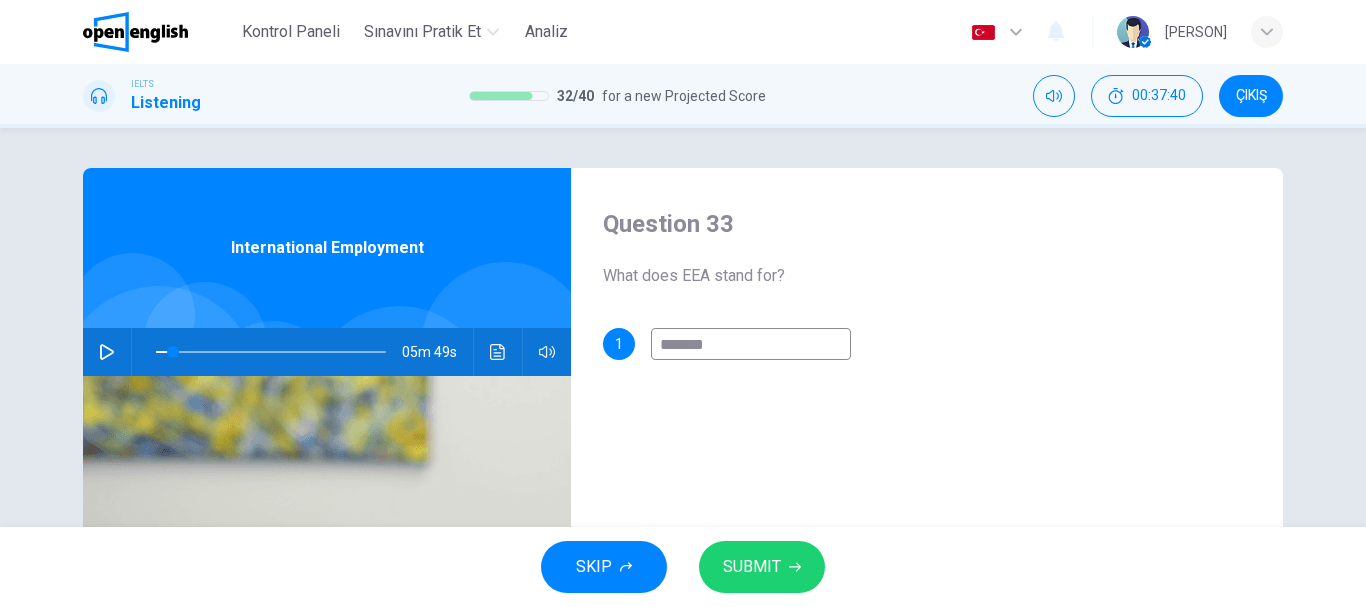 type on "*" 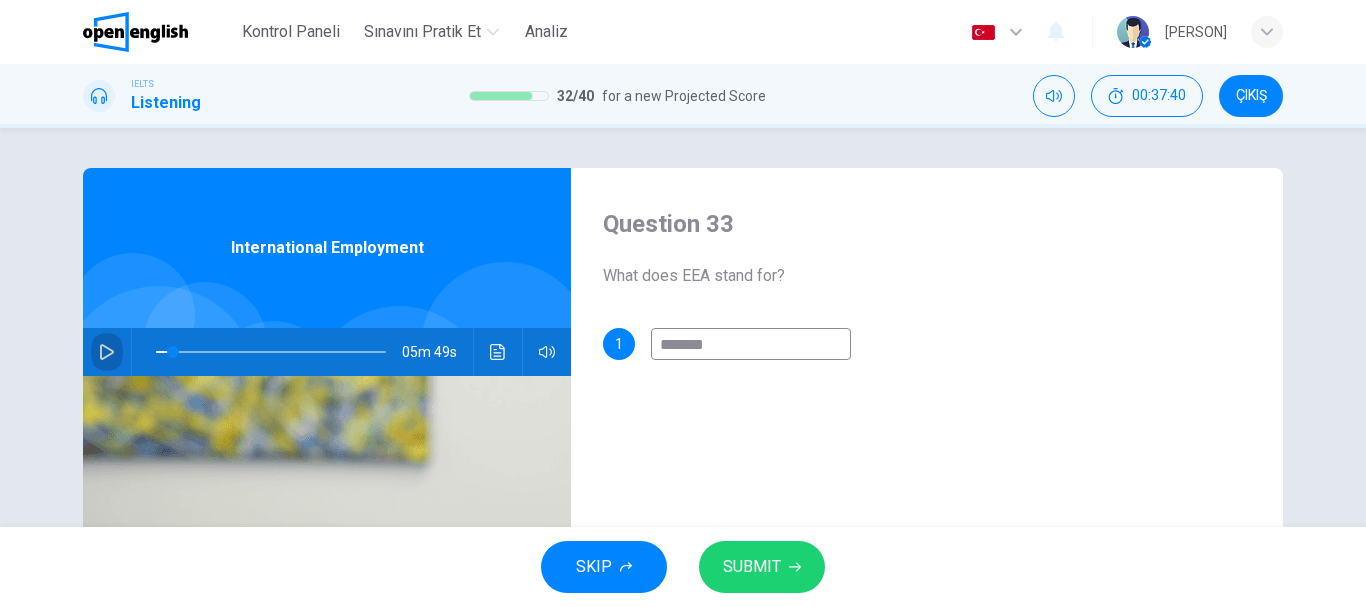 click at bounding box center [107, 352] 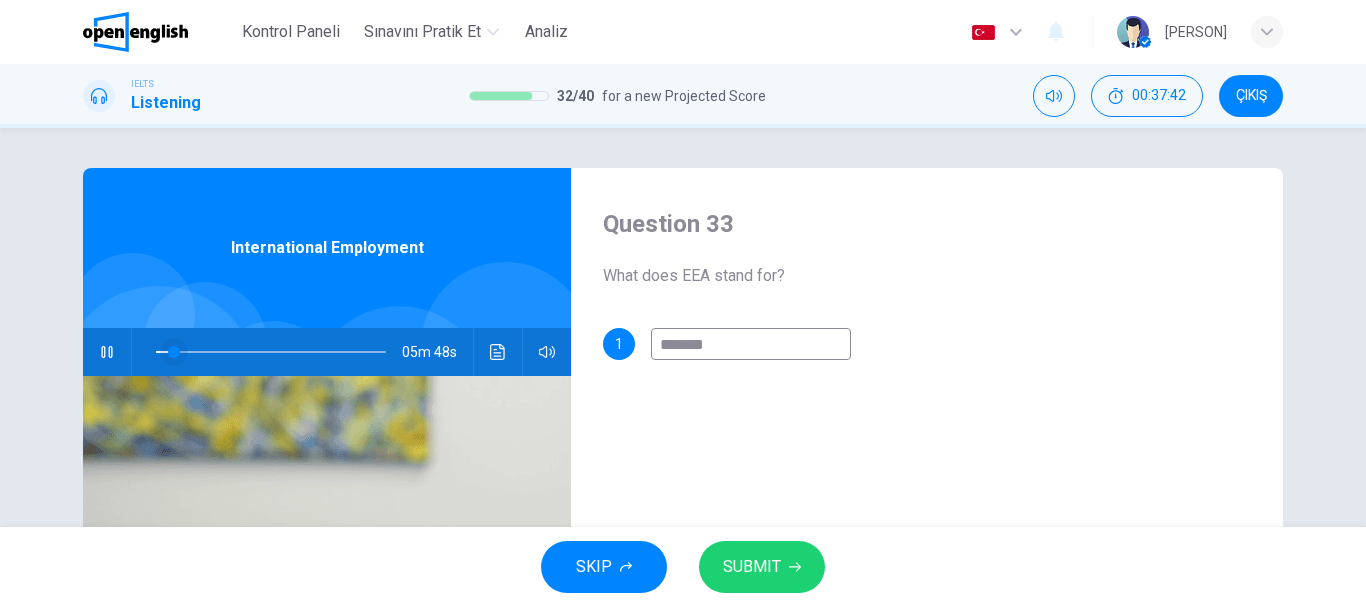 click at bounding box center (174, 352) 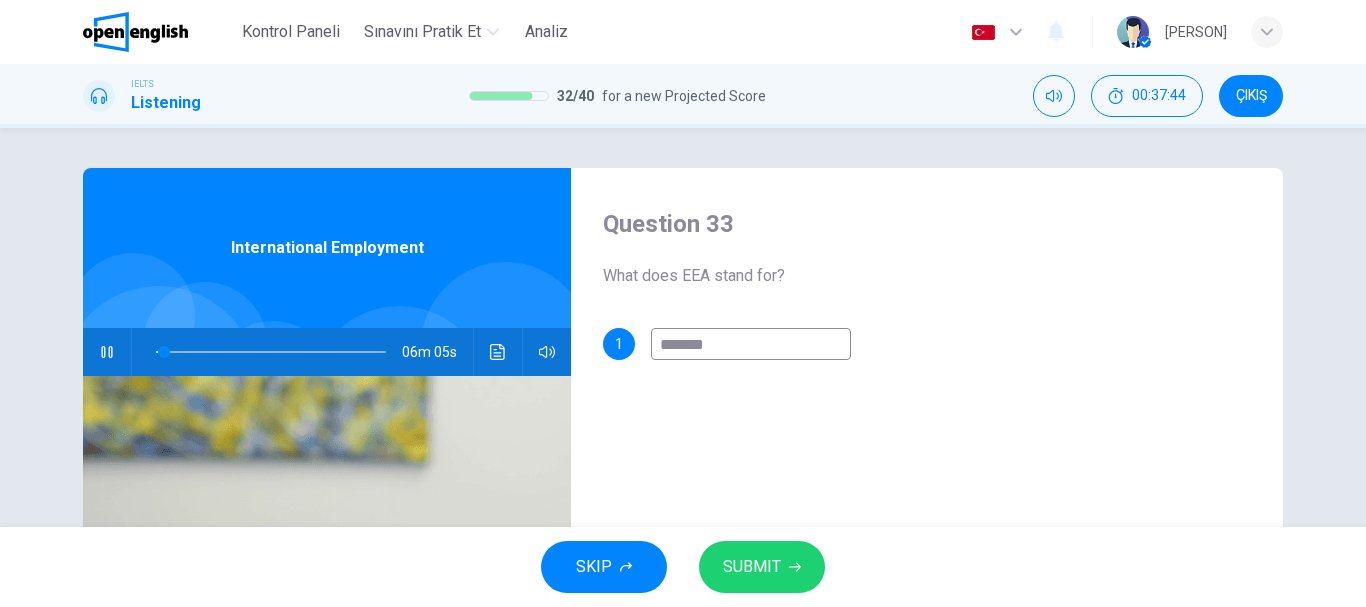 type on "*" 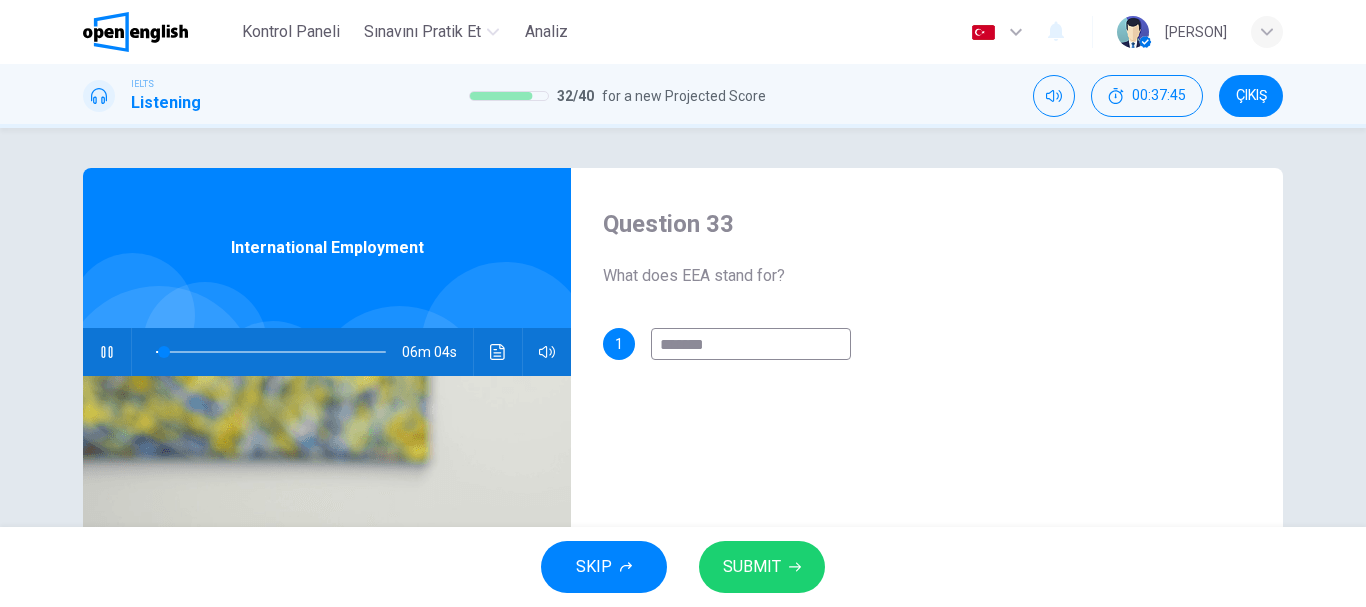 click on "*******" at bounding box center (751, 344) 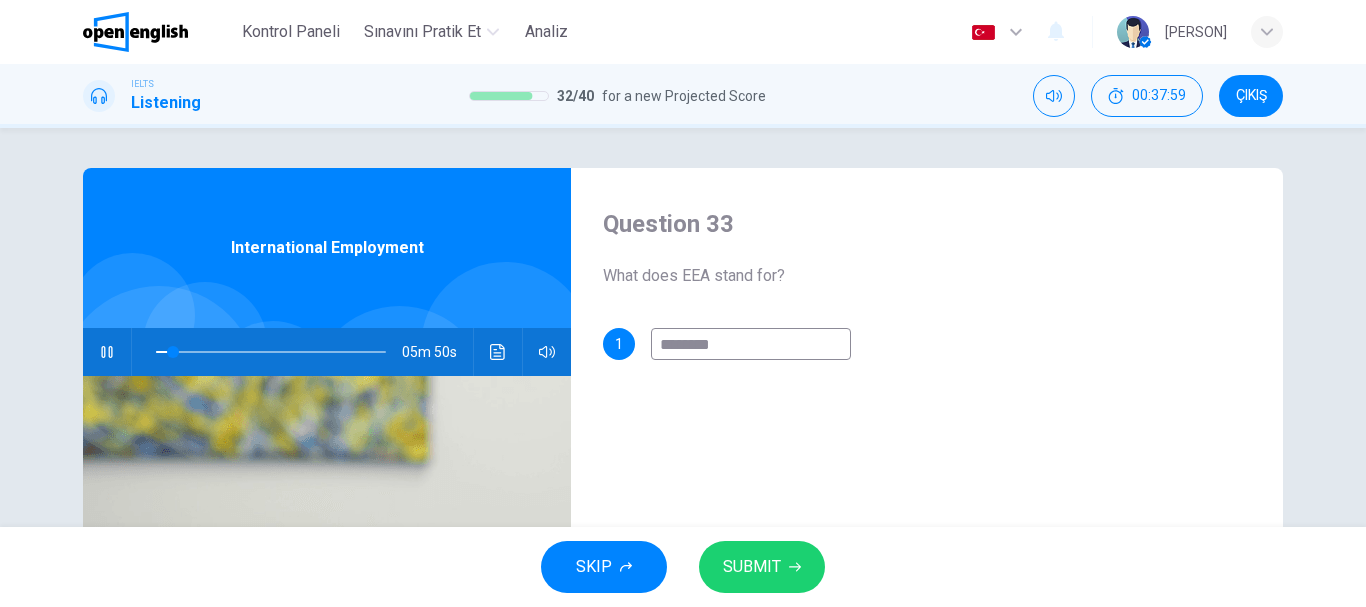 type on "*" 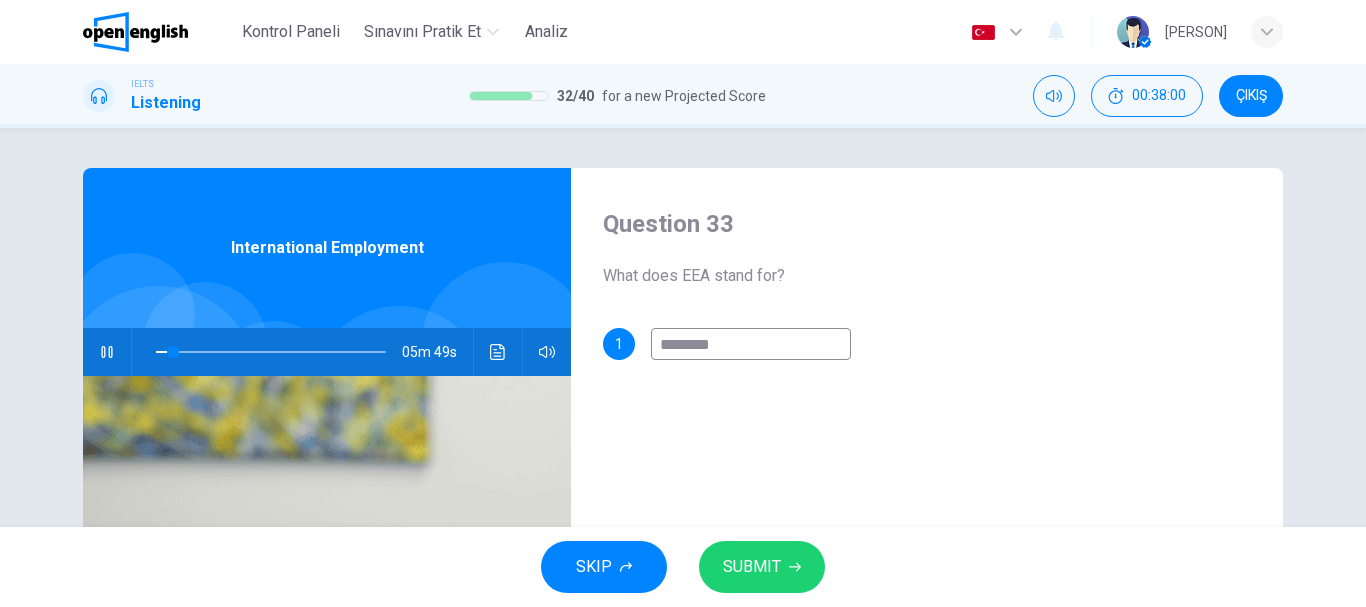 type on "*******" 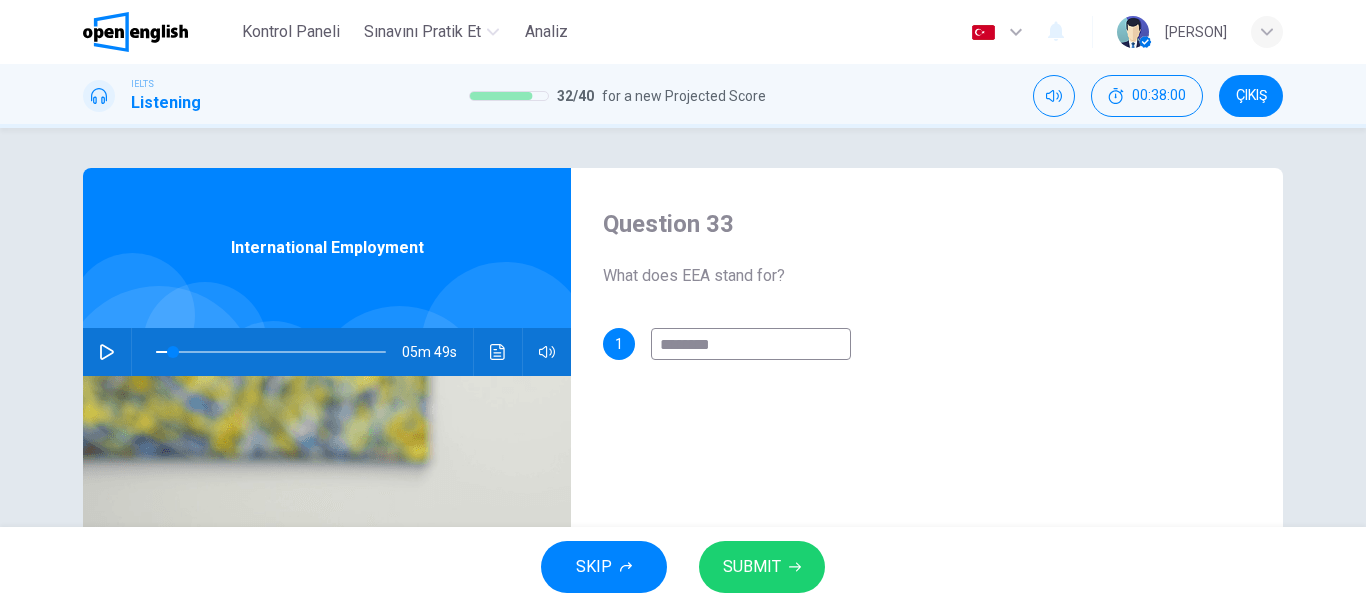 type on "*" 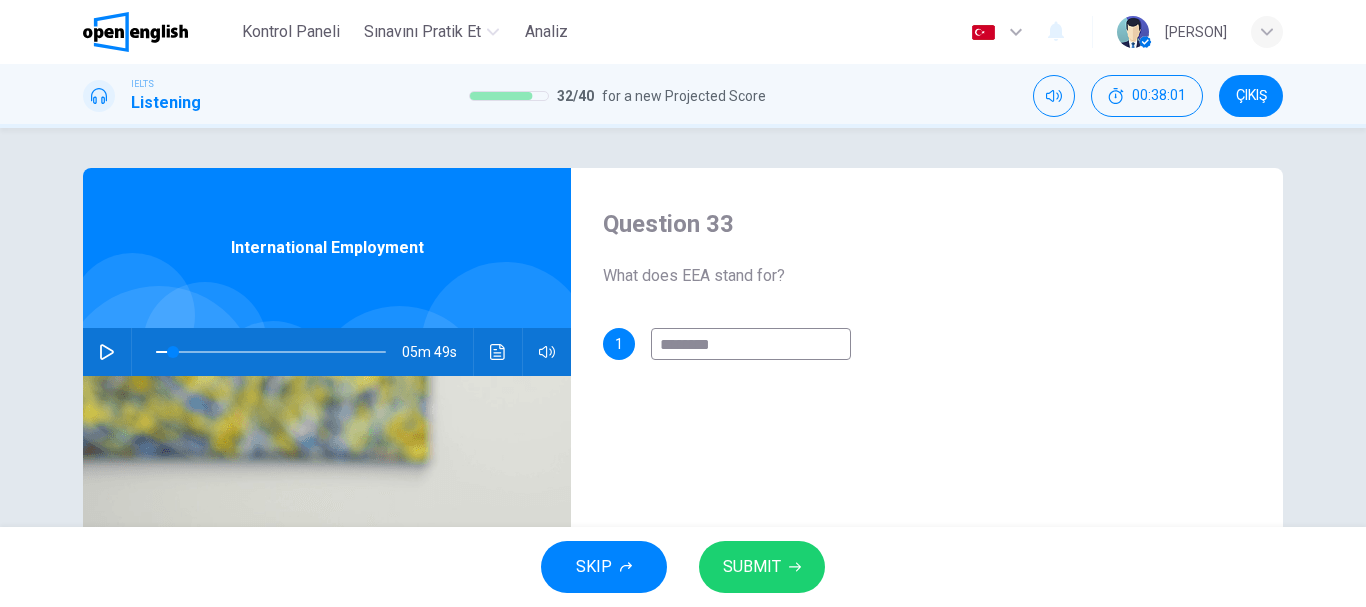 click on "*******" at bounding box center (751, 344) 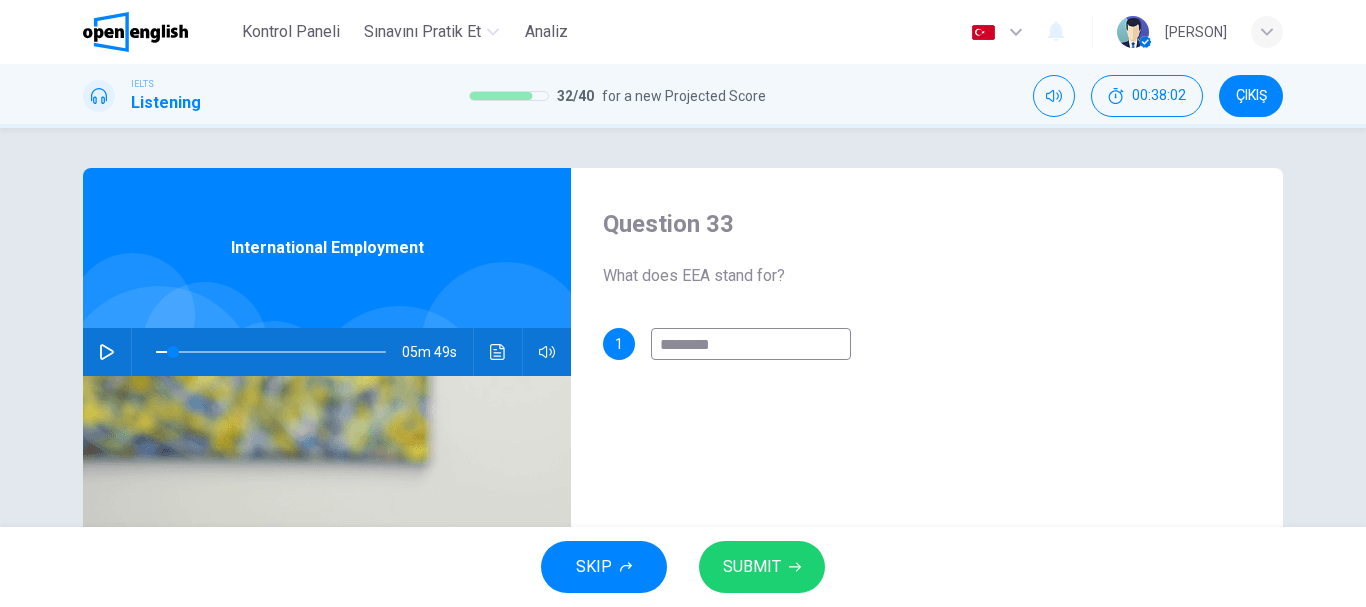 type on "*********" 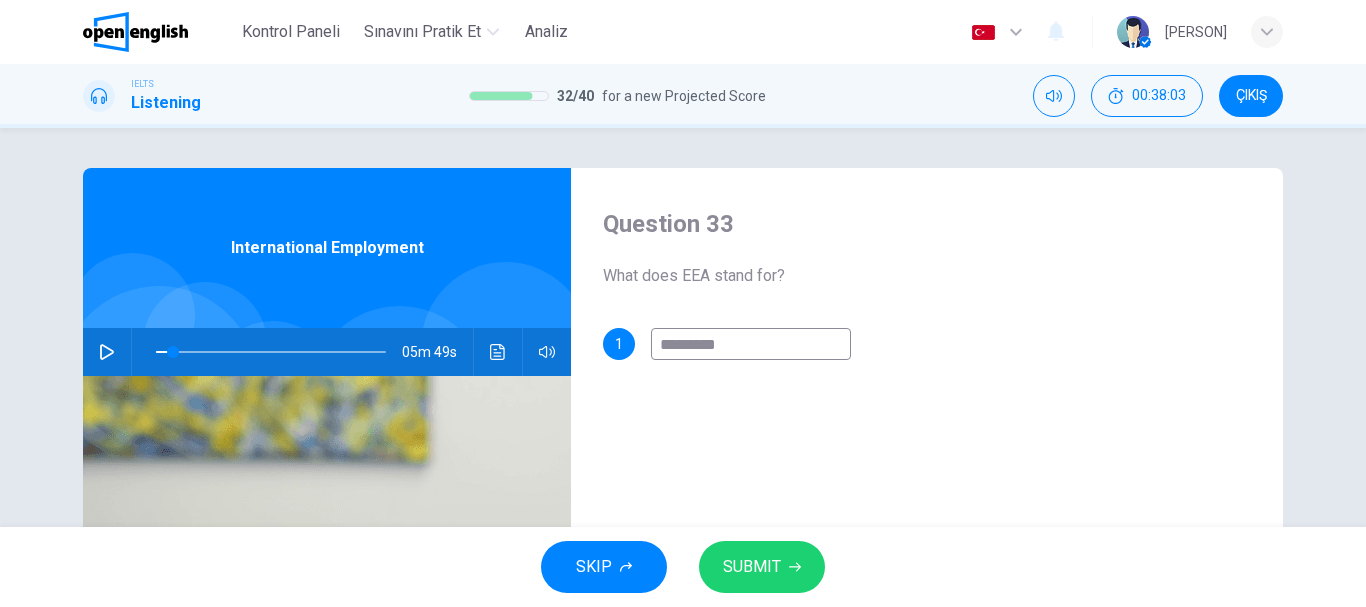type on "**********" 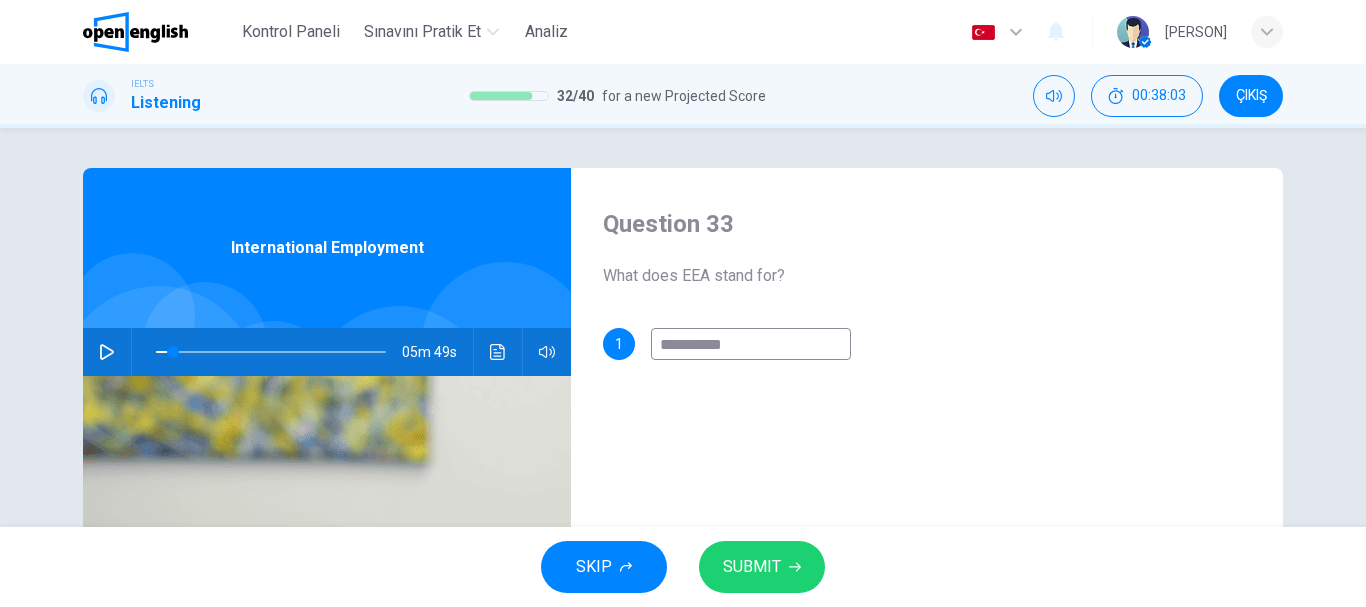 type on "**********" 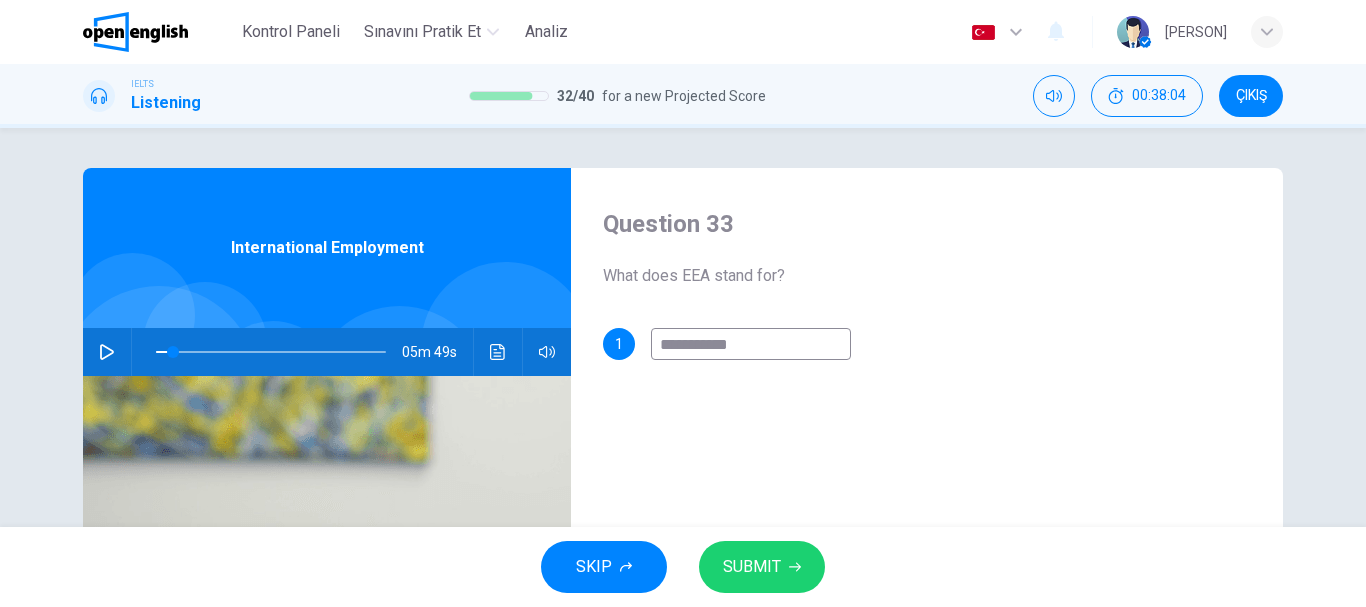 type on "**********" 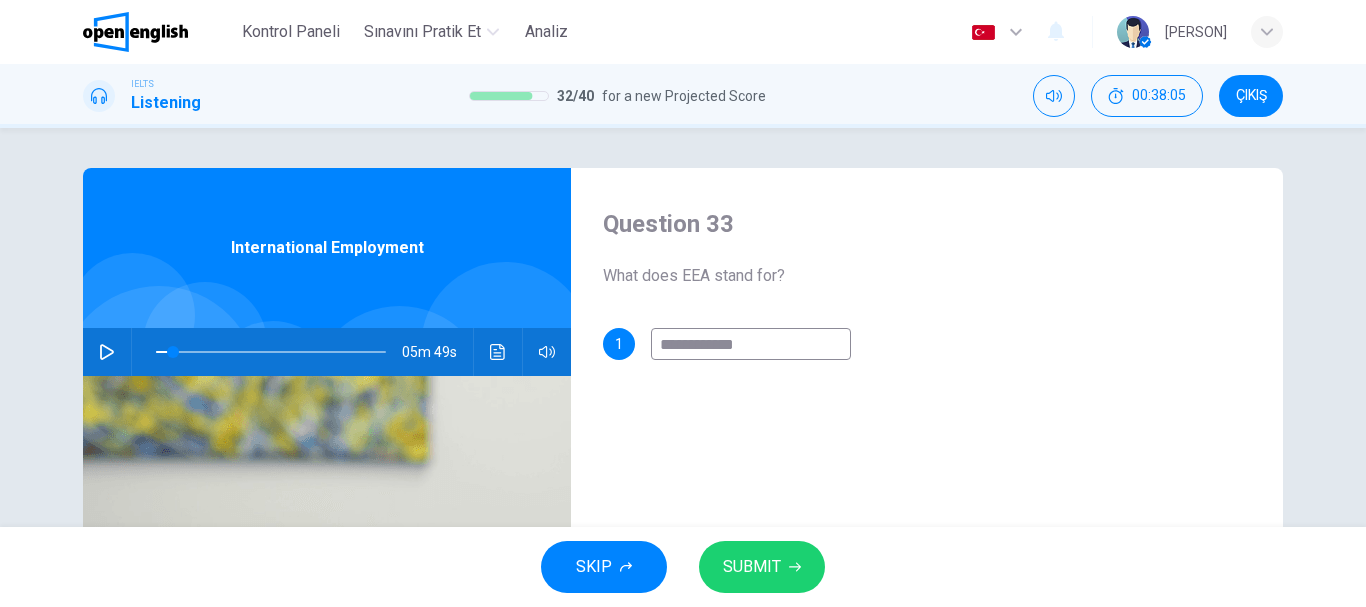 type on "**********" 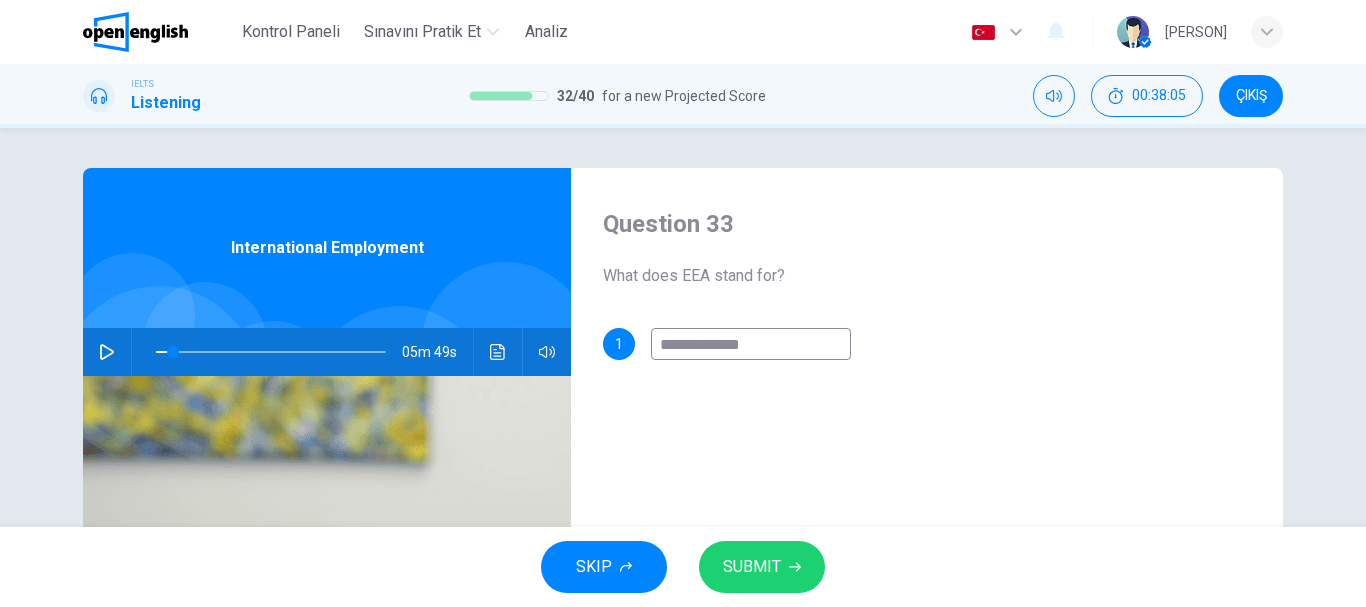 type on "*" 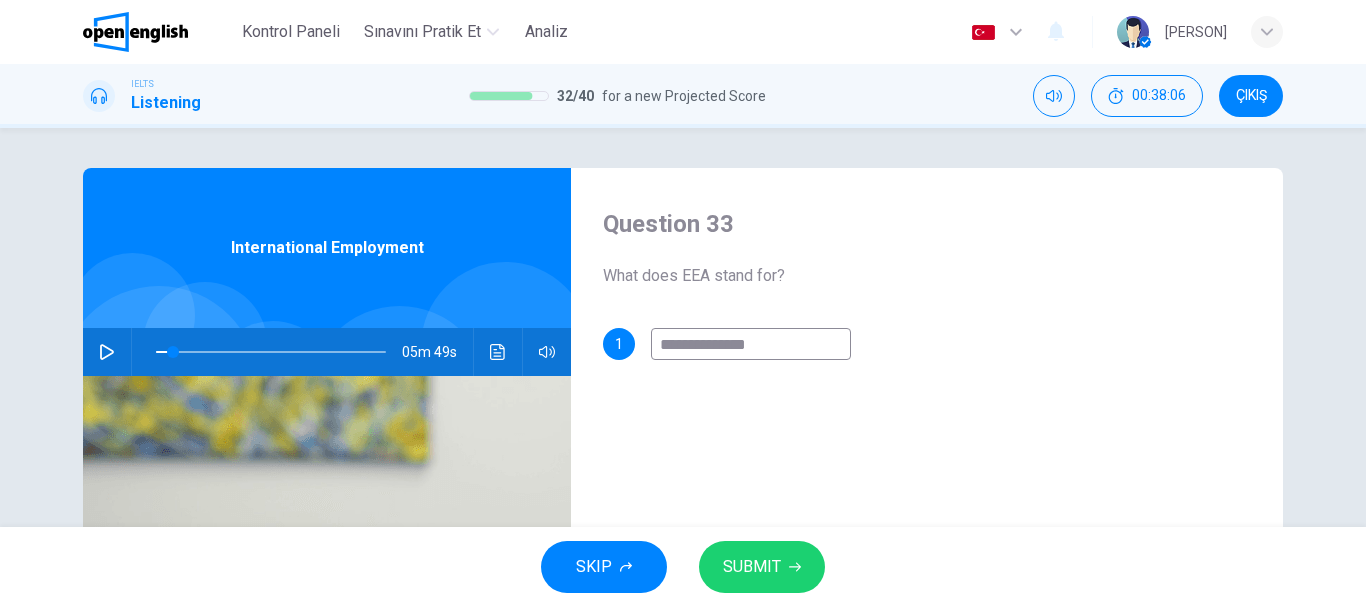 type on "**********" 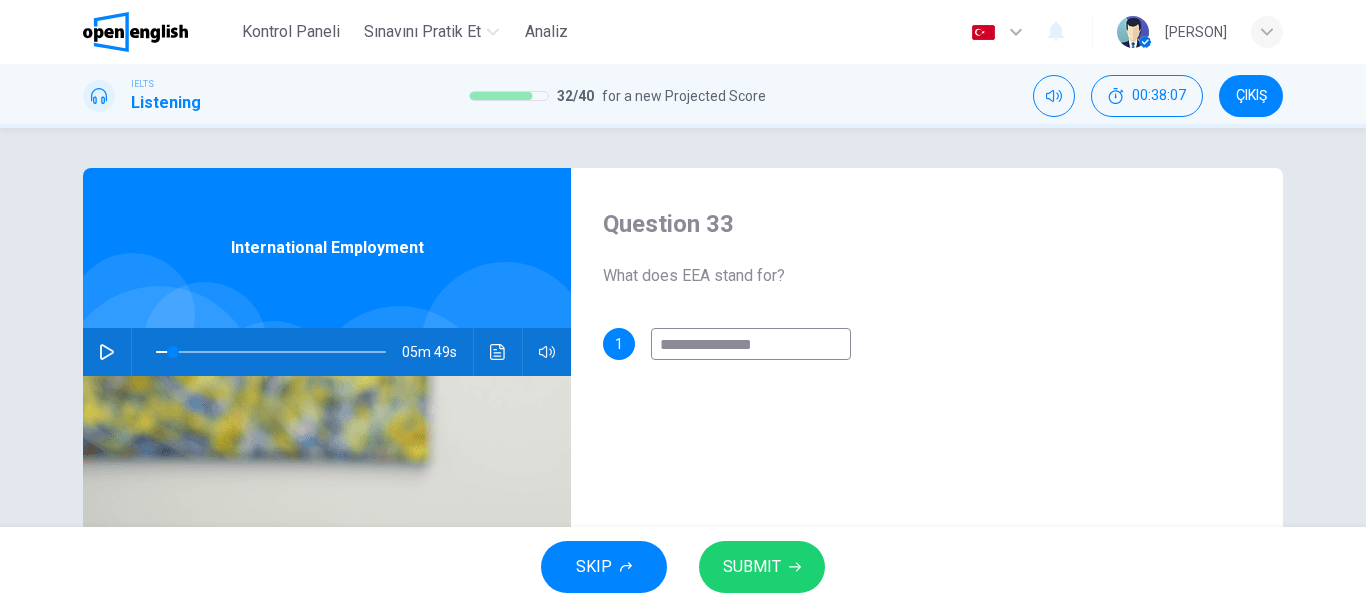 type on "**********" 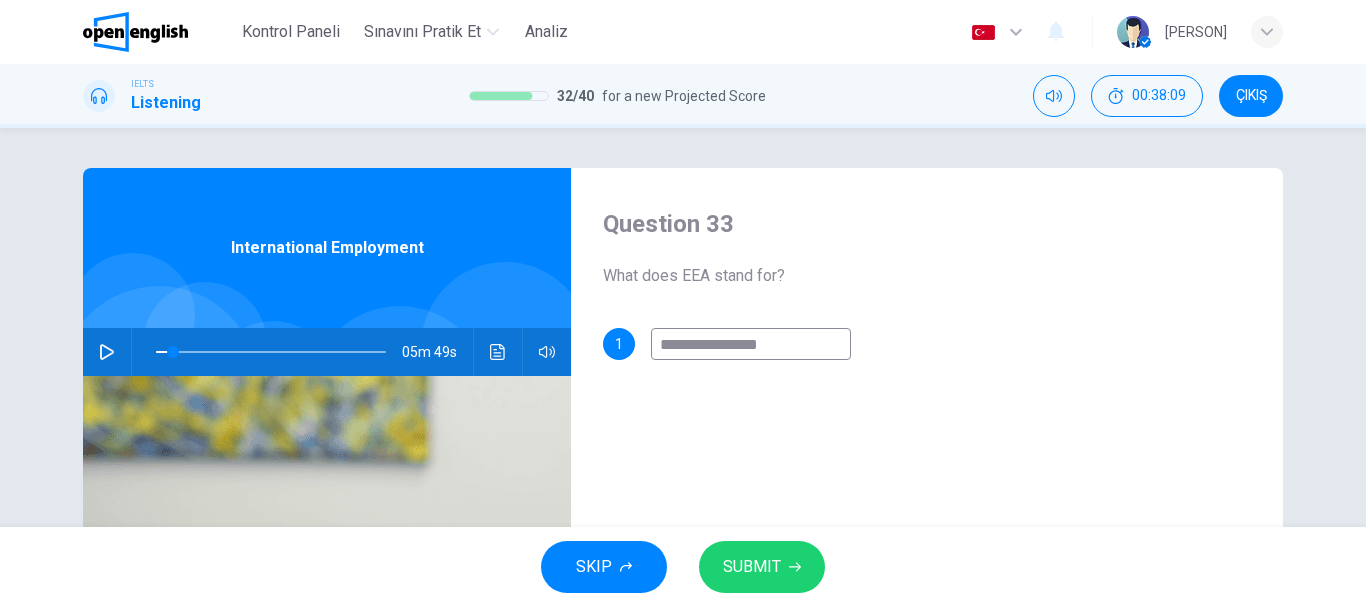 type on "**********" 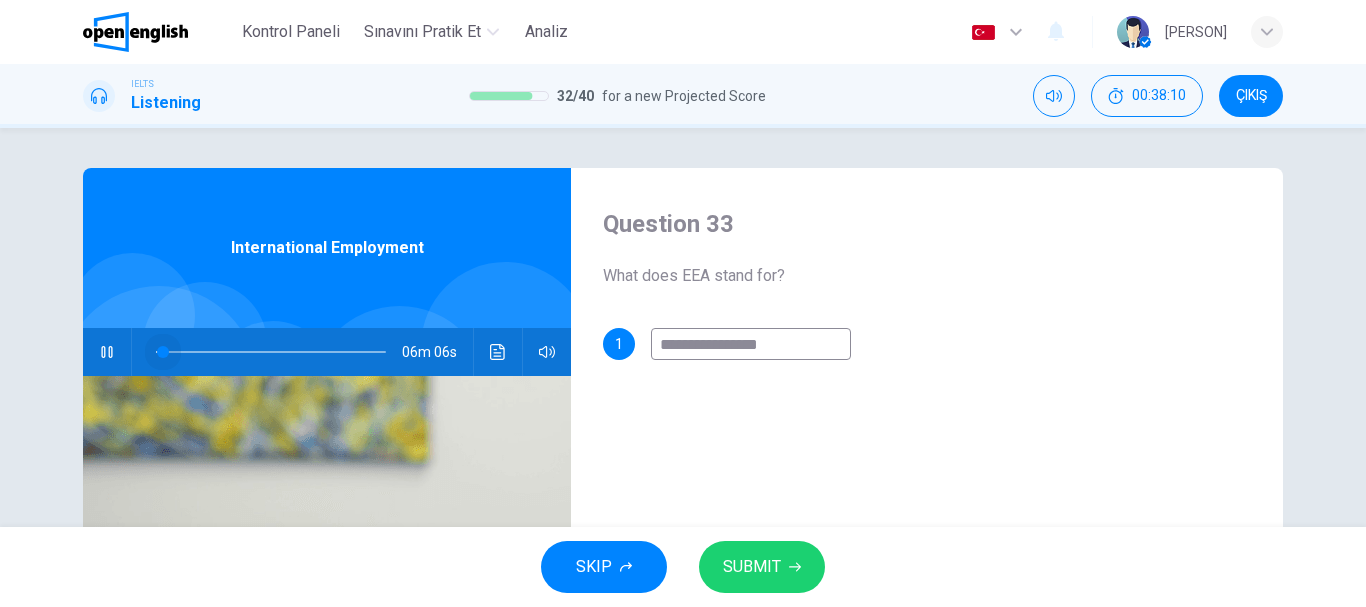 click at bounding box center [163, 352] 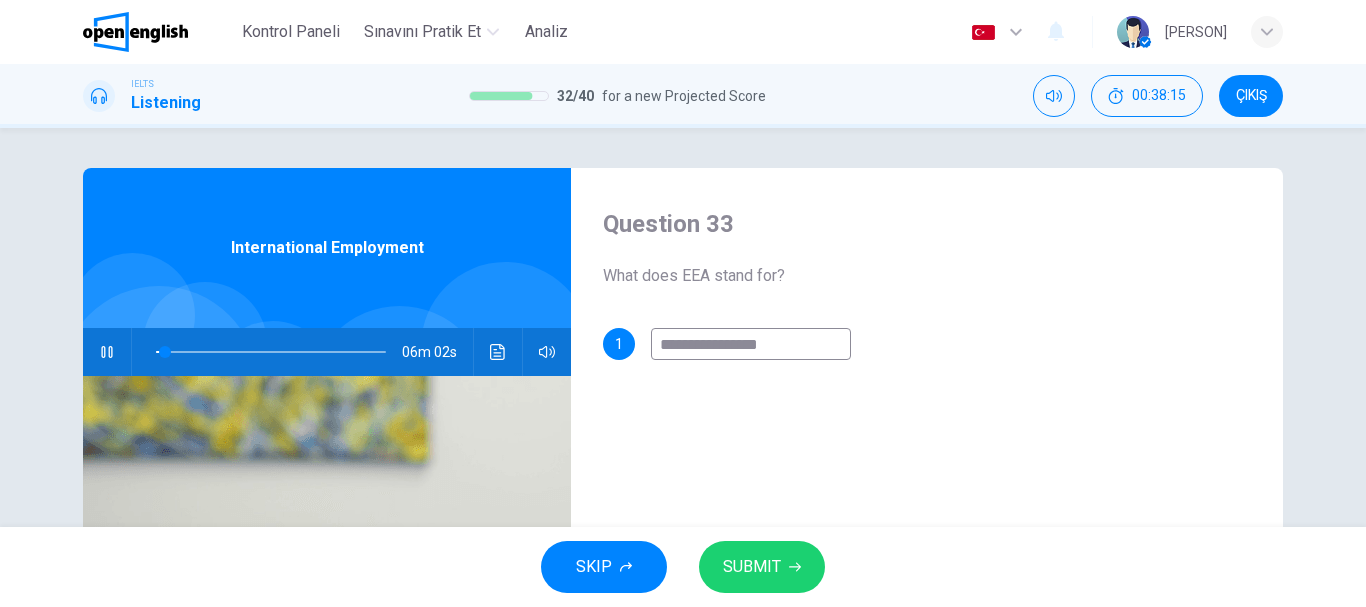 click on "**********" at bounding box center (751, 344) 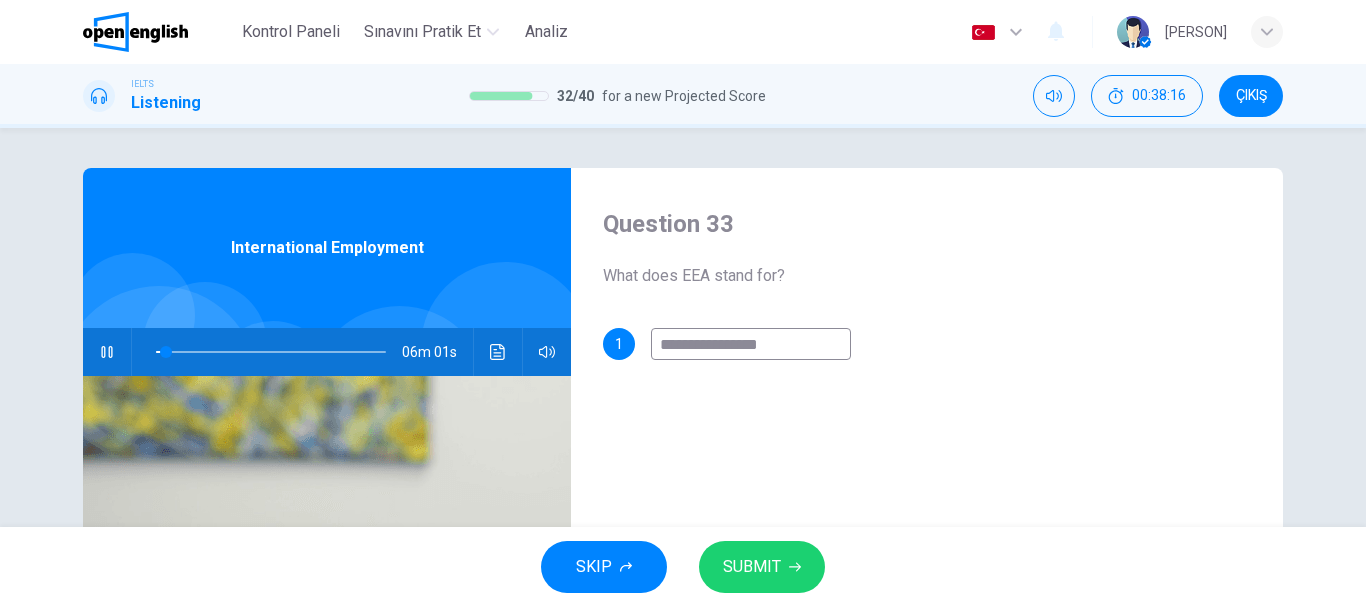 type on "**********" 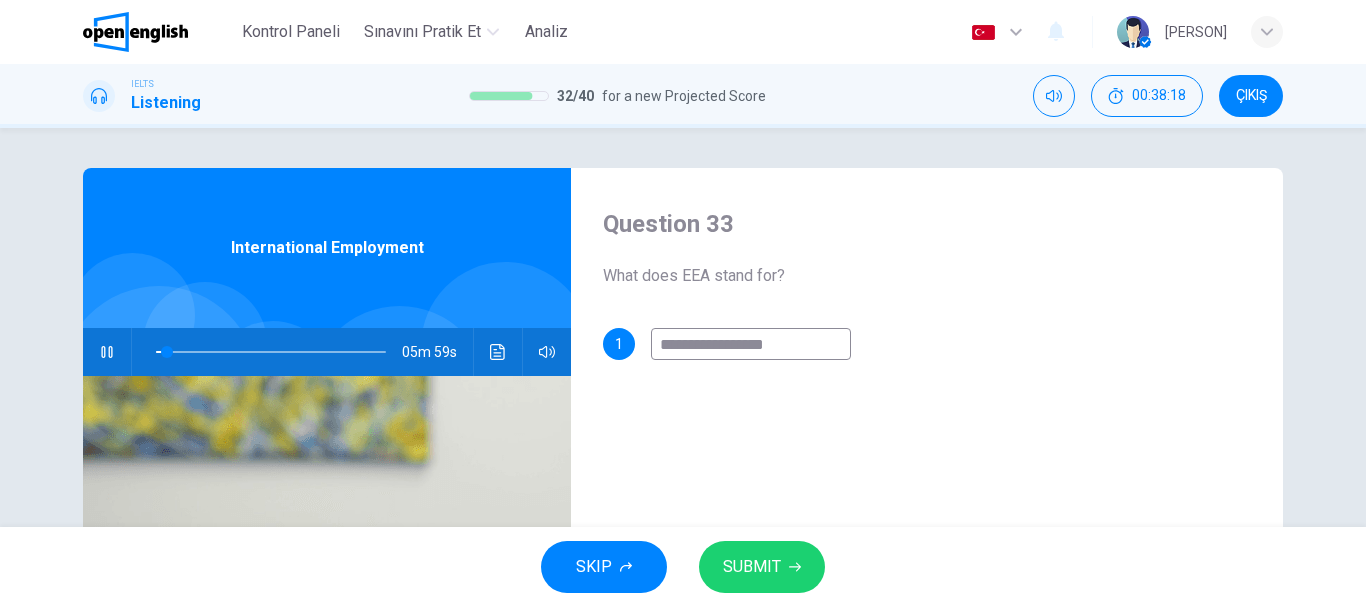 click on "**********" at bounding box center (751, 344) 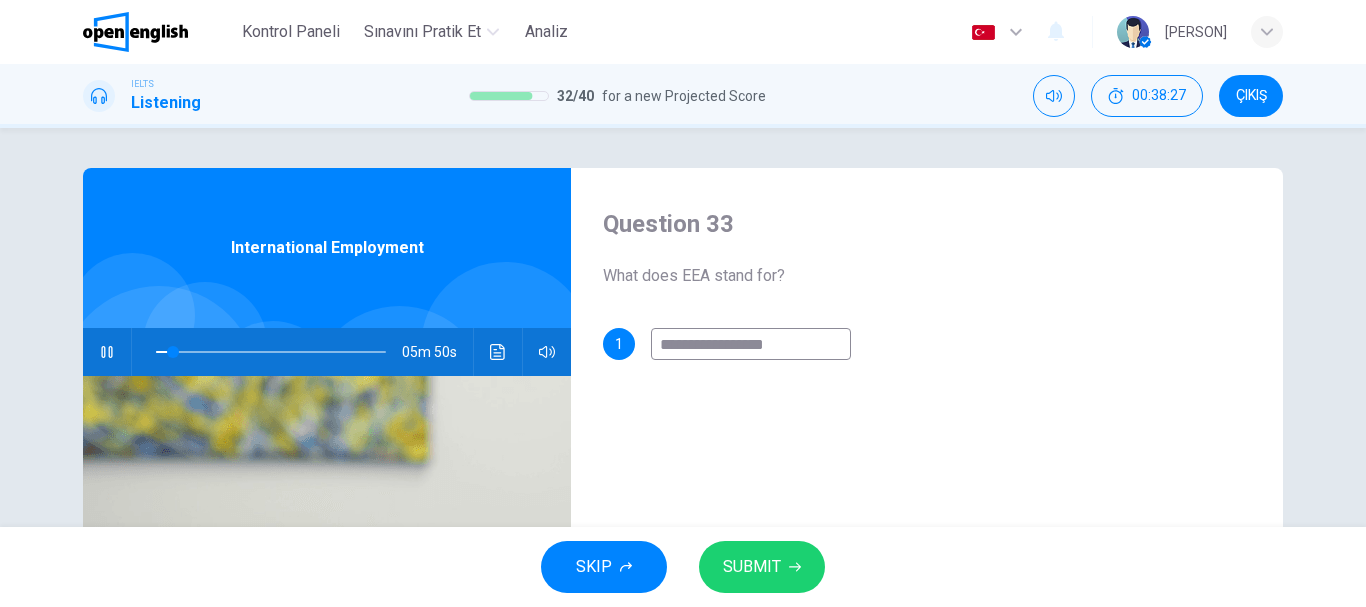 type on "*" 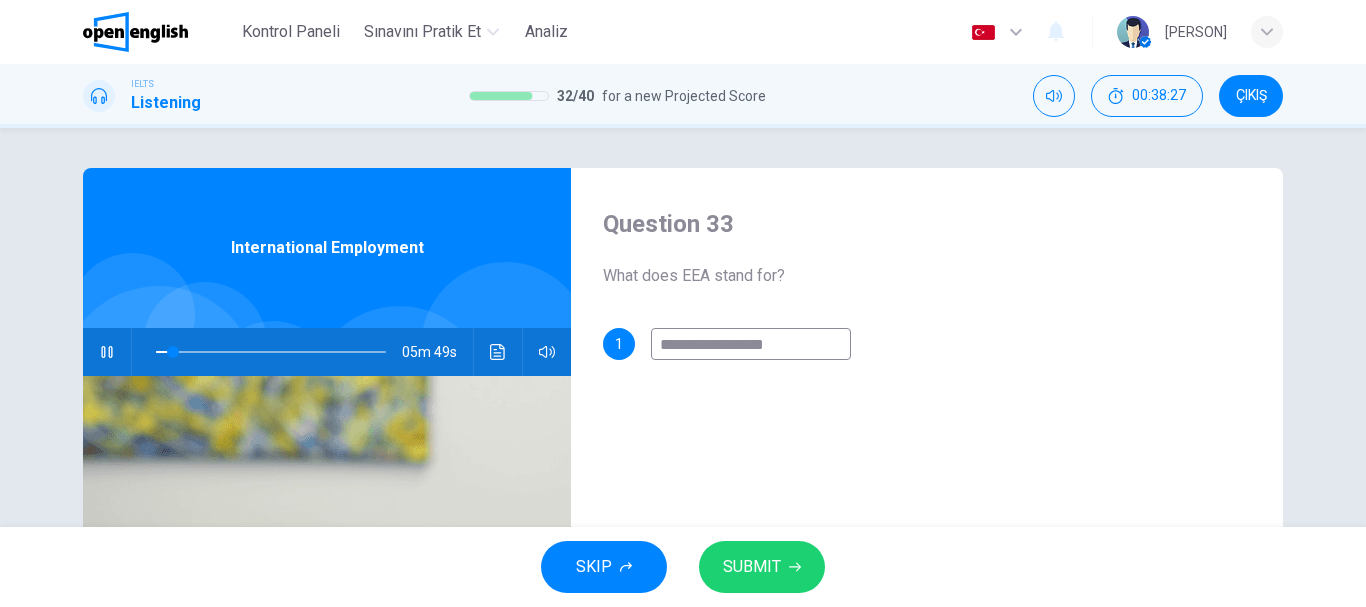 type on "**********" 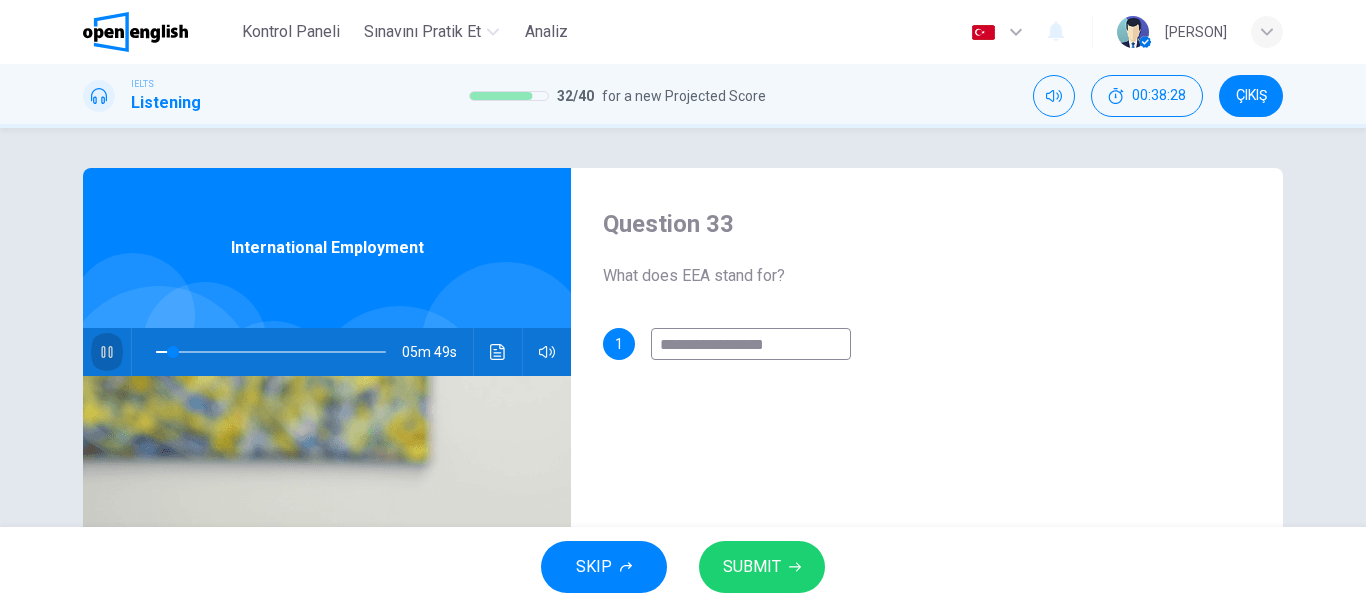 click 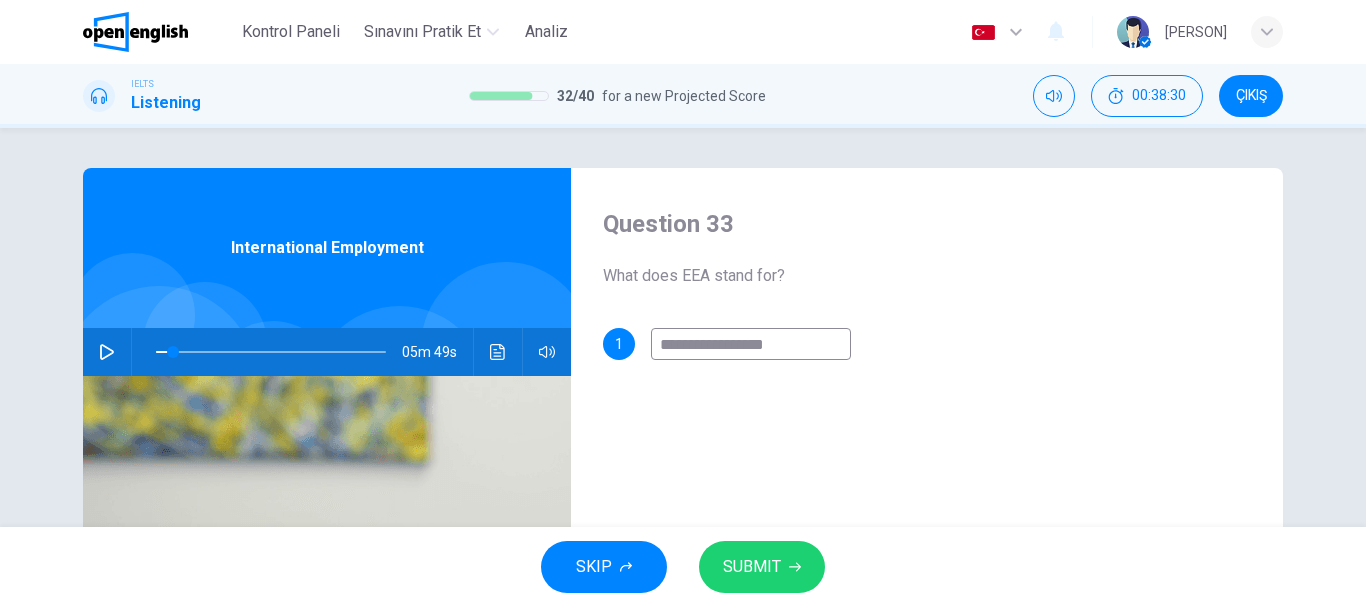 click on "**********" at bounding box center (751, 344) 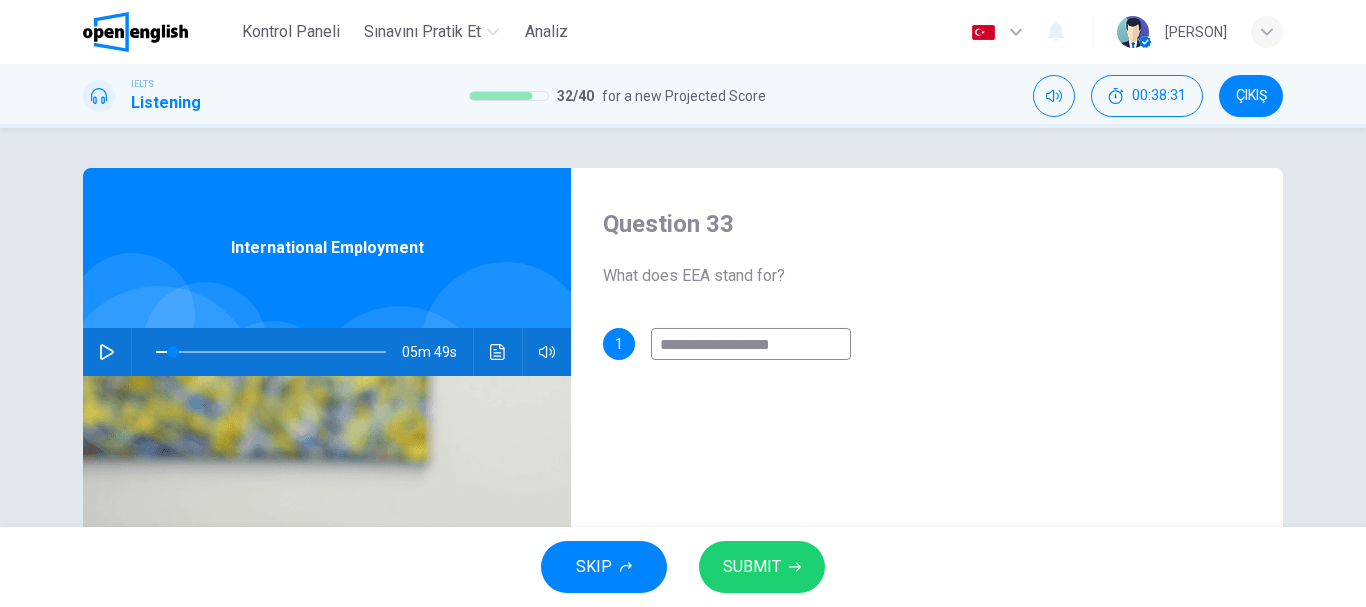 type on "**********" 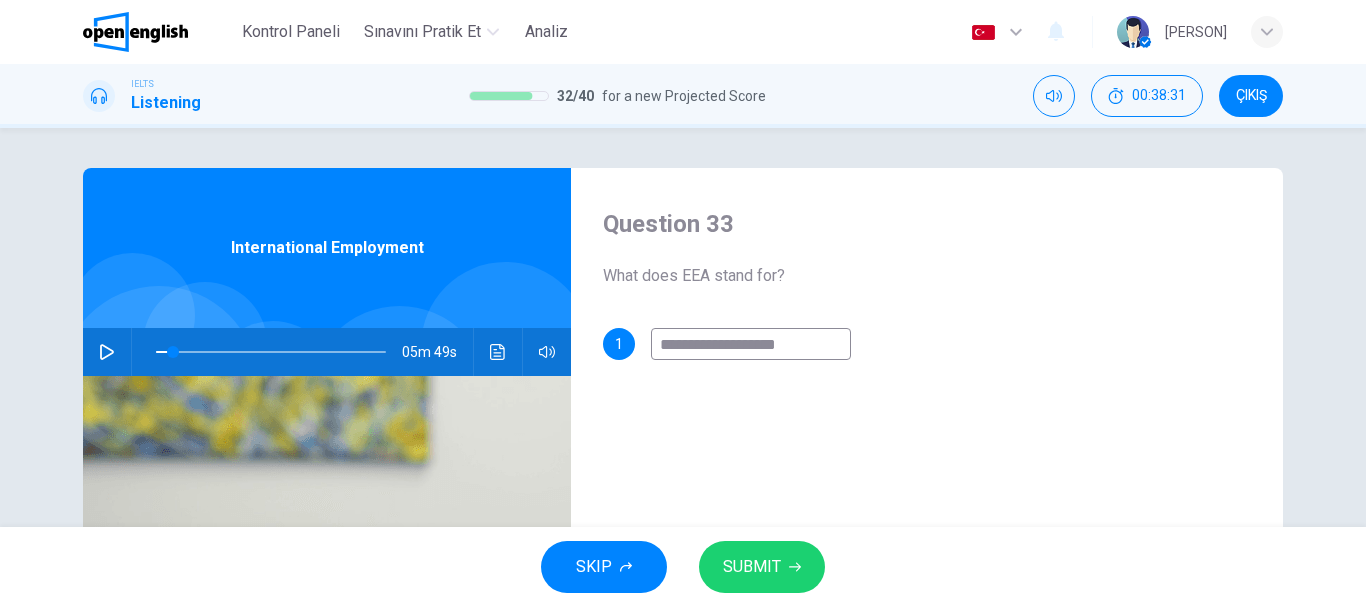 type on "*" 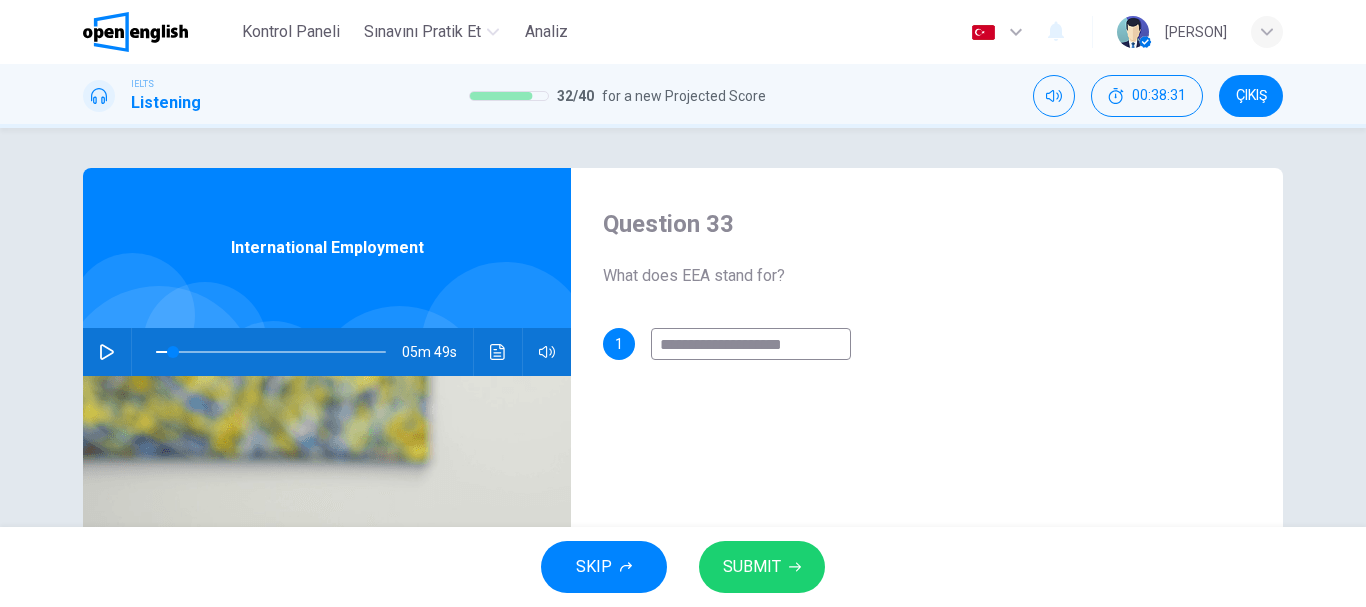 type on "*" 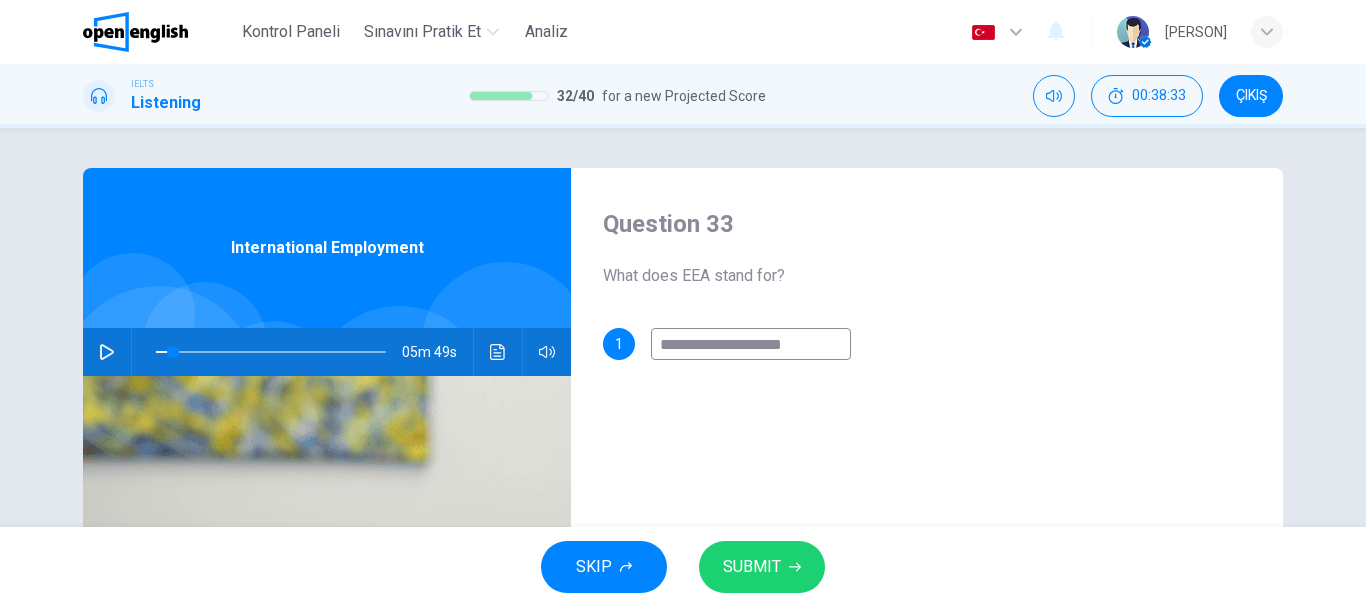type on "**********" 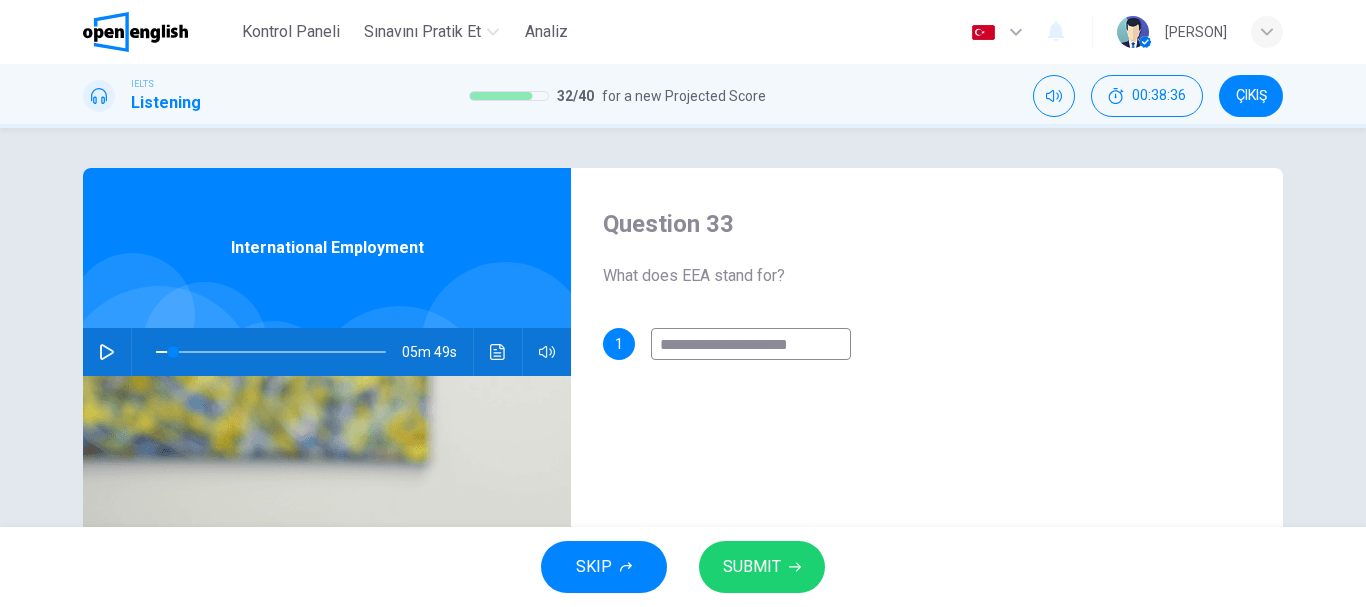 type on "**********" 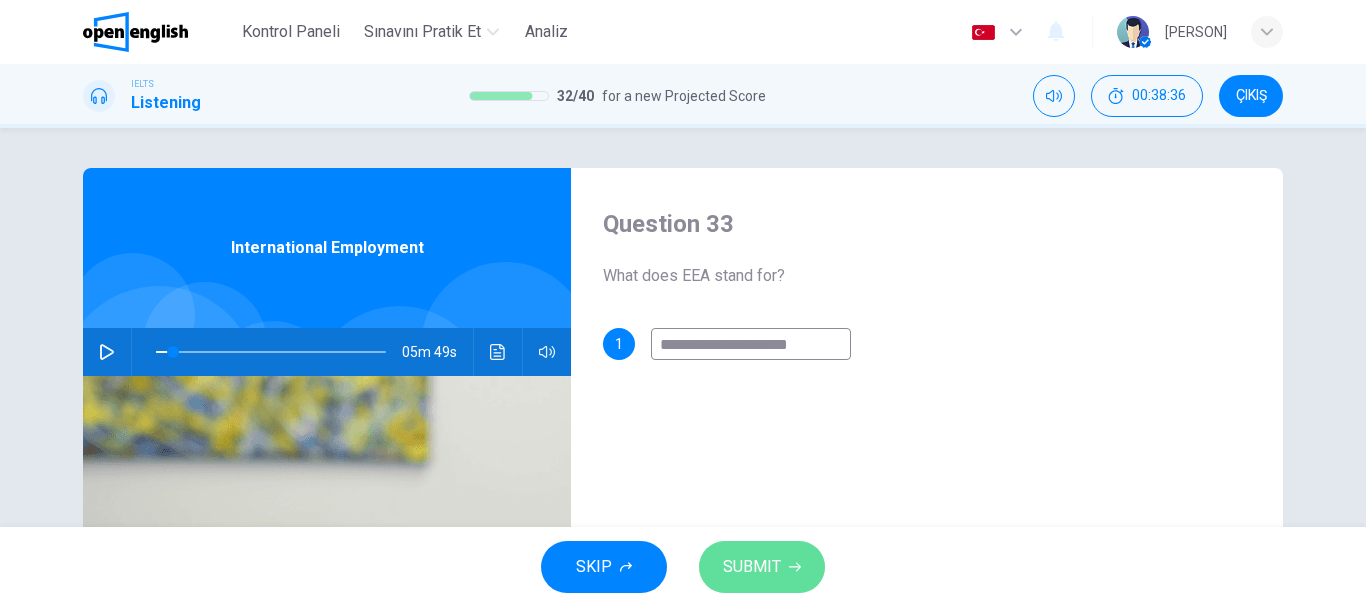 click on "SUBMIT" at bounding box center (762, 567) 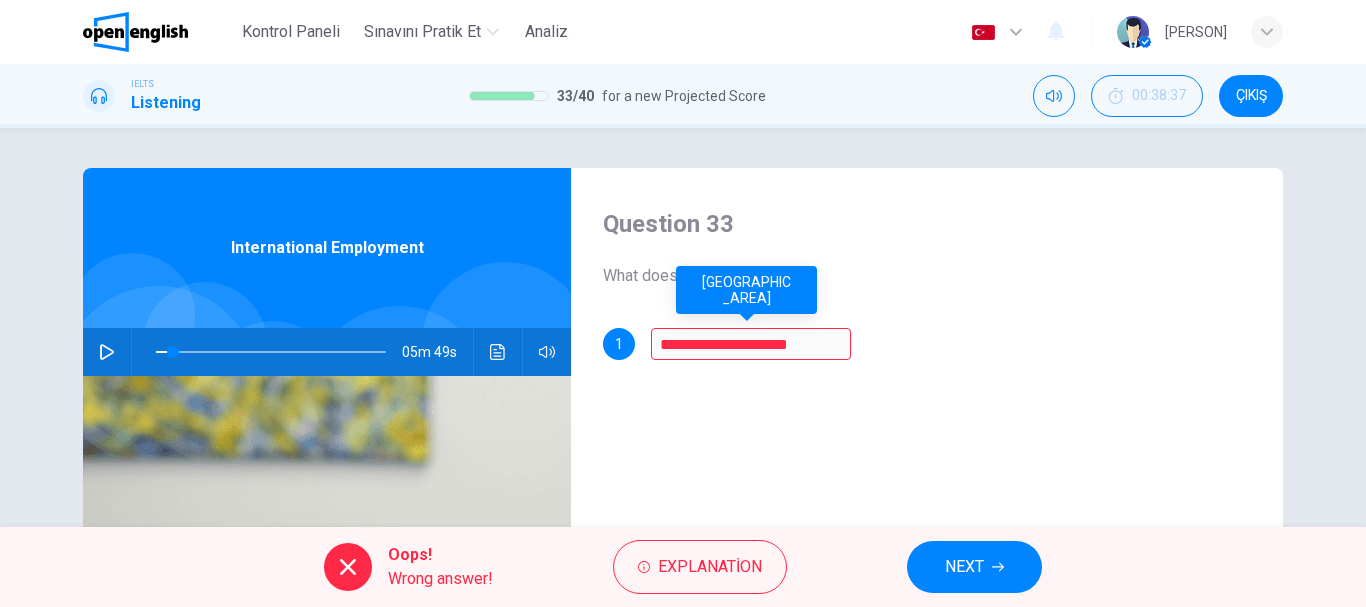 click on "European Economic Area" at bounding box center [746, 290] 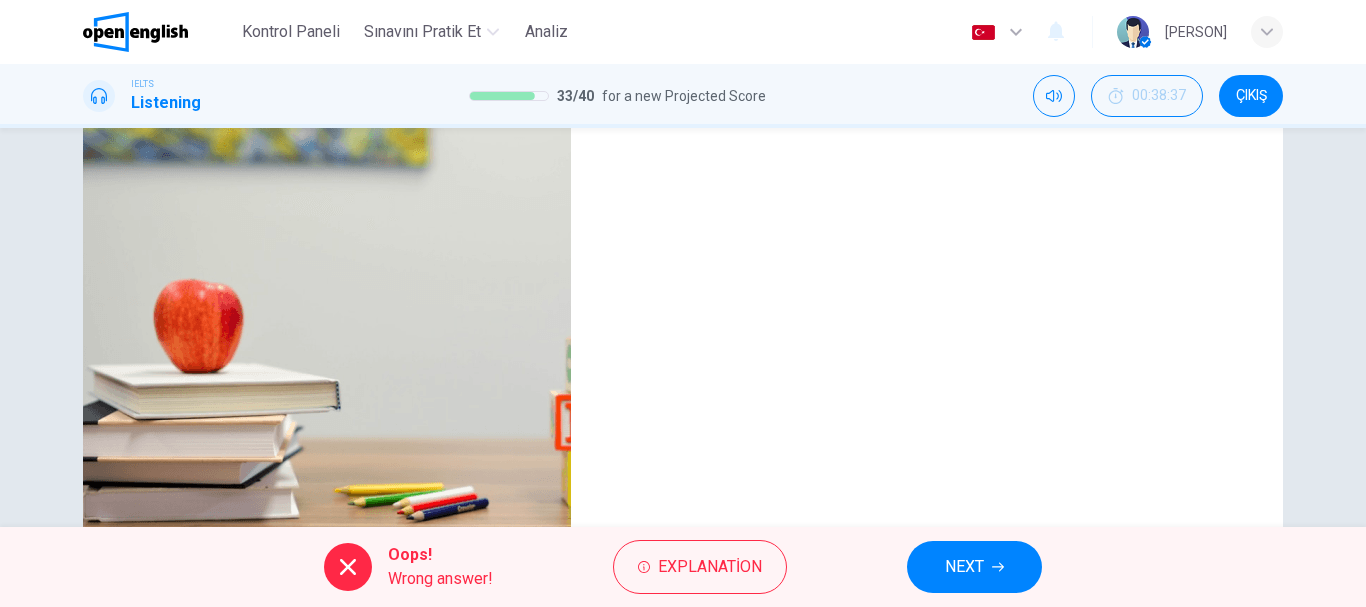 scroll, scrollTop: 376, scrollLeft: 0, axis: vertical 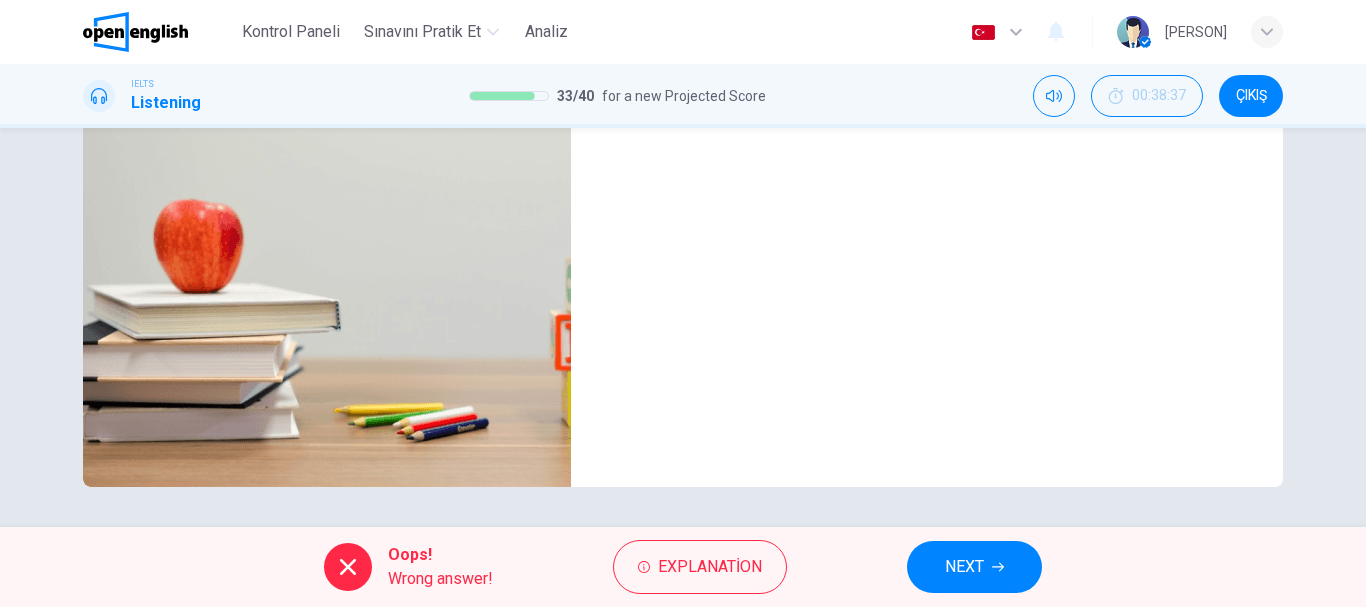 click on "NEXT" at bounding box center (974, 567) 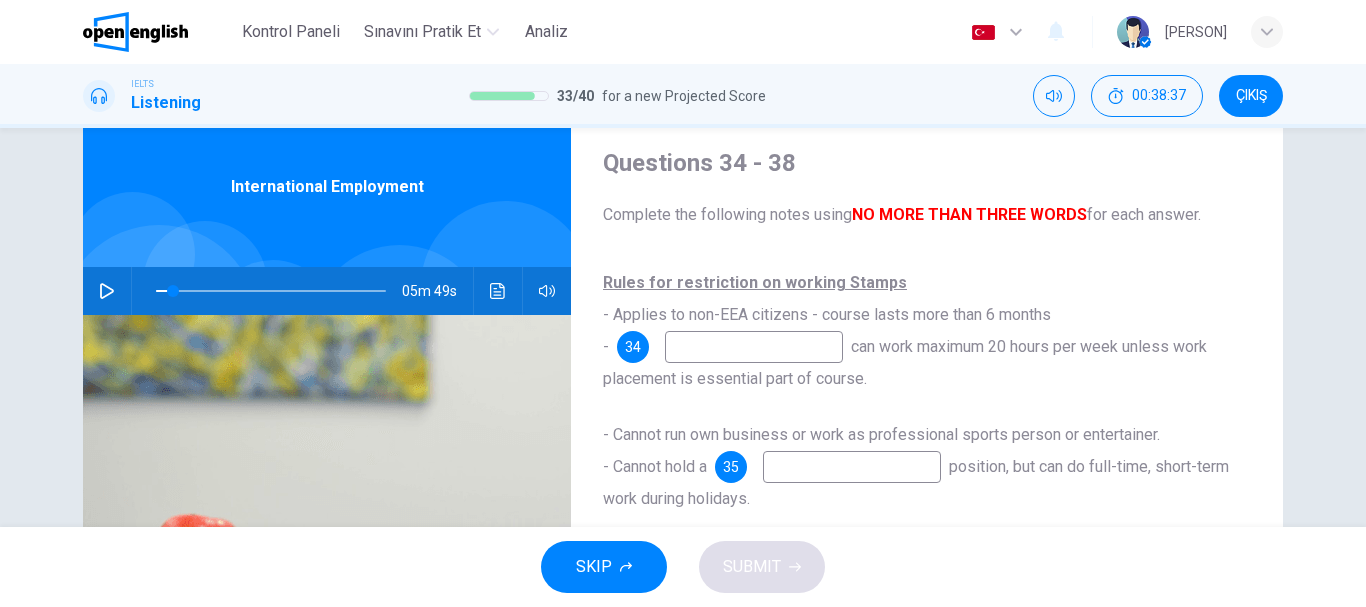 scroll, scrollTop: 0, scrollLeft: 0, axis: both 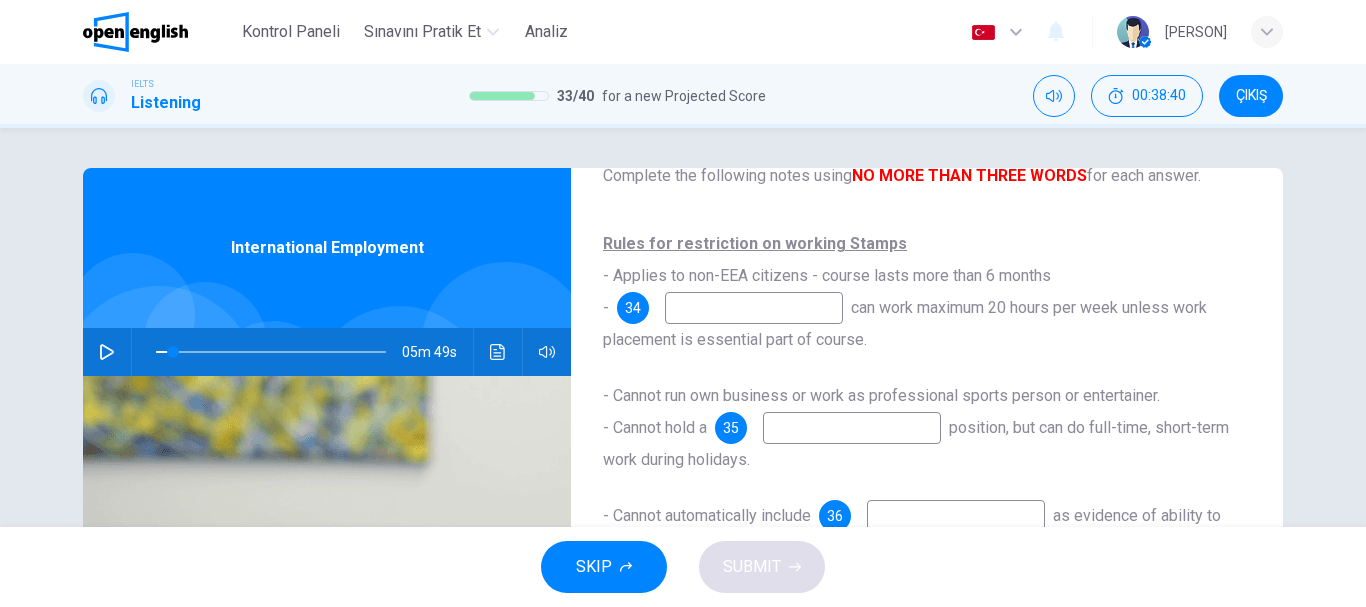 click at bounding box center (754, 308) 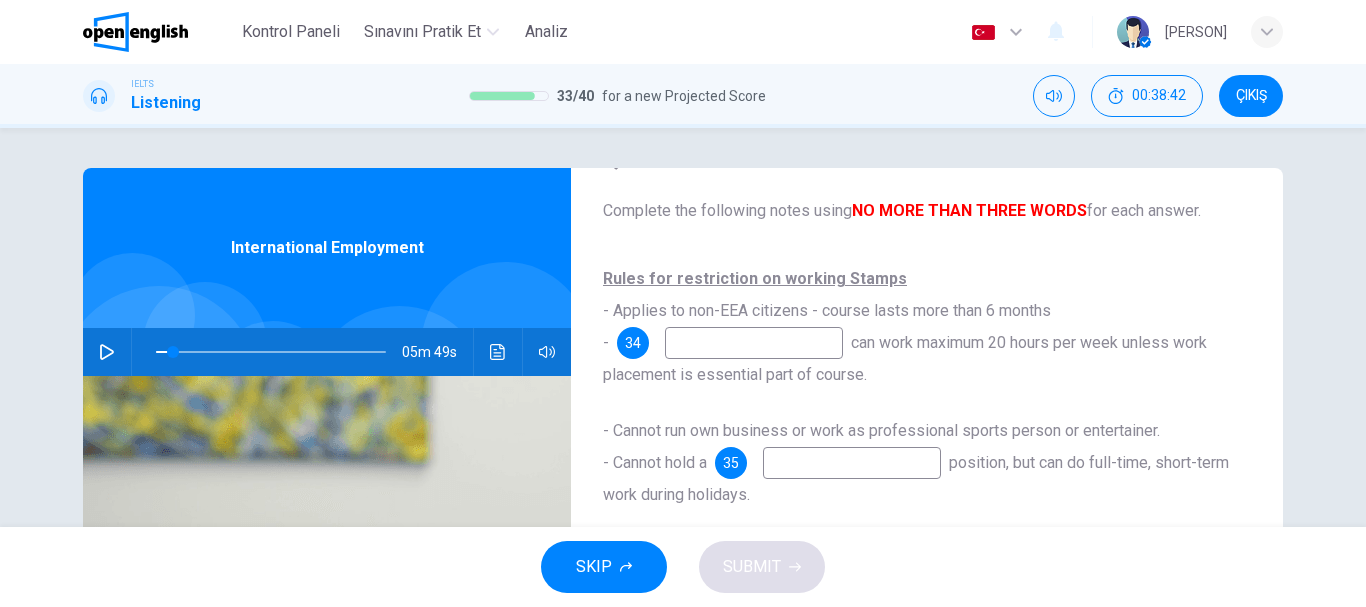 scroll, scrollTop: 100, scrollLeft: 0, axis: vertical 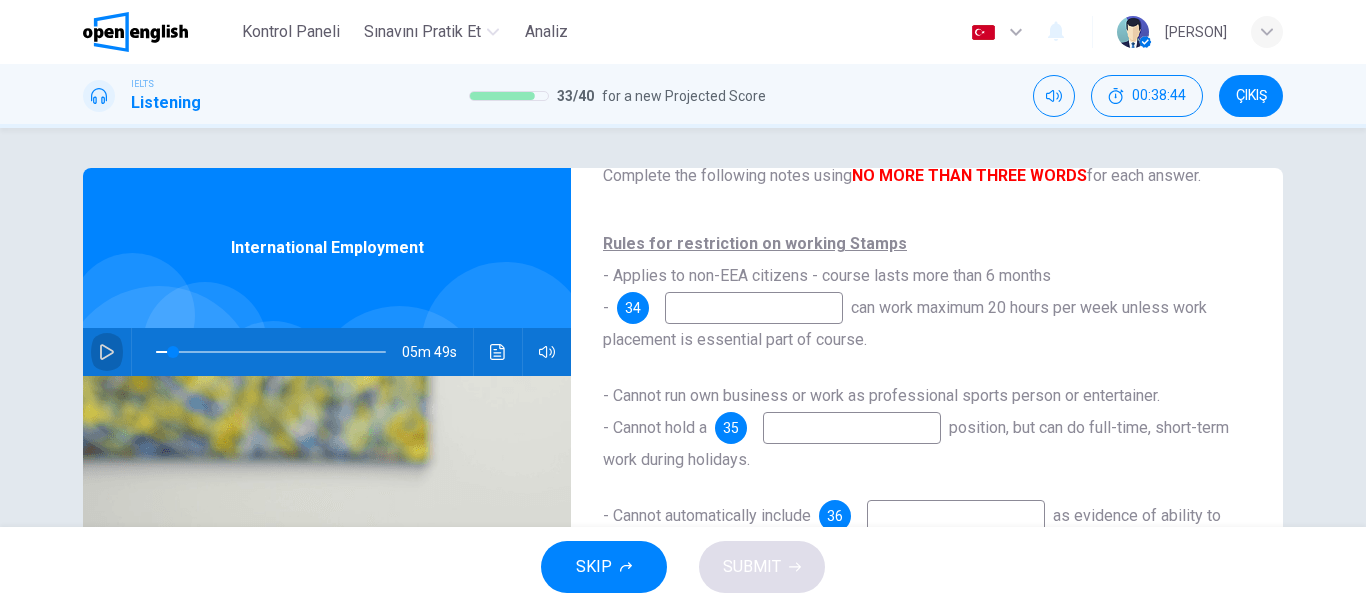 click 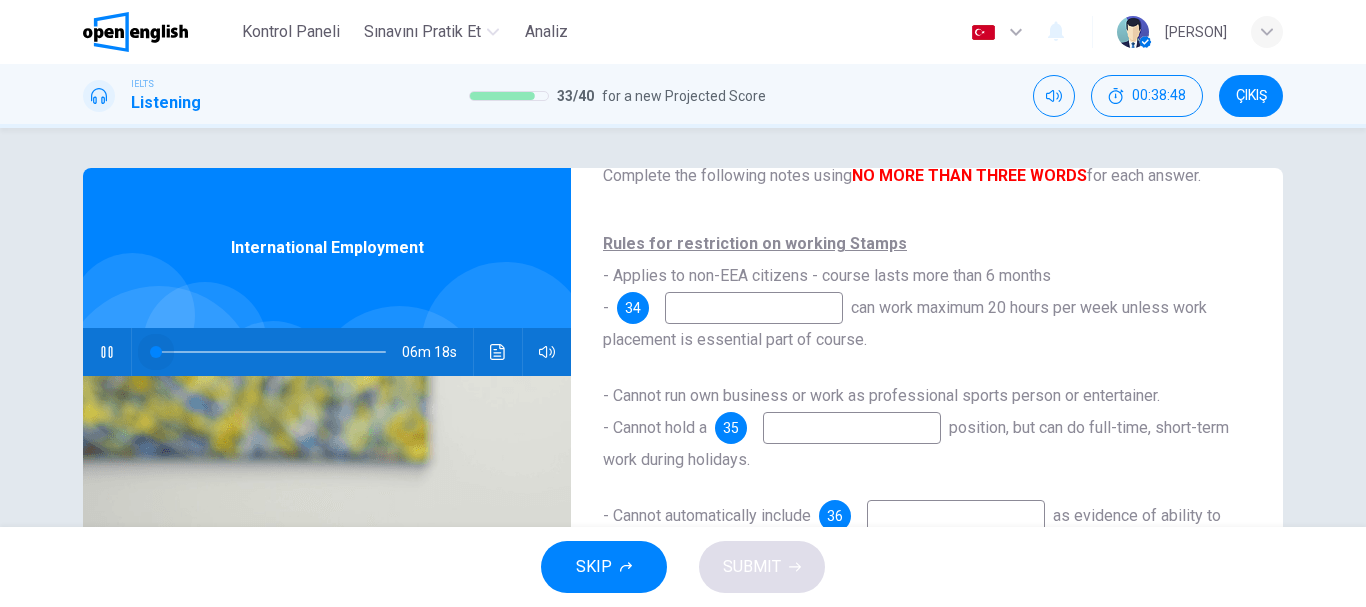 drag, startPoint x: 165, startPoint y: 358, endPoint x: 10, endPoint y: 371, distance: 155.5442 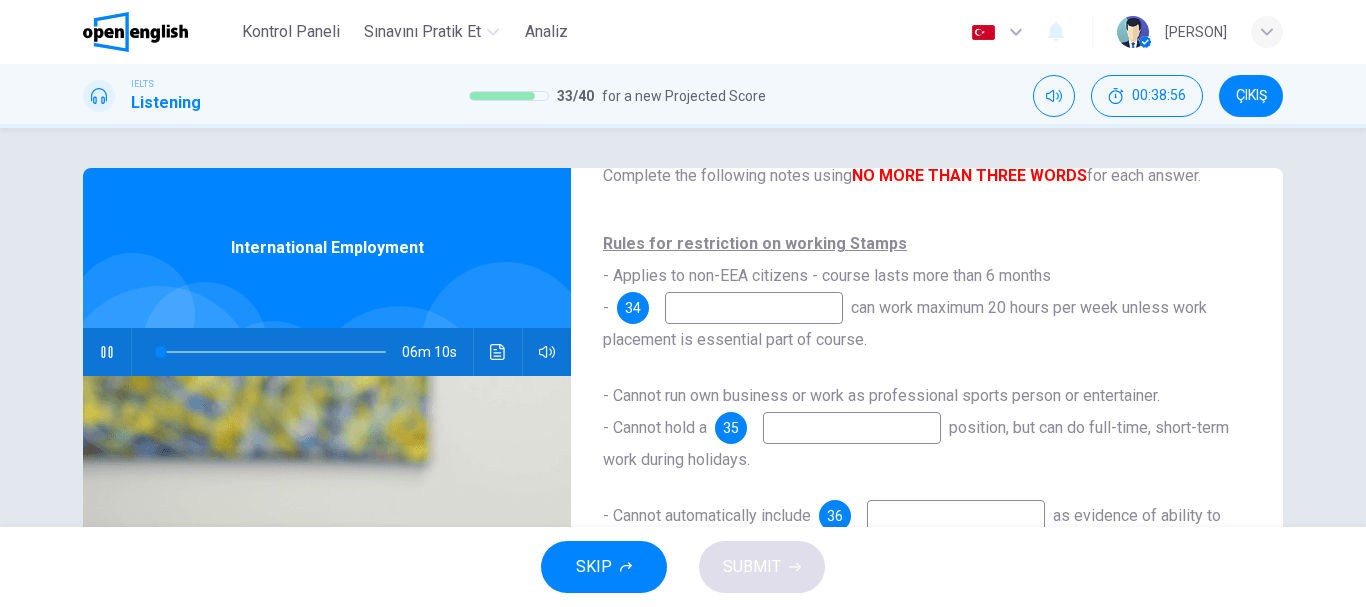 scroll, scrollTop: 118, scrollLeft: 0, axis: vertical 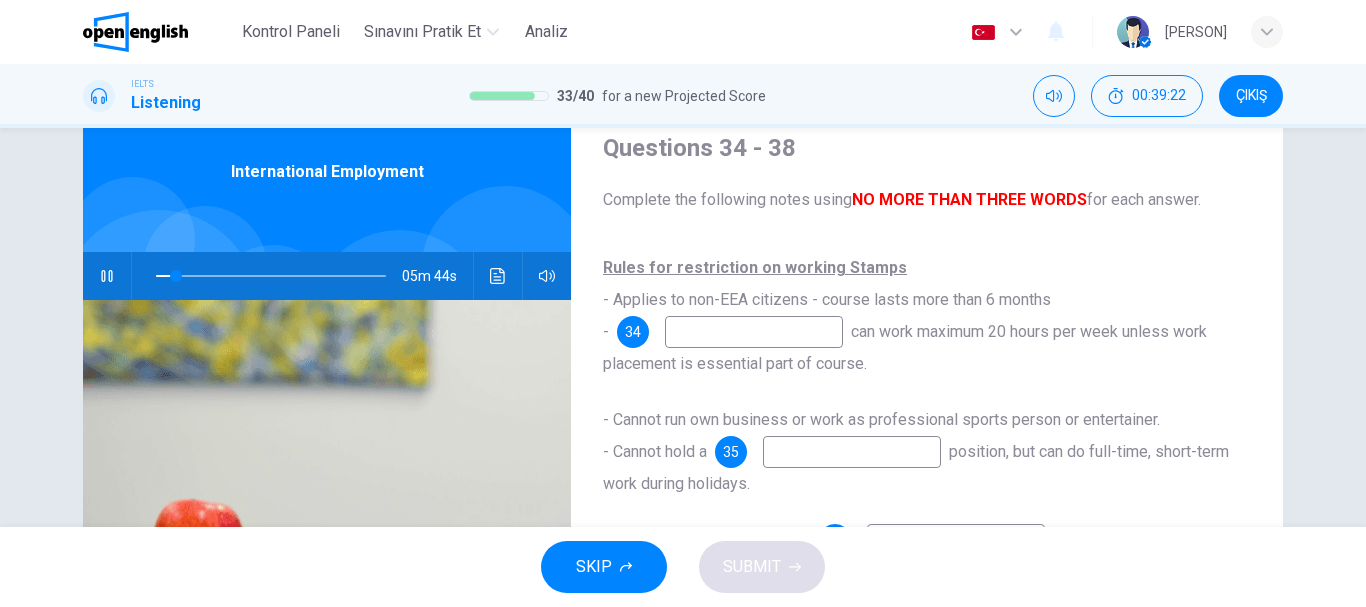 click at bounding box center [754, 332] 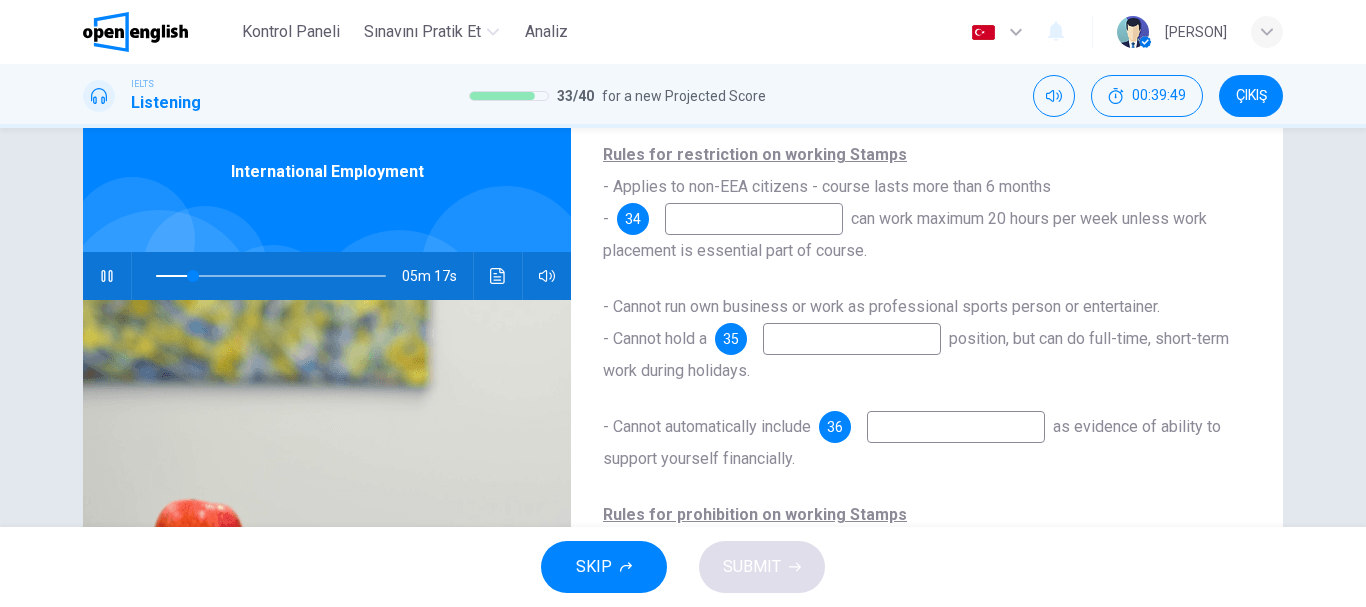 scroll, scrollTop: 118, scrollLeft: 0, axis: vertical 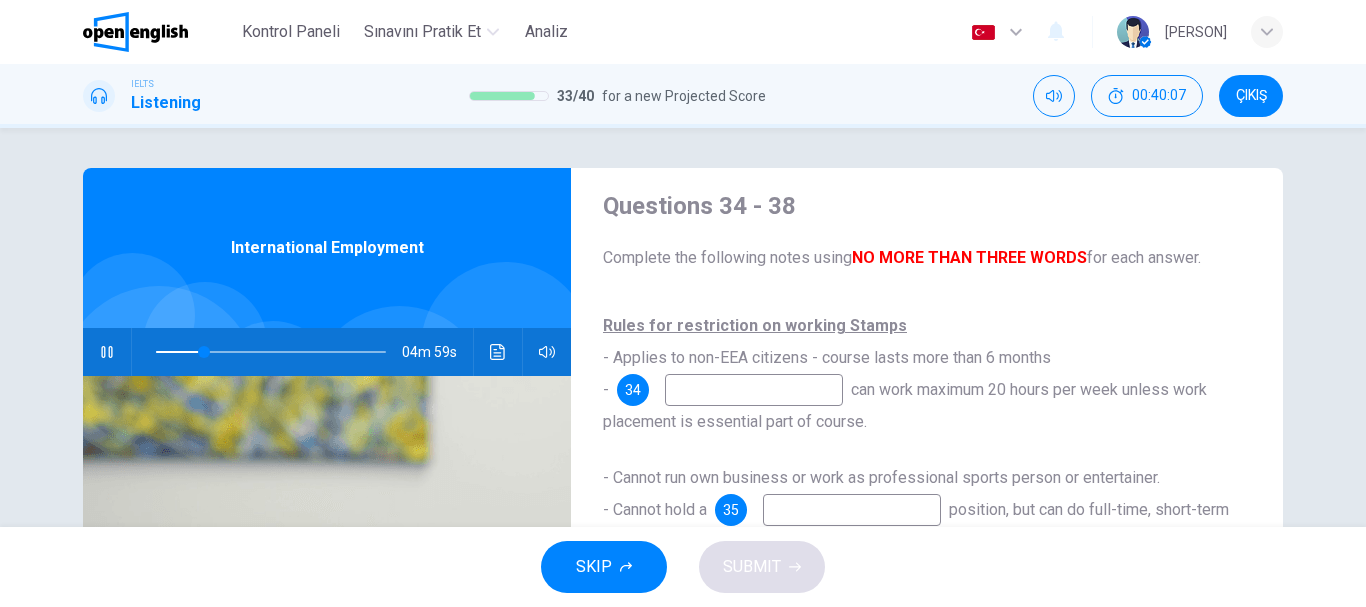 click at bounding box center [754, 390] 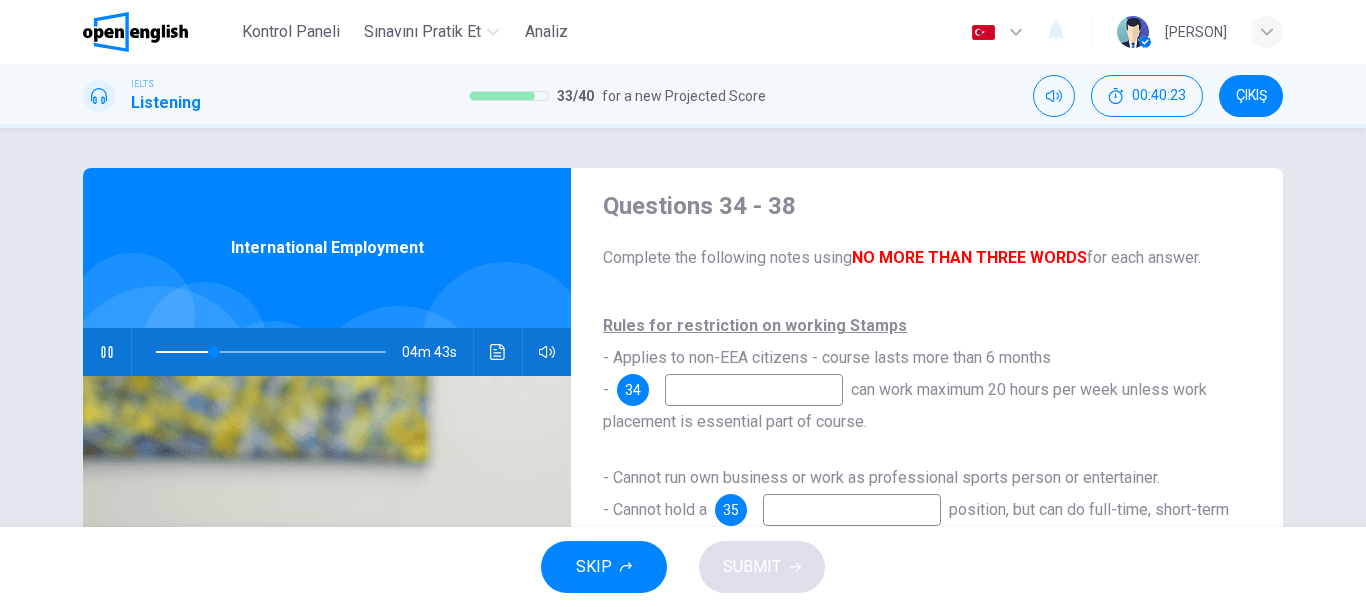 click 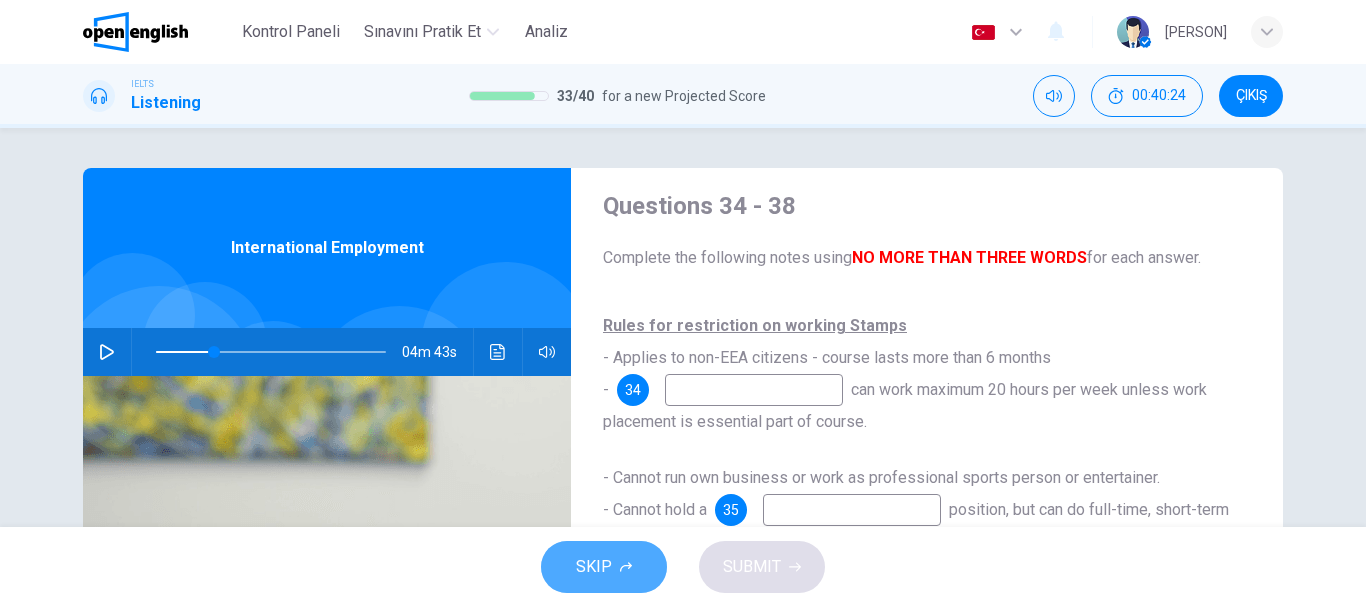 click on "SKIP" at bounding box center (604, 567) 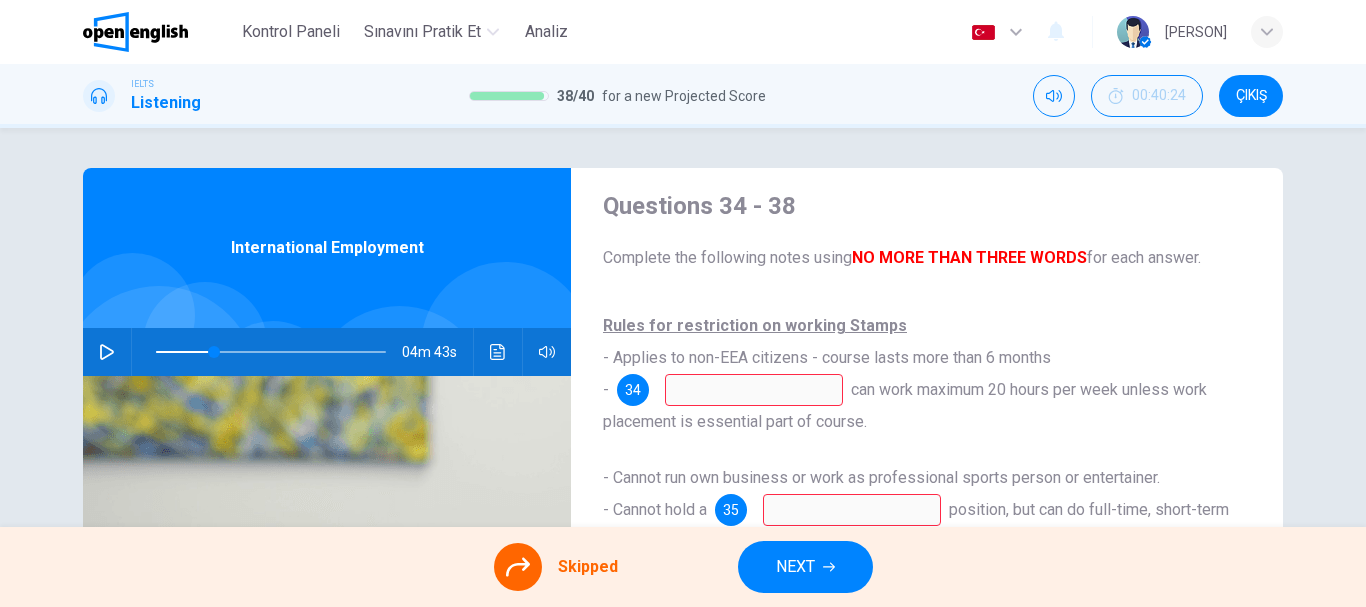 click on "NEXT" at bounding box center [795, 567] 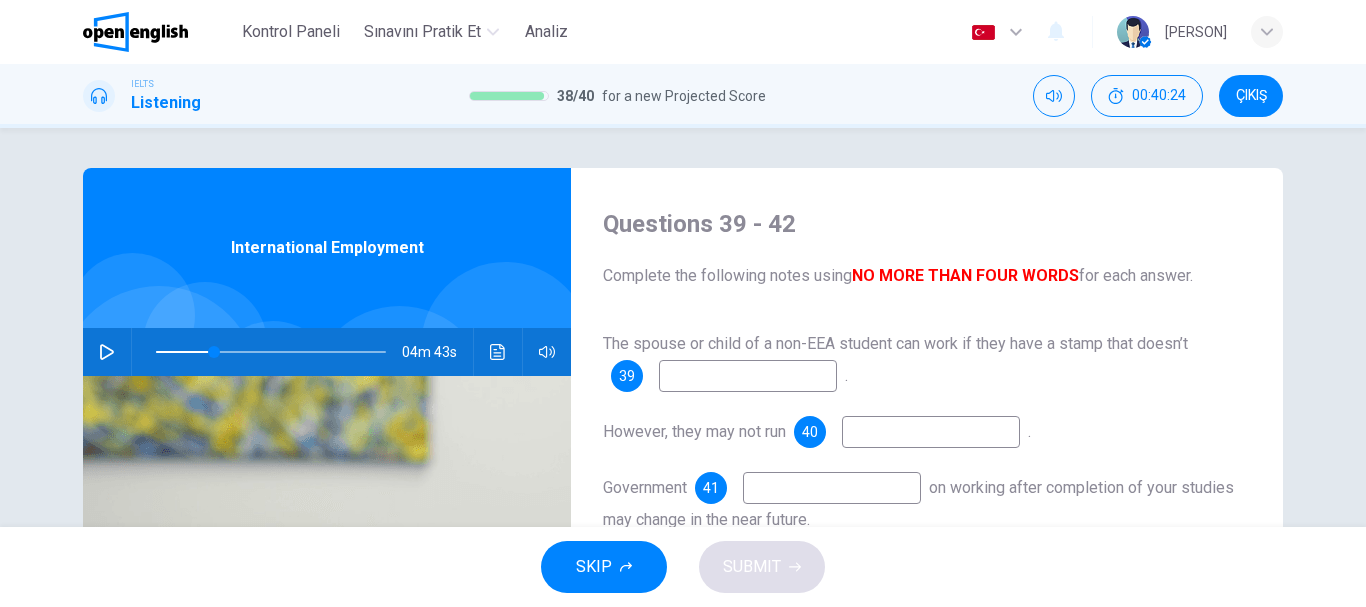 scroll, scrollTop: 0, scrollLeft: 0, axis: both 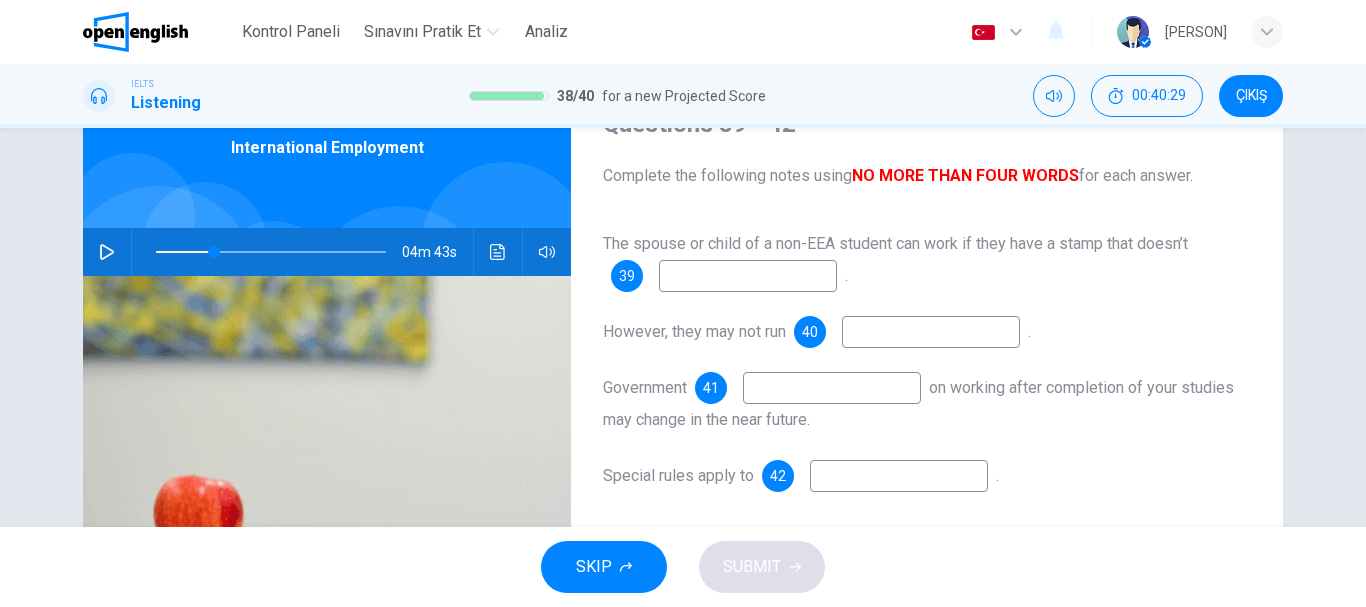 click at bounding box center [271, 252] 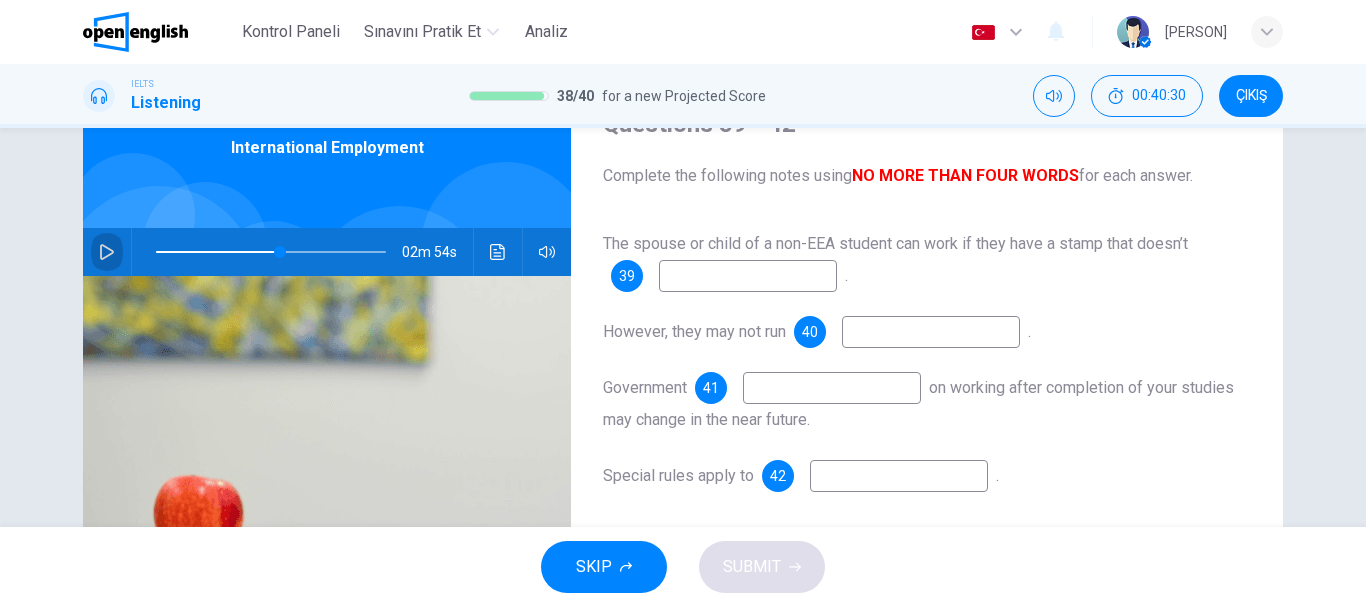click 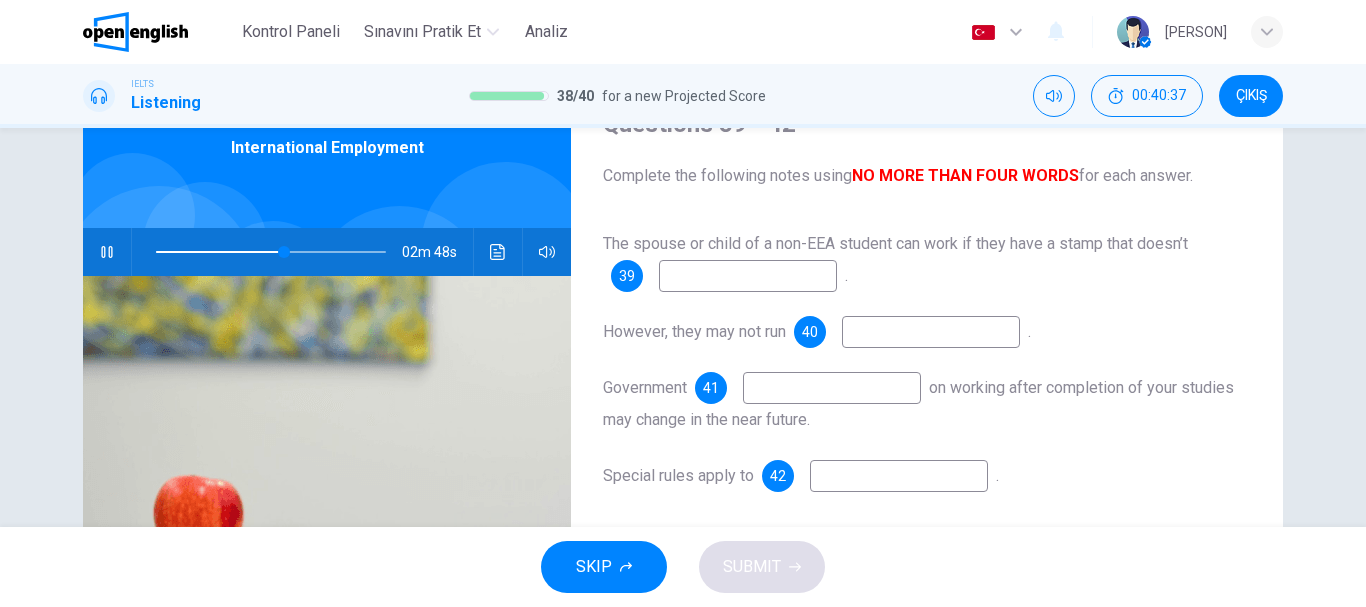 click at bounding box center (271, 252) 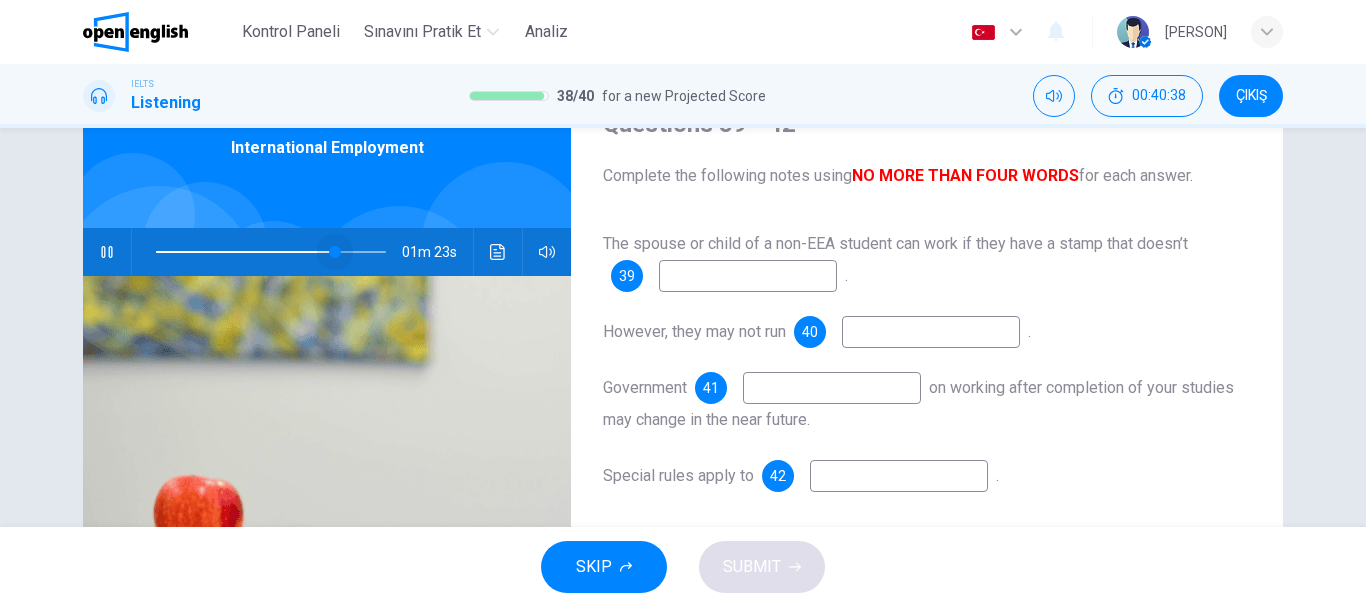 click at bounding box center [271, 252] 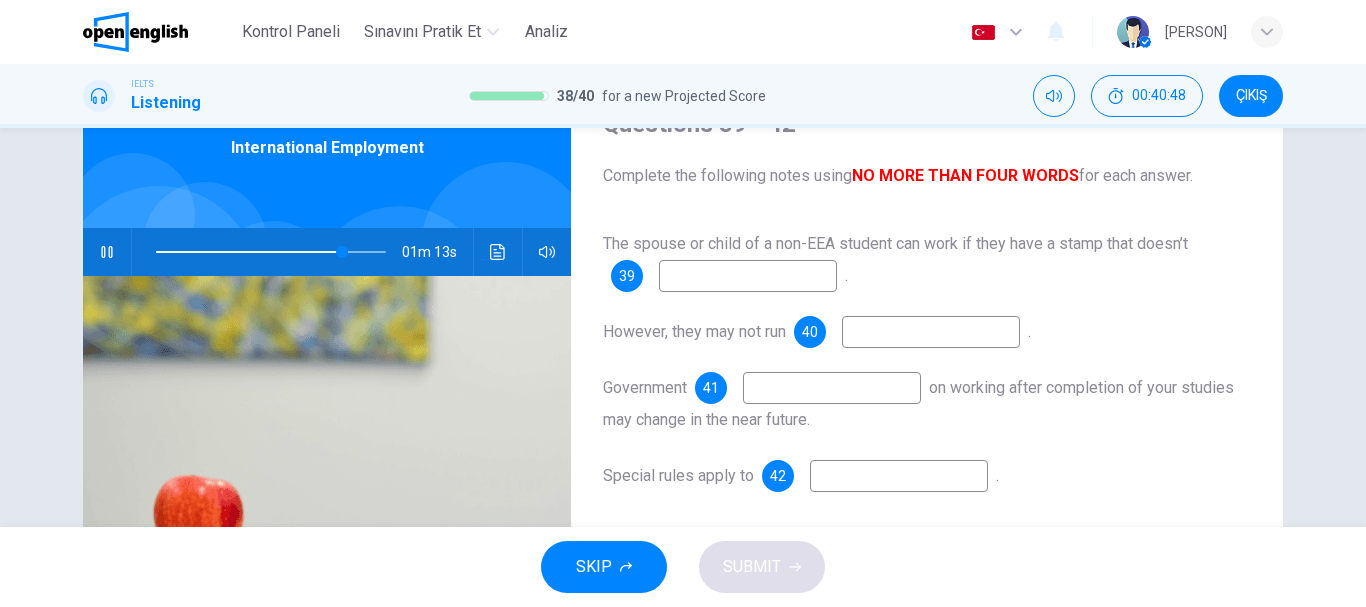 click 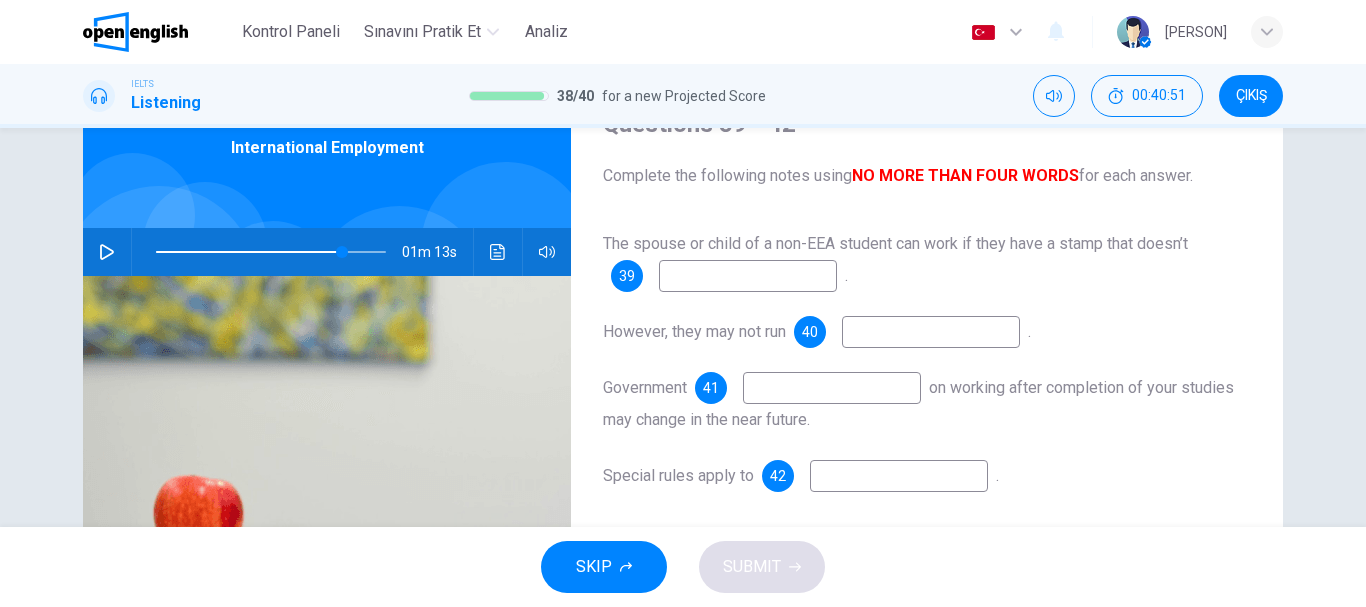 click at bounding box center (748, 276) 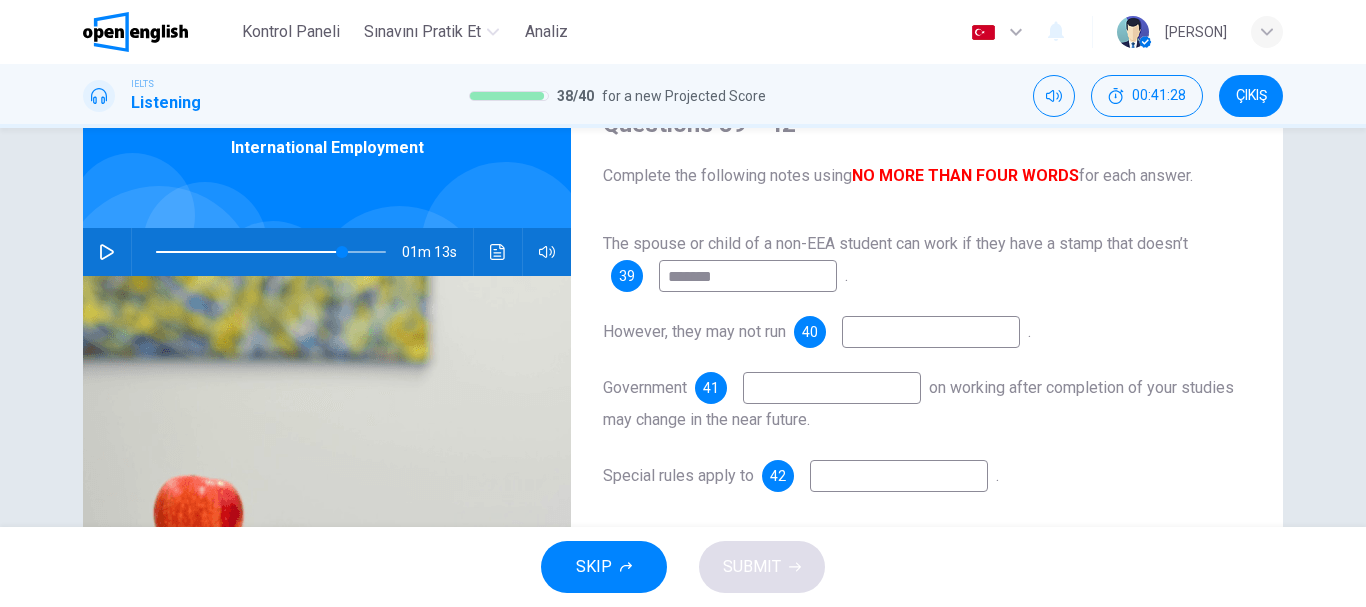 type on "*******" 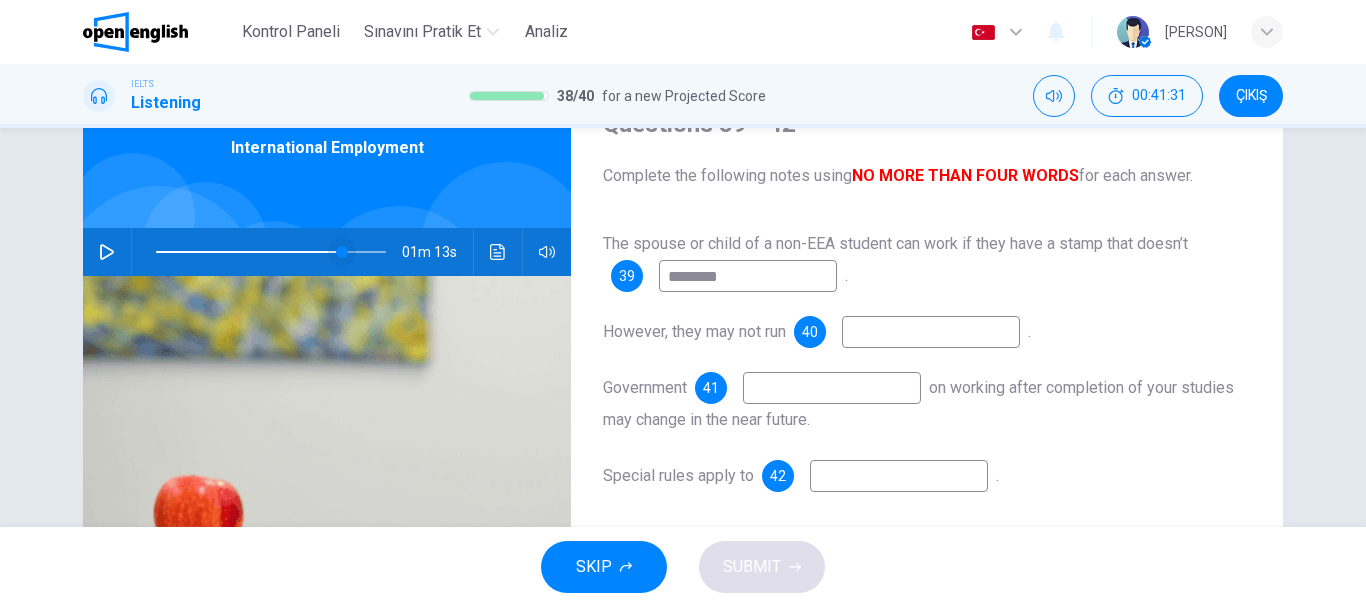 type on "**" 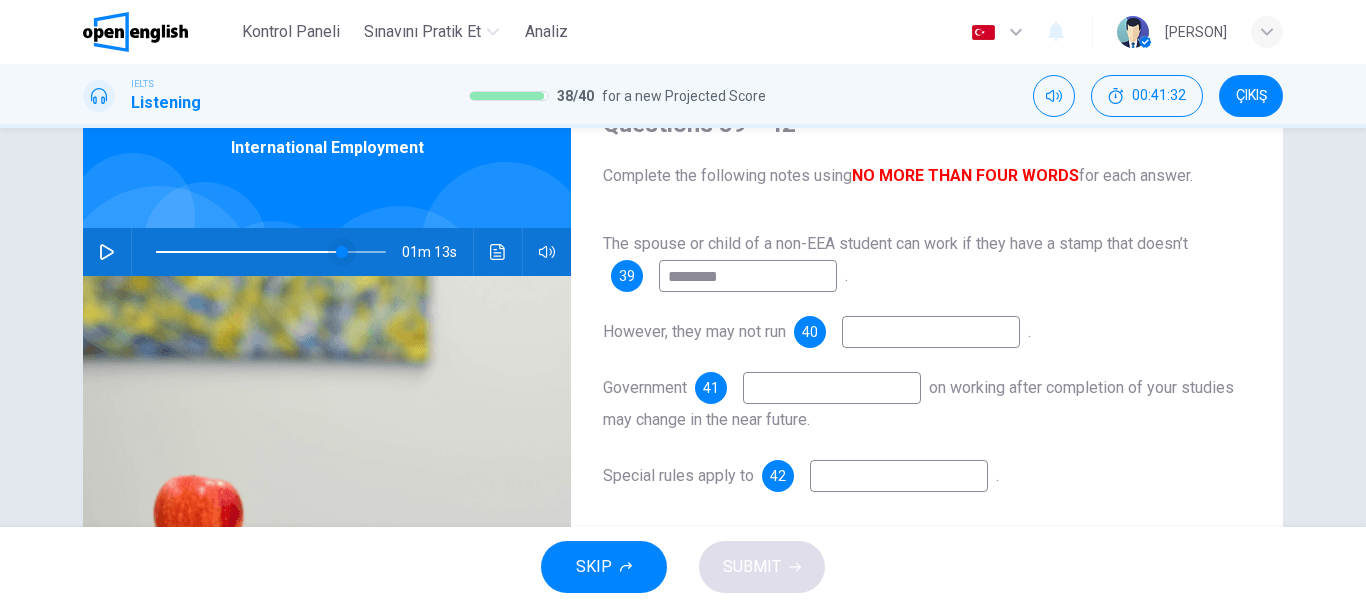 type on "*******" 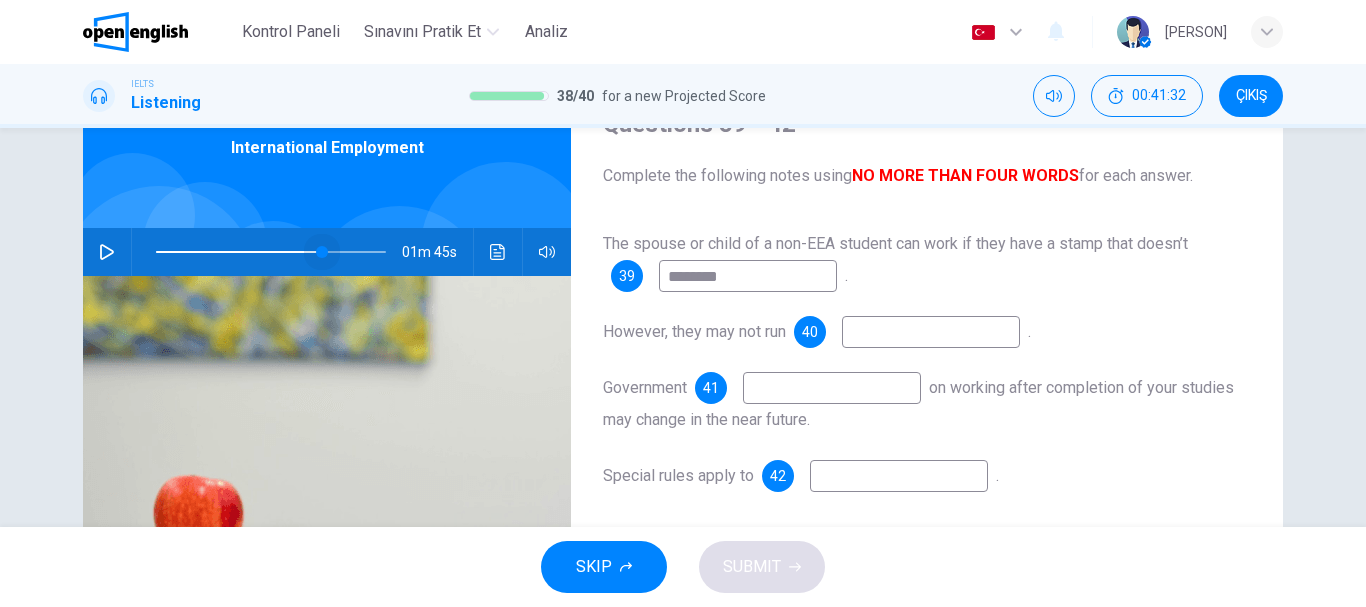 click at bounding box center (322, 252) 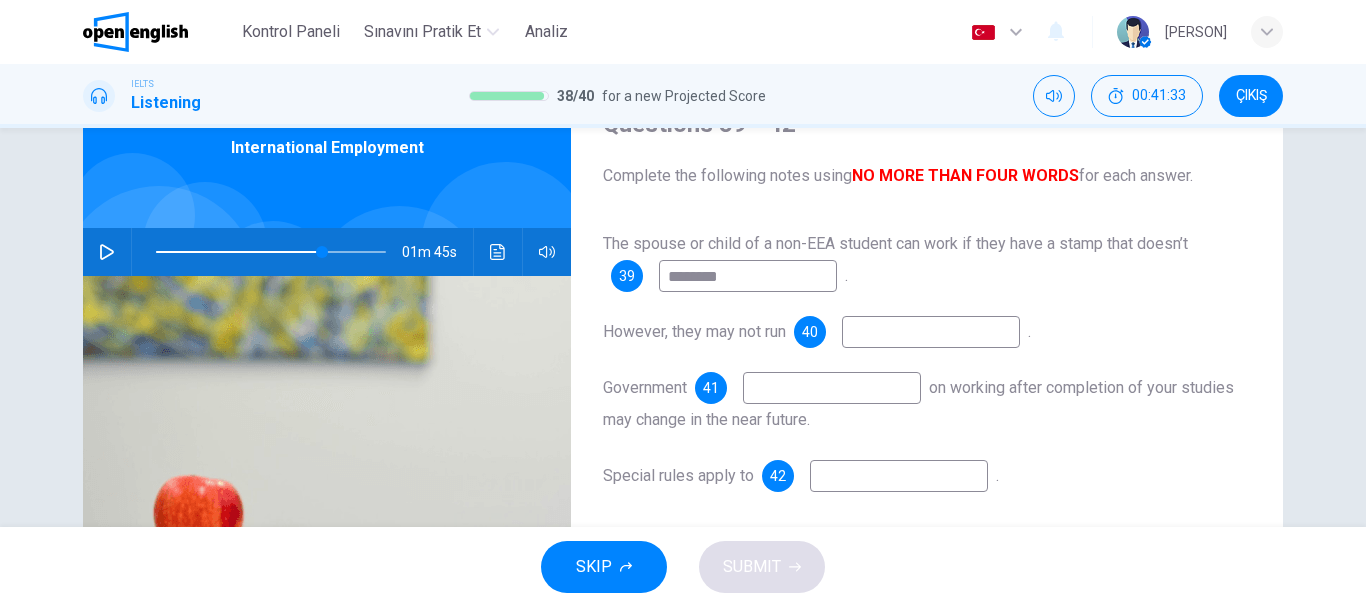 click on "01m 45s" at bounding box center (327, 252) 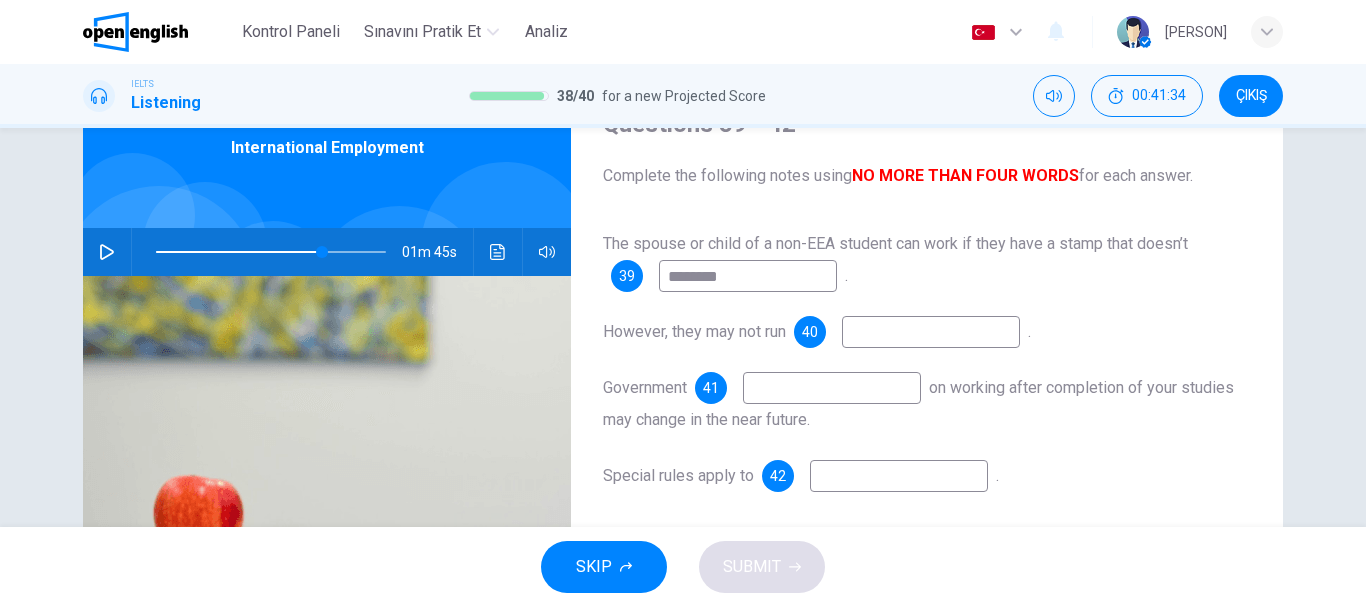 click at bounding box center [107, 252] 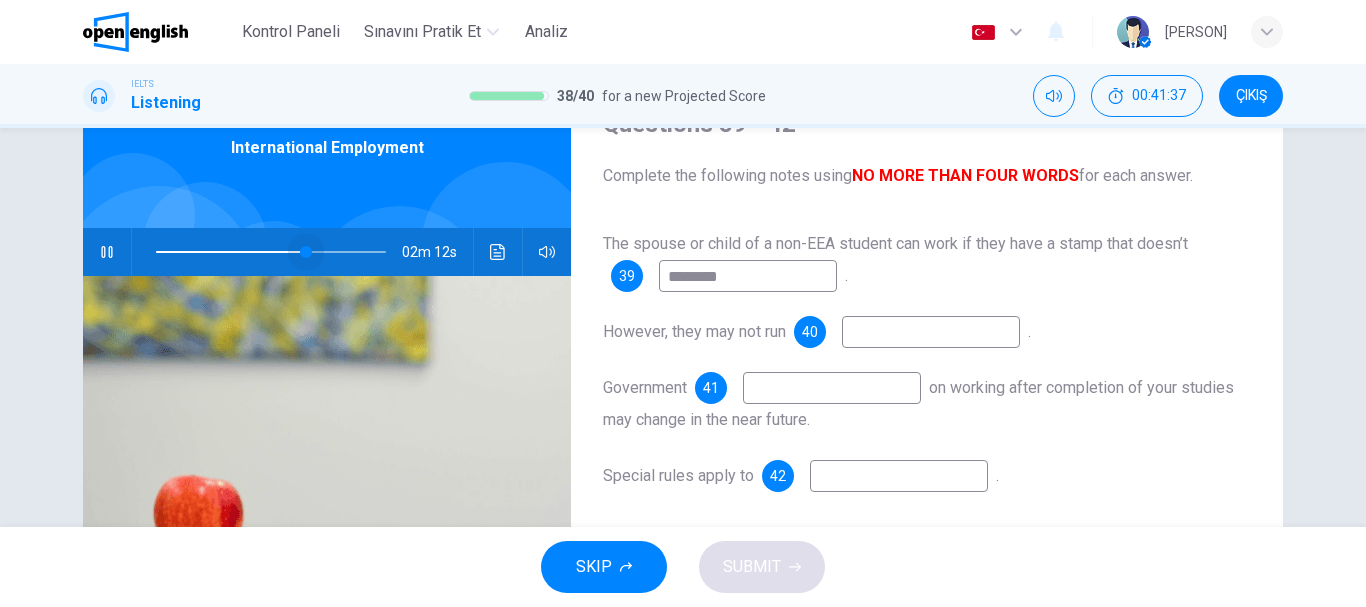 click at bounding box center (306, 252) 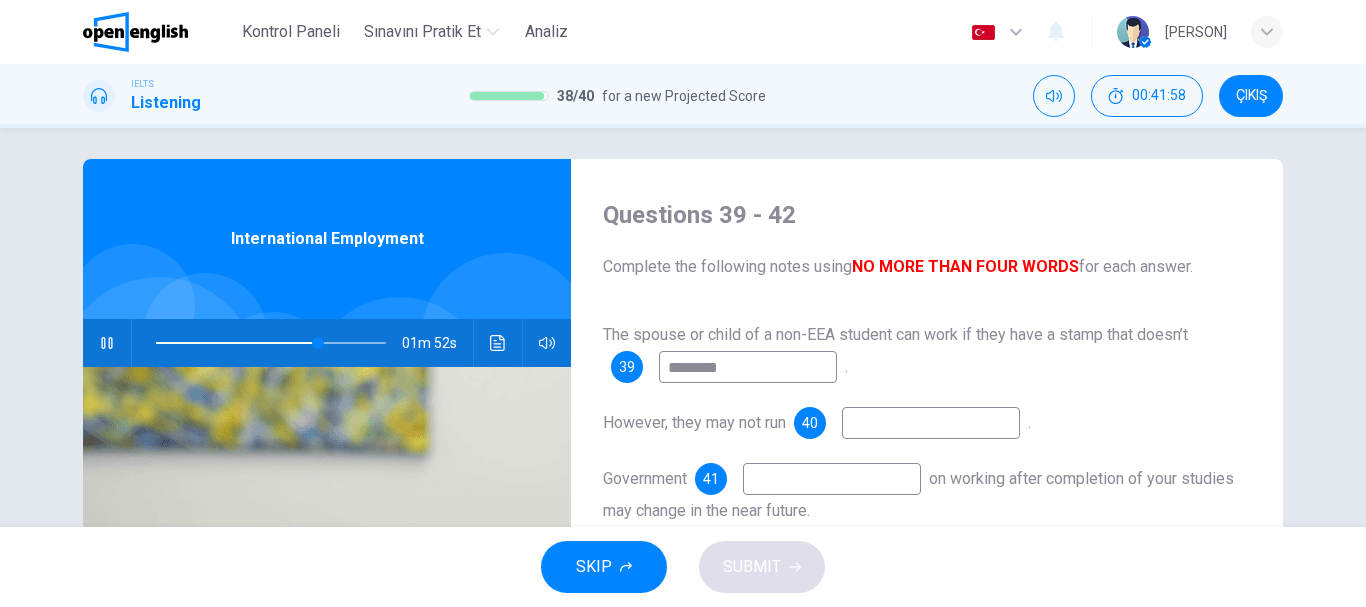 scroll, scrollTop: 0, scrollLeft: 0, axis: both 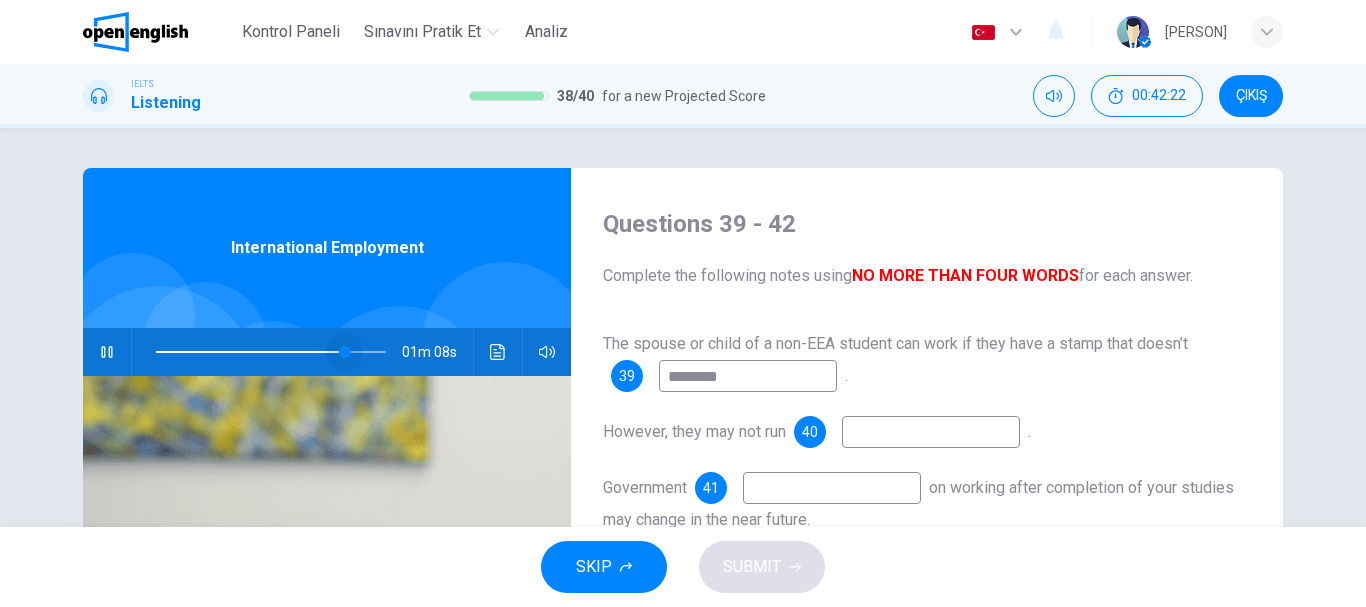 click at bounding box center (345, 352) 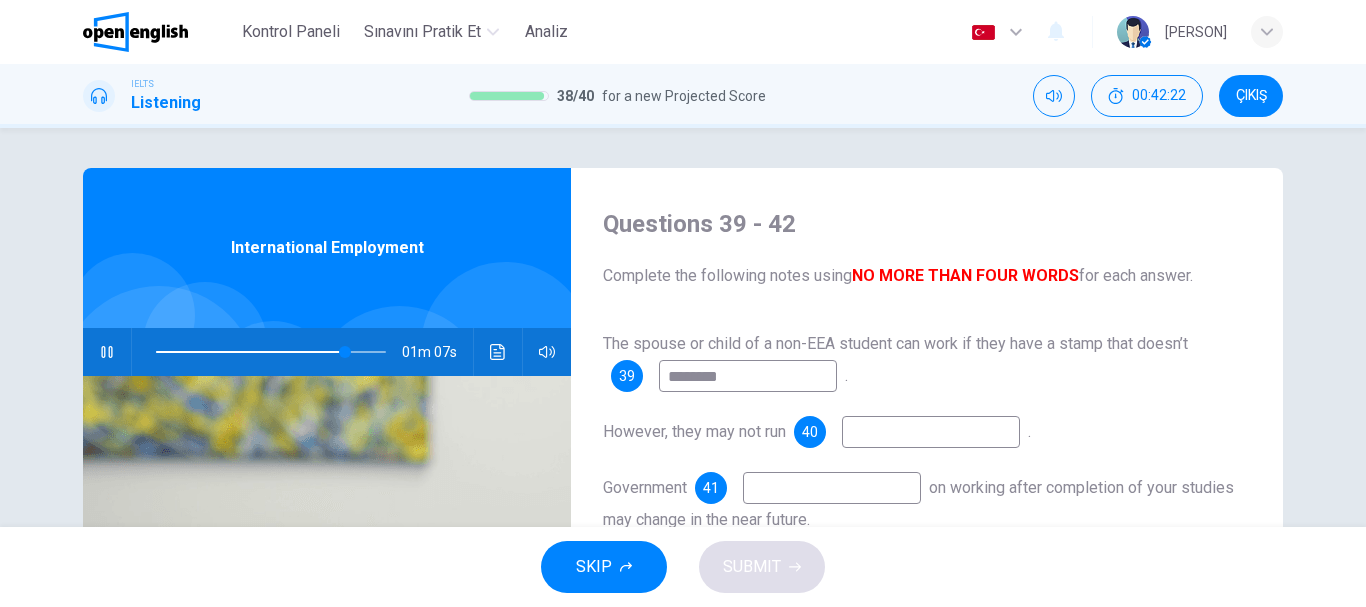 click at bounding box center [271, 352] 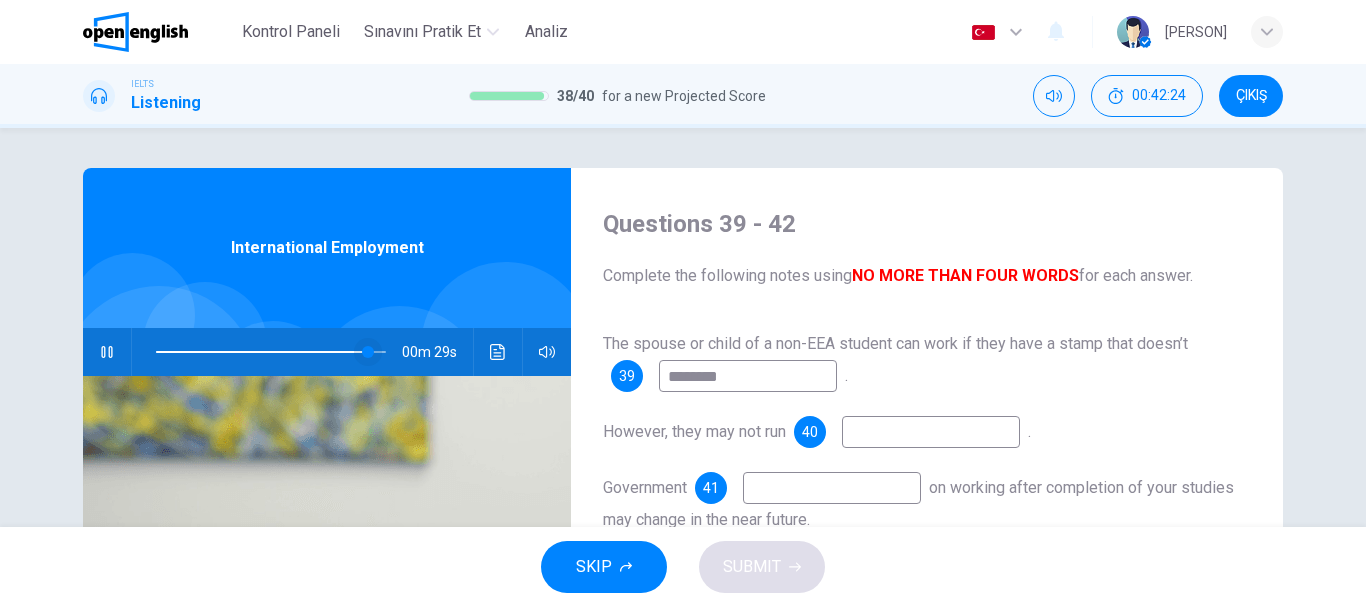 click at bounding box center [368, 352] 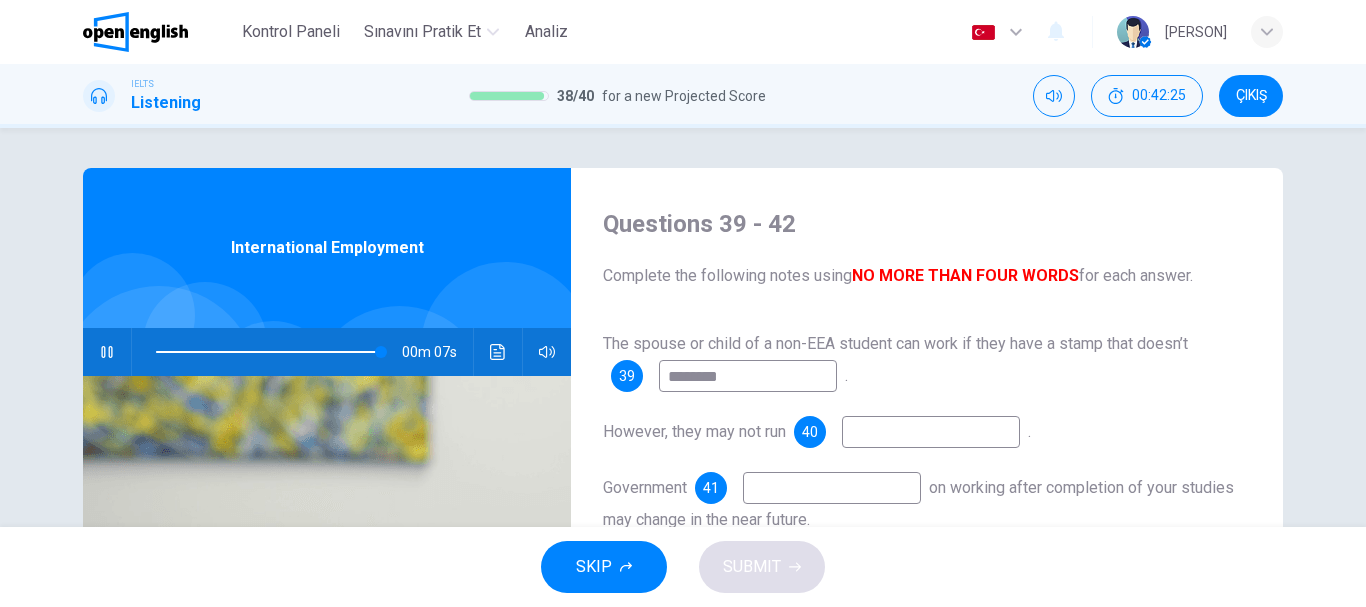 type on "**" 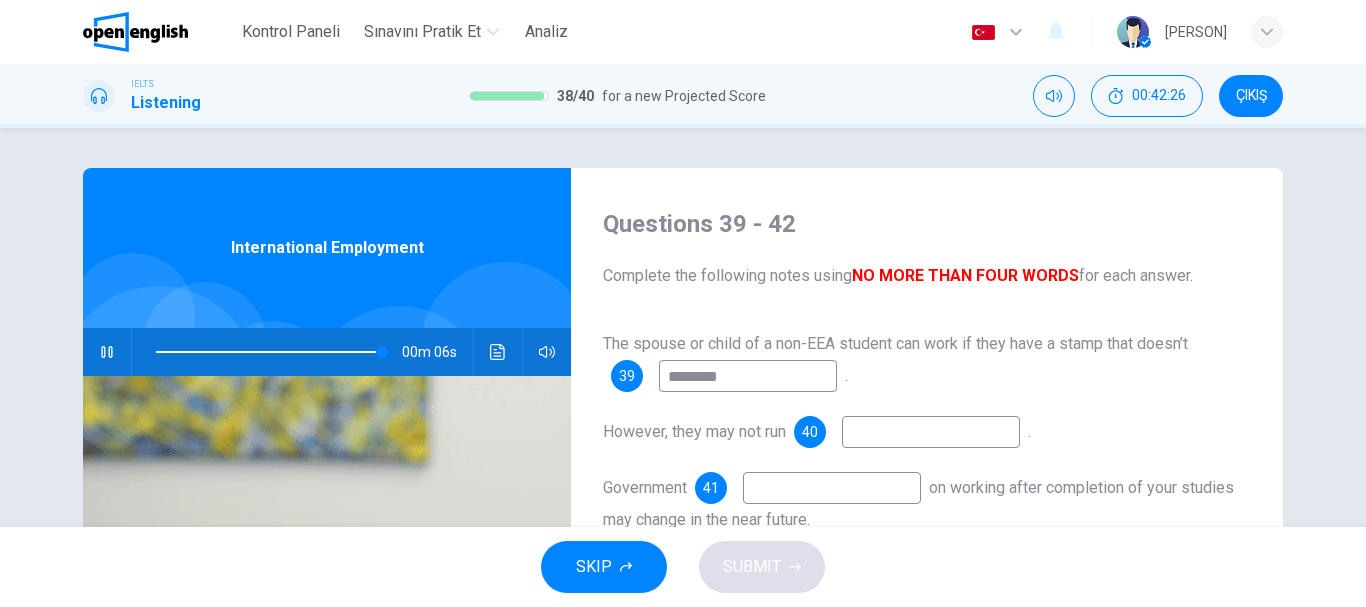 type on "*******" 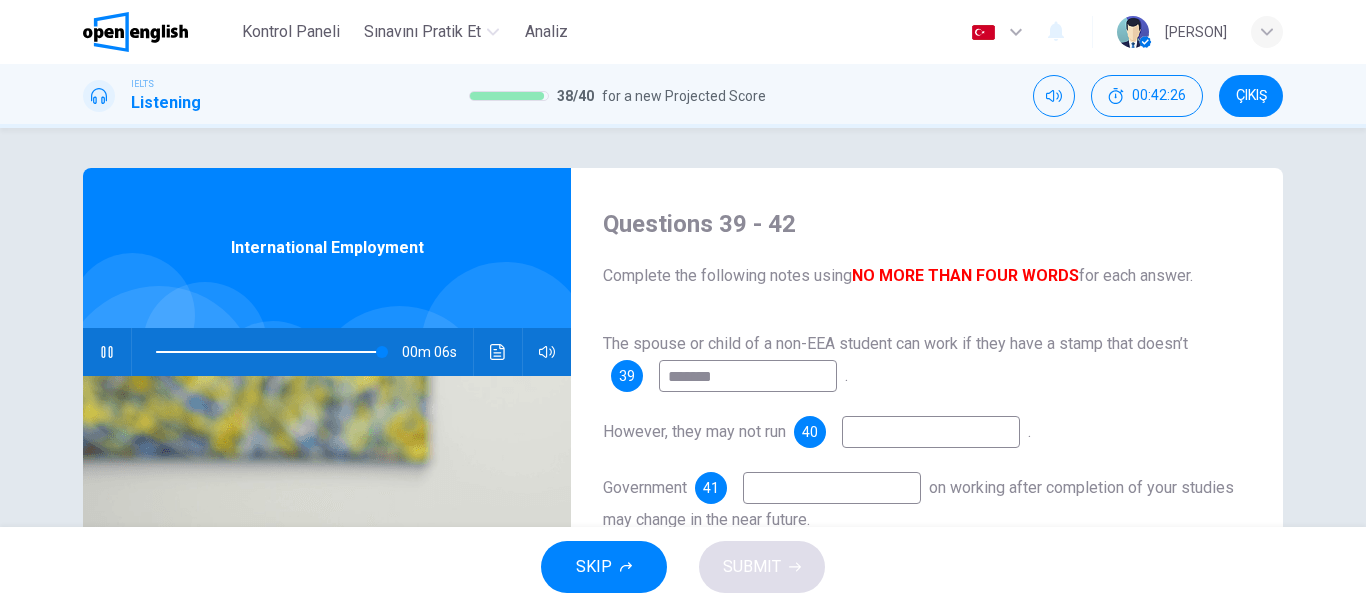 type on "**" 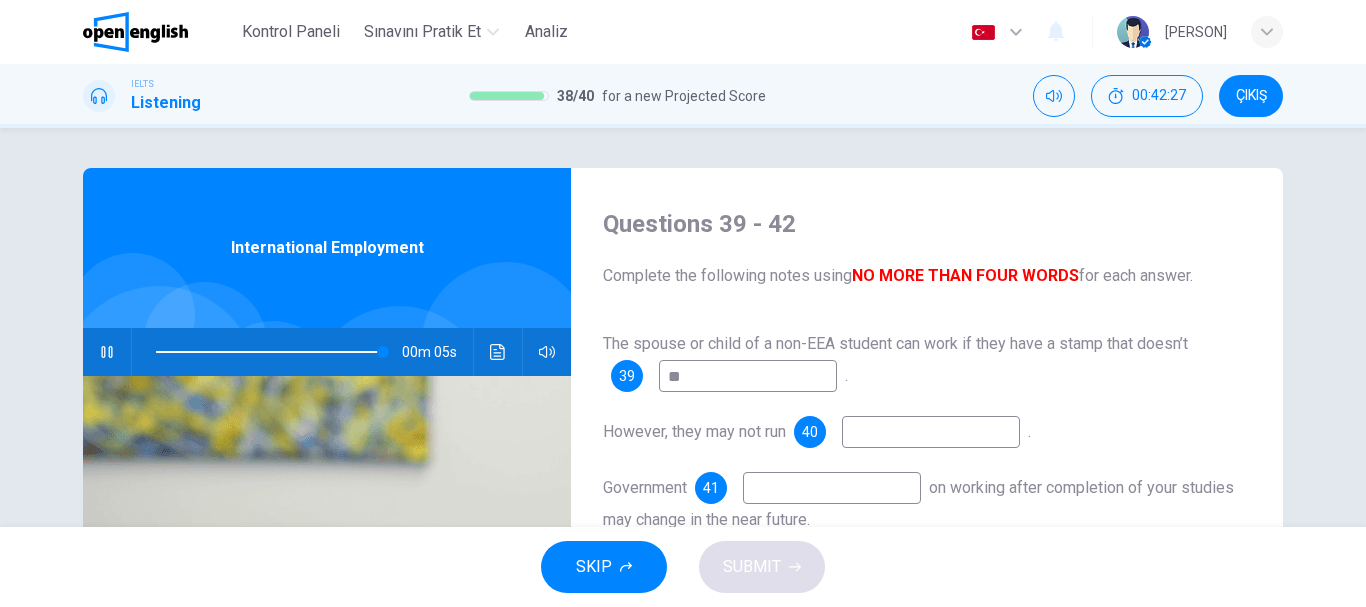 type on "*" 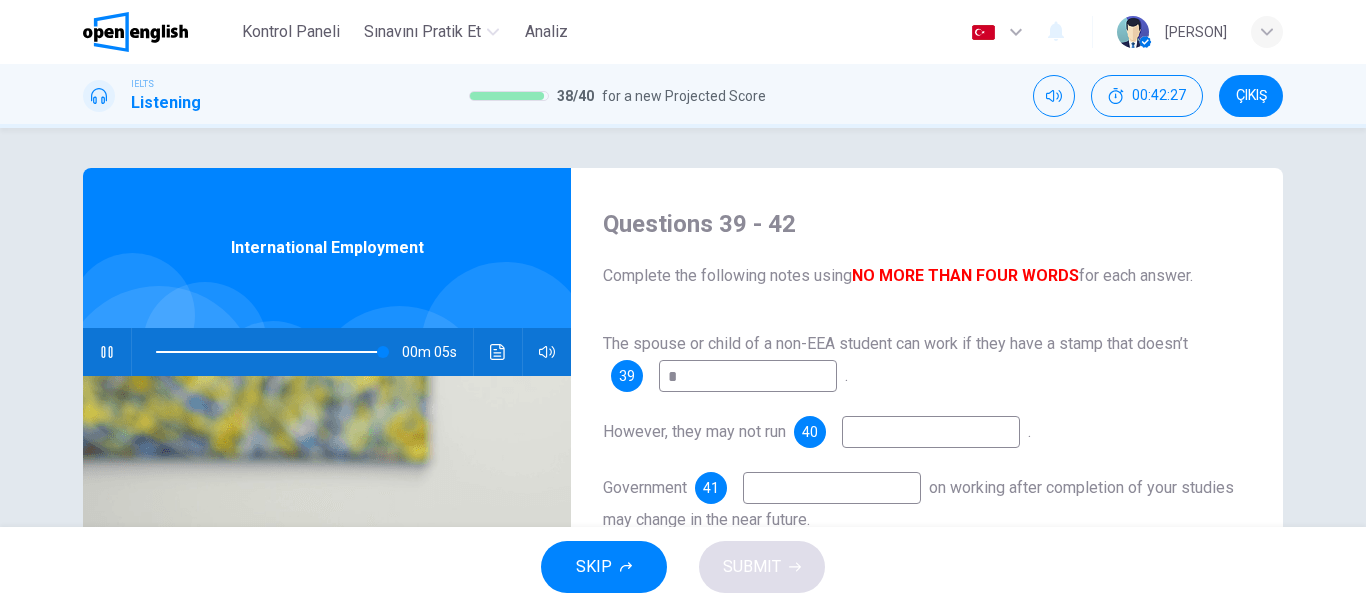 type 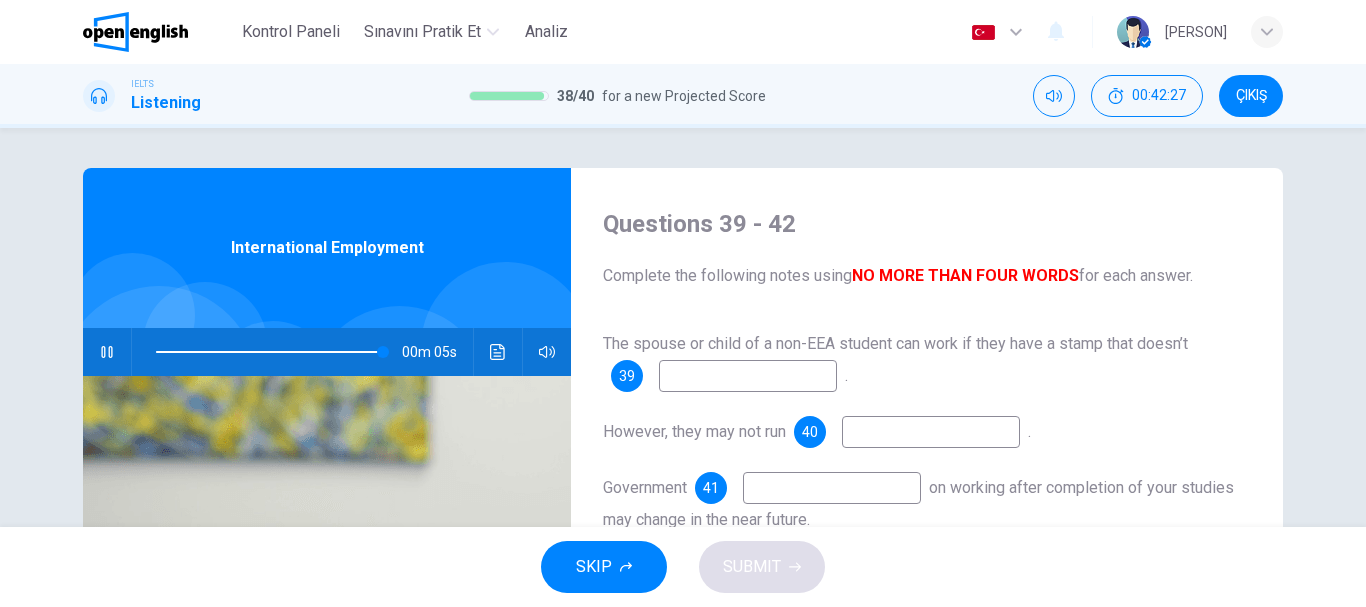 type on "**" 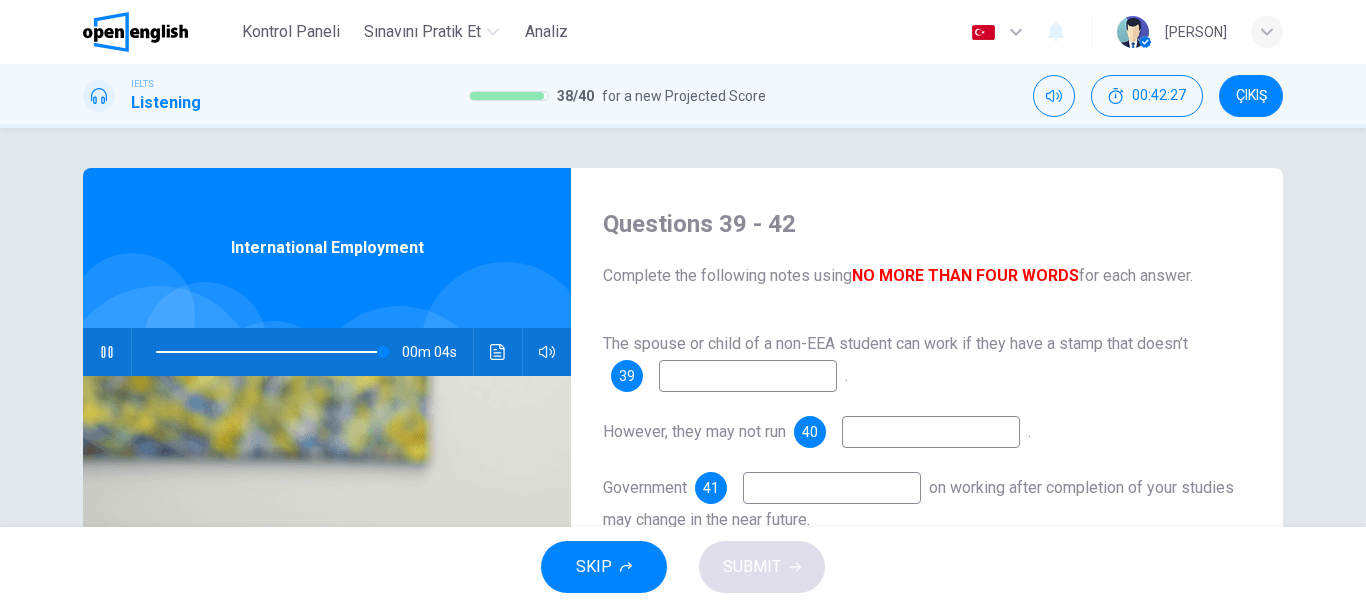 type 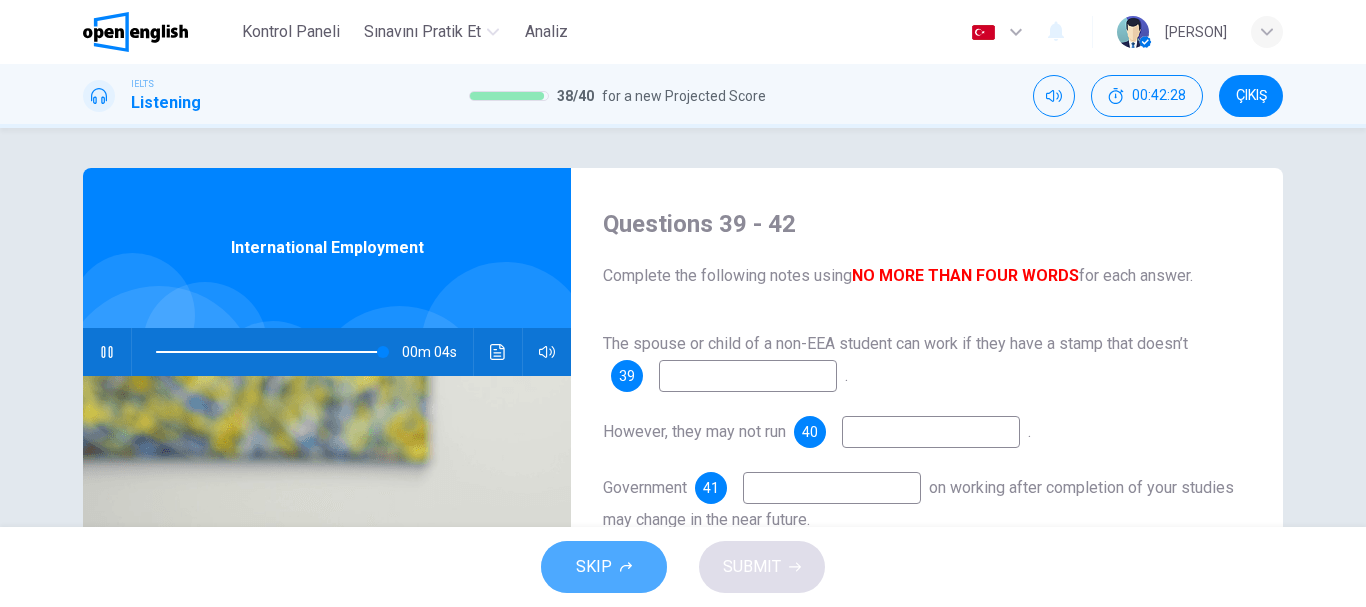 click on "SKIP" at bounding box center (594, 567) 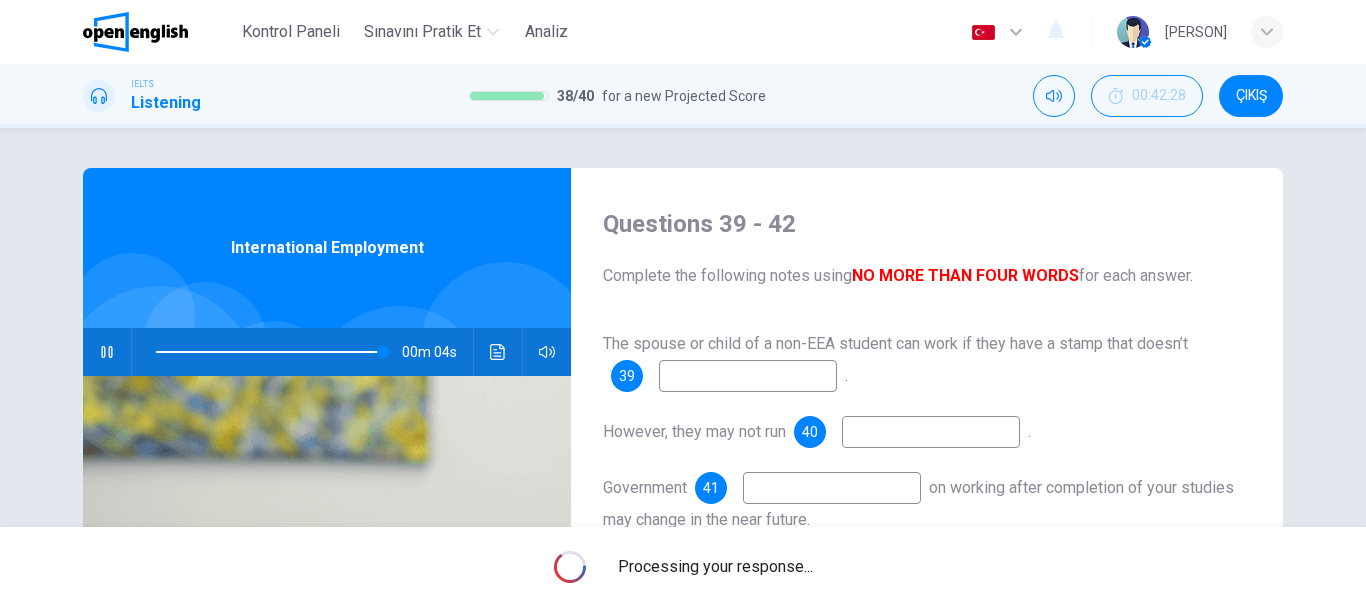 type on "**" 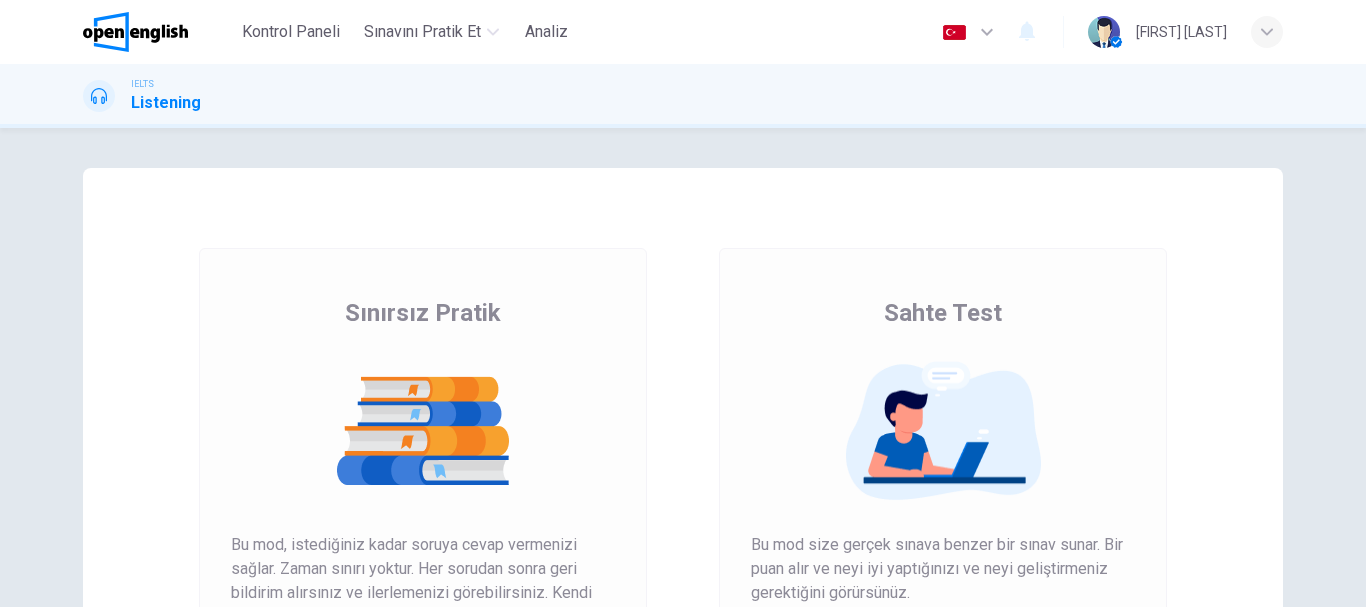 scroll, scrollTop: 0, scrollLeft: 0, axis: both 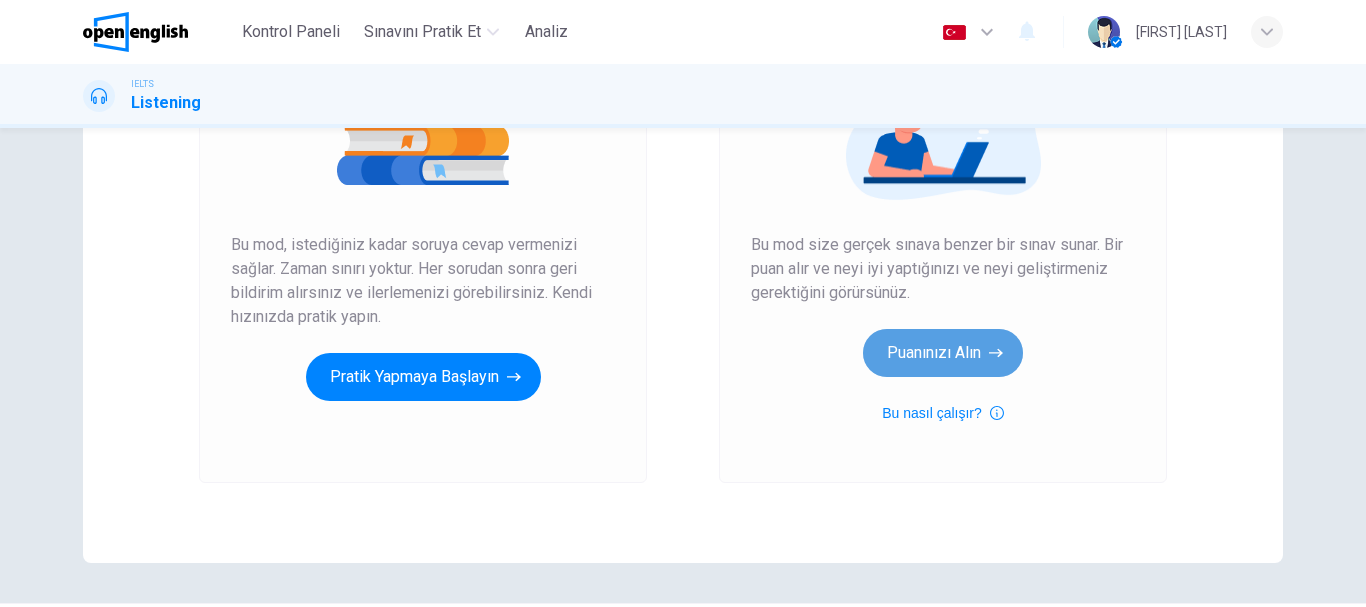 click on "Puanınızı Alın" at bounding box center (943, 353) 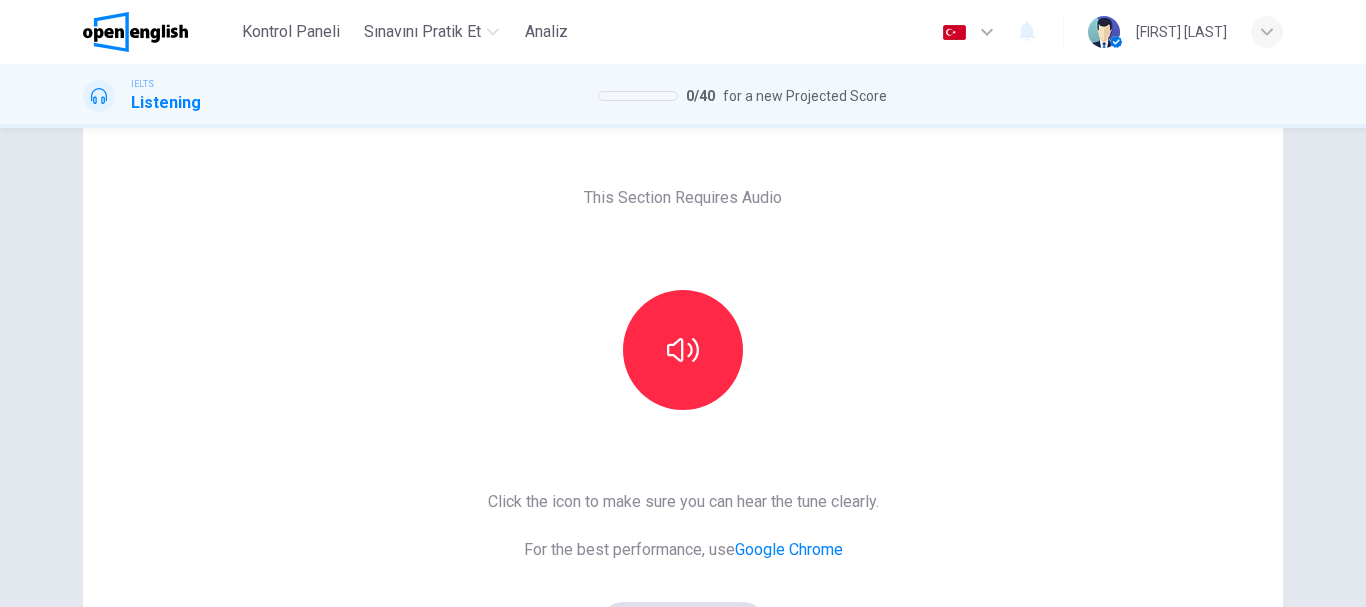 scroll, scrollTop: 0, scrollLeft: 0, axis: both 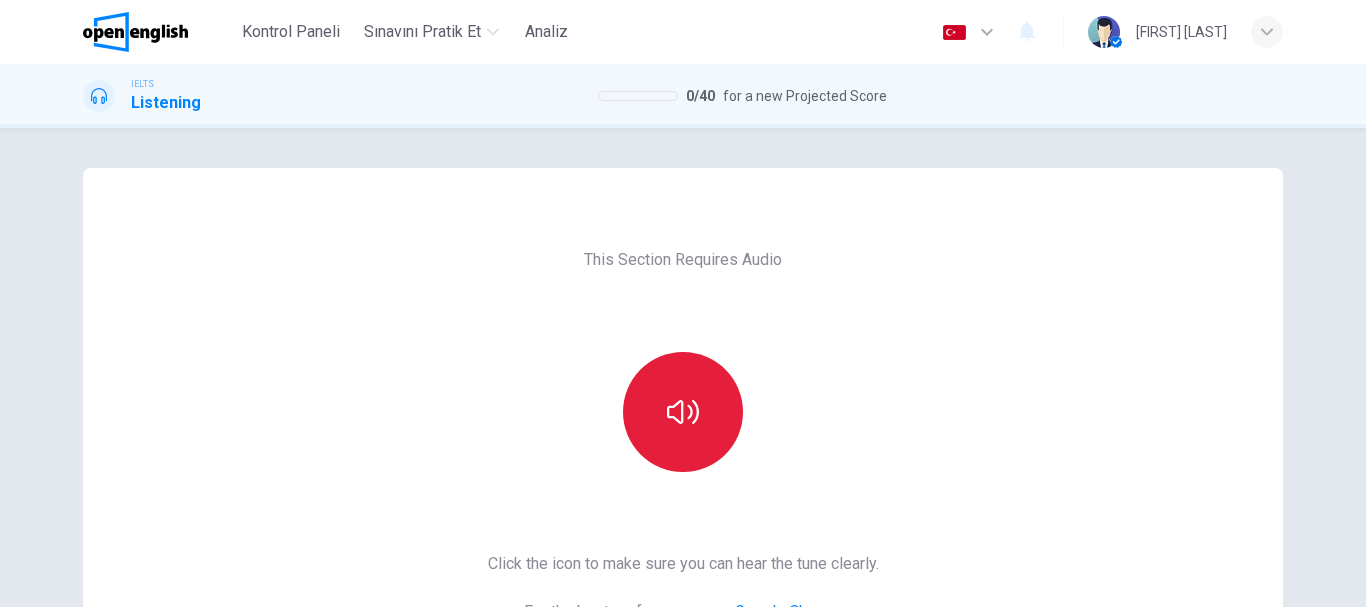click at bounding box center [683, 412] 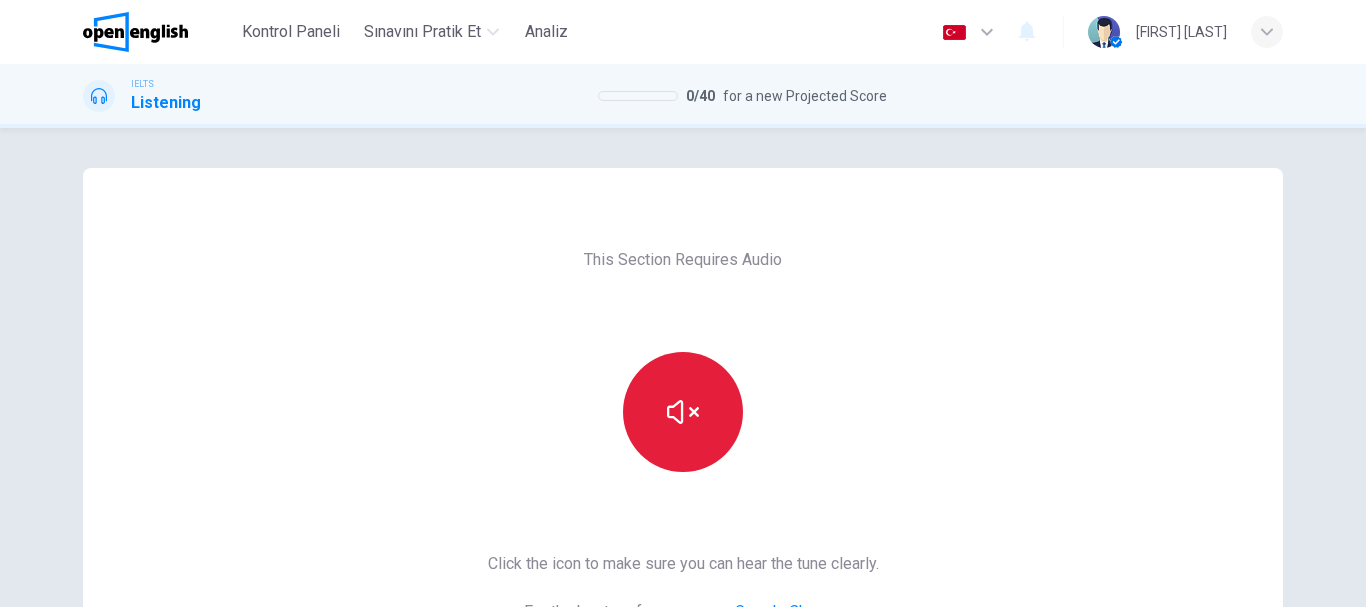 click 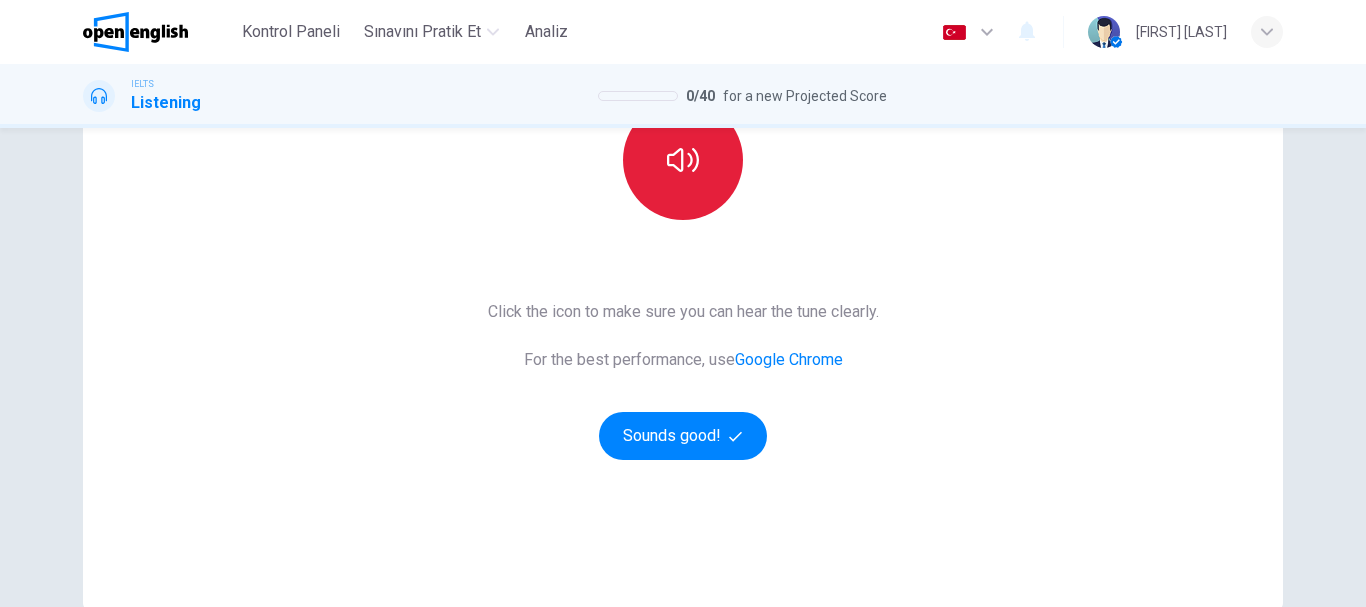 scroll, scrollTop: 260, scrollLeft: 0, axis: vertical 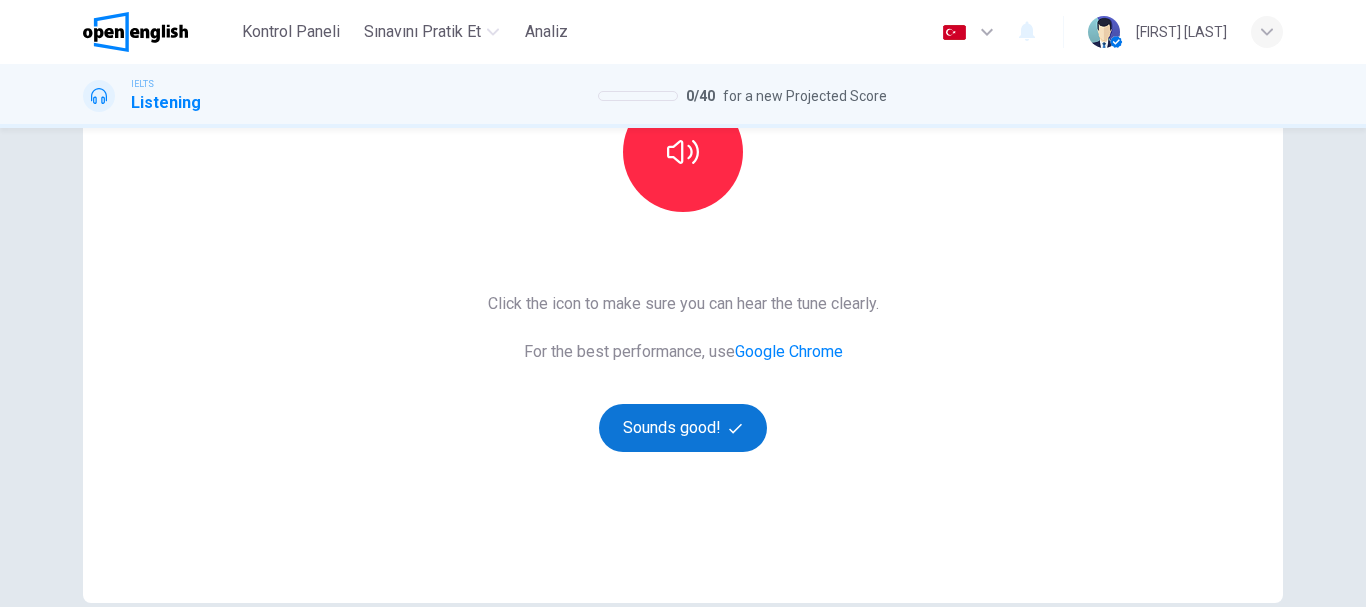 click on "Sounds good!" at bounding box center (683, 428) 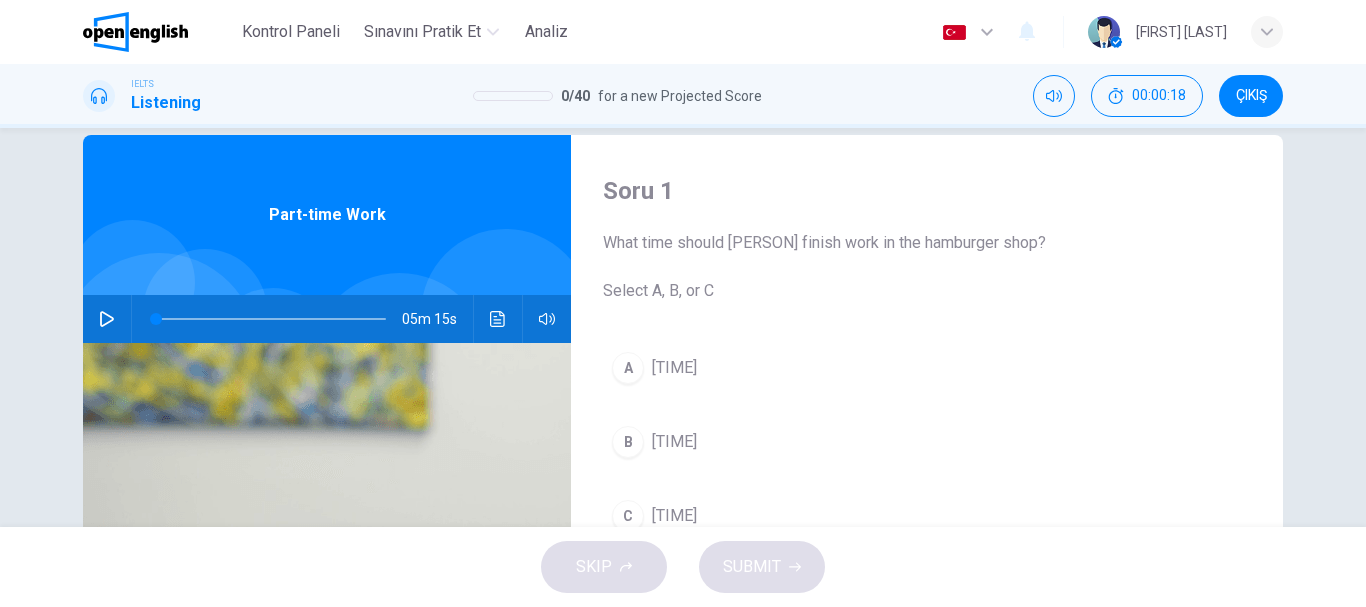 scroll, scrollTop: 0, scrollLeft: 0, axis: both 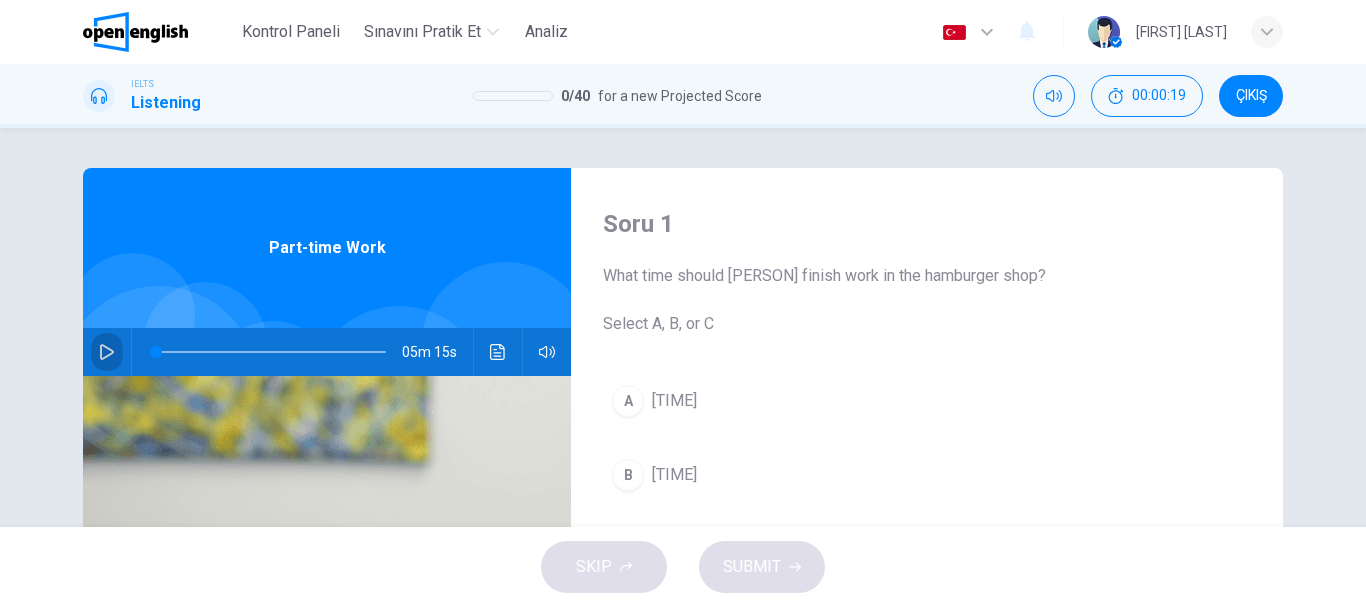 click at bounding box center [107, 352] 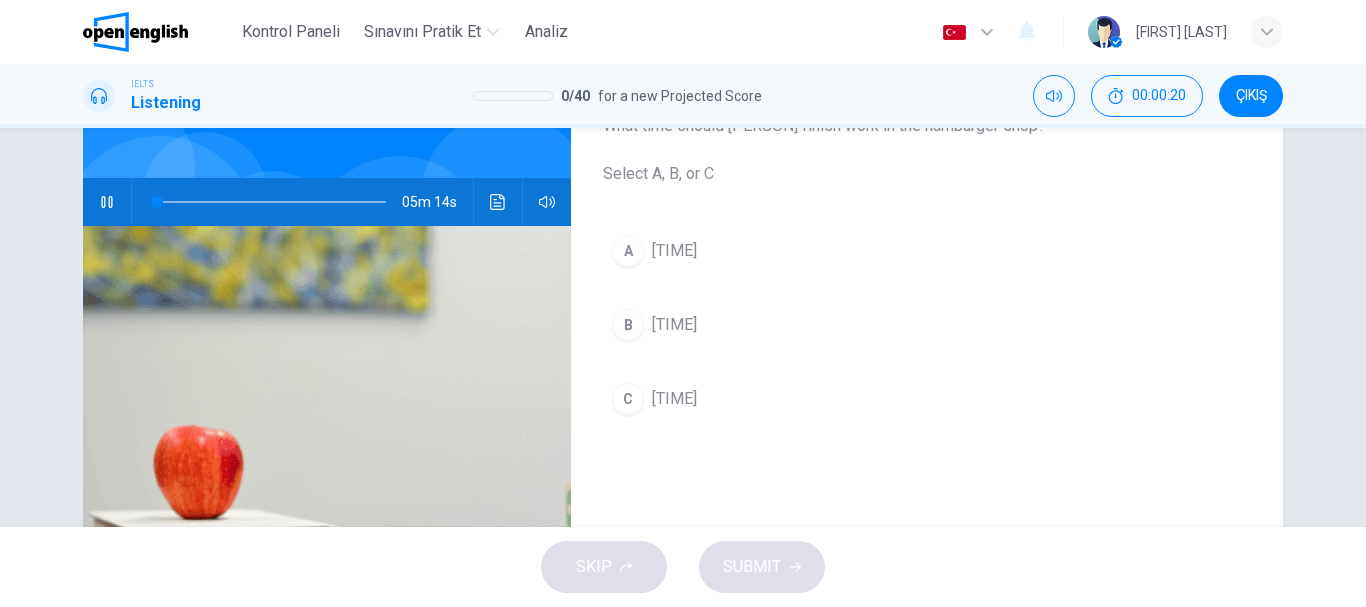 scroll, scrollTop: 100, scrollLeft: 0, axis: vertical 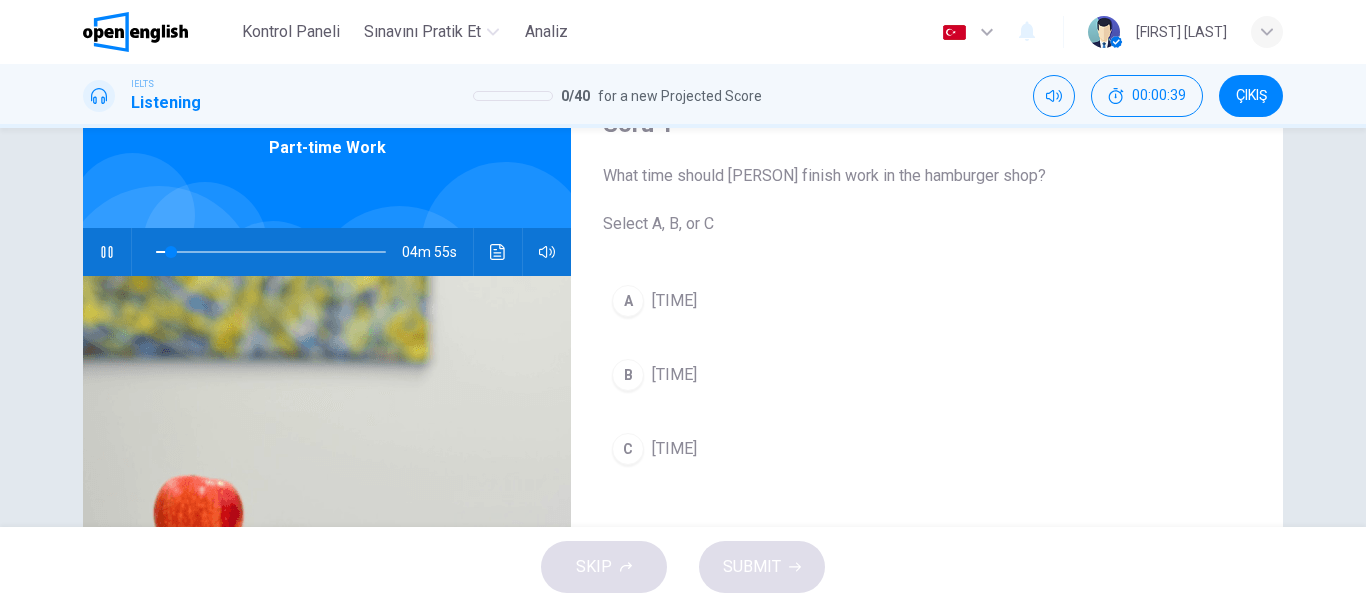 click at bounding box center (498, 252) 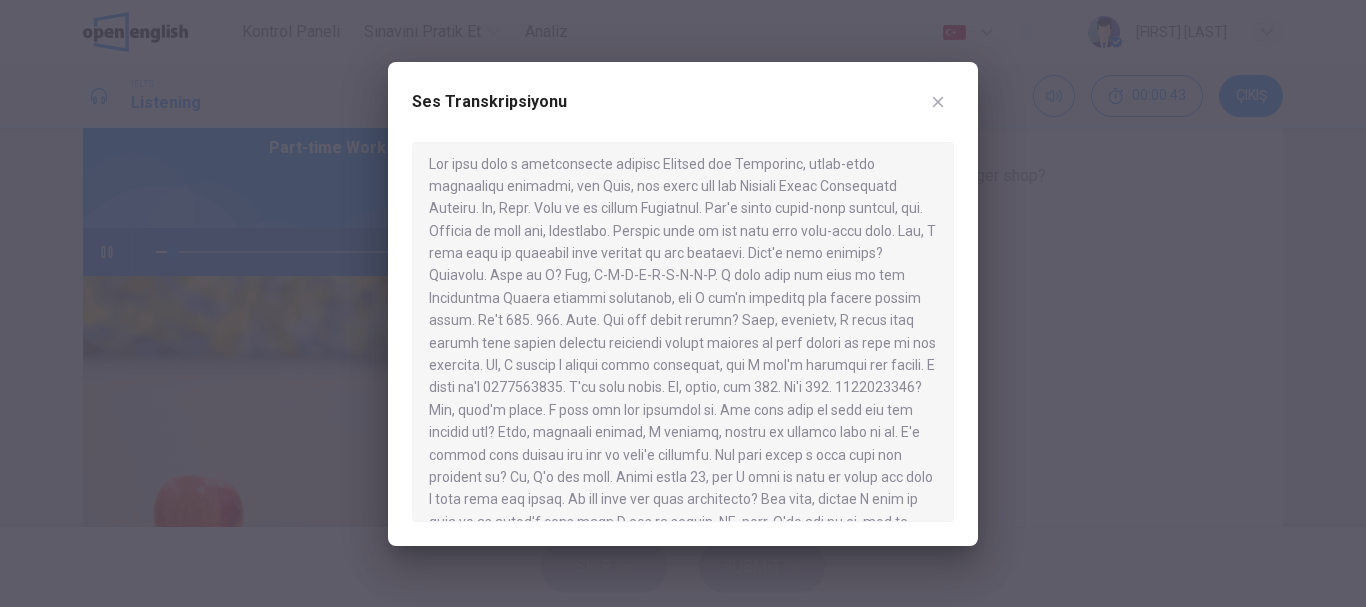 scroll, scrollTop: 0, scrollLeft: 0, axis: both 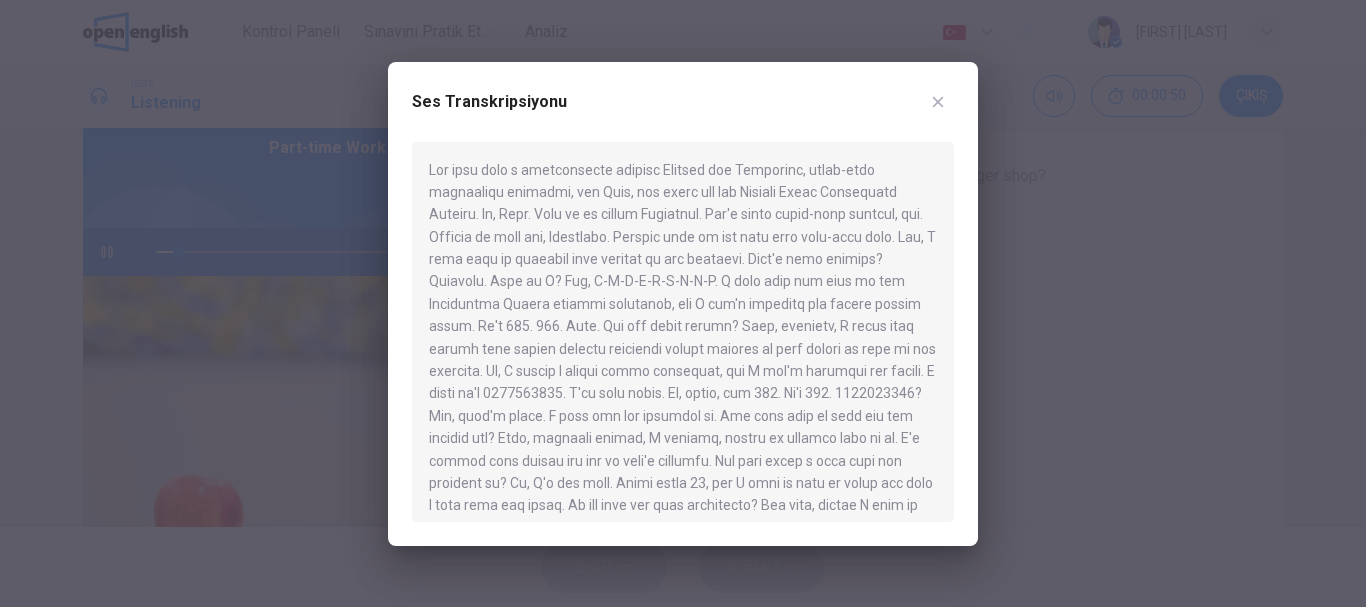 click at bounding box center (938, 102) 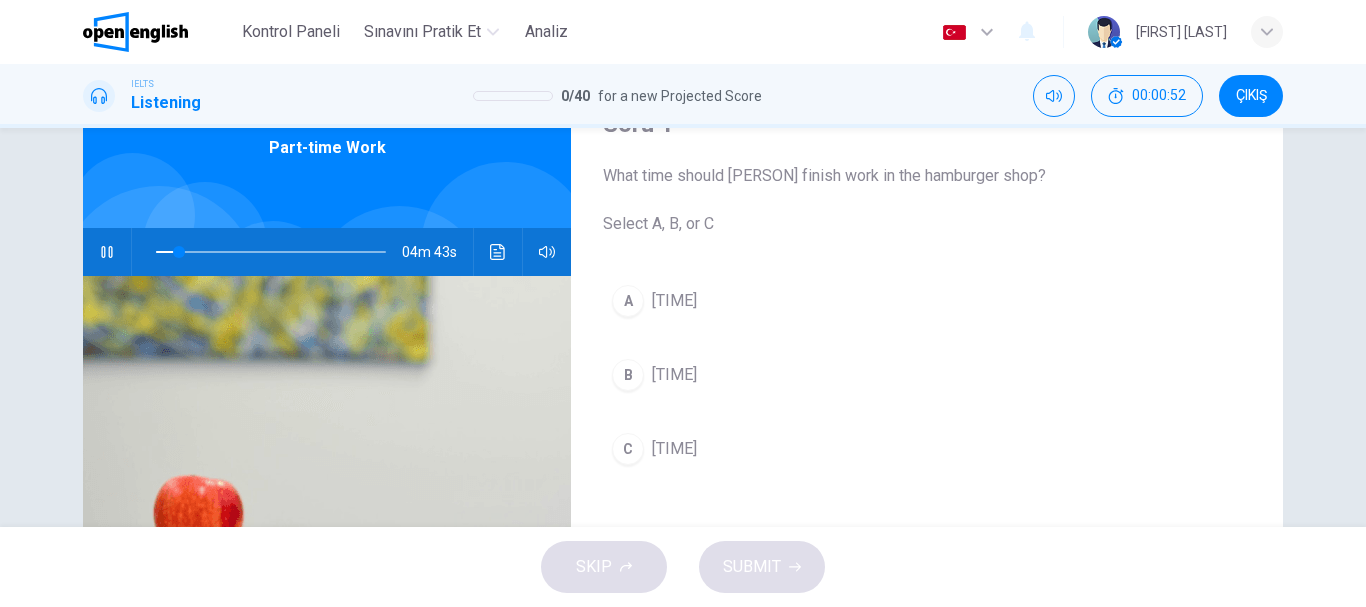 click 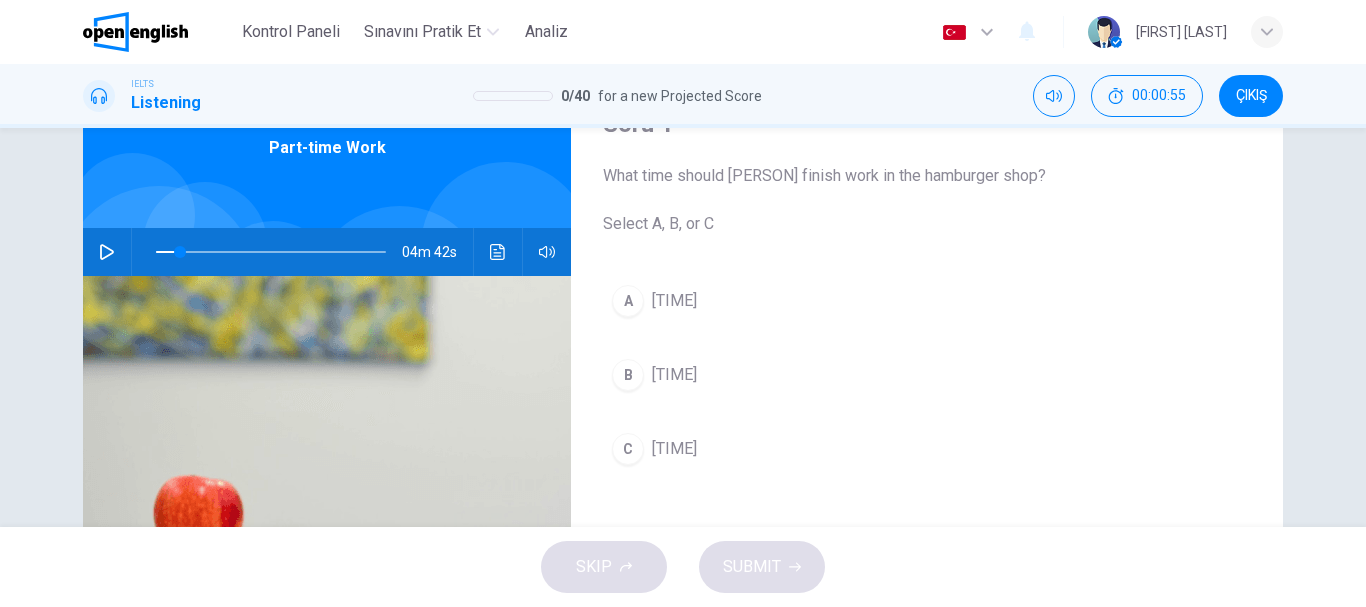 click on "What time should Annetta finish work in the hamburger shop? Select A, B, or C" at bounding box center (927, 200) 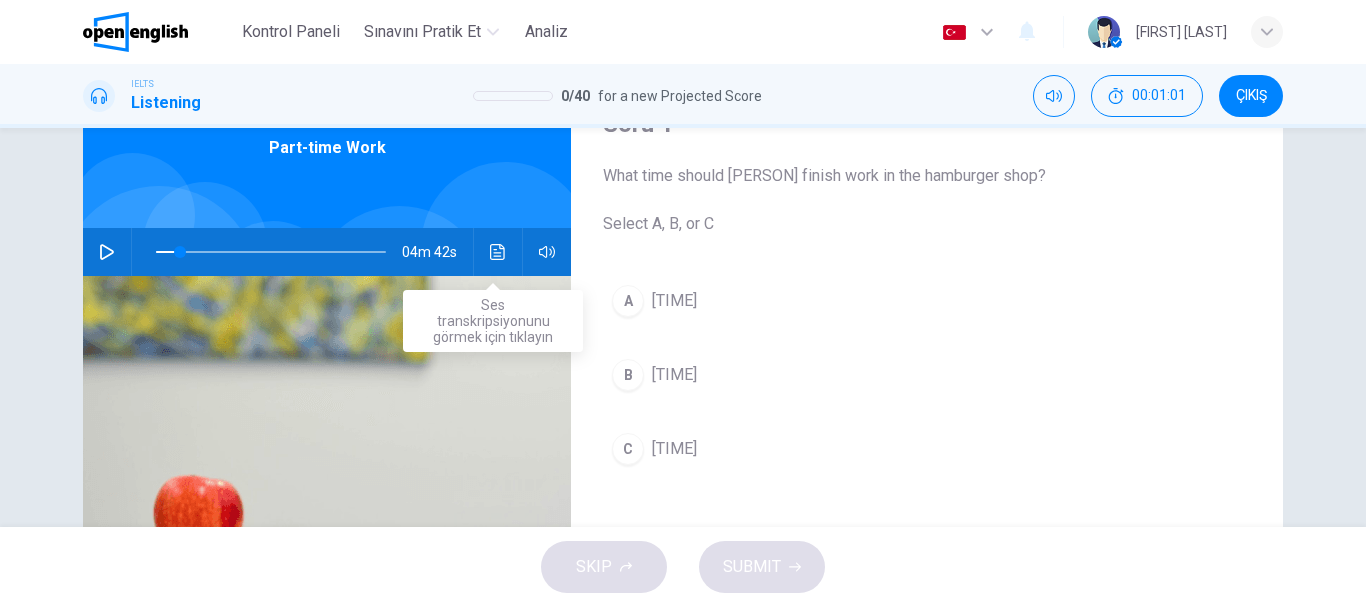 click at bounding box center (498, 252) 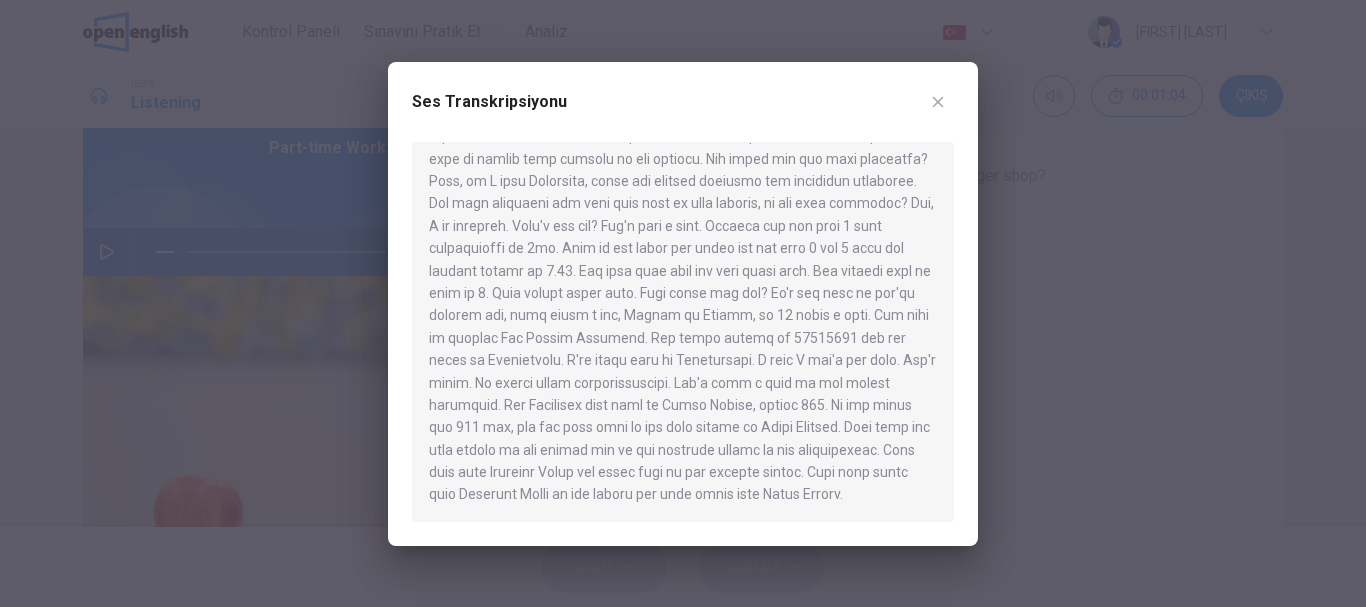 scroll, scrollTop: 706, scrollLeft: 0, axis: vertical 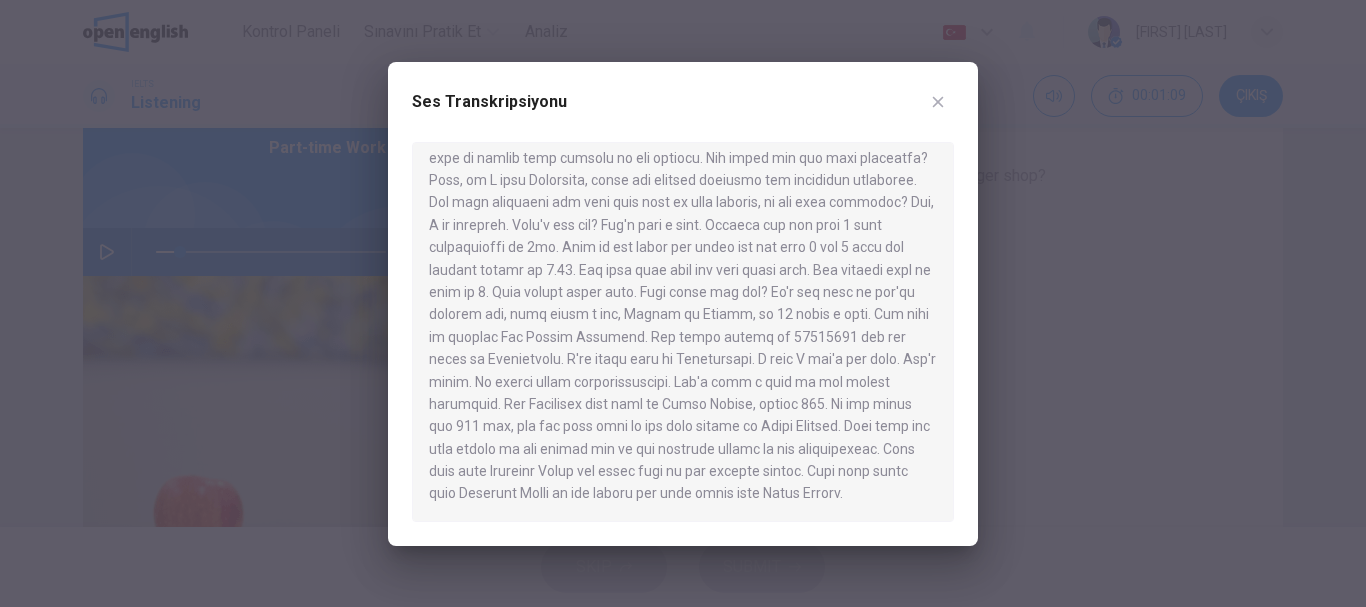 drag, startPoint x: 694, startPoint y: 269, endPoint x: 898, endPoint y: 284, distance: 204.55072 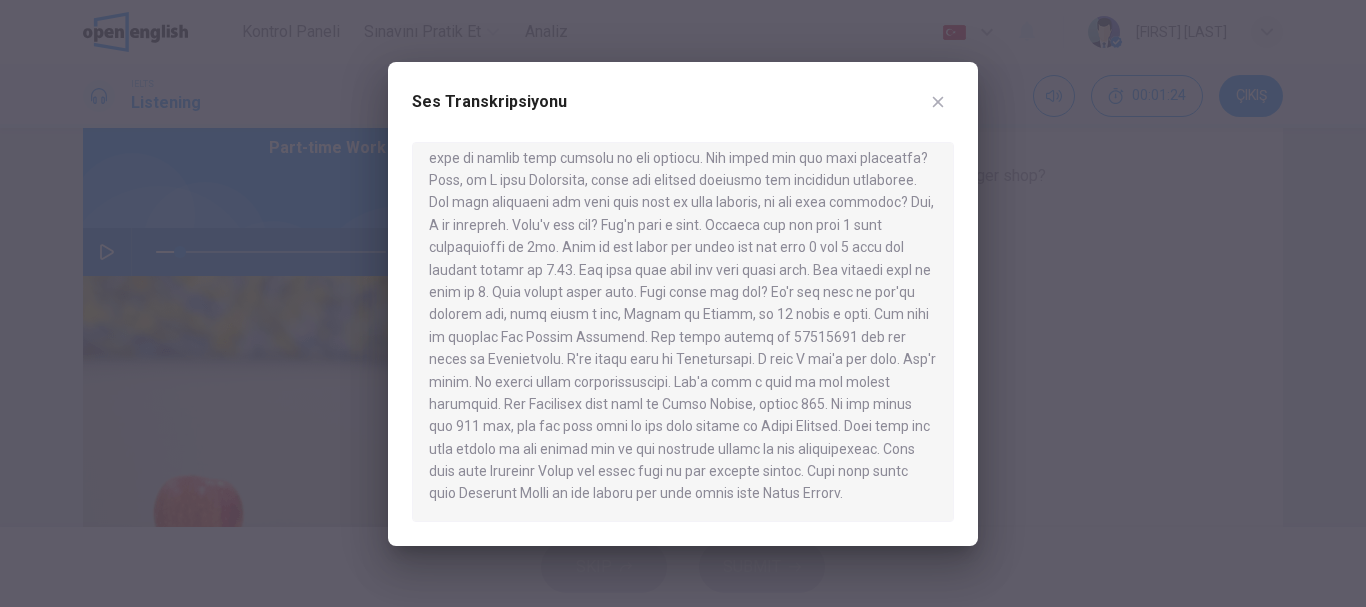 drag, startPoint x: 600, startPoint y: 243, endPoint x: 651, endPoint y: 246, distance: 51.088158 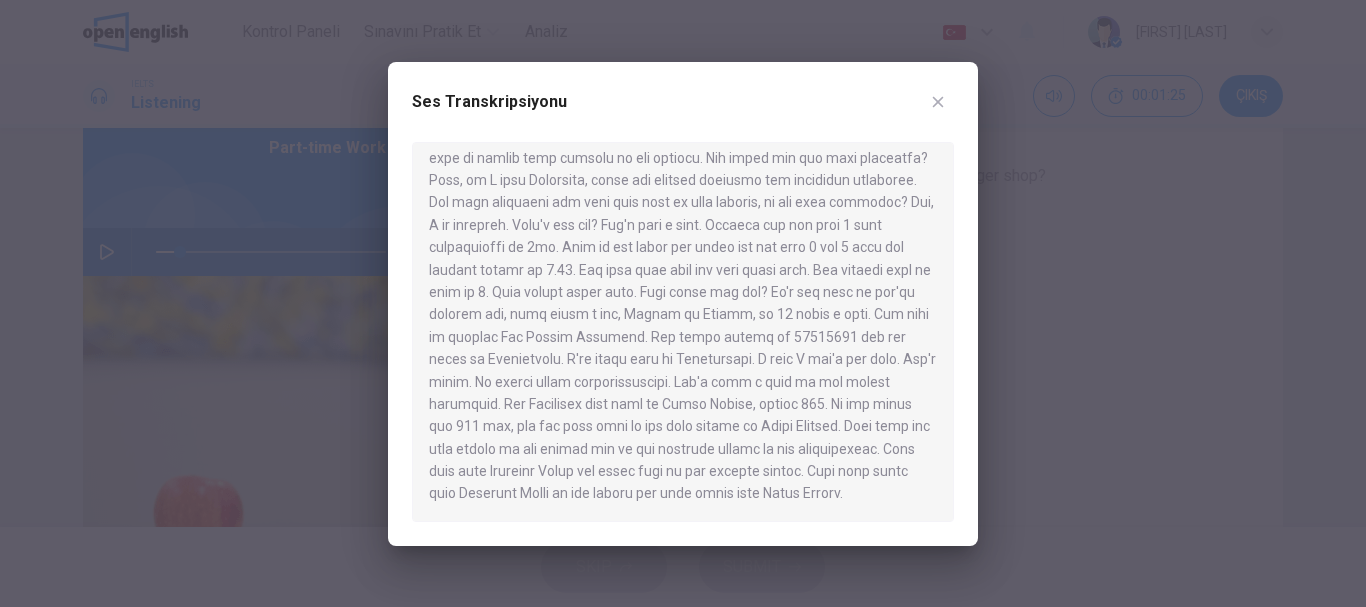 drag, startPoint x: 675, startPoint y: 248, endPoint x: 896, endPoint y: 259, distance: 221.27359 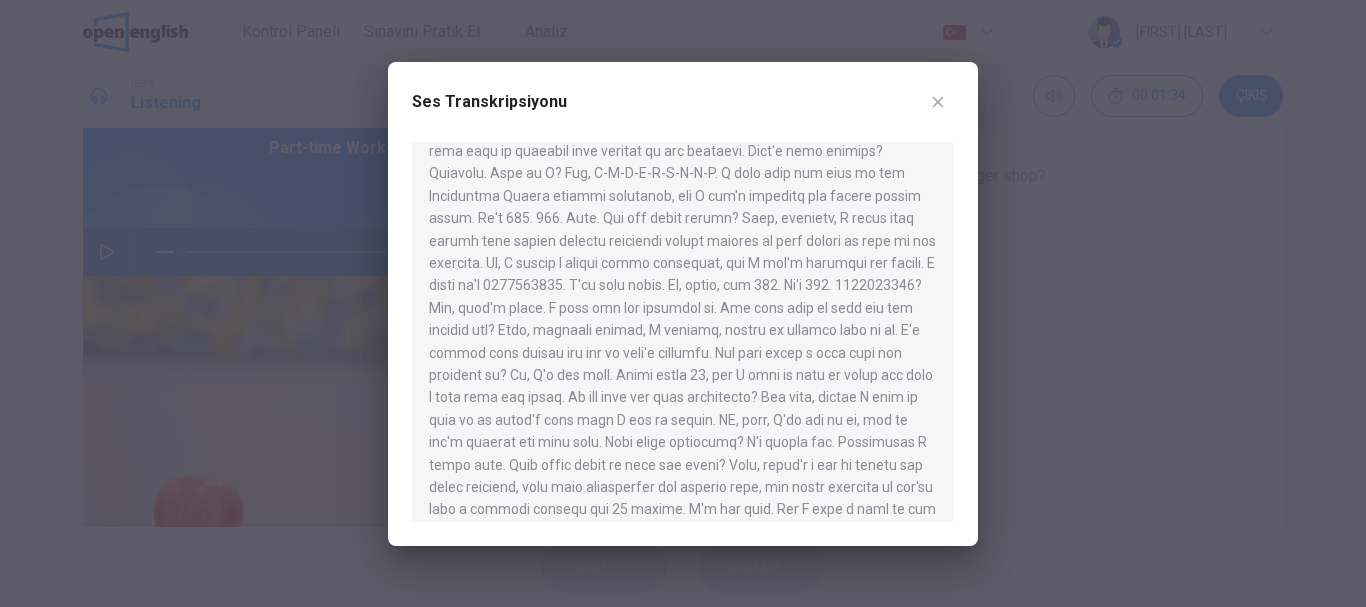 scroll, scrollTop: 106, scrollLeft: 0, axis: vertical 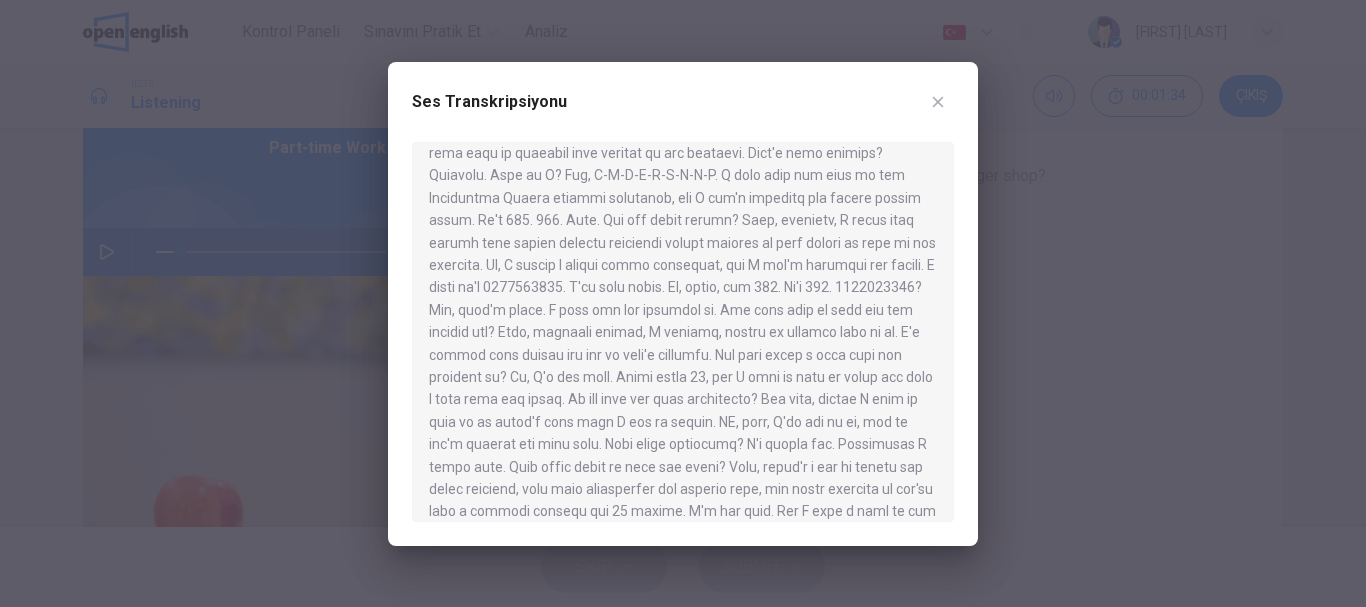 click on "Ses Transkripsiyonu" at bounding box center (683, 304) 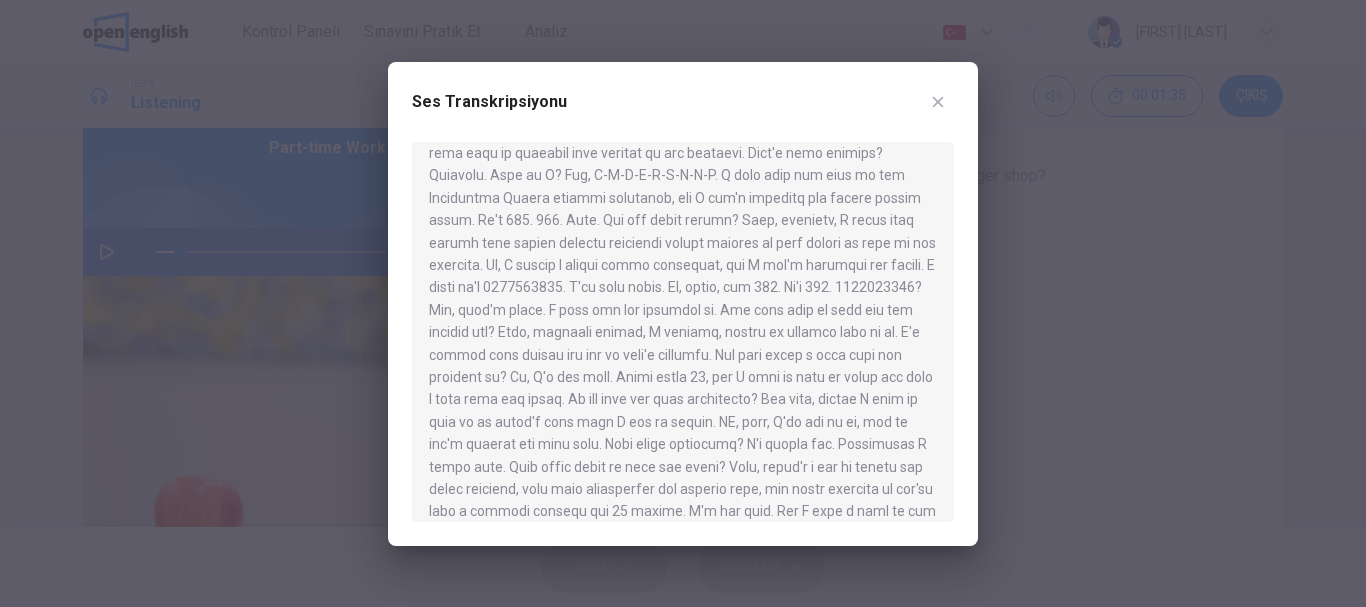 click 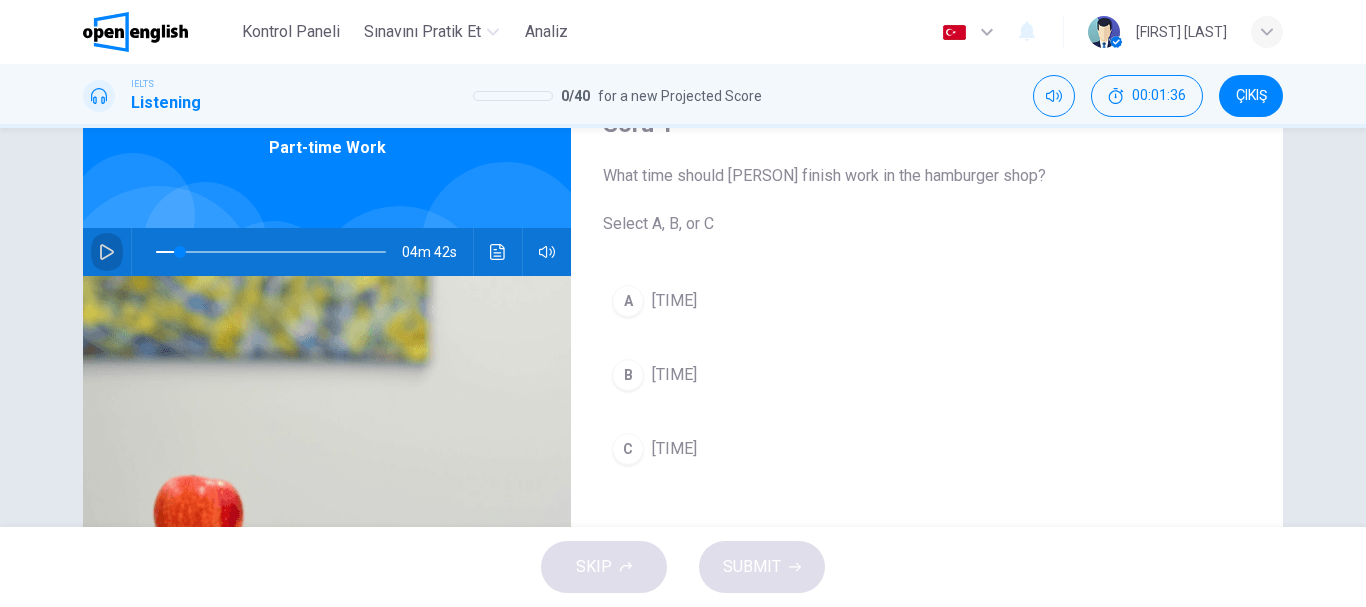 click at bounding box center (107, 252) 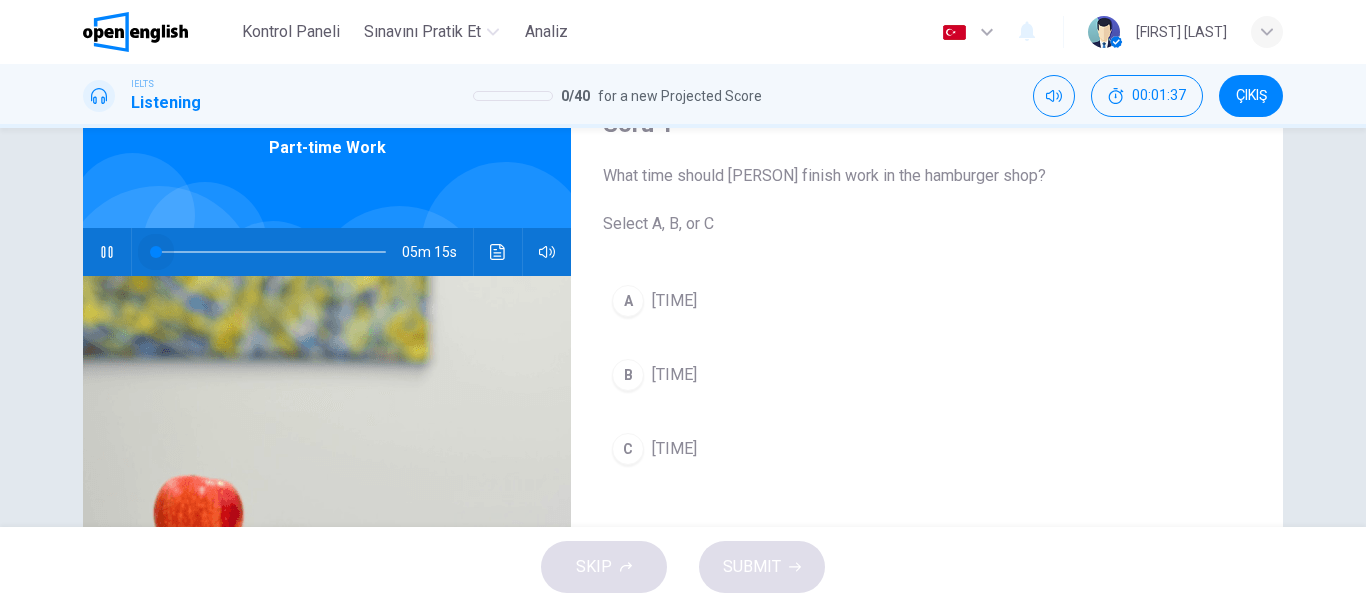 drag, startPoint x: 174, startPoint y: 258, endPoint x: 95, endPoint y: 269, distance: 79.762146 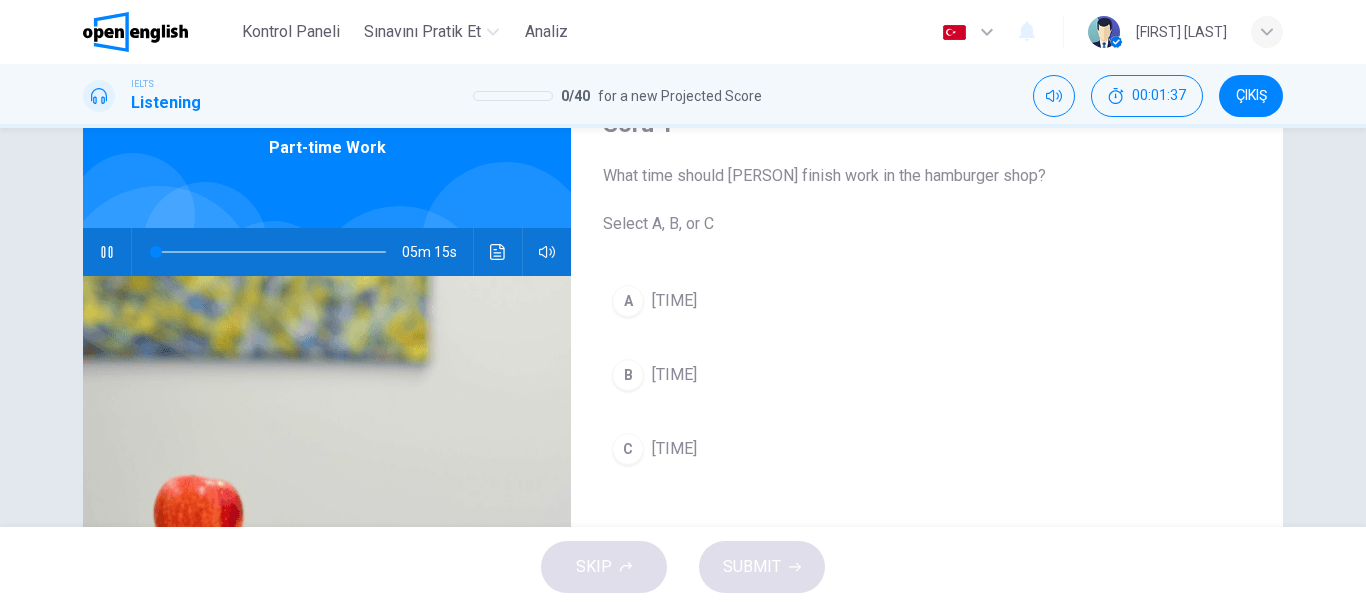 click at bounding box center [498, 252] 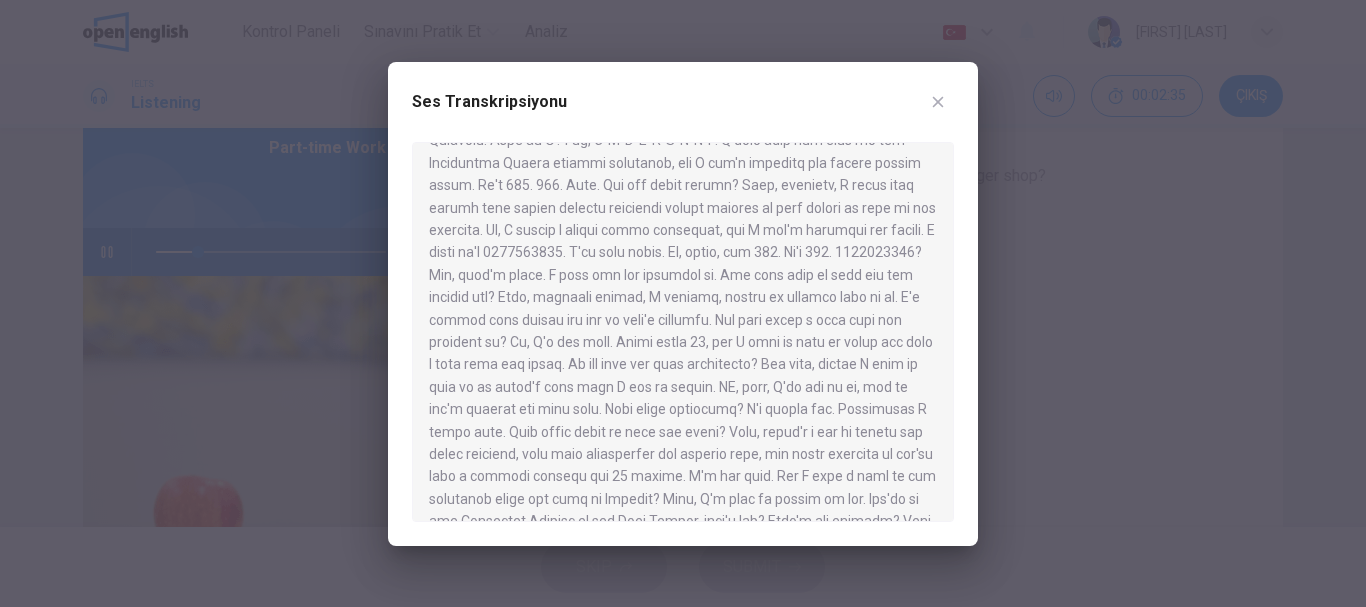 scroll, scrollTop: 200, scrollLeft: 0, axis: vertical 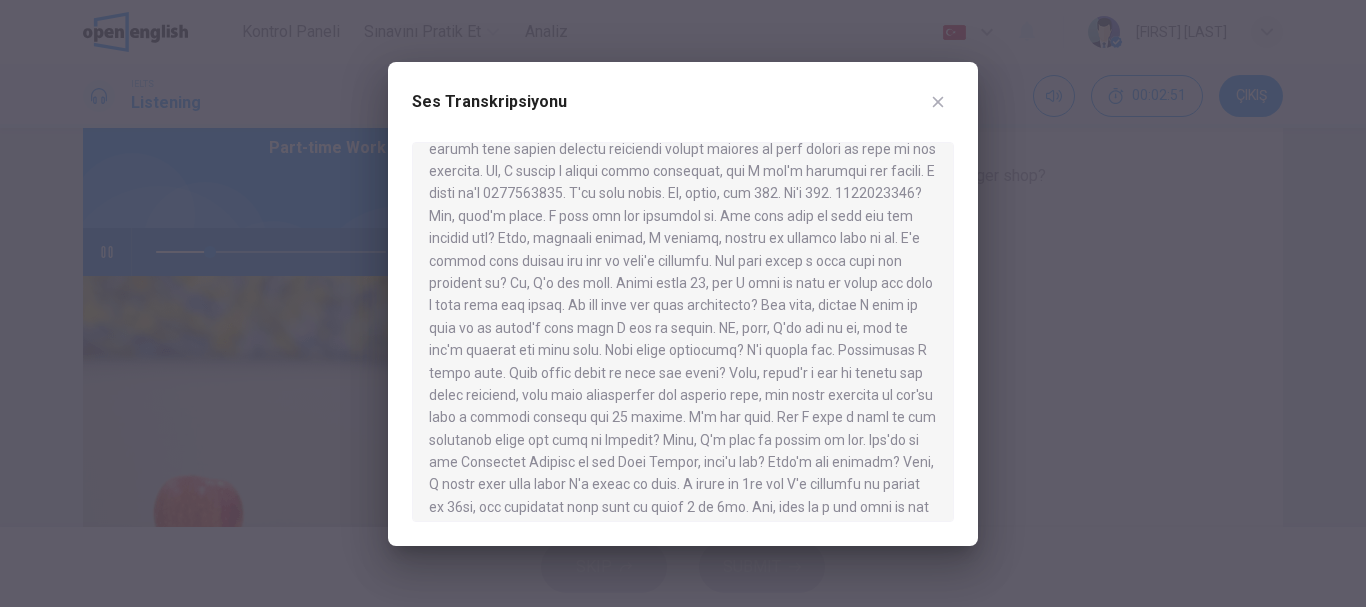 click at bounding box center (938, 102) 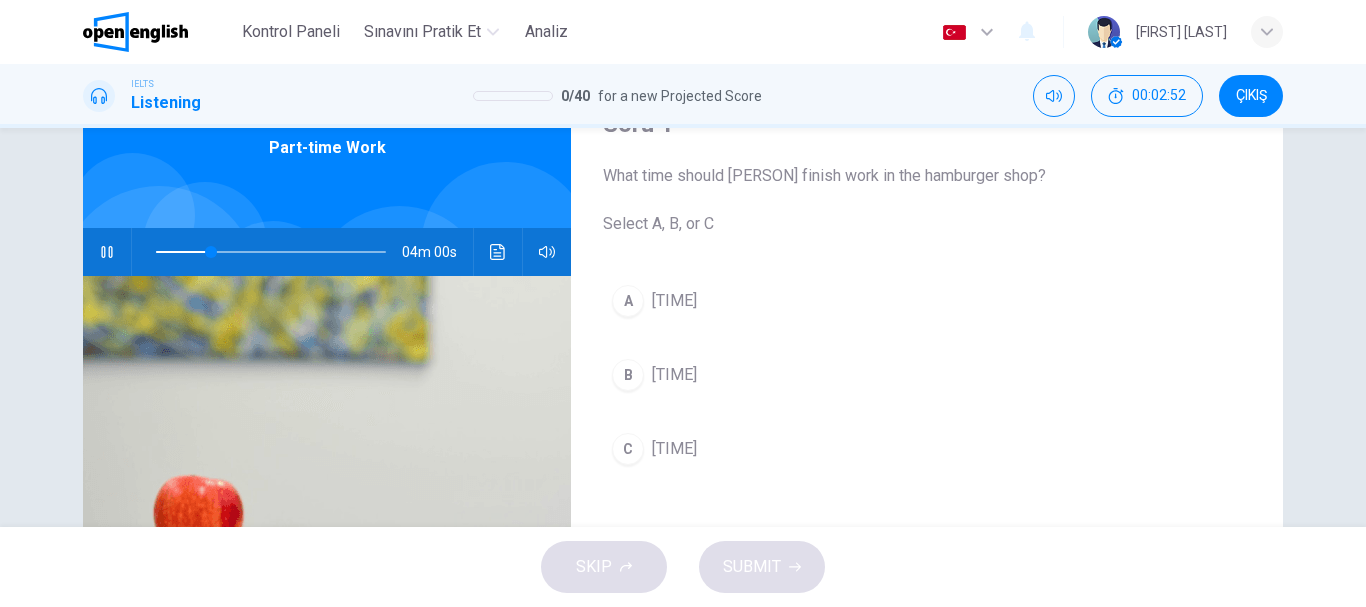 drag, startPoint x: 218, startPoint y: 247, endPoint x: 244, endPoint y: 259, distance: 28.635643 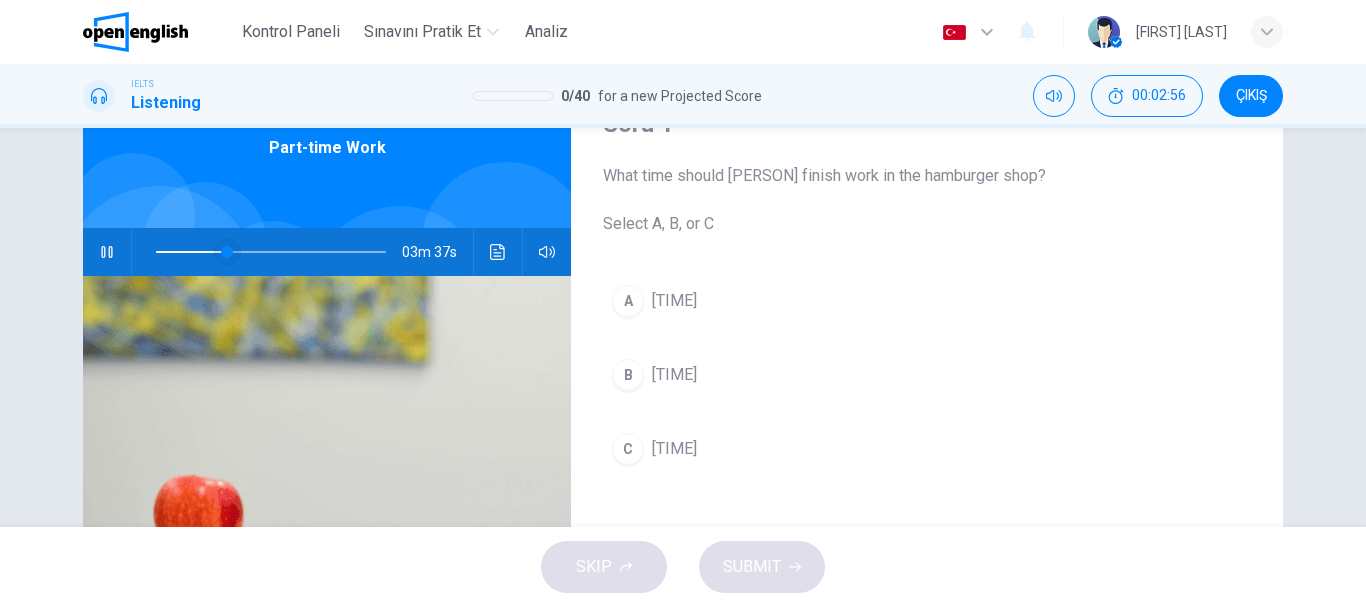 click at bounding box center [227, 252] 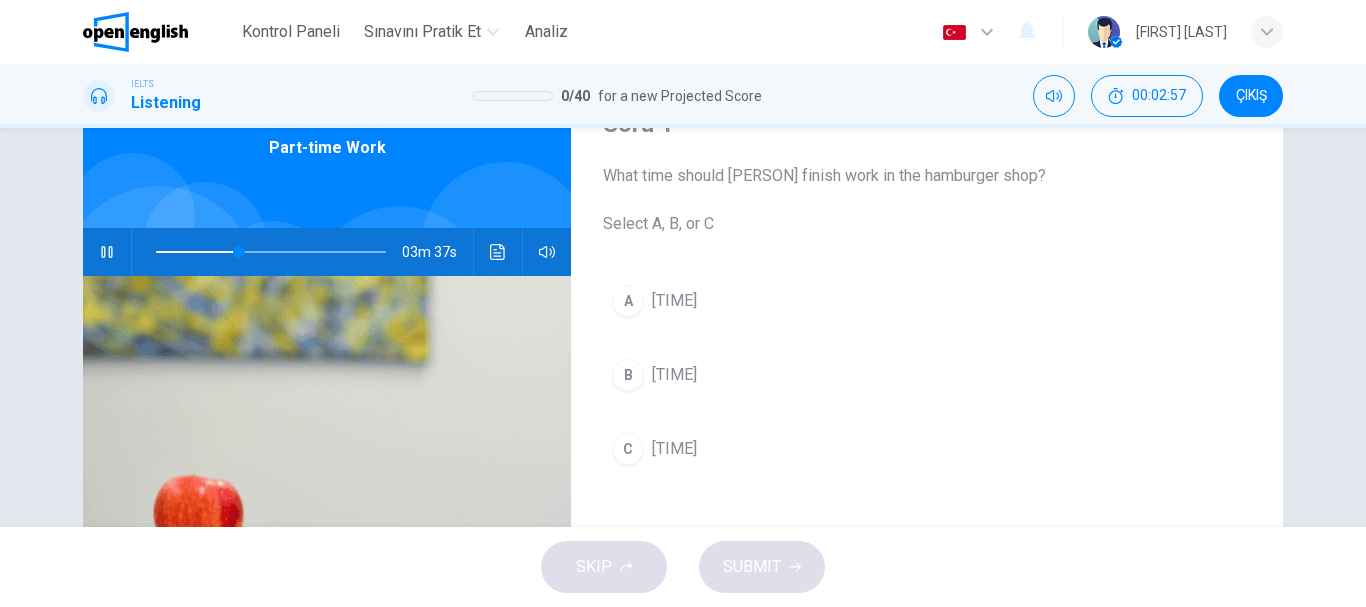 click 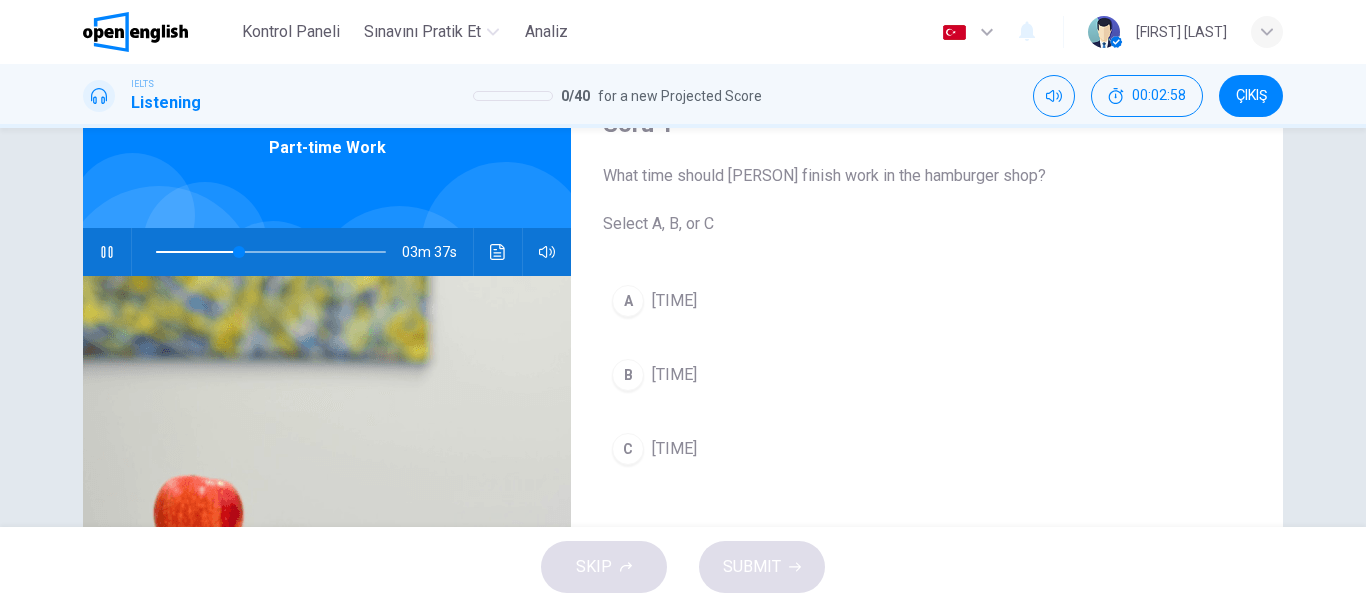 click 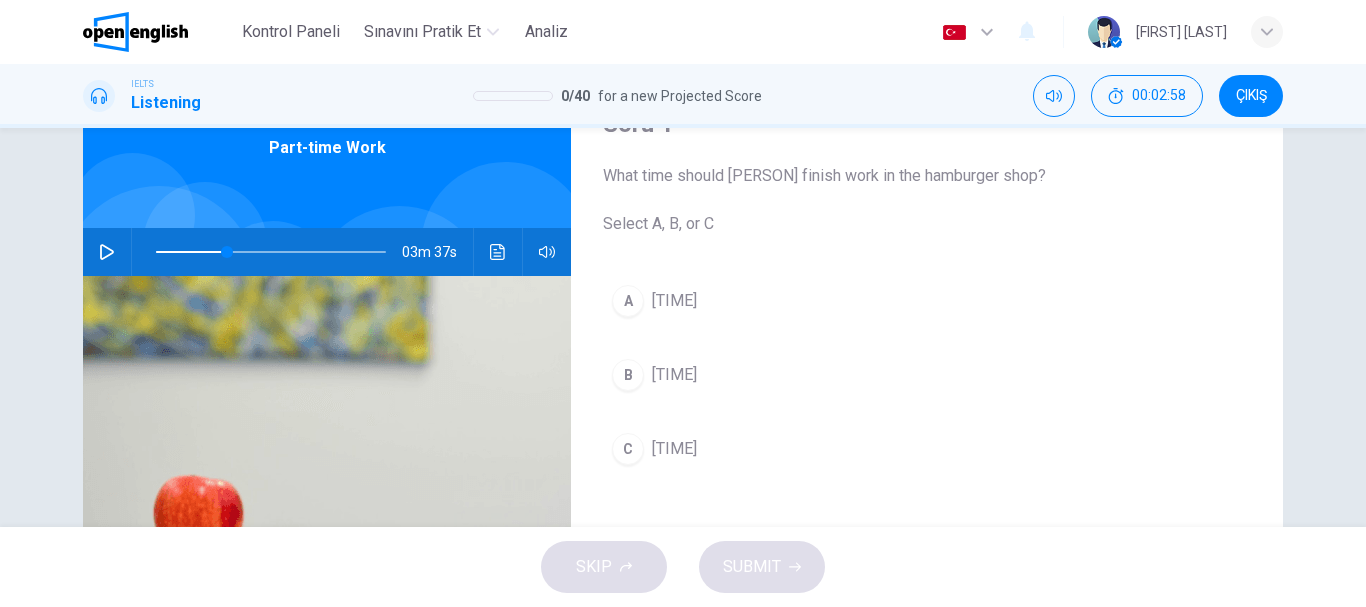 click 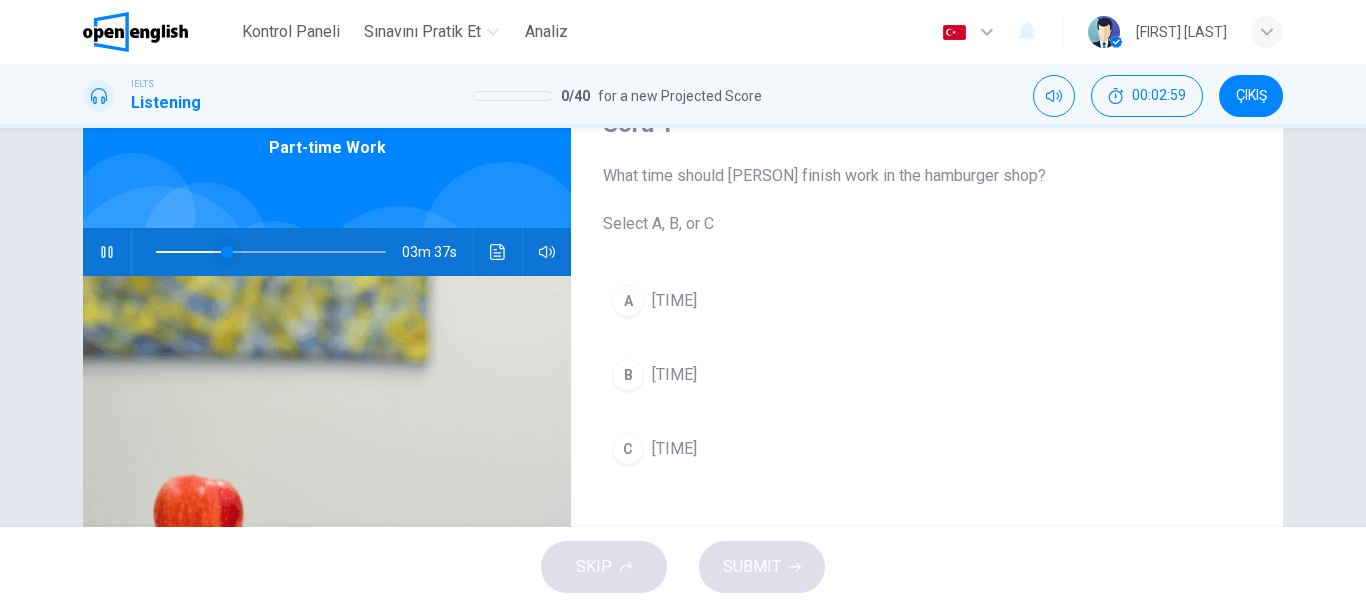 click at bounding box center (227, 252) 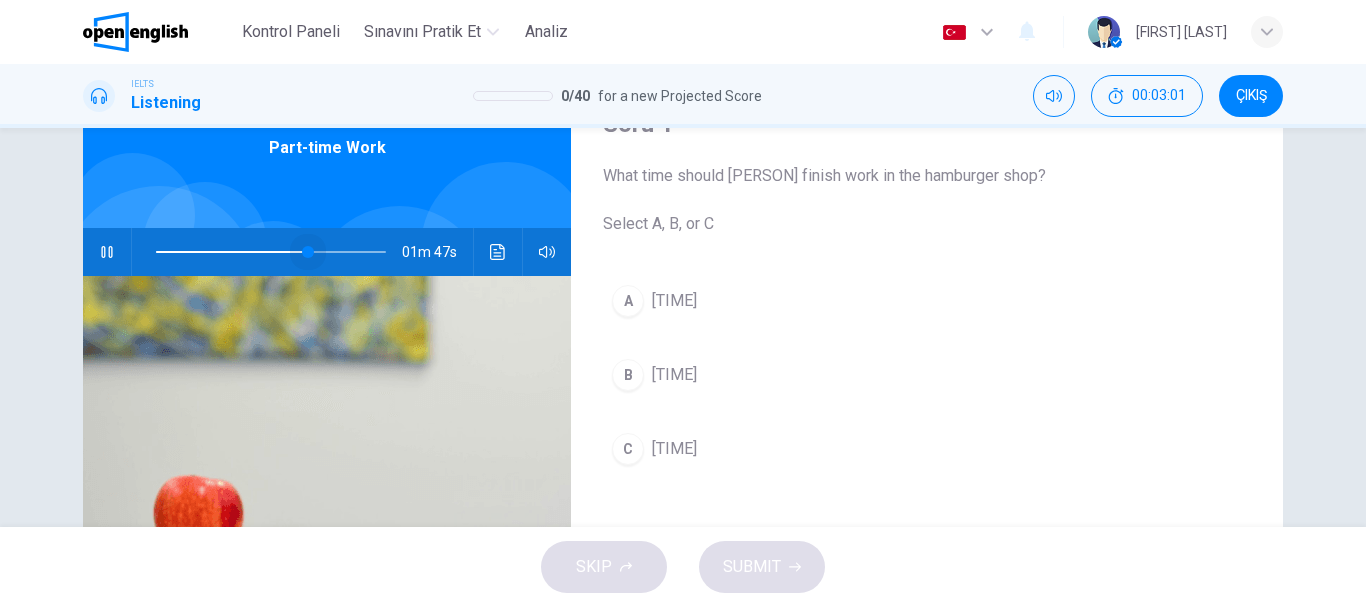 drag, startPoint x: 237, startPoint y: 248, endPoint x: 394, endPoint y: 258, distance: 157.31815 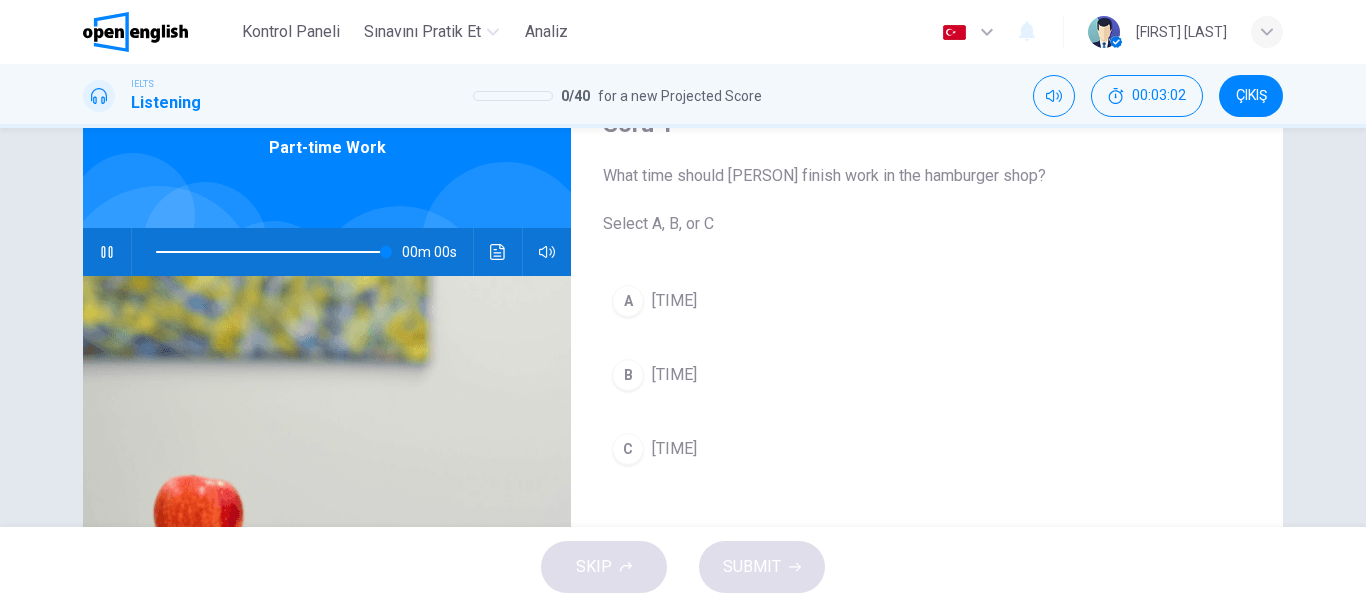 type on "**" 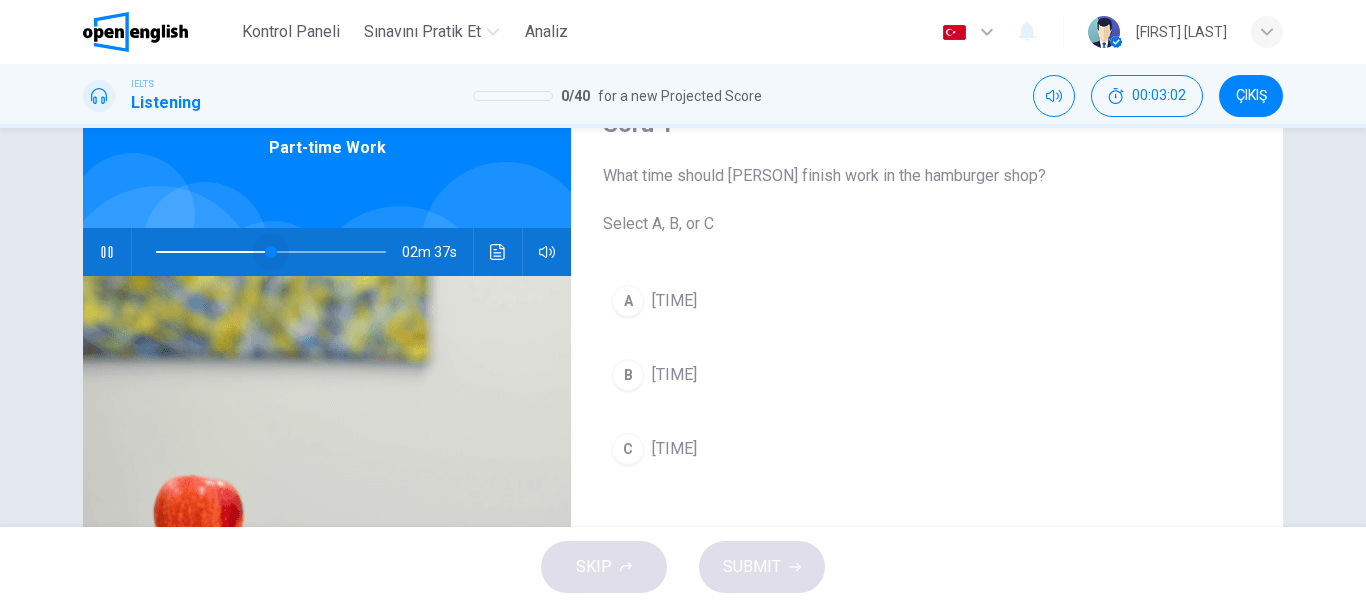 click at bounding box center [271, 252] 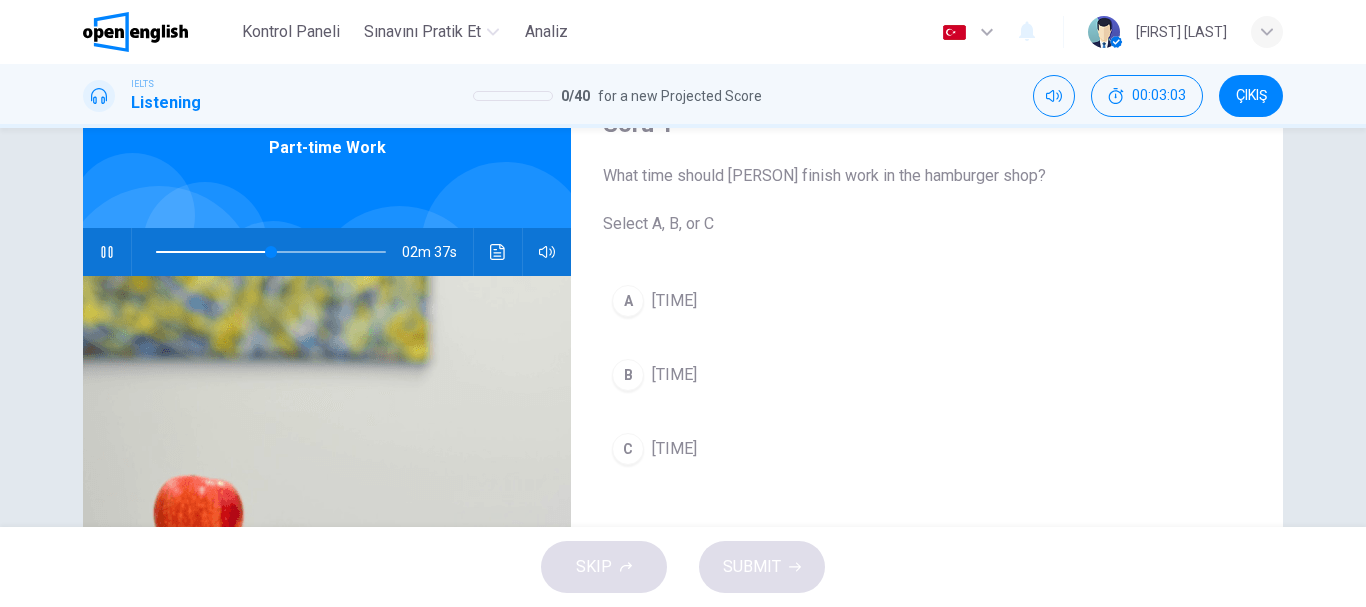 click at bounding box center [107, 252] 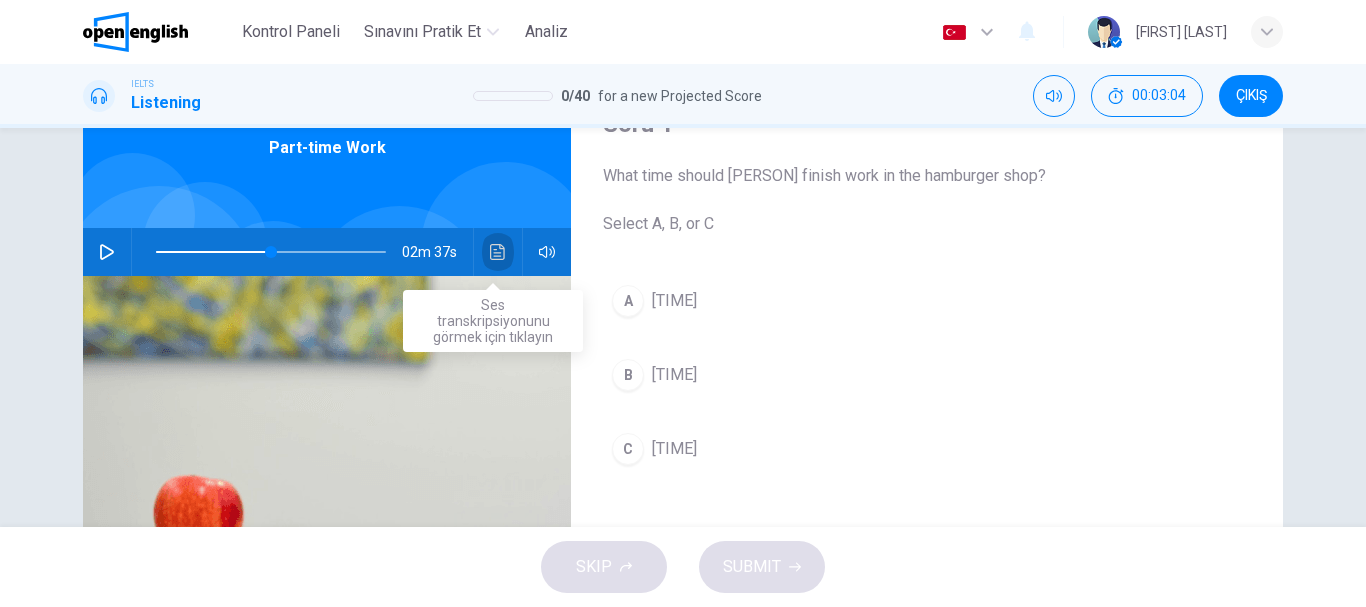 click 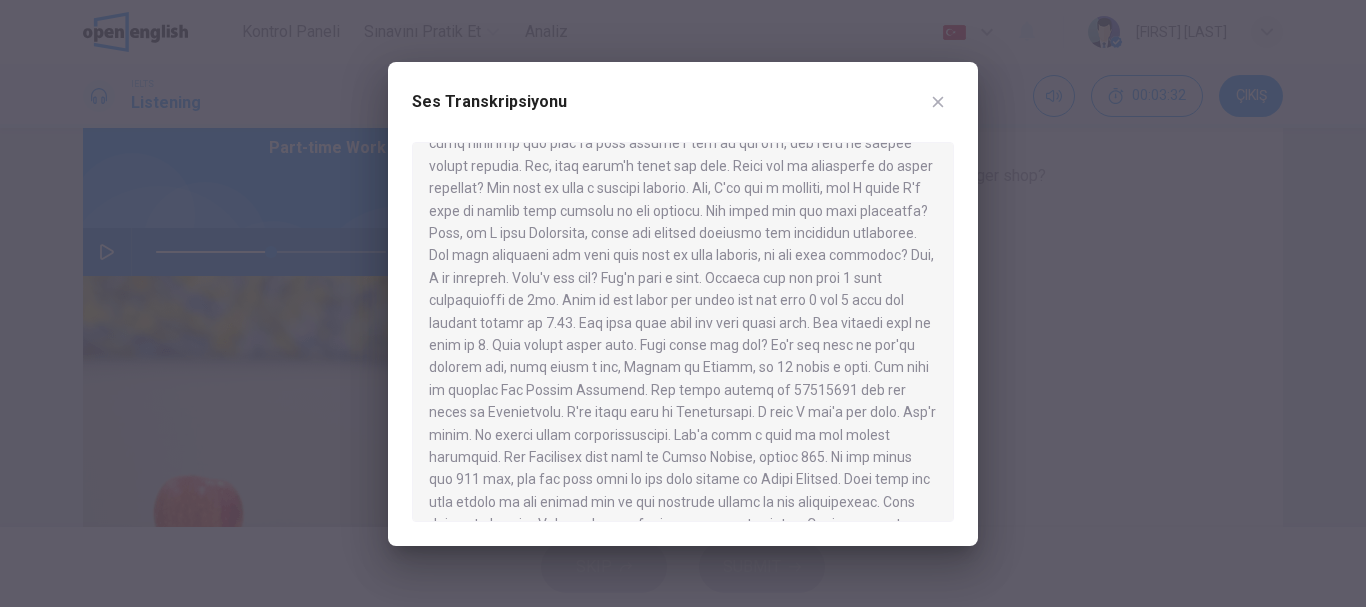 scroll, scrollTop: 700, scrollLeft: 0, axis: vertical 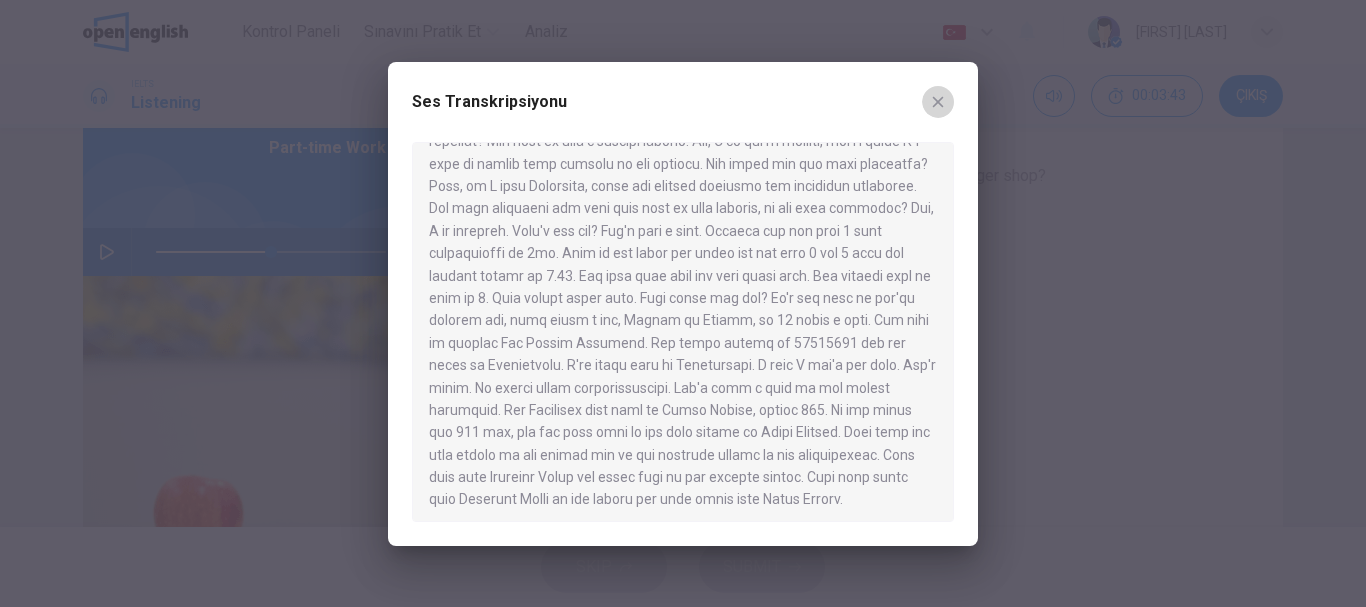 click 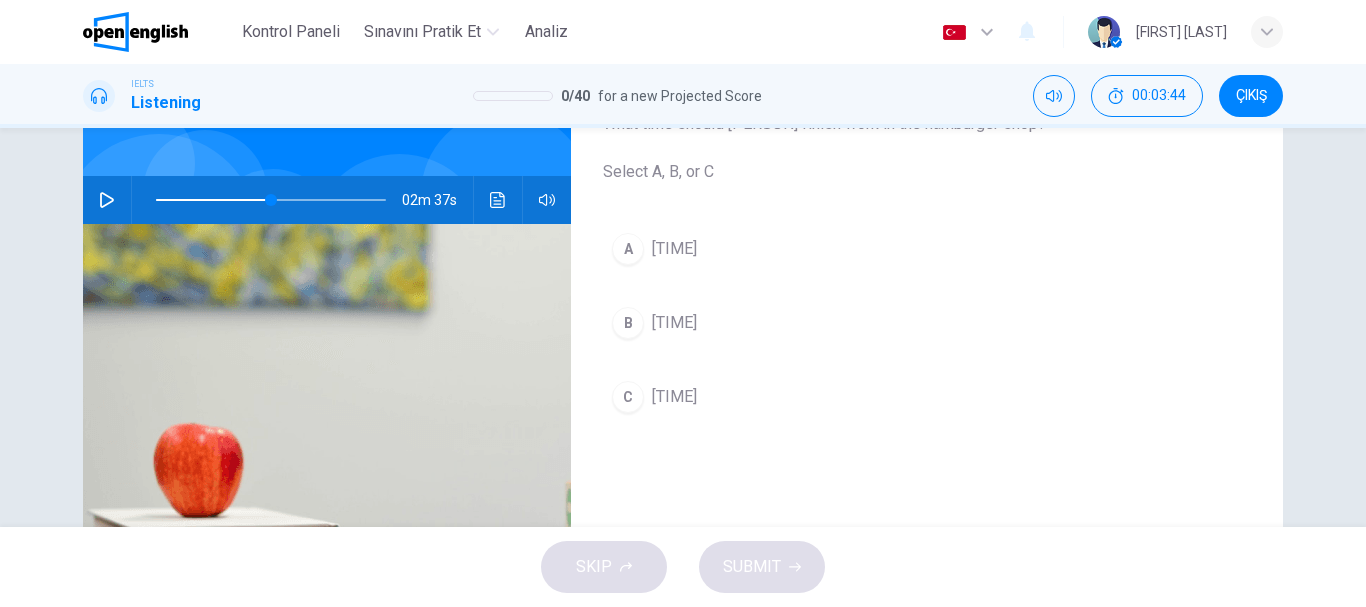scroll, scrollTop: 200, scrollLeft: 0, axis: vertical 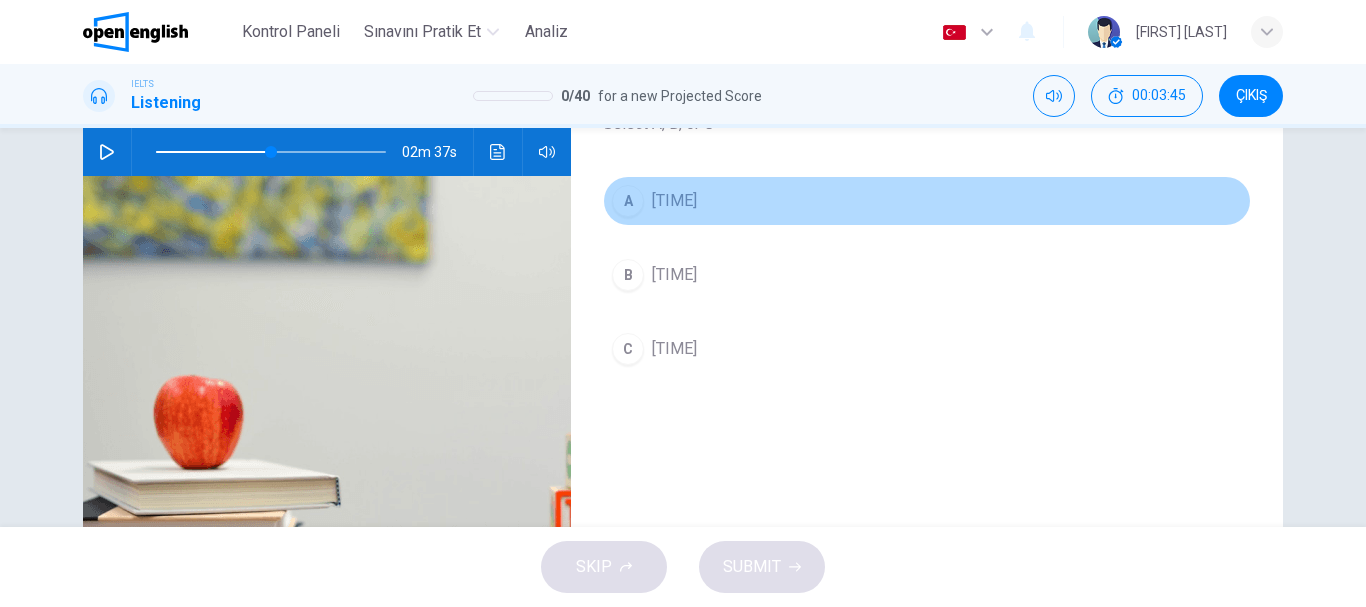 click on "A 7:00 pm" at bounding box center [927, 201] 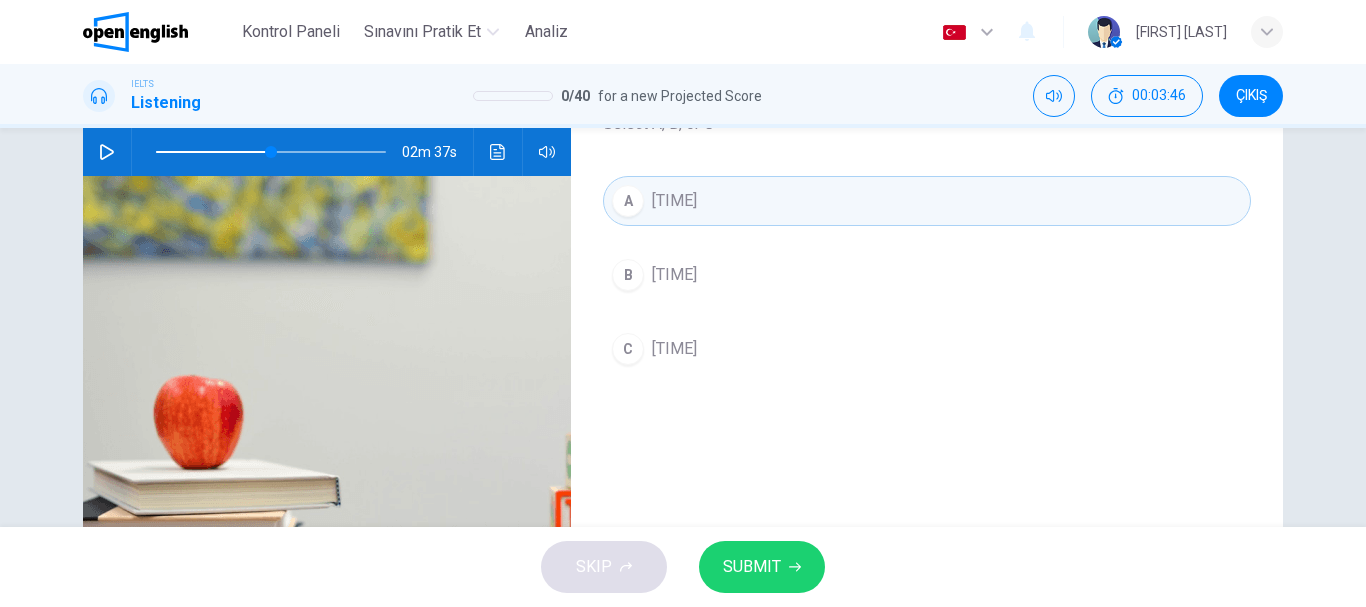 click on "SUBMIT" at bounding box center (752, 567) 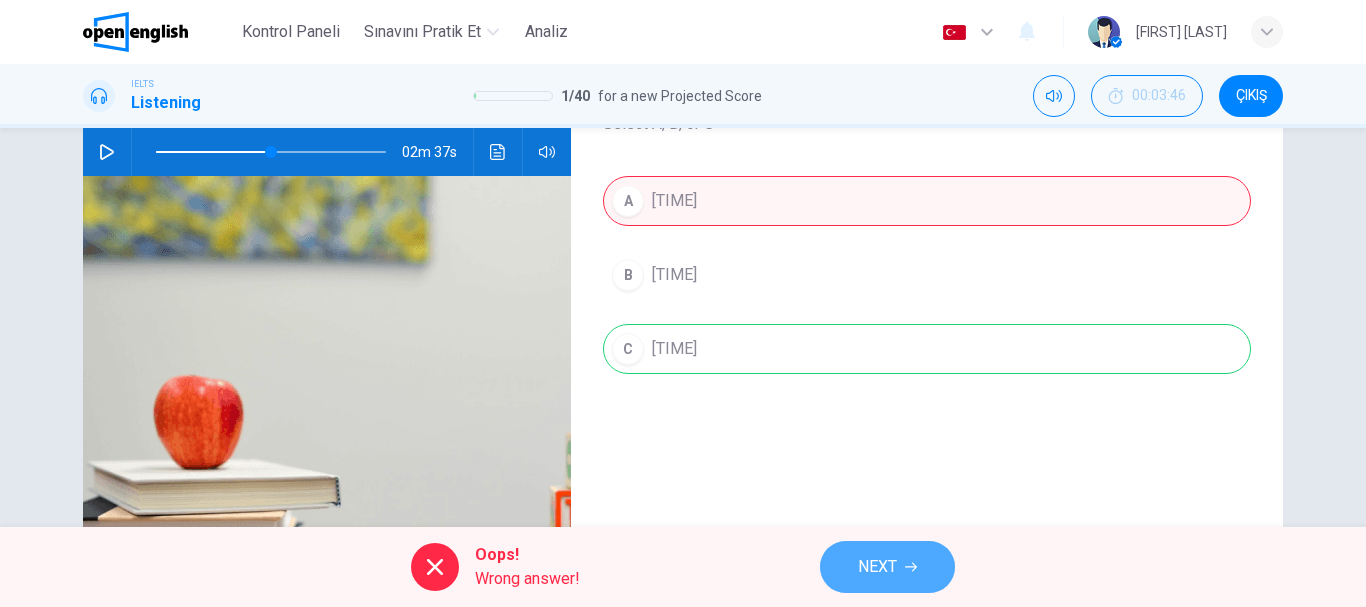 click on "NEXT" at bounding box center (877, 567) 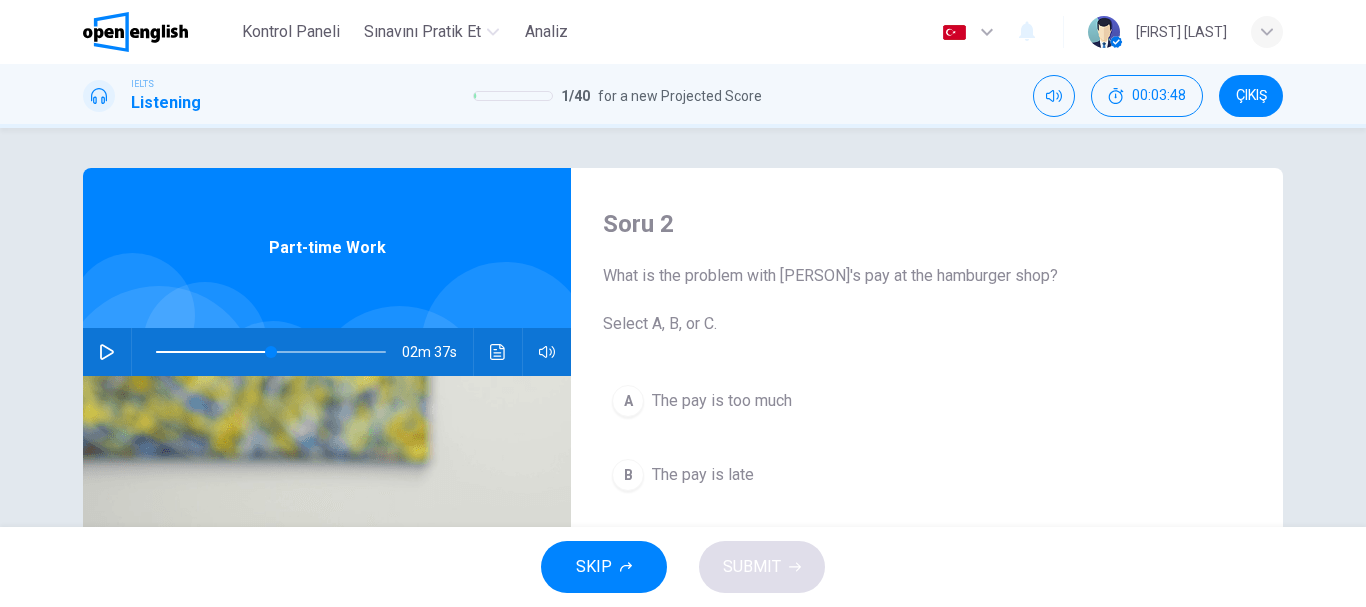 scroll, scrollTop: 100, scrollLeft: 0, axis: vertical 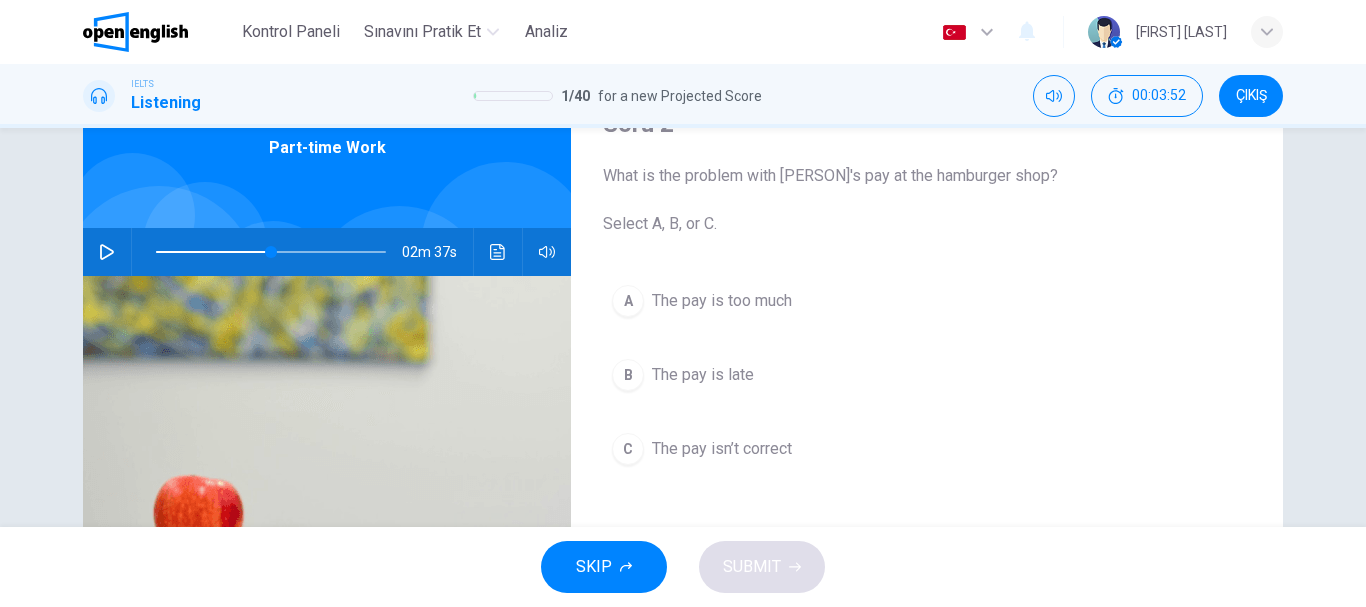 drag, startPoint x: 729, startPoint y: 174, endPoint x: 858, endPoint y: 170, distance: 129.062 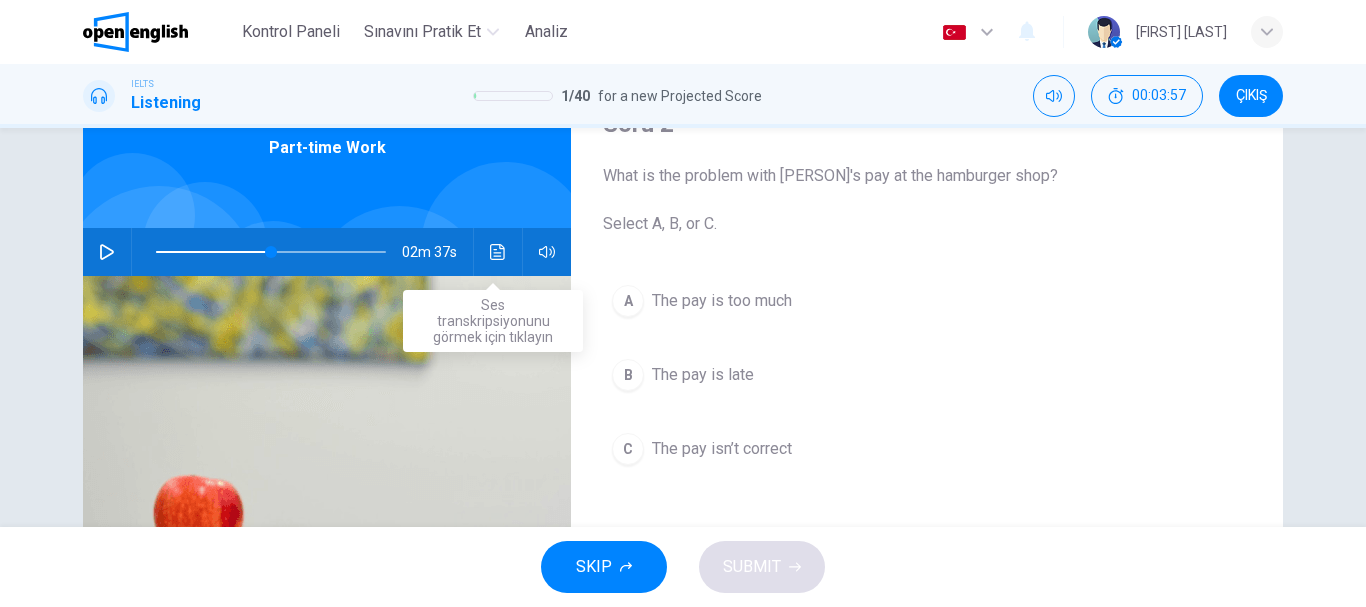 click at bounding box center [498, 252] 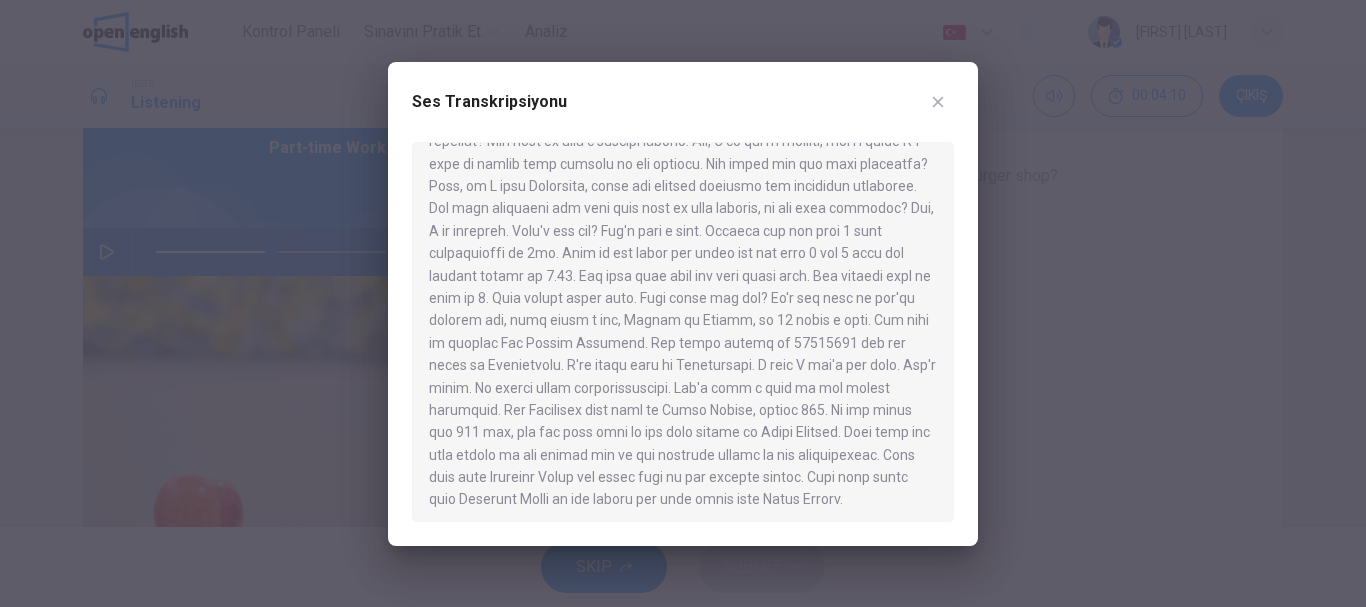 scroll, scrollTop: 706, scrollLeft: 0, axis: vertical 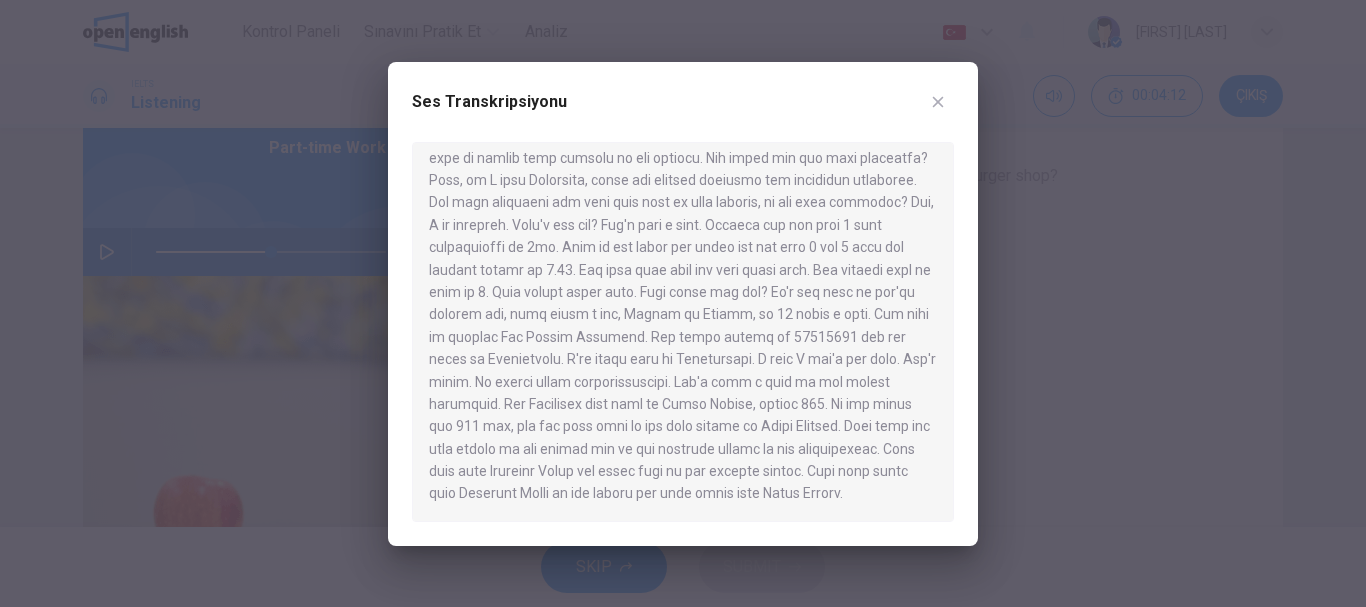 drag, startPoint x: 643, startPoint y: 294, endPoint x: 719, endPoint y: 299, distance: 76.1643 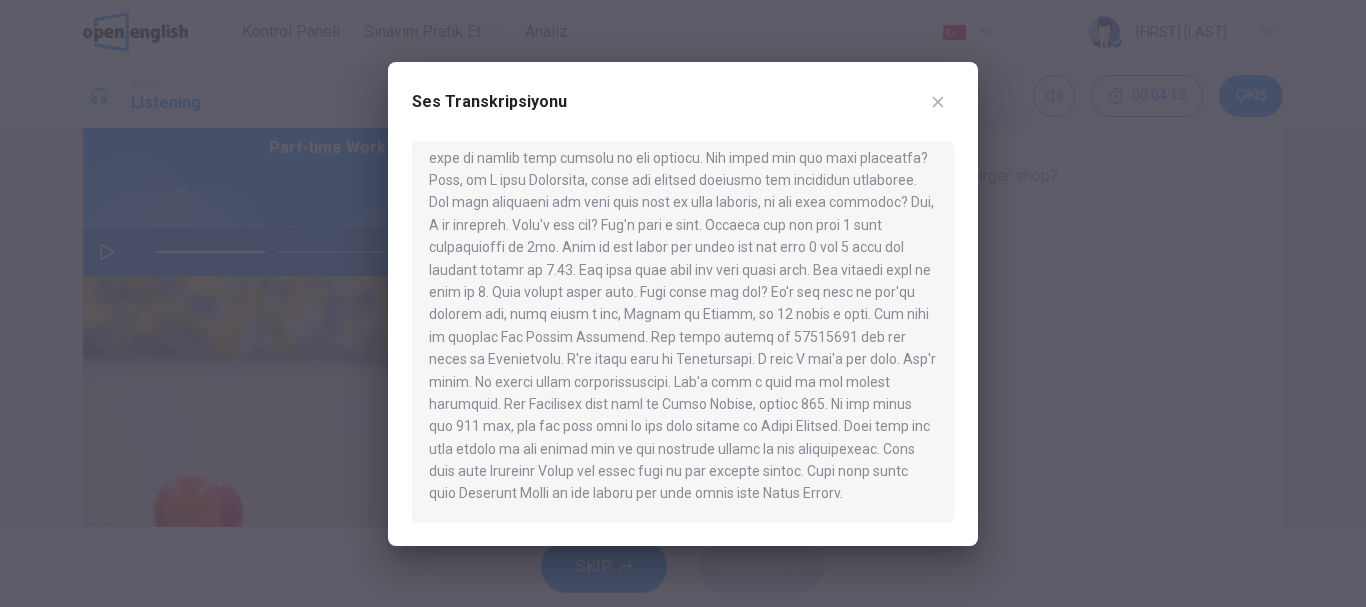 drag, startPoint x: 785, startPoint y: 289, endPoint x: 903, endPoint y: 292, distance: 118.03813 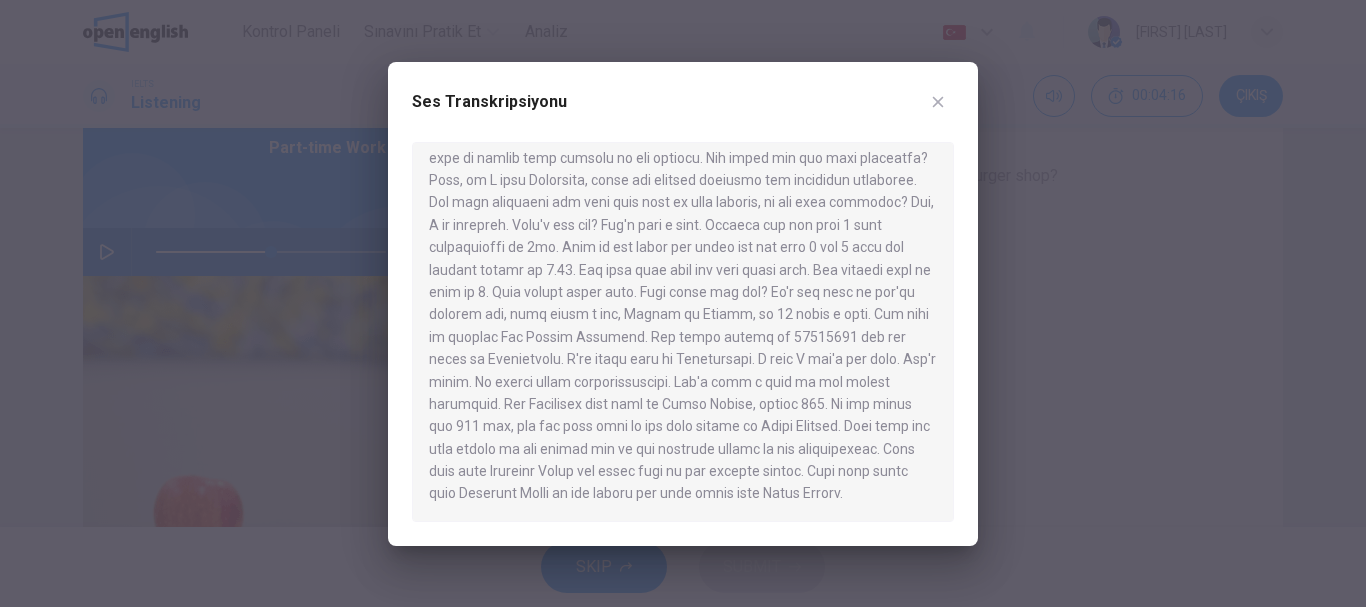 drag, startPoint x: 554, startPoint y: 316, endPoint x: 636, endPoint y: 317, distance: 82.006096 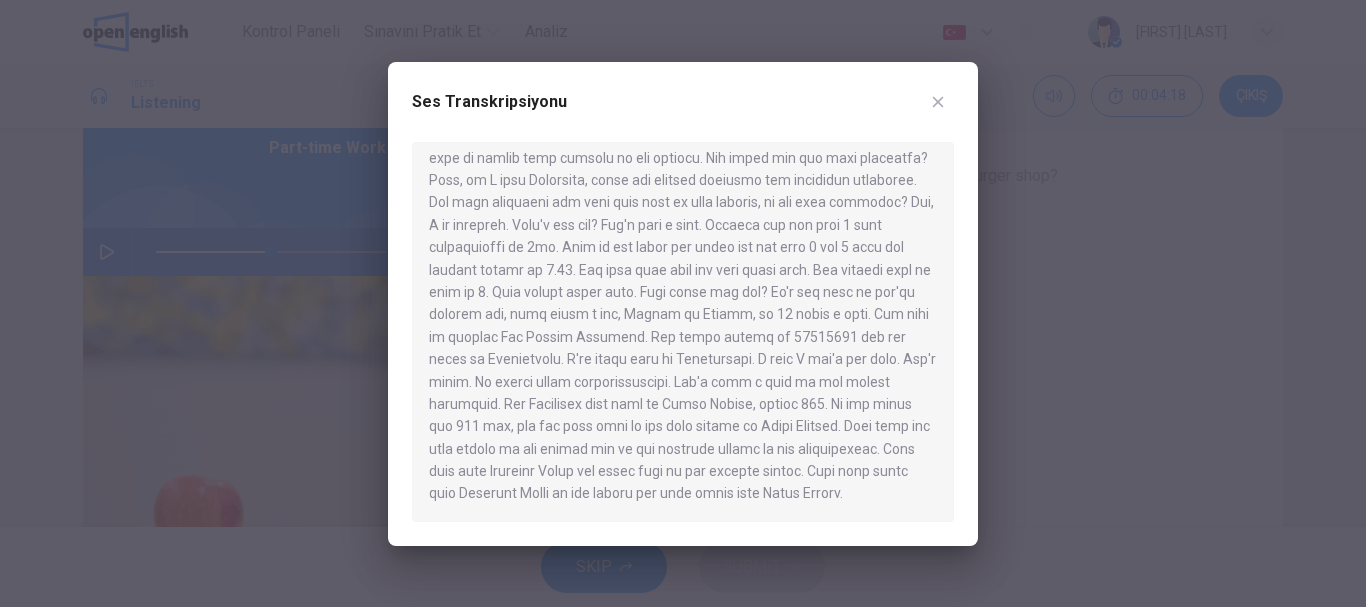 drag, startPoint x: 654, startPoint y: 311, endPoint x: 730, endPoint y: 316, distance: 76.1643 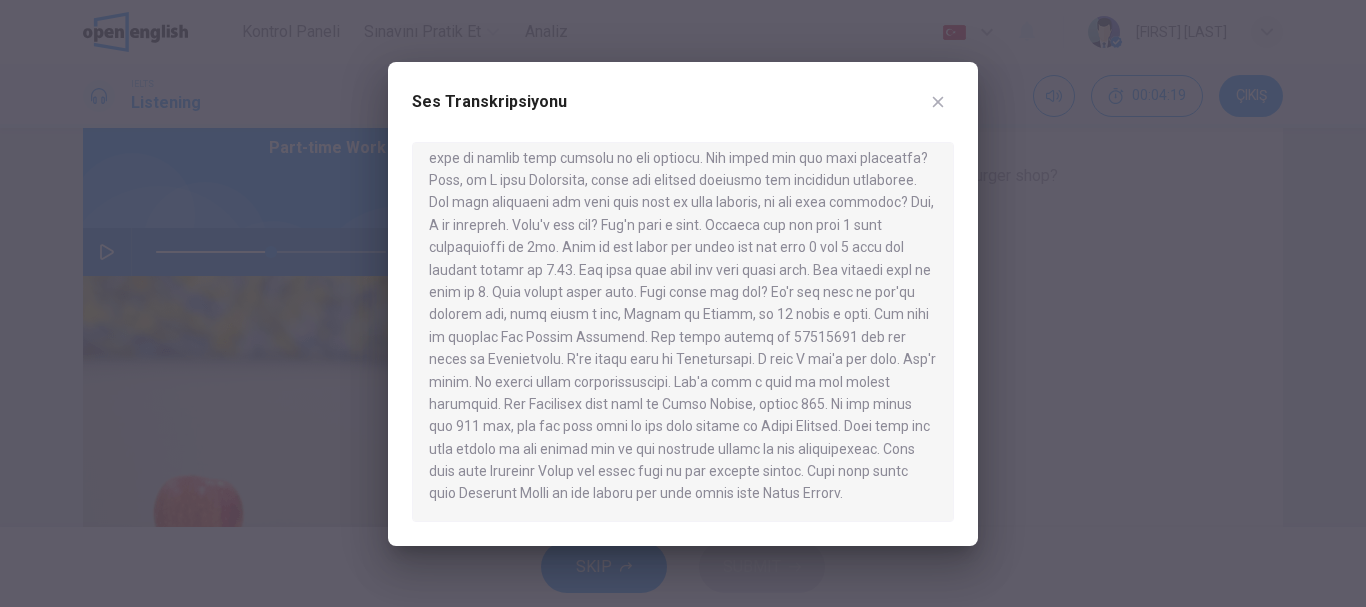 drag, startPoint x: 769, startPoint y: 315, endPoint x: 931, endPoint y: 315, distance: 162 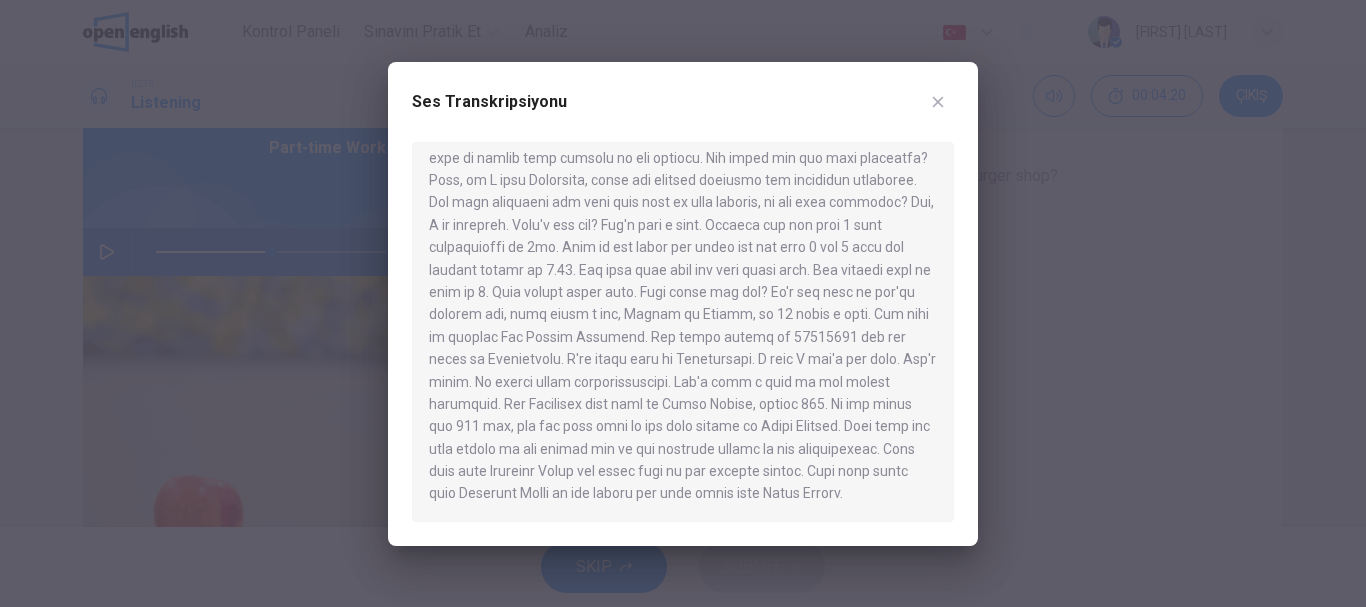 drag, startPoint x: 443, startPoint y: 340, endPoint x: 492, endPoint y: 332, distance: 49.648766 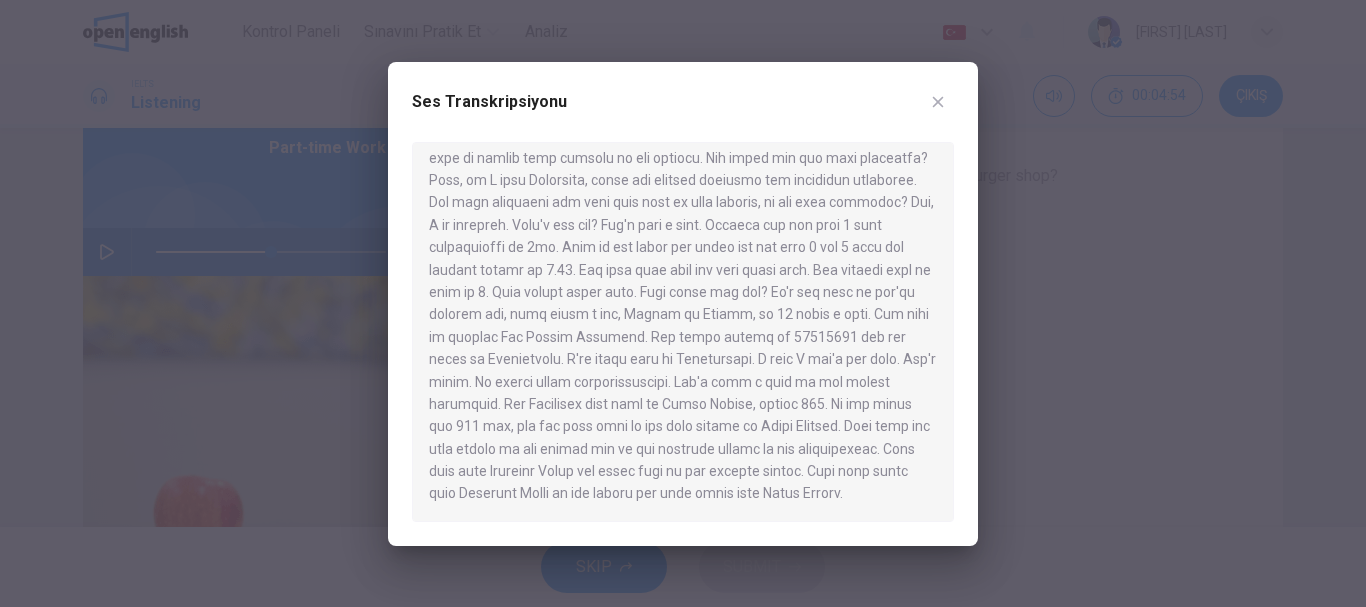 click at bounding box center [938, 102] 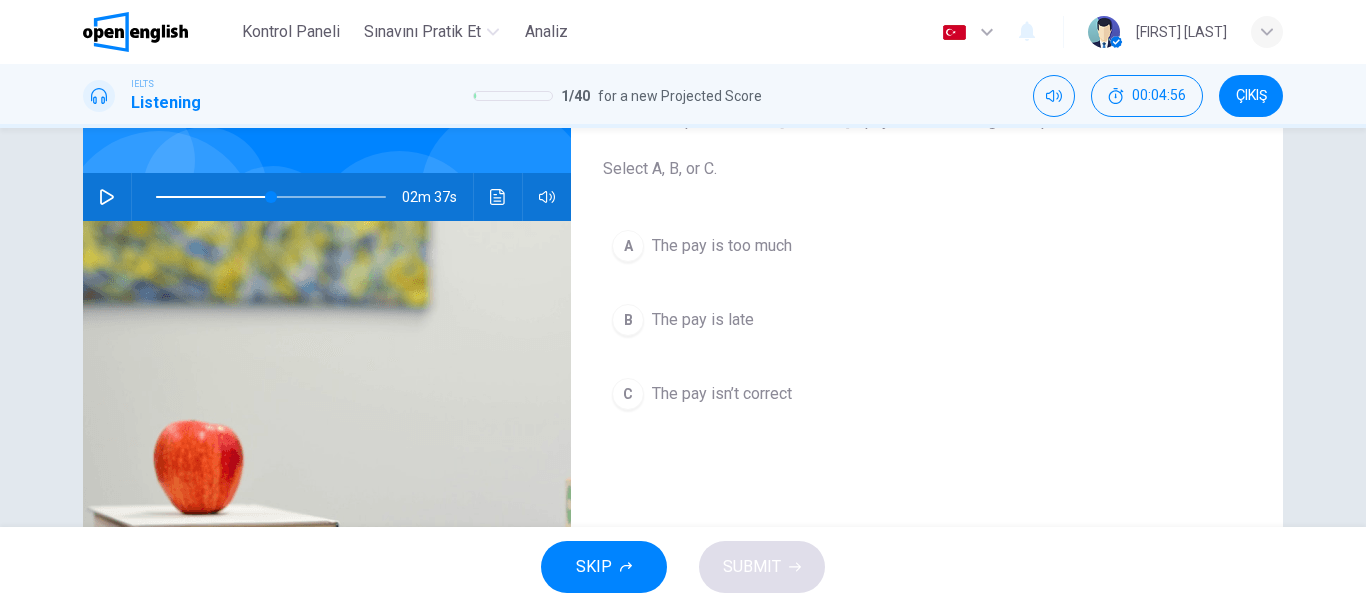 scroll, scrollTop: 200, scrollLeft: 0, axis: vertical 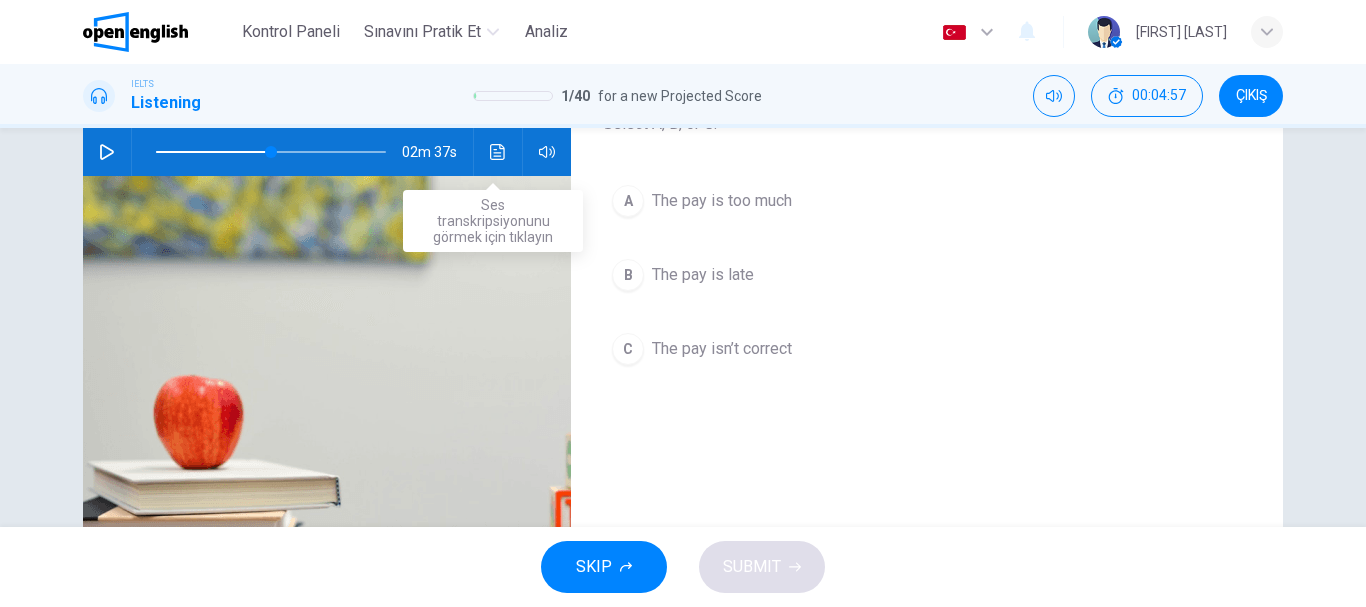 click at bounding box center [498, 152] 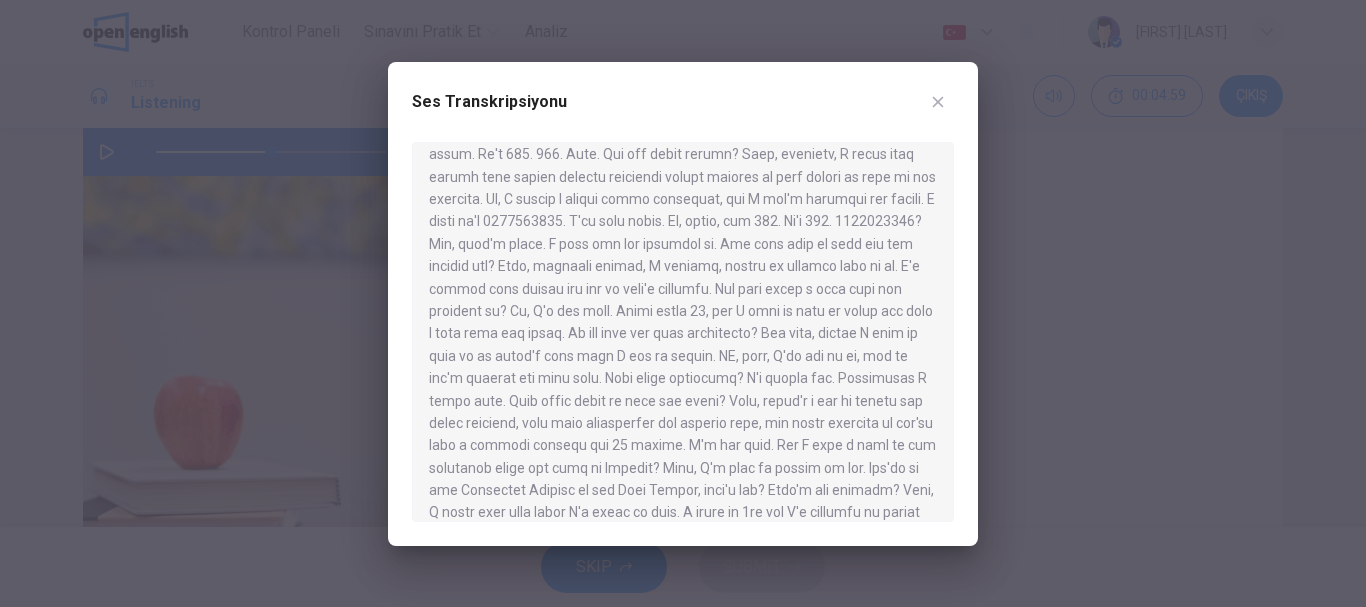 scroll, scrollTop: 200, scrollLeft: 0, axis: vertical 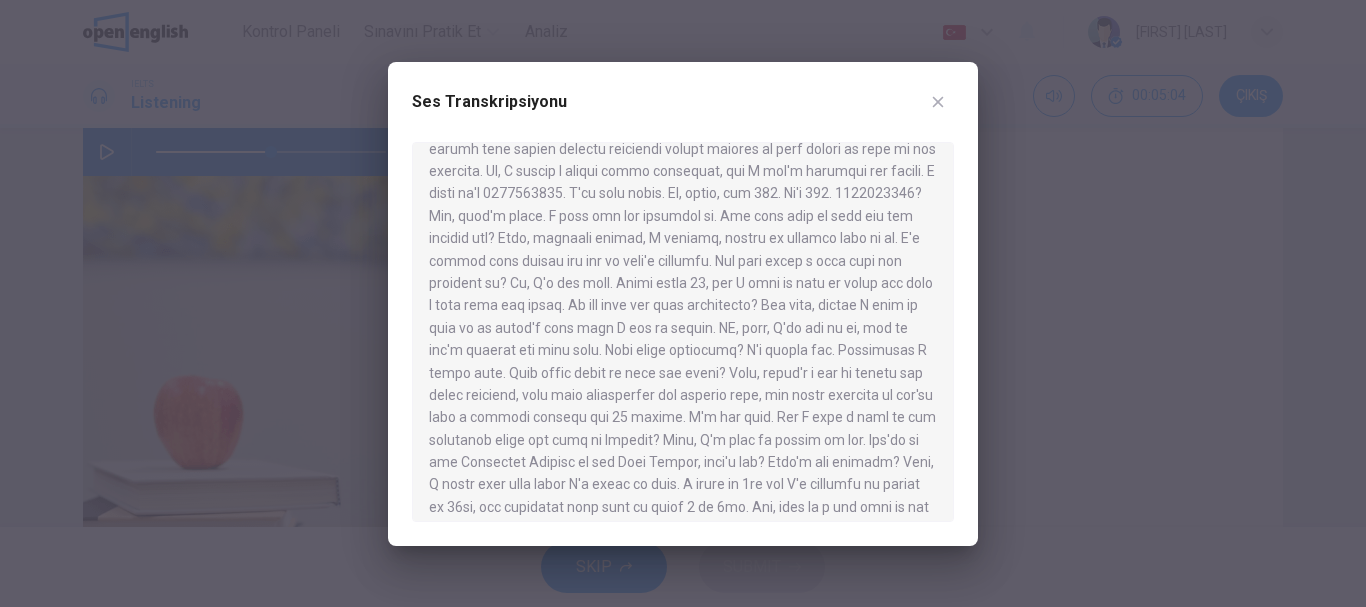 drag, startPoint x: 545, startPoint y: 279, endPoint x: 742, endPoint y: 266, distance: 197.42847 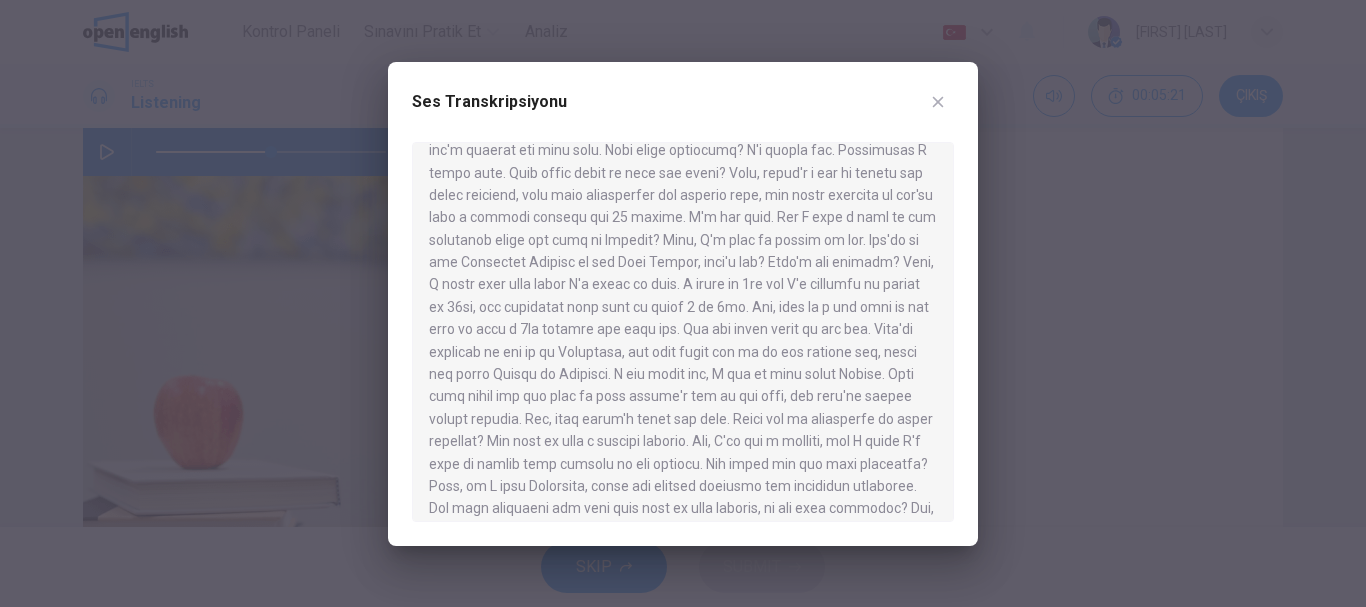 scroll, scrollTop: 500, scrollLeft: 0, axis: vertical 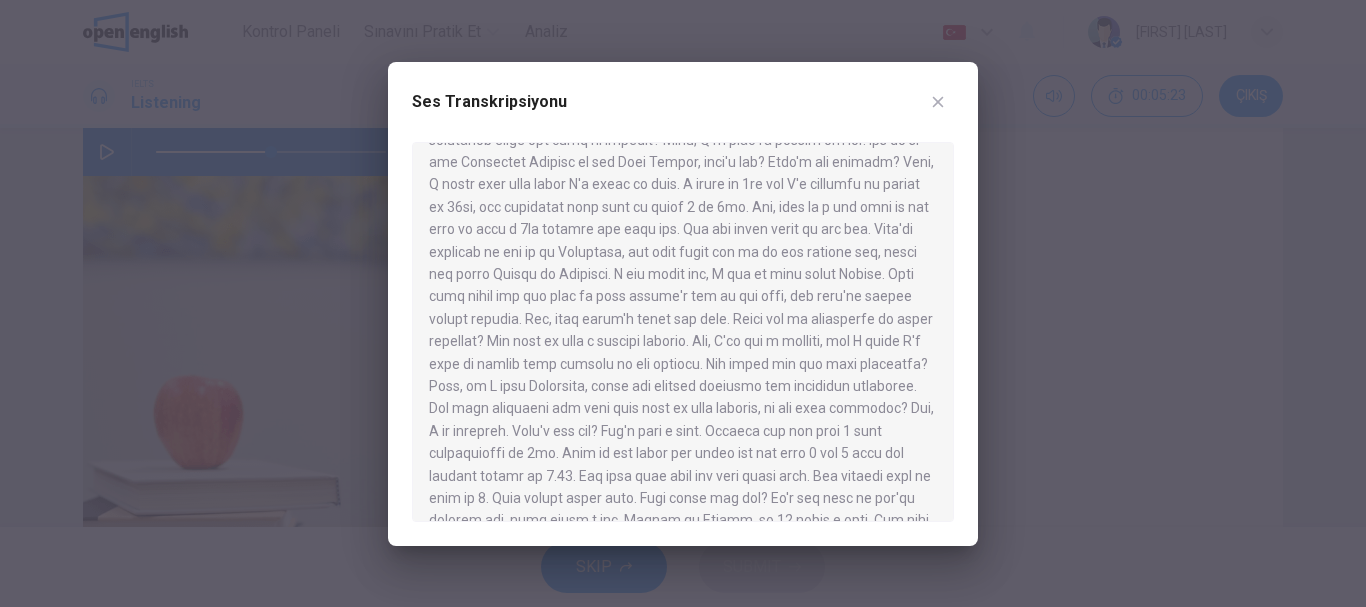 drag, startPoint x: 528, startPoint y: 195, endPoint x: 873, endPoint y: 207, distance: 345.20862 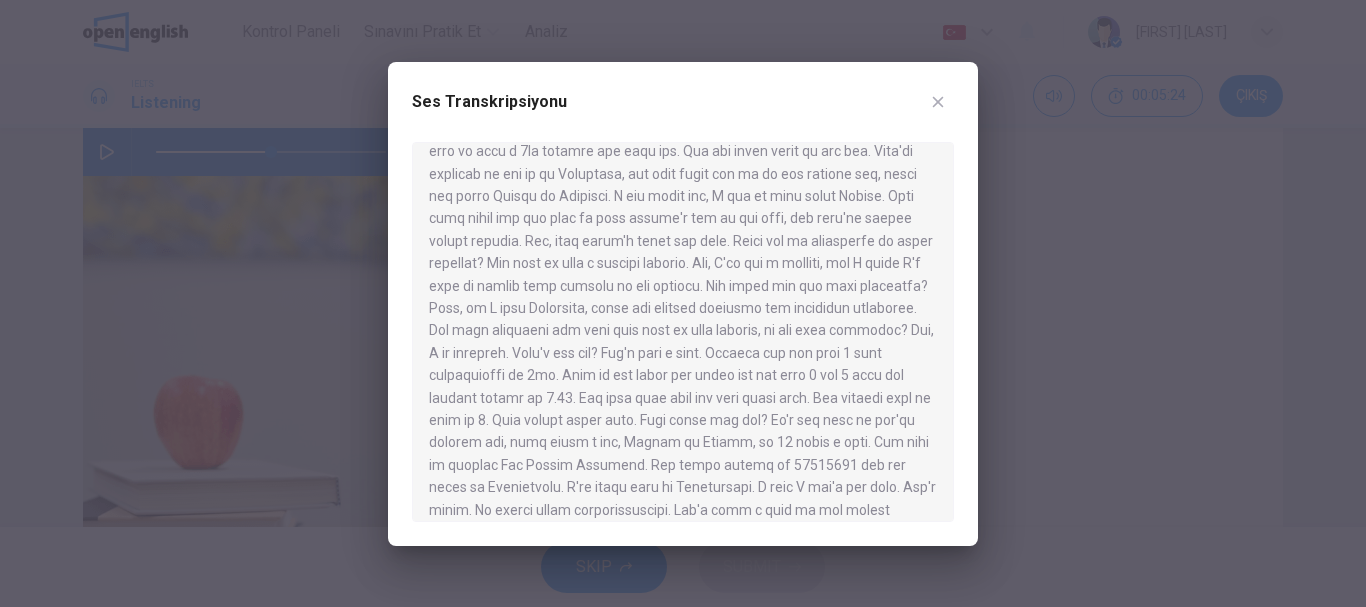 scroll, scrollTop: 600, scrollLeft: 0, axis: vertical 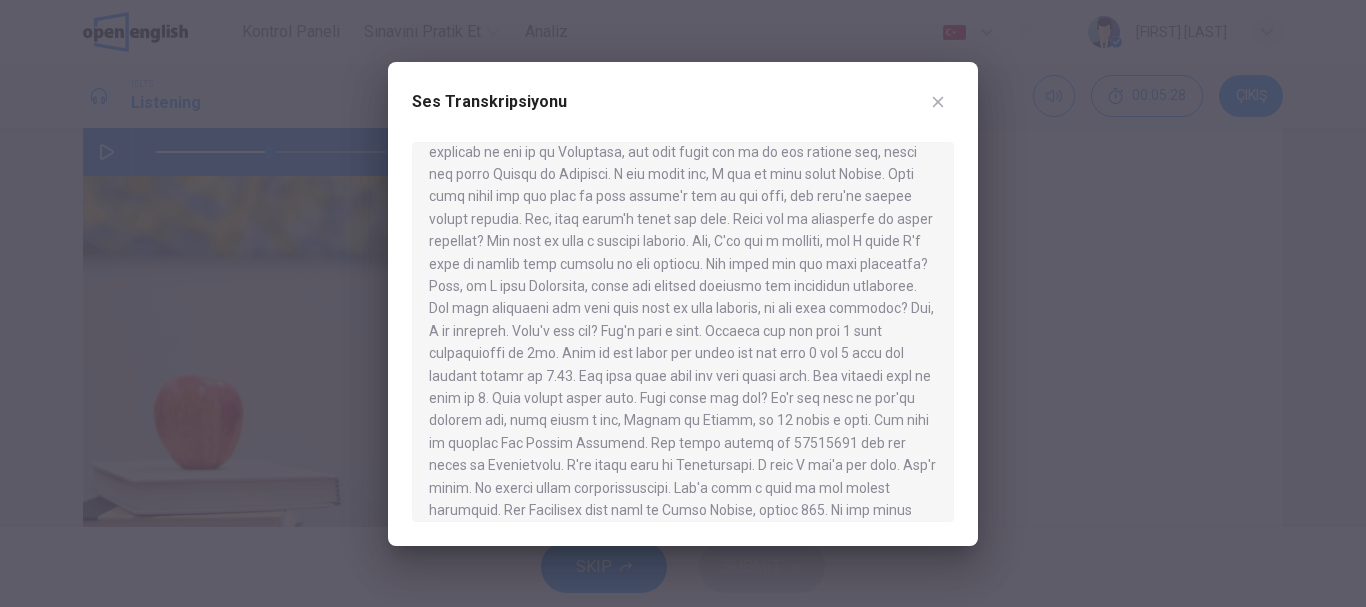 drag, startPoint x: 470, startPoint y: 195, endPoint x: 953, endPoint y: 184, distance: 483.12524 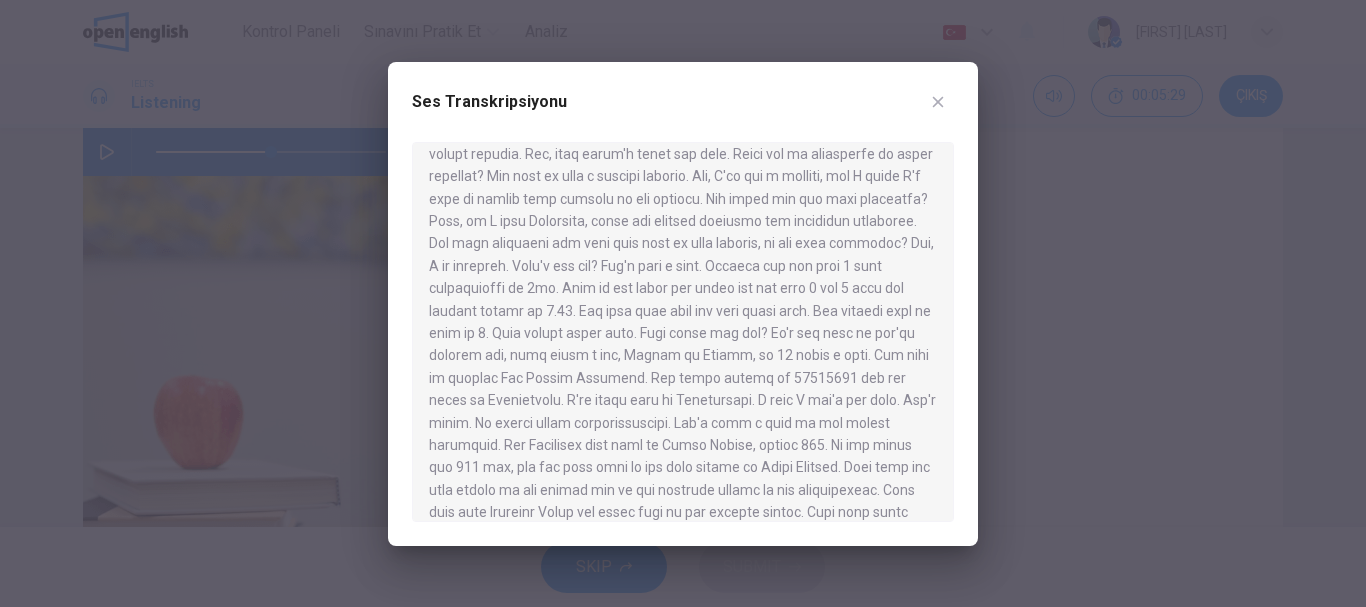 scroll, scrollTop: 700, scrollLeft: 0, axis: vertical 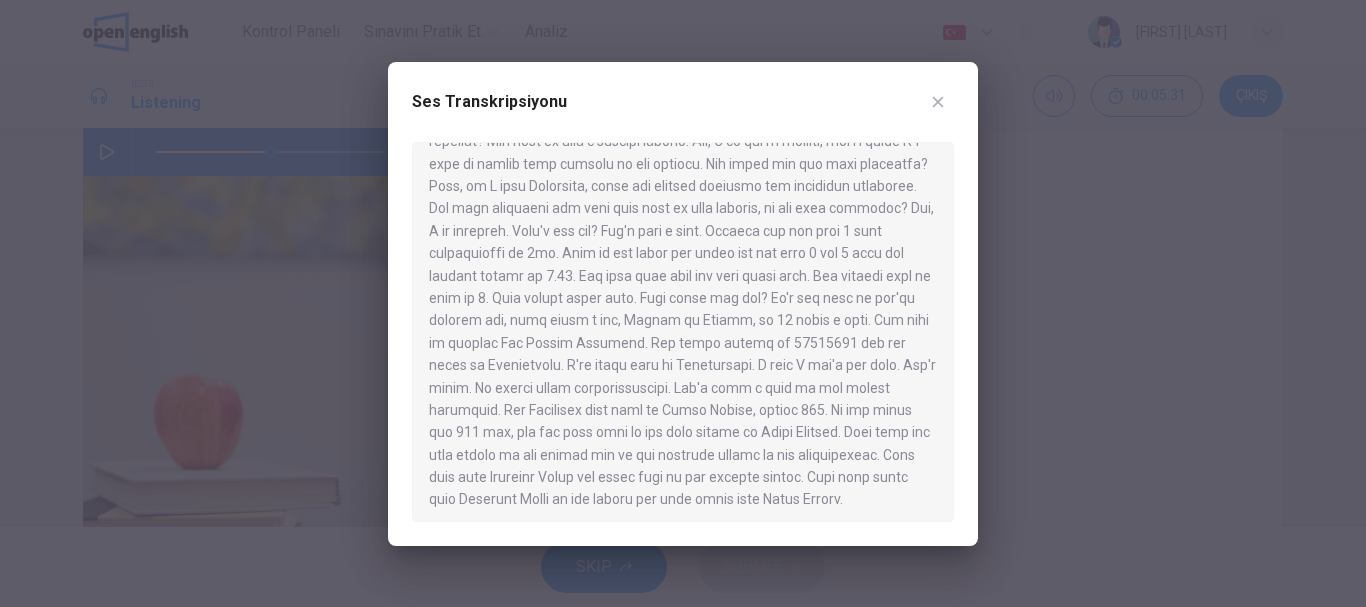 drag, startPoint x: 596, startPoint y: 172, endPoint x: 850, endPoint y: 173, distance: 254.00197 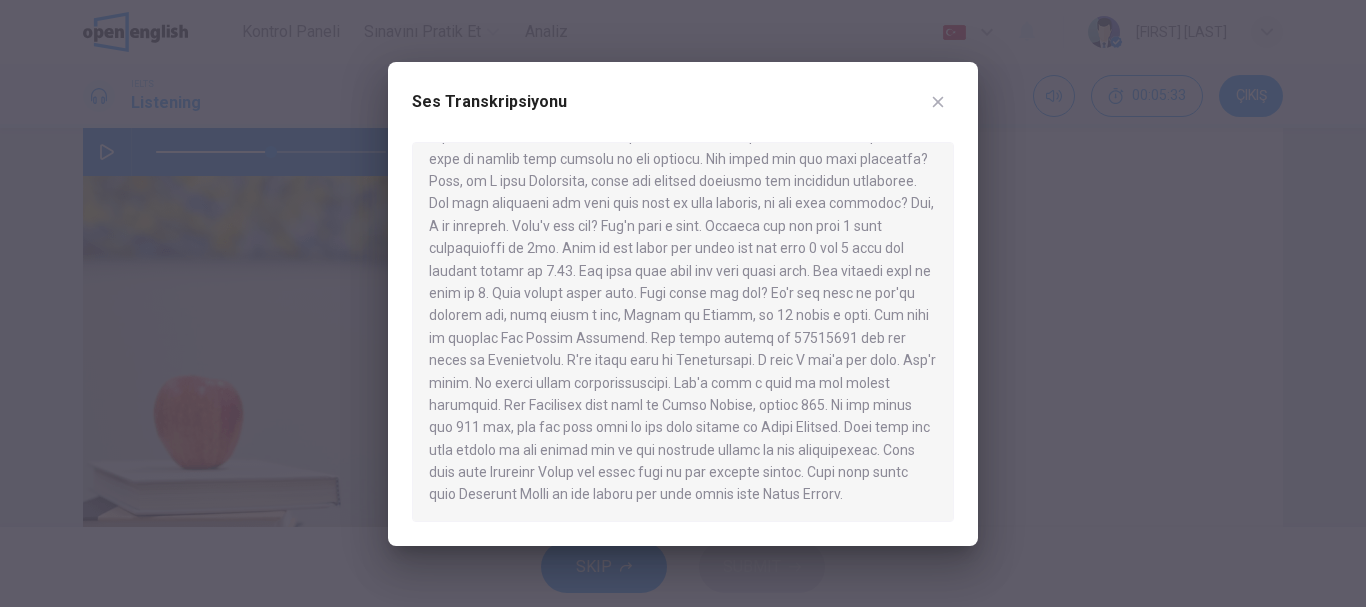 scroll, scrollTop: 706, scrollLeft: 0, axis: vertical 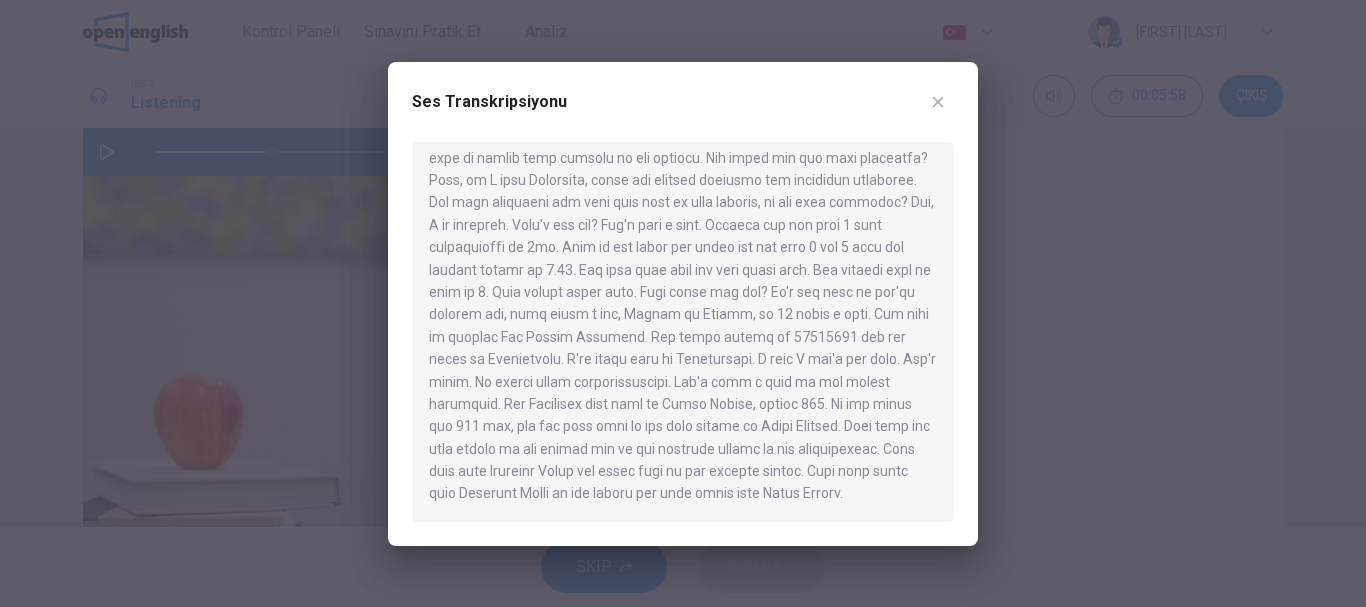 click 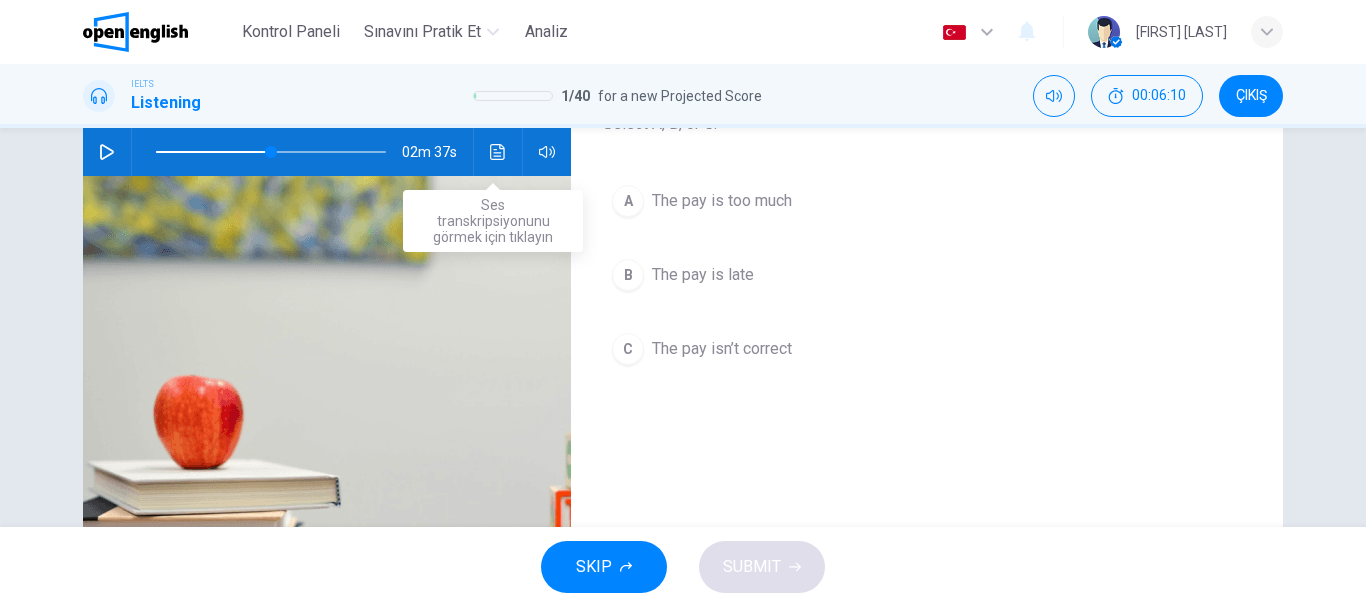 click 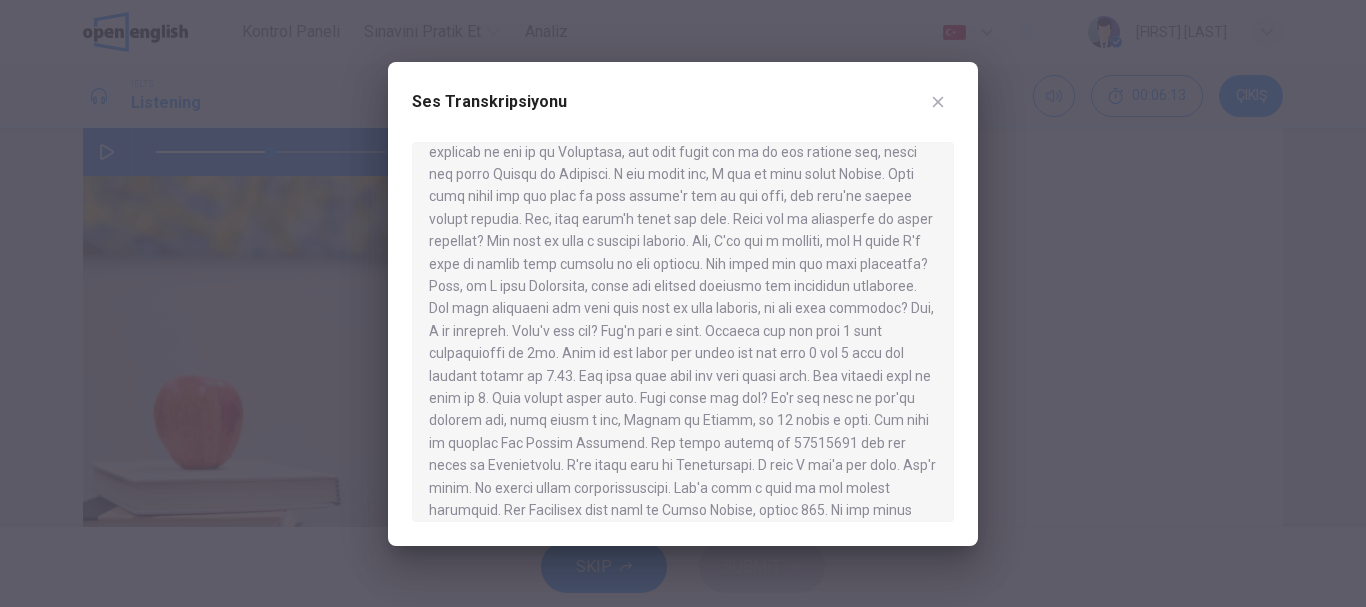 scroll, scrollTop: 706, scrollLeft: 0, axis: vertical 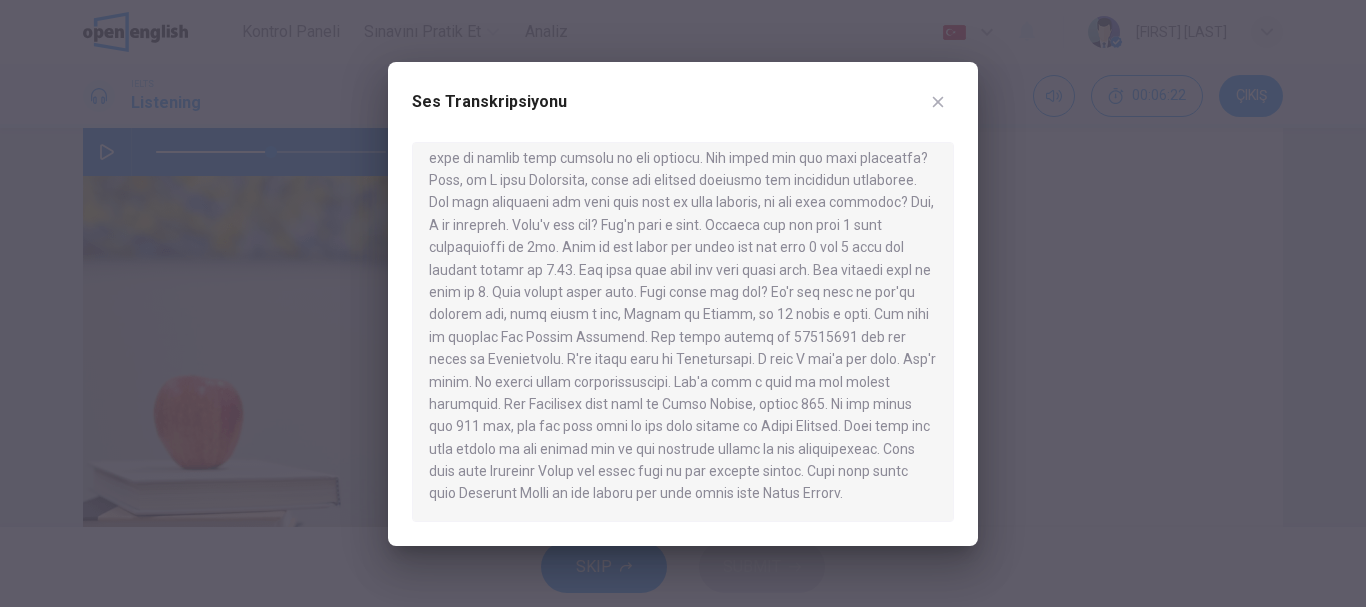 drag, startPoint x: 449, startPoint y: 314, endPoint x: 594, endPoint y: 320, distance: 145.12408 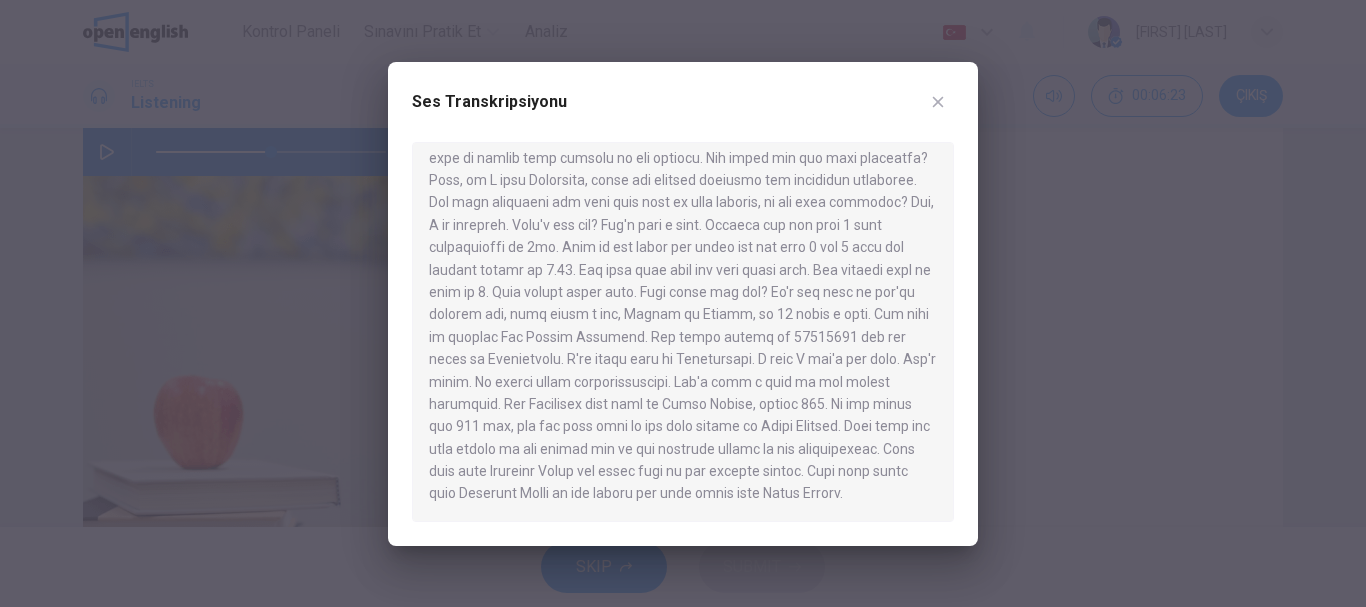 drag, startPoint x: 476, startPoint y: 311, endPoint x: 608, endPoint y: 313, distance: 132.01515 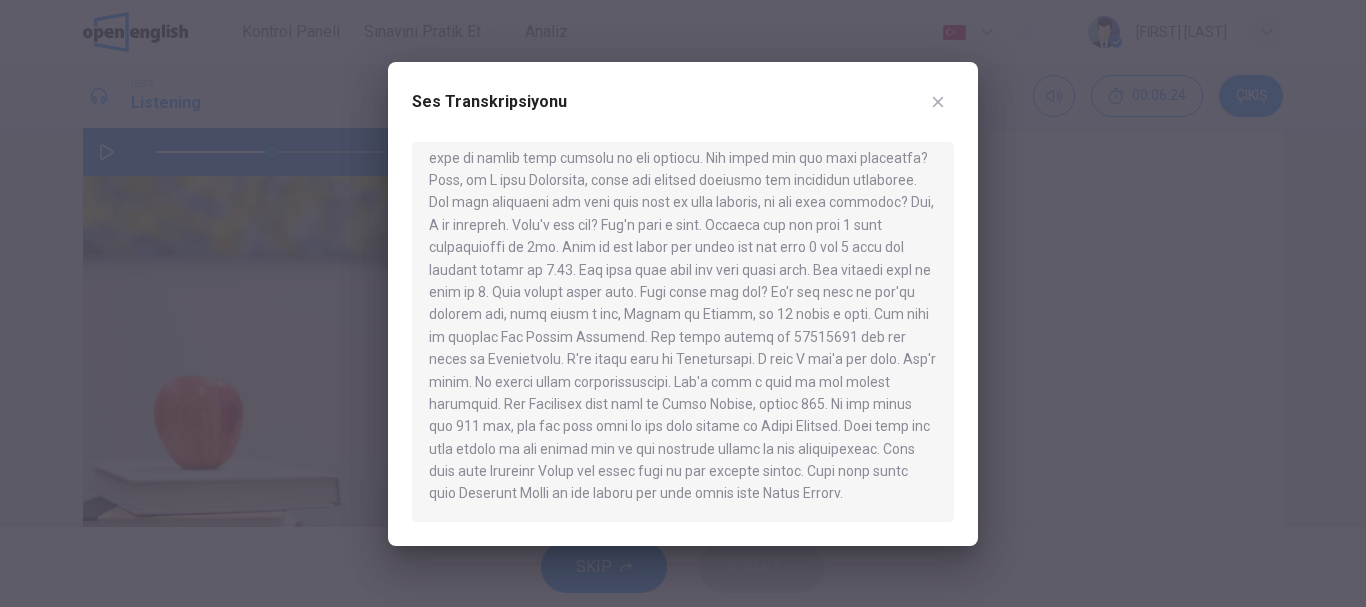 drag, startPoint x: 655, startPoint y: 312, endPoint x: 682, endPoint y: 312, distance: 27 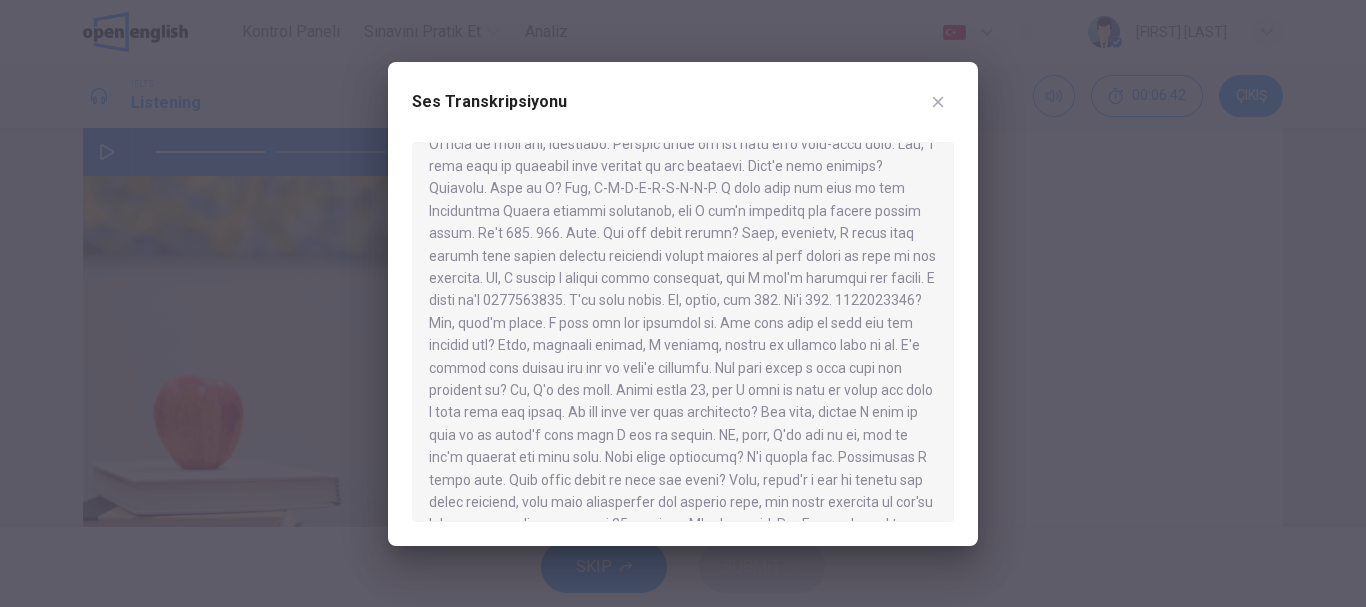 scroll, scrollTop: 0, scrollLeft: 0, axis: both 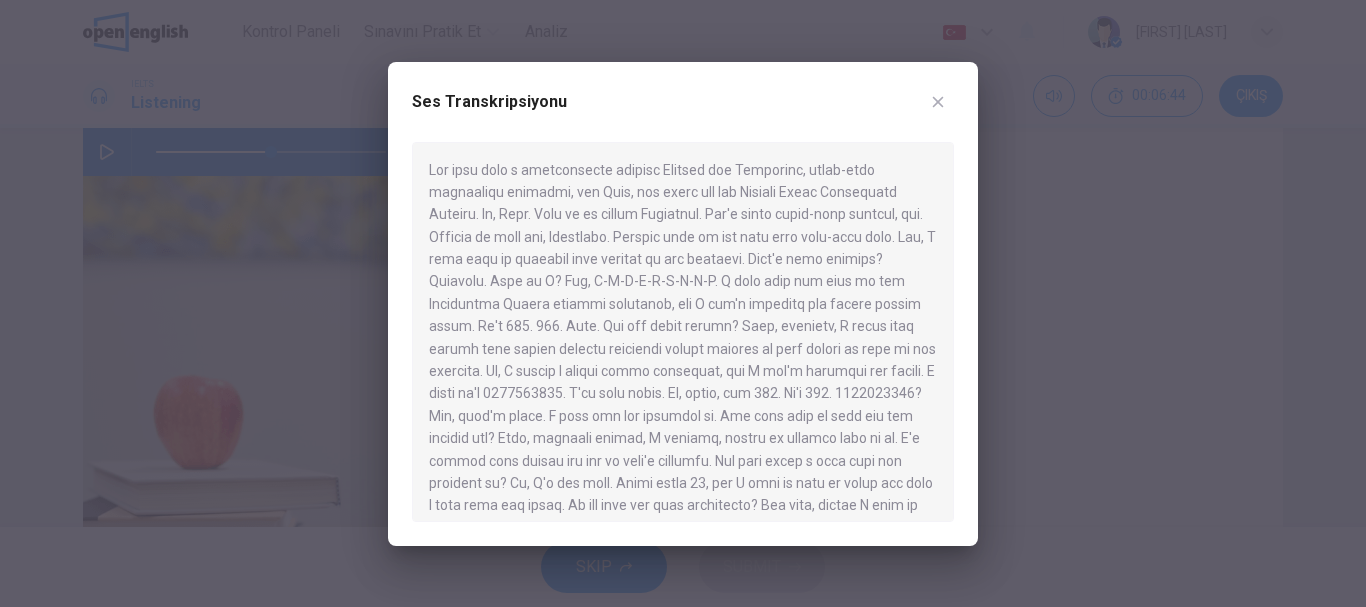 click at bounding box center (938, 102) 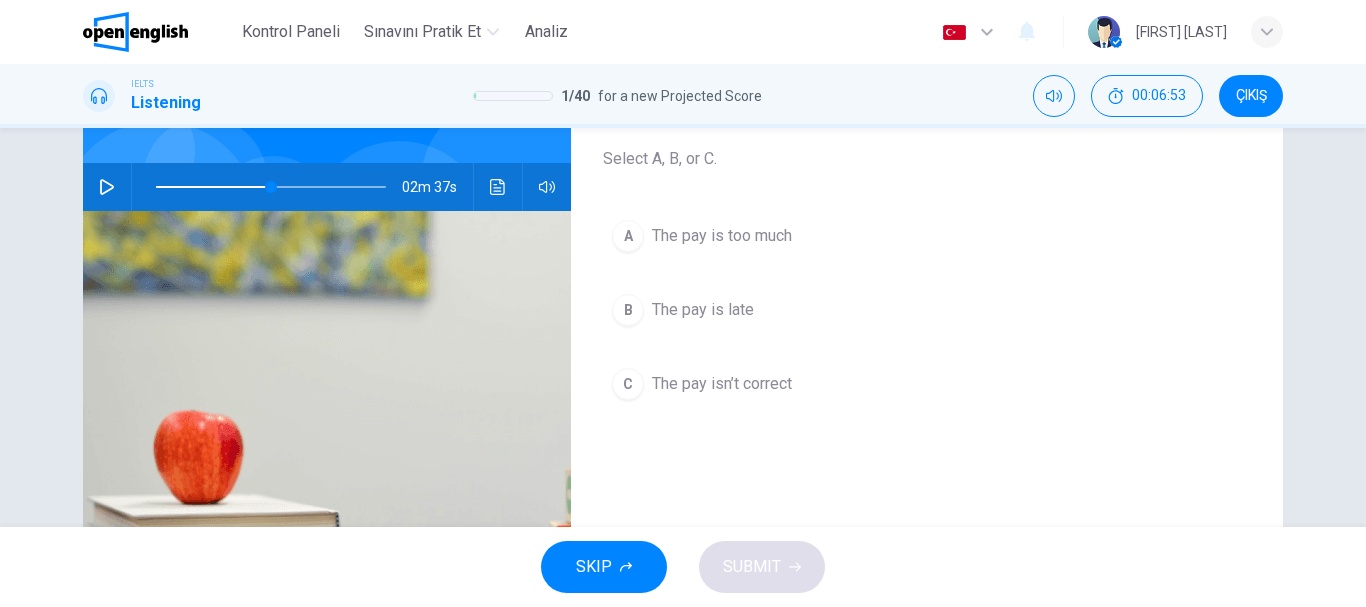 scroll, scrollTop: 200, scrollLeft: 0, axis: vertical 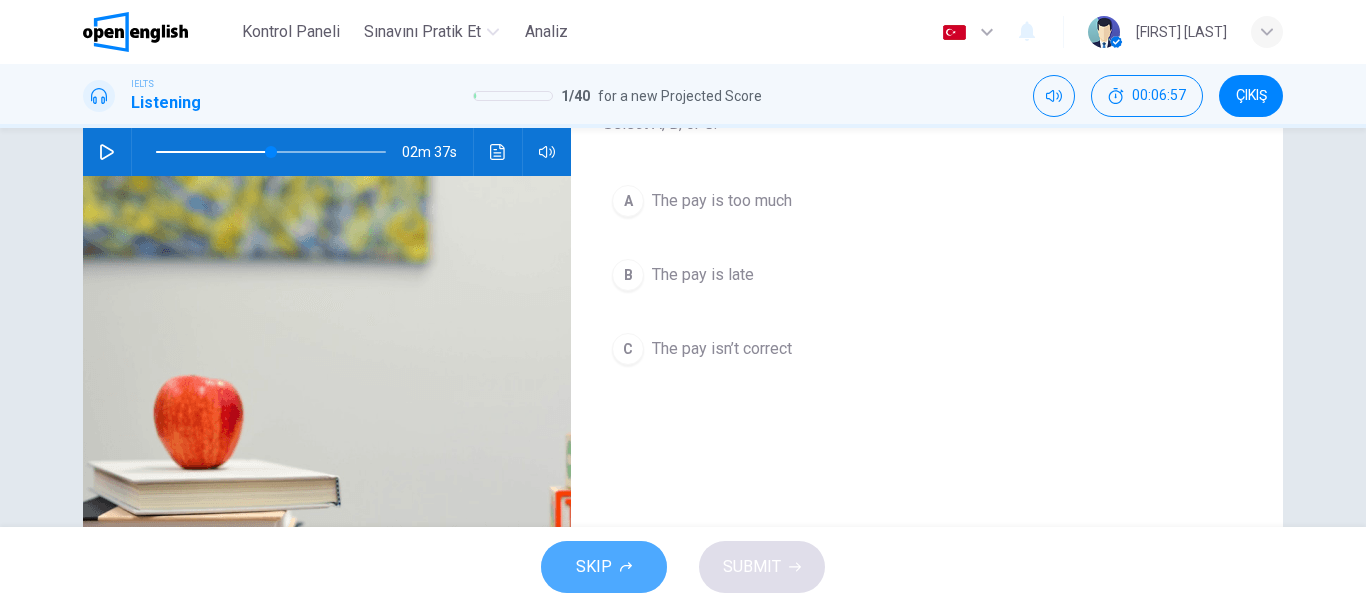 click on "SKIP" at bounding box center [604, 567] 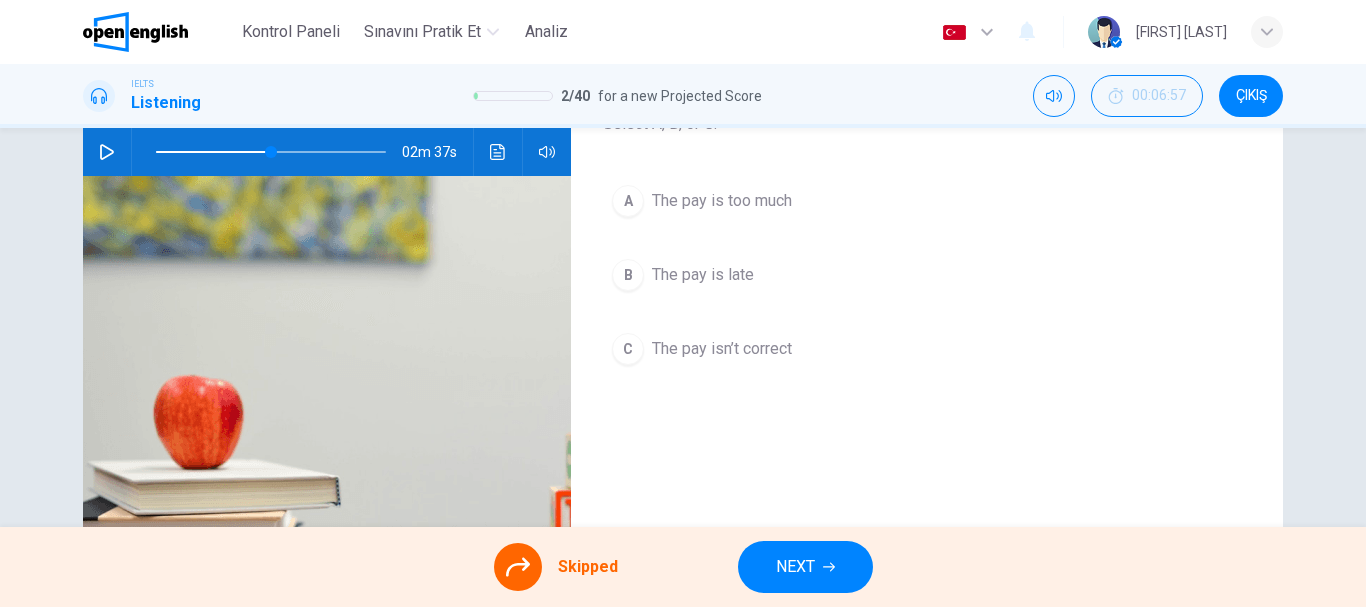 click on "NEXT" at bounding box center [805, 567] 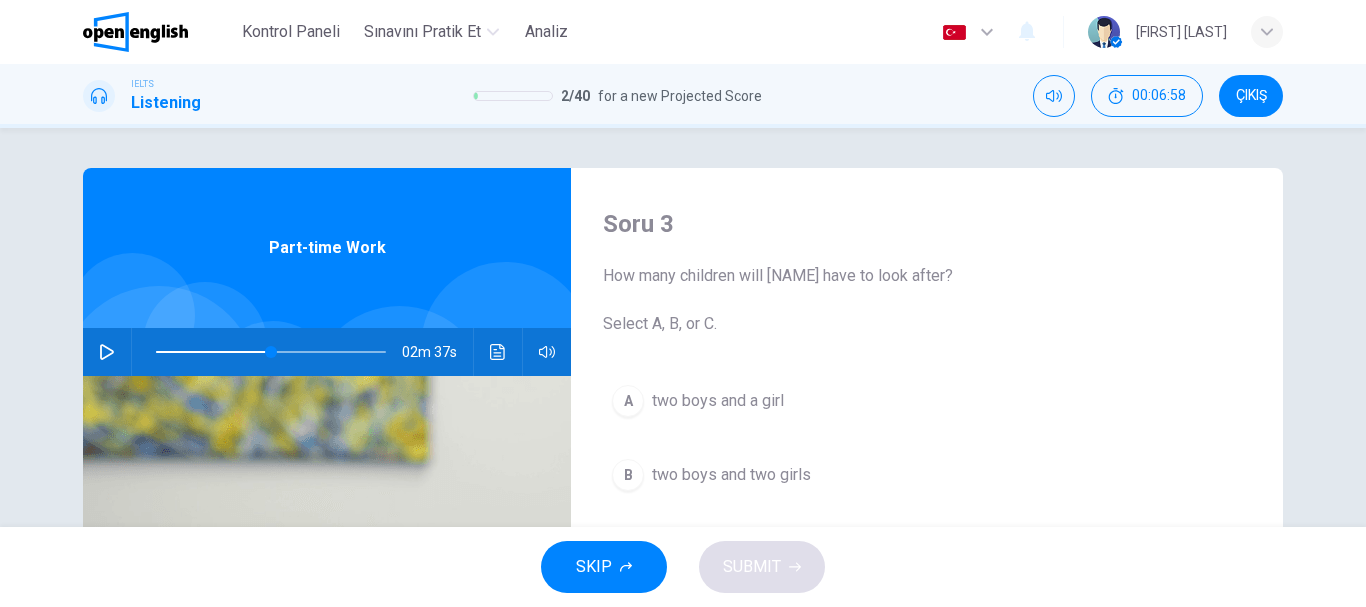 scroll, scrollTop: 100, scrollLeft: 0, axis: vertical 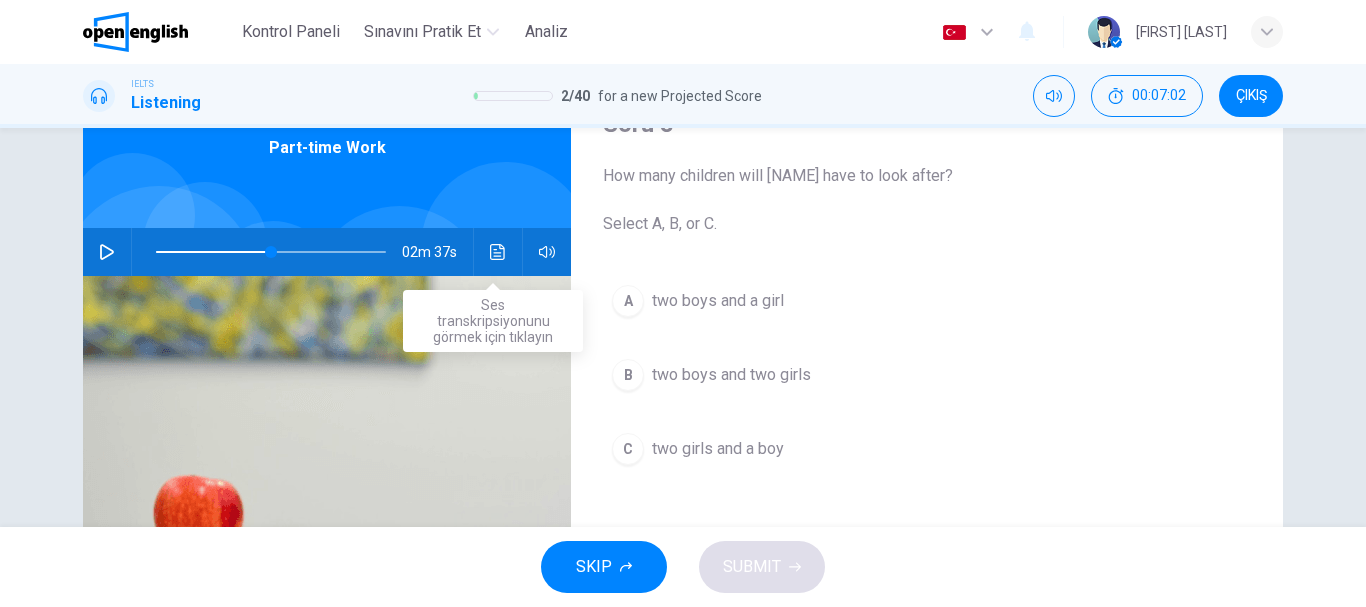 click at bounding box center [498, 252] 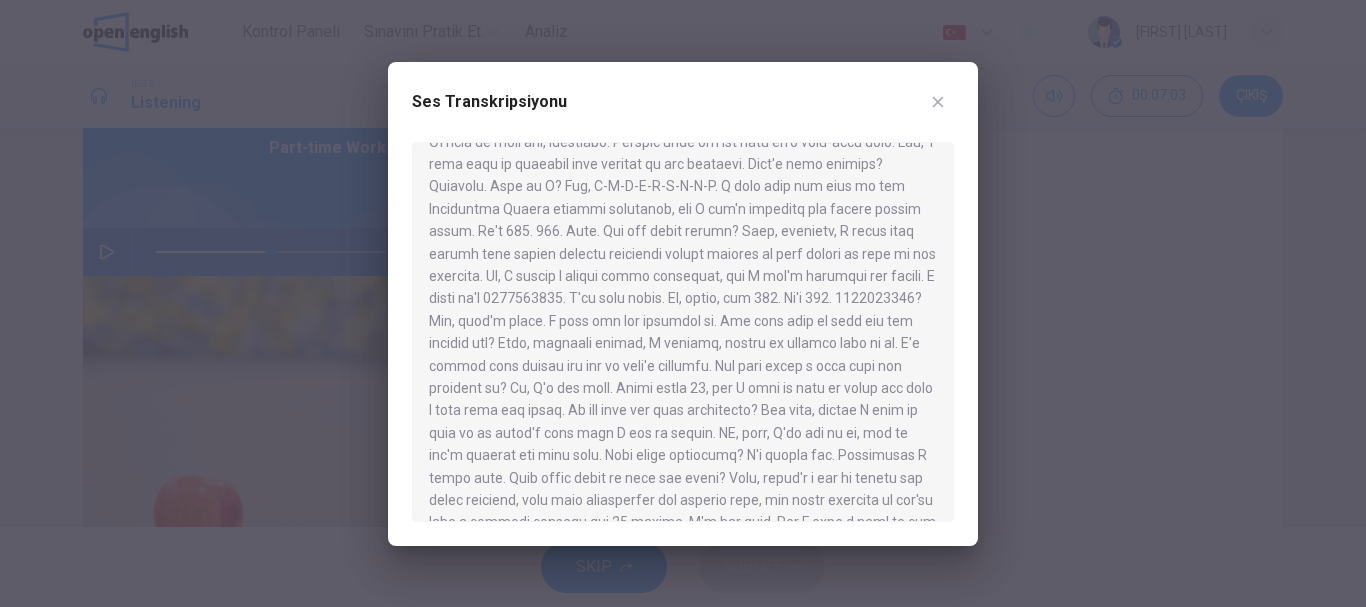 scroll, scrollTop: 100, scrollLeft: 0, axis: vertical 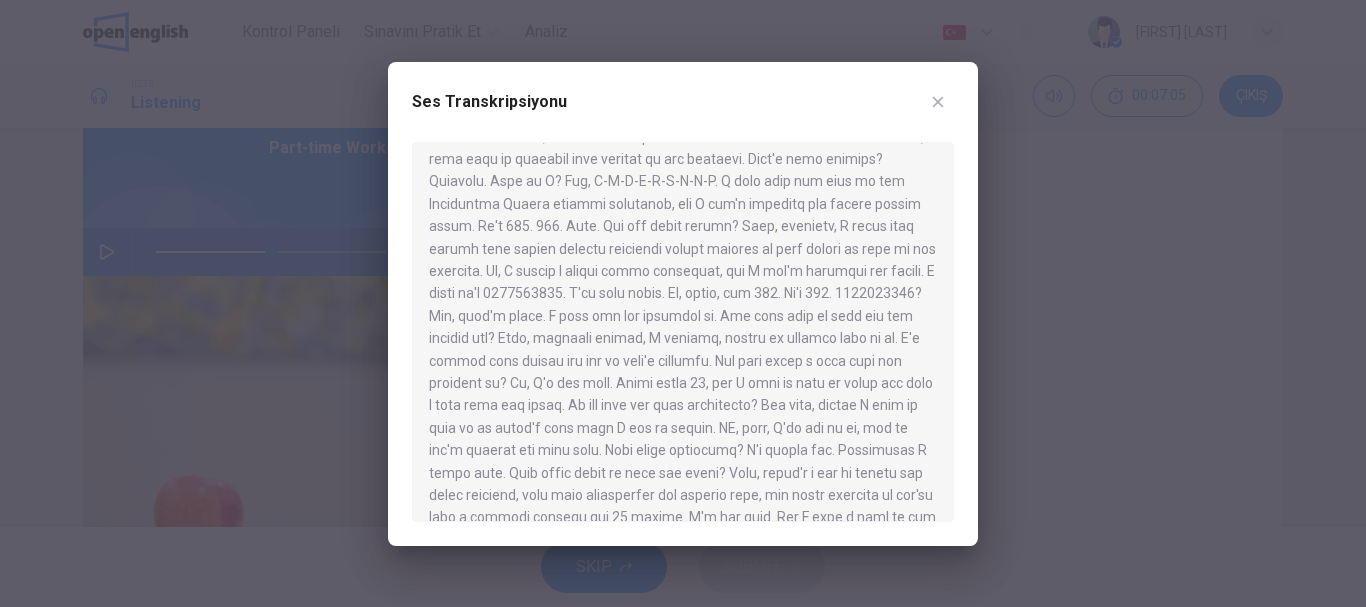 drag, startPoint x: 545, startPoint y: 276, endPoint x: 702, endPoint y: 267, distance: 157.25775 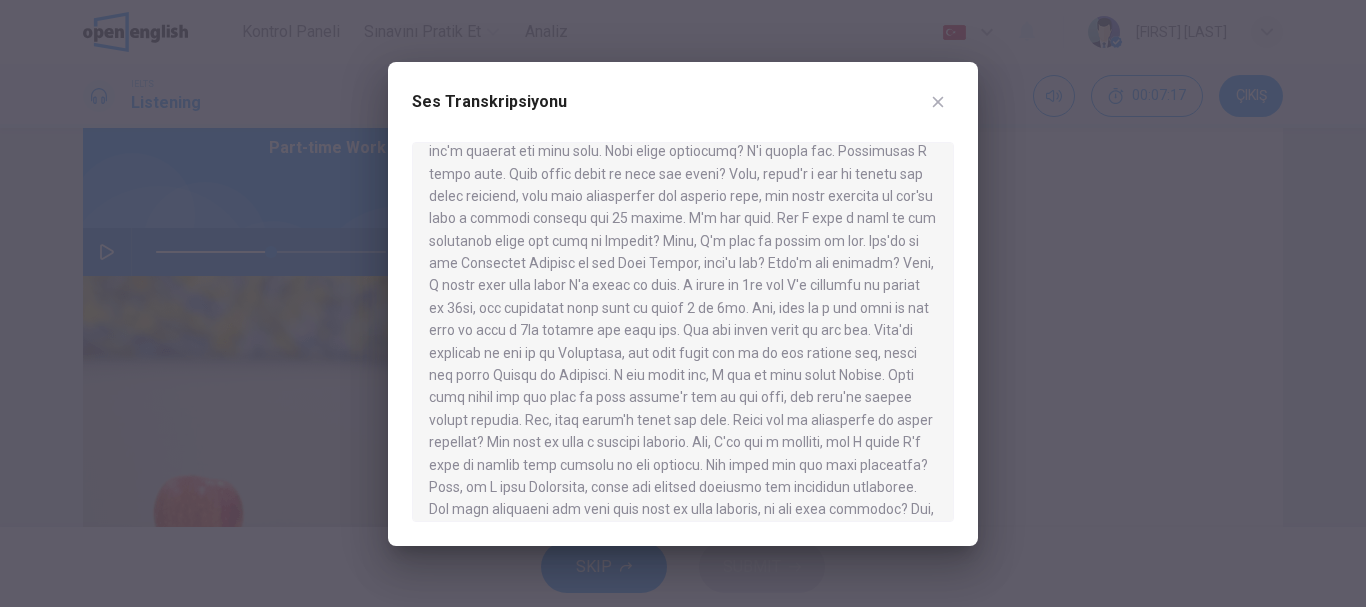 scroll, scrollTop: 400, scrollLeft: 0, axis: vertical 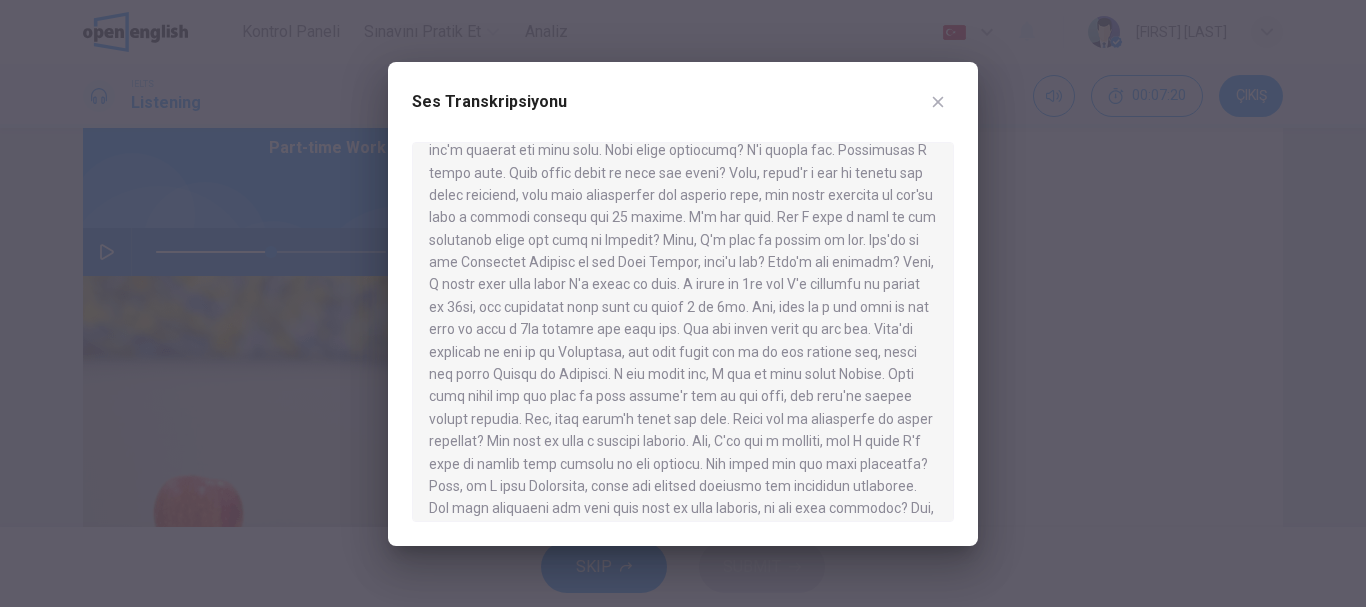 drag, startPoint x: 500, startPoint y: 189, endPoint x: 840, endPoint y: 189, distance: 340 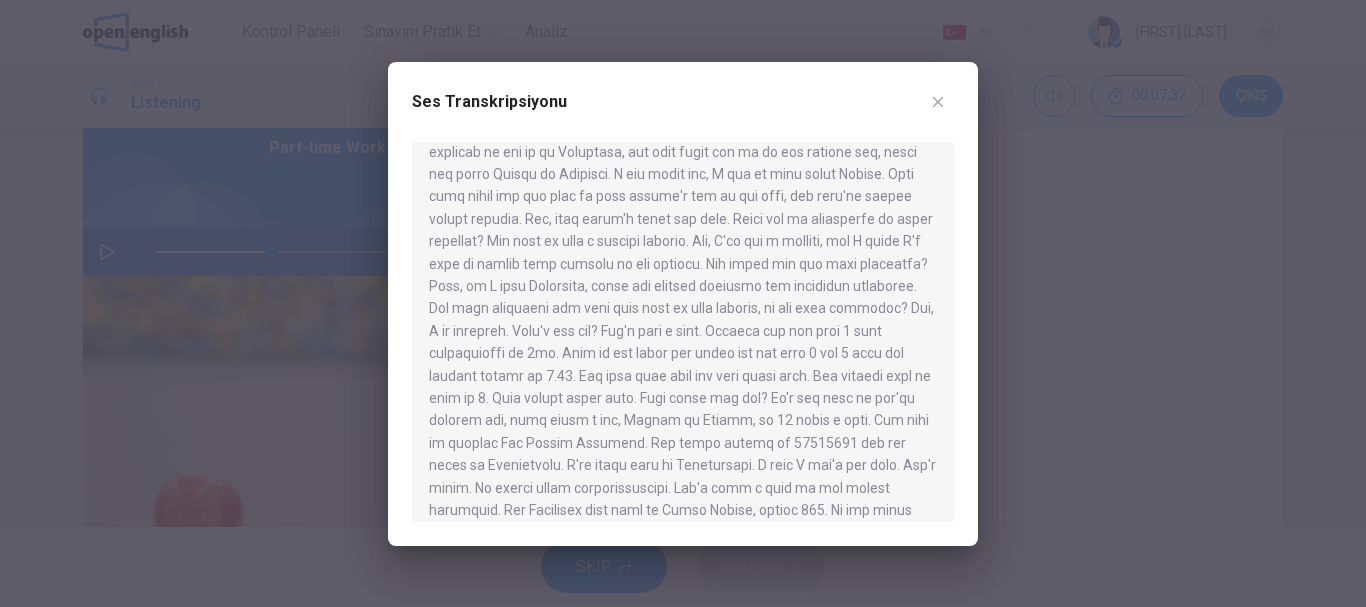 scroll, scrollTop: 700, scrollLeft: 0, axis: vertical 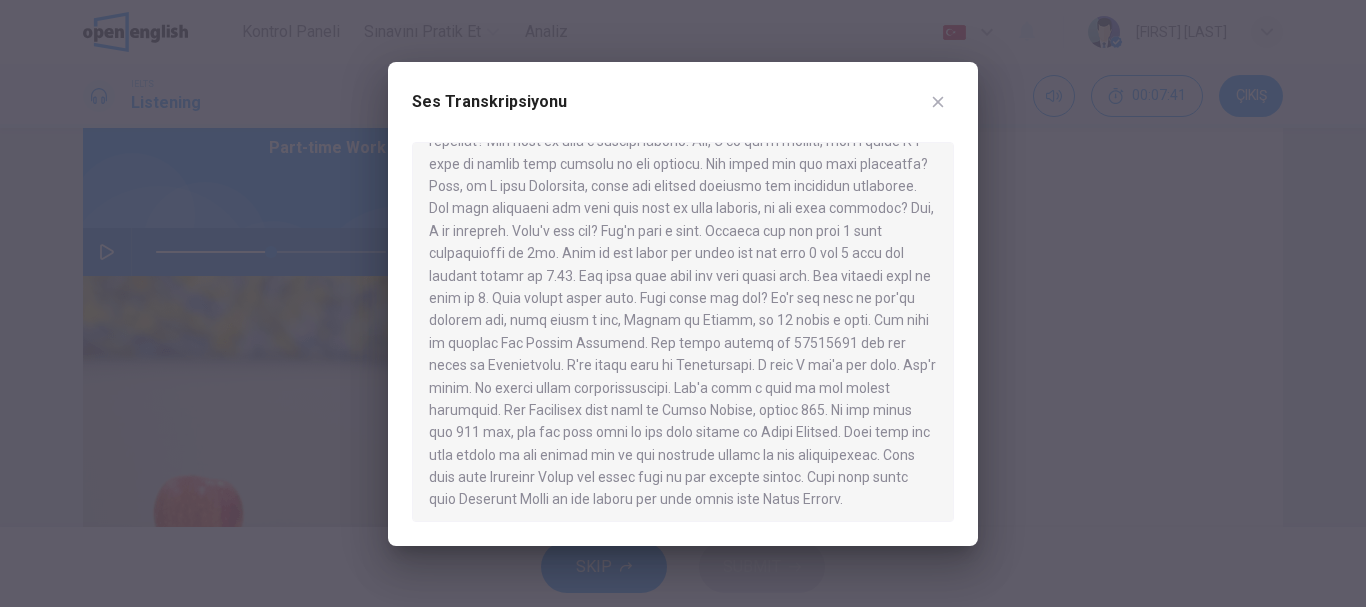 drag, startPoint x: 464, startPoint y: 257, endPoint x: 522, endPoint y: 249, distance: 58.549126 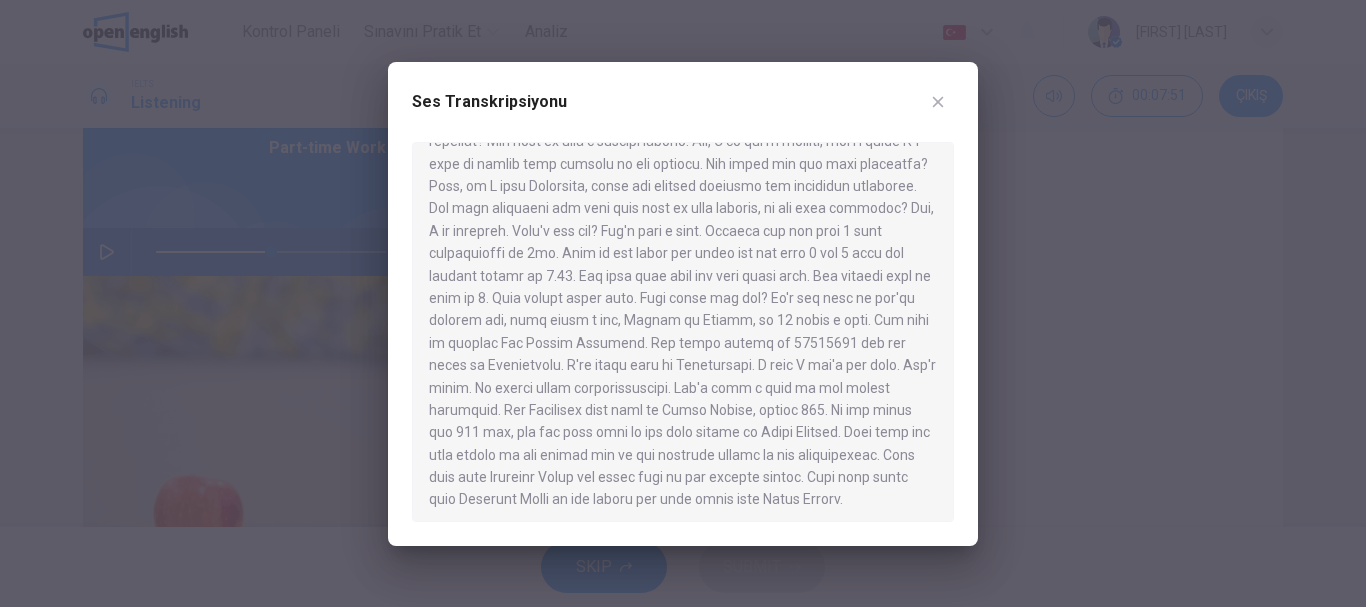 click 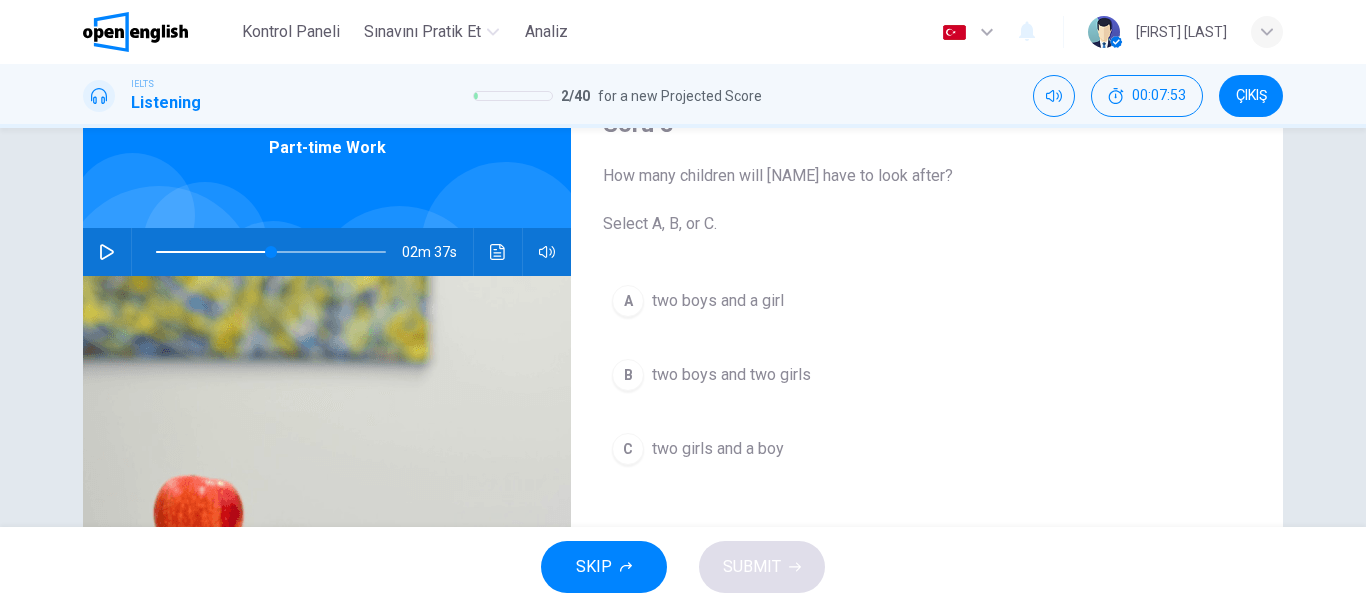scroll, scrollTop: 200, scrollLeft: 0, axis: vertical 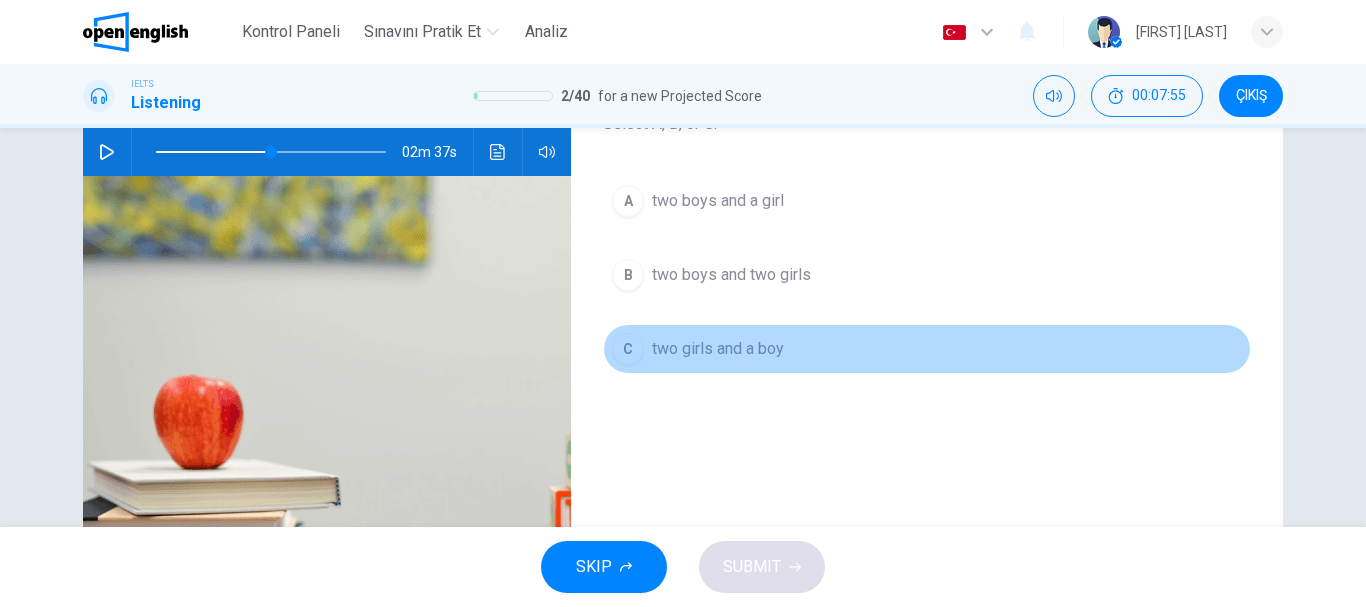 click on "C two girls and a boy" at bounding box center (927, 349) 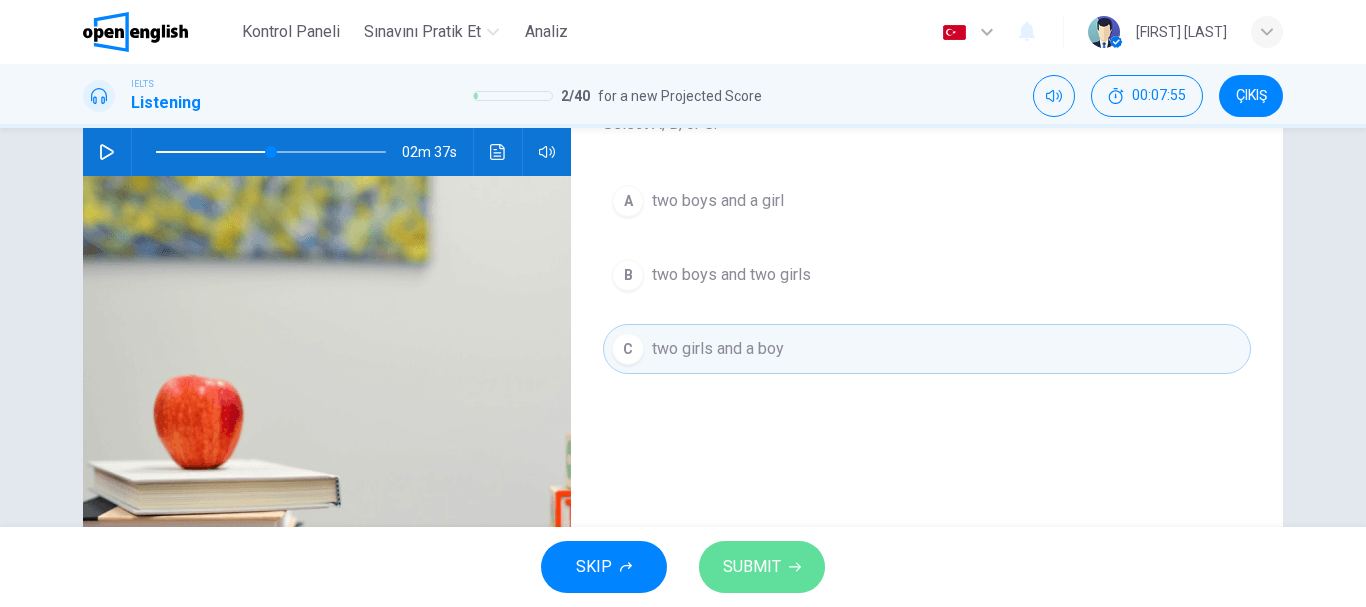 click on "SUBMIT" at bounding box center [752, 567] 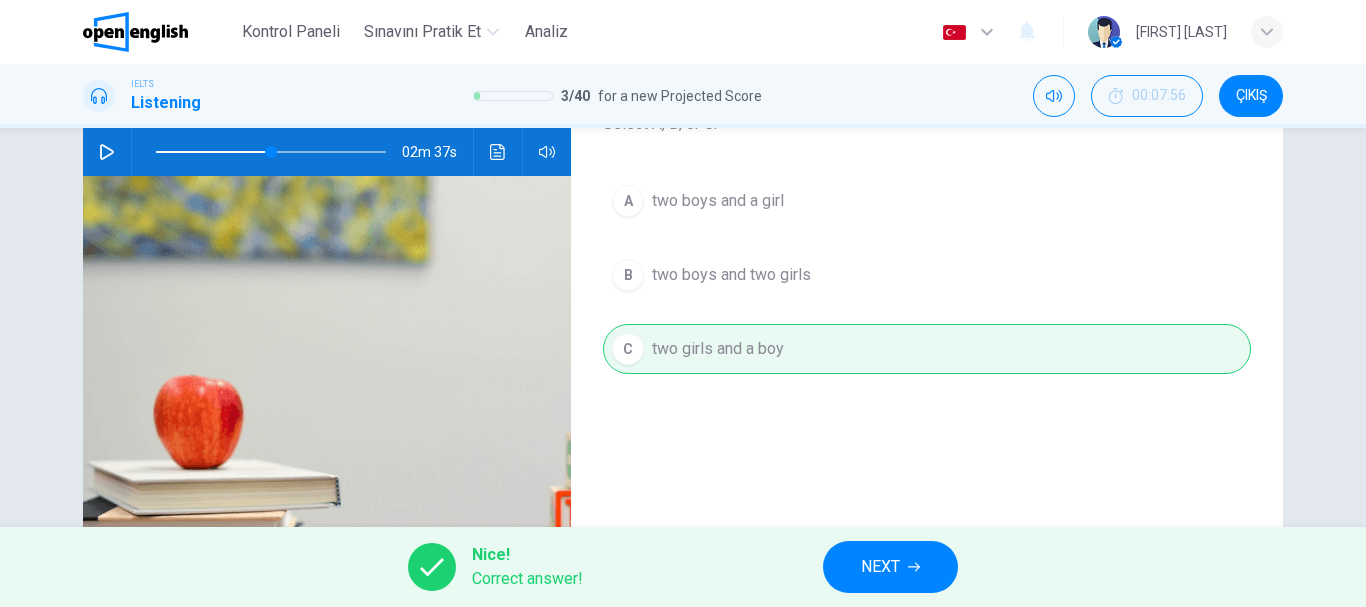 click on "NEXT" at bounding box center (880, 567) 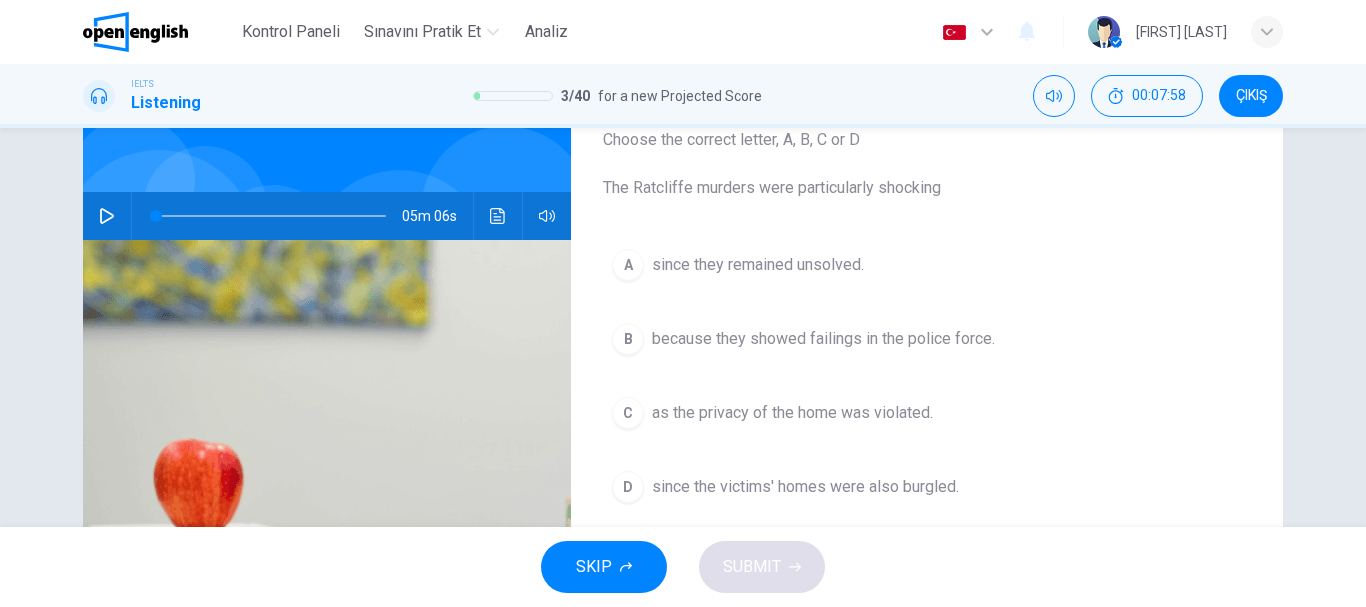 scroll, scrollTop: 100, scrollLeft: 0, axis: vertical 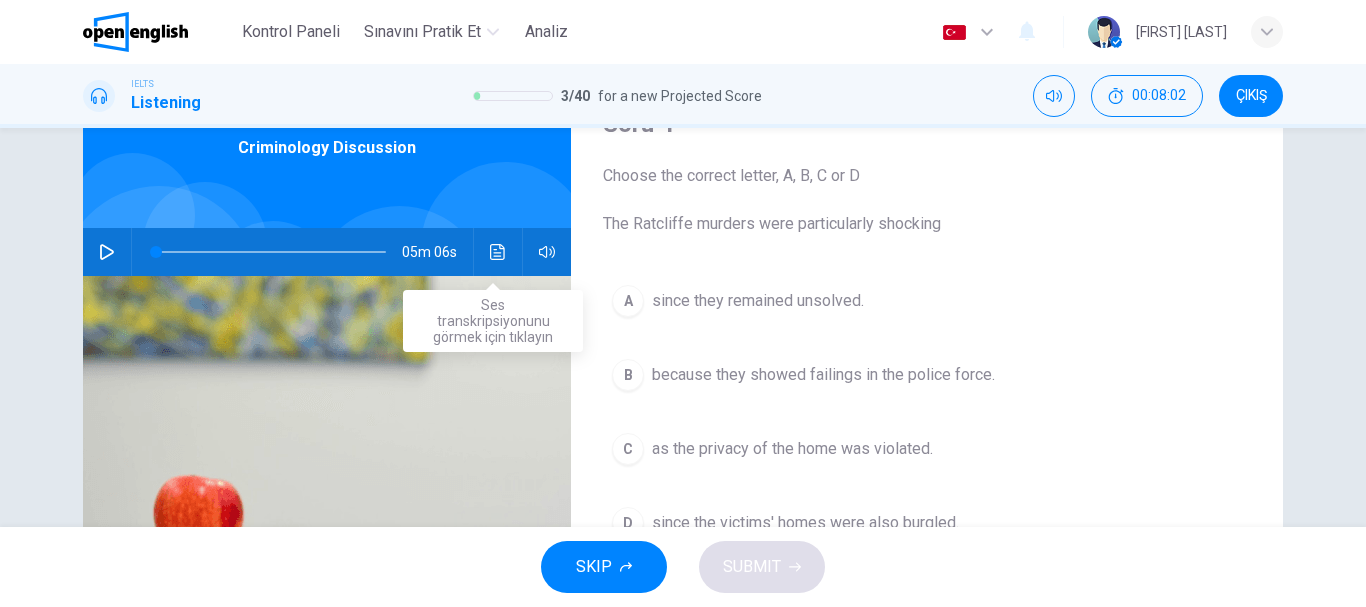click at bounding box center [498, 252] 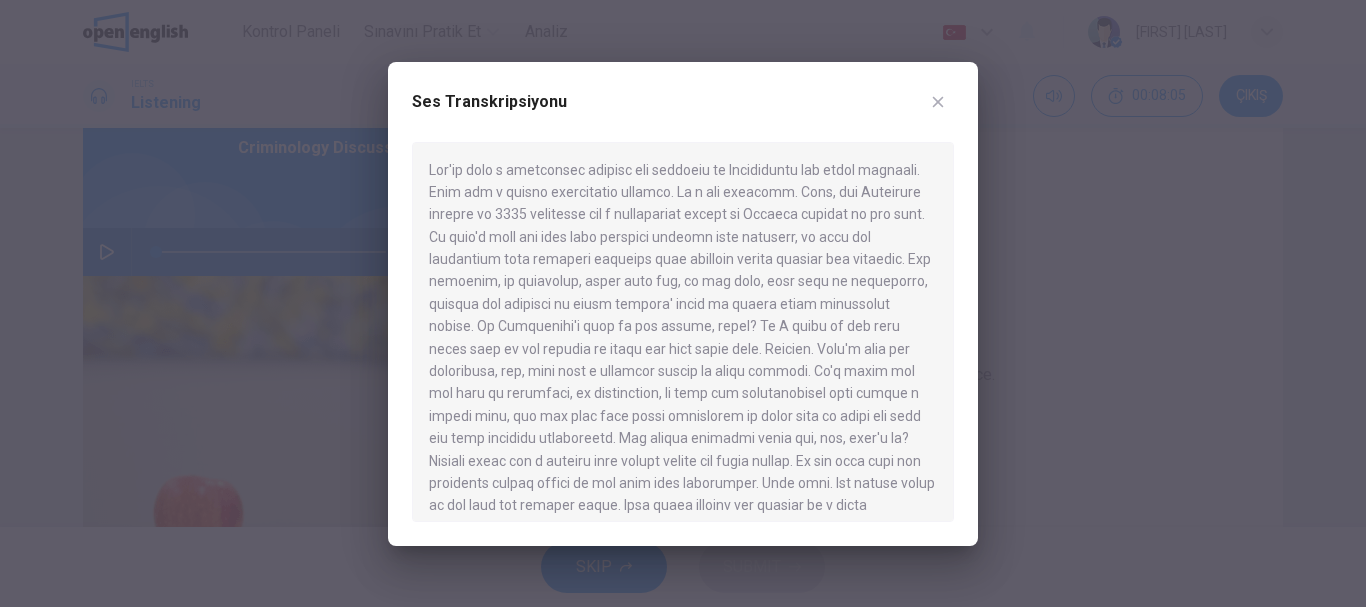 click 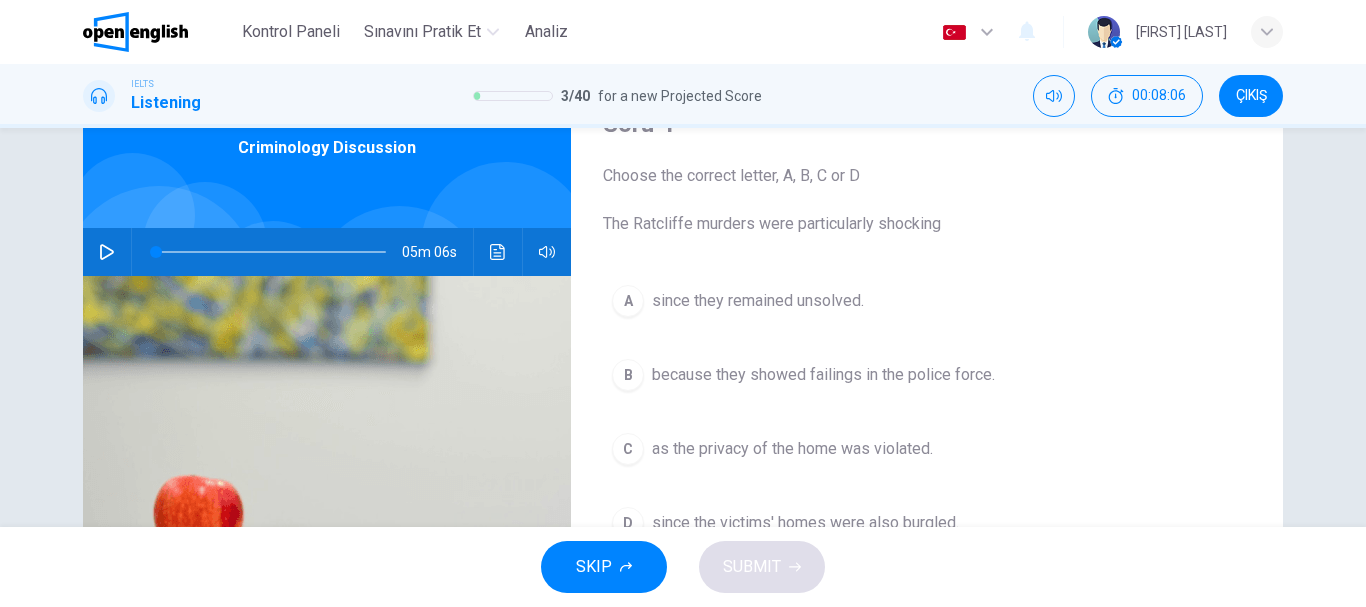 click 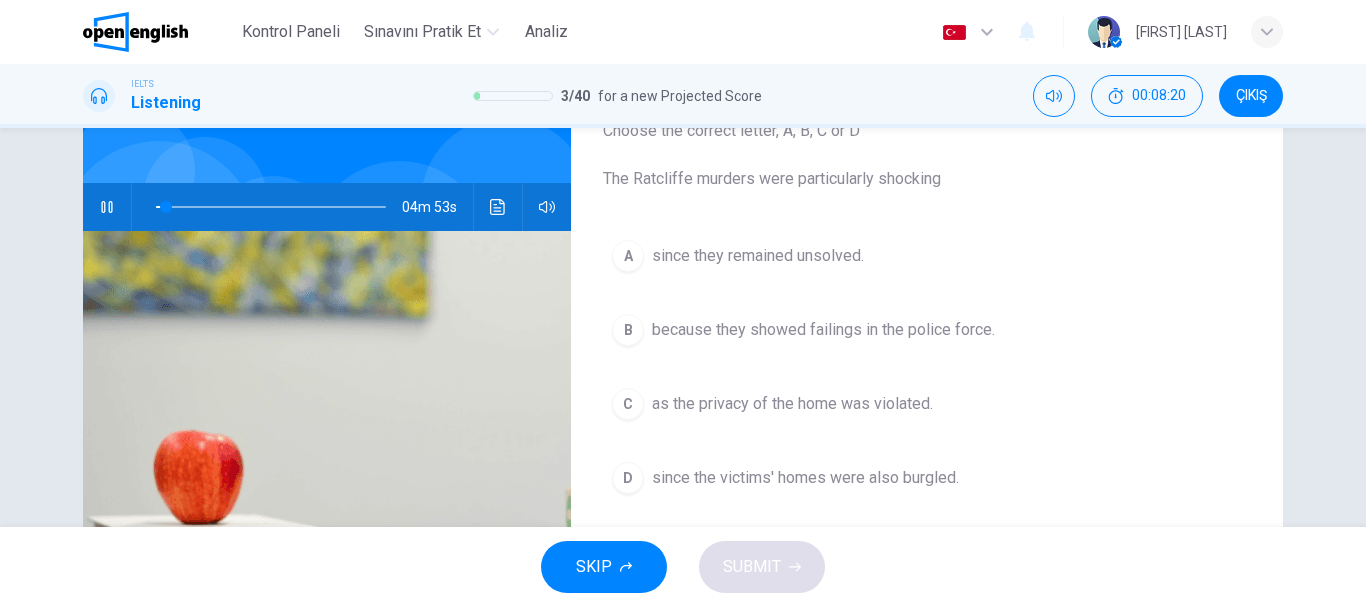 scroll, scrollTop: 100, scrollLeft: 0, axis: vertical 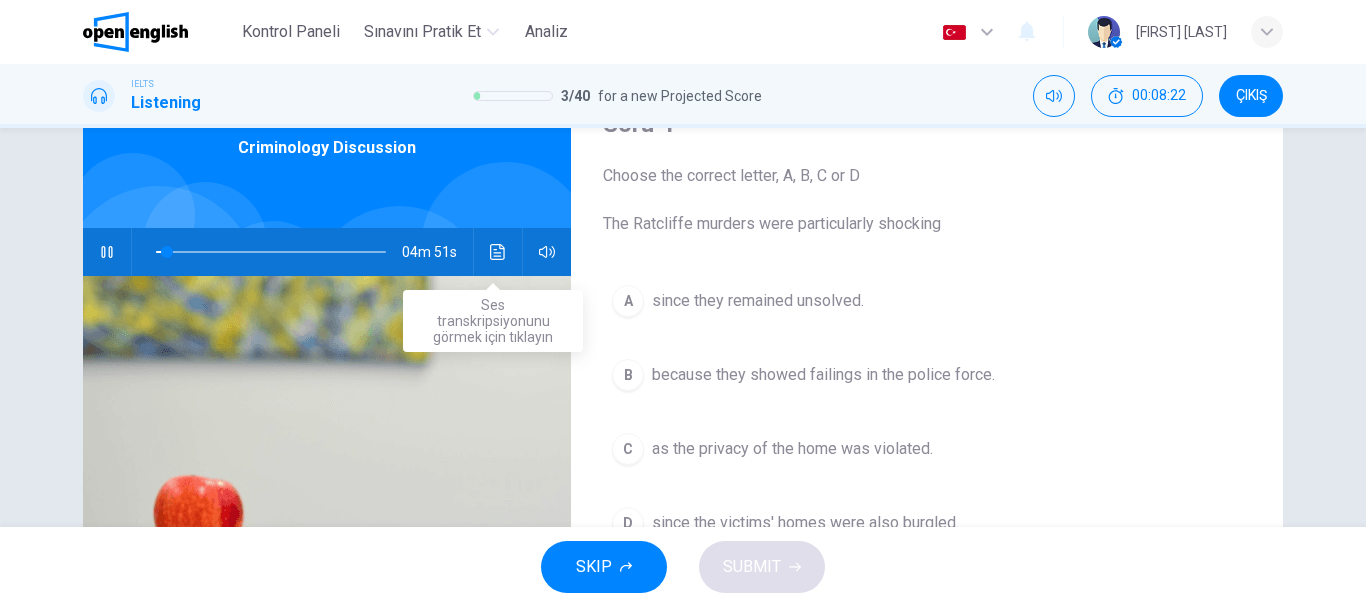 click 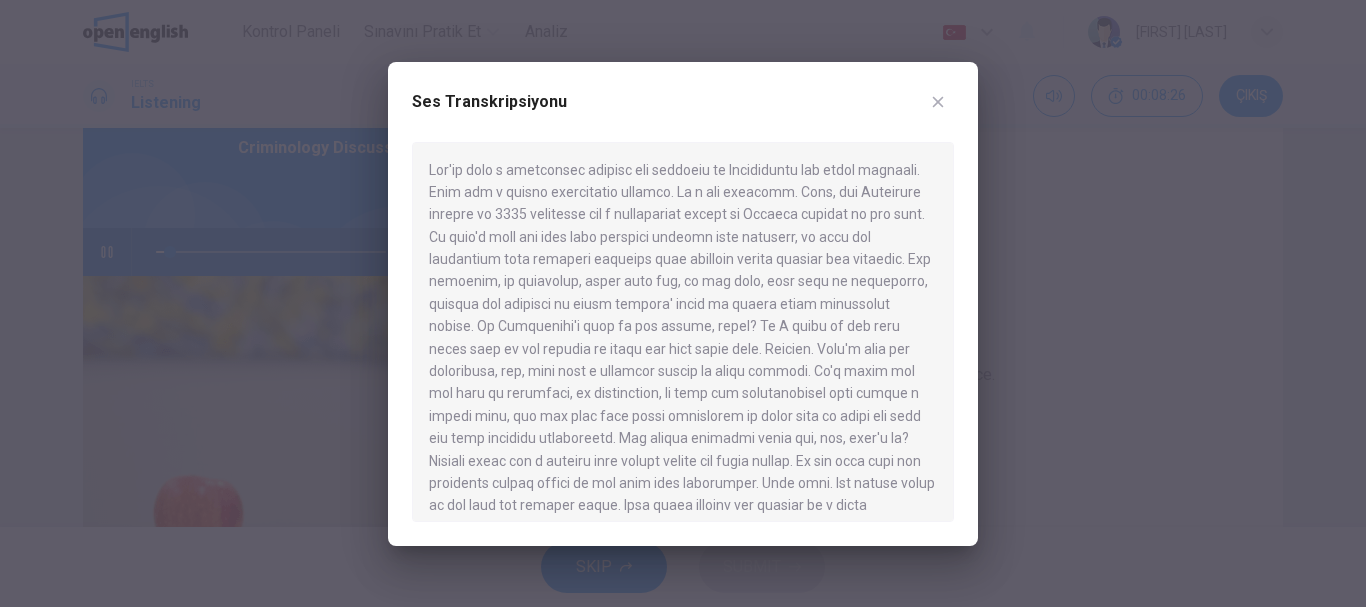 drag, startPoint x: 488, startPoint y: 218, endPoint x: 607, endPoint y: 226, distance: 119.26861 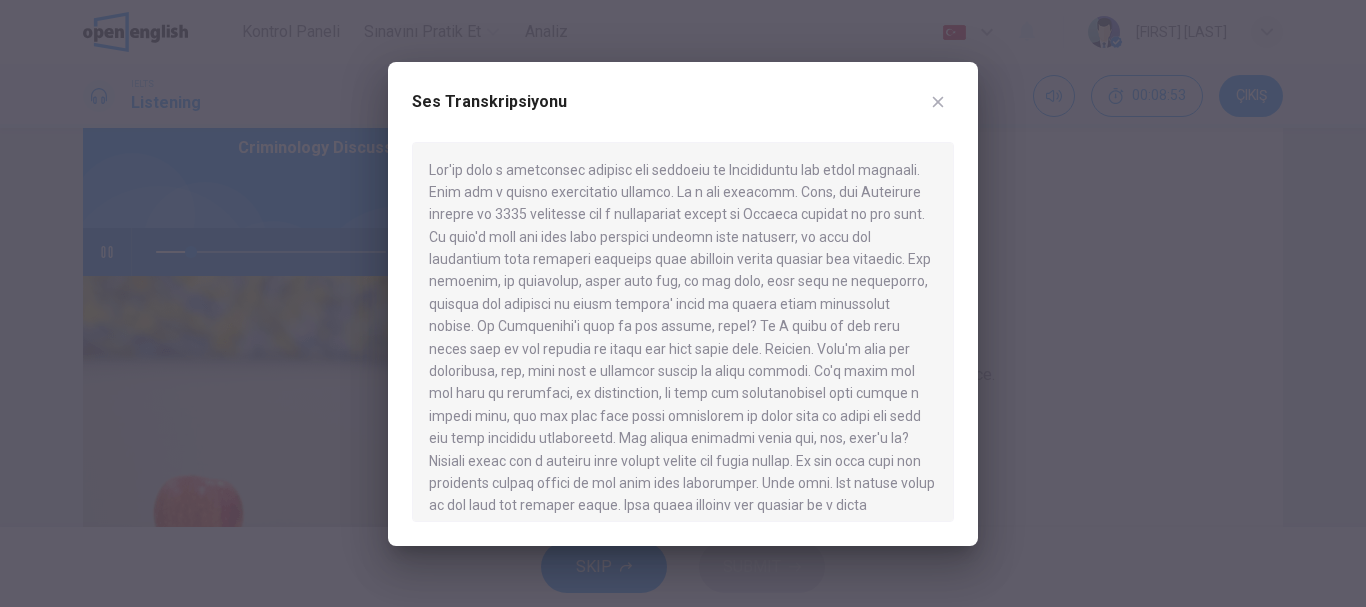 scroll, scrollTop: 100, scrollLeft: 0, axis: vertical 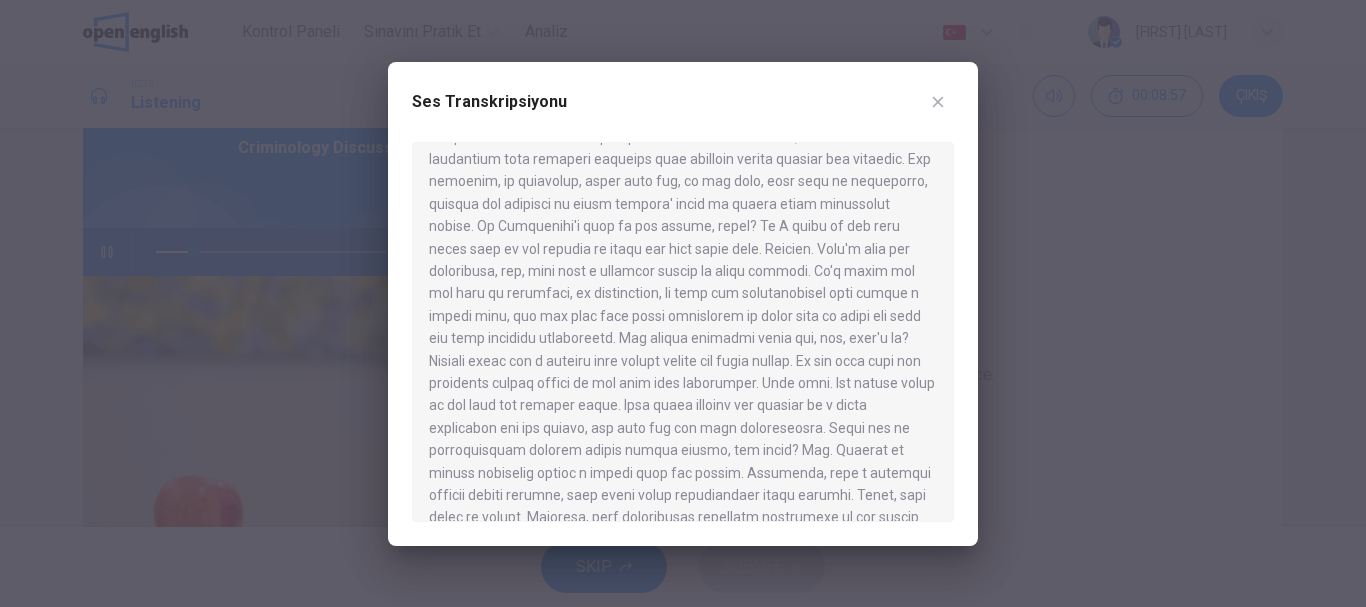 drag, startPoint x: 466, startPoint y: 267, endPoint x: 553, endPoint y: 276, distance: 87.46428 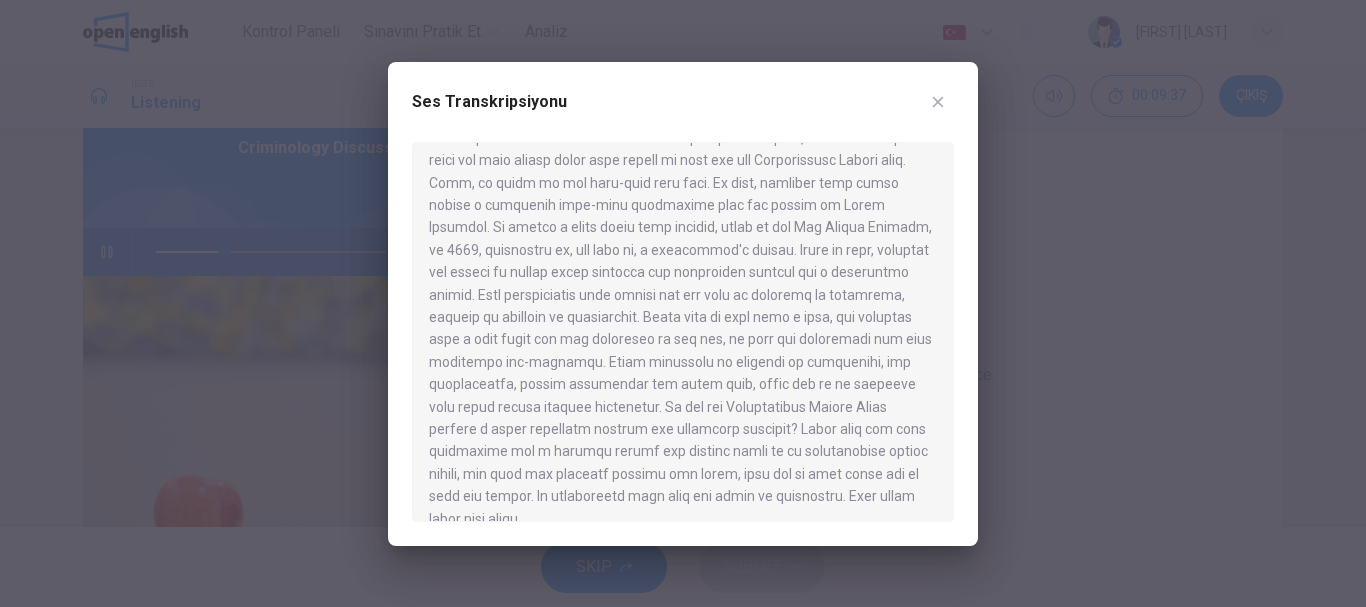 scroll, scrollTop: 975, scrollLeft: 0, axis: vertical 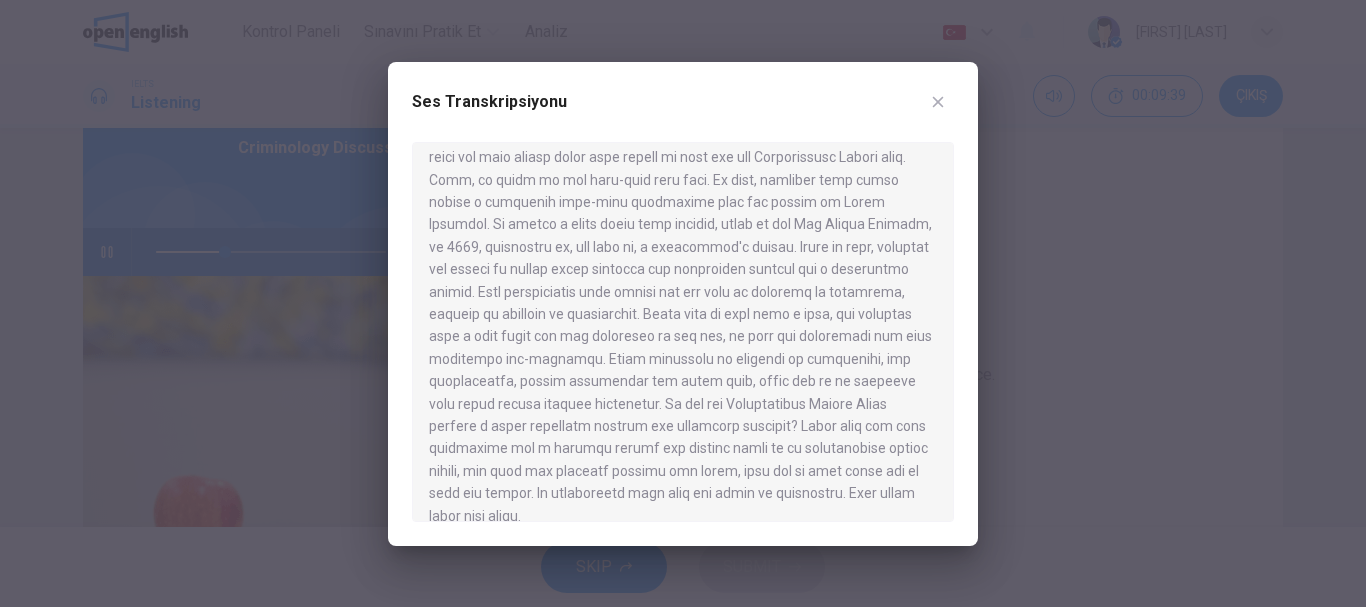 click at bounding box center [938, 102] 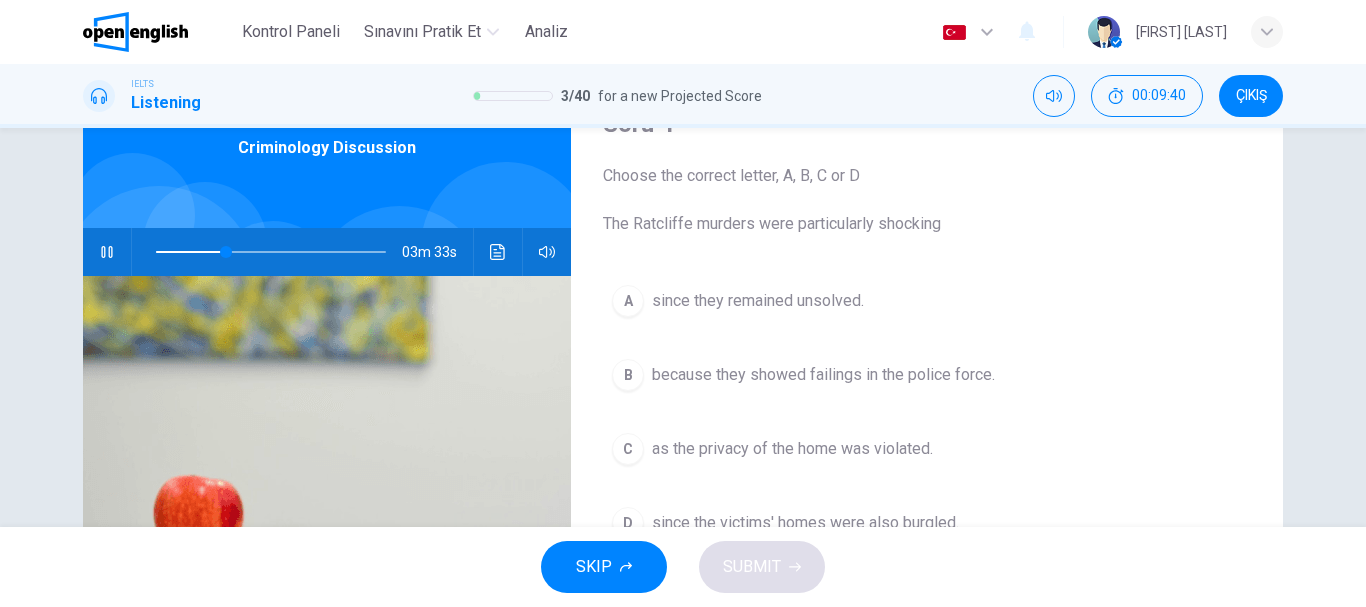 click at bounding box center (107, 252) 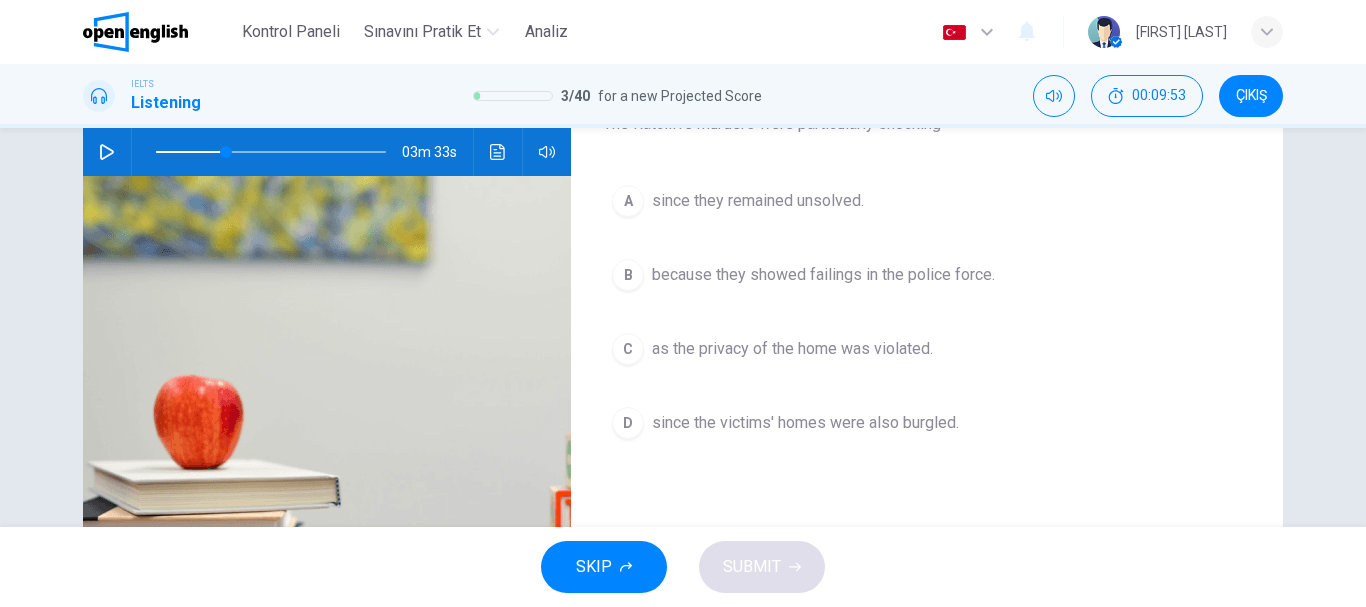 scroll, scrollTop: 100, scrollLeft: 0, axis: vertical 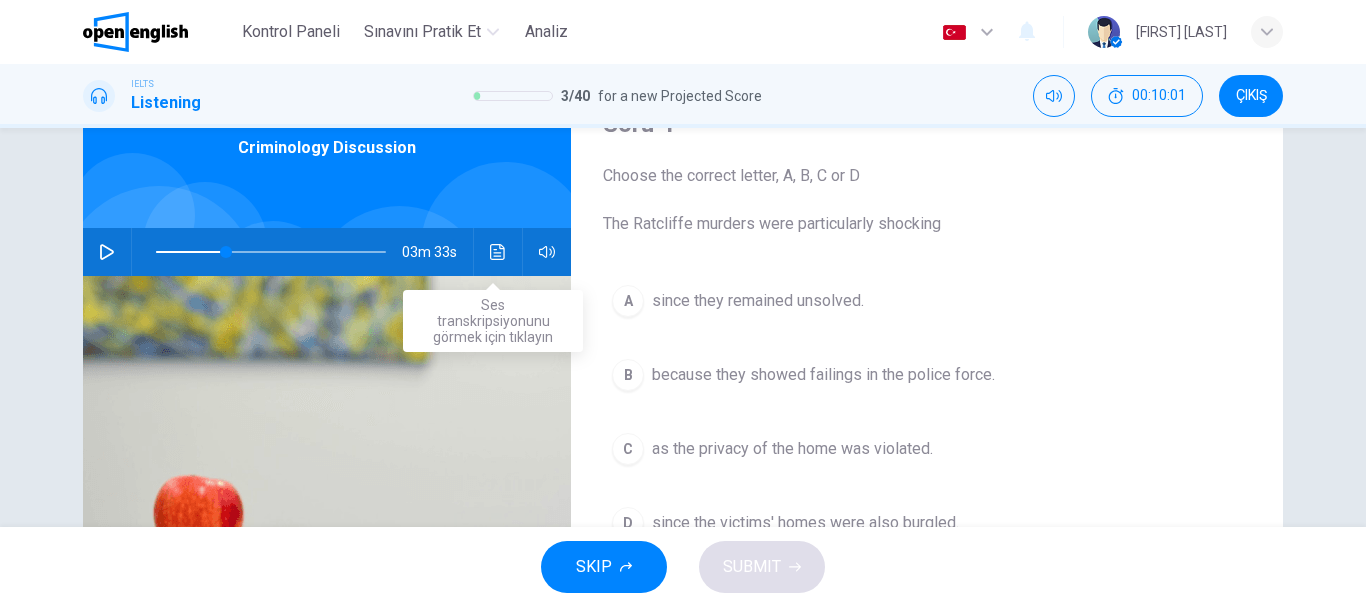 click at bounding box center (498, 252) 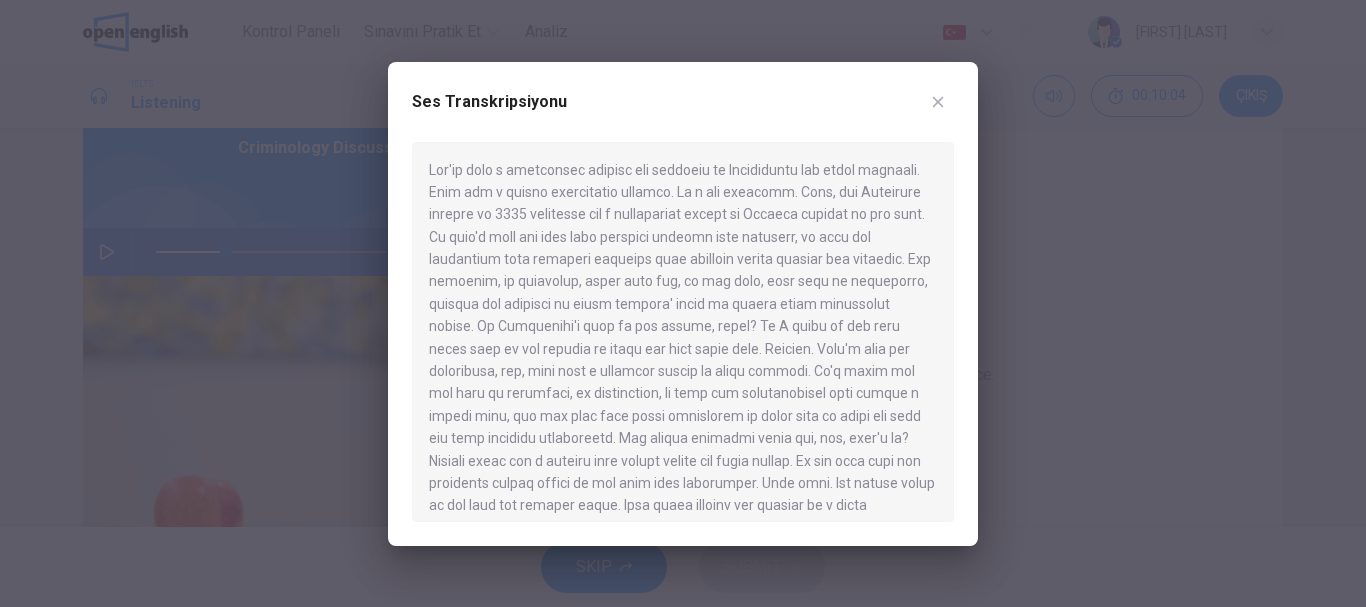 click at bounding box center (683, 332) 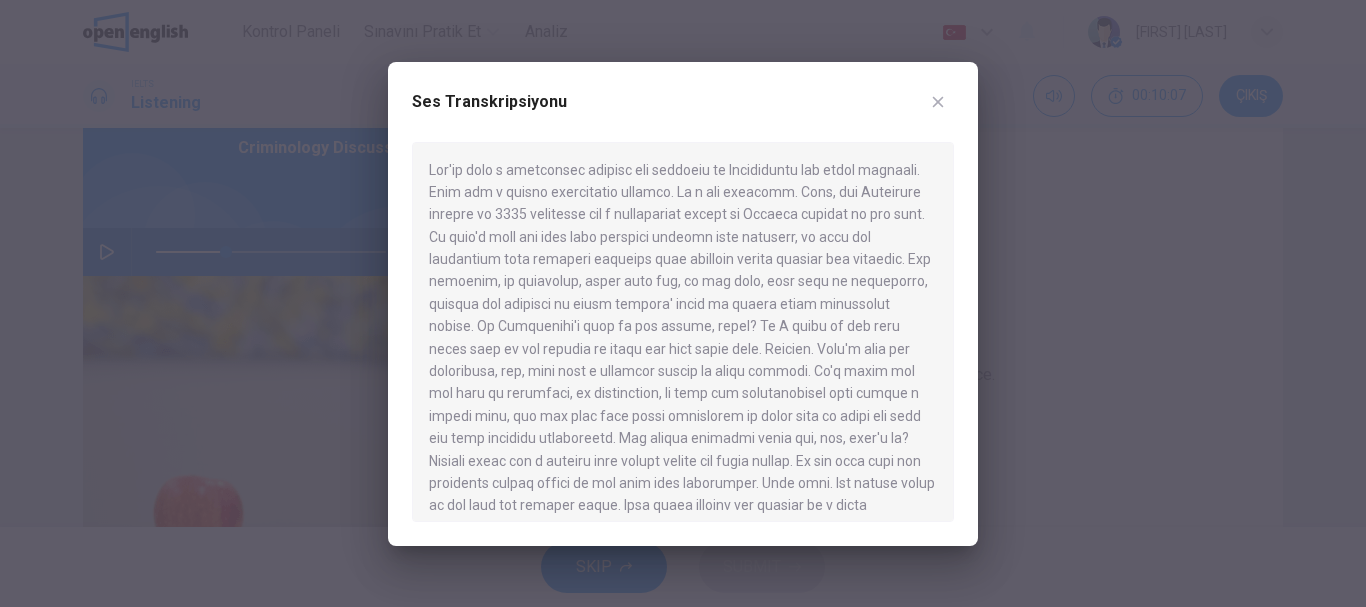 drag, startPoint x: 445, startPoint y: 213, endPoint x: 576, endPoint y: 220, distance: 131.18689 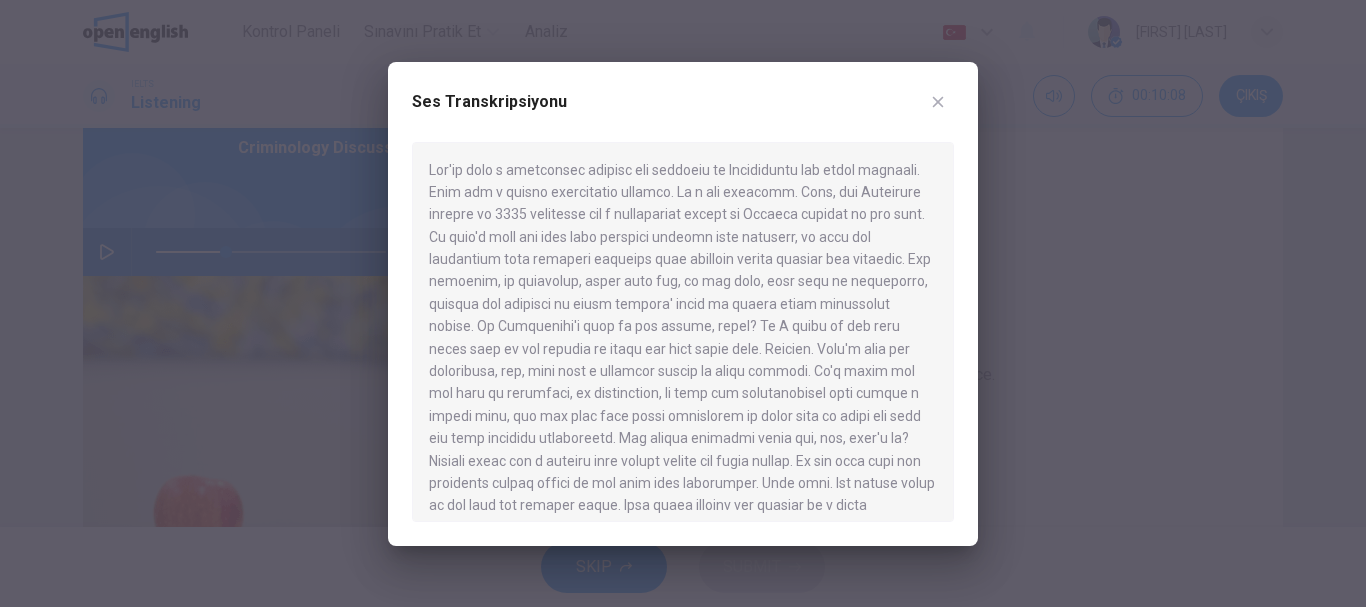 click at bounding box center (683, 332) 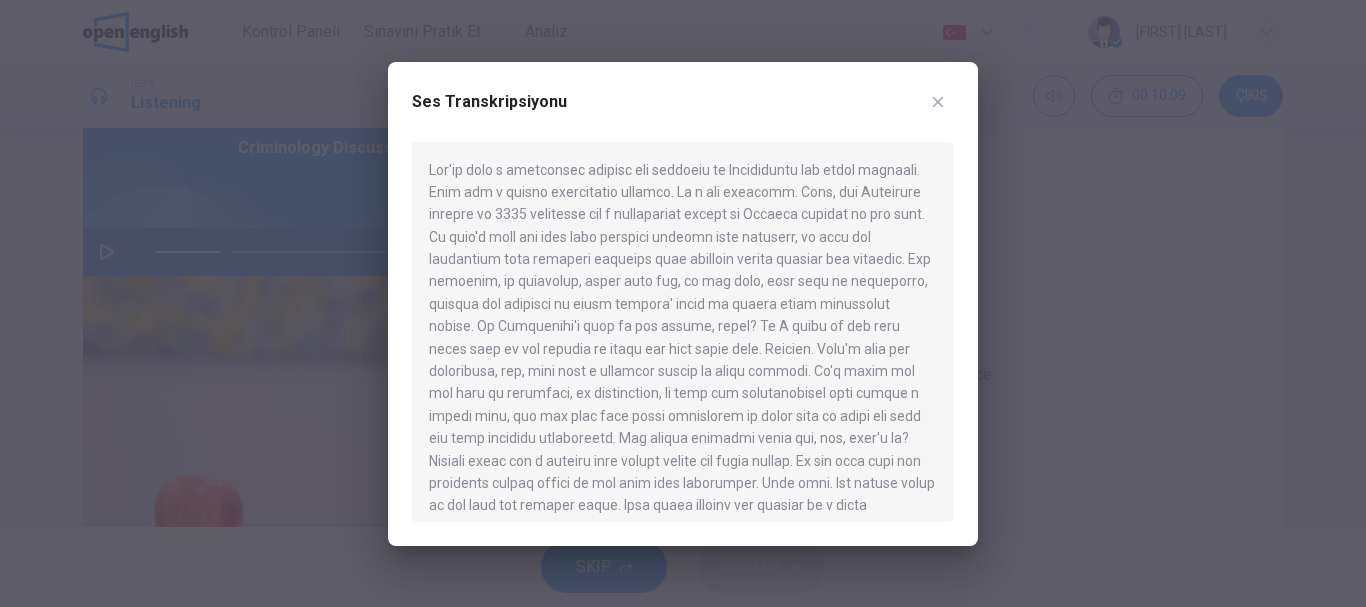 click at bounding box center (683, 332) 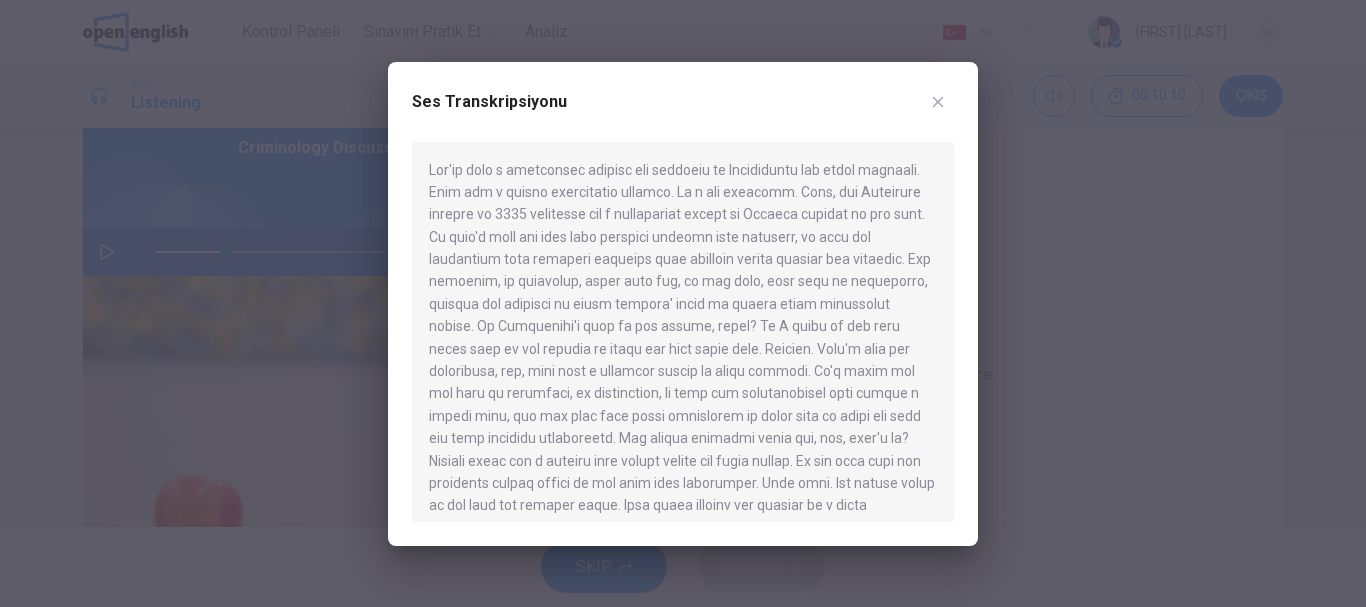 click at bounding box center [683, 332] 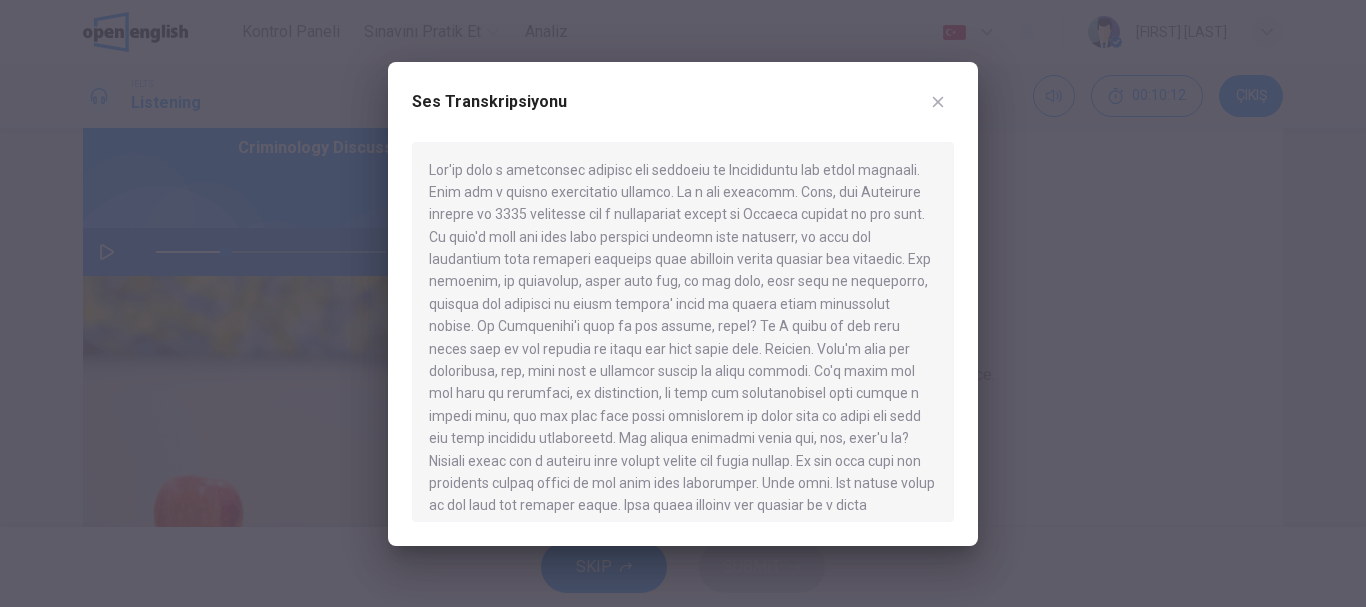 click at bounding box center (938, 102) 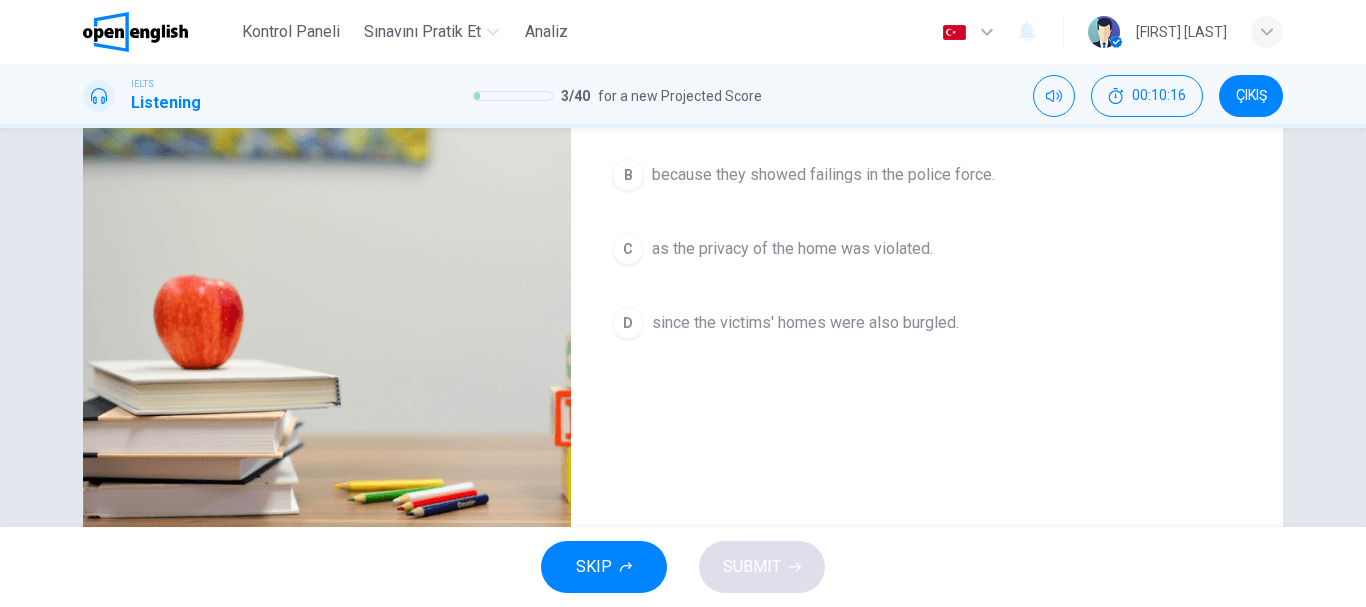 scroll, scrollTop: 200, scrollLeft: 0, axis: vertical 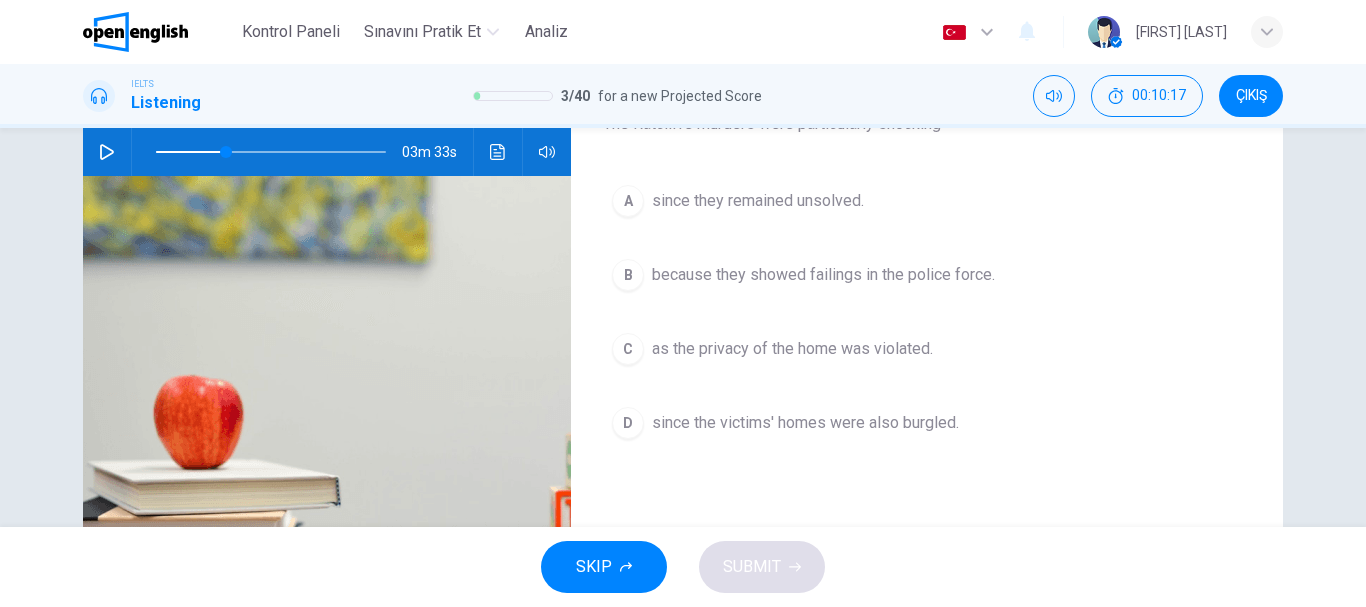 click at bounding box center [498, 152] 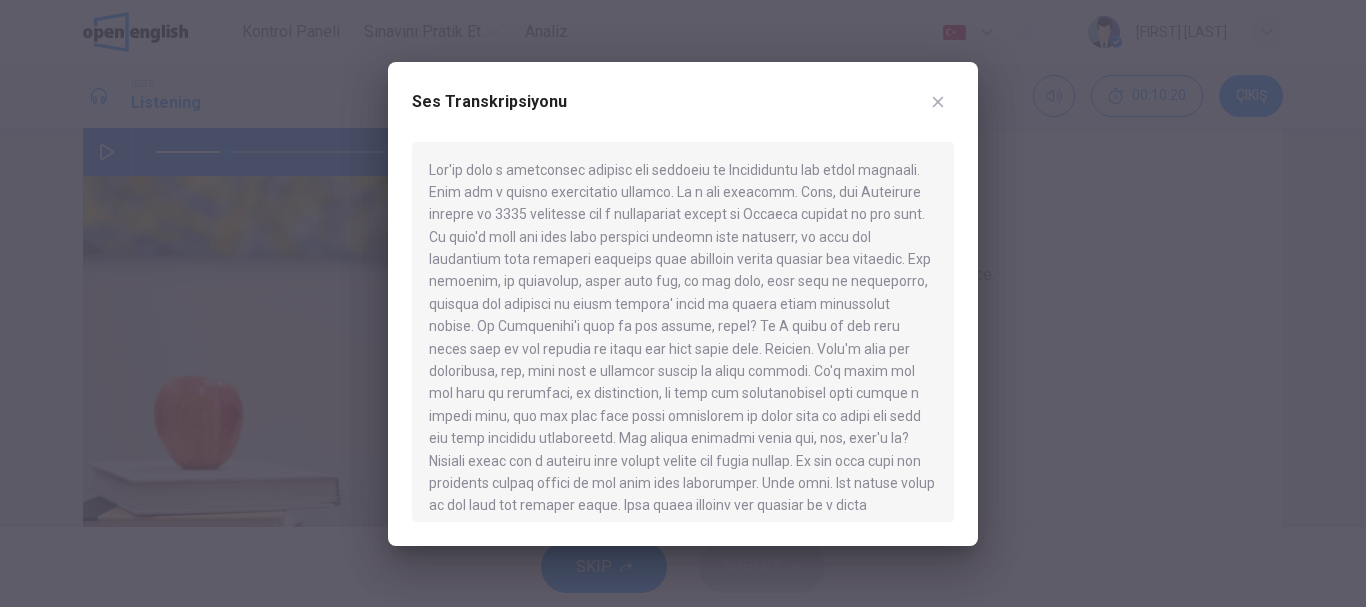 click on "Ses Transkripsiyonu" at bounding box center [683, 114] 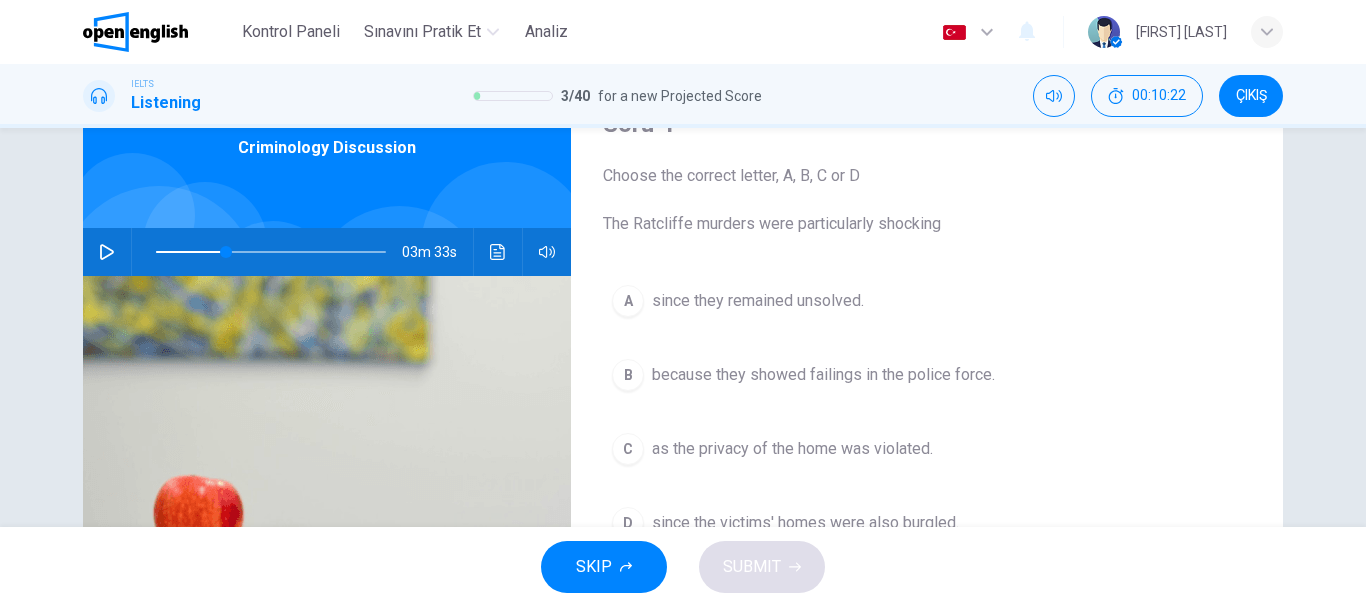 scroll, scrollTop: 200, scrollLeft: 0, axis: vertical 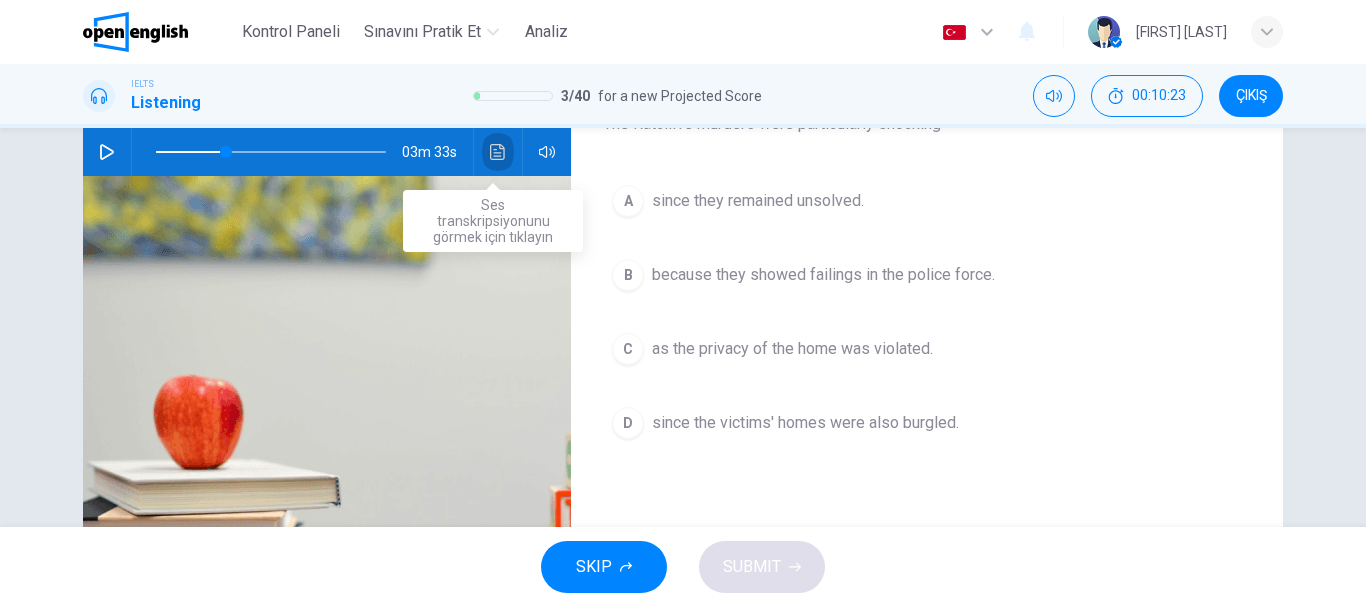 click at bounding box center (498, 152) 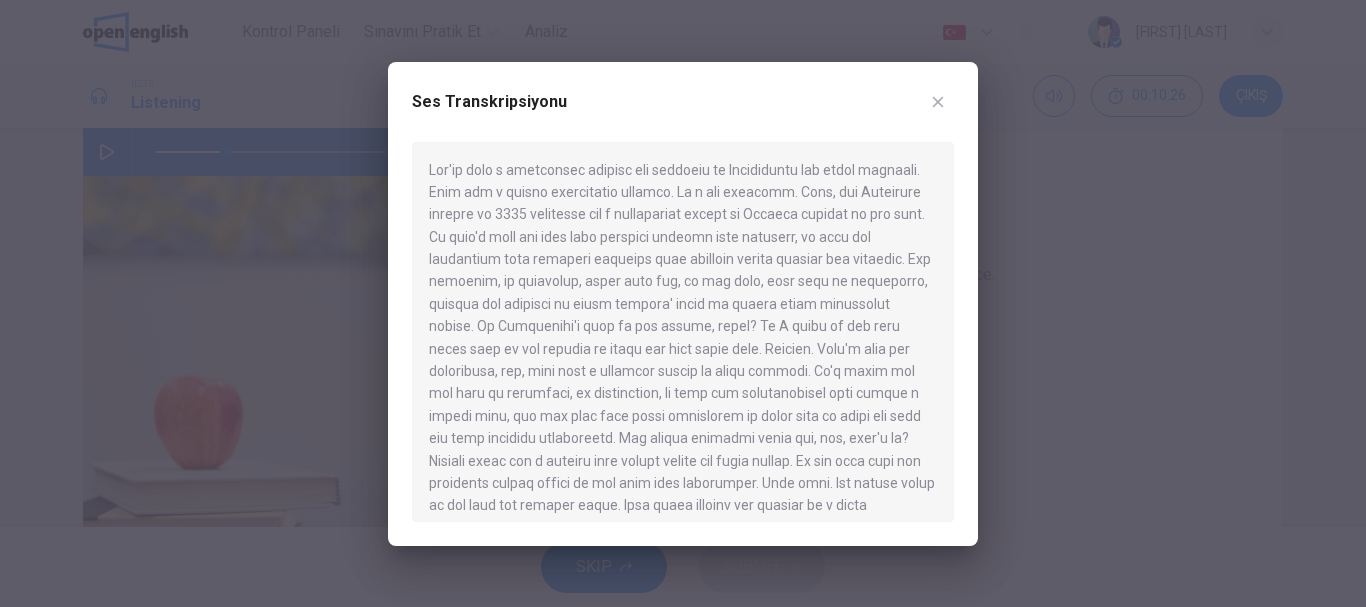 drag, startPoint x: 455, startPoint y: 237, endPoint x: 692, endPoint y: 225, distance: 237.3036 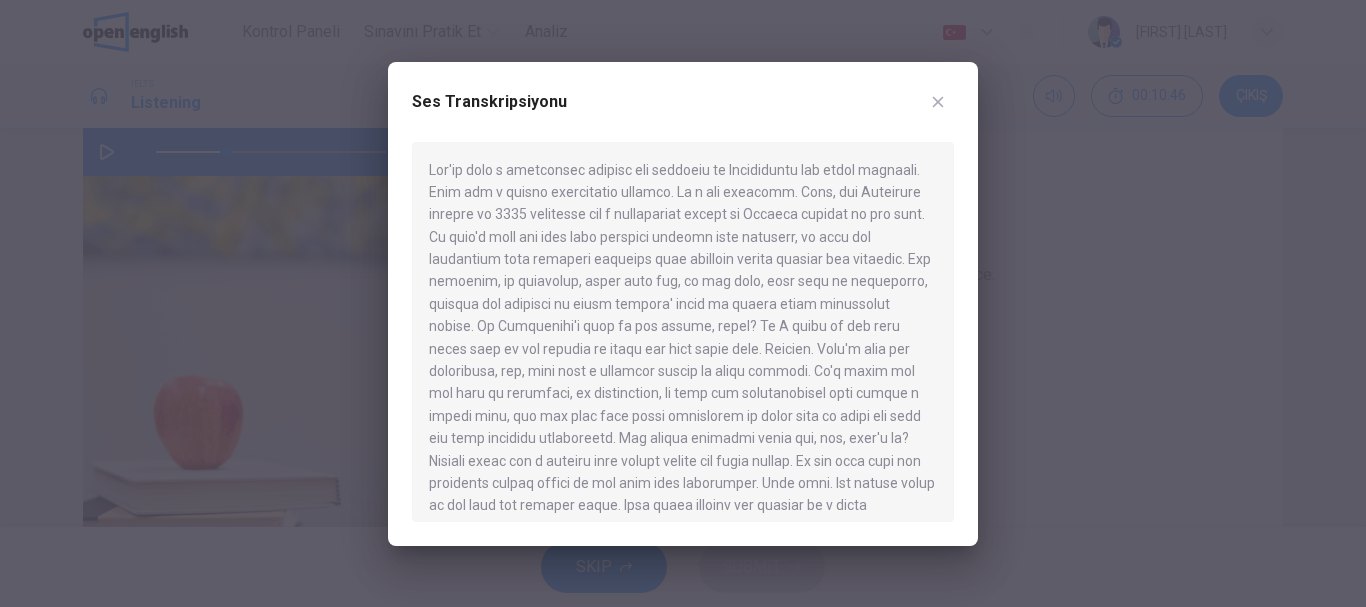 click 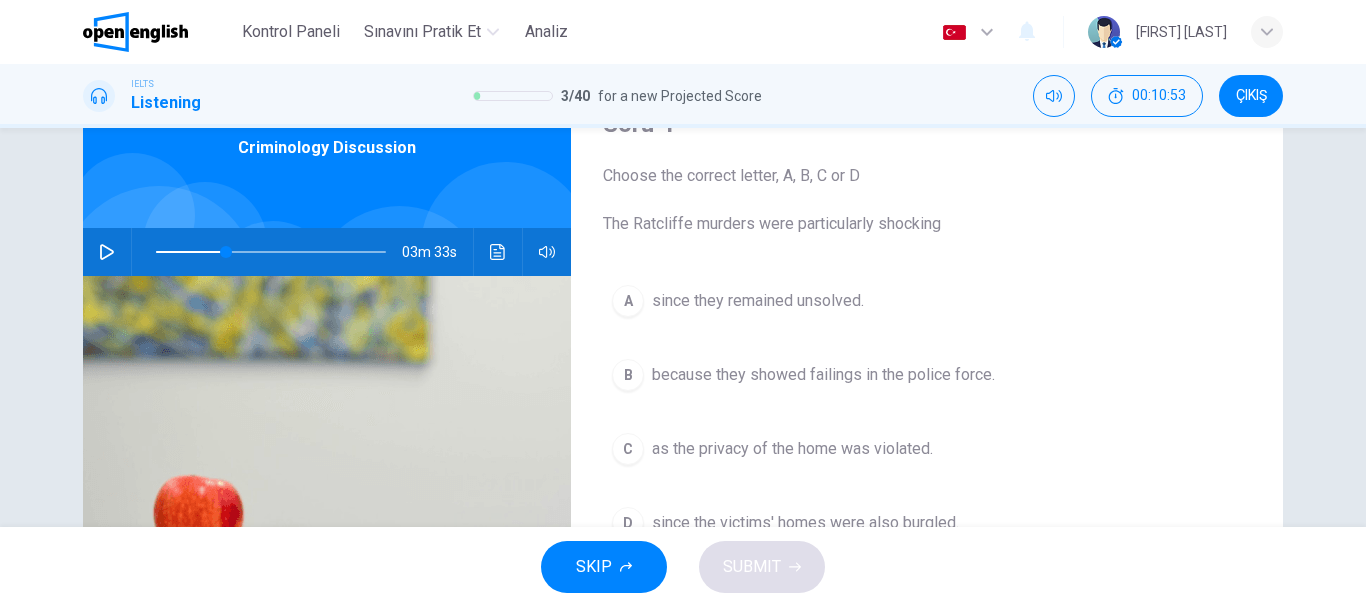 scroll, scrollTop: 200, scrollLeft: 0, axis: vertical 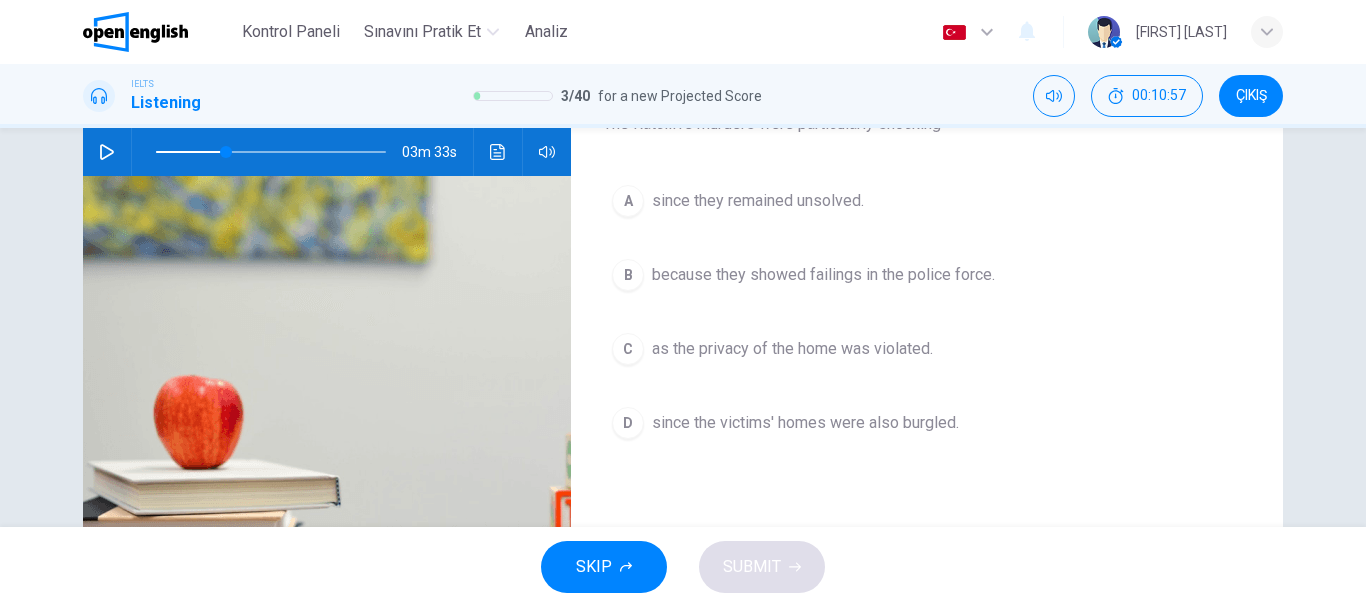 click on "D" at bounding box center (628, 423) 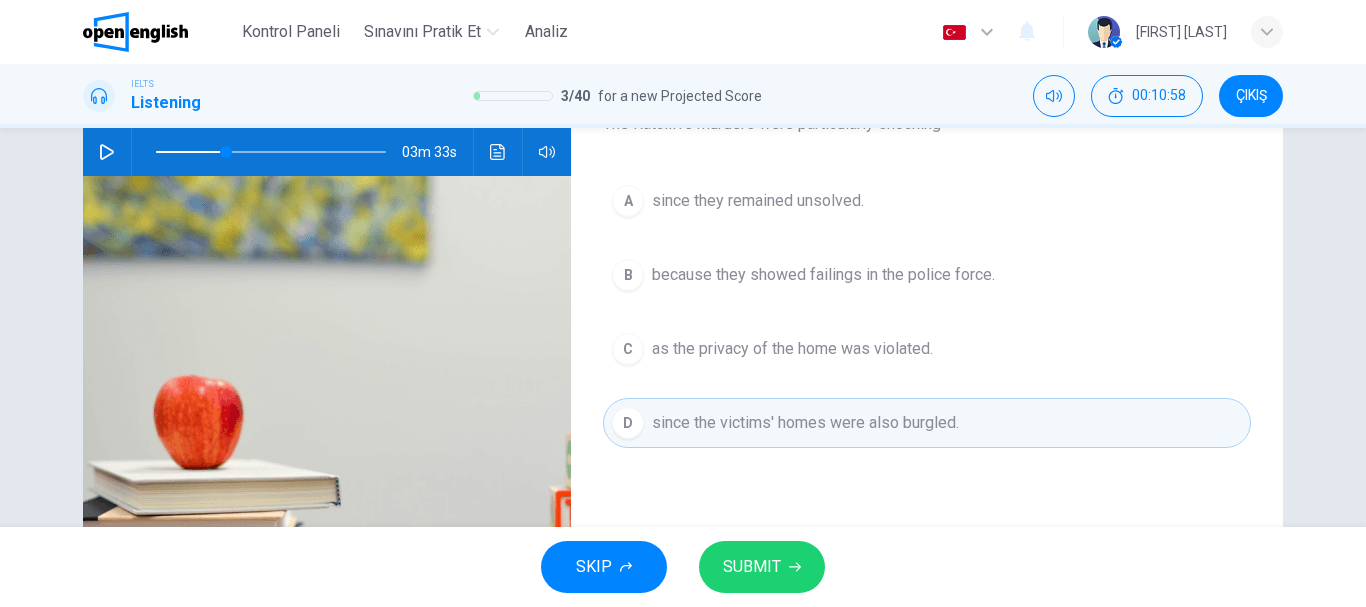 click on "SUBMIT" at bounding box center [752, 567] 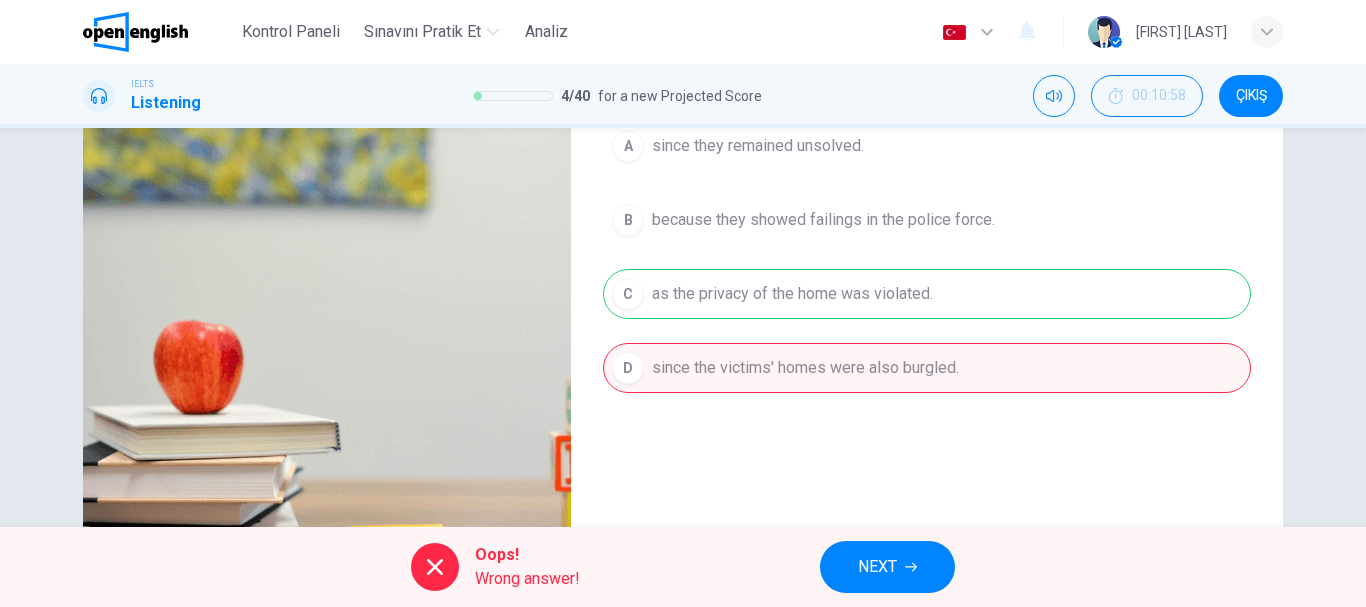 scroll, scrollTop: 300, scrollLeft: 0, axis: vertical 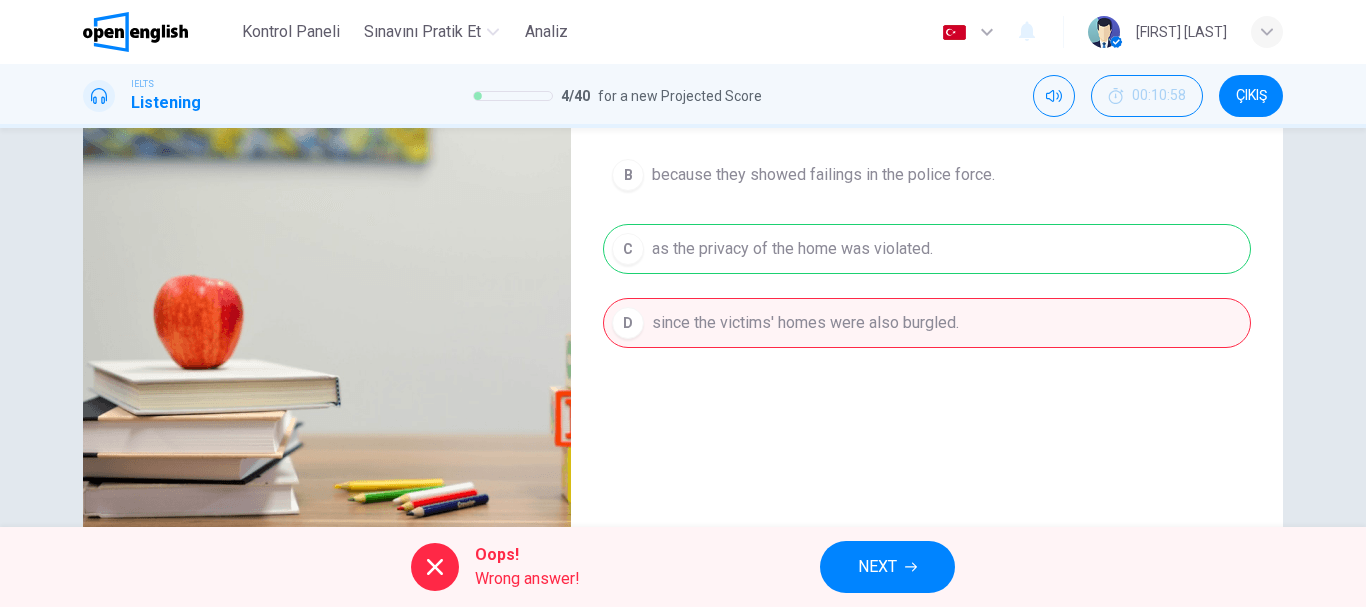 click on "NEXT" at bounding box center (887, 567) 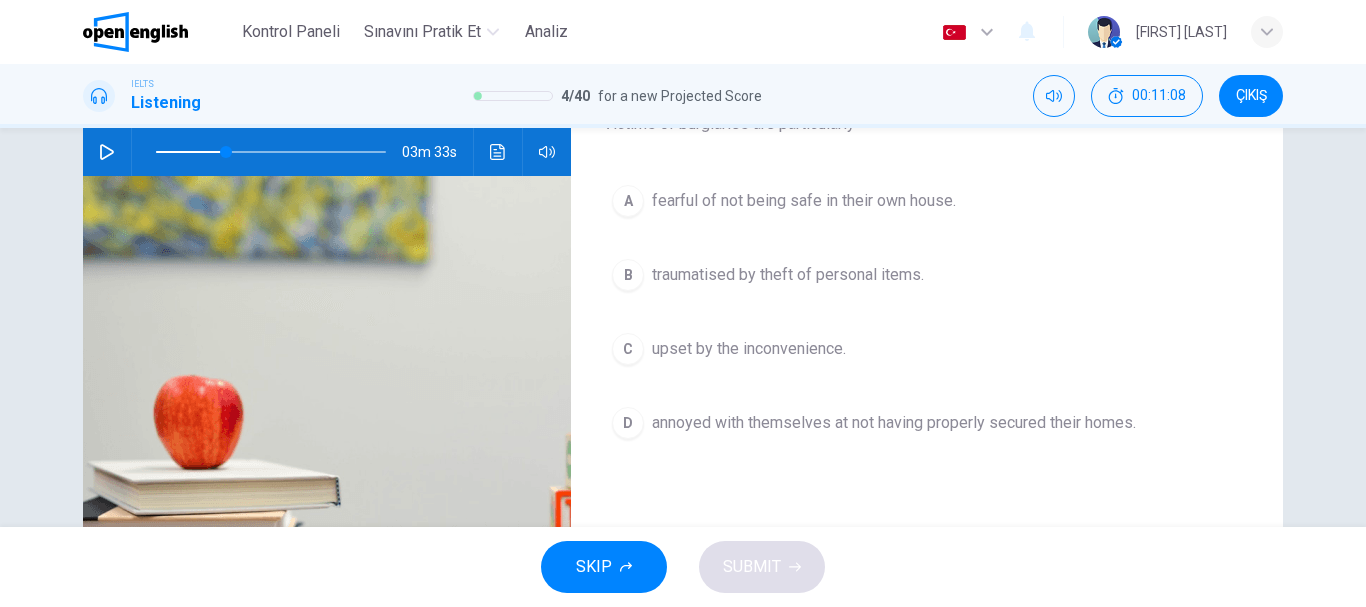 scroll, scrollTop: 100, scrollLeft: 0, axis: vertical 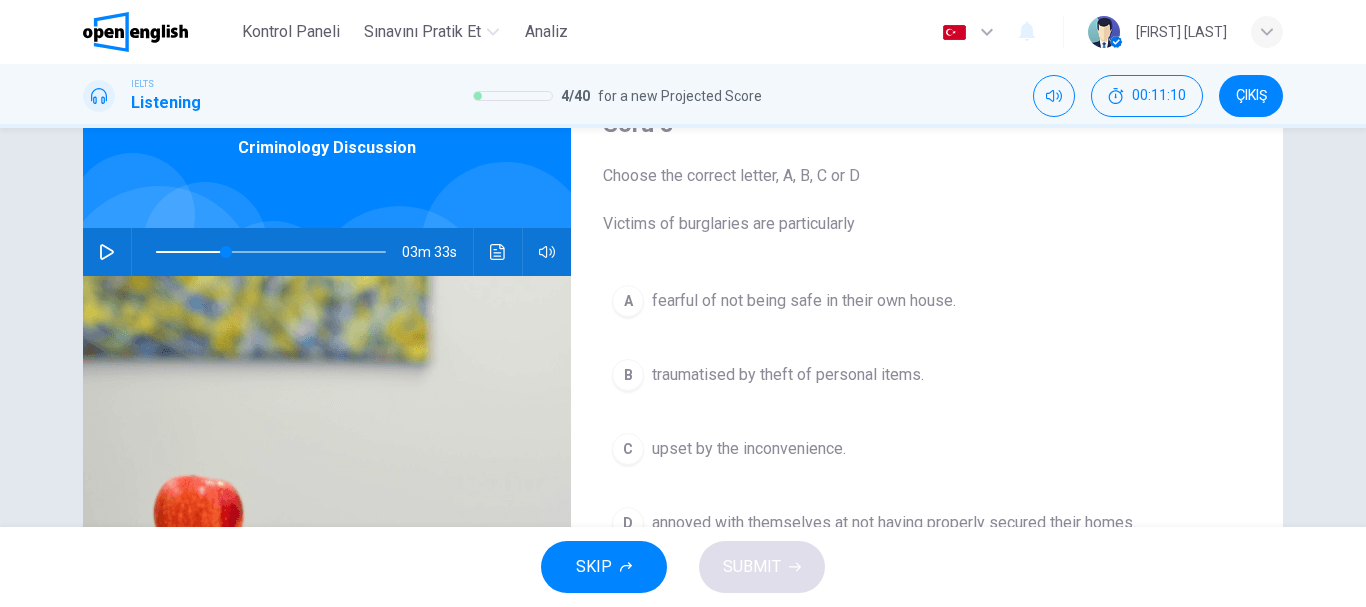 click on "A" at bounding box center [628, 301] 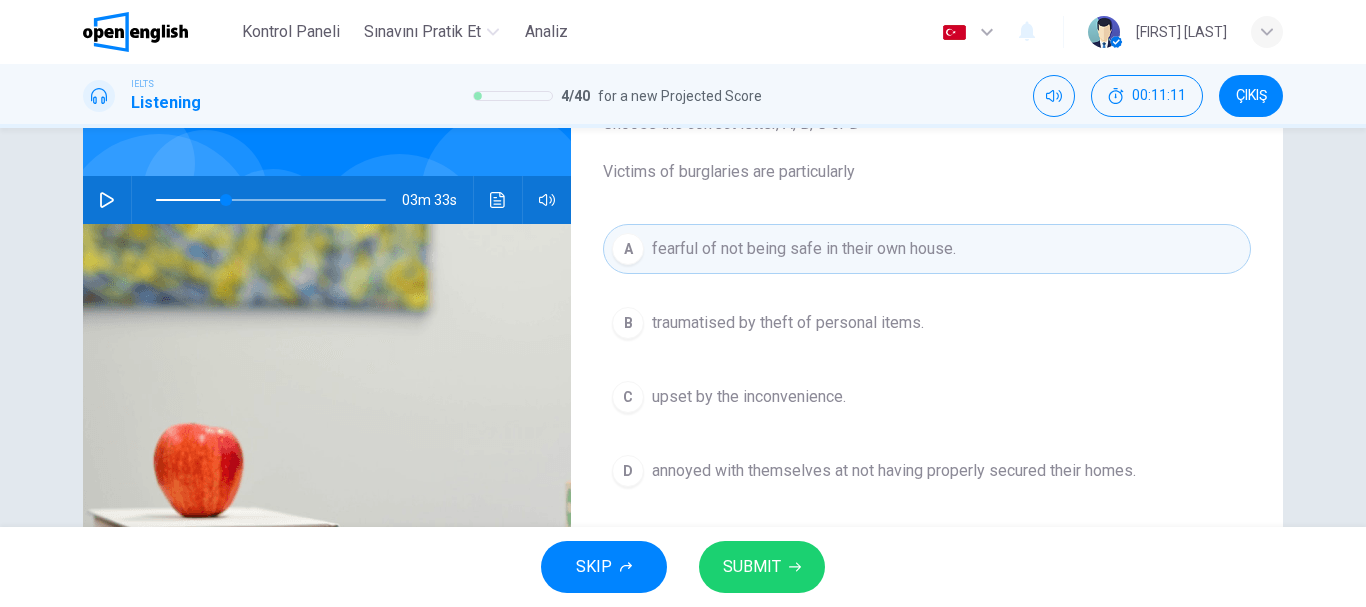 scroll, scrollTop: 200, scrollLeft: 0, axis: vertical 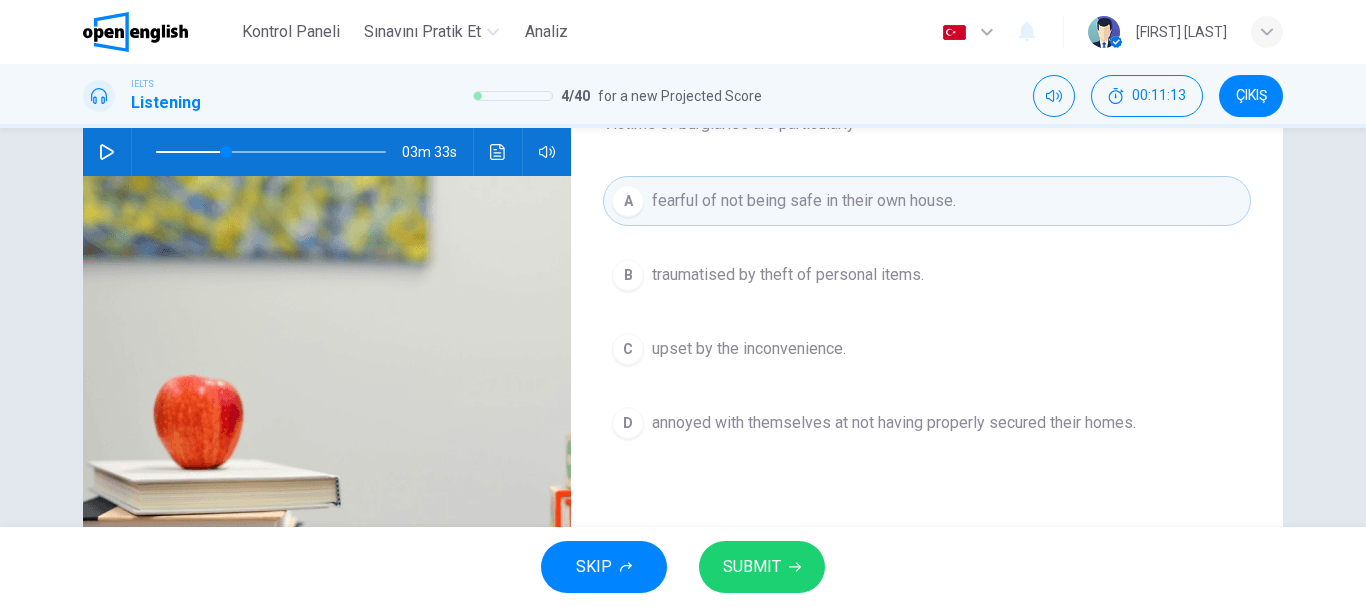 click on "SUBMIT" at bounding box center (752, 567) 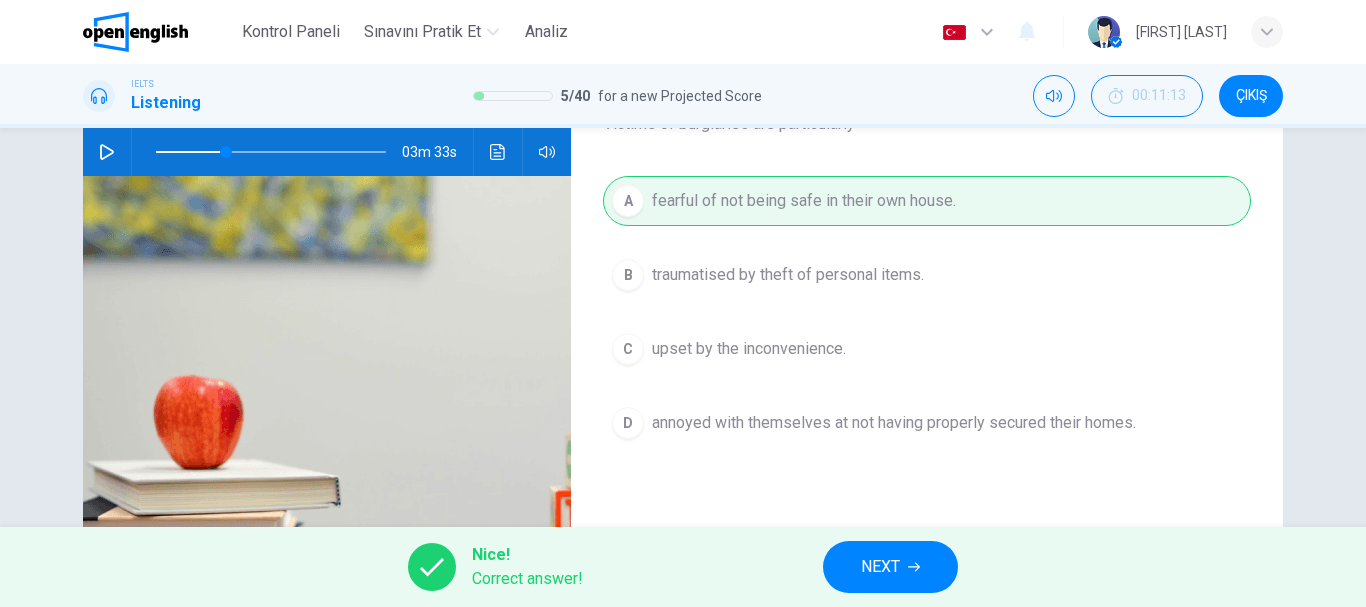 click on "NEXT" at bounding box center (880, 567) 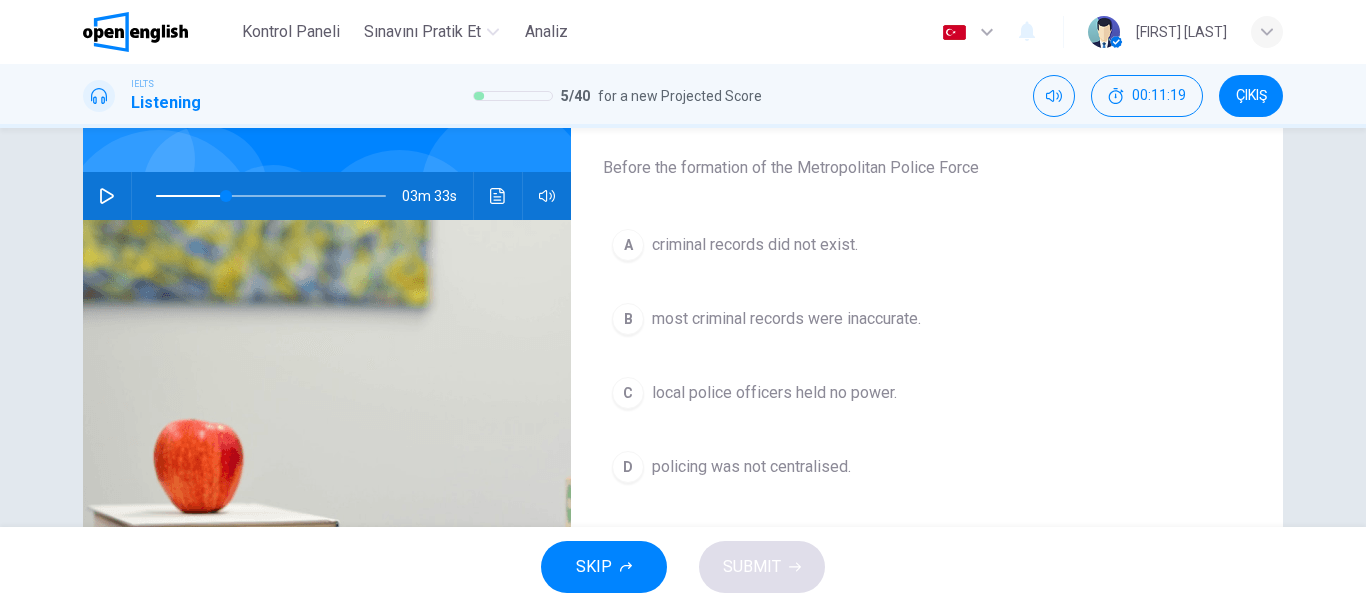 scroll, scrollTop: 200, scrollLeft: 0, axis: vertical 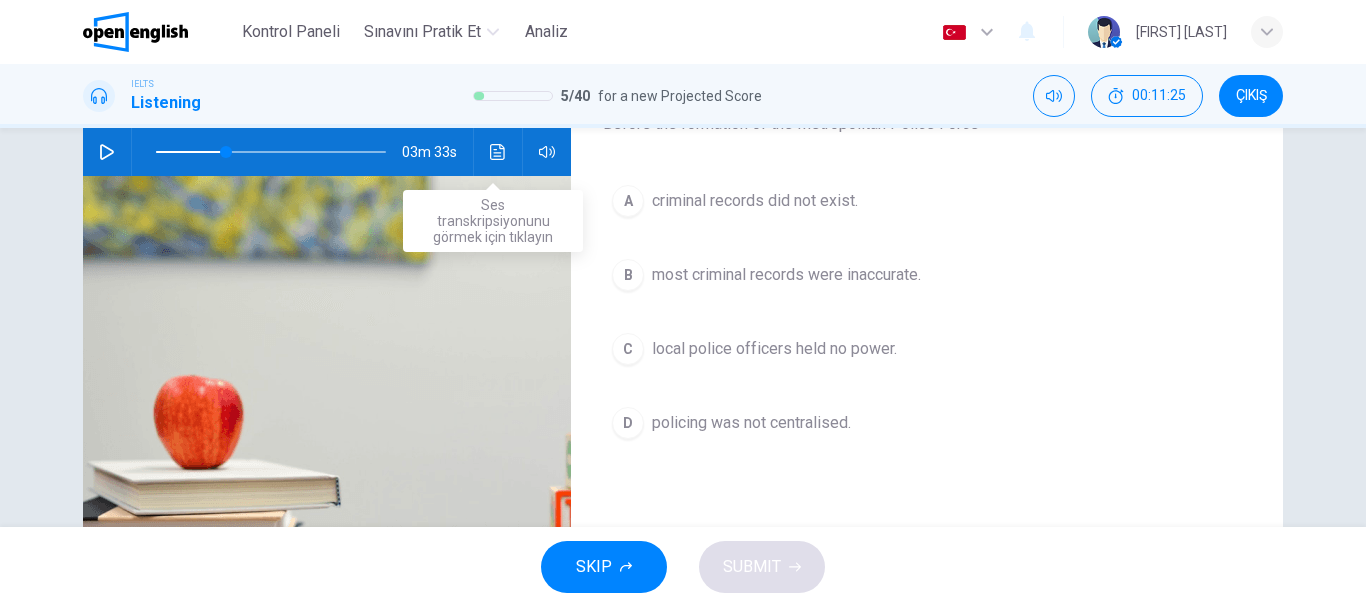 click at bounding box center [498, 152] 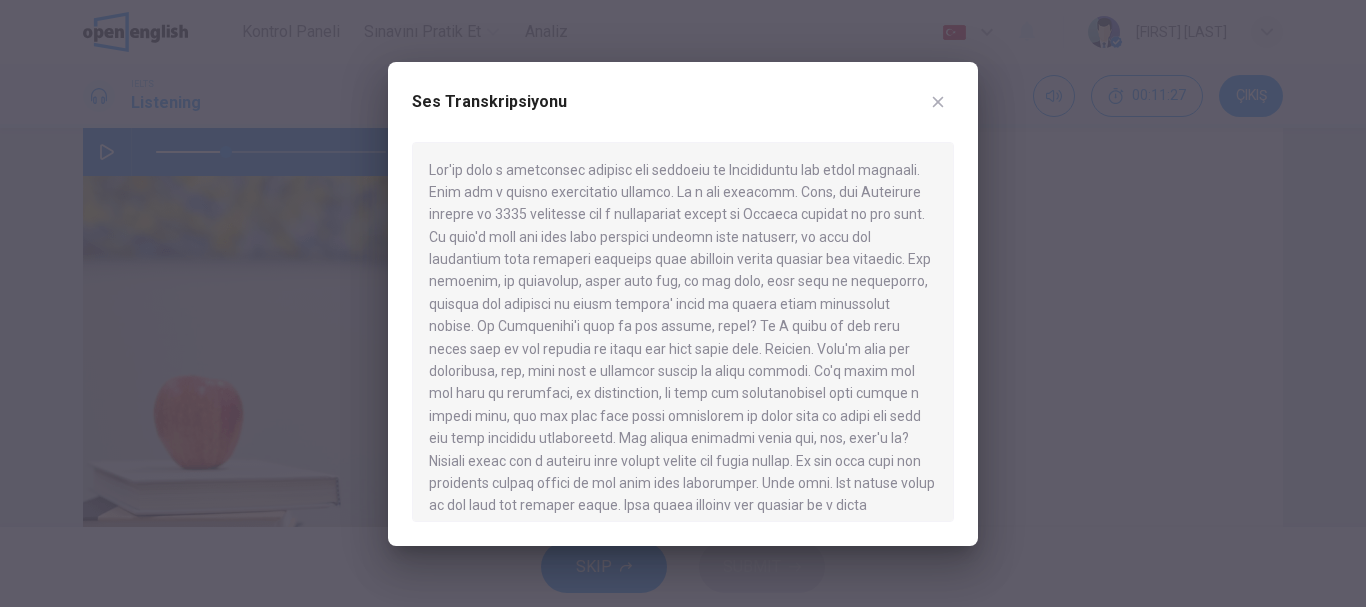 click 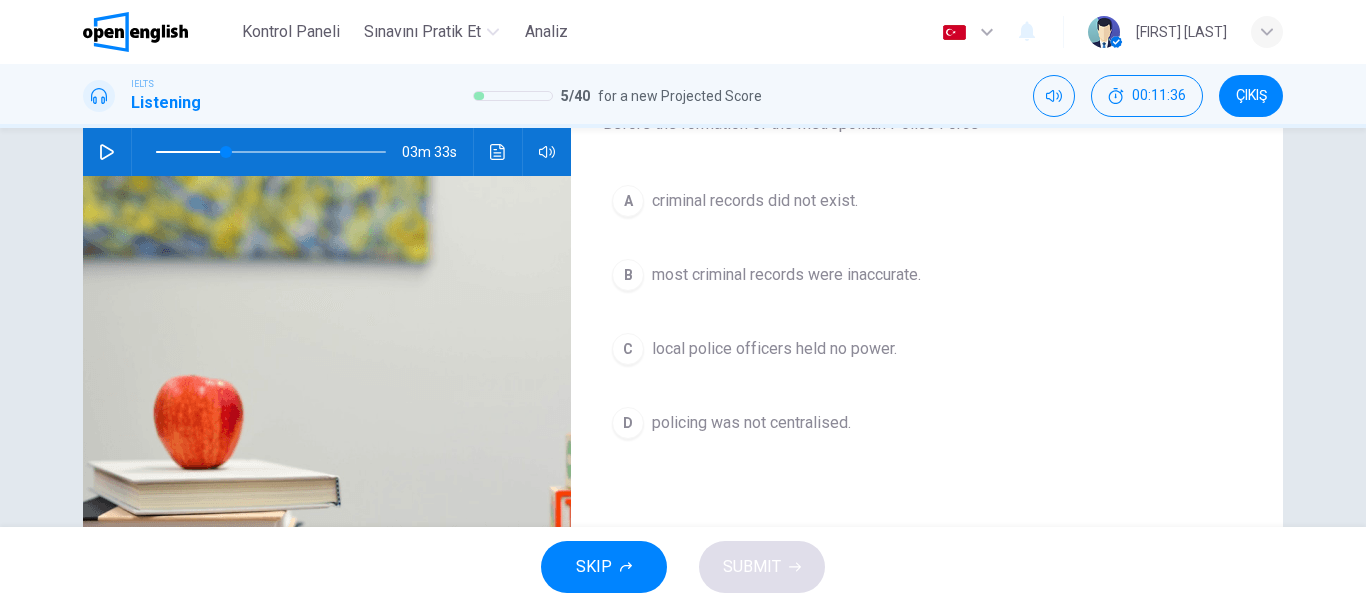 scroll, scrollTop: 100, scrollLeft: 0, axis: vertical 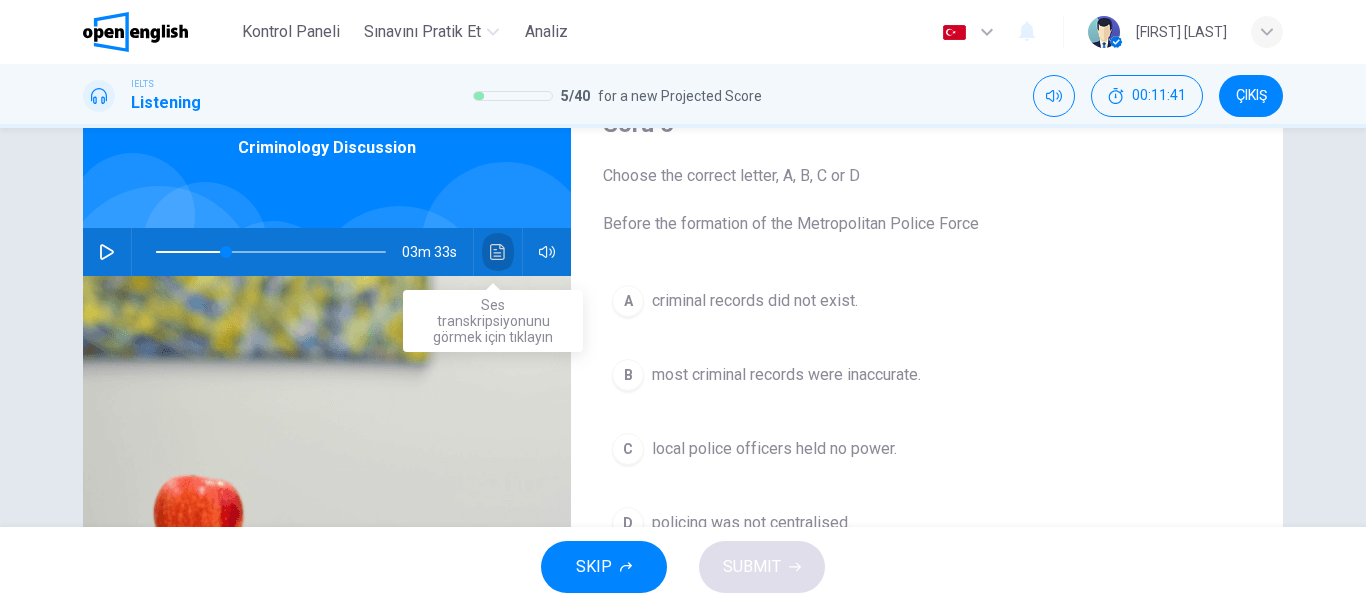 click at bounding box center [498, 252] 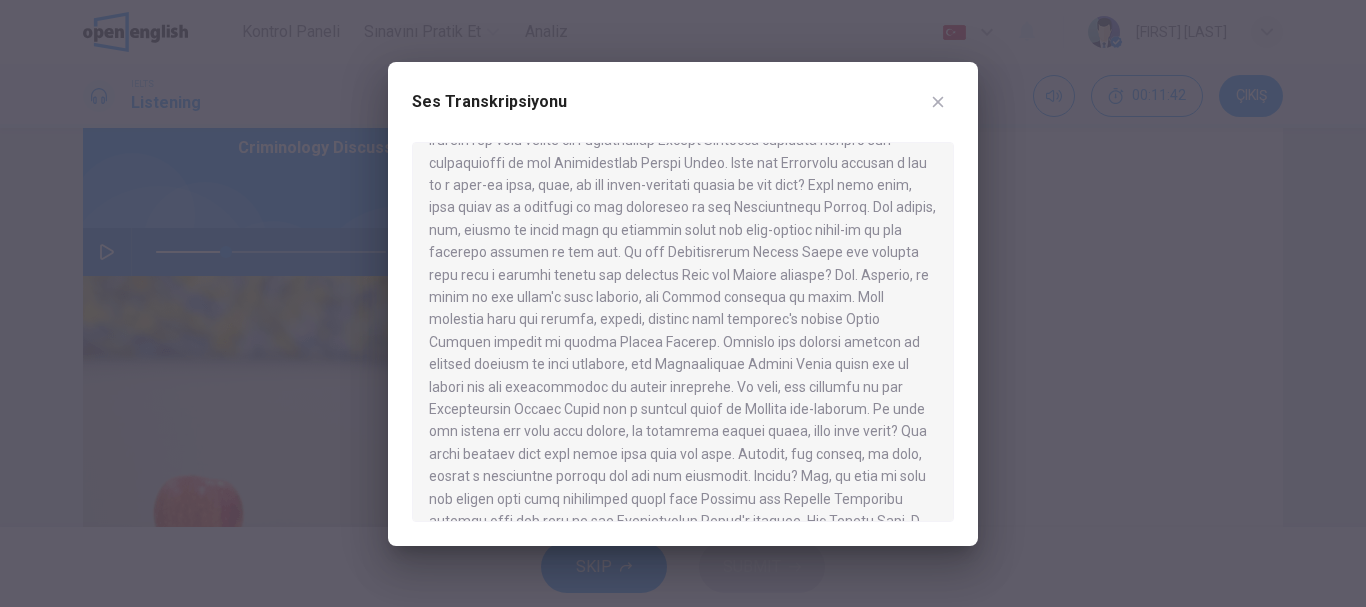 scroll, scrollTop: 600, scrollLeft: 0, axis: vertical 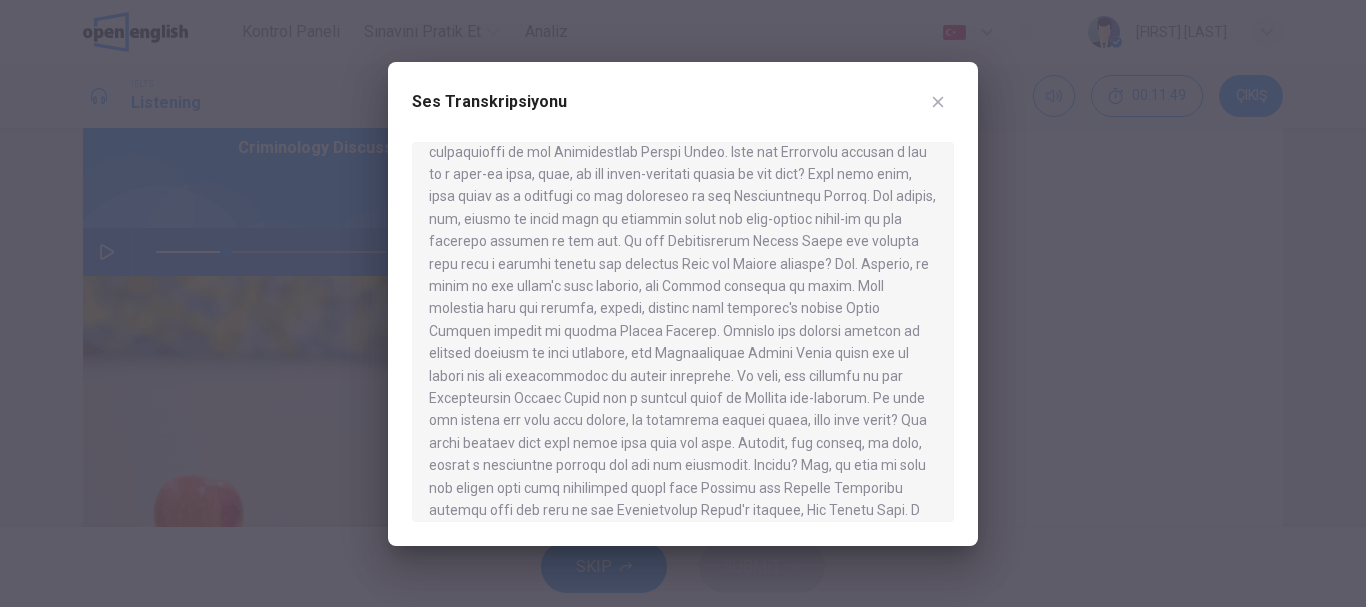 drag, startPoint x: 437, startPoint y: 328, endPoint x: 559, endPoint y: 323, distance: 122.10242 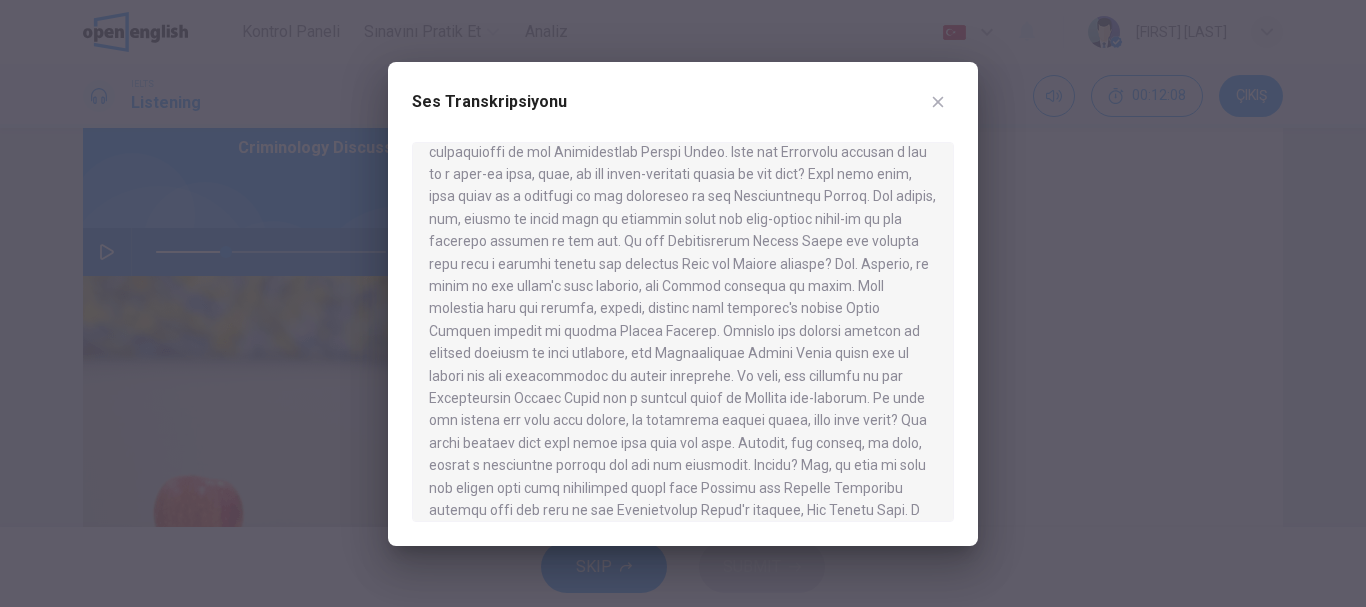 scroll, scrollTop: 700, scrollLeft: 0, axis: vertical 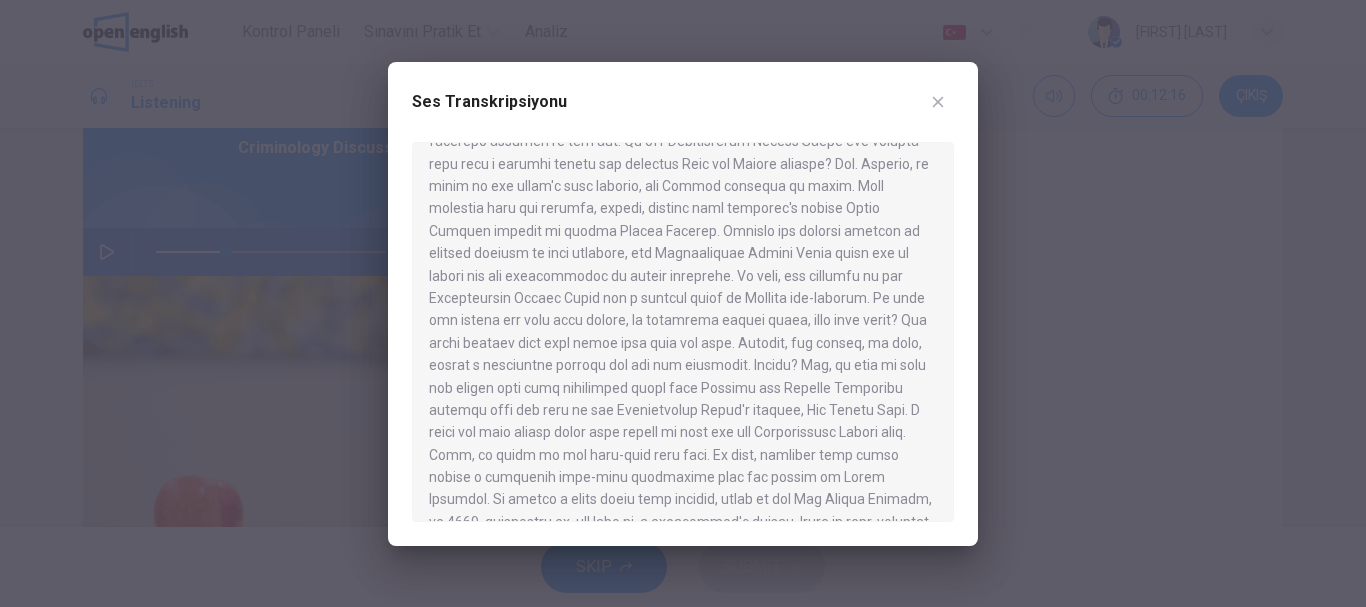 click on "Ses Transkripsiyonu" at bounding box center [683, 114] 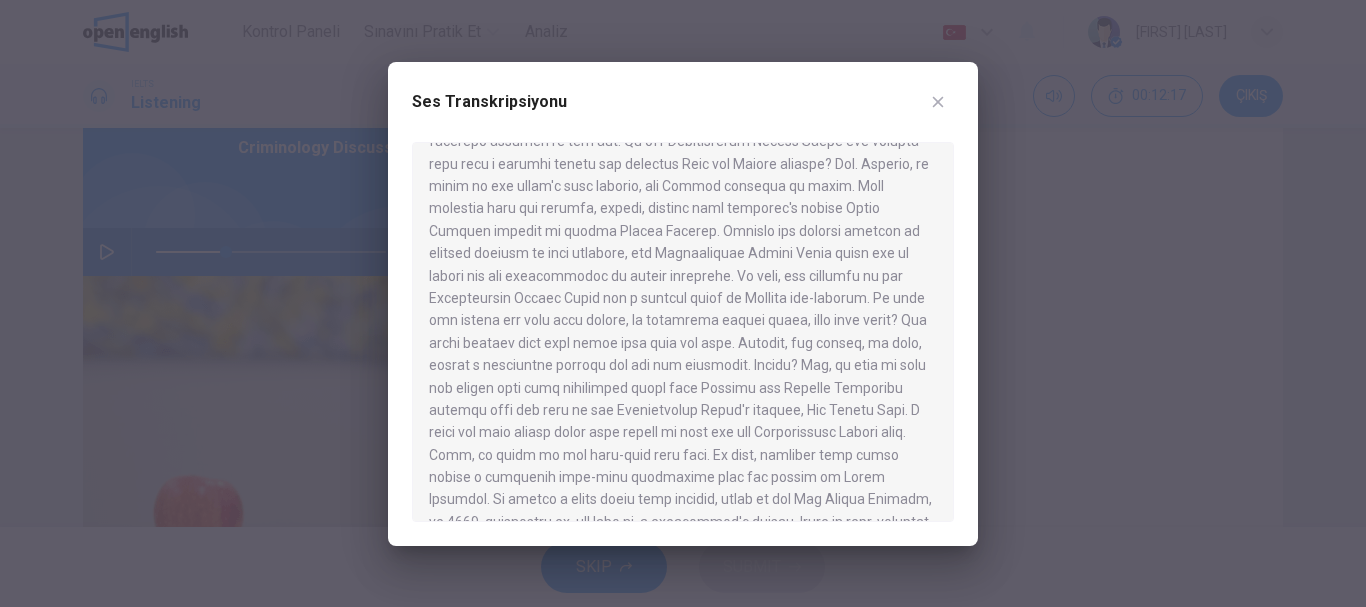 drag, startPoint x: 948, startPoint y: 86, endPoint x: 882, endPoint y: 129, distance: 78.77182 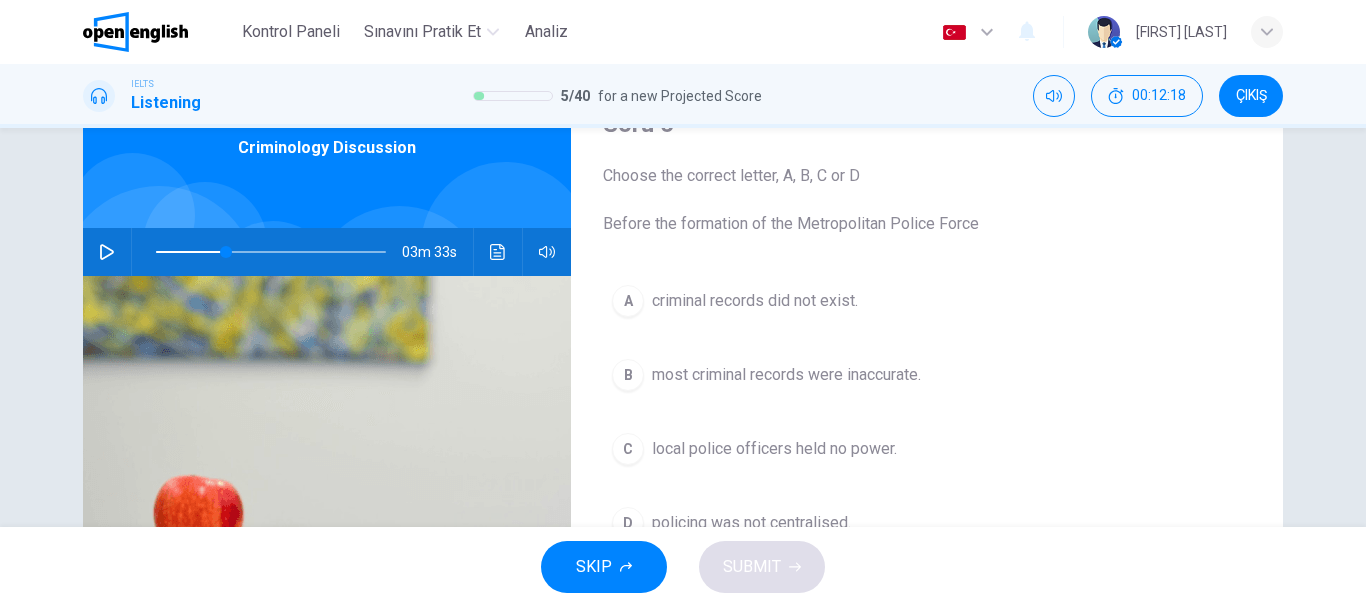 scroll, scrollTop: 200, scrollLeft: 0, axis: vertical 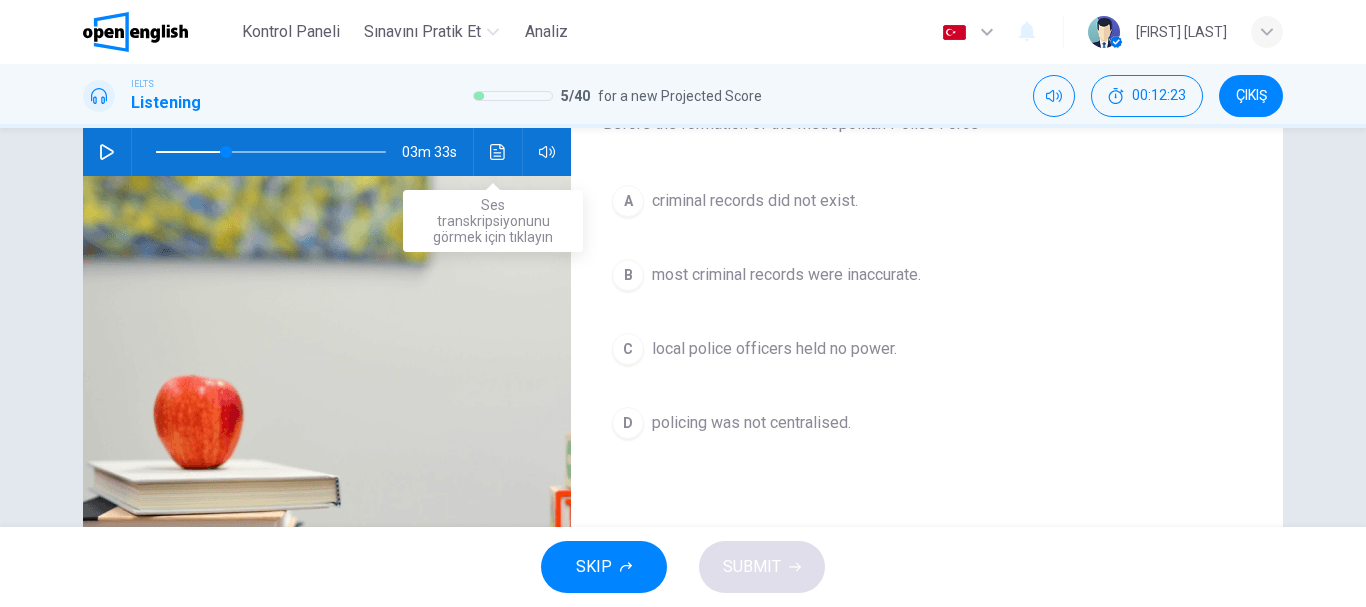 click 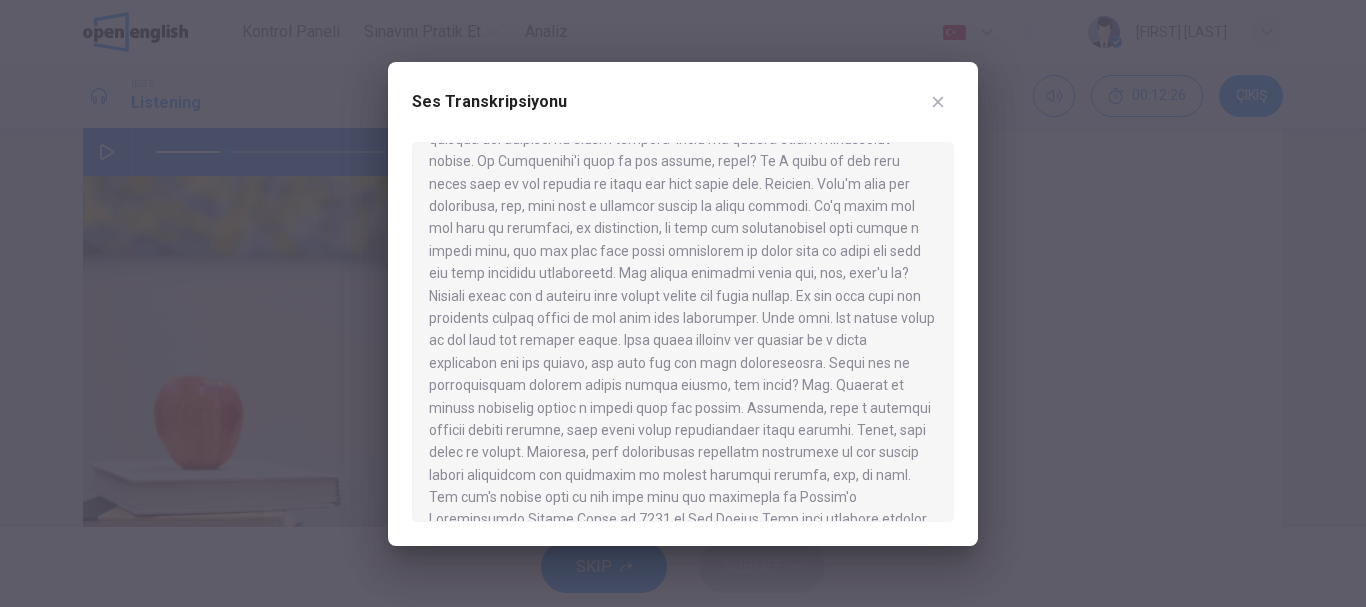 scroll, scrollTop: 200, scrollLeft: 0, axis: vertical 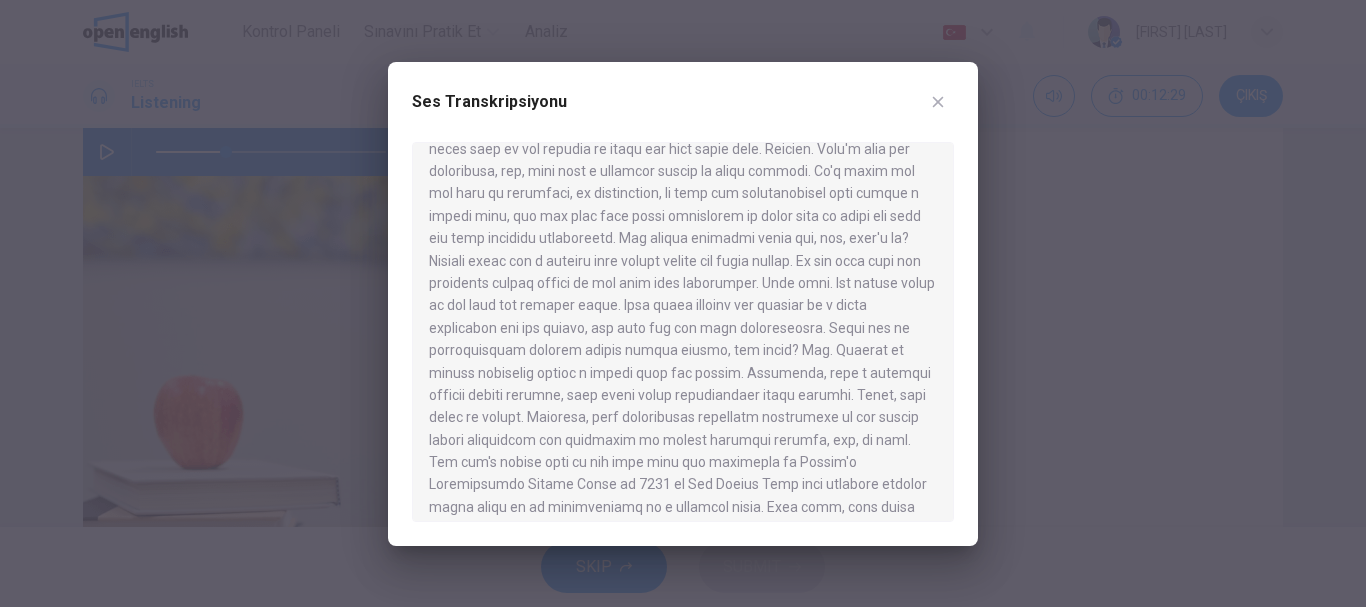 drag, startPoint x: 536, startPoint y: 342, endPoint x: 769, endPoint y: 346, distance: 233.03433 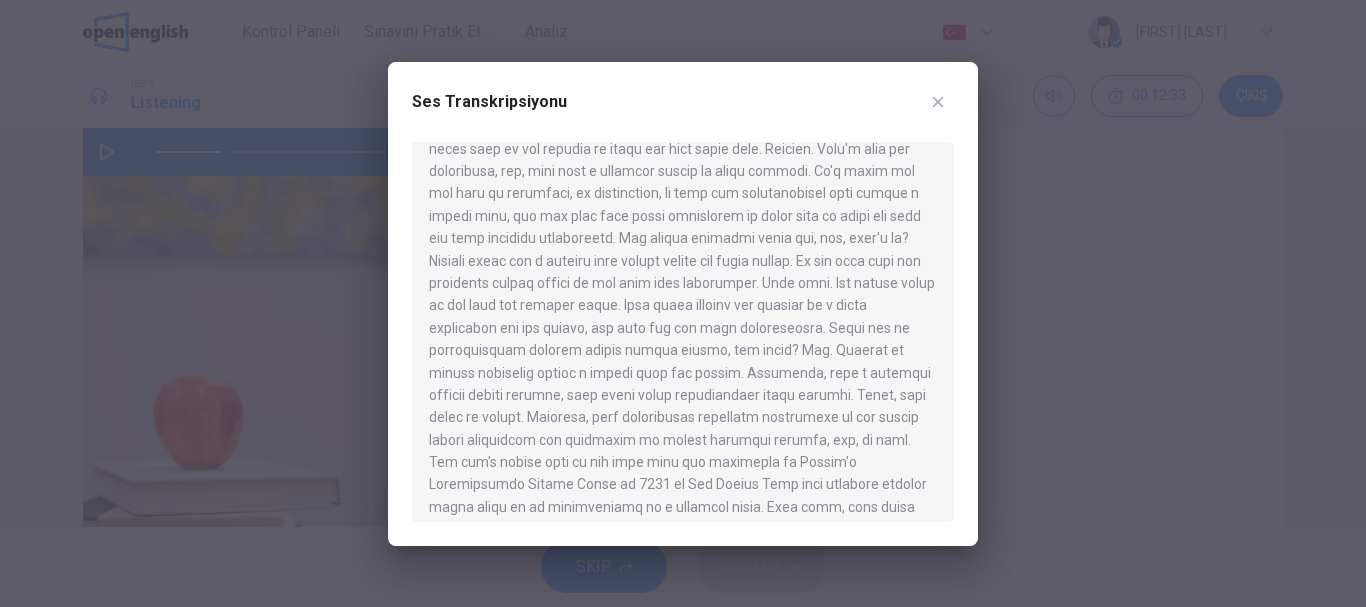 drag, startPoint x: 698, startPoint y: 324, endPoint x: 831, endPoint y: 324, distance: 133 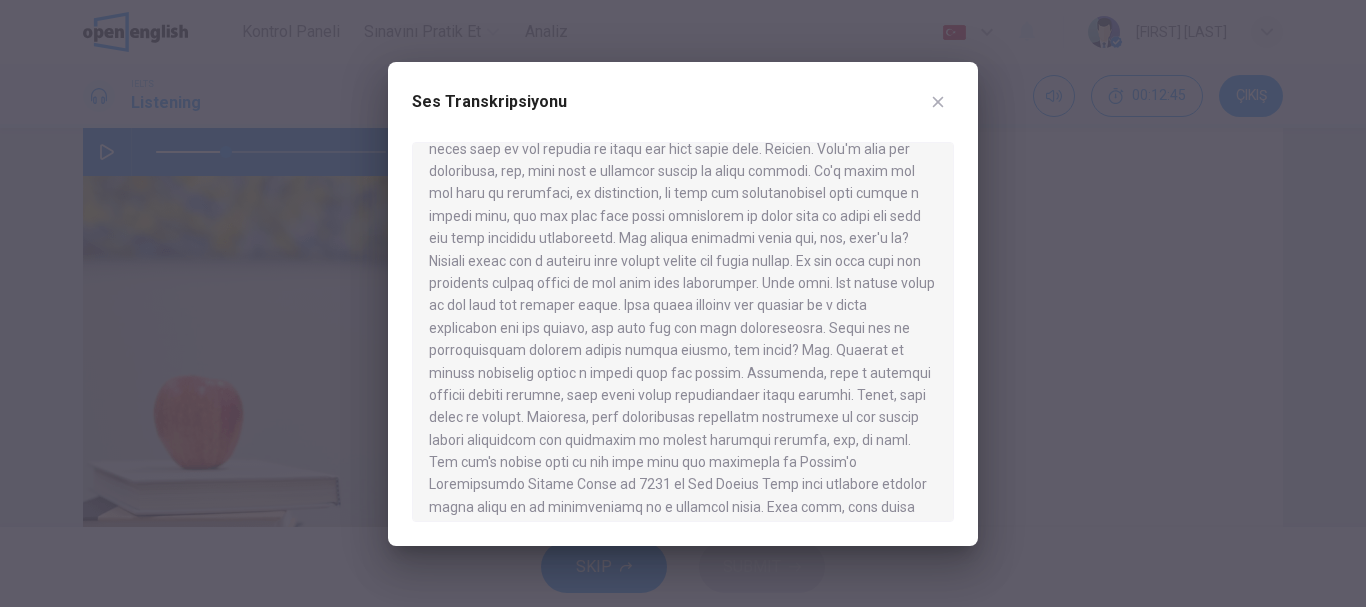 scroll, scrollTop: 300, scrollLeft: 0, axis: vertical 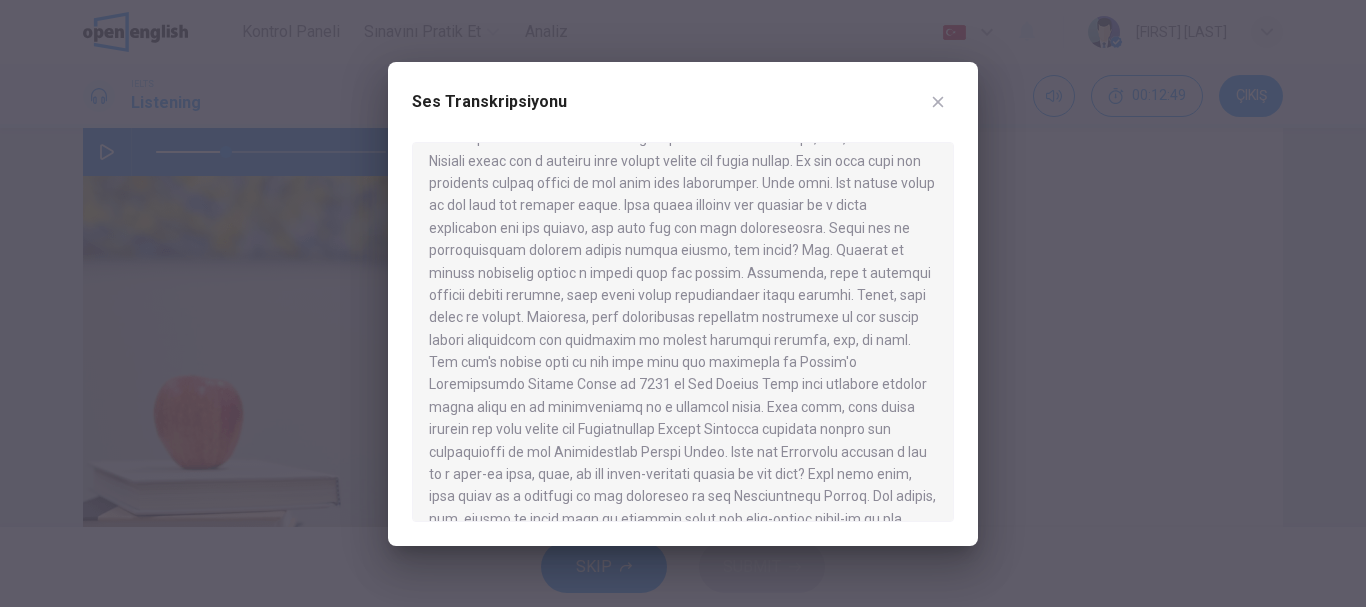 click at bounding box center (938, 102) 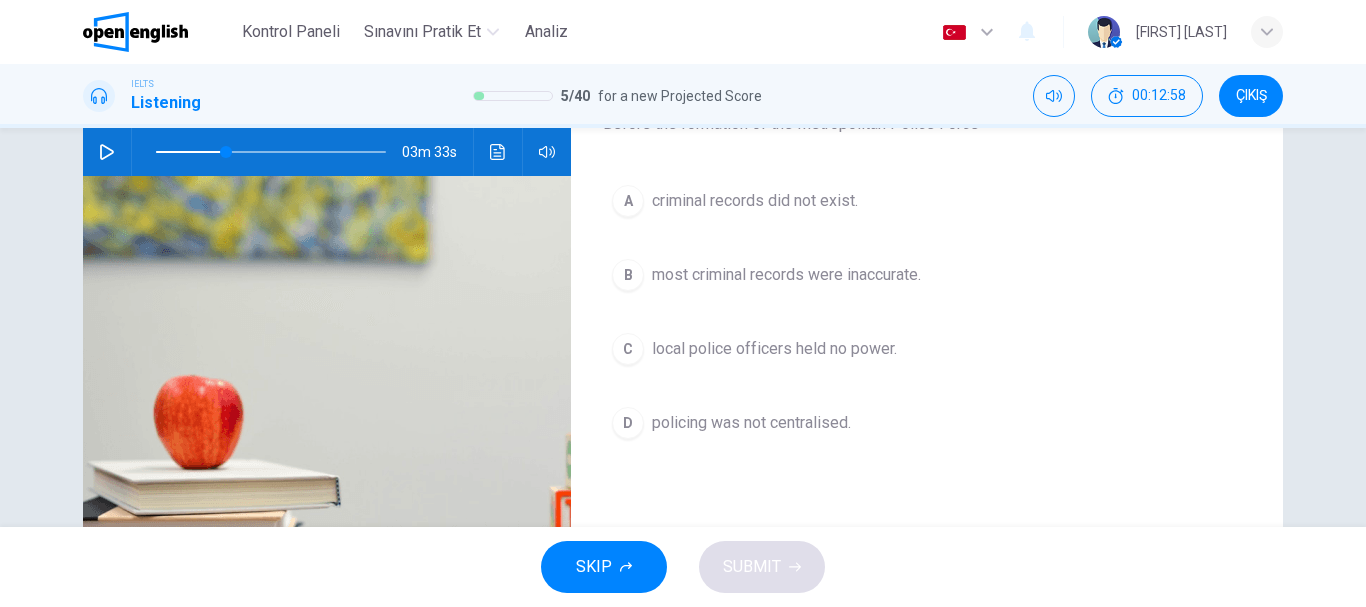 click on "B" at bounding box center (628, 275) 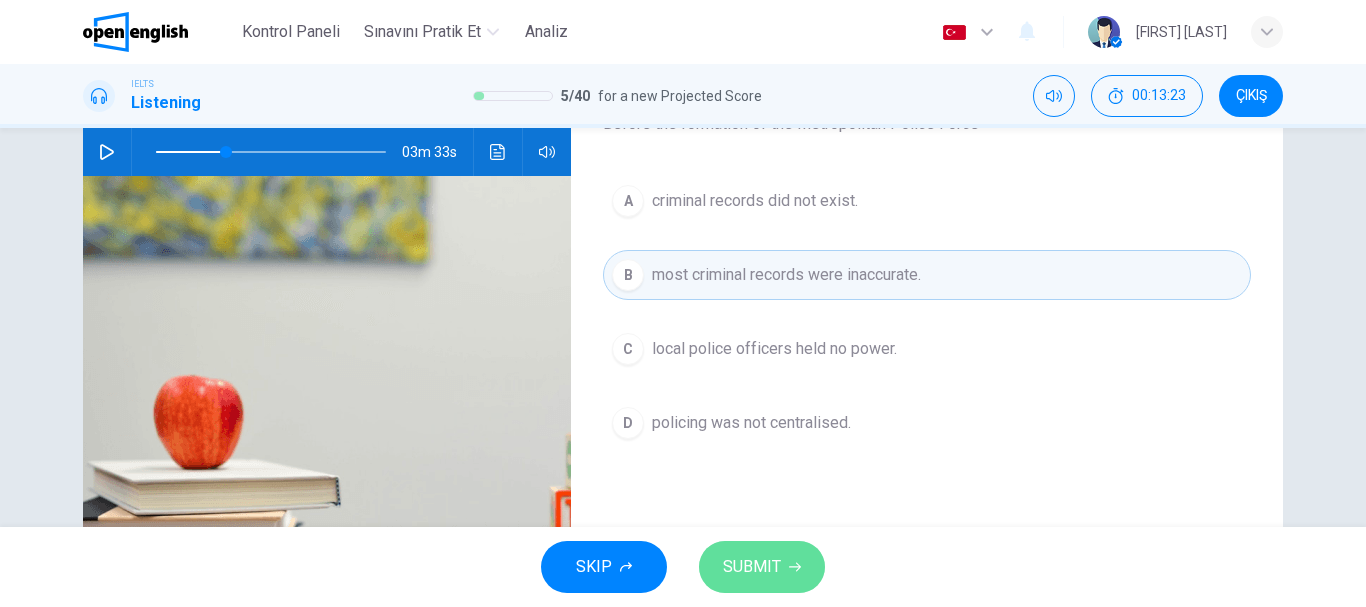 click on "SUBMIT" at bounding box center (752, 567) 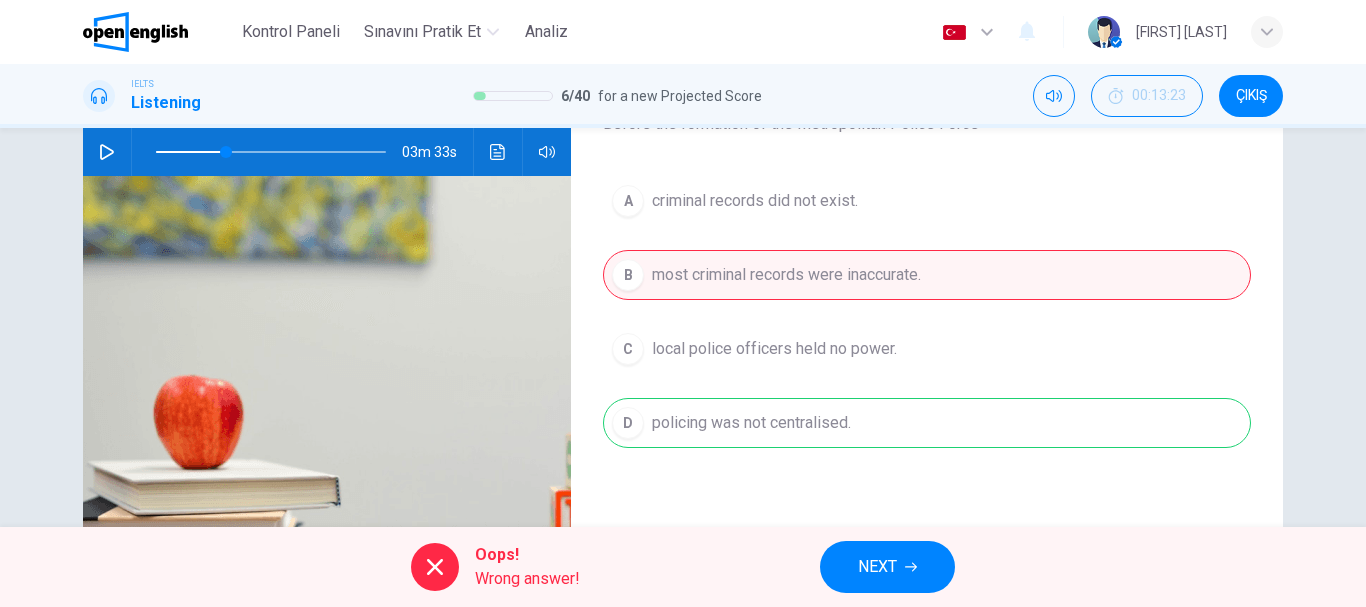 click on "A criminal records did not exist. B most criminal records were inaccurate. C local police officers held no power. D policing was not centralised." at bounding box center (927, 332) 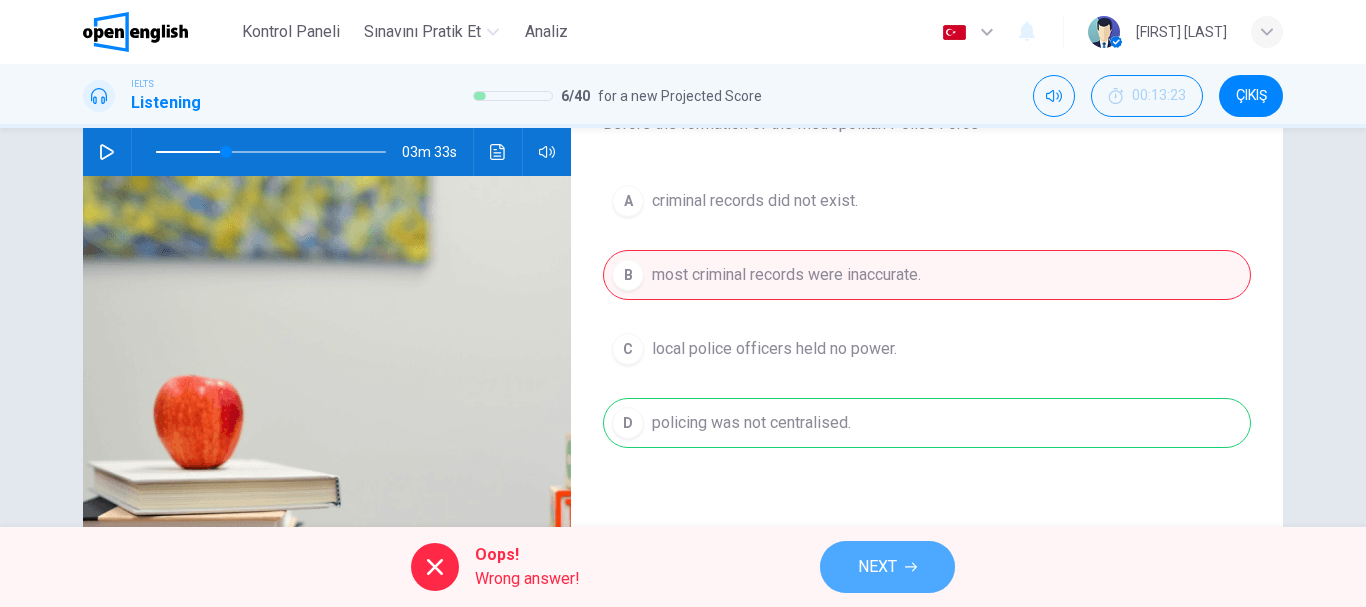 click on "NEXT" at bounding box center (877, 567) 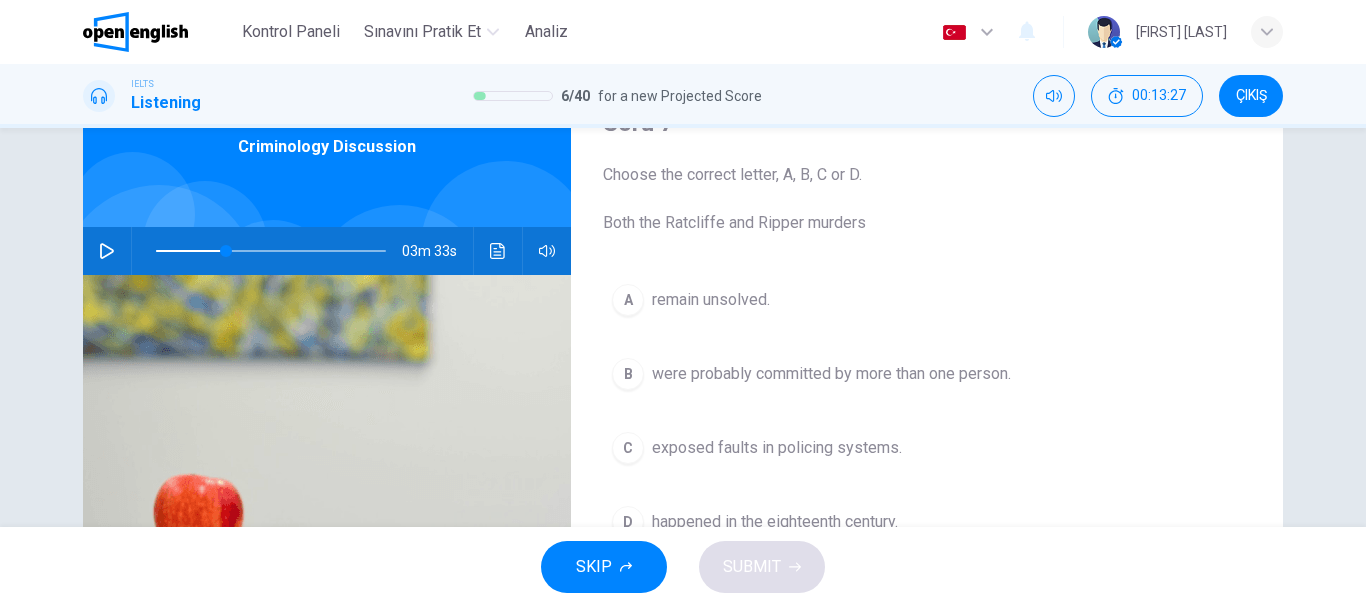 scroll, scrollTop: 100, scrollLeft: 0, axis: vertical 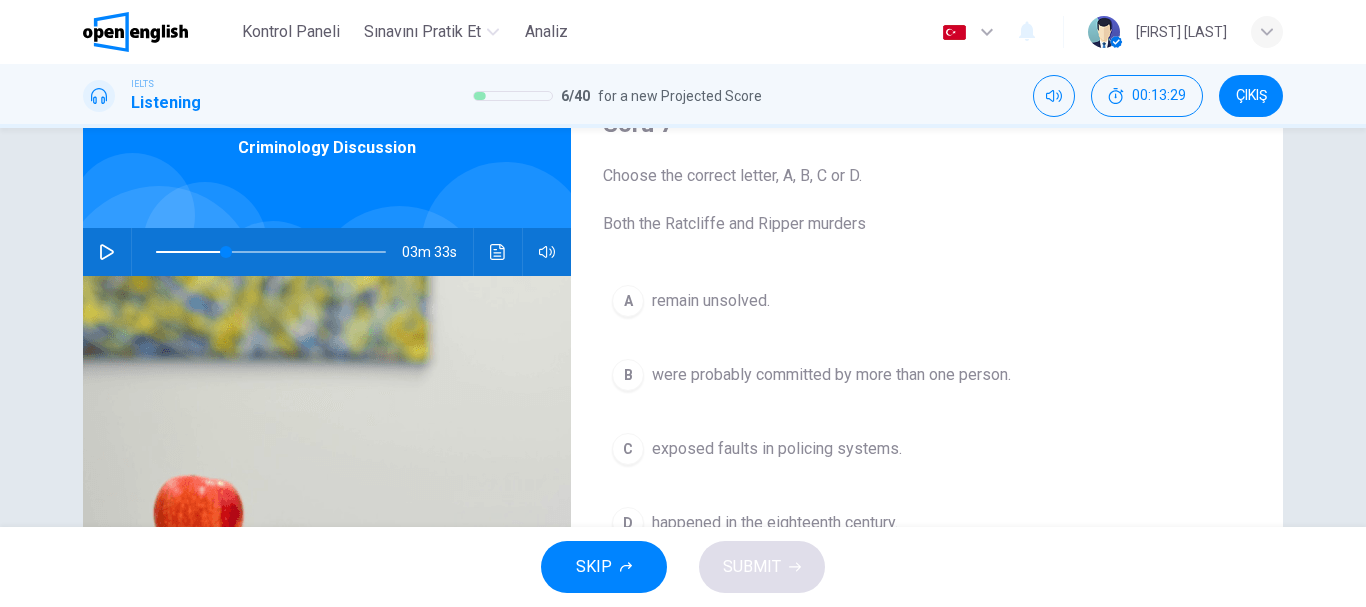 drag, startPoint x: 620, startPoint y: 213, endPoint x: 741, endPoint y: 202, distance: 121.49897 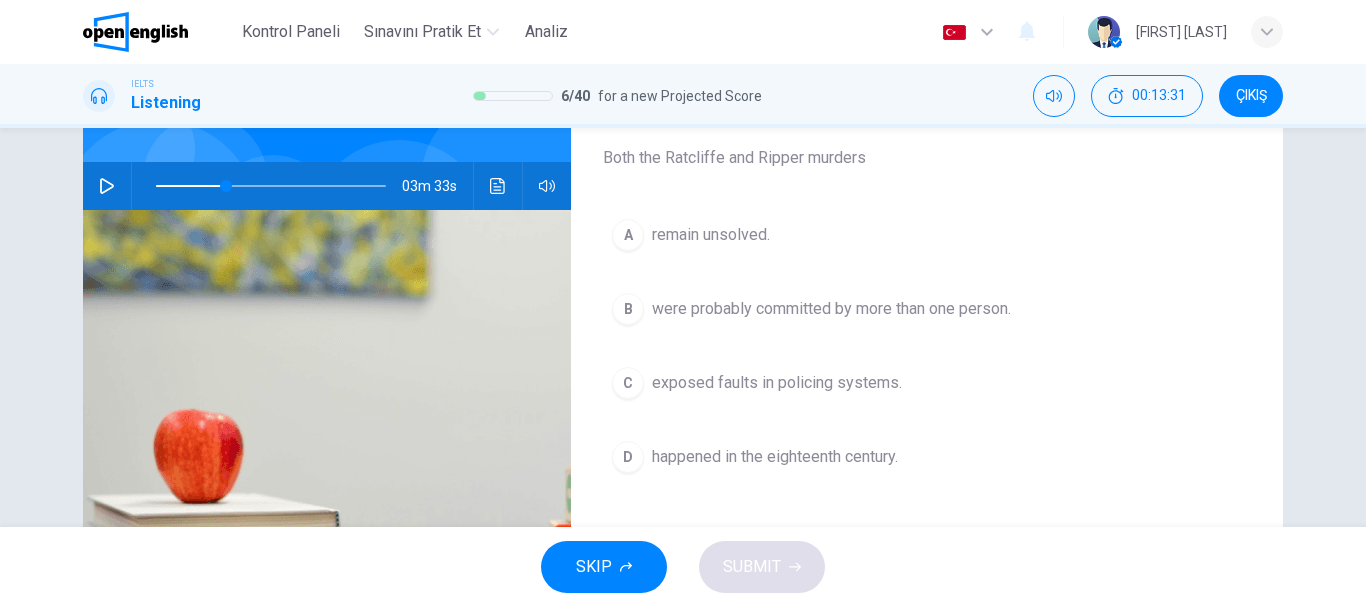 scroll, scrollTop: 200, scrollLeft: 0, axis: vertical 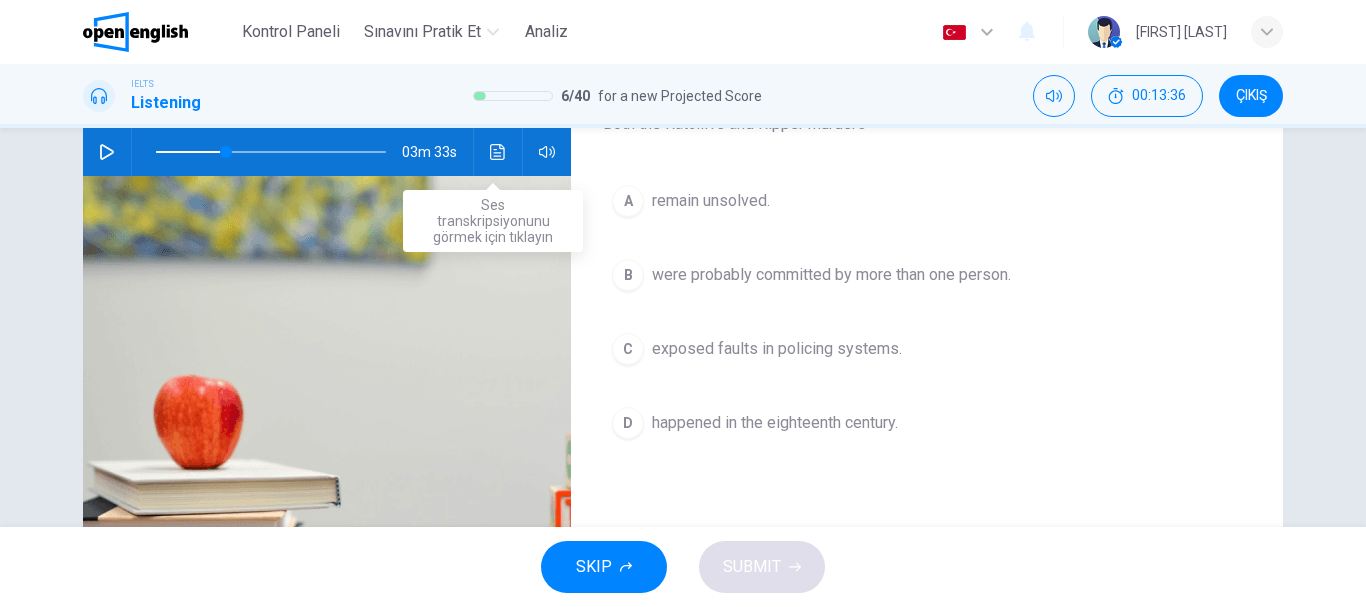 click 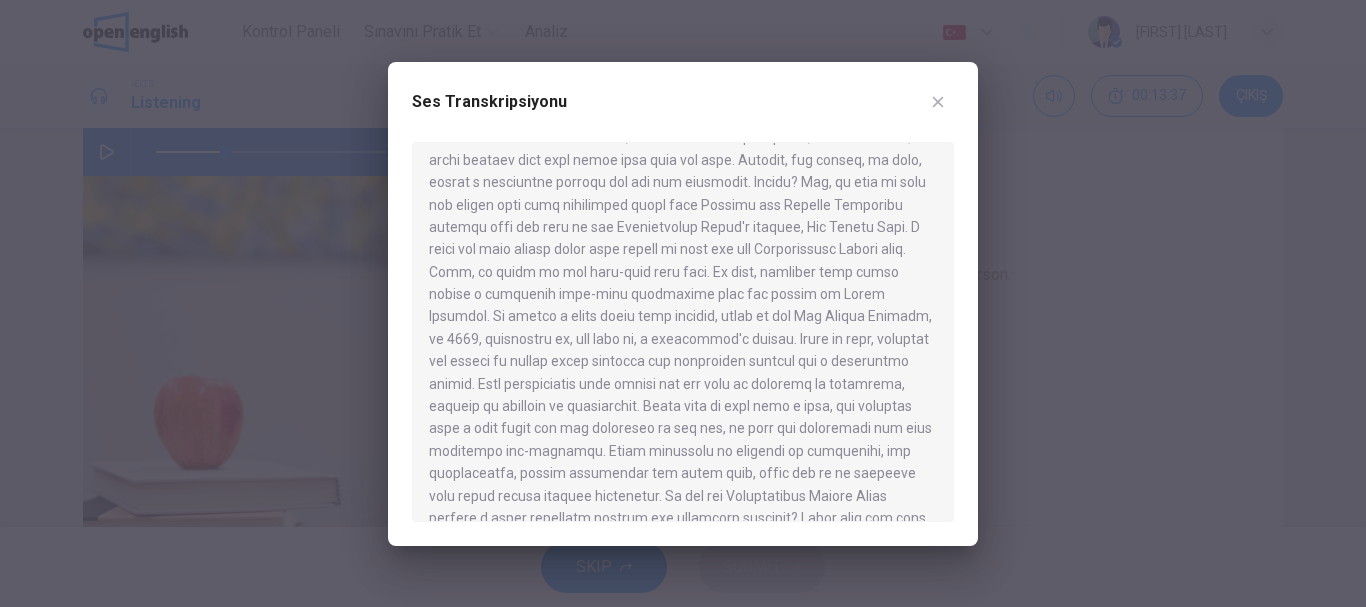 scroll, scrollTop: 975, scrollLeft: 0, axis: vertical 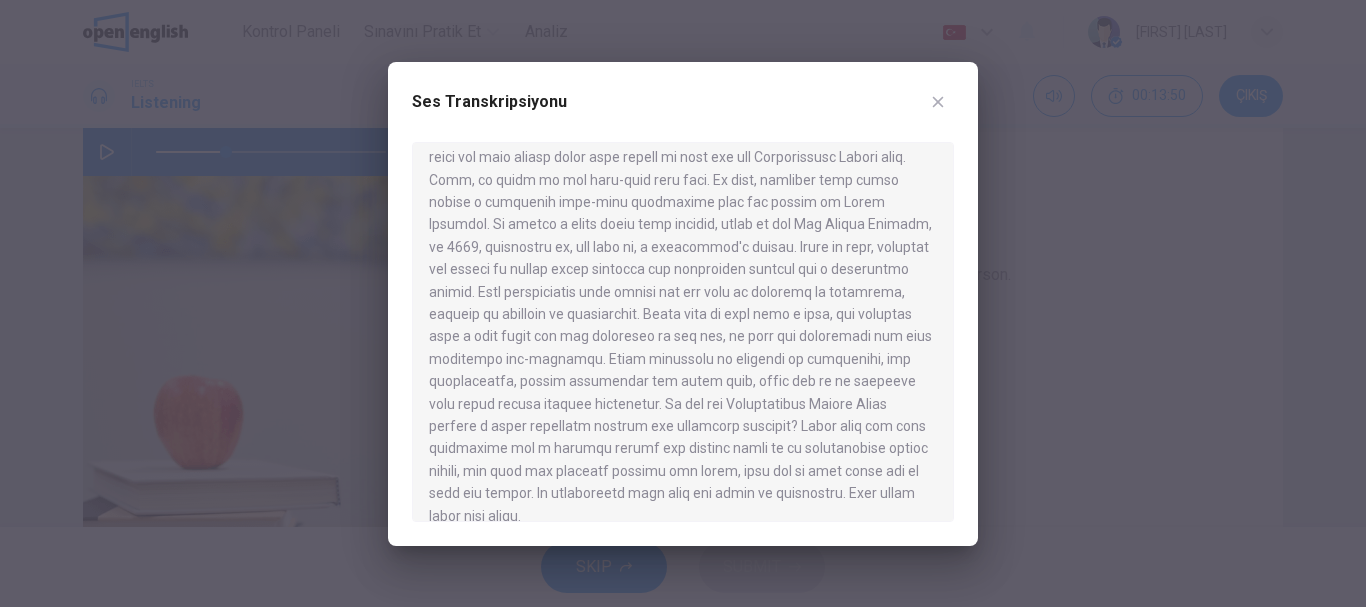 click at bounding box center (938, 102) 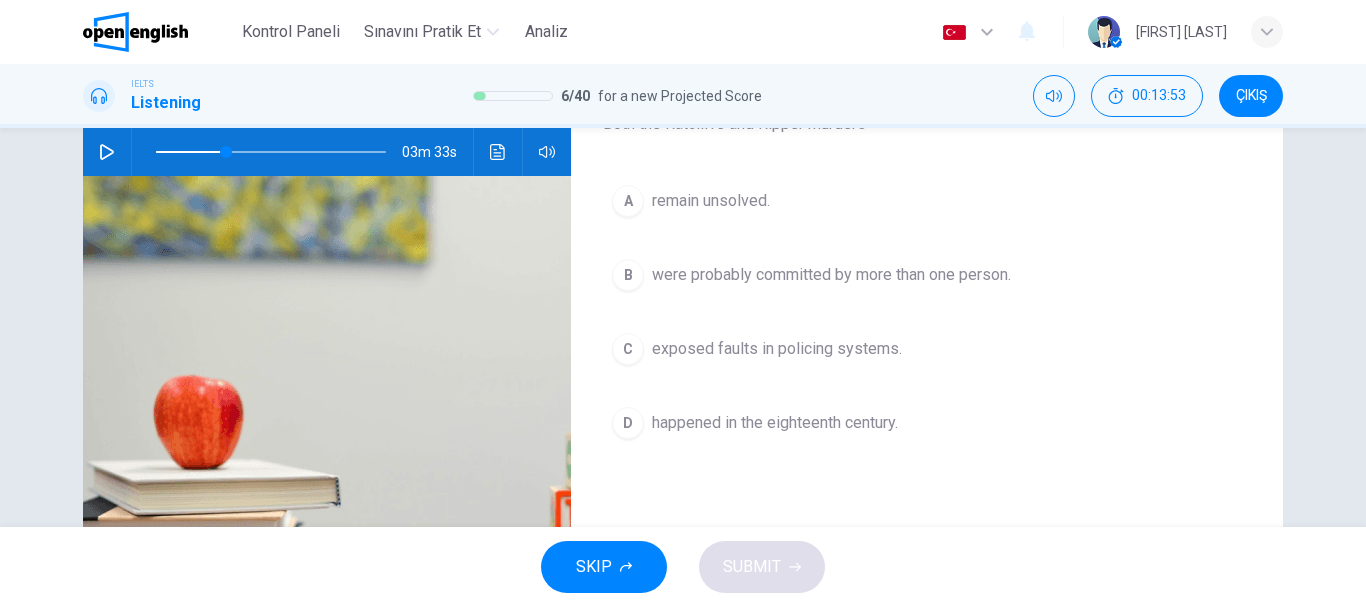 scroll, scrollTop: 100, scrollLeft: 0, axis: vertical 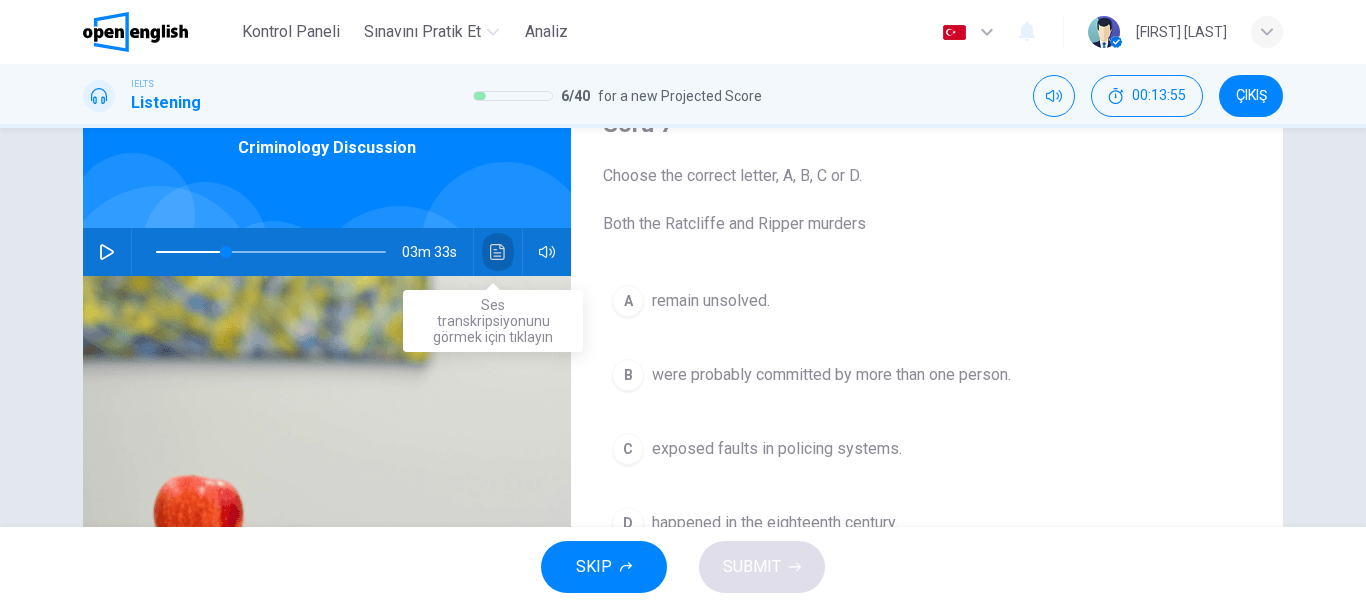click 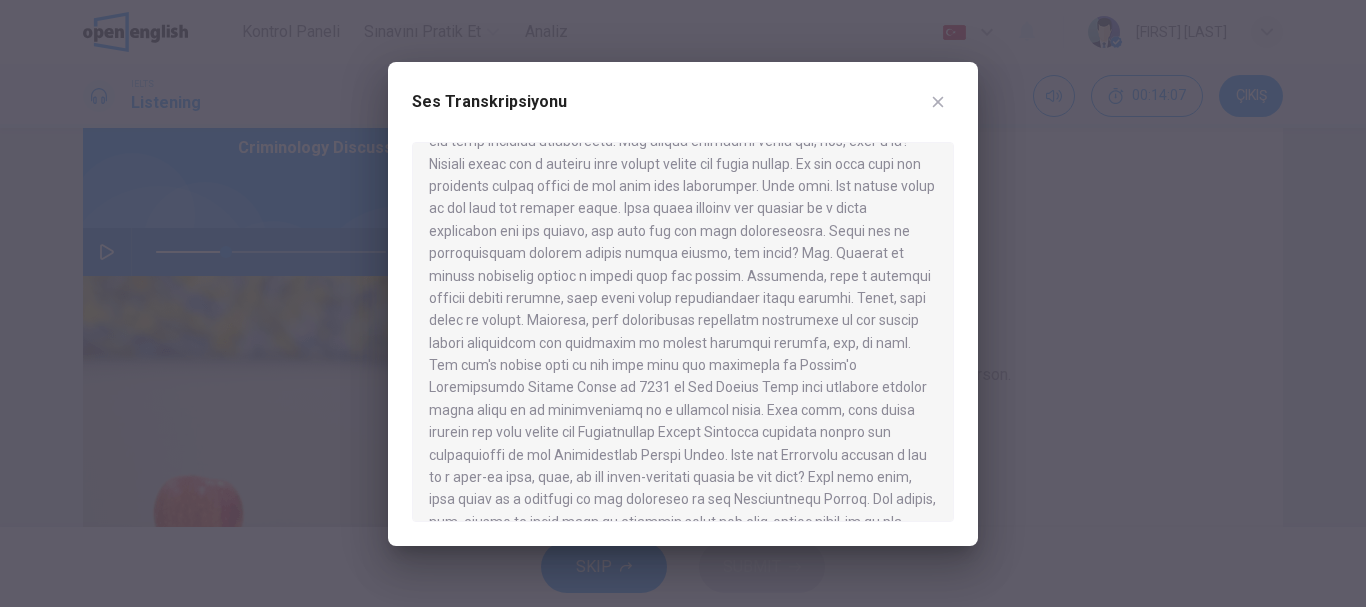 scroll, scrollTop: 300, scrollLeft: 0, axis: vertical 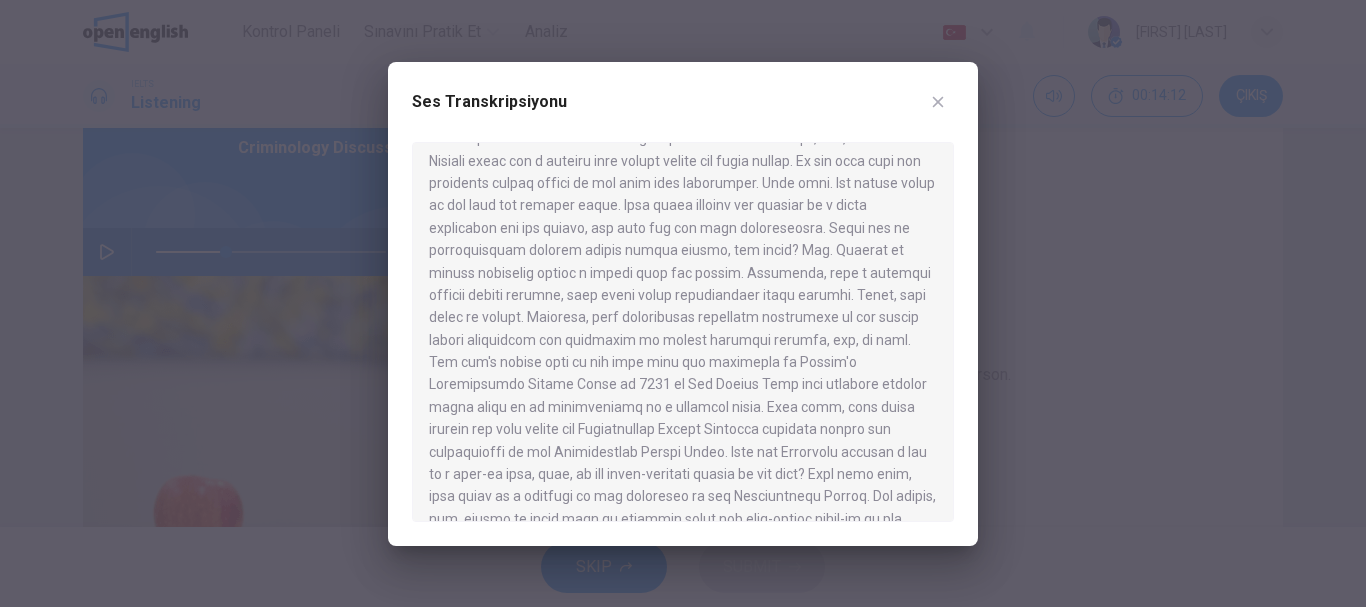 drag, startPoint x: 505, startPoint y: 381, endPoint x: 678, endPoint y: 391, distance: 173.28877 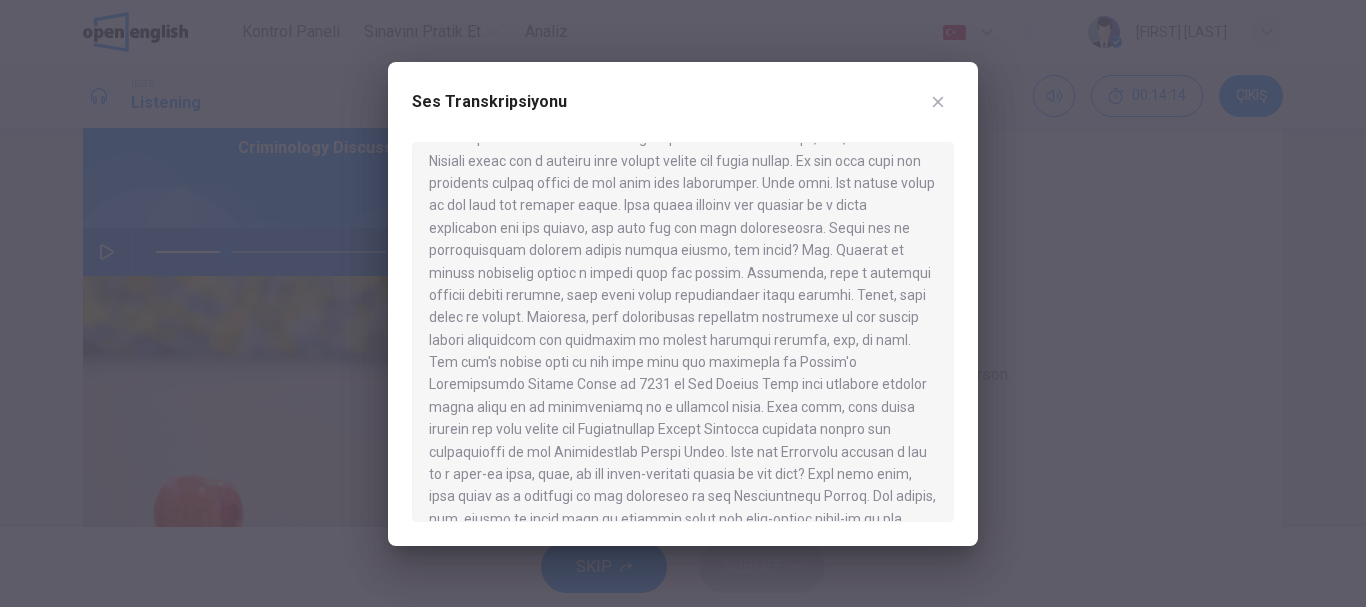 drag, startPoint x: 857, startPoint y: 358, endPoint x: 934, endPoint y: 356, distance: 77.02597 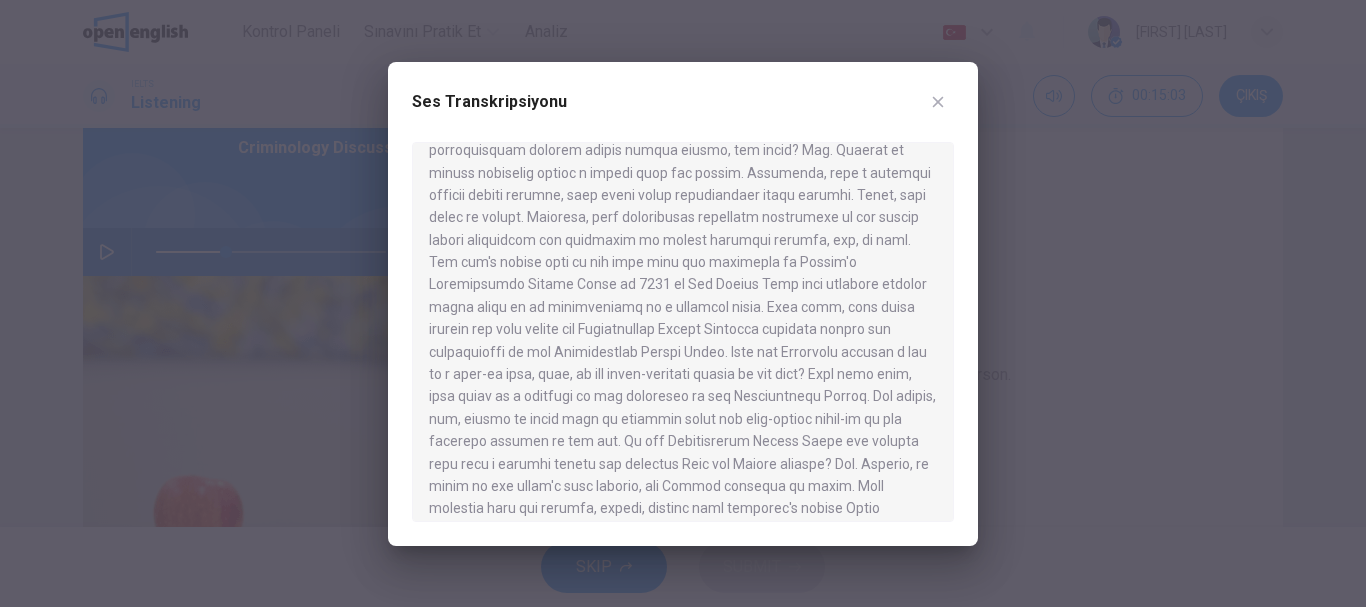 scroll, scrollTop: 500, scrollLeft: 0, axis: vertical 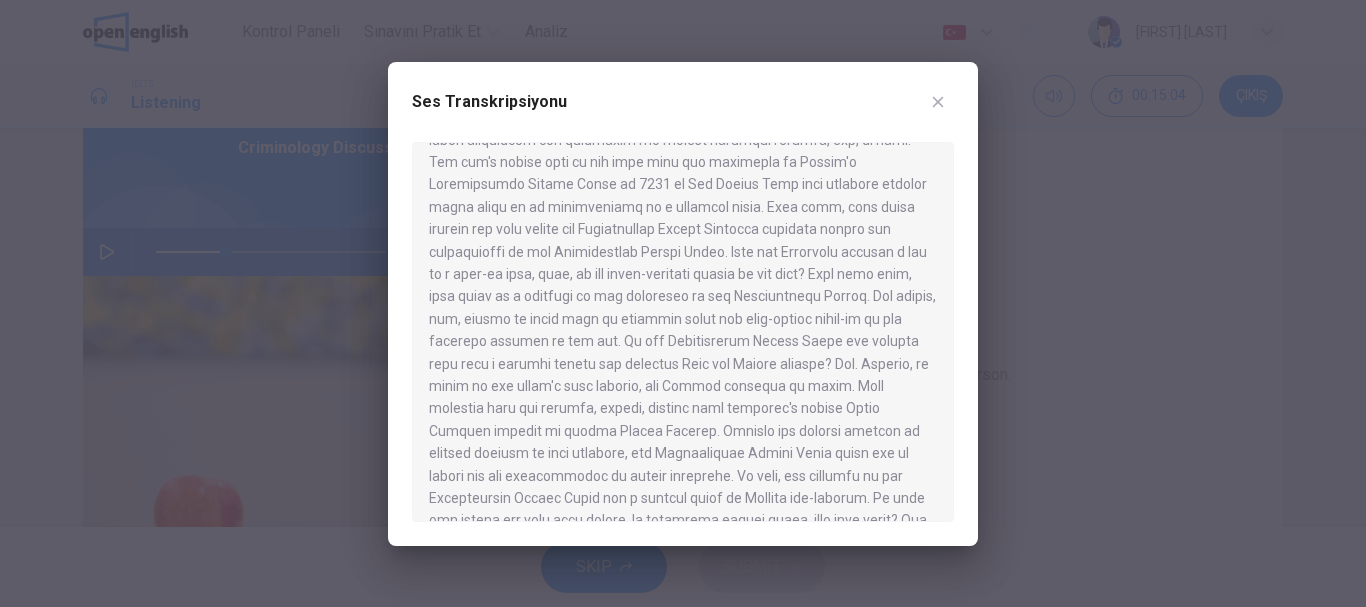 drag, startPoint x: 582, startPoint y: 386, endPoint x: 622, endPoint y: 386, distance: 40 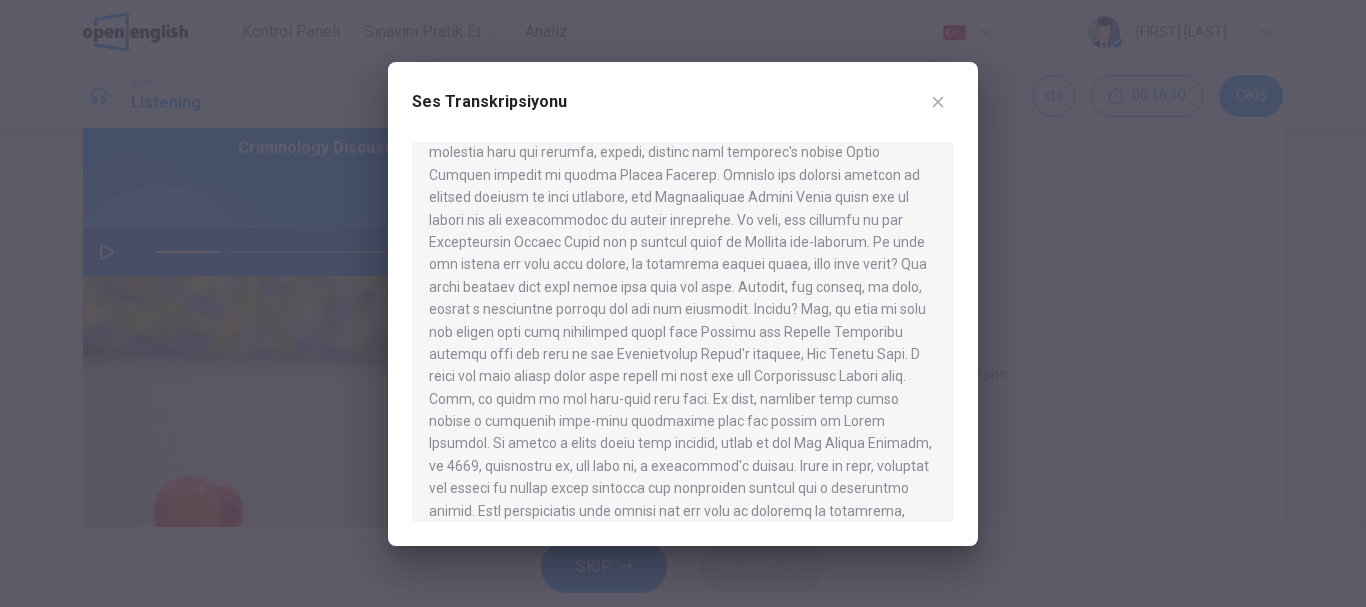 scroll, scrollTop: 800, scrollLeft: 0, axis: vertical 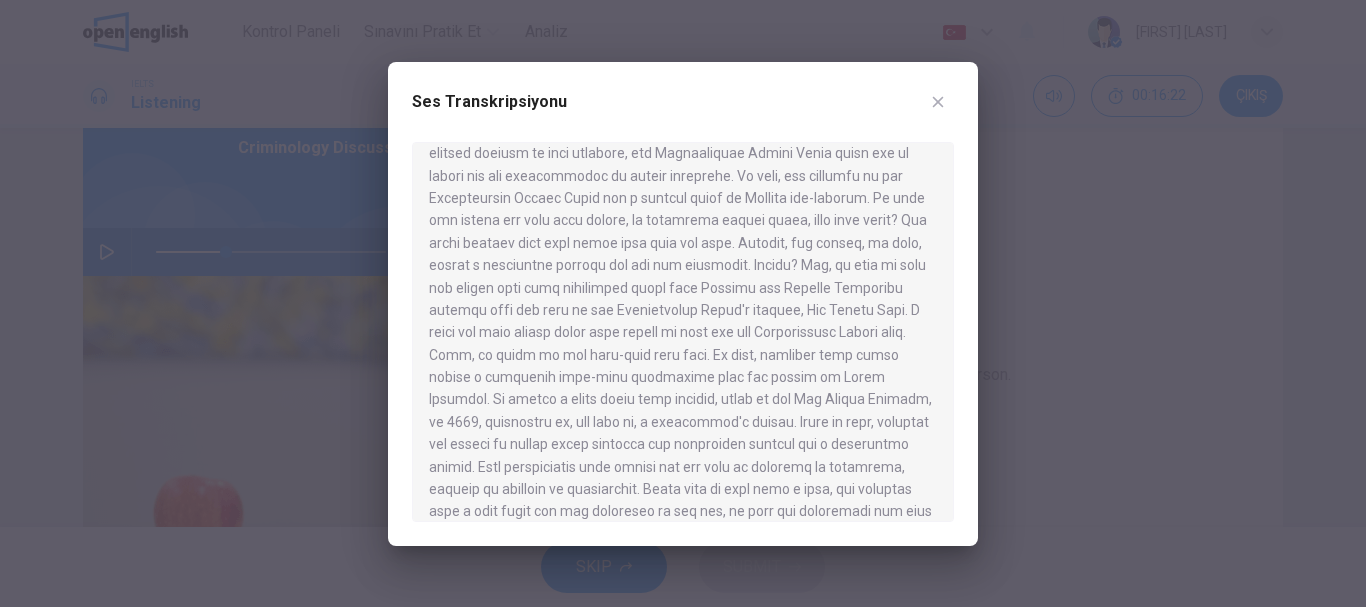 click 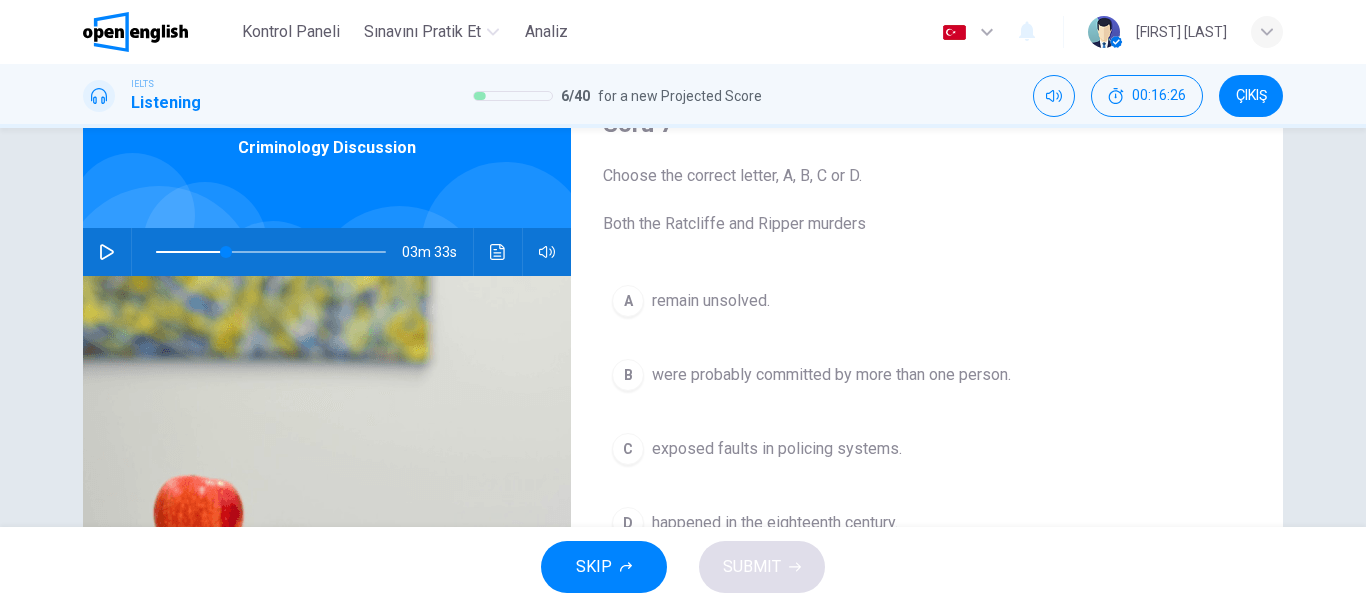click on "remain unsolved." at bounding box center [711, 301] 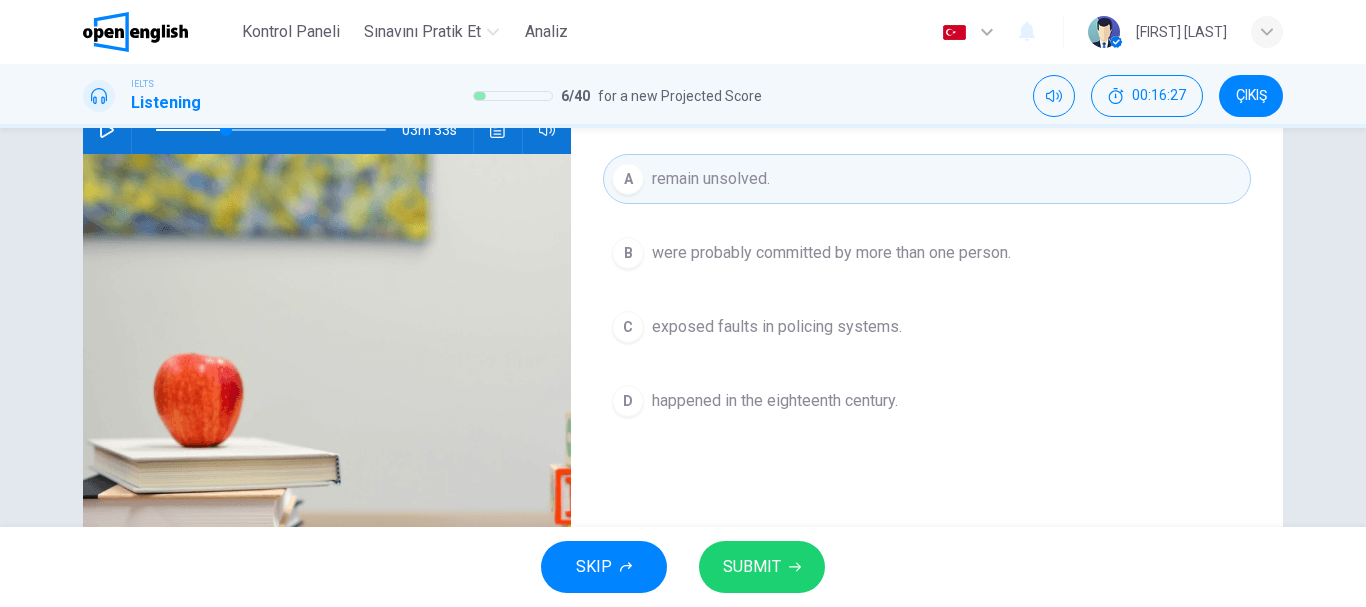scroll, scrollTop: 376, scrollLeft: 0, axis: vertical 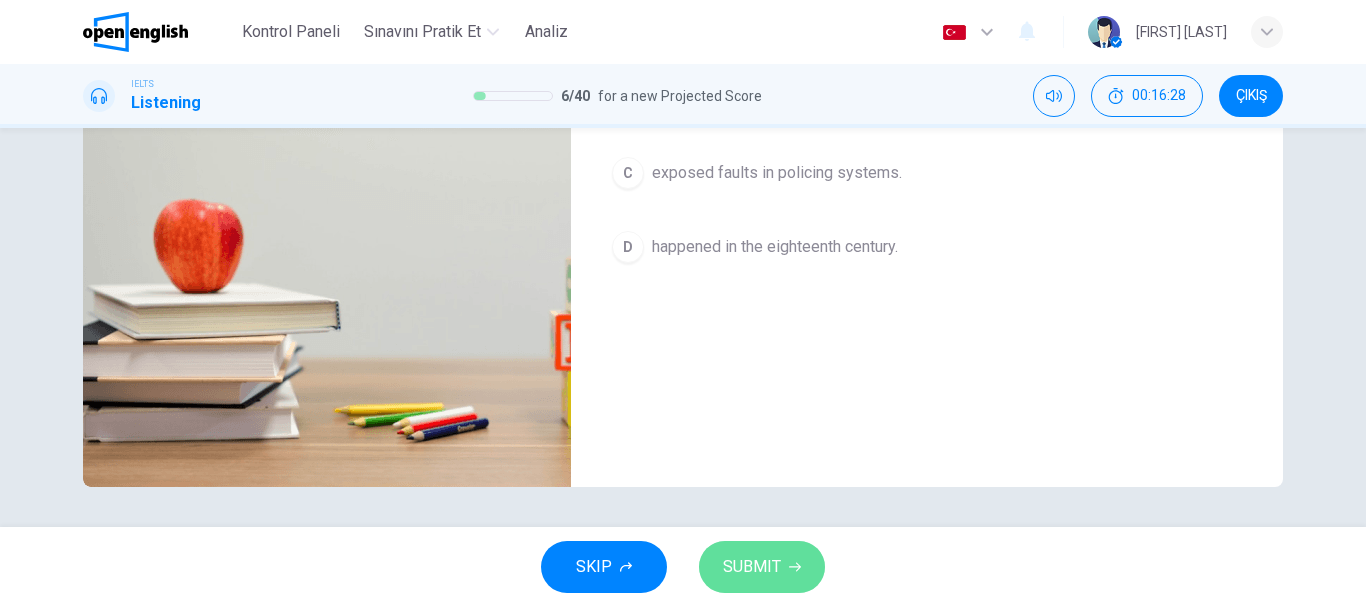click on "SUBMIT" at bounding box center [752, 567] 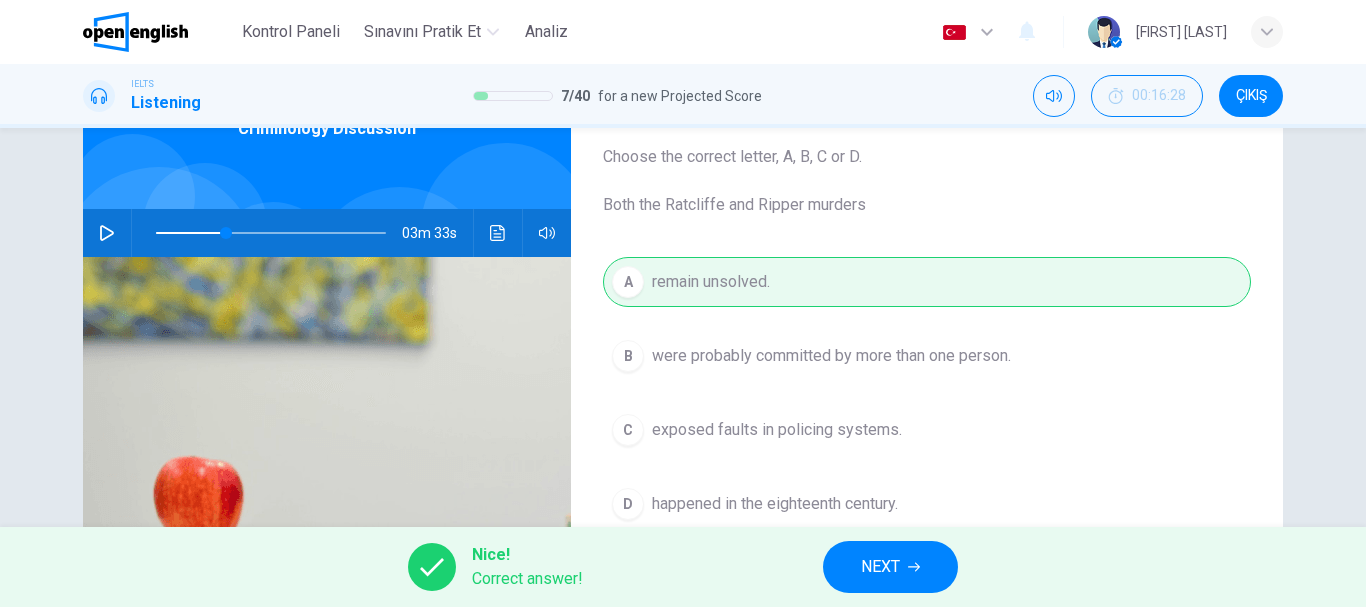 scroll, scrollTop: 76, scrollLeft: 0, axis: vertical 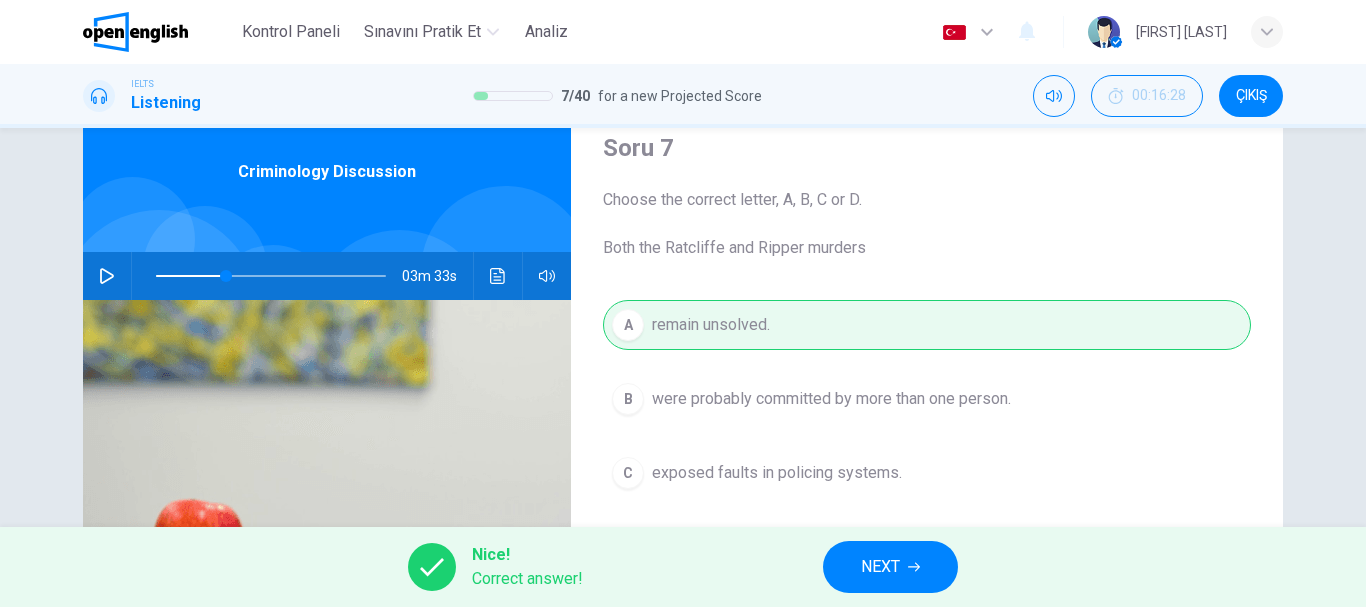 click on "NEXT" at bounding box center [890, 567] 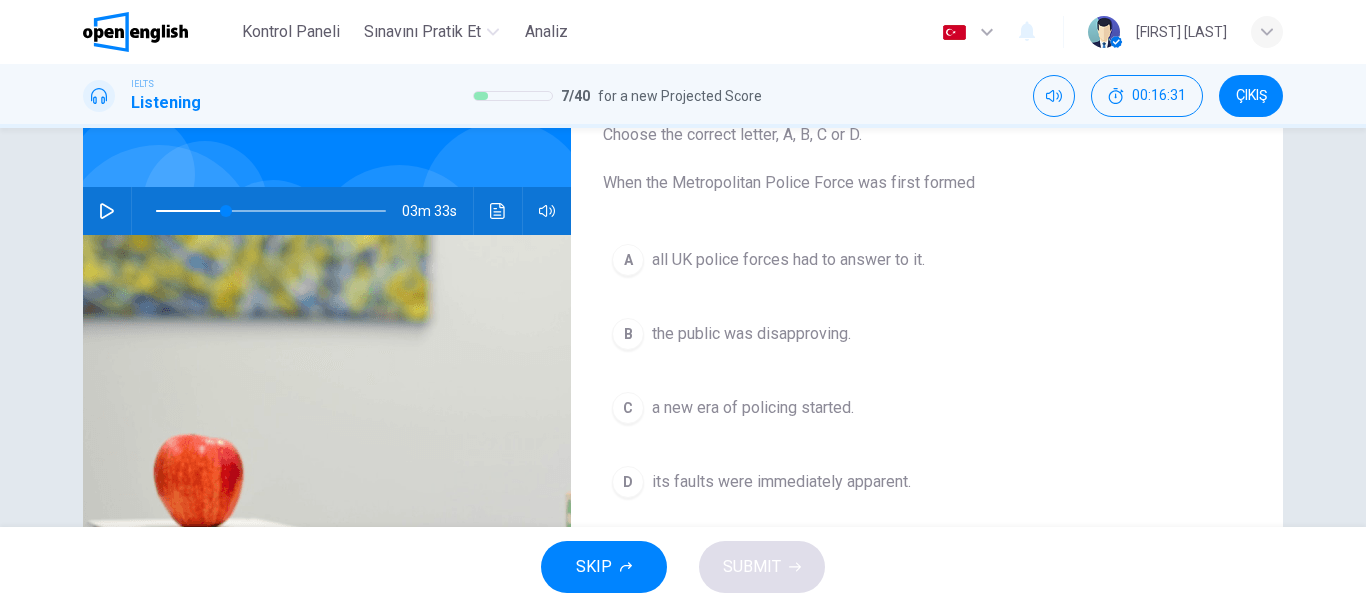 scroll, scrollTop: 176, scrollLeft: 0, axis: vertical 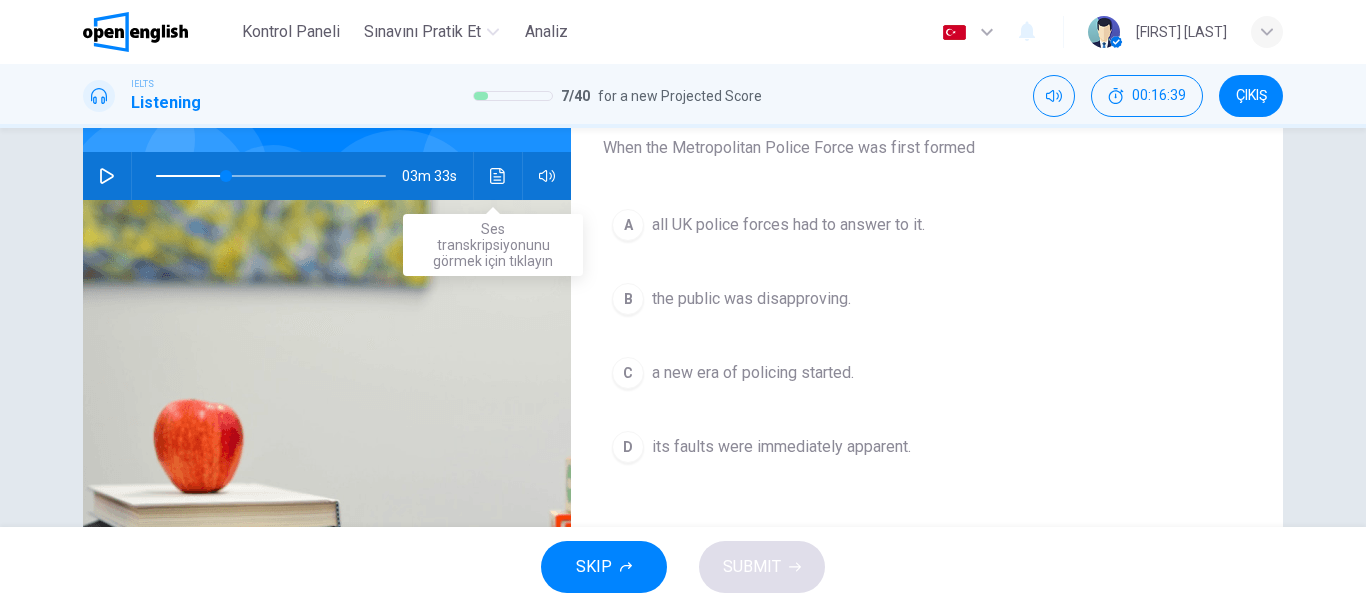 click at bounding box center (498, 176) 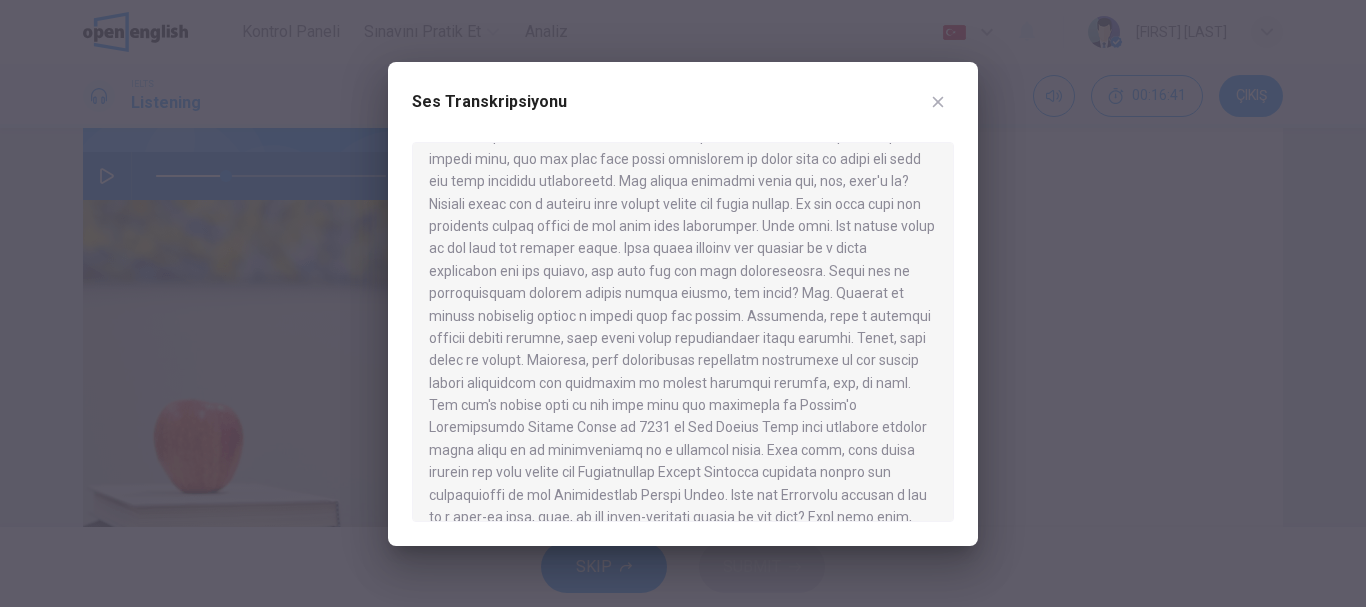 scroll, scrollTop: 300, scrollLeft: 0, axis: vertical 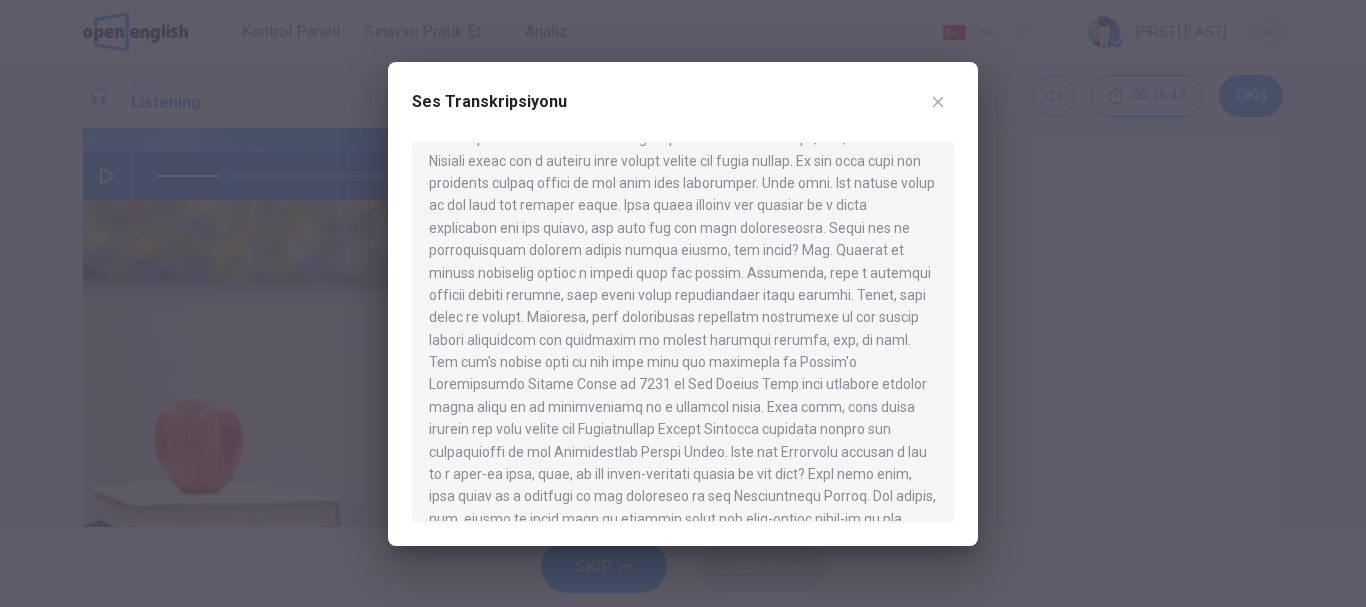 click at bounding box center (683, 332) 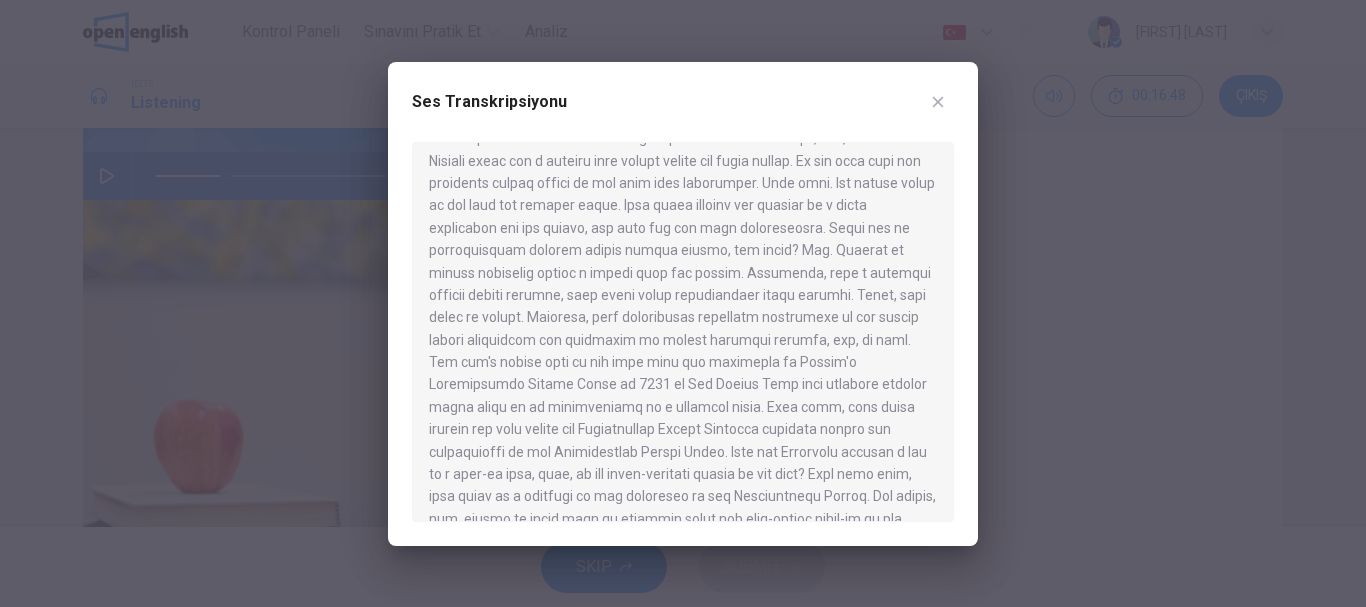drag, startPoint x: 490, startPoint y: 189, endPoint x: 714, endPoint y: 189, distance: 224 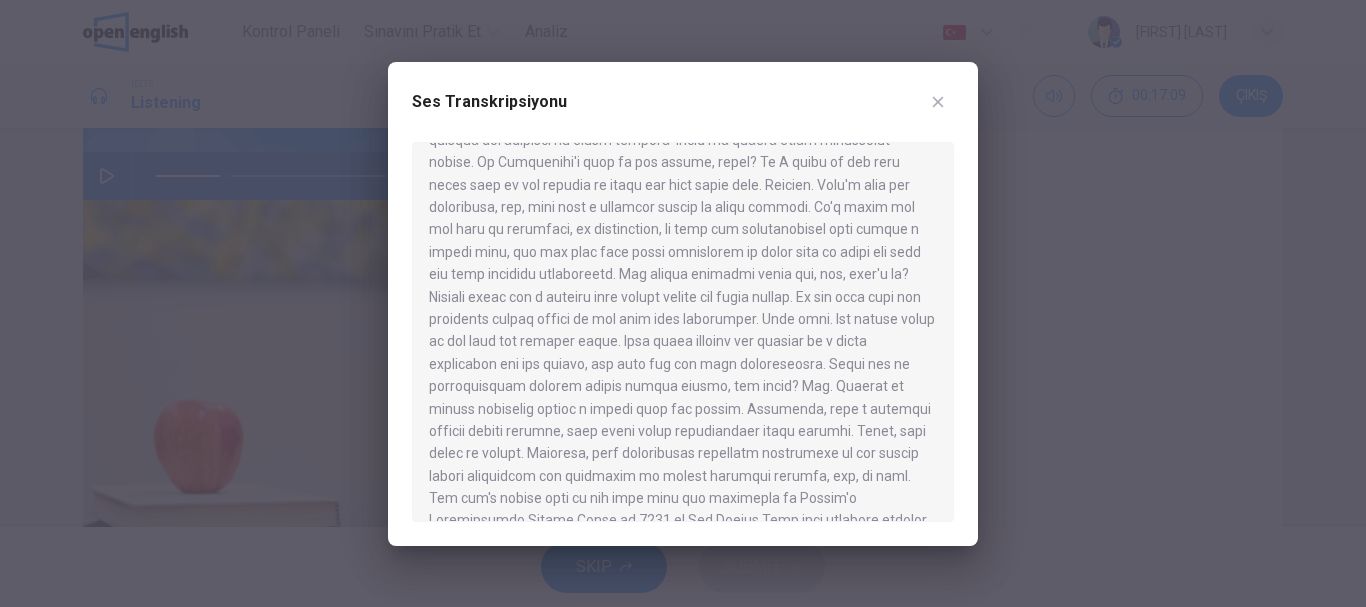 scroll, scrollTop: 200, scrollLeft: 0, axis: vertical 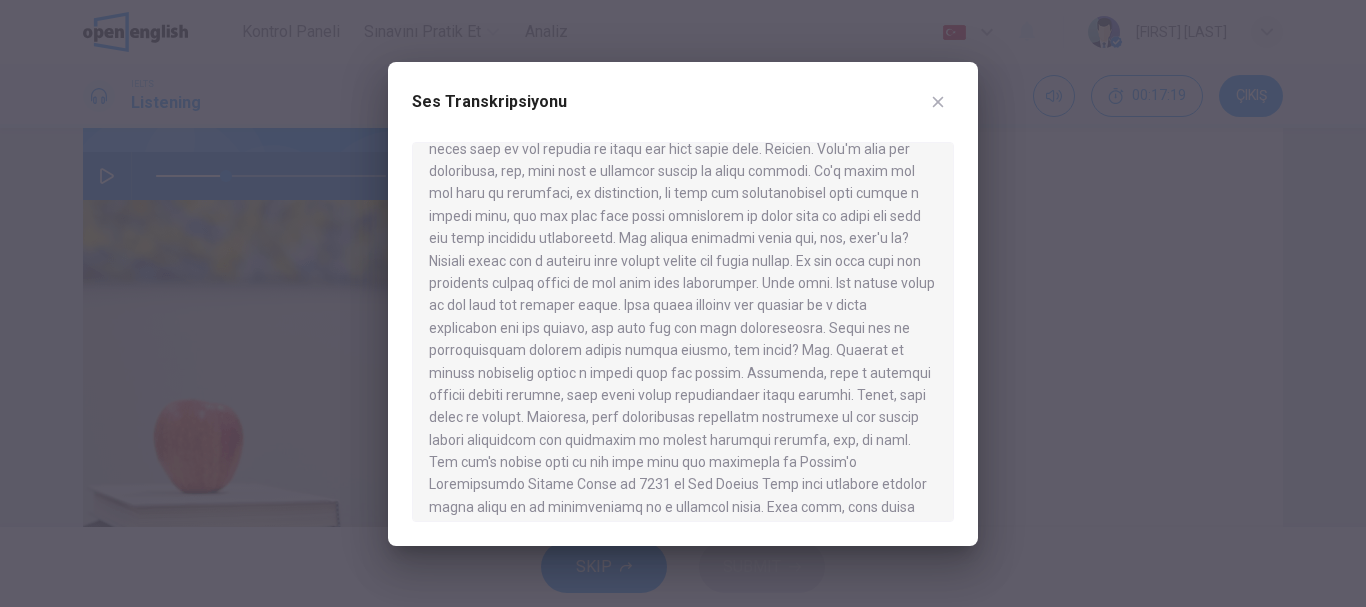 click on "Ses Transkripsiyonu" at bounding box center [683, 114] 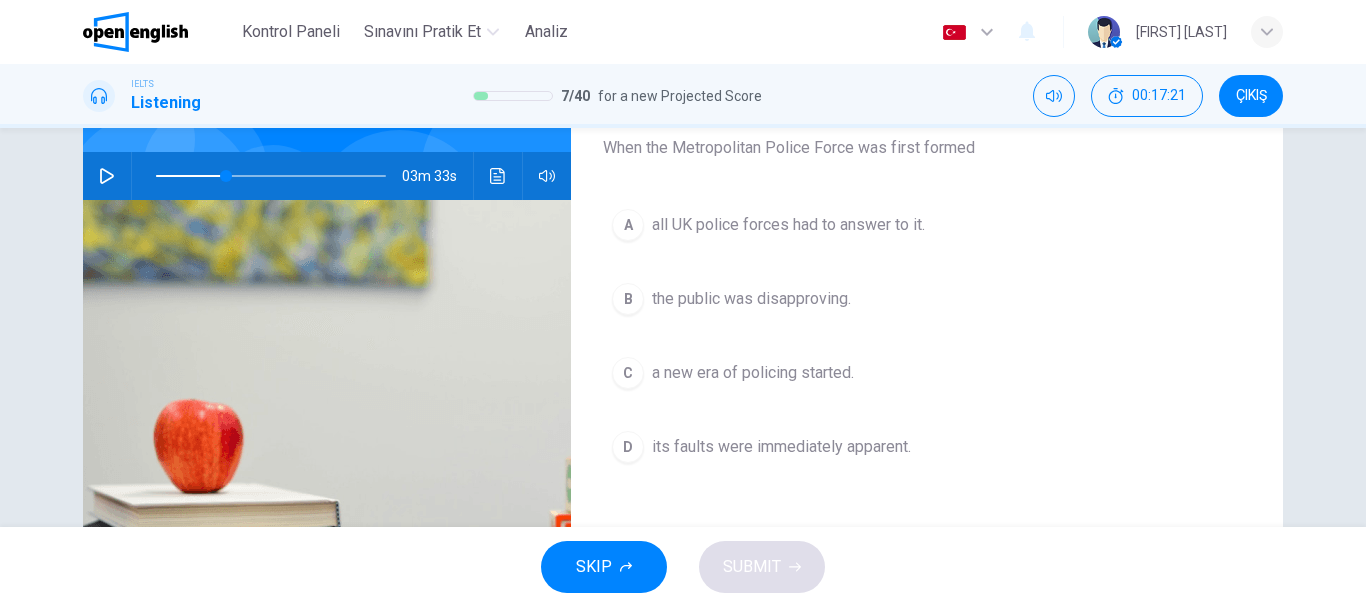 click at bounding box center [107, 176] 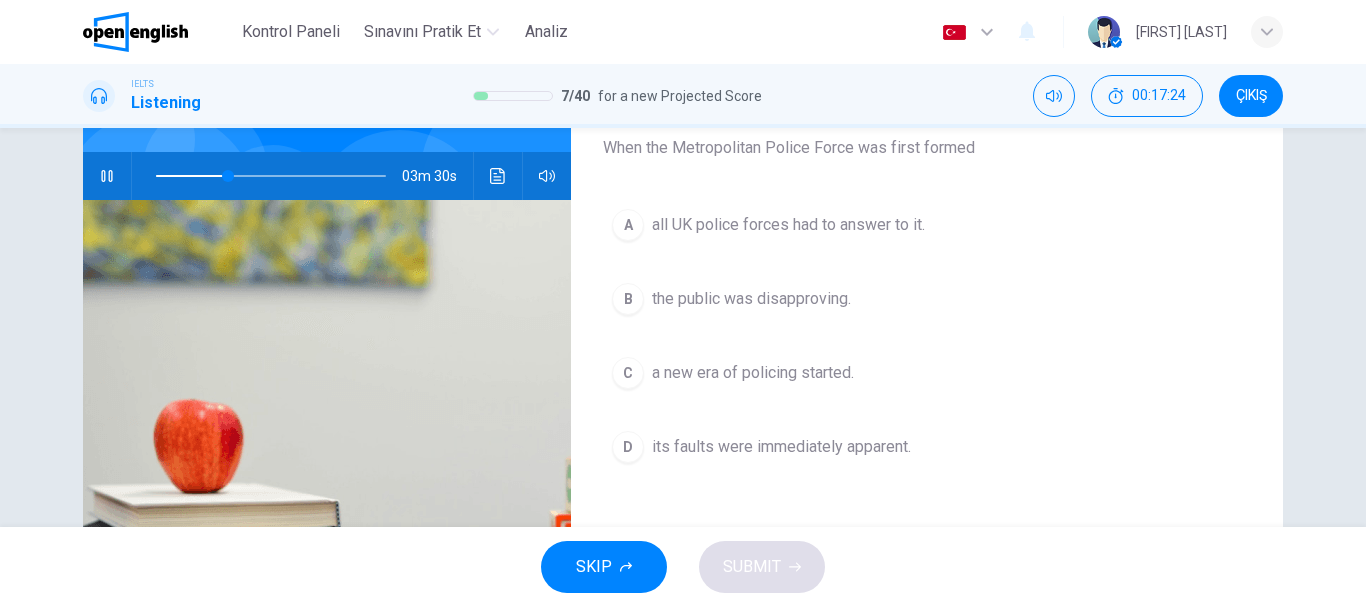 drag, startPoint x: 236, startPoint y: 169, endPoint x: 267, endPoint y: 180, distance: 32.89377 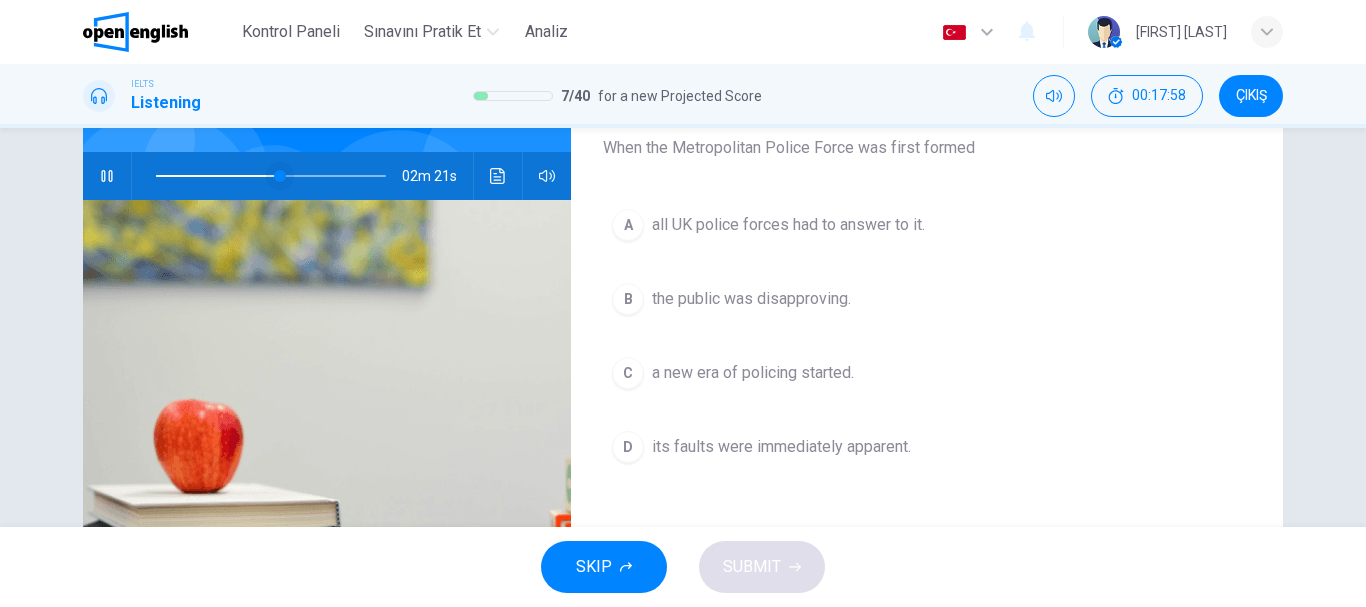 click at bounding box center (280, 176) 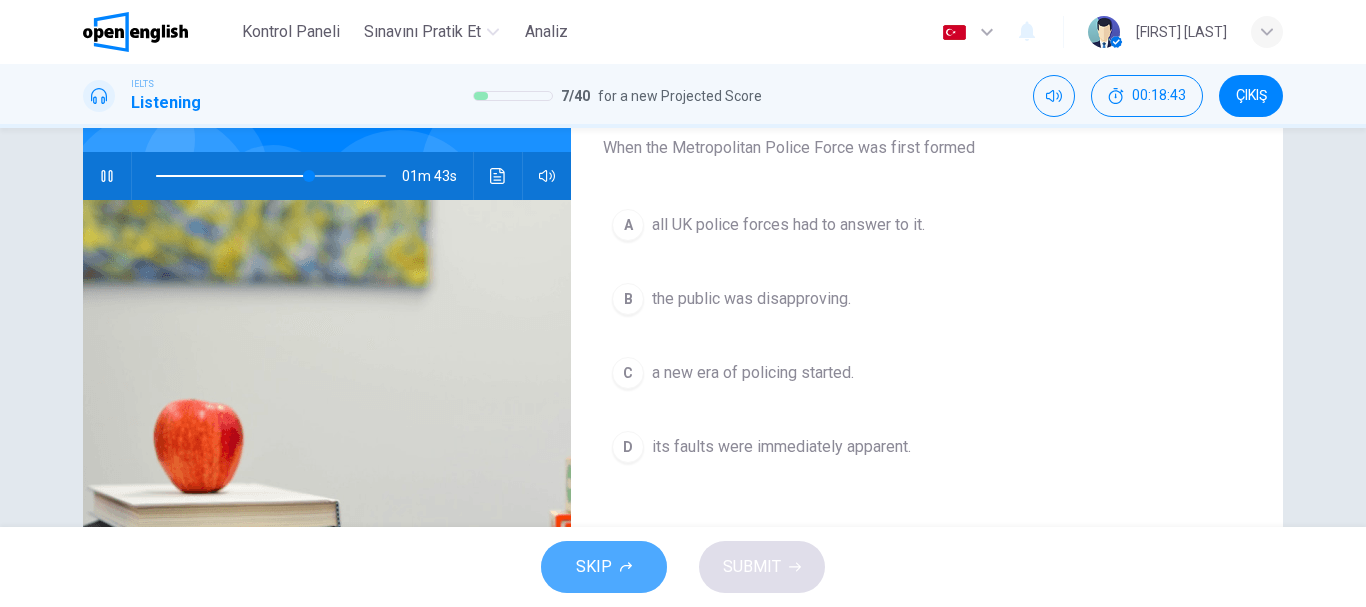click on "SKIP" at bounding box center [594, 567] 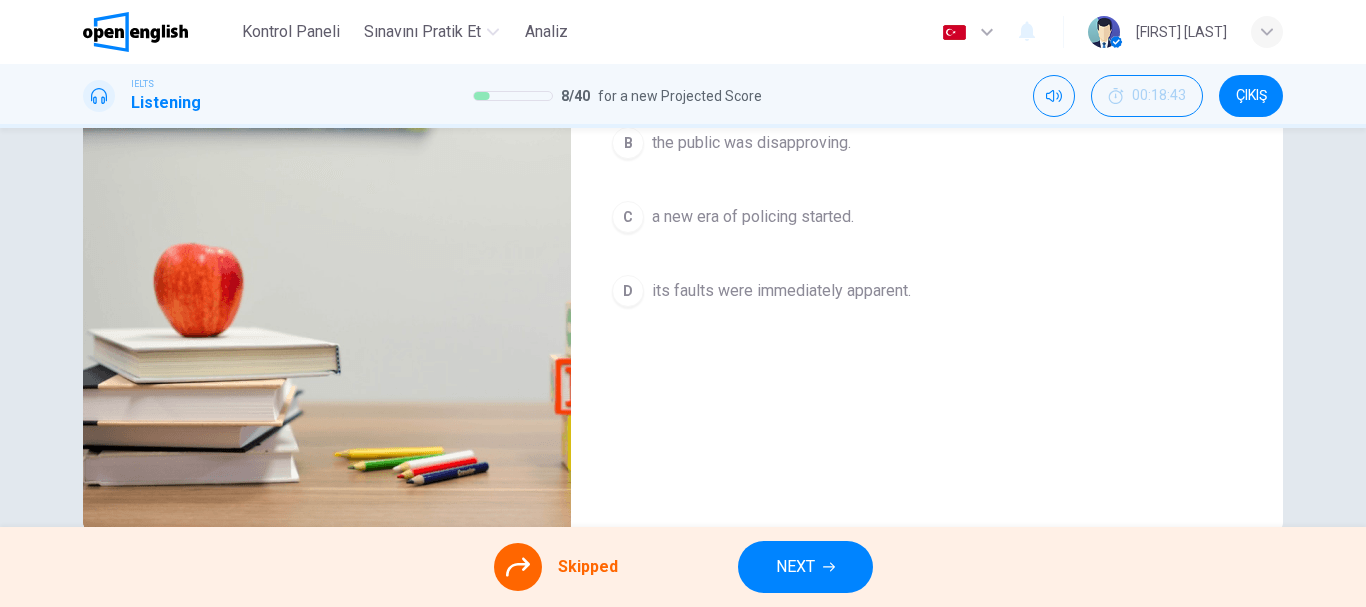 scroll, scrollTop: 376, scrollLeft: 0, axis: vertical 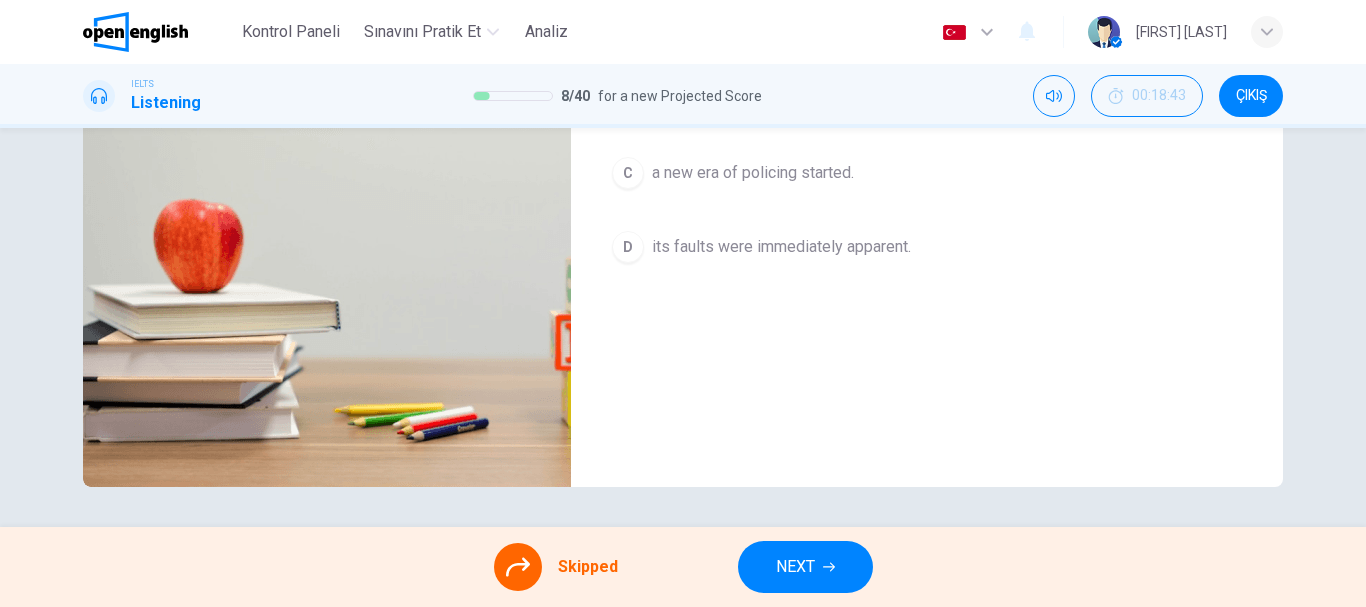click on "NEXT" at bounding box center (805, 567) 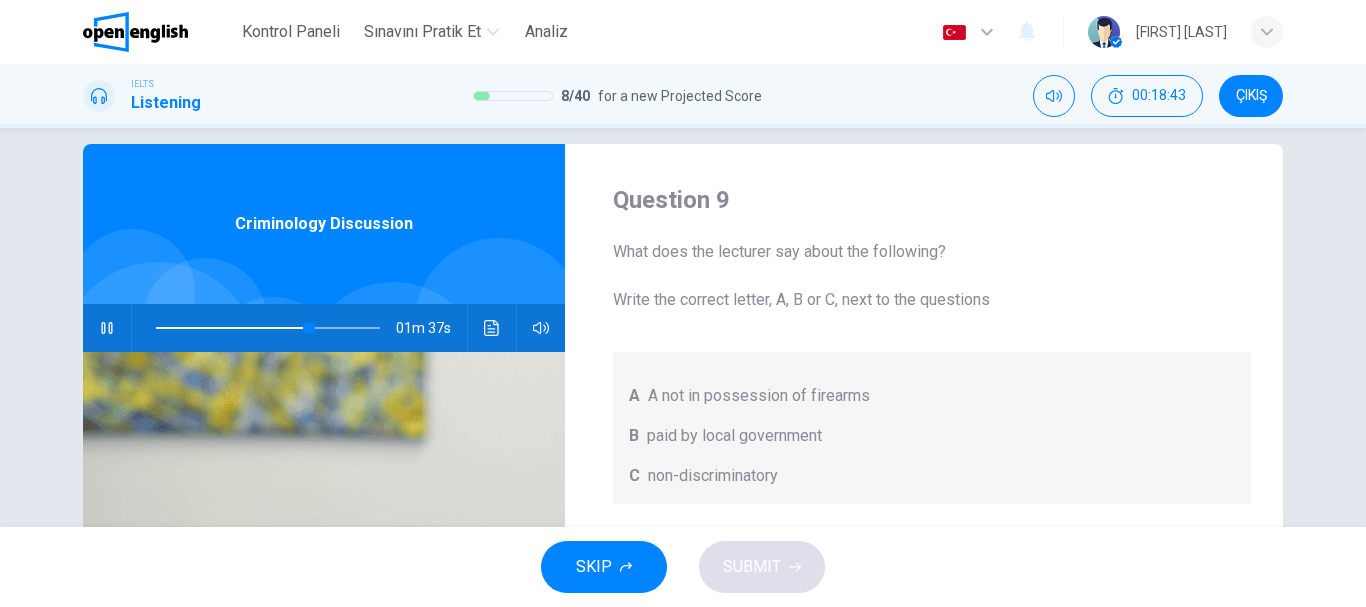 scroll, scrollTop: 0, scrollLeft: 0, axis: both 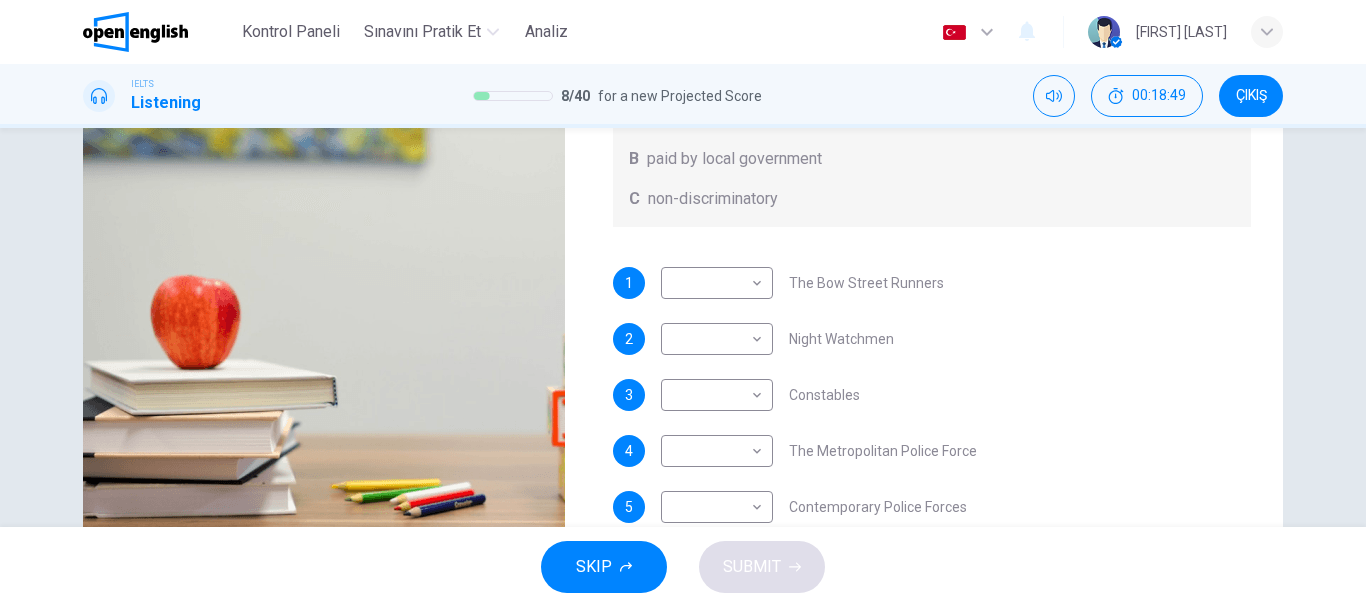 type on "**" 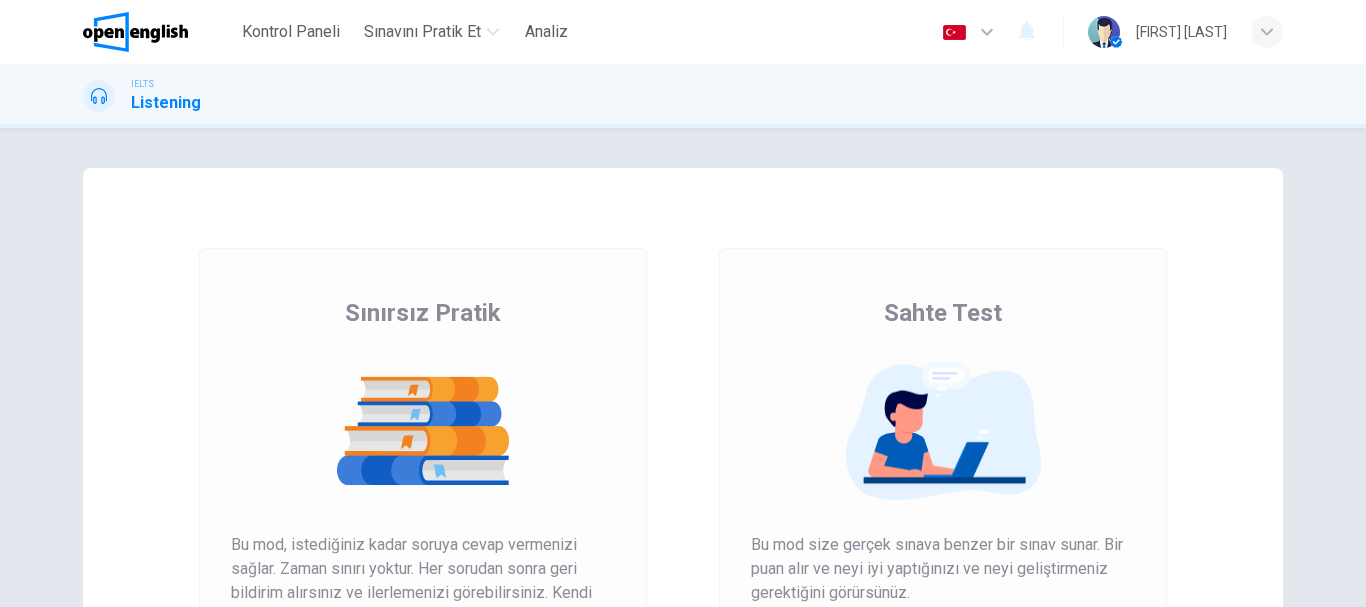 scroll, scrollTop: 0, scrollLeft: 0, axis: both 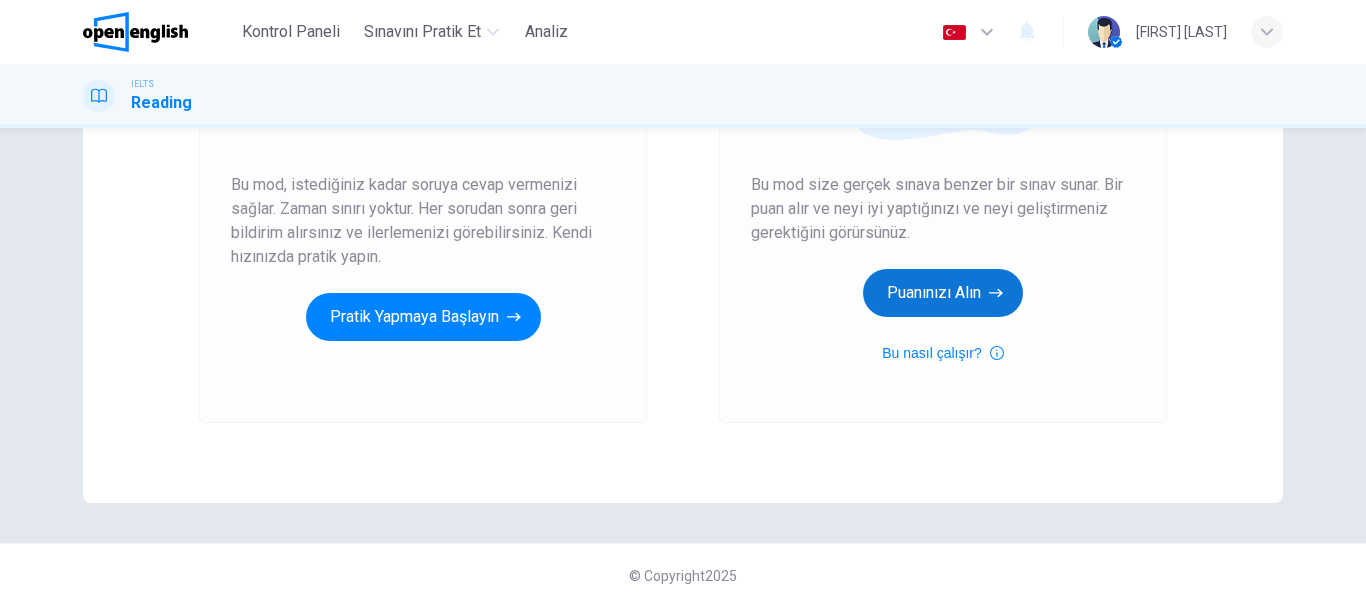 click on "Puanınızı Alın" at bounding box center (943, 293) 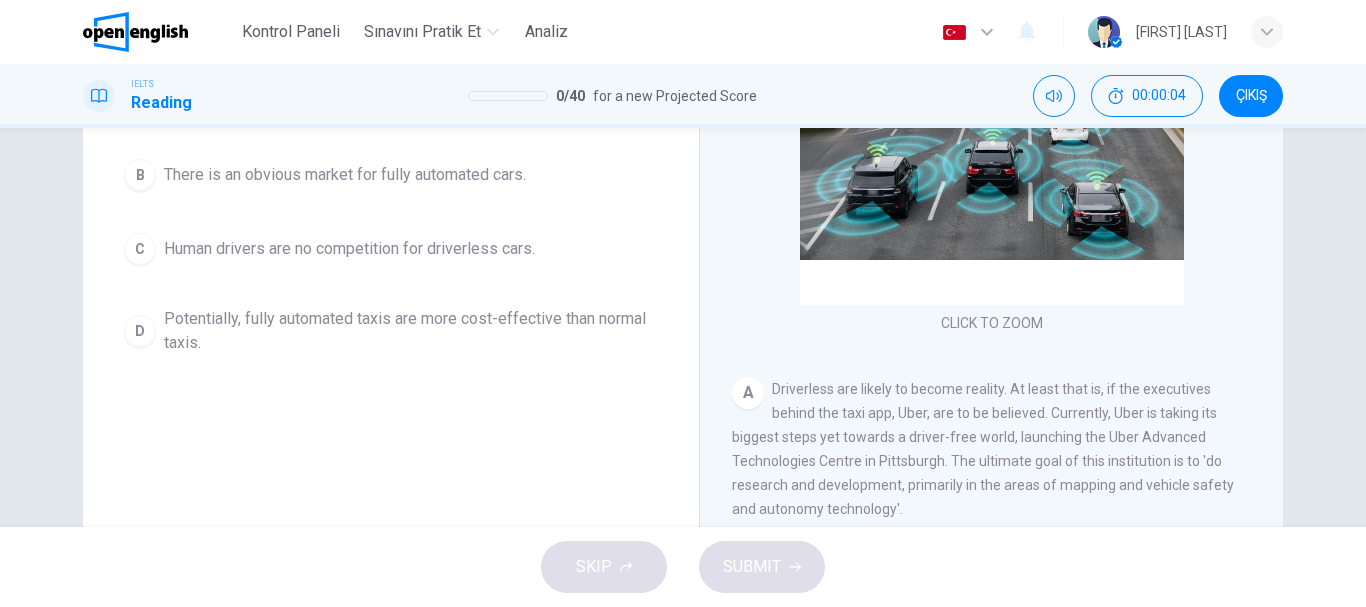 scroll, scrollTop: 376, scrollLeft: 0, axis: vertical 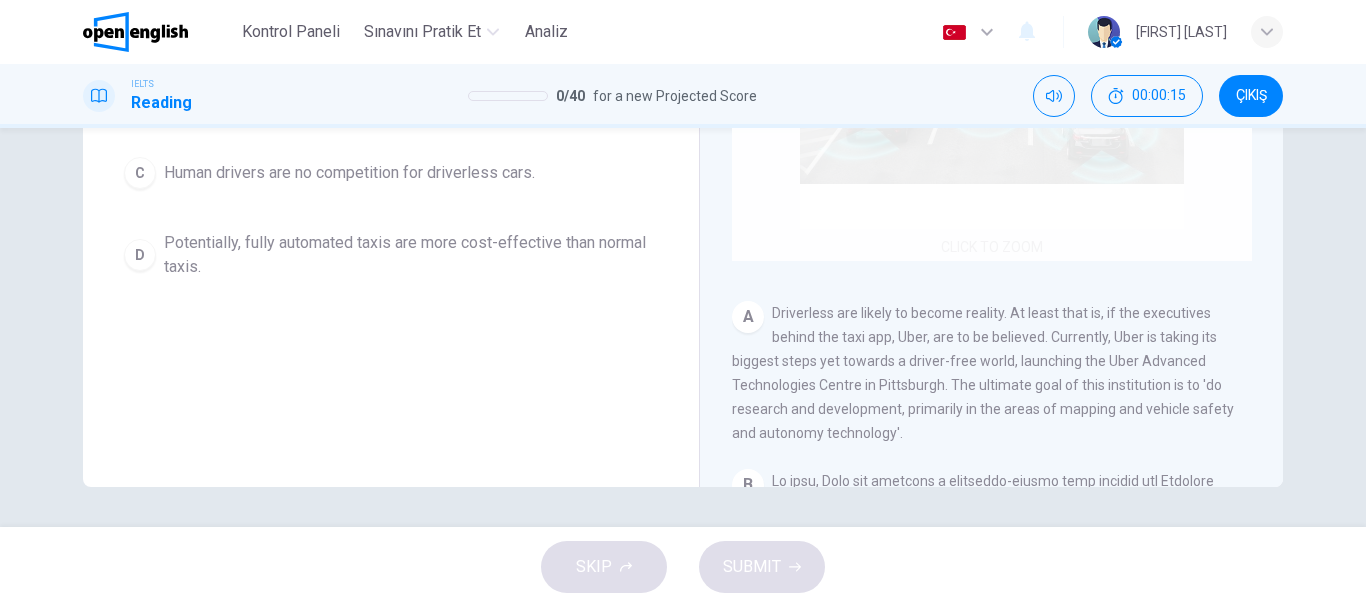 click on "Click to Zoom" at bounding box center (992, 70) 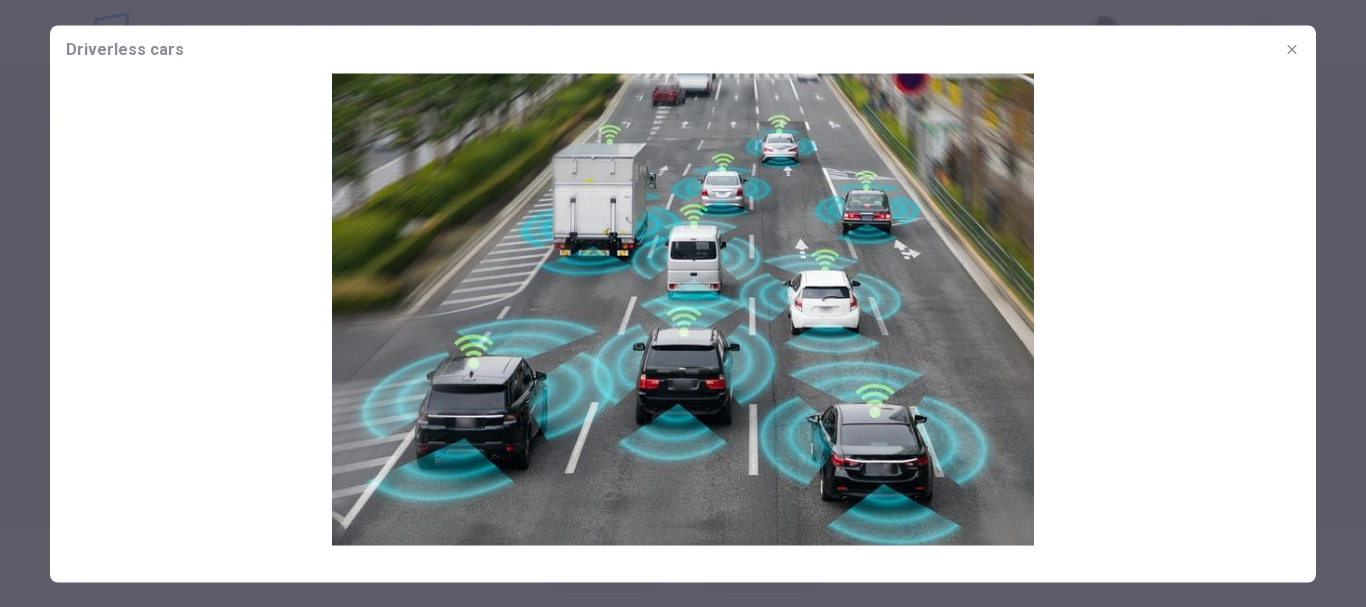 click at bounding box center [1292, 49] 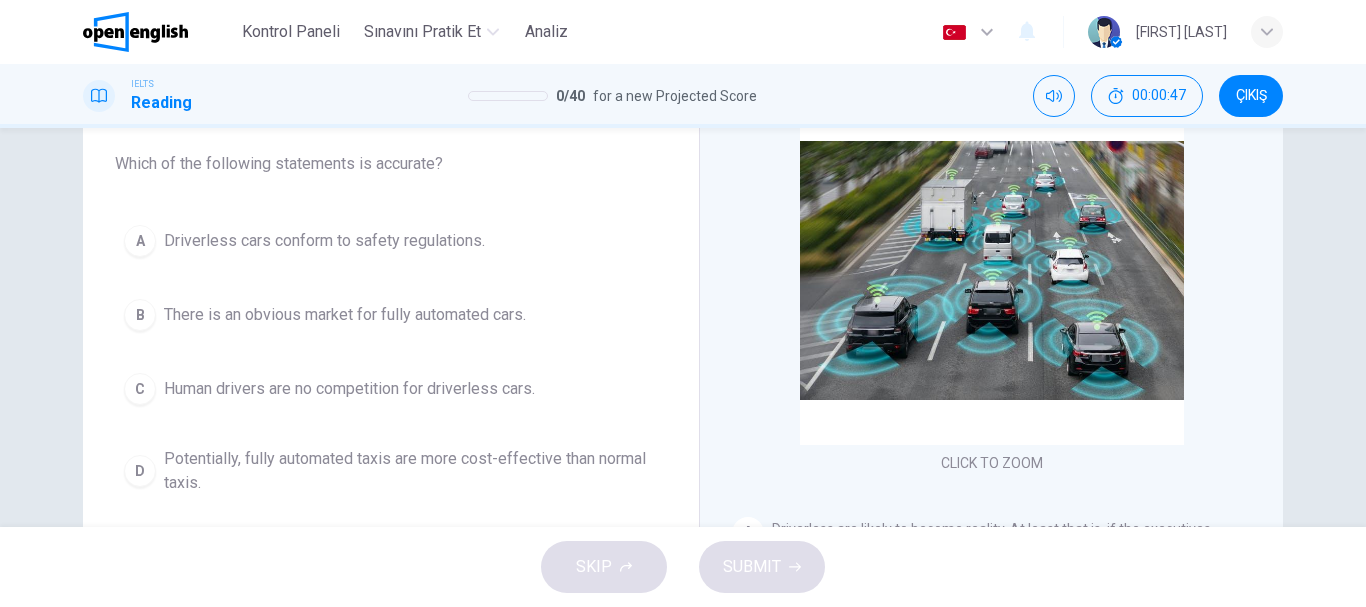 scroll, scrollTop: 276, scrollLeft: 0, axis: vertical 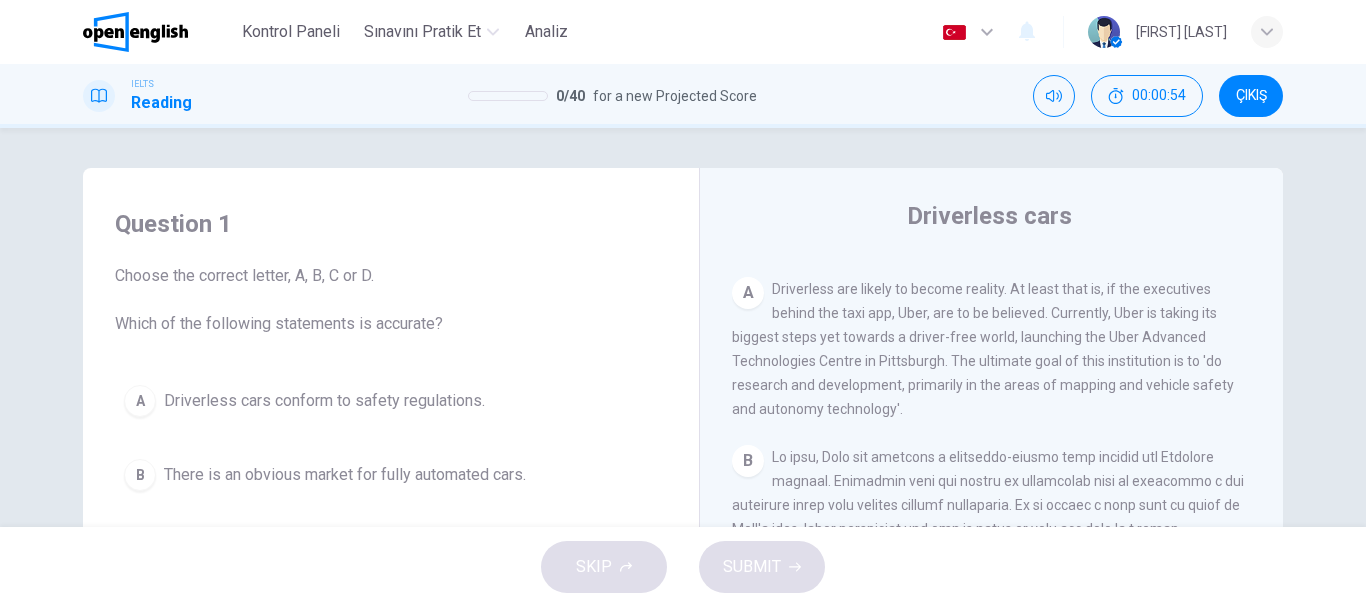 drag, startPoint x: 821, startPoint y: 290, endPoint x: 939, endPoint y: 270, distance: 119.682915 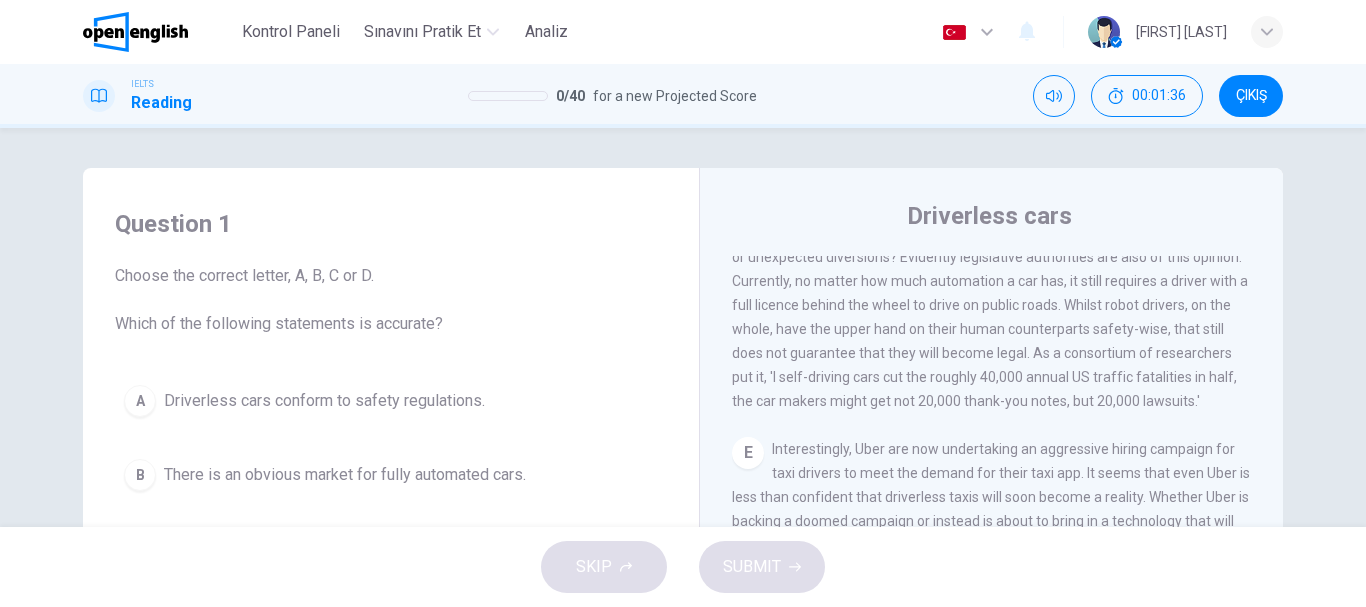 scroll, scrollTop: 1481, scrollLeft: 0, axis: vertical 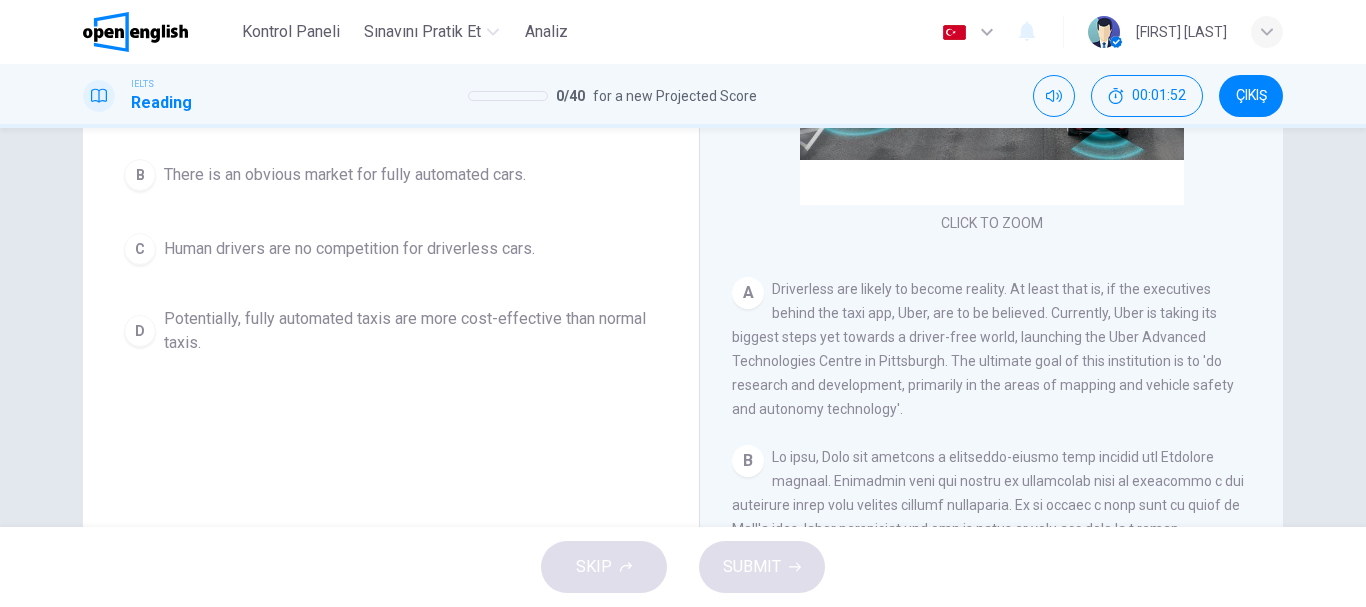 click on "A" at bounding box center (748, 293) 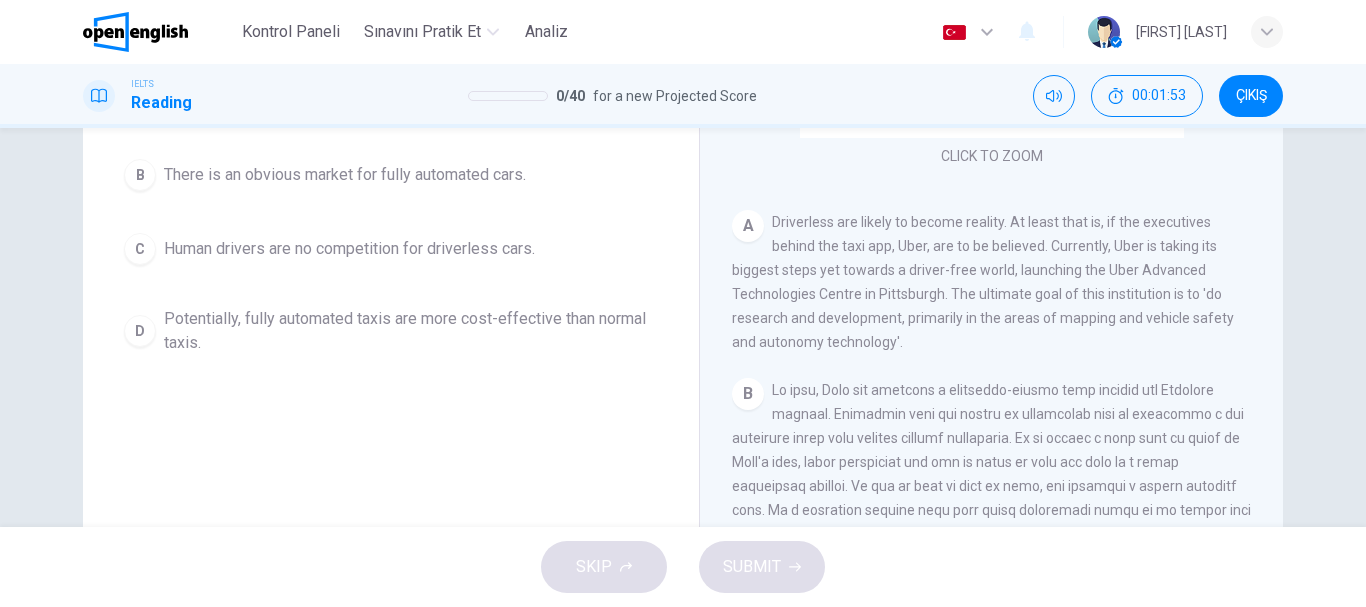 scroll, scrollTop: 200, scrollLeft: 0, axis: vertical 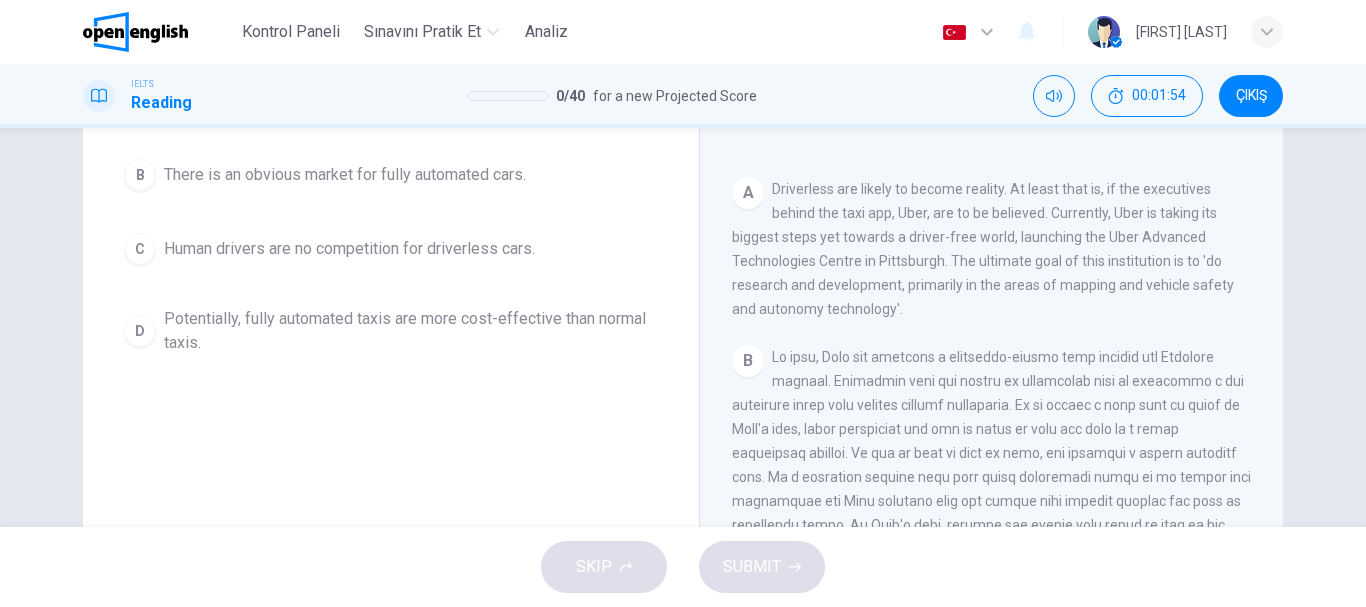 click on "B" at bounding box center [748, 361] 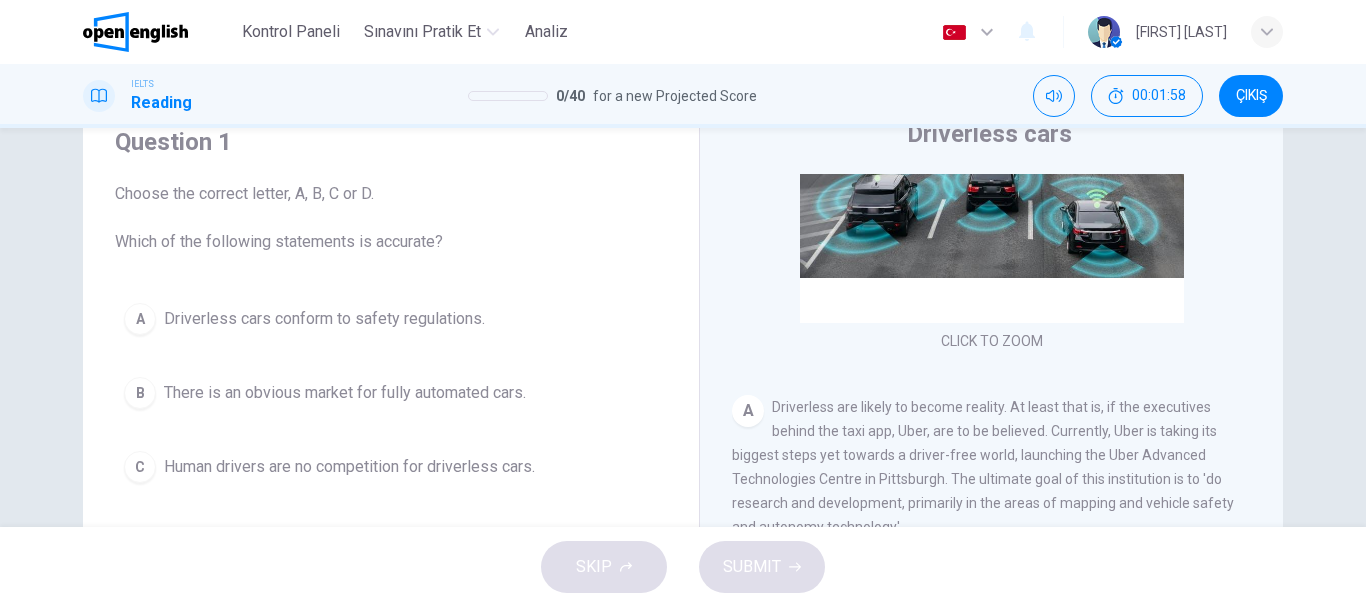 scroll, scrollTop: 200, scrollLeft: 0, axis: vertical 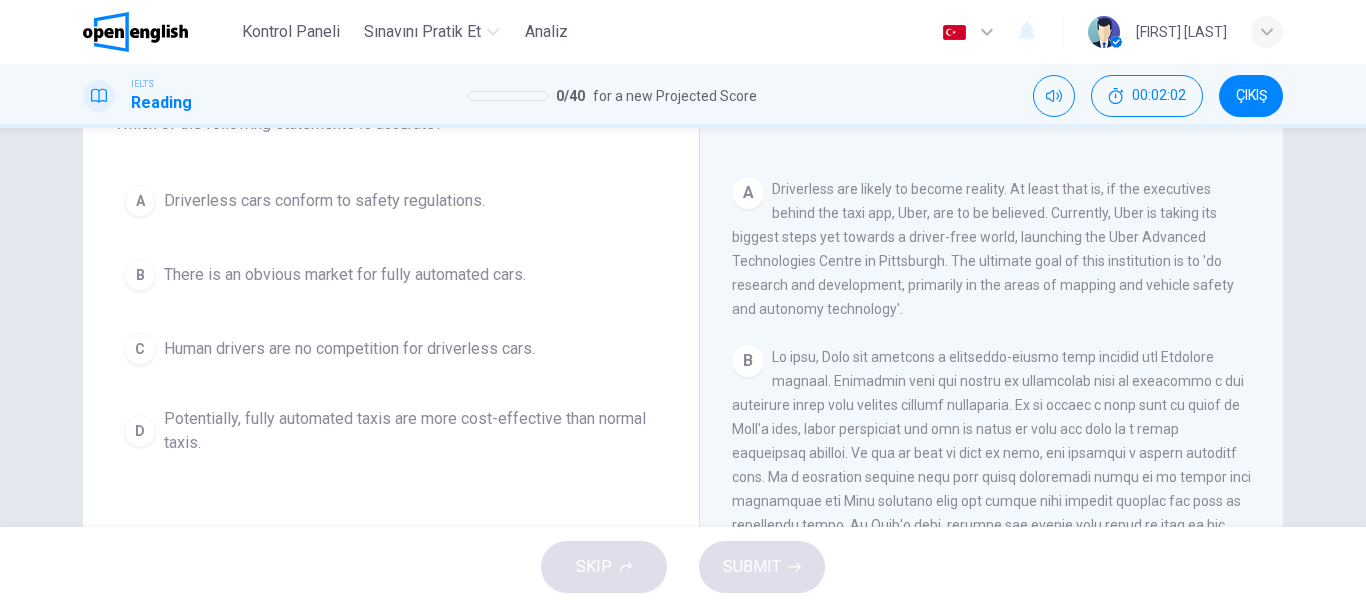 drag, startPoint x: 771, startPoint y: 193, endPoint x: 983, endPoint y: 207, distance: 212.46176 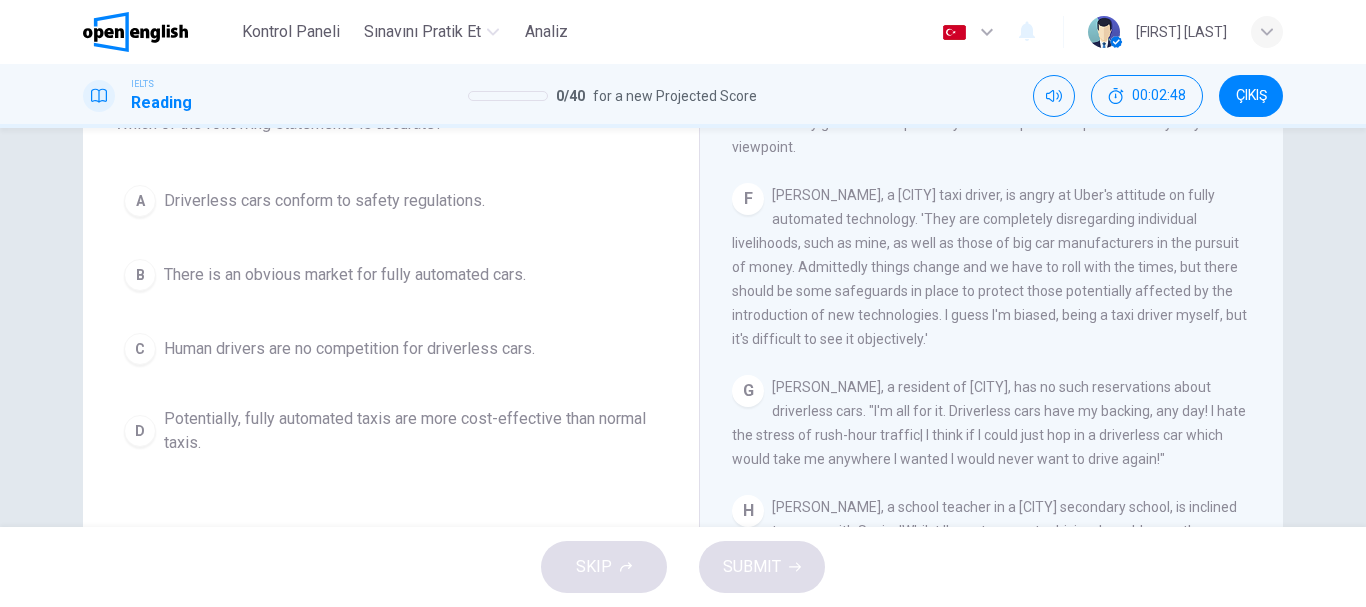 scroll, scrollTop: 1481, scrollLeft: 0, axis: vertical 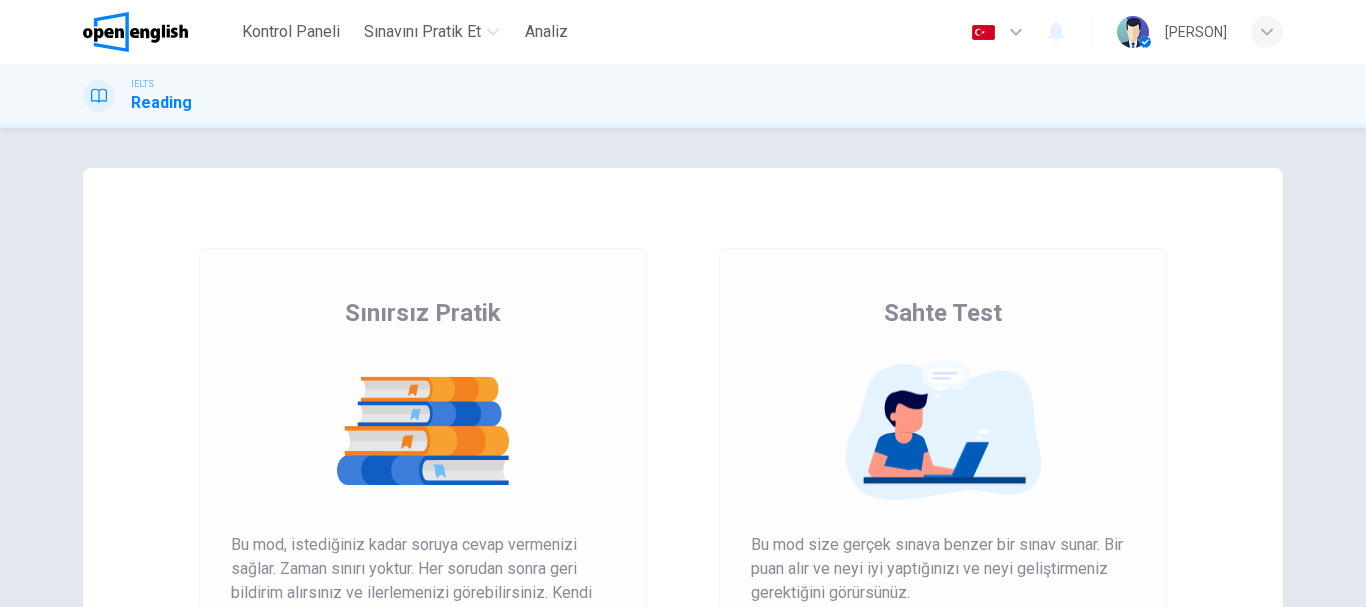click on "Sınırsız Pratik Sahte Test Sınırsız Pratik Bu mod, istediğiniz kadar soruya cevap vermenizi sağlar. Zaman sınırı yoktur. Her sorudan sonra geri bildirim alırsınız ve ilerlemenizi görebilirsiniz. Kendi hızınızda pratik yapın. Pratik Yapmaya Başlayın Sahte Test Bu mod size gerçek sınava benzer bir sınav sunar. Bir puan alır ve neyi iyi yaptığınızı ve neyi geliştirmeniz gerektiğini görürsünüz. Puanınızı Alın Bu nasıl çalışır?" at bounding box center (683, 515) 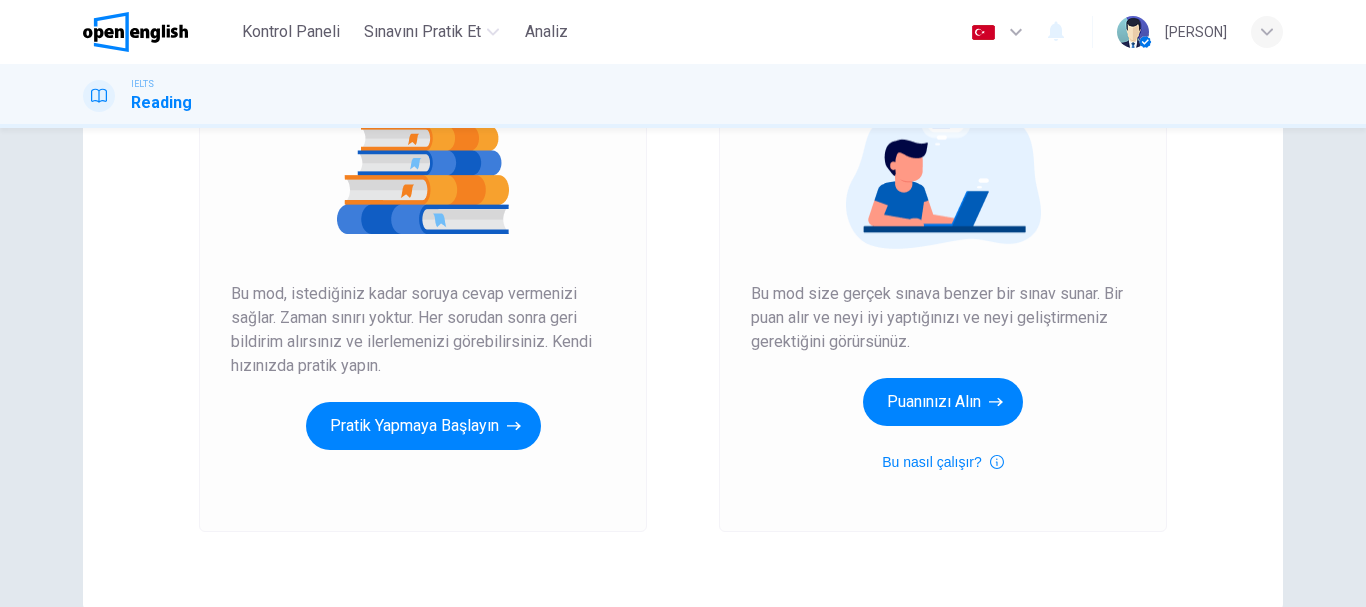 scroll, scrollTop: 260, scrollLeft: 0, axis: vertical 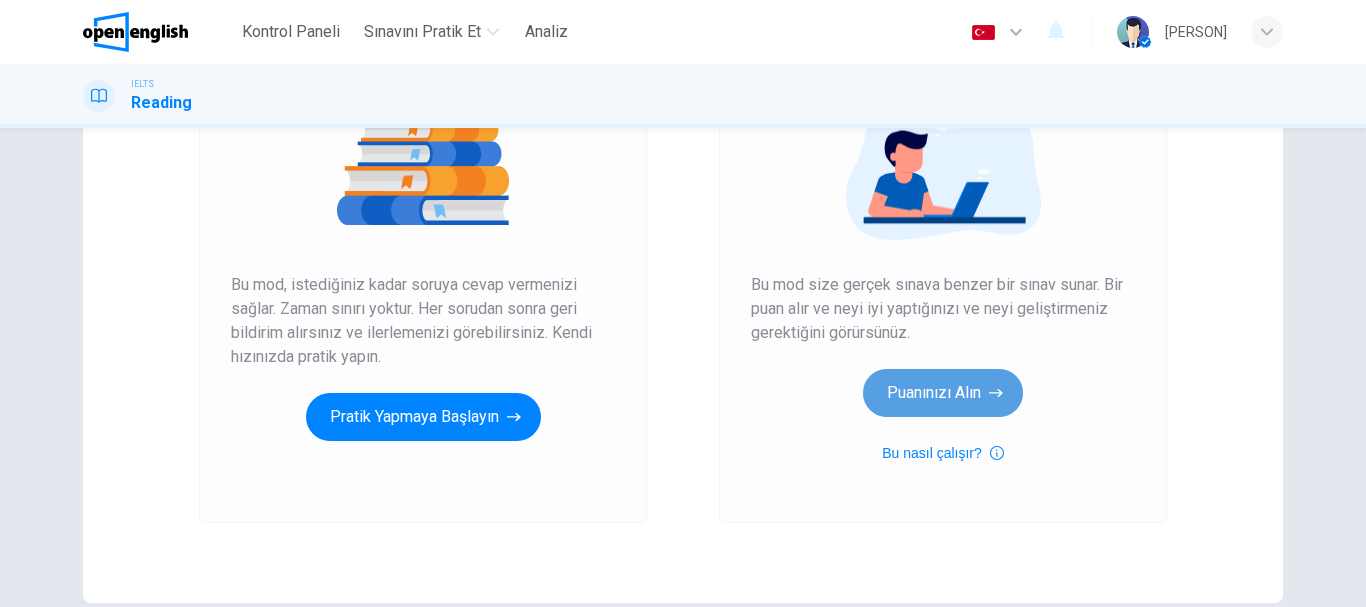 click on "Puanınızı Alın" at bounding box center (943, 393) 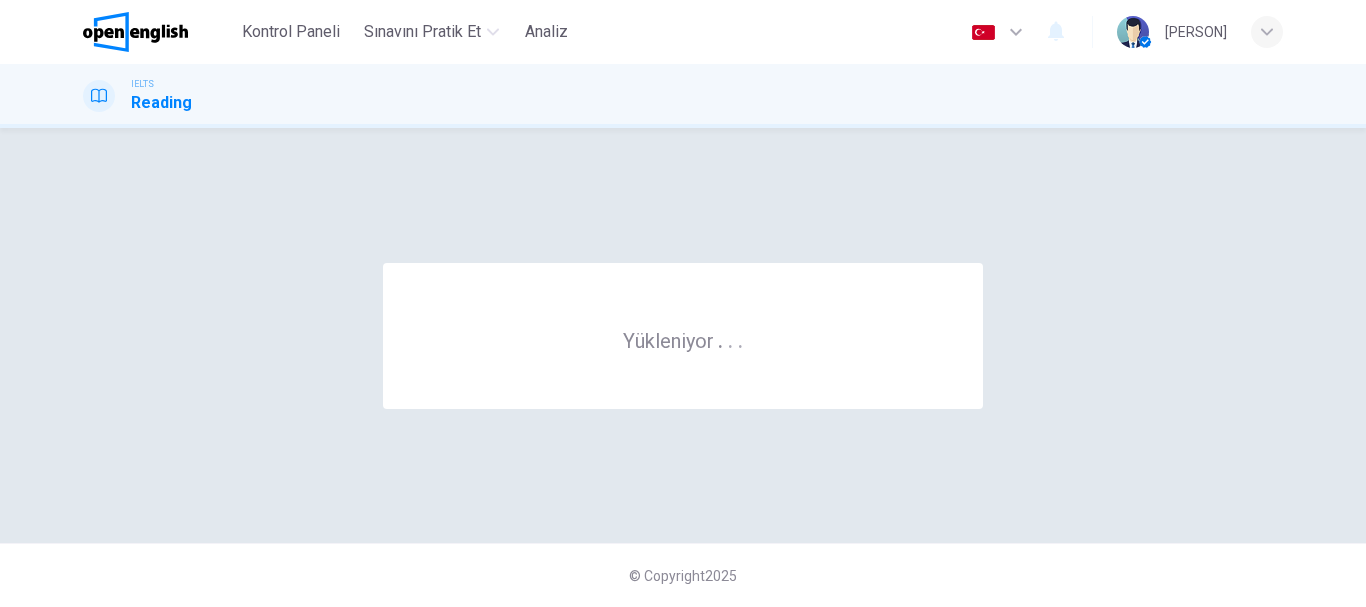 scroll, scrollTop: 0, scrollLeft: 0, axis: both 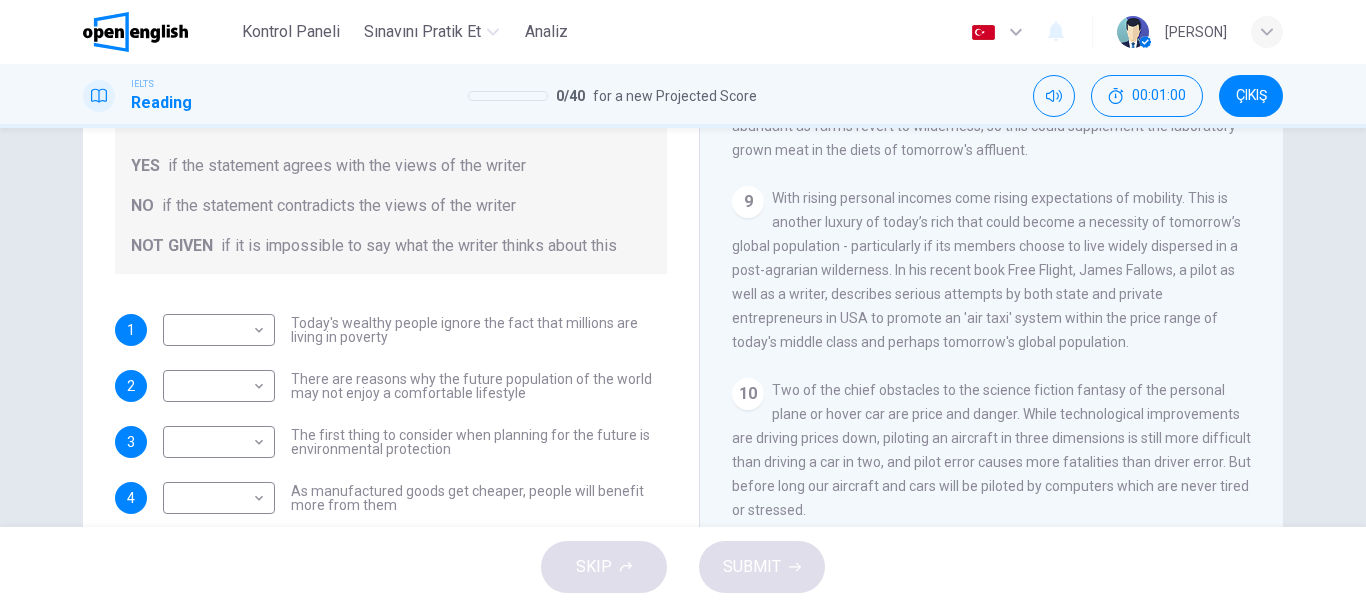 drag, startPoint x: 307, startPoint y: 330, endPoint x: 391, endPoint y: 320, distance: 84.59315 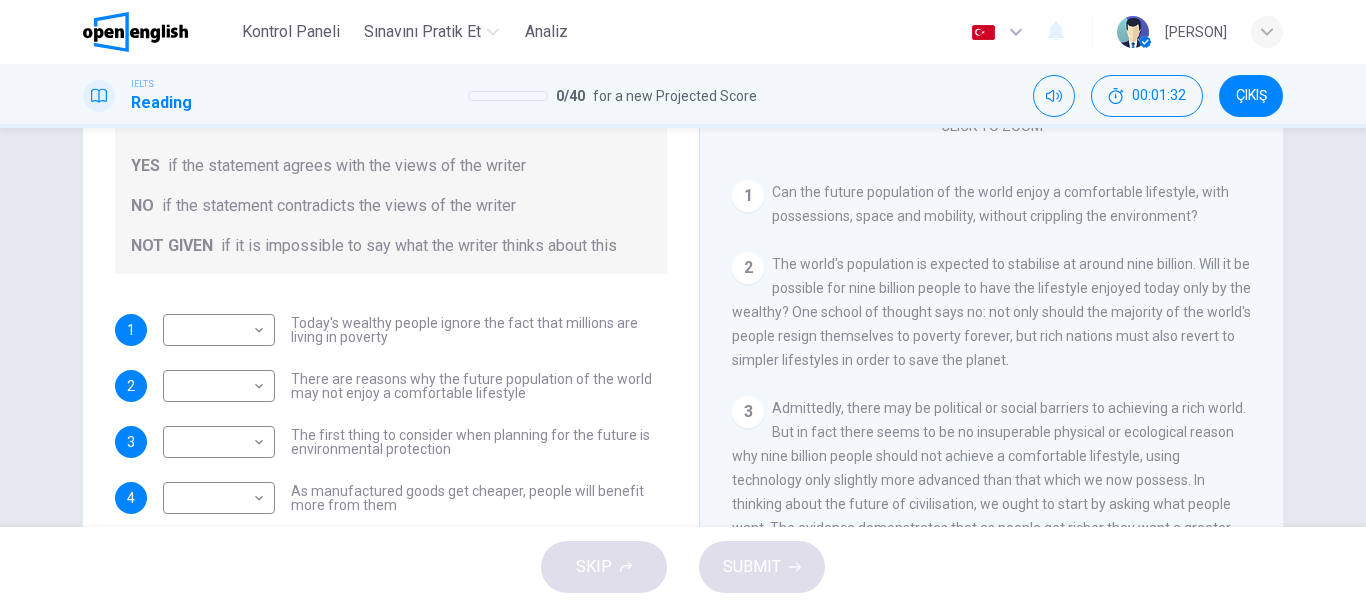 scroll, scrollTop: 400, scrollLeft: 0, axis: vertical 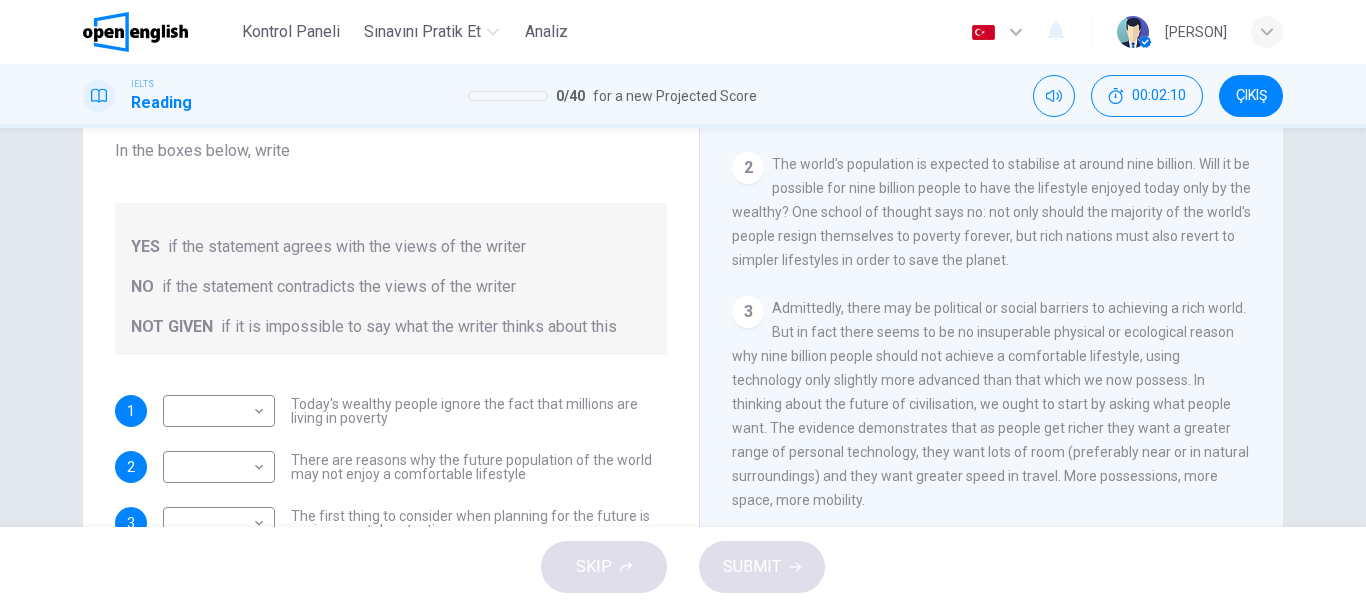 drag, startPoint x: 933, startPoint y: 182, endPoint x: 1109, endPoint y: 180, distance: 176.01137 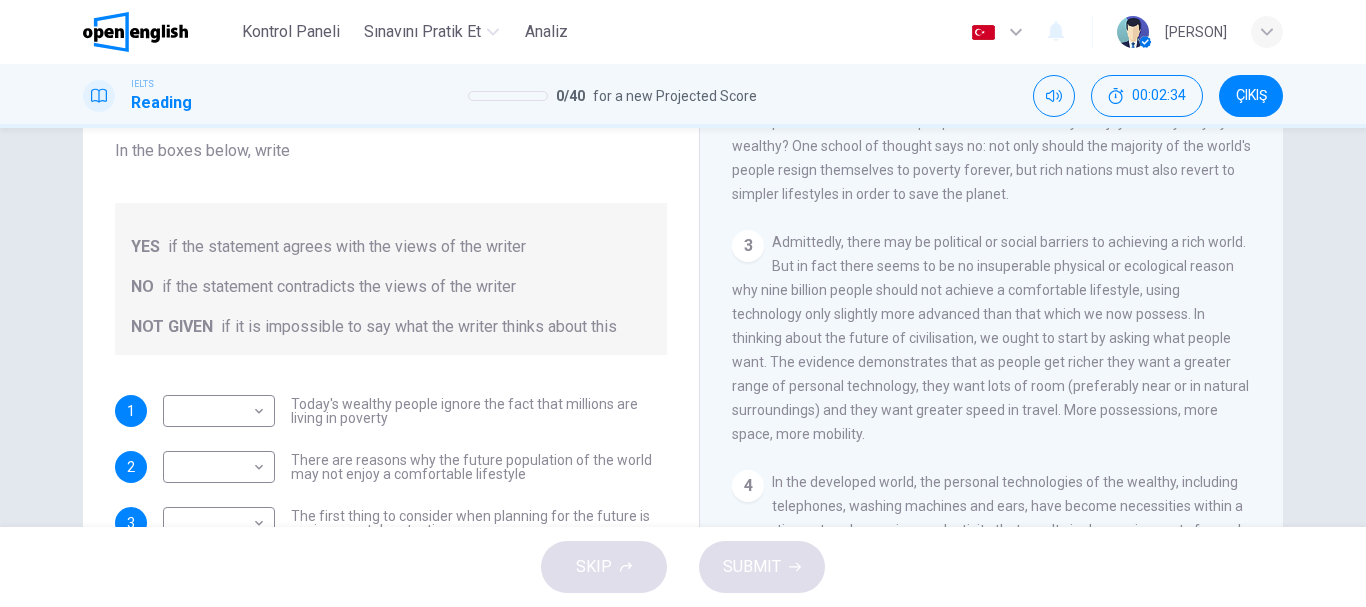 scroll, scrollTop: 500, scrollLeft: 0, axis: vertical 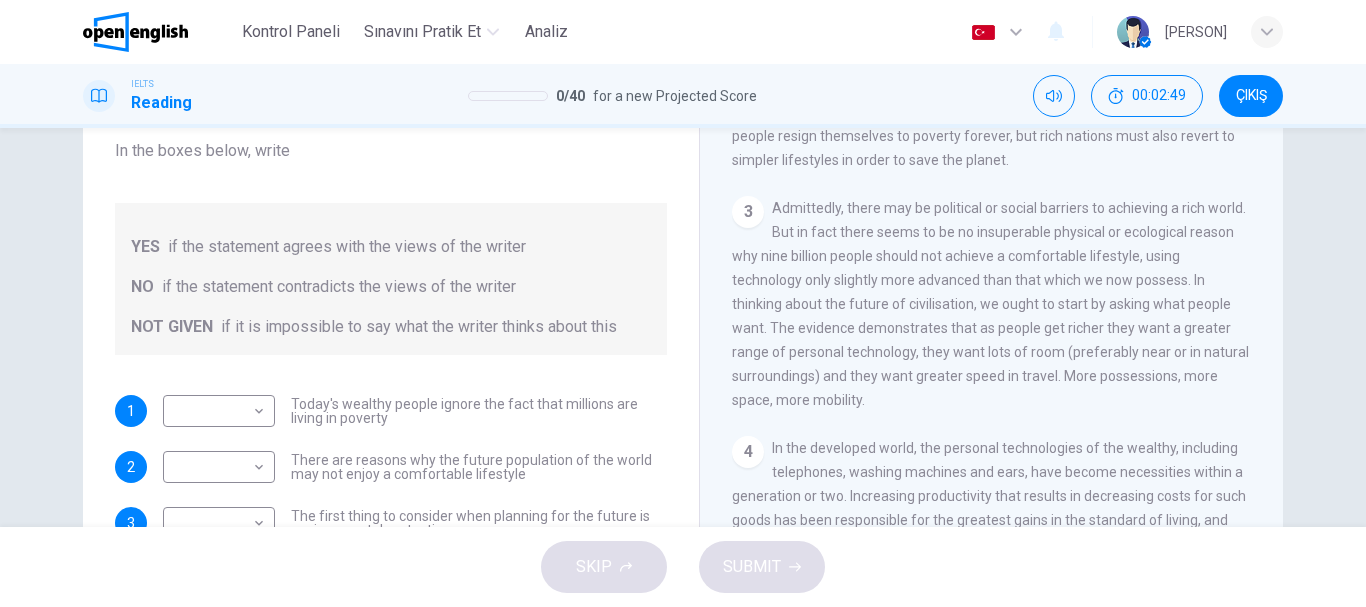 drag, startPoint x: 830, startPoint y: 240, endPoint x: 970, endPoint y: 244, distance: 140.05713 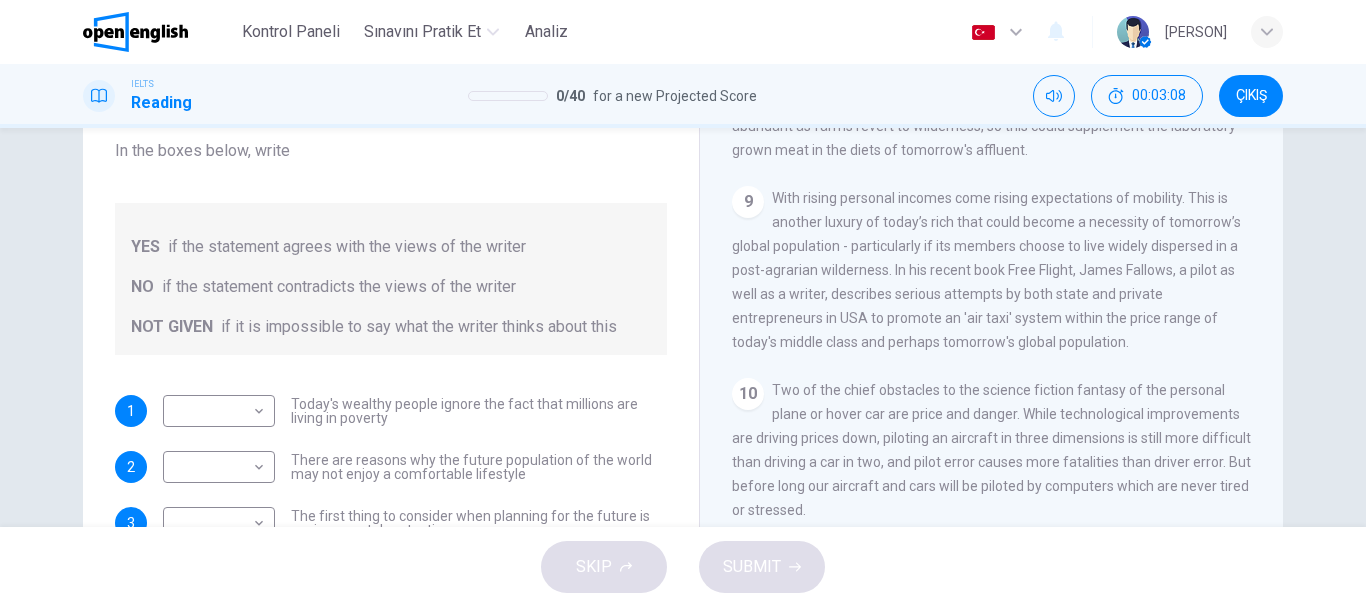 scroll, scrollTop: 1878, scrollLeft: 0, axis: vertical 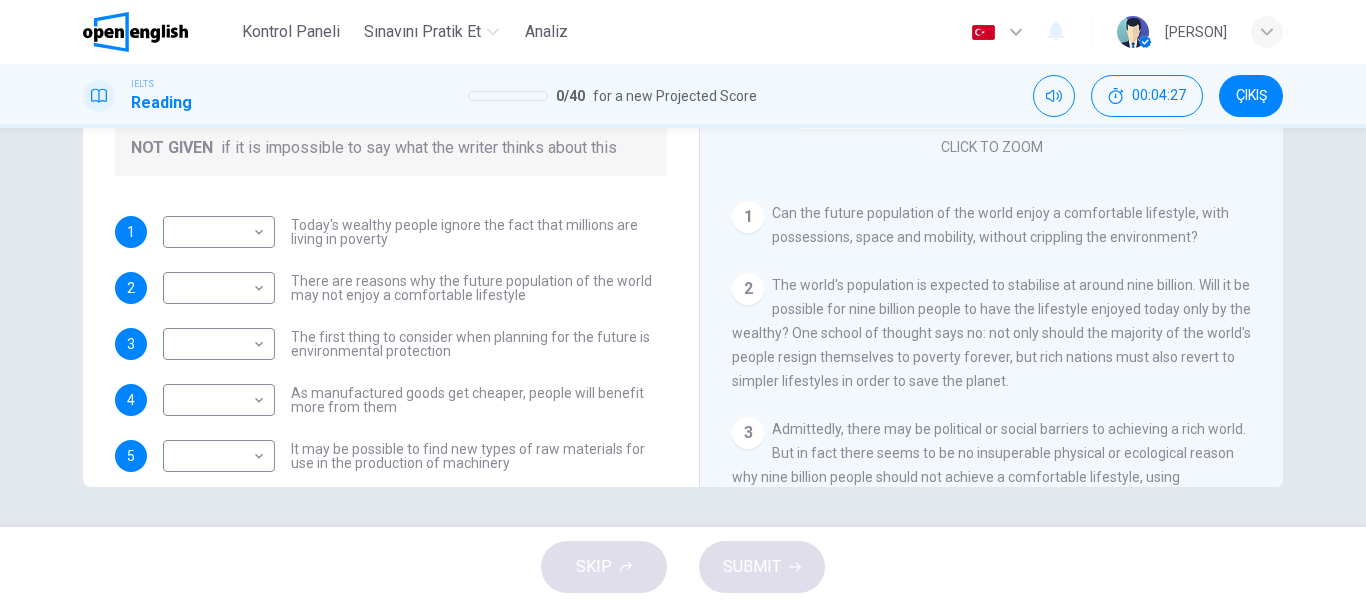 drag, startPoint x: 853, startPoint y: 282, endPoint x: 1084, endPoint y: 265, distance: 231.6247 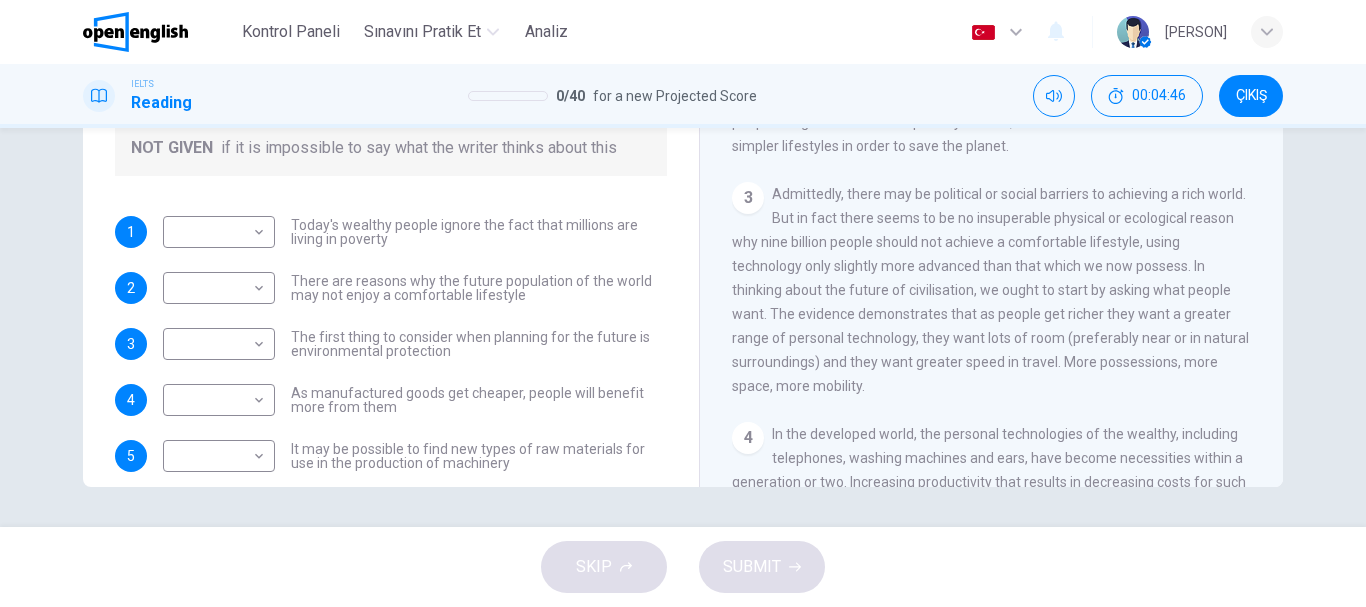 scroll, scrollTop: 300, scrollLeft: 0, axis: vertical 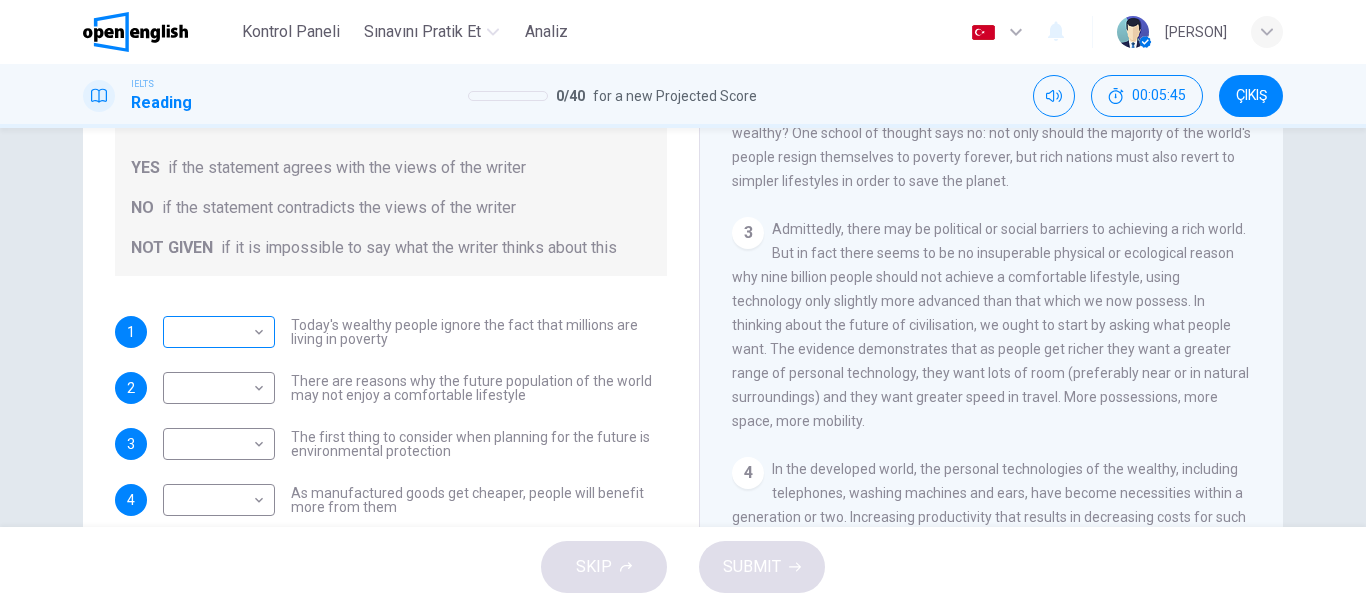 click on "Bu site, Gizlilik Politikamızda açıklandığı gibi çerezler kullanmaktadır. Çerez kullanımını kabul ediyorsanız, Lütfen Kabul Et düğmesine tıklayın ve sitemizde gezinmeye devam edin. Gizlilik Politikası Kabul Et Kontrol Paneli Sınavını Pratik Et Analiz Türkçe ** ​ İsmail O. IELTS Reading 0 / 40 for a new Projected Score 00:05:45 ÇIKIŞ Questions 1 - 6 Do the following statements reflect the claims of the writer in the Reading Passage?
In the boxes below, write YES if the statement agrees with the views of the writer NO if the statement contradicts the views of the writer NOT GIVEN if it is impossible to say what the writer thinks about this 1 ​ ​ Today's wealthy people ignore the fact that millions are living in poverty 2 ​ ​ There are reasons why the future population of the world may not enjoy a comfortable lifestyle 3 ​ ​ The first thing to consider when planning for the future is environmental protection 4 ​ ​ 5 ​ ​ 6 ​ ​ Worldly Wealth CLICK TO ZOOM" at bounding box center [683, 303] 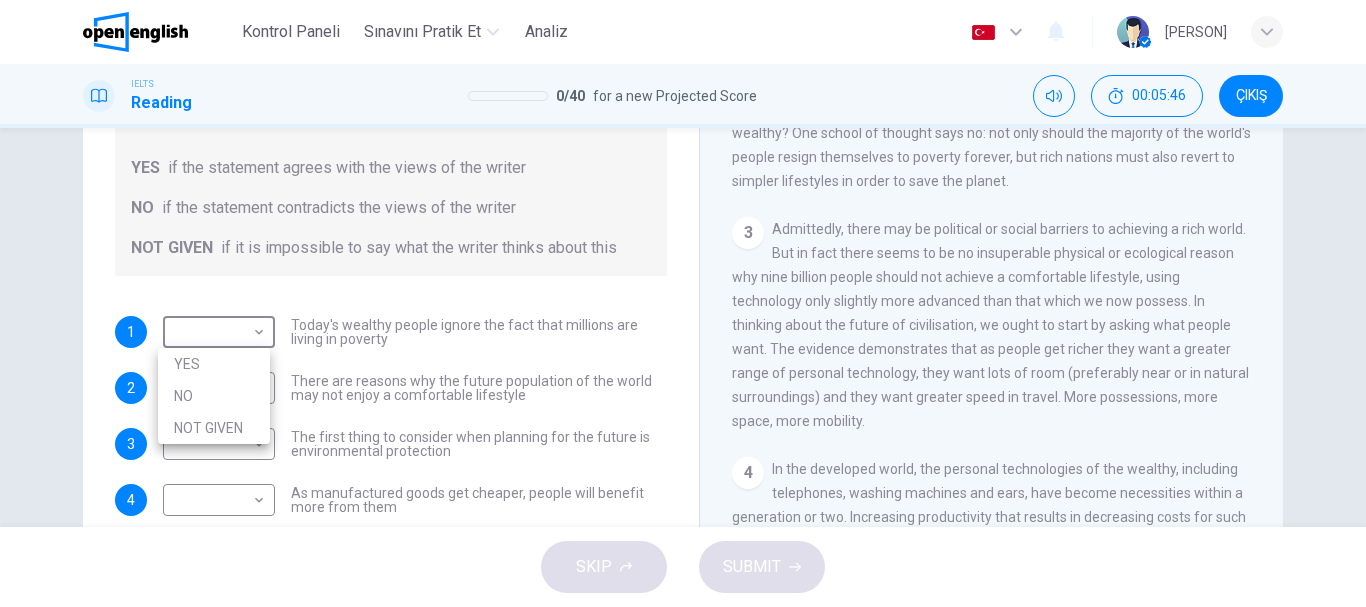 click at bounding box center [683, 303] 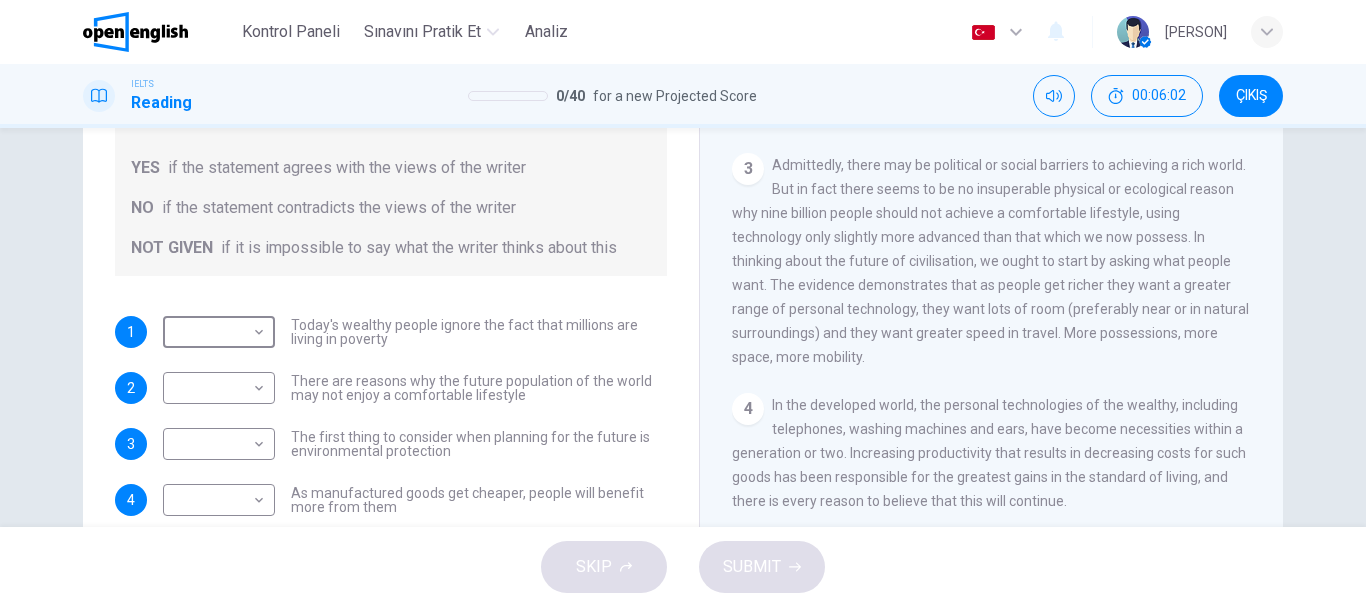 scroll, scrollTop: 500, scrollLeft: 0, axis: vertical 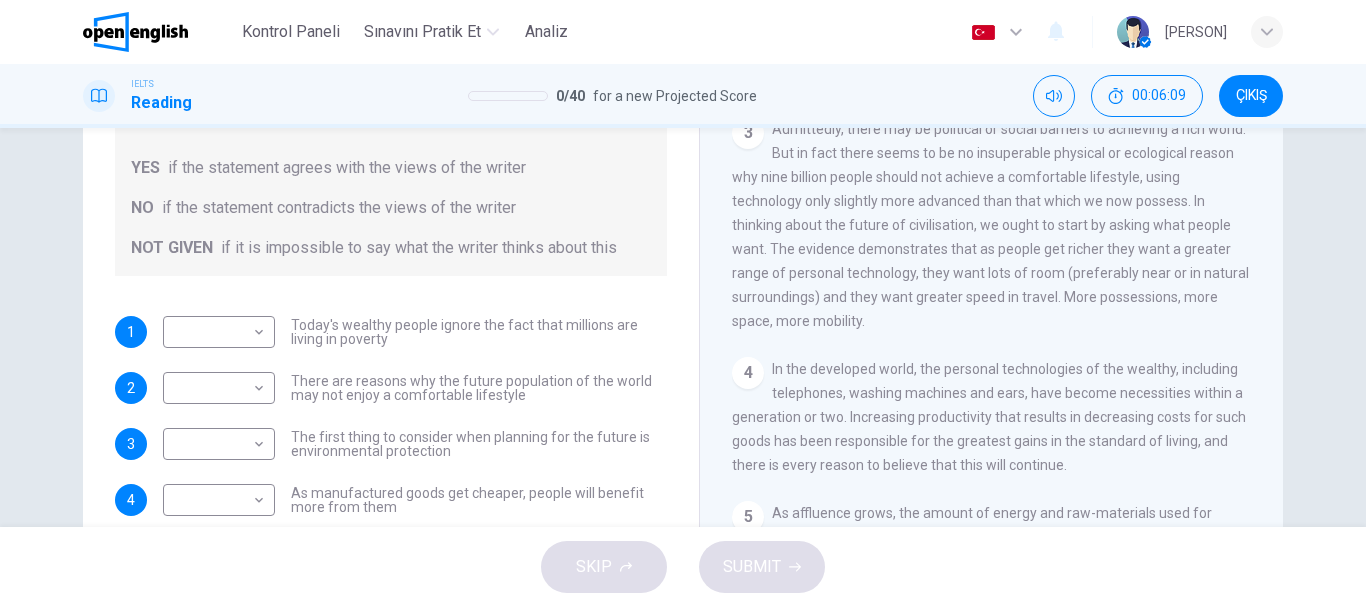 drag, startPoint x: 794, startPoint y: 261, endPoint x: 1019, endPoint y: 259, distance: 225.0089 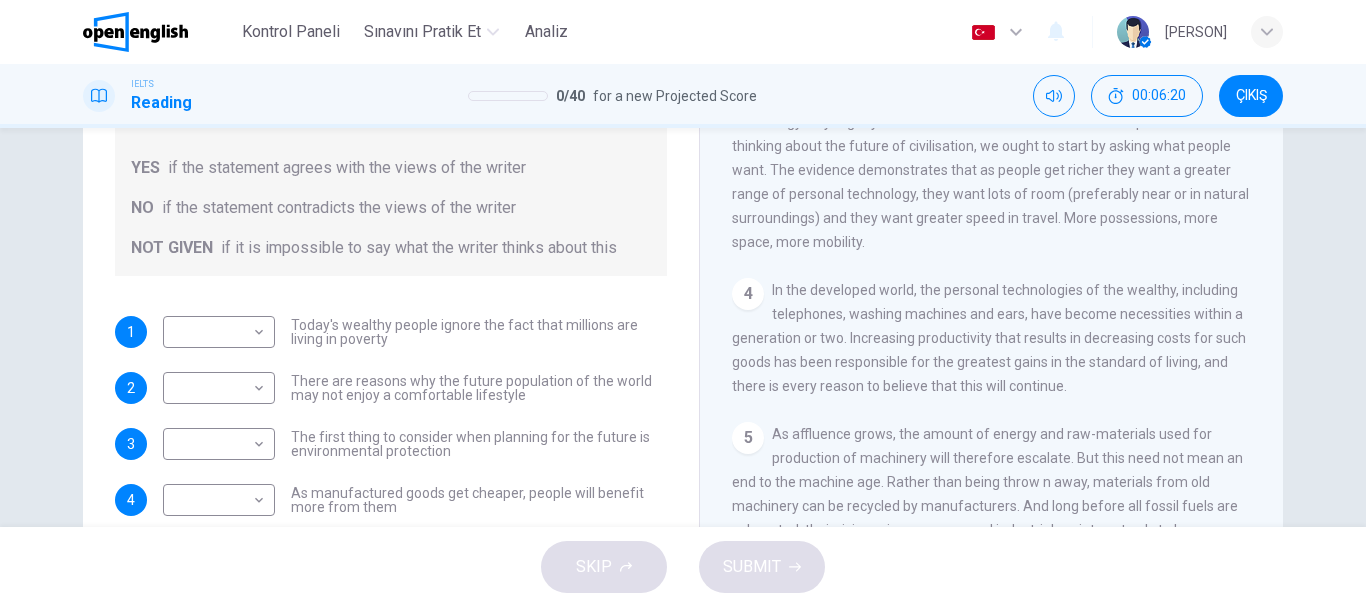 scroll, scrollTop: 600, scrollLeft: 0, axis: vertical 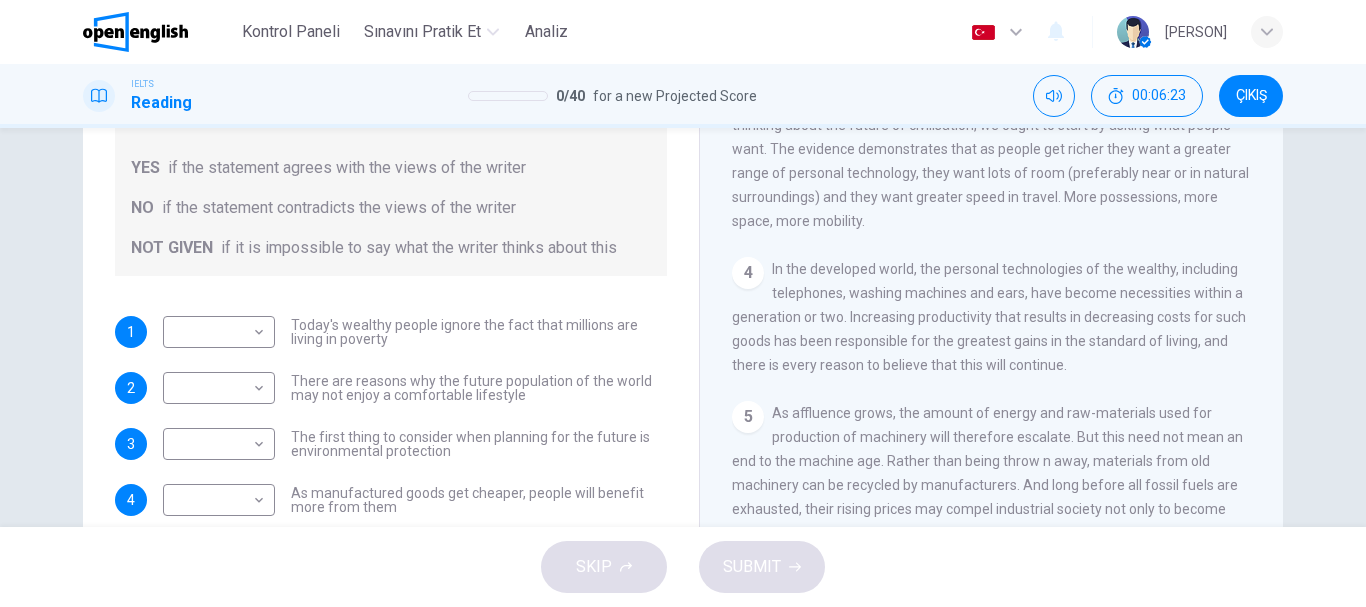 drag, startPoint x: 1103, startPoint y: 286, endPoint x: 1181, endPoint y: 276, distance: 78.63841 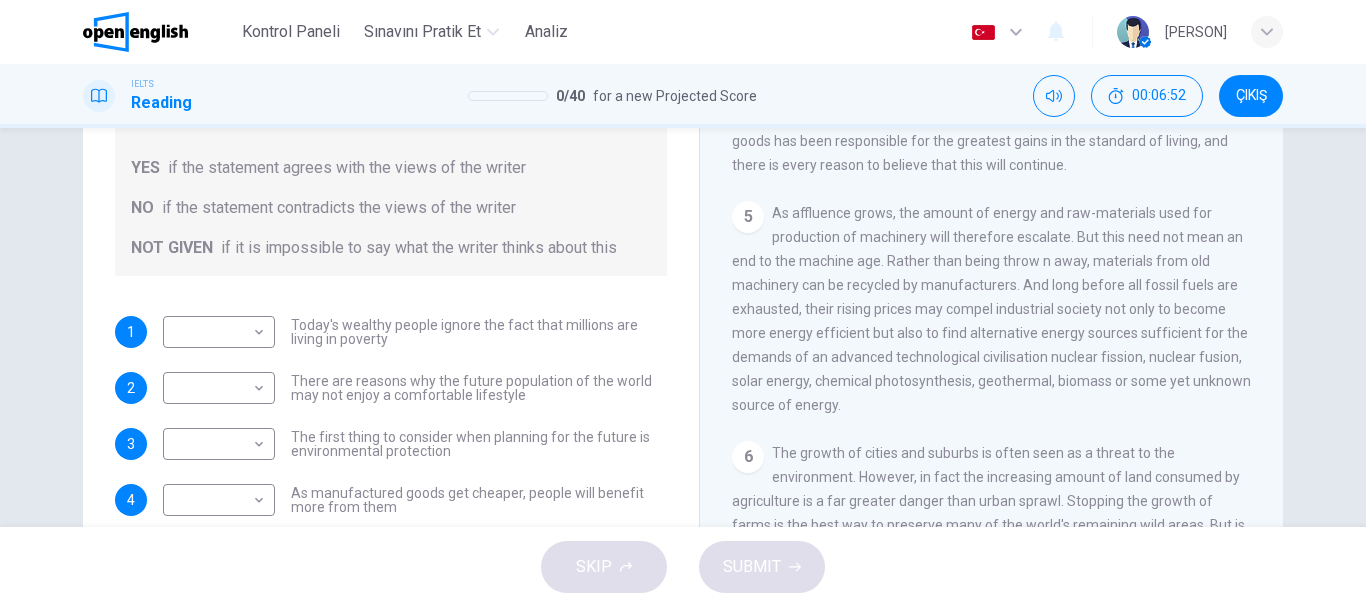 scroll, scrollTop: 700, scrollLeft: 0, axis: vertical 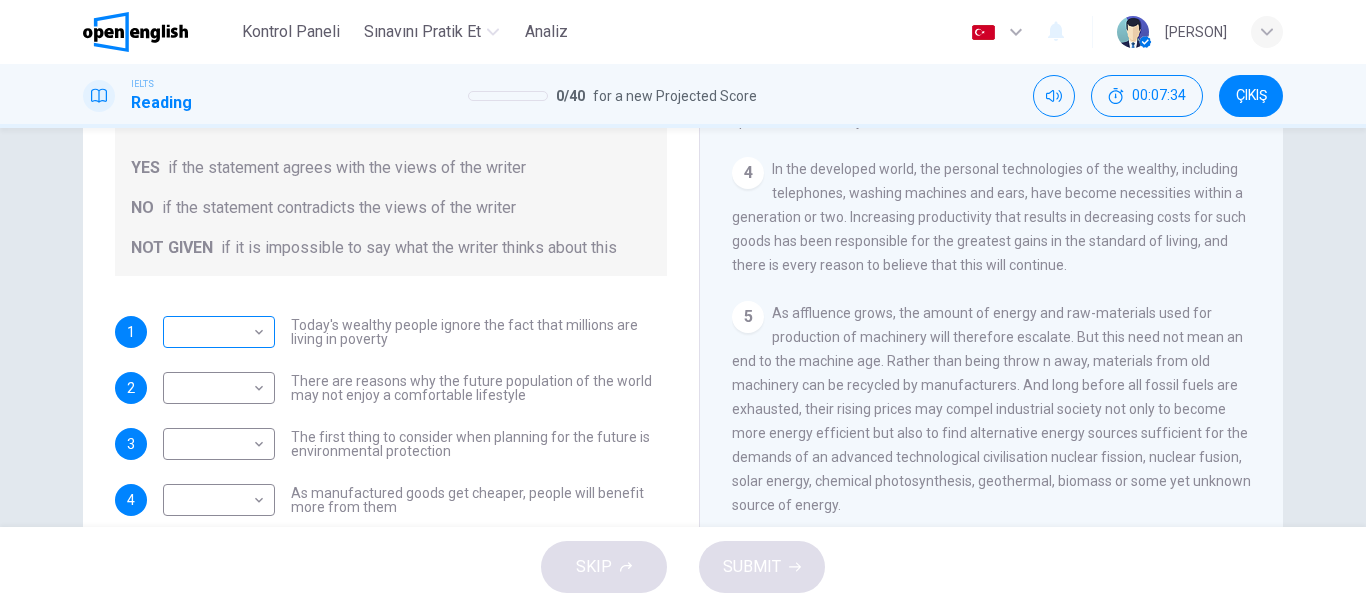 click on "Bu site, Gizlilik Politikamızda açıklandığı gibi çerezler kullanmaktadır. Çerez kullanımını kabul ediyorsanız, Lütfen Kabul Et düğmesine tıklayın ve sitemizde gezinmeye devam edin. Gizlilik Politikası Kabul Et Kontrol Et Kontrol Paneli Sınavını Pratik Et Analiz Türkçe ** ​ [NAME] IELTS Reading 0 / 40 for a new Projected Score 00:07:34 ÇIKIŞ Questions 1 - 6 Do the following statements reflect the claims of the writer in the Reading Passage?
In the boxes below, write YES if the statement agrees with the views of the writer NO if the statement contradicts the views of the writer NOT GIVEN if it is impossible to say what the writer thinks about this 1 ​ ​ Today's wealthy people ignore the fact that millions are living in poverty 2 ​ ​ There are reasons why the future population of the world may not enjoy a comfortable lifestyle 3 ​ ​ The first thing to consider when planning for the future is environmental protection 4 ​ ​ 5 ​ ​ 6 ​ ​ Worldly Wealth CLICK TO ZOOM" at bounding box center [683, 303] 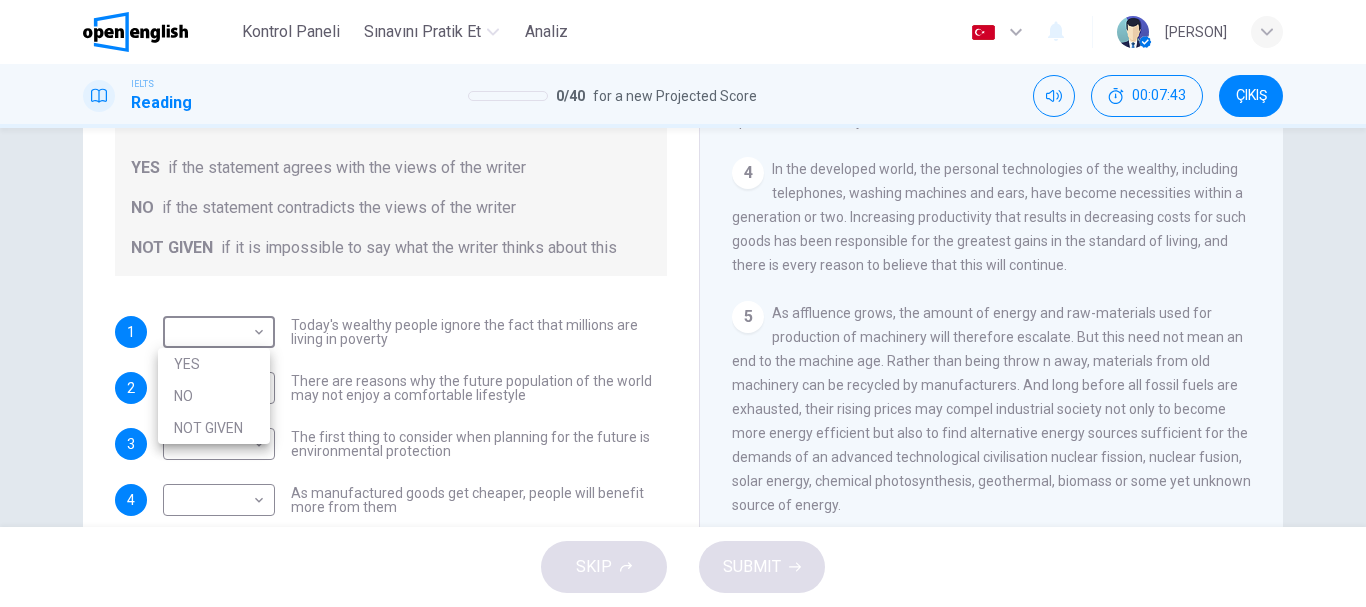 click on "NOT GIVEN" at bounding box center (214, 428) 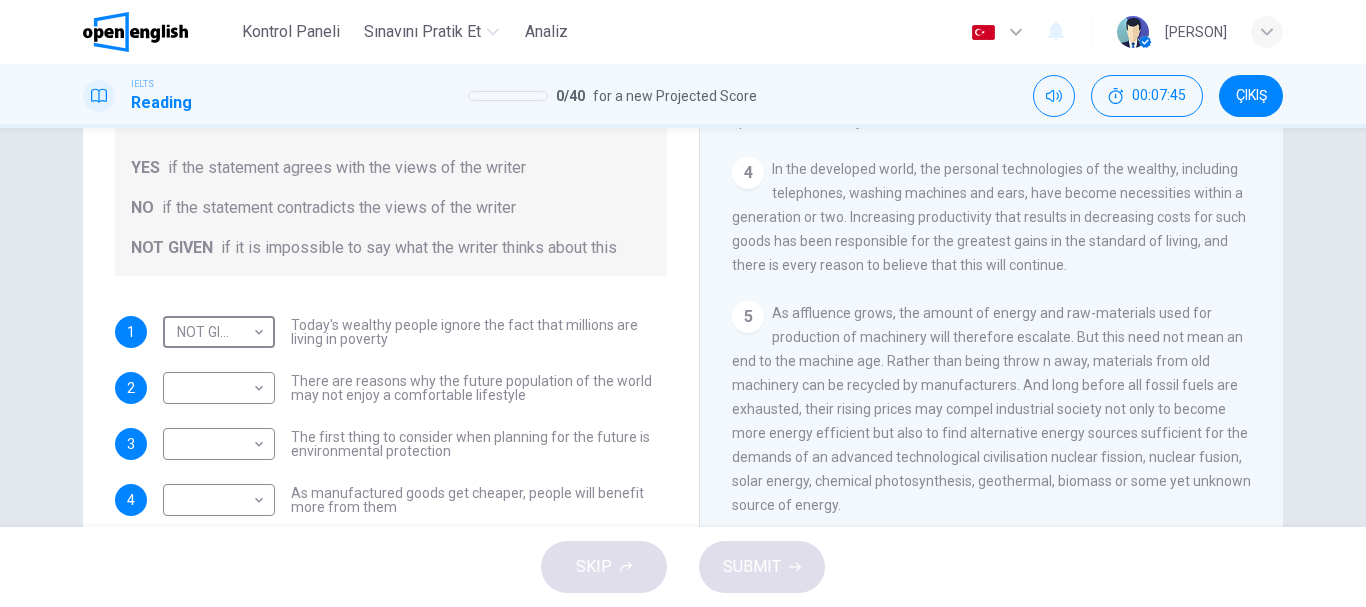scroll, scrollTop: 81, scrollLeft: 0, axis: vertical 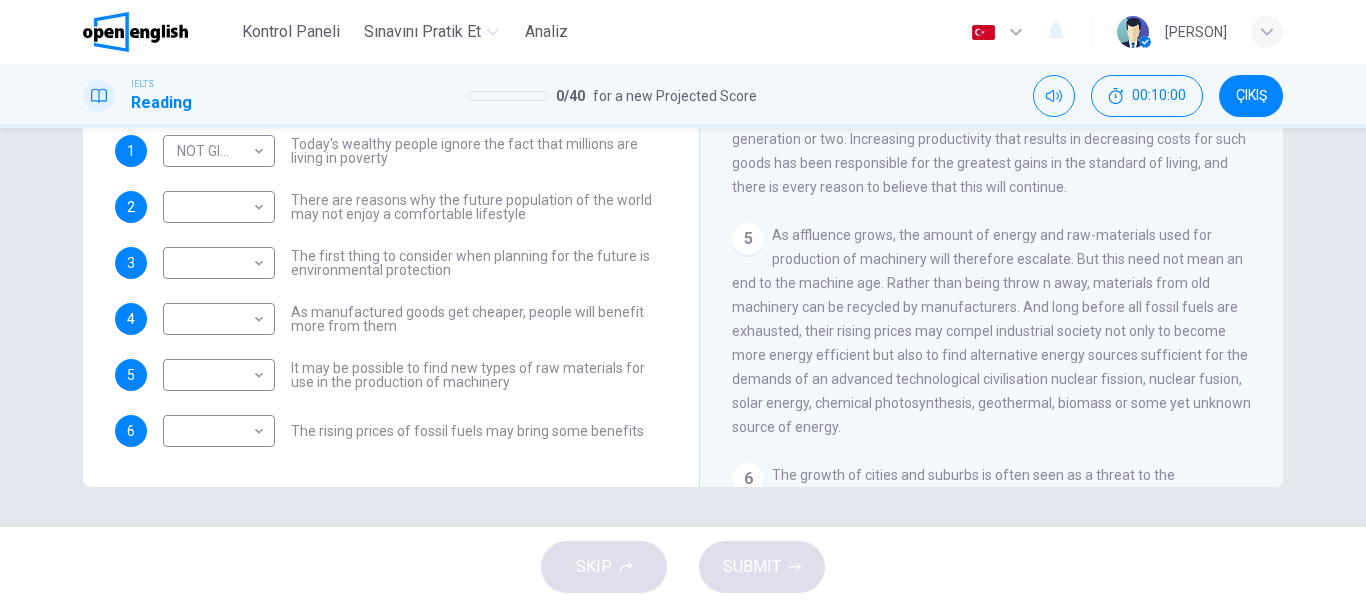 drag, startPoint x: 804, startPoint y: 260, endPoint x: 1097, endPoint y: 234, distance: 294.15134 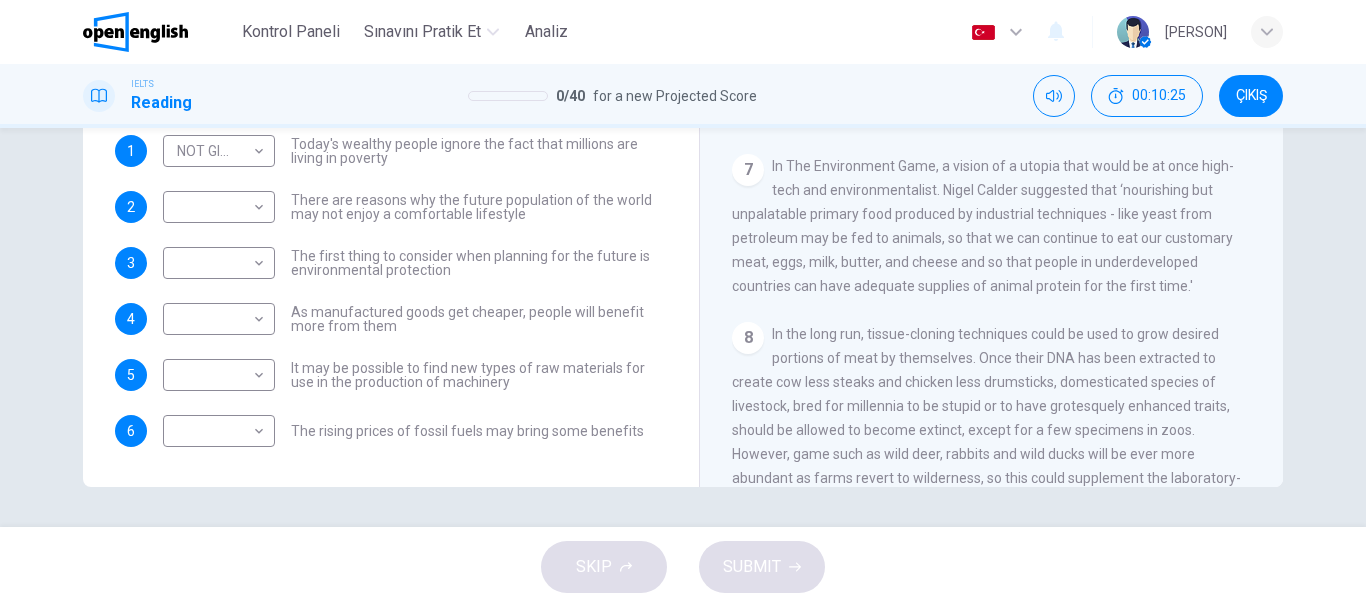 scroll, scrollTop: 1278, scrollLeft: 0, axis: vertical 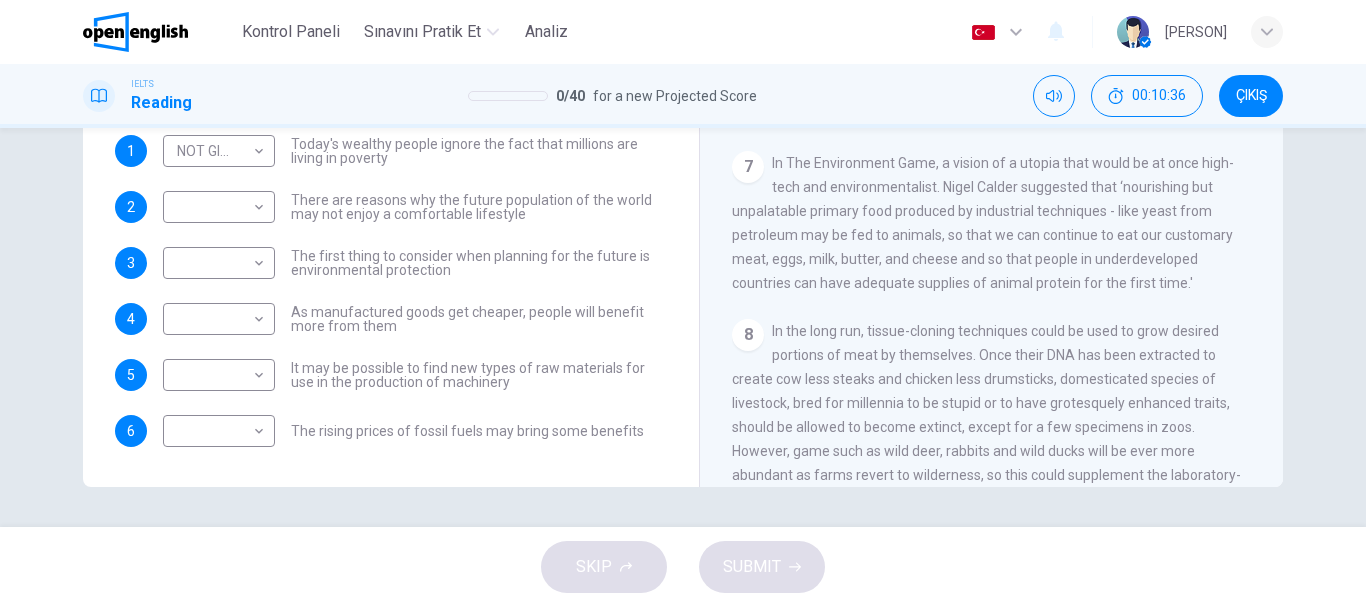 drag, startPoint x: 994, startPoint y: 328, endPoint x: 1156, endPoint y: 324, distance: 162.04938 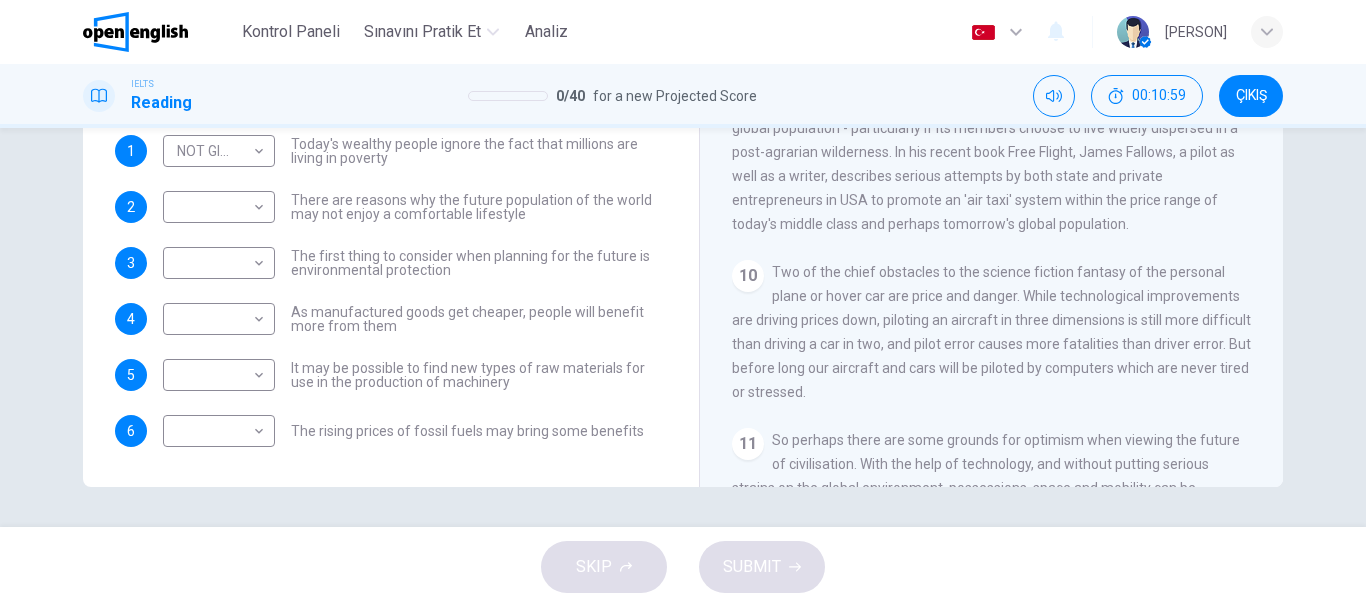 scroll, scrollTop: 1878, scrollLeft: 0, axis: vertical 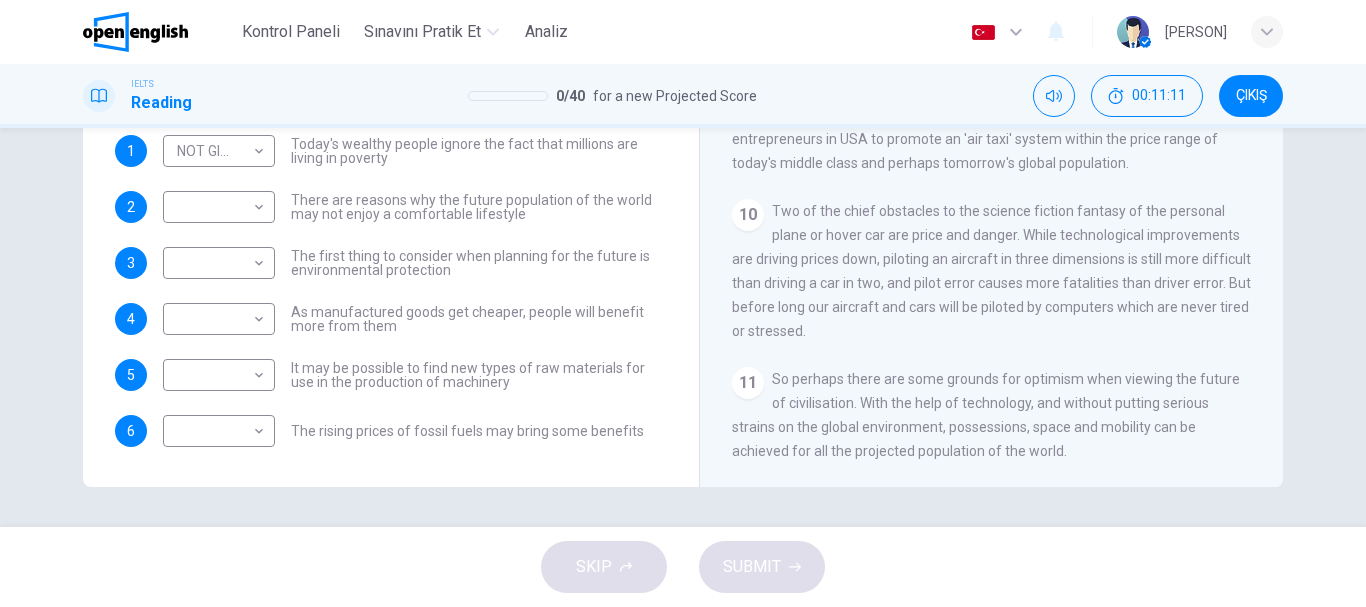 drag, startPoint x: 831, startPoint y: 431, endPoint x: 942, endPoint y: 426, distance: 111.11256 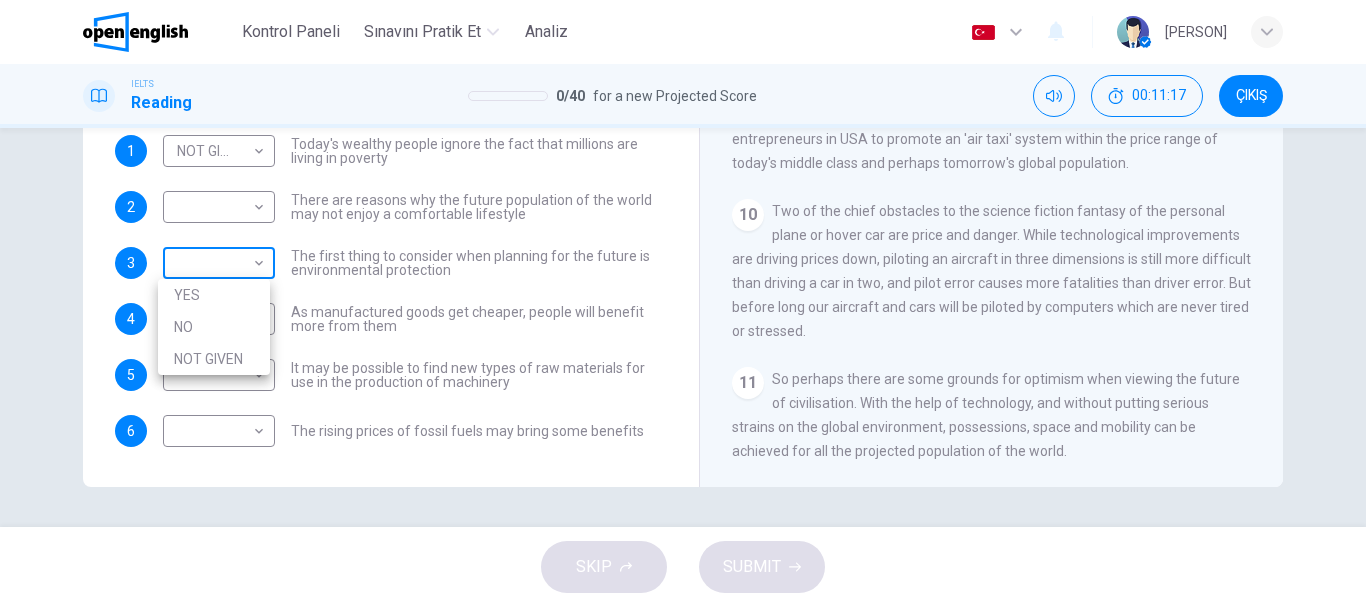 click on "Bu site, Gizlilik Politikamızda açıklandığı gibi çerezler kullanmaktadır. Çerez kullanımını kabul ediyorsanız, Lütfen Kabul Et düğmesine tıklayın ve sitemizde gezinmeye devam edin. Gizlilik Politikası Kabul Et Kontrol Paneli Sınavını Pratik Et Analiz Türkçe ** ​ İsmail O. IELTS Reading 0 / 40 for a new Projected Score 00:11:17 ÇIKIŞ Questions 1 - 6 Do the following statements reflect the claims of the writer in the Reading Passage?
In the boxes below, write YES if the statement agrees with the views of the writer NO if the statement contradicts the views of the writer NOT GIVEN if it is impossible to say what the writer thinks about this 1 NOT GIVEN ********* ​ Today's wealthy people ignore the fact that millions are living in poverty 2 ​ ​ There are reasons why the future population of the world may not enjoy a comfortable lifestyle 3 ​ ​ The first thing to consider when planning for the future is environmental protection 4 ​ ​ 5 ​ ​ 6 ​ ​ CLICK TO ZOOM" at bounding box center (683, 303) 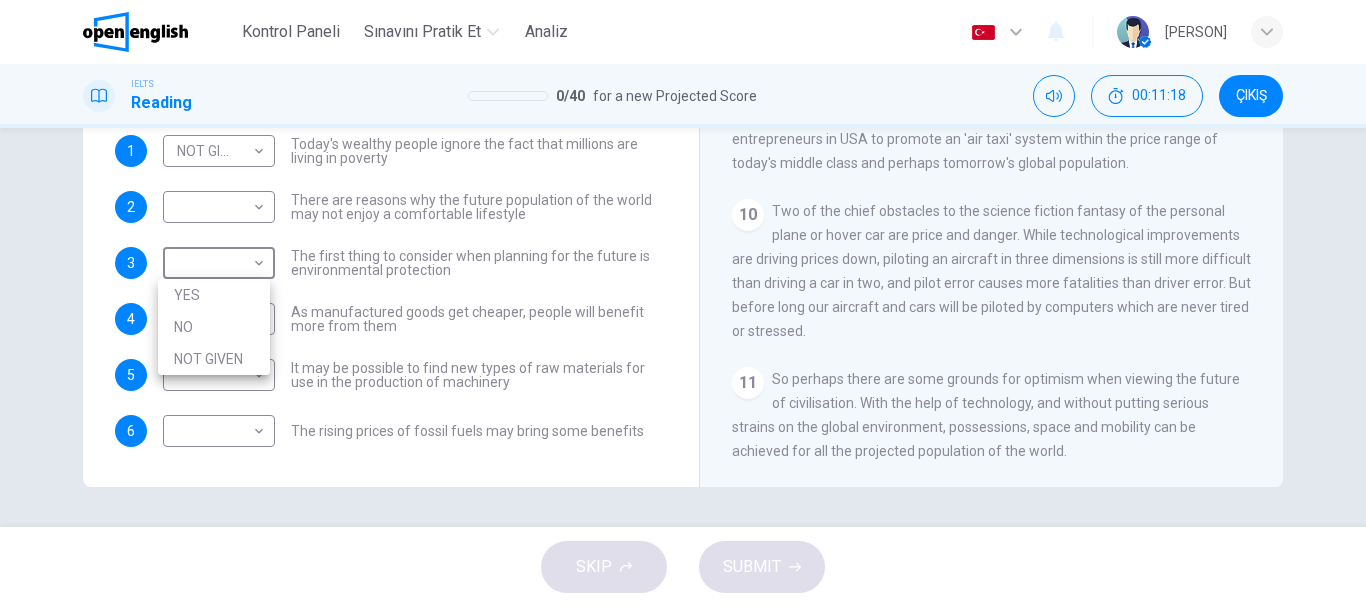click on "YES" at bounding box center (214, 295) 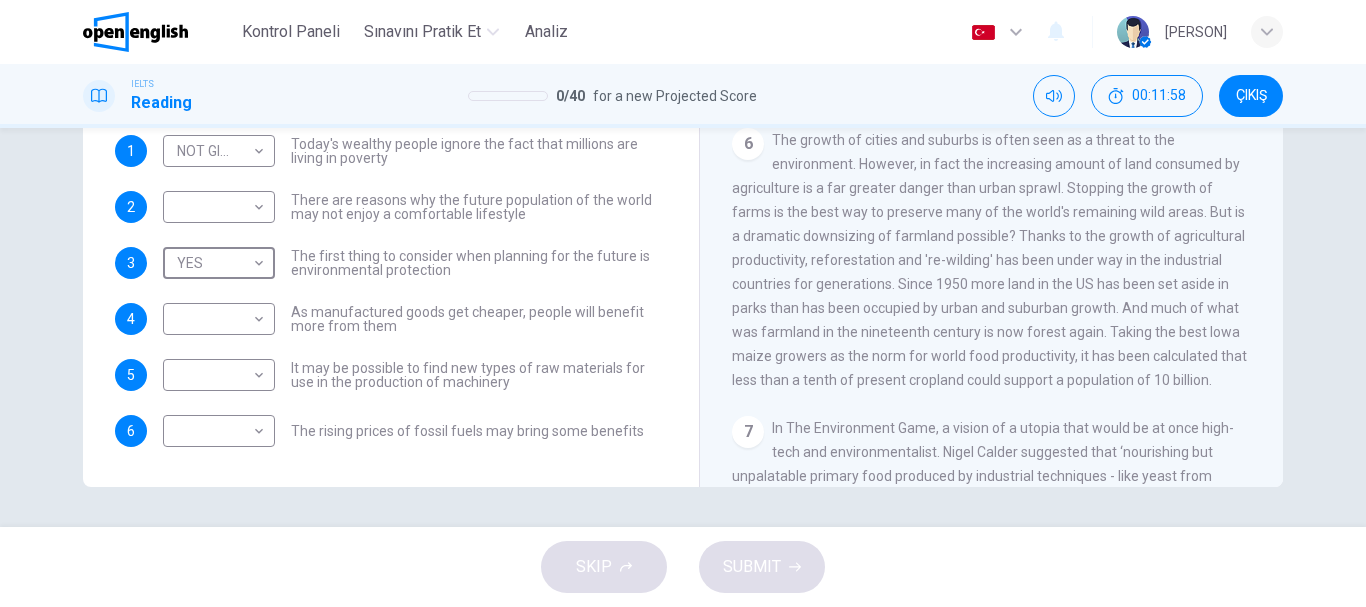 scroll, scrollTop: 978, scrollLeft: 0, axis: vertical 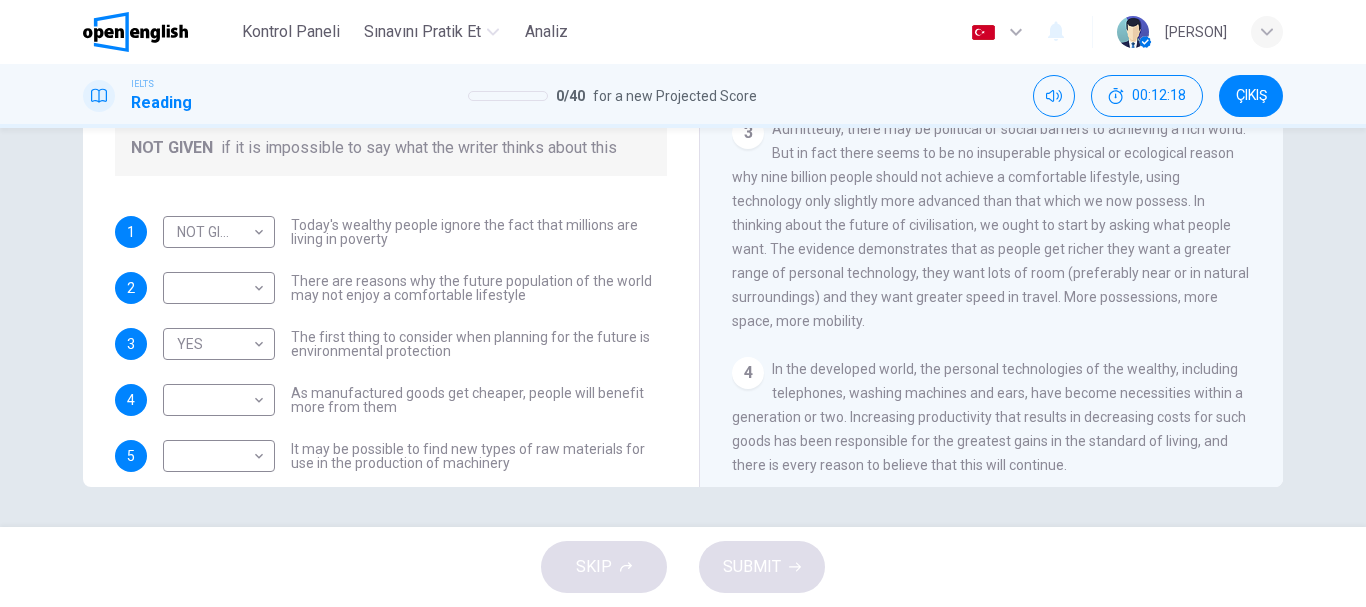 drag, startPoint x: 902, startPoint y: 149, endPoint x: 992, endPoint y: 146, distance: 90.04999 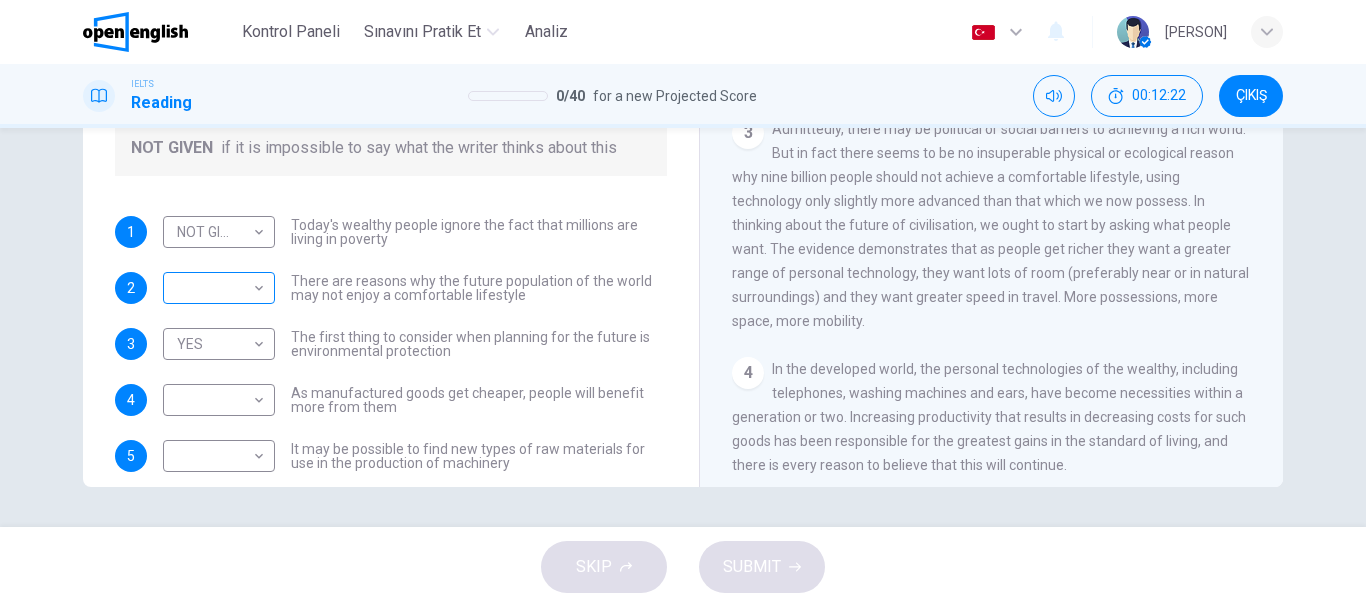 click on "Bu site, Gizlilik Politikamızda açıklandığı gibi çerezler kullanmaktadır. Çerez kullanımını kabul ediyorsanız, Lütfen Kabul Et düğmesine tıklayın ve sitemizde gezinmeye devam edin. Gizlilik Politikası Kabul Et Kontrol Paneli Sınavını Pratik Et Analiz Türkçe ** ​ İsmail O. IELTS Reading 0 / 40 for a new Projected Score 00:12:22 ÇIKIŞ Questions 1 - 6 Do the following statements reflect the claims of the writer in the Reading Passage?
In the boxes below, write YES if the statement agrees with the views of the writer NO if the statement contradicts the views of the writer NOT GIVEN if it is impossible to say what the writer thinks about this 1 NOT GIVEN ********* ​ Today's wealthy people ignore the fact that millions are living in poverty 2 ​ ​ There are reasons why the future population of the world may not enjoy a comfortable lifestyle 3 YES *** ​ The first thing to consider when planning for the future is environmental protection 4 ​ ​ 5 ​ ​ 6 ​ ​ 1 2 3 4 5" at bounding box center [683, 303] 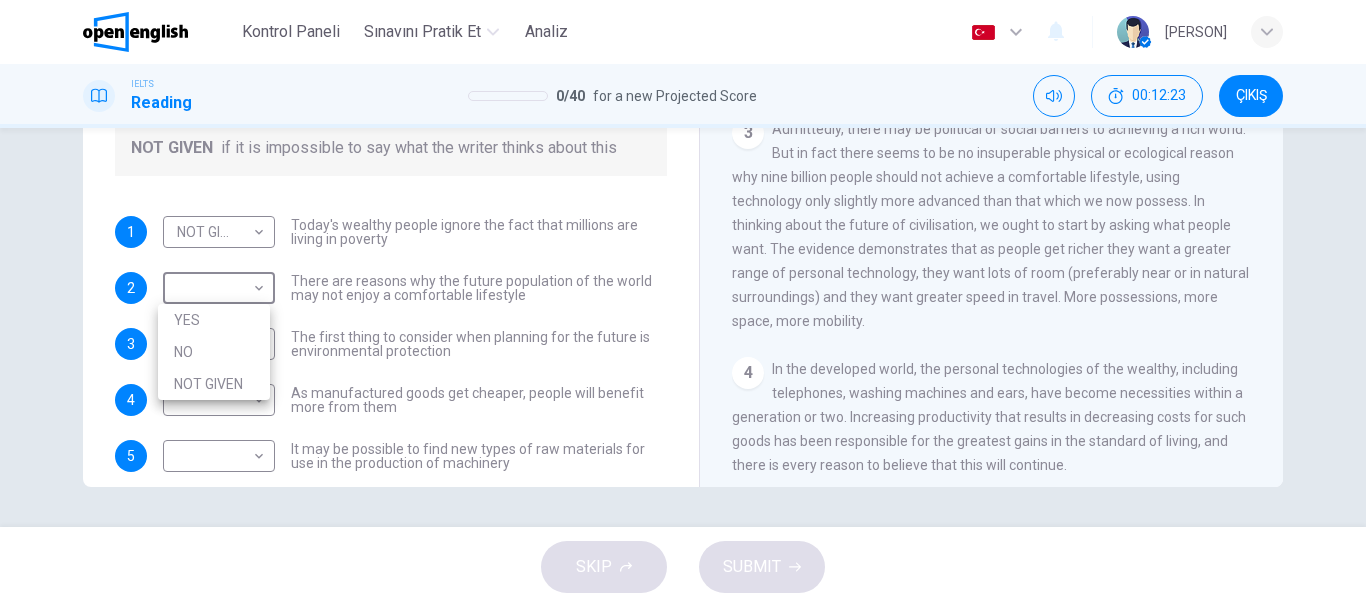 click on "YES" at bounding box center (214, 320) 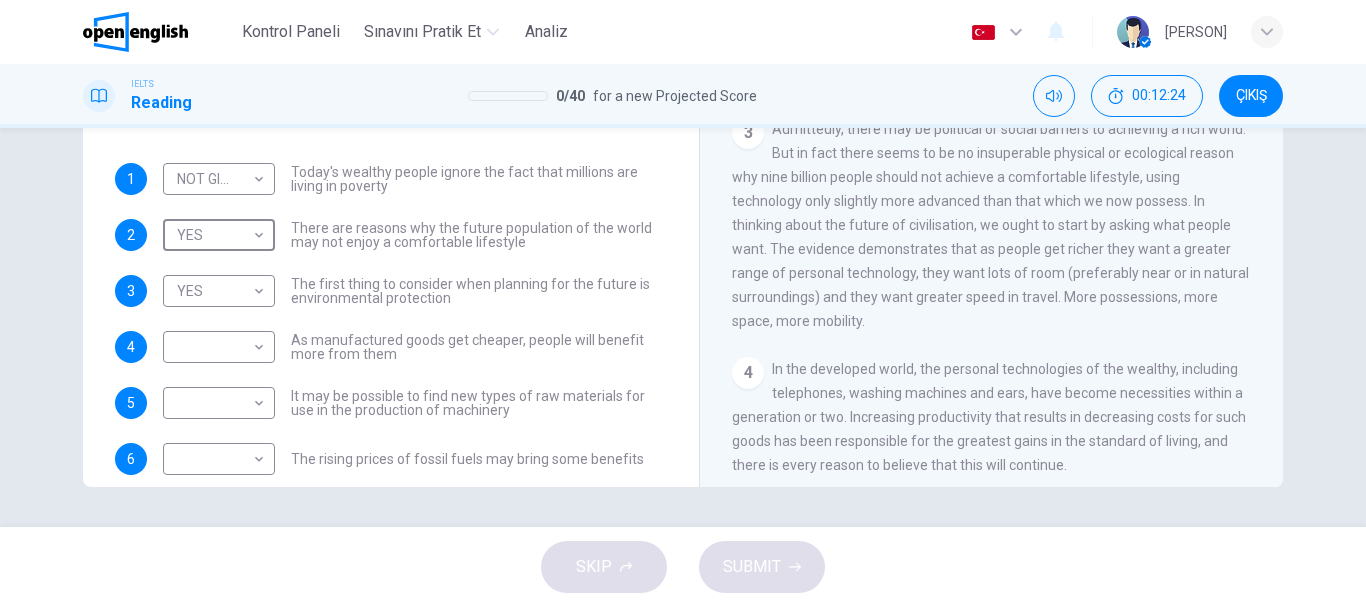 scroll, scrollTop: 81, scrollLeft: 0, axis: vertical 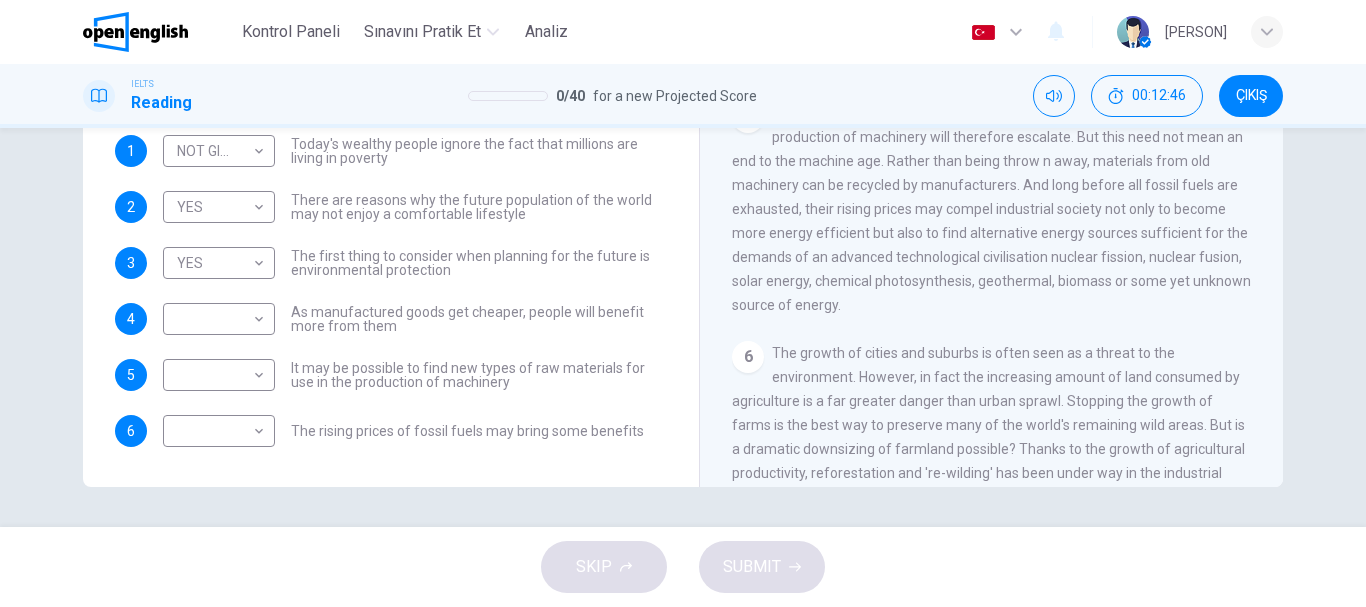 drag, startPoint x: 1002, startPoint y: 179, endPoint x: 1215, endPoint y: 167, distance: 213.33775 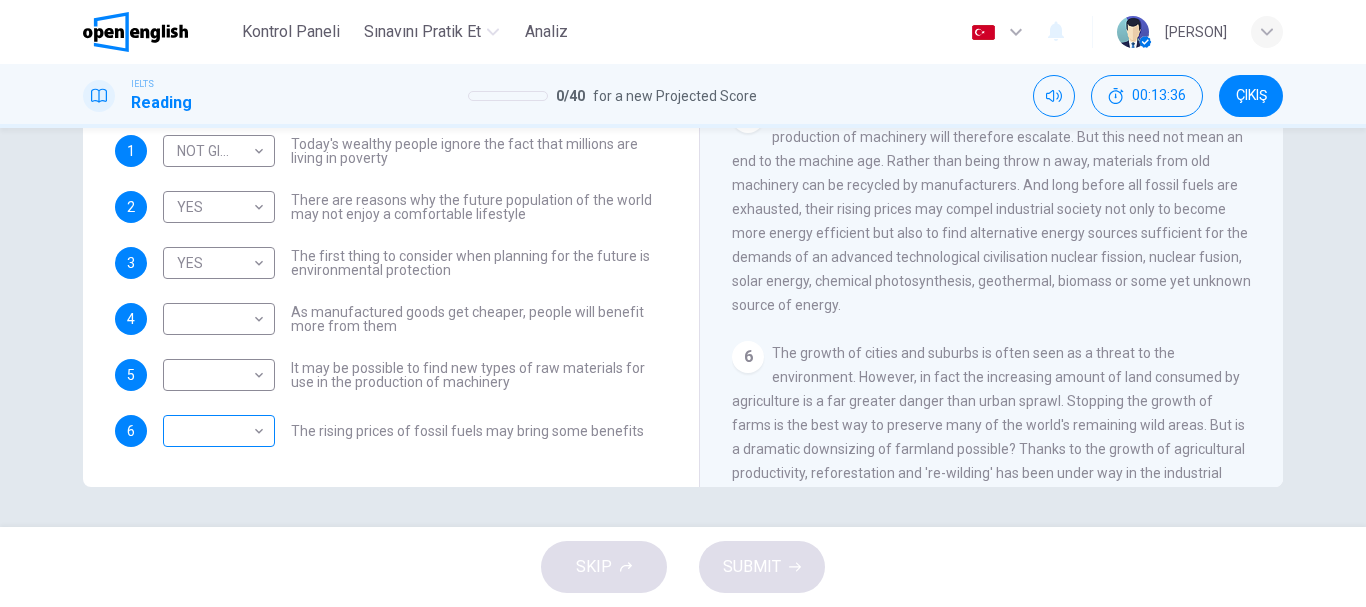 click on "Bu site,  Gizlilik Politikamızda  açıklandığı gibi çerezler kullanmaktadır. Çerez kullanımını kabul ediyorsanız, Lütfen Kabul Et düğmesine tıklayın ve sitemizde gezinmeye devam edin.   Gizlilik Politikası Kabul Et Kontrol Paneli Sınavını Pratik Et Analiz Türkçe ** ​ [PERSON] IELTS Reading 0 / 40 for a new Projected Score 00:13:36 ÇIKIŞ Questions 1 - 6 Do the following statements reflect the claims of the writer in the Reading Passage?
In the boxes below, write YES if the statement agrees with the views of the writer NO if the statement contradicts the views of the writer NOT GIVEN if it is impossible to say what the writer thinks about this 1 NOT GIVEN ********* ​ Today's wealthy people ignore the fact that millions are living in poverty 2 YES *** ​ There are reasons why the future population of the world may not enjoy a comfortable lifestyle 3 YES *** ​ The first thing to consider when planning for the future is environmental protection 4 ​ ​ 5 ​ ​ 6 ​ ​ 1 2 3" at bounding box center (683, 303) 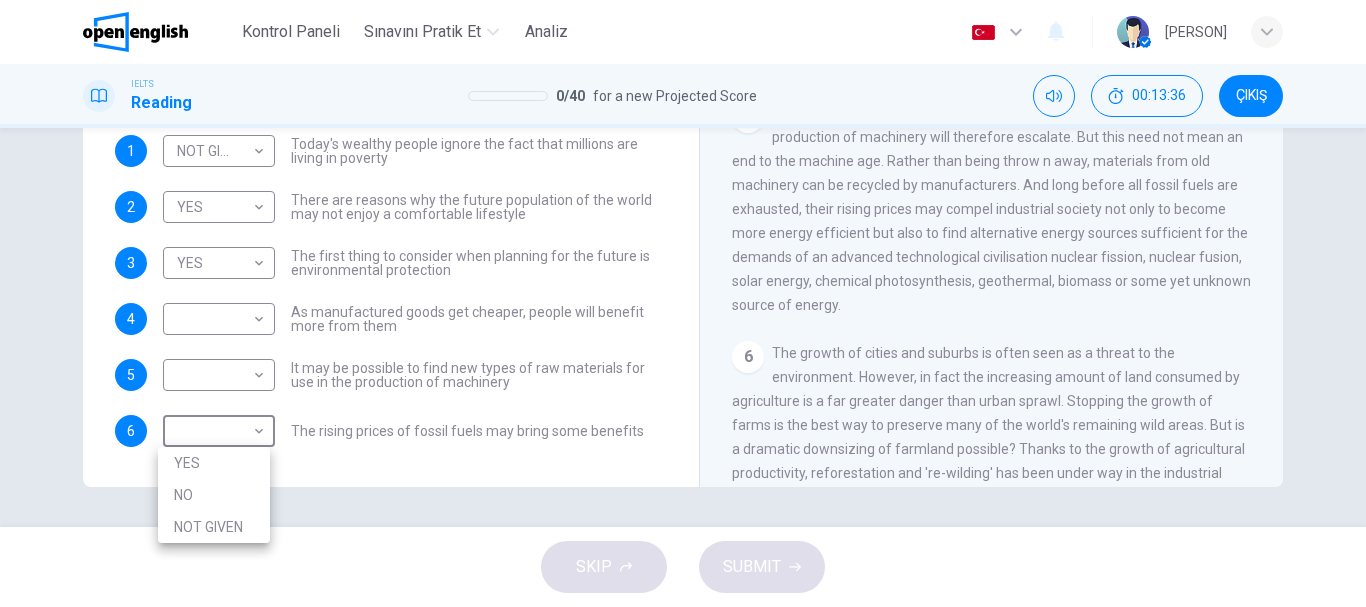 click on "YES" at bounding box center (214, 463) 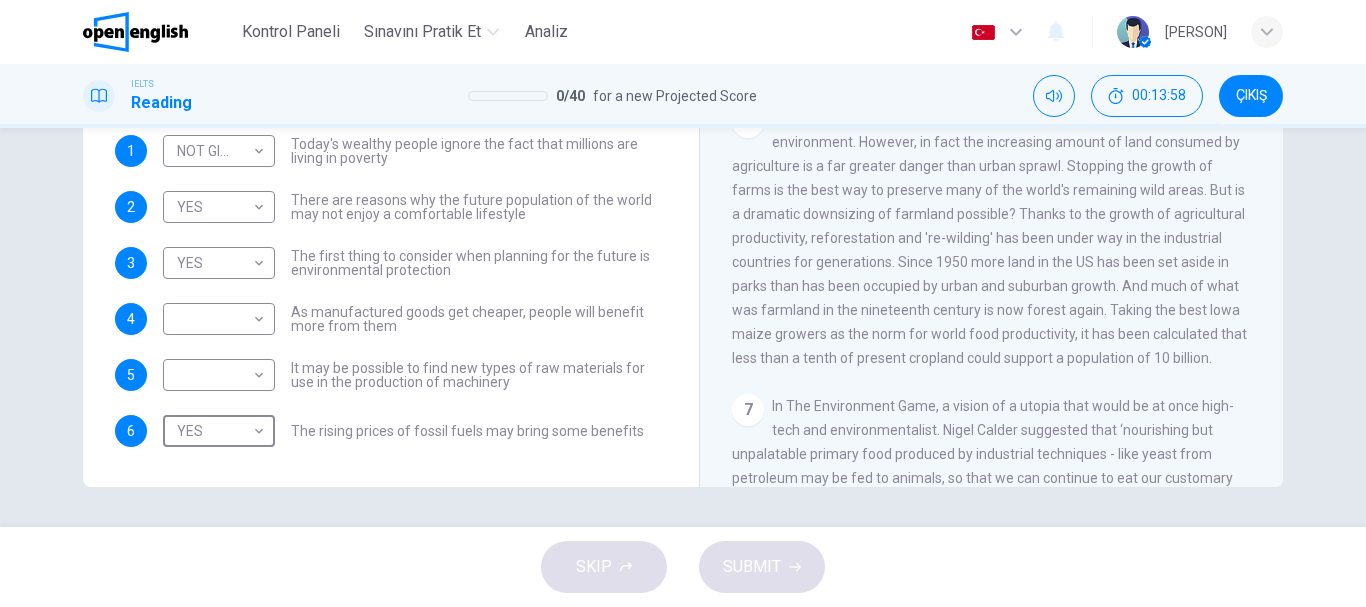 scroll, scrollTop: 1000, scrollLeft: 0, axis: vertical 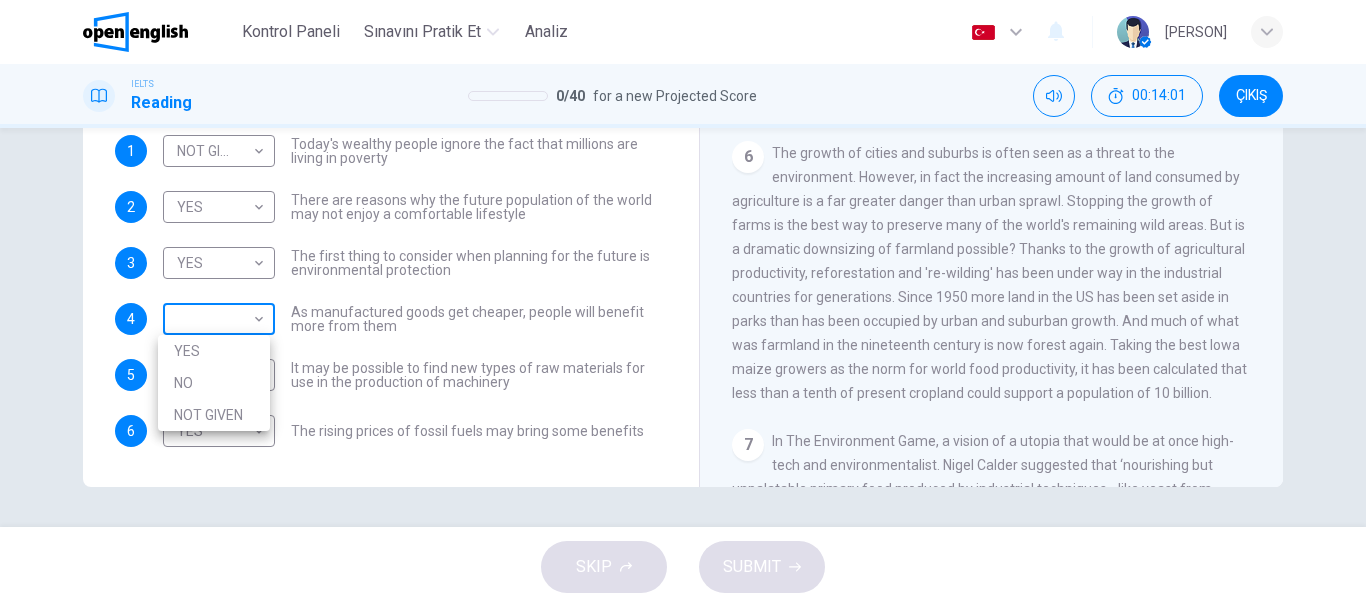 click on "Bu site, Gizlilik Politikamızda açıklandığı gibi çerezler kullanmaktadır. Çerez kullanımını kabul ediyorsanız, Lütfen Kabul Et düğmesine tıklayın ve sitemizde gezinmeye devam edin. Gizlilik Politikası Kabul Et Kontrol Paneli Sınavını Pratik Et Analiz Türkçe ** ​ [NAME] IELTS Reading 0 / 40 for a new Projected Score 00:14:01 ÇIKIŞ Questions 1 - 6 Do the following statements reflect the claims of the writer in the Reading Passage?
In the boxes below, write YES if the statement agrees with the views of the writer NO if the statement contradicts the views of the writer NOT GIVEN if it is impossible to say what the writer thinks about this 1 NOT GIVEN ********* ​ Today's wealthy people ignore the fact that millions are living in poverty 2 YES *** ​ There are reasons why the future population of the world may not enjoy a comfortable lifestyle 3 YES *** ​ The first thing to consider when planning for the future is environmental protection 4 ​ ​ 5 ​ ​ 6 YES *** ​ 1" at bounding box center [683, 303] 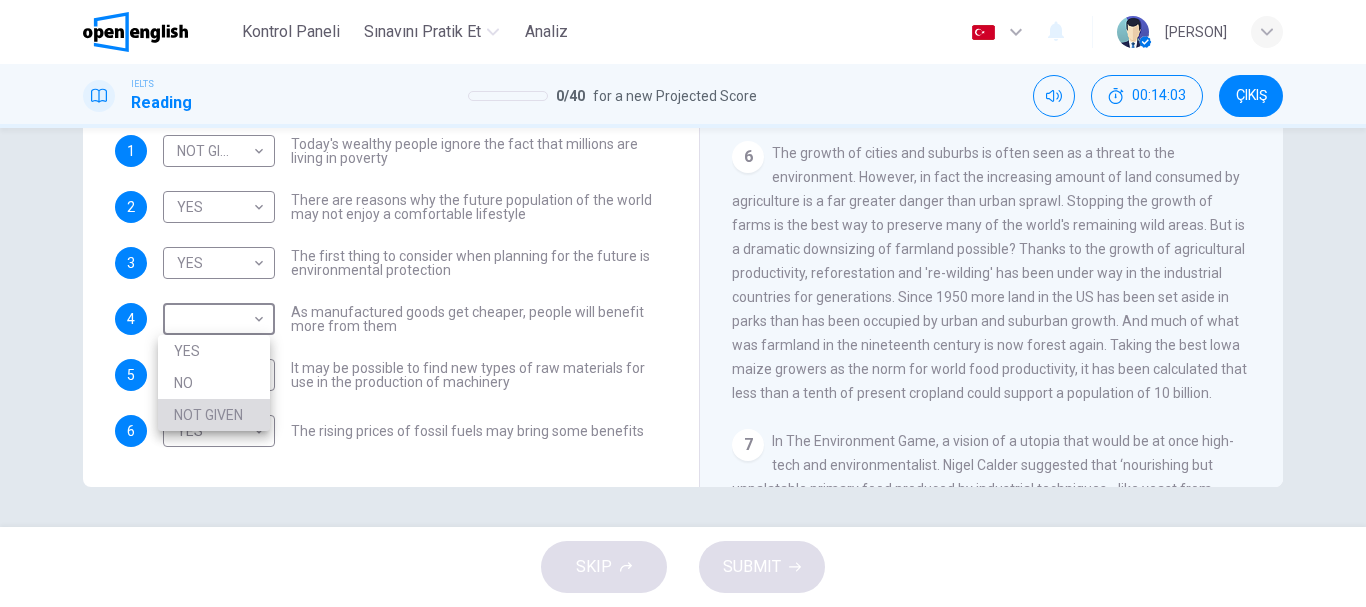 click on "NOT GIVEN" at bounding box center (214, 415) 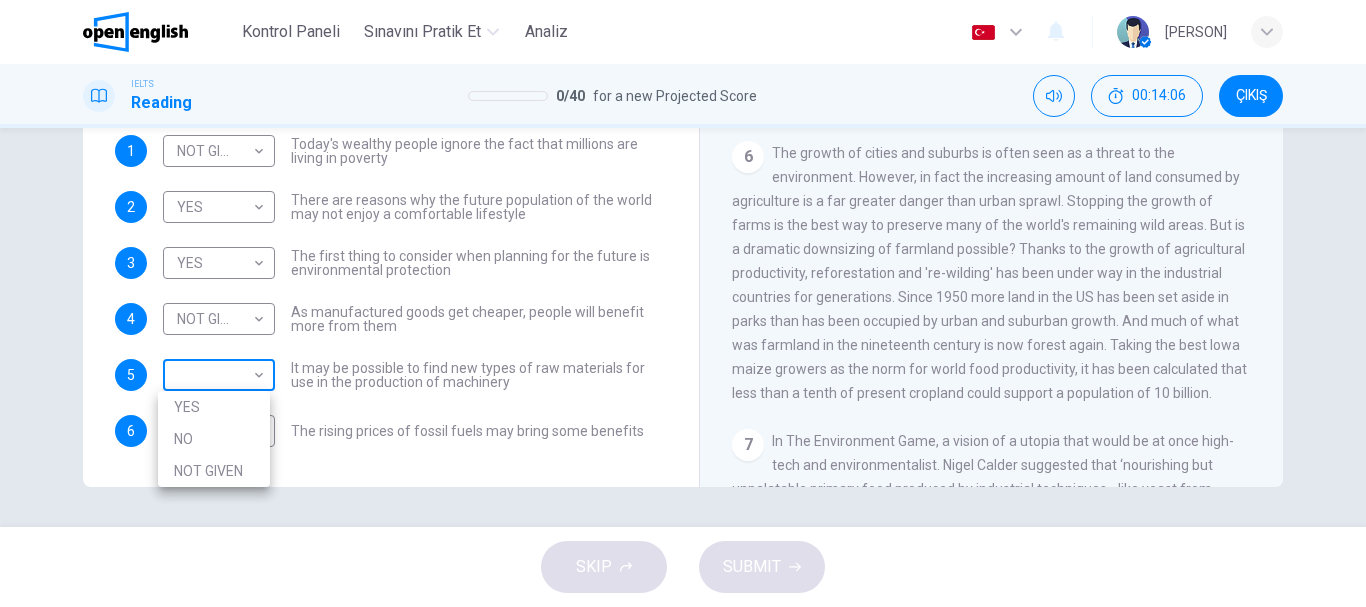 click on "Bu site,  Gizlilik Politikamızda  açıklandığı gibi çerezler kullanmaktadır. Çerez kullanımını kabul ediyorsanız, Lütfen Kabul Et düğmesine tıklayın ve sitemizde gezinmeye devam edin.   Gizlilik Politikası Kabul Et Kontrol Paneli Sınavını Pratik Et Analiz Türkçe ** ​ [PERSON] IELTS Reading 0 / 40 for a new Projected Score 00:14:06 ÇIKIŞ Questions 1 - 6 Do the following statements reflect the claims of the writer in the Reading Passage?
In the boxes below, write YES if the statement agrees with the views of the writer NO if the statement contradicts the views of the writer NOT GIVEN if it is impossible to say what the writer thinks about this 1 NOT GIVEN ********* ​ Today's wealthy people ignore the fact that millions are living in poverty 2 YES *** ​ There are reasons why the future population of the world may not enjoy a comfortable lifestyle 3 YES *** ​ The first thing to consider when planning for the future is environmental protection 4 NOT GIVEN ********* ​ 5 ​ ​ 6 ​ ​" at bounding box center [683, 303] 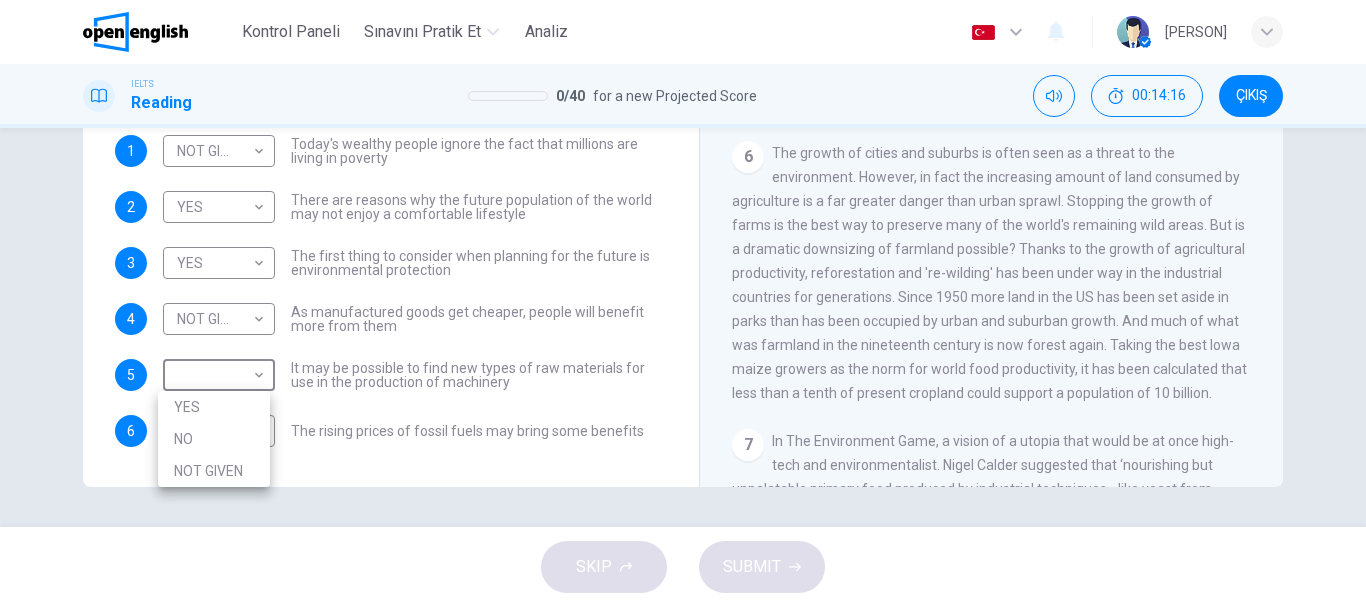 click at bounding box center (683, 303) 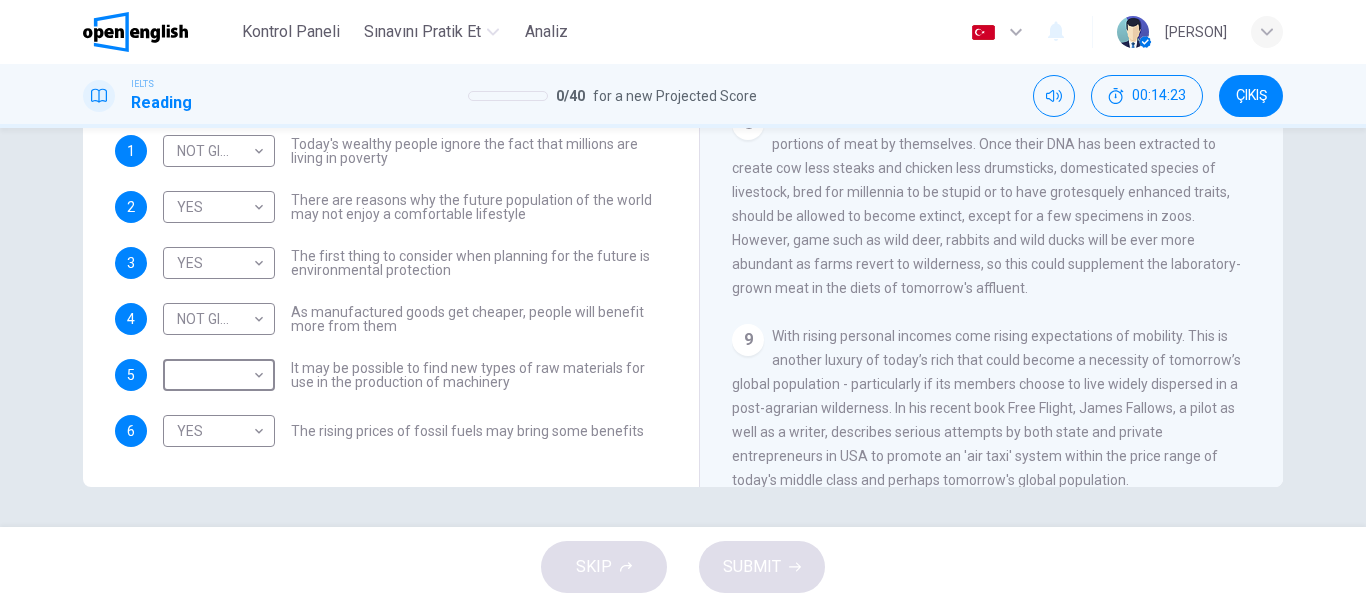 scroll, scrollTop: 1500, scrollLeft: 0, axis: vertical 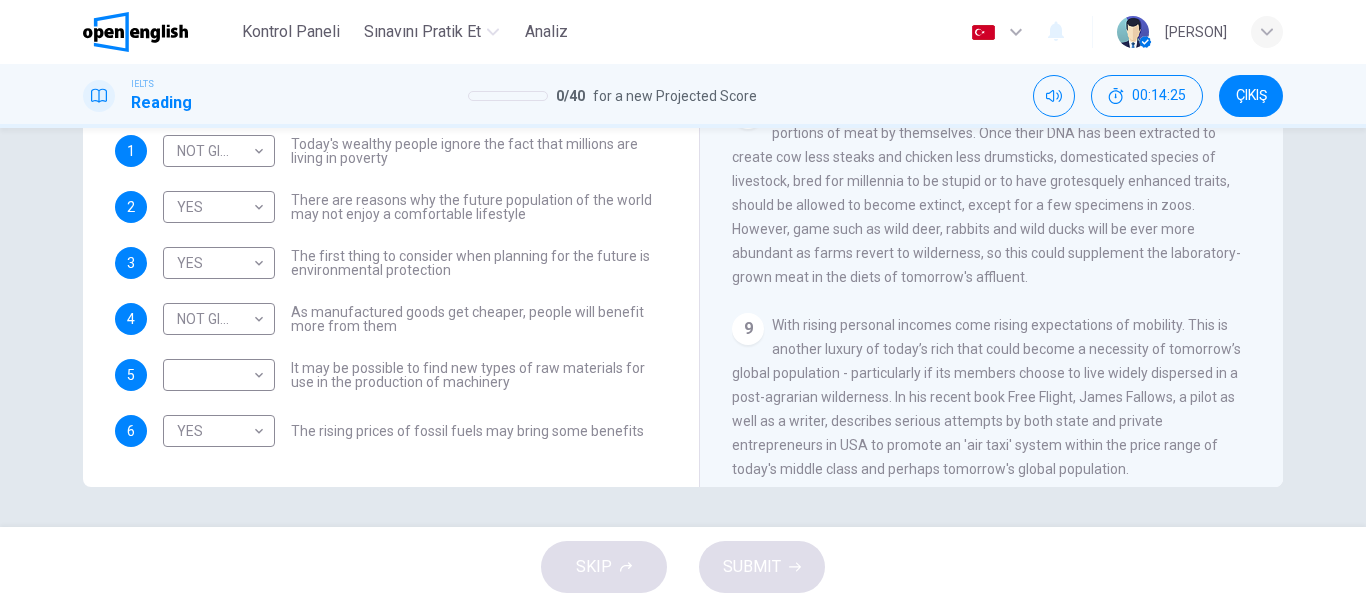 drag, startPoint x: 765, startPoint y: 200, endPoint x: 1092, endPoint y: 209, distance: 327.12384 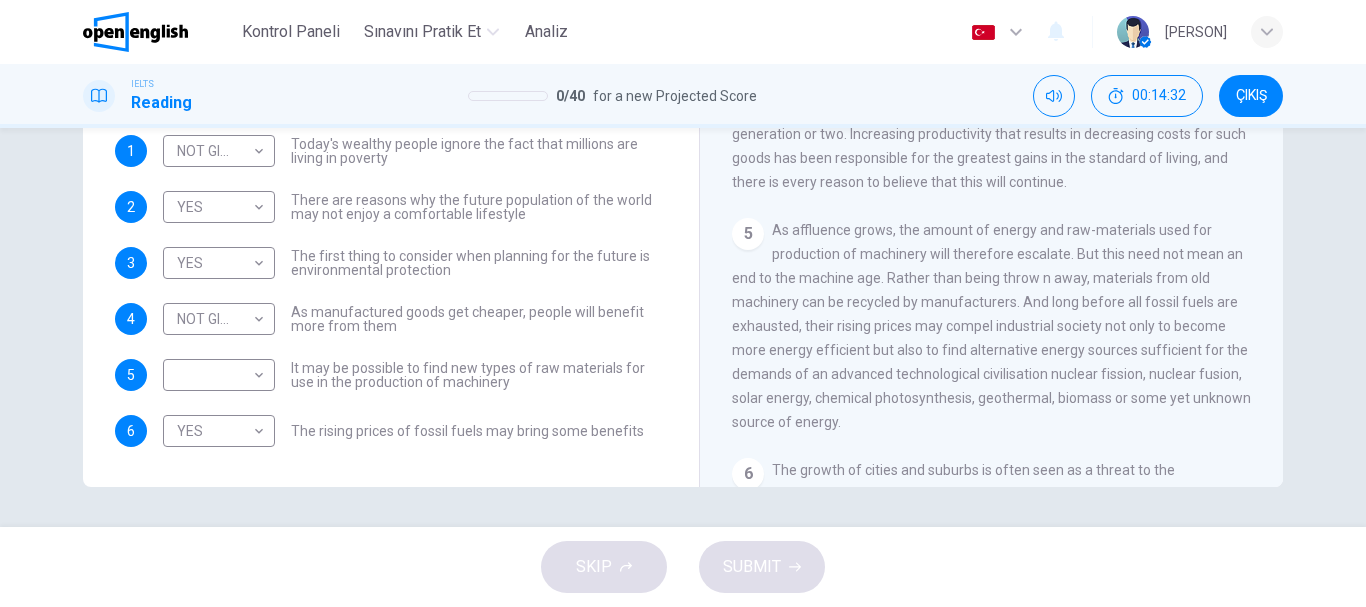 scroll, scrollTop: 678, scrollLeft: 0, axis: vertical 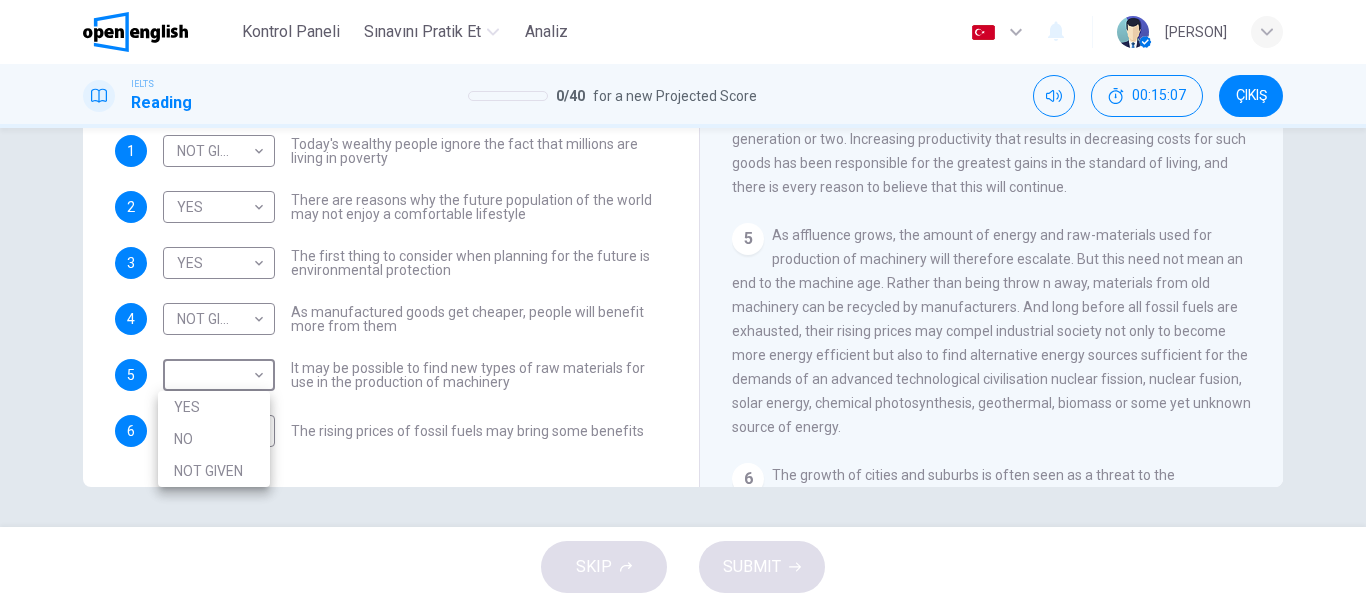 click on "Bu site, Gizlilik Politikamızda açıklandığı gibi çerezler kullanmaktadır. Çerez kullanımını kabul ediyorsanız, Lütfen Kabul Et düğmesine tıklayın ve sitemizde gezinmeye devam edin. Gizlilik Politikası Kabul Et Kontrol Paneli Sınavını Pratik Et Analiz Türkçe ** ​ [NAME] IELTS Reading 0 / 40 for a new Projected Score 00:15:07 ÇIKIŞ Questions 1 - 6 Do the following statements reflect the claims of the writer in the Reading Passage?
In the boxes below, write YES if the statement agrees with the views of the writer NO if the statement contradicts the views of the writer NOT GIVEN if it is impossible to say what the writer thinks about this 1 NOT GIVEN ********* ​ Today's wealthy people ignore the fact that millions are living in poverty 2 YES *** ​ There are reasons why the future population of the world may not enjoy a comfortable lifestyle 3 YES *** ​ The first thing to consider when planning for the future is environmental protection 4 NOT GIVEN ********* ​ 5 ​ ​" at bounding box center [683, 303] 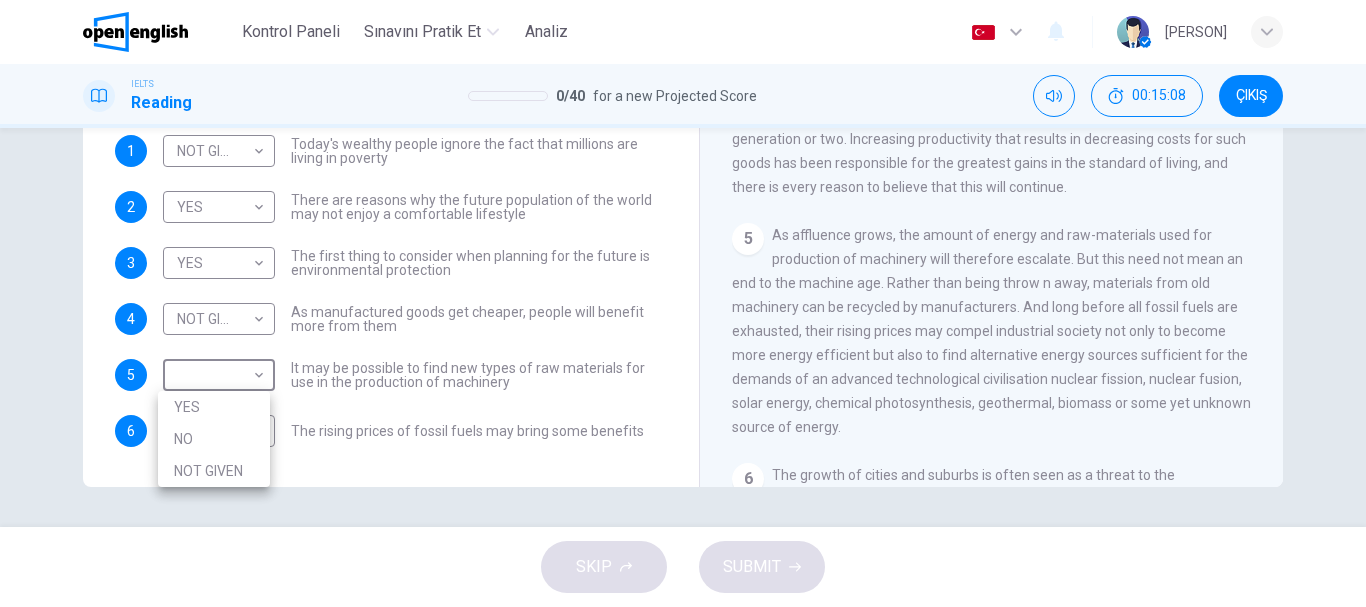 click on "YES" at bounding box center [214, 407] 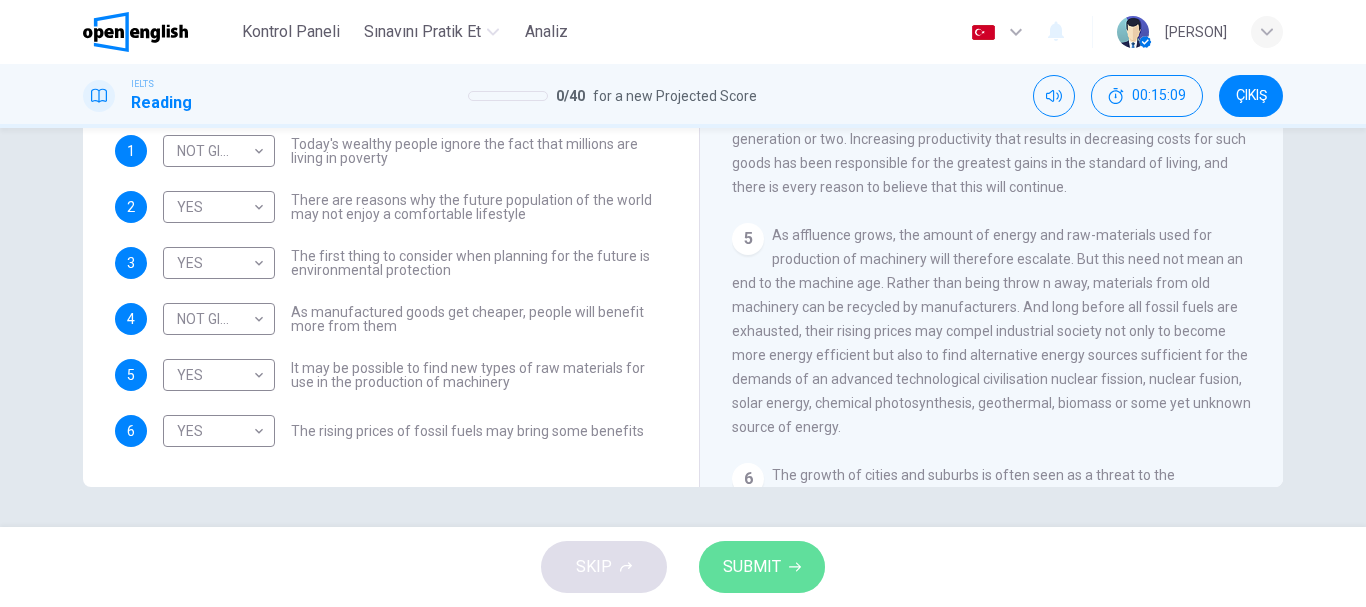 click on "SUBMIT" at bounding box center [762, 567] 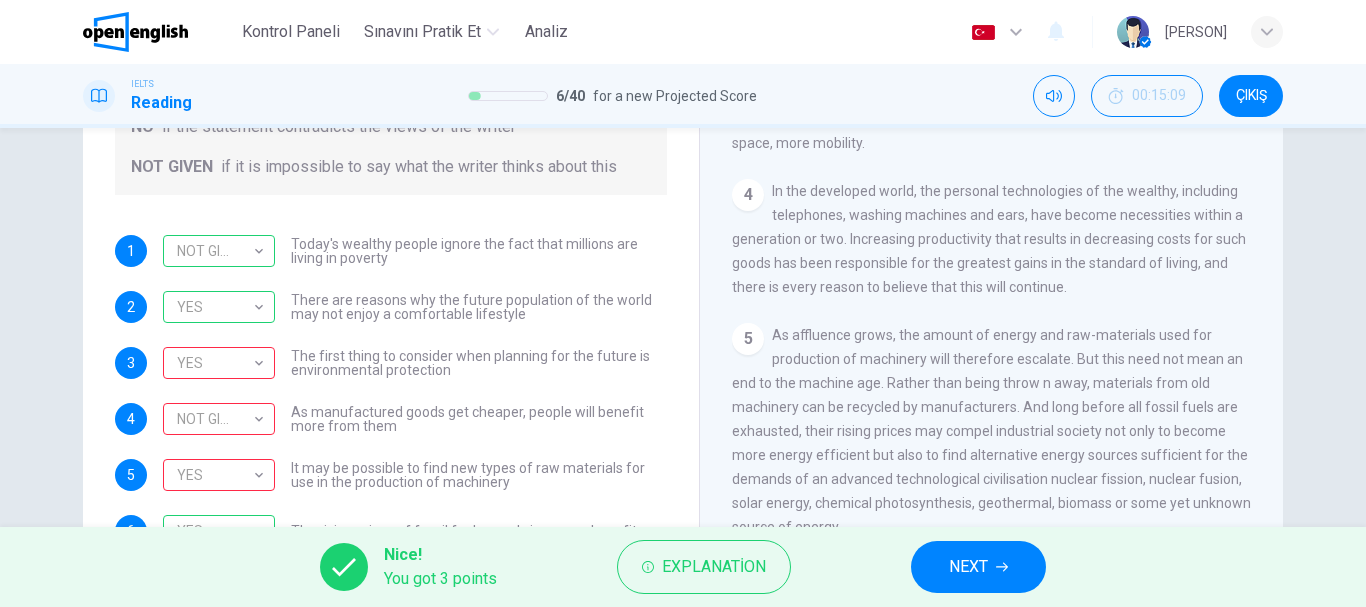 scroll, scrollTop: 376, scrollLeft: 0, axis: vertical 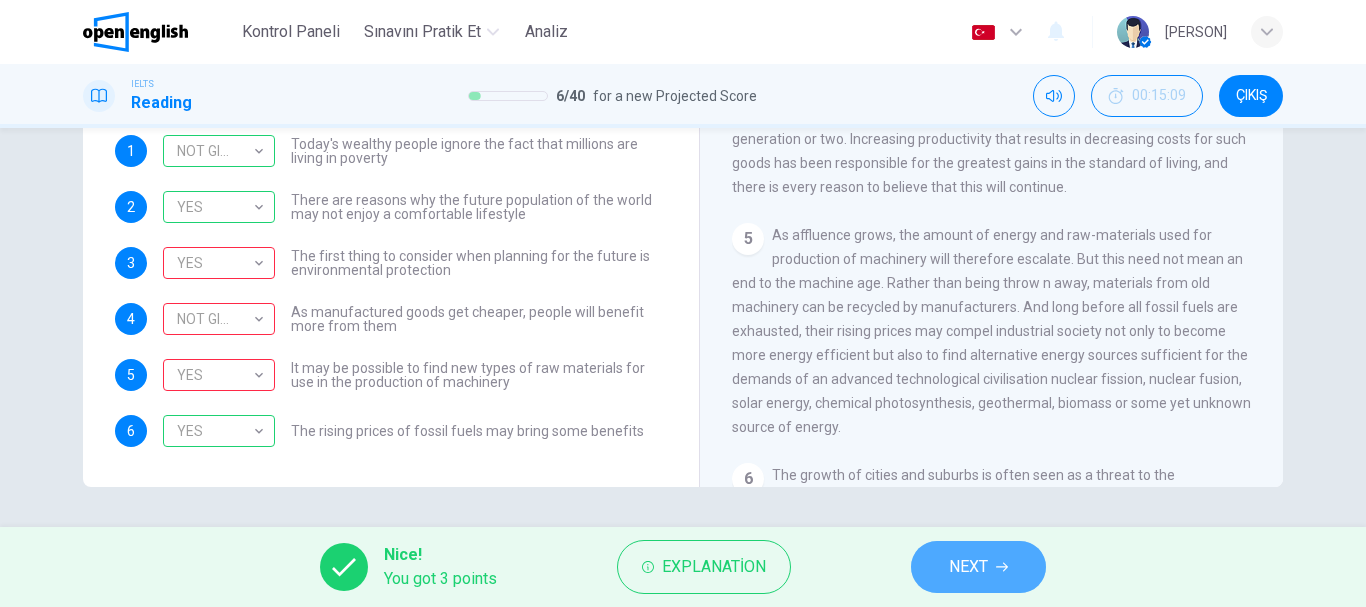 click on "NEXT" at bounding box center [968, 567] 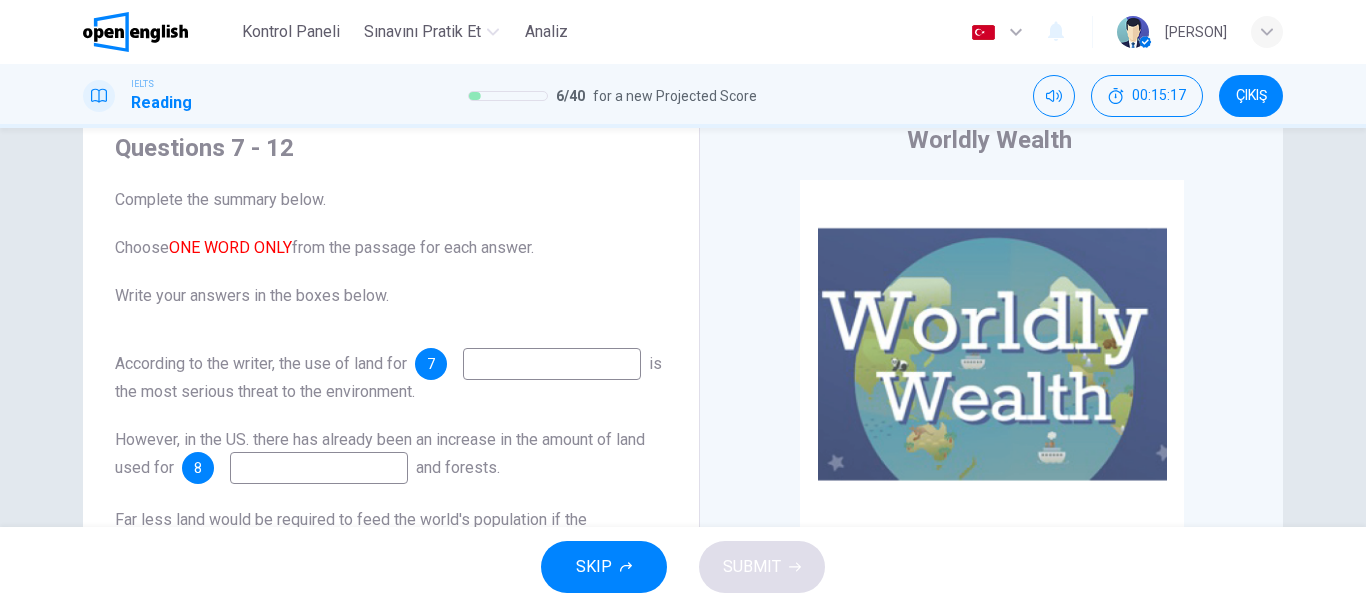 scroll, scrollTop: 0, scrollLeft: 0, axis: both 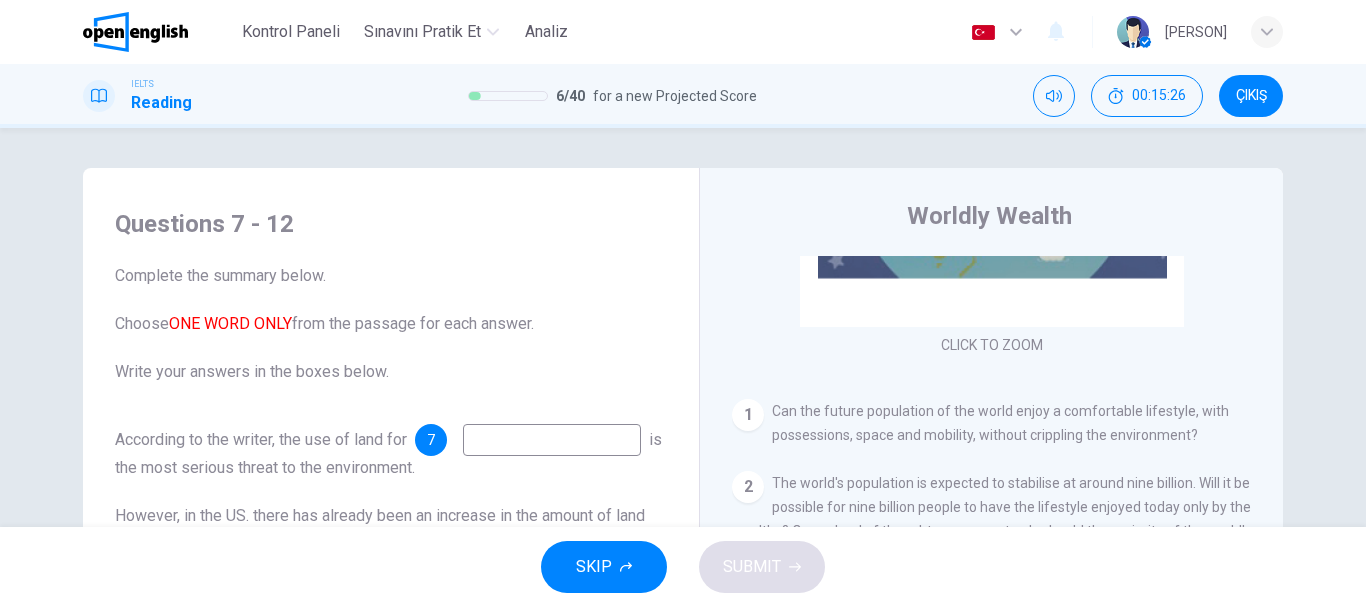 click on "Complete the summary below.
Choose  ONE WORD ONLY  from the passage for each answer.
Write your answers in the boxes below." at bounding box center (391, 324) 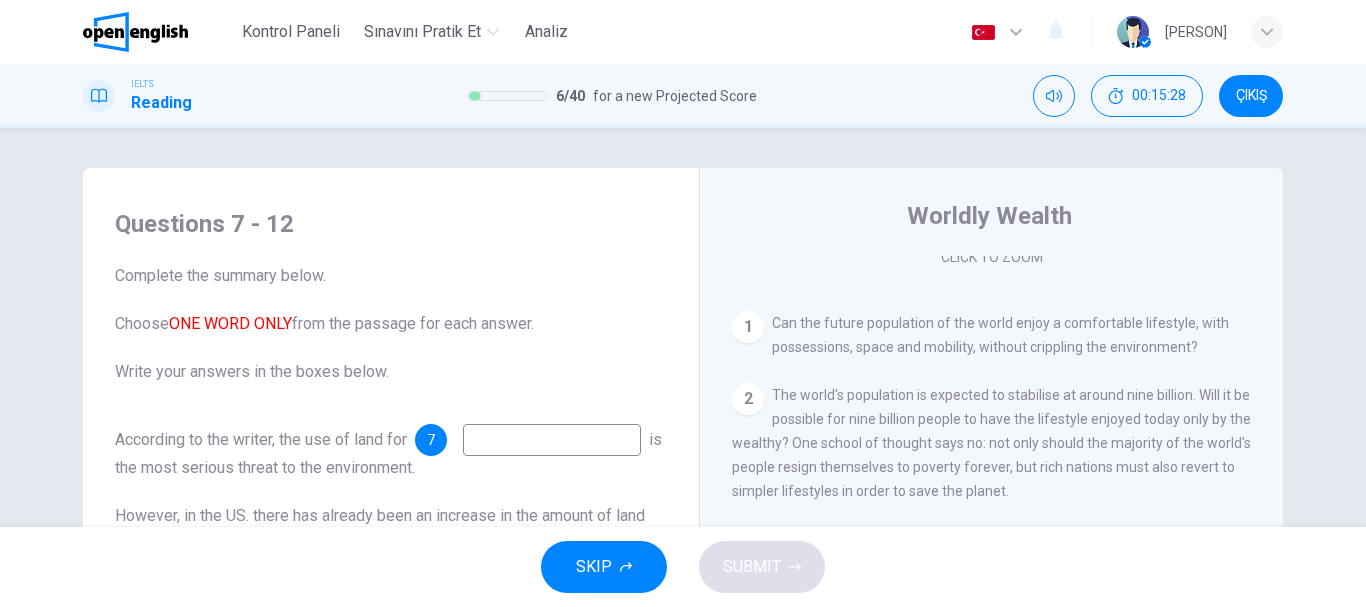 scroll, scrollTop: 378, scrollLeft: 0, axis: vertical 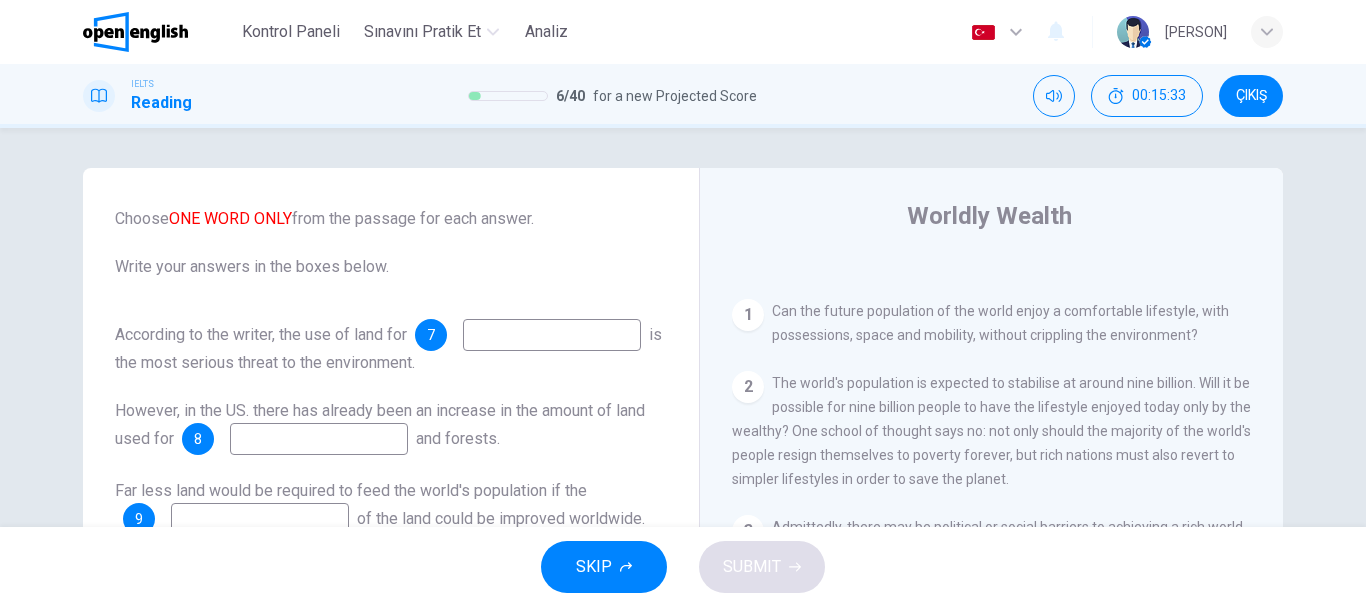 click at bounding box center [552, 335] 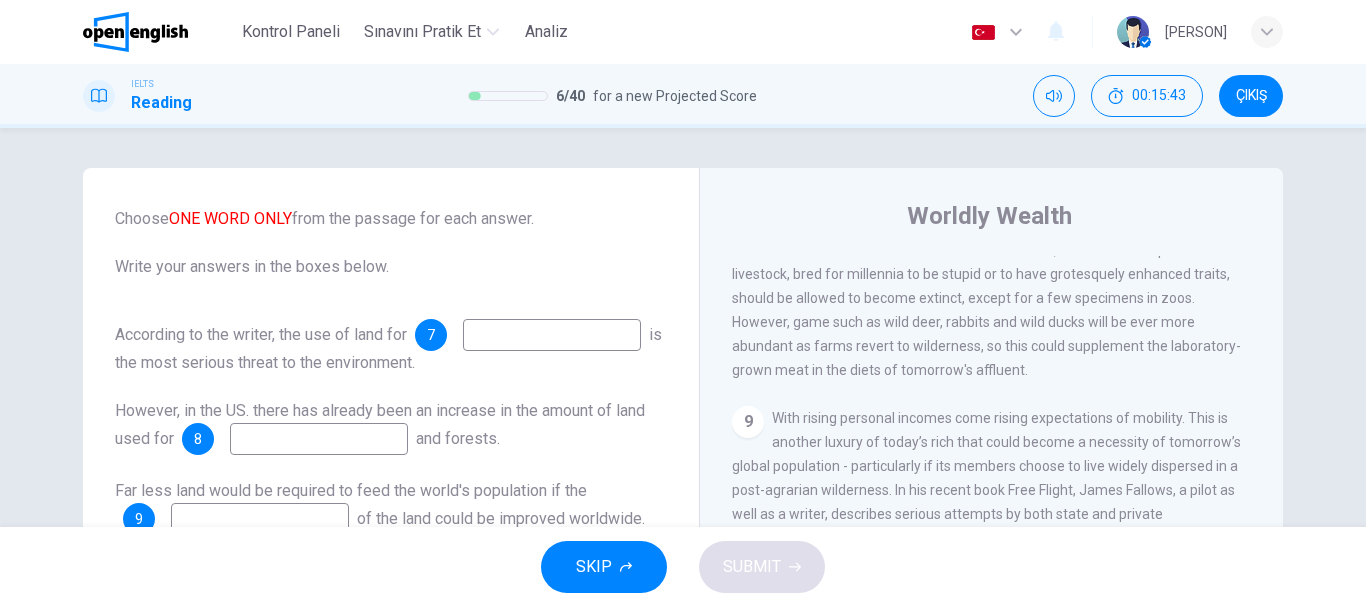 scroll, scrollTop: 1878, scrollLeft: 0, axis: vertical 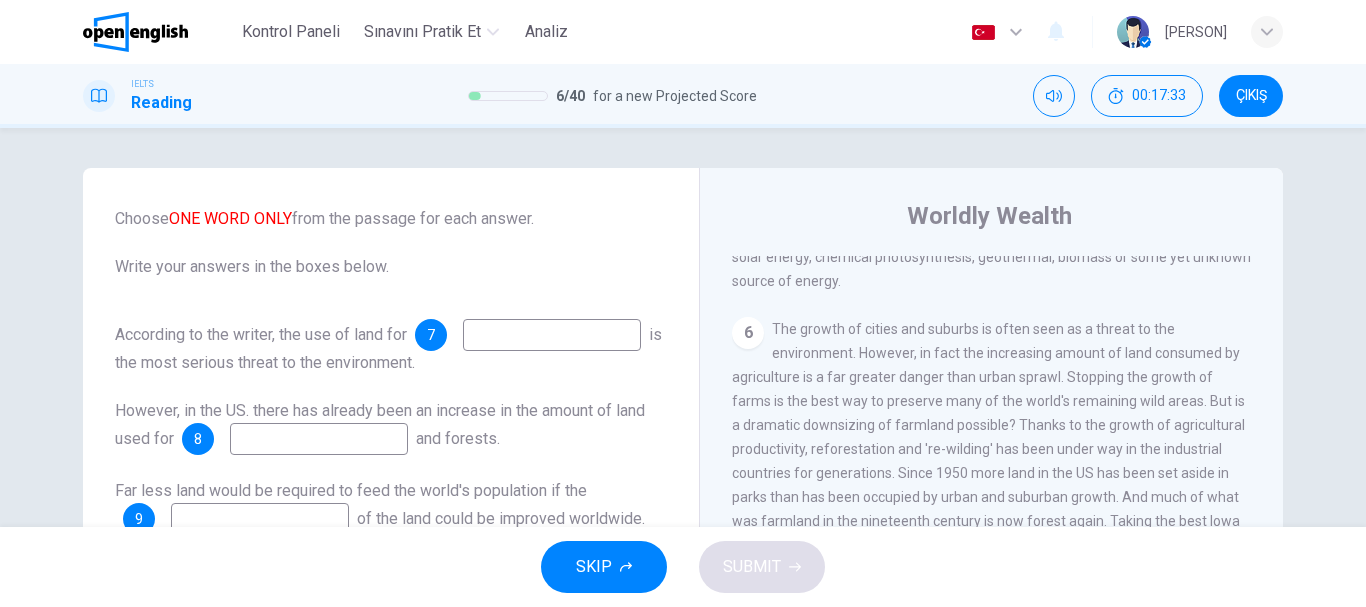 click at bounding box center [552, 335] 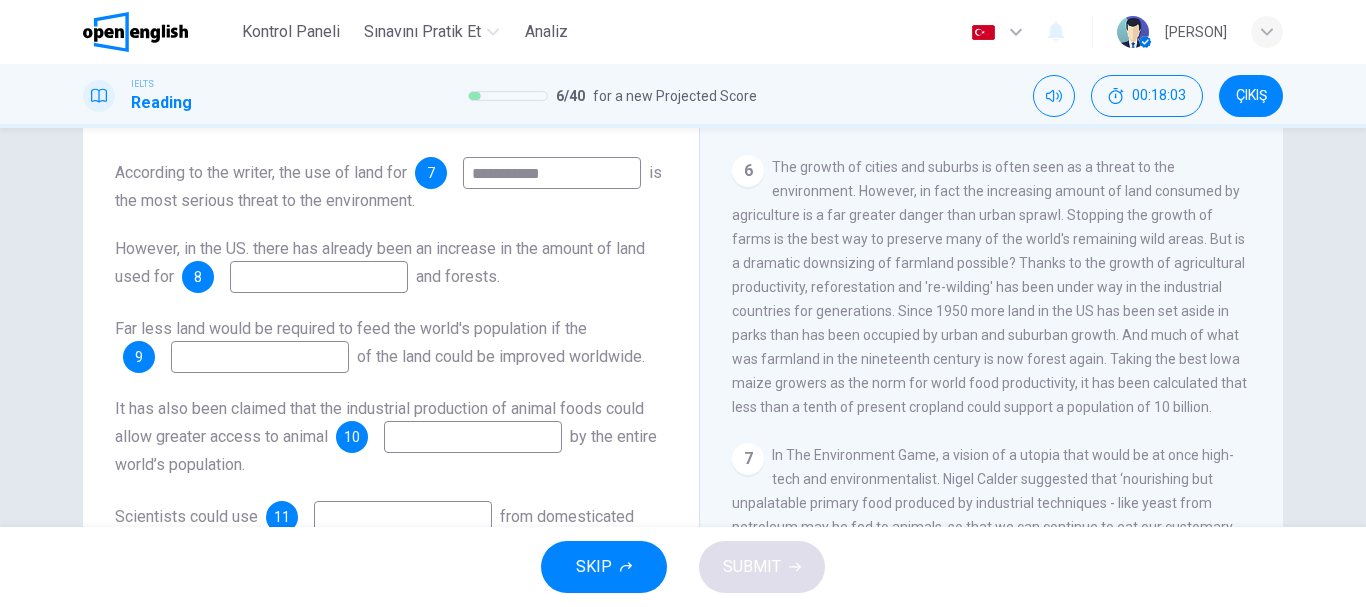 scroll, scrollTop: 200, scrollLeft: 0, axis: vertical 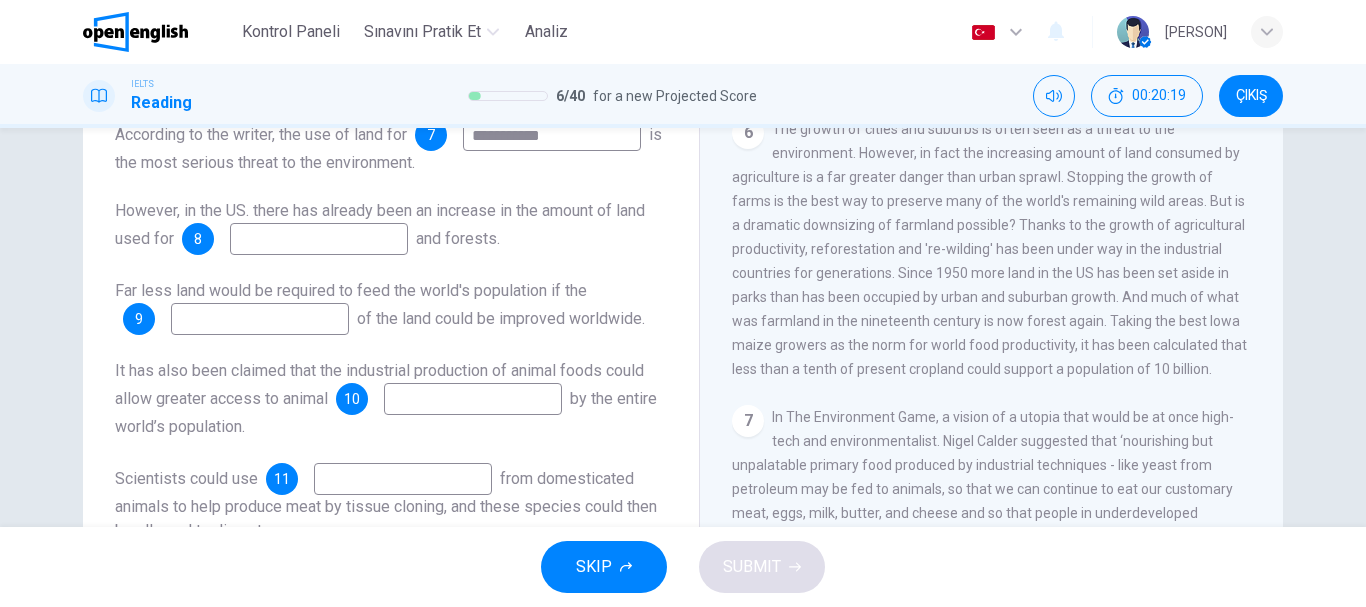 type on "**********" 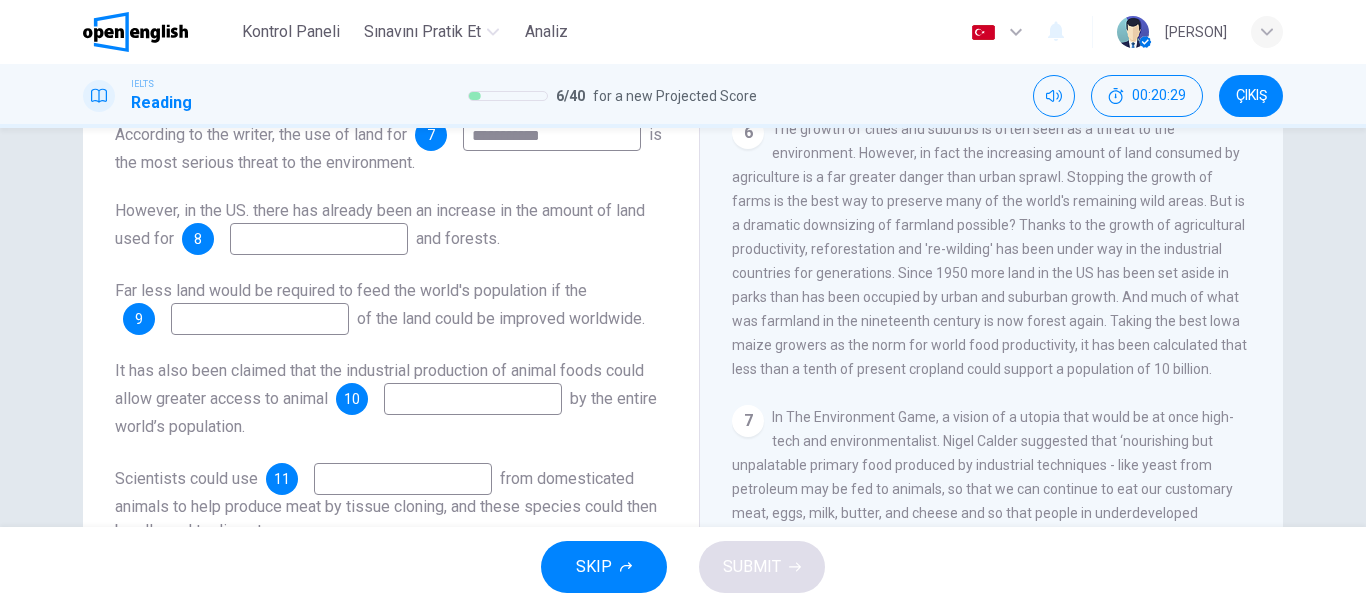 drag, startPoint x: 771, startPoint y: 161, endPoint x: 1040, endPoint y: 266, distance: 288.76633 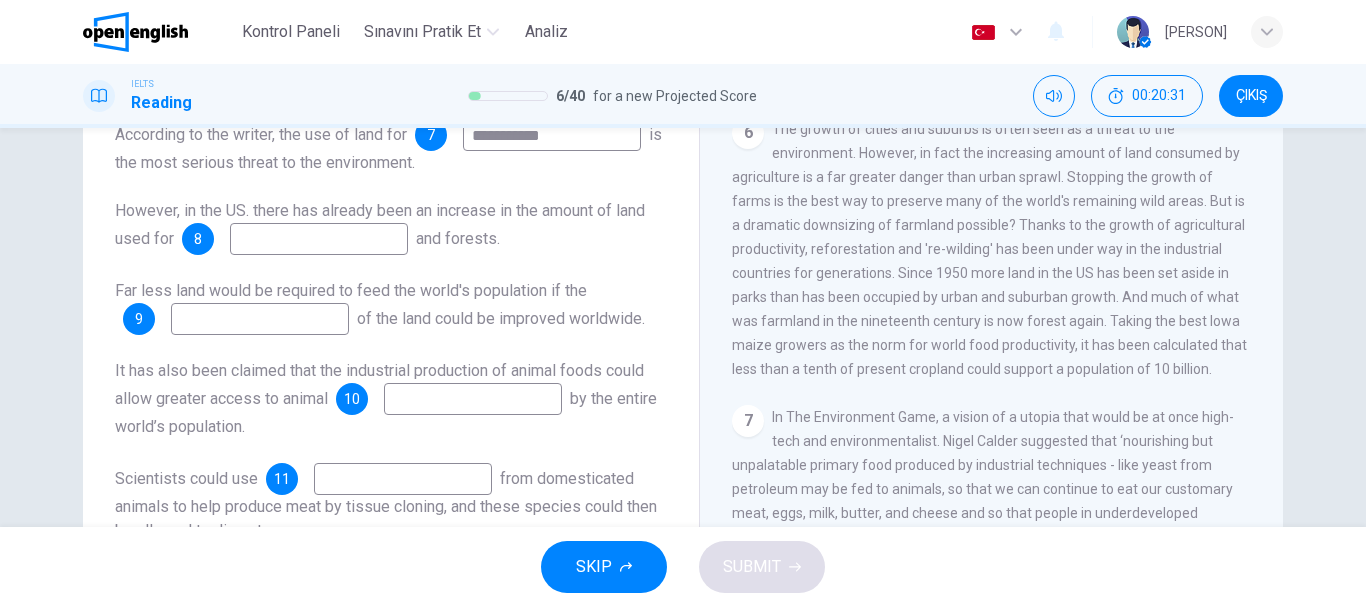 drag, startPoint x: 772, startPoint y: 156, endPoint x: 864, endPoint y: 200, distance: 101.98039 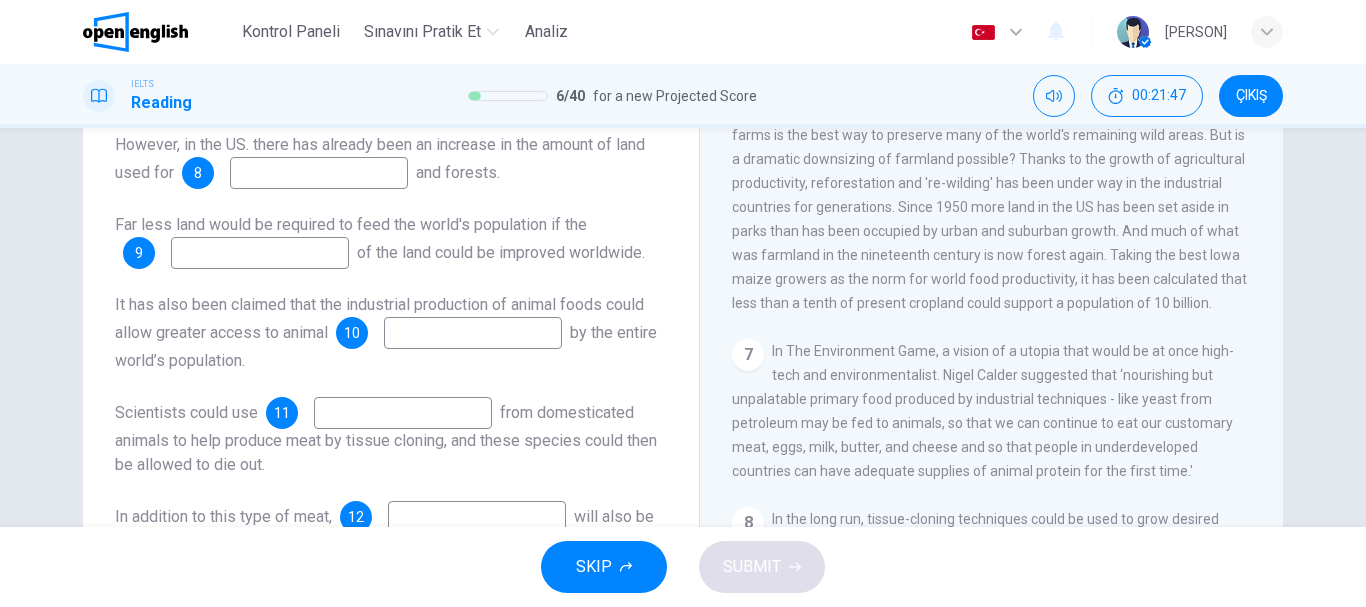 scroll, scrollTop: 300, scrollLeft: 0, axis: vertical 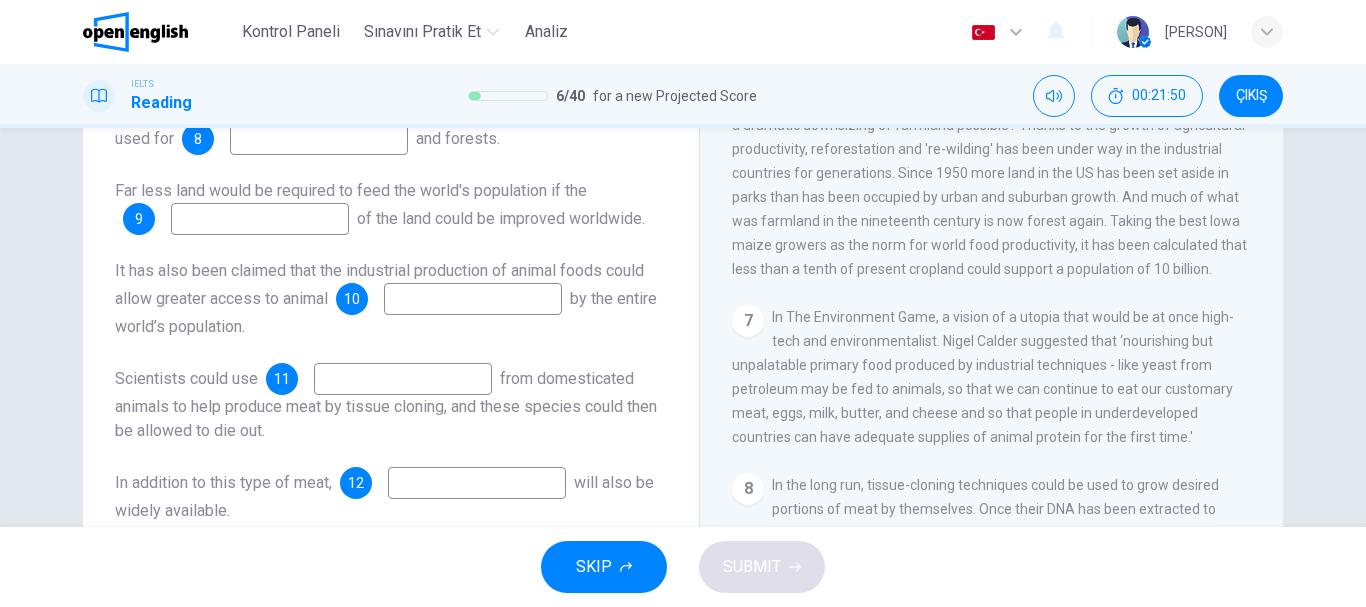 drag, startPoint x: 164, startPoint y: 268, endPoint x: 265, endPoint y: 257, distance: 101.597244 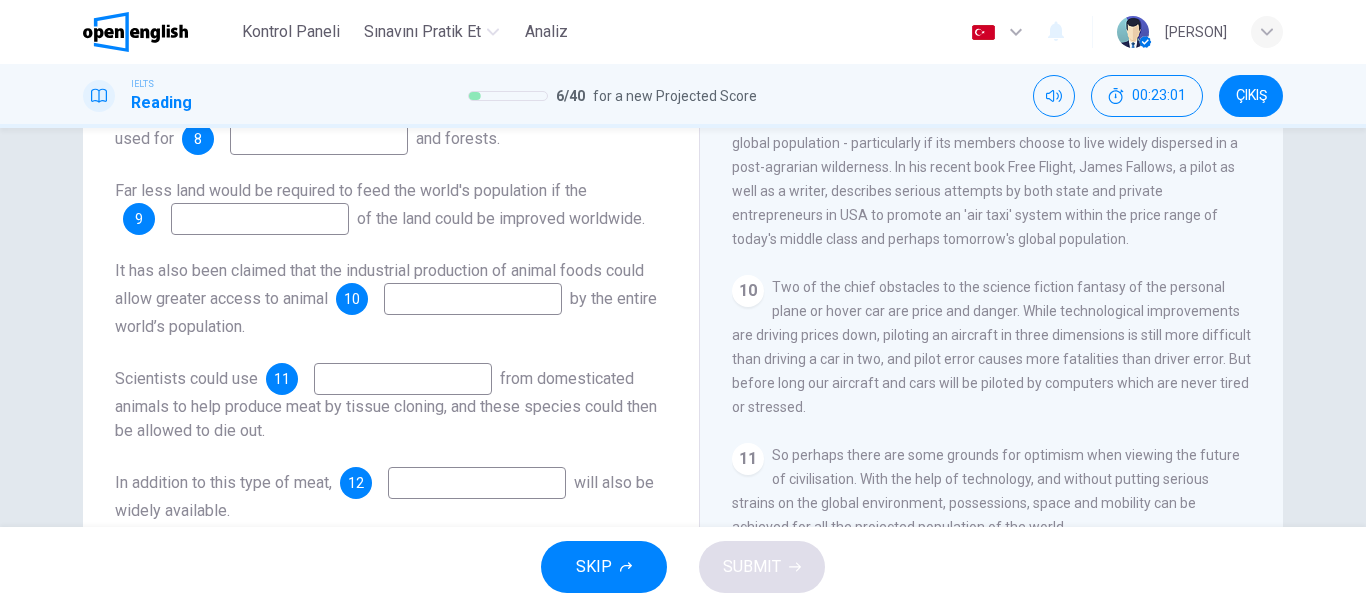 scroll, scrollTop: 1878, scrollLeft: 0, axis: vertical 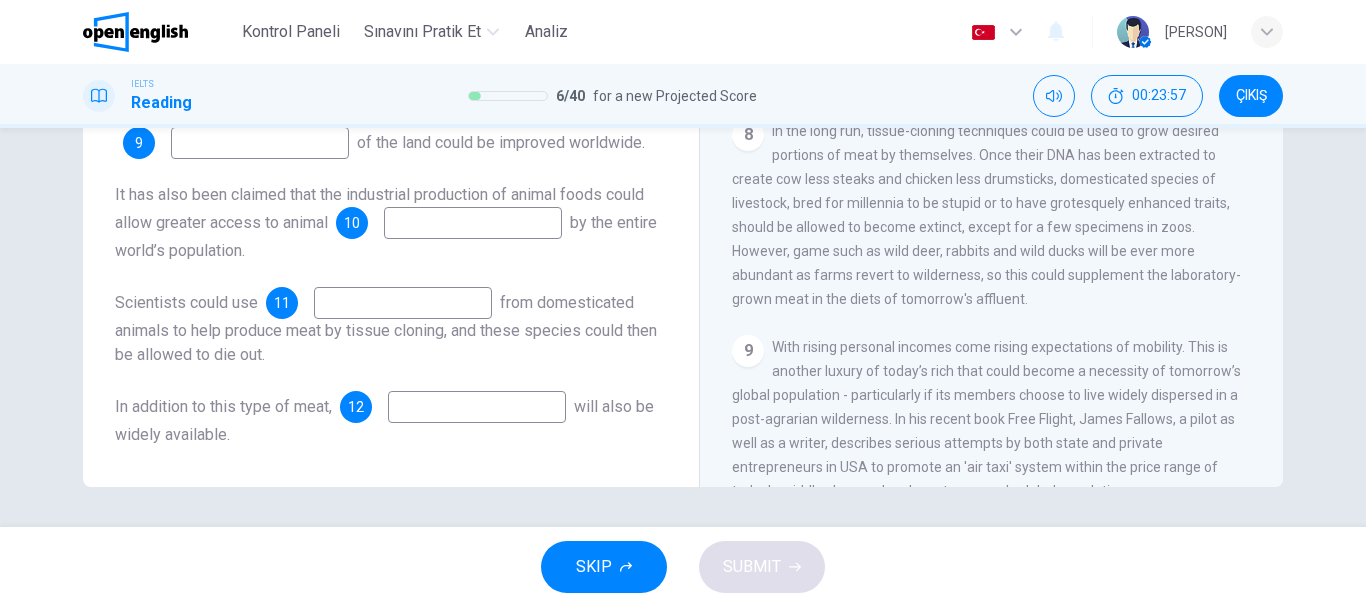click at bounding box center [477, 407] 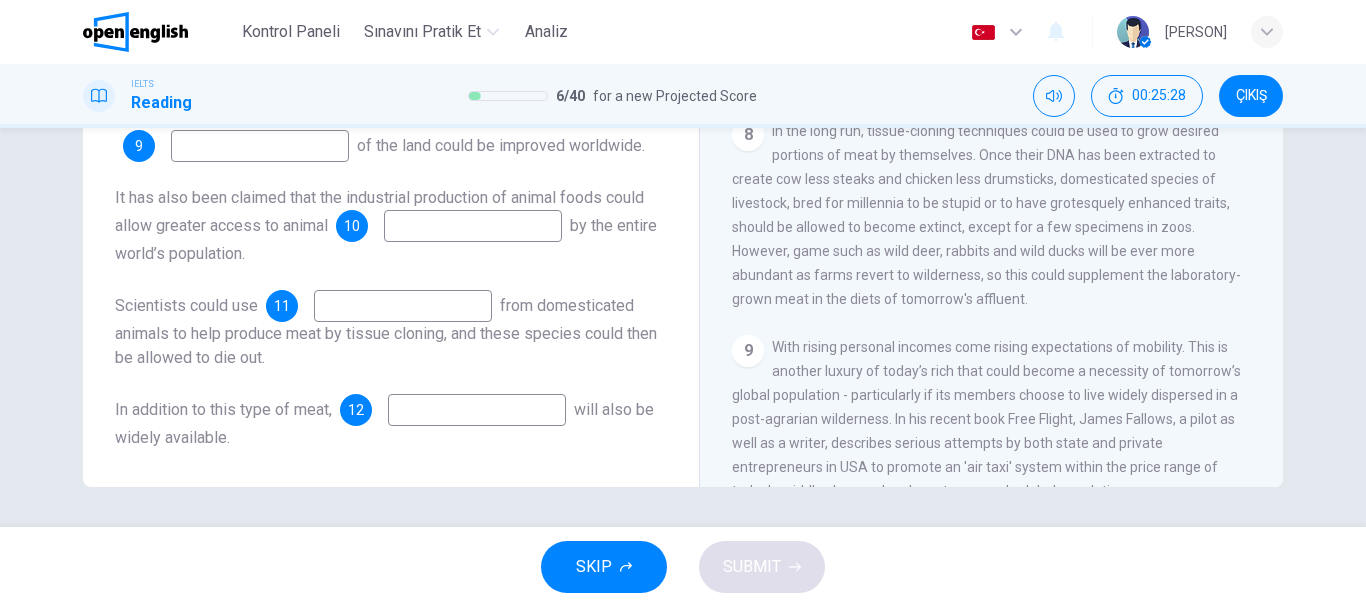 scroll, scrollTop: 53, scrollLeft: 0, axis: vertical 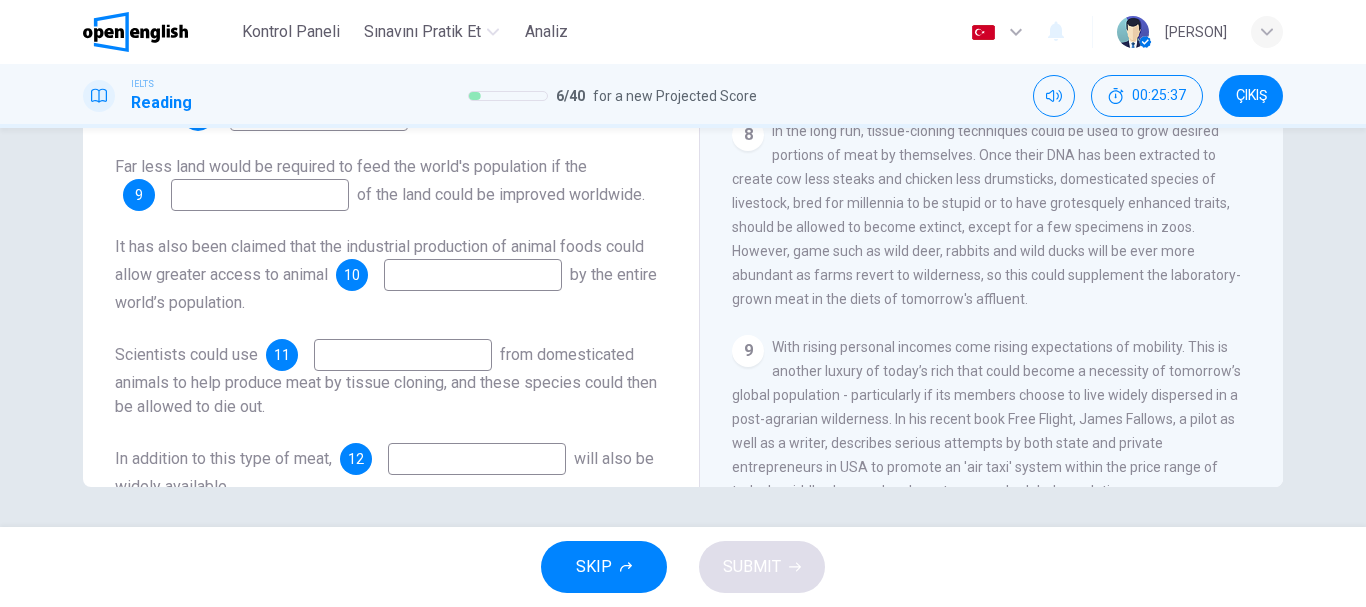 click at bounding box center [473, 275] 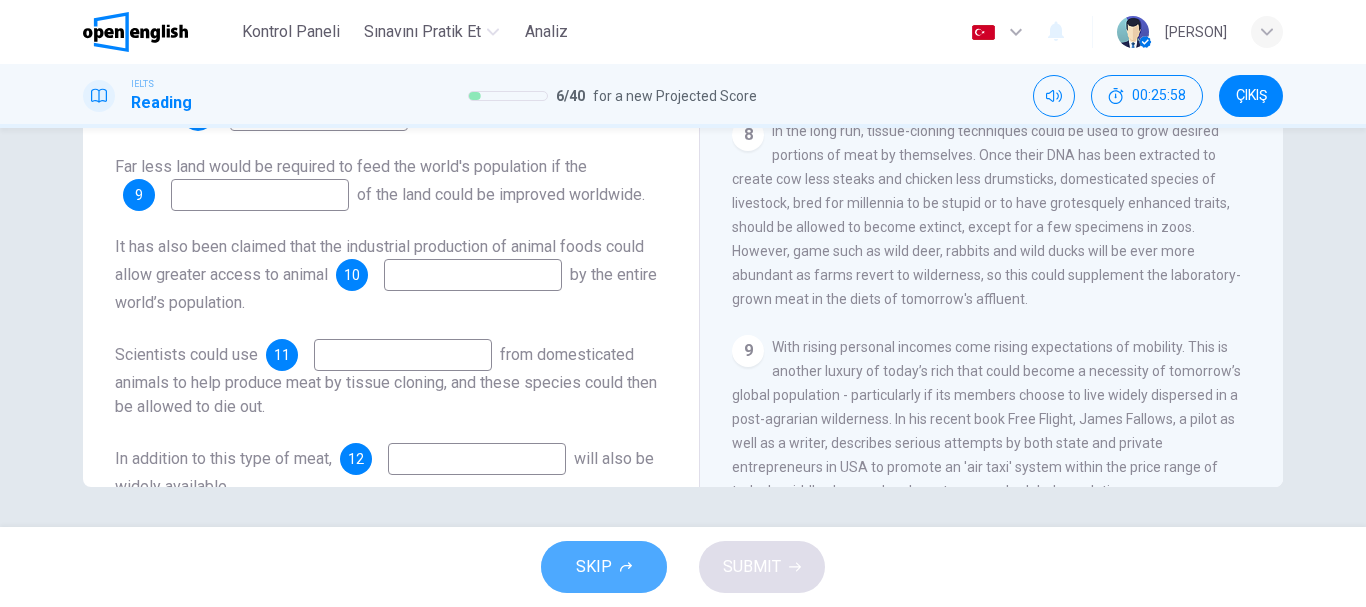 click on "SKIP" at bounding box center (604, 567) 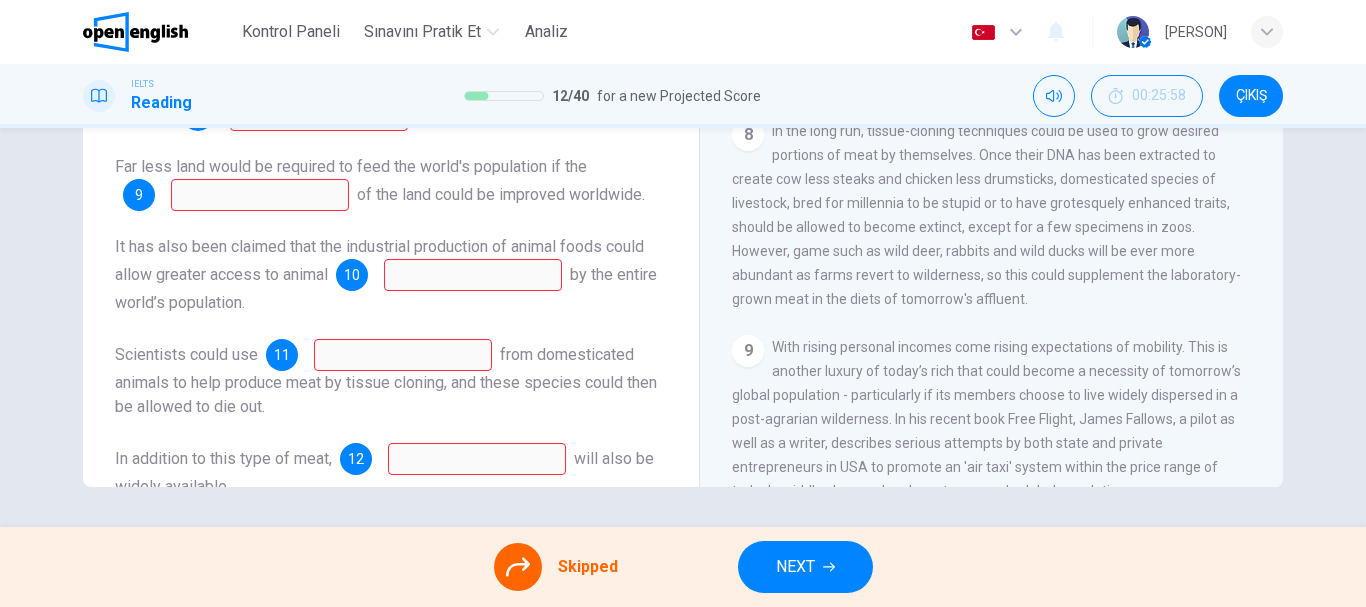 click on "Skipped" at bounding box center [588, 567] 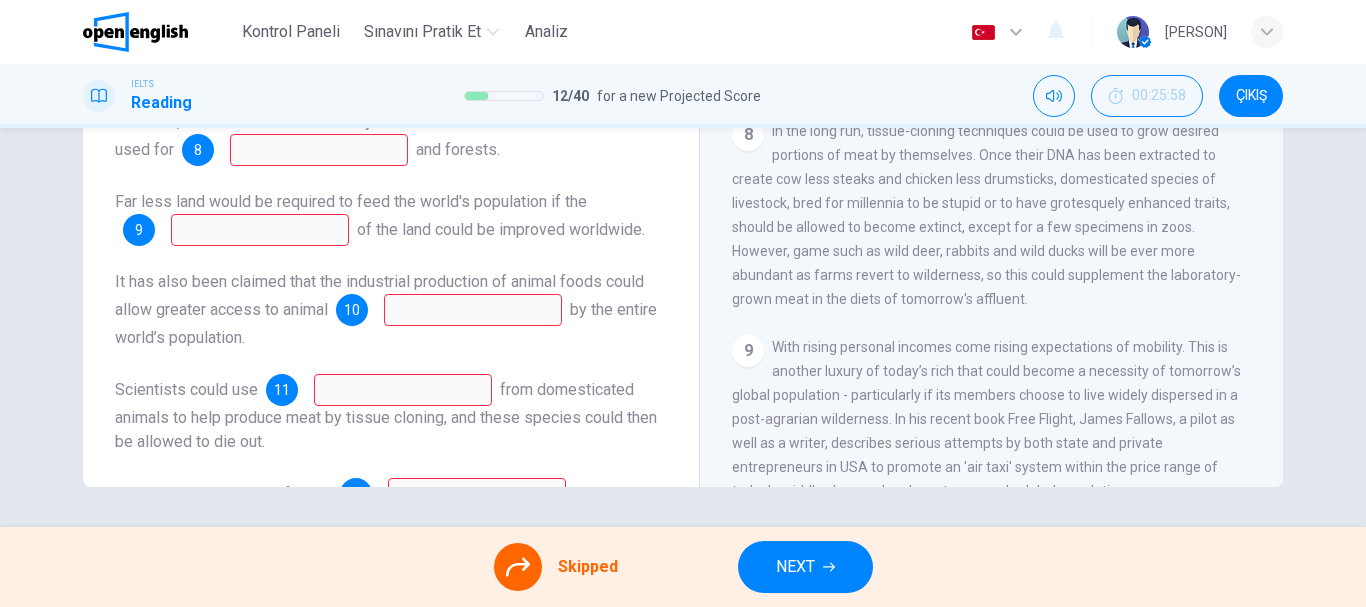 scroll, scrollTop: 0, scrollLeft: 0, axis: both 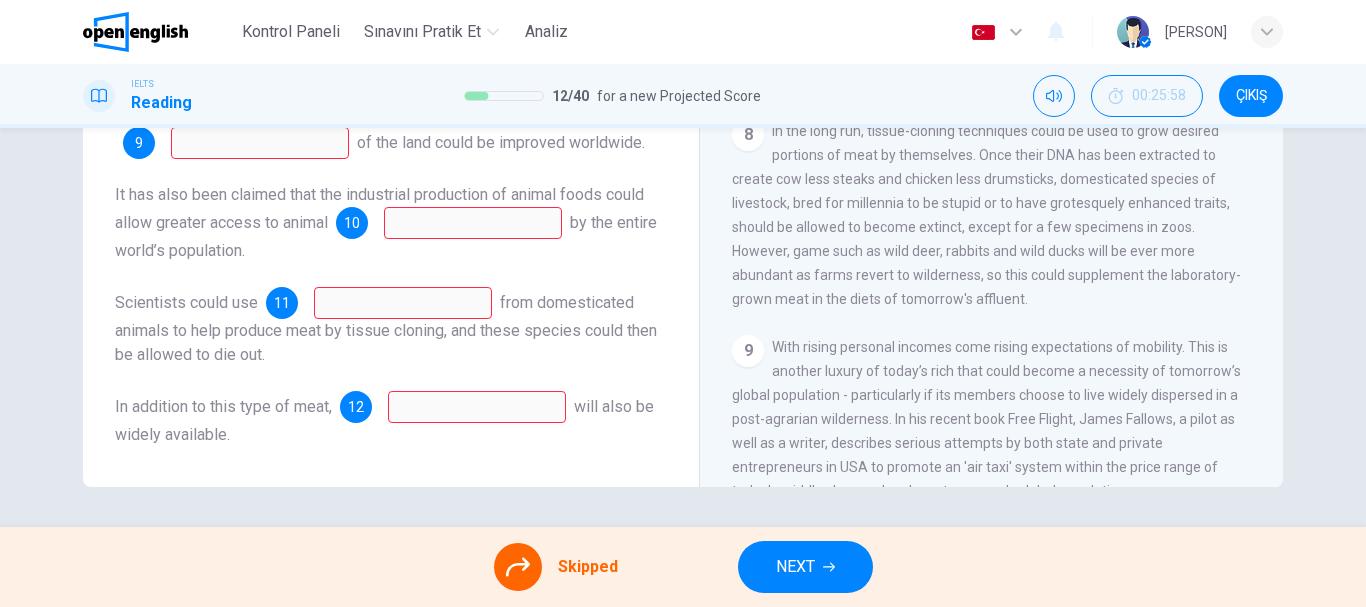 click on "NEXT" at bounding box center (805, 567) 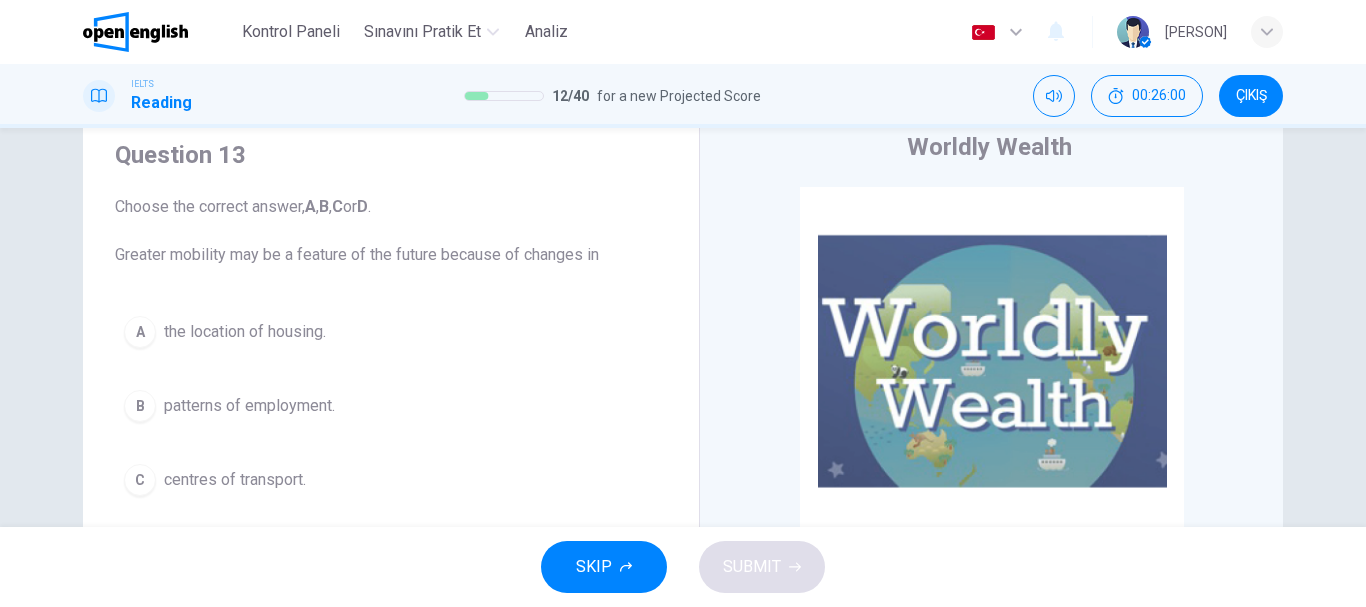 scroll, scrollTop: 200, scrollLeft: 0, axis: vertical 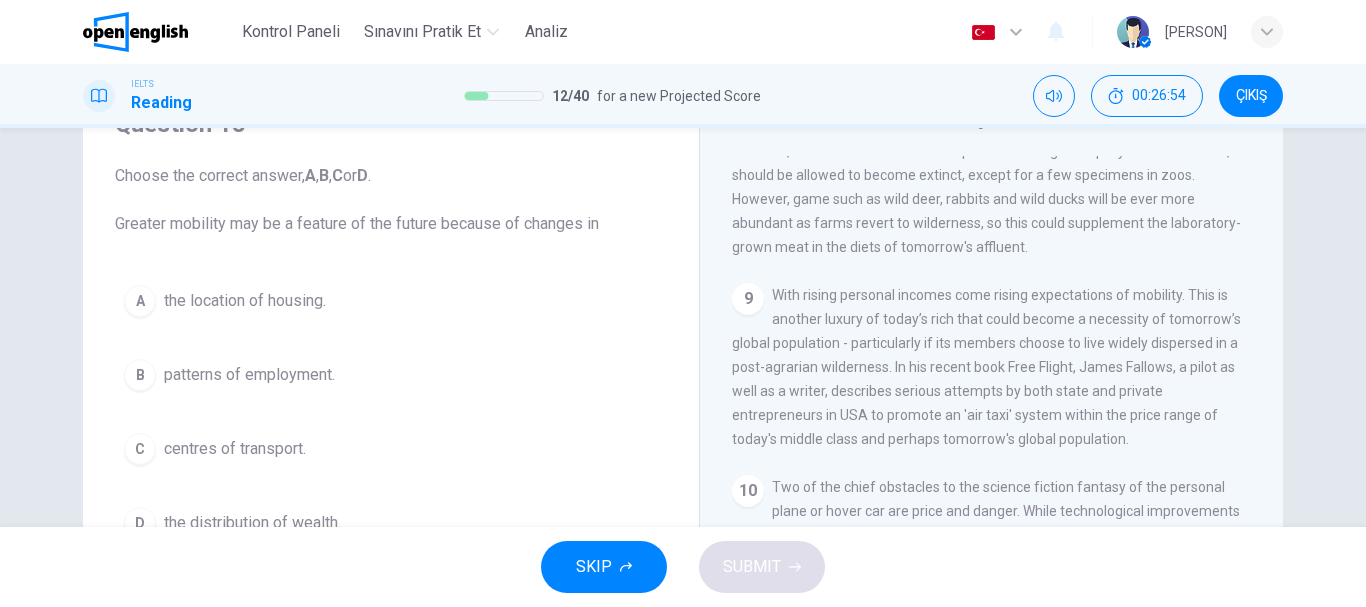 click on "B patterns of employment." at bounding box center [391, 375] 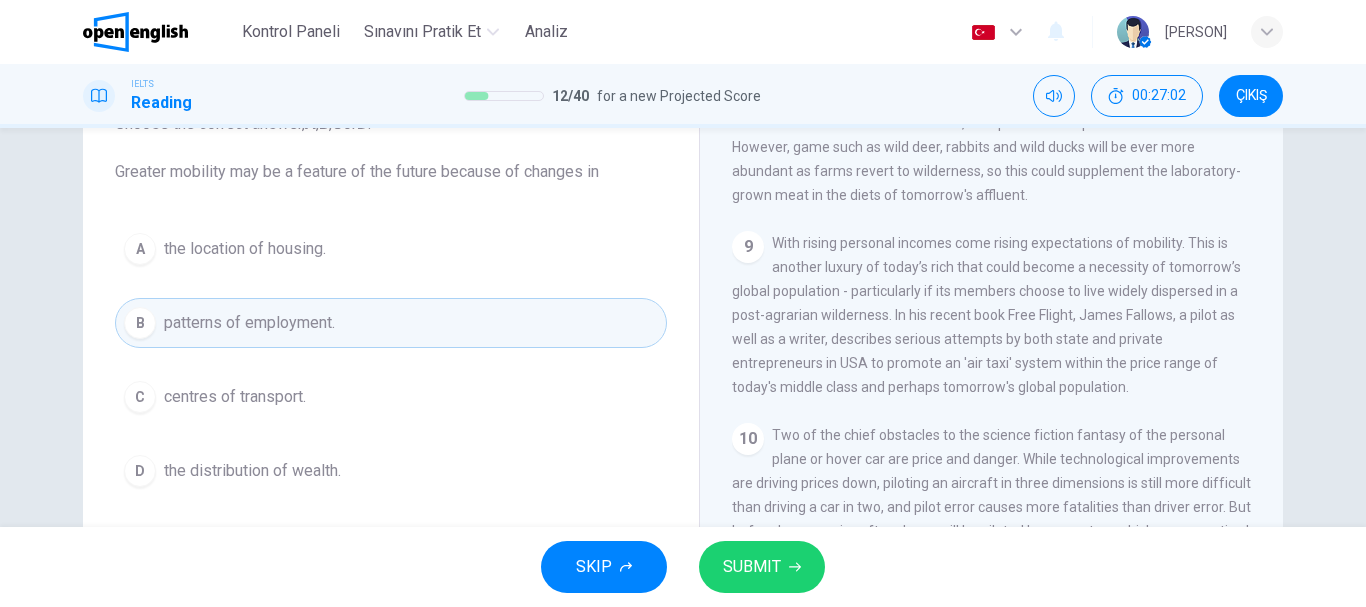 scroll, scrollTop: 200, scrollLeft: 0, axis: vertical 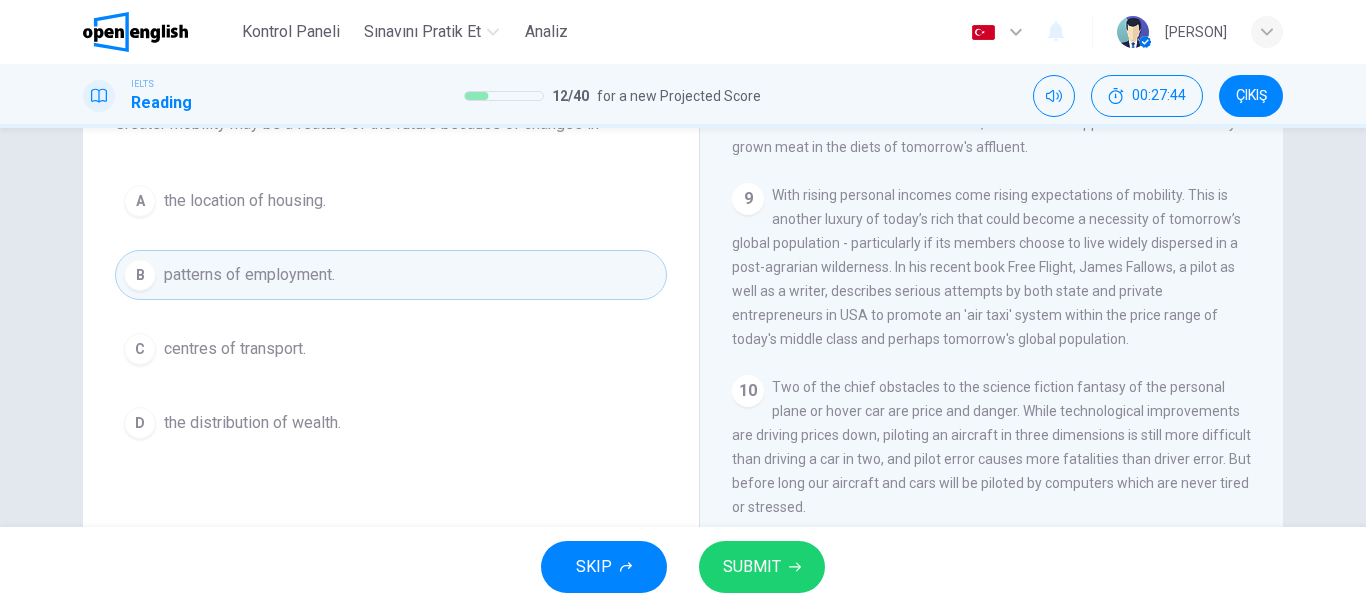 click on "C centres of transport." at bounding box center [391, 349] 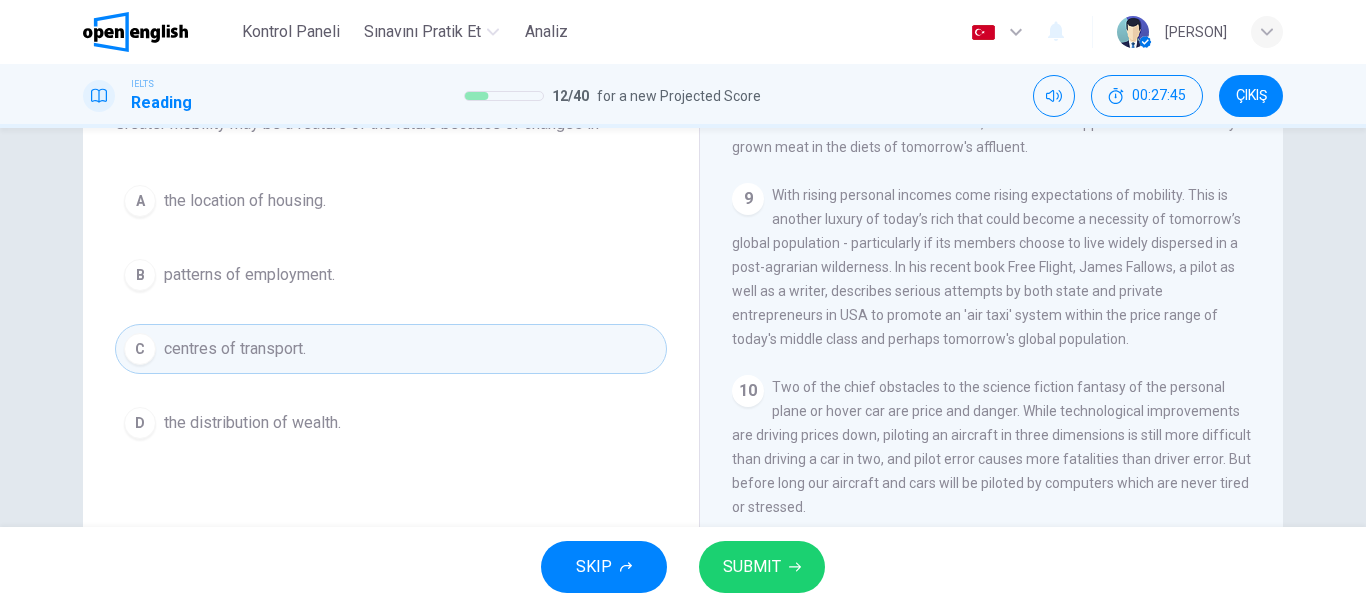 click on "SUBMIT" at bounding box center (752, 567) 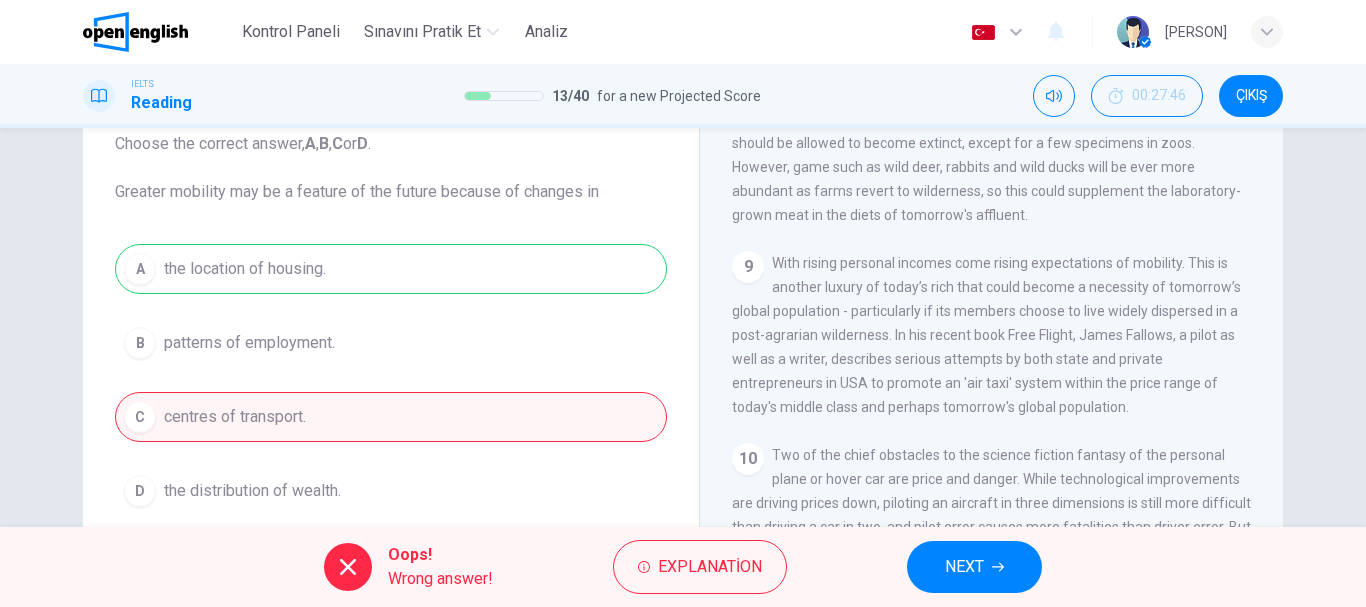 scroll, scrollTop: 100, scrollLeft: 0, axis: vertical 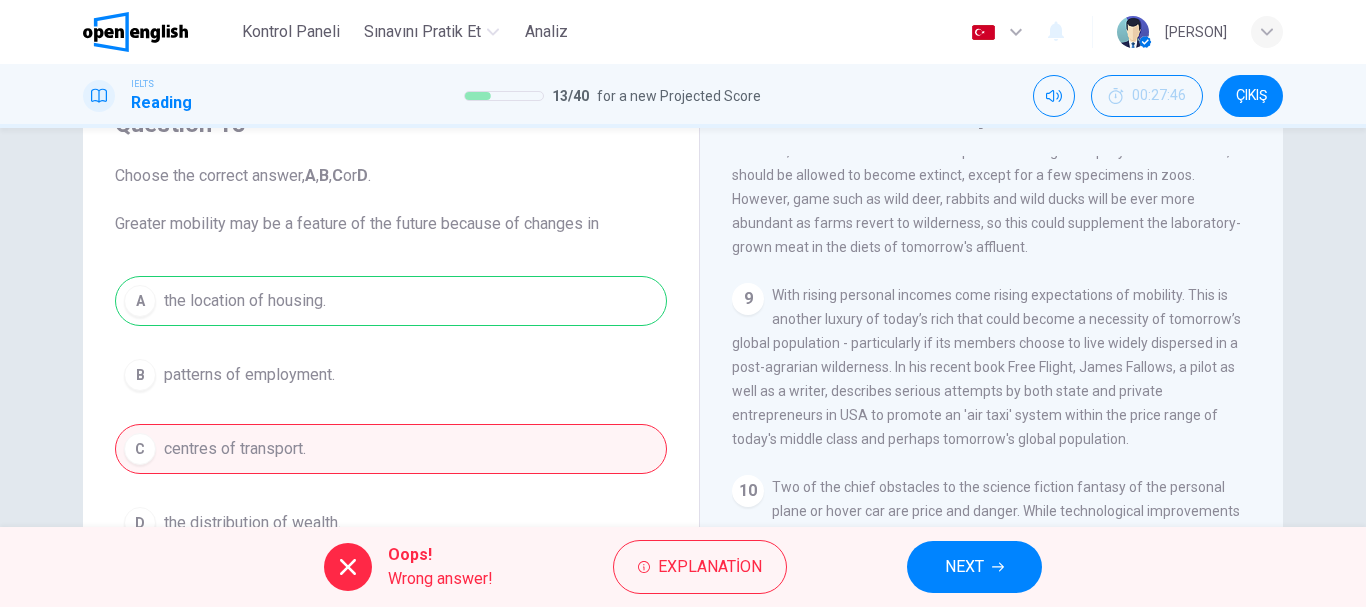 click on "NEXT" at bounding box center (974, 567) 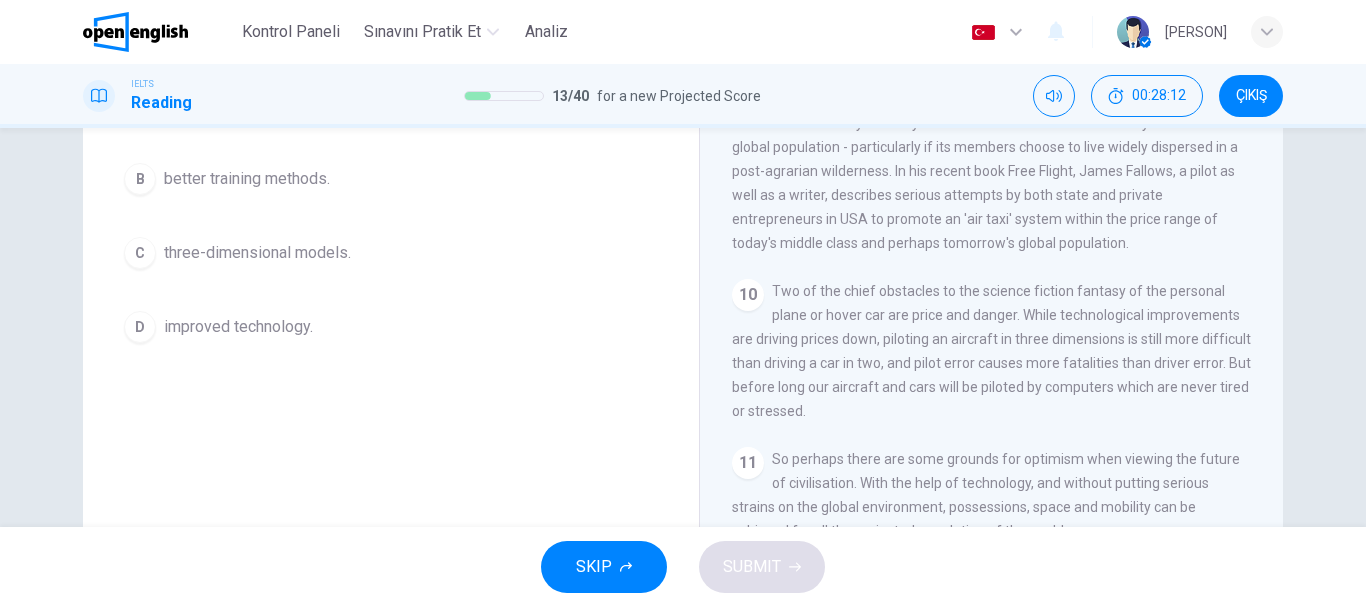 scroll, scrollTop: 176, scrollLeft: 0, axis: vertical 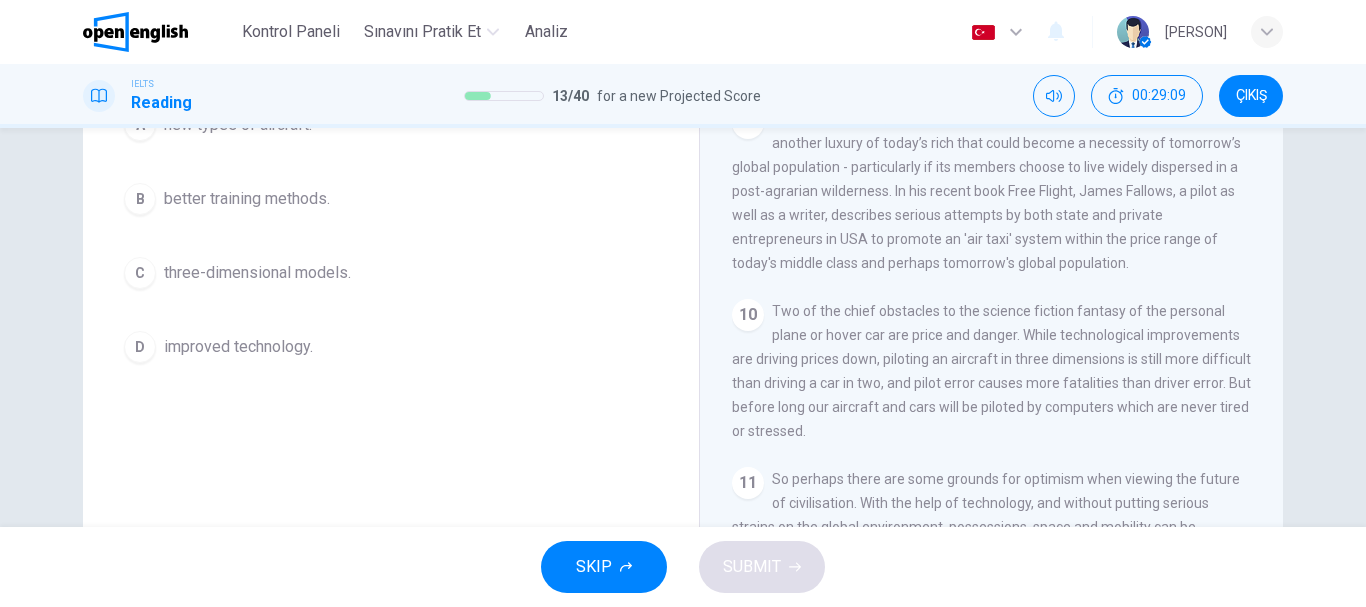 click on "three-dimensional models." at bounding box center (257, 273) 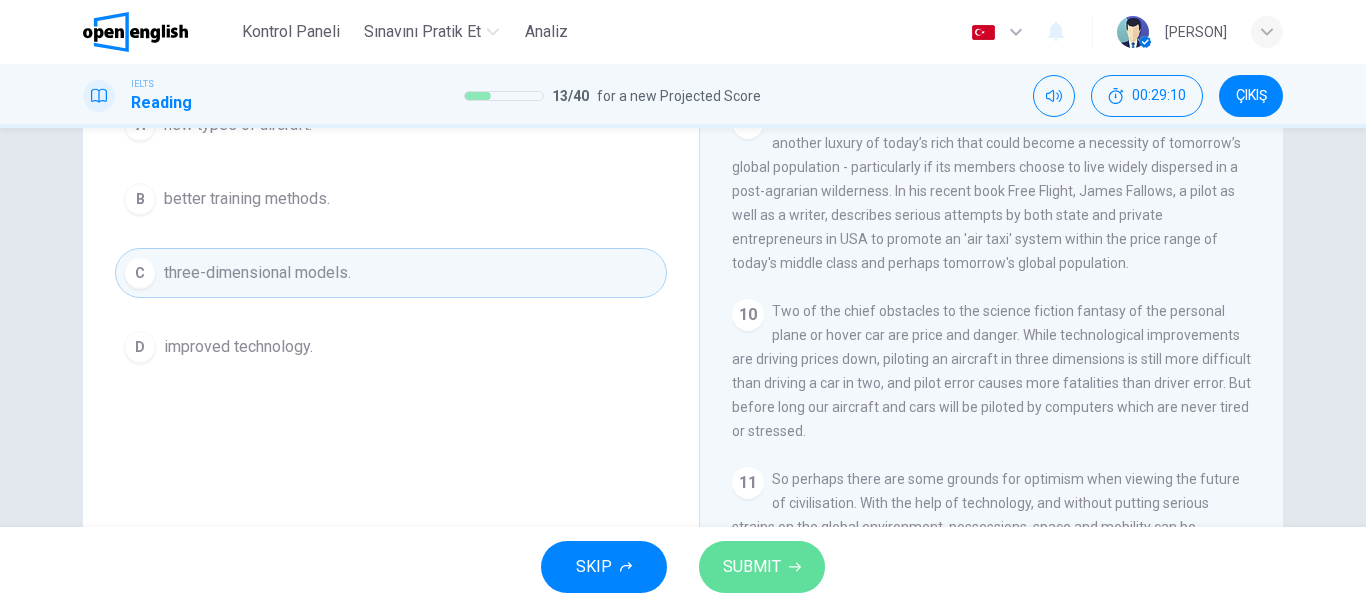click on "SUBMIT" at bounding box center (752, 567) 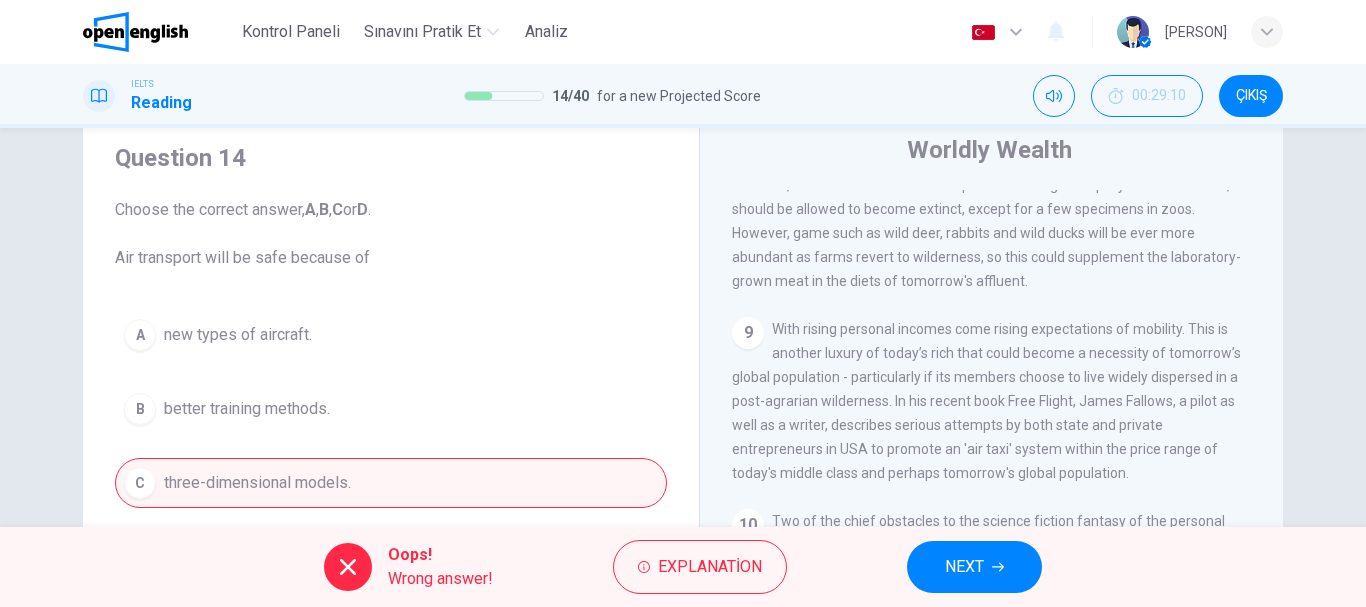 scroll, scrollTop: 100, scrollLeft: 0, axis: vertical 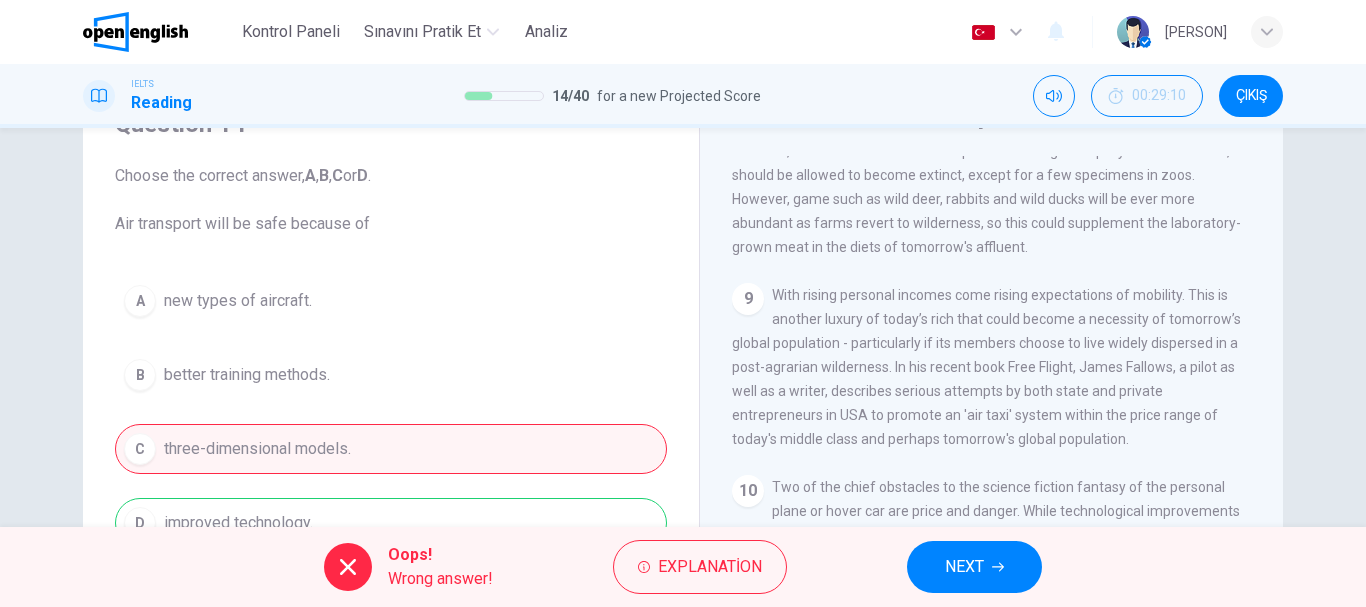 click on "NEXT" at bounding box center (974, 567) 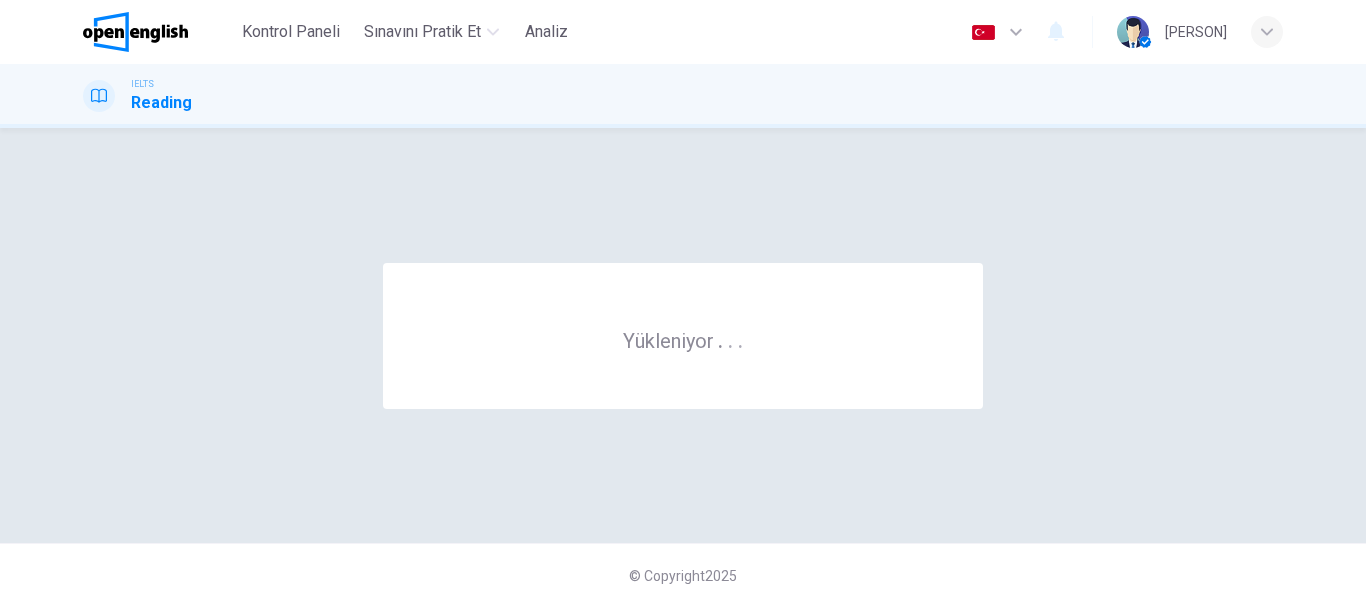 scroll, scrollTop: 0, scrollLeft: 0, axis: both 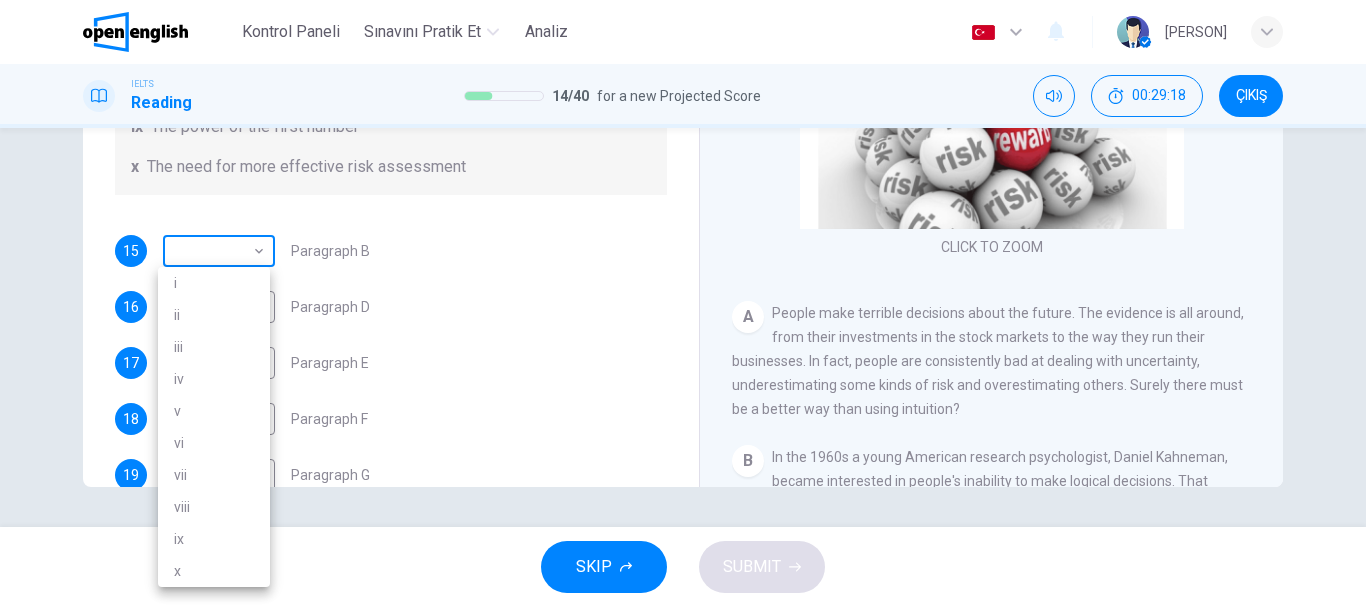 click on "Bu site, Gizlilik Politikamızda açıklandığı gibi çerezler kullanmaktadır. Çerez kullanımını kabul ediyorsanız, Lütfen Kabul Et düğmesine tıklayın ve sitemizde gezinmeye devam edin. Gizlilik Politikası Kabul Et Kontrol Paneli Sınavını Pratik Et Analiz Türkçe ** ​ İsmail O. IELTS Reading 14 / 40 for a new Projected Score 00:29:18 ÇIKIŞ Questions 15 - 20 Reading Passage 1 has nine paragraphs A-I
Choose the correct heading for Paragraphs B and D-H from the list of headings below. Write the correct number (i-xi) in the boxes below. List of Headings i Not identifying the correct priorities ii A solution for the long term iii The difficulty of changing your mind iv Why looking back is unhelpful v Strengthening inner resources vi A successful approach to the study of decision-making vii The danger of trusting a global market viii Reluctance to go beyond the familiar ix The power of the first number x The need for more effective risk assessment 15 ​ ​ Paragraph B 16 ​ A" at bounding box center [683, 303] 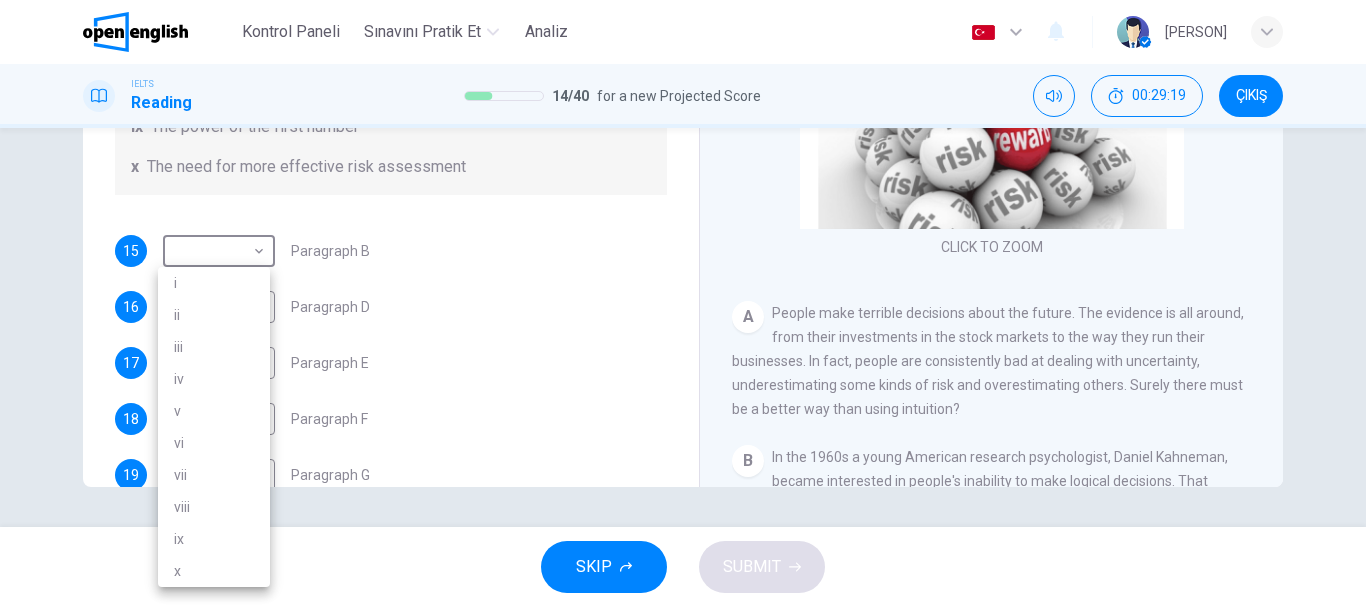 click at bounding box center (683, 303) 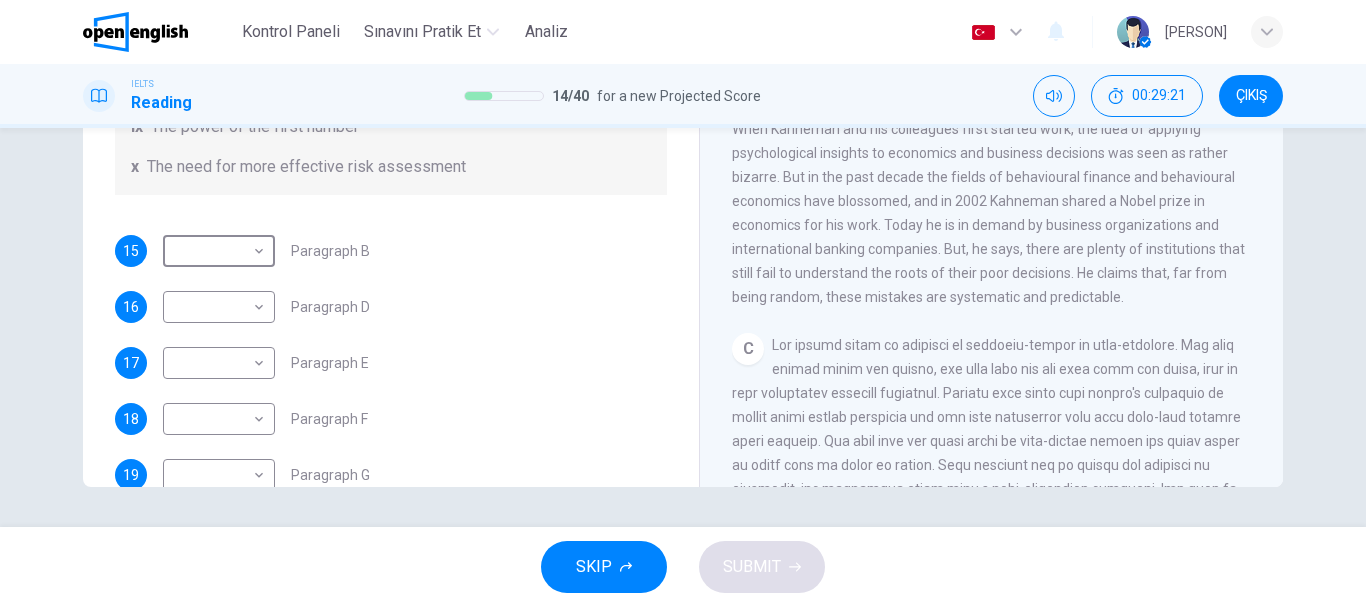 scroll, scrollTop: 300, scrollLeft: 0, axis: vertical 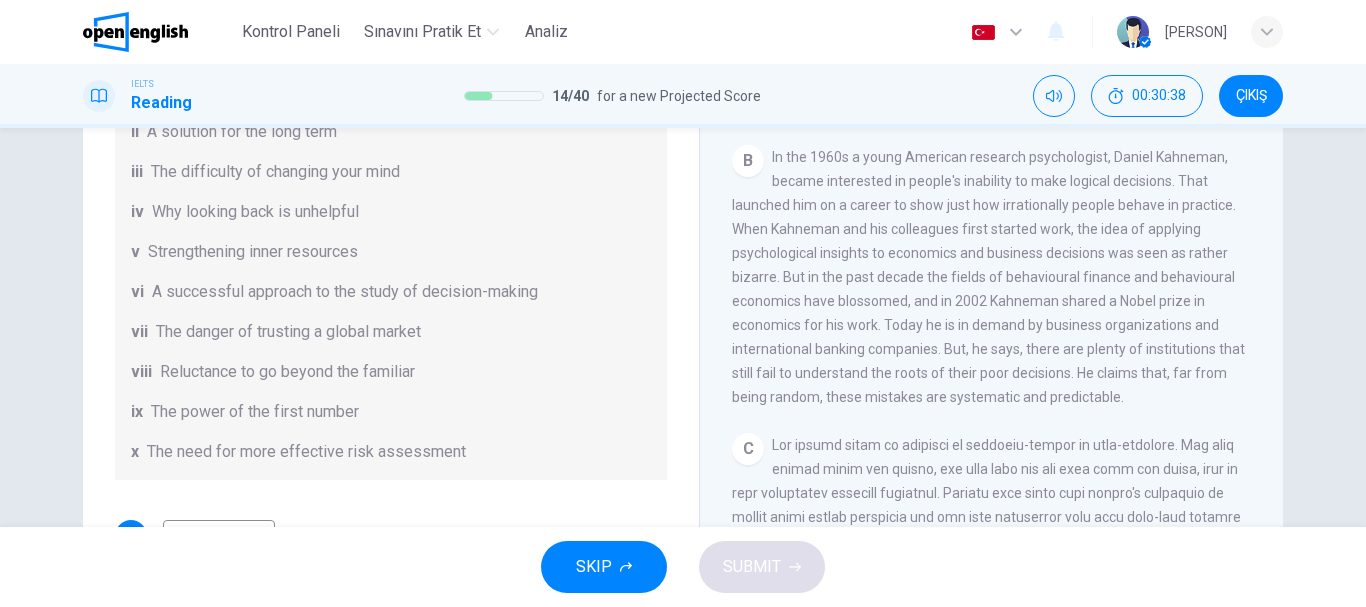 drag, startPoint x: 173, startPoint y: 369, endPoint x: 370, endPoint y: 362, distance: 197.12433 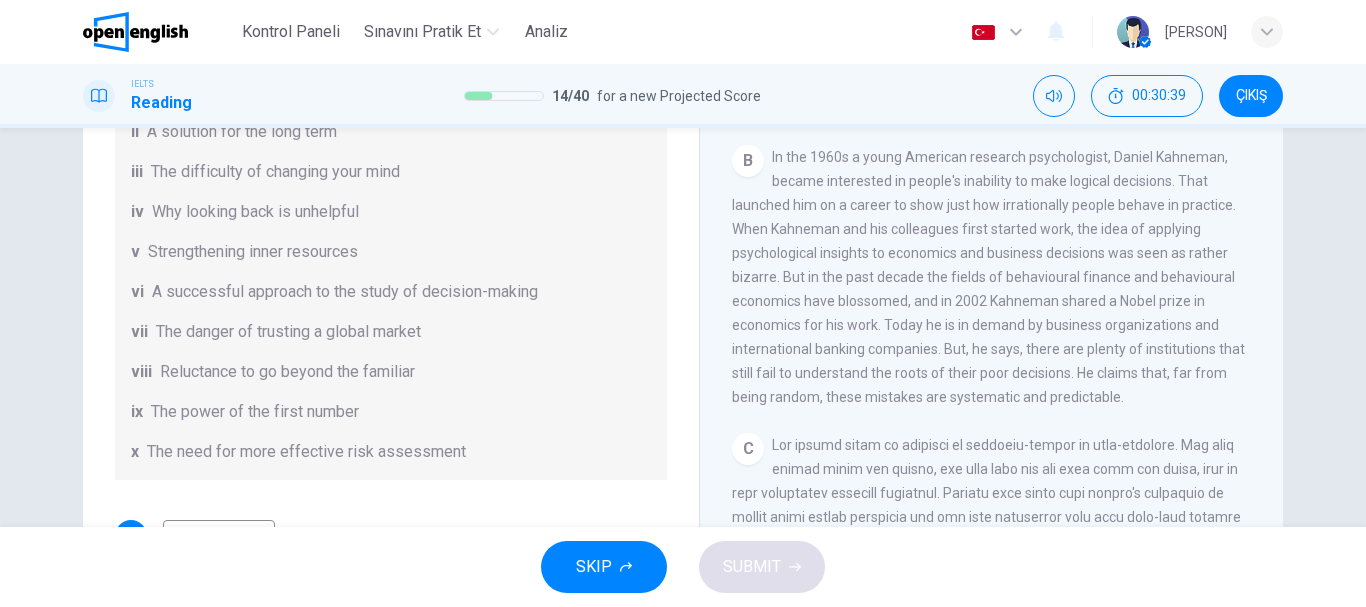 drag, startPoint x: 176, startPoint y: 323, endPoint x: 390, endPoint y: 327, distance: 214.03738 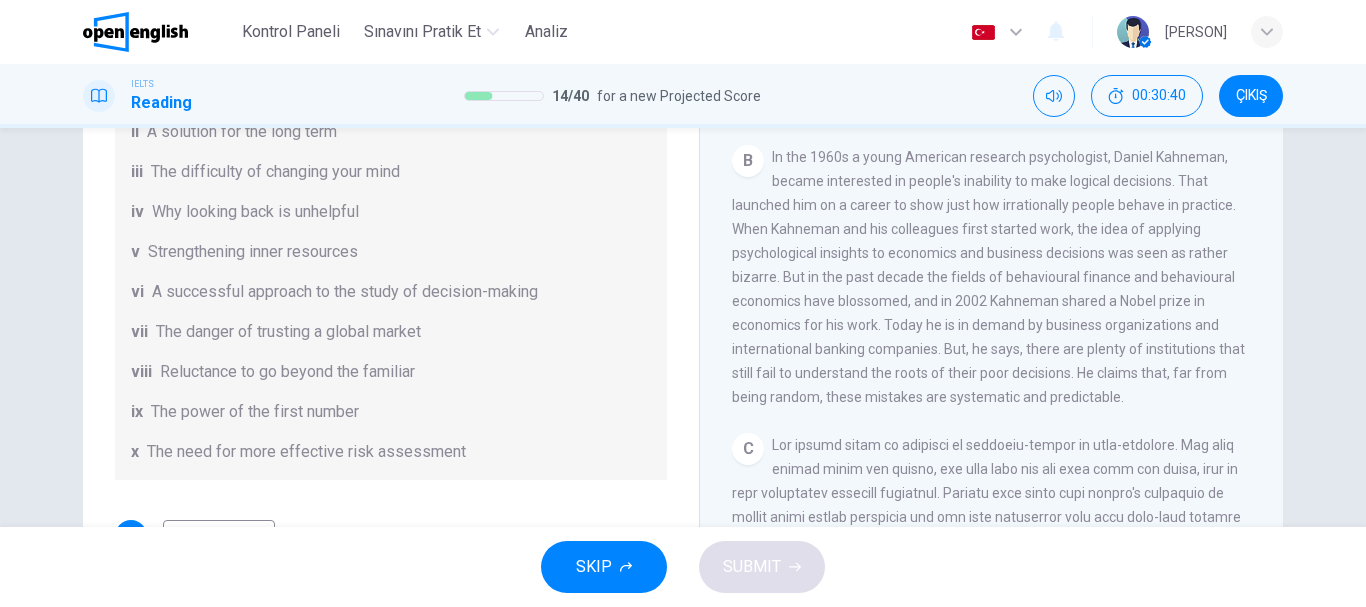 drag, startPoint x: 226, startPoint y: 287, endPoint x: 518, endPoint y: 292, distance: 292.04282 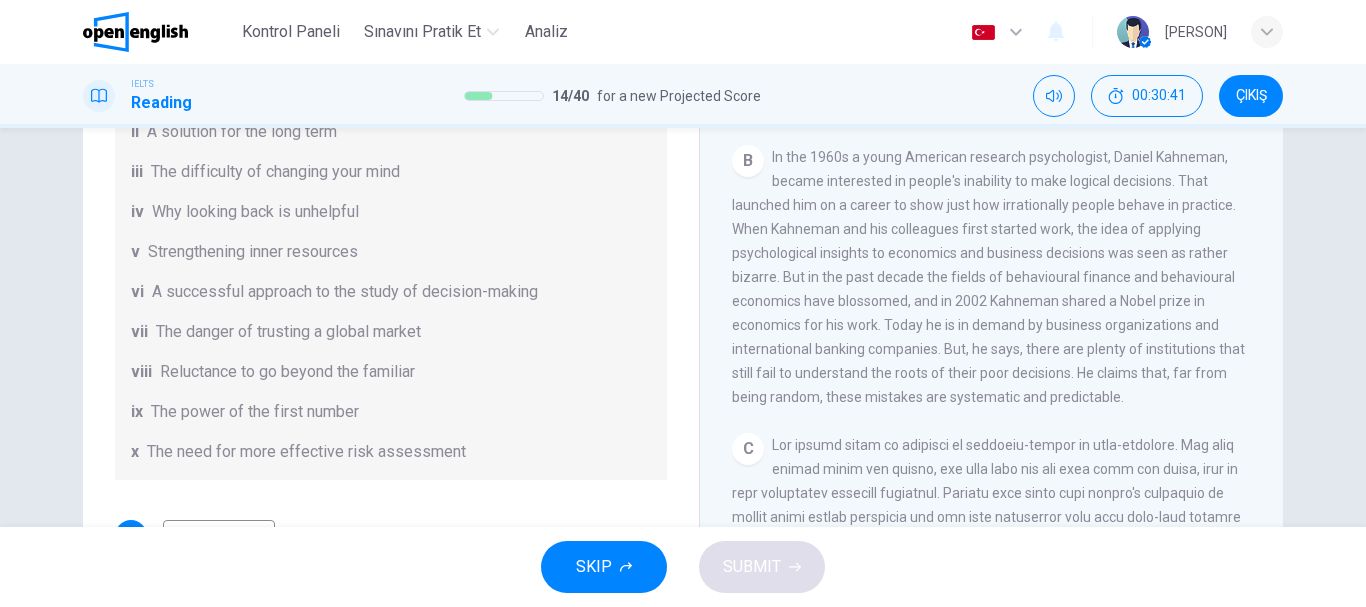 scroll, scrollTop: 0, scrollLeft: 0, axis: both 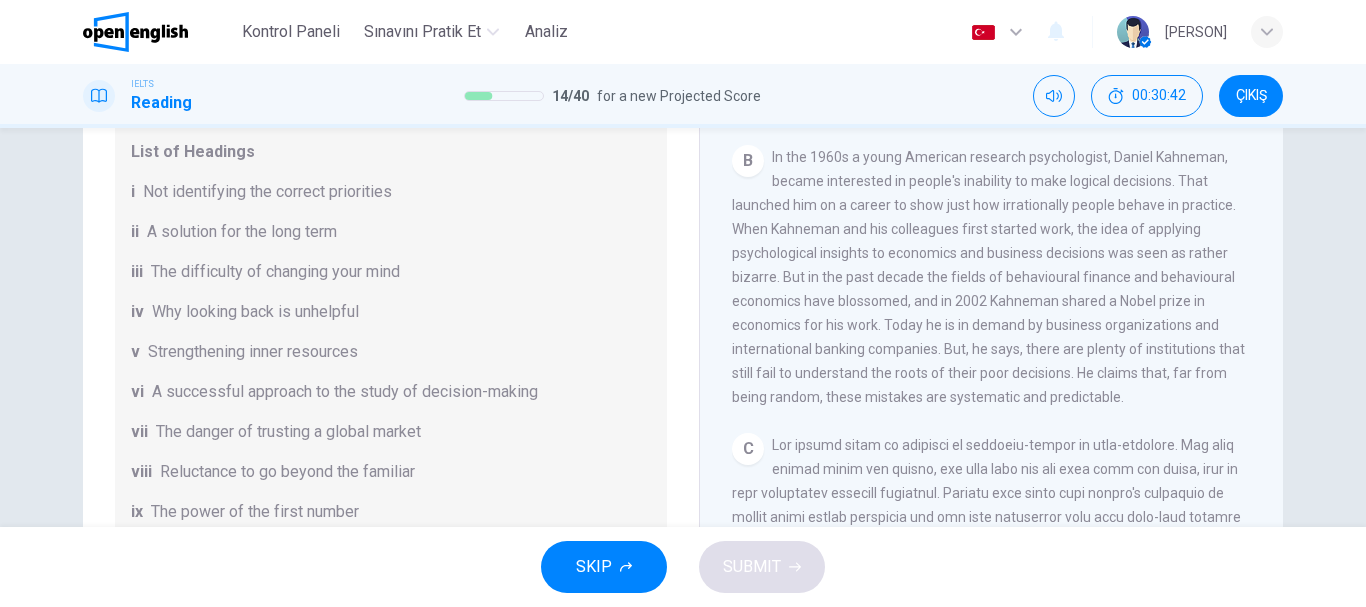 drag, startPoint x: 189, startPoint y: 348, endPoint x: 319, endPoint y: 343, distance: 130.09612 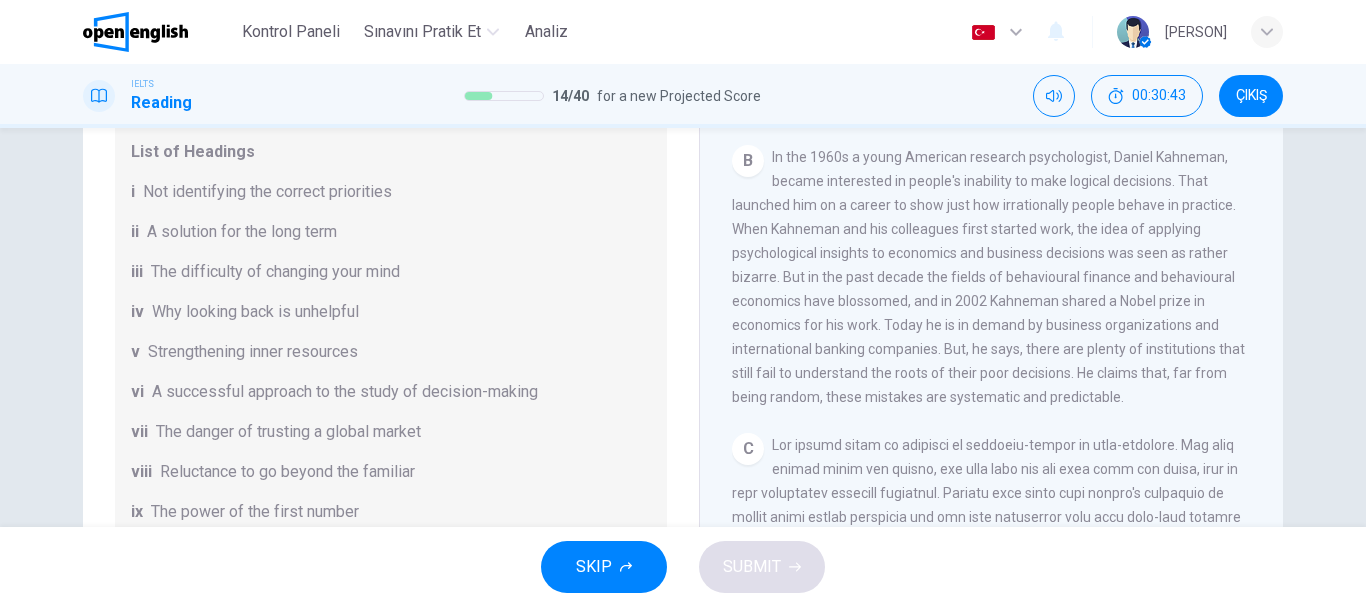 drag, startPoint x: 173, startPoint y: 314, endPoint x: 364, endPoint y: 327, distance: 191.4419 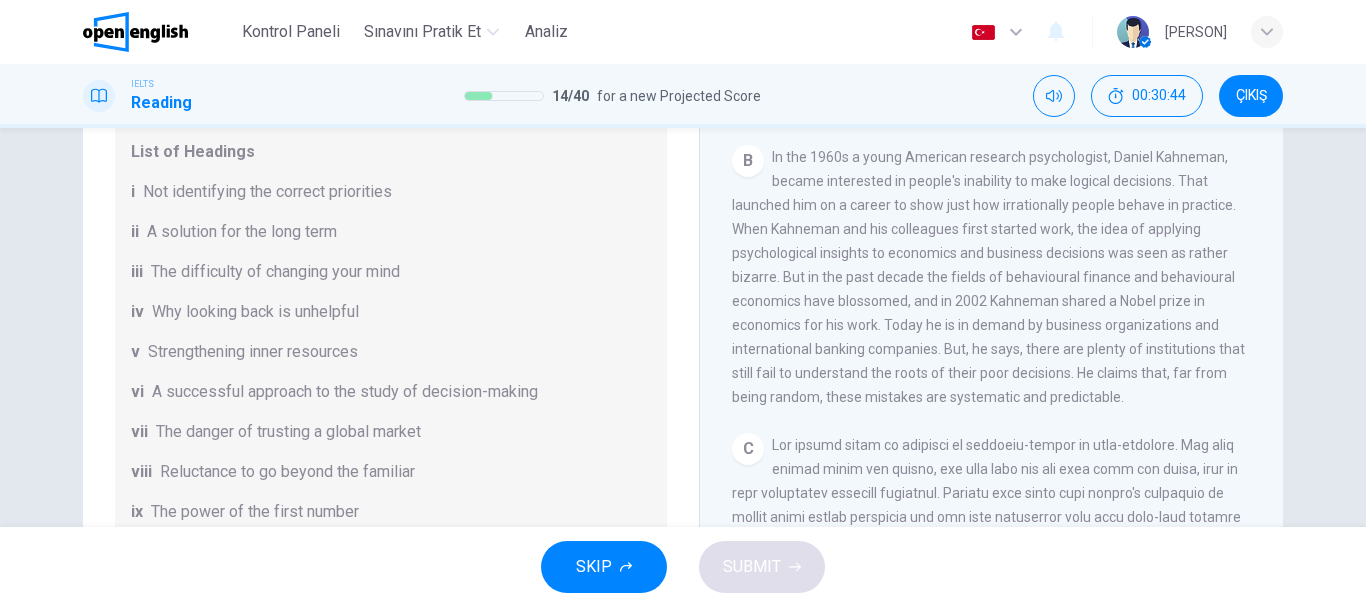 drag, startPoint x: 221, startPoint y: 277, endPoint x: 401, endPoint y: 262, distance: 180.62392 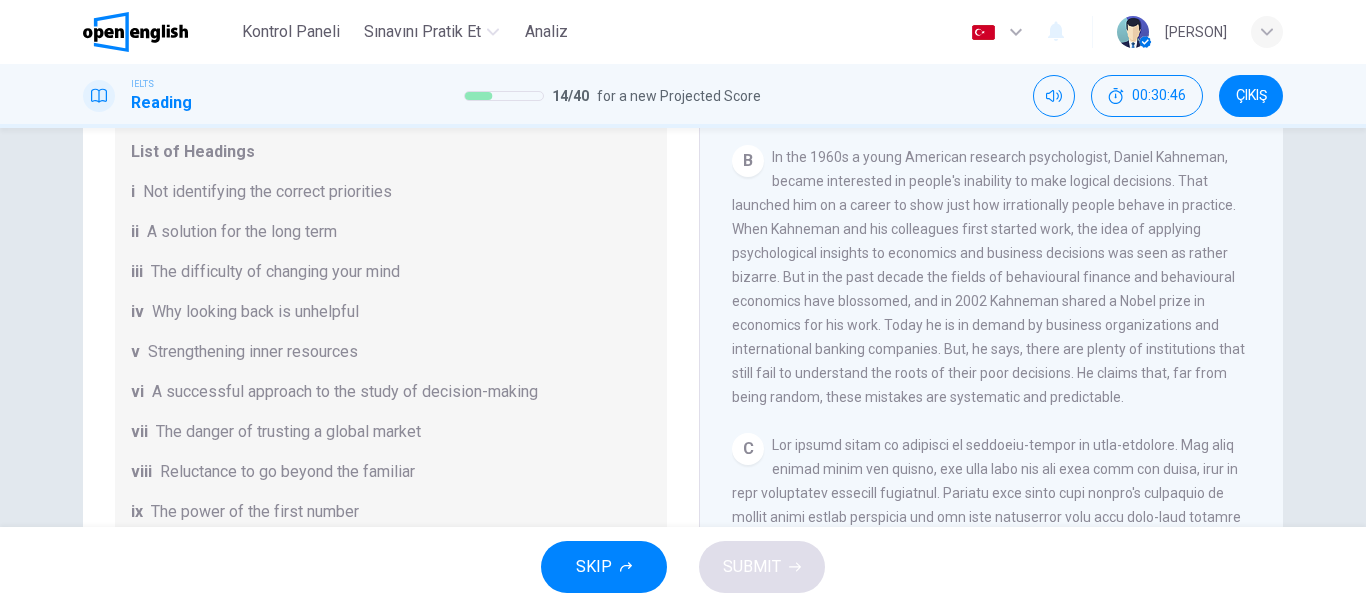 drag, startPoint x: 171, startPoint y: 228, endPoint x: 357, endPoint y: 224, distance: 186.043 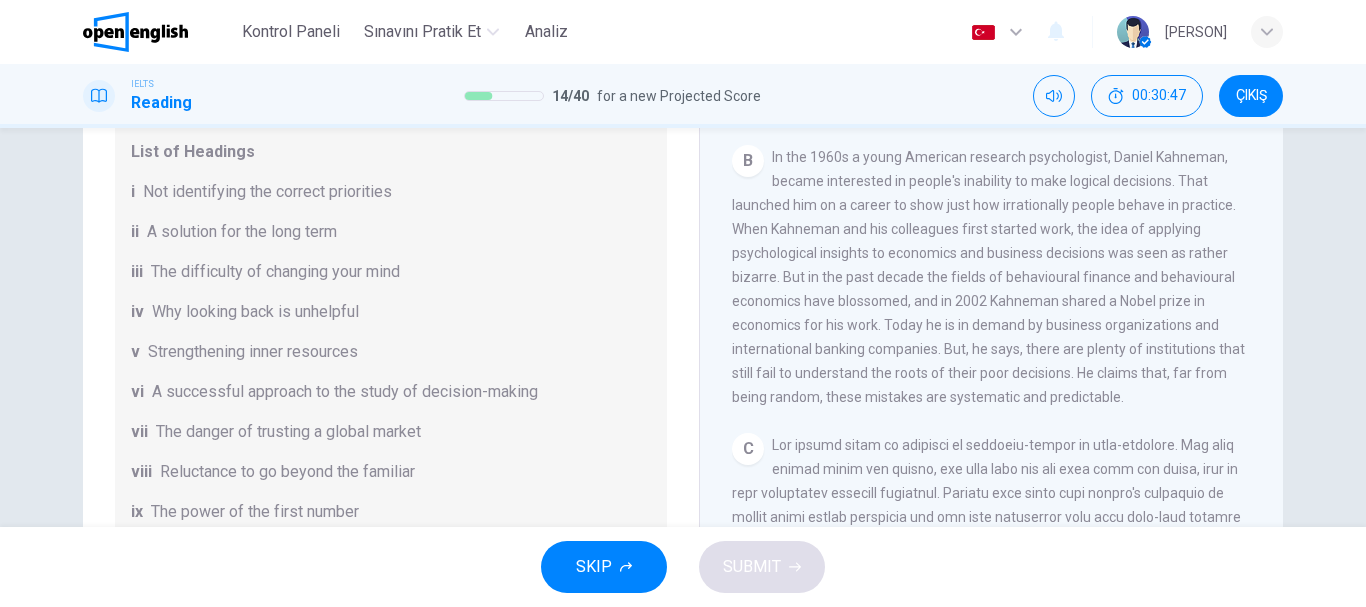 drag, startPoint x: 235, startPoint y: 188, endPoint x: 375, endPoint y: 199, distance: 140.43147 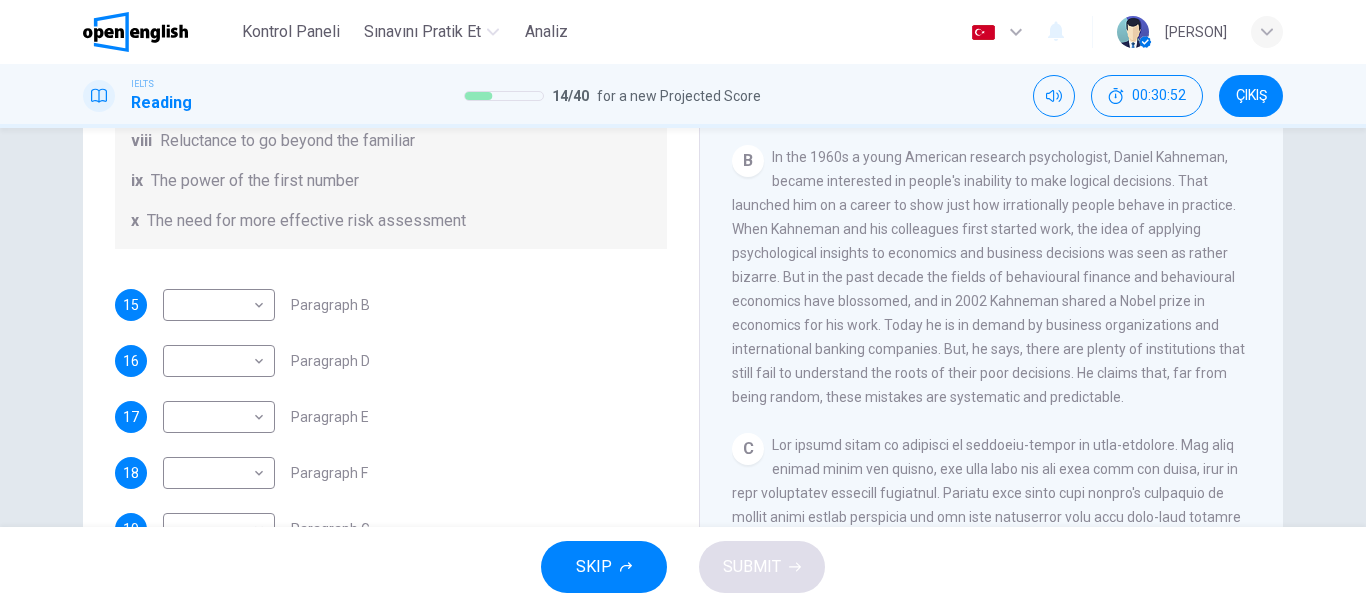 scroll, scrollTop: 385, scrollLeft: 0, axis: vertical 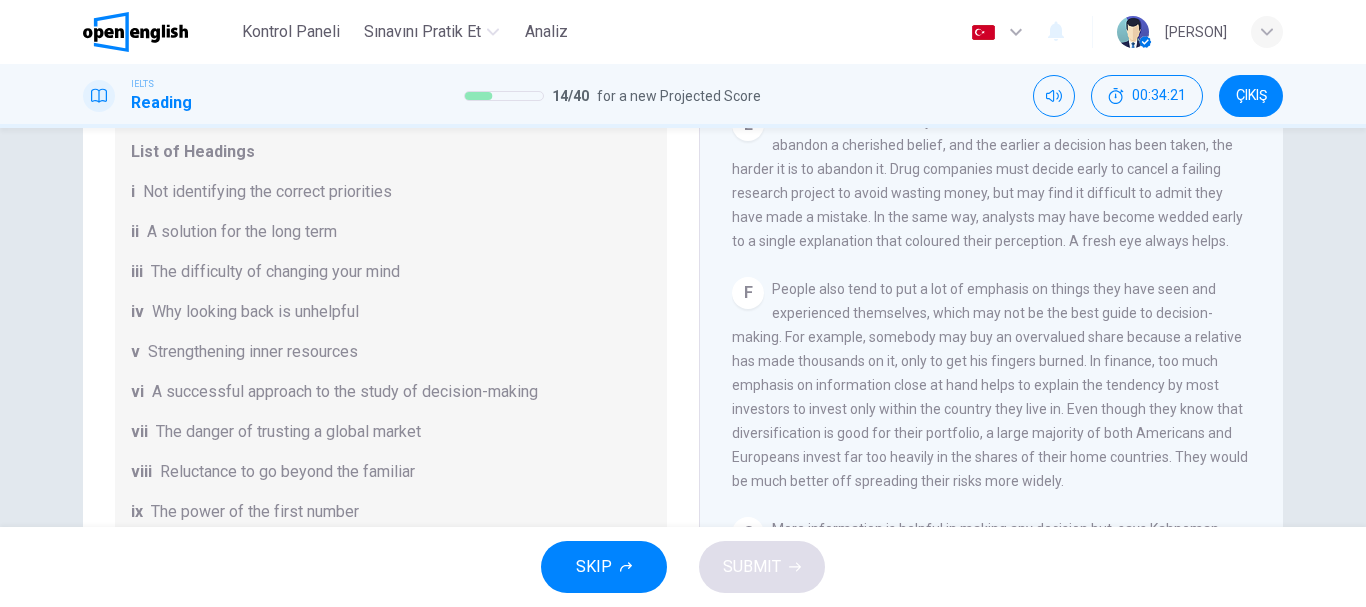 drag, startPoint x: 330, startPoint y: 195, endPoint x: 368, endPoint y: 193, distance: 38.052597 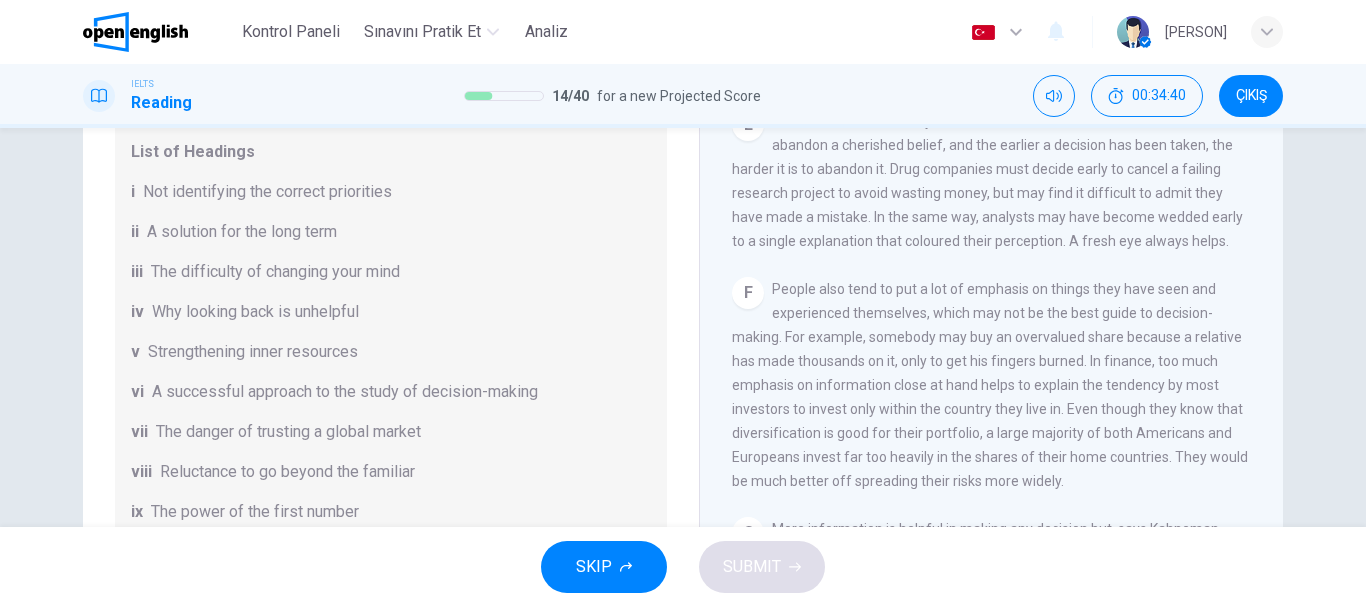 drag, startPoint x: 807, startPoint y: 215, endPoint x: 968, endPoint y: 280, distance: 173.62604 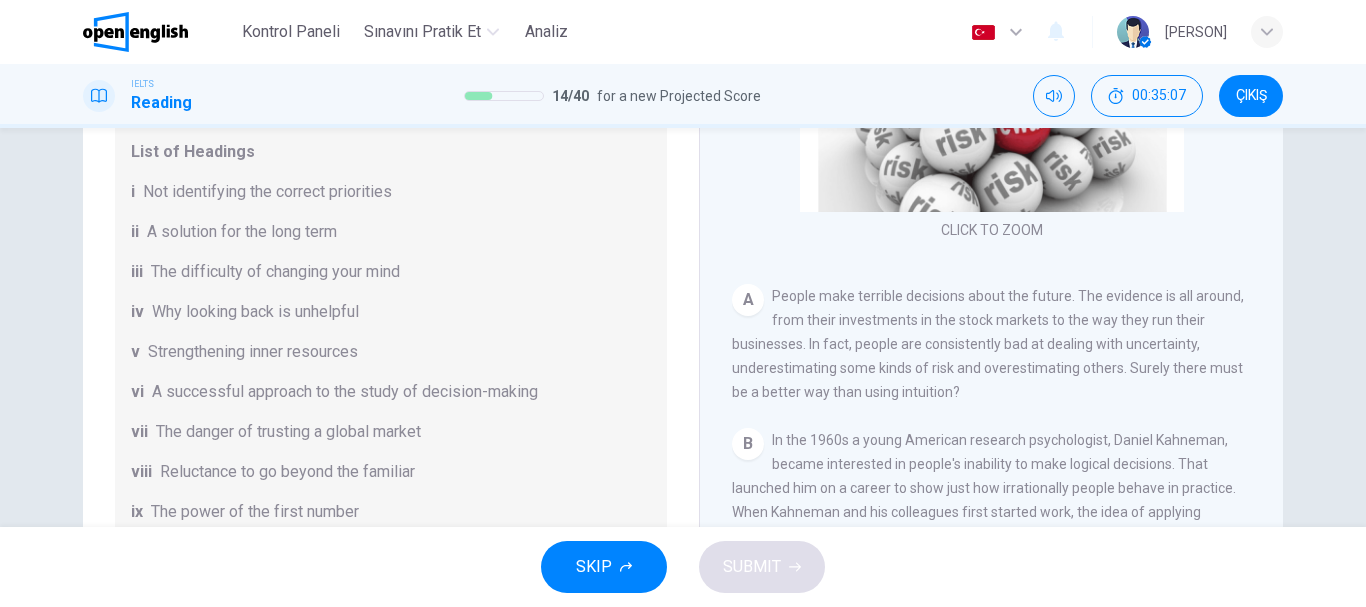 scroll, scrollTop: 100, scrollLeft: 0, axis: vertical 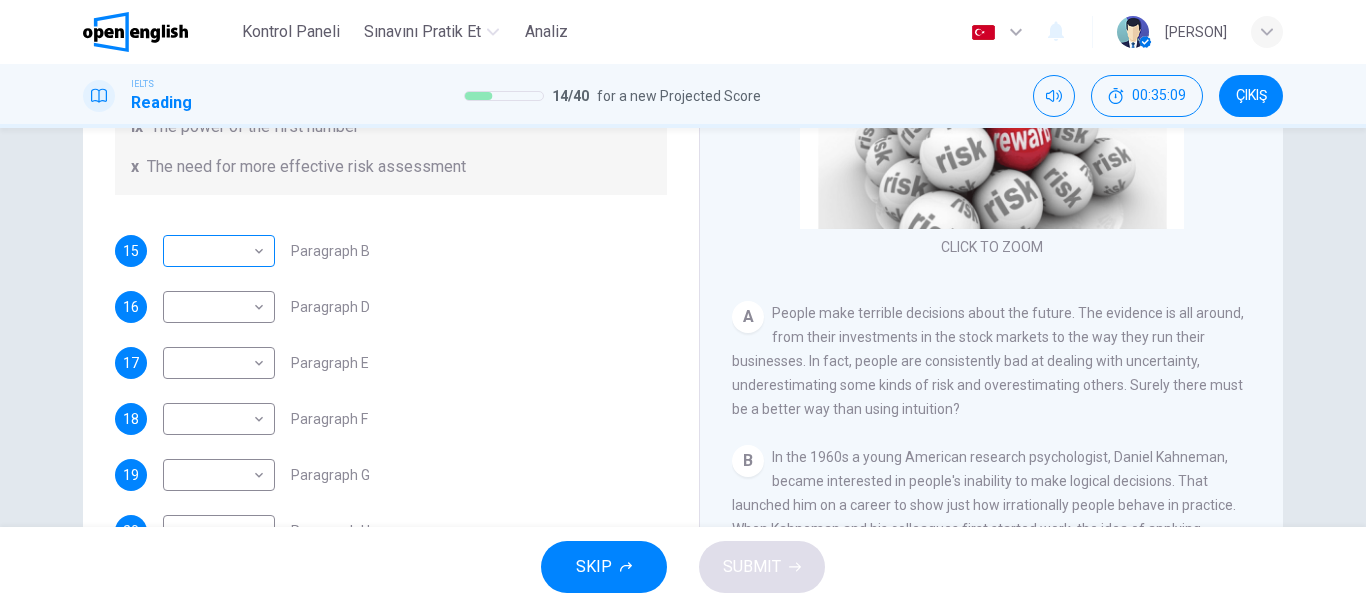 click on "Bu site,  Gizlilik Politikamızda  açıklandığı gibi çerezler kullanmaktadır. Çerez kullanımını kabul ediyorsanız, Lütfen Kabul Et düğmesine tıklayın ve sitemizde gezinmeye devam edin.   Gizlilik Politikası Kabul Et Kontrol Paneli Sınavını Pratik Et Analiz Türkçe ** ​ [PERSON] IELTS Reading 14 / 40 for a new Projected Score 00:35:09 ÇIKIŞ Questions 15 - 20 Reading Passage 1 has nine paragraphs  A-I
Choose the correct heading for Paragraphs  B  and  D-H  from the list of headings below.
Write the correct number  (i-xi)  in the boxes below. List of Headings i Not identifying the correct priorities ii A solution for the long term iii The difficulty of changing your mind iv Why looking back is unhelpful v Strengthening inner resources vi A successful approach to the study of decision-making vii The danger of trusting a global market viii Reluctance to go beyond the familiar ix The power of the first number x The need for more effective risk assessment 15 ​ ​ Paragraph B 16 ​ A" at bounding box center [683, 303] 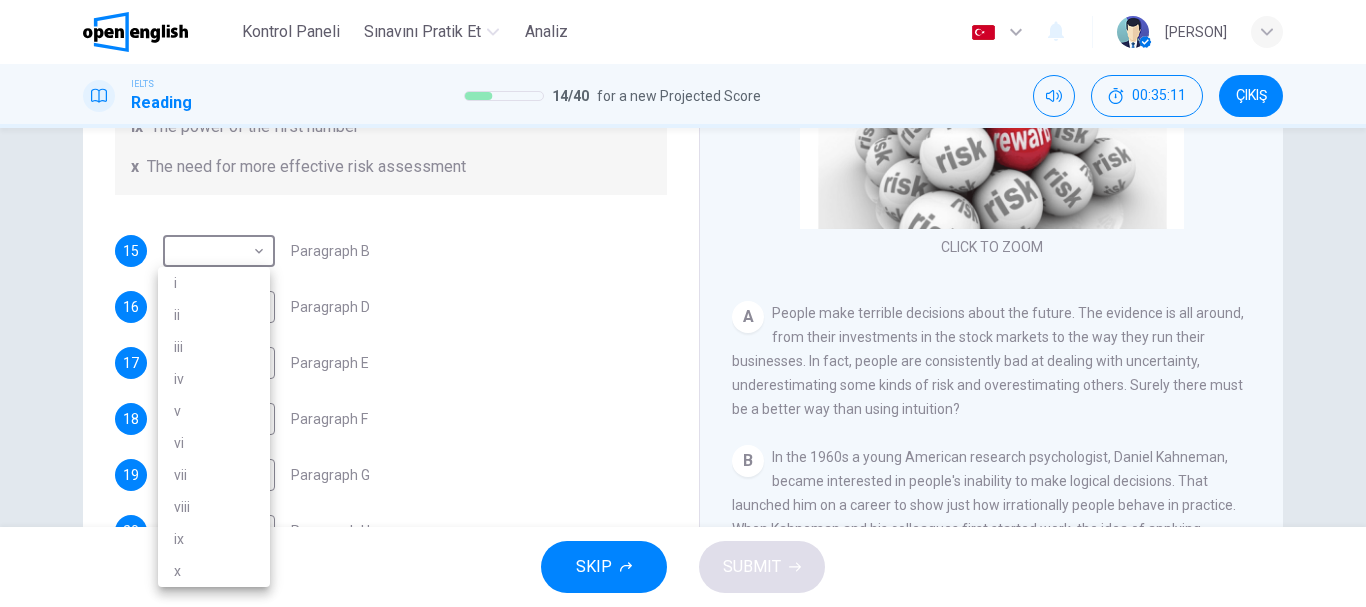 click at bounding box center (683, 303) 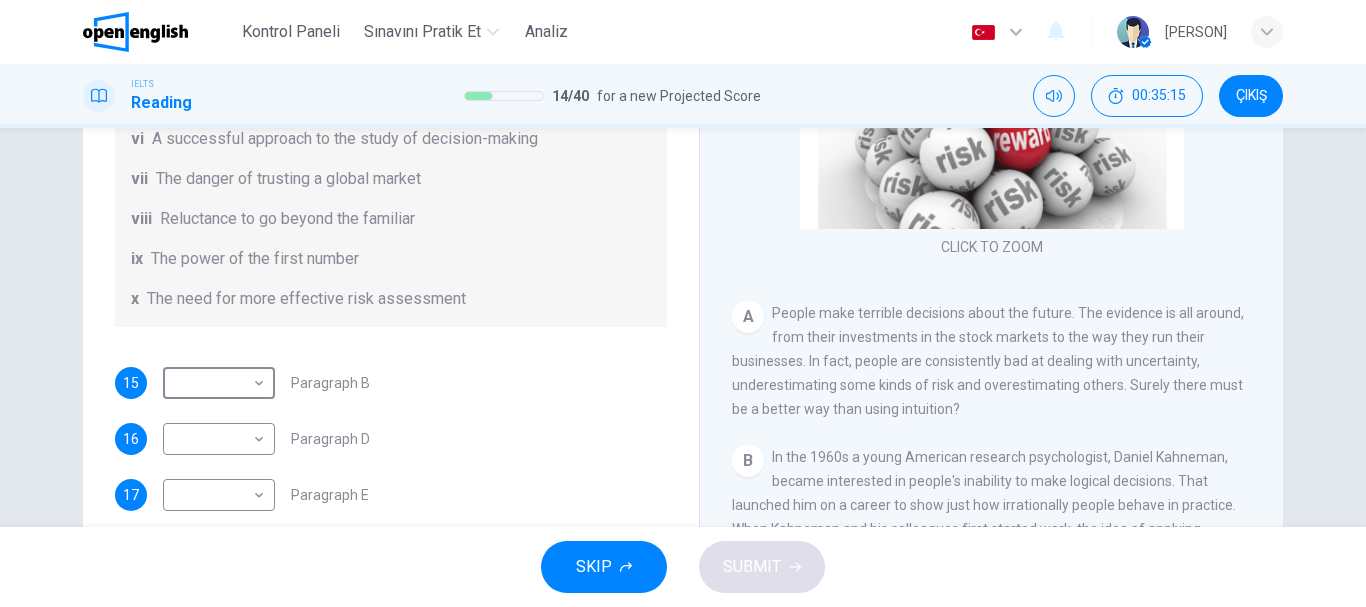 scroll, scrollTop: 285, scrollLeft: 0, axis: vertical 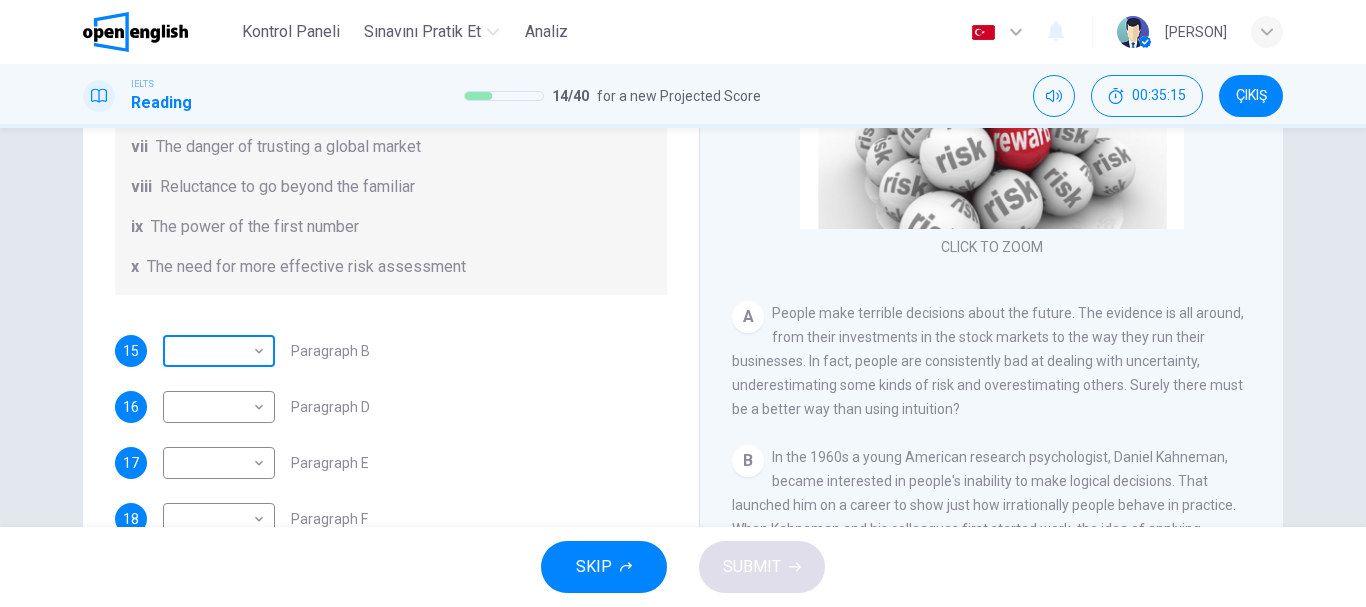 click on "Bu site, Gizlilik Politikamızda açıklandığı gibi çerezler kullanmaktadır. Çerez kullanımını kabul ediyorsanız, Lütfen Kabul Et düğmesine tıklayın ve sitemizde gezinmeye devam edin. Gizlilik Politikası Kabul Et Kontrol Paneli Sınavını Pratik Et Analiz Türkçe ** ​ [NAME] IELTS Reading 14 / 40 for a new Projected Score 00:35:15 ÇIKIŞ Questions 15 - 20 Reading Passage 1 has nine paragraphs  A-I
Choose the correct heading for Paragraphs  B  and  D-H  from the list of headings below.
Write the correct number  (i-xi)  in the boxes below. List of Headings i Not identifying the correct priorities ii A solution for the long term iii The difficulty of changing your mind iv Why looking back is unhelpful v Strengthening inner resources vi A successful approach to the study of decision-making vii The danger of trusting a global market viii Reluctance to go beyond the familiar ix The power of the first number x The need for more effective risk assessment 15 ​ ​ Paragraph B 16 ​ A" at bounding box center [683, 303] 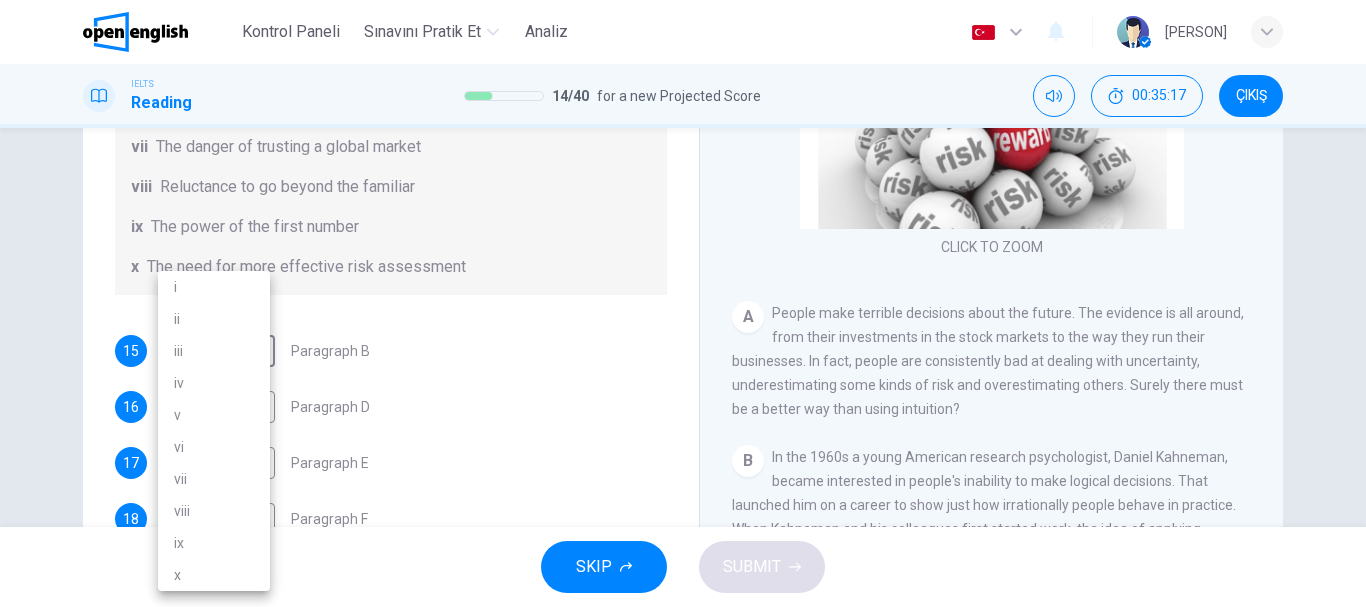 click on "v" at bounding box center [214, 415] 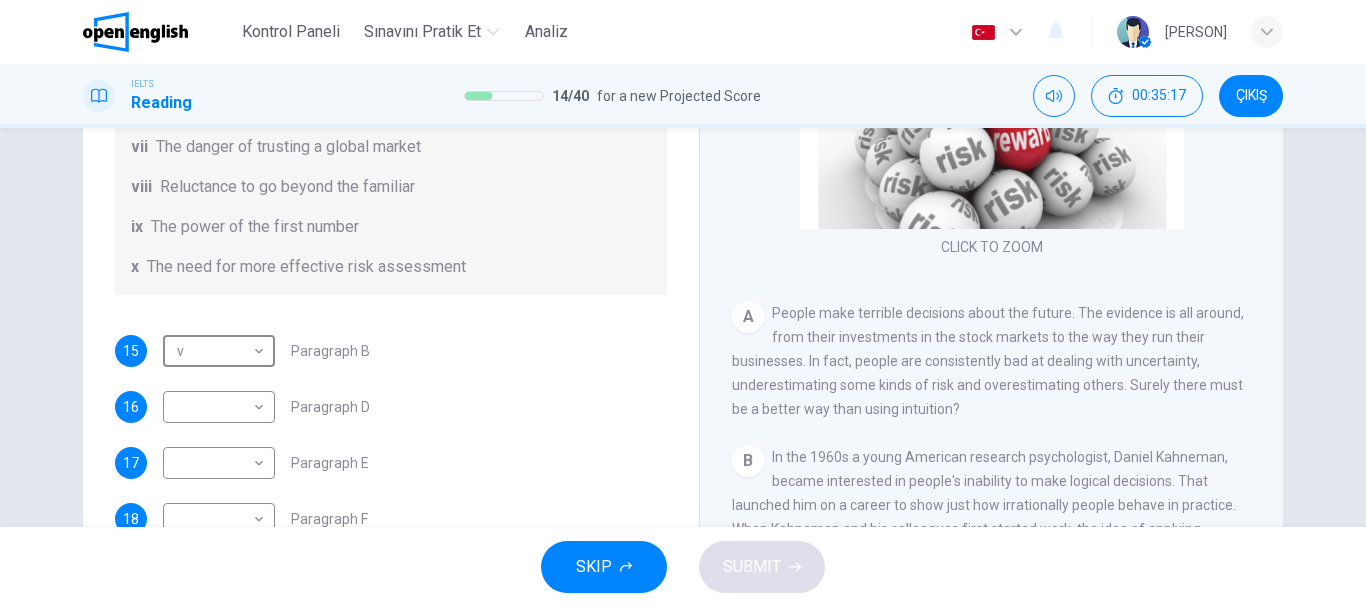 type on "*" 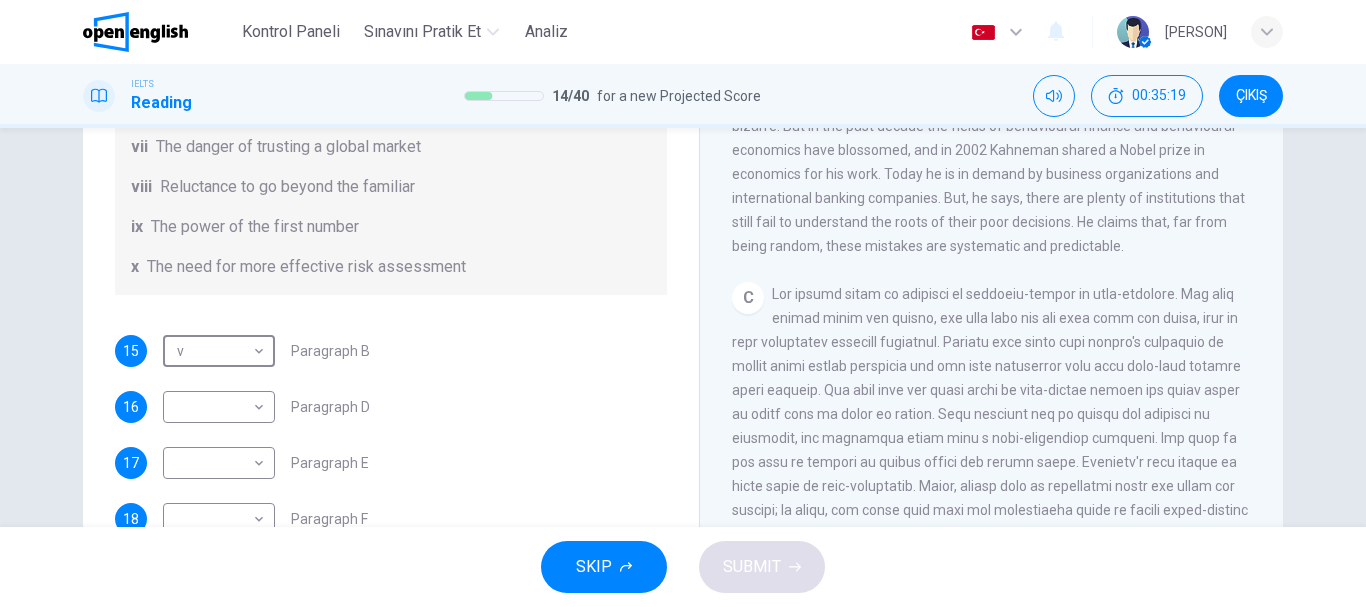 scroll, scrollTop: 600, scrollLeft: 0, axis: vertical 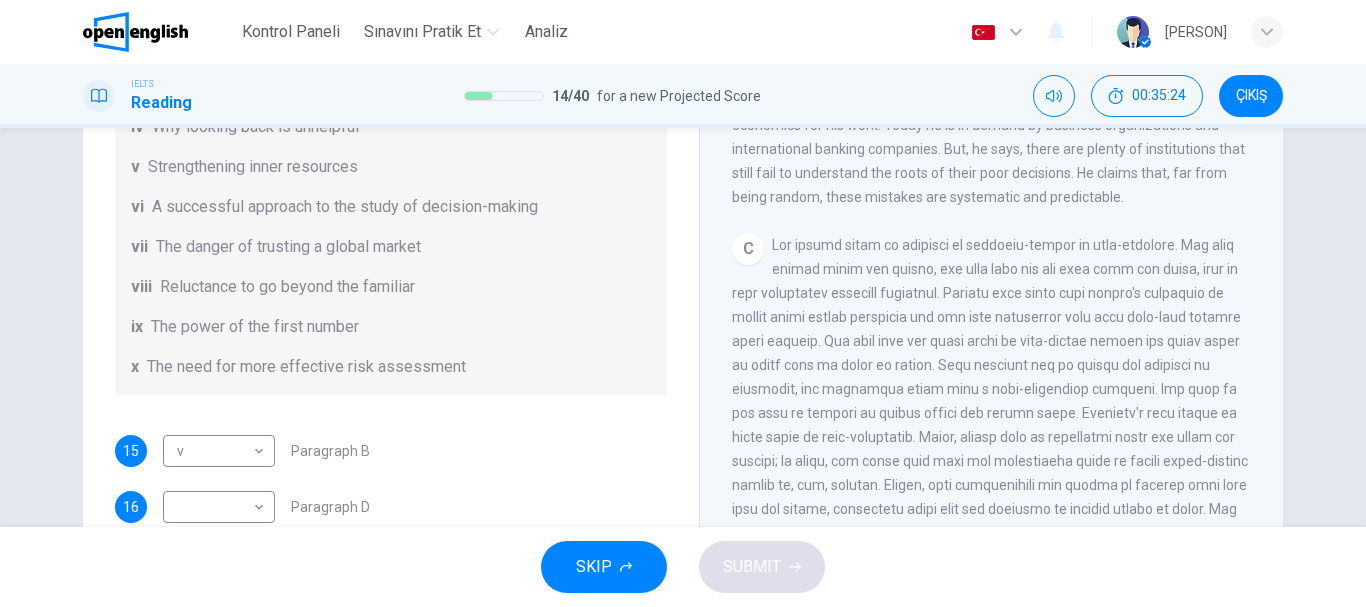 drag, startPoint x: 177, startPoint y: 287, endPoint x: 308, endPoint y: 292, distance: 131.09538 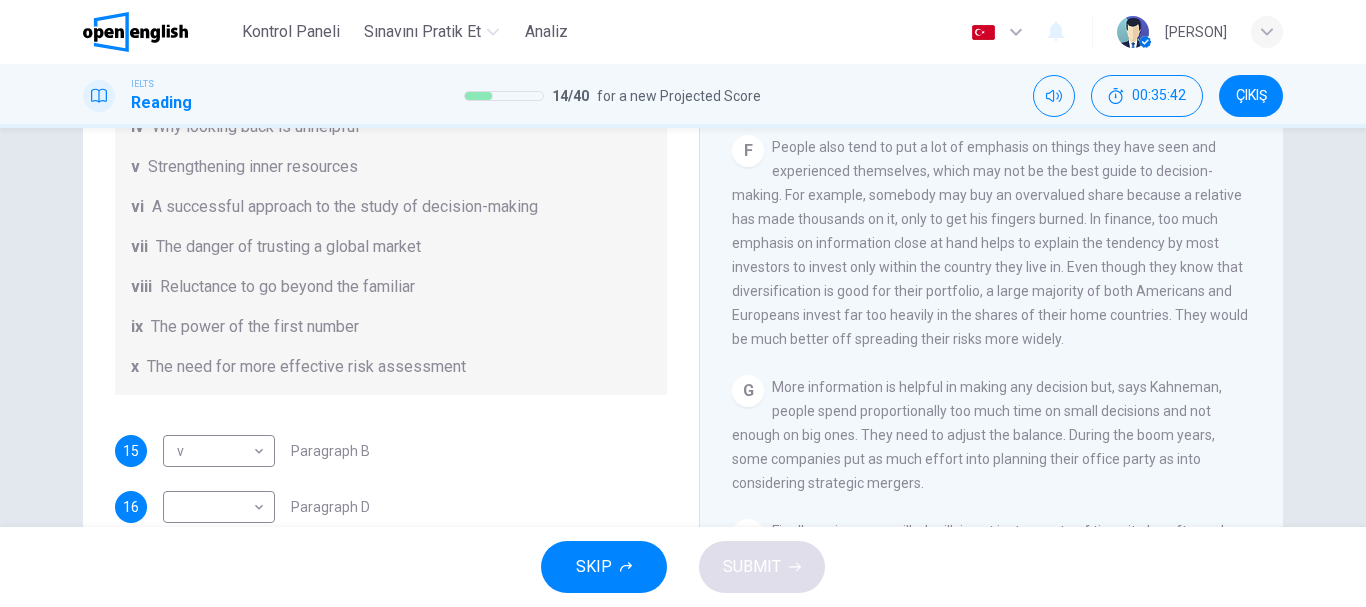 scroll, scrollTop: 1500, scrollLeft: 0, axis: vertical 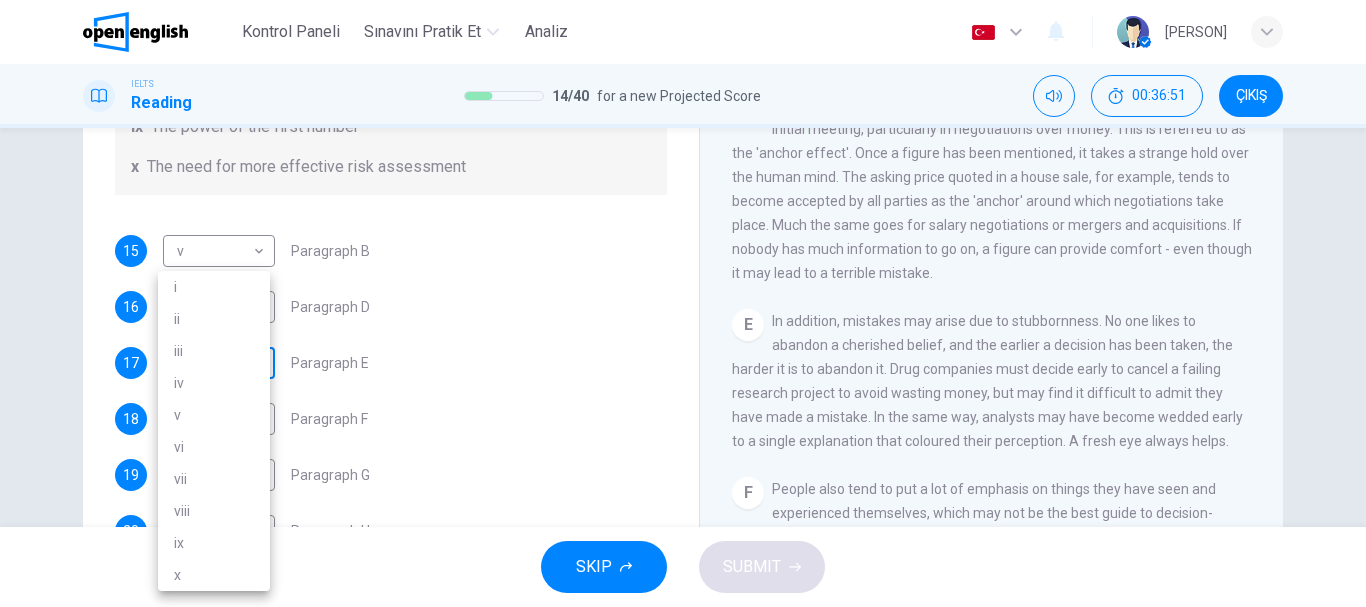 click on "Bu site, Gizlilik Politikamızda açıklandığı gibi çerezler kullanmaktadır. Çerez kullanımını kabul ediyorsanız, Lütfen Kabul Et düğmesine tıklayın ve sitemizde gezinmeye devam edin. Gizlilik Politikası Kabul Et Kontrol Paneli Sınavını Pratik Et Analiz Türkçe ** ​ İsmail O. IELTS Reading 14 / 40 for a new Projected Score 00:36:51 ÇIKIŞ Questions 15 - 20 Reading Passage 1 has nine paragraphs A-I
Choose the correct heading for Paragraphs B and D-H from the list of headings below. Write the correct number (i-xi) in the boxes below. List of Headings i Not identifying the correct priorities ii A solution for the long term iii The difficulty of changing your mind iv Why looking back is unhelpful v Strengthening inner resources vi A successful approach to the study of decision-making vii The danger of trusting a global market viii Reluctance to go beyond the familiar ix The power of the first number x The need for more effective risk assessment 15 v * ​ Paragraph B 16 ​ A" at bounding box center [683, 303] 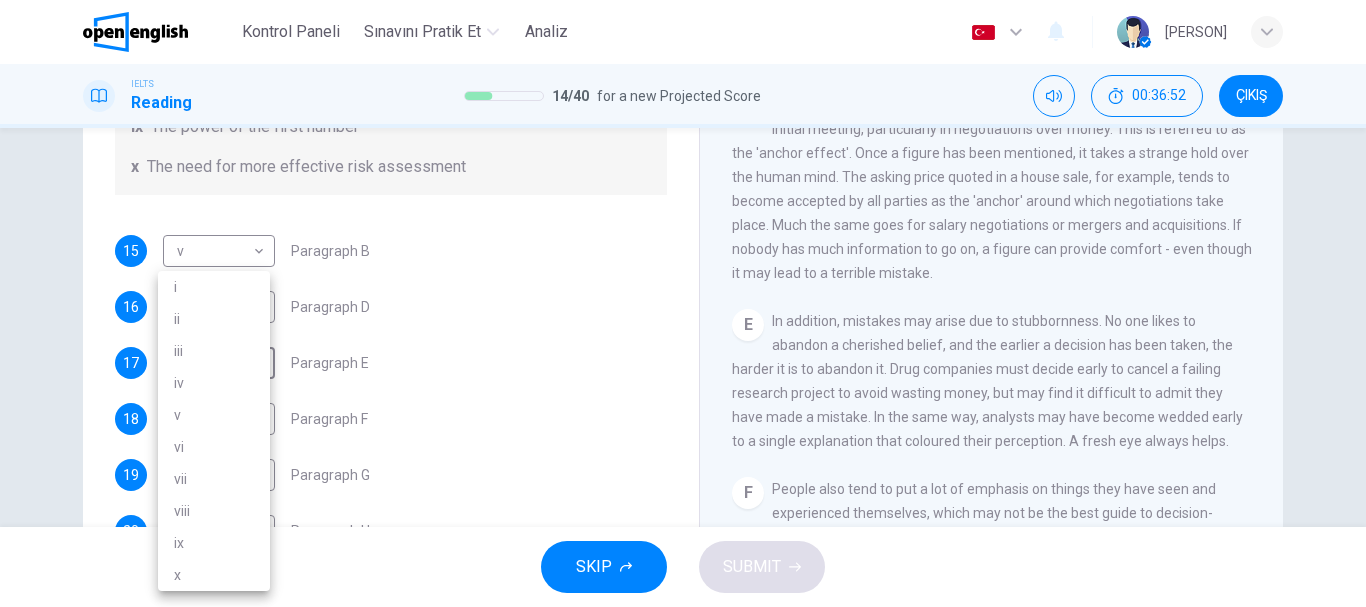 click on "iii" at bounding box center (214, 351) 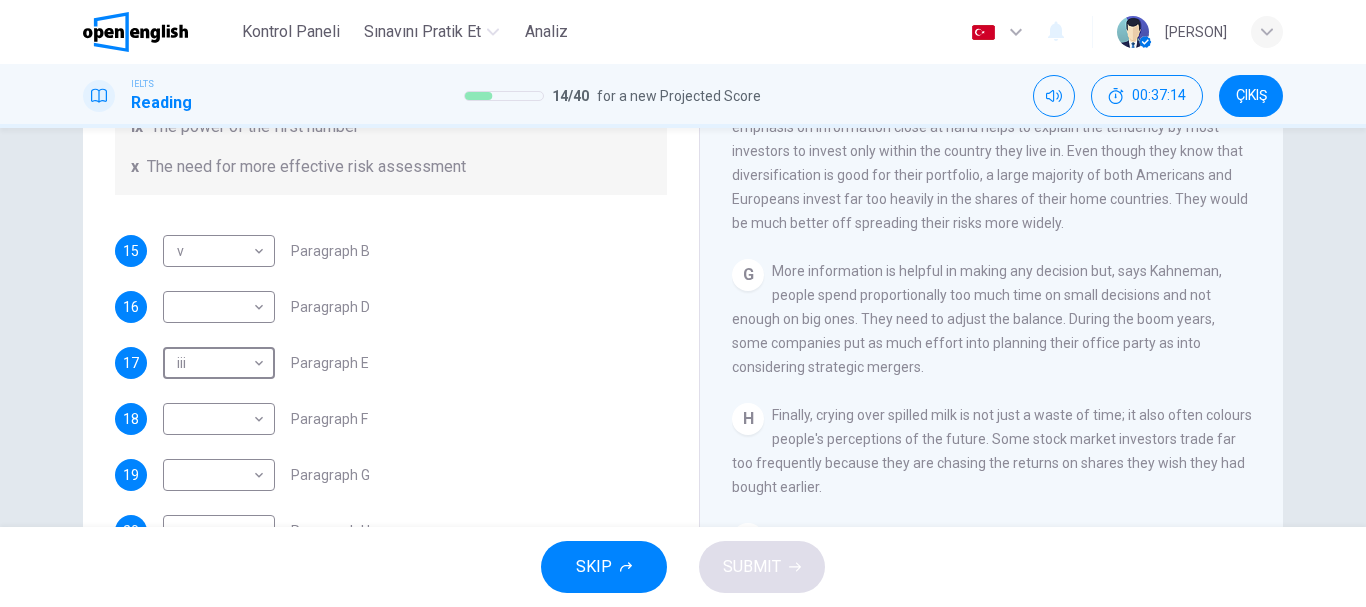 scroll, scrollTop: 1700, scrollLeft: 0, axis: vertical 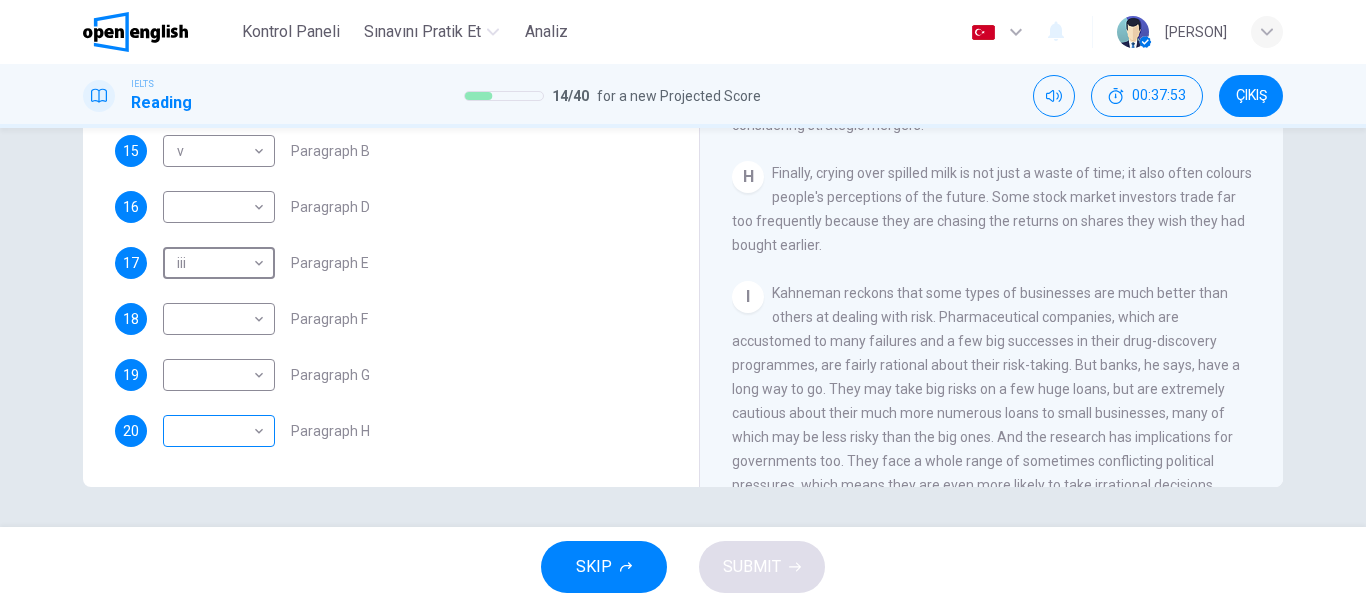 click on "Bu site, Gizlilik Politikamızda açıklandığı gibi çerezler kullanmaktadır. Çerez kullanımını kabul ediyorsanız, Lütfen Kabul Et düğmesine tıklayın ve sitemizde gezinmeye devam edin. Gizlilik Politikası Kabul Et Kontrol Paneli Sınavını Pratik Et Analiz Türkçe ** ​ İsmail O. IELTS Reading 14 / 40 for a new Projected Score 00:37:53 ÇIKIŞ Questions 15 - 20 Reading Passage 1 has nine paragraphs A-I
Choose the correct heading for Paragraphs B and D-H from the list of headings below. Write the correct number (i-xi) in the boxes below. List of Headings i Not identifying the correct priorities ii A solution for the long term iii The difficulty of changing your mind iv Why looking back is unhelpful v Strengthening inner resources vi A successful approach to the study of decision-making vii The danger of trusting a global market viii Reluctance to go beyond the familiar ix The power of the first number x The need for more effective risk assessment 15 v * ​ Paragraph B 16 ​ A" at bounding box center (683, 303) 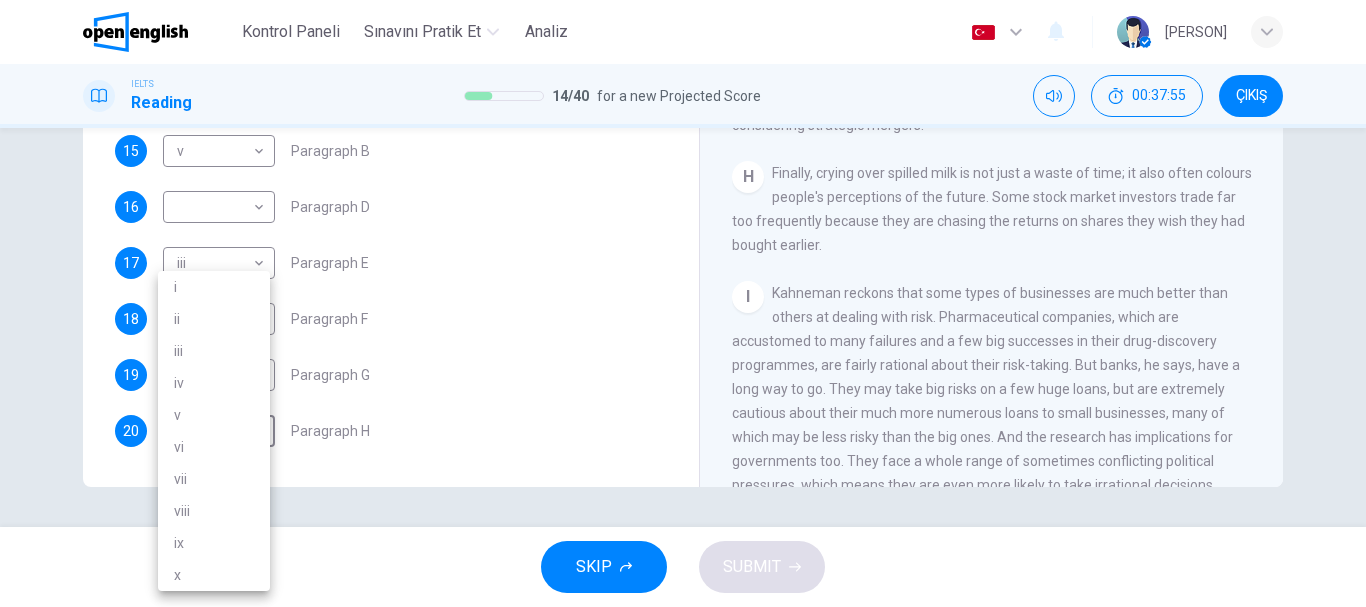 click at bounding box center (683, 303) 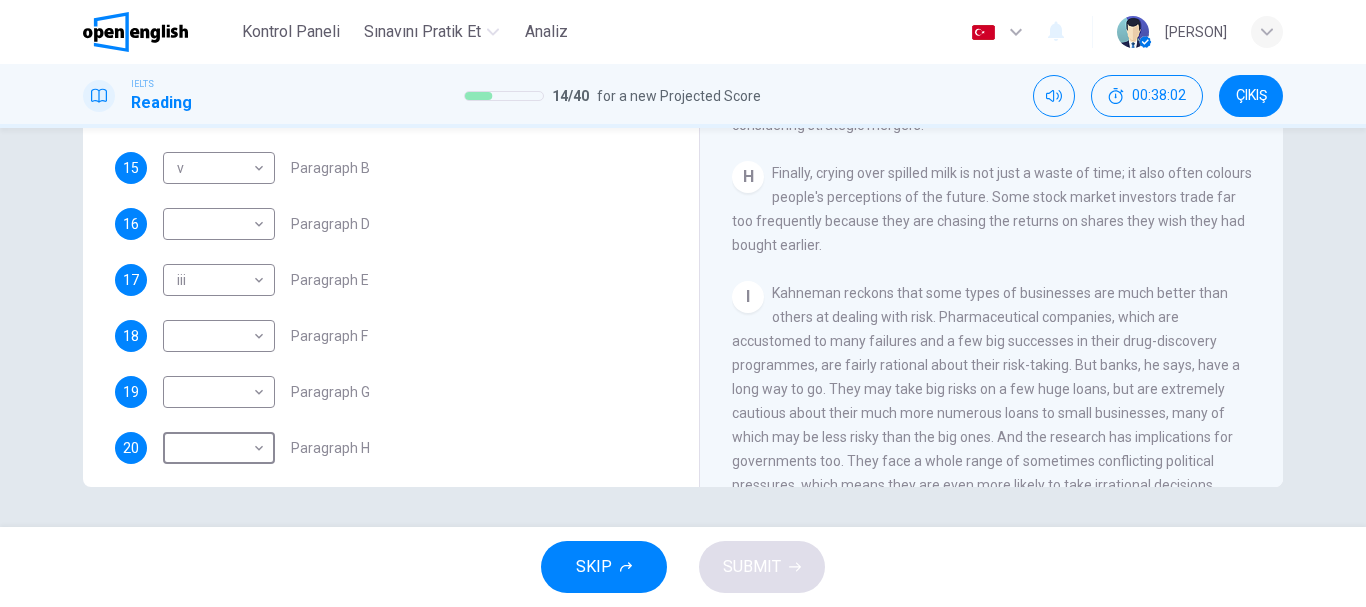 scroll, scrollTop: 385, scrollLeft: 0, axis: vertical 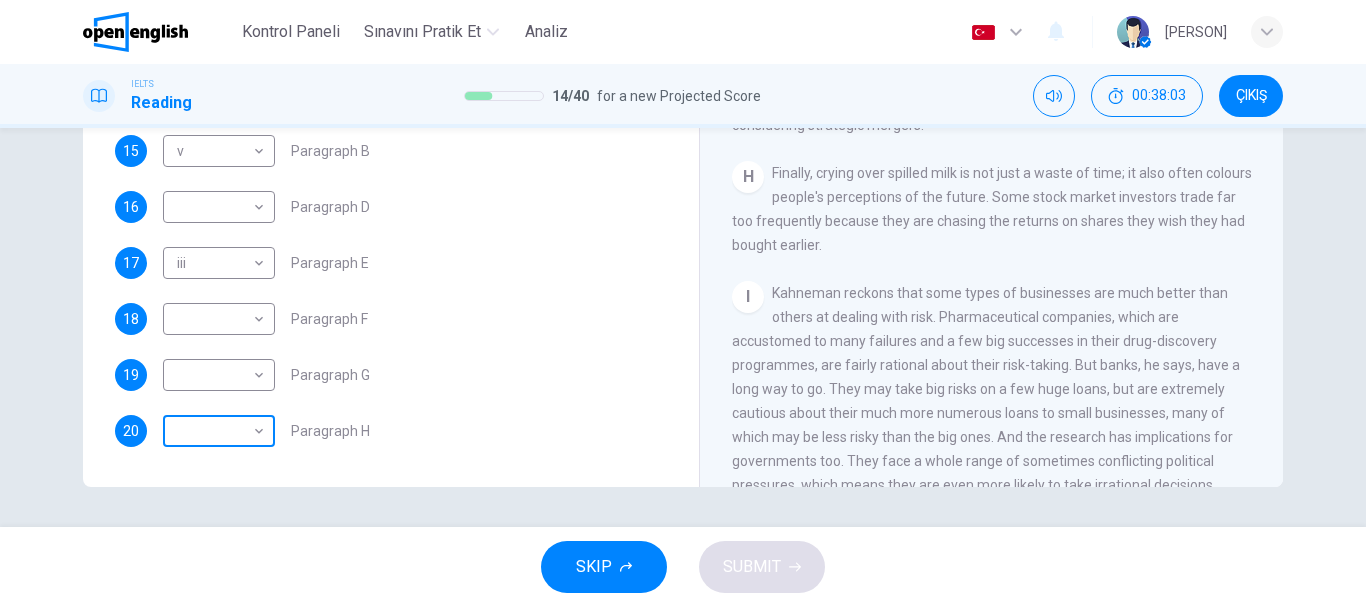 click on "Bu site, Gizlilik Politikamızda açıklandığı gibi çerezler kullanmaktadır. Çerez kullanımını kabul ediyorsanız, Lütfen Kabul Et düğmesine tıklayın ve sitemizde gezinmeye devam edin. Gizlilik Politikası Kabul Et Kontrol Paneli Sınavını Pratik Et Analiz Türkçe ** ​ İsmail O. IELTS Reading 14 / 40 for a new Projected Score 00:38:03 ÇIKIŞ Questions 15 - 20 Reading Passage 1 has nine paragraphs A-I
Choose the correct heading for Paragraphs B and D-H from the list of headings below. Write the correct number (i-xi) in the boxes below. List of Headings i Not identifying the correct priorities ii A solution for the long term iii The difficulty of changing your mind iv Why looking back is unhelpful v Strengthening inner resources vi A successful approach to the study of decision-making vii The danger of trusting a global market viii Reluctance to go beyond the familiar ix The power of the first number x The need for more effective risk assessment 15 v * ​ Paragraph B 16 ​ A" at bounding box center (683, 303) 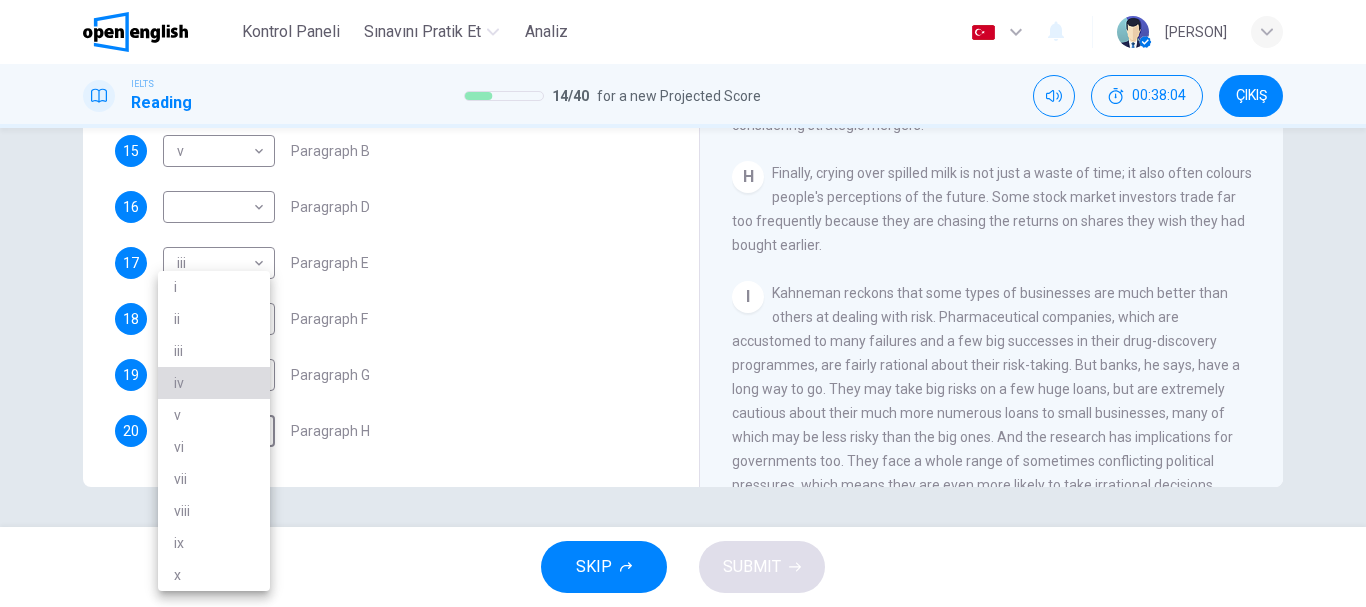 click on "iv" at bounding box center (214, 383) 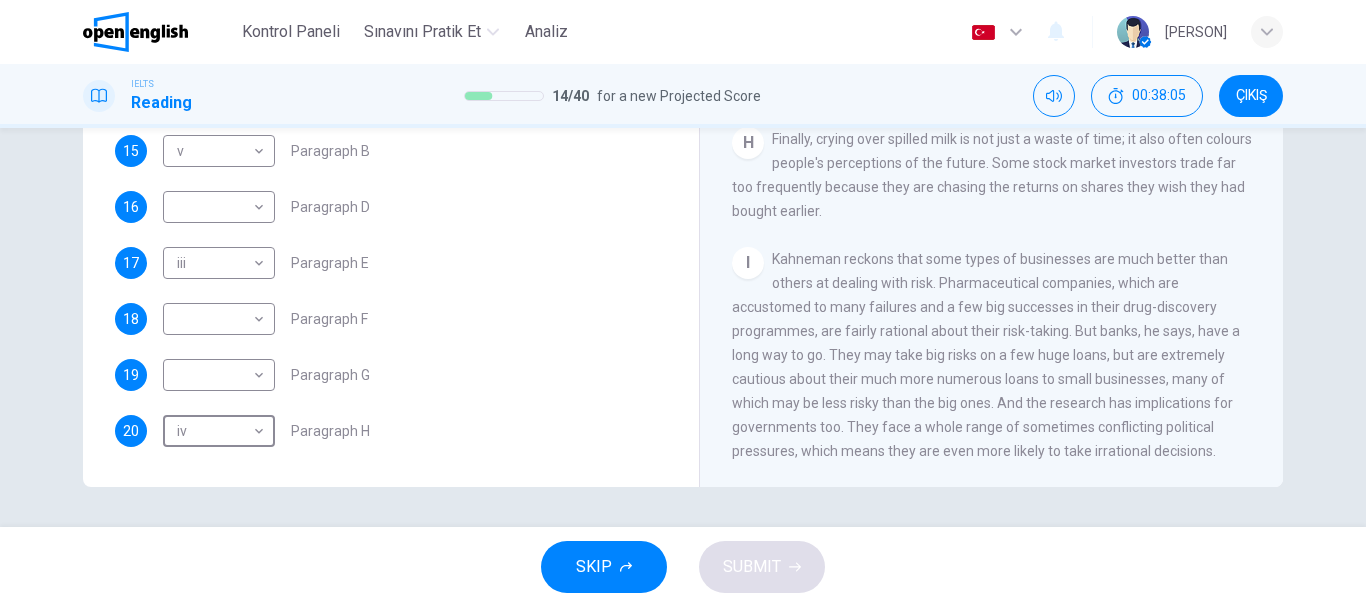 scroll, scrollTop: 1830, scrollLeft: 0, axis: vertical 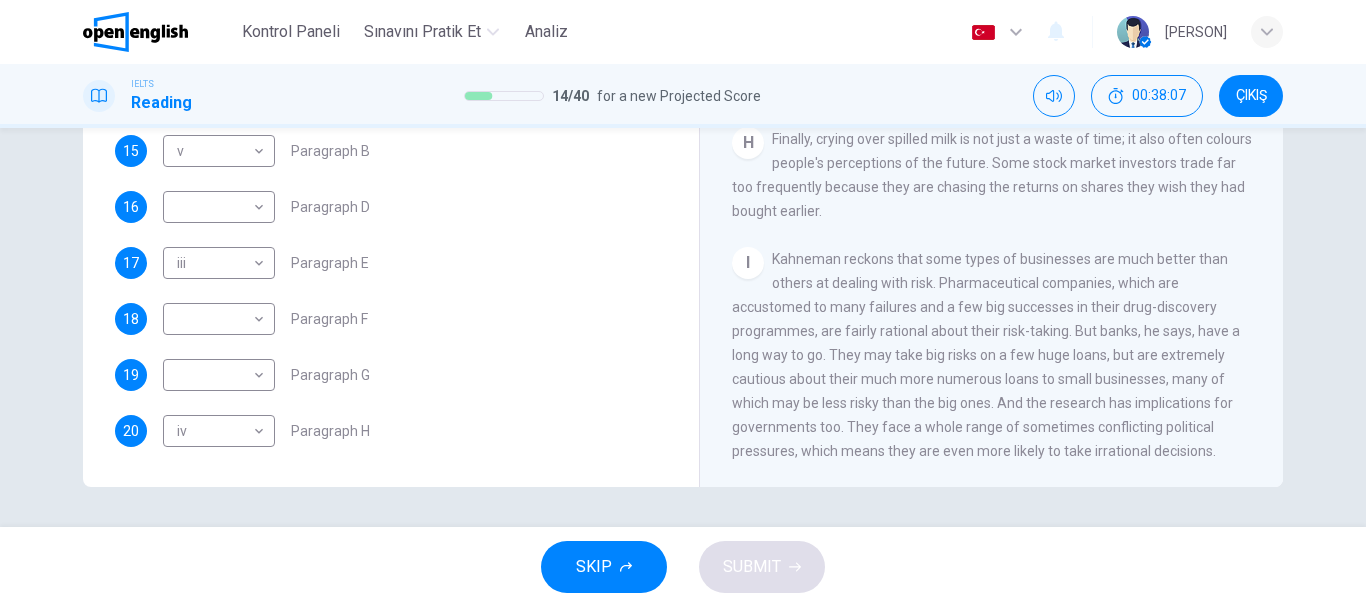 drag, startPoint x: 859, startPoint y: 251, endPoint x: 1061, endPoint y: 288, distance: 205.36066 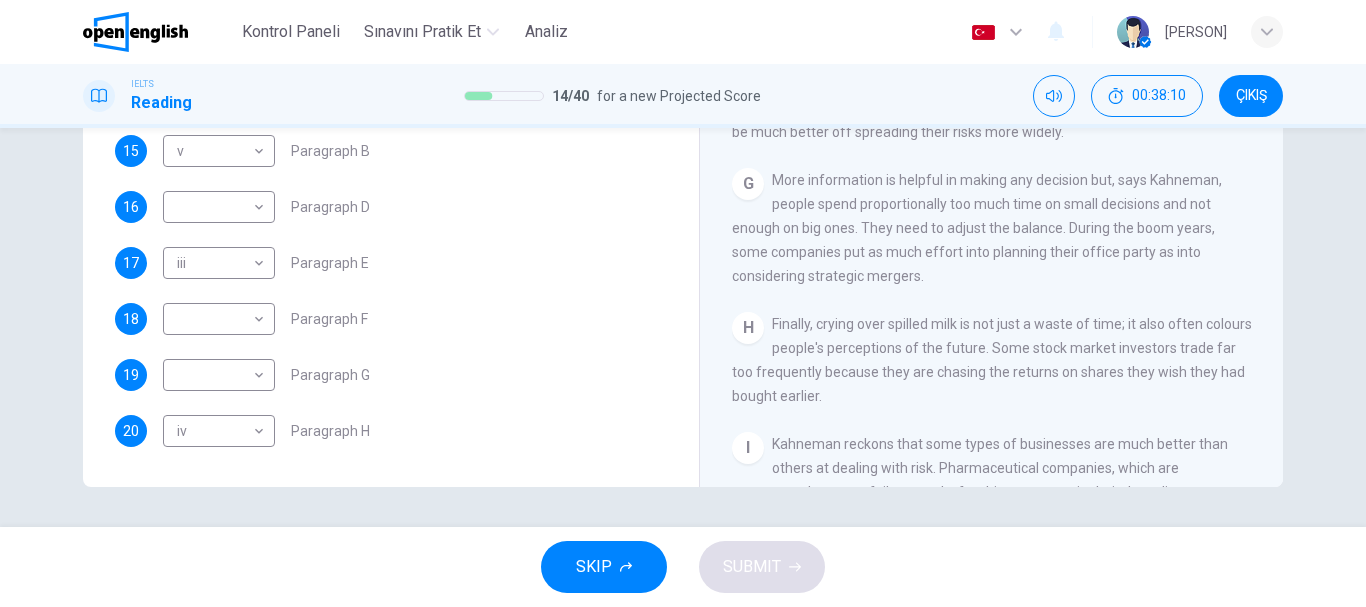 scroll, scrollTop: 1530, scrollLeft: 0, axis: vertical 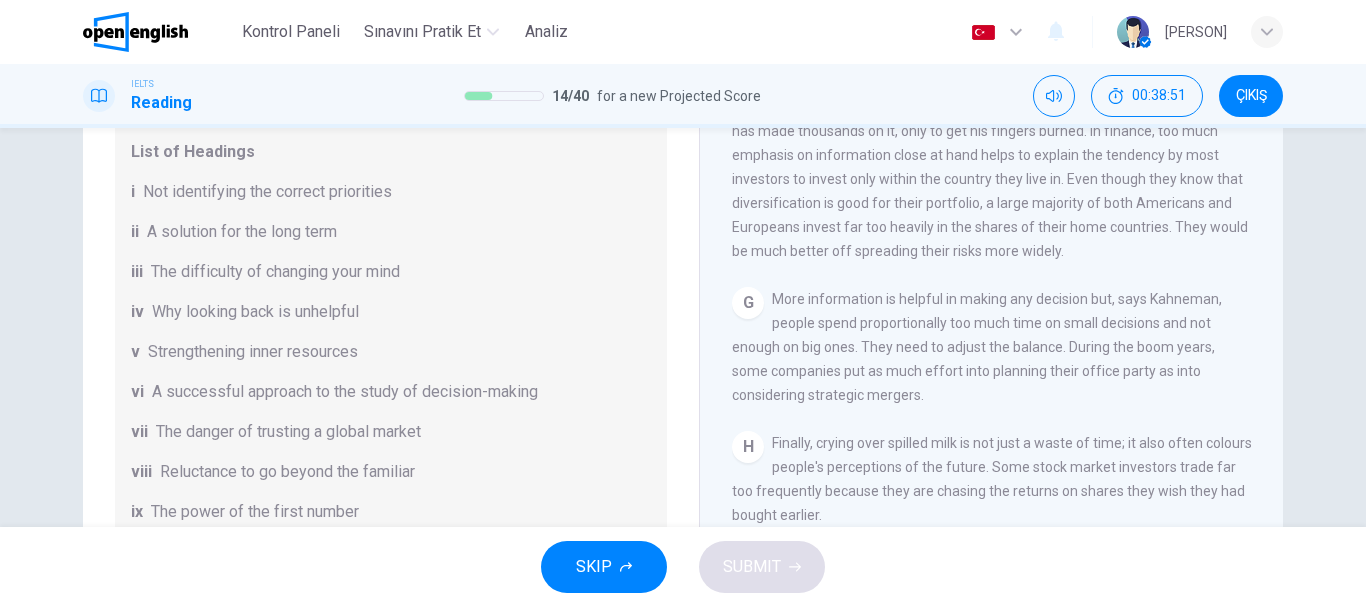 drag, startPoint x: 324, startPoint y: 191, endPoint x: 379, endPoint y: 191, distance: 55 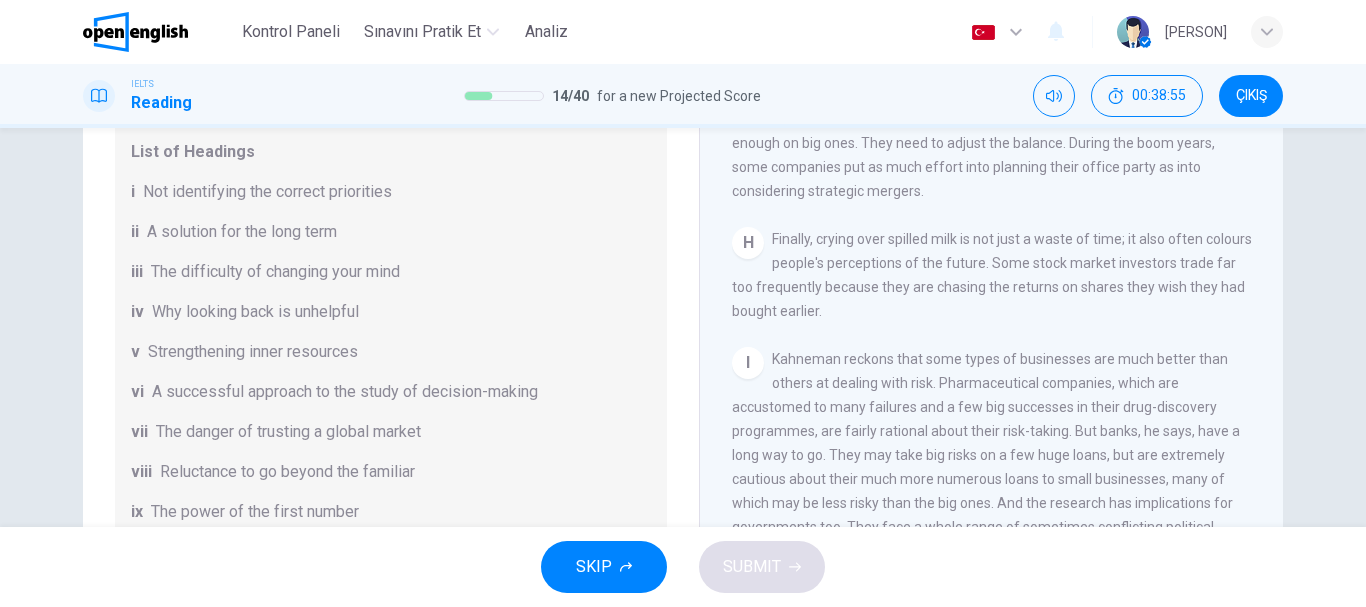 scroll, scrollTop: 1830, scrollLeft: 0, axis: vertical 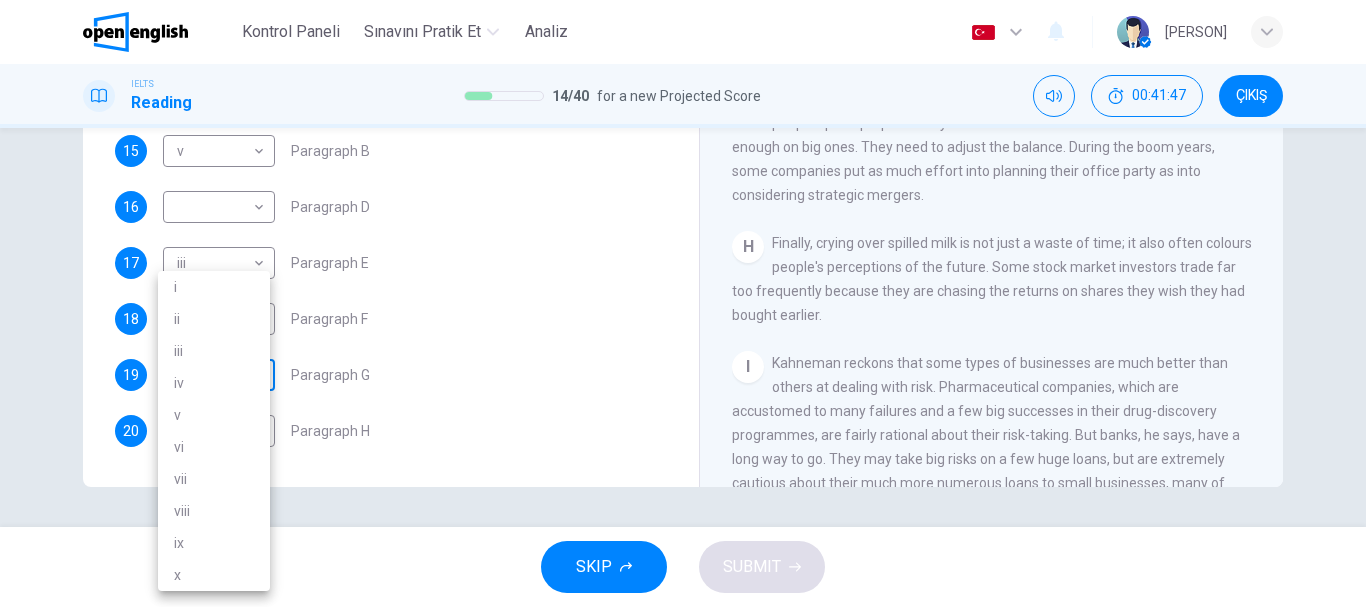 click on "Bu site, Gizlilik Politikamızda açıklandığı gibi çerezler kullanmaktadır. Çerez kullanımını kabul ediyorsanız, Lütfen Kabul Et düğmesine tıklayın ve sitemizde gezinmeye devam edin. Gizlilik Politikası Kabul Et Kontrol Paneli Sınavını Pratik Et Analiz Türkçe ** ​ İsmail O. IELTS Reading 14 / 40 for a new Projected Score 00:41:47 ÇIKIŞ Questions 15 - 20 Reading Passage 1 has nine paragraphs A-I
Choose the correct heading for Paragraphs B and D-H from the list of headings below. Write the correct number (i-xi) in the boxes below. List of Headings i Not identifying the correct priorities ii A solution for the long term iii The difficulty of changing your mind iv Why looking back is unhelpful v Strengthening inner resources vi A successful approach to the study of decision-making vii The danger of trusting a global market viii Reluctance to go beyond the familiar ix The power of the first number x The need for more effective risk assessment 15 v * ​ Paragraph B 16 ​ A" at bounding box center [683, 303] 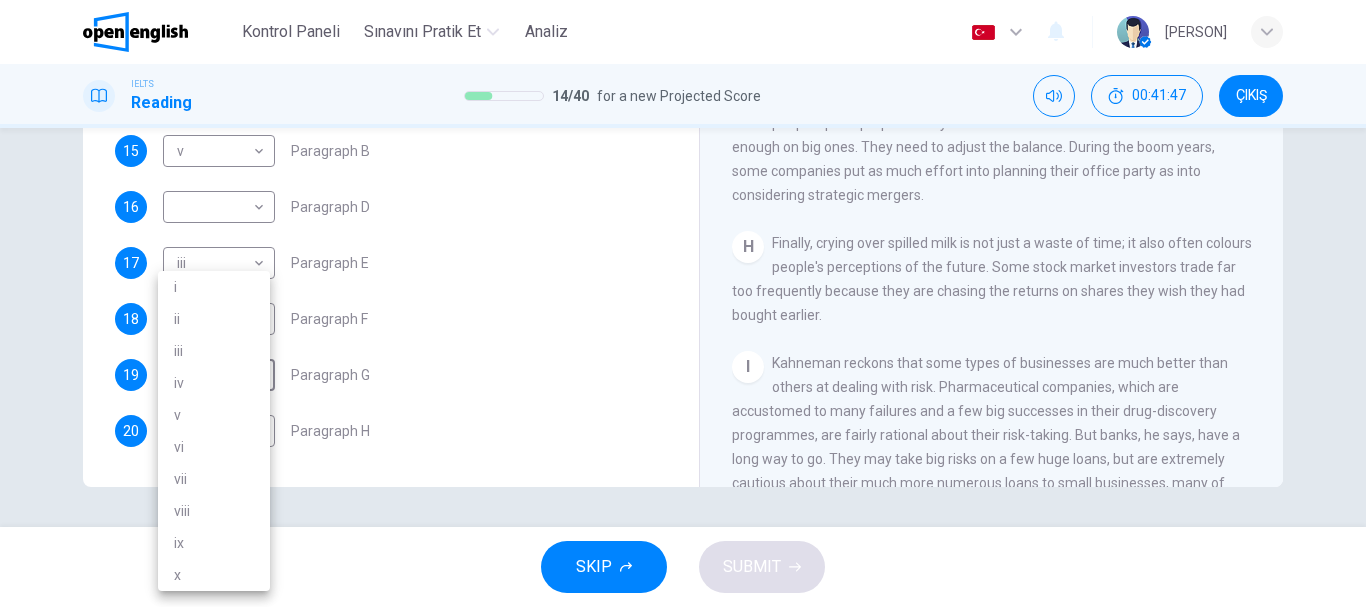 click on "v" at bounding box center (214, 415) 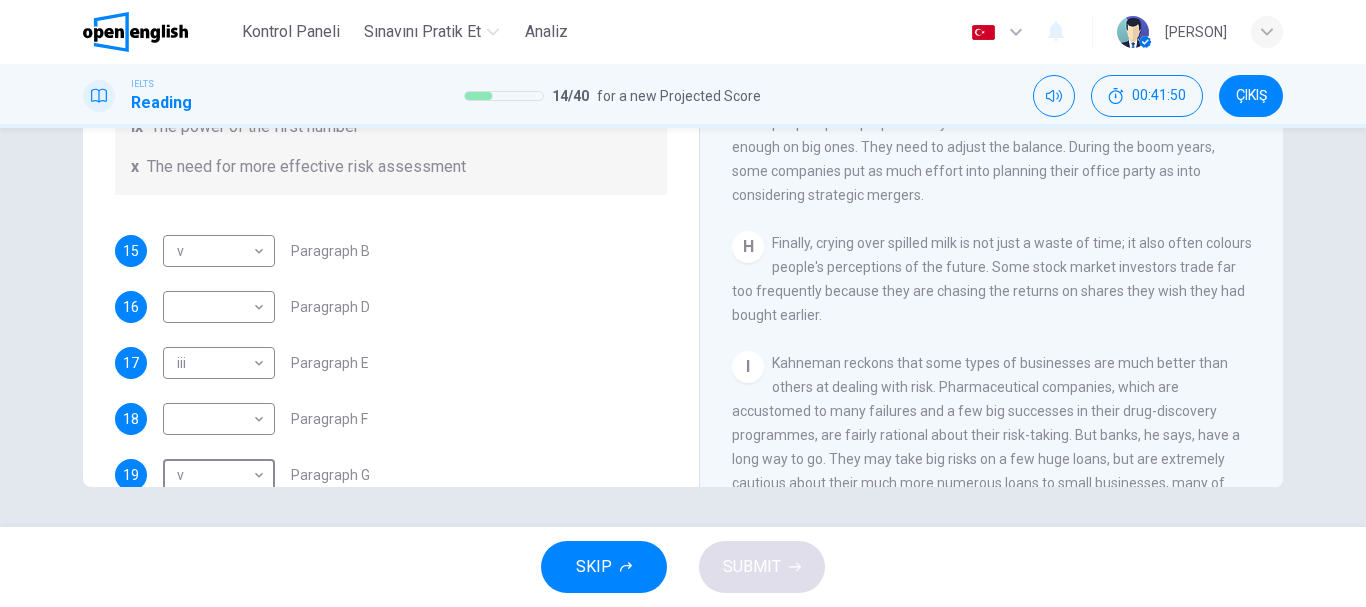 scroll, scrollTop: 185, scrollLeft: 0, axis: vertical 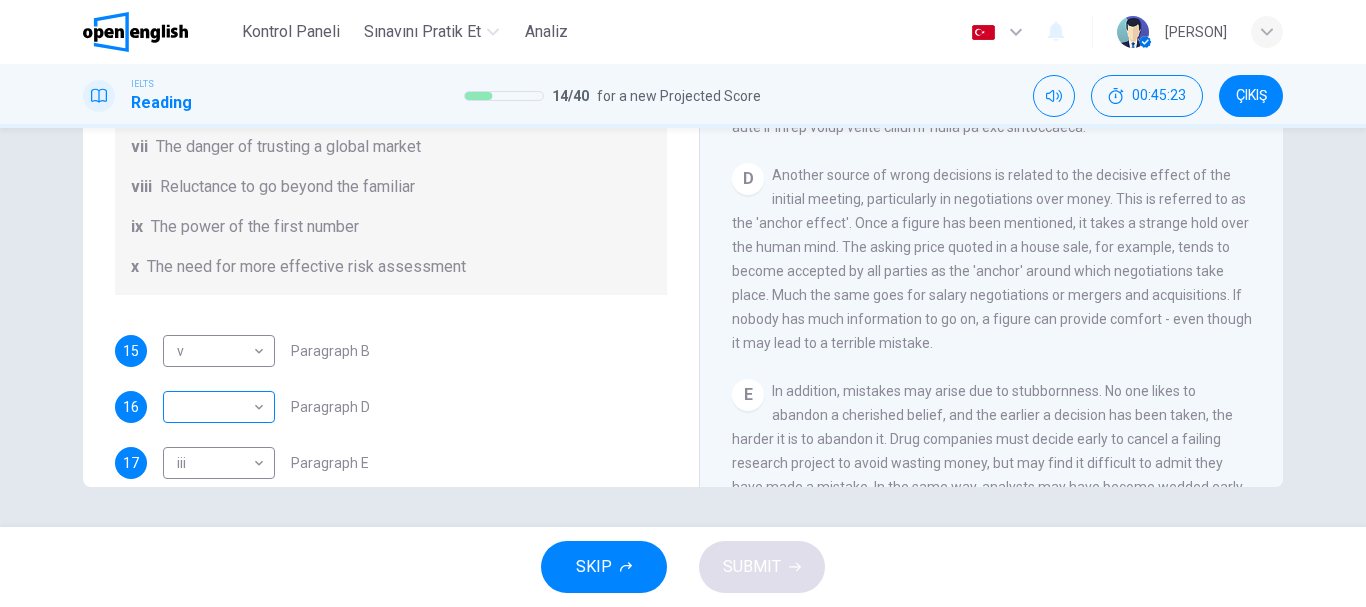 click on "Bu site,  Gizlilik Politikamızda  açıklandığı gibi çerezler kullanmaktadır. Çerez kullanımını kabul ediyorsanız, Lütfen Kabul Et düğmesine tıklayın ve sitemizde gezinmeye devam edin.   Gizlilik Politikası Kabul Et Kontrol Paneli Sınavını Pratik Et Analiz Türkçe ** ​ [PERSON] IELTS Reading 14 / 40 for a new Projected Score 00:45:23 ÇIKIŞ Questions 15 - 20 Reading Passage 1 has nine paragraphs  A-I
Choose the correct heading for Paragraphs  B  and  D-H  from the list of headings below.
Write the correct number  (i-xi)  in the boxes below. List of Headings i Not identifying the correct priorities ii A solution for the long term iii The difficulty of changing your mind iv Why looking back is unhelpful v Strengthening inner resources vi A successful approach to the study of decision-making vii The danger of trusting a global market viii Reluctance to go beyond the familiar ix The power of the first number x The need for more effective risk assessment 15 v * ​ Paragraph B 16 ​ v" at bounding box center (683, 303) 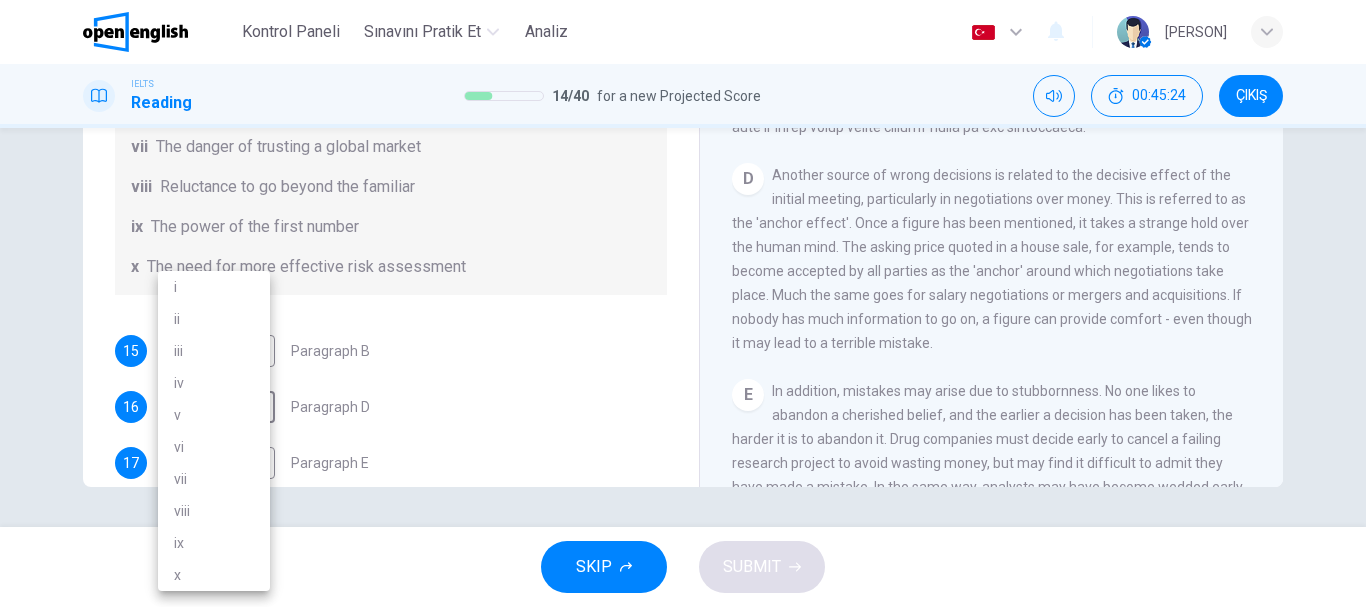 click on "i" at bounding box center (214, 287) 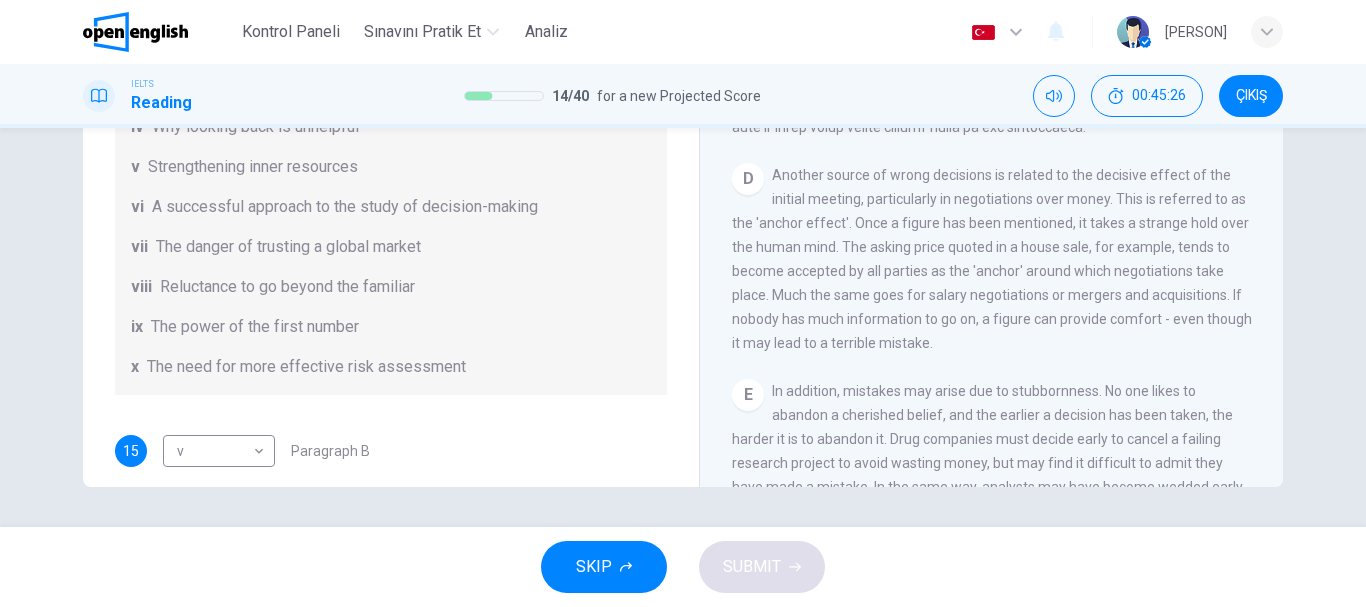 scroll, scrollTop: 185, scrollLeft: 0, axis: vertical 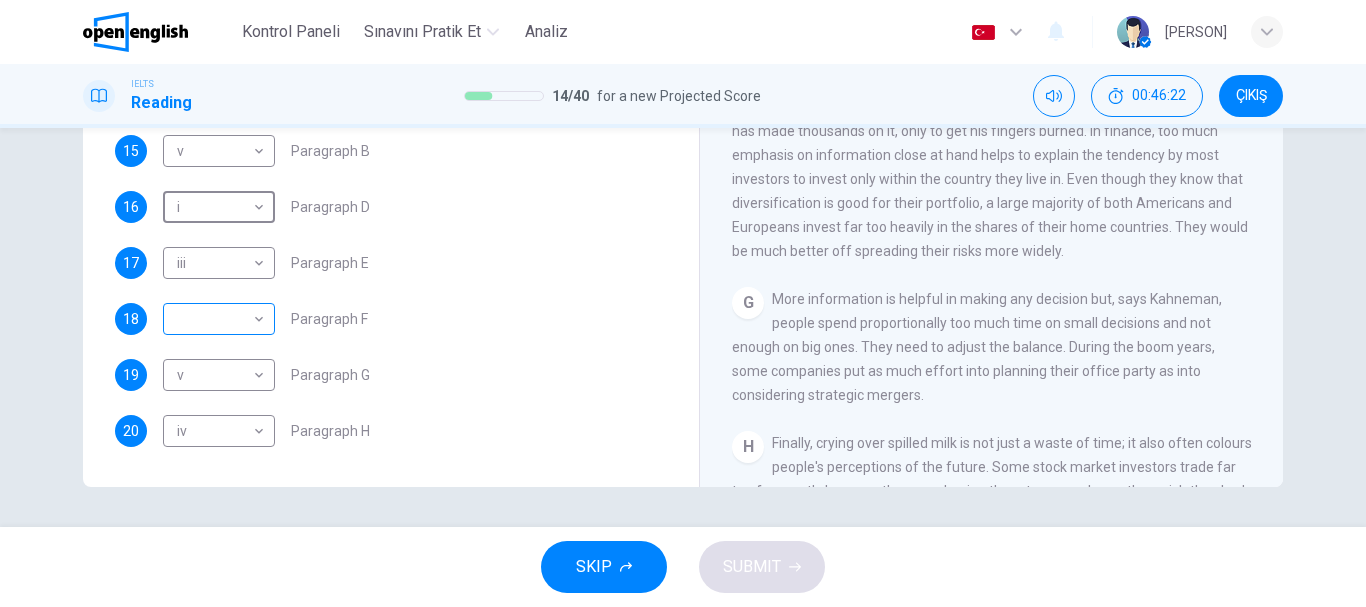 click on "Bu site, Gizlilik Politikamızda açıklandığı gibi çerezler kullanmaktadır. Çerez kullanımını kabul ediyorsanız, Lütfen Kabul Et düğmesine tıklayın ve sitemizde gezinmeye devam edin. Gizlilik Politikası Kabul Et Kontrol Paneli Sınavını Pratik Et Analiz Türkçe ** ​ [NAME] IELTS Reading 14 / 40 for a new Projected Score 00:46:22 ÇIKIŞ Questions 15 - 20 Reading Passage 1 has nine paragraphs  A-I
Choose the correct heading for Paragraphs  B  and  D-H  from the list of headings below.
Write the correct number  (i-xi)  in the boxes below. List of Headings i Not identifying the correct priorities ii A solution for the long term iii The difficulty of changing your mind iv Why looking back is unhelpful v Strengthening inner resources vi A successful approach to the study of decision-making vii The danger of trusting a global market viii Reluctance to go beyond the familiar ix The power of the first number x The need for more effective risk assessment 15 v * ​ Paragraph B 16 i * v" at bounding box center (683, 303) 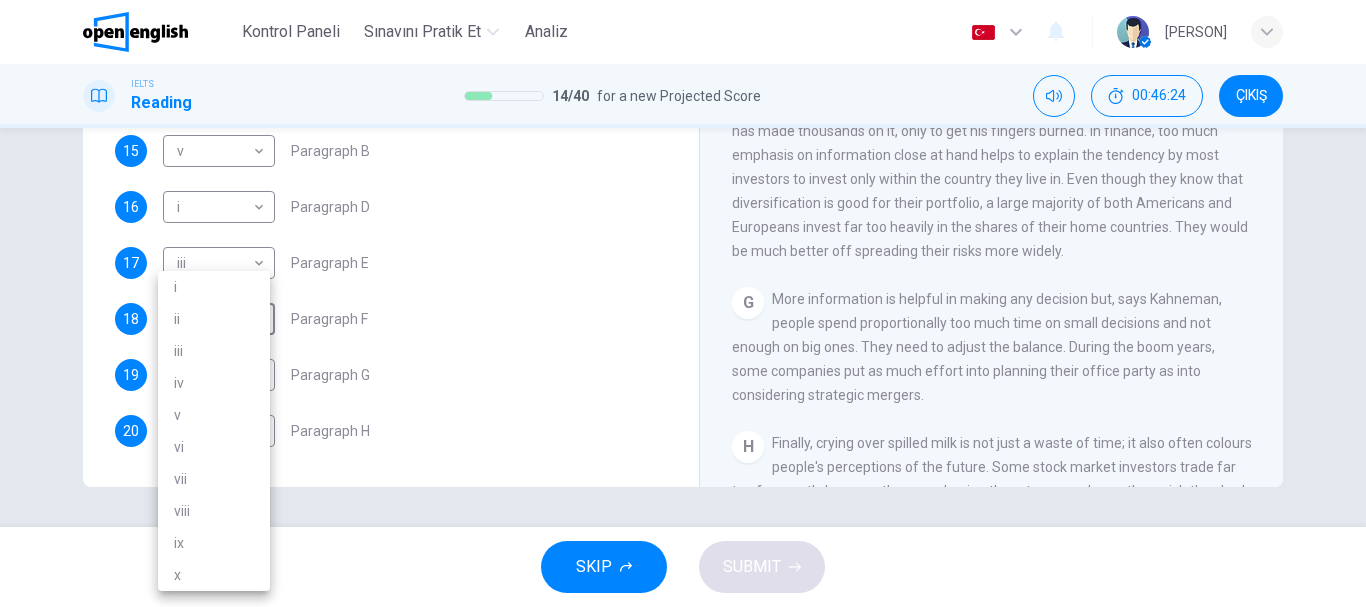 click on "vi" at bounding box center [214, 447] 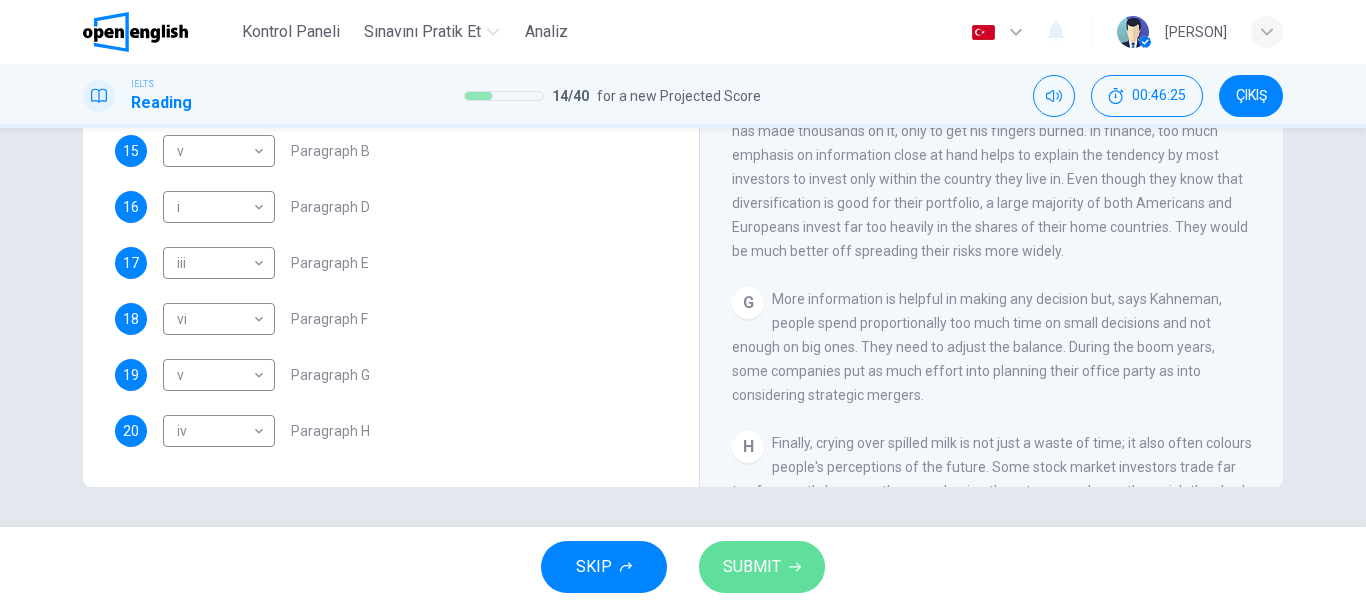 click on "SUBMIT" at bounding box center [752, 567] 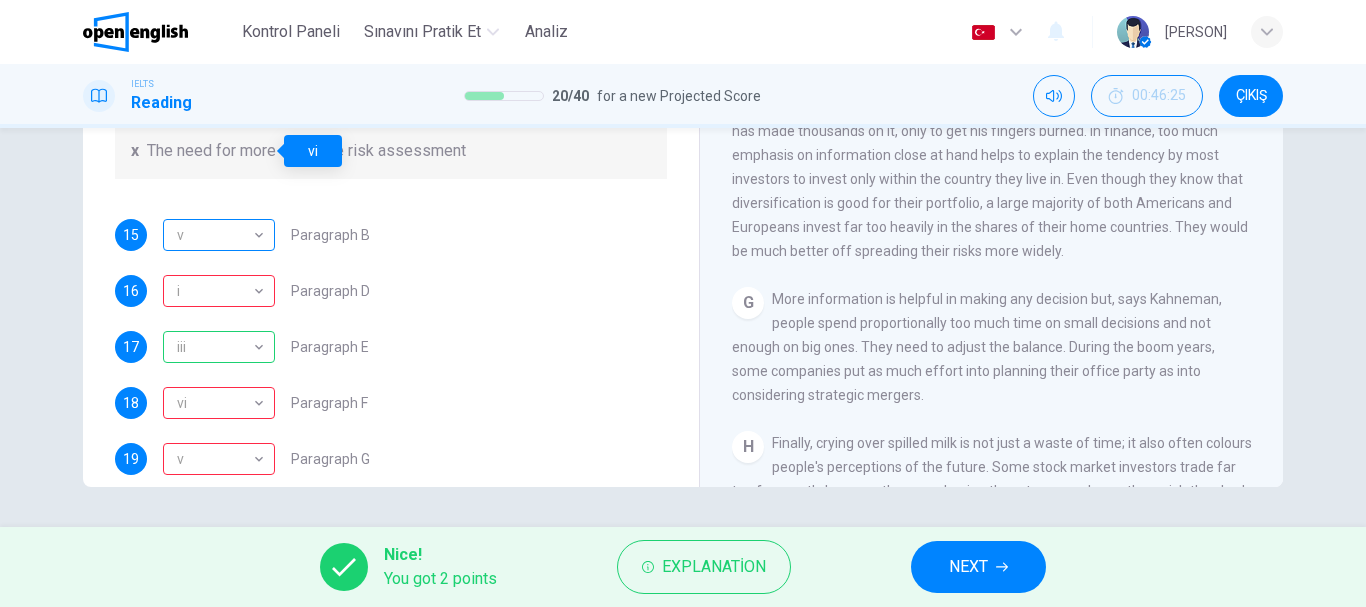 scroll, scrollTop: 385, scrollLeft: 0, axis: vertical 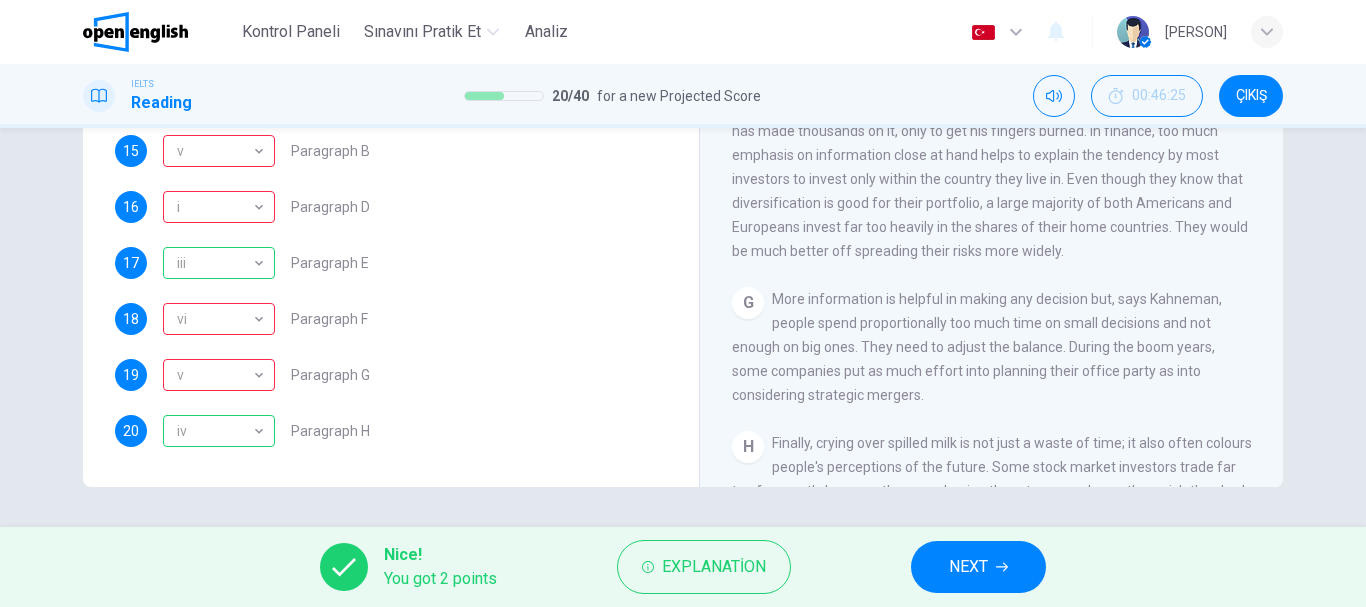 click on "NEXT" at bounding box center (968, 567) 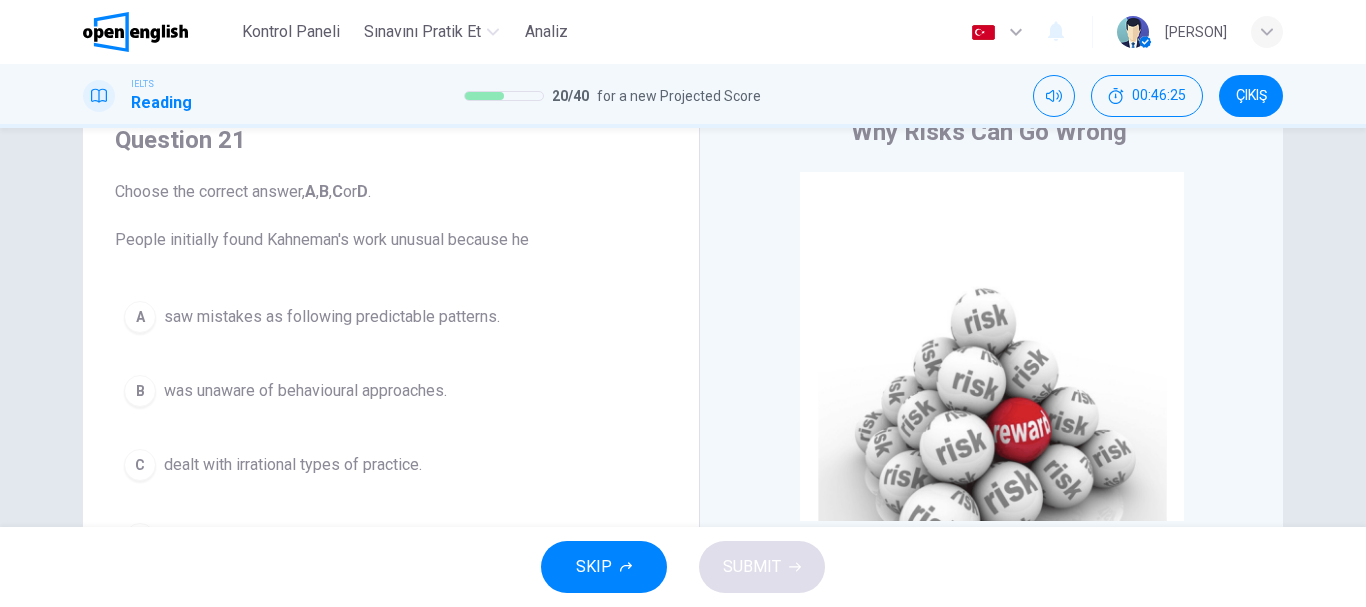 scroll, scrollTop: 76, scrollLeft: 0, axis: vertical 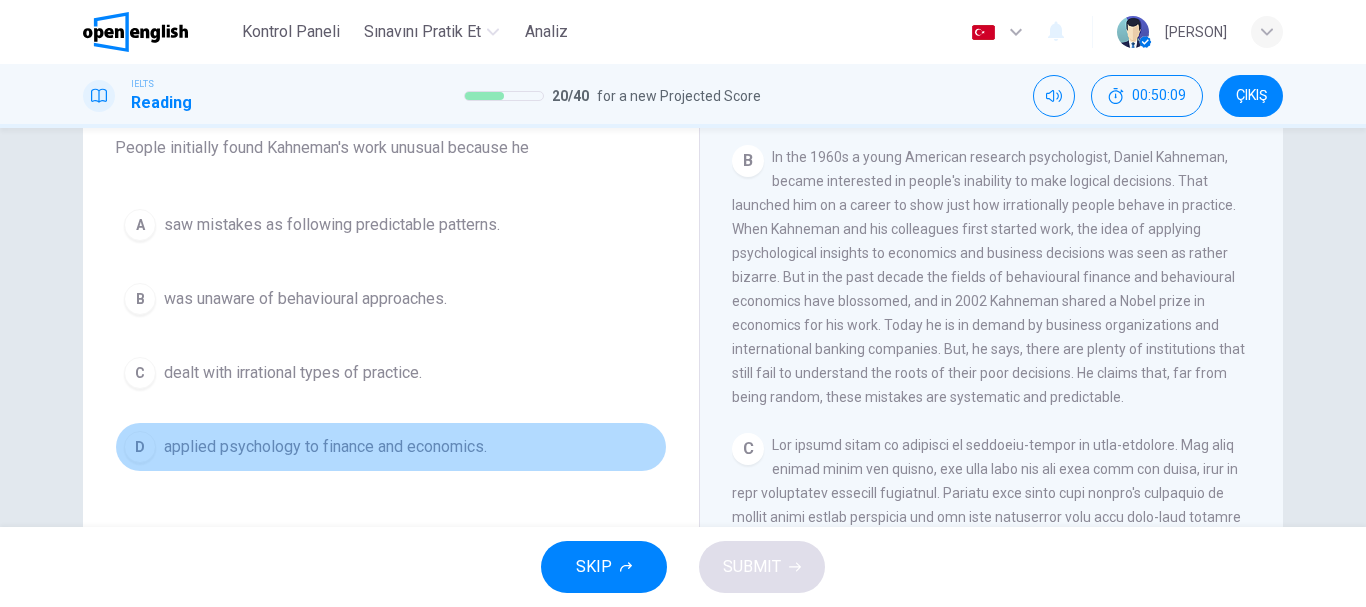 click on "applied psychology to finance and economics." at bounding box center (325, 447) 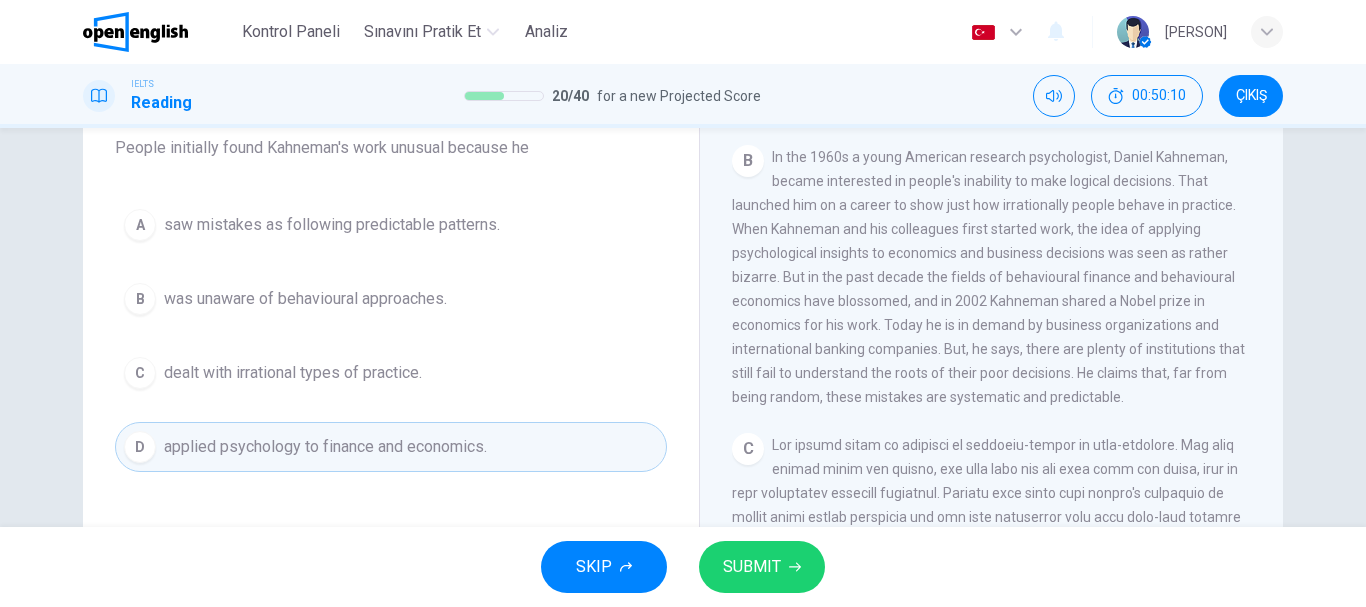 click on "SUBMIT" at bounding box center [752, 567] 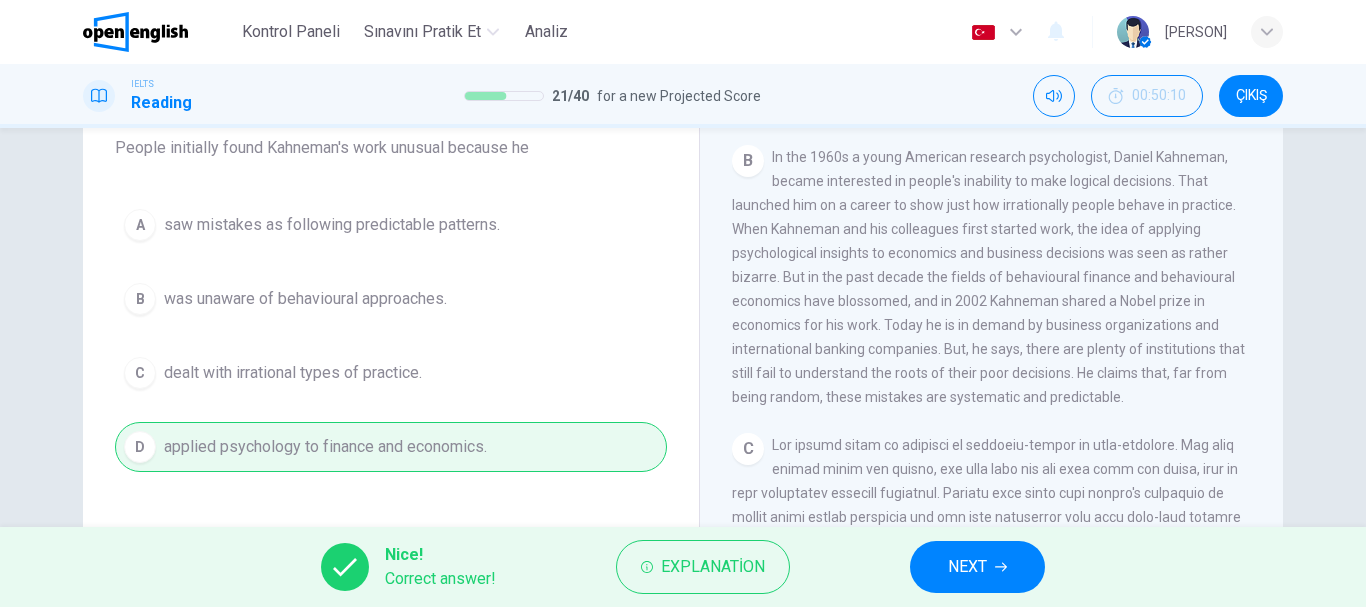 click on "NEXT" at bounding box center (967, 567) 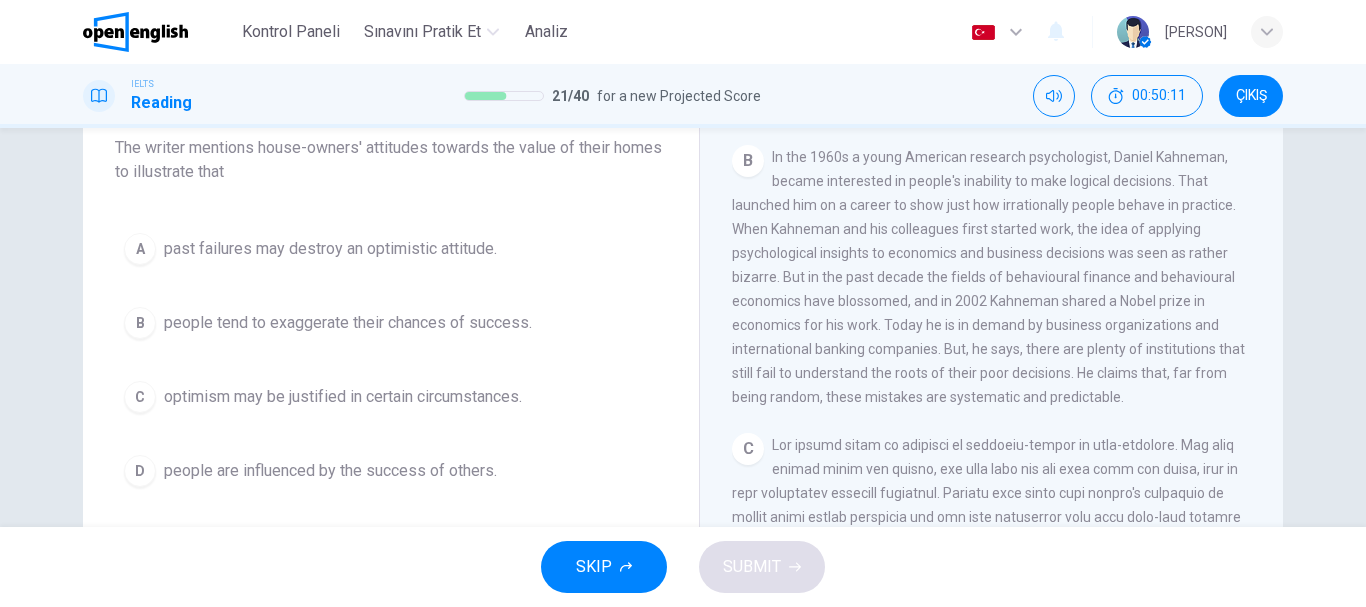 scroll, scrollTop: 76, scrollLeft: 0, axis: vertical 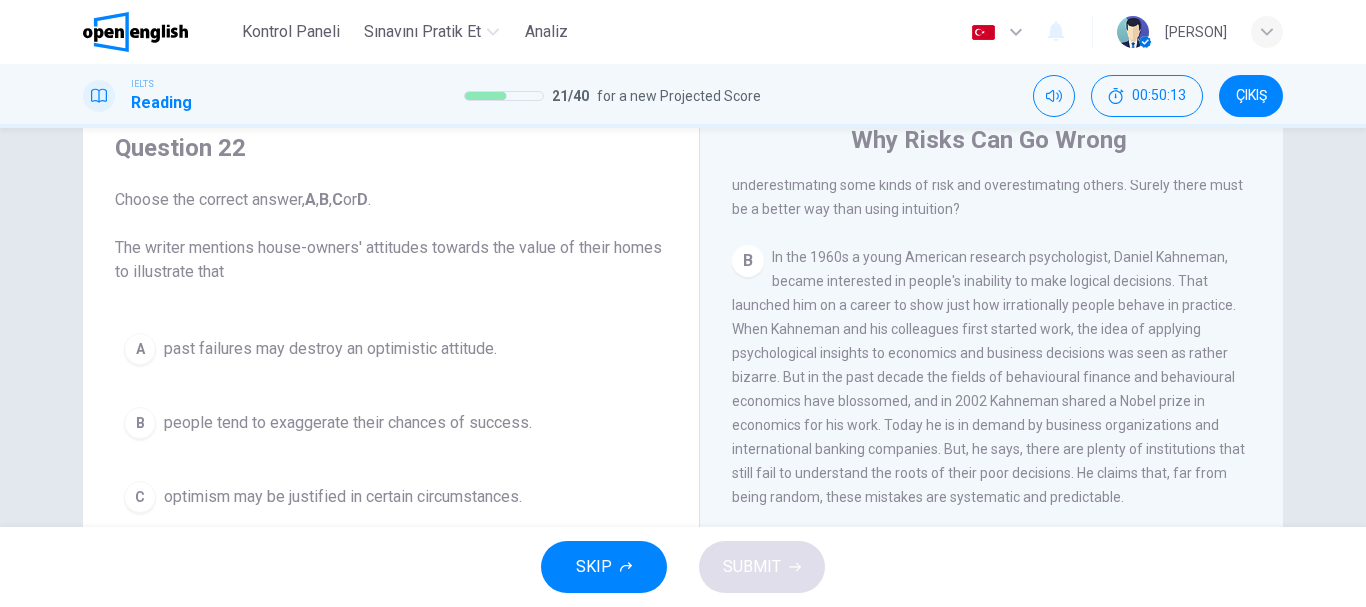 drag, startPoint x: 100, startPoint y: 248, endPoint x: 232, endPoint y: 242, distance: 132.13629 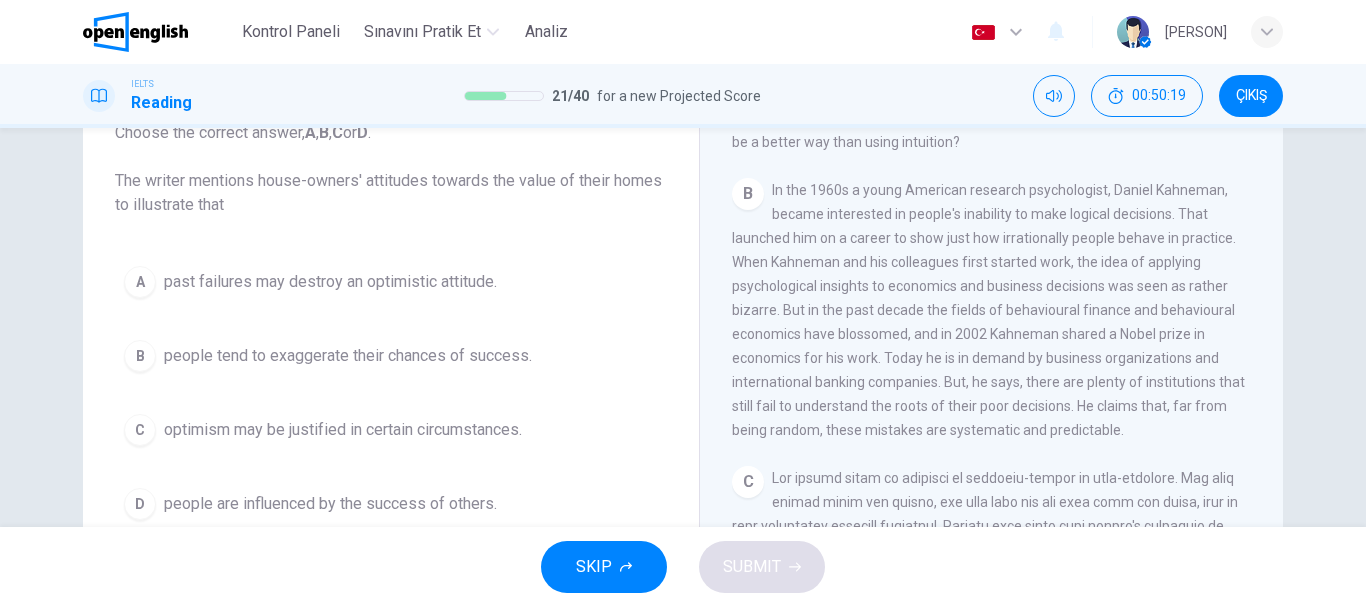 scroll, scrollTop: 176, scrollLeft: 0, axis: vertical 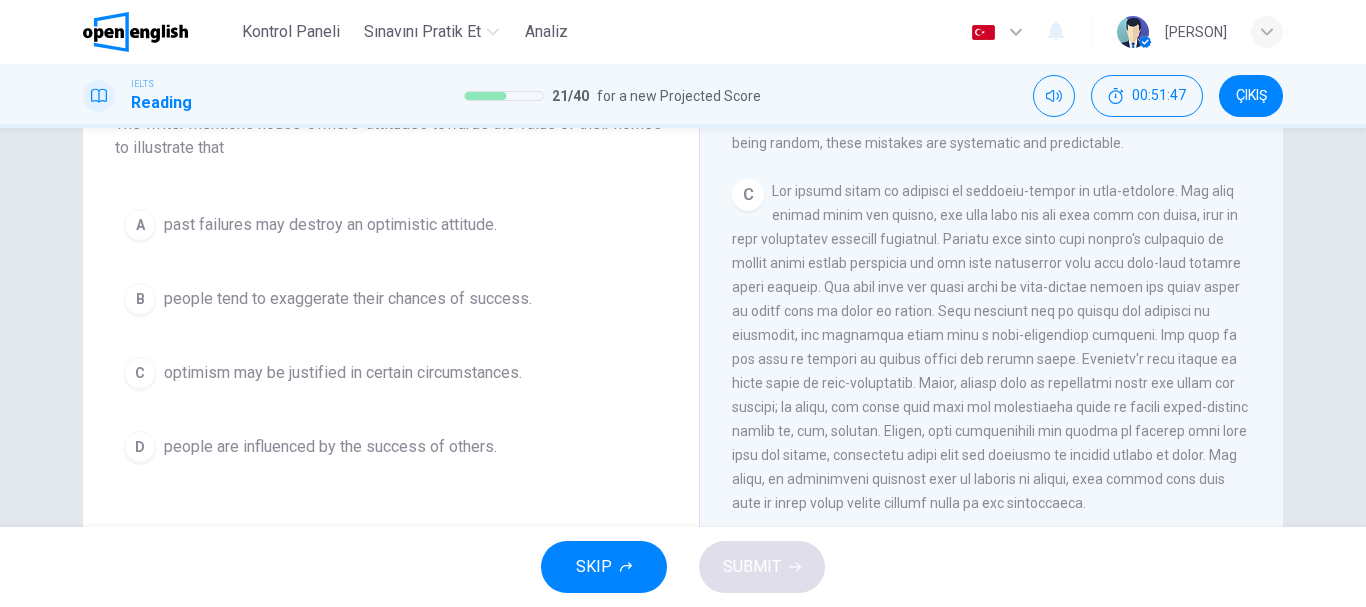 drag, startPoint x: 812, startPoint y: 208, endPoint x: 1077, endPoint y: 187, distance: 265.83078 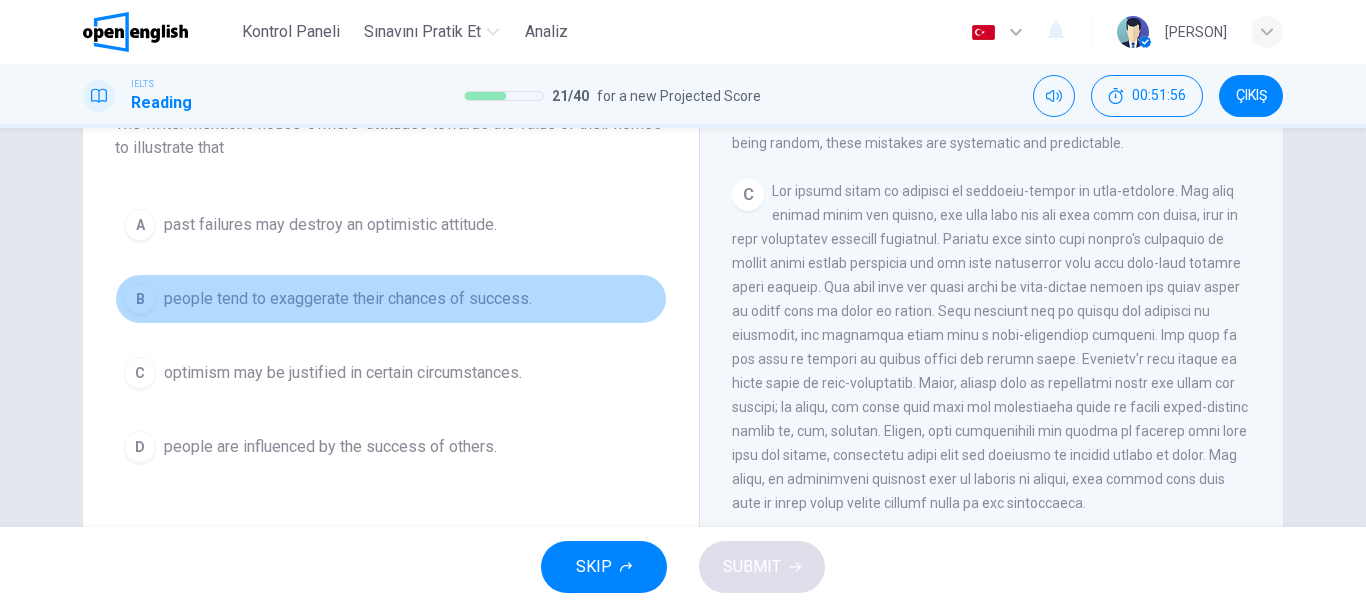 click on "people tend to exaggerate their chances of success." at bounding box center [348, 299] 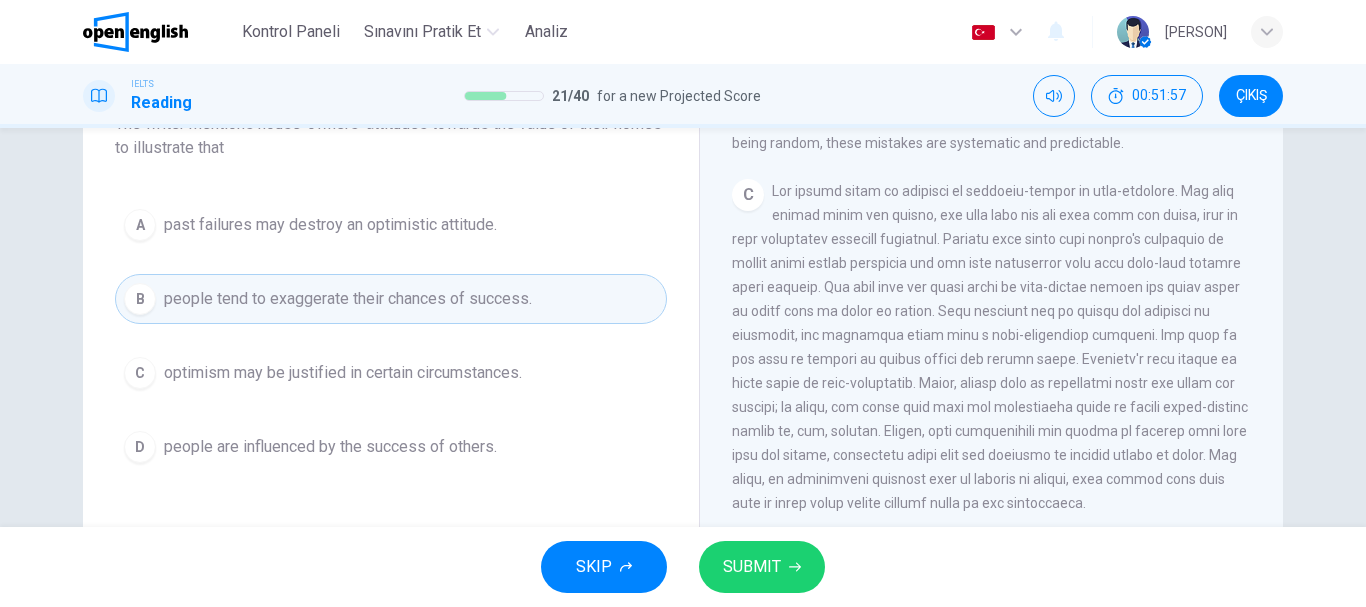 click on "SUBMIT" at bounding box center (752, 567) 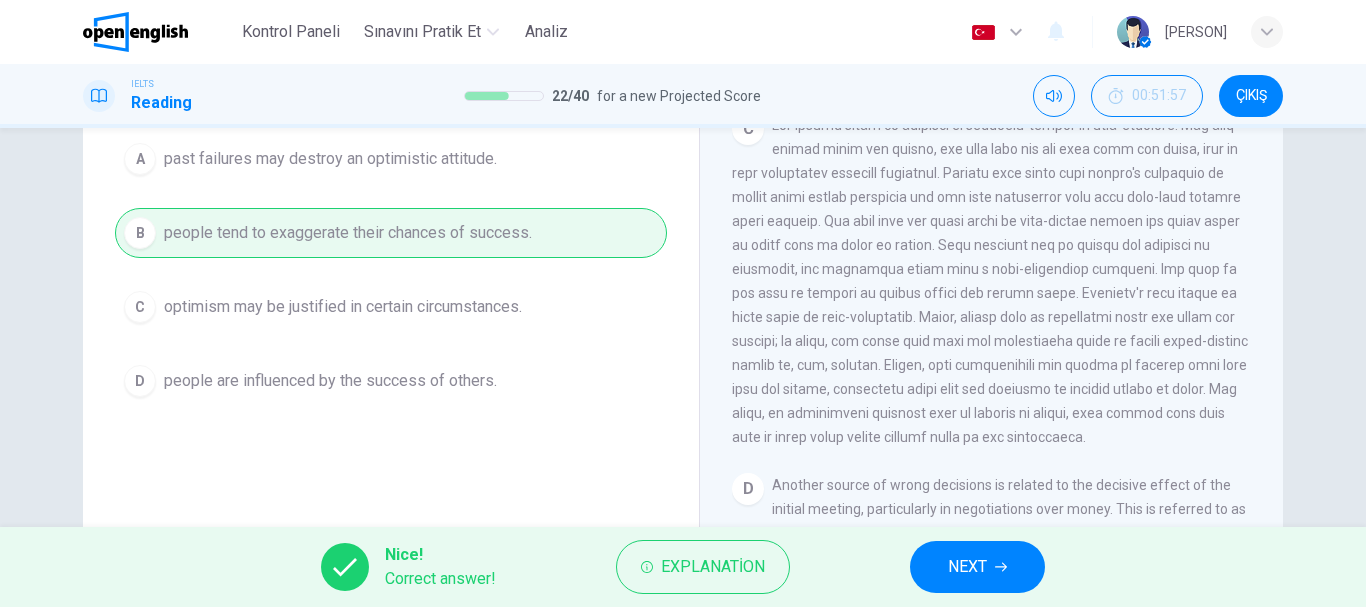 scroll, scrollTop: 300, scrollLeft: 0, axis: vertical 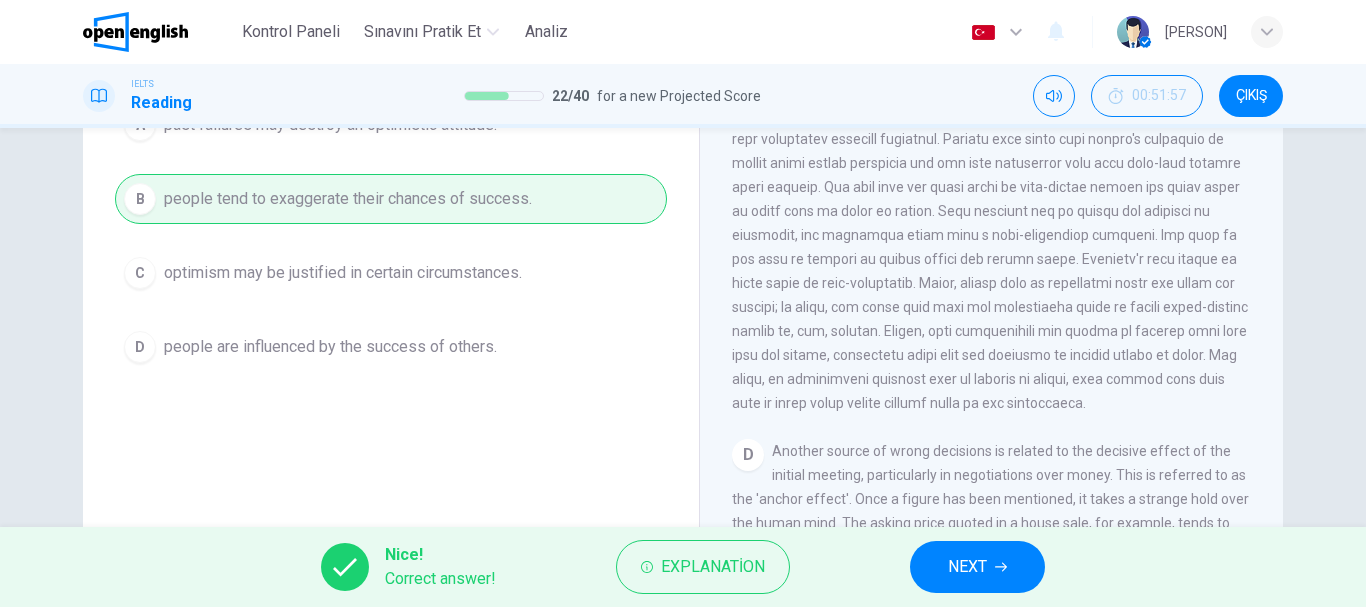 click on "NEXT" at bounding box center (977, 567) 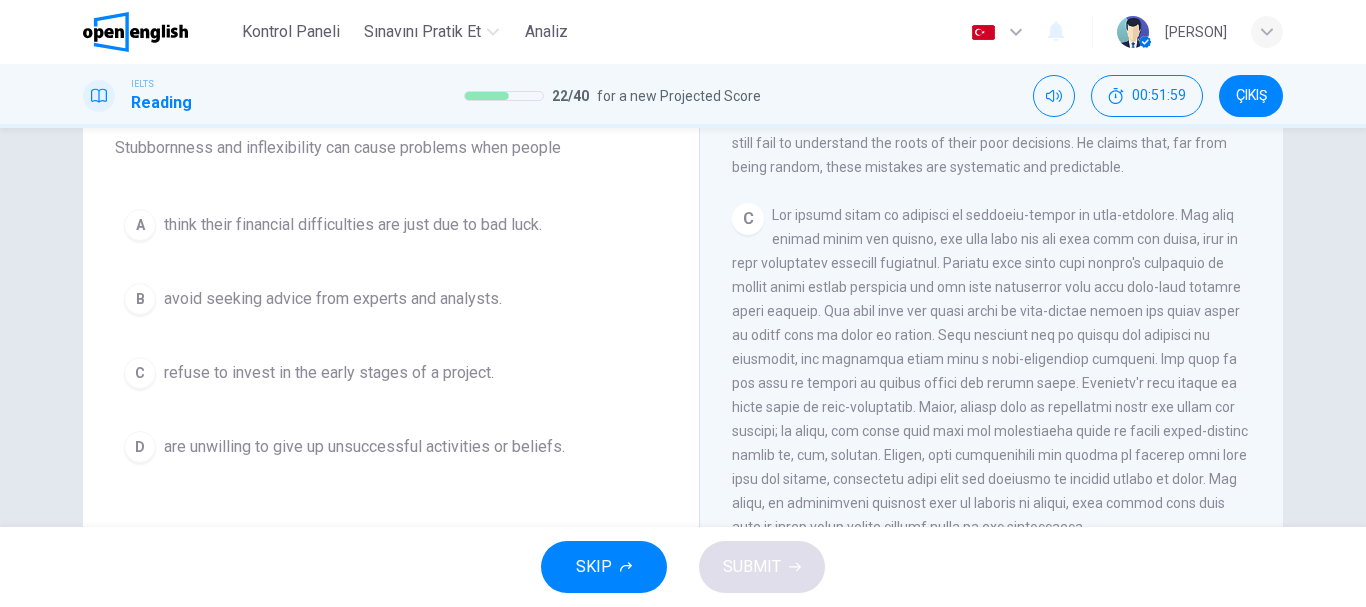scroll, scrollTop: 76, scrollLeft: 0, axis: vertical 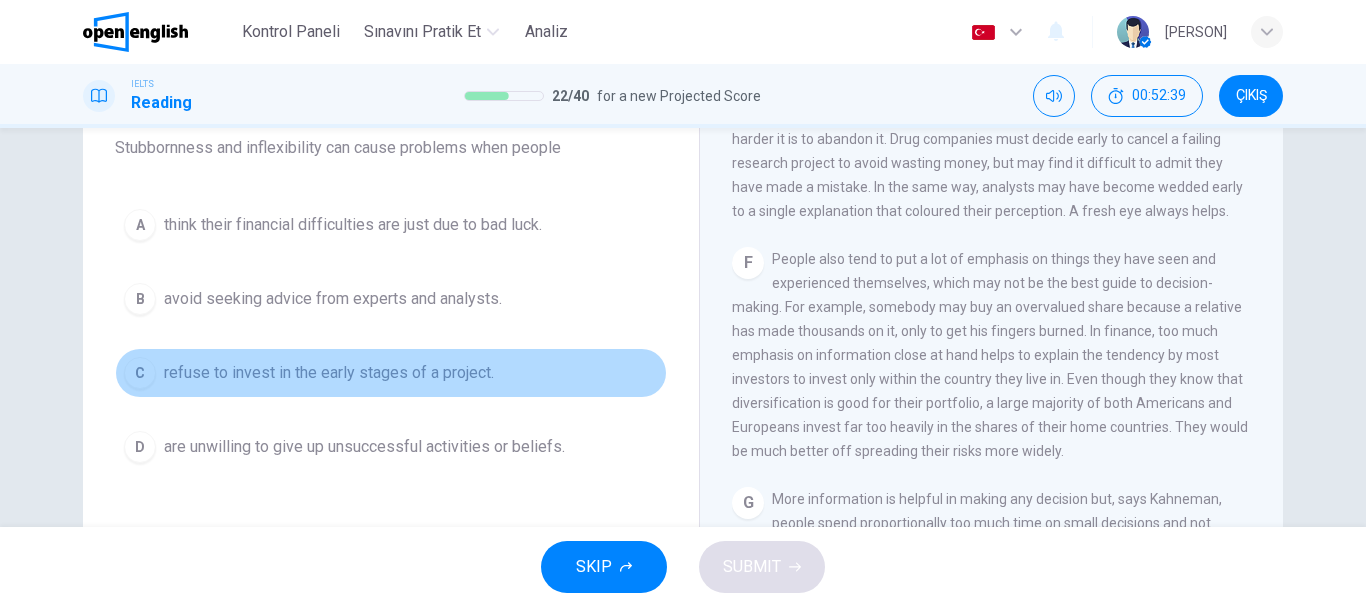 click on "refuse to invest in the early stages of a project." at bounding box center (329, 373) 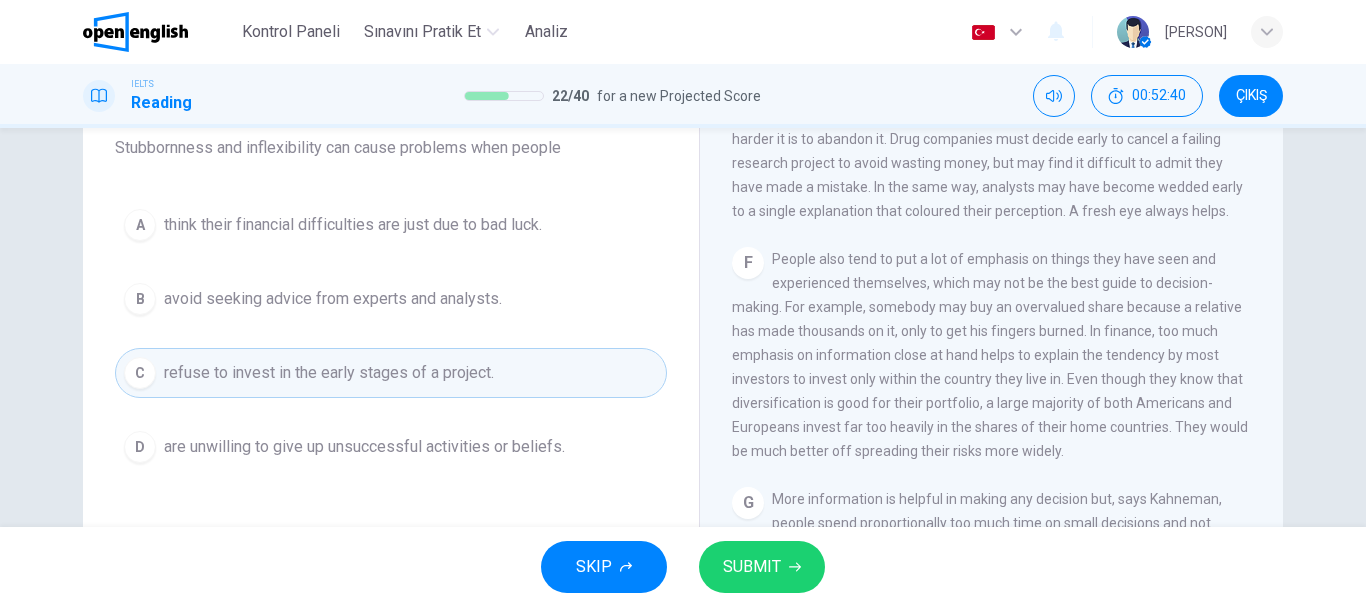 click on "SUBMIT" at bounding box center (762, 567) 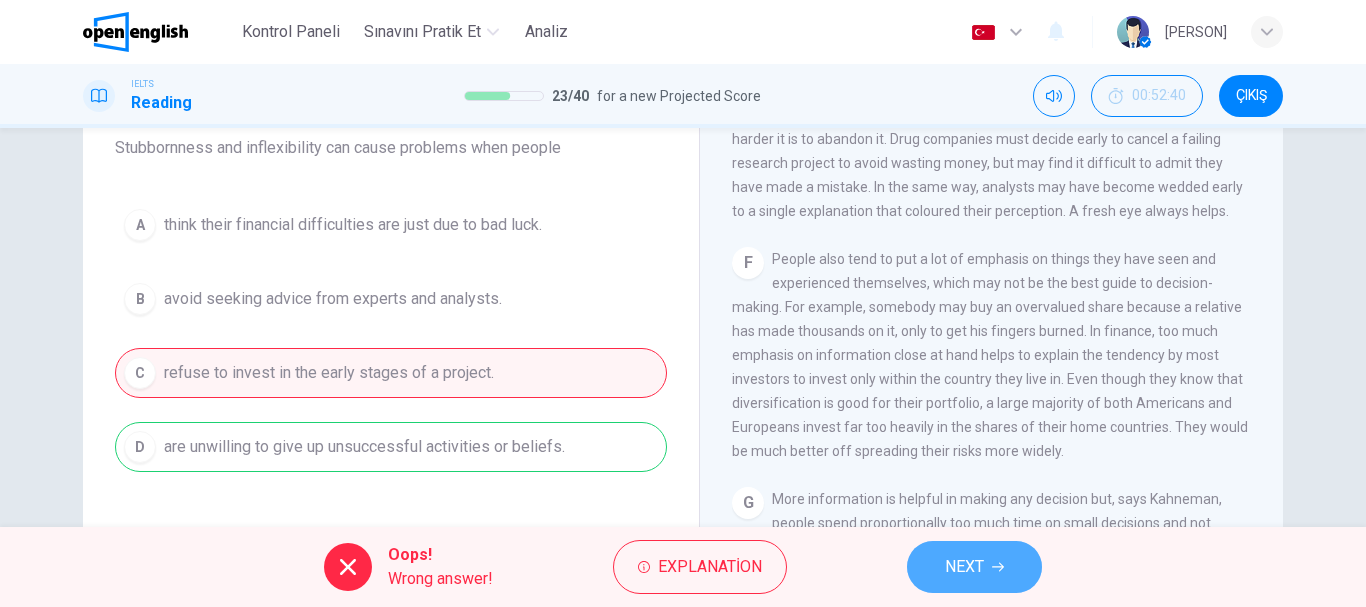 click on "NEXT" at bounding box center (974, 567) 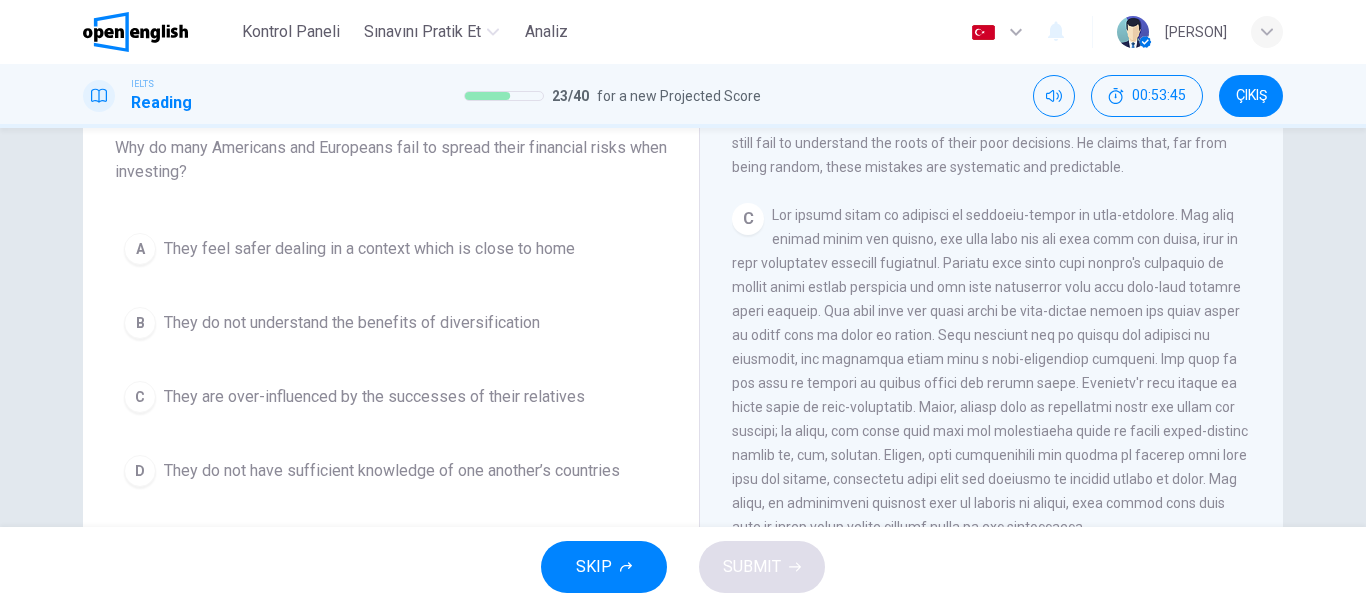 scroll, scrollTop: 830, scrollLeft: 0, axis: vertical 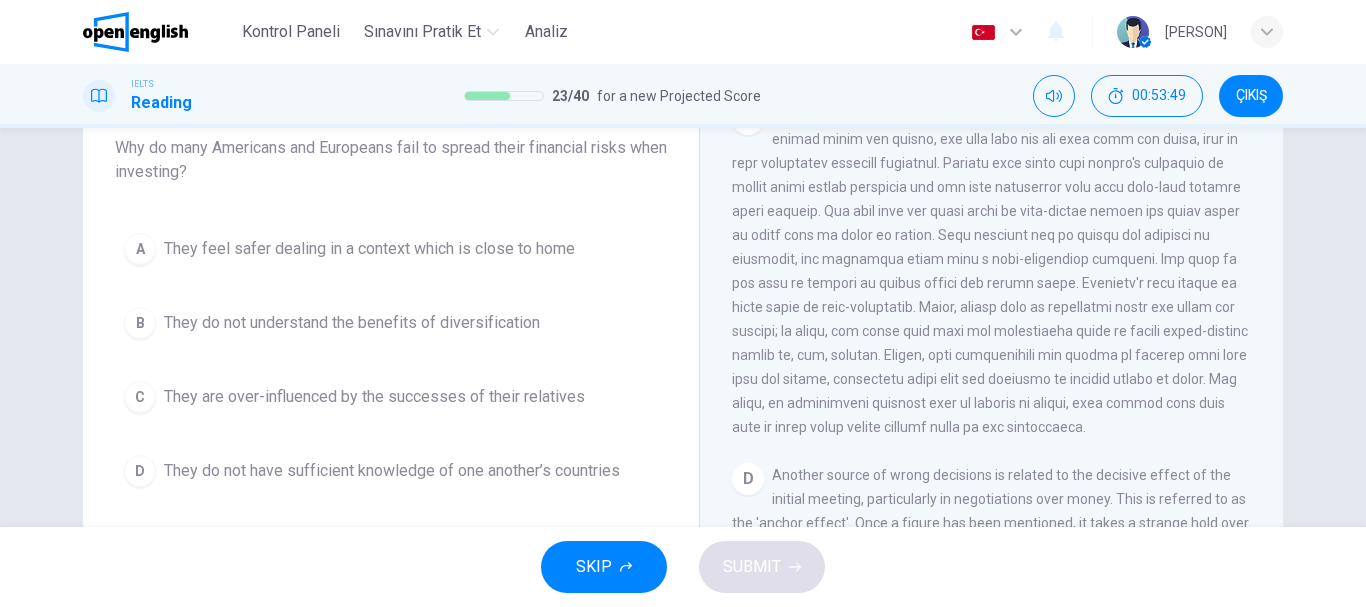 drag, startPoint x: 816, startPoint y: 241, endPoint x: 937, endPoint y: 227, distance: 121.80723 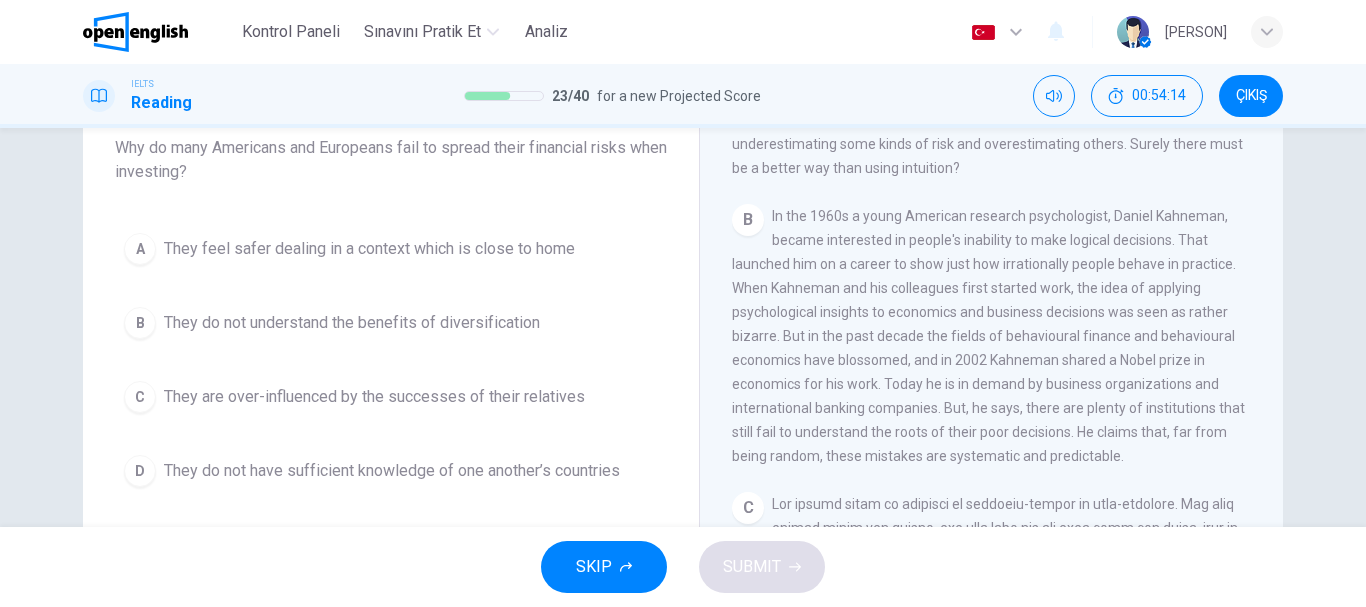 scroll, scrollTop: 430, scrollLeft: 0, axis: vertical 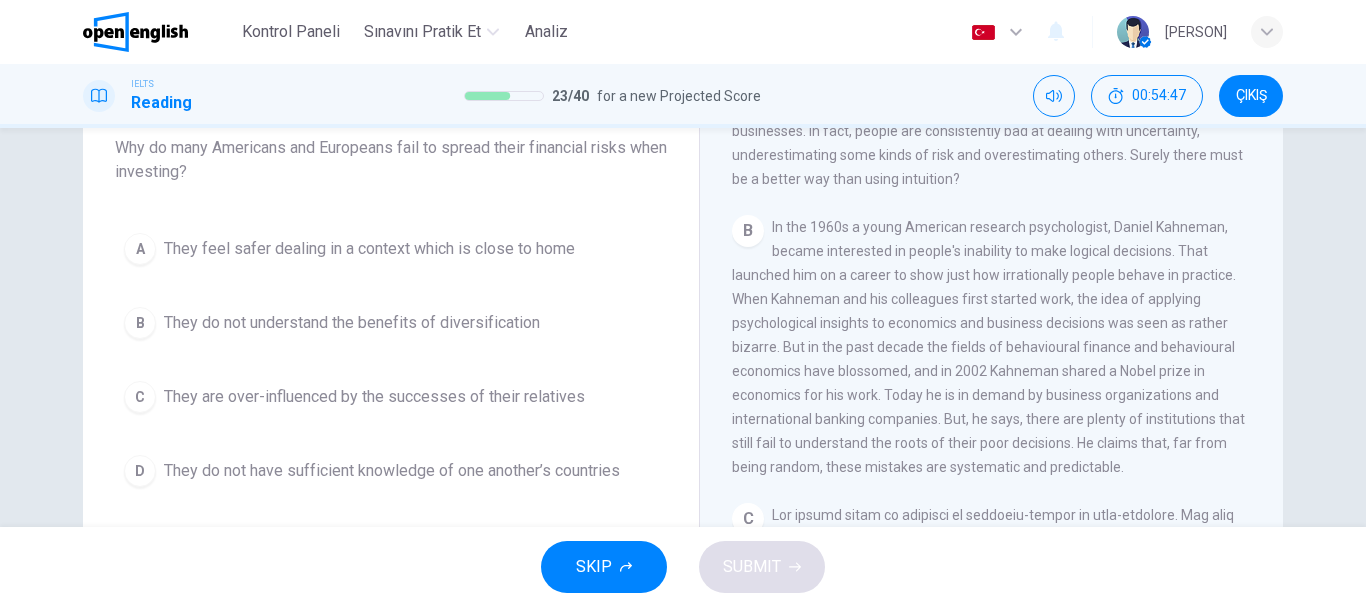 click on "They do not understand the benefits of diversification" at bounding box center (352, 323) 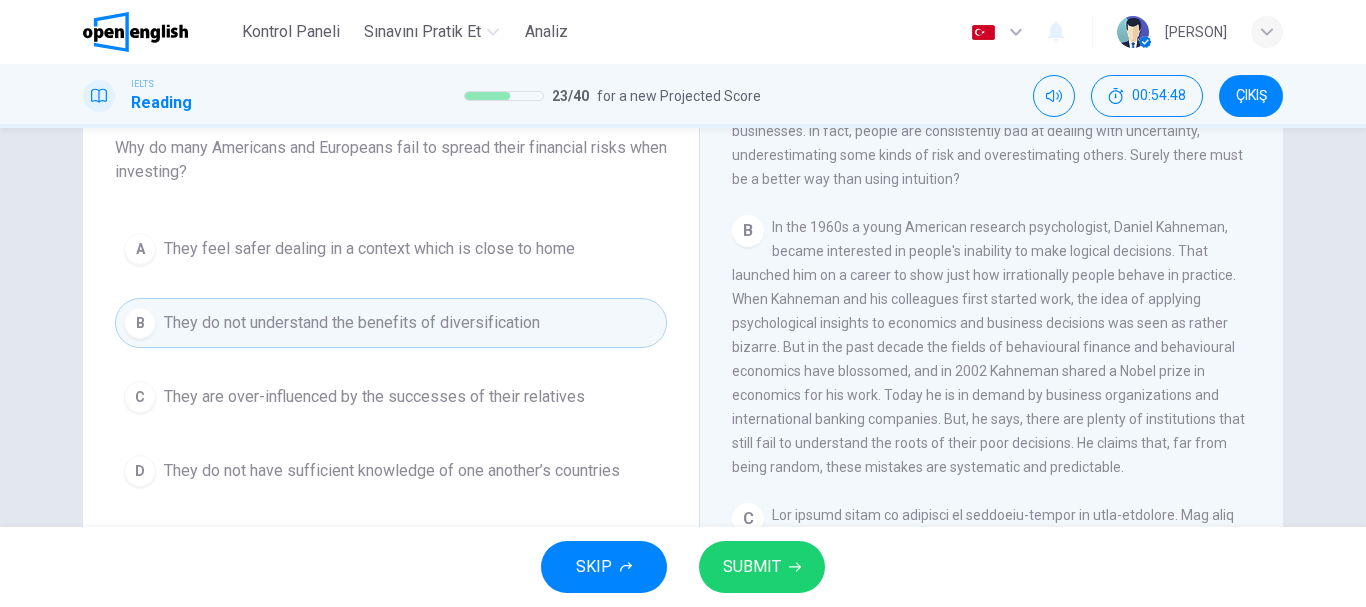 scroll, scrollTop: 276, scrollLeft: 0, axis: vertical 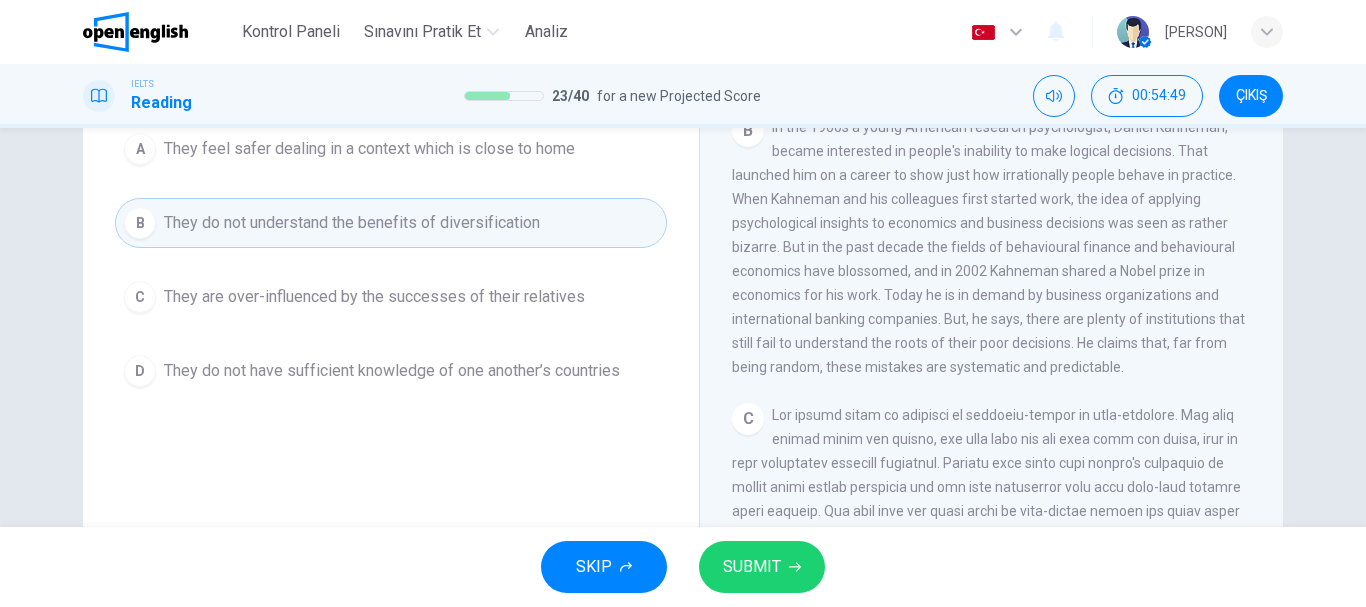 click on "SUBMIT" at bounding box center [752, 567] 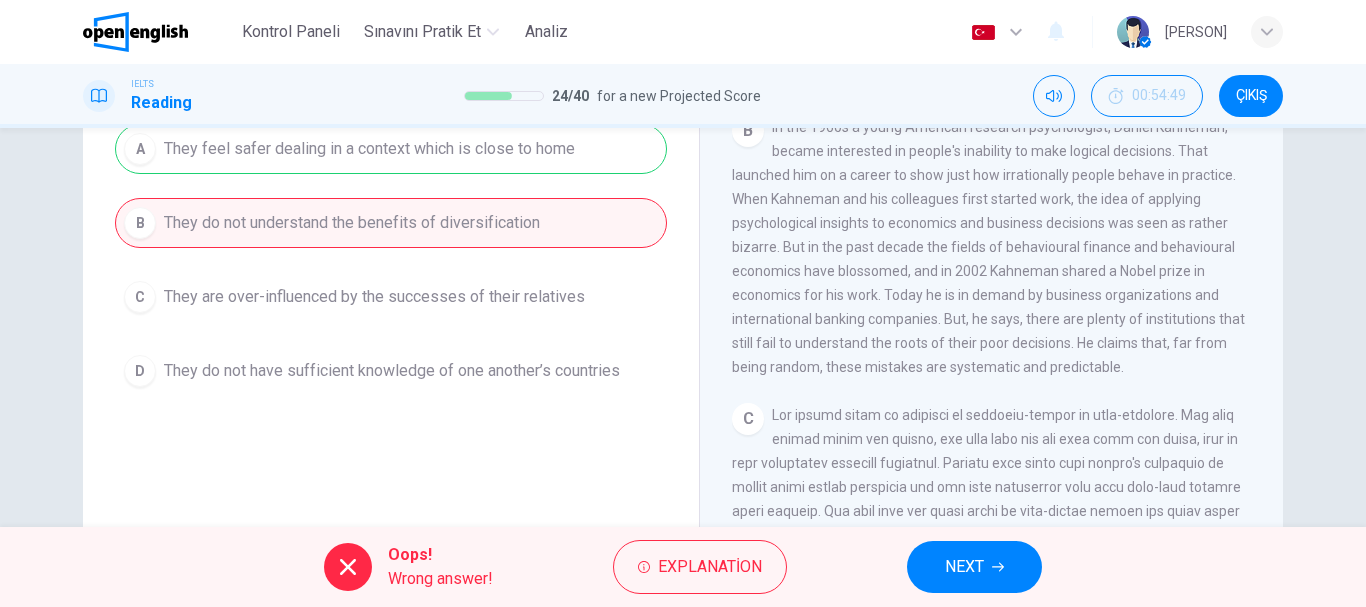 scroll, scrollTop: 176, scrollLeft: 0, axis: vertical 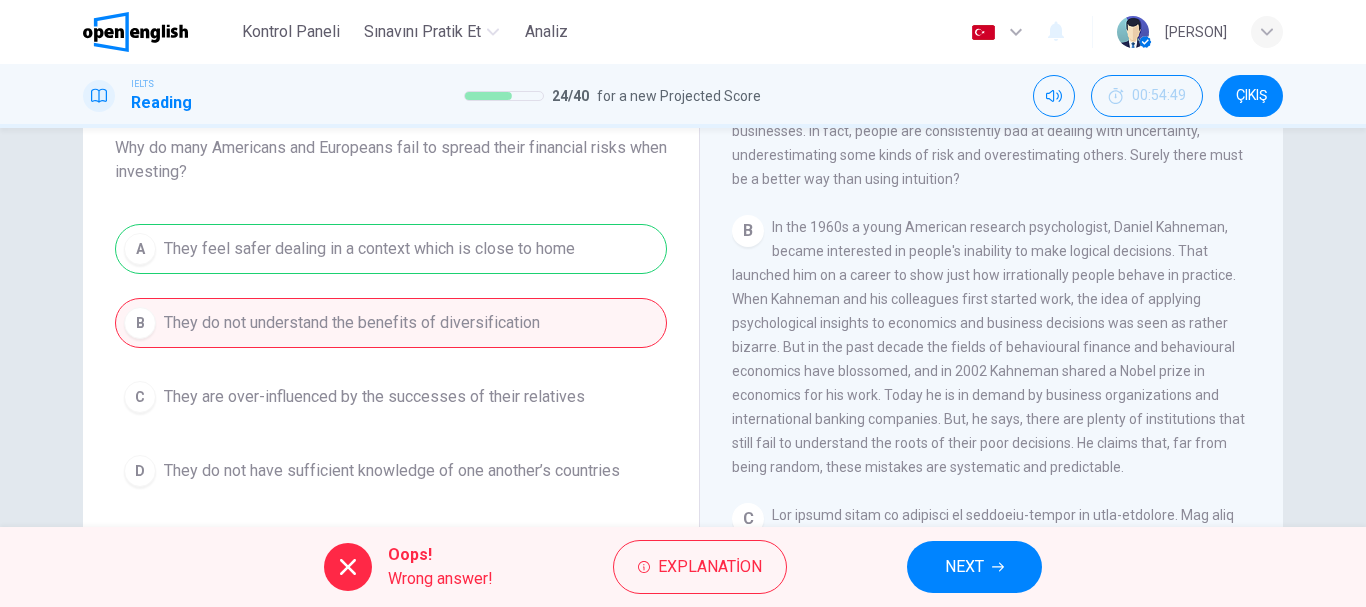 click on "NEXT" at bounding box center [964, 567] 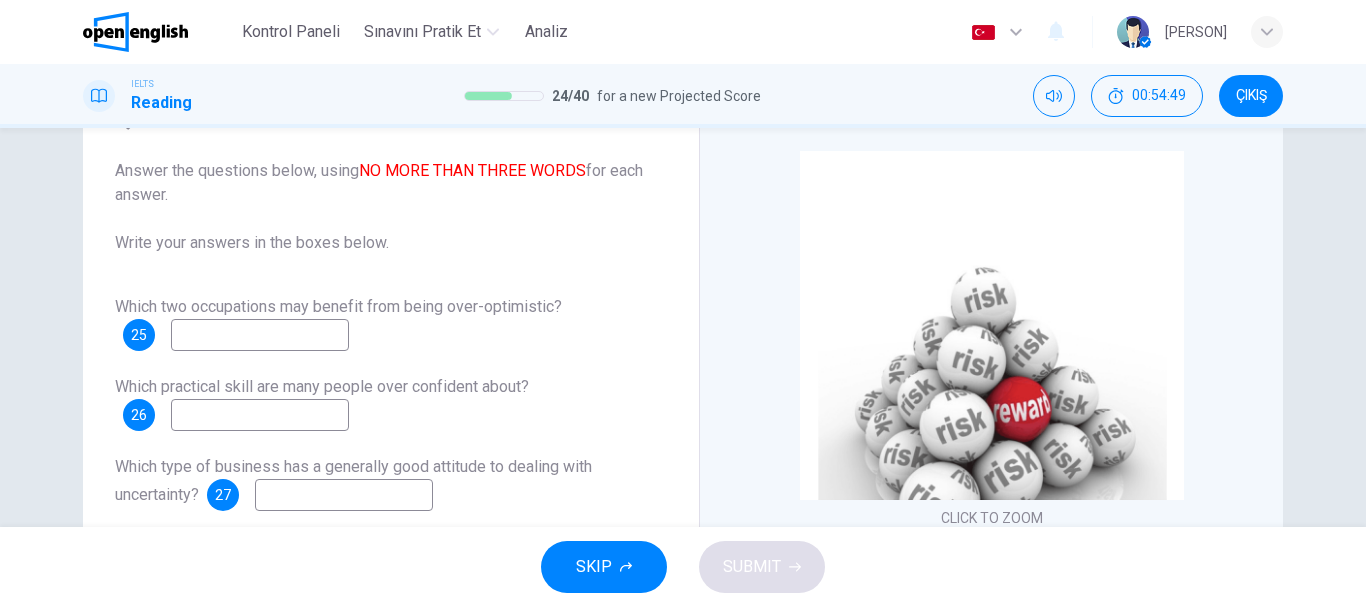 scroll, scrollTop: 76, scrollLeft: 0, axis: vertical 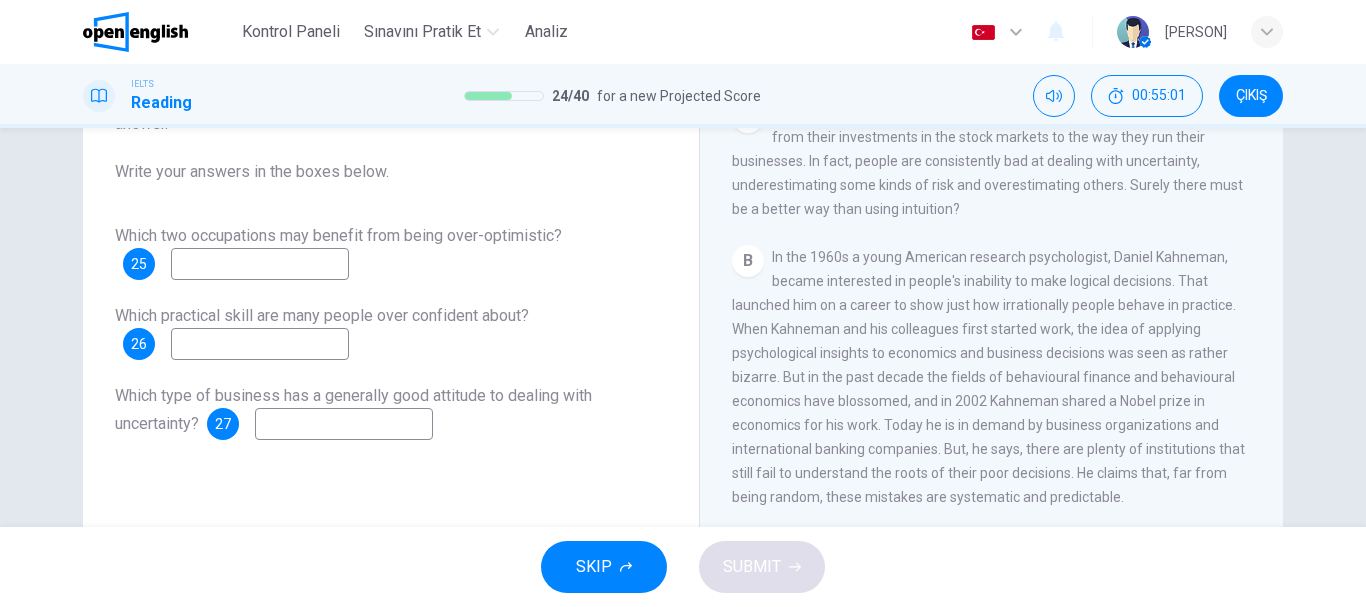 click at bounding box center [260, 264] 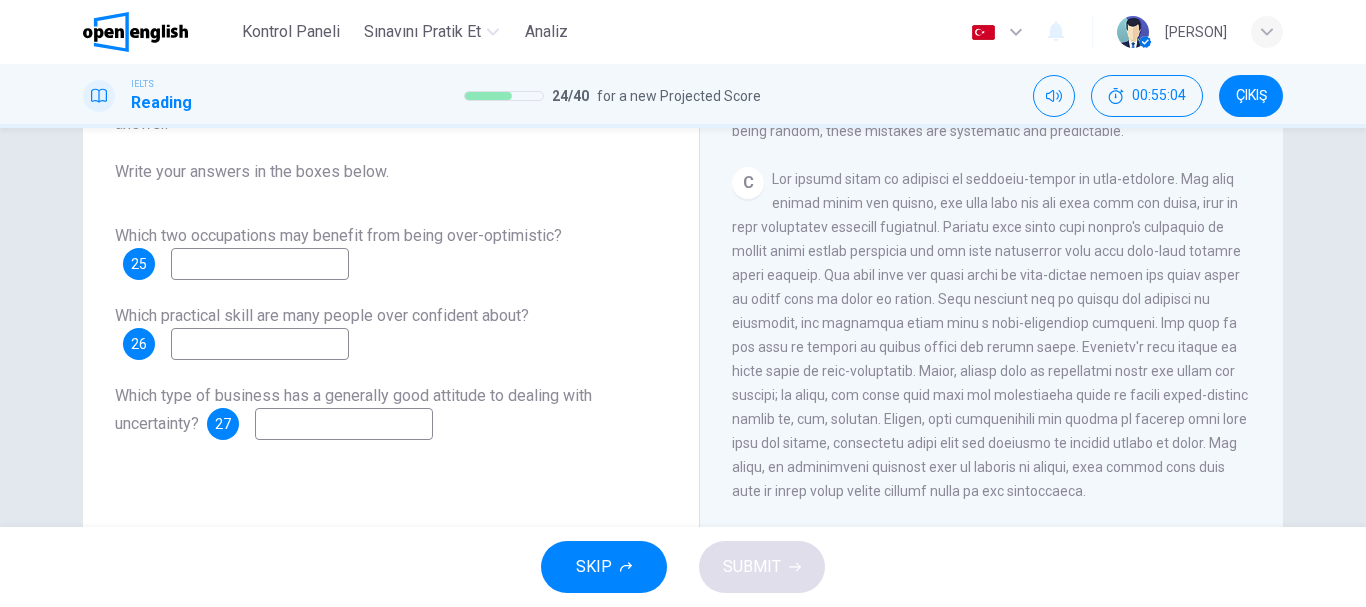 scroll, scrollTop: 800, scrollLeft: 0, axis: vertical 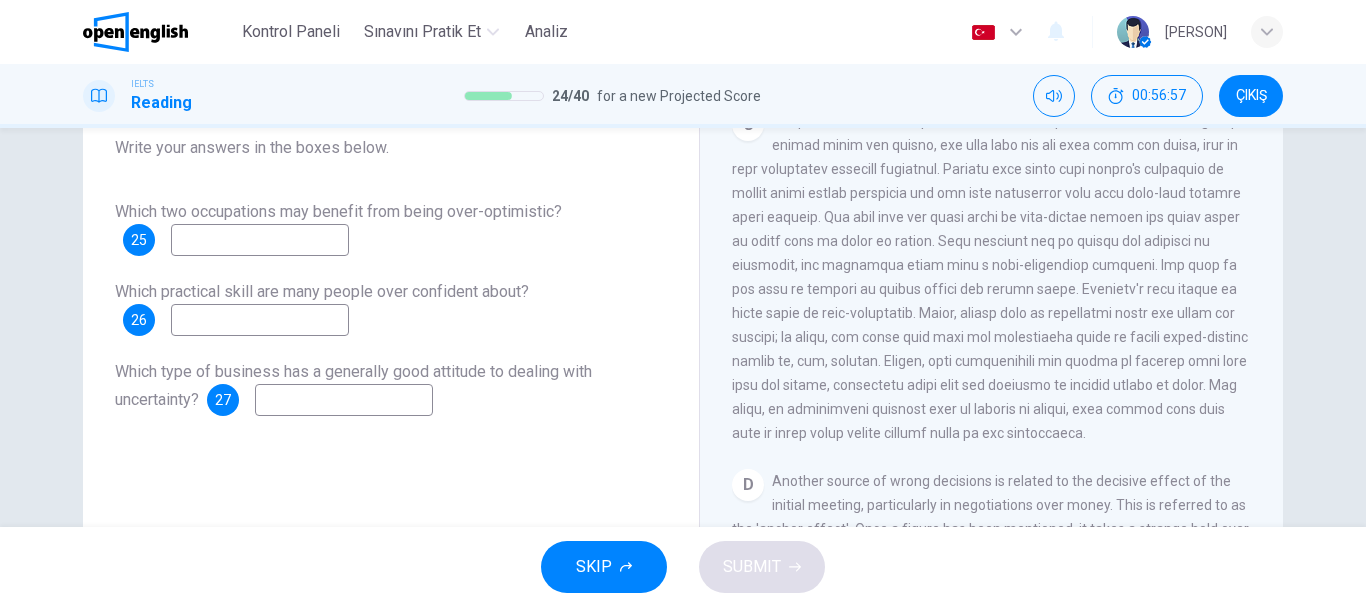 click at bounding box center (260, 320) 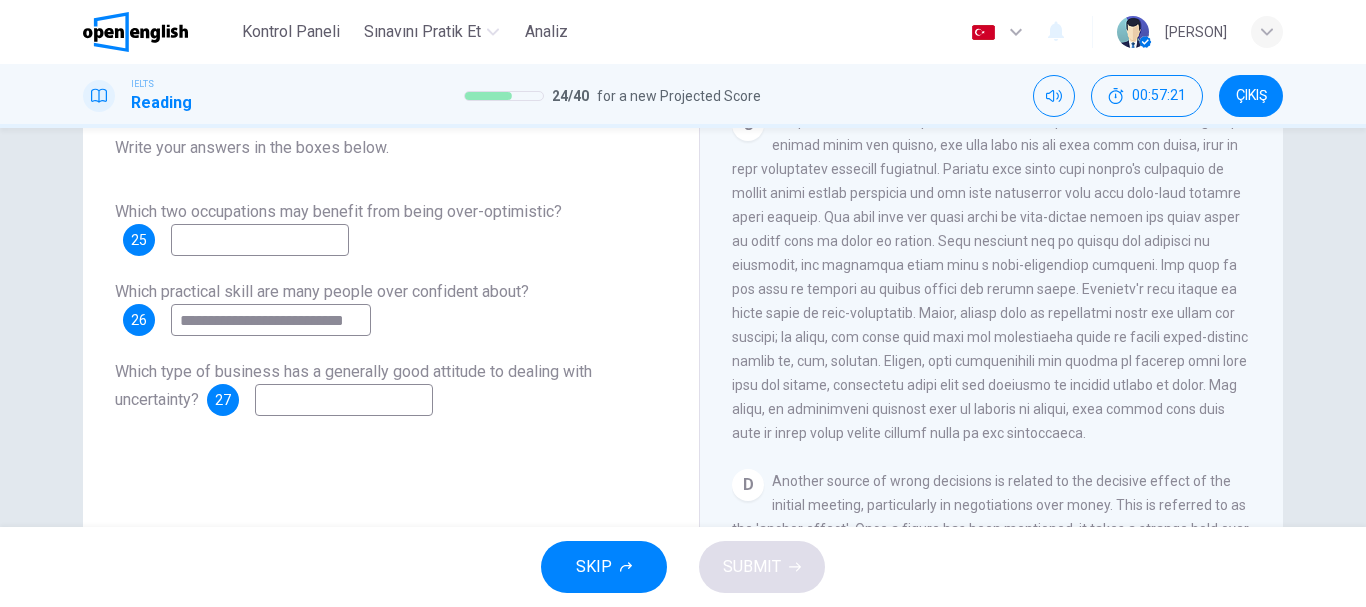 scroll, scrollTop: 0, scrollLeft: 12, axis: horizontal 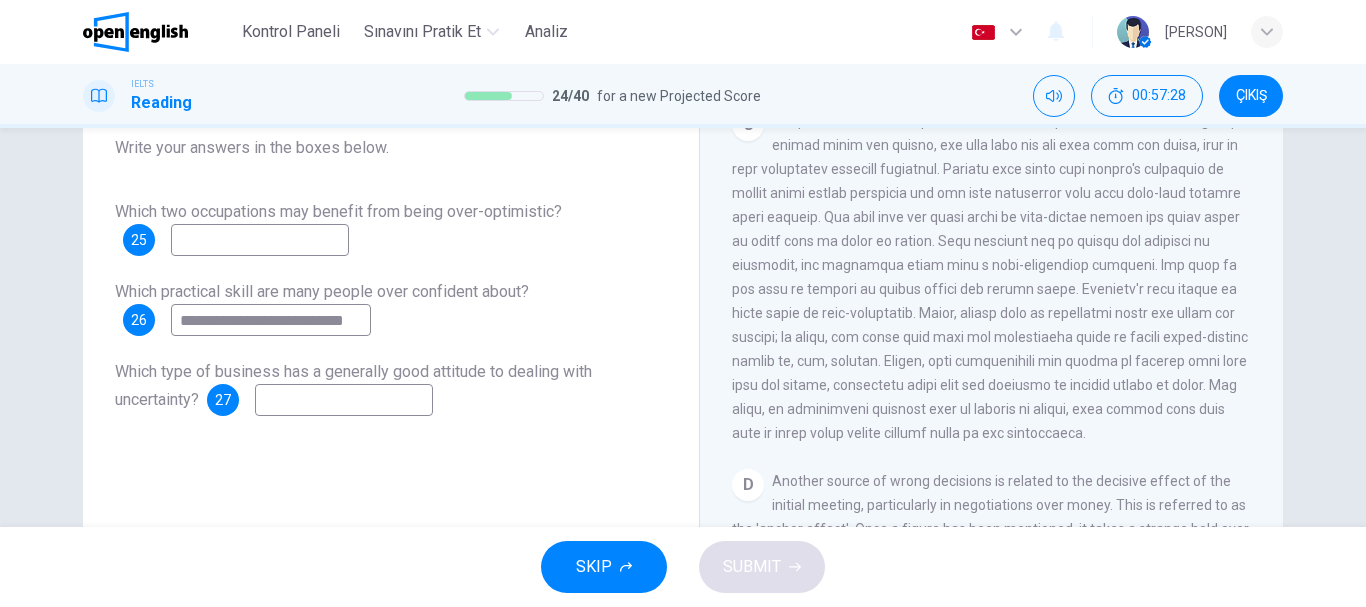 type on "**********" 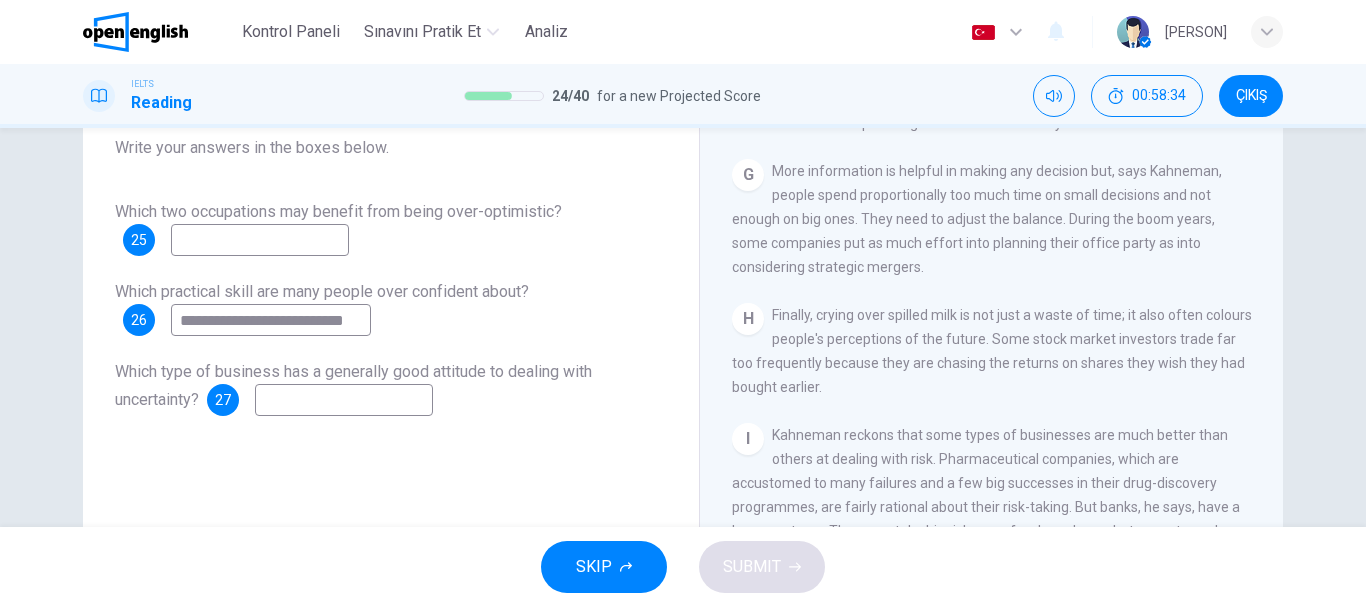 scroll, scrollTop: 1830, scrollLeft: 0, axis: vertical 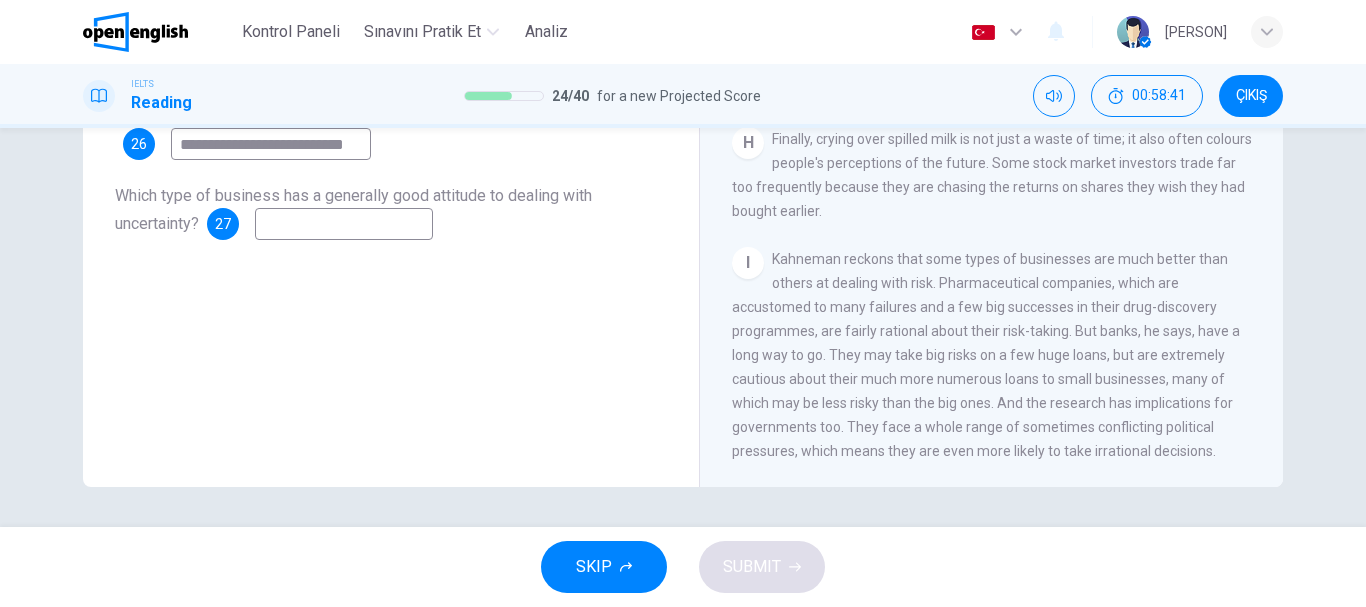 click at bounding box center (344, 224) 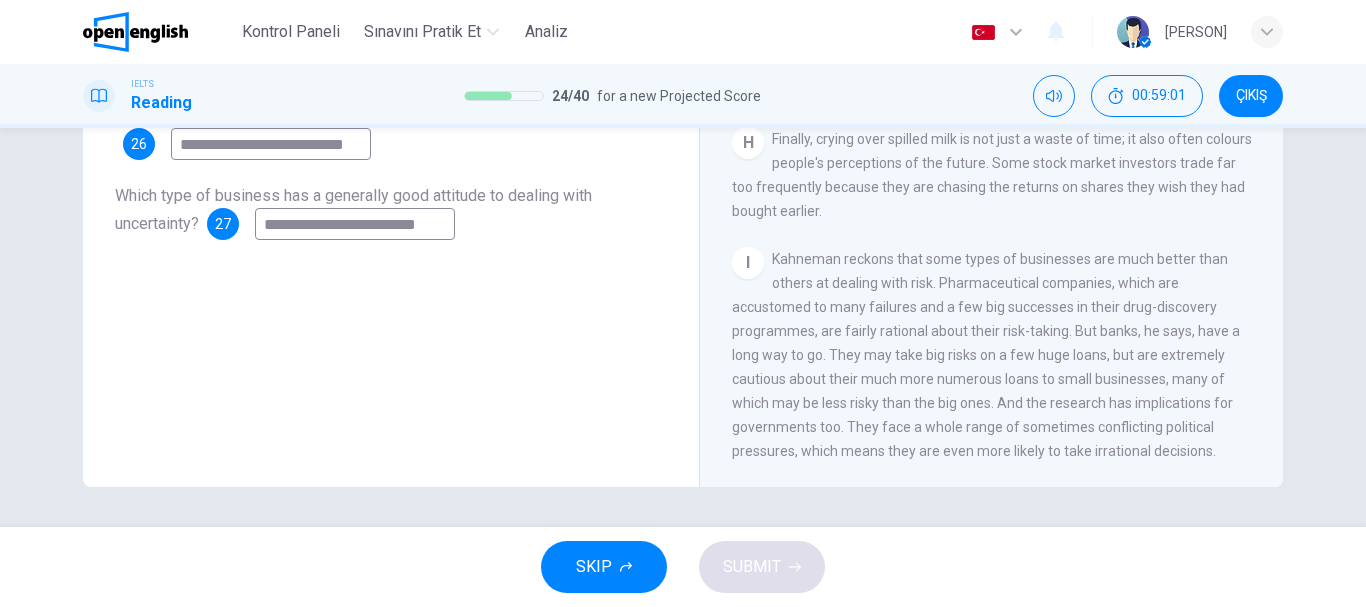 scroll, scrollTop: 0, scrollLeft: 16, axis: horizontal 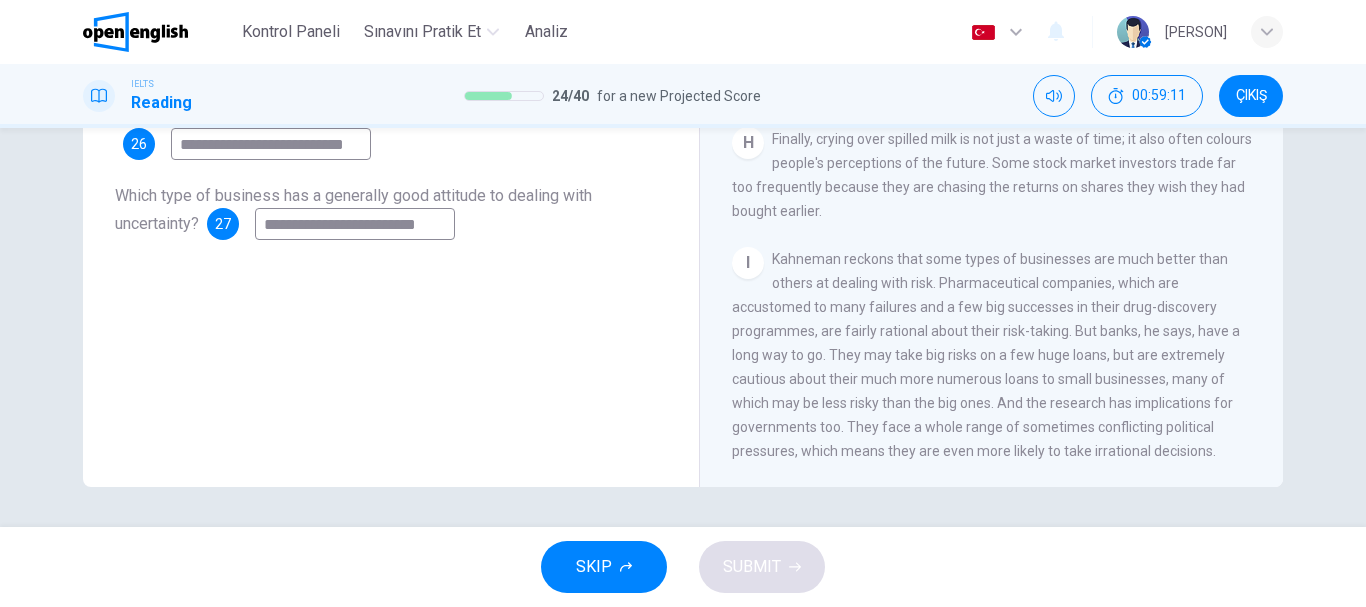 type on "**********" 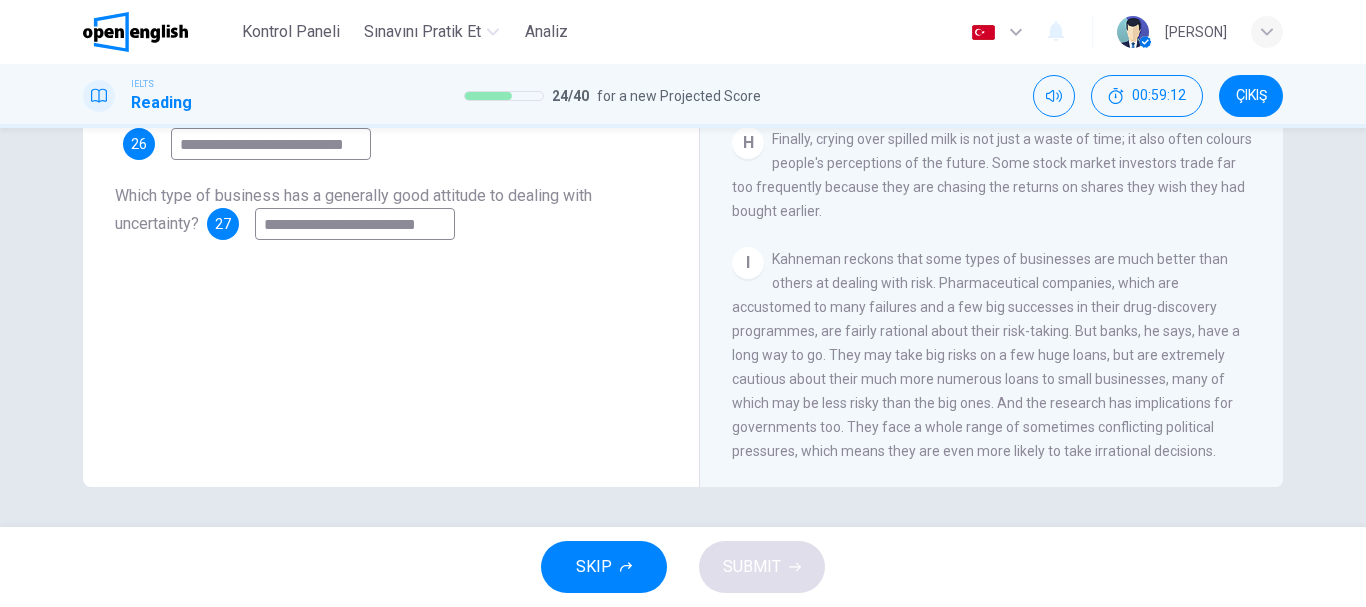drag, startPoint x: 817, startPoint y: 344, endPoint x: 1091, endPoint y: 358, distance: 274.35742 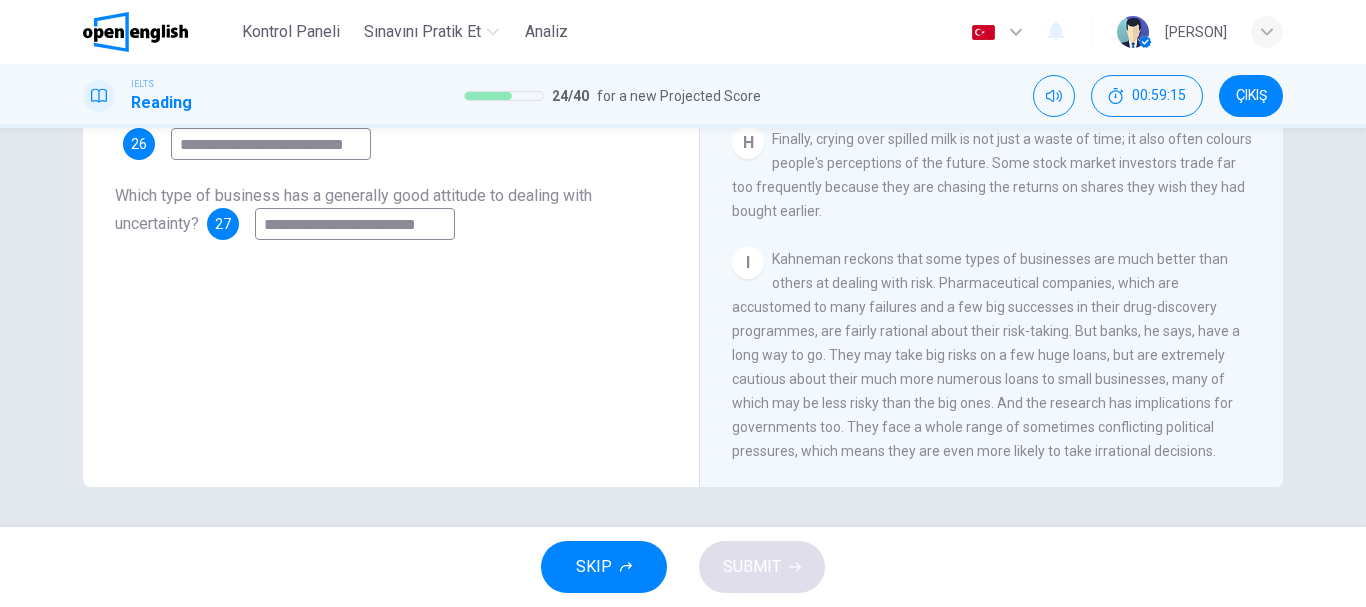 drag, startPoint x: 819, startPoint y: 298, endPoint x: 1072, endPoint y: 298, distance: 253 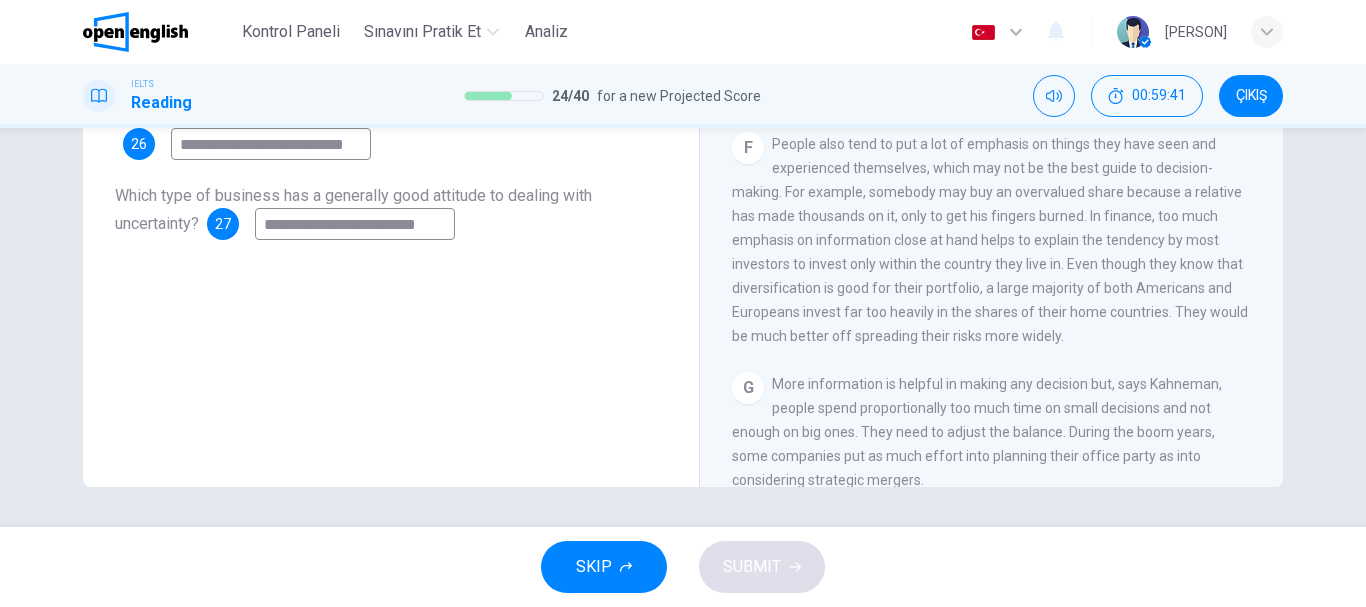 scroll, scrollTop: 1330, scrollLeft: 0, axis: vertical 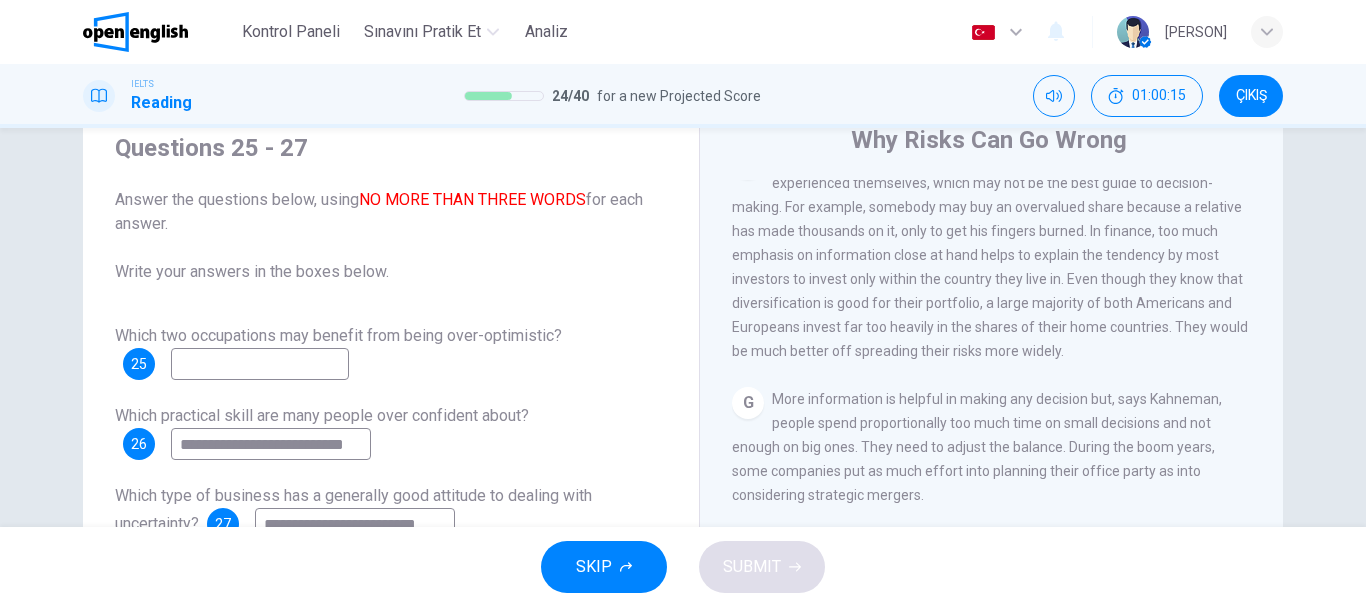 drag, startPoint x: 774, startPoint y: 339, endPoint x: 995, endPoint y: 347, distance: 221.14474 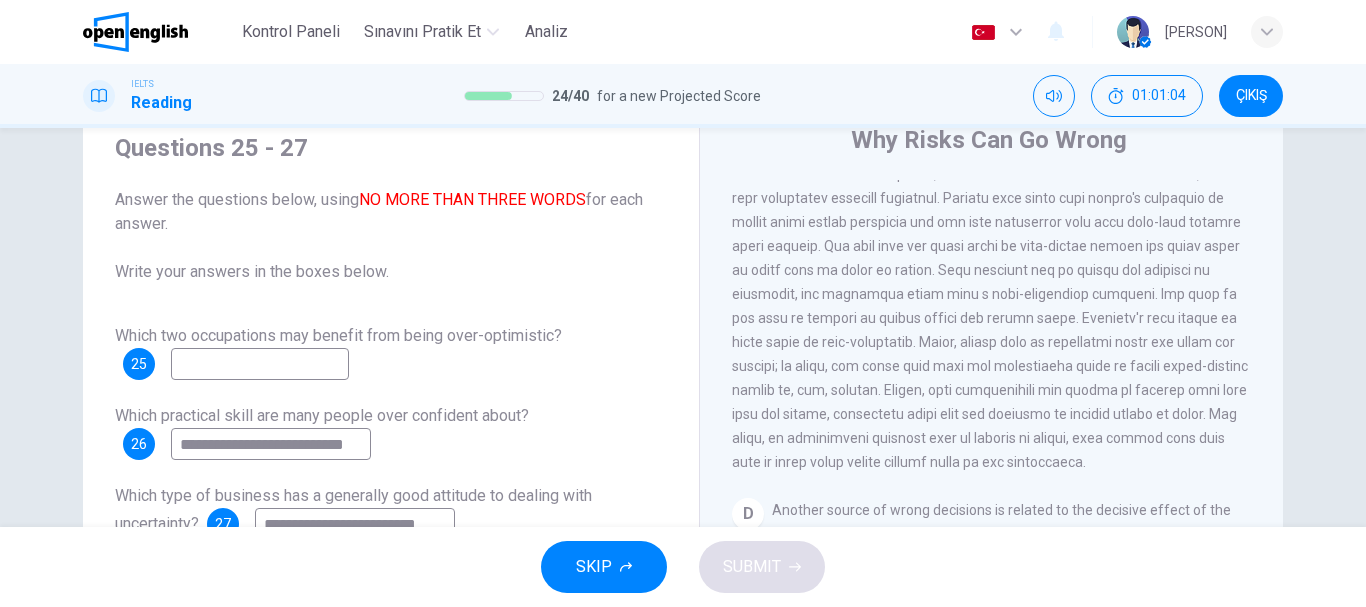 scroll, scrollTop: 930, scrollLeft: 0, axis: vertical 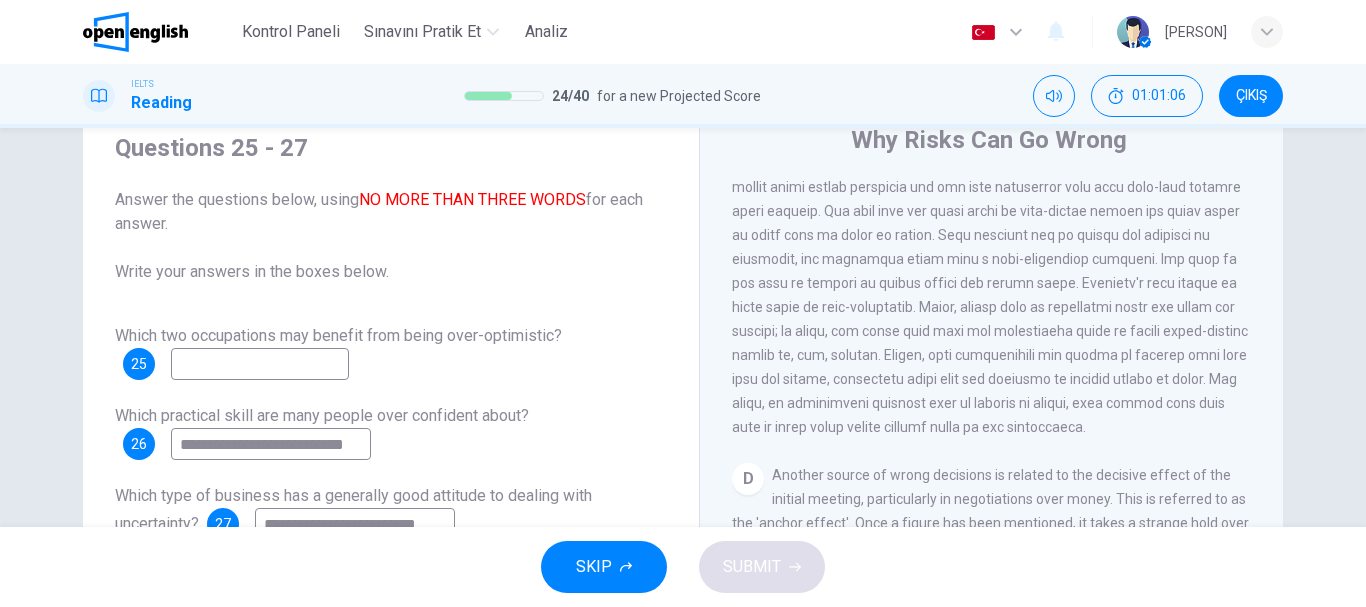 drag, startPoint x: 803, startPoint y: 339, endPoint x: 1105, endPoint y: 348, distance: 302.13406 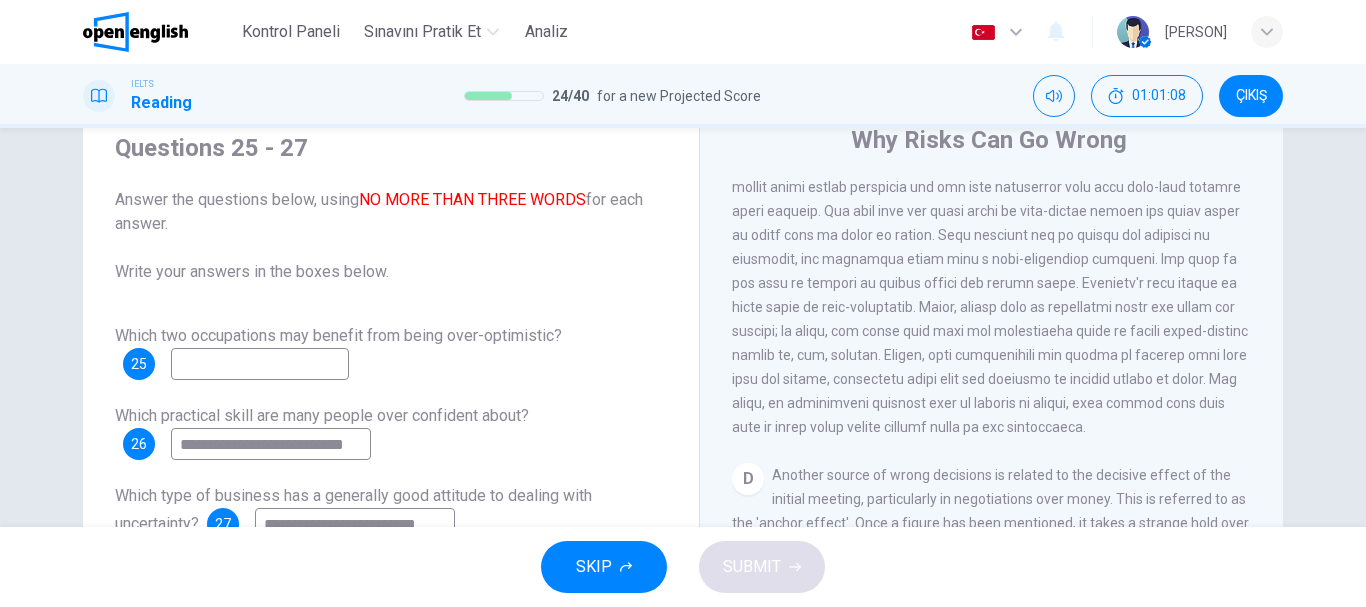 drag, startPoint x: 876, startPoint y: 375, endPoint x: 1118, endPoint y: 380, distance: 242.05165 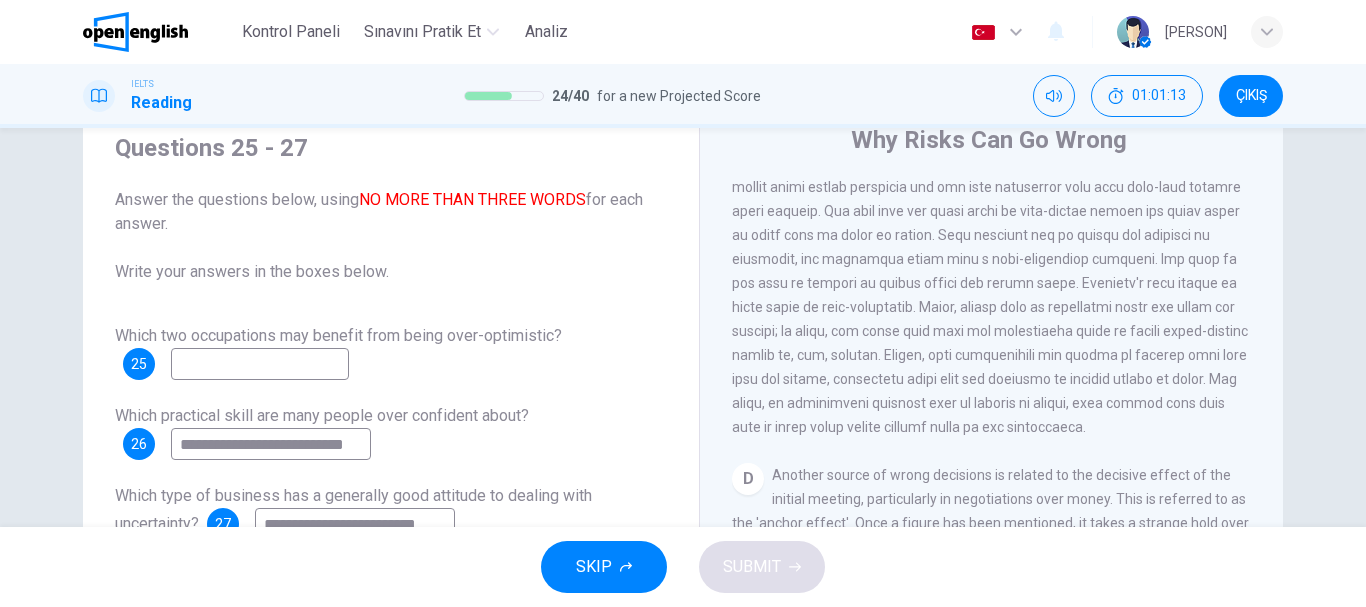 click at bounding box center (260, 364) 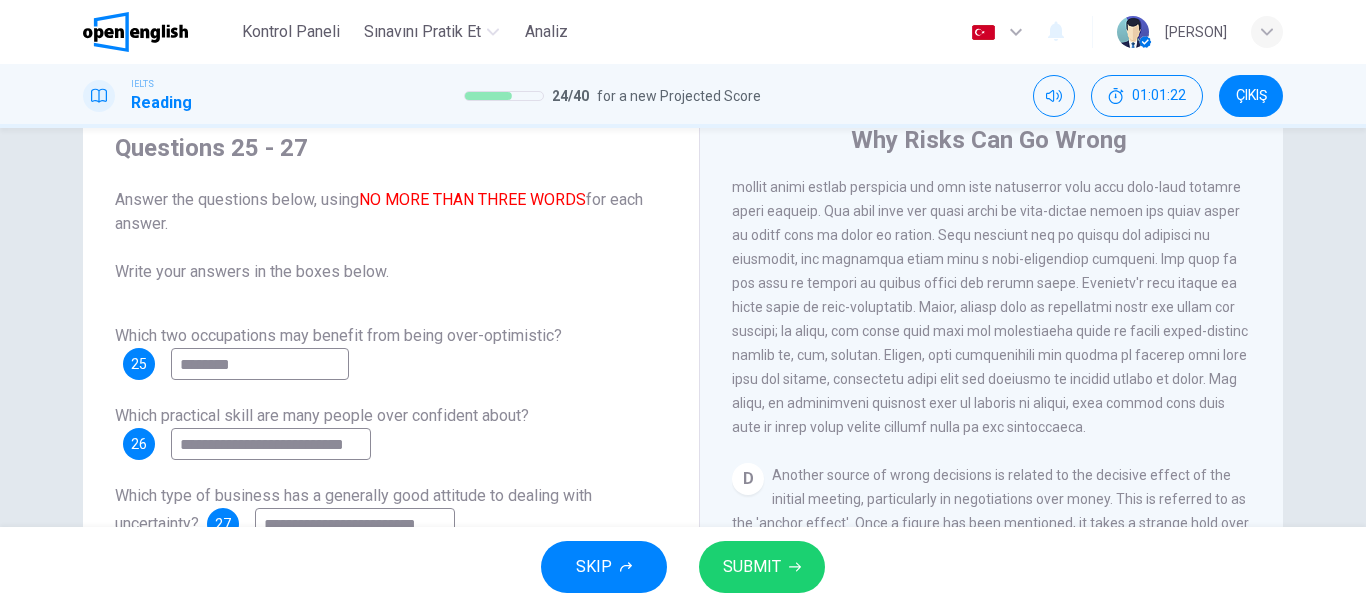 type on "*******" 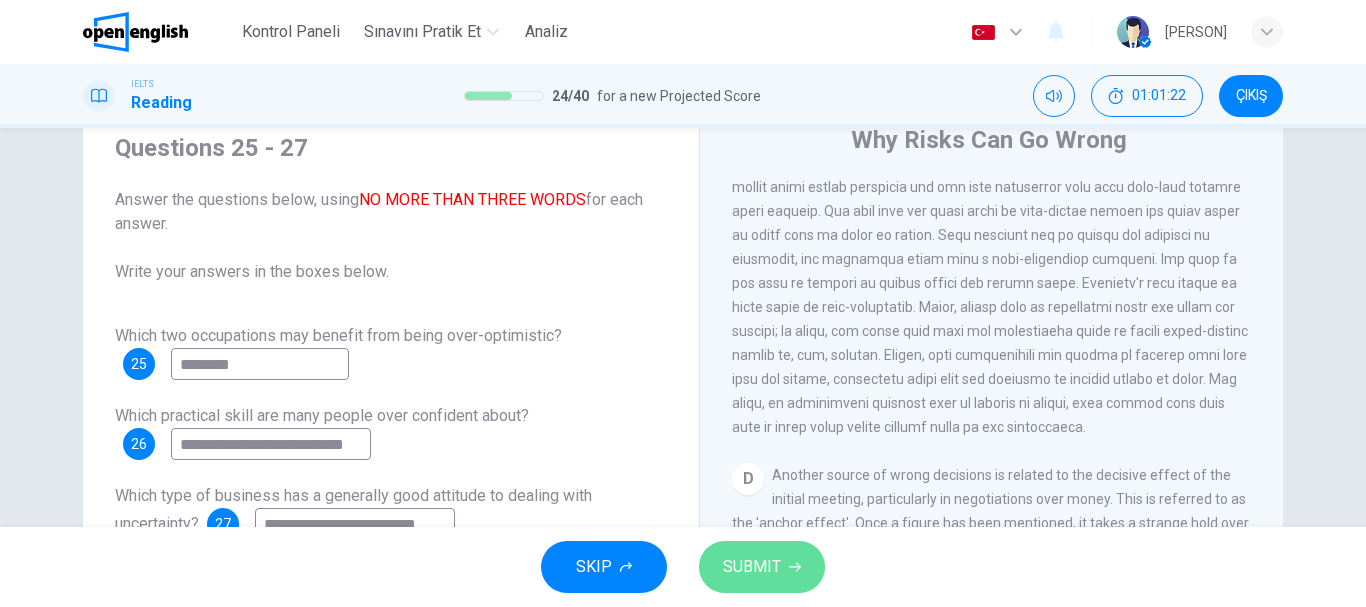 click on "SUBMIT" at bounding box center [762, 567] 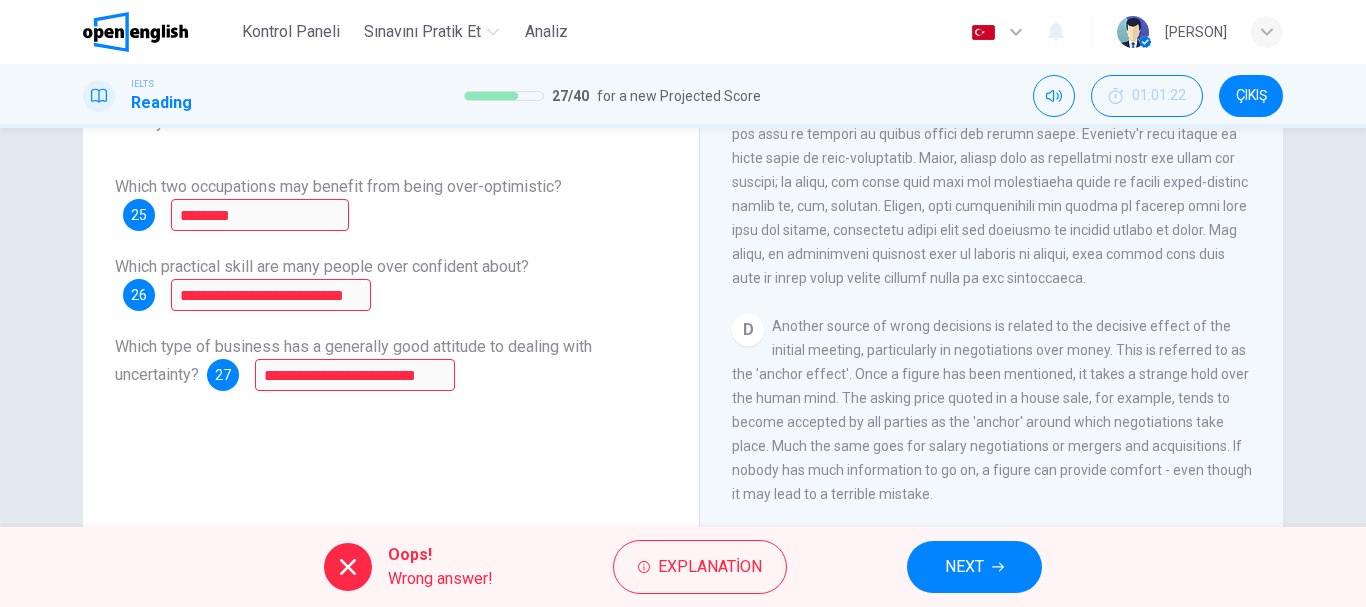 scroll, scrollTop: 176, scrollLeft: 0, axis: vertical 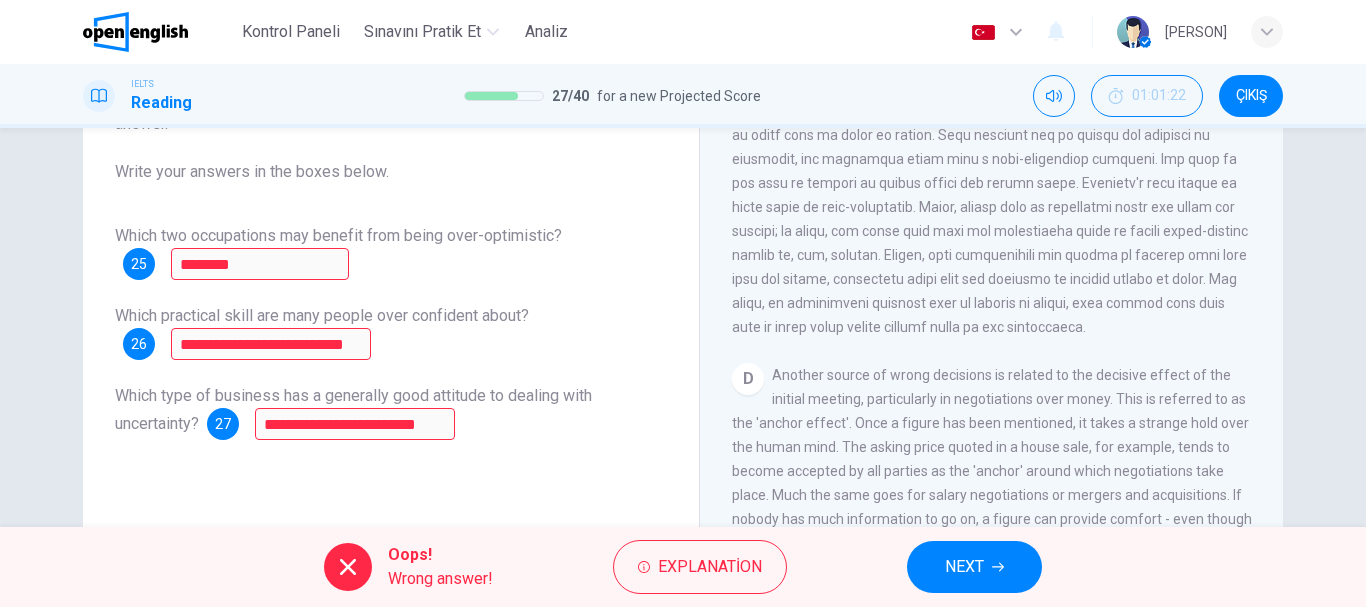 click on "NEXT" at bounding box center [974, 567] 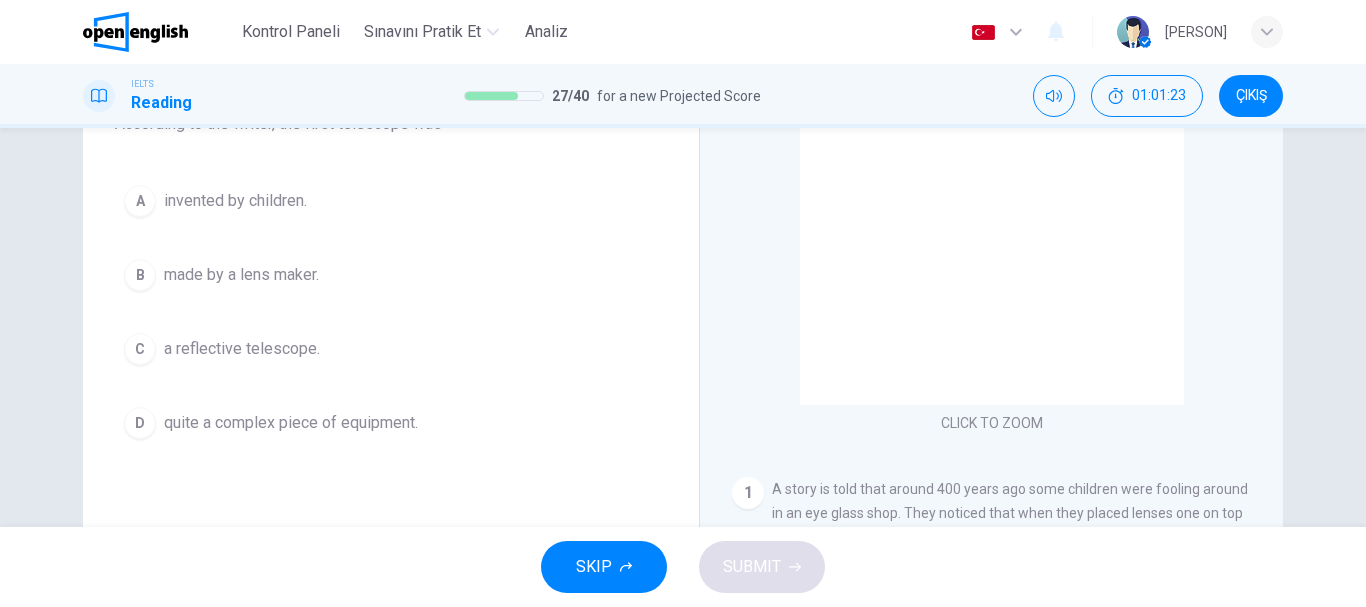 scroll, scrollTop: 300, scrollLeft: 0, axis: vertical 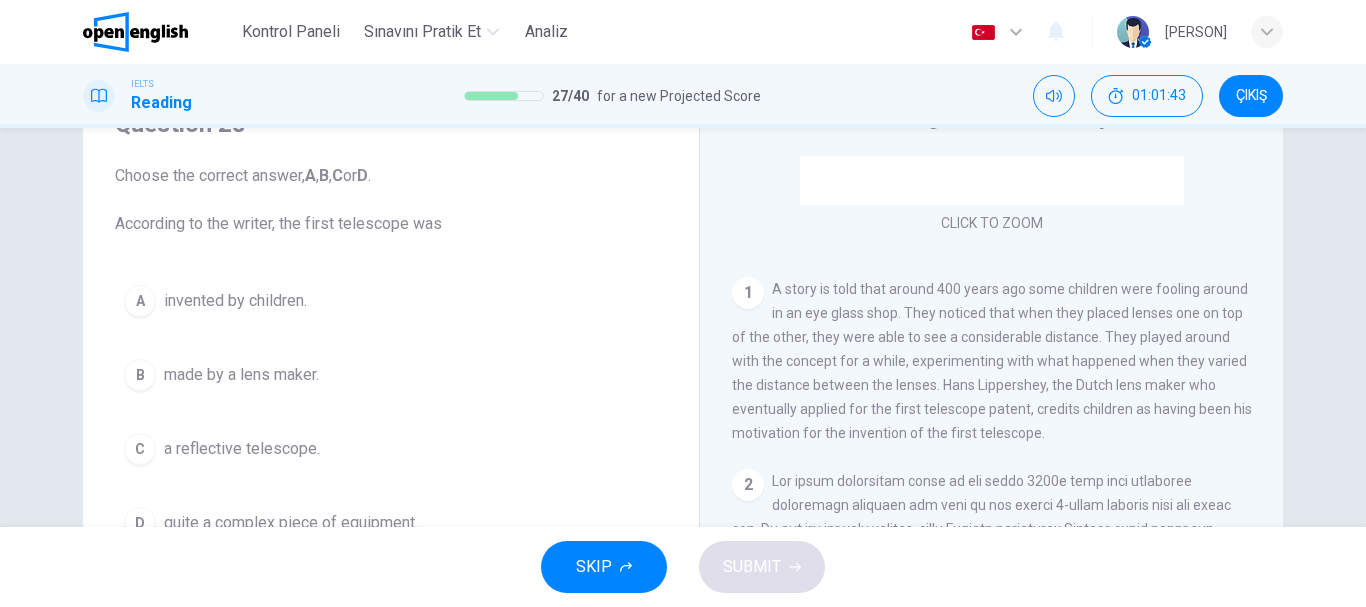 drag, startPoint x: 938, startPoint y: 283, endPoint x: 1061, endPoint y: 294, distance: 123.49089 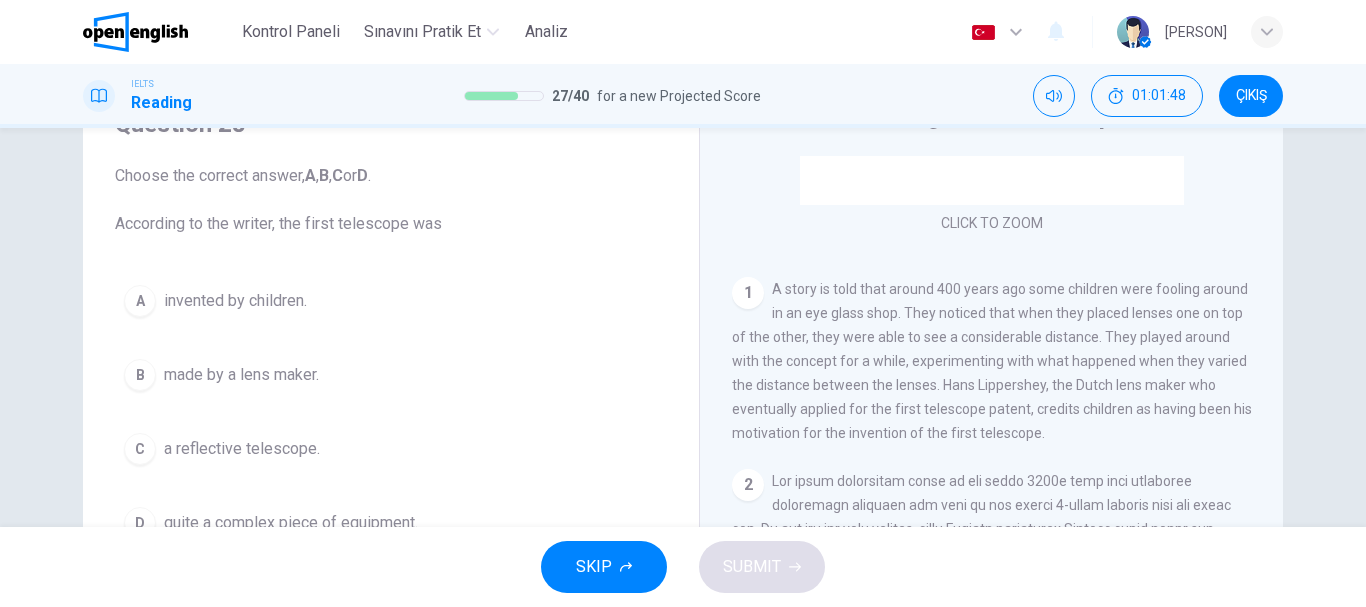 click on "invented by children." at bounding box center [235, 301] 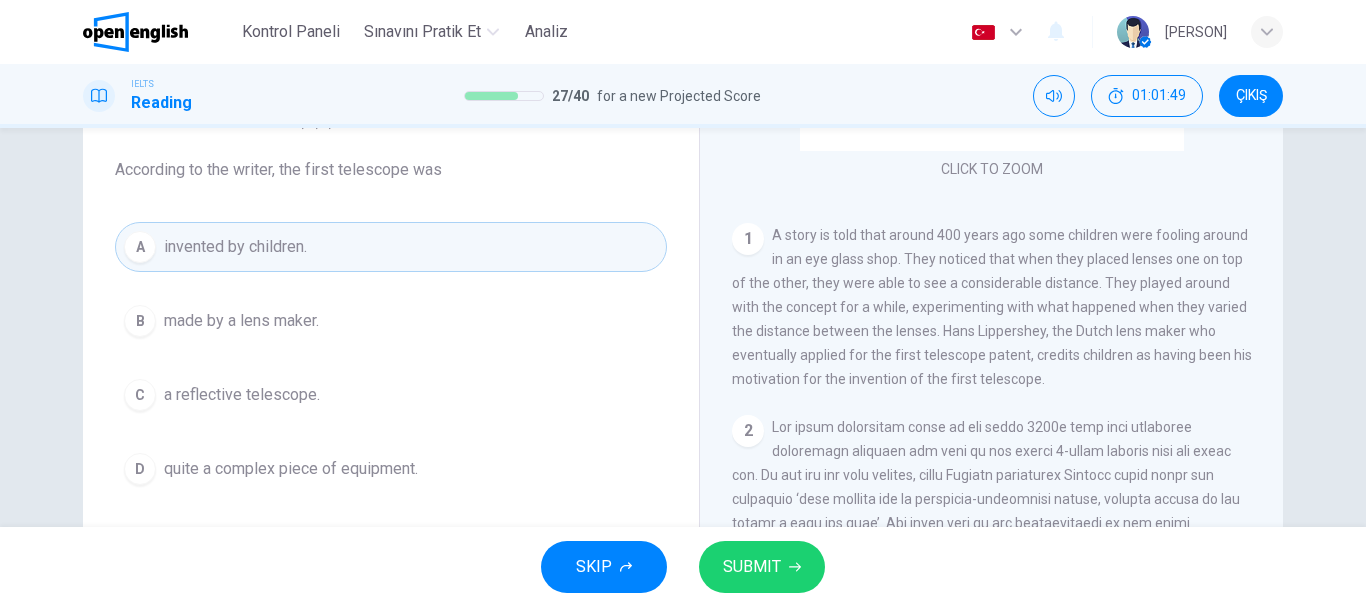 scroll, scrollTop: 200, scrollLeft: 0, axis: vertical 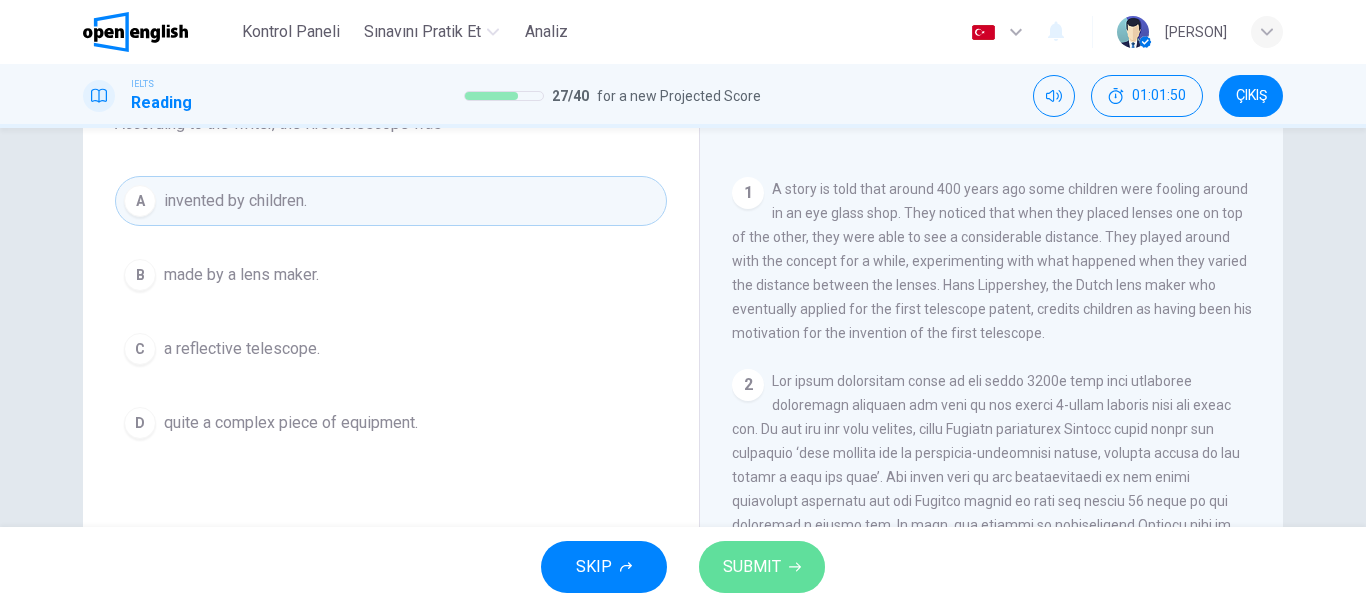 click on "SUBMIT" at bounding box center [762, 567] 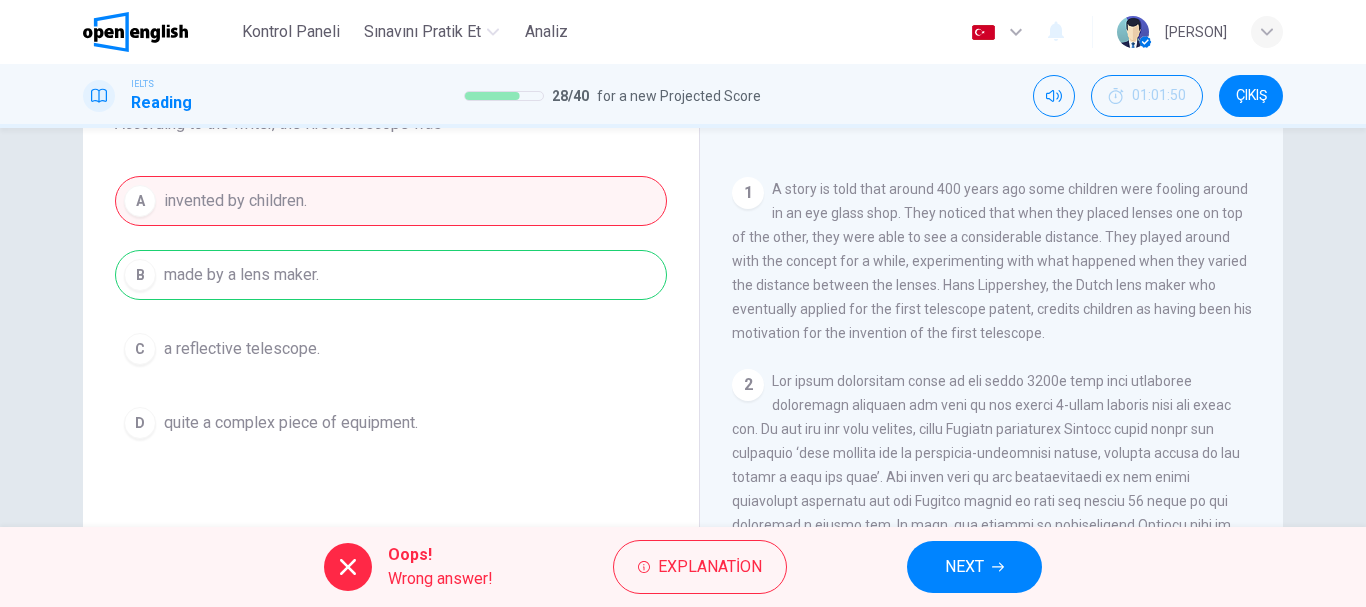 scroll, scrollTop: 100, scrollLeft: 0, axis: vertical 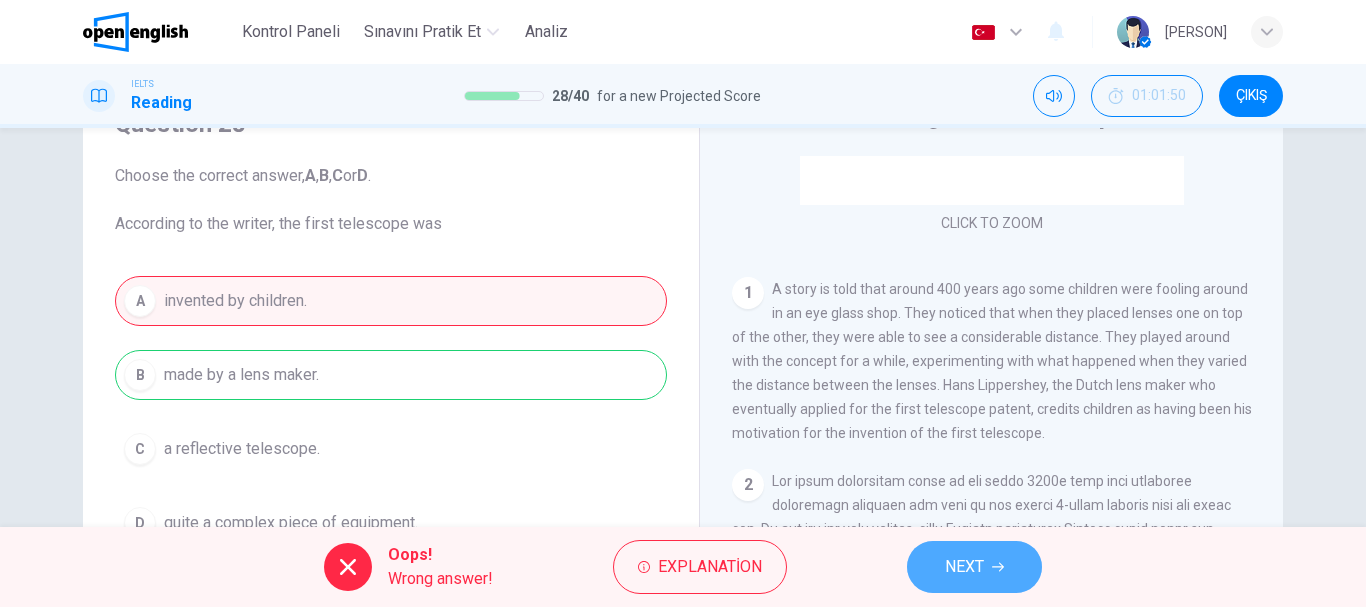 click on "NEXT" at bounding box center (974, 567) 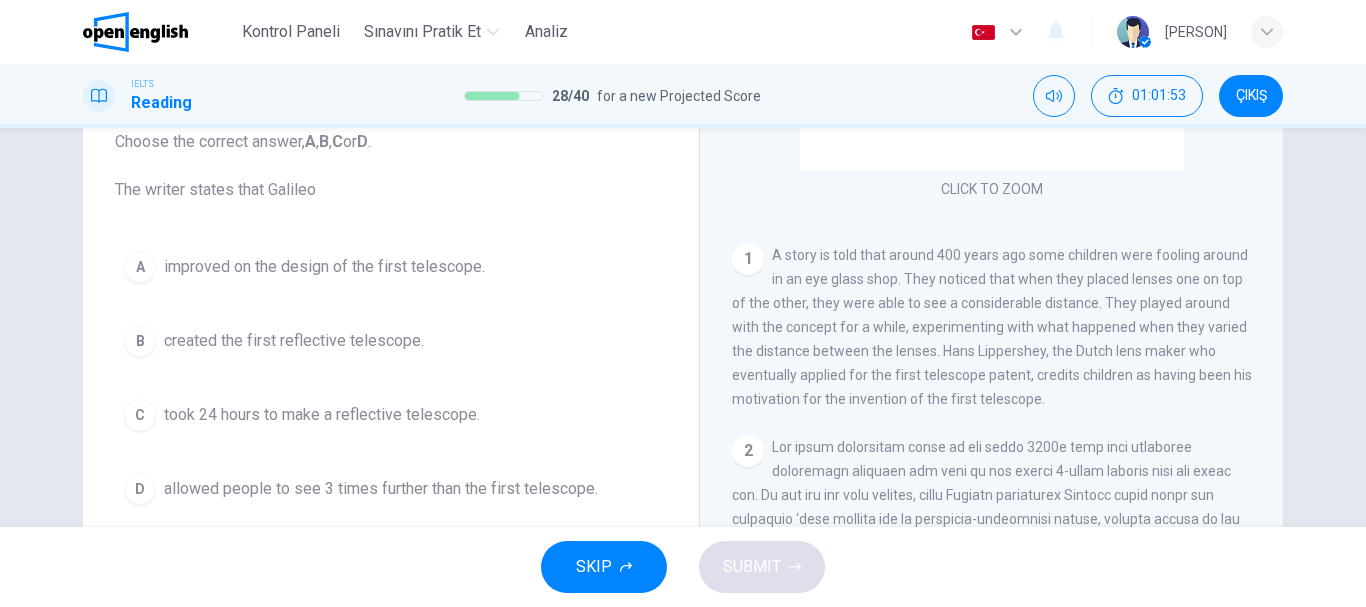 scroll, scrollTop: 100, scrollLeft: 0, axis: vertical 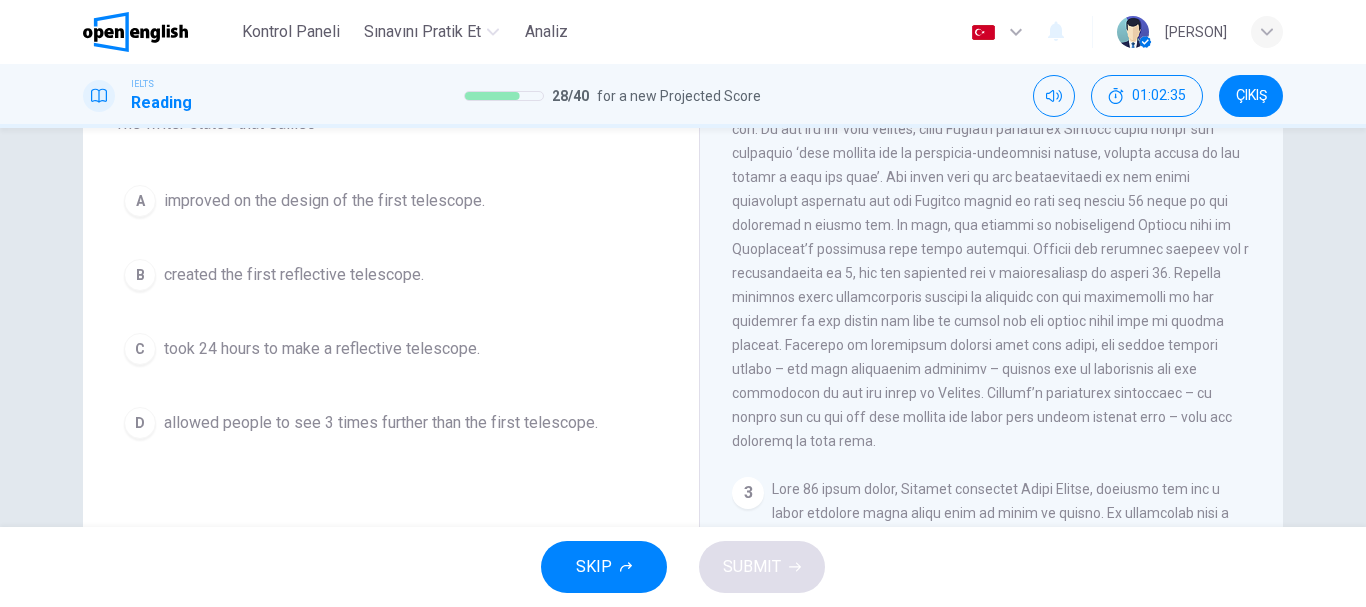 click on "A improved on the design of the first telescope. B created the first reflective telescope. C took 24 hours to make a reflective telescope. D allowed people to see 3 times further than the first telescope." at bounding box center (391, 312) 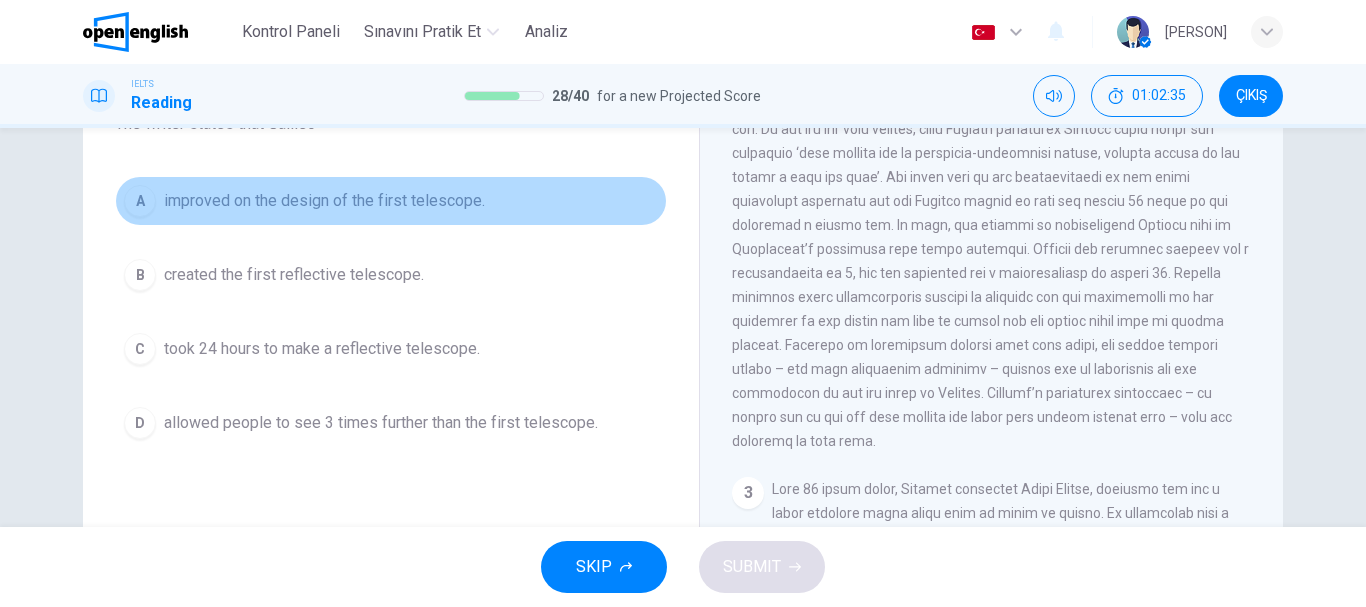 click on "improved on the design of the first telescope." at bounding box center [324, 201] 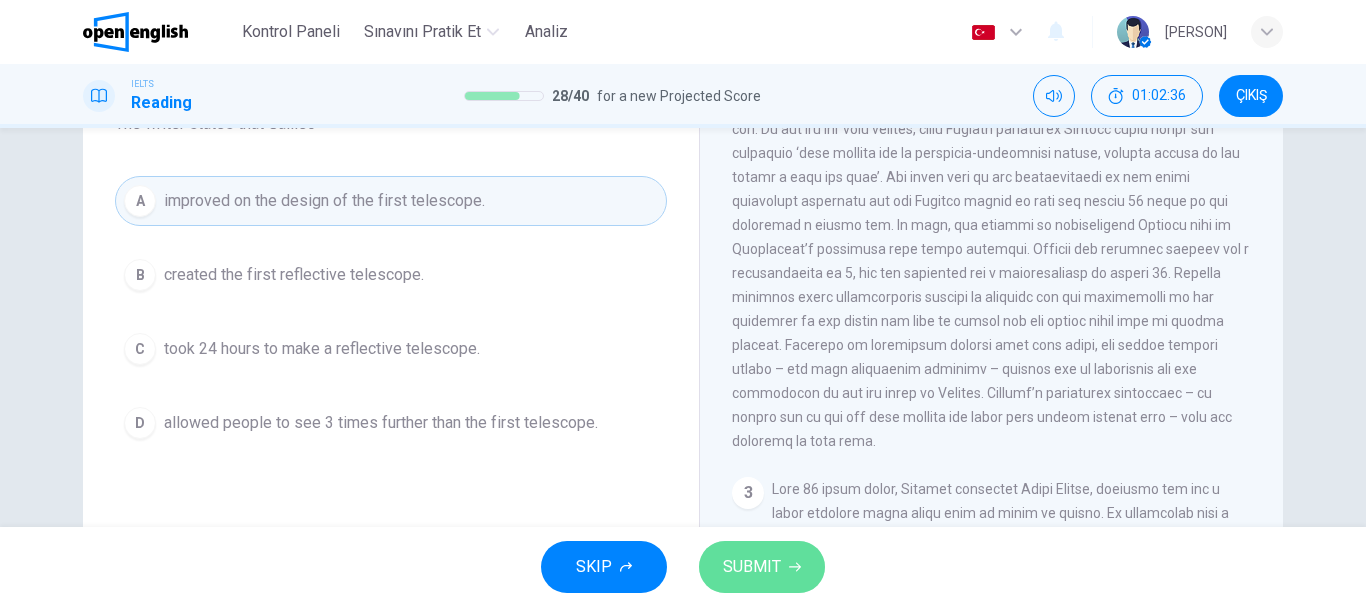 click on "SUBMIT" at bounding box center [762, 567] 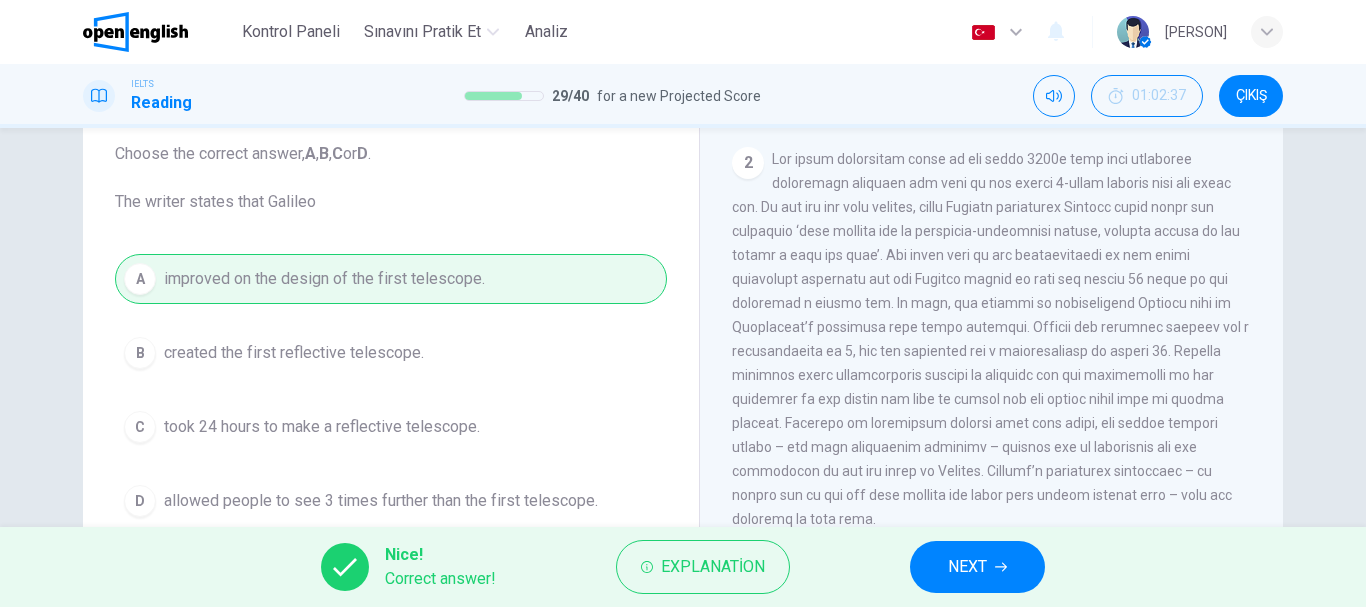 scroll, scrollTop: 0, scrollLeft: 0, axis: both 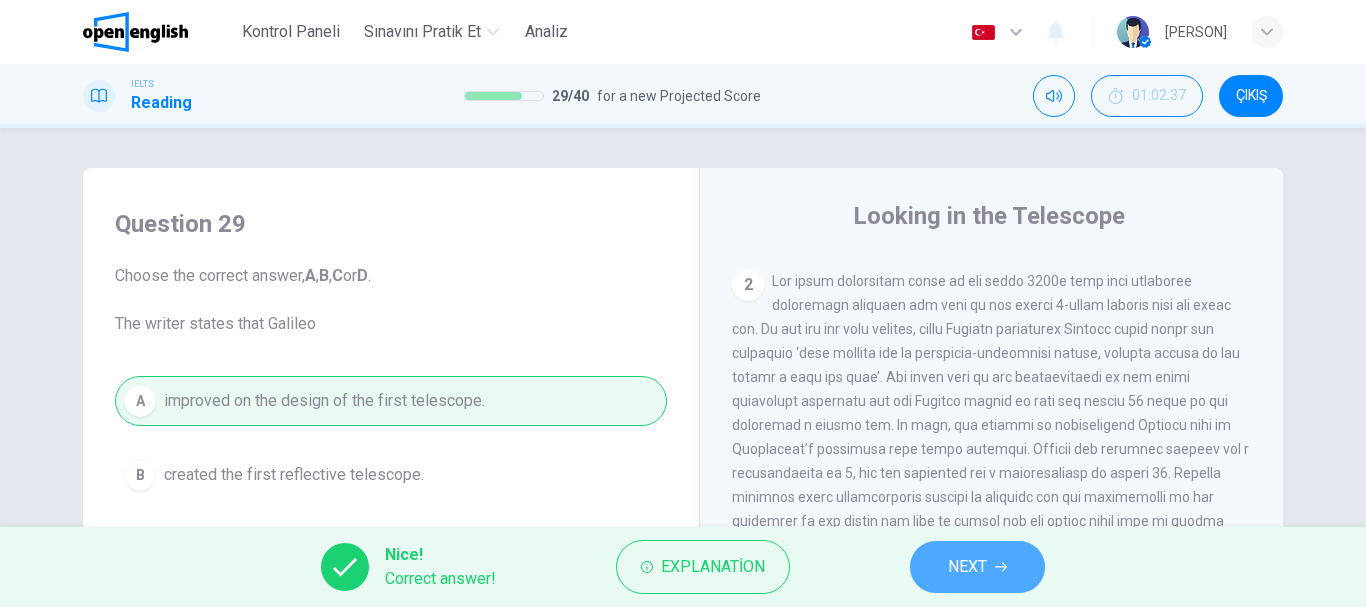 click on "NEXT" at bounding box center (967, 567) 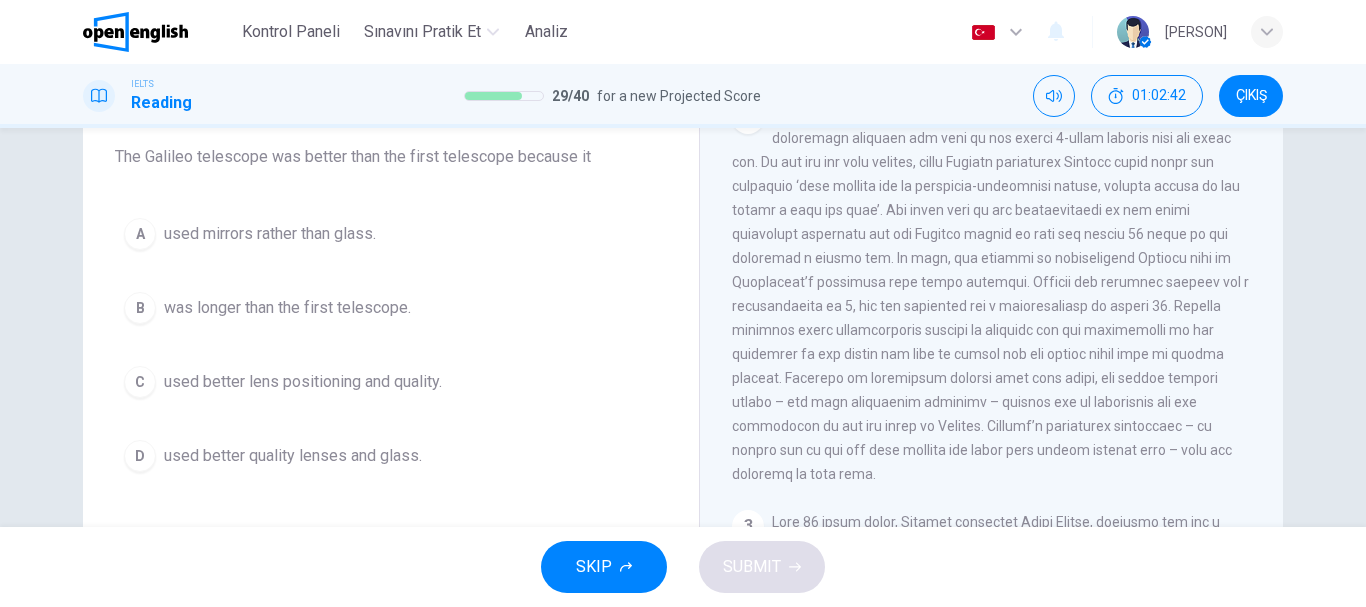 scroll, scrollTop: 200, scrollLeft: 0, axis: vertical 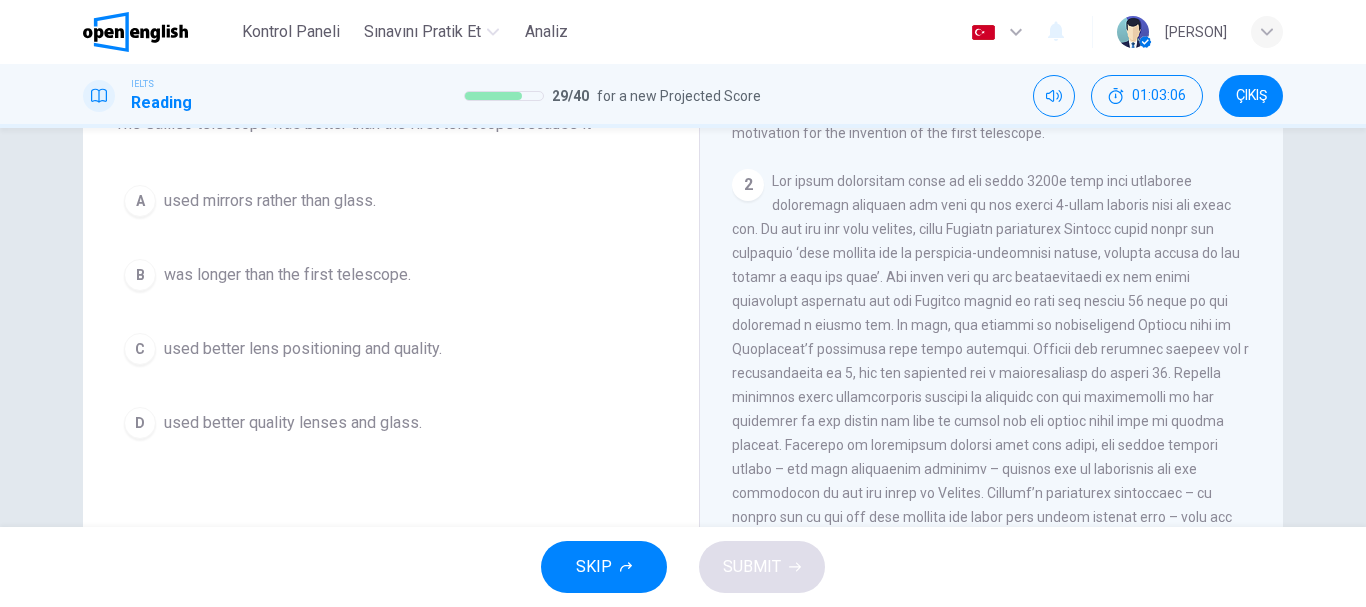 click on "C used better lens positioning and quality." at bounding box center [391, 349] 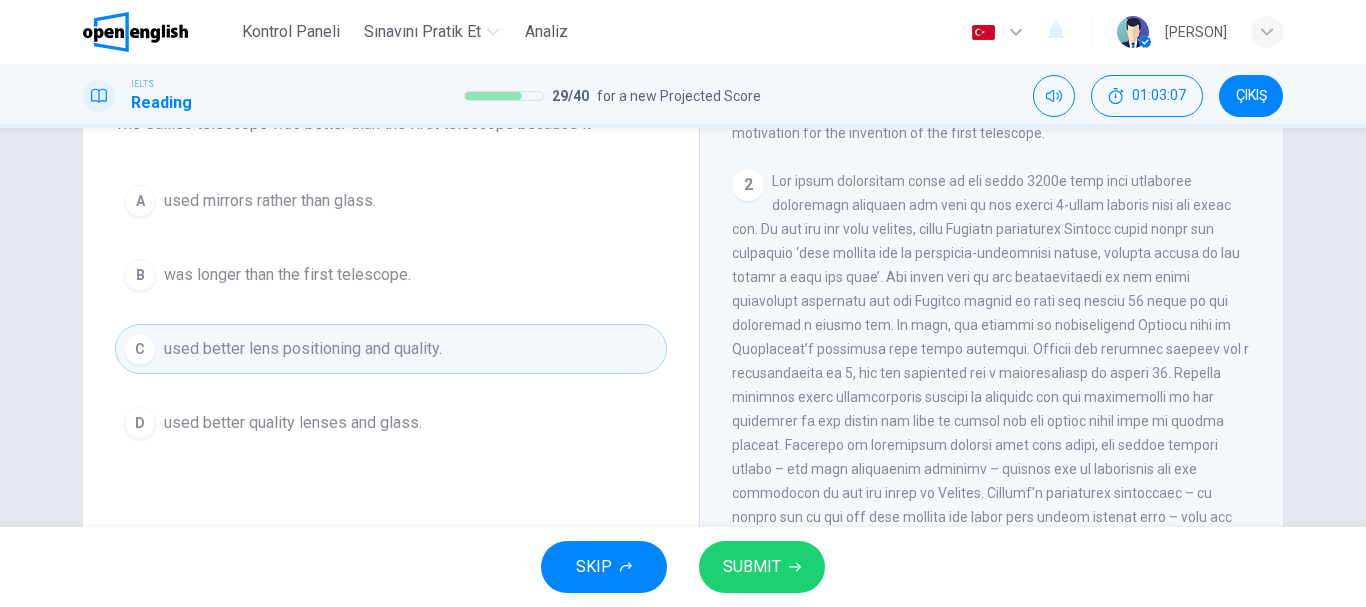 click on "SUBMIT" at bounding box center (762, 567) 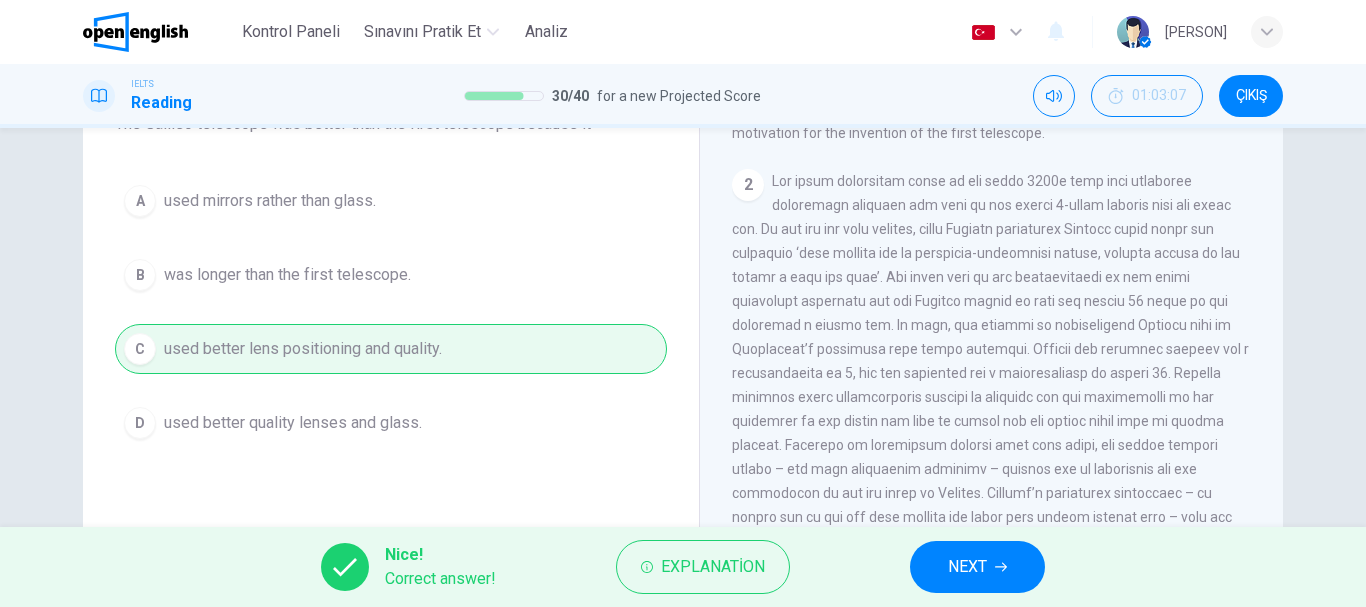 click on "NEXT" at bounding box center [977, 567] 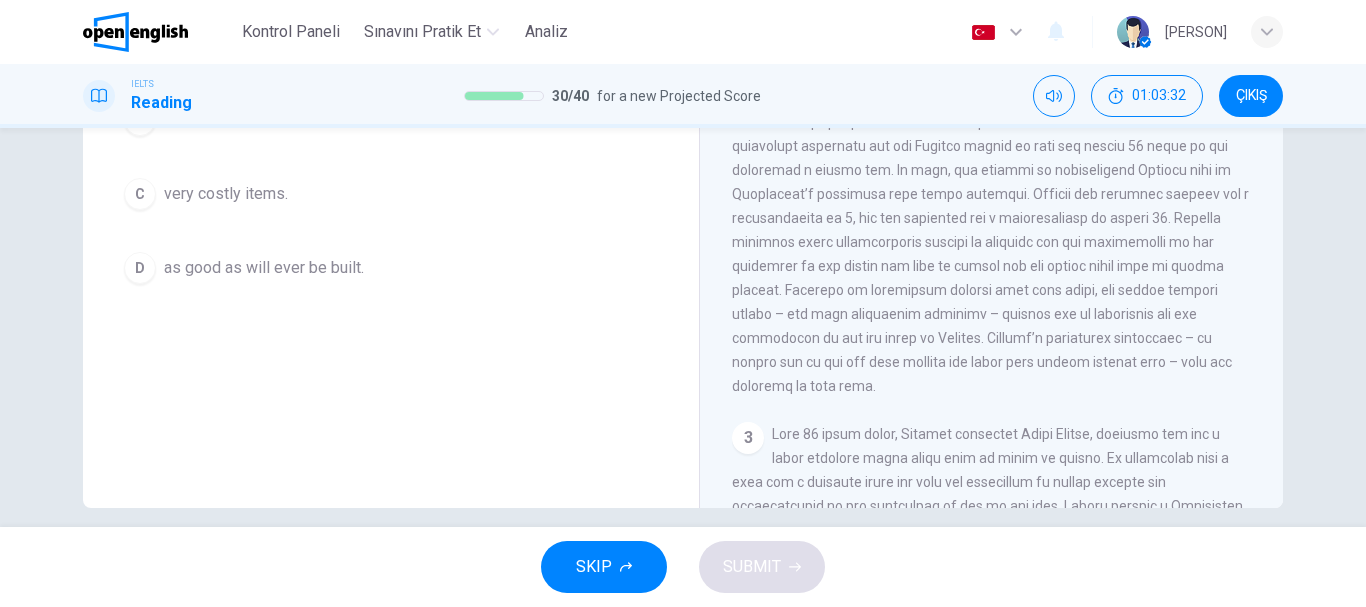 scroll, scrollTop: 376, scrollLeft: 0, axis: vertical 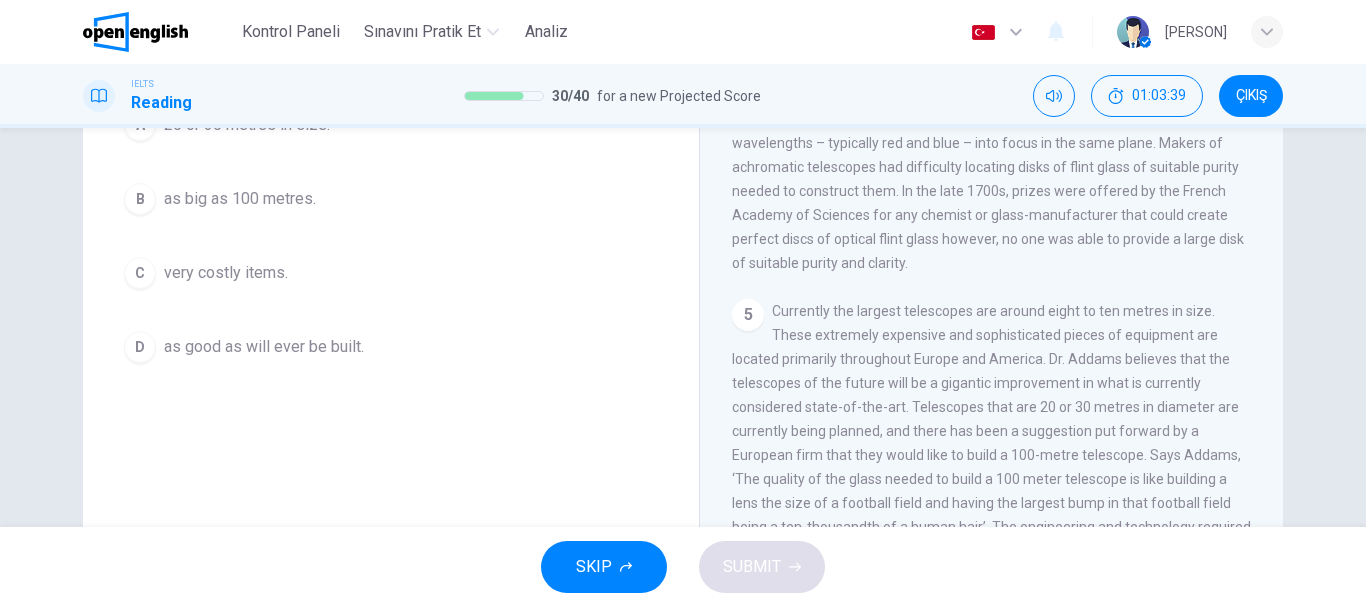 drag, startPoint x: 1015, startPoint y: 404, endPoint x: 1095, endPoint y: 408, distance: 80.09994 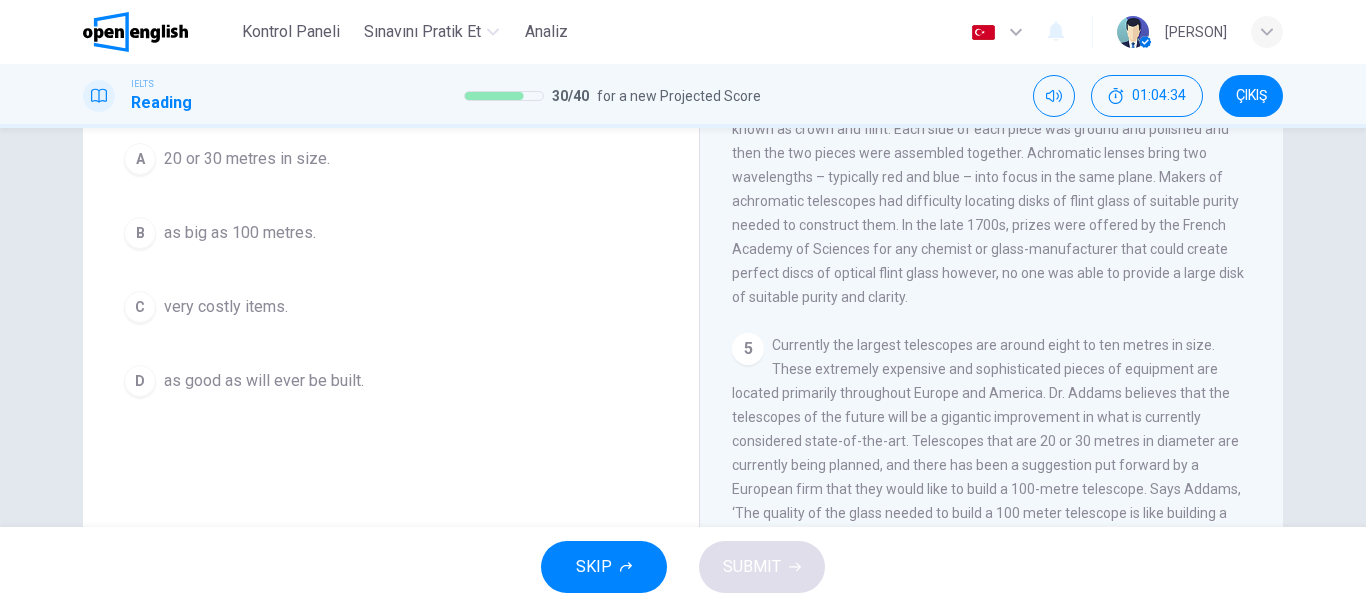 scroll, scrollTop: 276, scrollLeft: 0, axis: vertical 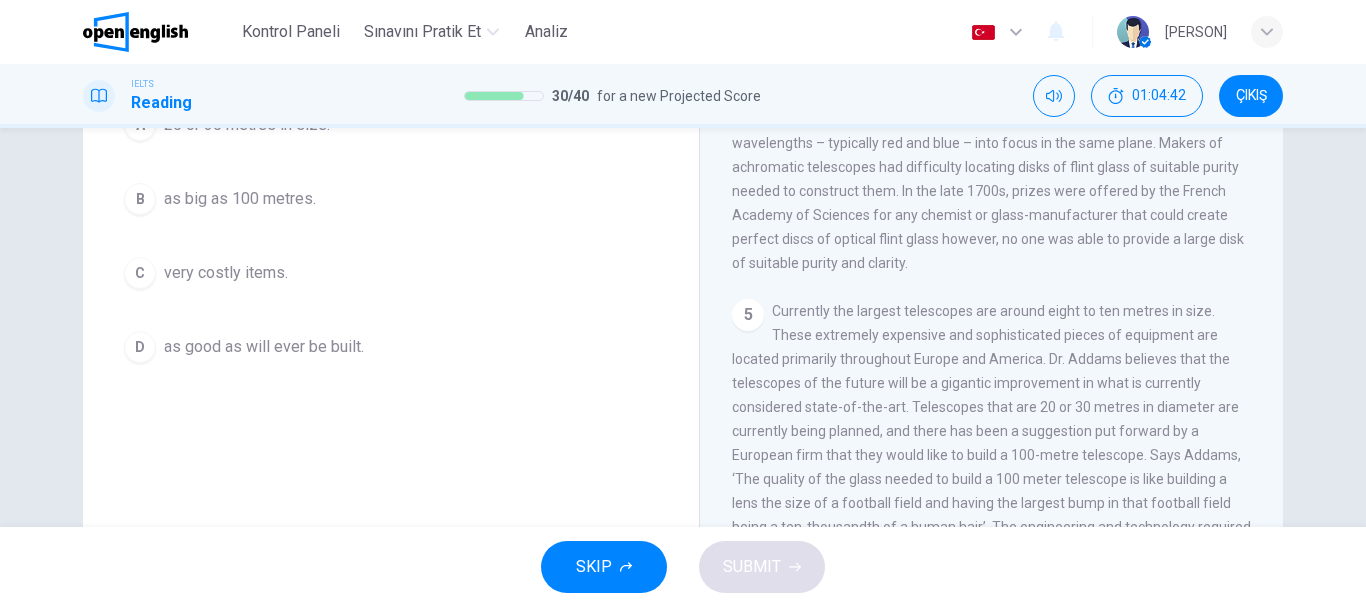 drag, startPoint x: 876, startPoint y: 305, endPoint x: 1076, endPoint y: 282, distance: 201.31816 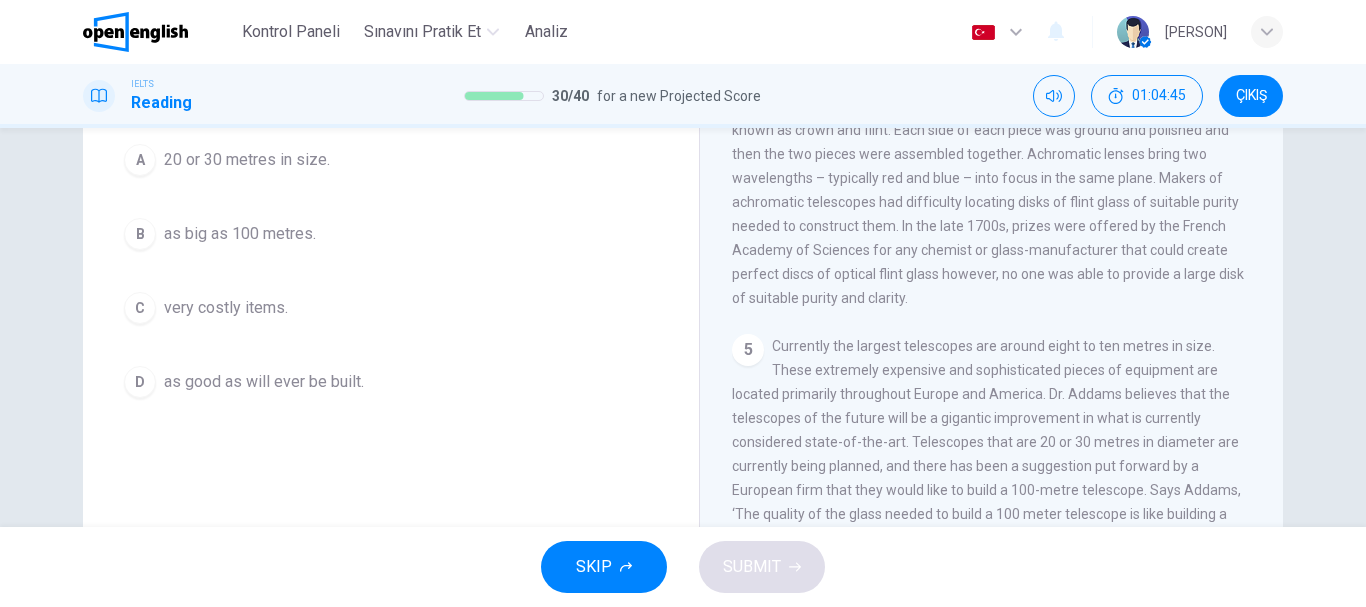 scroll, scrollTop: 276, scrollLeft: 0, axis: vertical 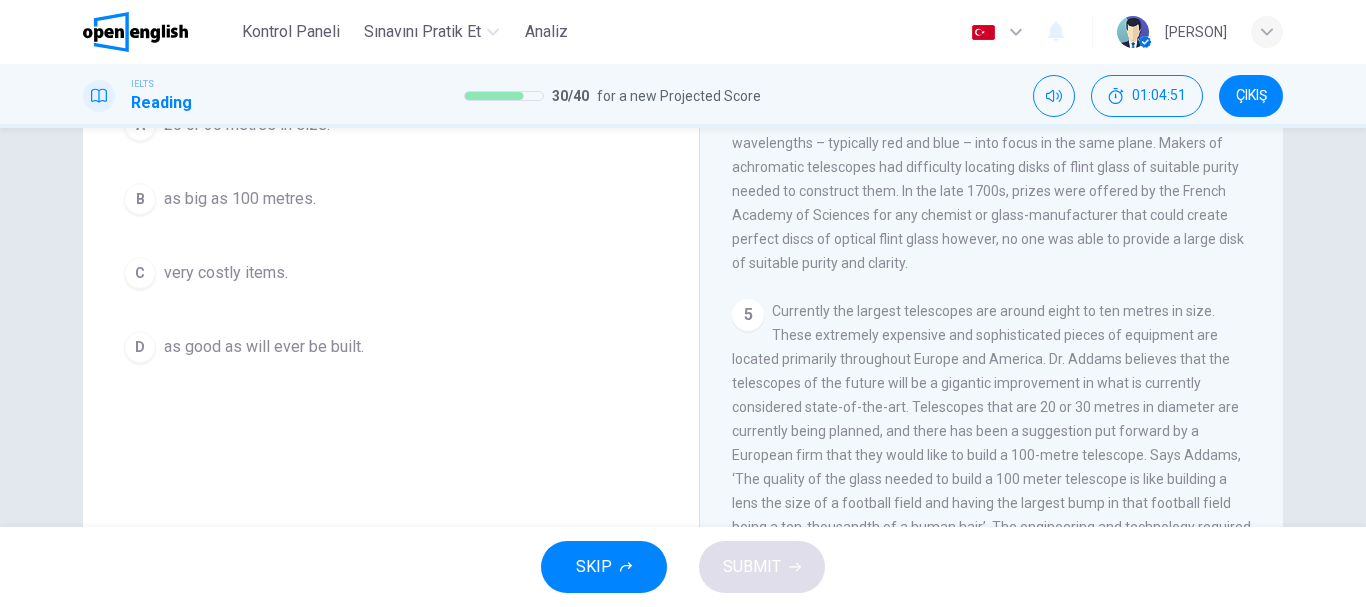 click on "C very costly items." at bounding box center (391, 273) 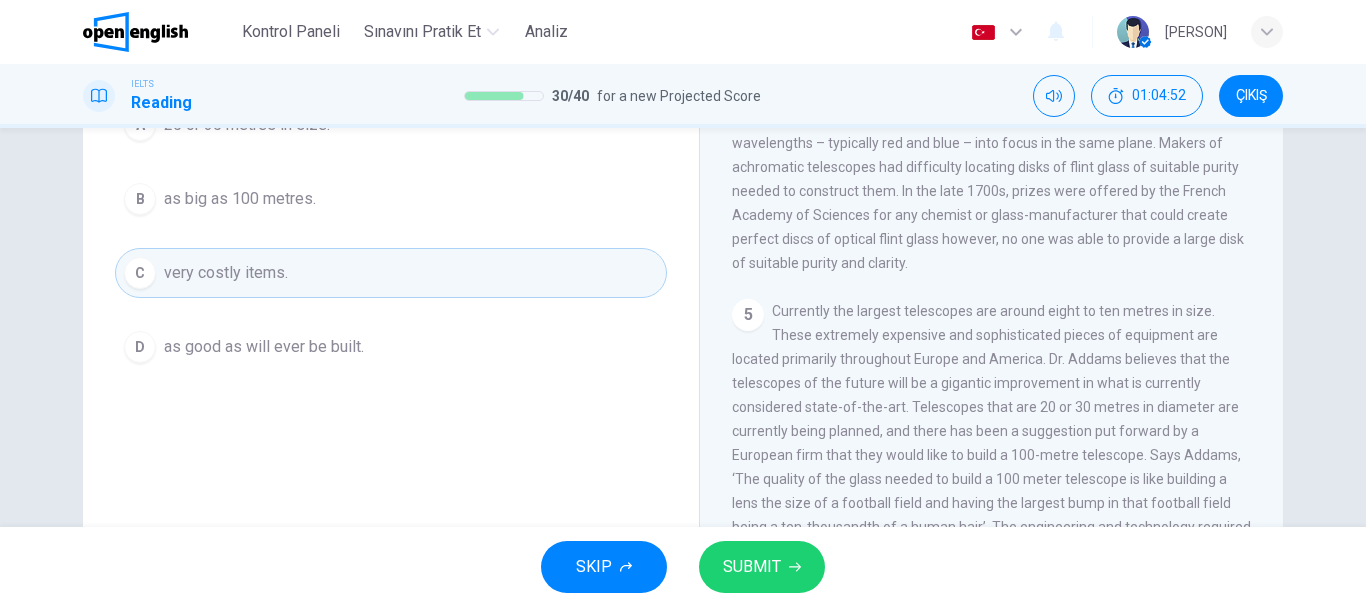 click on "SUBMIT" at bounding box center [762, 567] 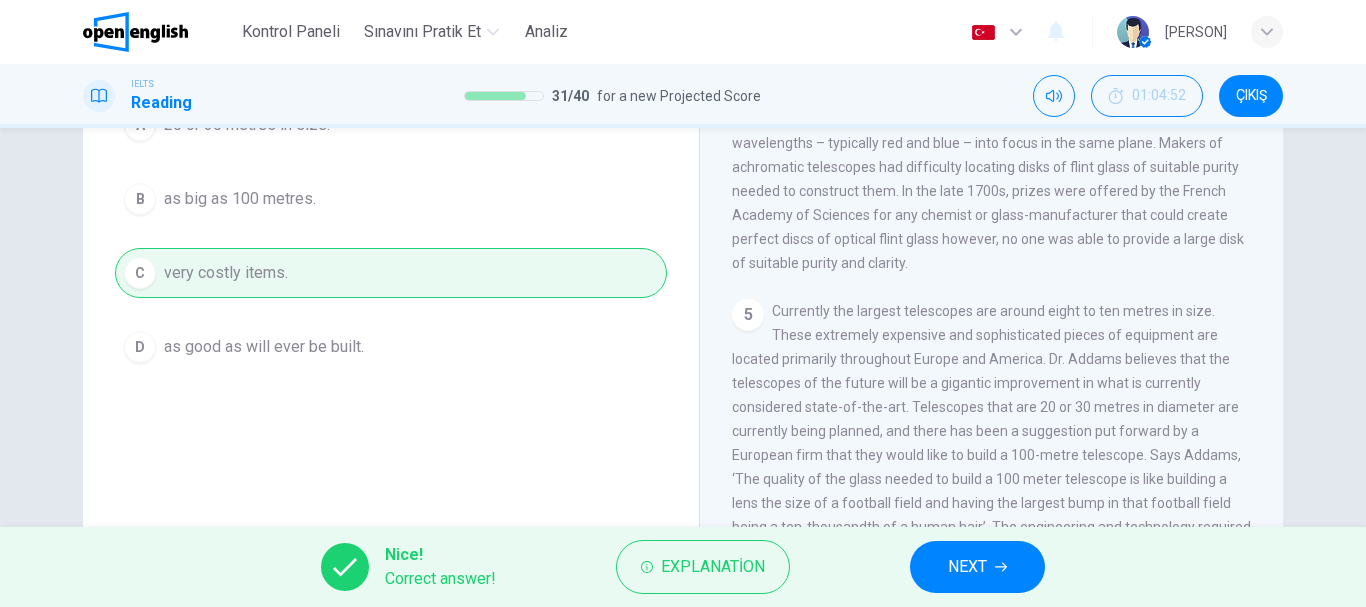 scroll, scrollTop: 176, scrollLeft: 0, axis: vertical 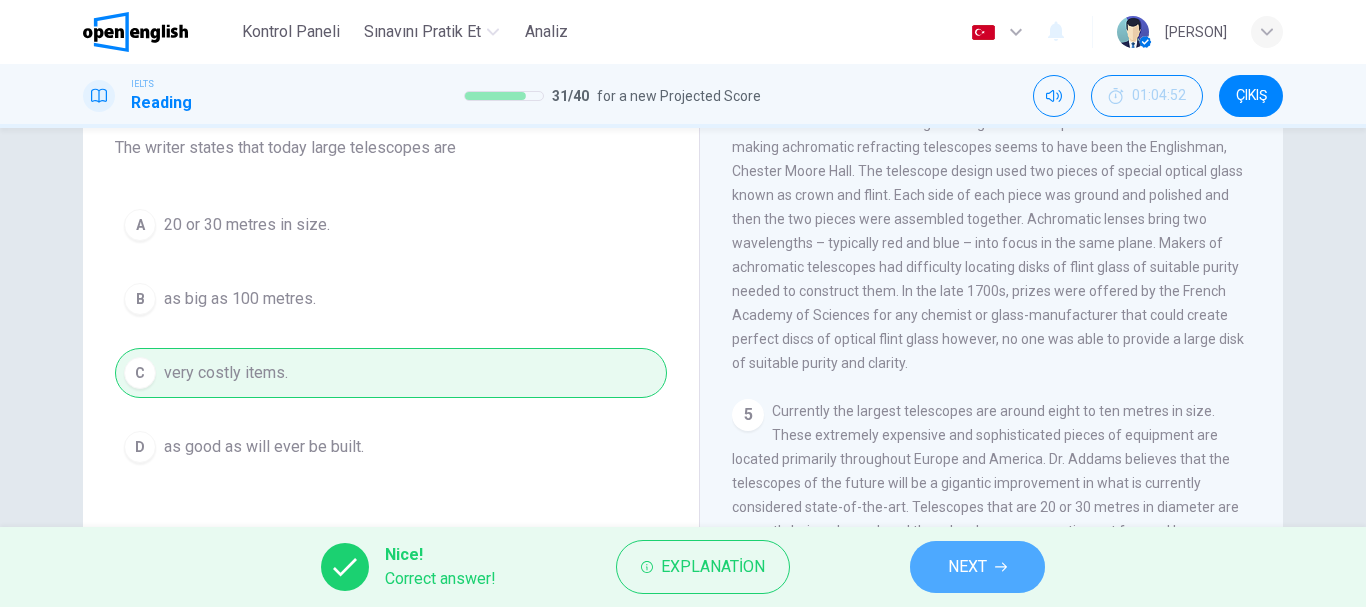 click on "NEXT" at bounding box center [977, 567] 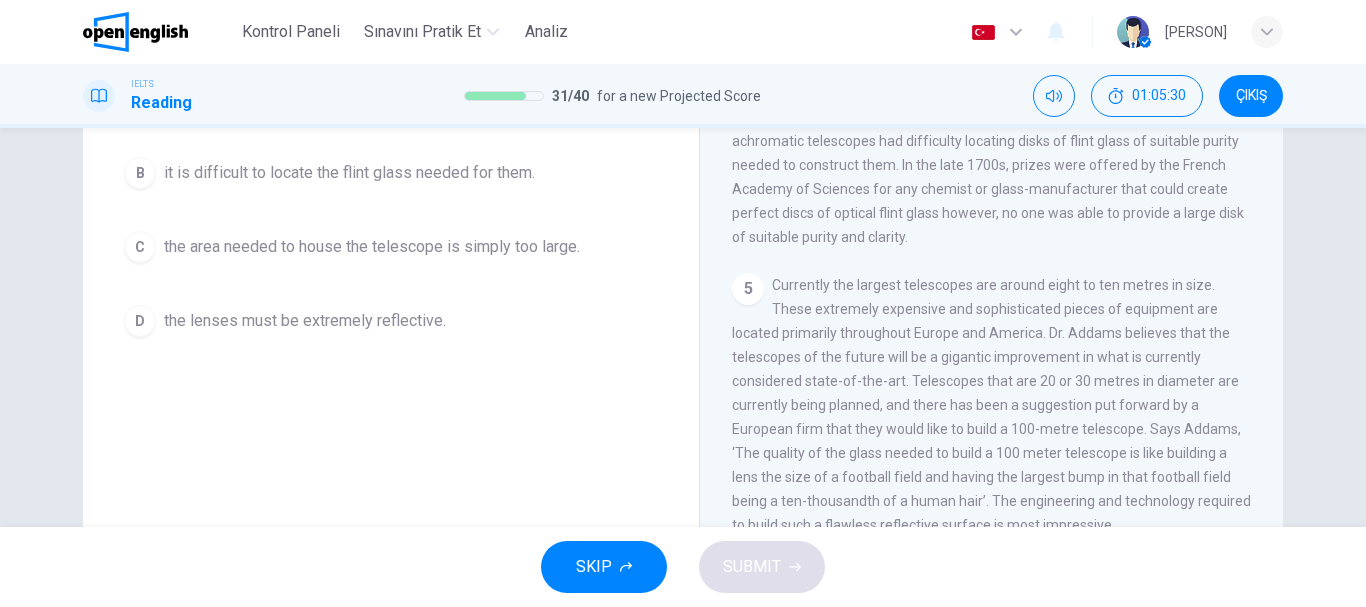 scroll, scrollTop: 376, scrollLeft: 0, axis: vertical 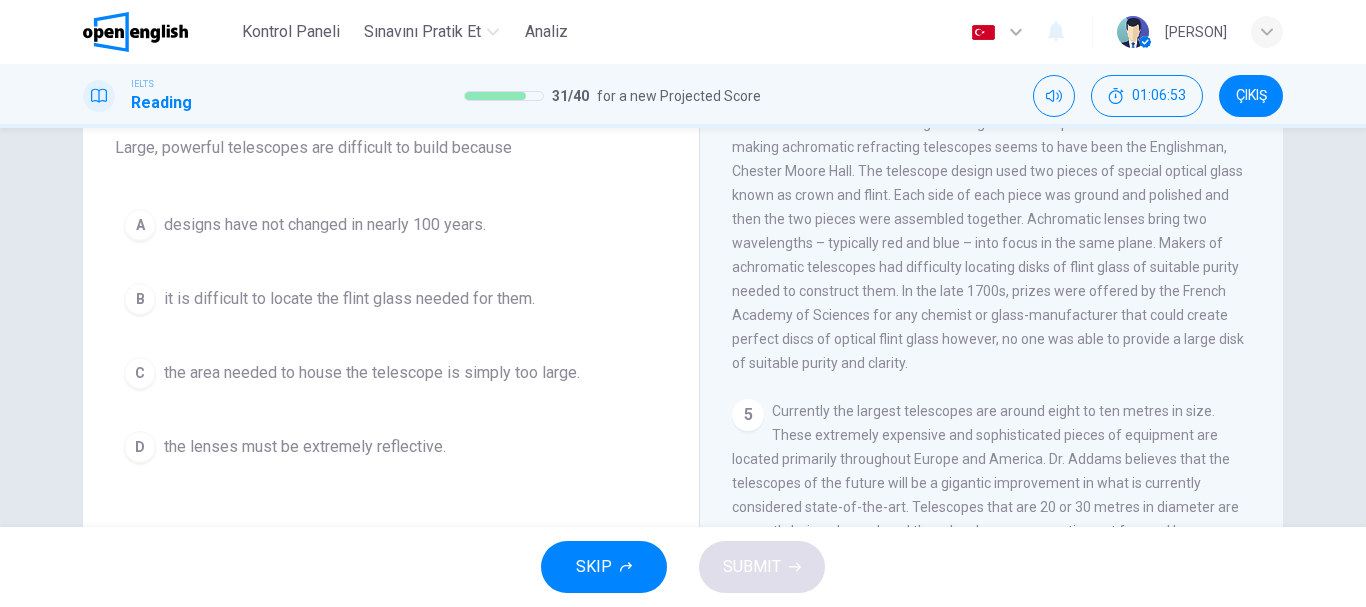 click on "the area needed to house the telescope is simply too large." at bounding box center (372, 373) 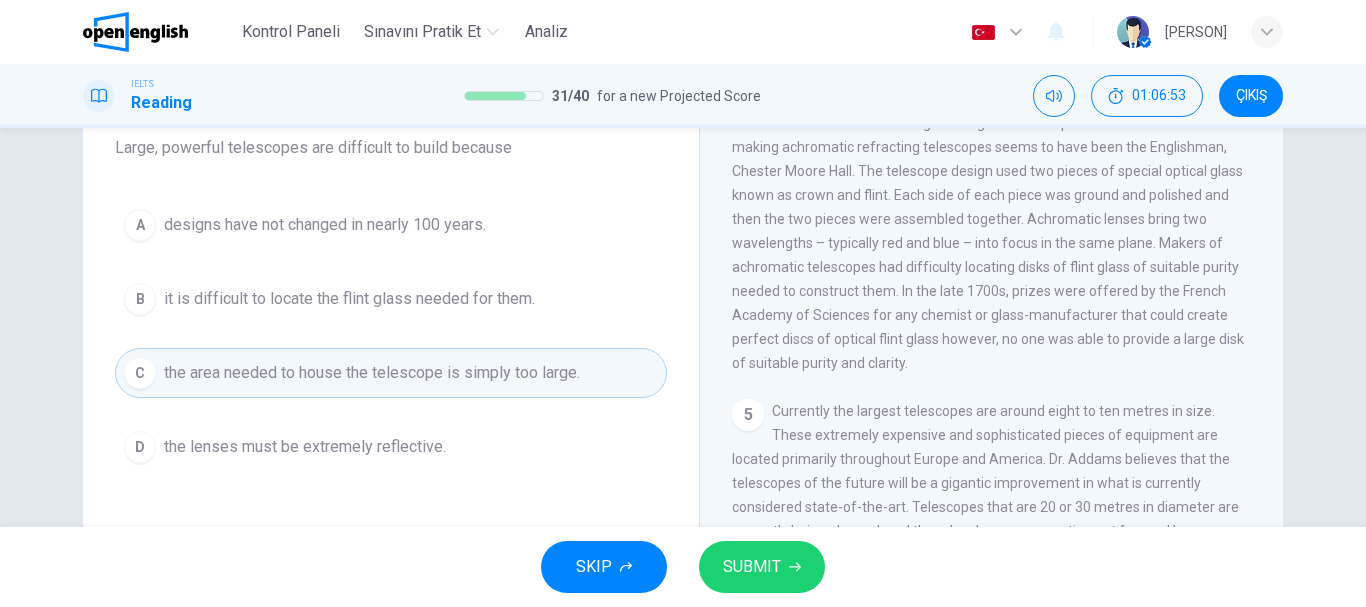 click on "SUBMIT" at bounding box center (752, 567) 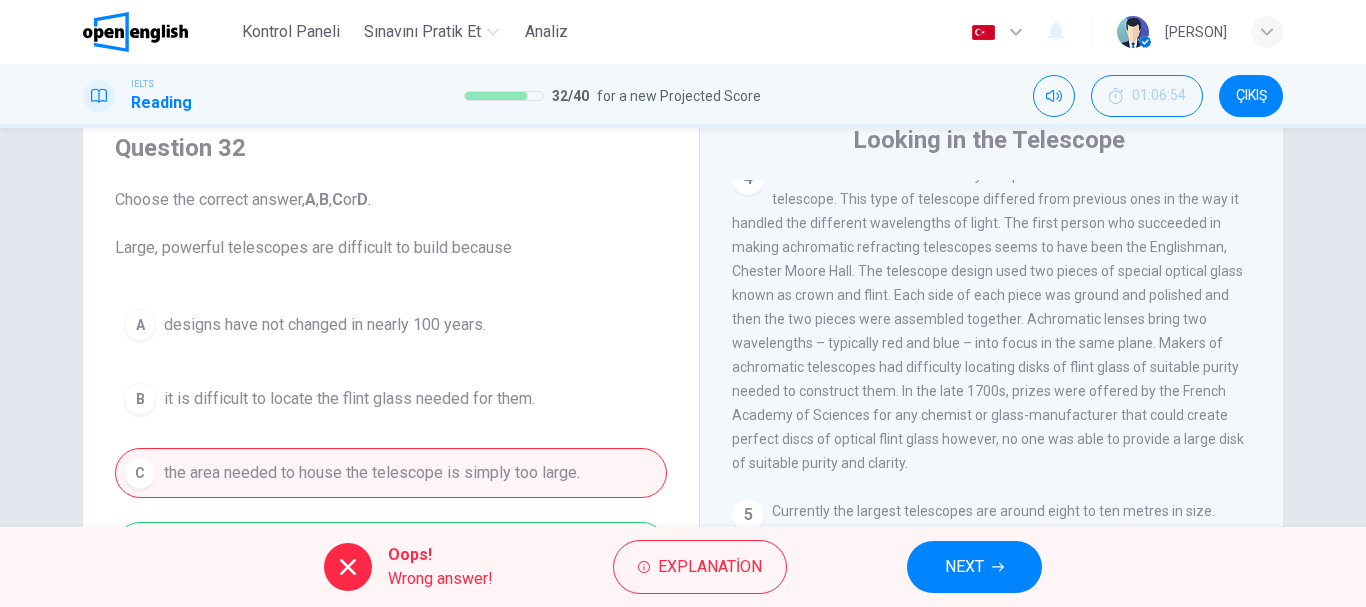 scroll, scrollTop: 0, scrollLeft: 0, axis: both 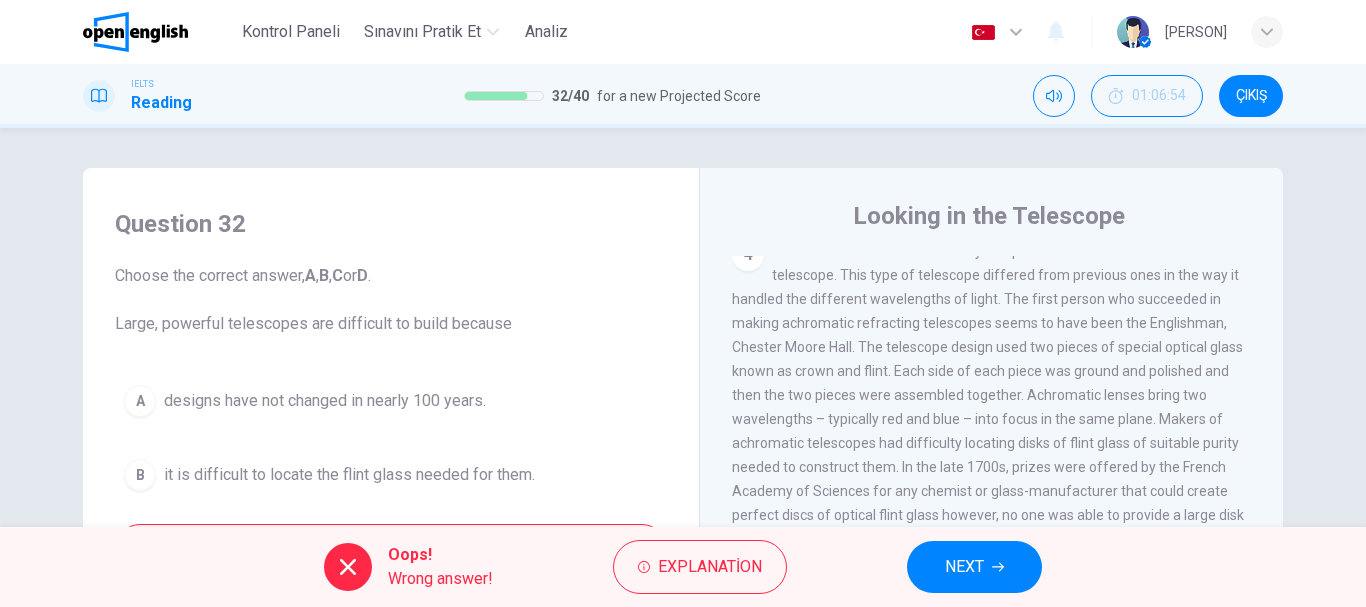 click on "NEXT" at bounding box center [974, 567] 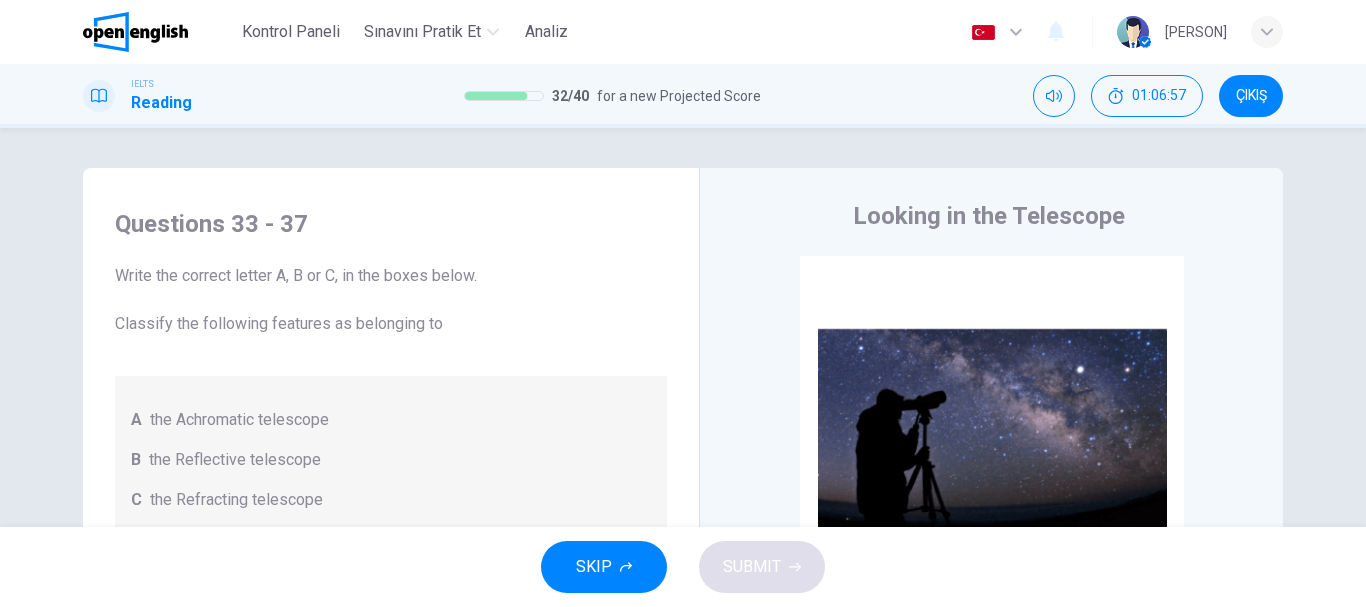 scroll, scrollTop: 1, scrollLeft: 0, axis: vertical 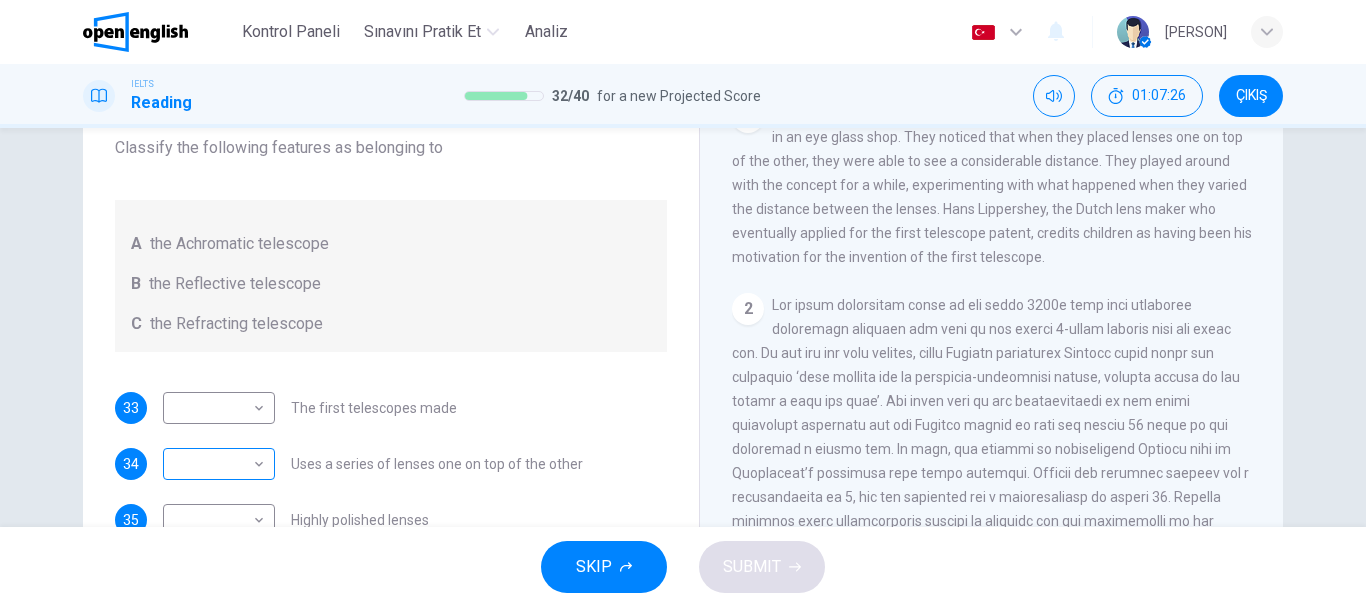 click on "Bu site,  Gizlilik Politikamızda  açıklandığı gibi çerezler kullanmaktadır. Çerez kullanımını kabul ediyorsanız, Lütfen Kabul Et düğmesine tıklayın ve sitemizde gezinmeye devam edin.   Gizlilik Politikası Kabul Et Kontrol Paneli Sınavını Pratik Et Analiz Türkçe ** ​ [PERSON] IELTS Reading 32 / 40 for a new Projected Score 01:07:26 ÇIKIŞ Questions 33 - 37 Write the correct letter A, B or C, in the boxes below.
Classify the following features as belonging to A the Achromatic telescope B the Reflective telescope C the Refracting telescope 33 ​ ​ The first telescopes made 34 ​ ​ Uses a series of lenses one on top of the other 35 ​ ​ Highly polished lenses 36 ​ ​ First use of mirrors to collect light 37 ​ ​ Two pieces of glass stuck together Looking in the Telescope CLICK TO ZOOM Click to Zoom 1 2 3 4 5 SKIP SUBMIT Open English - Çevrimiçi İngilizce Kontrol Paneli Sınavını Pratik Et Analiz Bildirimler 1 © Copyright  2025" at bounding box center [683, 303] 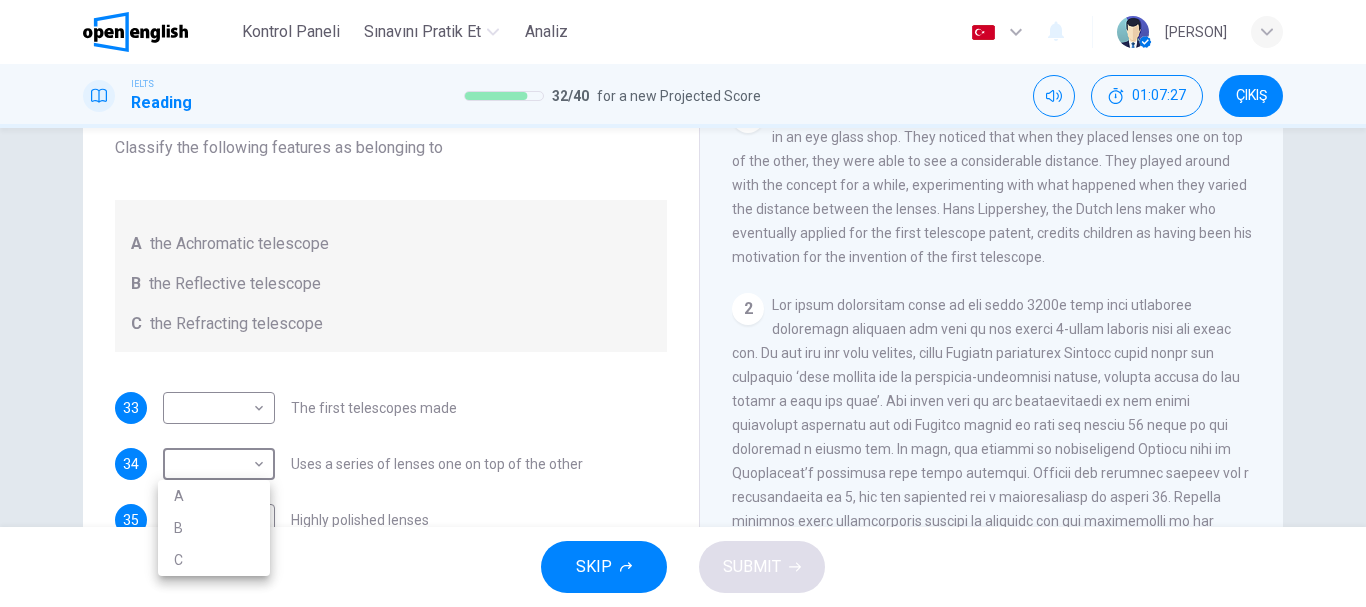click on "B" at bounding box center [214, 528] 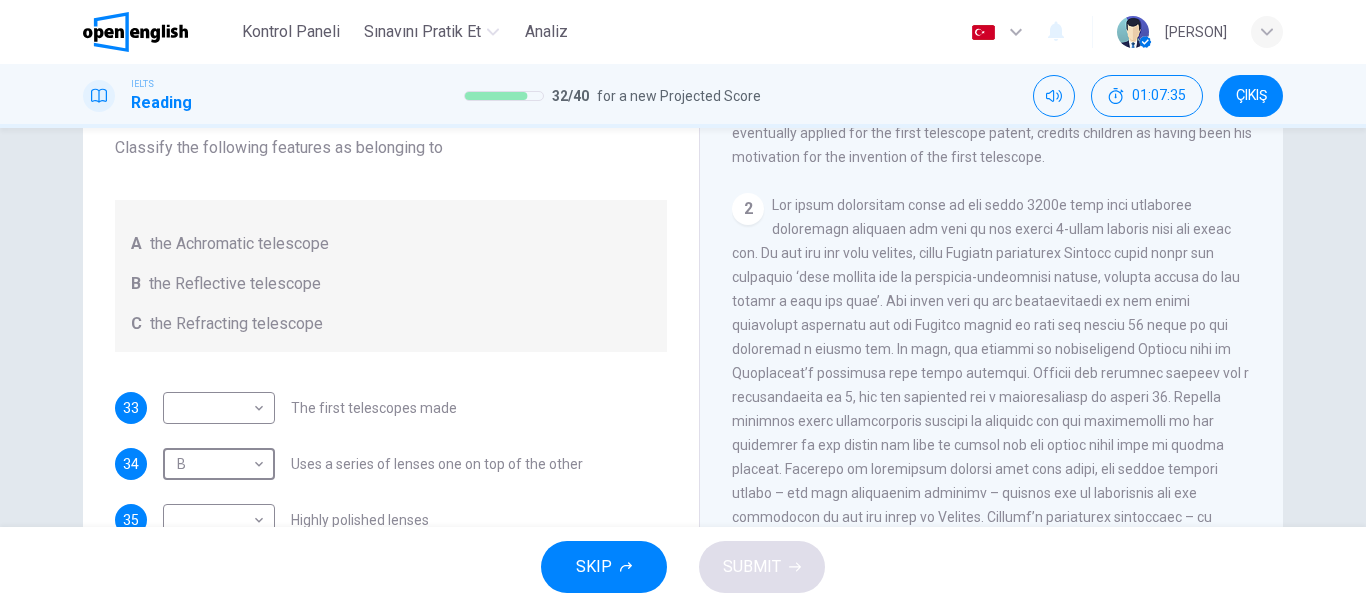 scroll, scrollTop: 600, scrollLeft: 0, axis: vertical 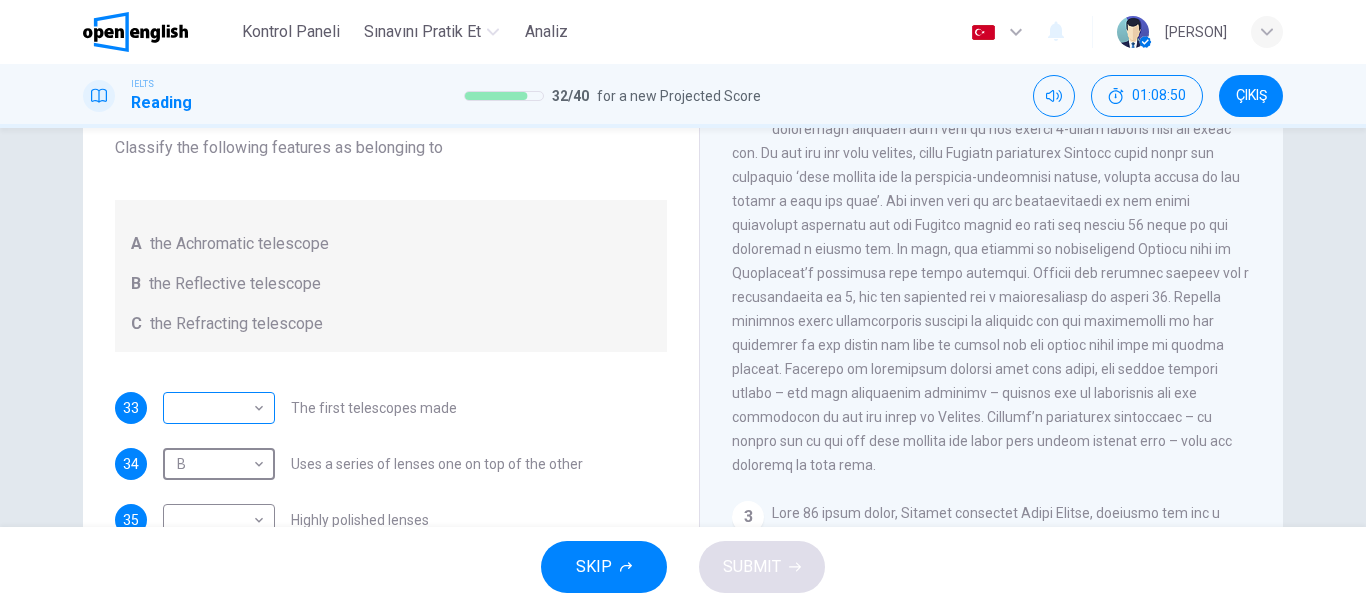 click on "Bu site, Gizlilik Politikamızda açıklandığı gibi çerezler kullanmaktadır. Çerez kullanımını kabul ediyorsanız, Lütfen Kabul Et düğmesine tıklayın ve sitemizde gezinmeye devam edin. Gizlilik Politikası Kabul Et Kontrol Paneli Sınavını Pratik Et Analiz Türkçe ** ​ [NAME] IELTS Reading 32 / 40 for a new Projected Score 01:08:50 ÇIKIŞ Questions 33 - 37 Write the correct letter A, B or C, in the boxes below.
Classify the following features as belonging to A the Achromatic telescope B the Reflective telescope C the Refracting telescope 33 ​ ​ The first telescopes made 34 B * ​ Uses a series of lenses one on top of the other 35 ​ ​ Highly polished lenses 36 ​ ​ First use of mirrors to collect light 37 ​ ​ Two pieces of glass stuck together Looking in the Telescope CLICK TO ZOOM Click to Zoom 1 2 3 4 5 SKIP SUBMIT Open English - Çevrimiçi İngilizce Kontrol Paneli Sınavını Pratik Et Analiz Bildirimler 1 © Copyright  2025" at bounding box center [683, 303] 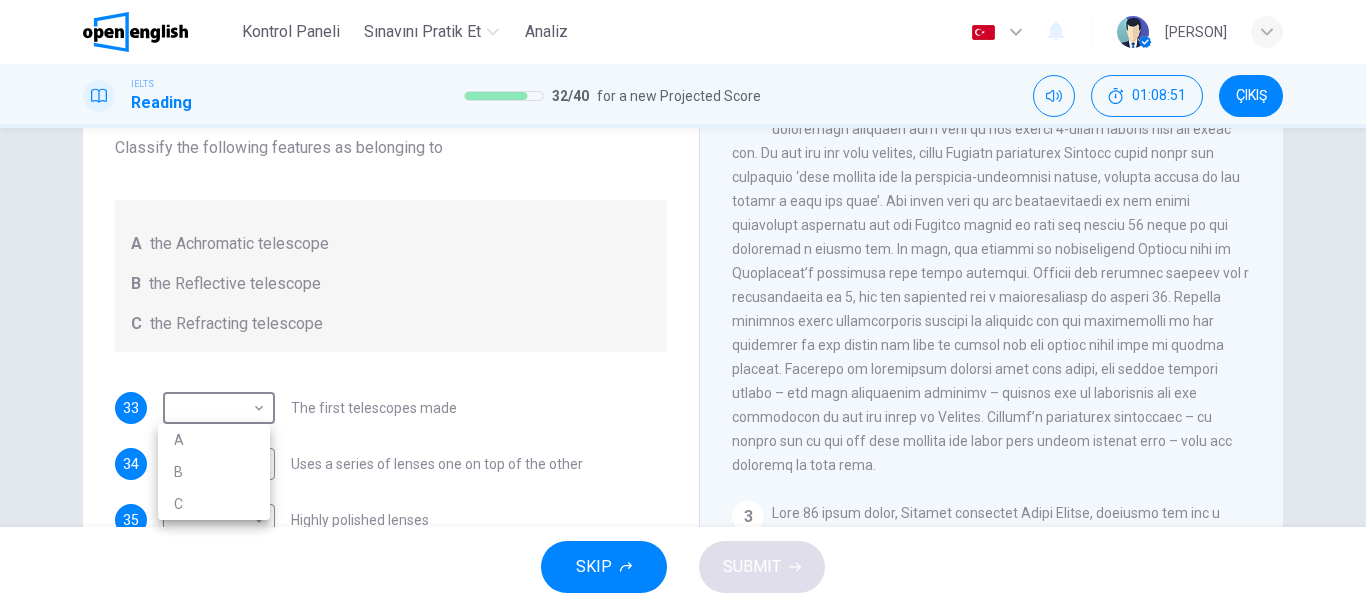 click on "C" at bounding box center (214, 504) 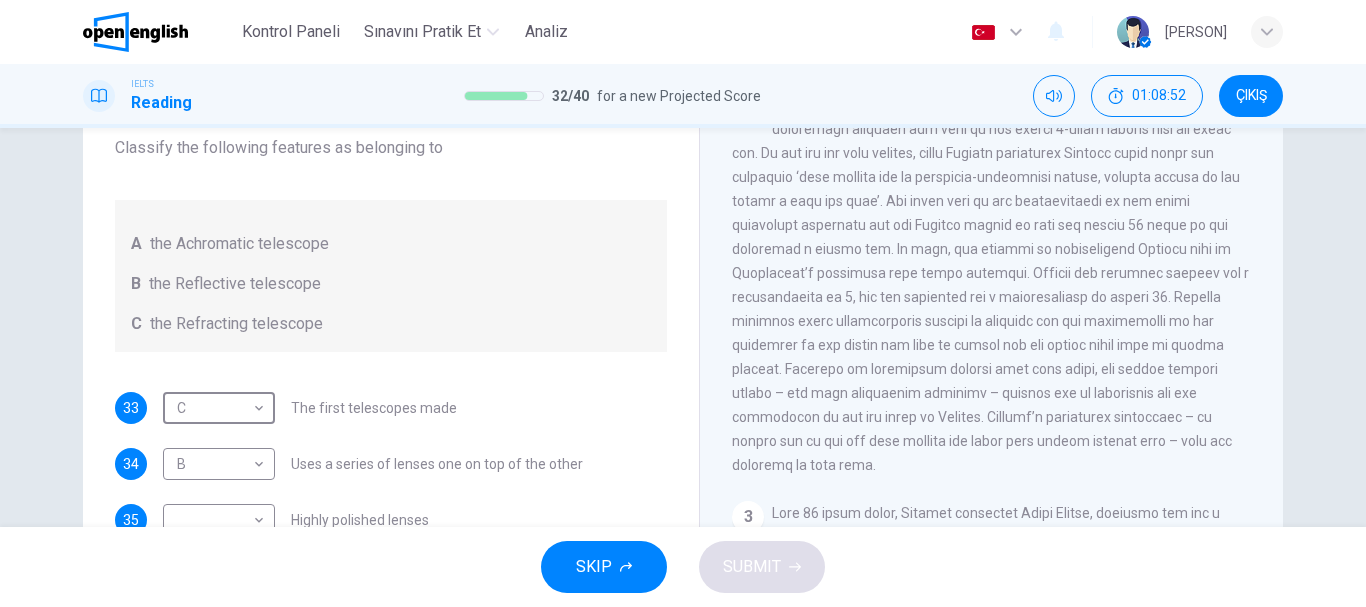 scroll, scrollTop: 1, scrollLeft: 0, axis: vertical 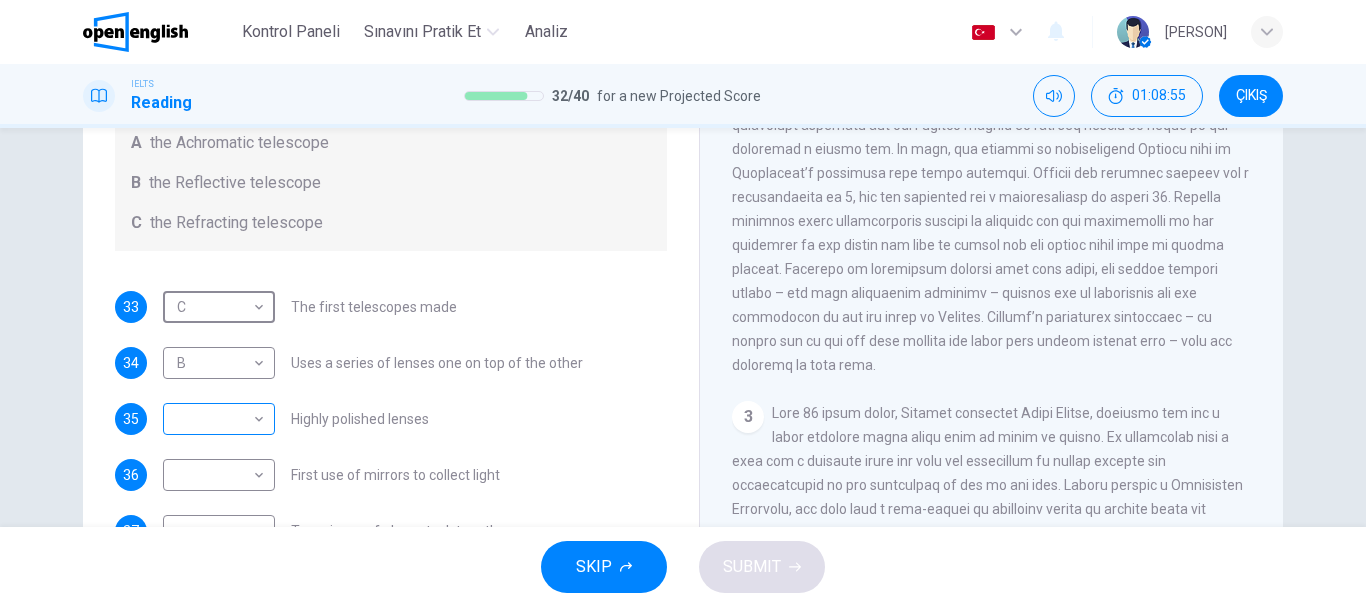 click on "Bu site, Gizlilik Politikamızda açıklandığı gibi çerezler kullanmaktadır. Çerez kullanımını kabul ediyorsanız, Lütfen Kabul Et düğmesine tıklayın ve sitemizde gezinmeye devam edin. Gizlilik Politikası Kabul Et Kontrol Paneli Sınavını Pratik Et Analiz Türkçe ** ​ [NAME] IELTS Reading 32 / 40 for a new Projected Score 01:08:55 ÇIKIŞ Questions 33 - 37 Write the correct letter A, B or C, in the boxes below.
Classify the following features as belonging to A the Achromatic telescope B the Reflective telescope C the Refracting telescope 33 C * ​ The first telescopes made 34 B * ​ Uses a series of lenses one on top of the other 35 ​ ​ Highly polished lenses 36 ​ ​ First use of mirrors to collect light 37 ​ ​ Two pieces of glass stuck together Looking in the Telescope CLICK TO ZOOM Click to Zoom 1 2 3 4 5 SKIP SUBMIT Open English - Çevrimiçi İngilizce Kontrol Paneli Sınavını Pratik Et Analiz Bildirimler 1 © Copyright  2025" at bounding box center (683, 303) 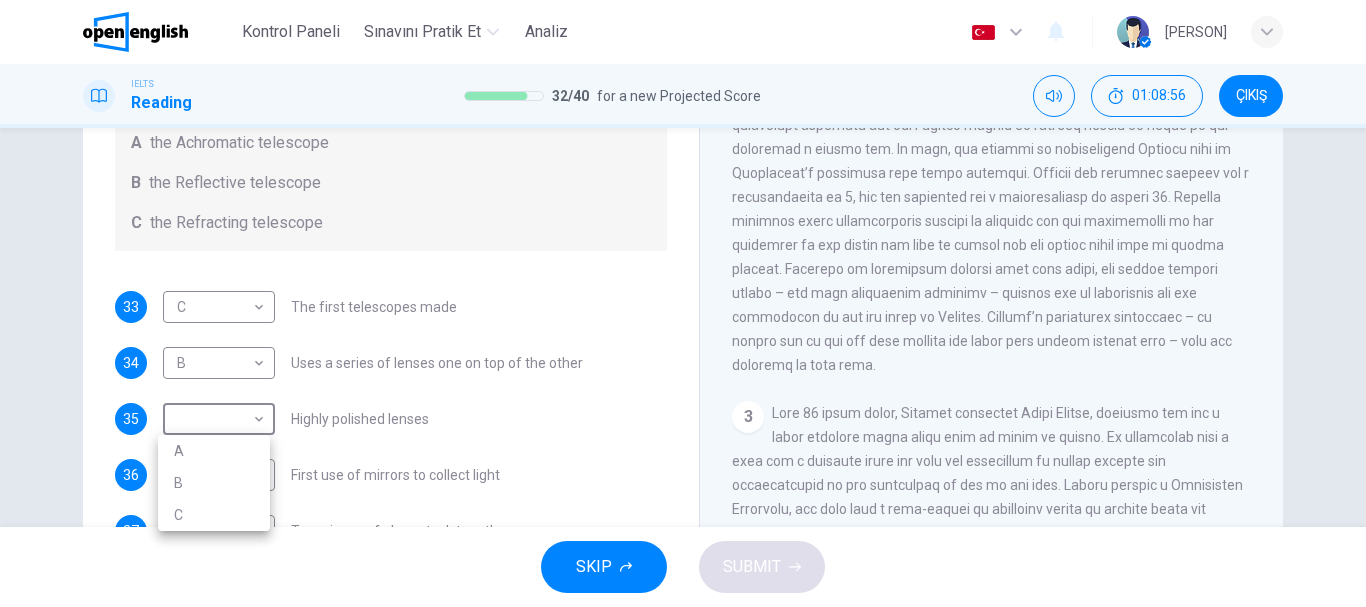 click on "A" at bounding box center (214, 451) 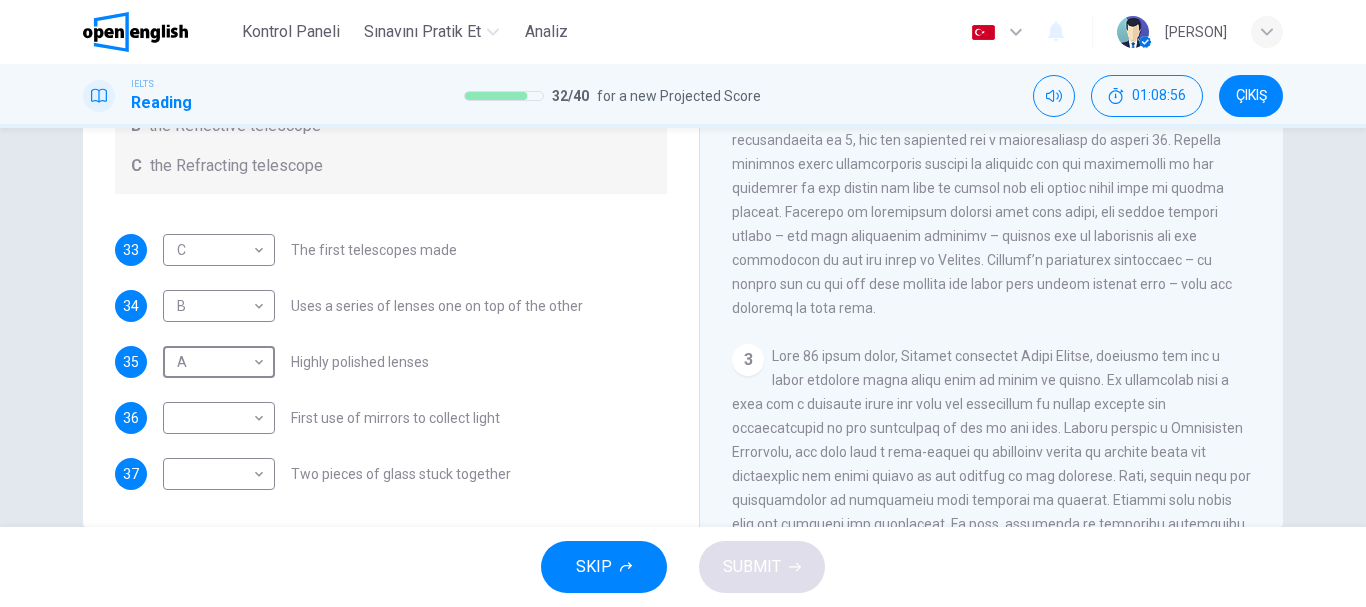 scroll, scrollTop: 376, scrollLeft: 0, axis: vertical 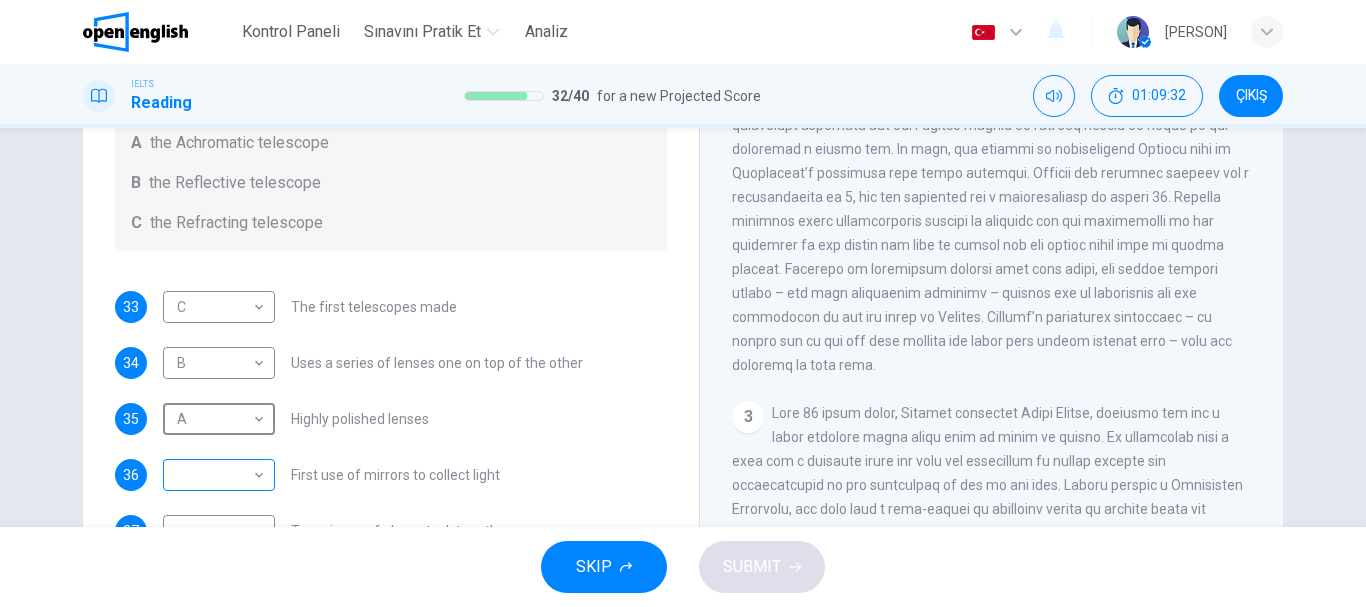 click on "Bu site, Gizlilik Politikamızda açıklandığı gibi çerezler kullanmaktadır. Çerez kullanımını kabul ediyorsanız, Lütfen Kabul Et düğmesine tıklayın ve sitemizde gezinmeye devam edin. Gizlilik Politikası Kabul Et Kontrol Paneli Sınavını Pratik Et Analiz Türkçe ** ​ [NAME] IELTS Reading 32 / 40 for a new Projected Score 01:09:32 ÇIKIŞ Questions 33 - 37 Write the correct letter A, B or C, in the boxes below.
Classify the following features as belonging to A the Achromatic telescope B the Reflective telescope C the Refracting telescope 33 C * ​ The first telescopes made 34 B * ​ Uses a series of lenses one on top of the other 35 A * ​ Highly polished lenses 36 ​ ​ First use of mirrors to collect light 37 ​ ​ Two pieces of glass stuck together Looking in the Telescope CLICK TO ZOOM Click to Zoom 1 2 3 4 5 SKIP SUBMIT Open English - Çevrimiçi İngilizce Kontrol Paneli Sınavını Pratik Et Analiz Bildirimler 1 © Copyright  2025" at bounding box center (683, 303) 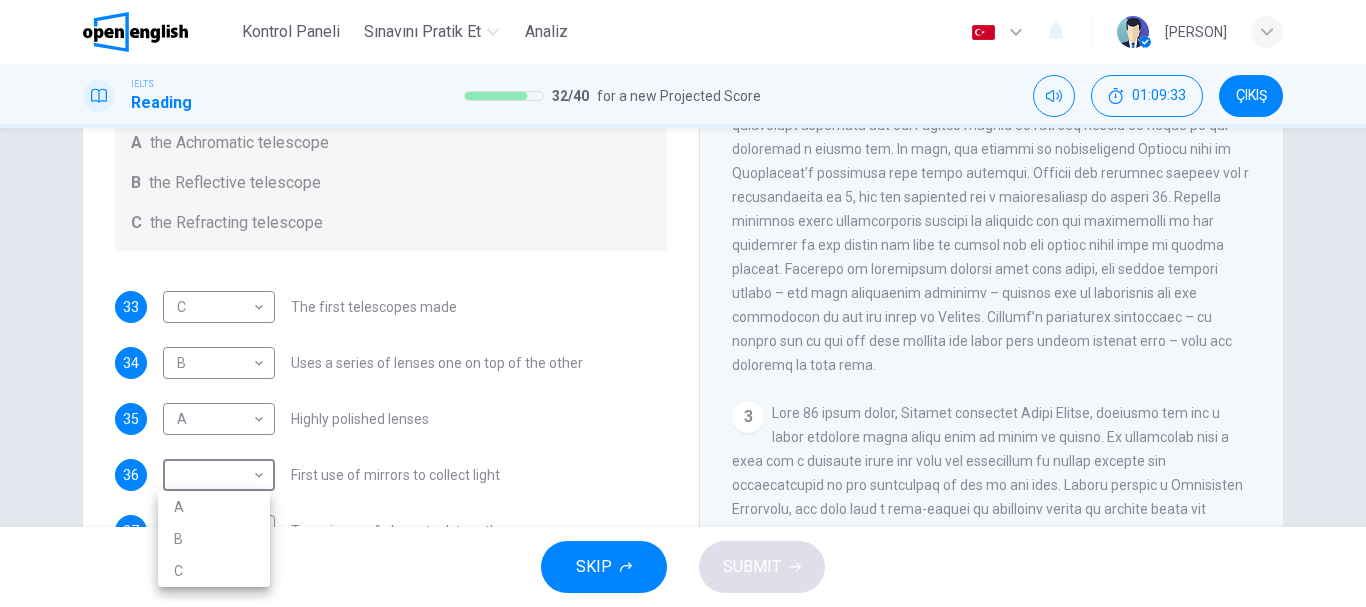 click on "B" at bounding box center (214, 539) 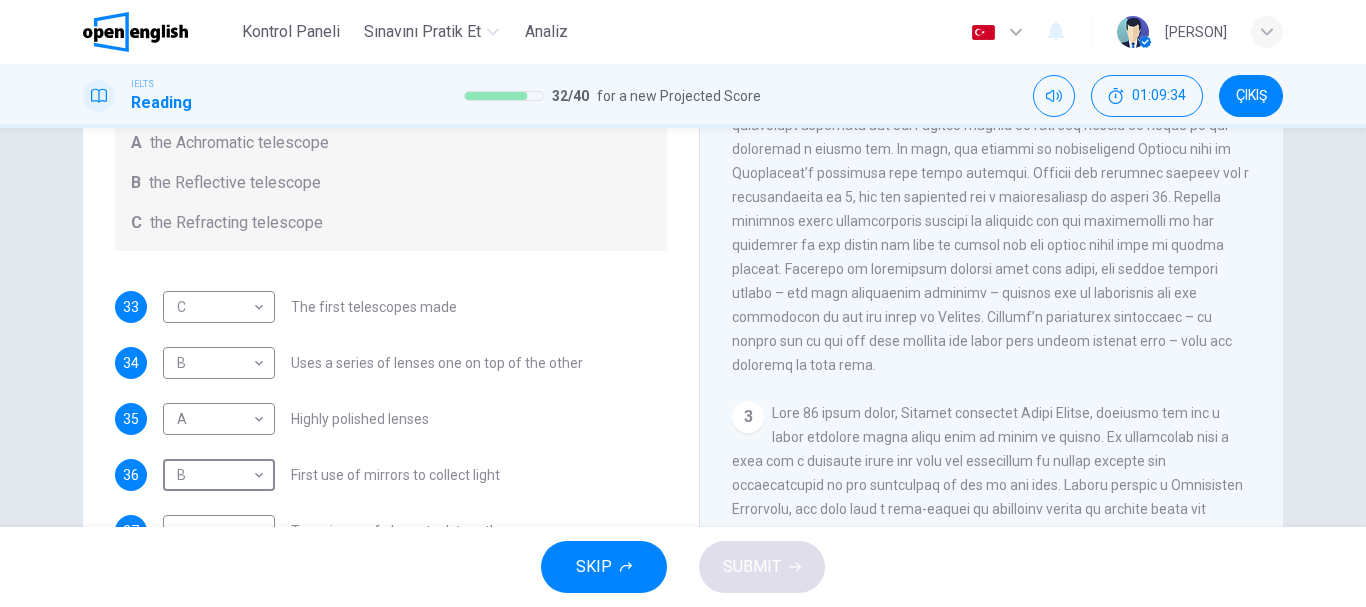 scroll, scrollTop: 376, scrollLeft: 0, axis: vertical 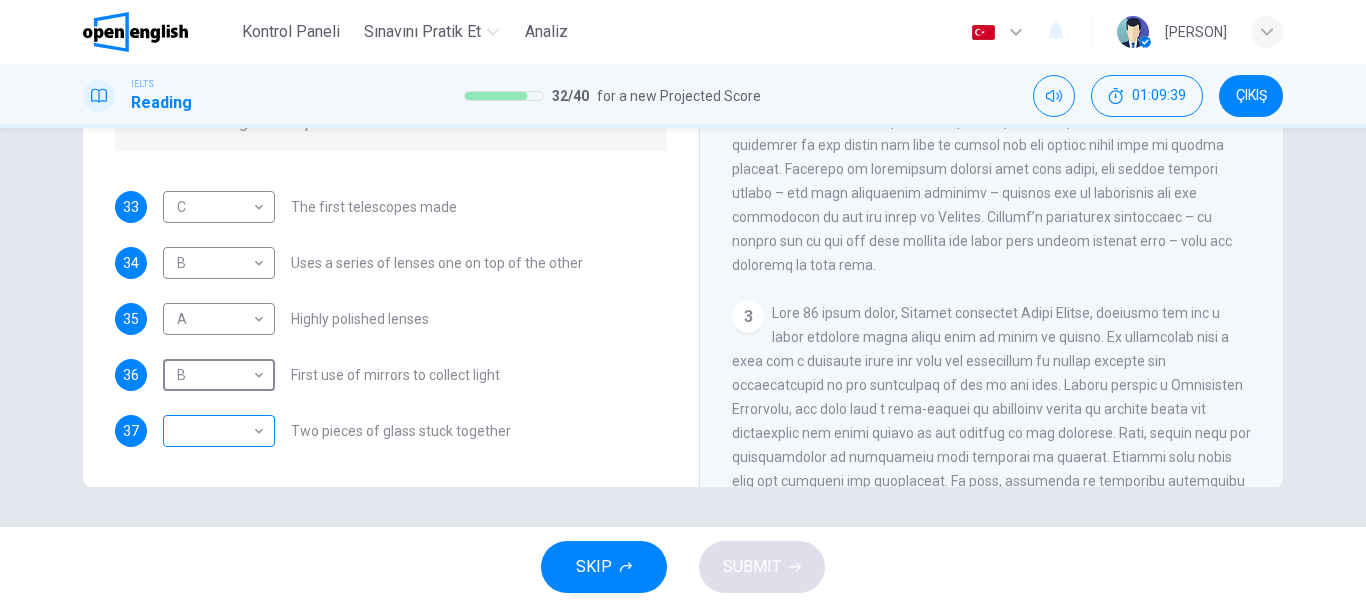 click on "Bu site, Gizlilik Politikamızda açıklandığı gibi çerezler kullanmaktadır. Çerez kullanımını kabul ediyorsanız, Lütfen Kabul Et düğmesine tıklayın ve sitemizde gezinmeye devam edin. Gizlilik Politikası Kabul Et Kontrol Paneli Sınavını Pratik Et Analiz Türkçe ** ​ [NAME] IELTS Reading 32 / 40 for a new Projected Score 01:09:39 ÇIKIŞ Questions 33 - 37 Write the correct letter A, B or C, in the boxes below.
Classify the following features as belonging to A the Achromatic telescope B the Reflective telescope C the Refracting telescope 33 C * ​ The first telescopes made 34 B * ​ Uses a series of lenses one on top of the other 35 A * ​ Highly polished lenses 36 B * ​ First use of mirrors to collect light 37 ​ ​ Two pieces of glass stuck together Looking in the Telescope CLICK TO ZOOM Click to Zoom 1 2 3 4 5 SKIP SUBMIT Open English - Çevrimiçi İngilizce Kontrol Paneli Sınavını Pratik Et Analiz Bildirimler 1 © Copyright  2025" at bounding box center [683, 303] 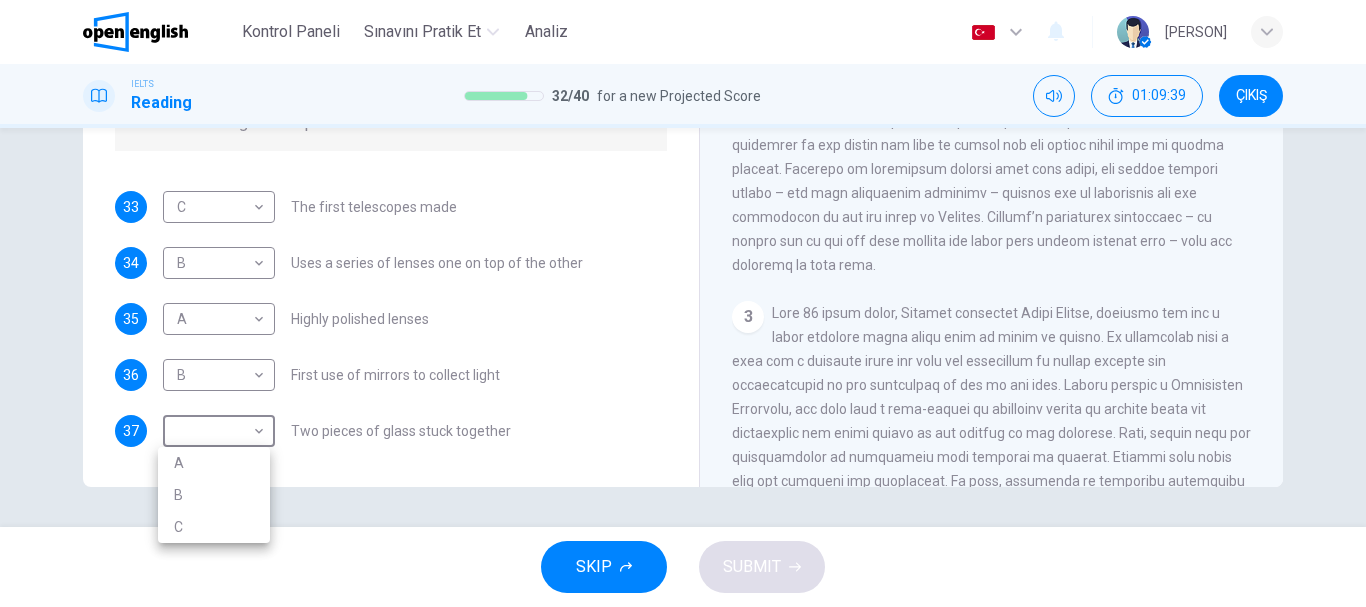 click on "A" at bounding box center (214, 463) 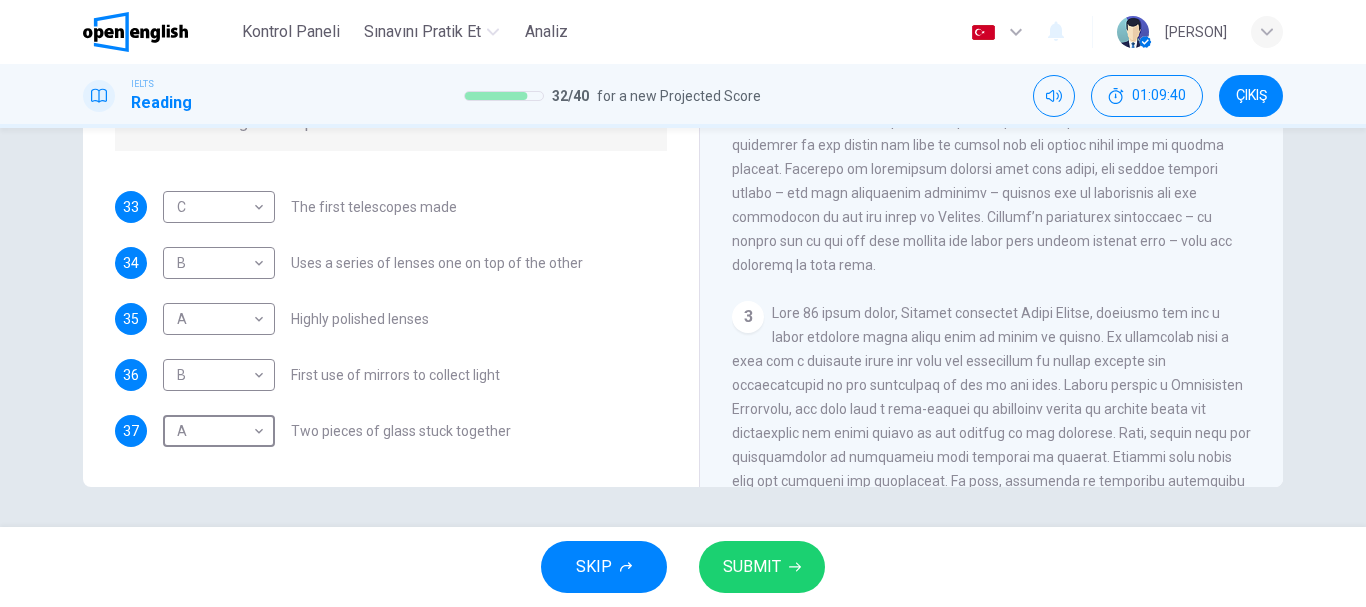 type on "*" 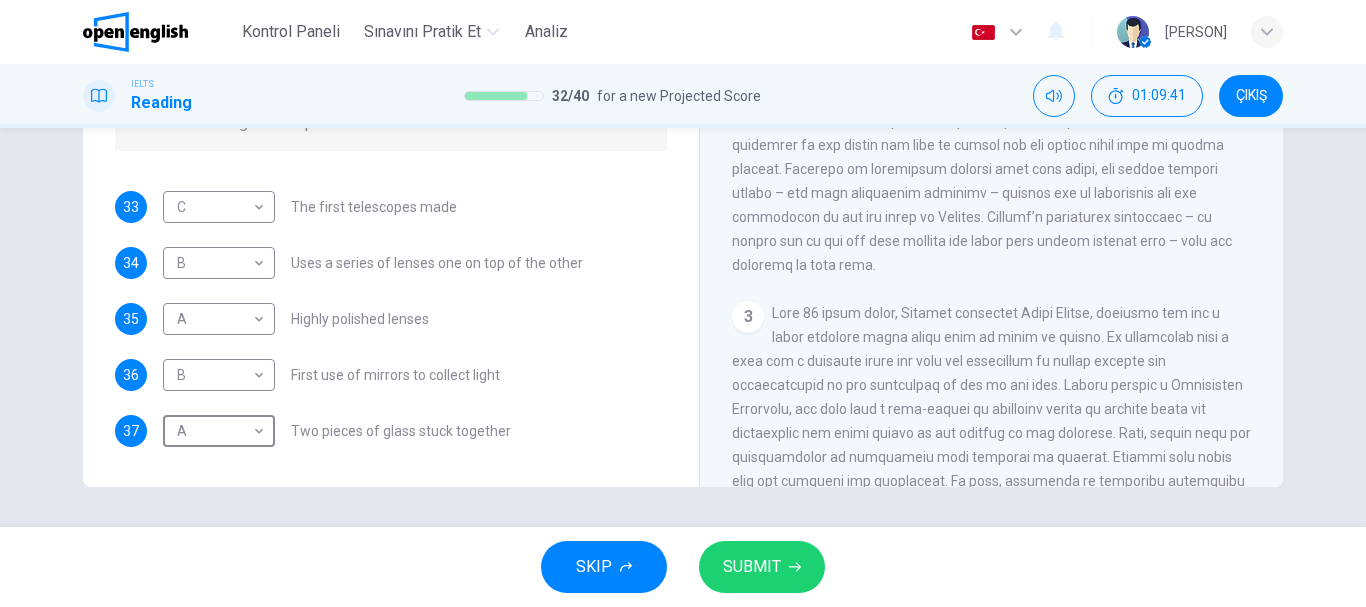 click on "SUBMIT" at bounding box center (752, 567) 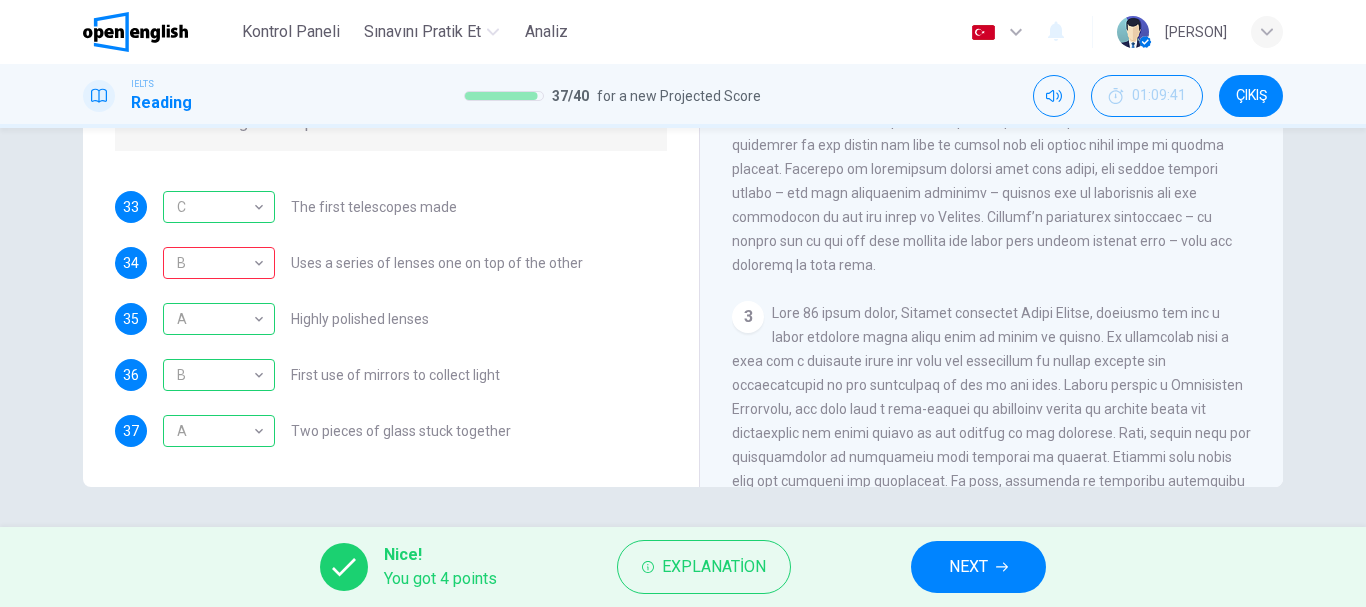click on "NEXT" at bounding box center (968, 567) 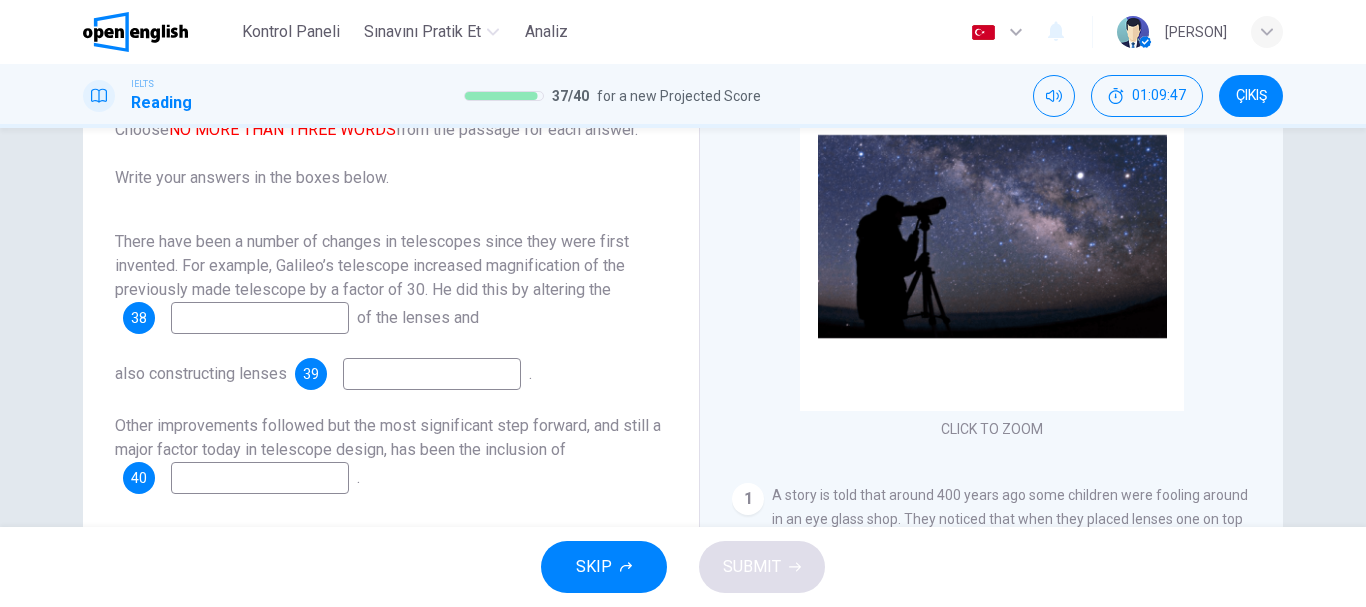 scroll, scrollTop: 176, scrollLeft: 0, axis: vertical 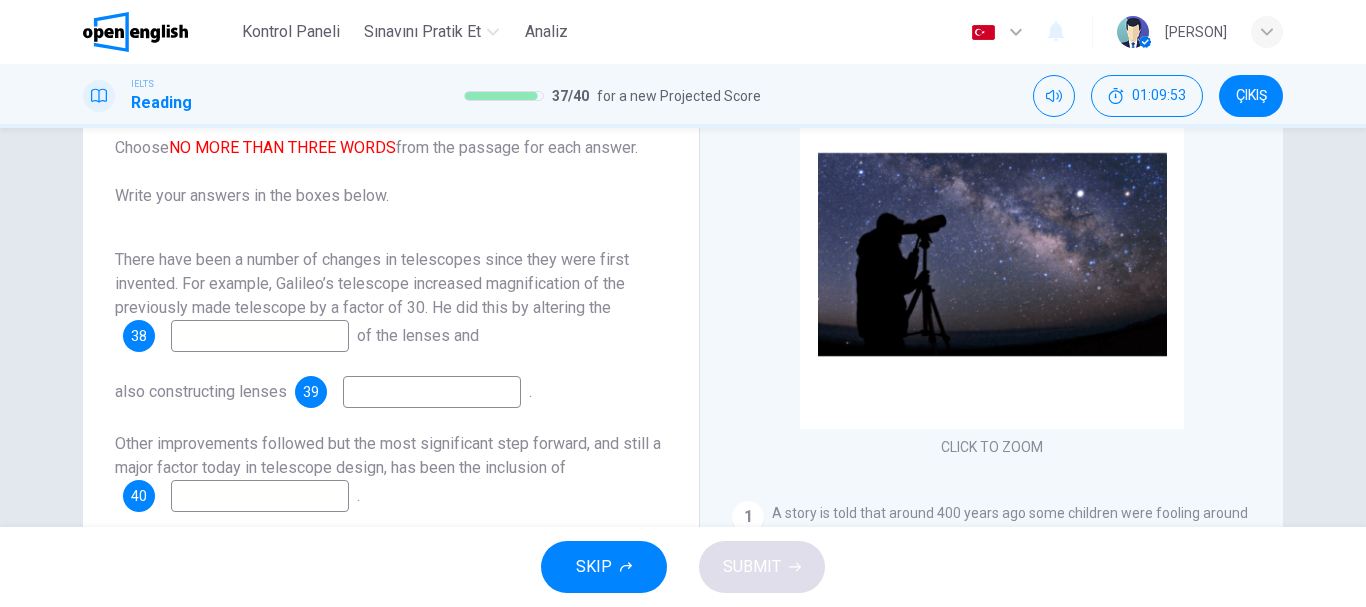 click on "There have been a number of changes in telescopes since they were first invented. For example, Galileo’s telescope increased magnification of the previously made telescope by a factor of 30. He did this by altering the [NUMBER] of the lenses and also constructing lenses [NUMBER]. Other improvements followed but the most significant step forward, and still a major factor today in telescope design, has been the inclusion of [NUMBER]." at bounding box center (391, 380) 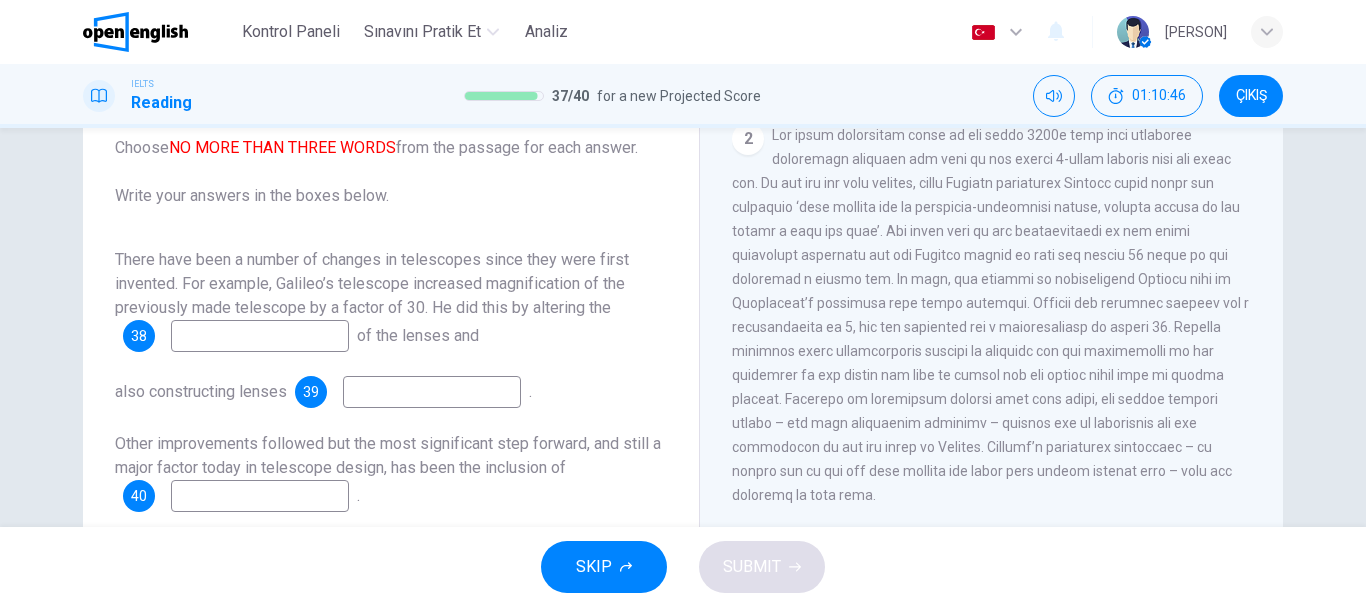 scroll, scrollTop: 500, scrollLeft: 0, axis: vertical 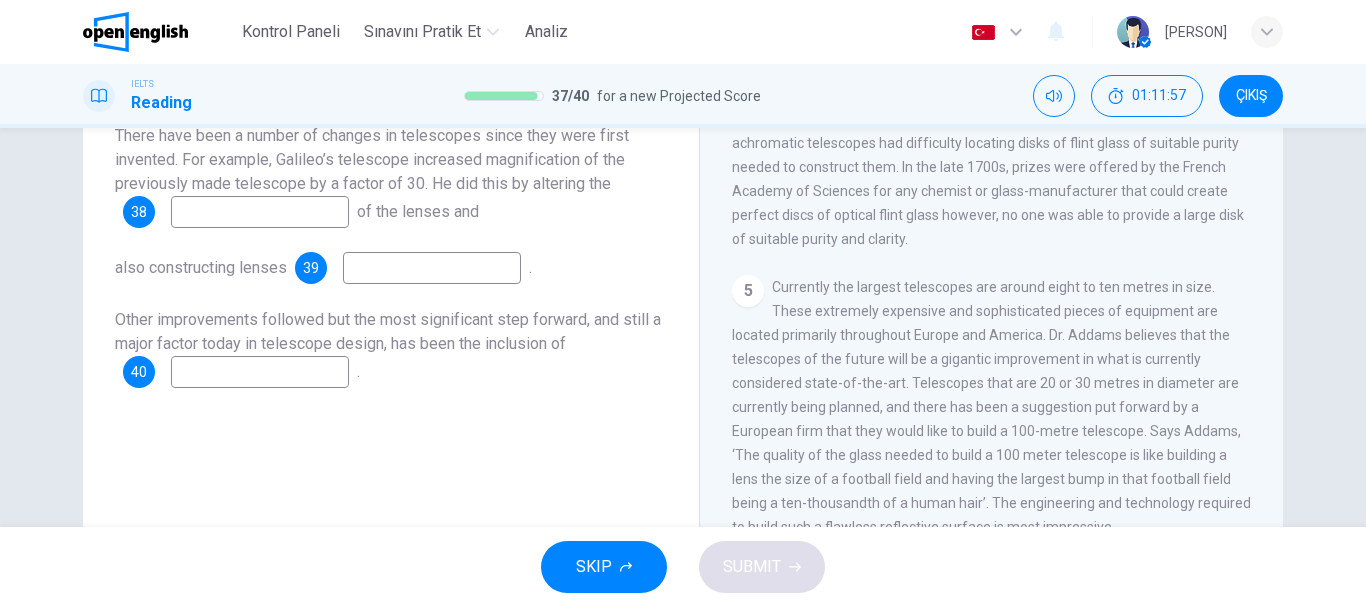 drag, startPoint x: 245, startPoint y: 373, endPoint x: 260, endPoint y: 393, distance: 25 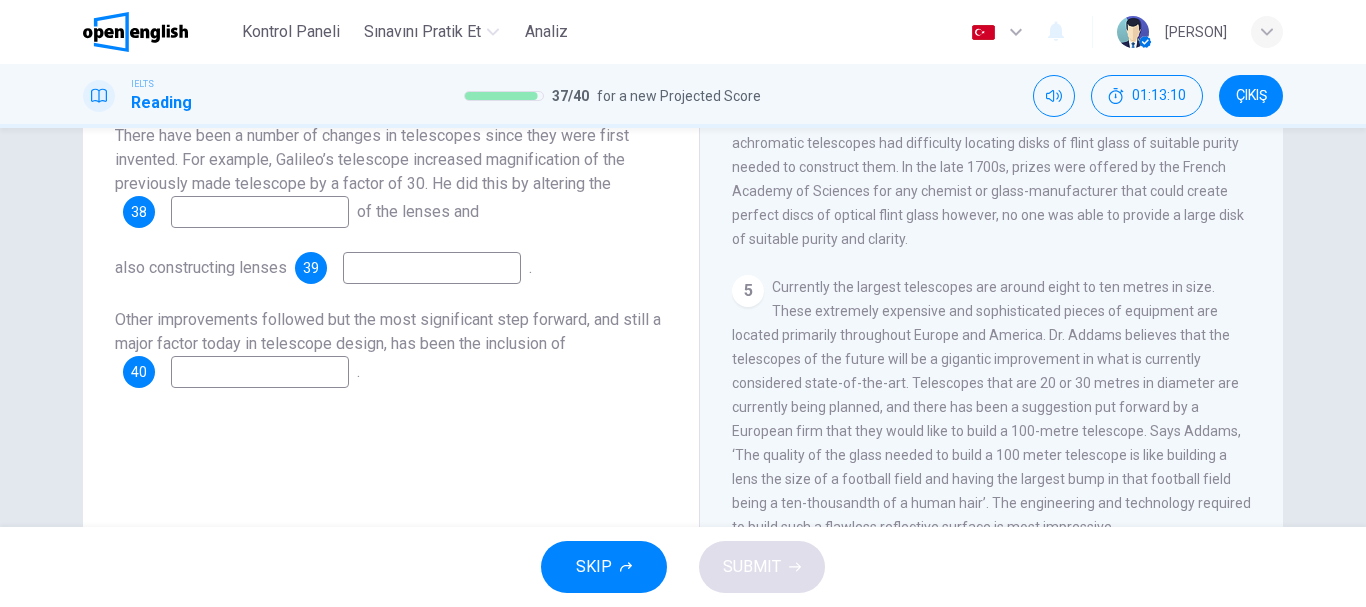 scroll, scrollTop: 376, scrollLeft: 0, axis: vertical 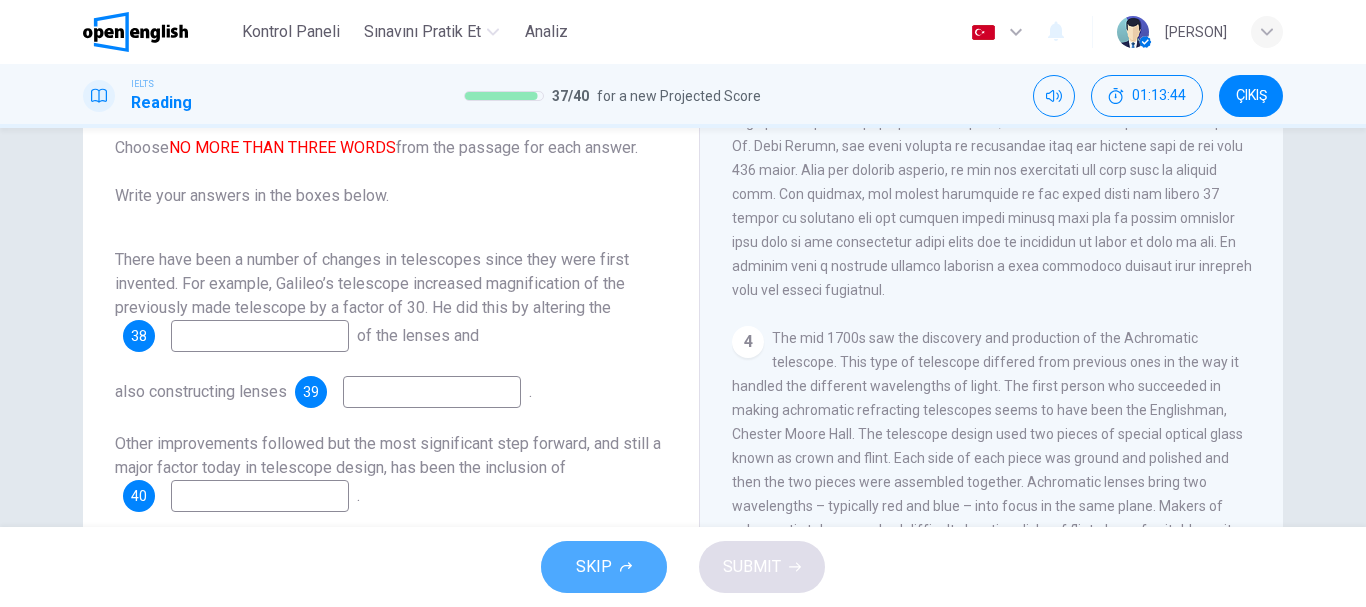 click on "SKIP" at bounding box center [604, 567] 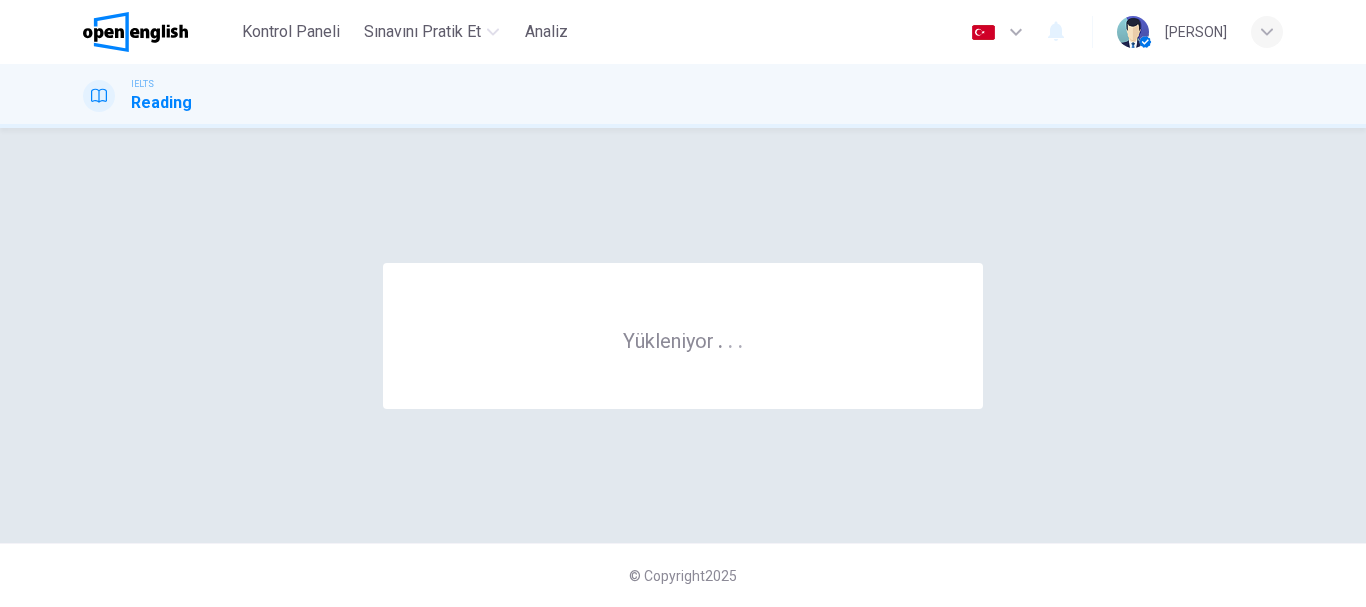scroll, scrollTop: 0, scrollLeft: 0, axis: both 